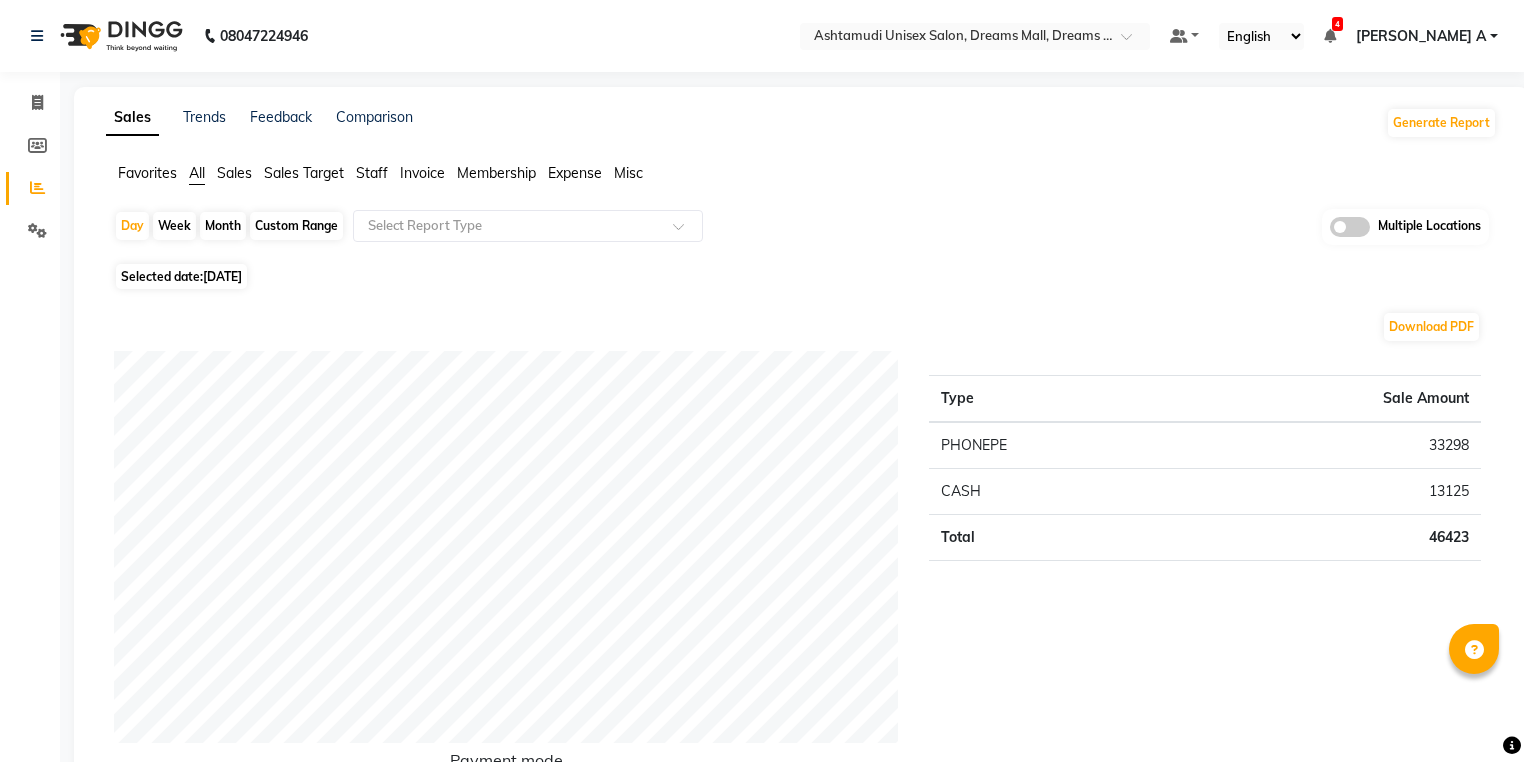 scroll, scrollTop: 0, scrollLeft: 0, axis: both 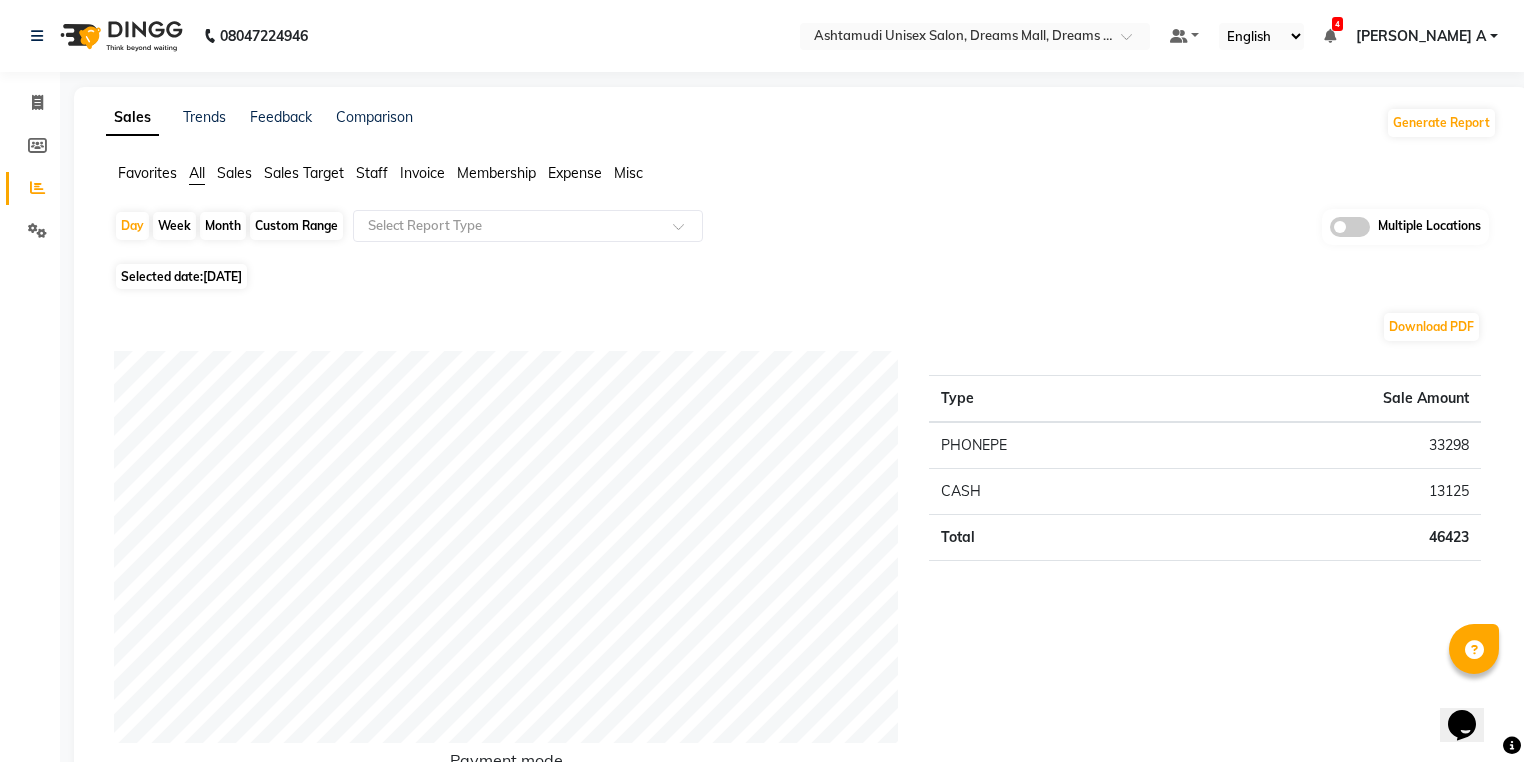 click on "Sale Amount" 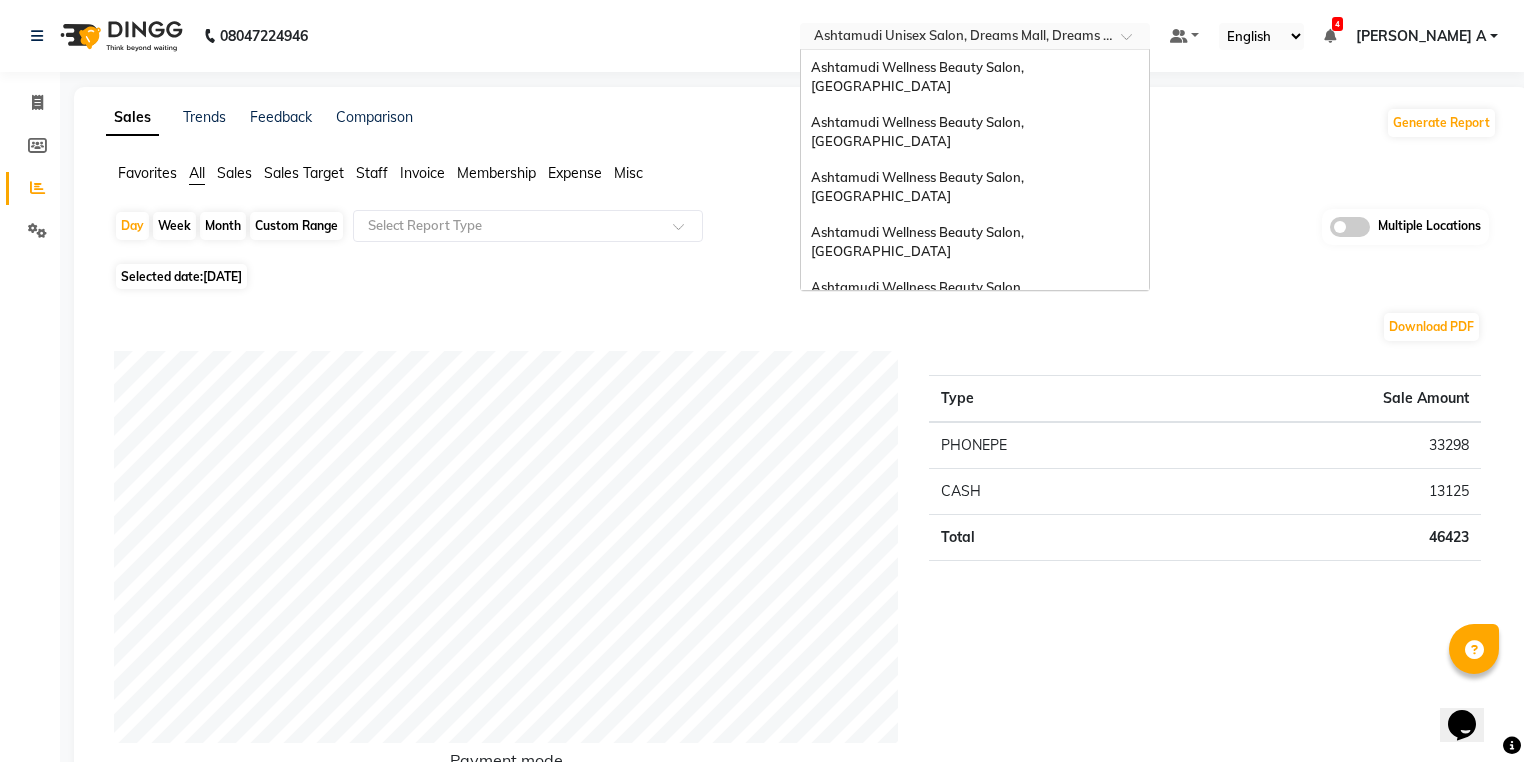 click at bounding box center [955, 38] 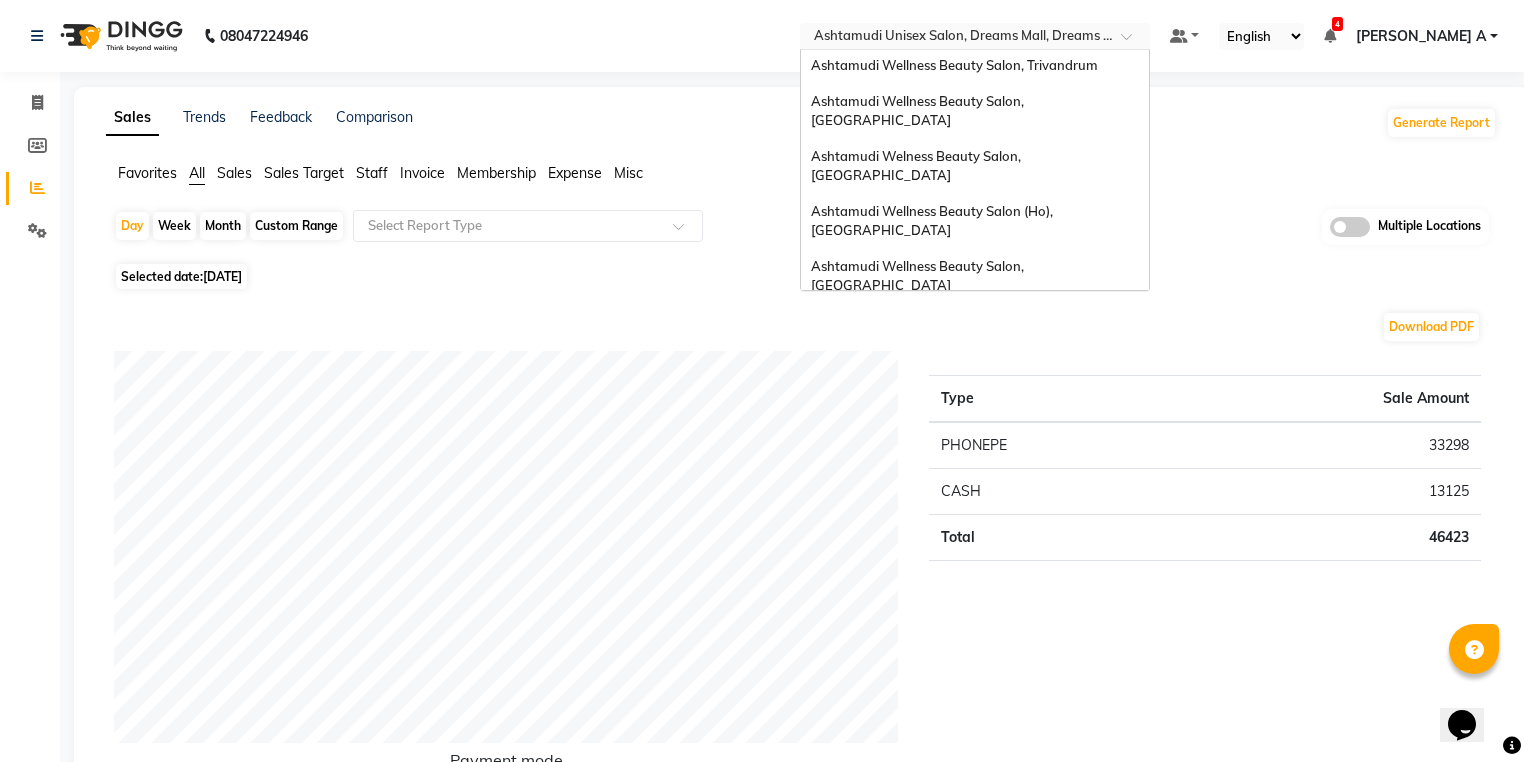 click on "Selected date:  11-07-2025" 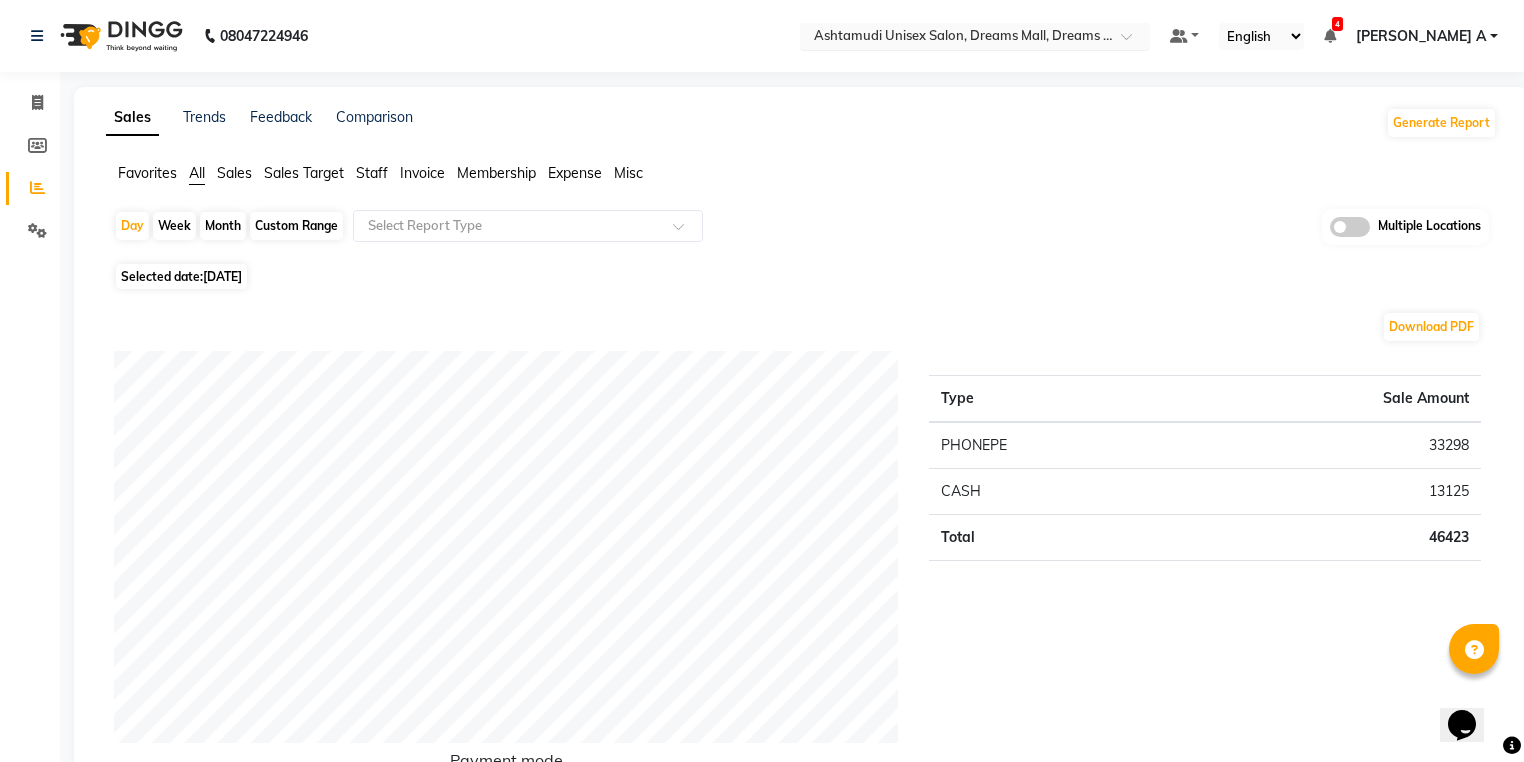 click at bounding box center [955, 38] 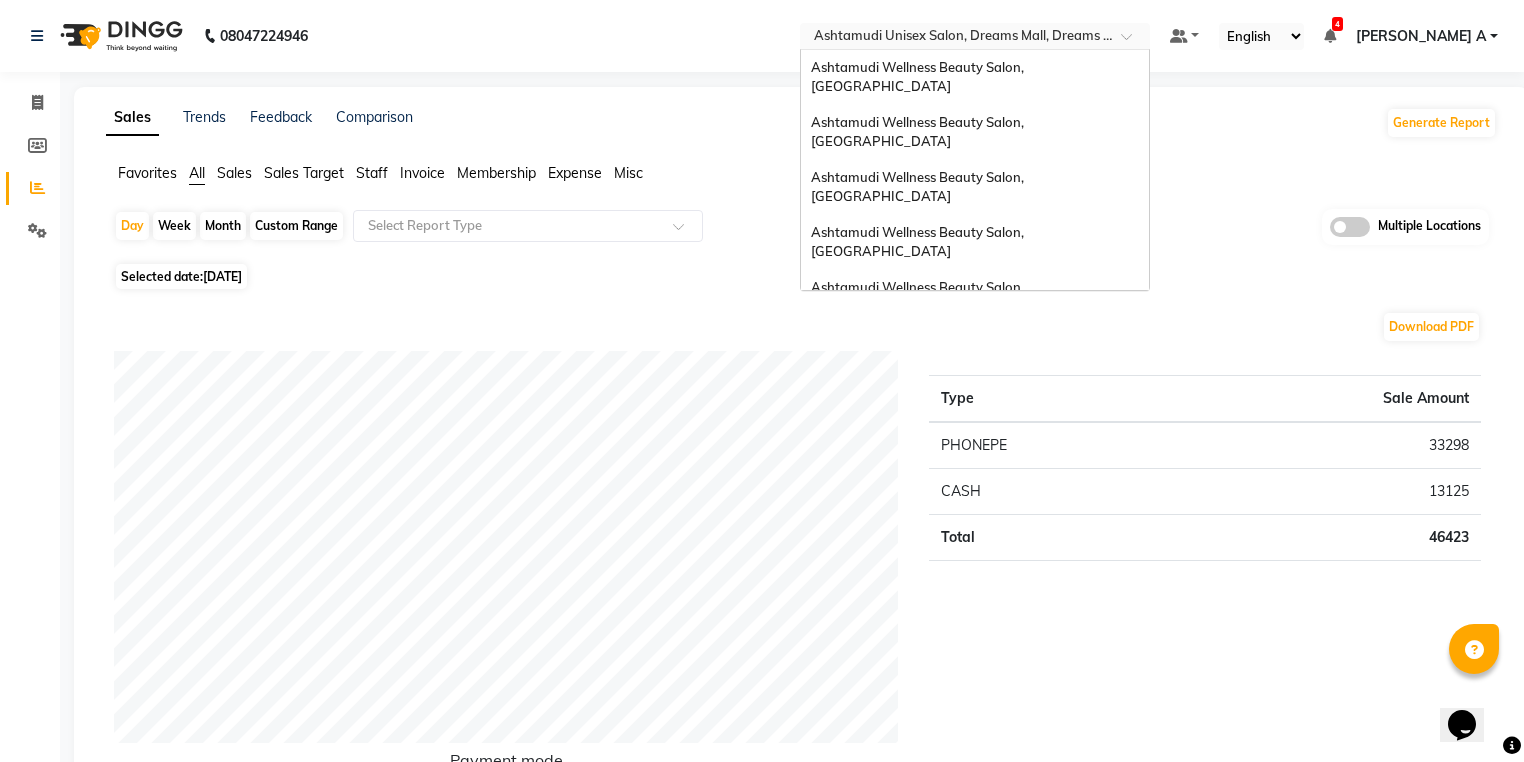 scroll, scrollTop: 312, scrollLeft: 0, axis: vertical 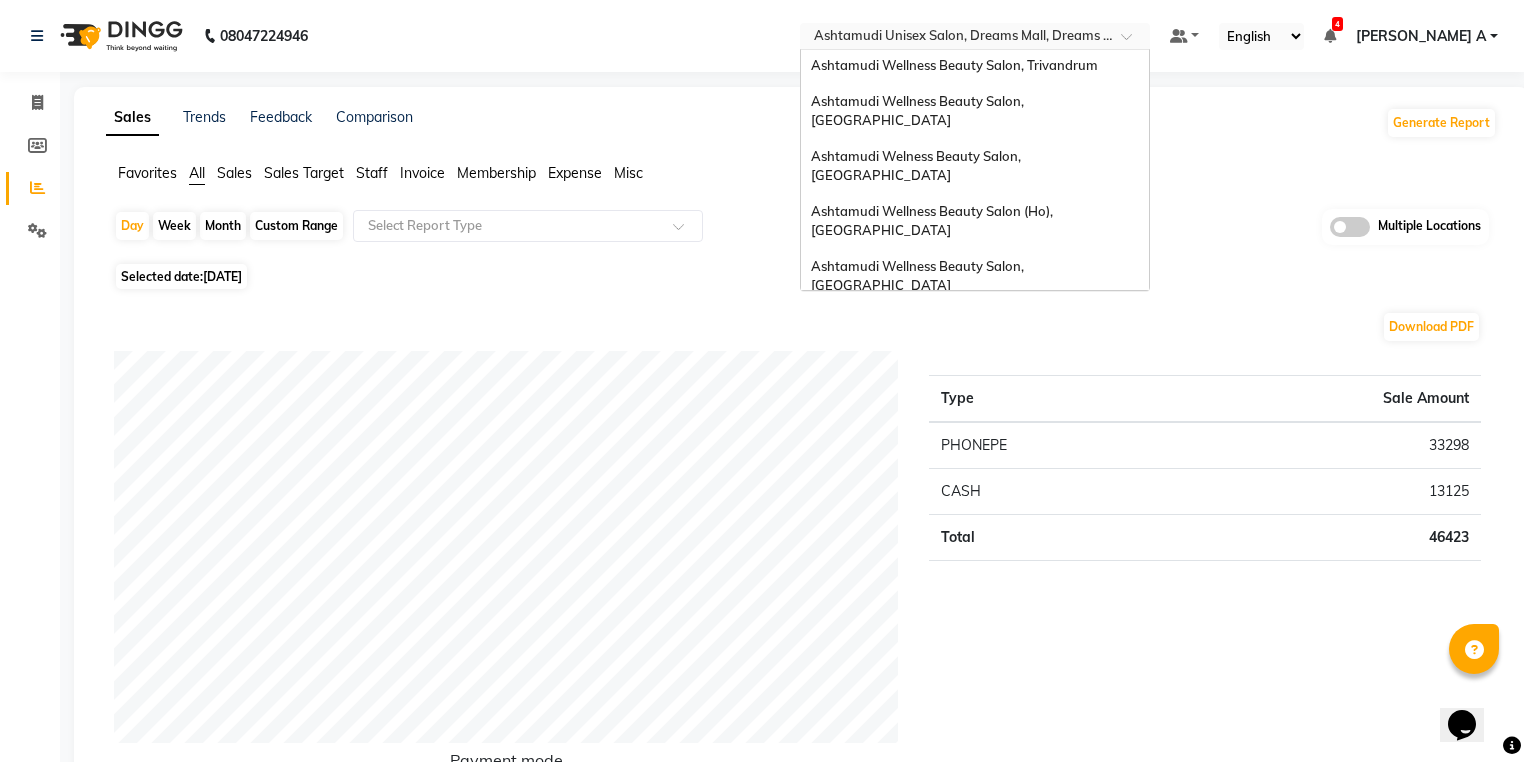 click on "Ashtamudi Wellness Beauty Salon, [GEOGRAPHIC_DATA]" at bounding box center [975, 421] 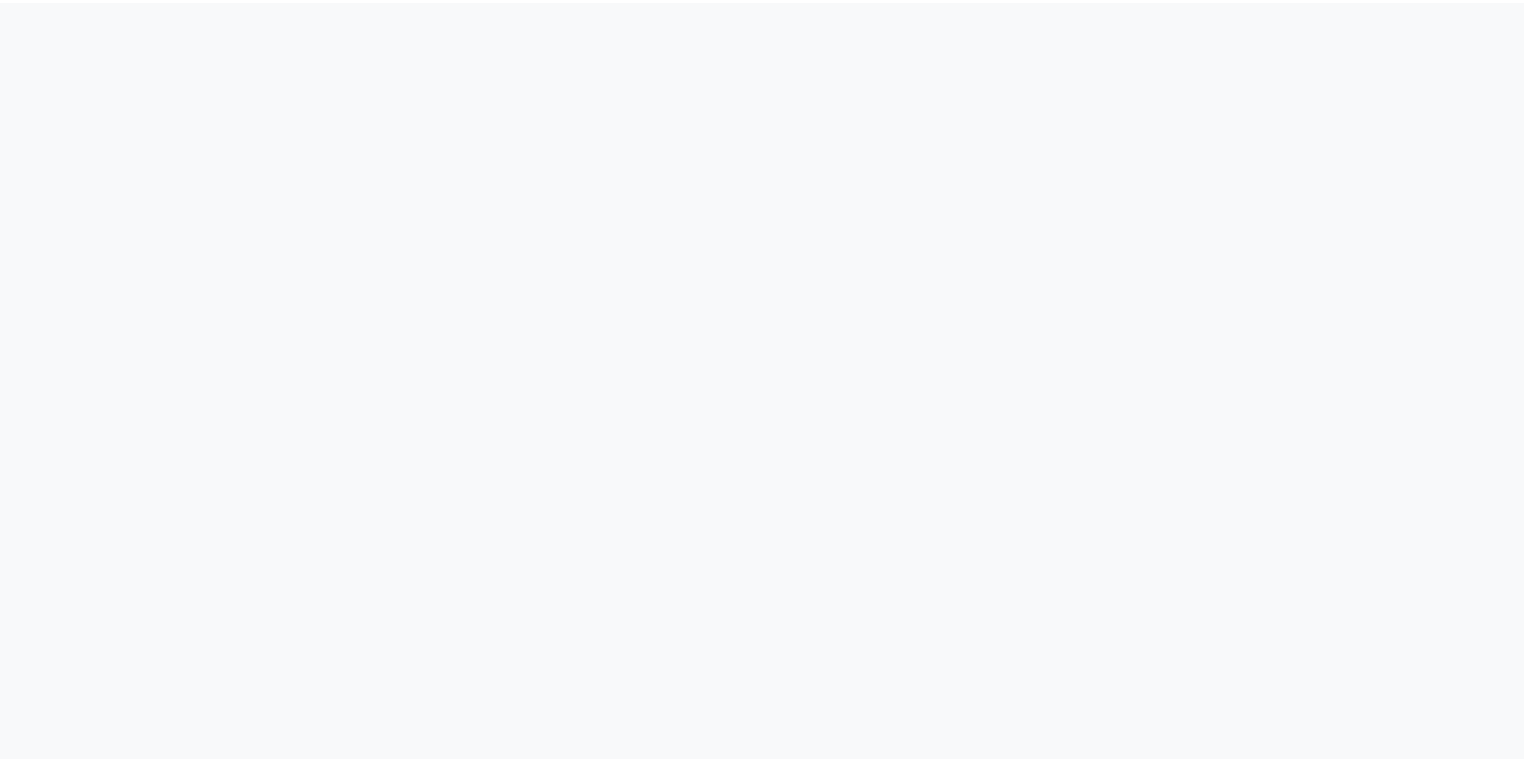 scroll, scrollTop: 0, scrollLeft: 0, axis: both 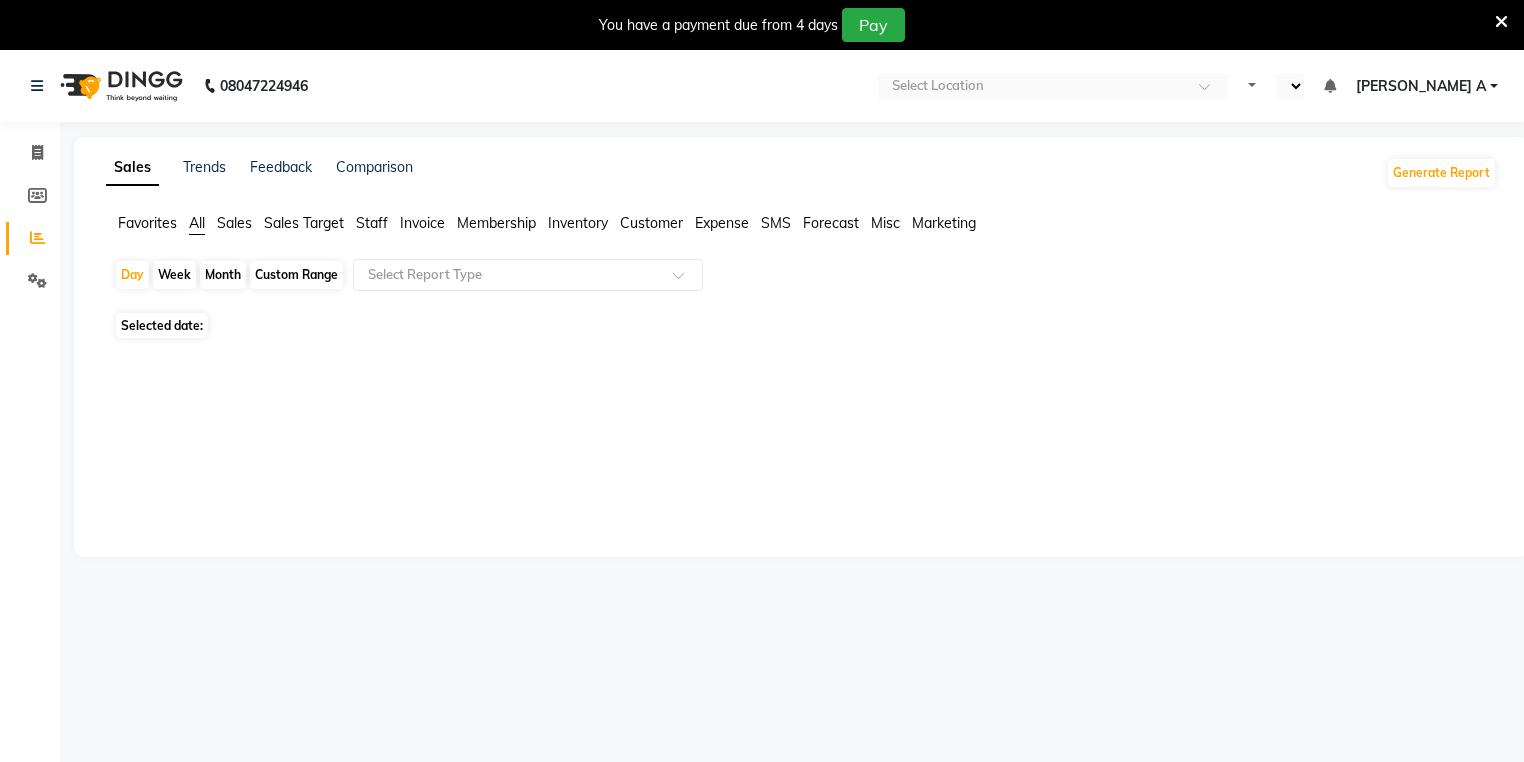 select on "en" 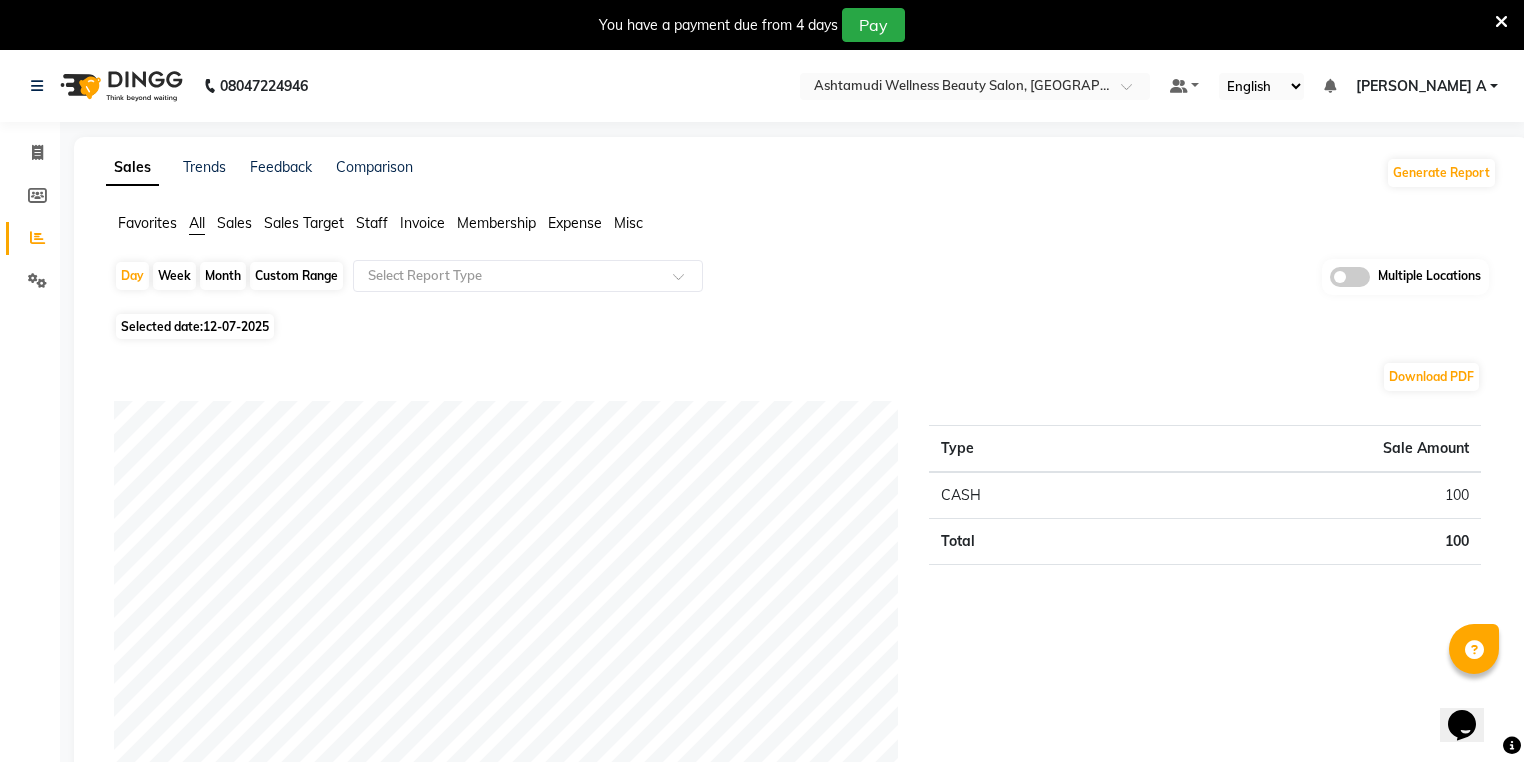 scroll, scrollTop: 0, scrollLeft: 0, axis: both 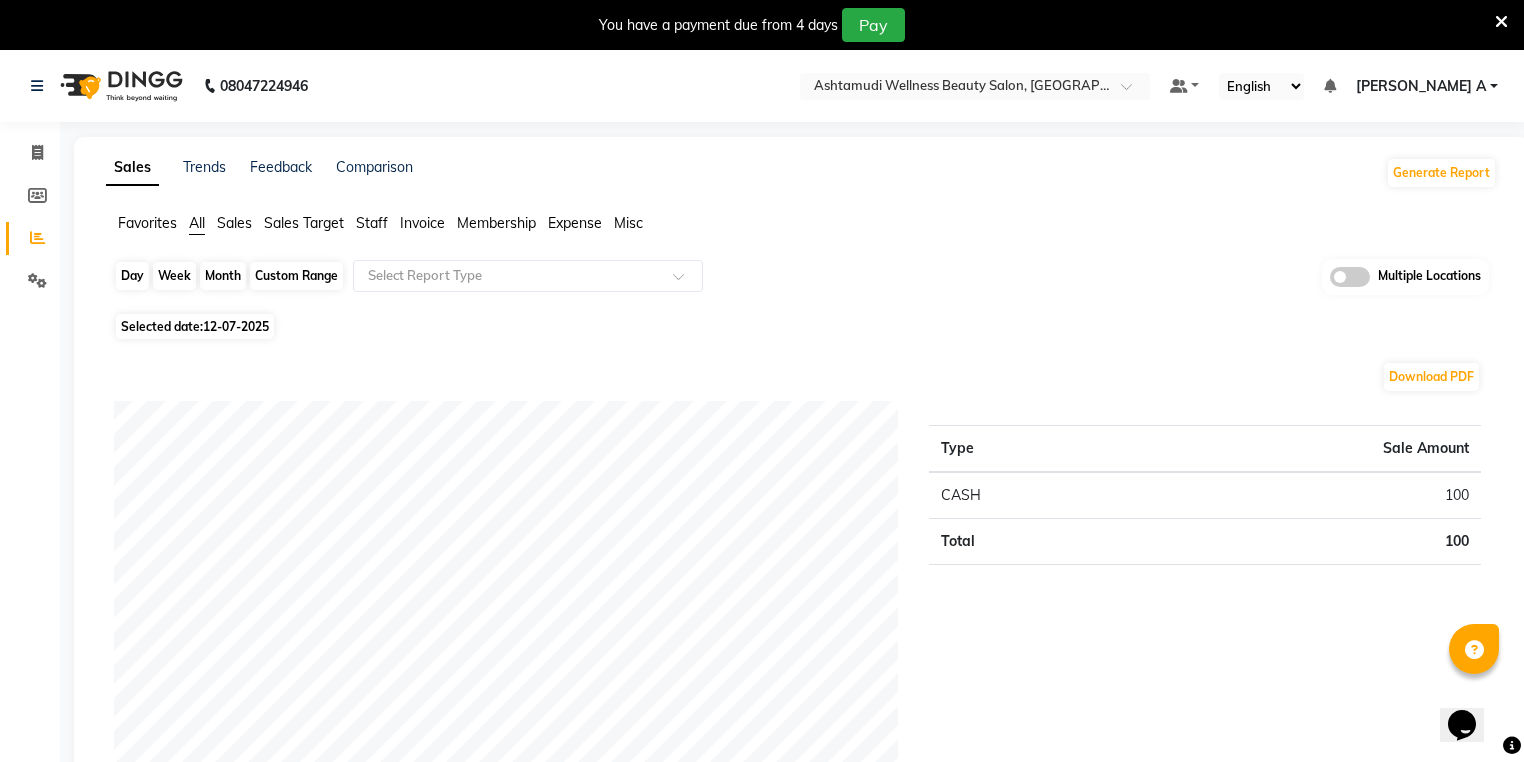 click on "Day" 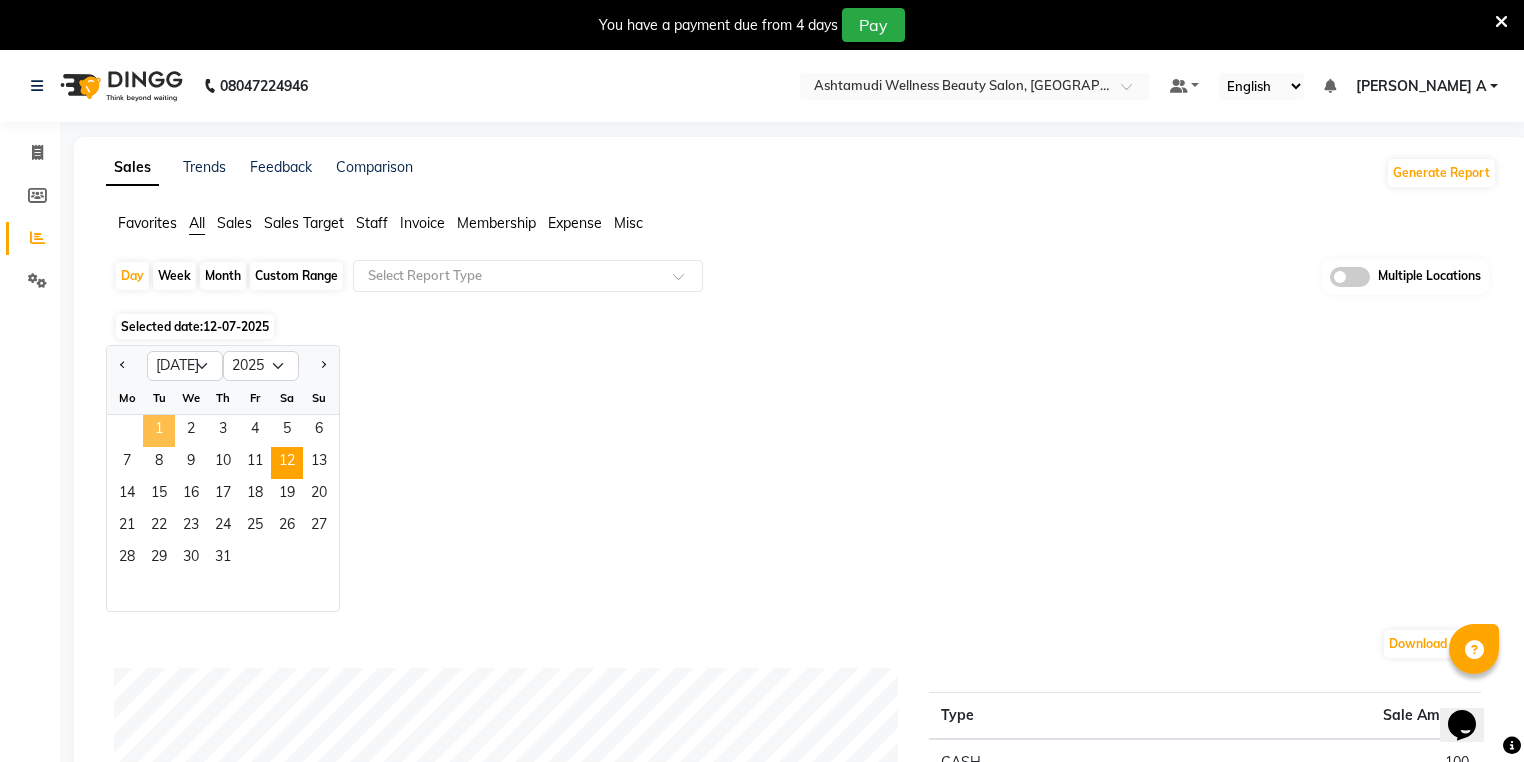 click on "1" 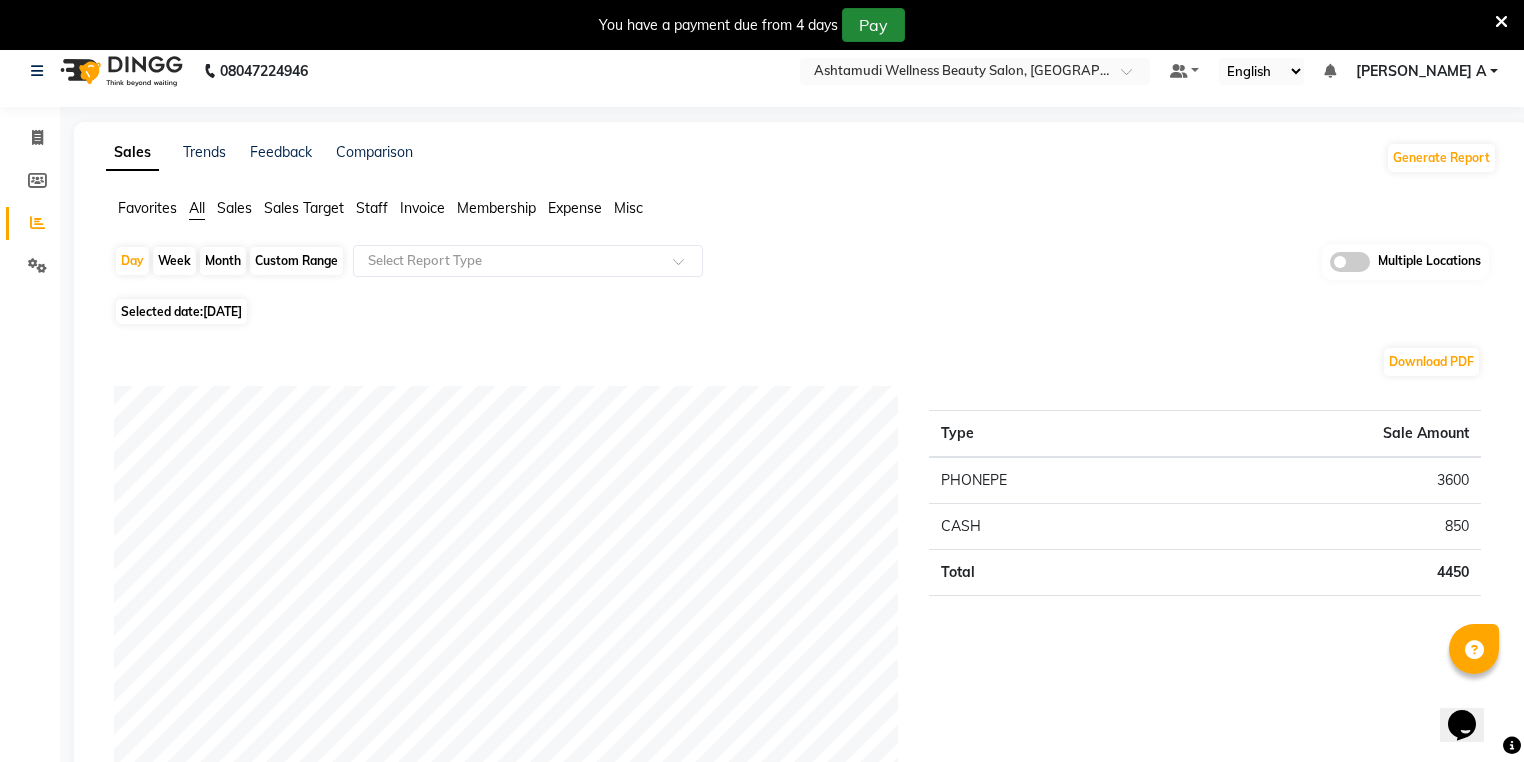 scroll, scrollTop: 0, scrollLeft: 0, axis: both 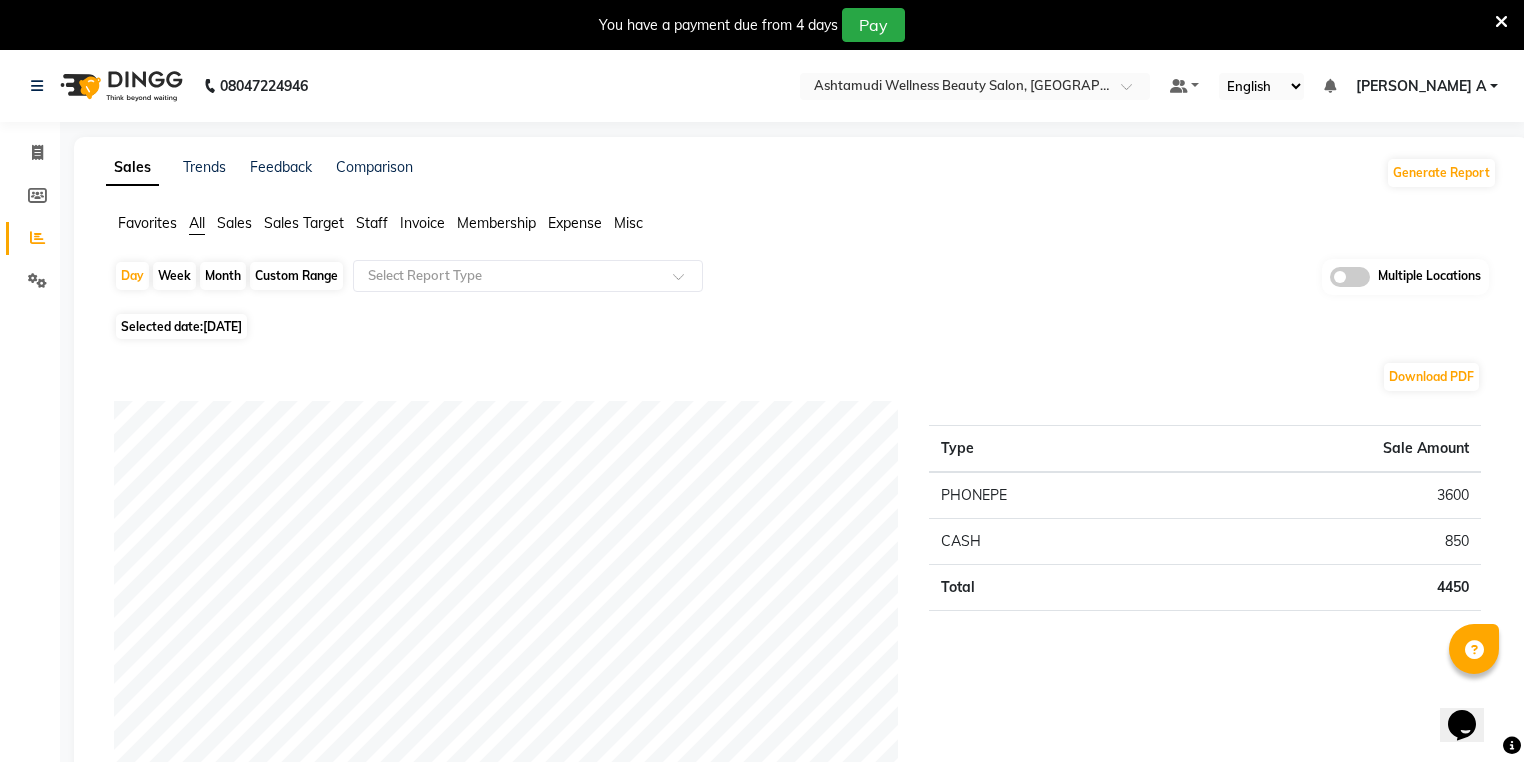 click on "Total" 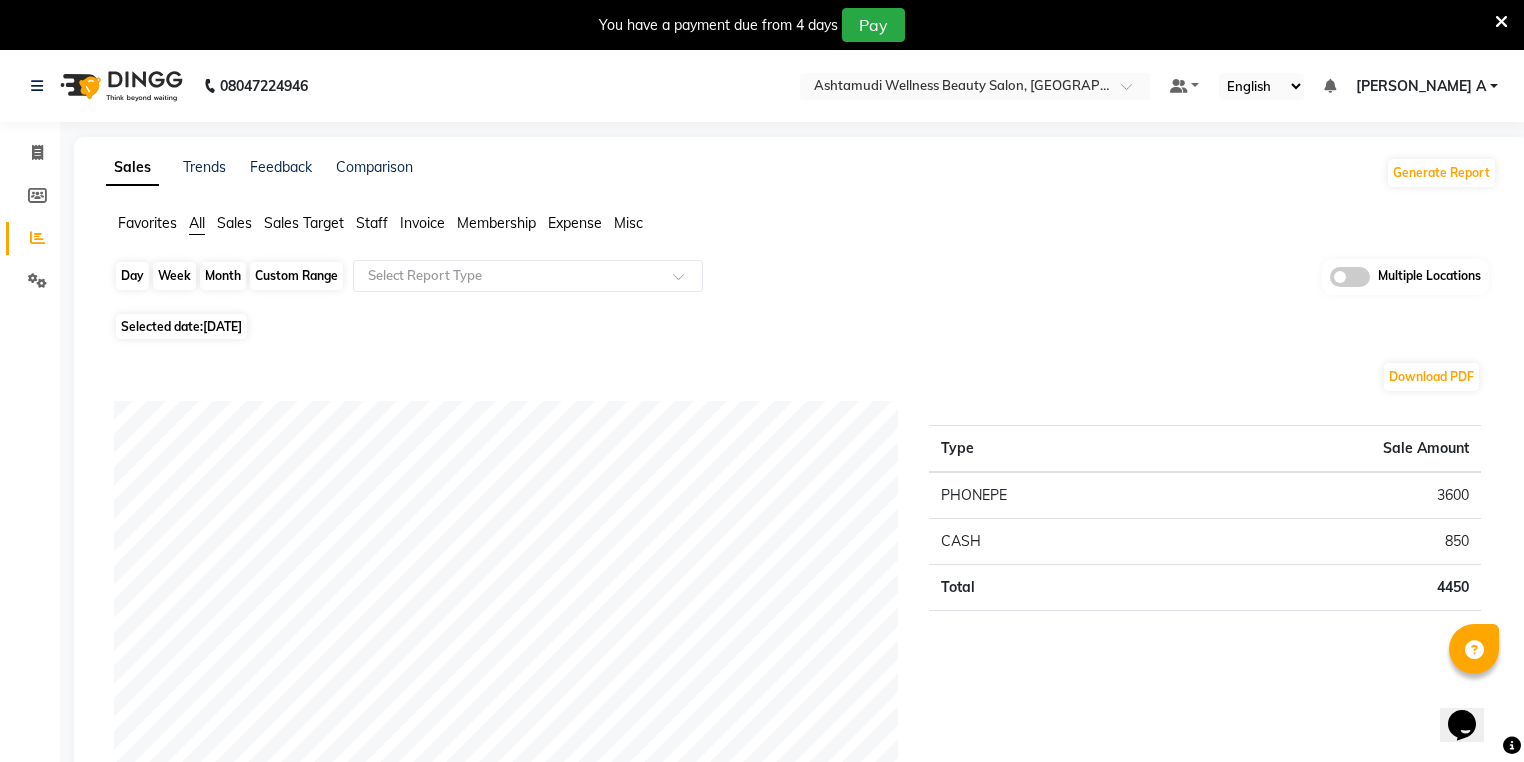 drag, startPoint x: 118, startPoint y: 273, endPoint x: 140, endPoint y: 264, distance: 23.769728 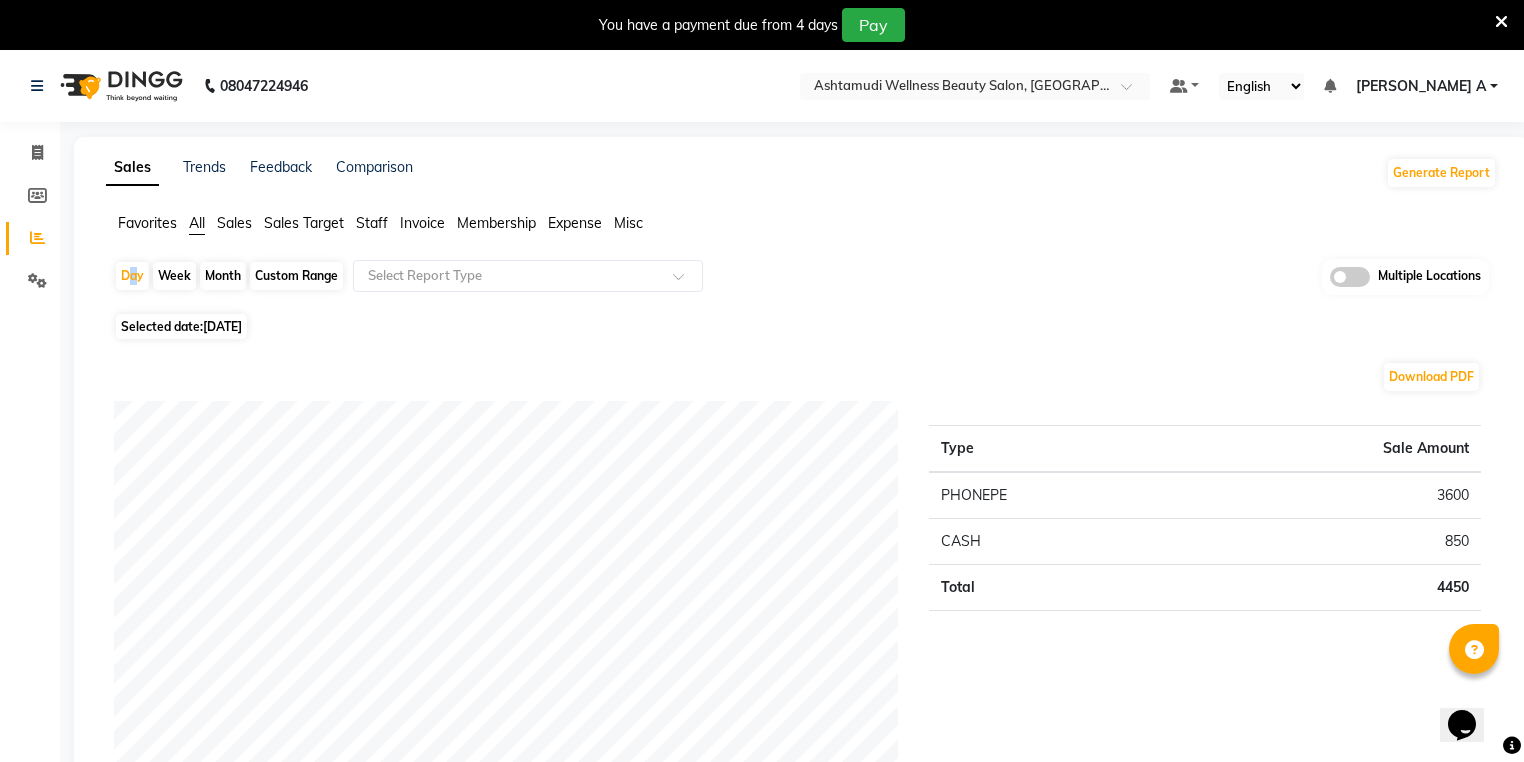select on "7" 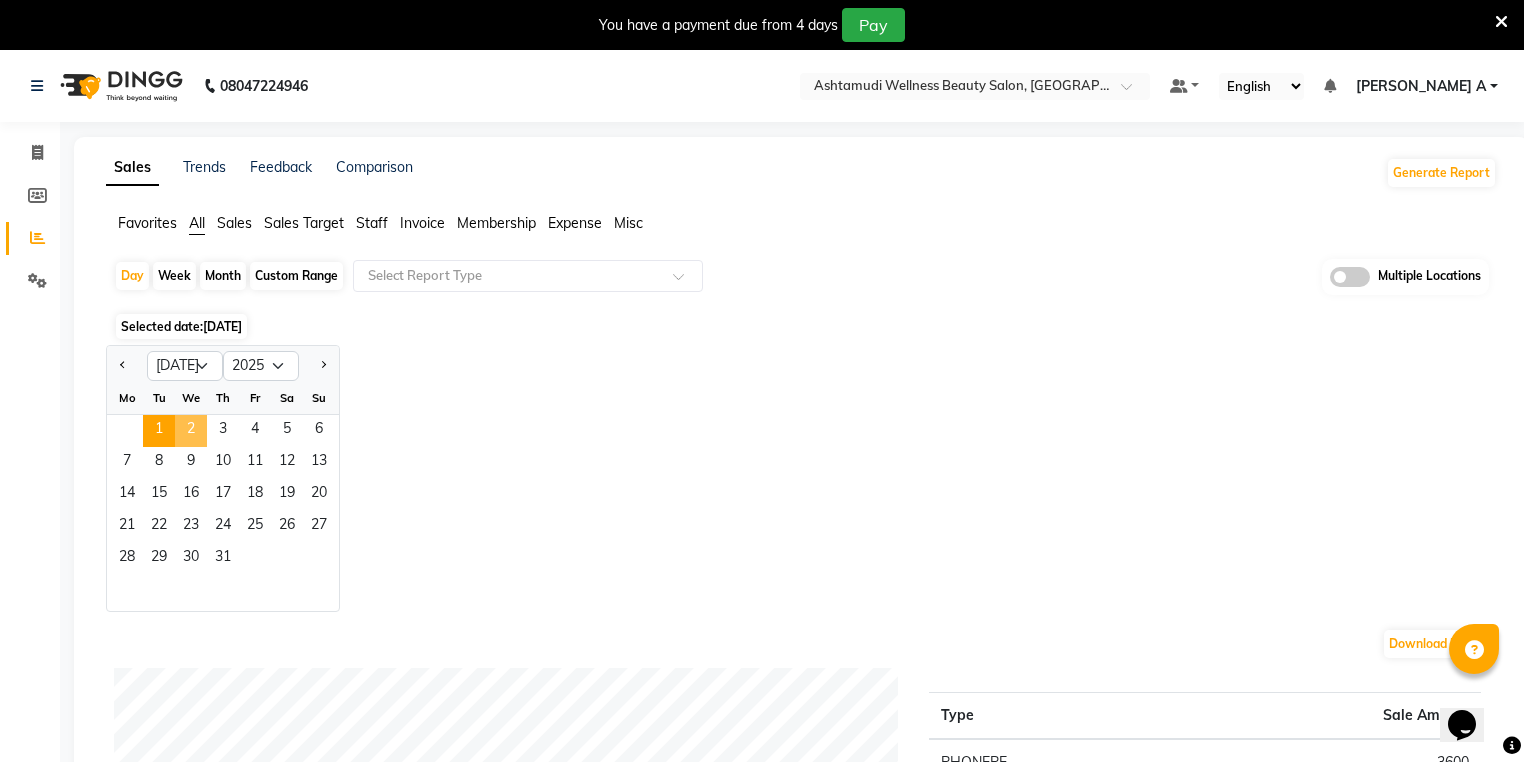 click on "2" 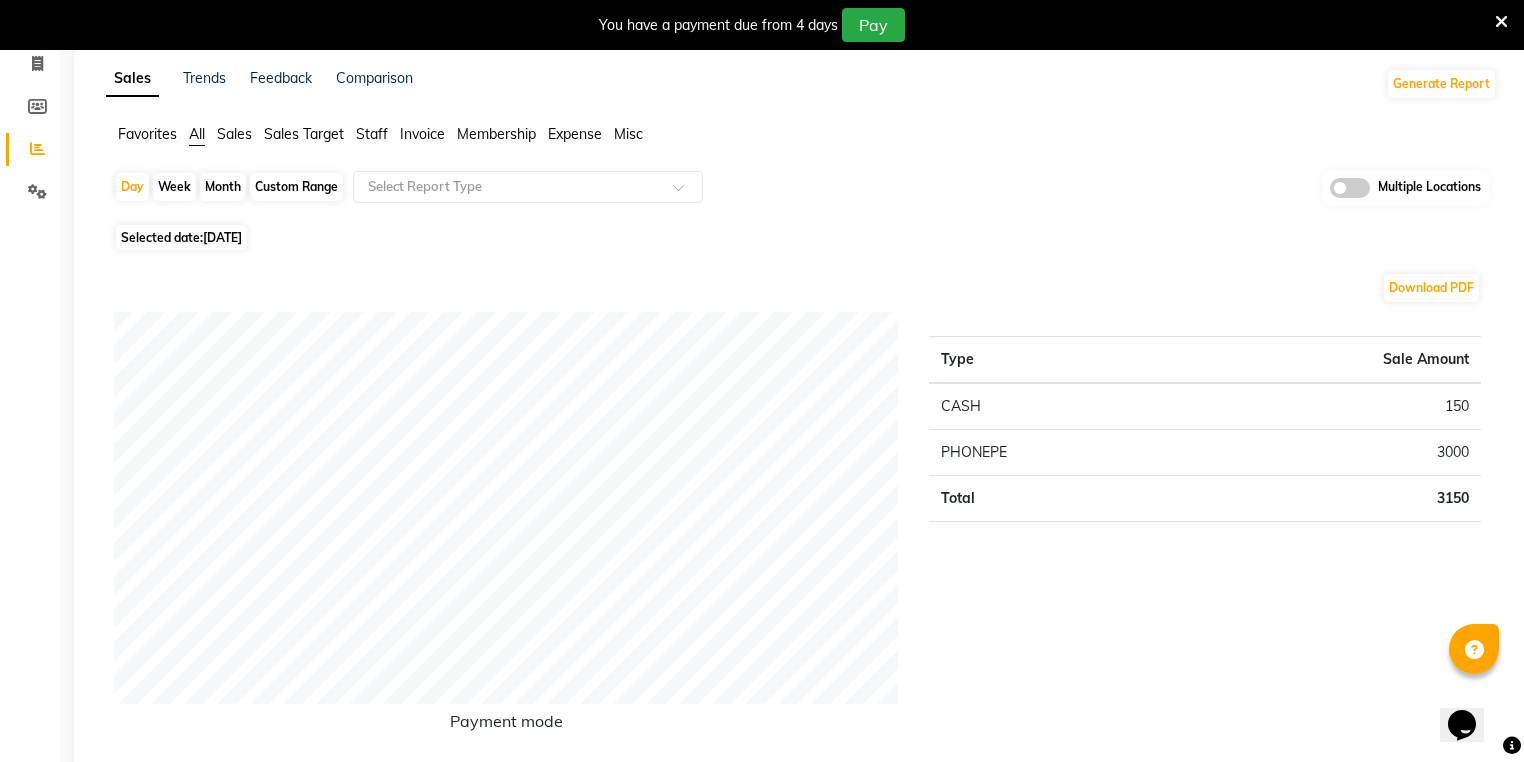 scroll, scrollTop: 0, scrollLeft: 0, axis: both 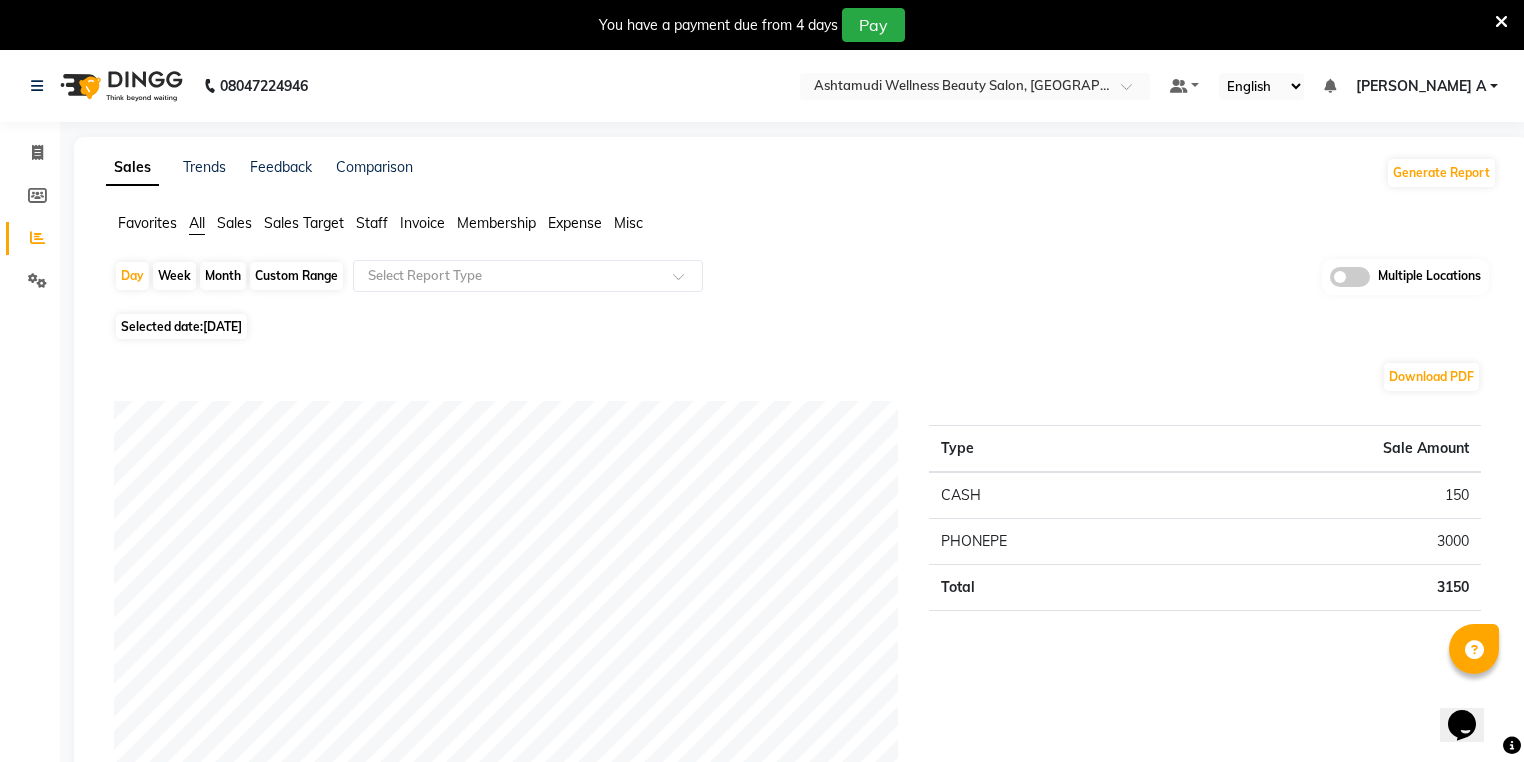 click on "Day   Week   Month   Custom Range  Select Report Type Multiple Locations" 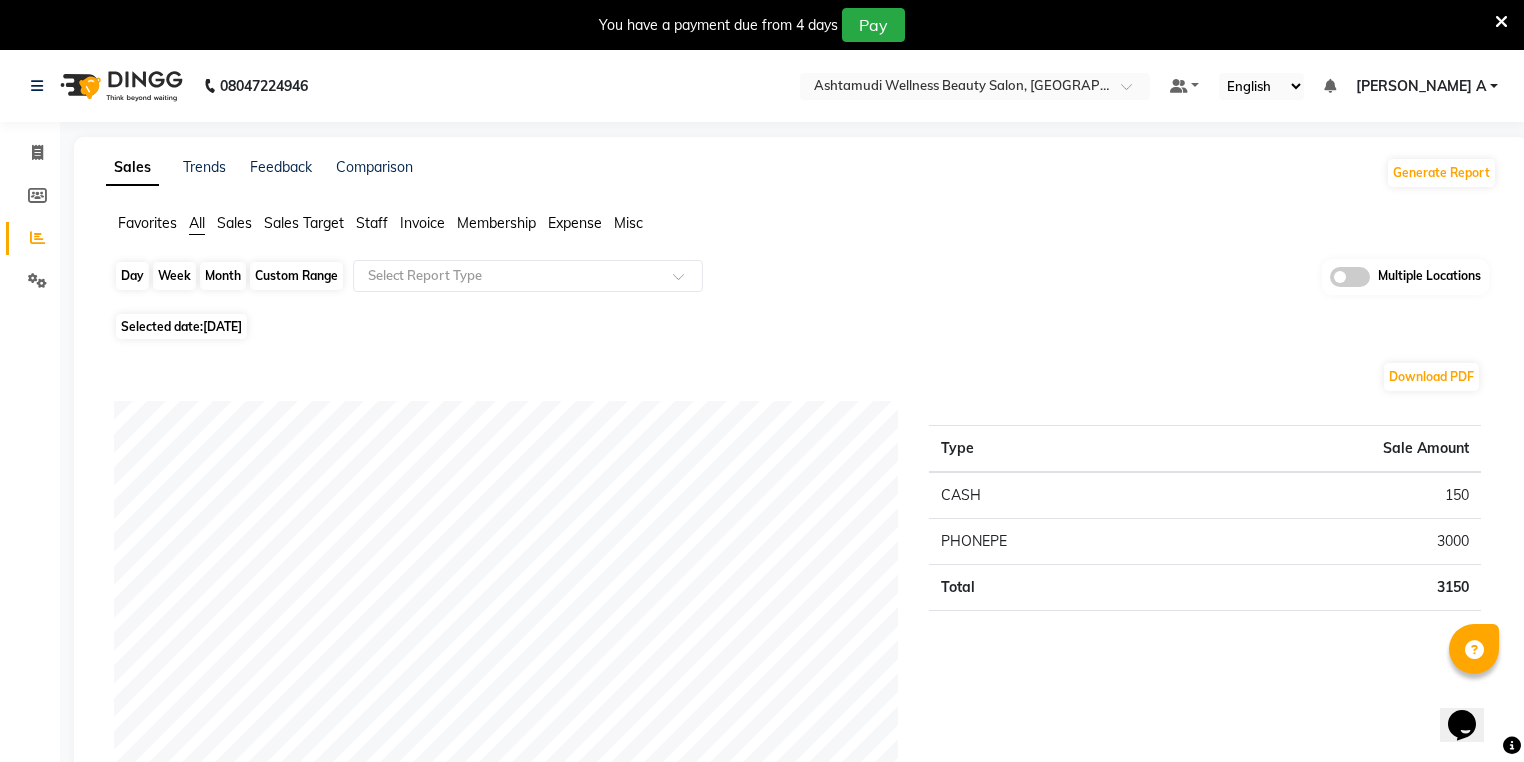 click on "Day" 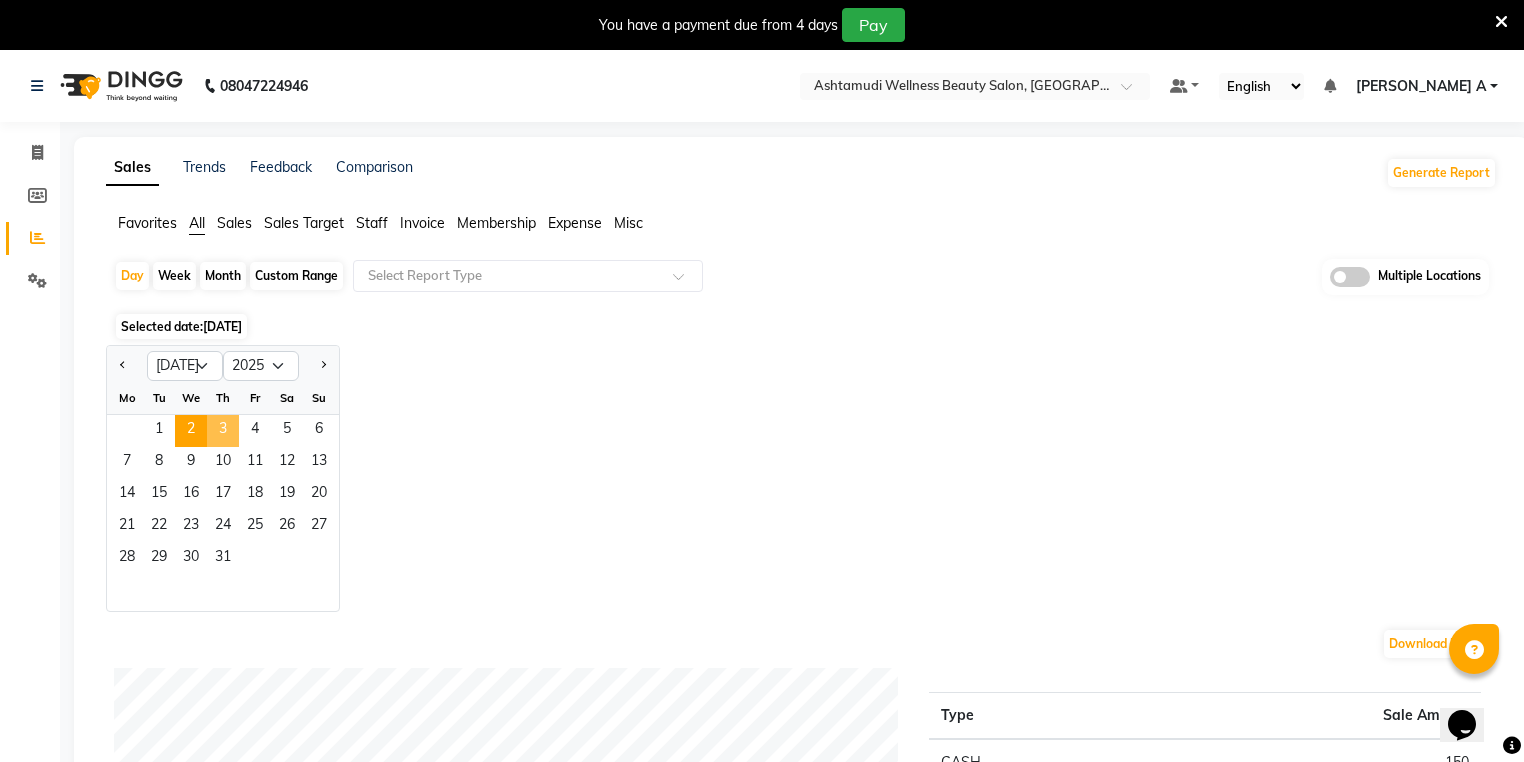 click on "3" 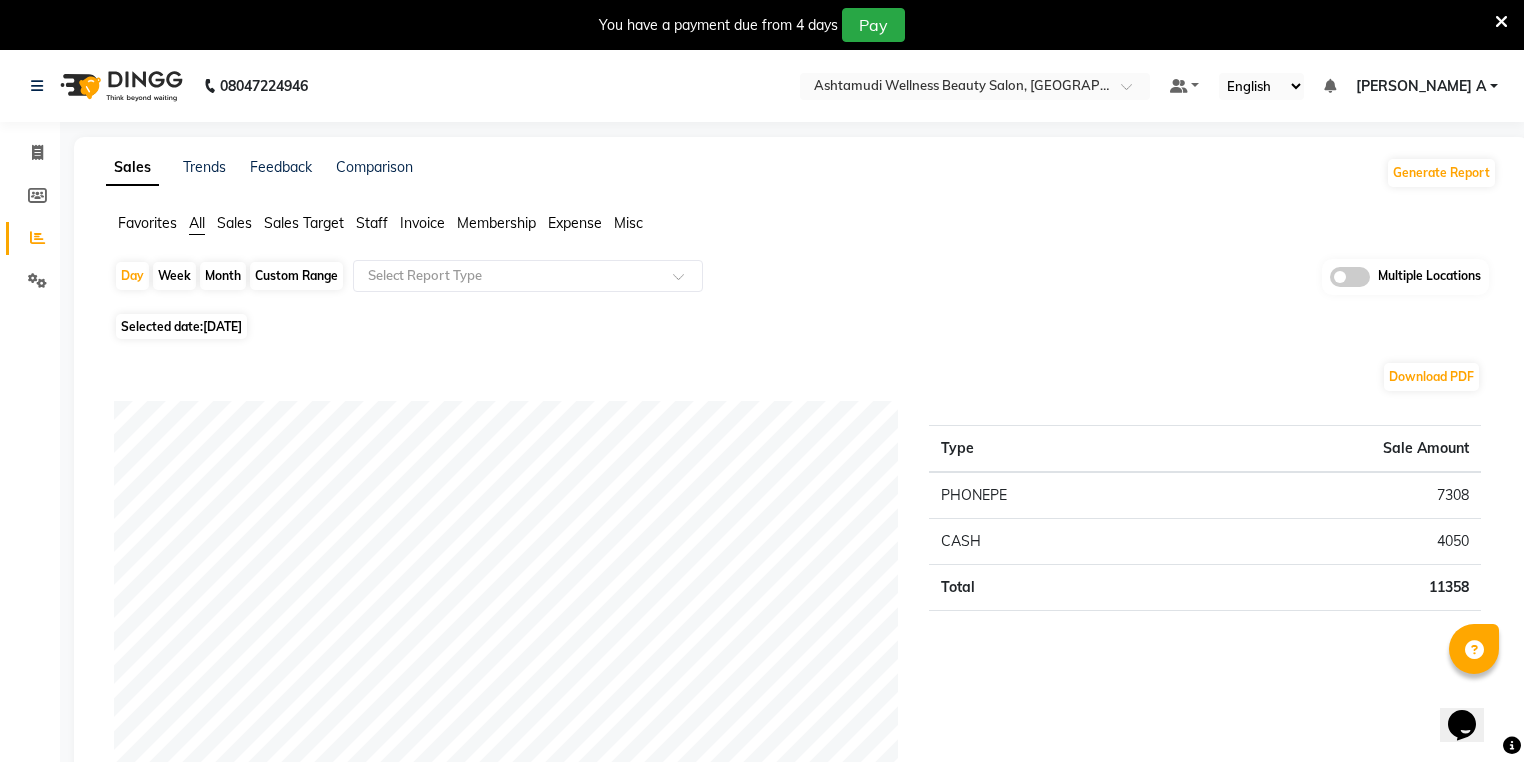 scroll, scrollTop: 0, scrollLeft: 0, axis: both 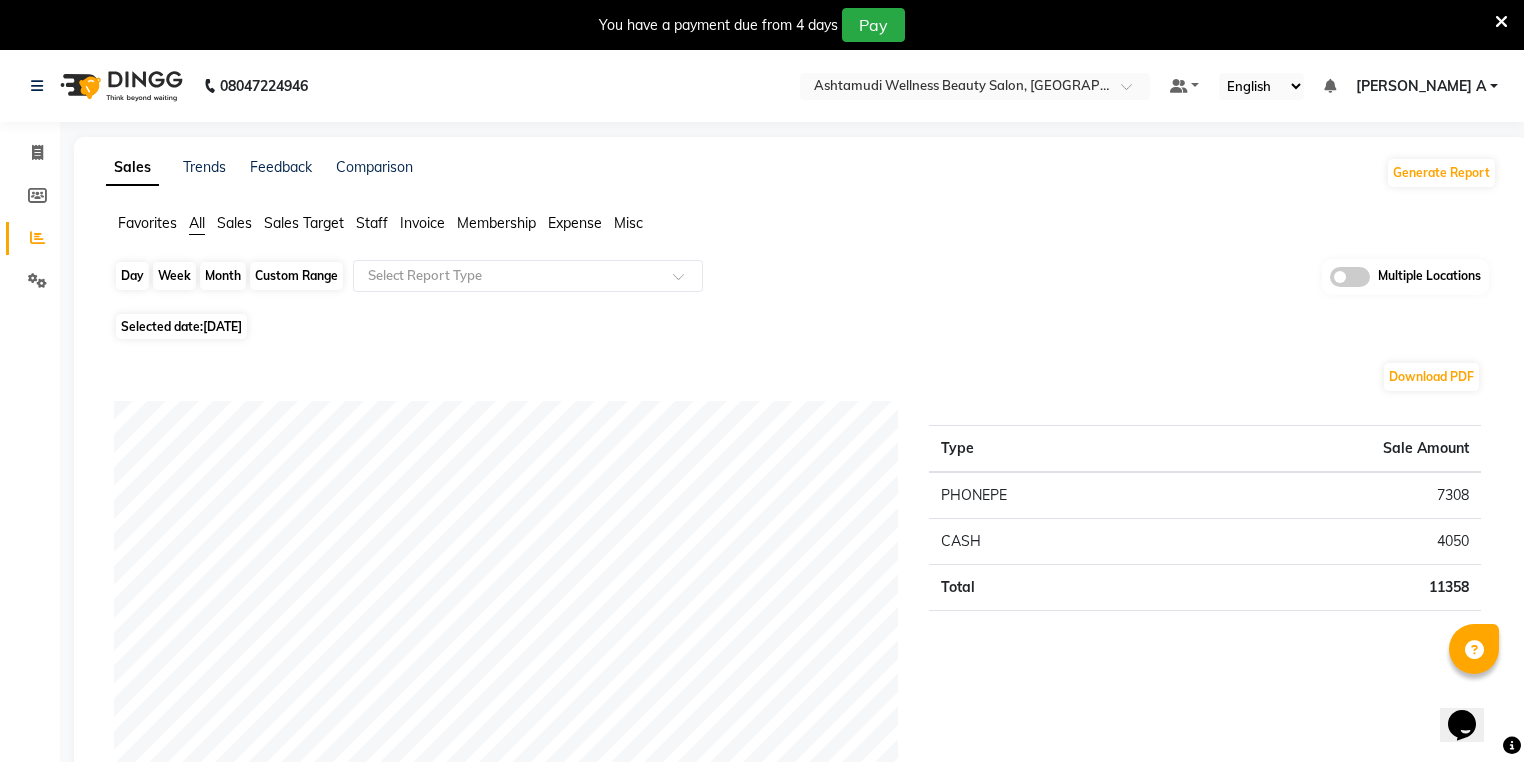 click on "Day" 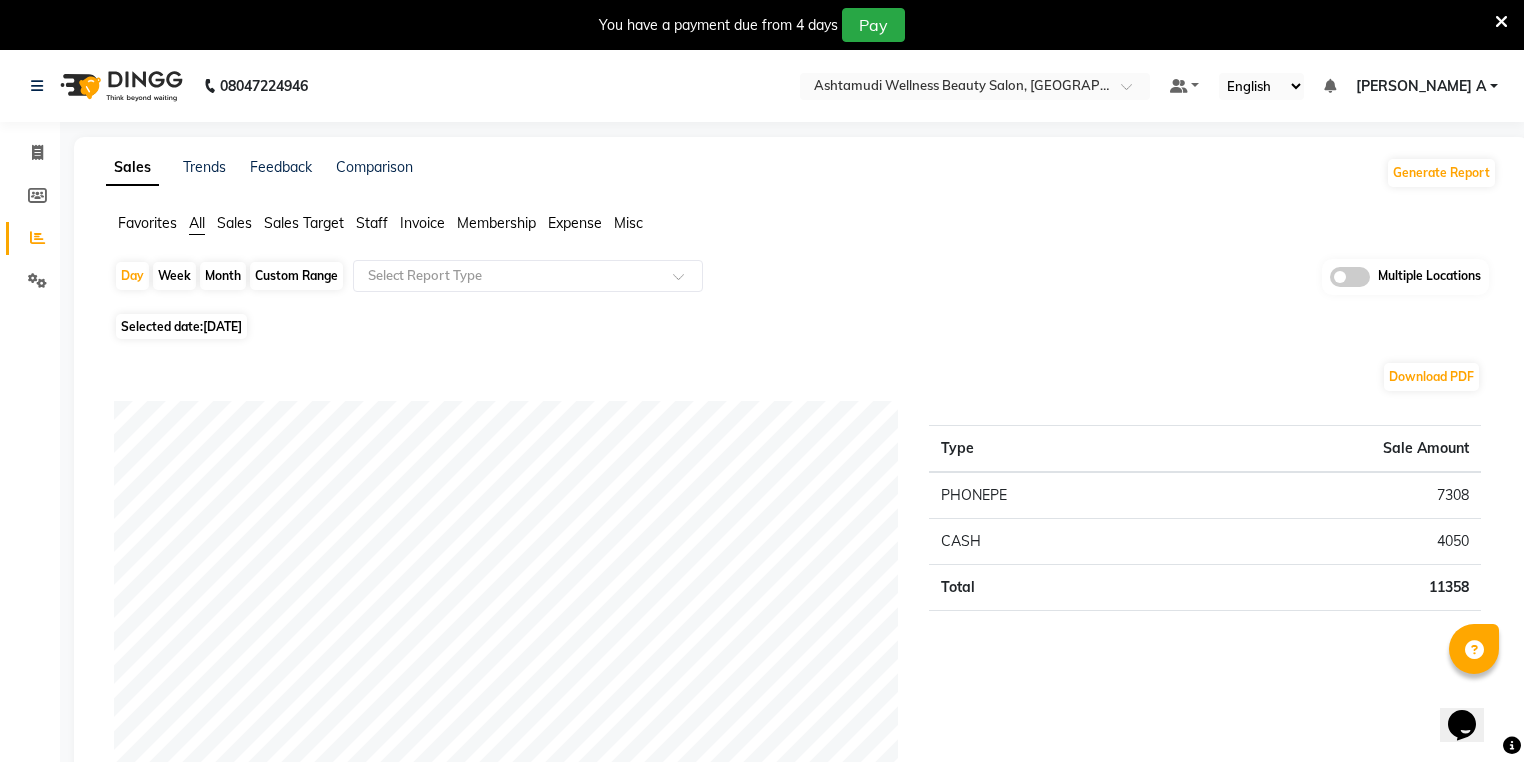 select on "7" 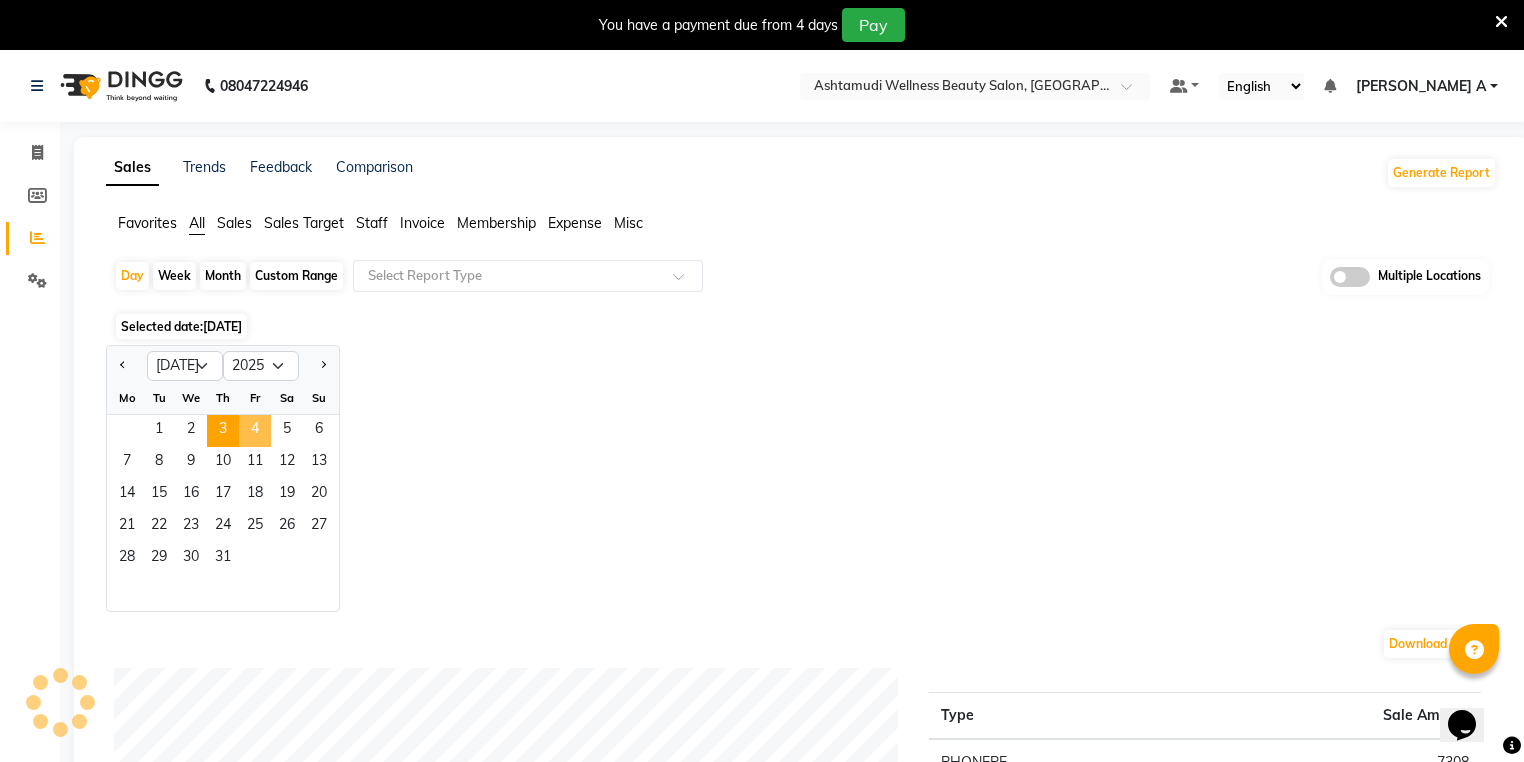 click on "4" 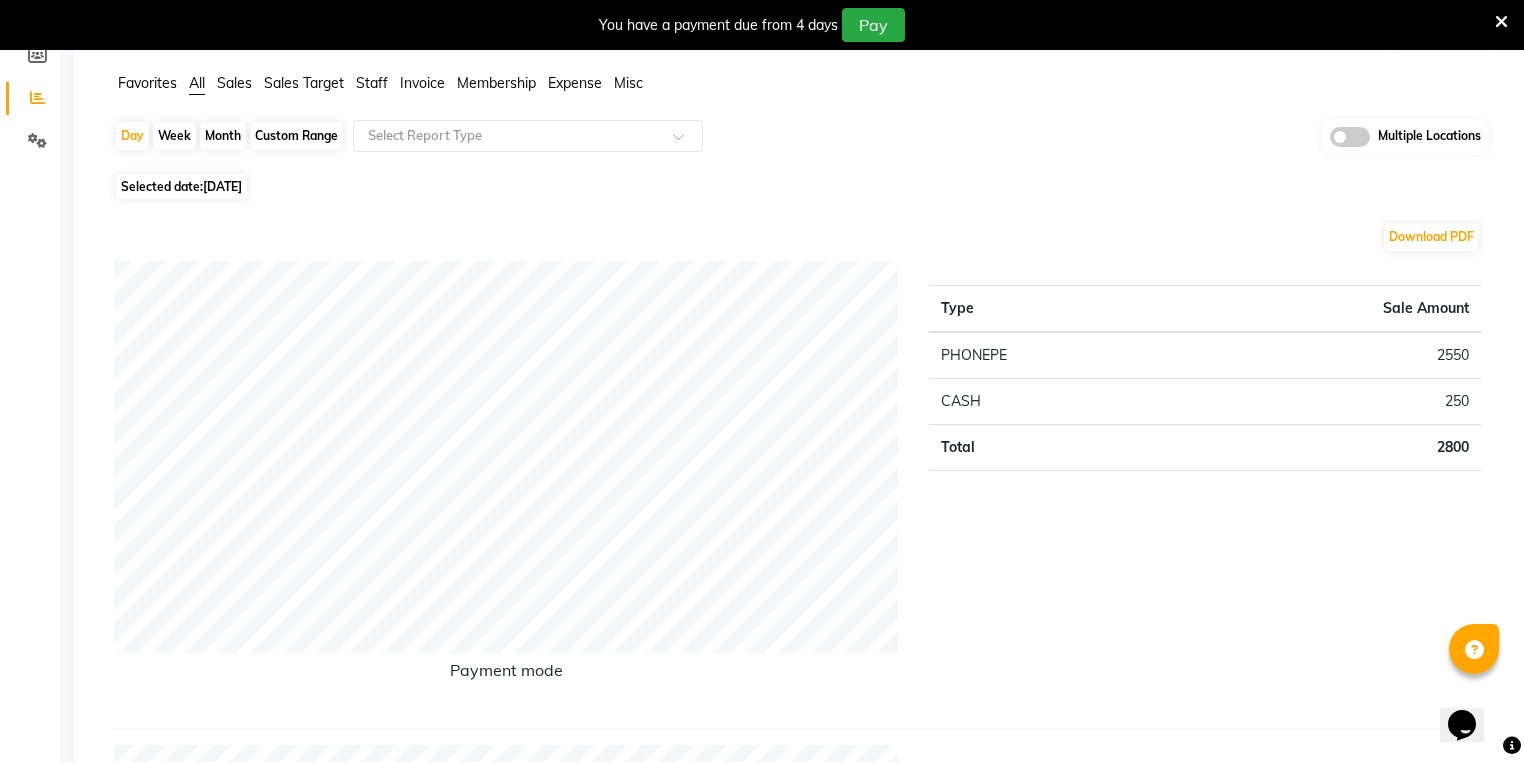 scroll, scrollTop: 0, scrollLeft: 0, axis: both 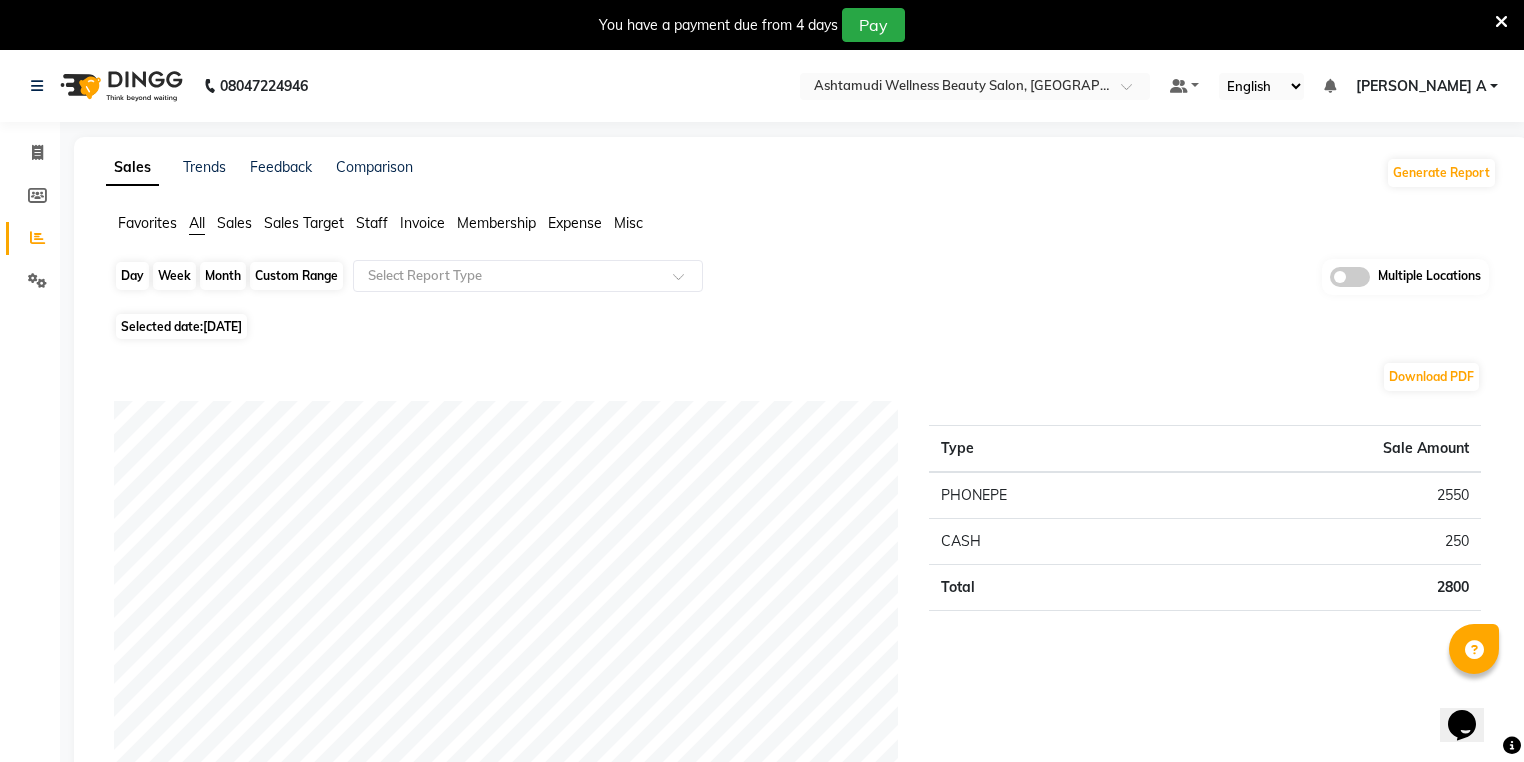 click on "Day" 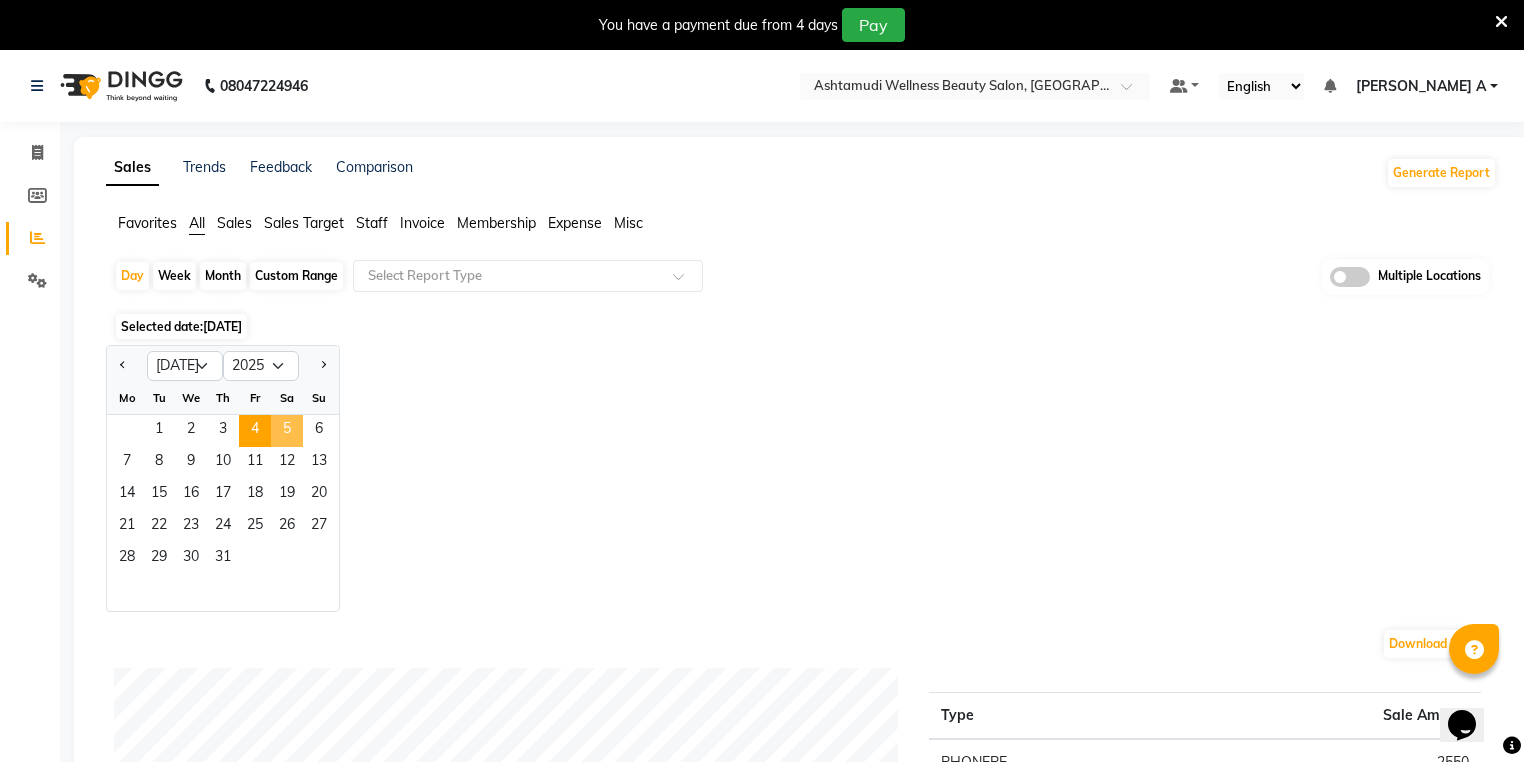 click on "5" 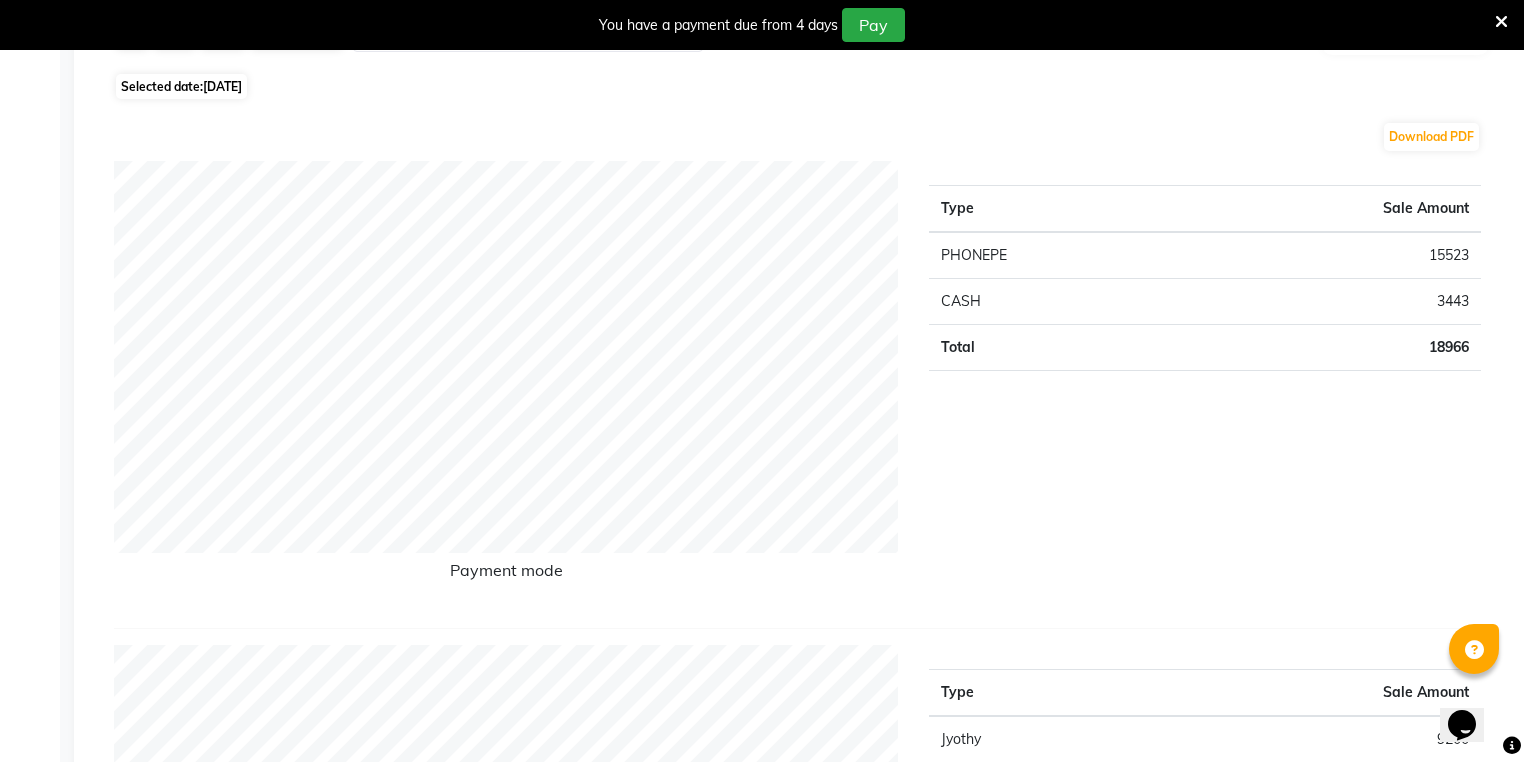 scroll, scrollTop: 0, scrollLeft: 0, axis: both 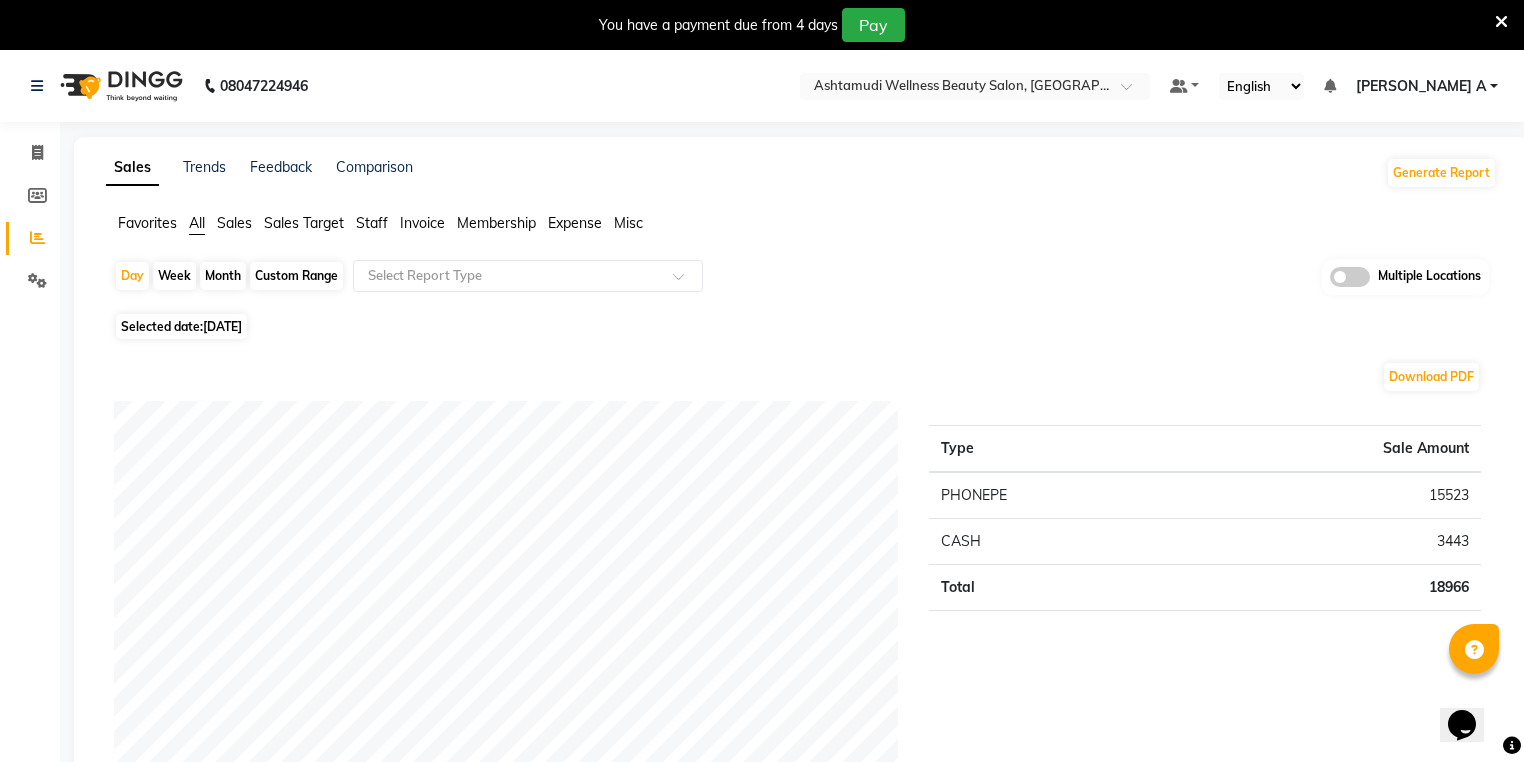 click on "Favorites All Sales Sales Target Staff Invoice Membership Expense Misc  Day   Week   Month   Custom Range  Select Report Type Multiple Locations Selected date:  05-07-2025  Download PDF Payment mode Type Sale Amount PHONEPE 15523 CASH 3443 Total 18966 Staff summary Type Sale Amount Jyothy 9200 Roselin 3917 Rekha B 3357 Soumya 2490 Total 18964 Sales summary Type Sale Amount Vouchers 0 Gift card 0 Tips 0 Prepaid 0 Memberships 0 Packages 0 Services 15185 Products 3780 Fee 0 Total 18965 Expense by type Type Sale Amount MISCELLANEOUS EXPENSES 340 OVERTIME ALLOWANCES 150 Donation and Charity Expenses 120 Water Exp for Drinking 100 FOOD REFRESHMENT FOR CLIENTS 70 Total 780 Service sales Type Sale Amount BOTOX OFFER - ELBOW LENGTH 5900 Anti-Dandruff Treatment With Spa 1500 Highlighting (Per Streaks) 1500 Root Touch-Up (Ammonia Free) 1020 Normal Cleanup 1000 Haircut without wash  997 Eyebrows Threading 742 Full Arm Waxing 700 Half Leg Waxing 500 D-Tan Pack 400 Others 925 Total 15184 ★ Mark as Favorite" 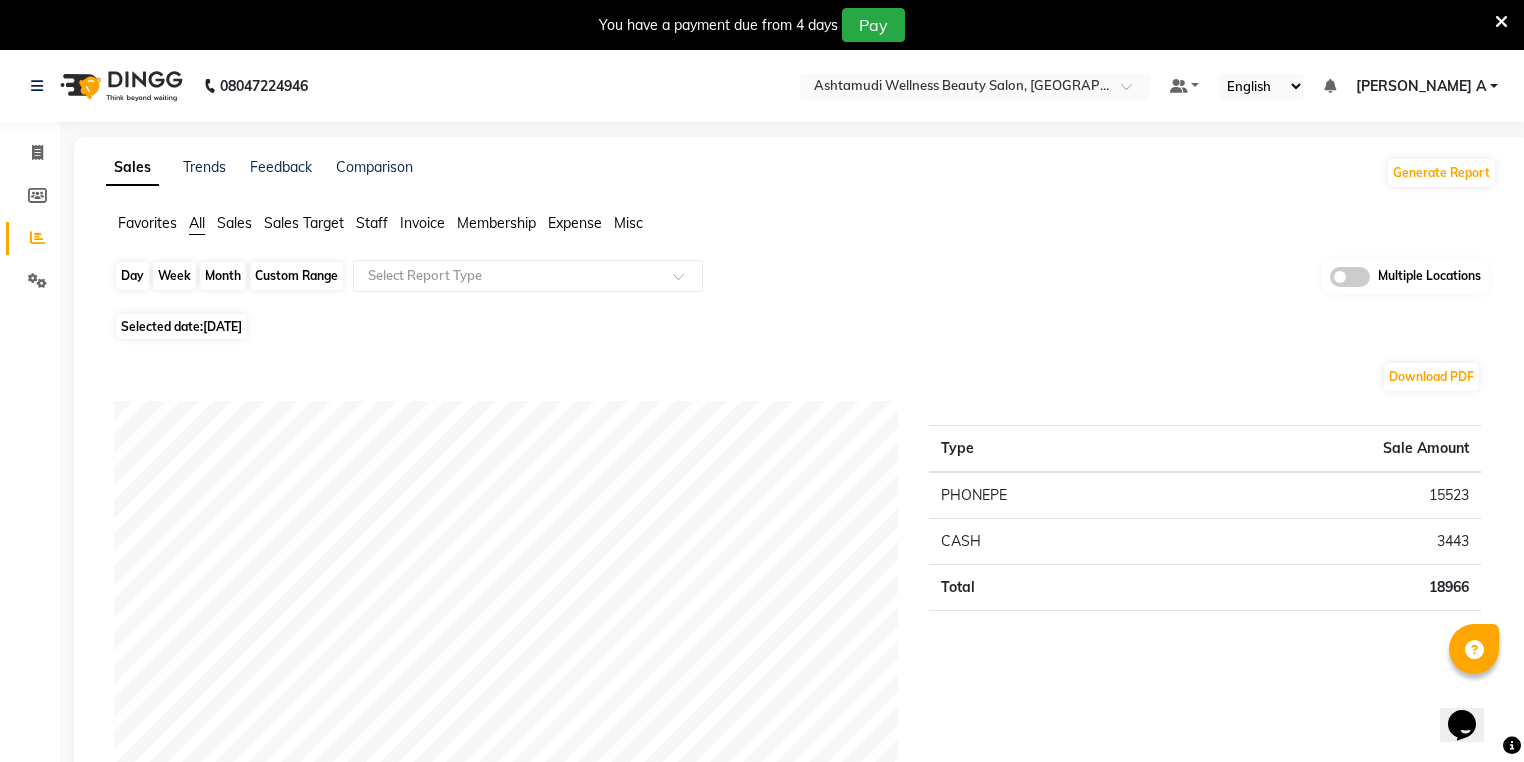 click on "Day" 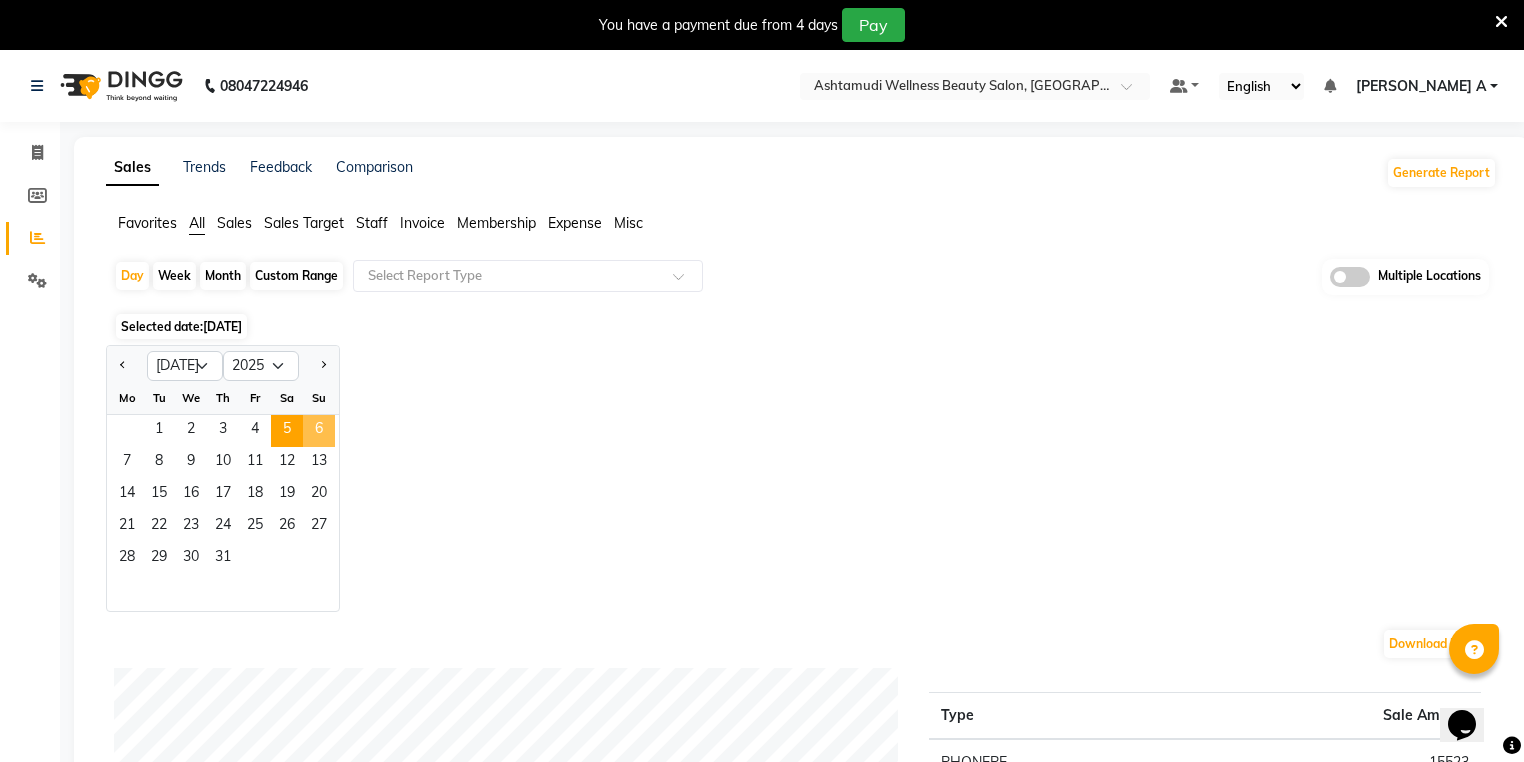 click on "6" 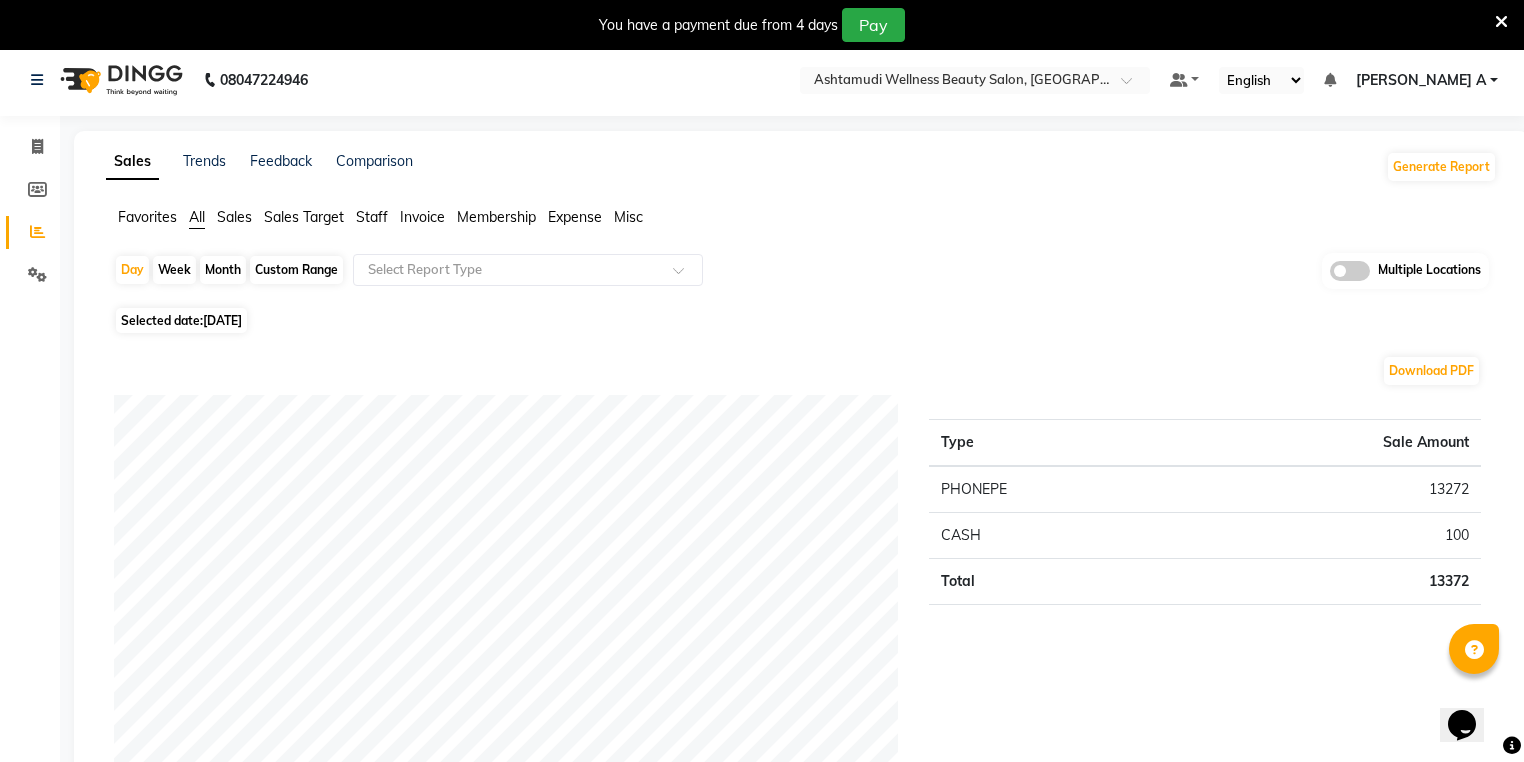 scroll, scrollTop: 0, scrollLeft: 0, axis: both 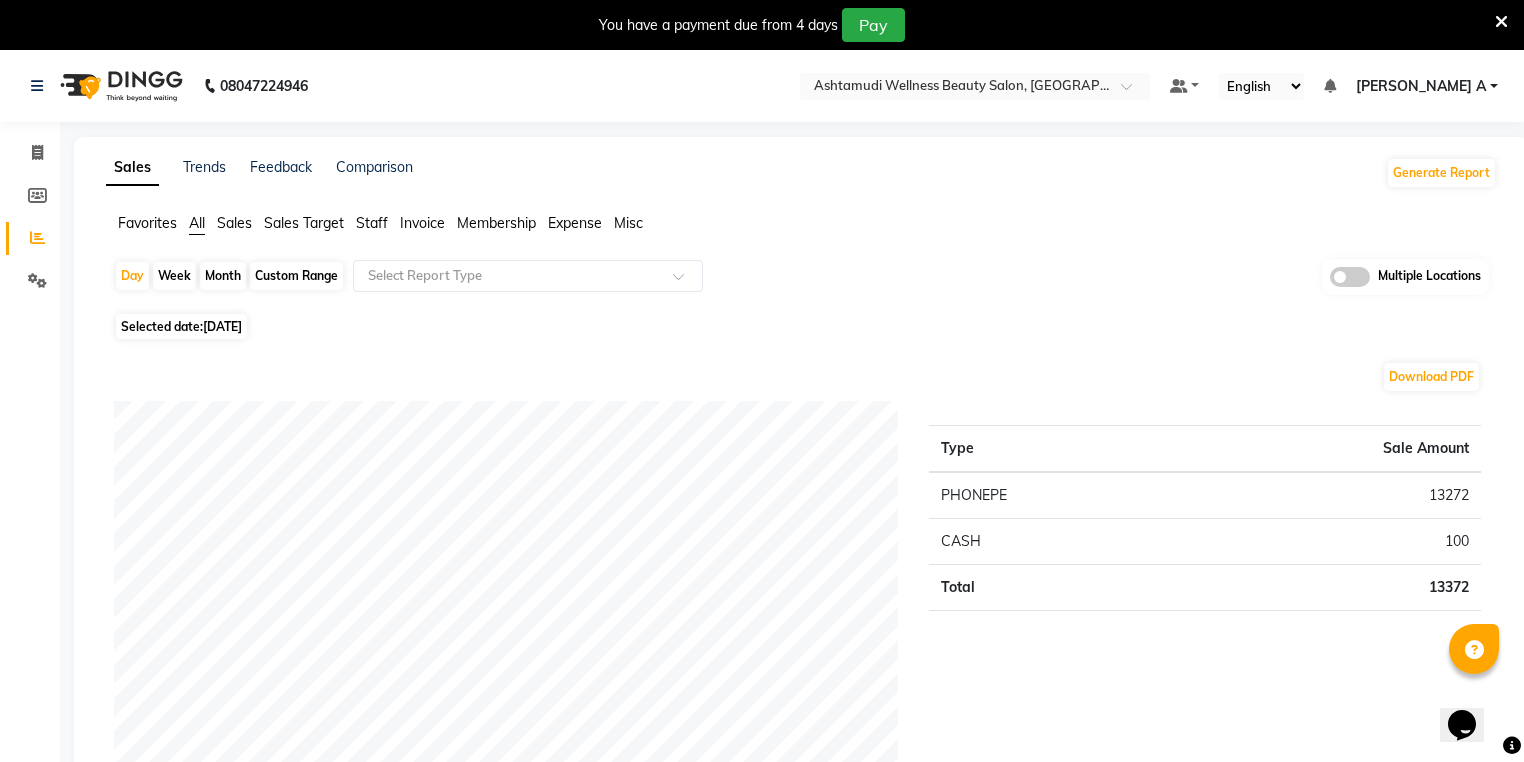 click on "Day   Week   Month   Custom Range  Select Report Type Multiple Locations Selected date:  06-07-2025  Download PDF Payment mode Type Sale Amount PHONEPE 13272 CASH 100 Total 13372 Staff summary Type Sale Amount Sreedevi 7790 Jyothy 3300 Rekha B 2281 Total 13371 Sales summary Type Sale Amount Memberships 0 Prepaid 0 Vouchers 0 Gift card 0 Packages 0 Tips 0 Services 11481 Products 1890 Fee 0 Total 13371 Service sales Type Sale Amount BOTOX OFFER - ELBOW LENGTH 5900 Anti-Dandruff Treatment With Spa 3000 Layer Cut 900 D-Tan Cleanup 800 Eyebrows Threading 300 Hair Wash 297 Full Face Threading 233 Upper Lip Threading 50 Total 11480 ★ Mark as Favorite  Choose how you'd like to save "" report to favorites  Save to Personal Favorites:   Only you can see this report in your favorites tab. Share with Organization:   Everyone in your organization can see this report in their favorites tab.  Save to Favorites" 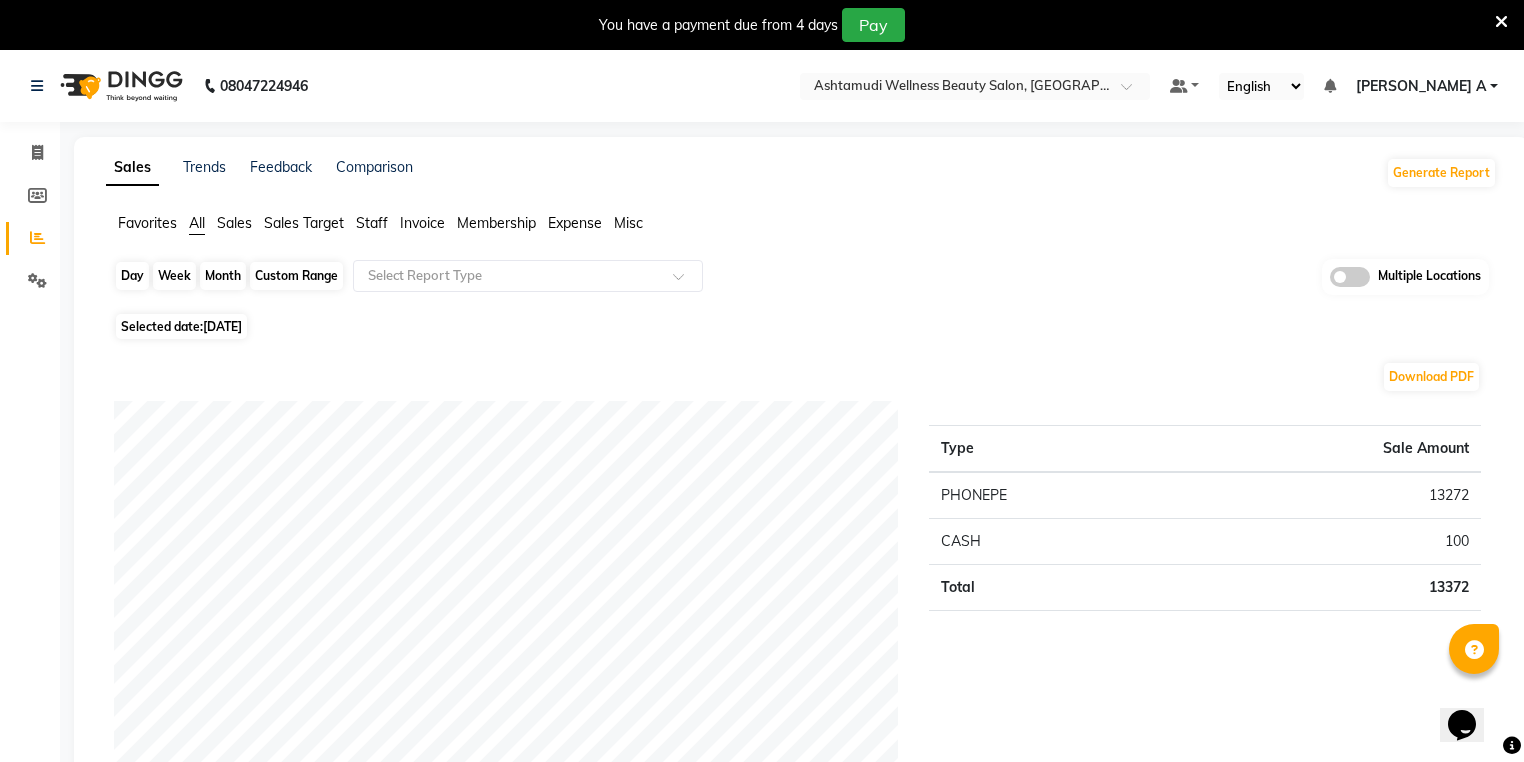 click on "Day" 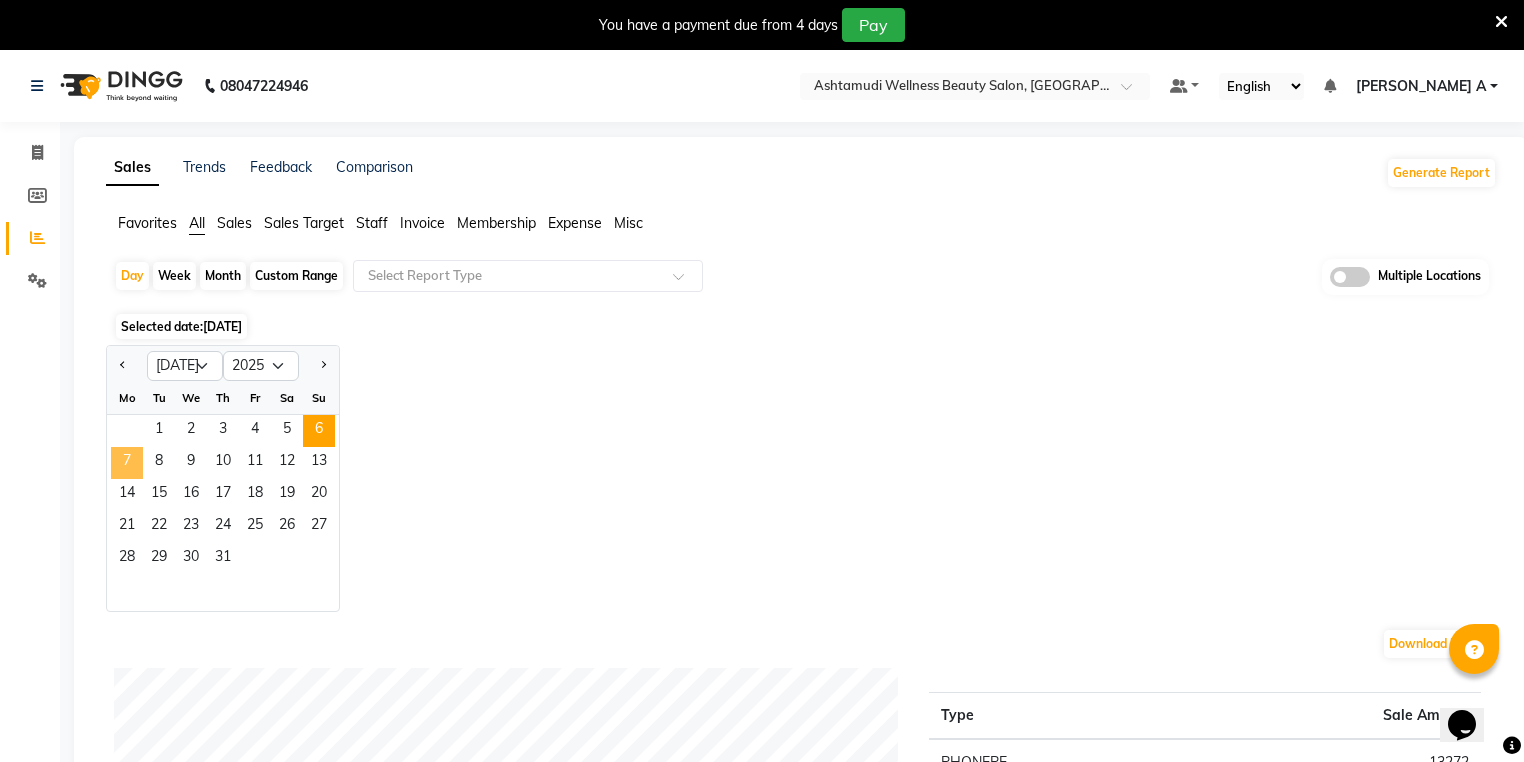 click on "7" 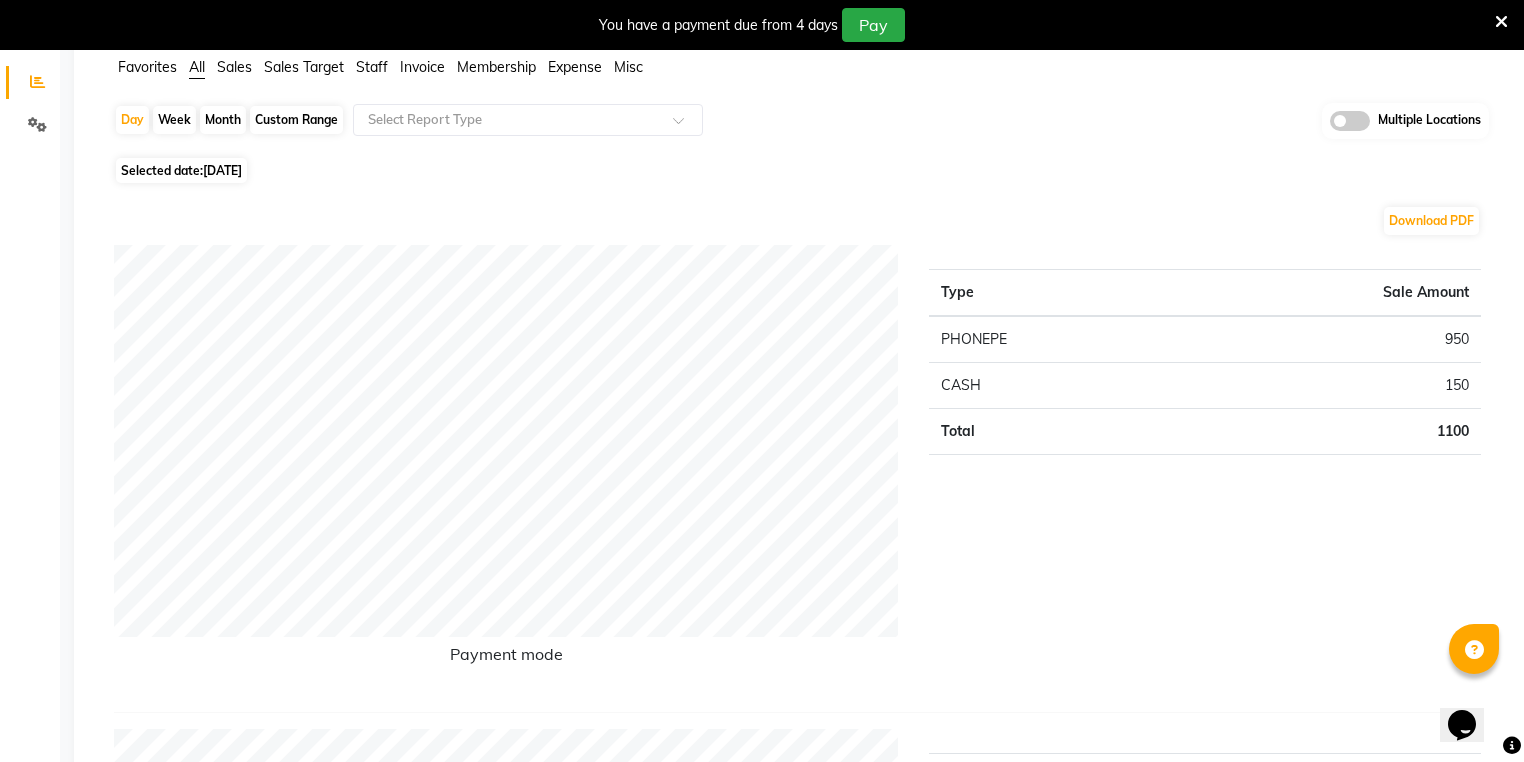 scroll, scrollTop: 0, scrollLeft: 0, axis: both 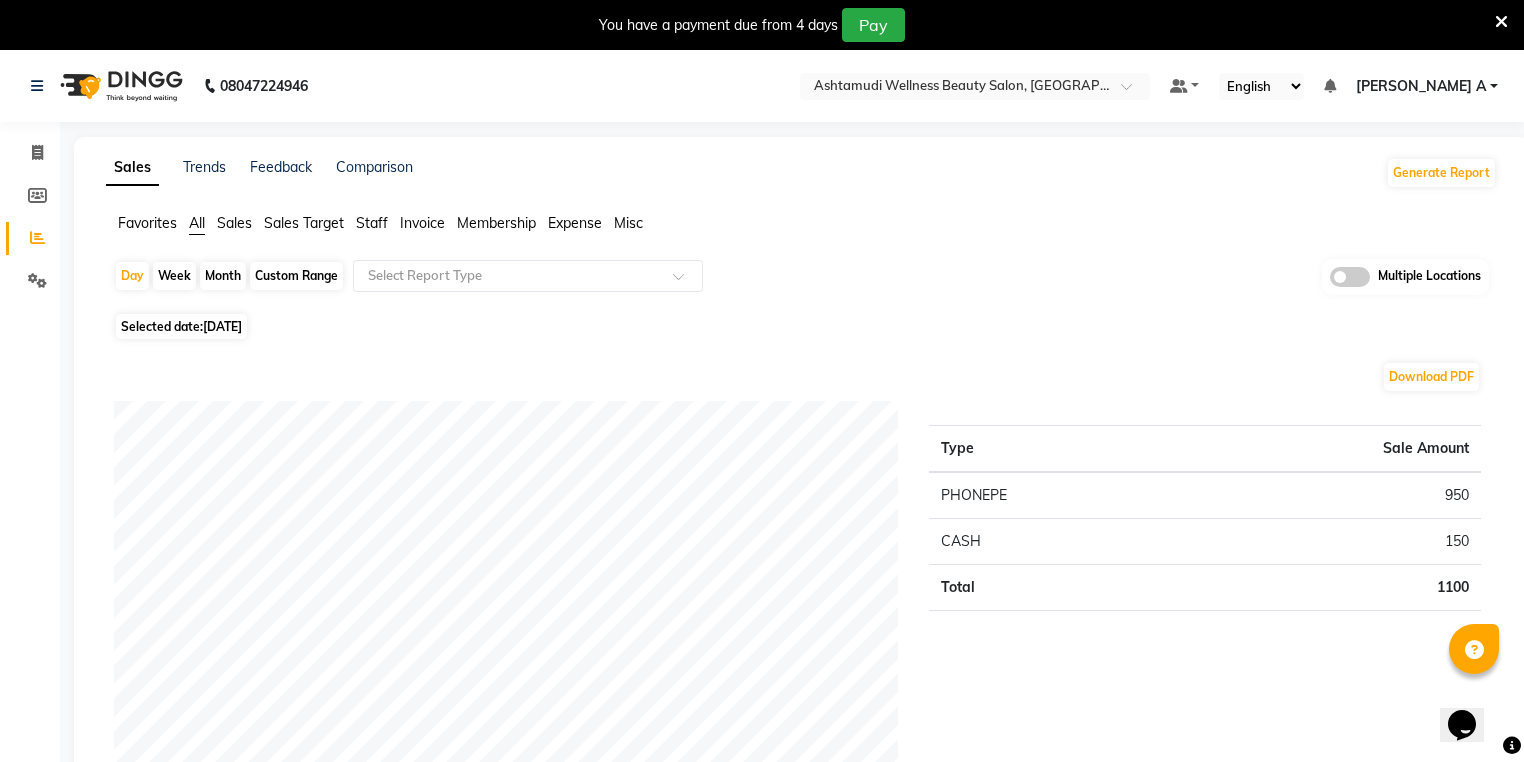 click on "Day   Week   Month   Custom Range  Select Report Type Multiple Locations" 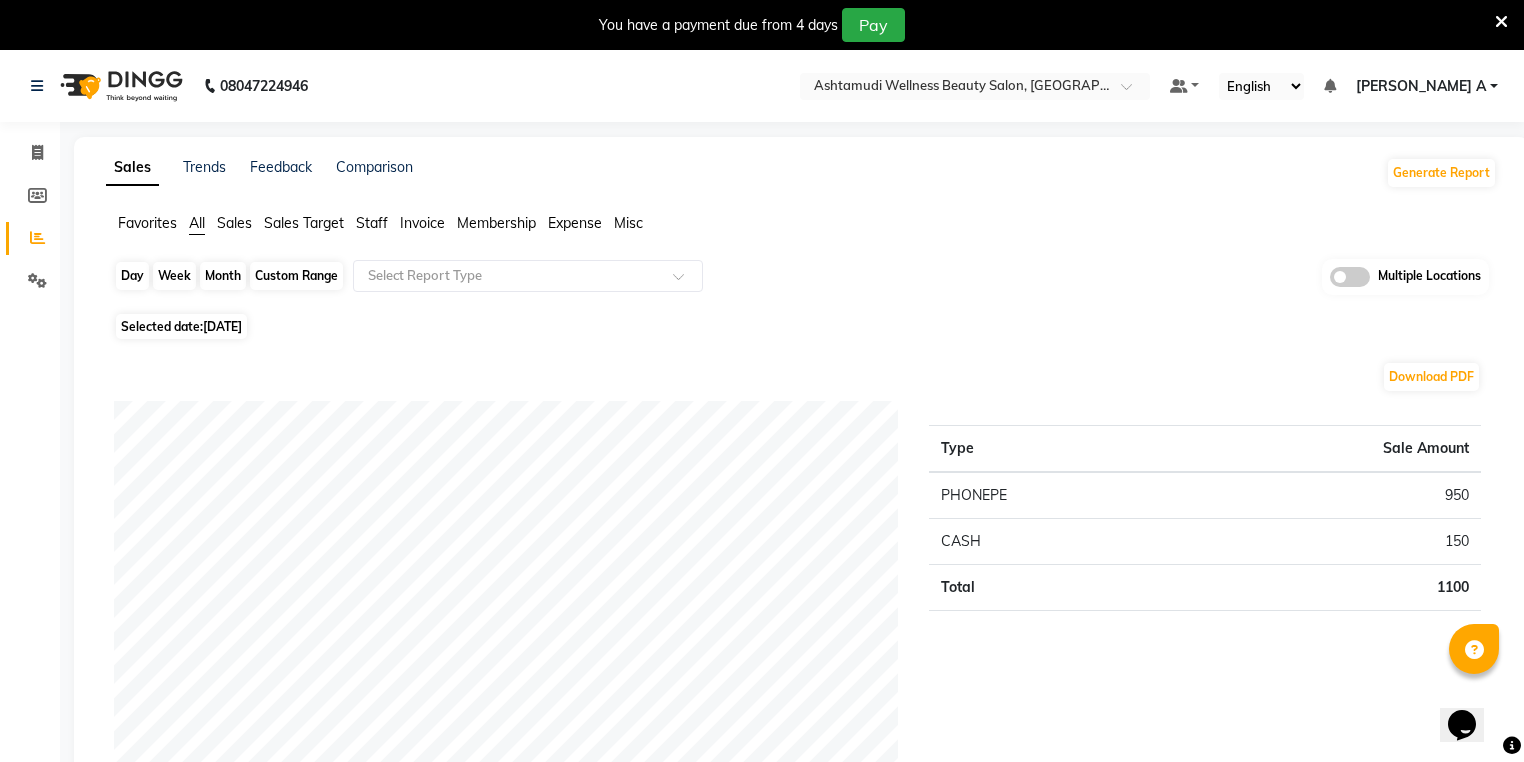 click on "Day" 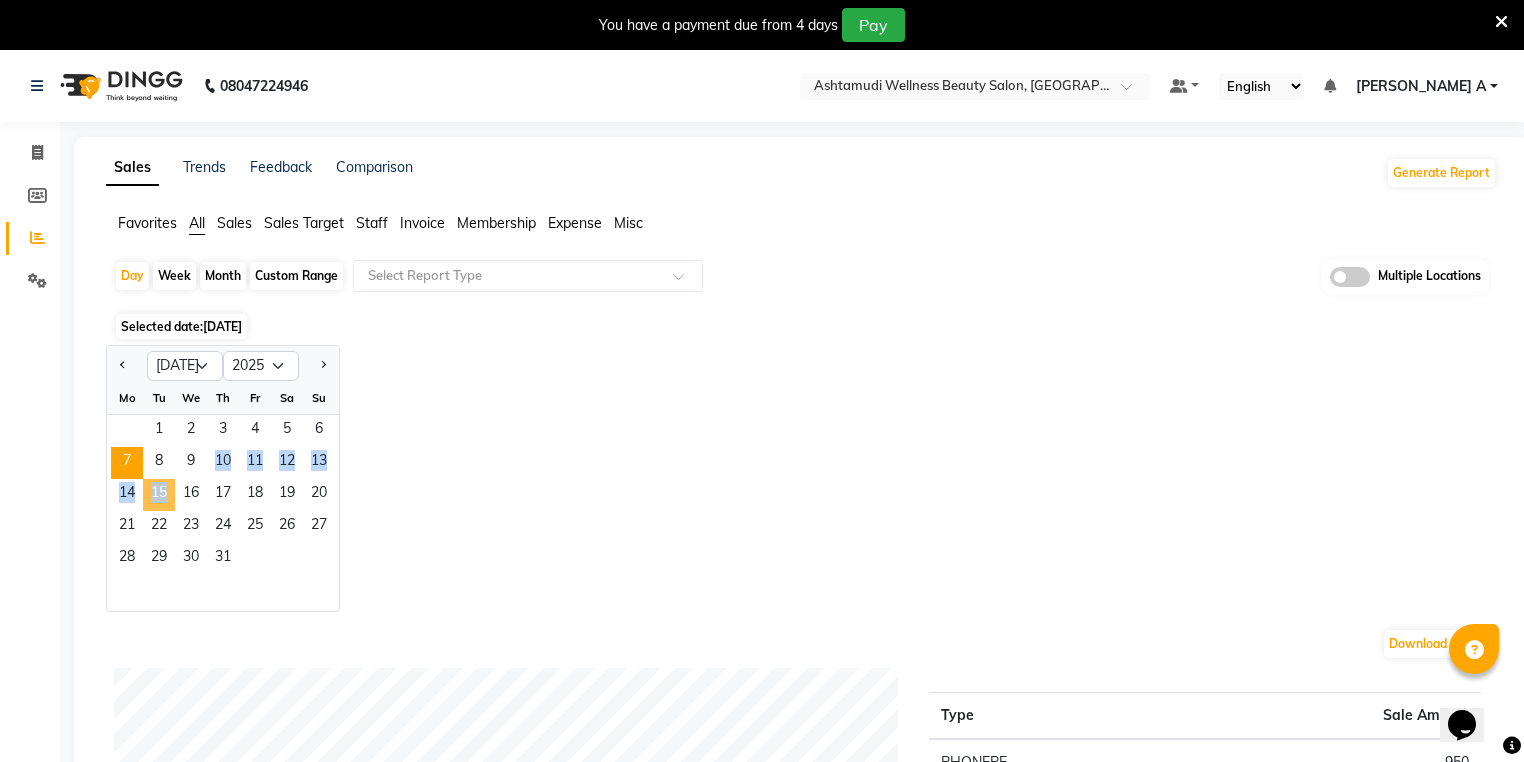 drag, startPoint x: 174, startPoint y: 469, endPoint x: 159, endPoint y: 462, distance: 16.552946 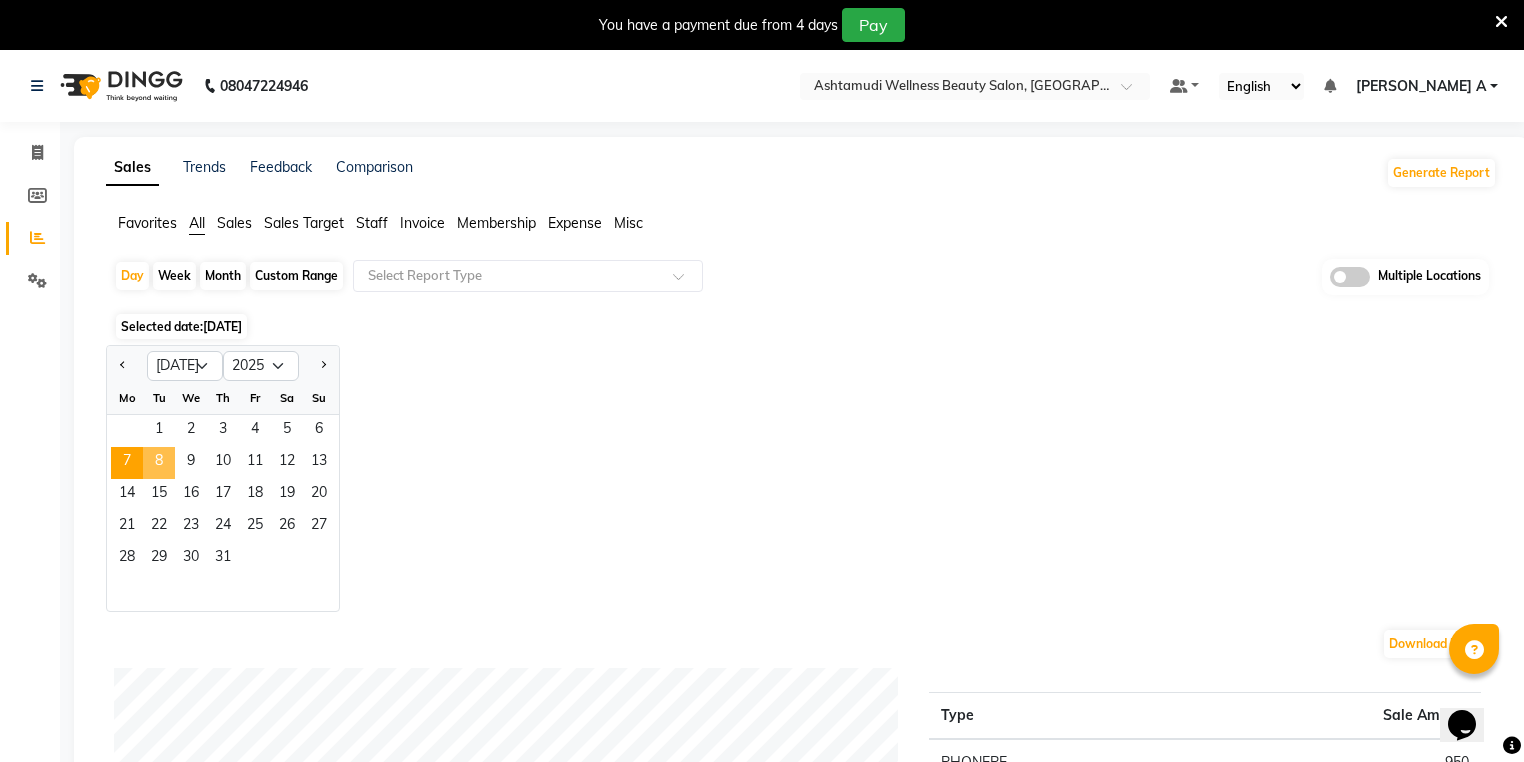 click on "8" 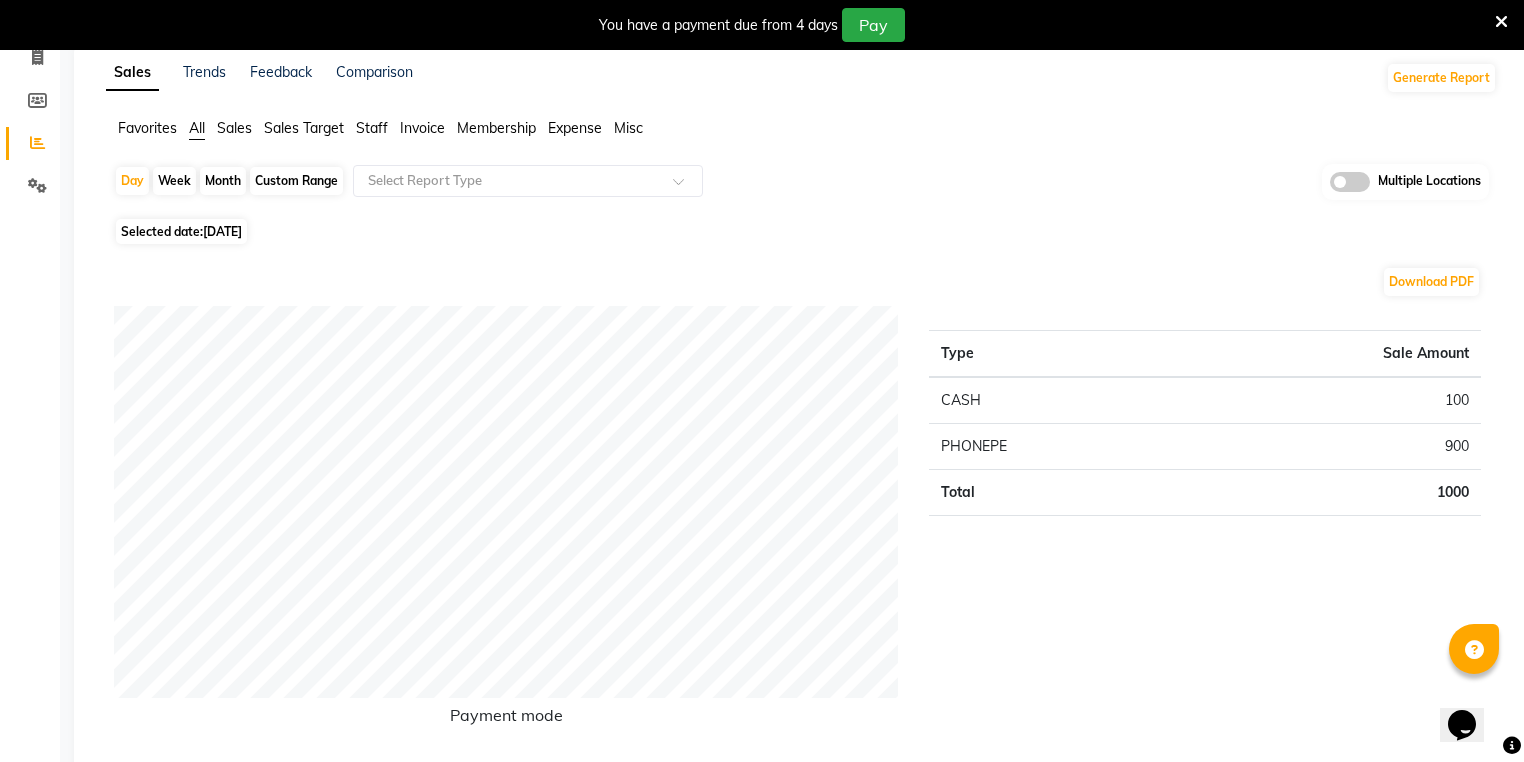 scroll, scrollTop: 0, scrollLeft: 0, axis: both 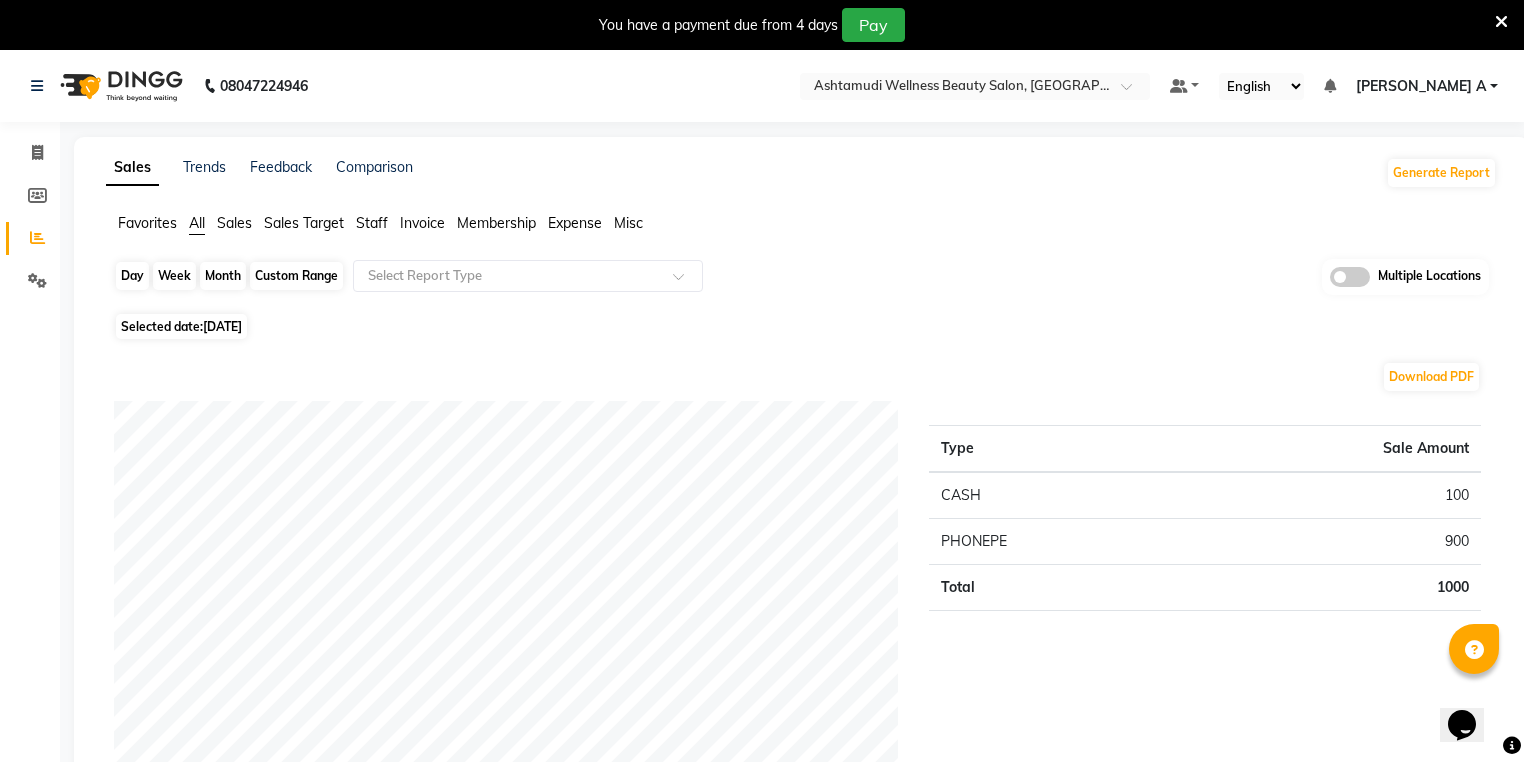 click on "Day" 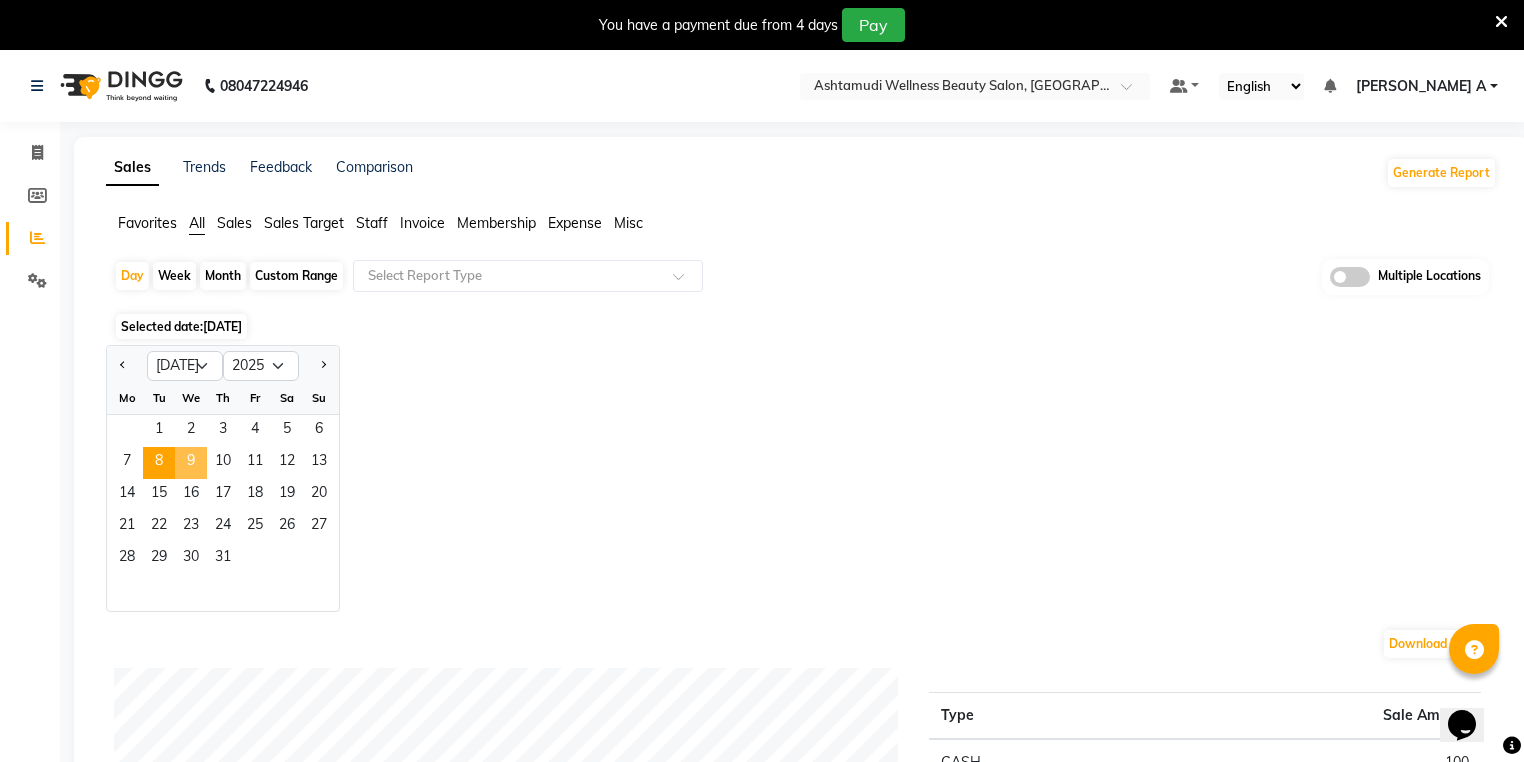 click on "9" 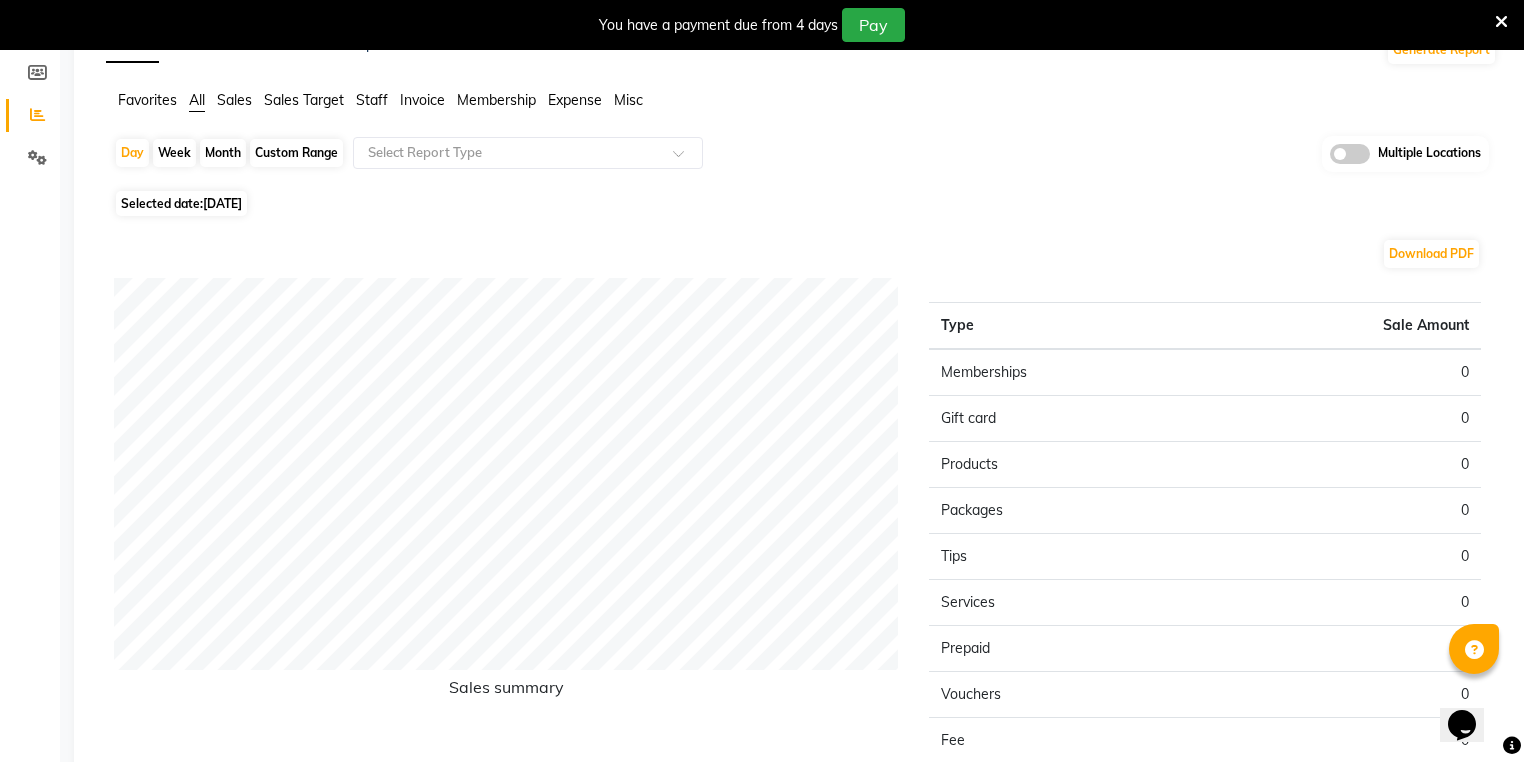 scroll, scrollTop: 0, scrollLeft: 0, axis: both 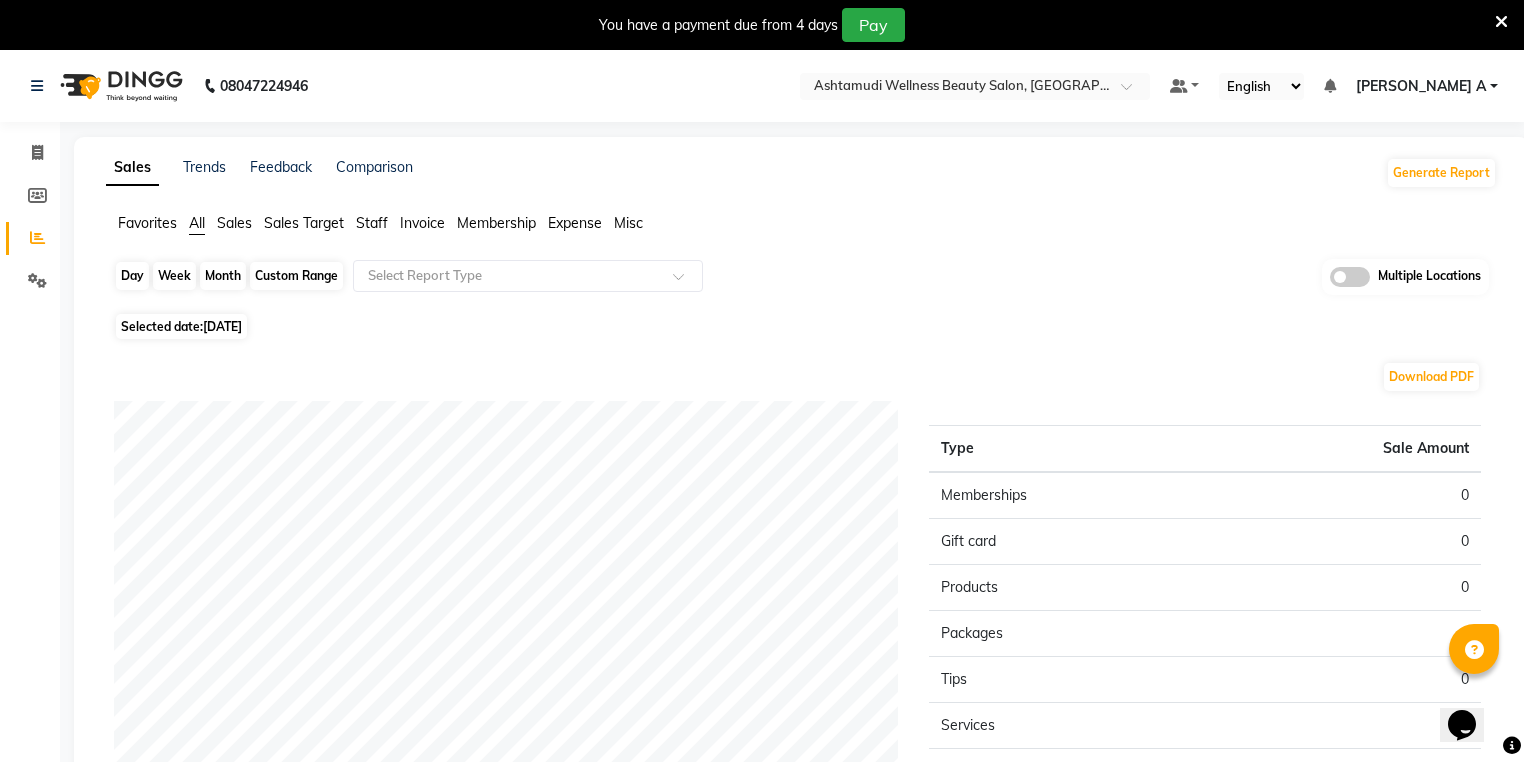 click on "Day" 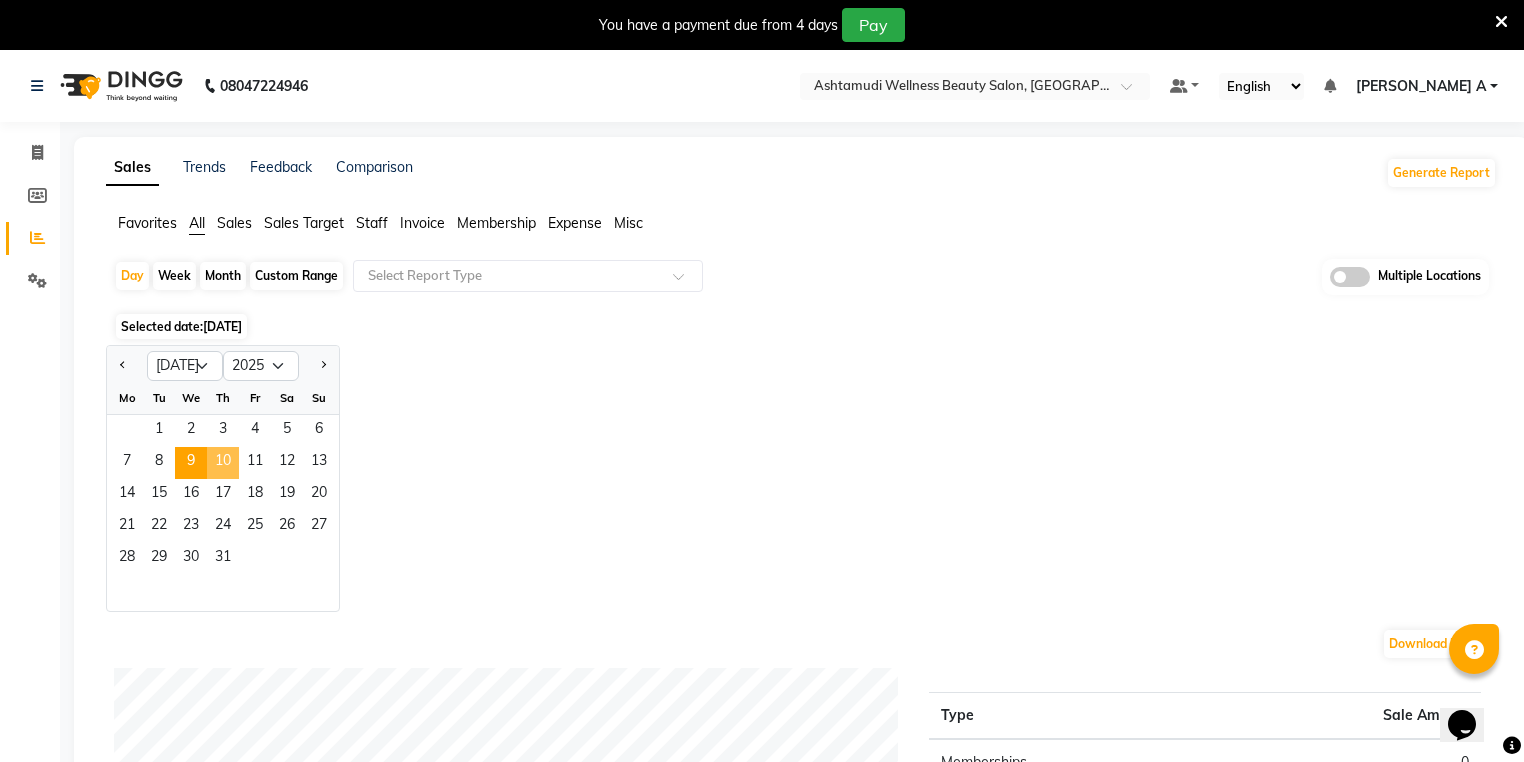 click on "10" 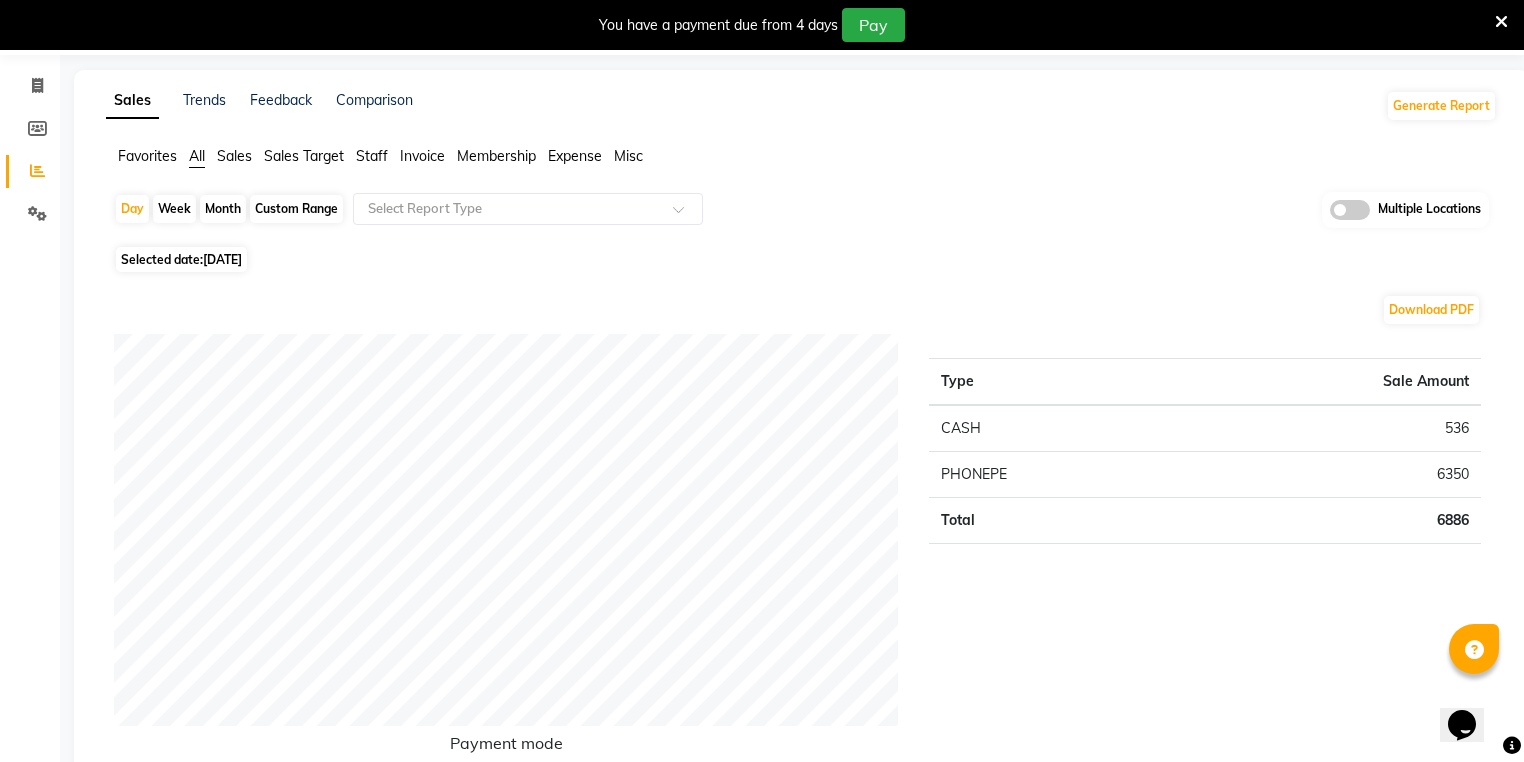 scroll, scrollTop: 0, scrollLeft: 0, axis: both 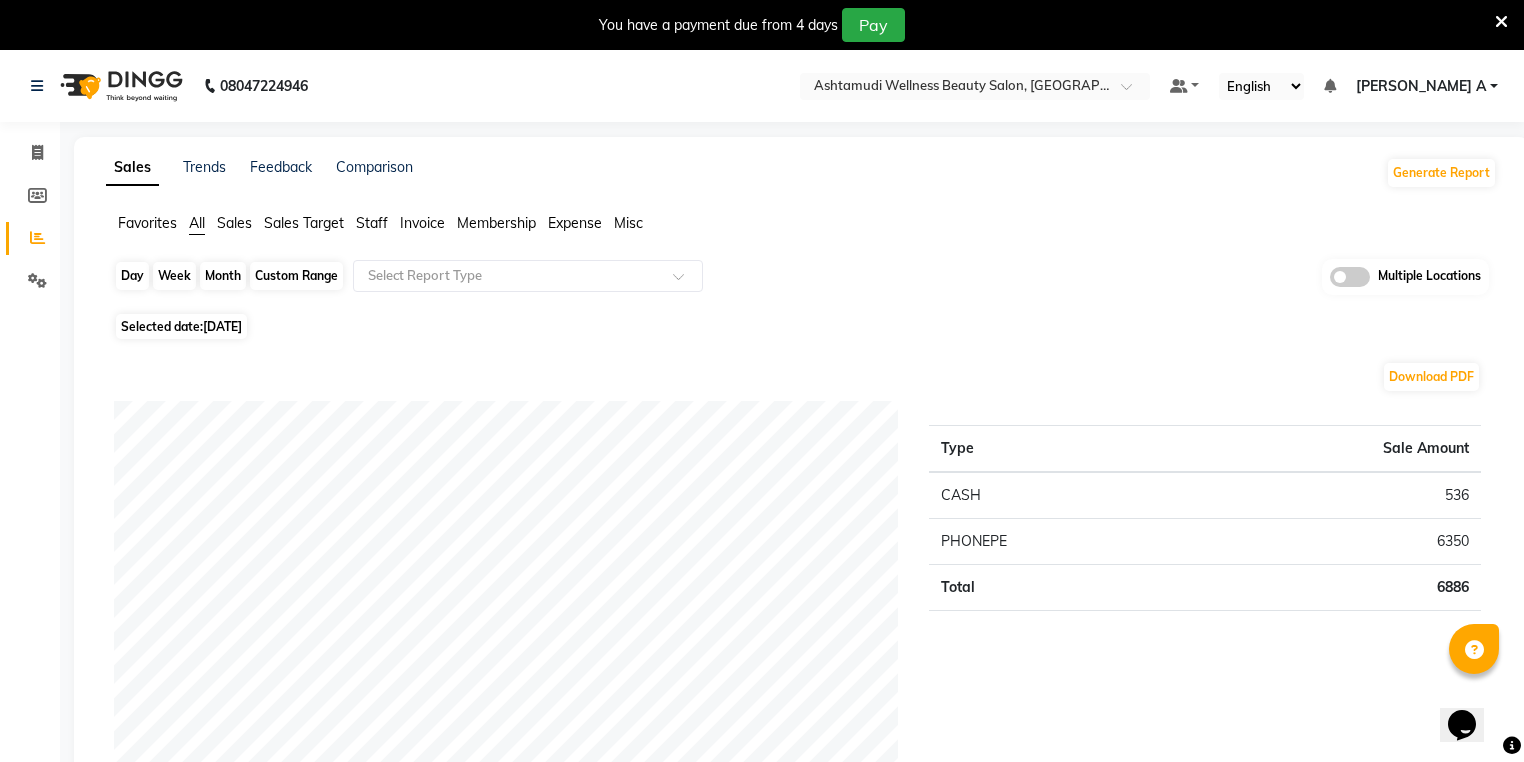 click on "Day" 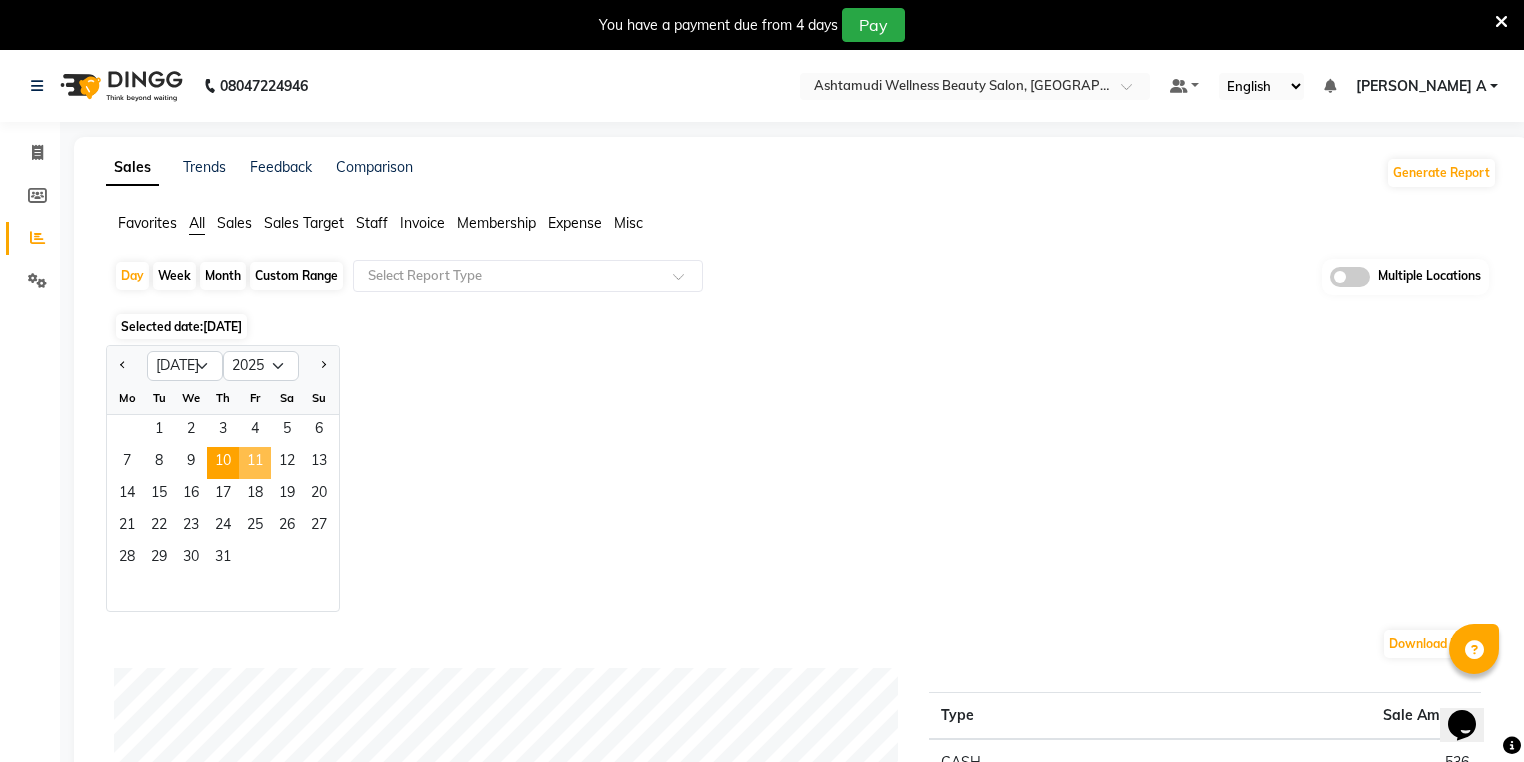 click on "11" 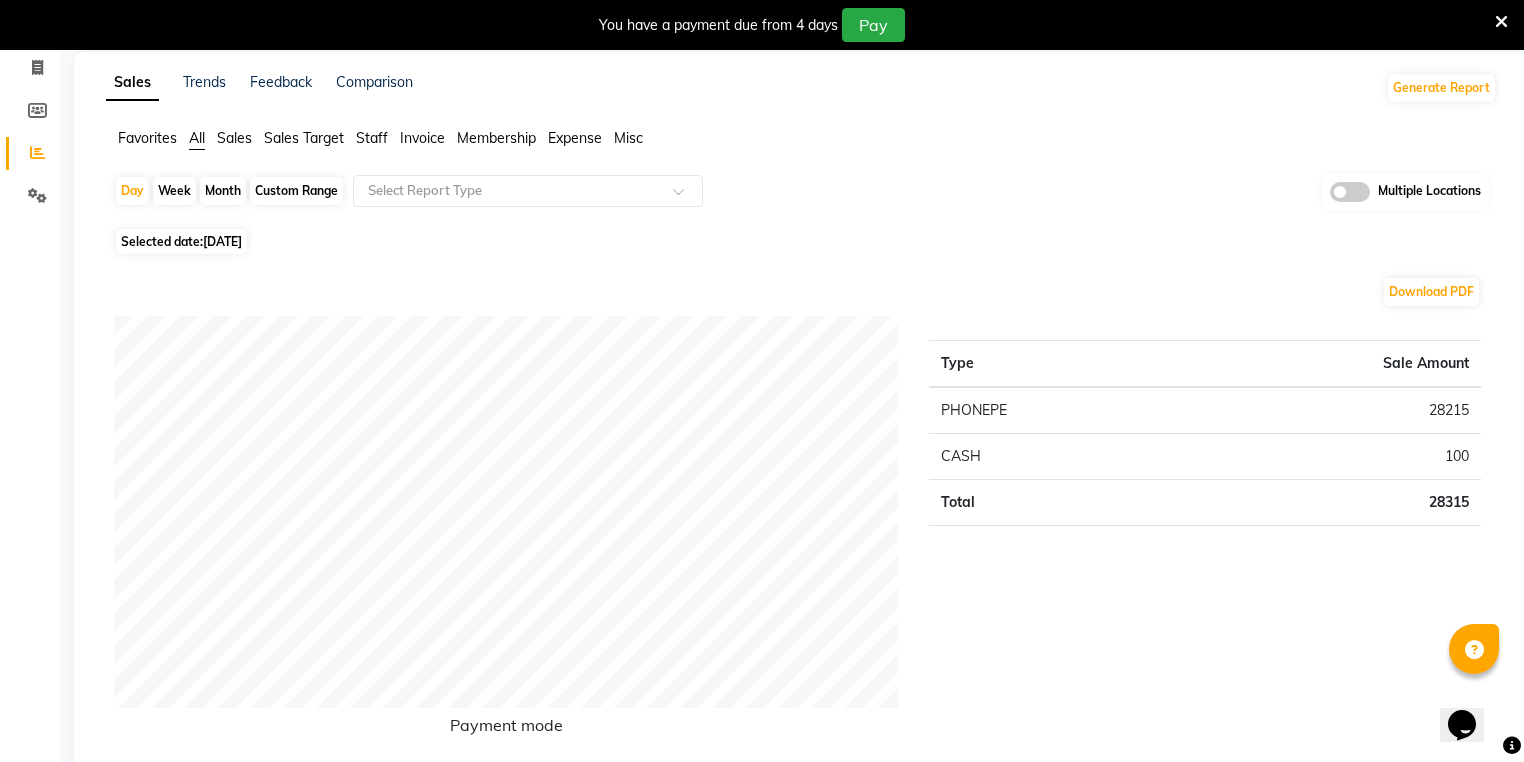 scroll, scrollTop: 0, scrollLeft: 0, axis: both 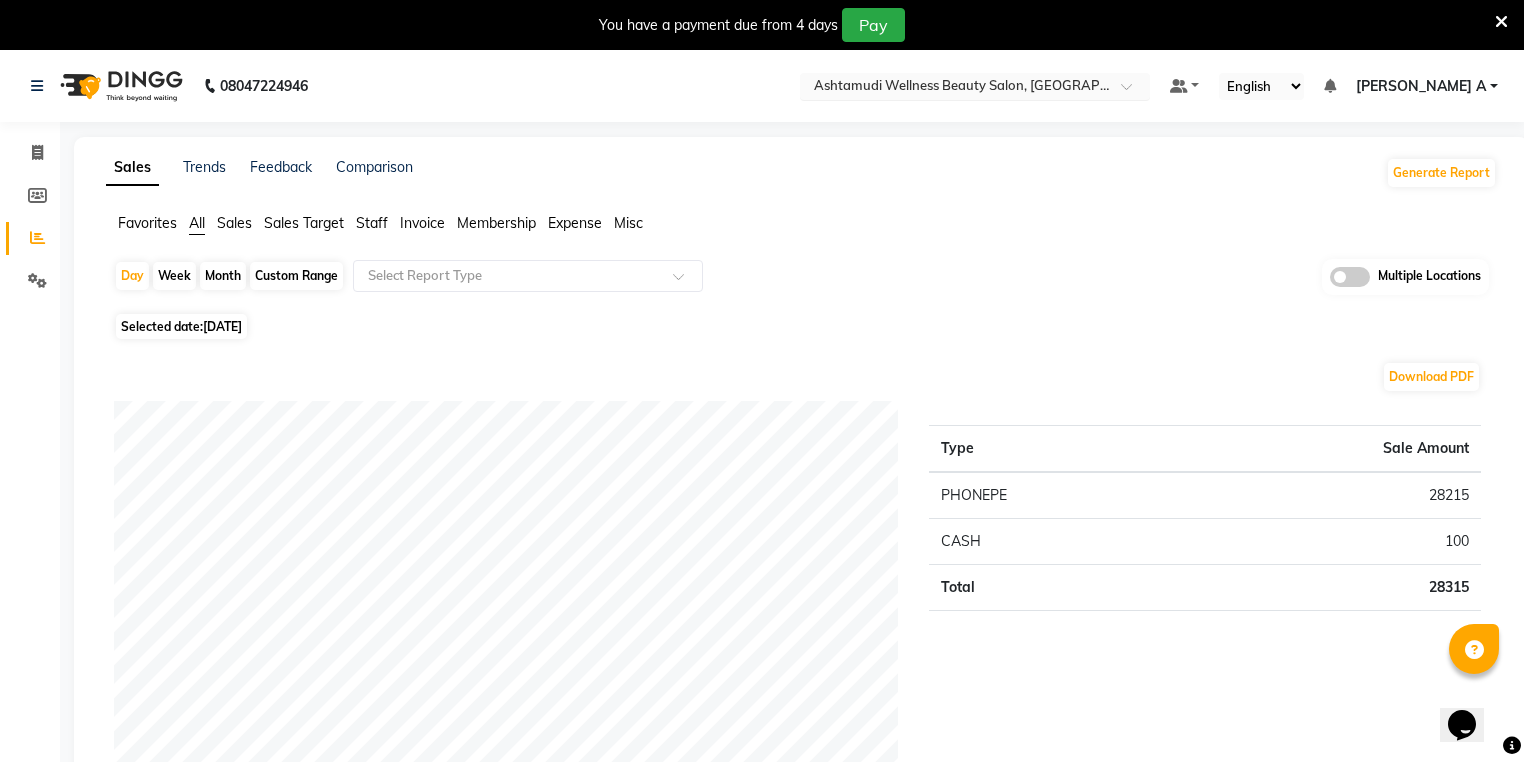 click at bounding box center (955, 88) 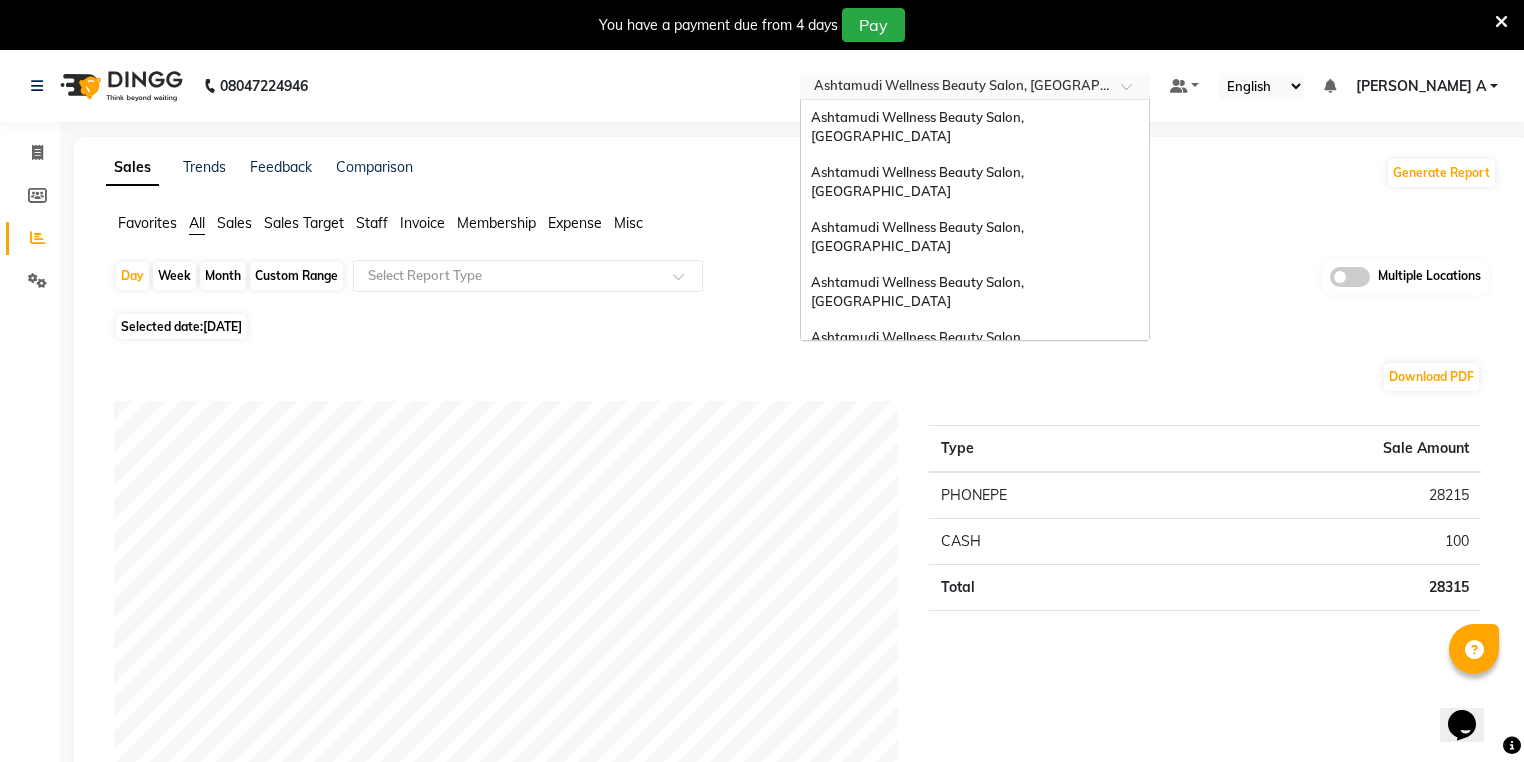 scroll, scrollTop: 312, scrollLeft: 0, axis: vertical 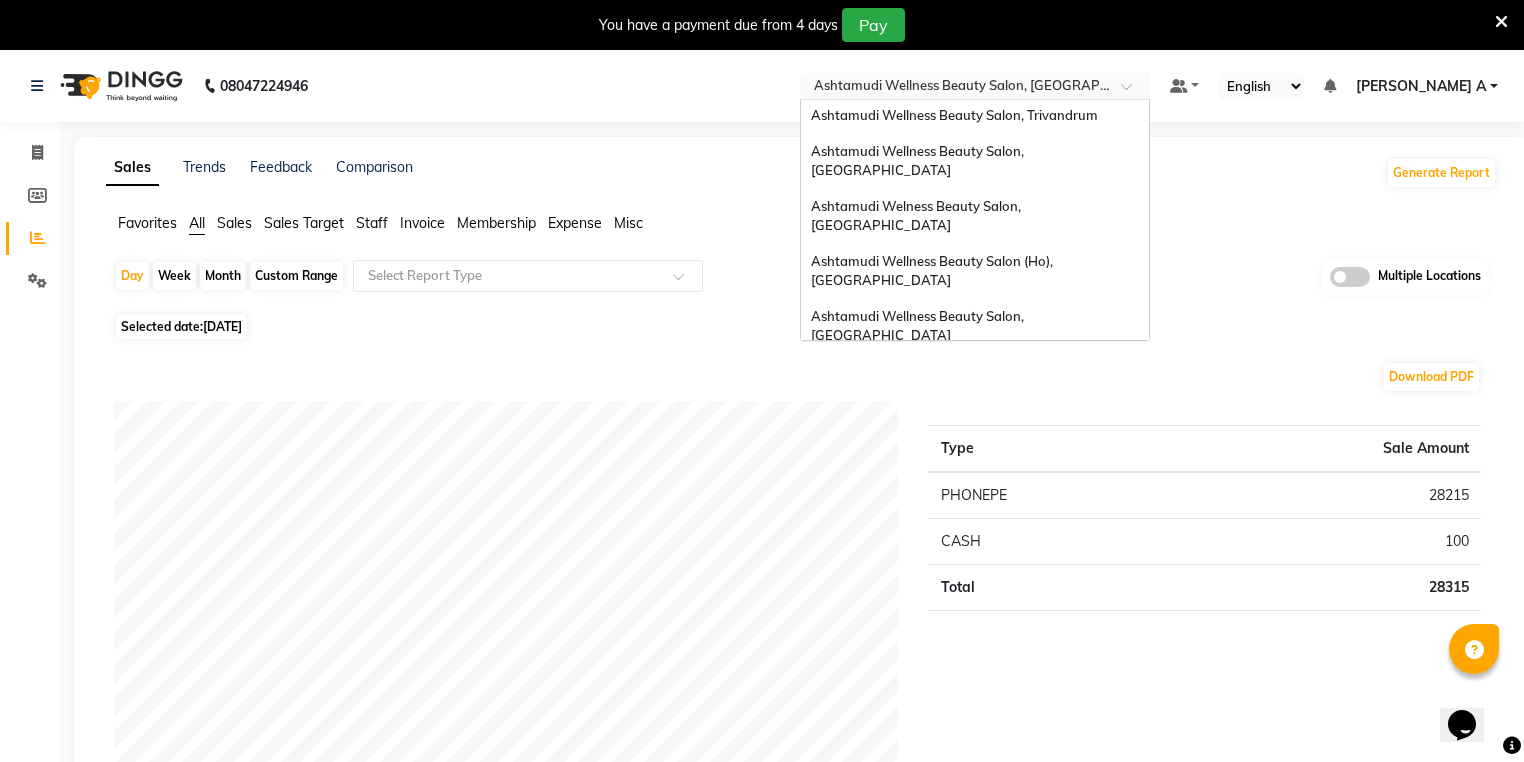 click on "Ashtamudi Beauty Lounge, [GEOGRAPHIC_DATA]" at bounding box center [966, 426] 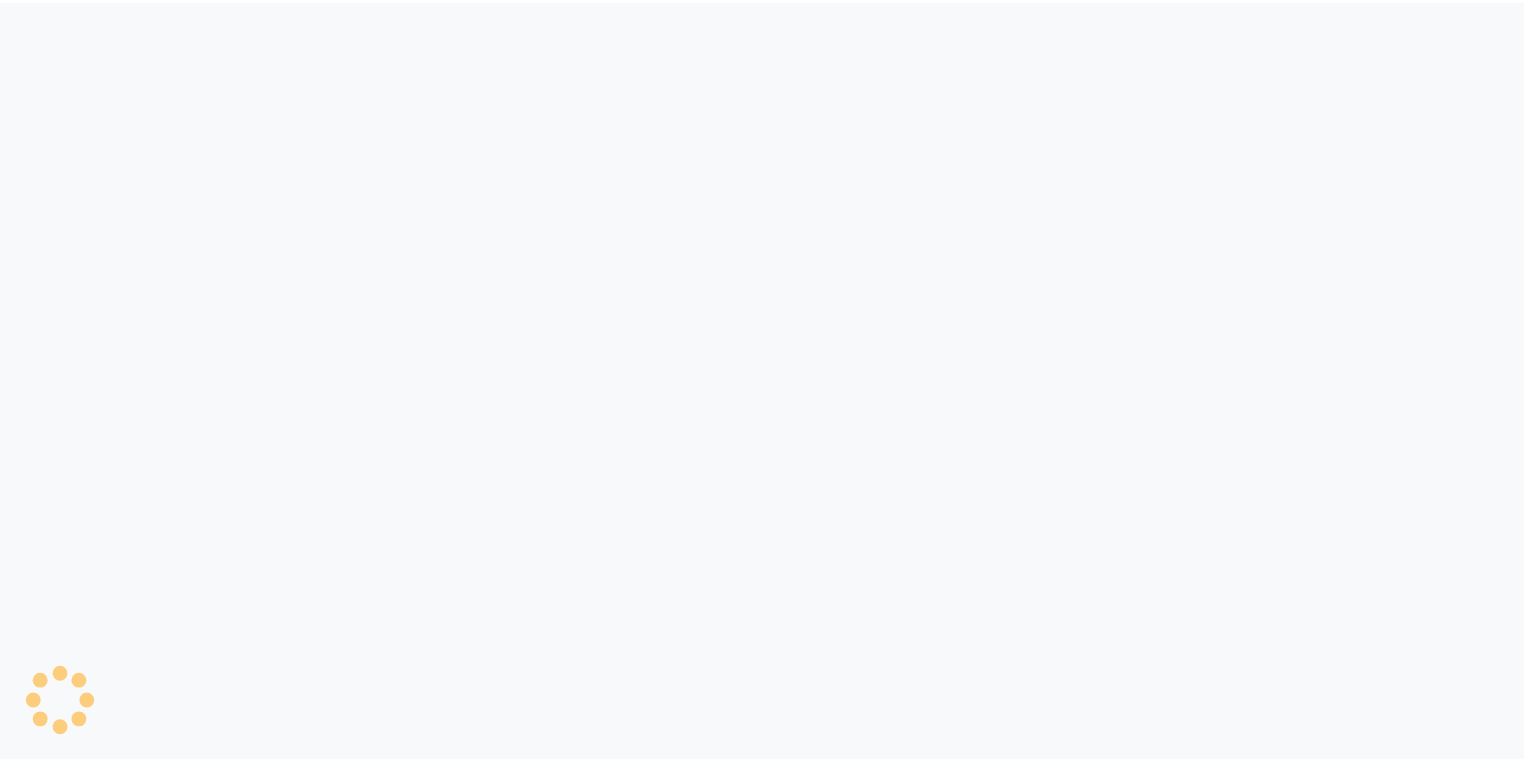 scroll, scrollTop: 0, scrollLeft: 0, axis: both 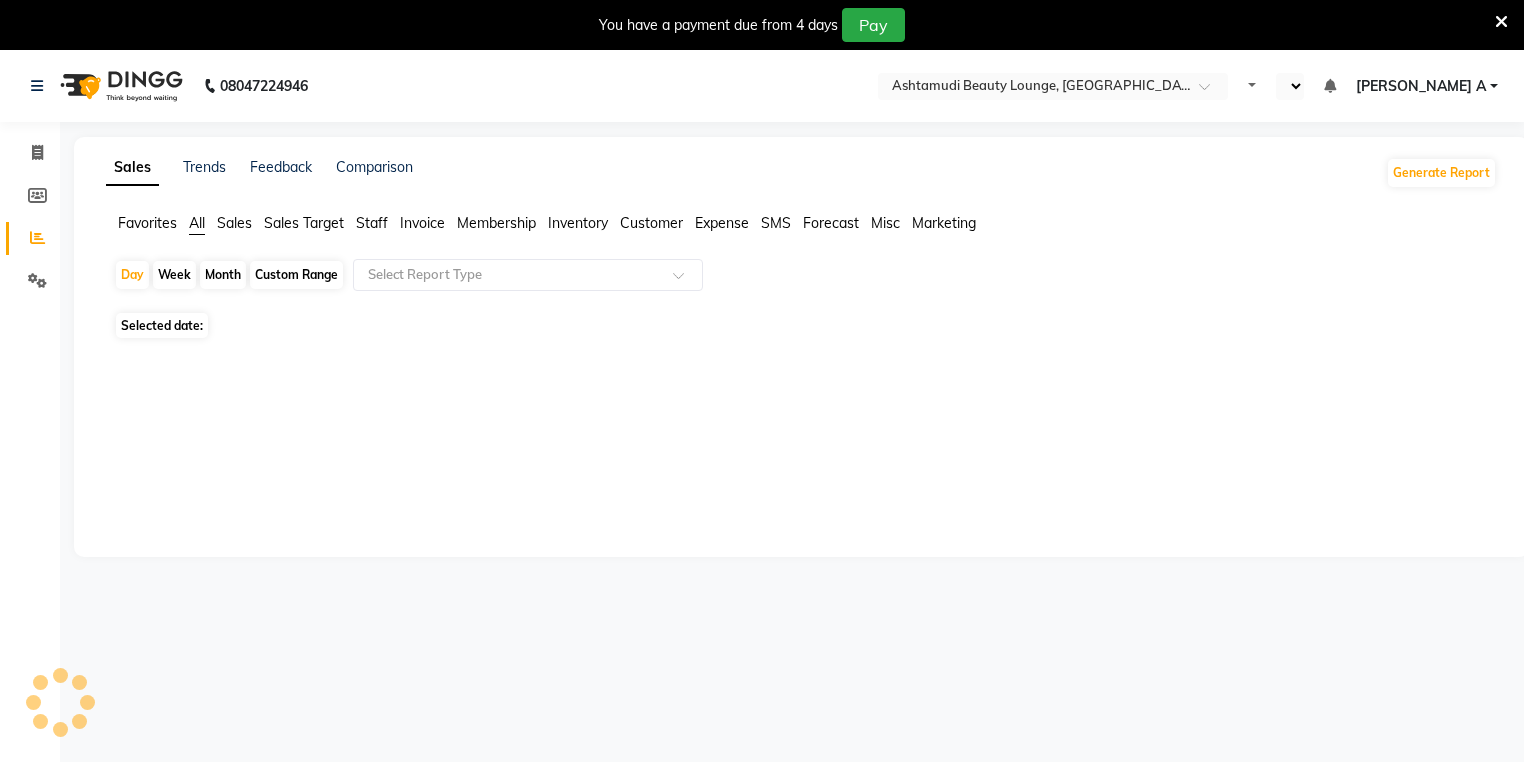 select on "en" 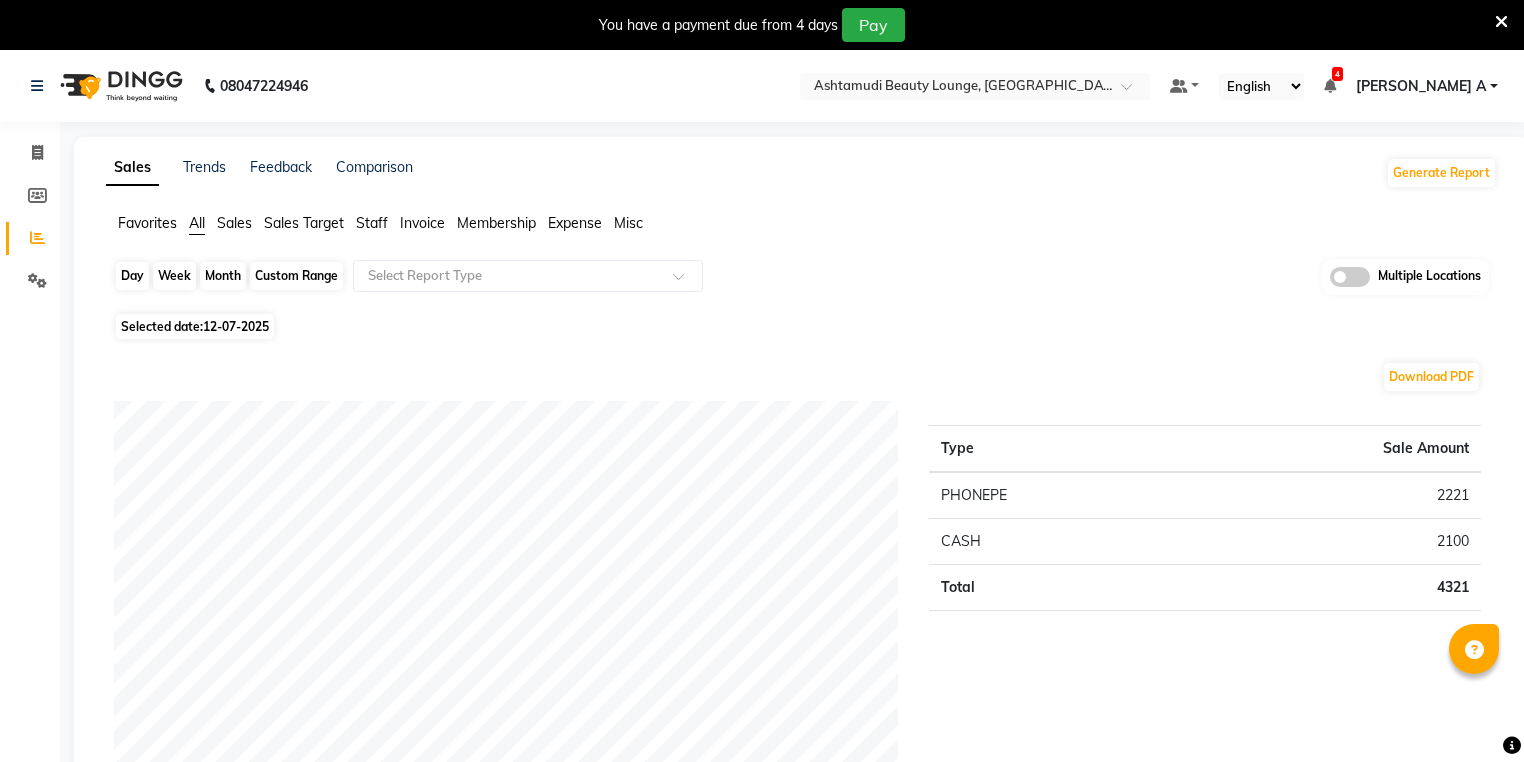 click on "Day" 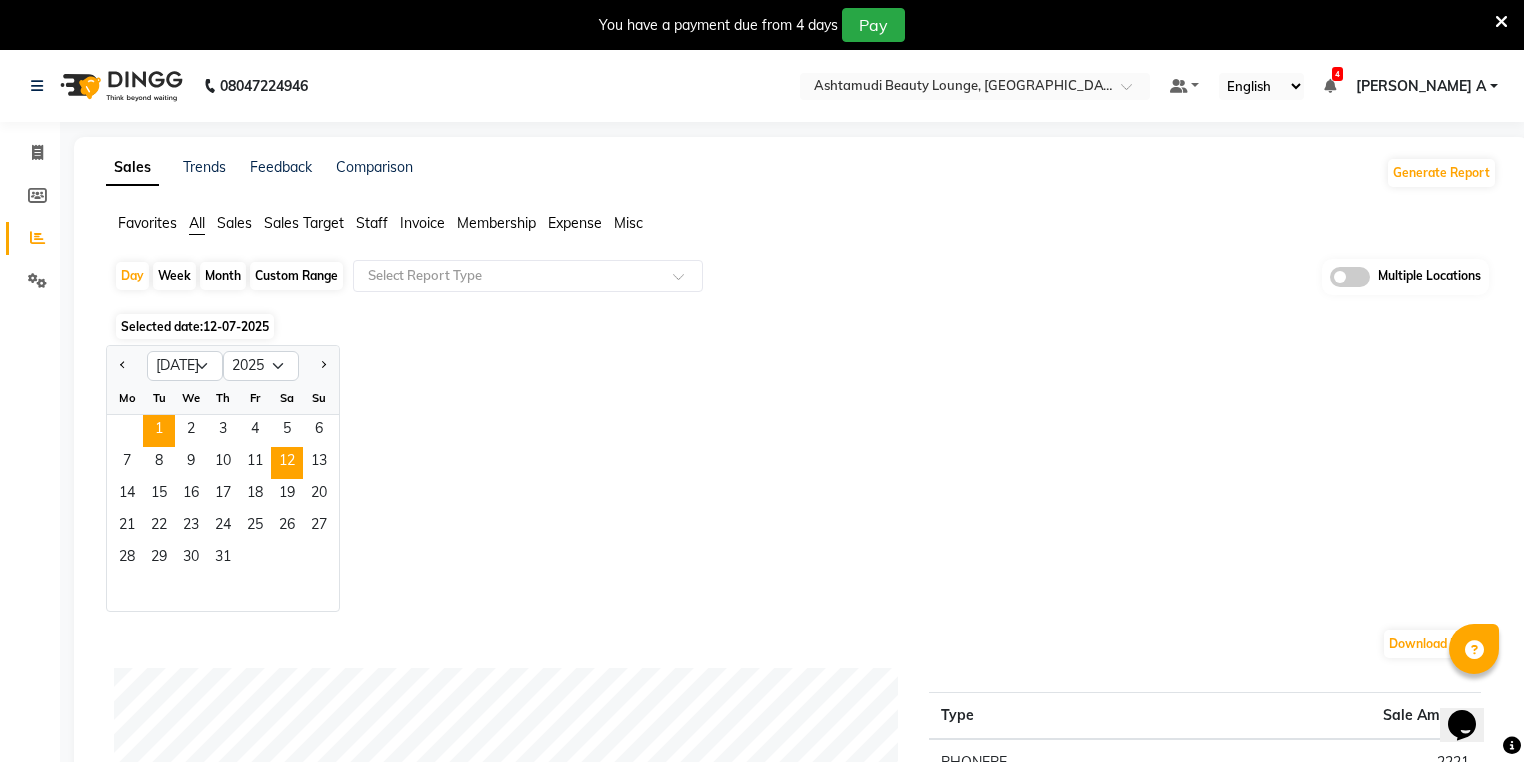 scroll, scrollTop: 0, scrollLeft: 0, axis: both 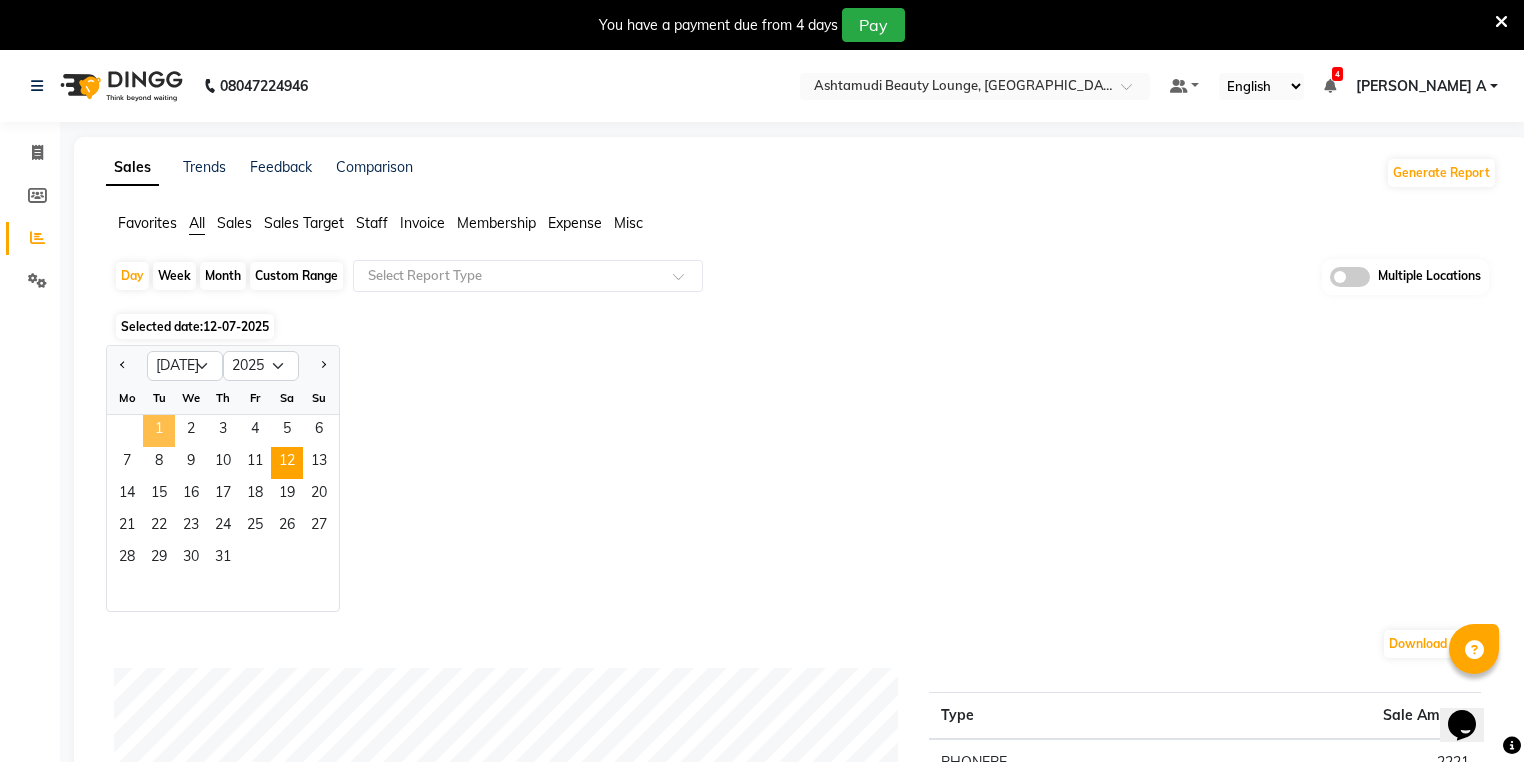 click on "1" 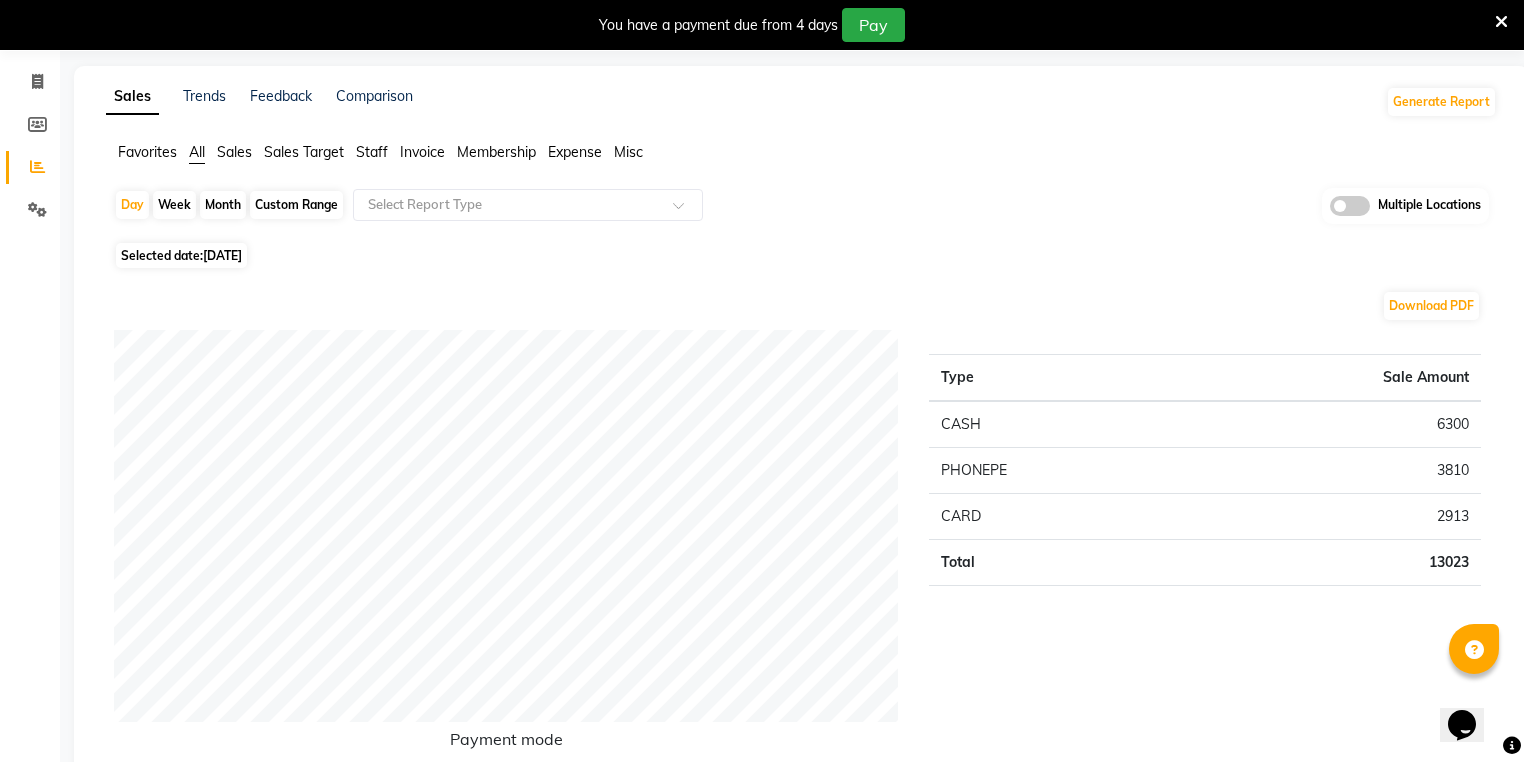 scroll, scrollTop: 0, scrollLeft: 0, axis: both 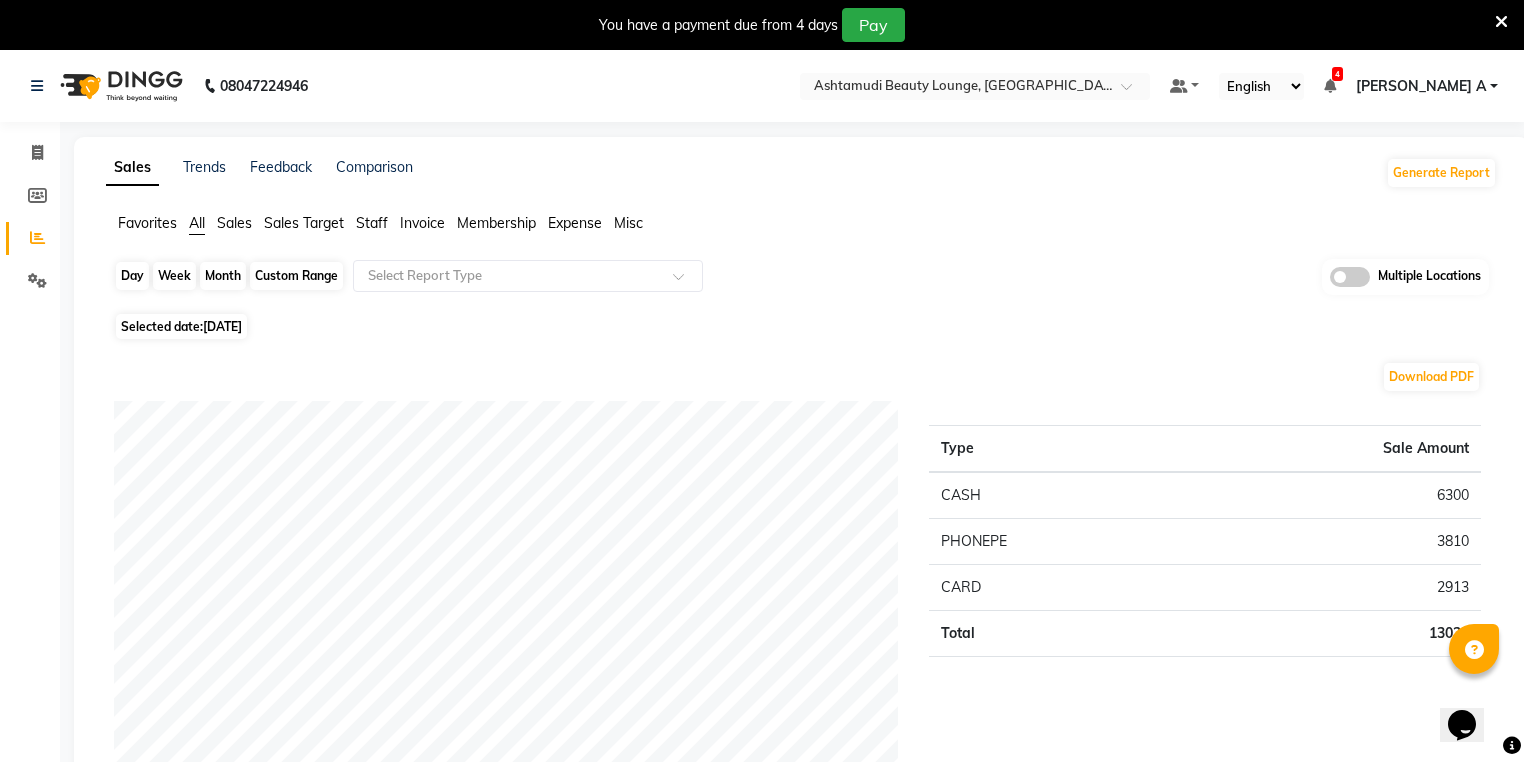 click on "Day" 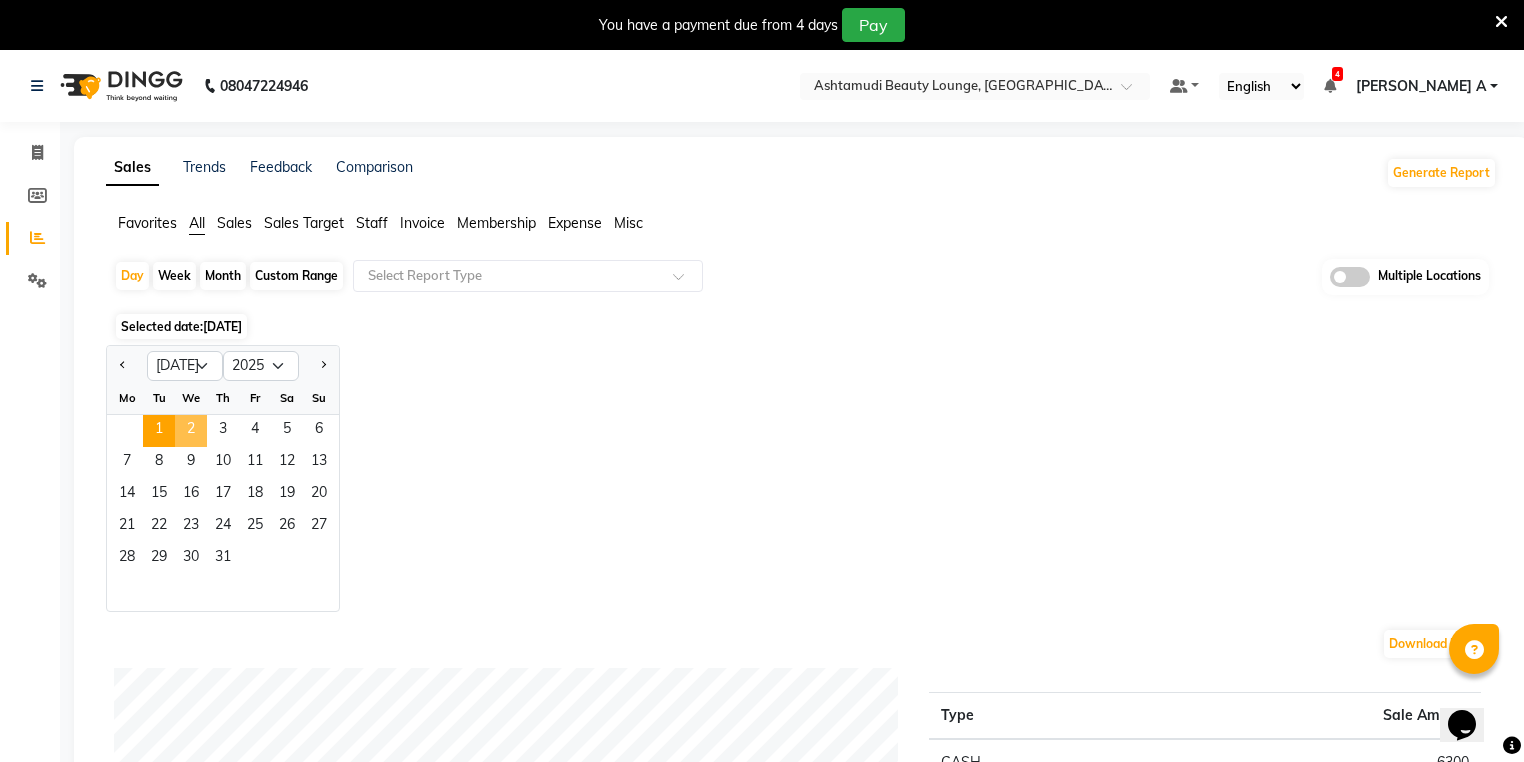 click on "2" 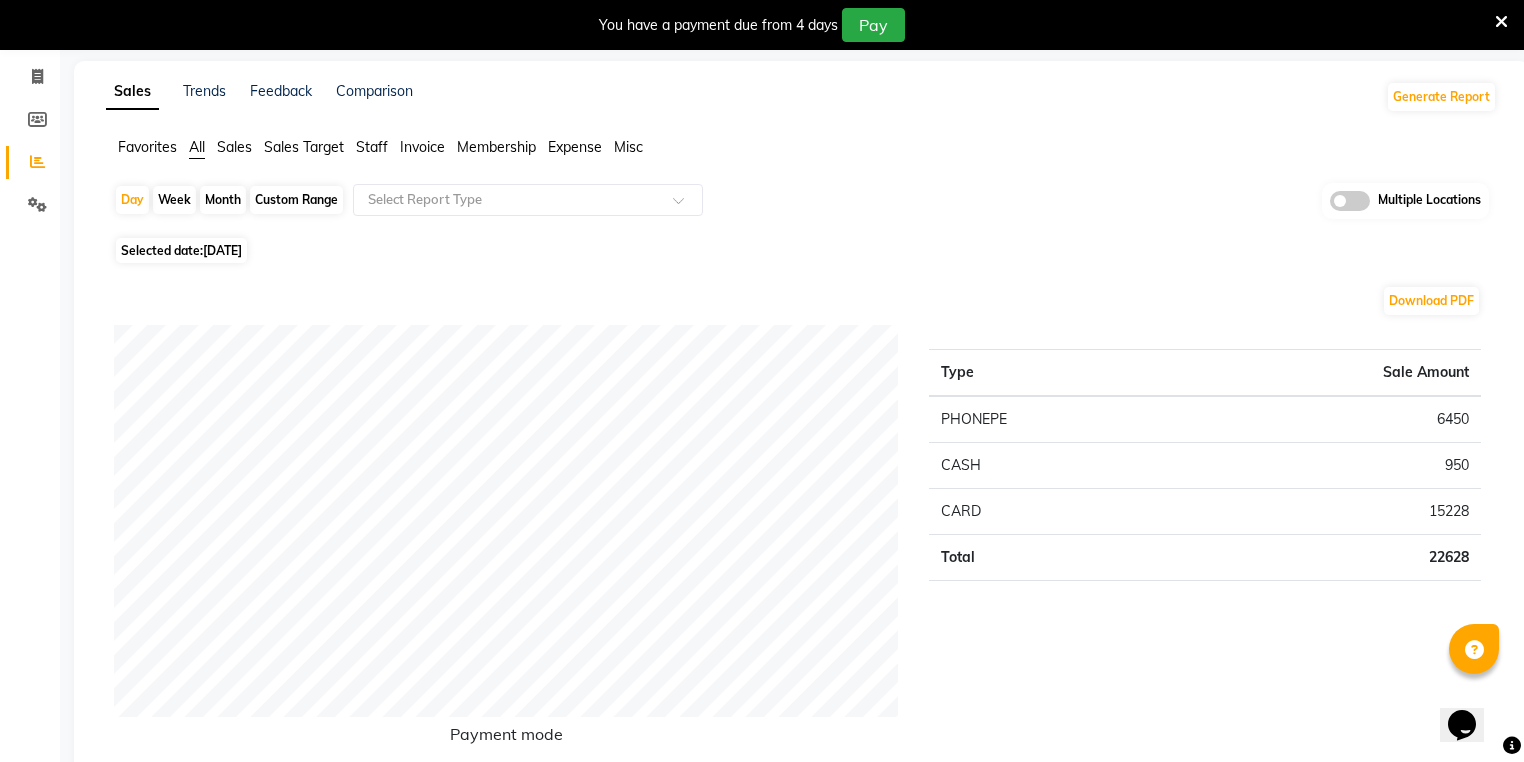 scroll, scrollTop: 0, scrollLeft: 0, axis: both 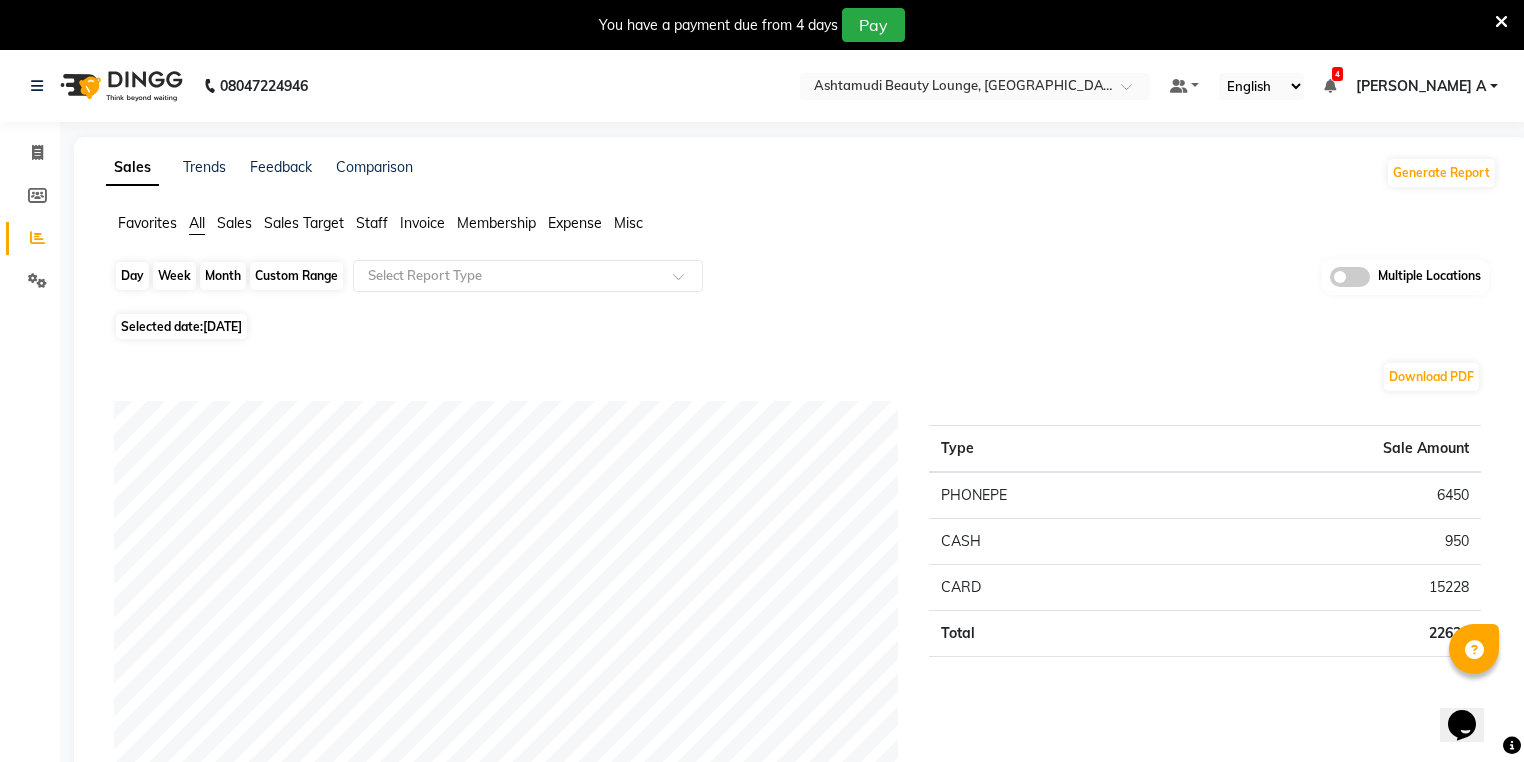 click on "Day" 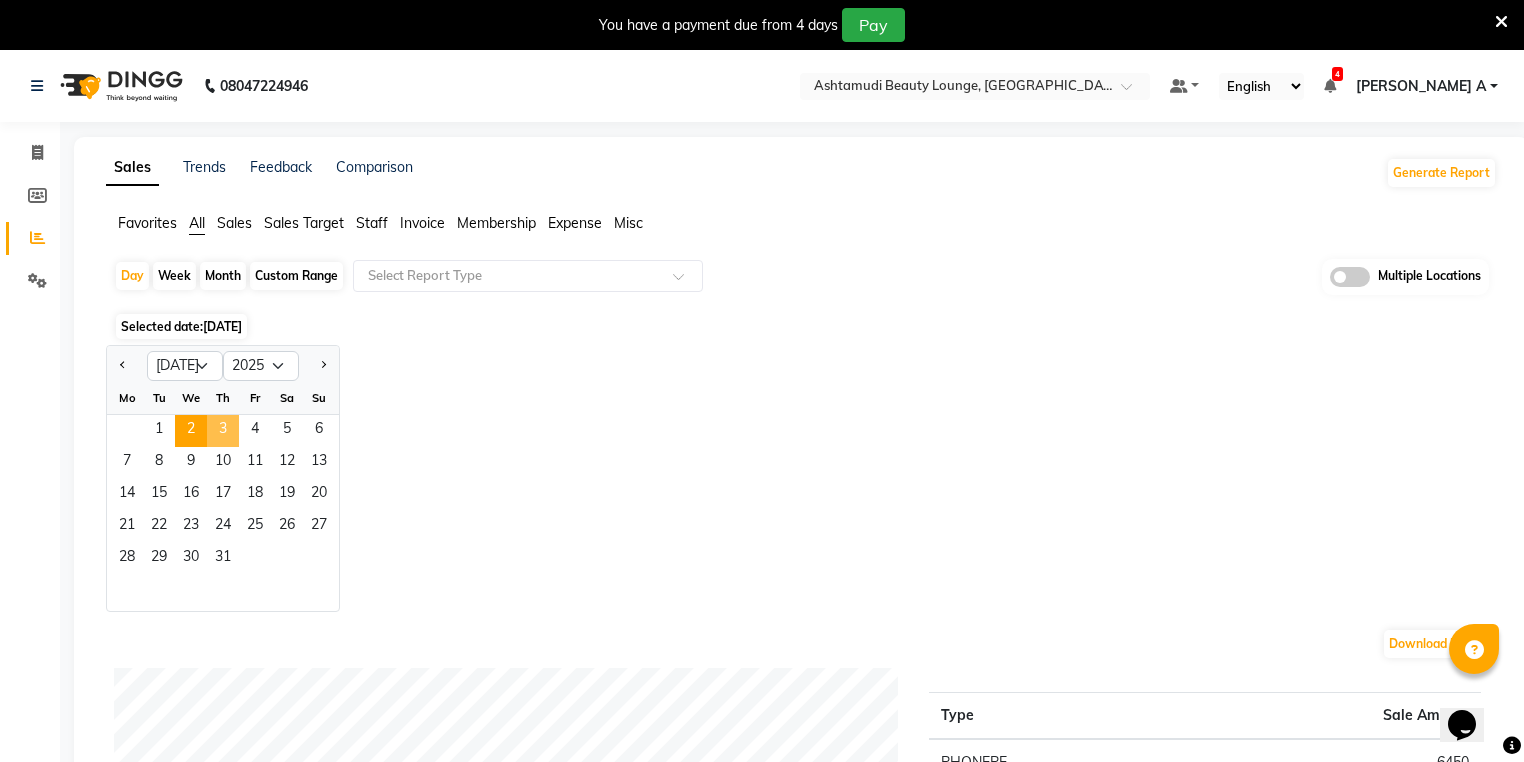 click on "3" 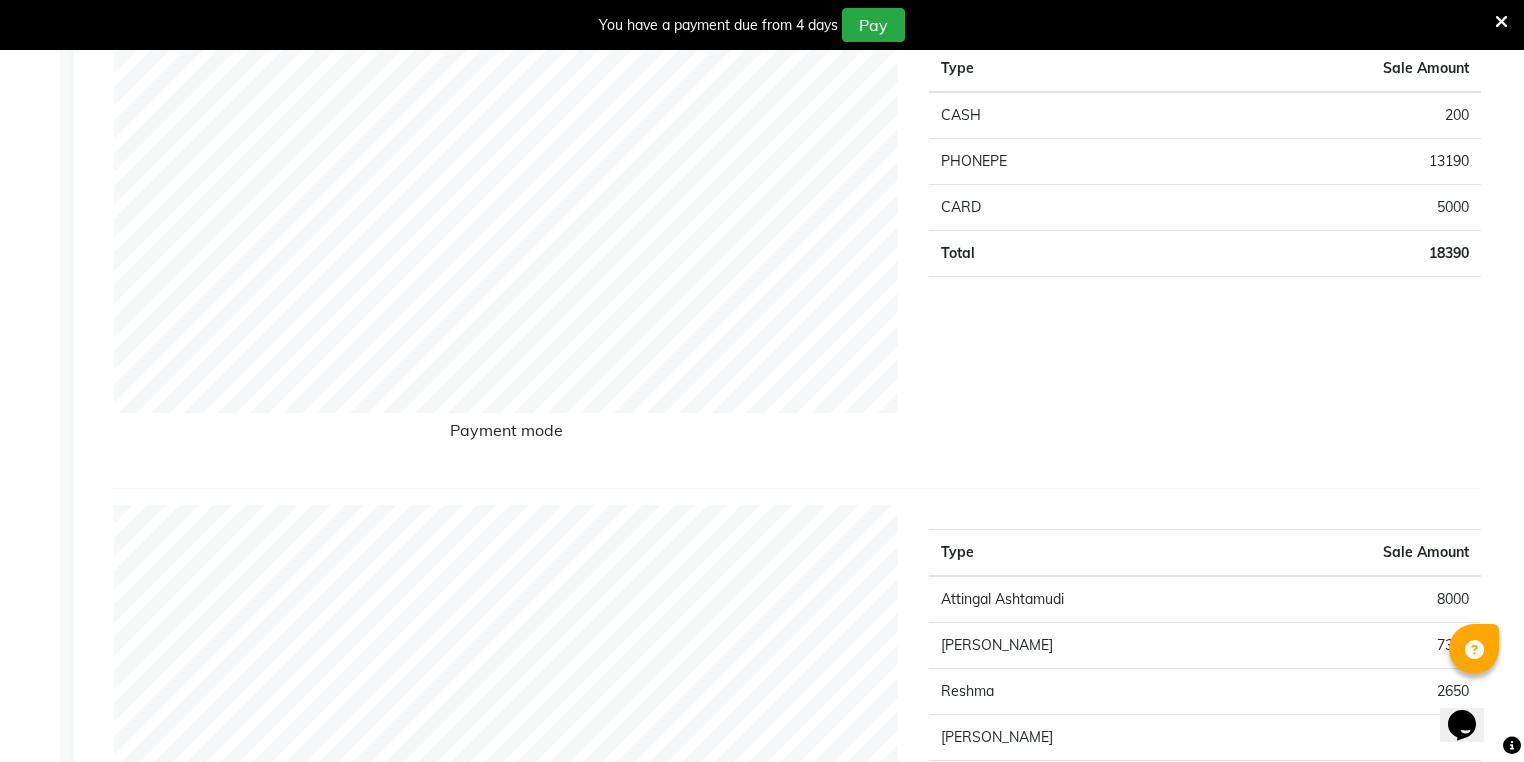 scroll, scrollTop: 0, scrollLeft: 0, axis: both 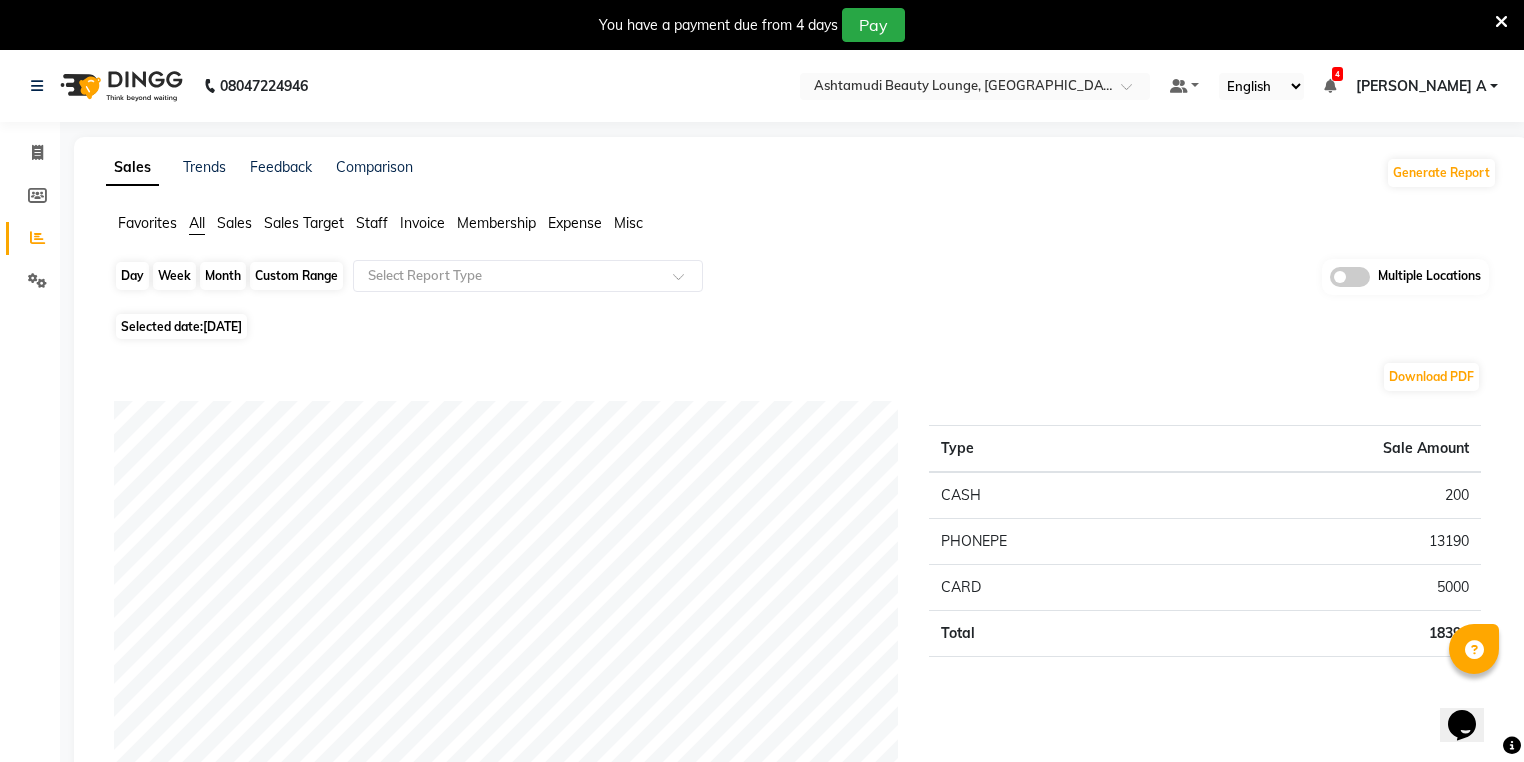 click on "Day" 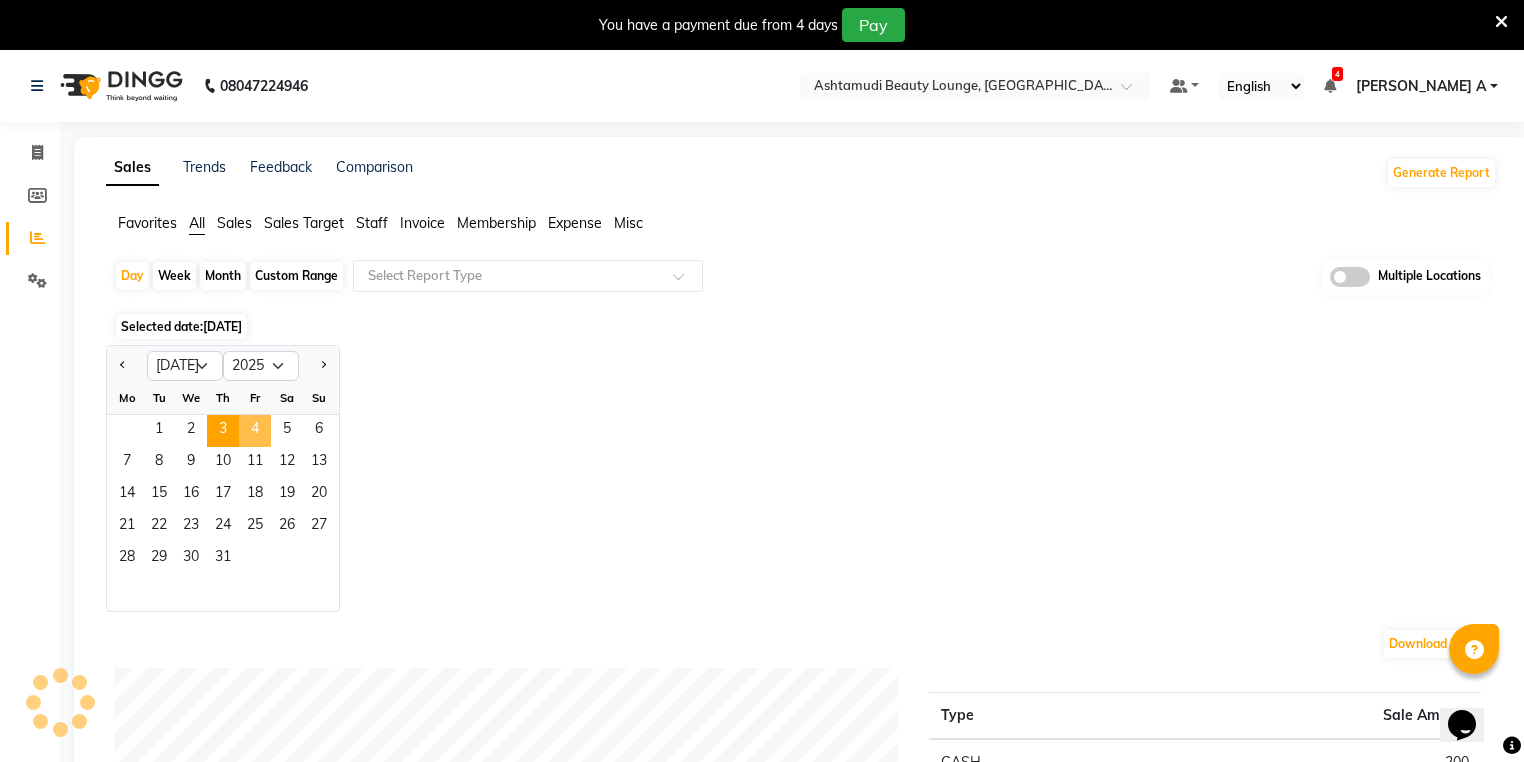 click on "4" 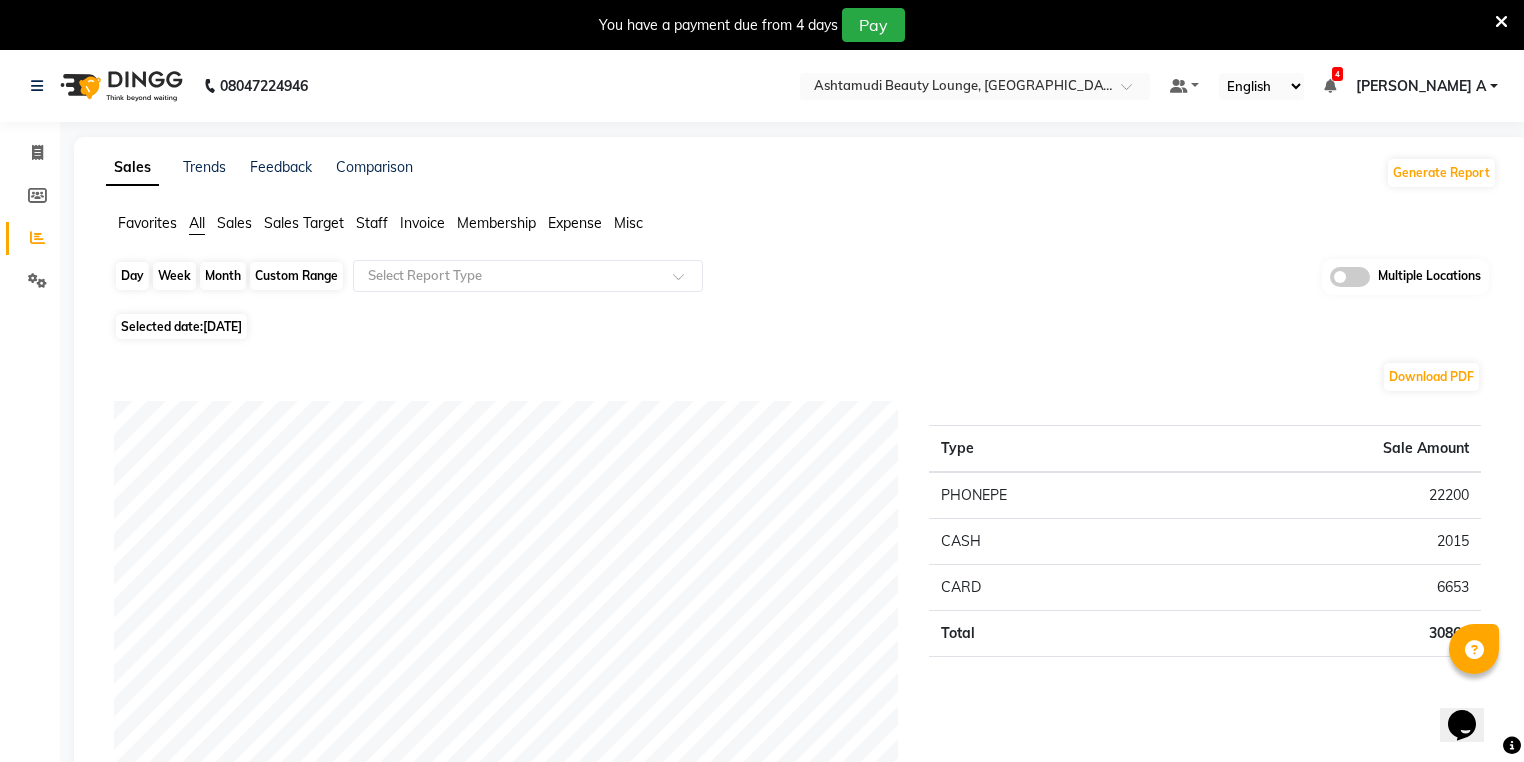 click on "Day" 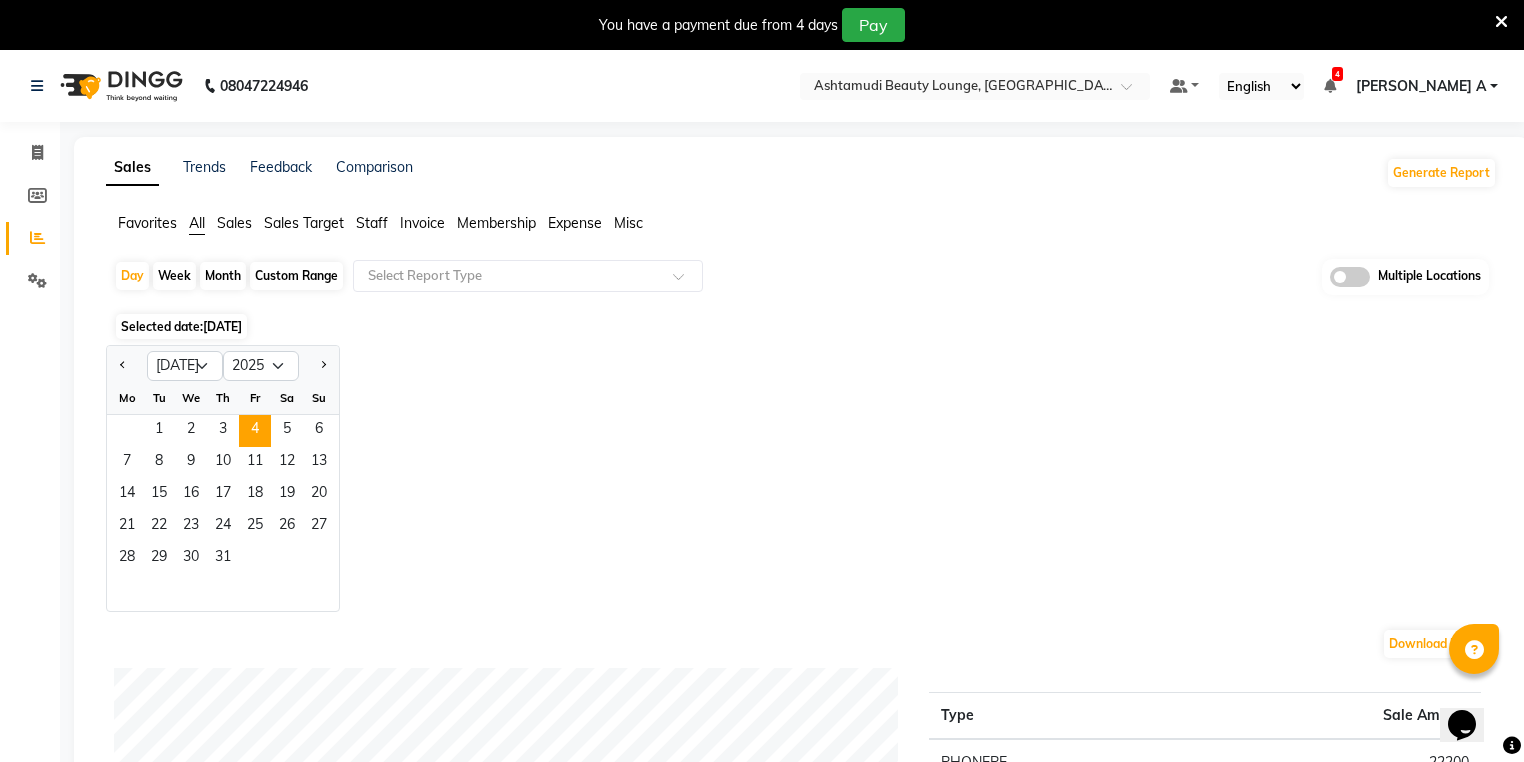 click on "Jan Feb Mar Apr May Jun Jul Aug Sep Oct Nov Dec 2015 2016 2017 2018 2019 2020 2021 2022 2023 2024 2025 2026 2027 2028 2029 2030 2031 2032 2033 2034 2035 Mo Tu We Th Fr Sa Su  1   2   3   4   5   6   7   8   9   10   11   12   13   14   15   16   17   18   19   20   21   22   23   24   25   26   27   28   29   30   31" 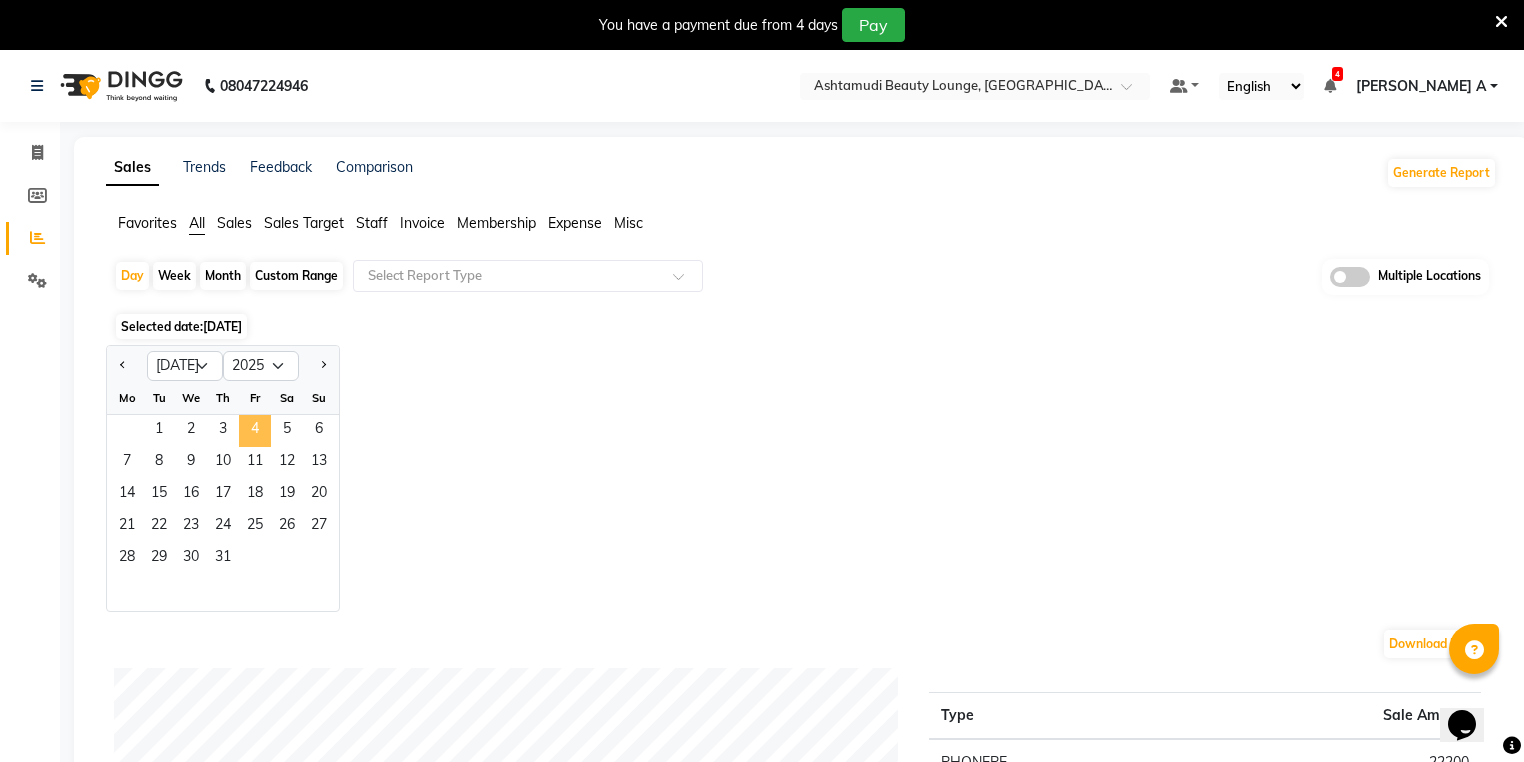 click on "4" 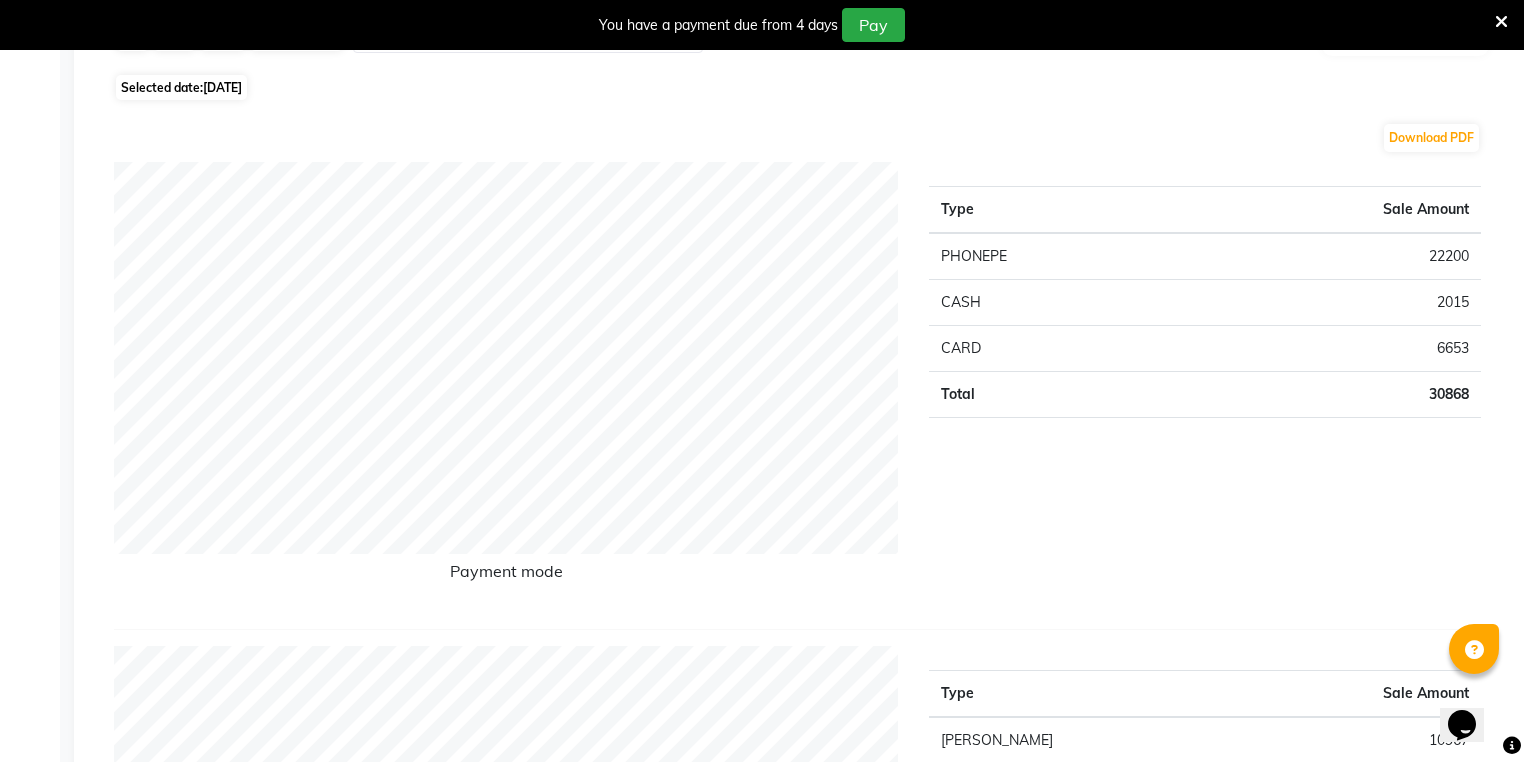 scroll, scrollTop: 0, scrollLeft: 0, axis: both 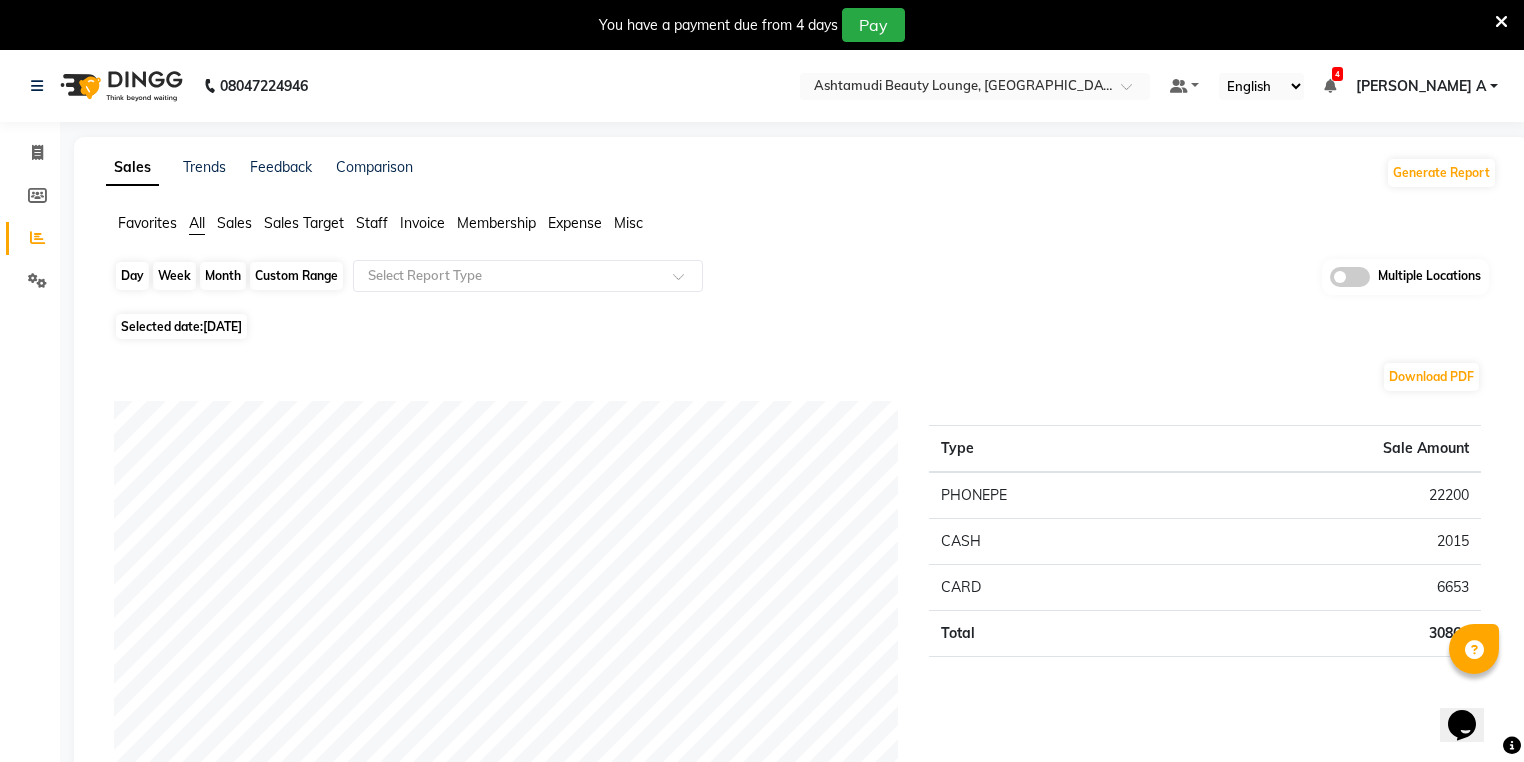 click on "Day" 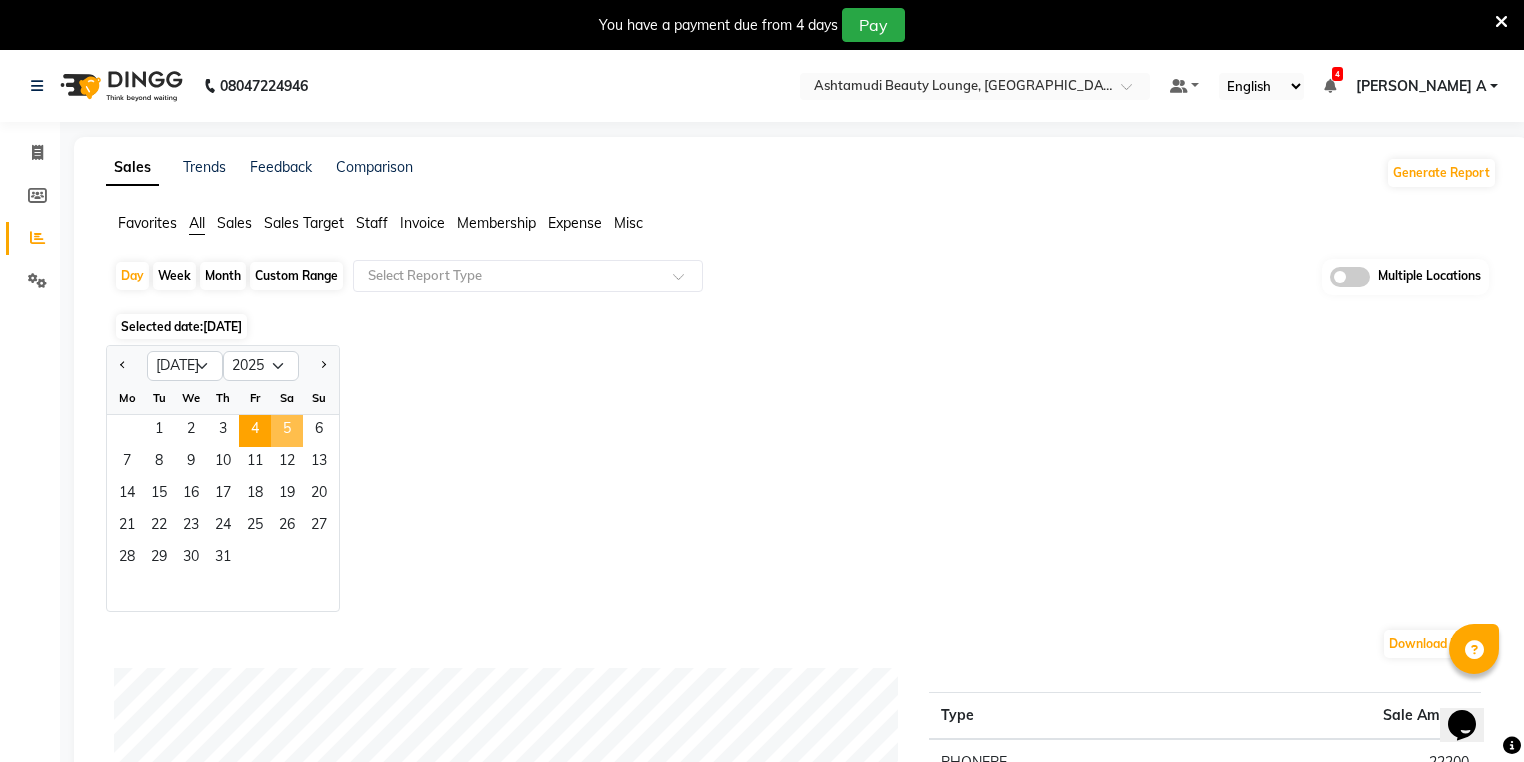 click on "5" 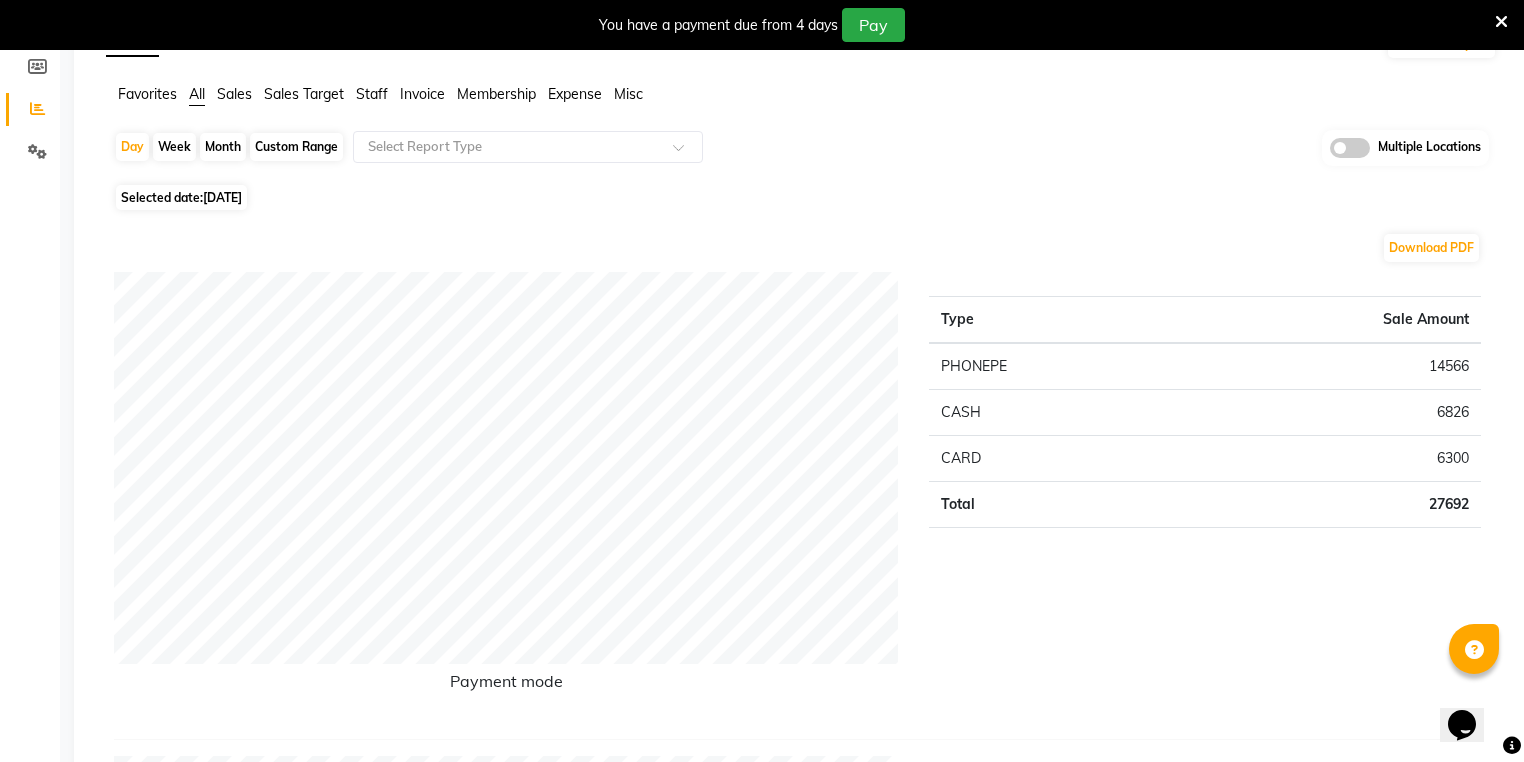scroll, scrollTop: 0, scrollLeft: 0, axis: both 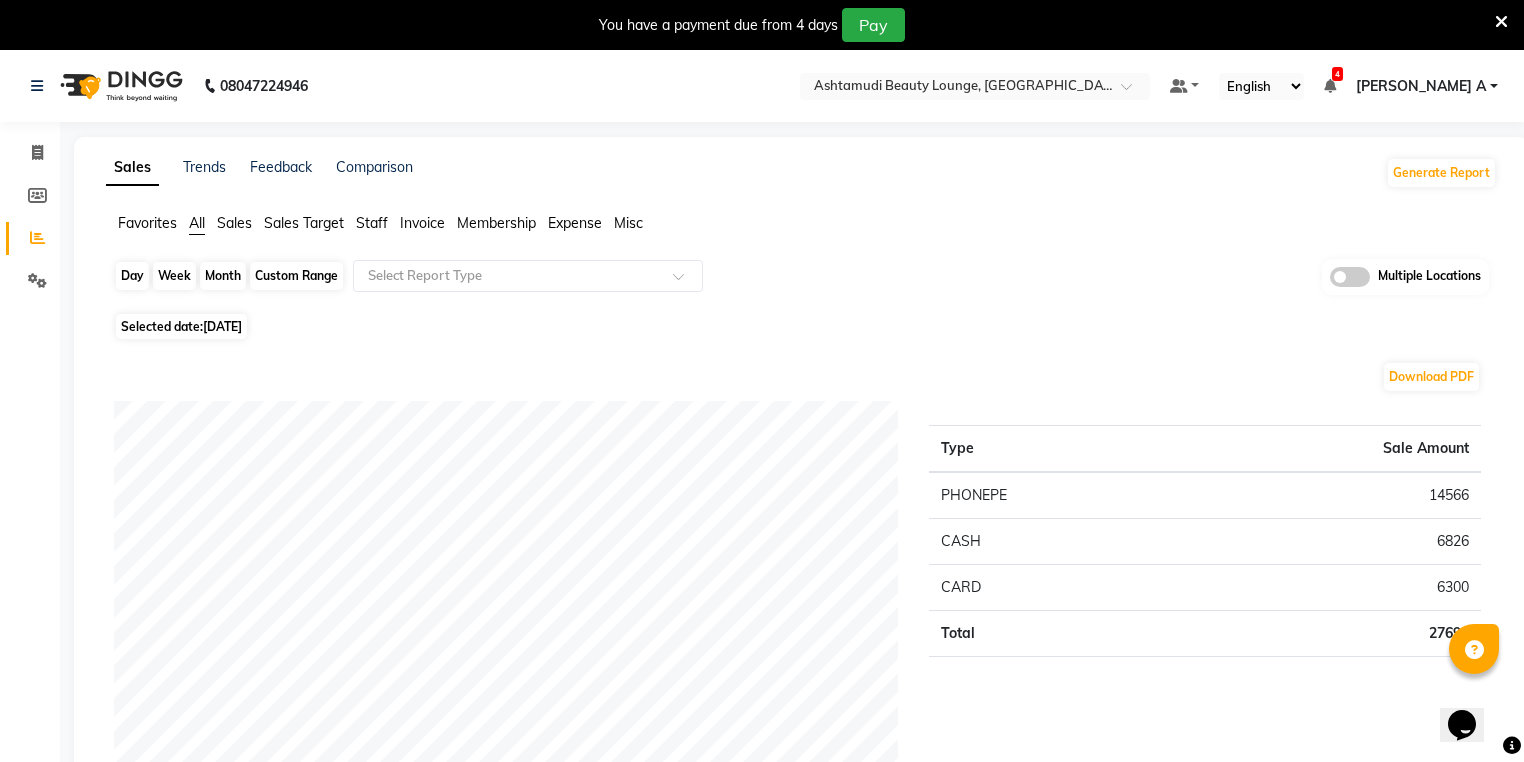 click on "Day" 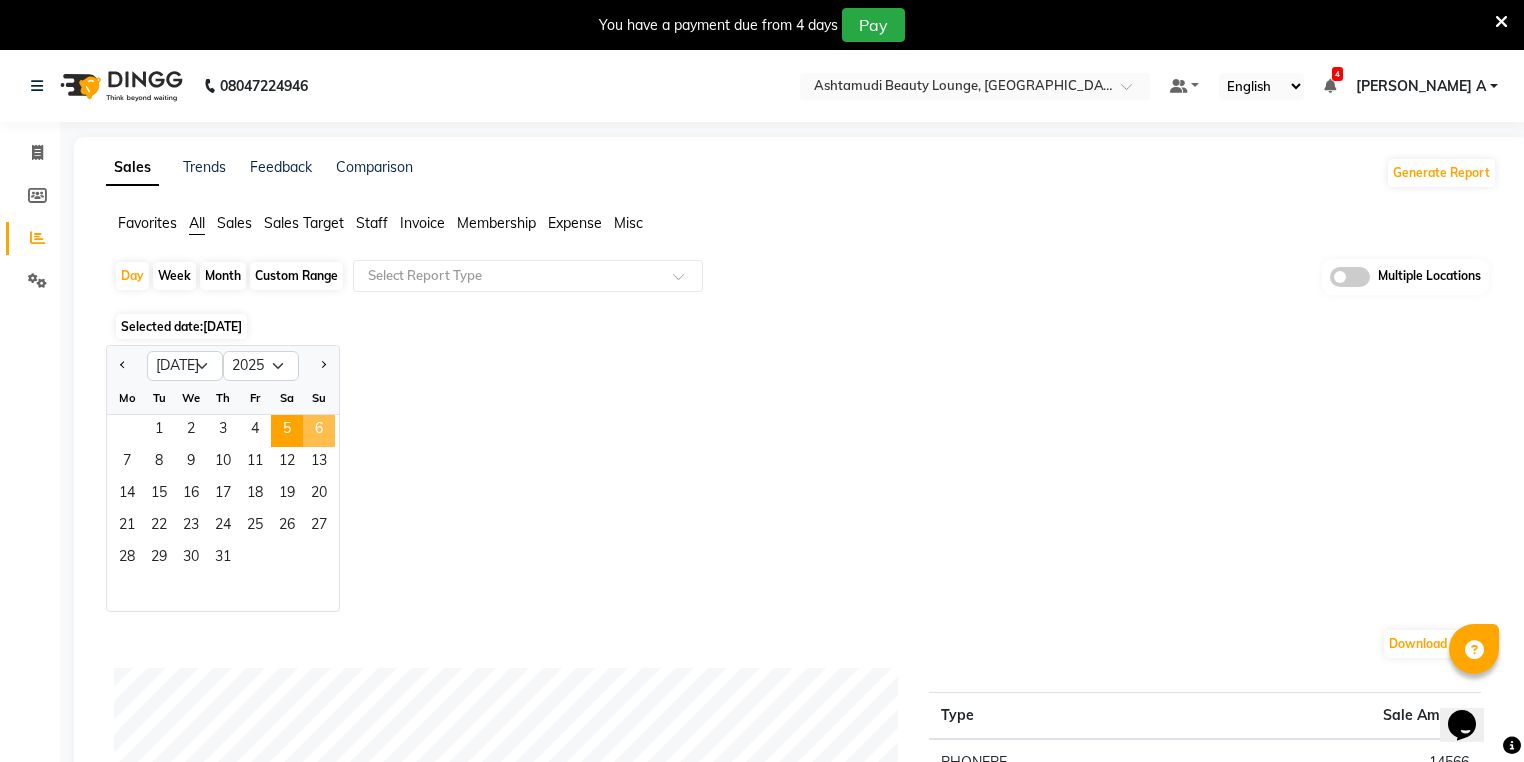 click on "6" 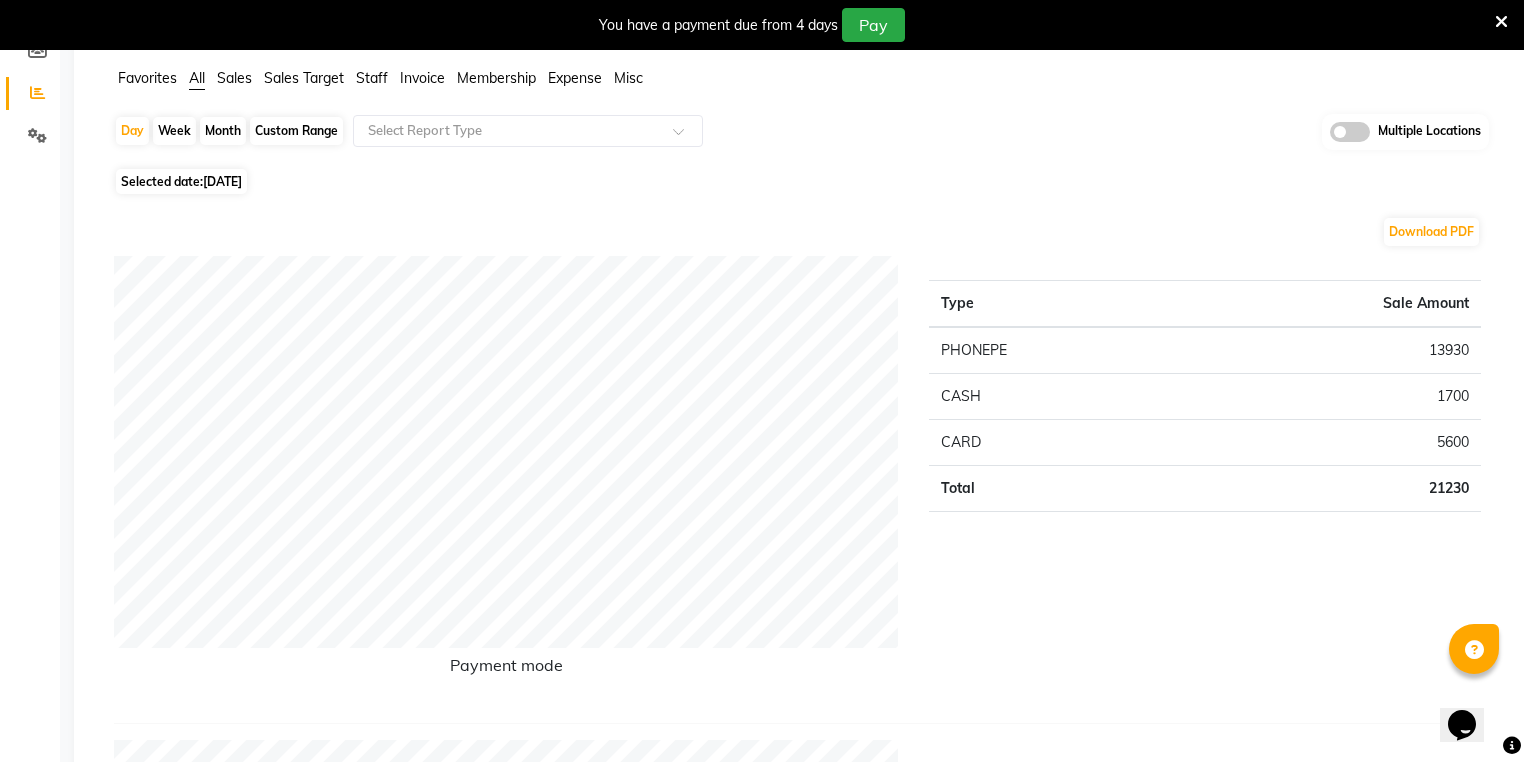 scroll, scrollTop: 0, scrollLeft: 0, axis: both 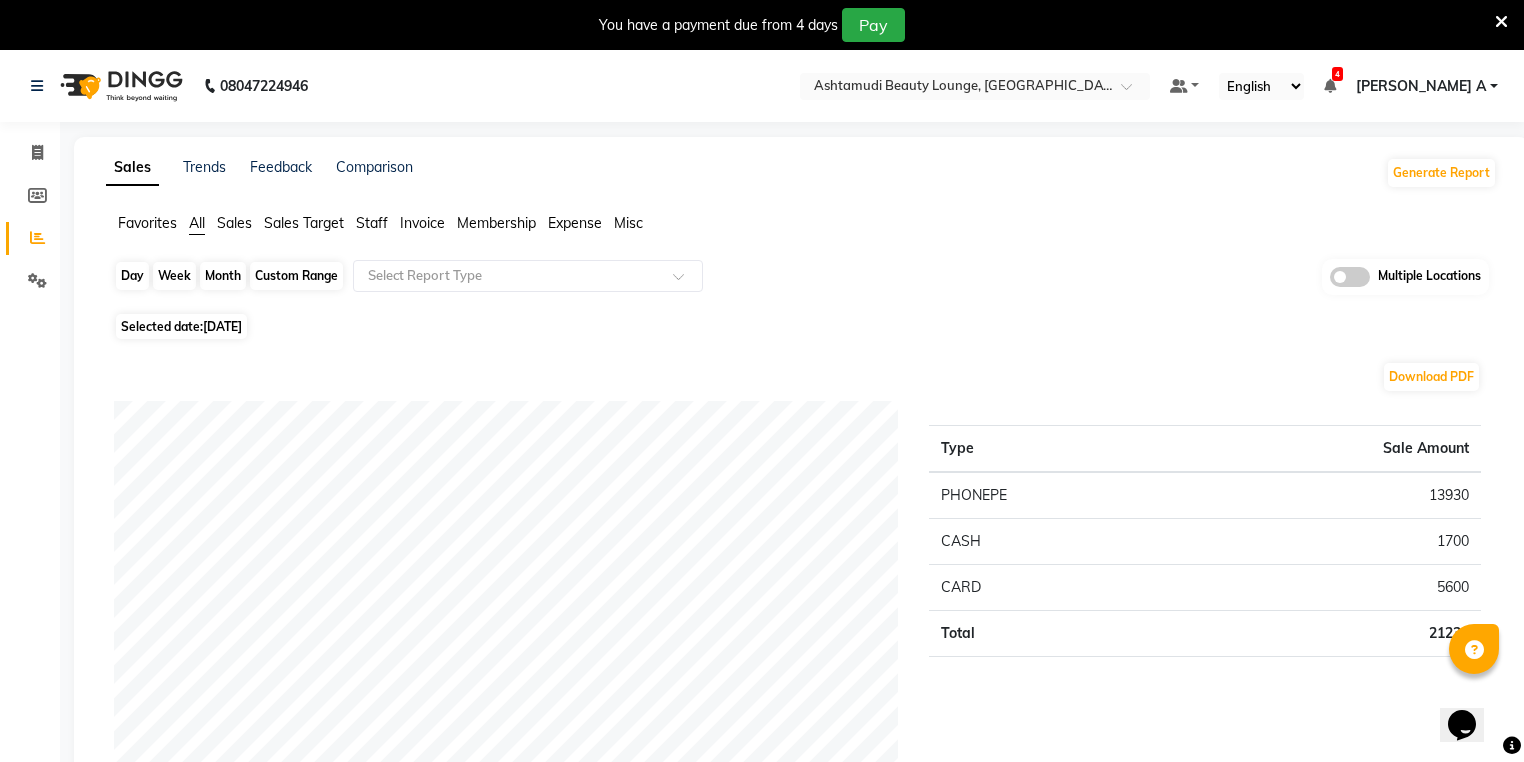 click on "Day" 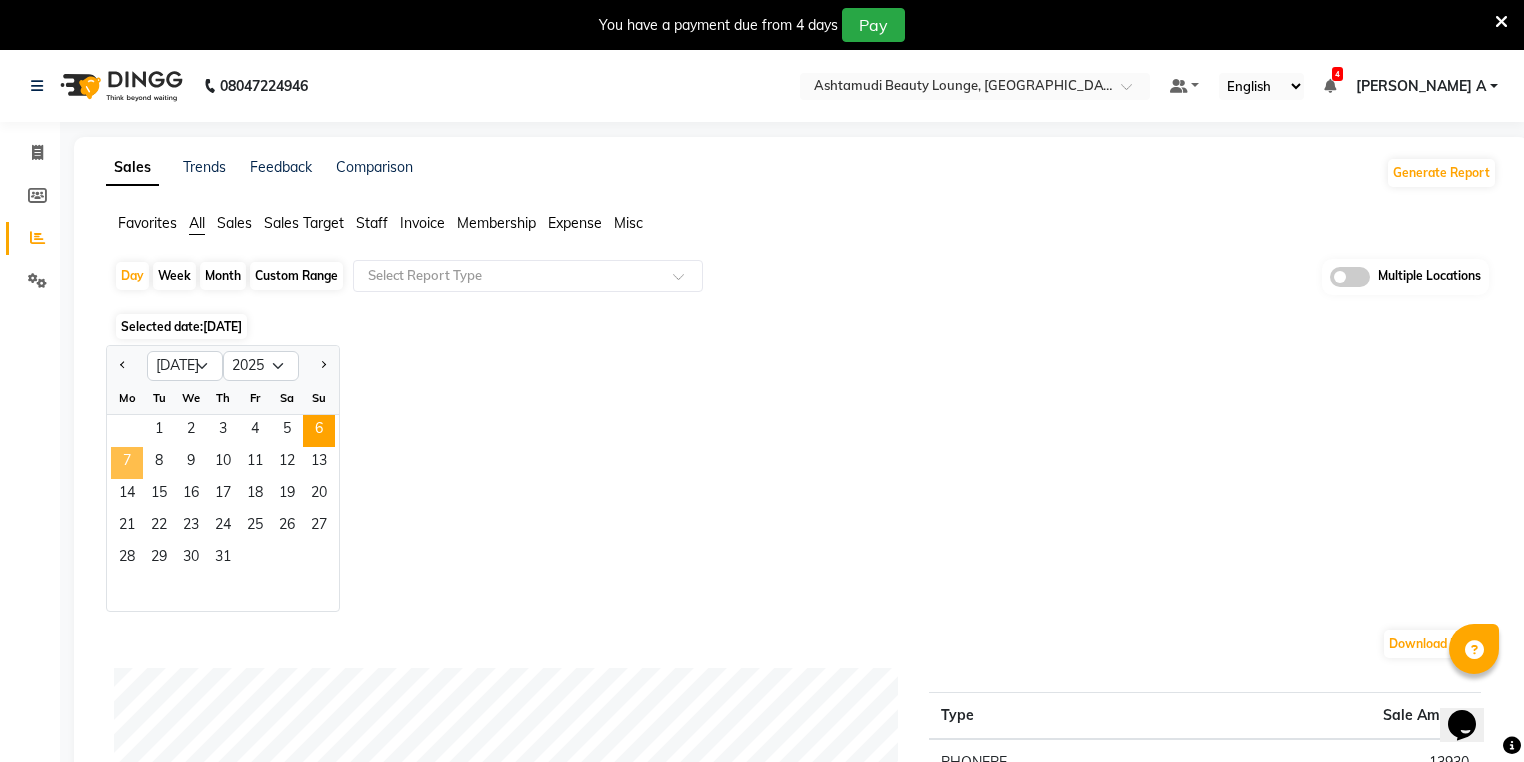 click on "7" 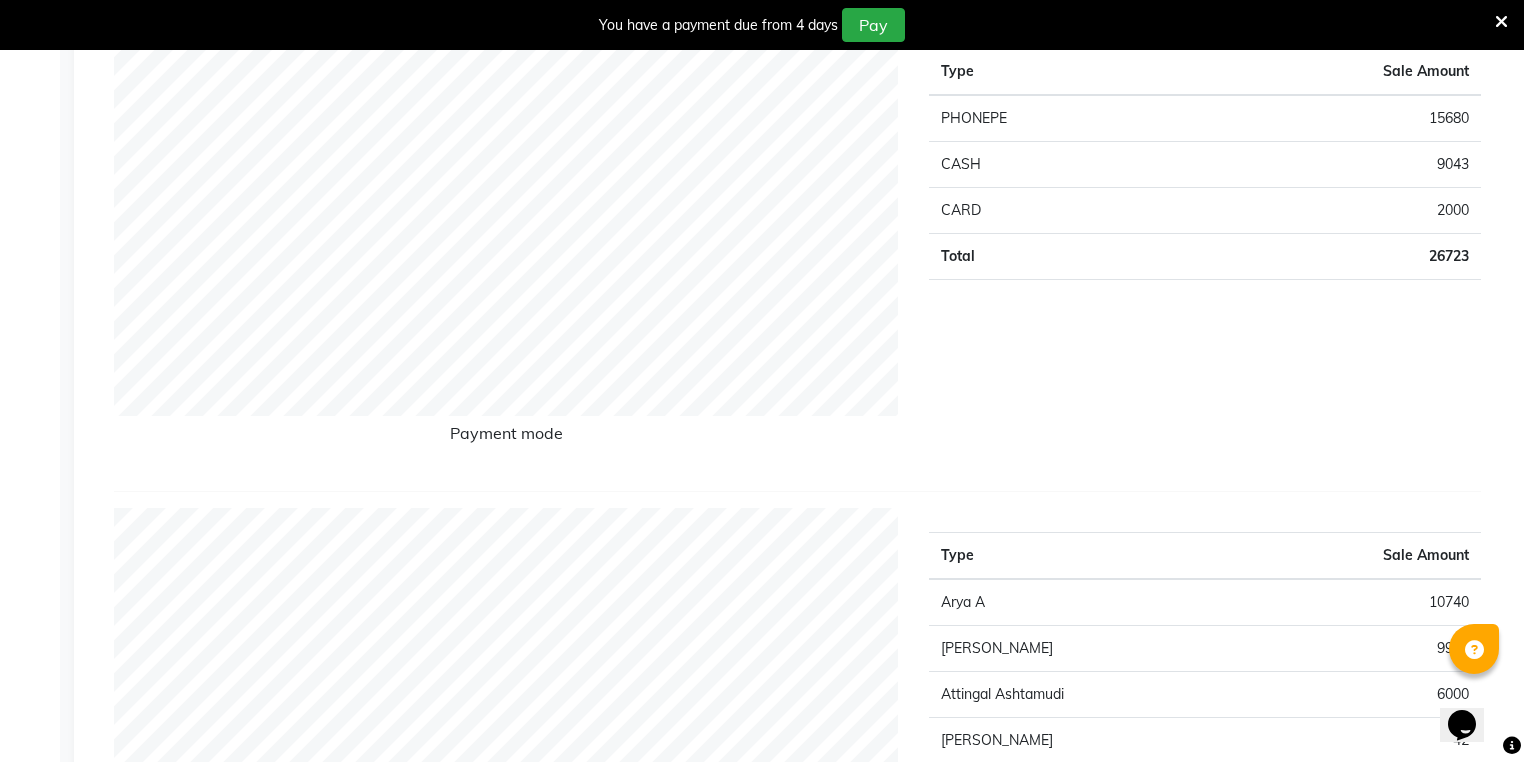 scroll, scrollTop: 0, scrollLeft: 0, axis: both 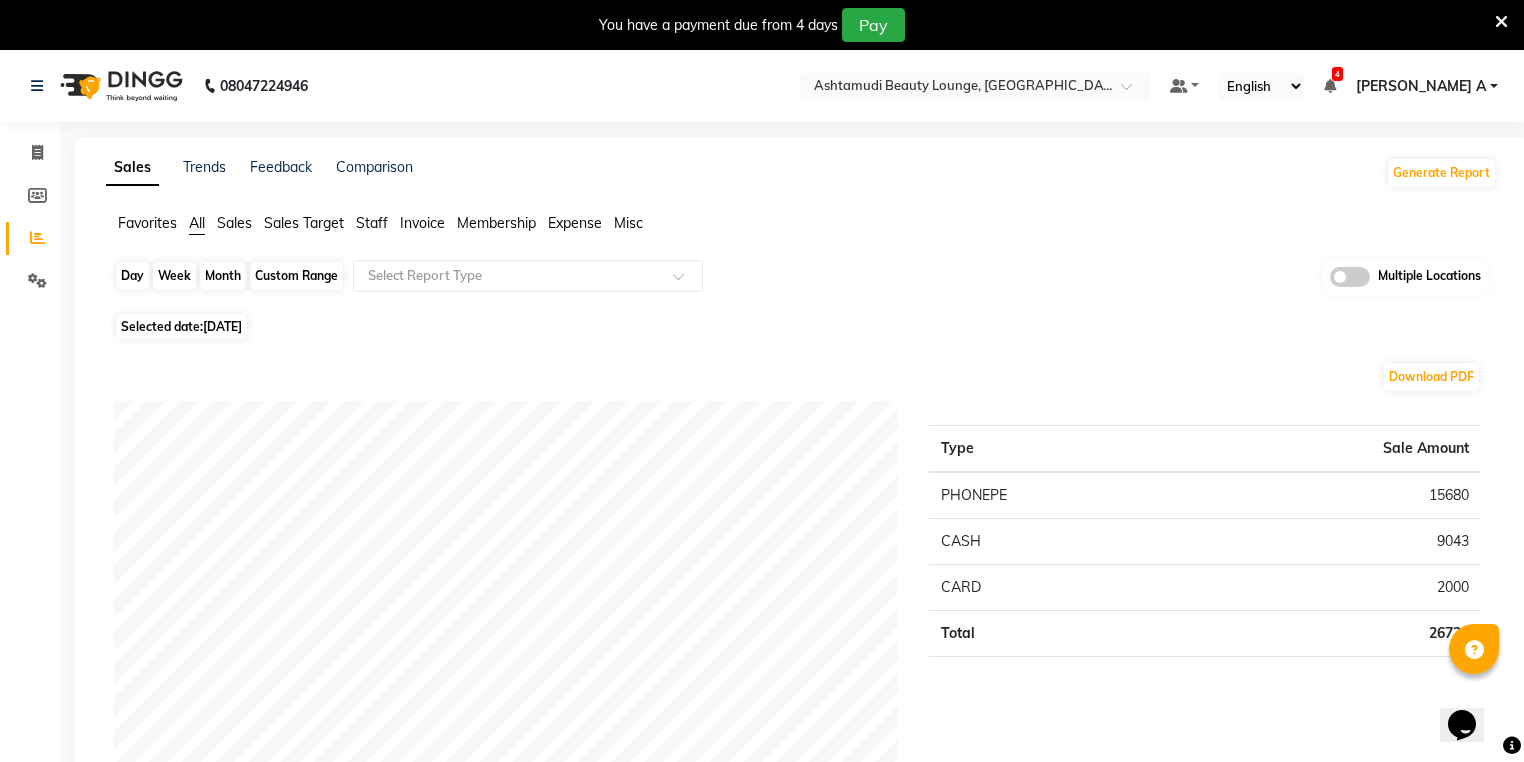 click on "Day" 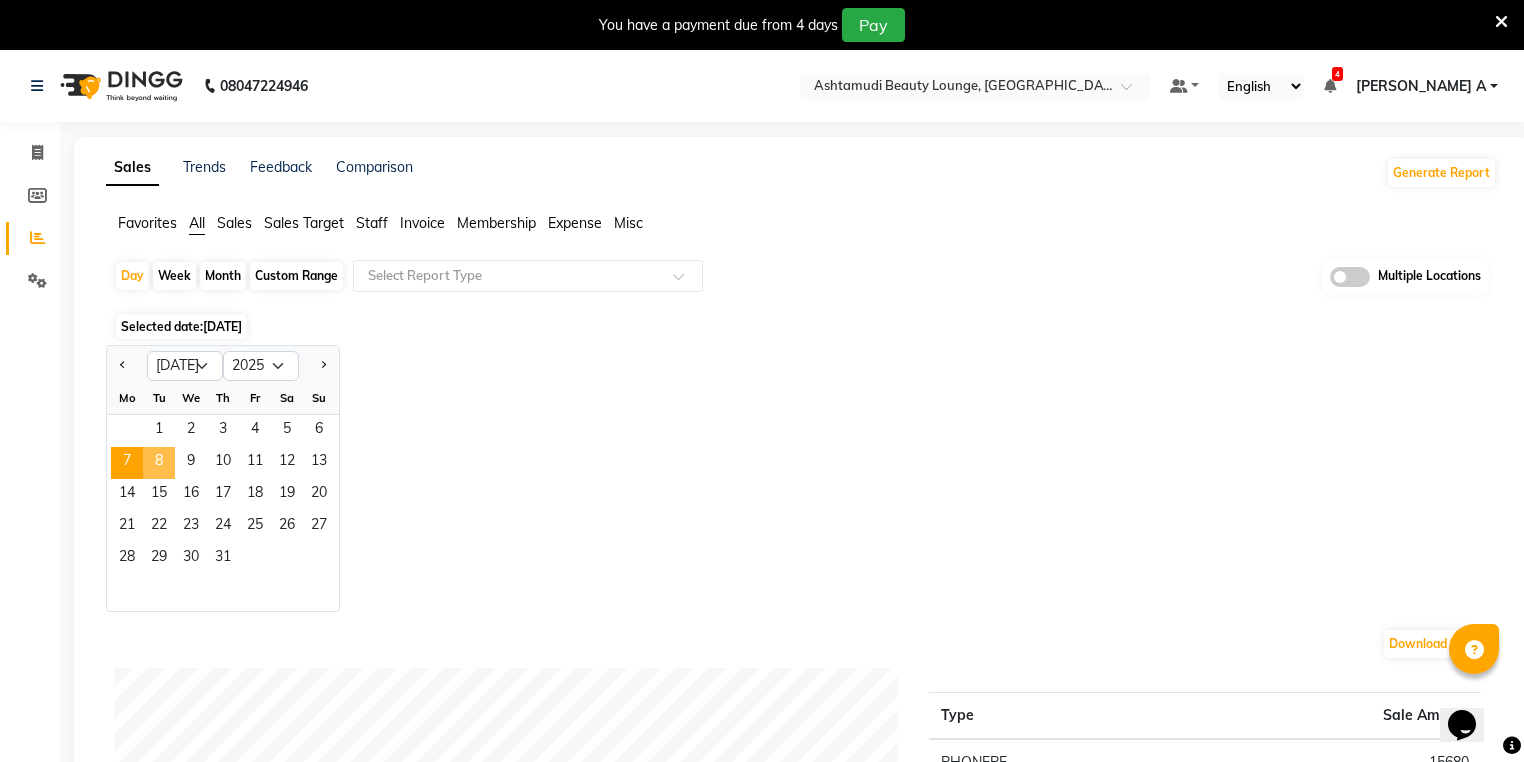 click on "8" 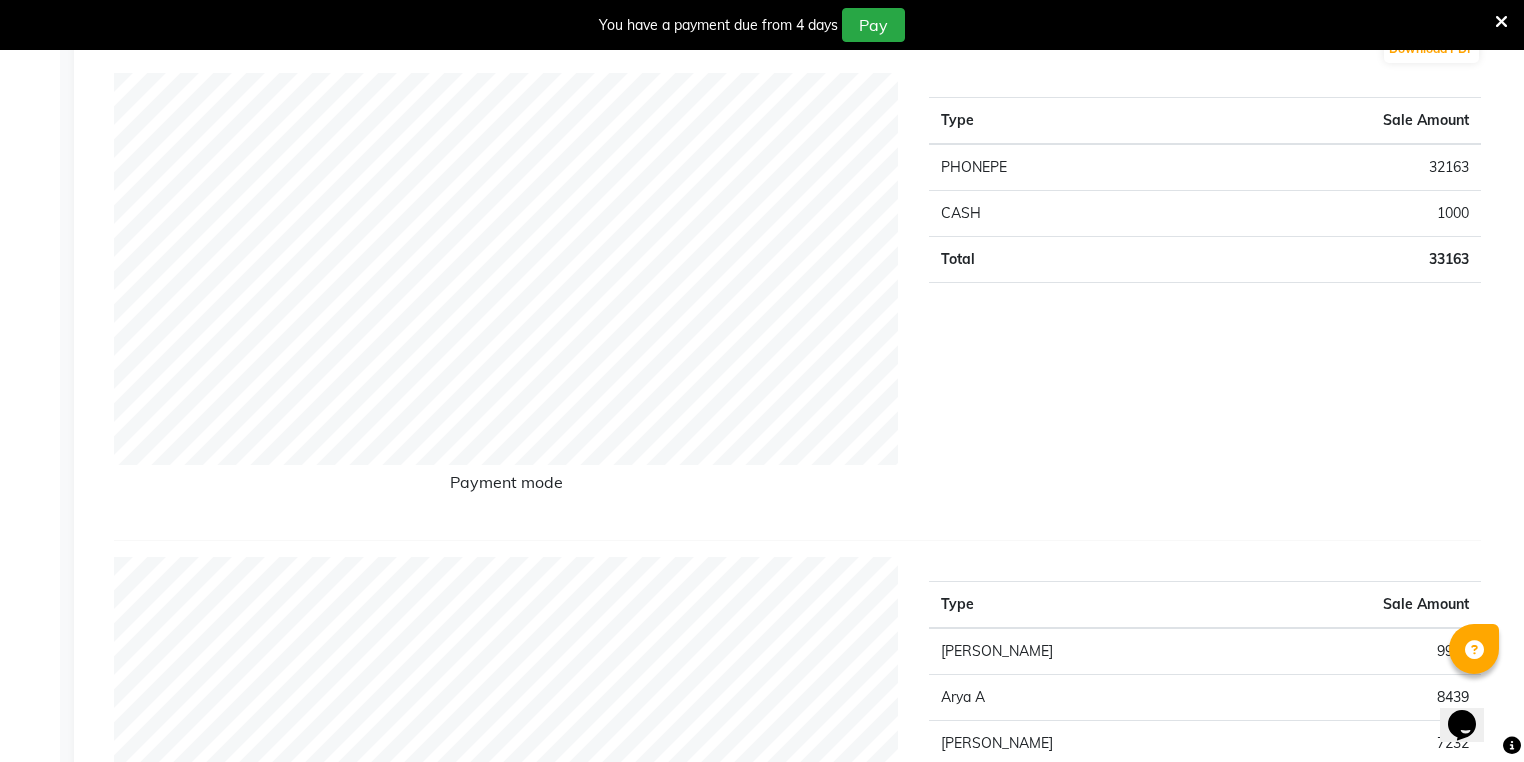 scroll, scrollTop: 0, scrollLeft: 0, axis: both 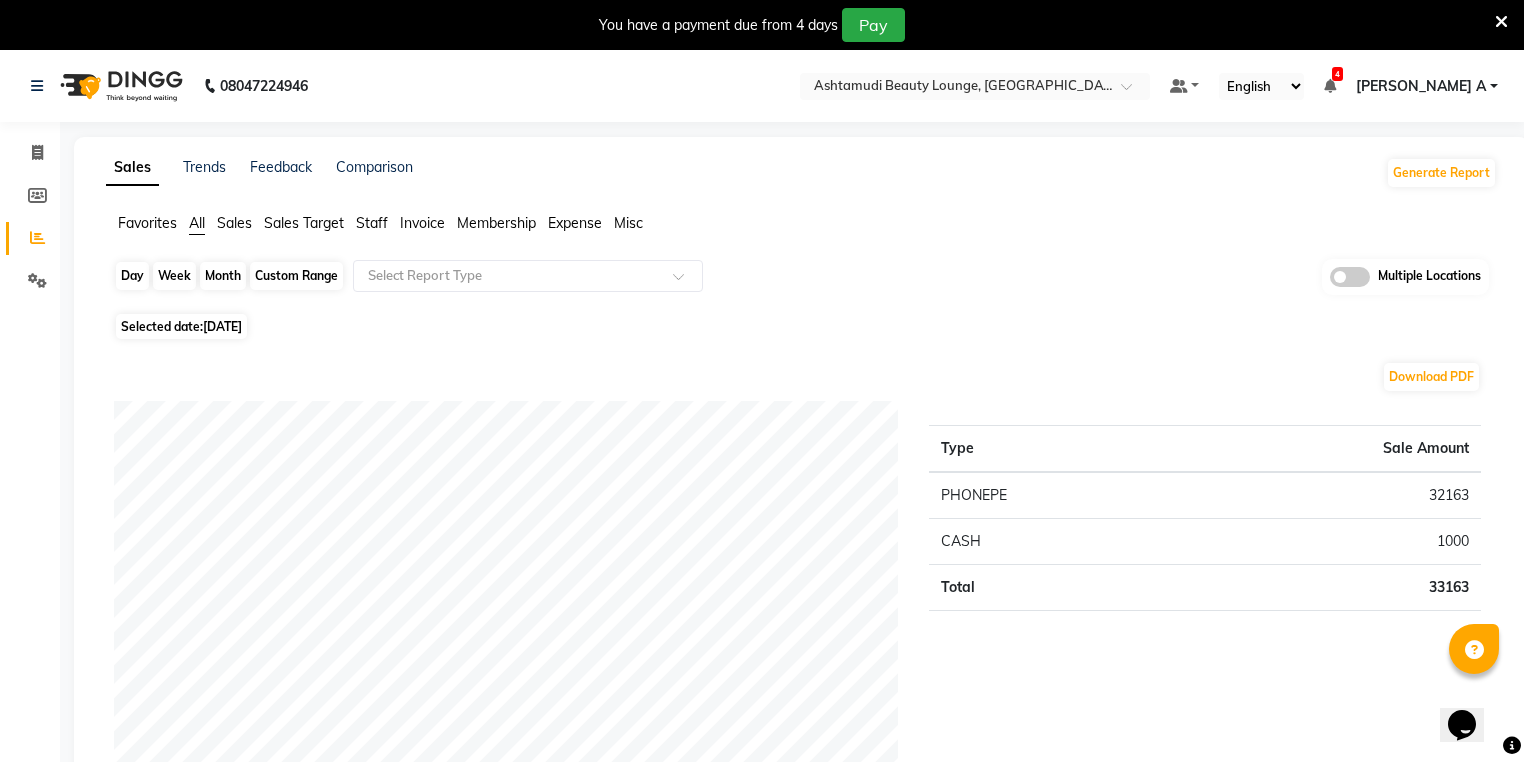 click on "Day" 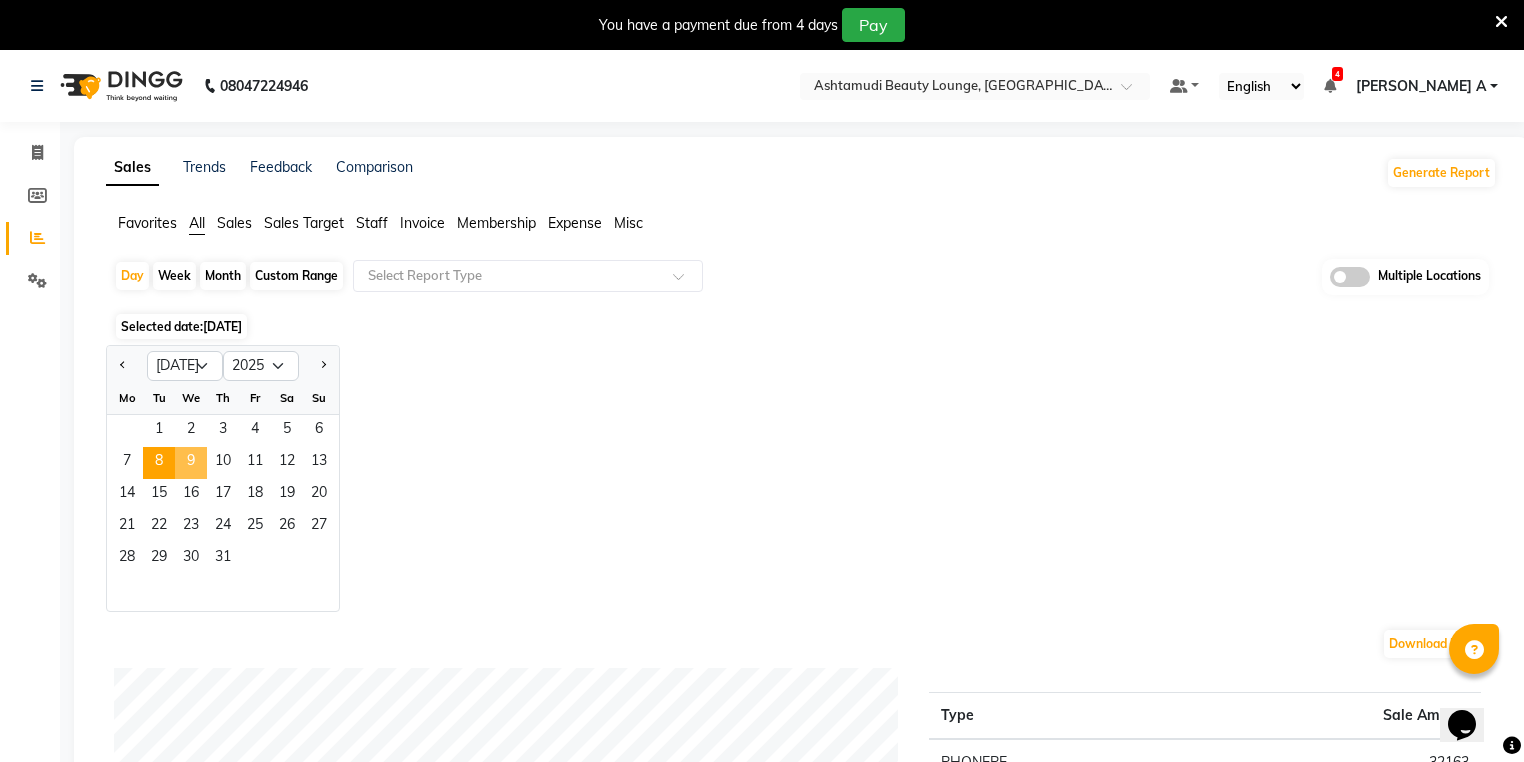 click on "9" 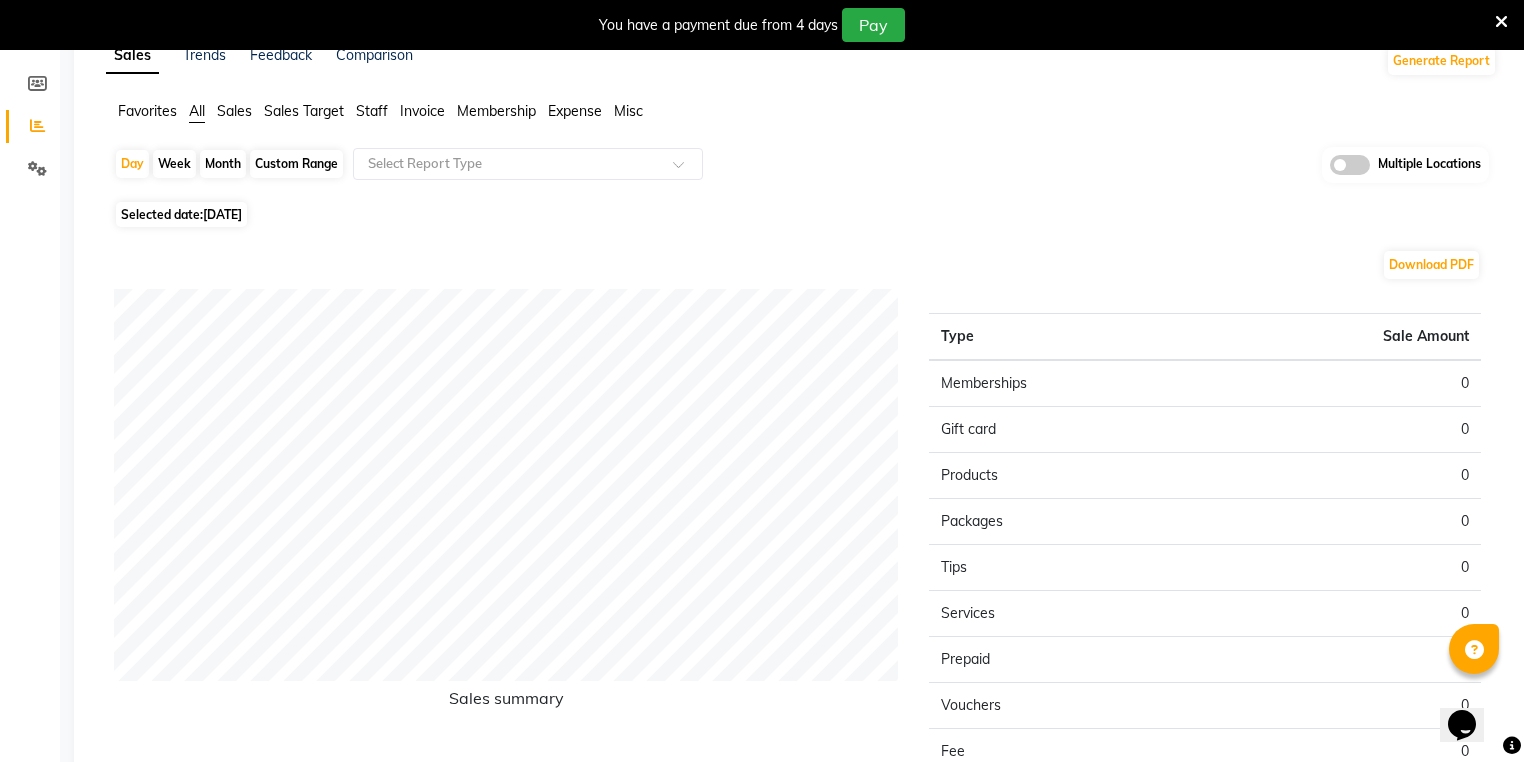 scroll, scrollTop: 0, scrollLeft: 0, axis: both 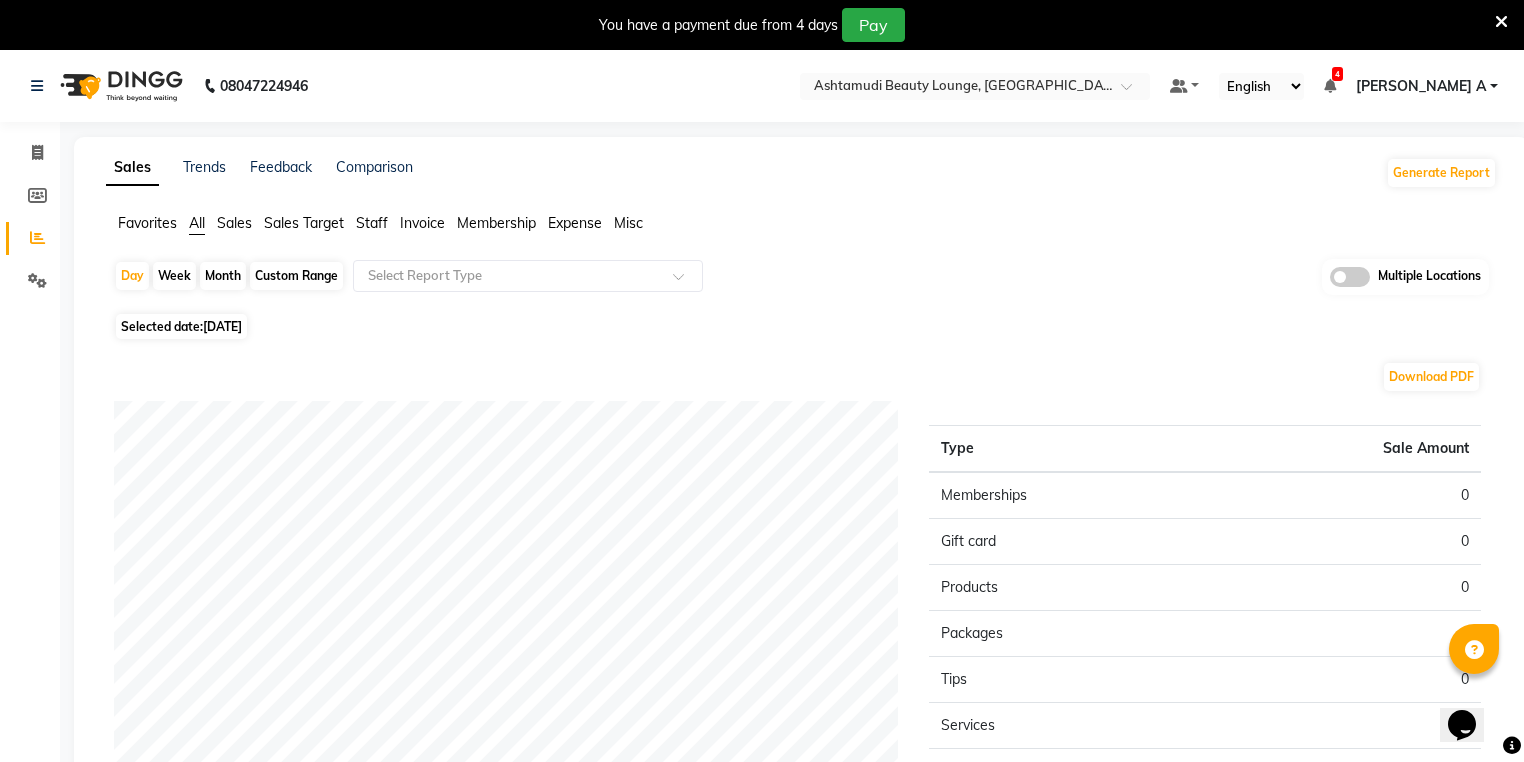click on "Week" 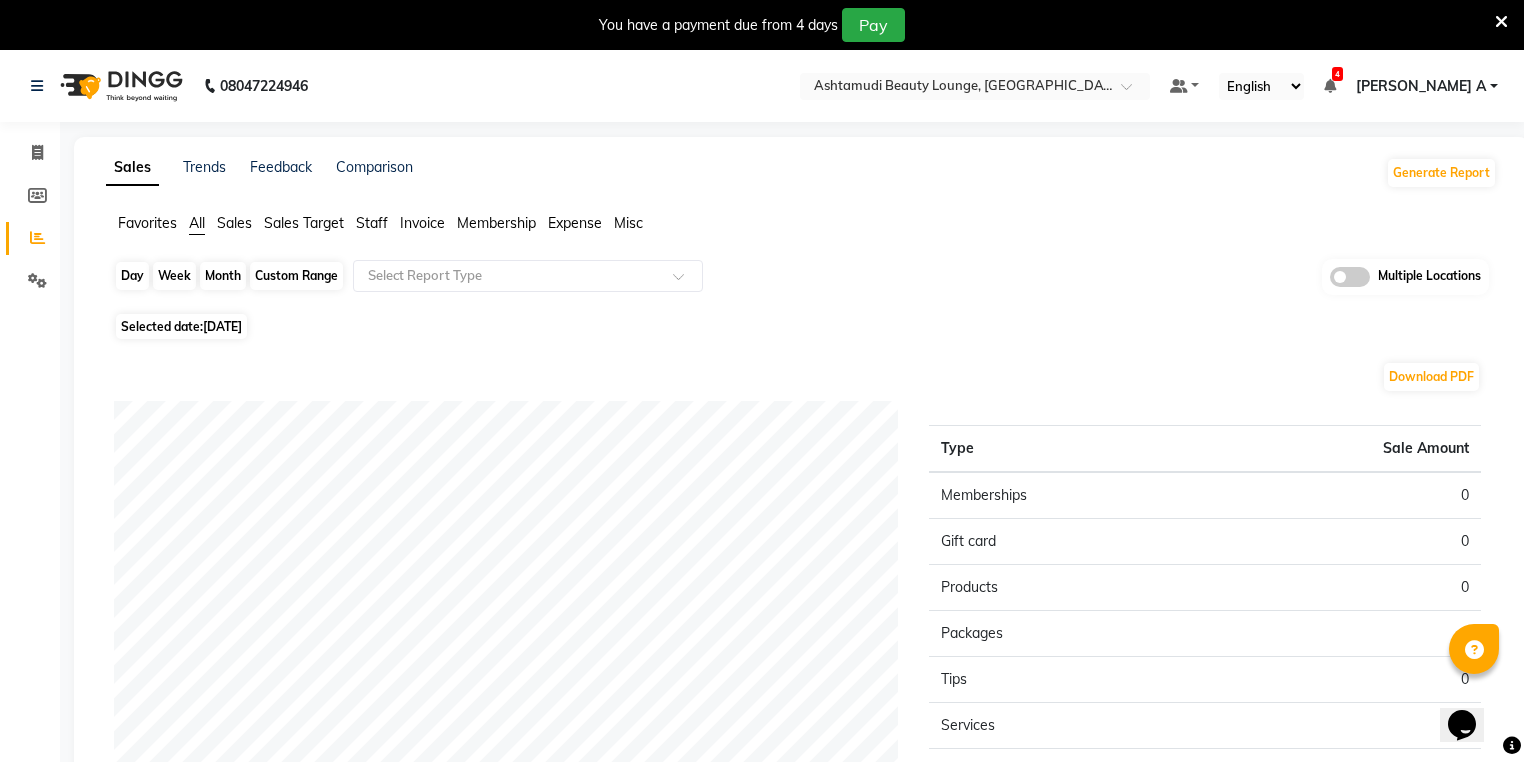 select on "7" 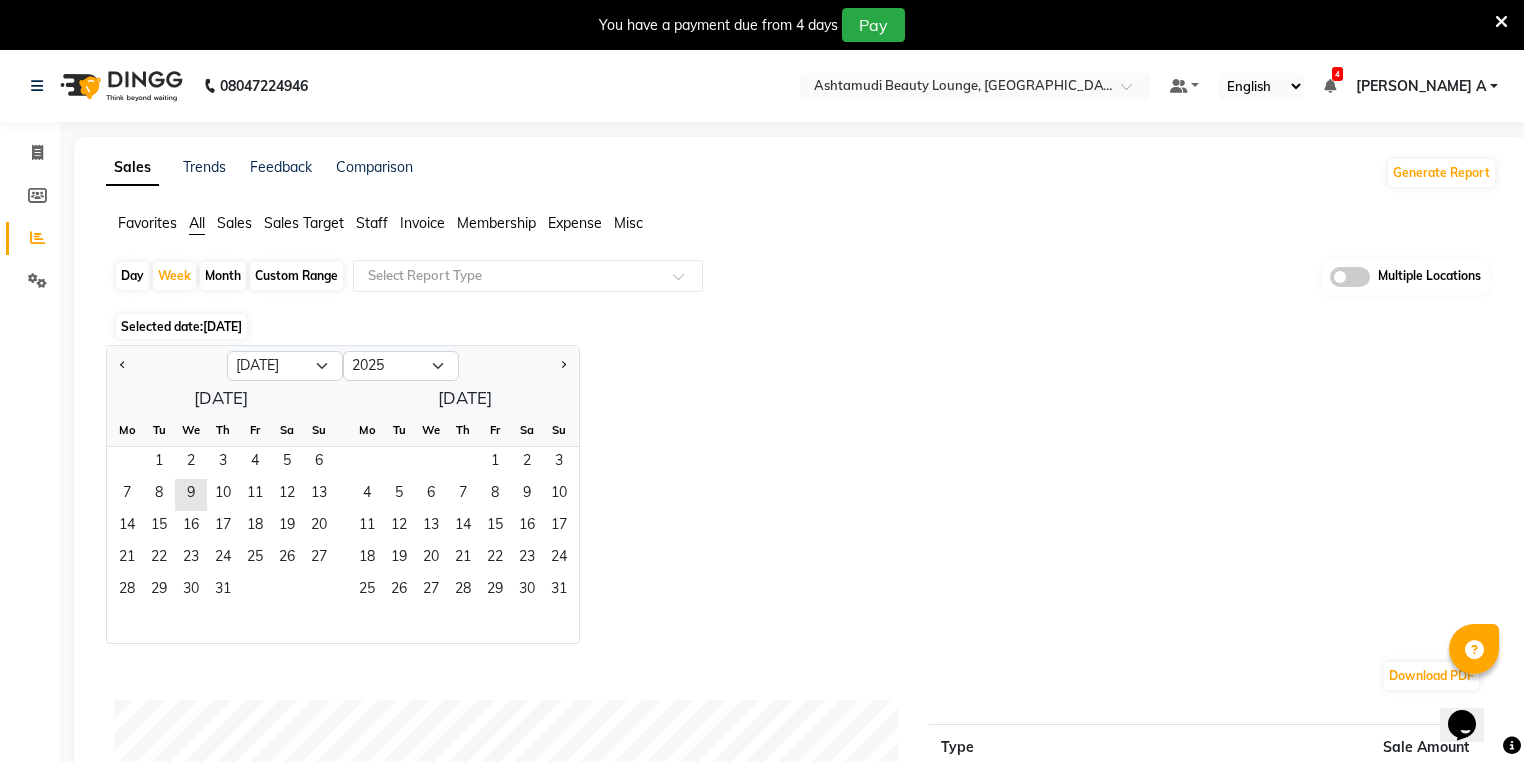 click on "Day" 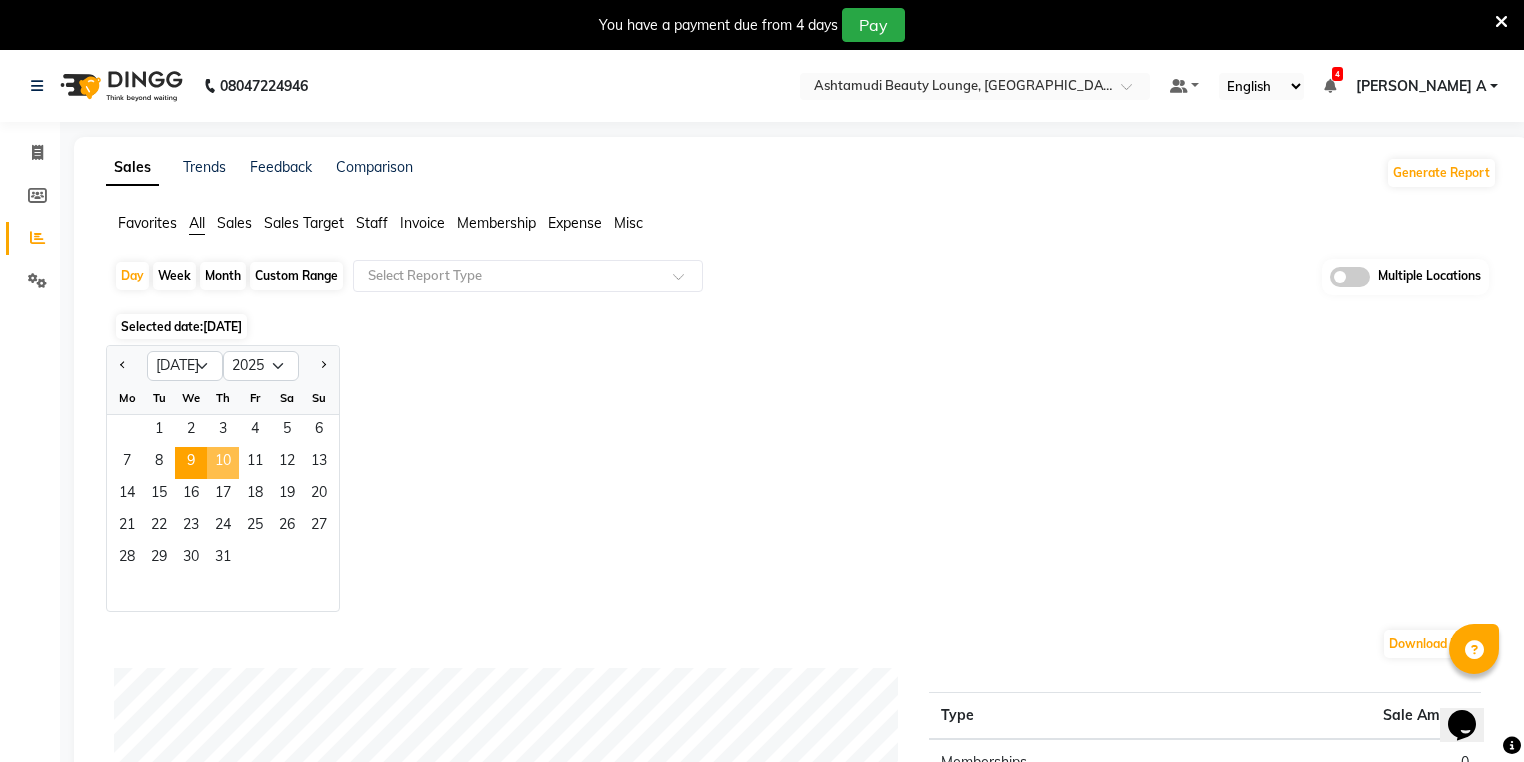 click on "10" 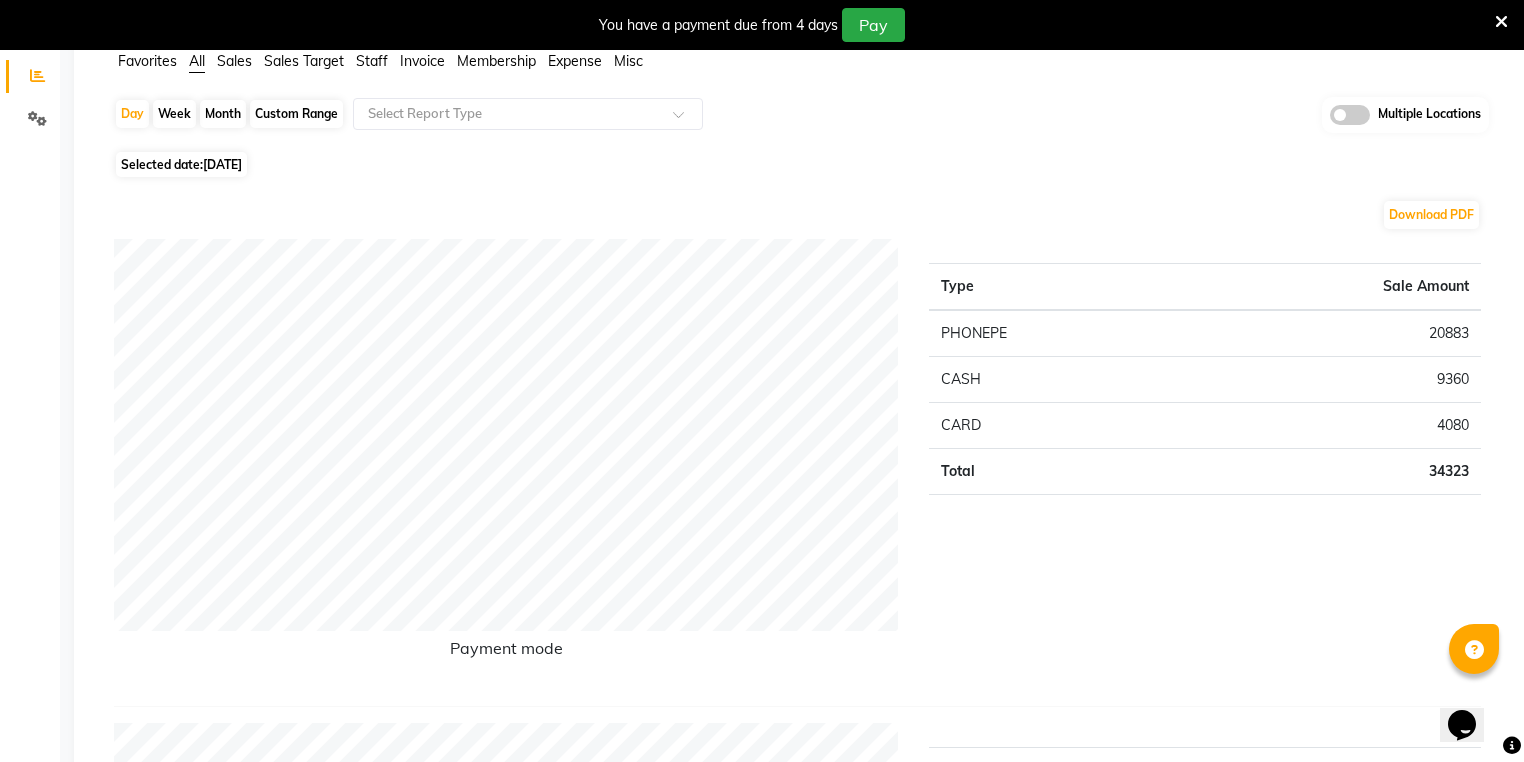 scroll, scrollTop: 0, scrollLeft: 0, axis: both 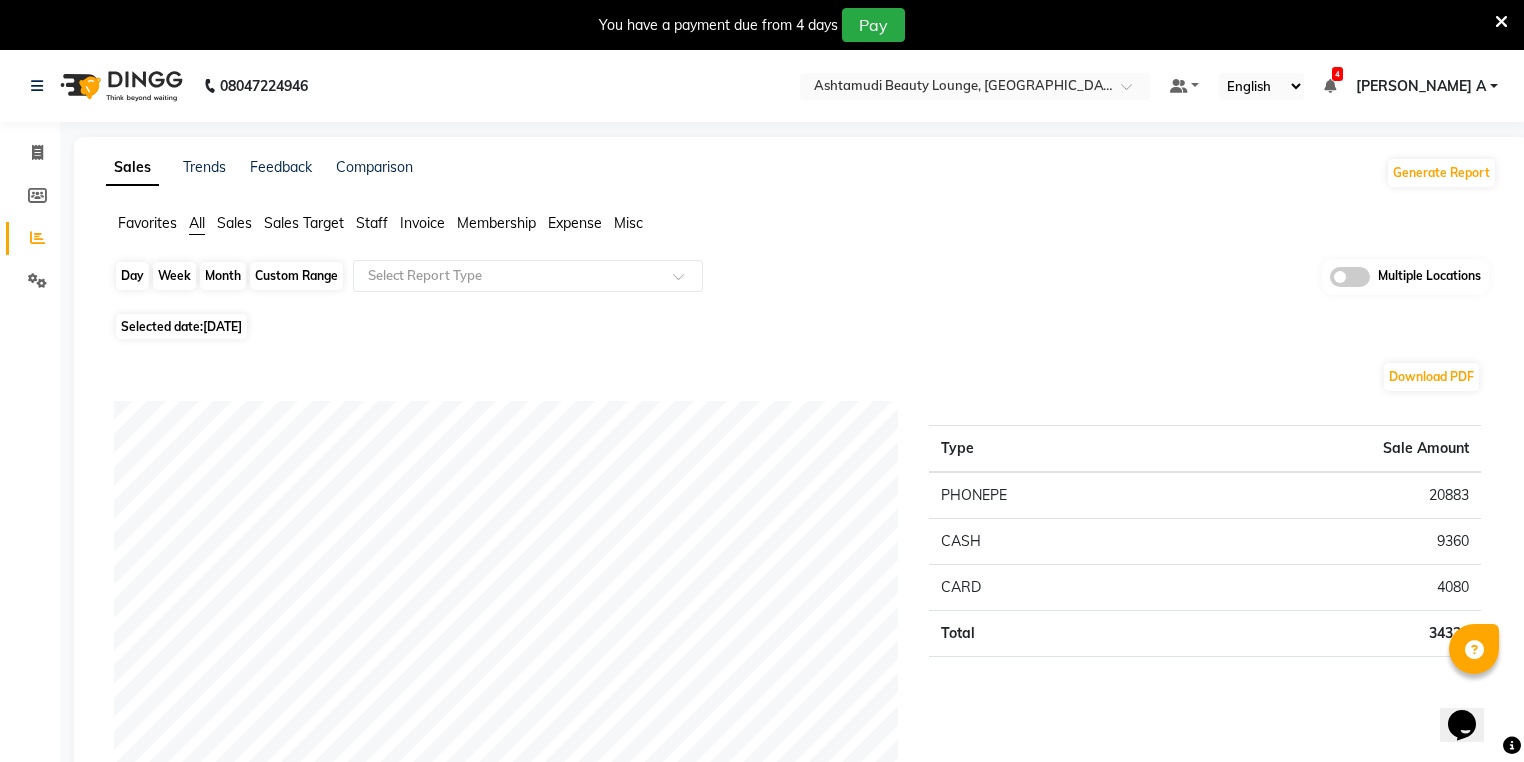 click on "Day" 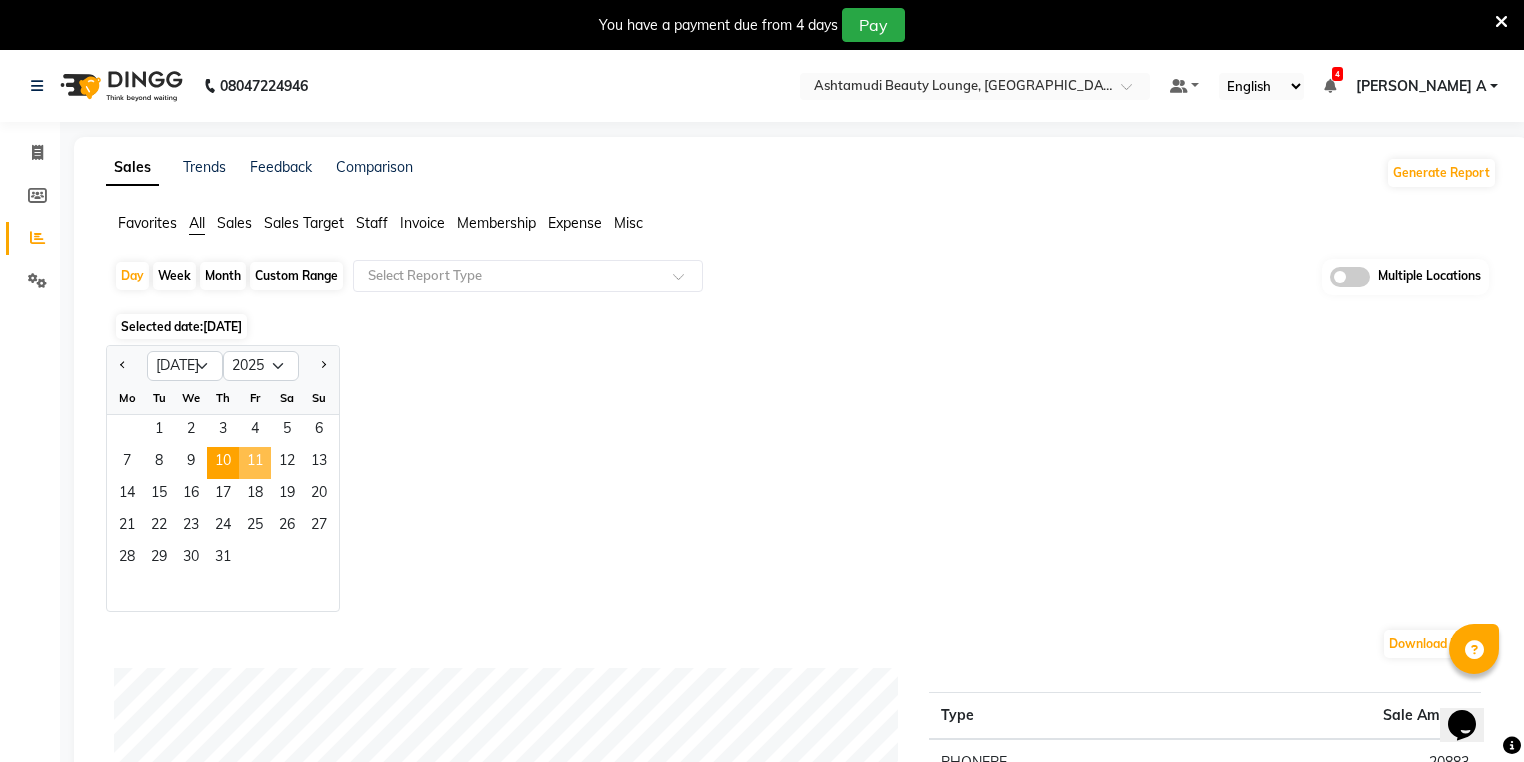 click on "11" 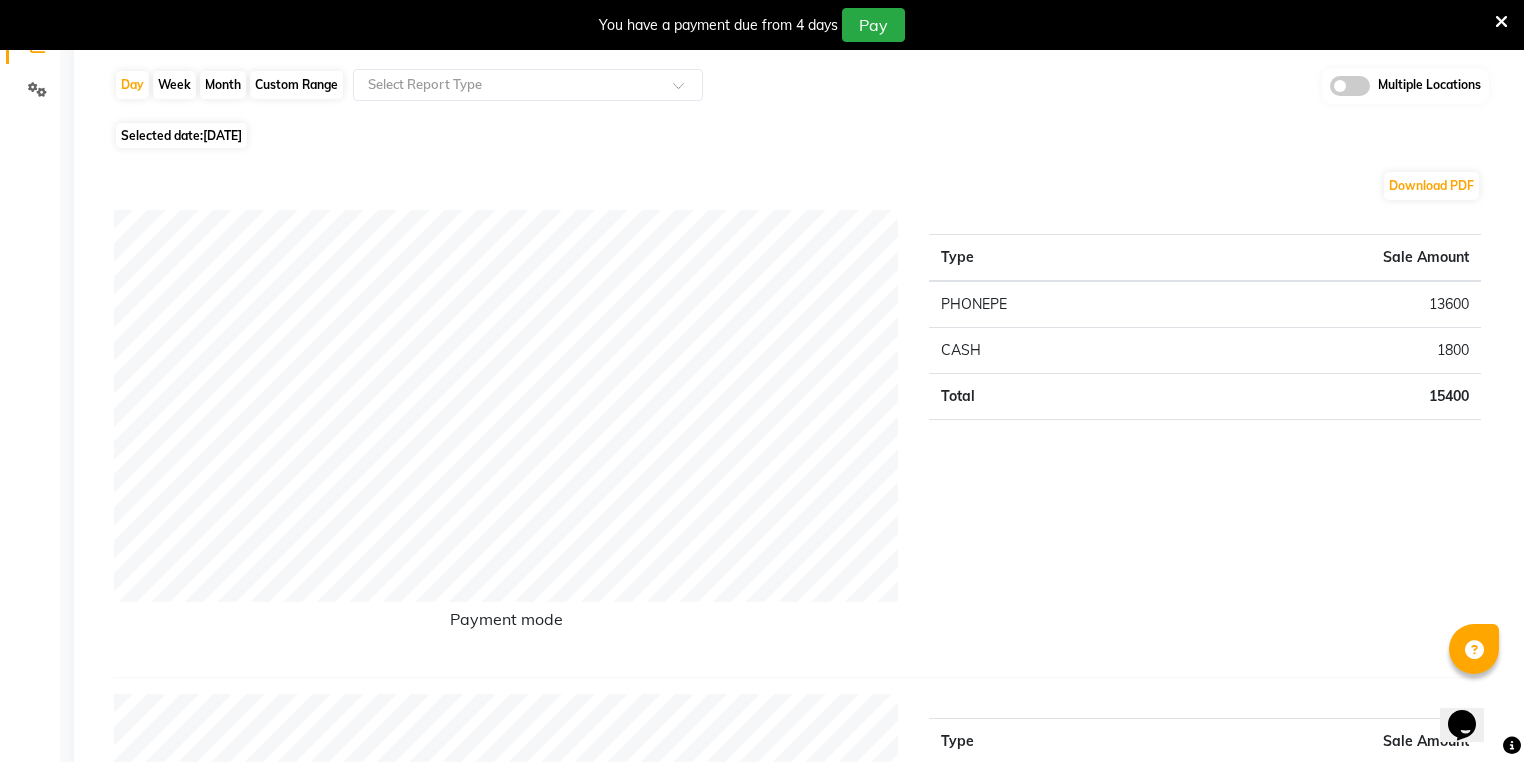 scroll, scrollTop: 0, scrollLeft: 0, axis: both 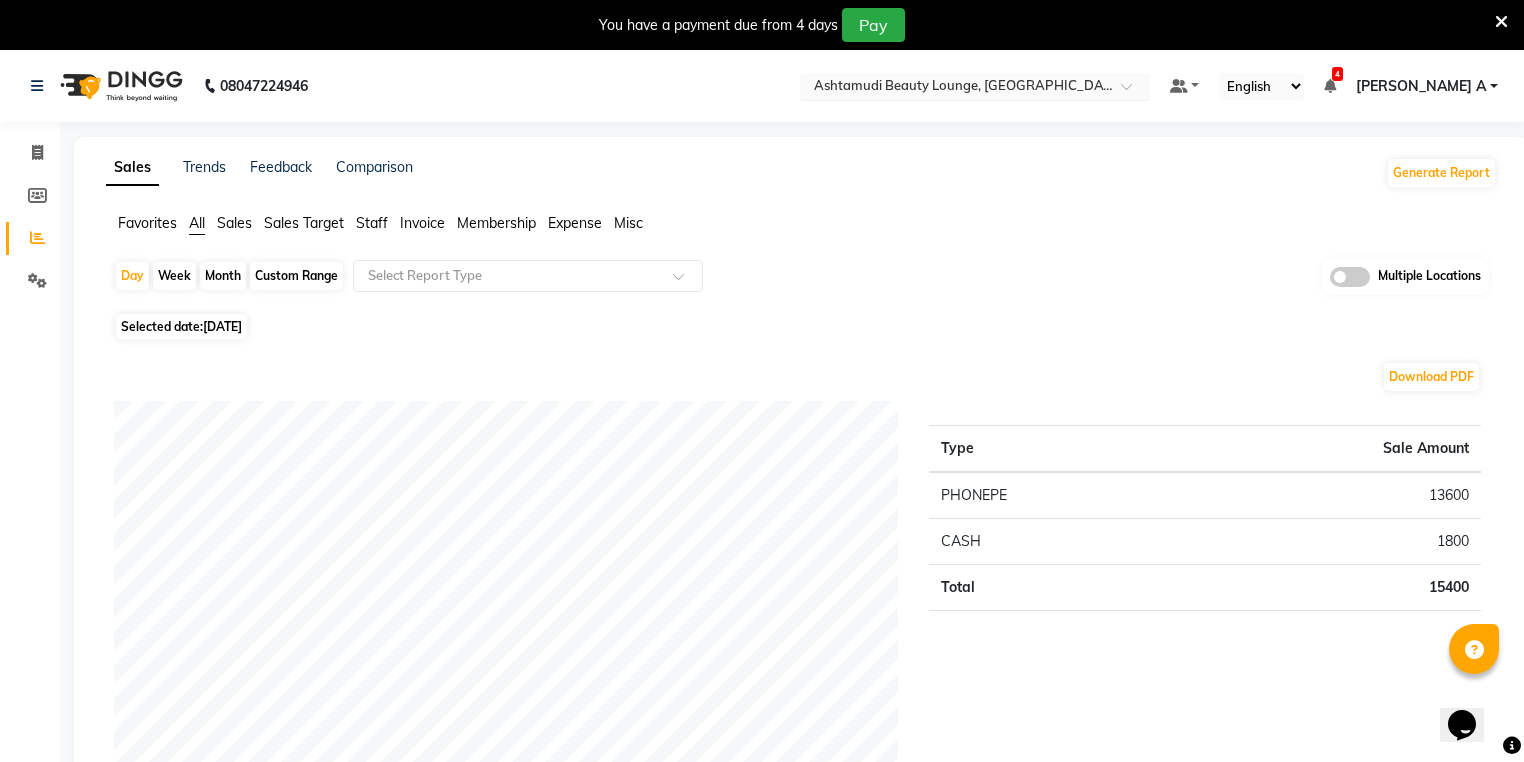 click at bounding box center (955, 88) 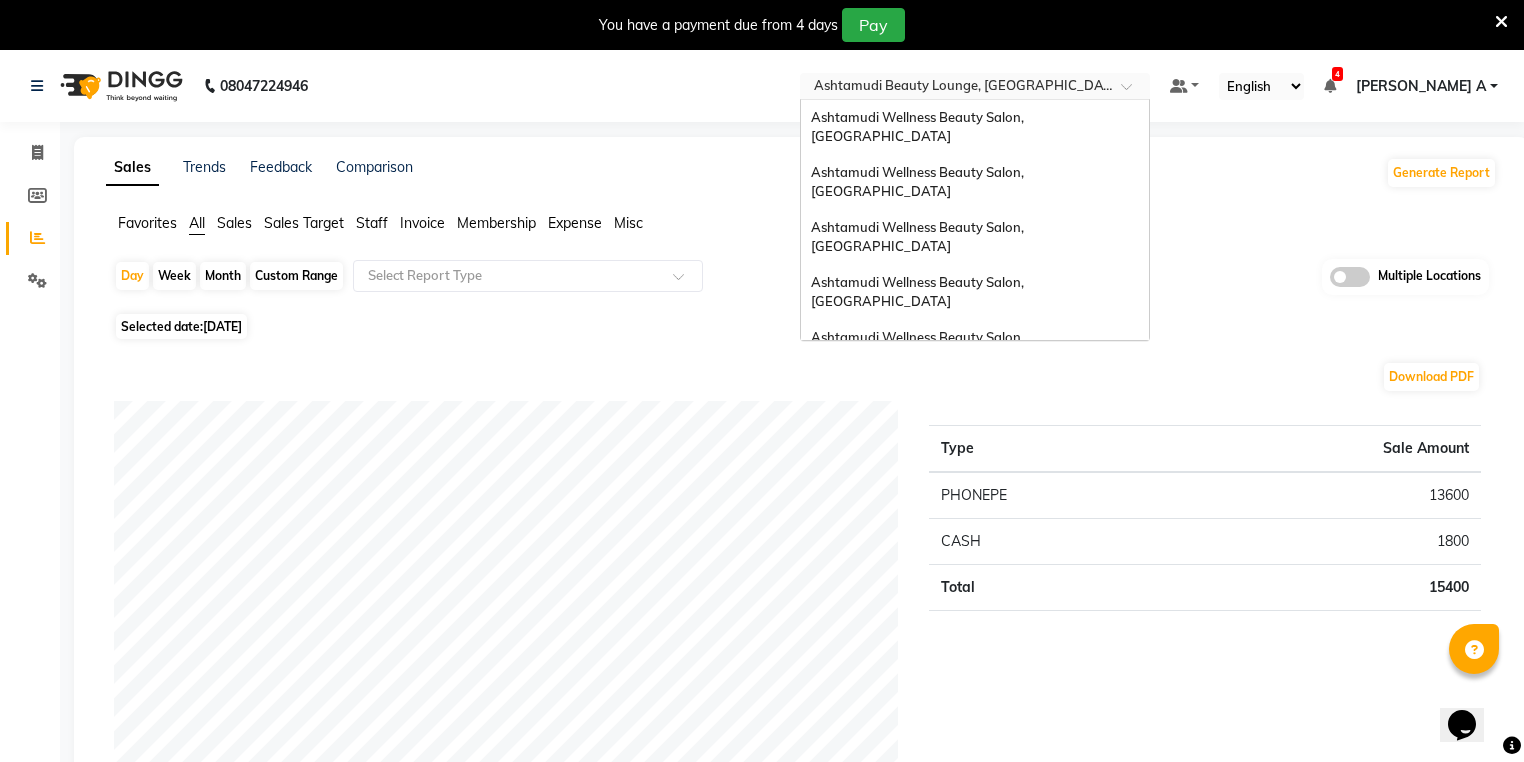 scroll, scrollTop: 312, scrollLeft: 0, axis: vertical 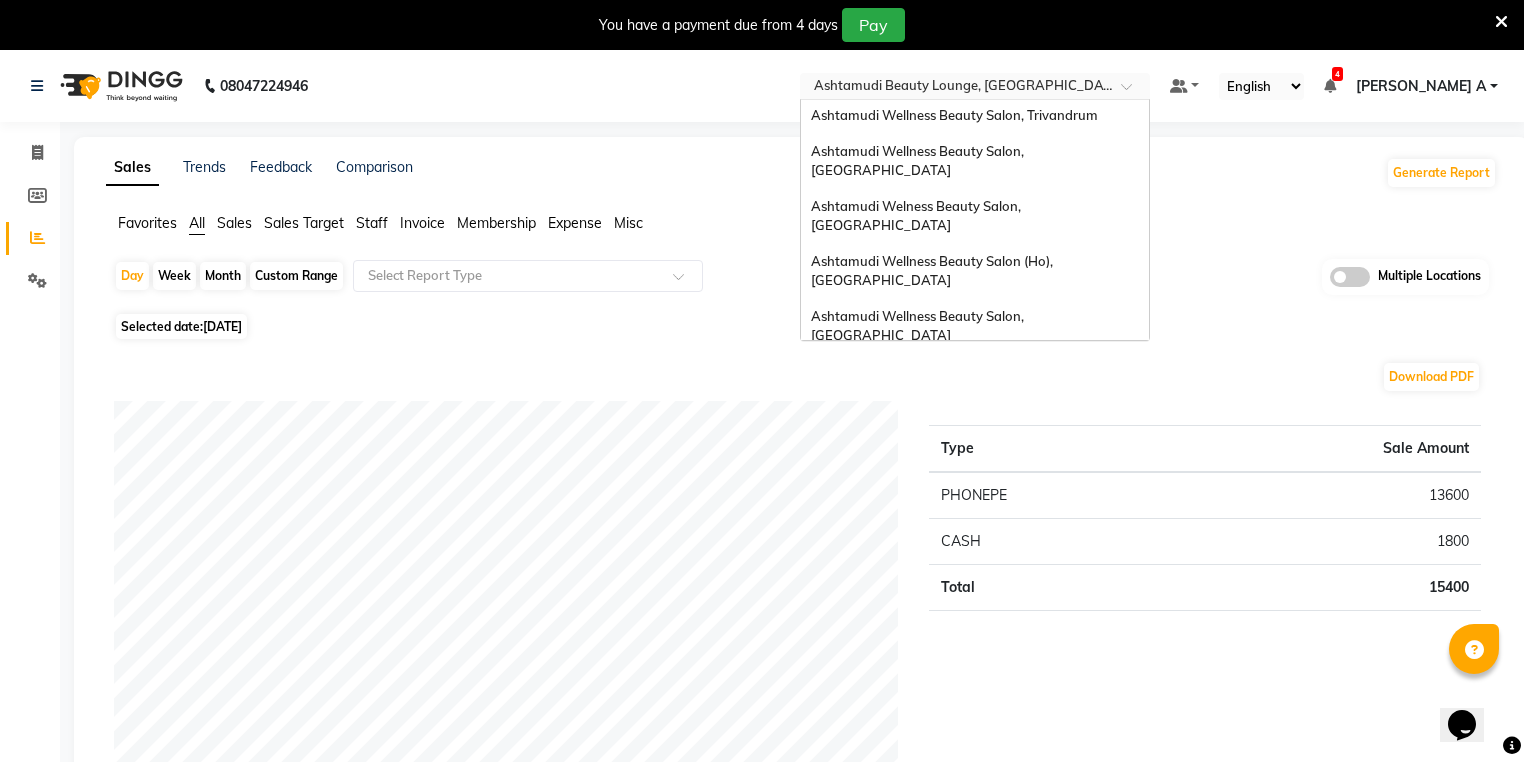 click on "Ashtamudi Wellness Beauty Salon, [GEOGRAPHIC_DATA]" at bounding box center (919, 381) 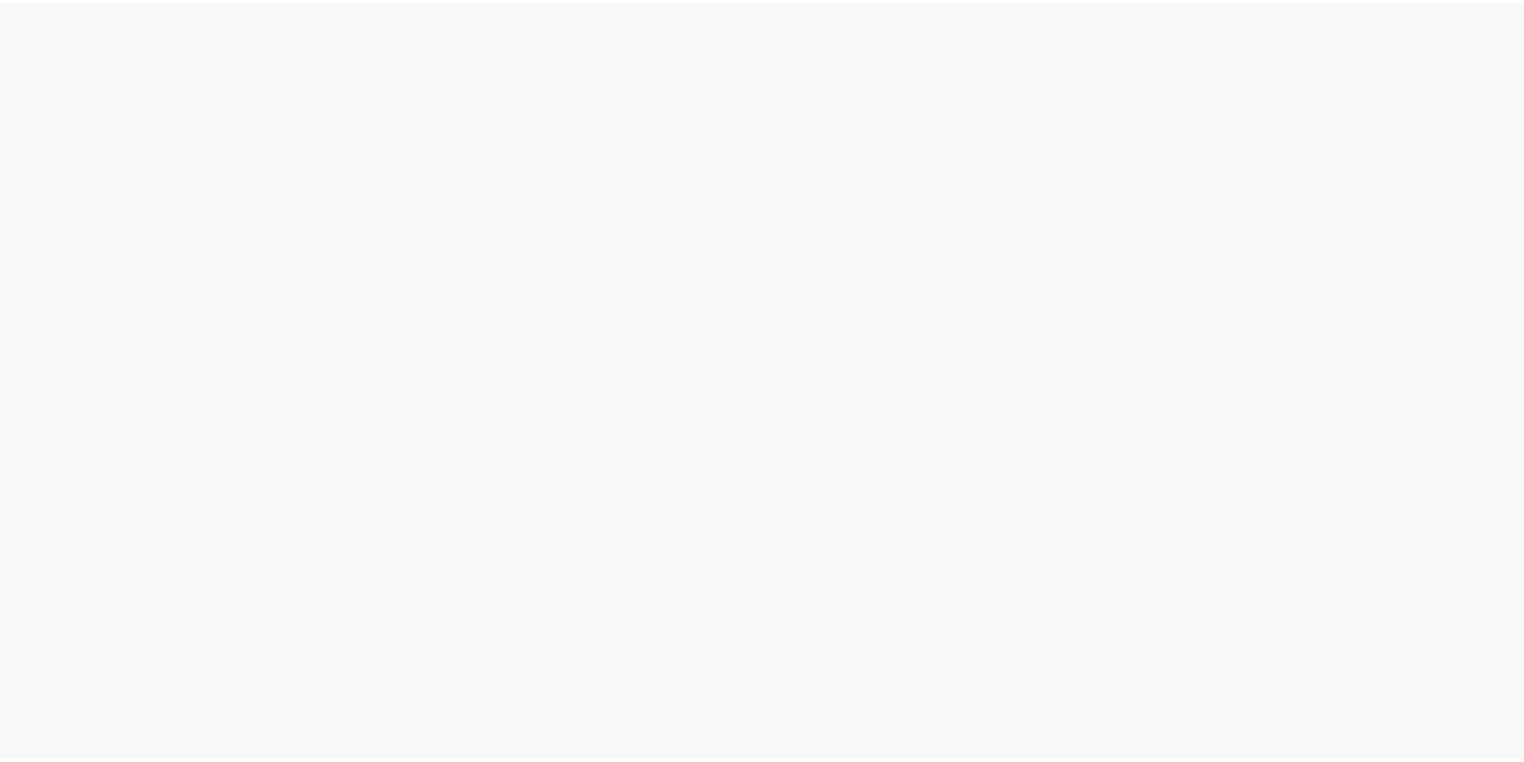 scroll, scrollTop: 0, scrollLeft: 0, axis: both 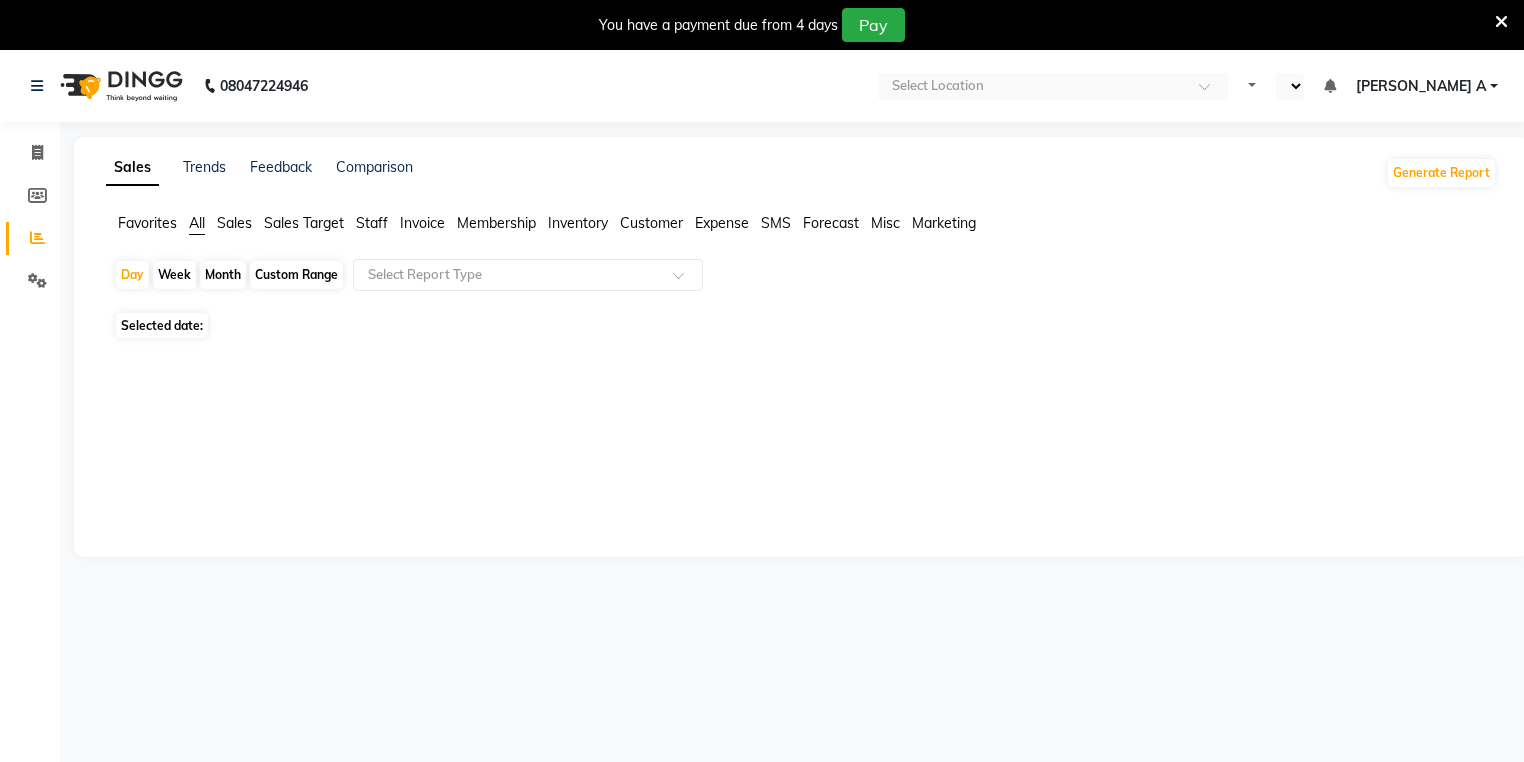 select on "en" 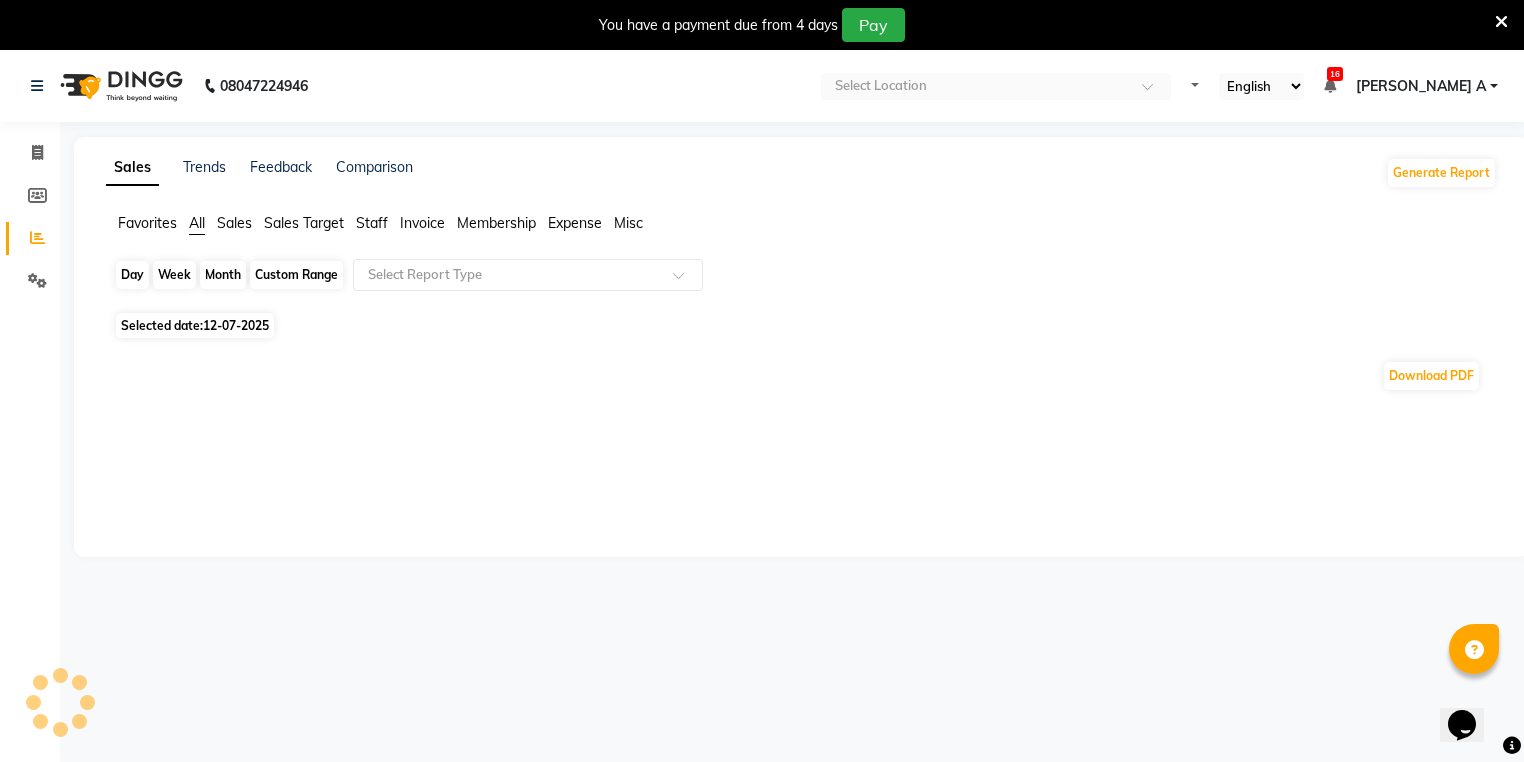 scroll, scrollTop: 0, scrollLeft: 0, axis: both 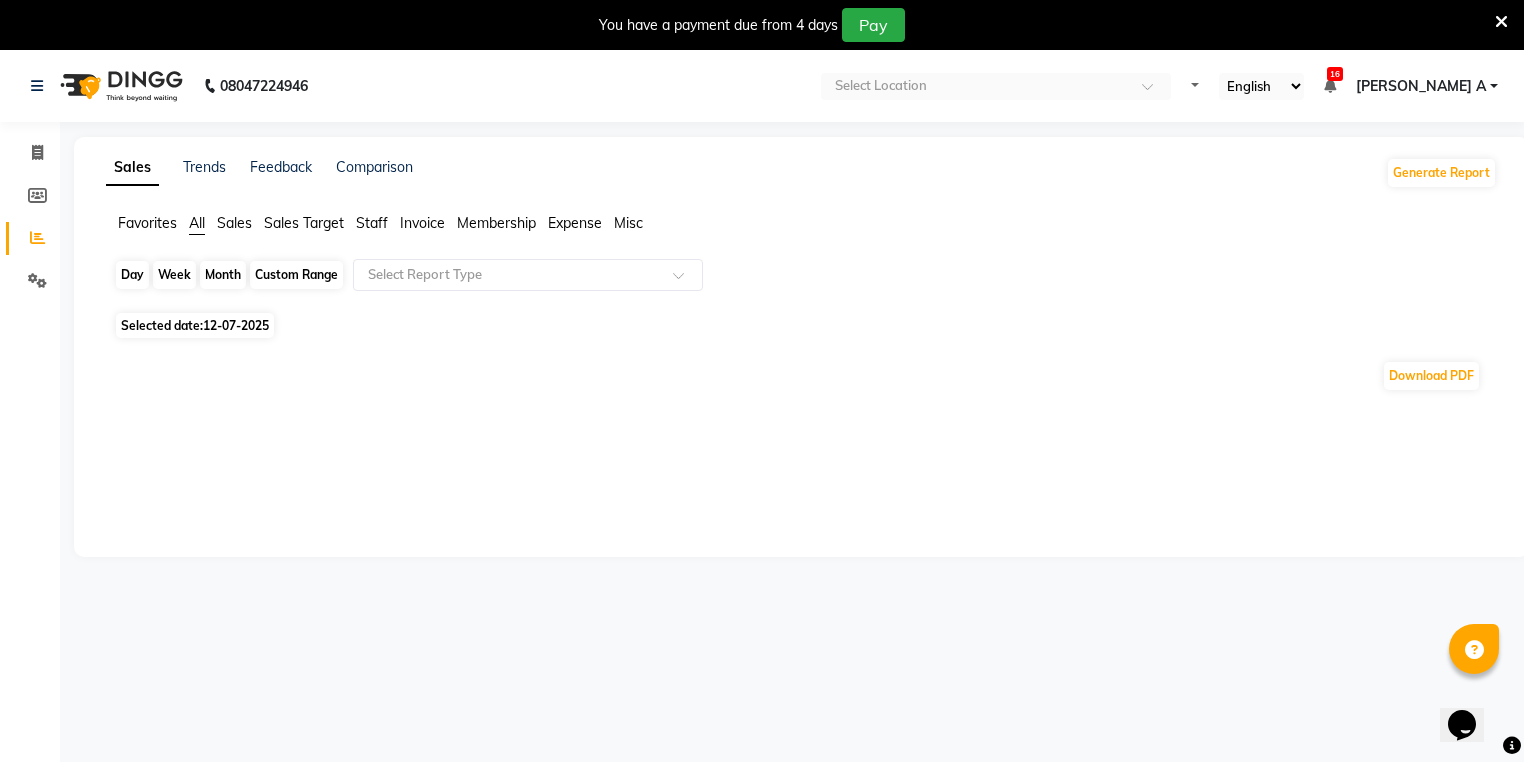 click on "Day" 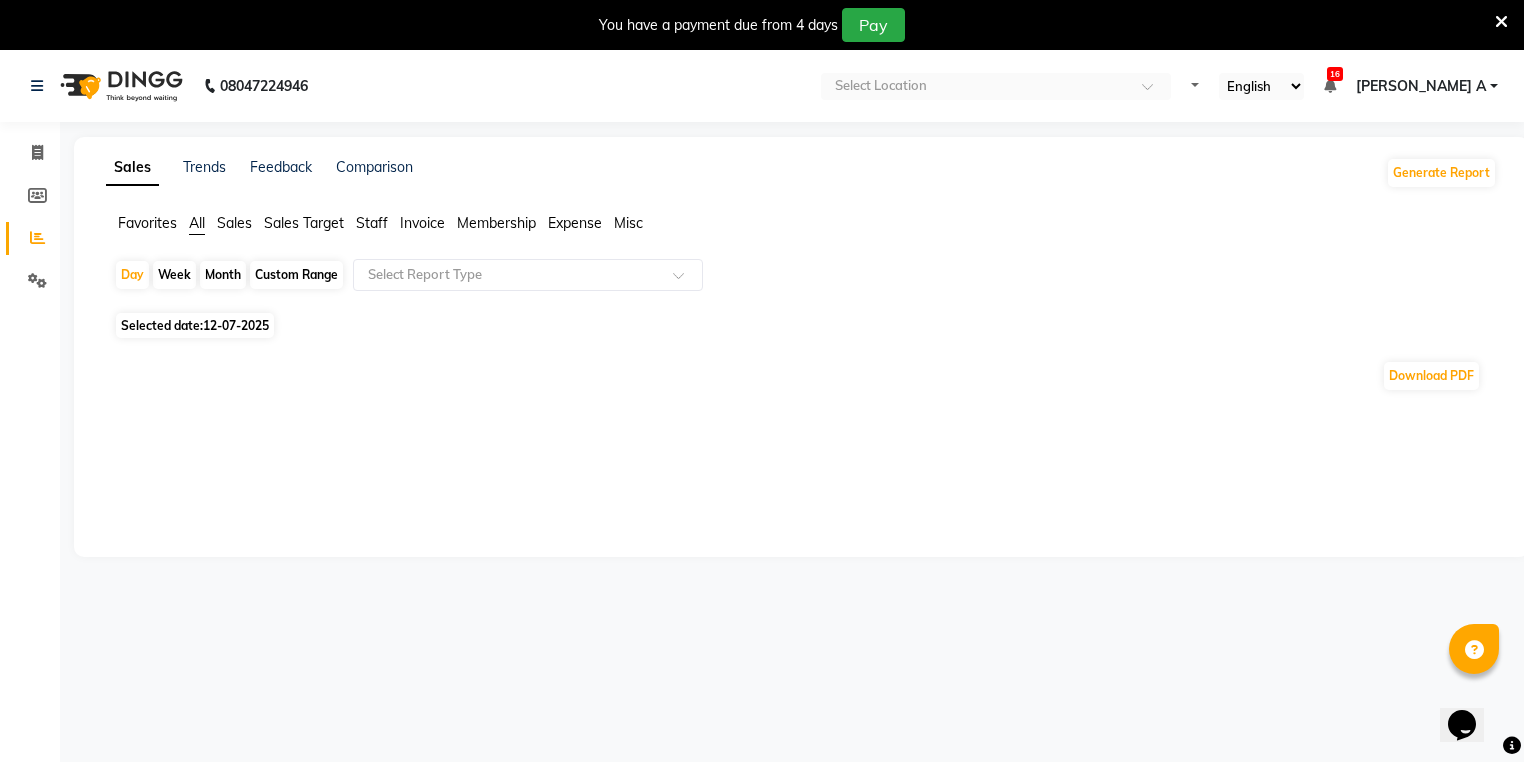 select on "7" 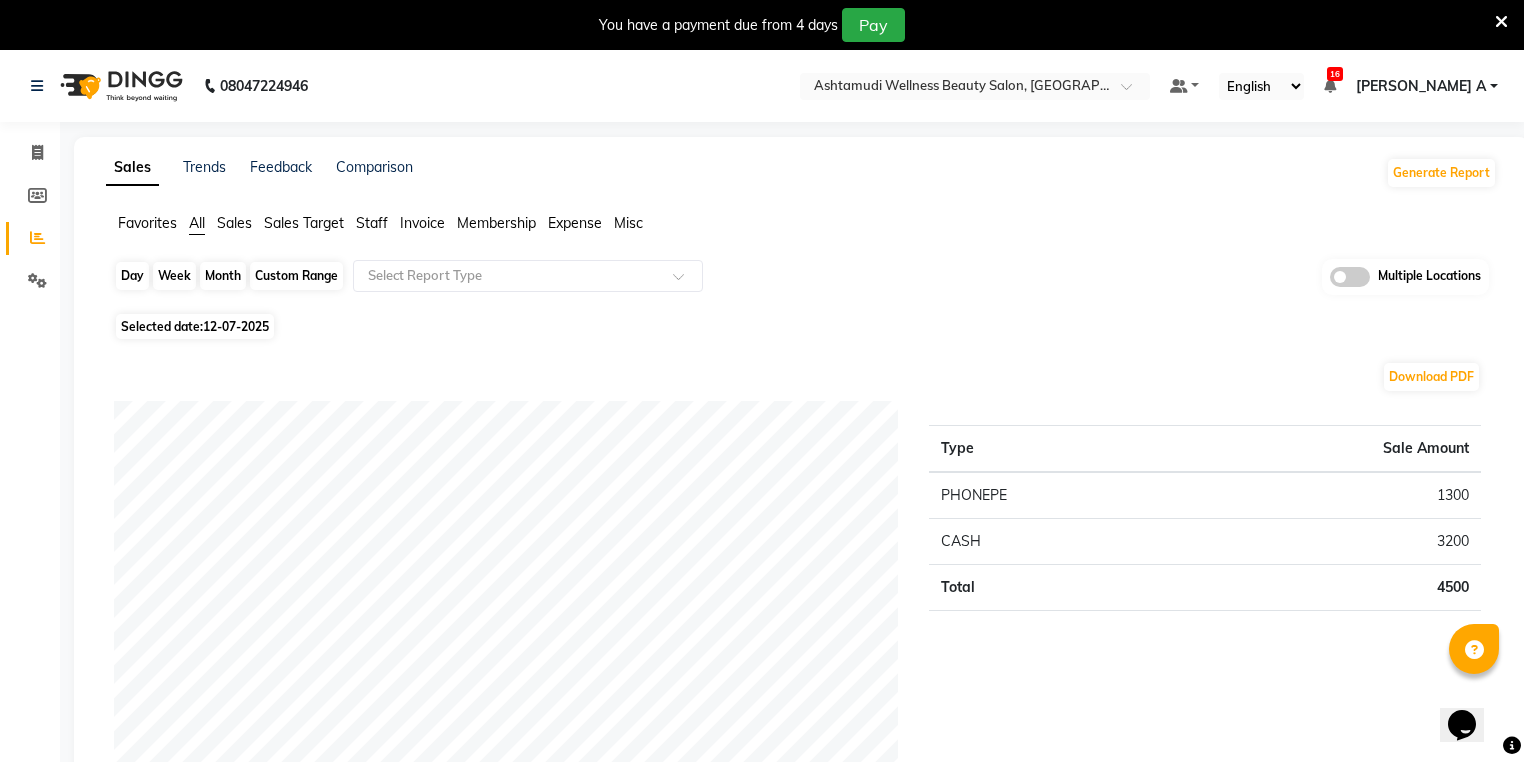 click on "Day" 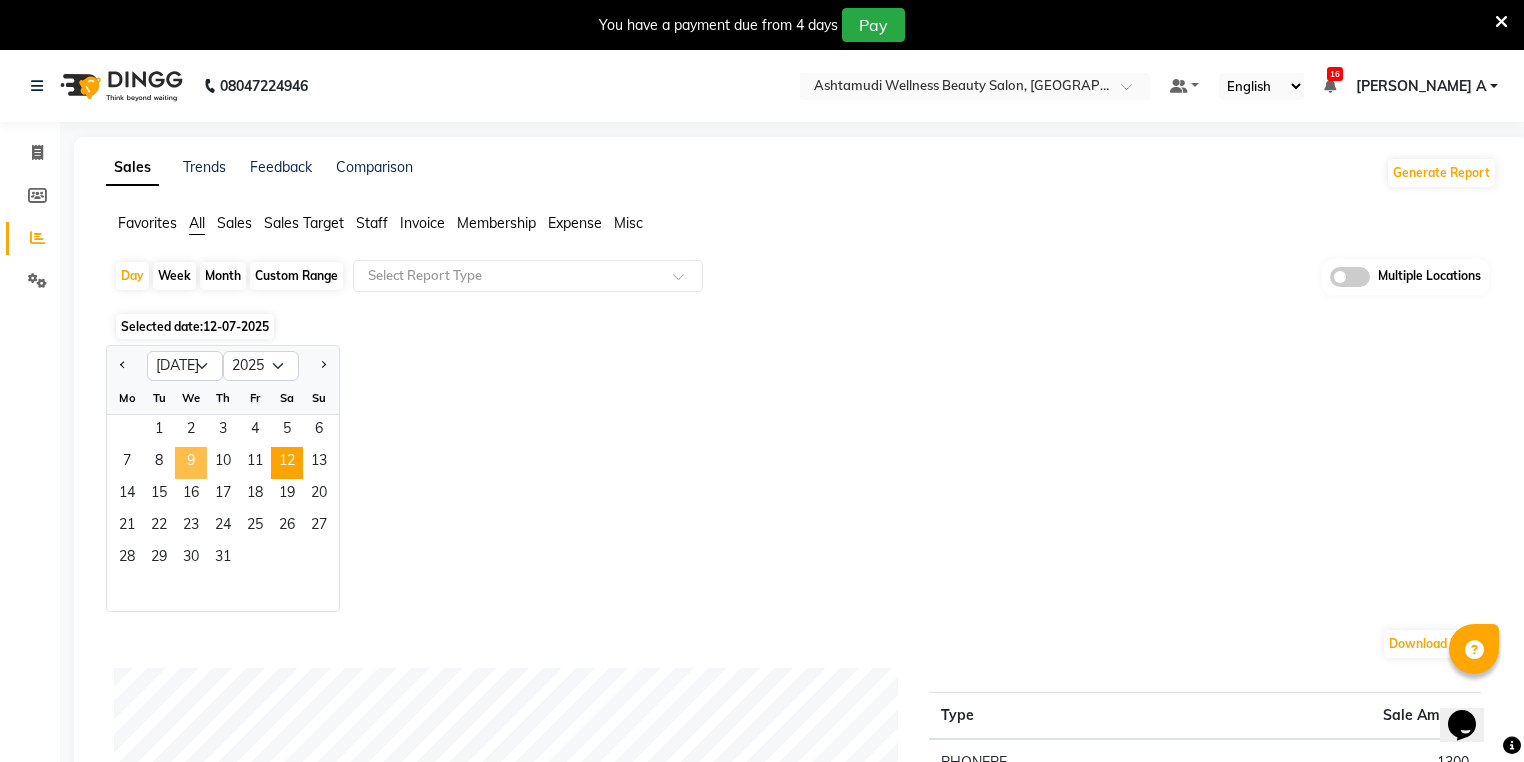 click on "9" 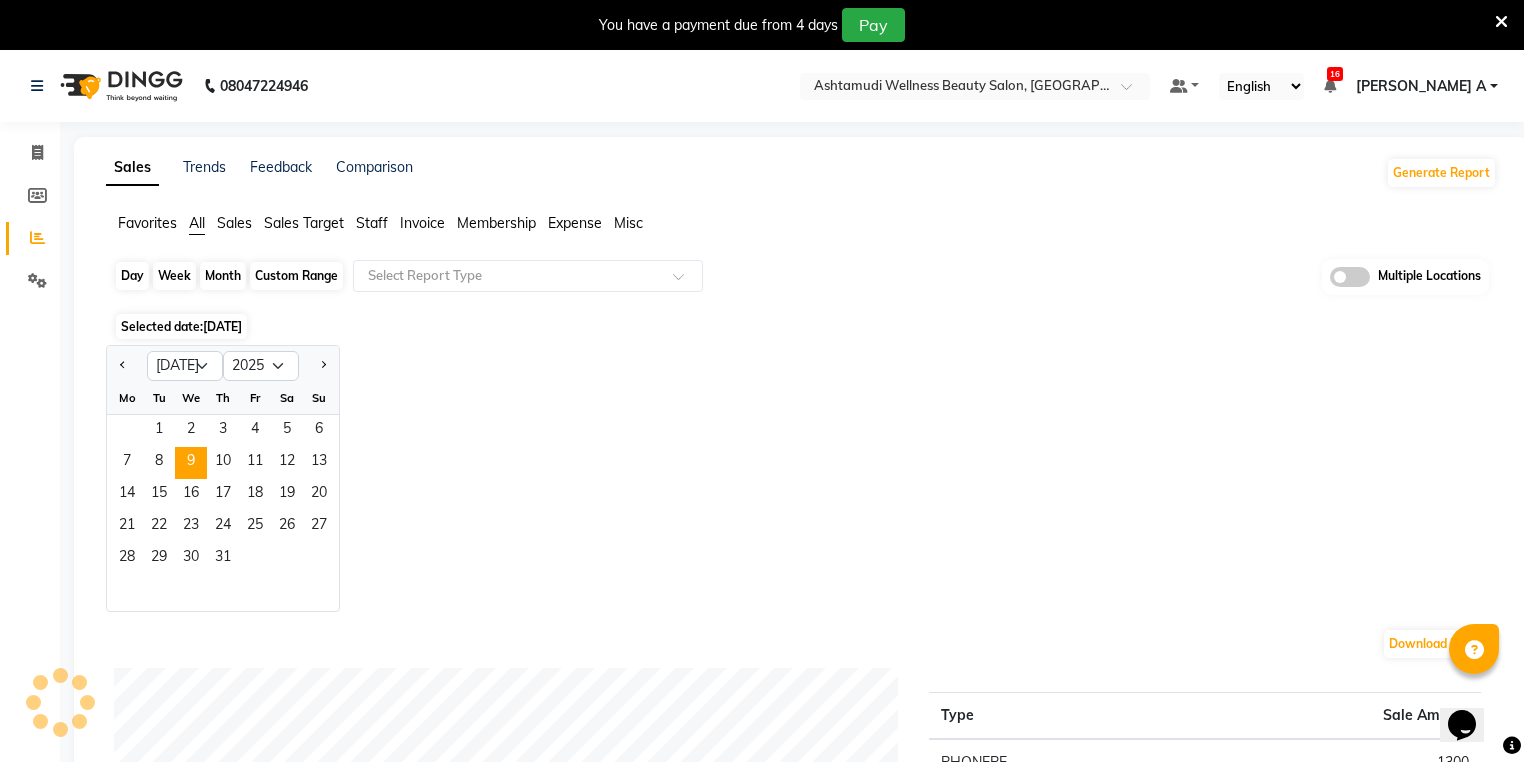 click on "Day" 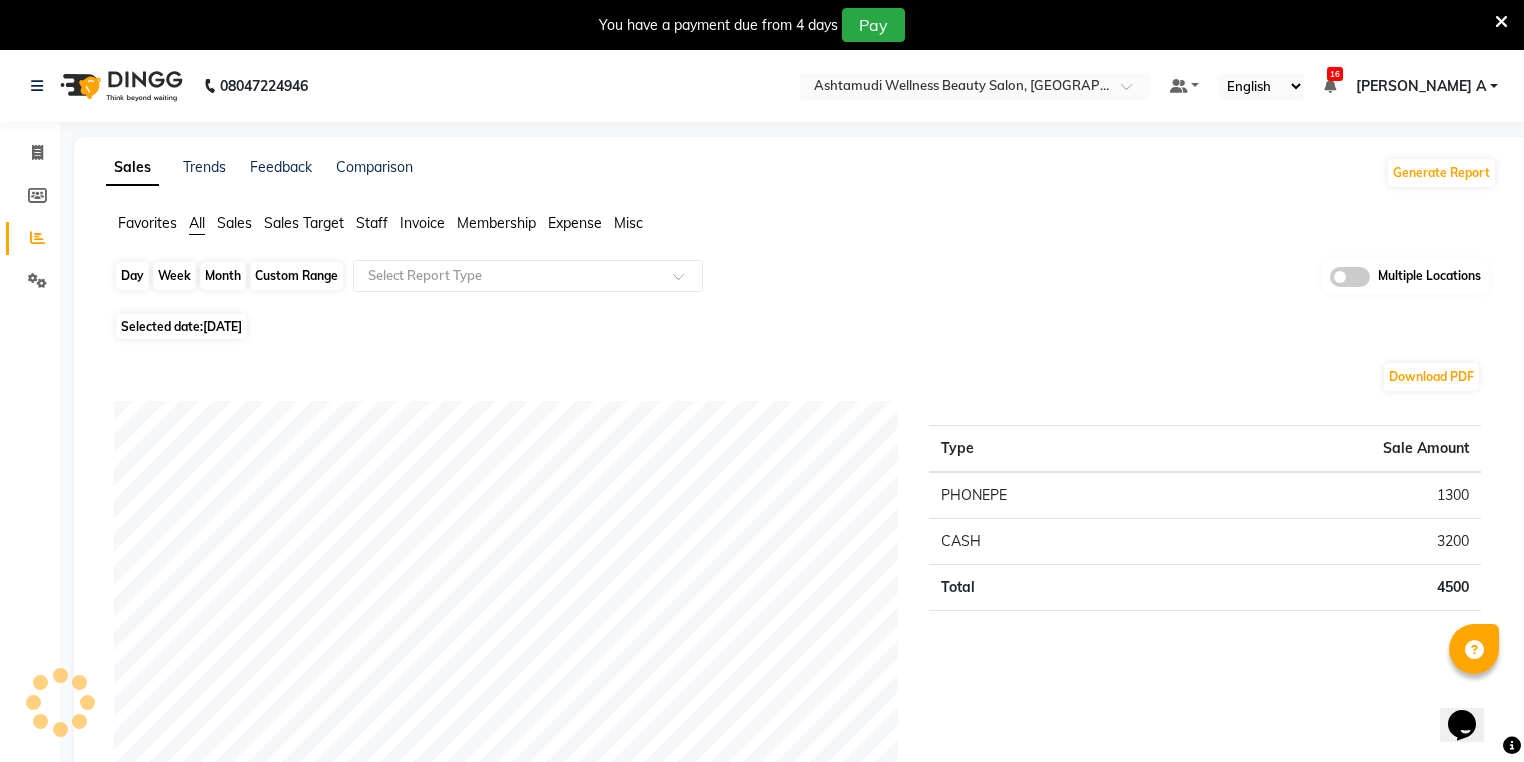 click on "Day" 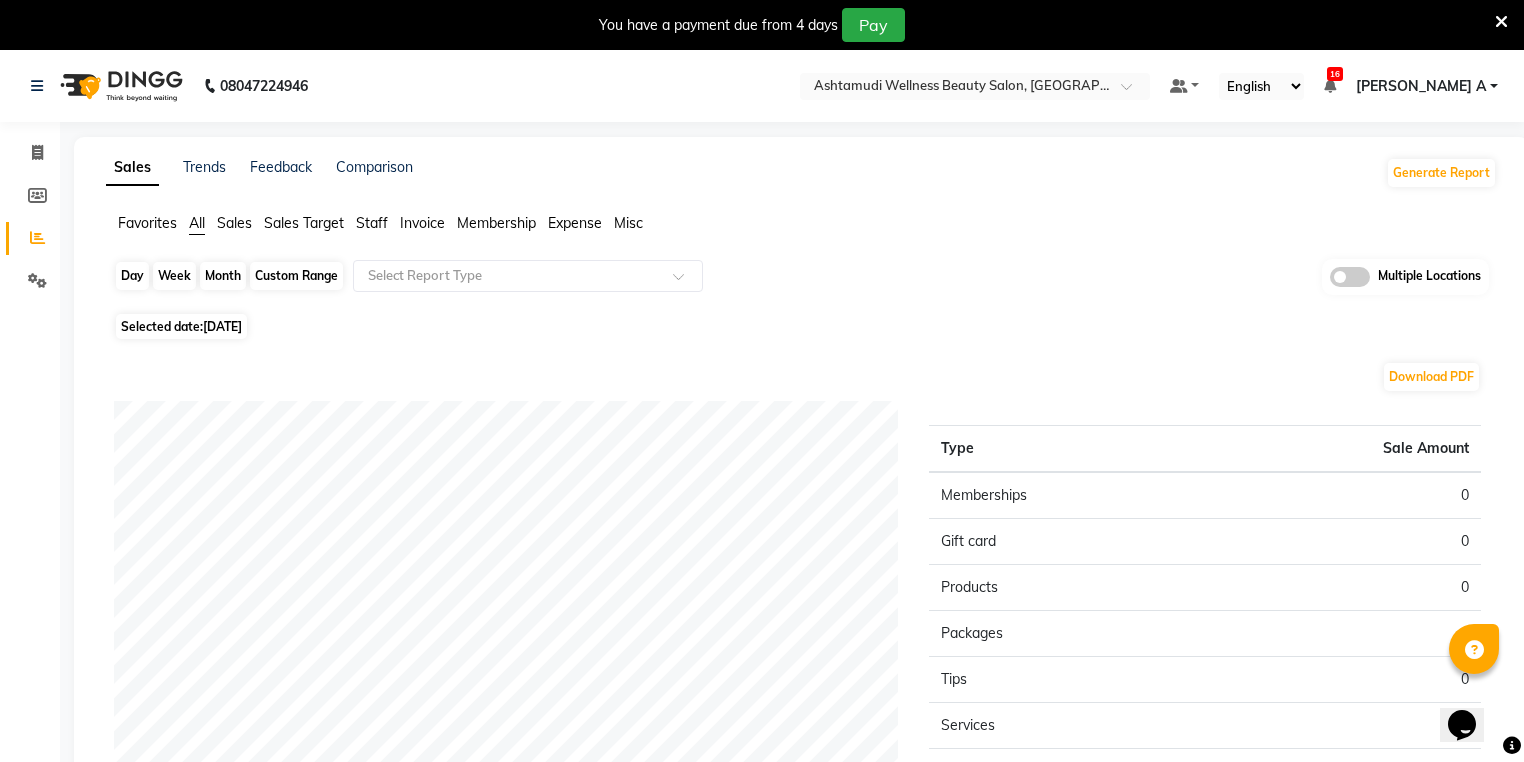 click on "Day" 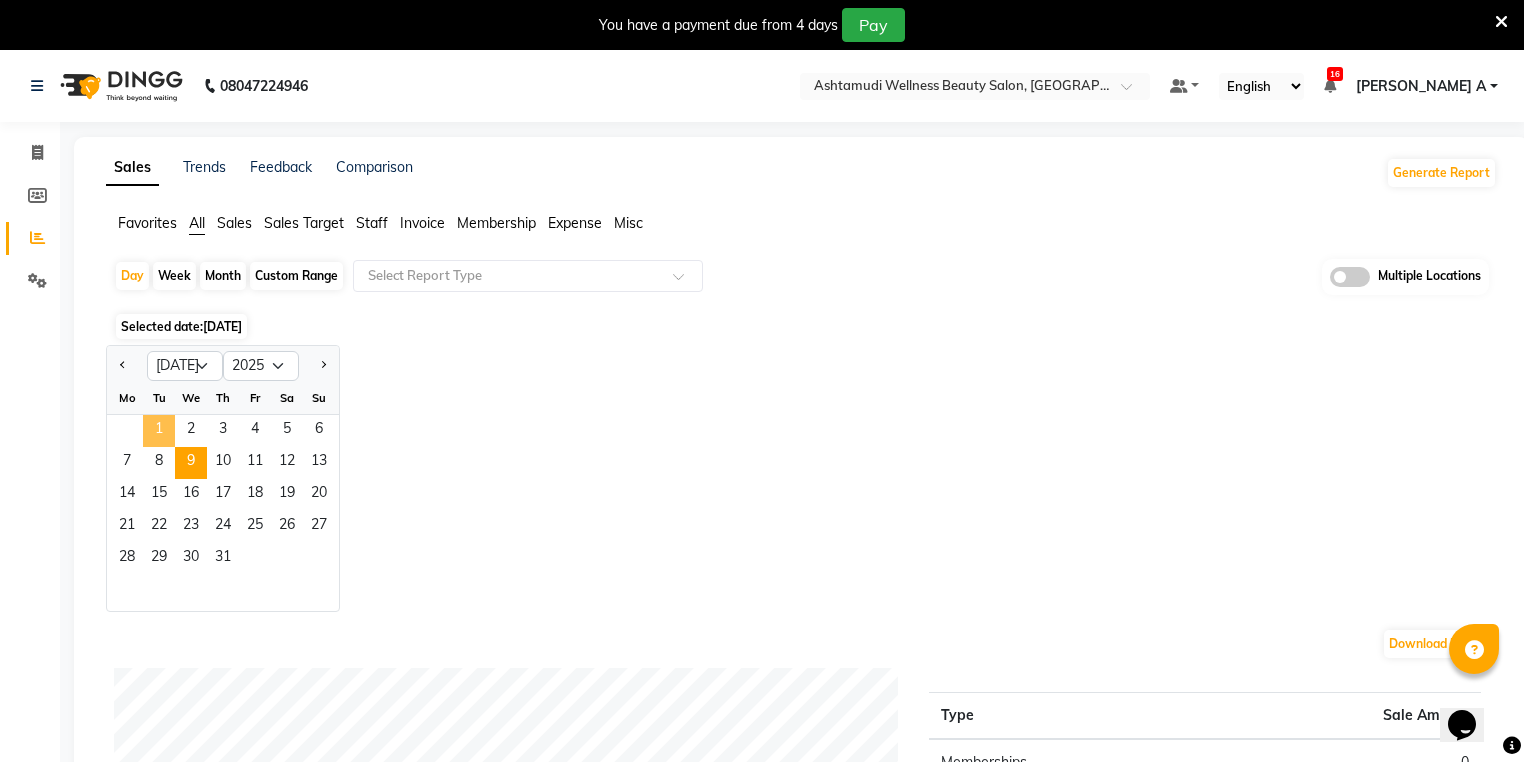 click on "1" 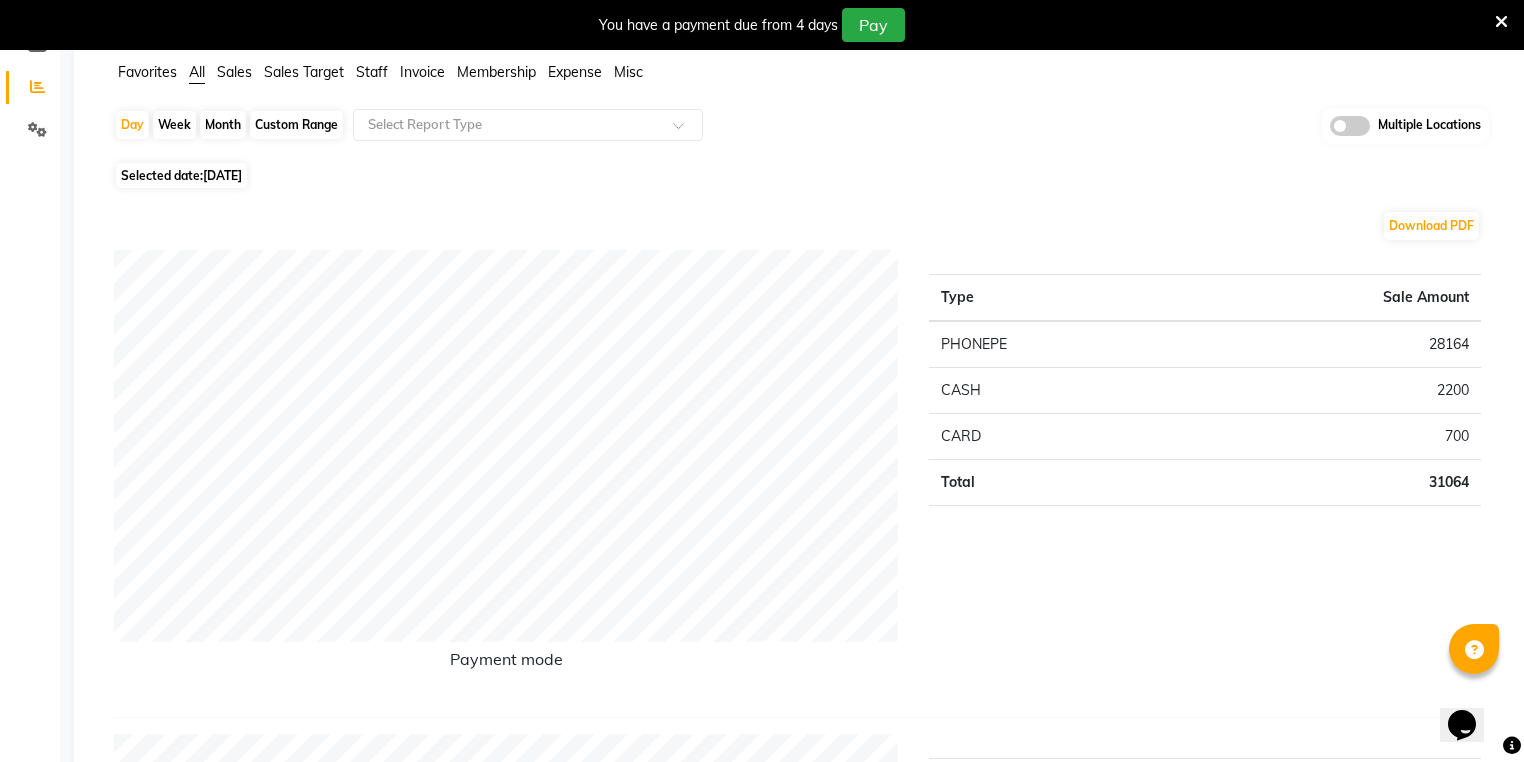 scroll, scrollTop: 52, scrollLeft: 0, axis: vertical 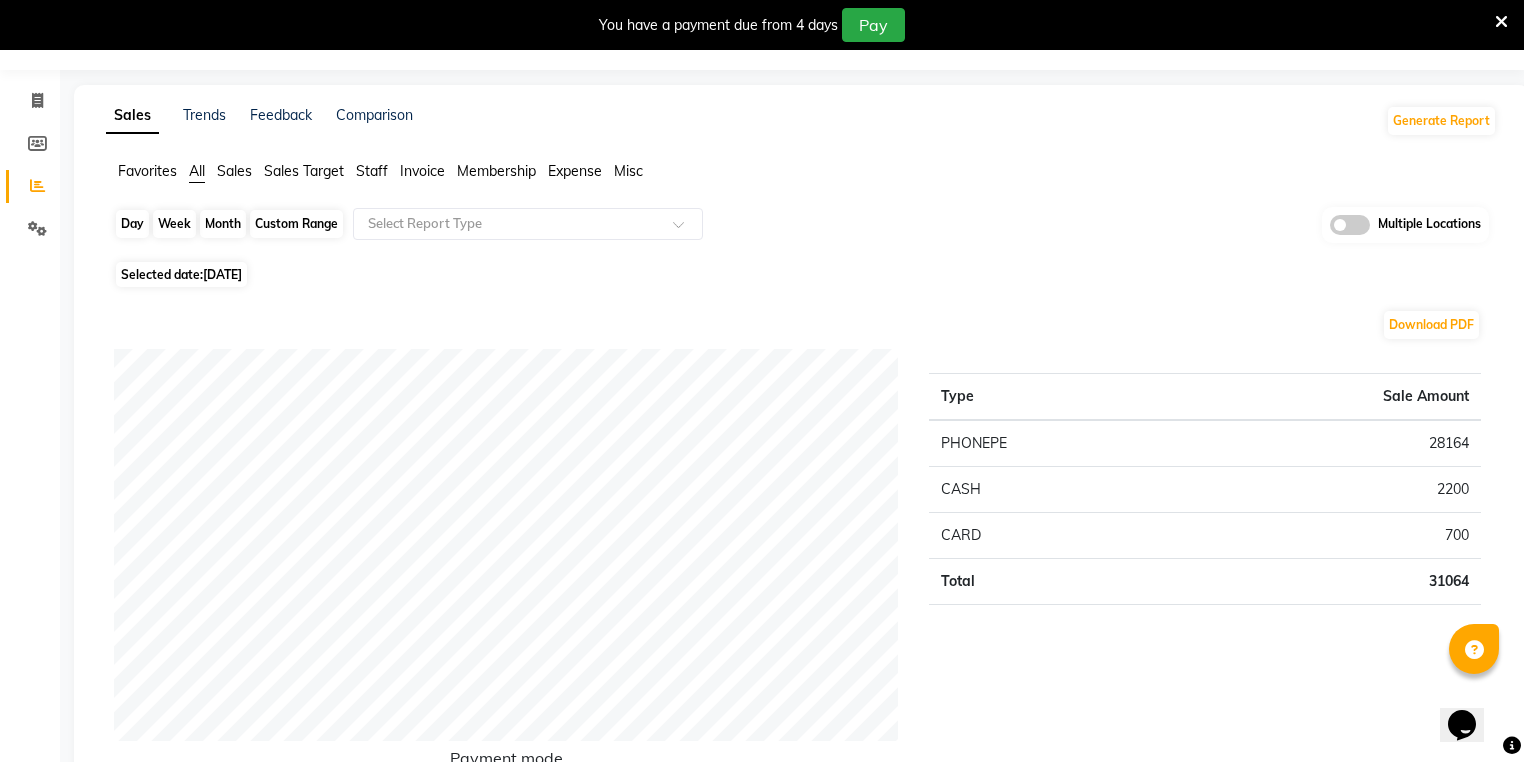 click on "Day" 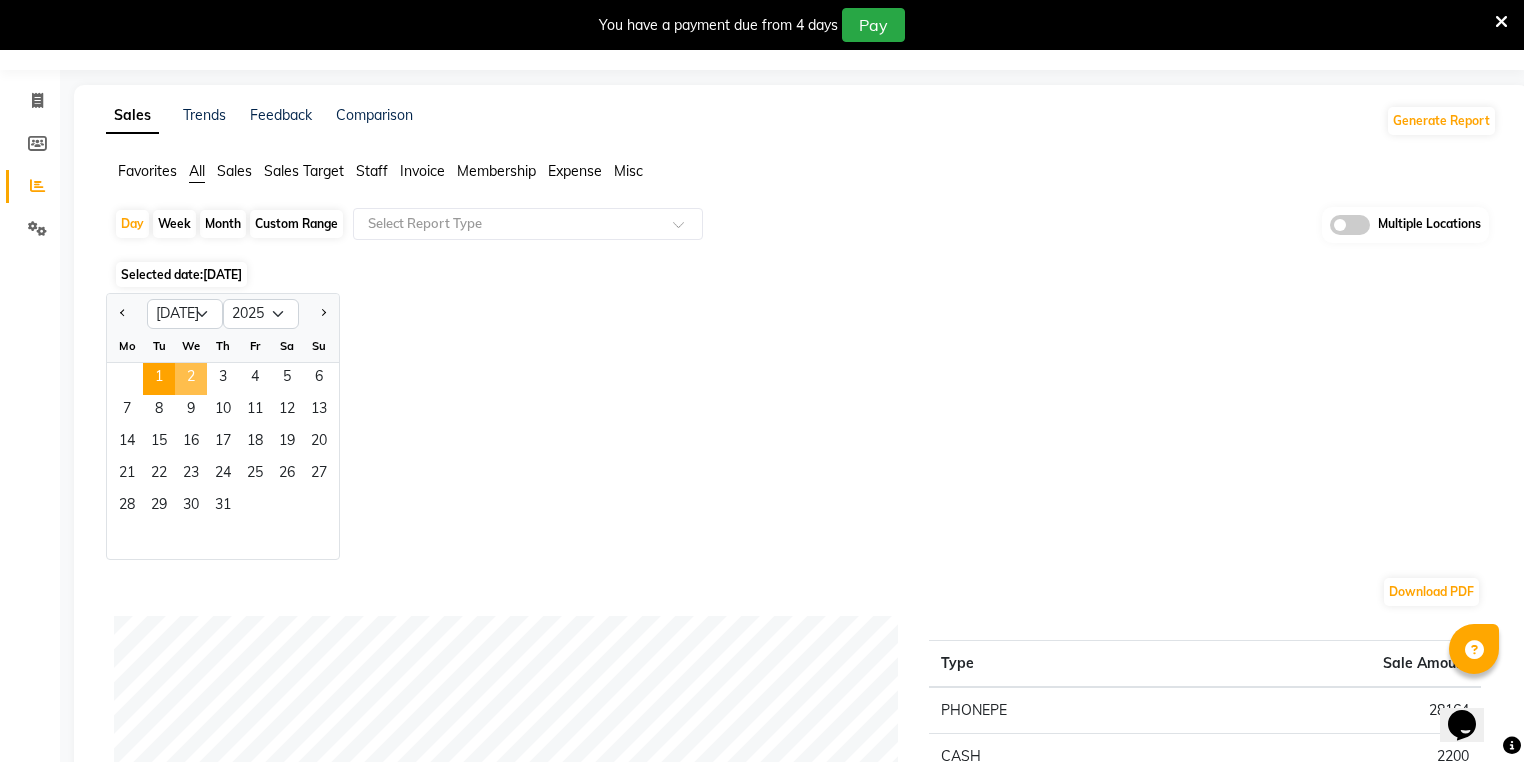 click on "2" 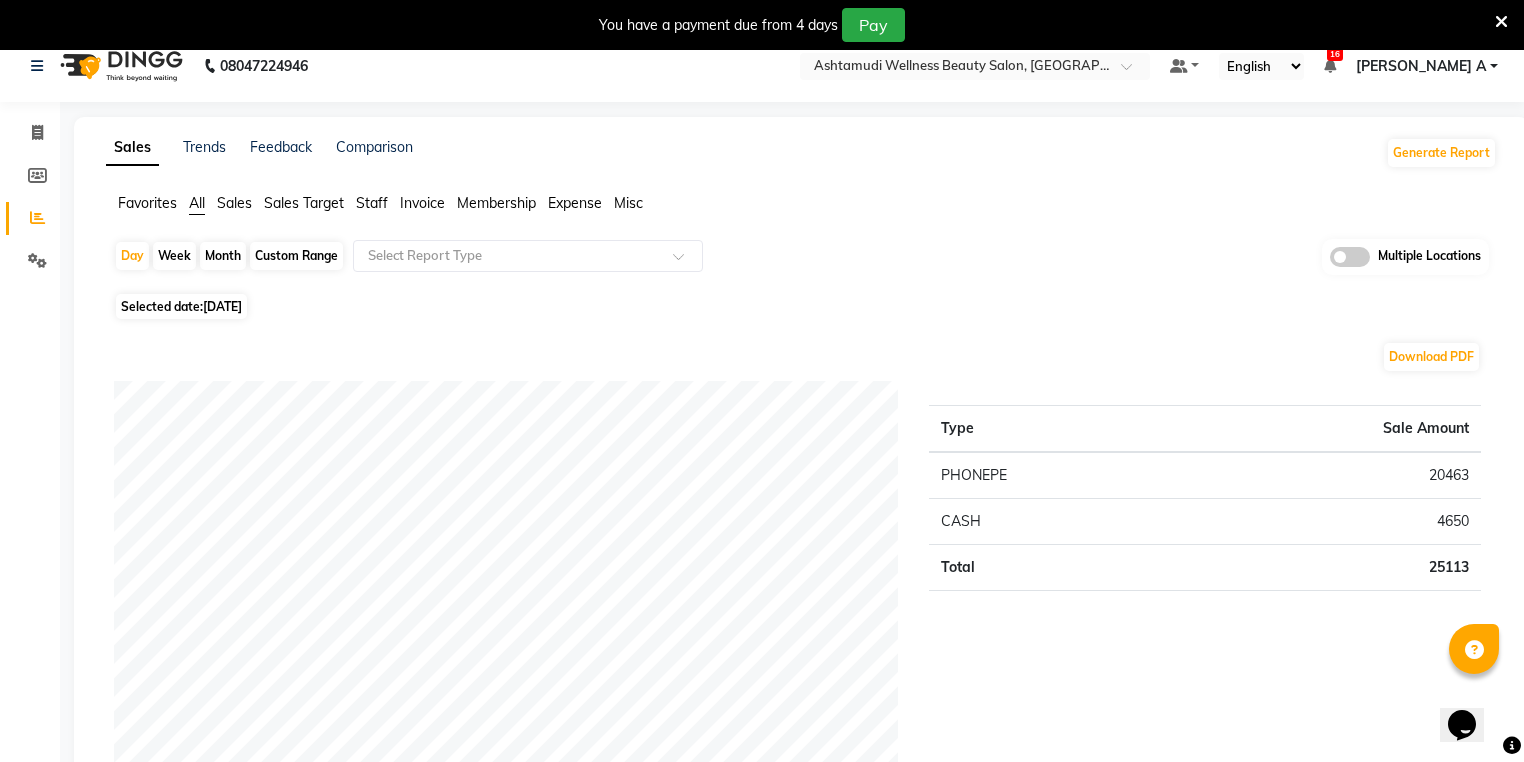 scroll, scrollTop: 0, scrollLeft: 0, axis: both 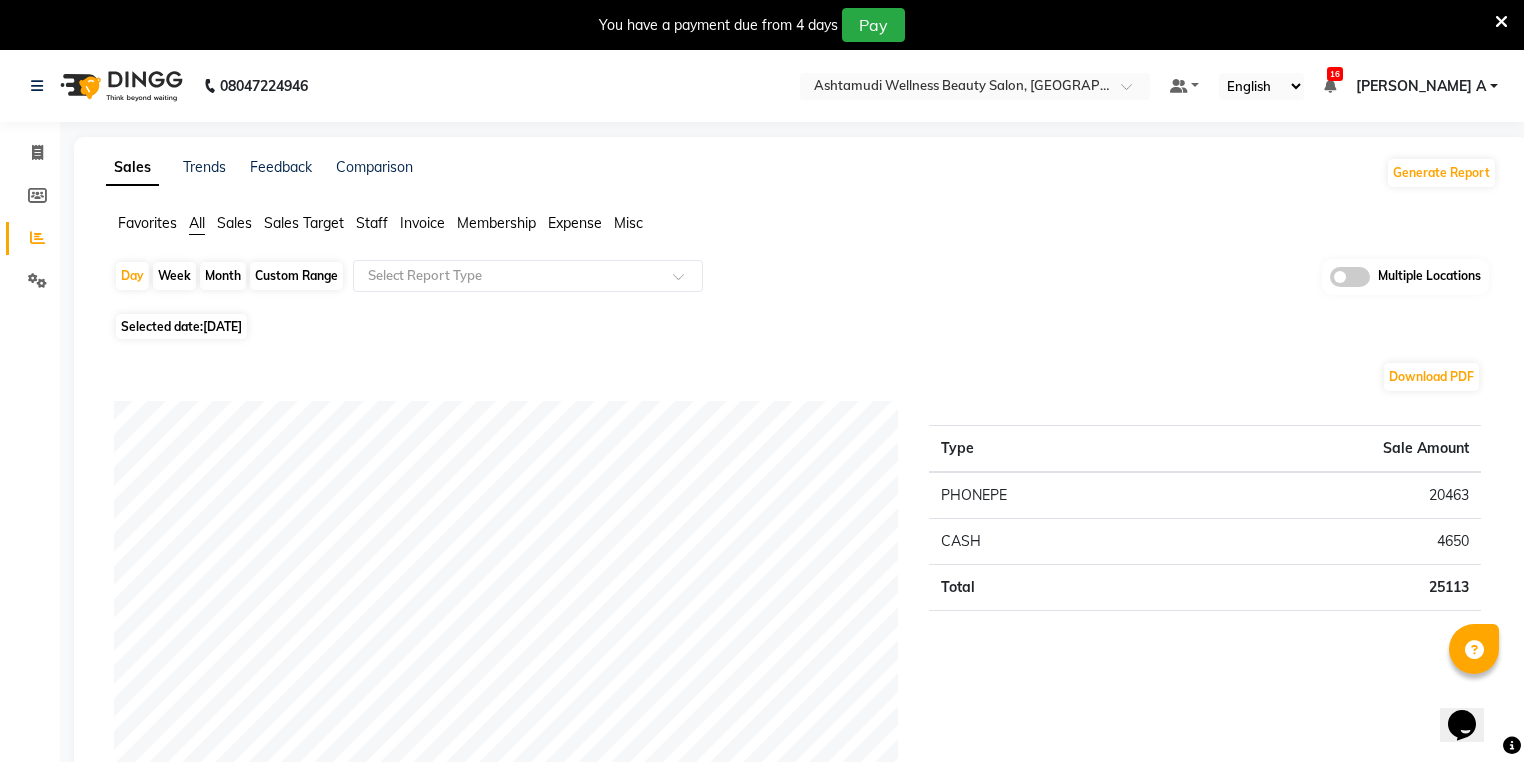 click at bounding box center (1501, 22) 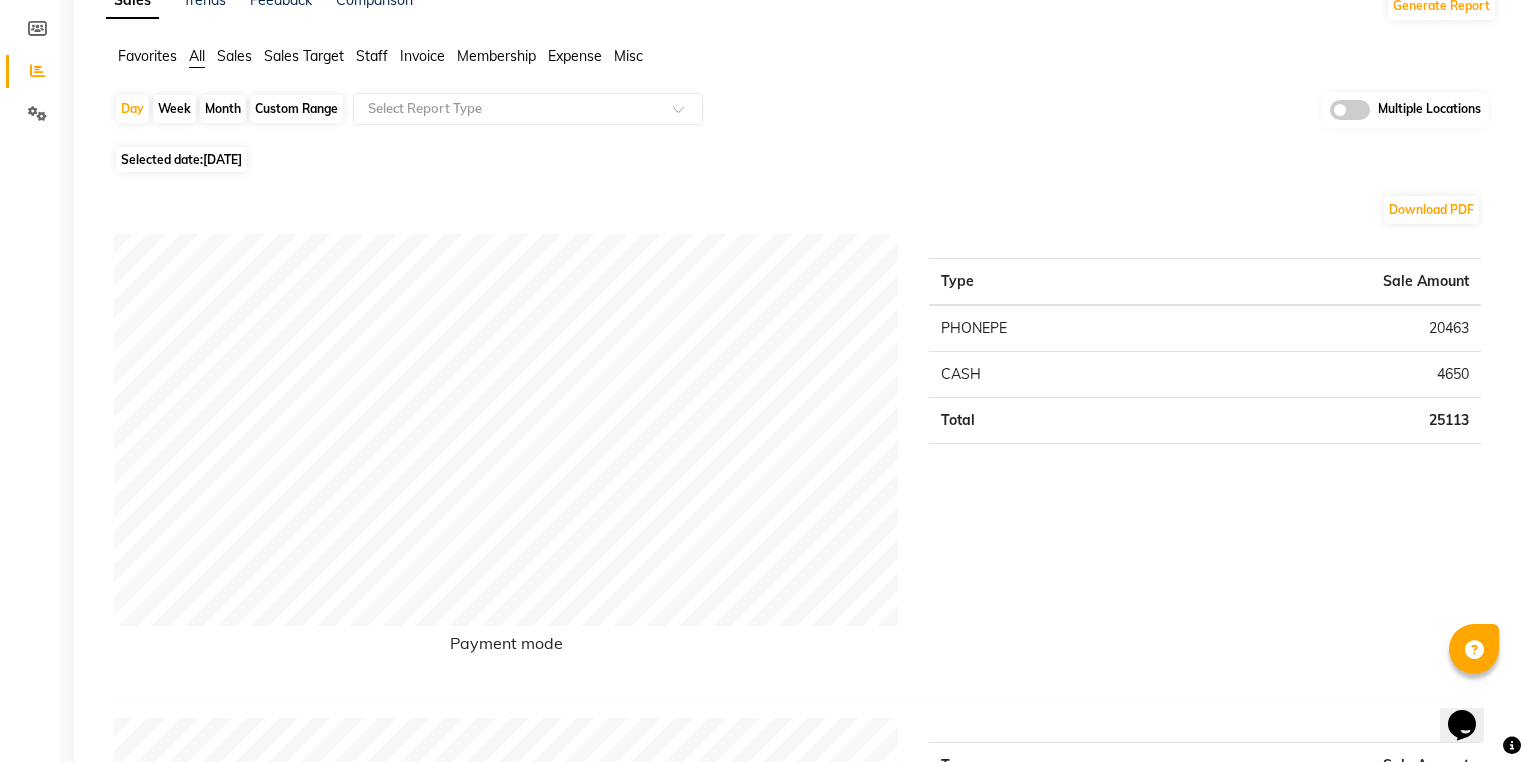scroll, scrollTop: 0, scrollLeft: 0, axis: both 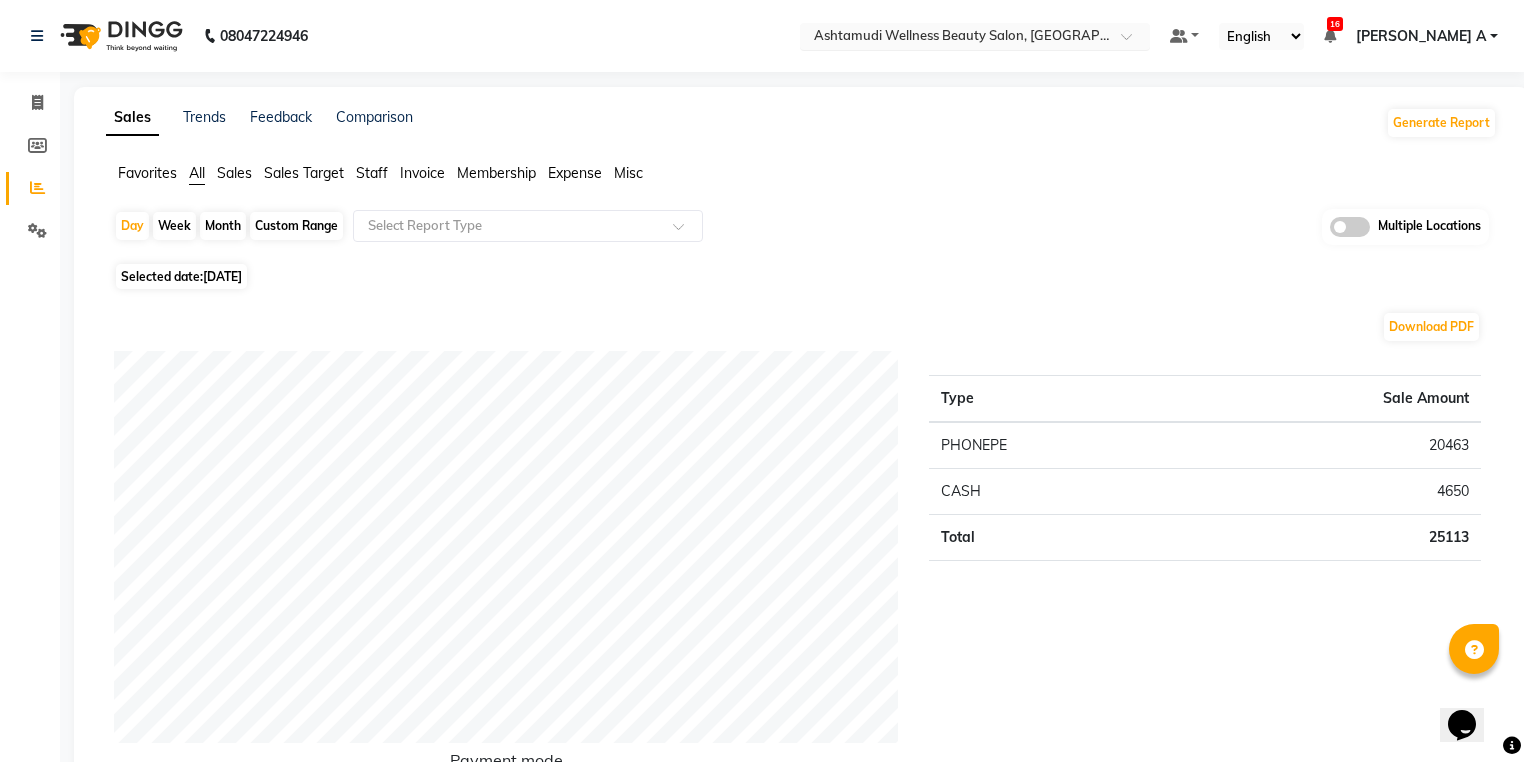 drag, startPoint x: 1073, startPoint y: 12, endPoint x: 1067, endPoint y: 24, distance: 13.416408 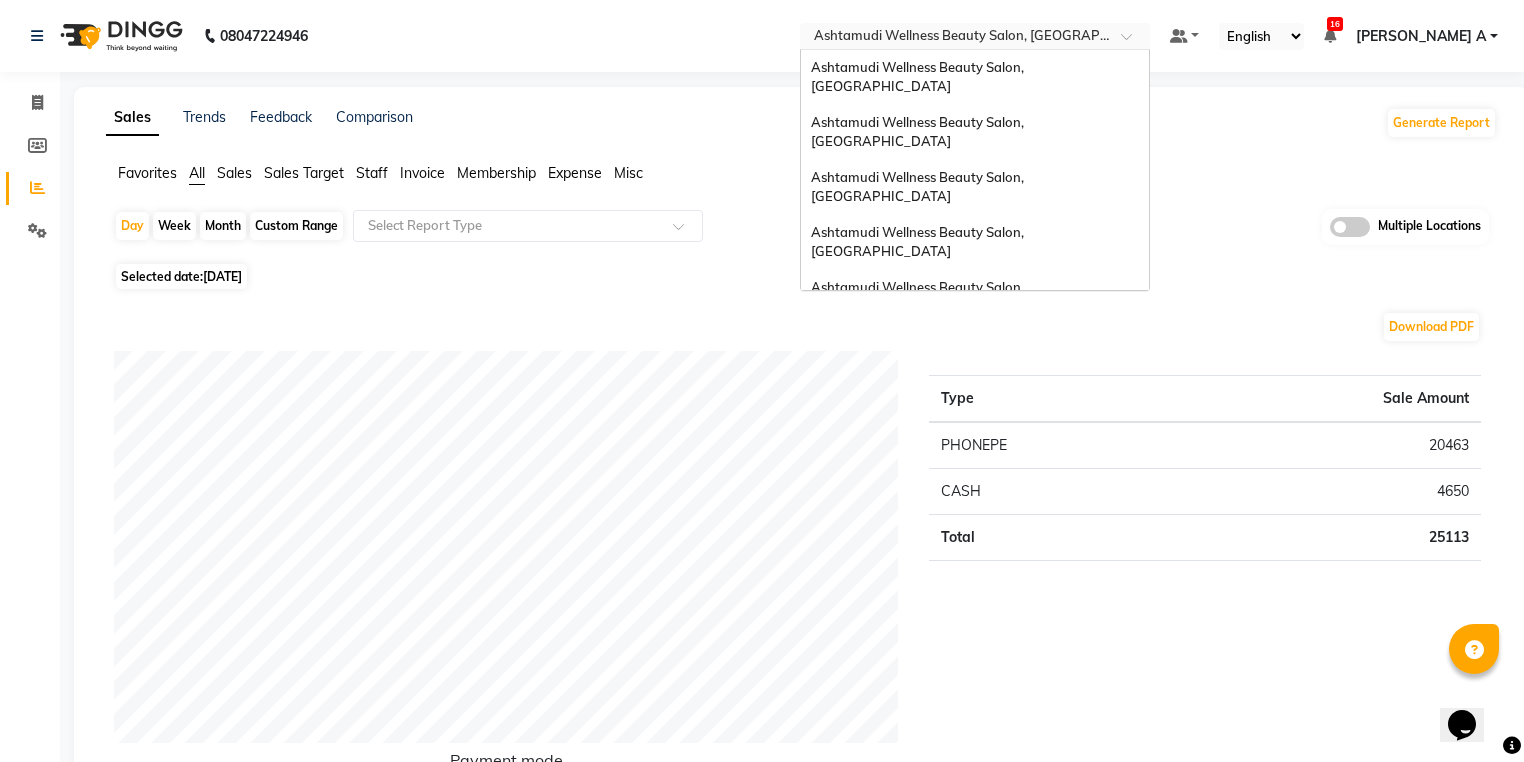 drag, startPoint x: 1064, startPoint y: 28, endPoint x: 1040, endPoint y: 63, distance: 42.43819 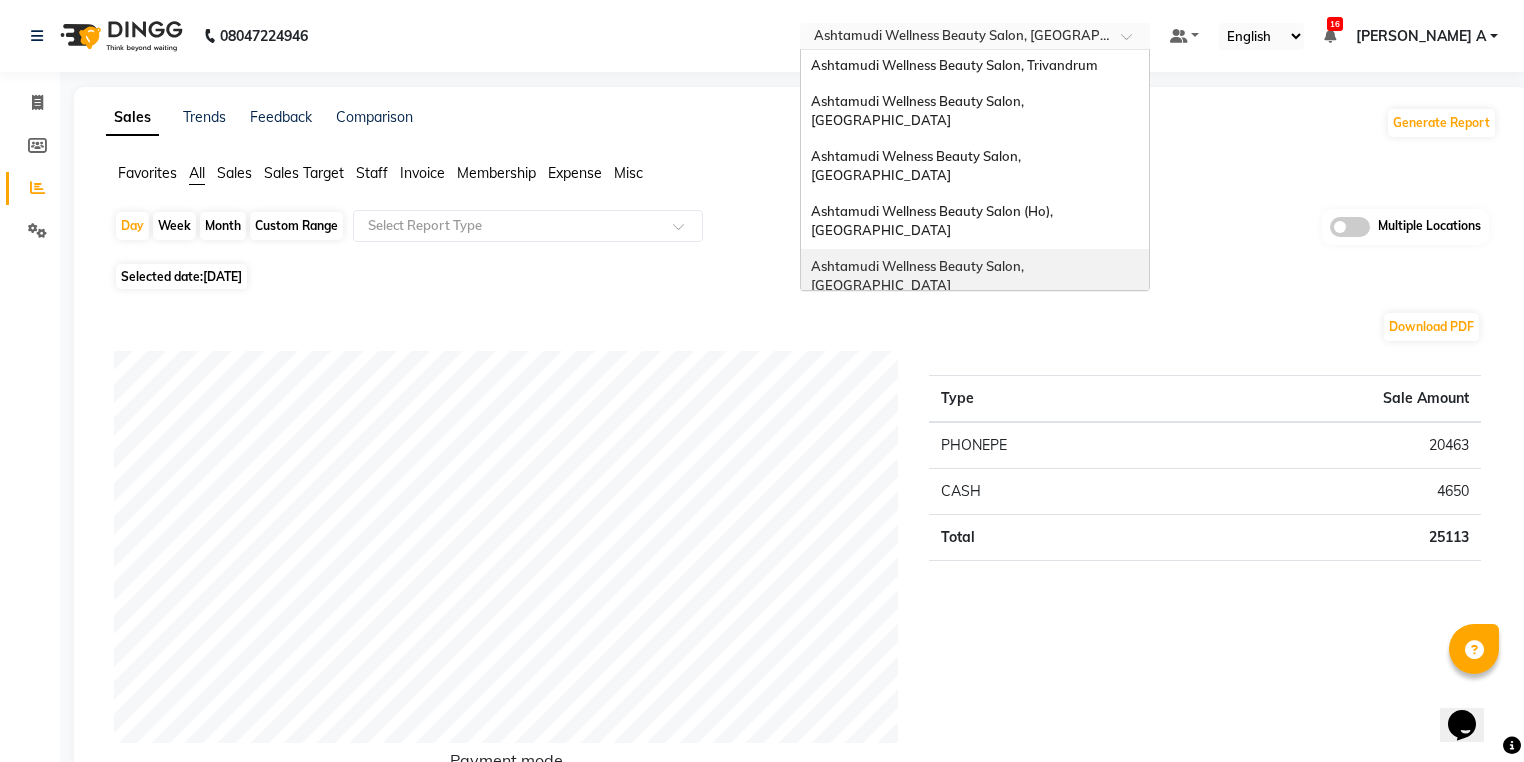 click on "Ashtamudi Wellness Beauty Salon, [GEOGRAPHIC_DATA]" at bounding box center (919, 276) 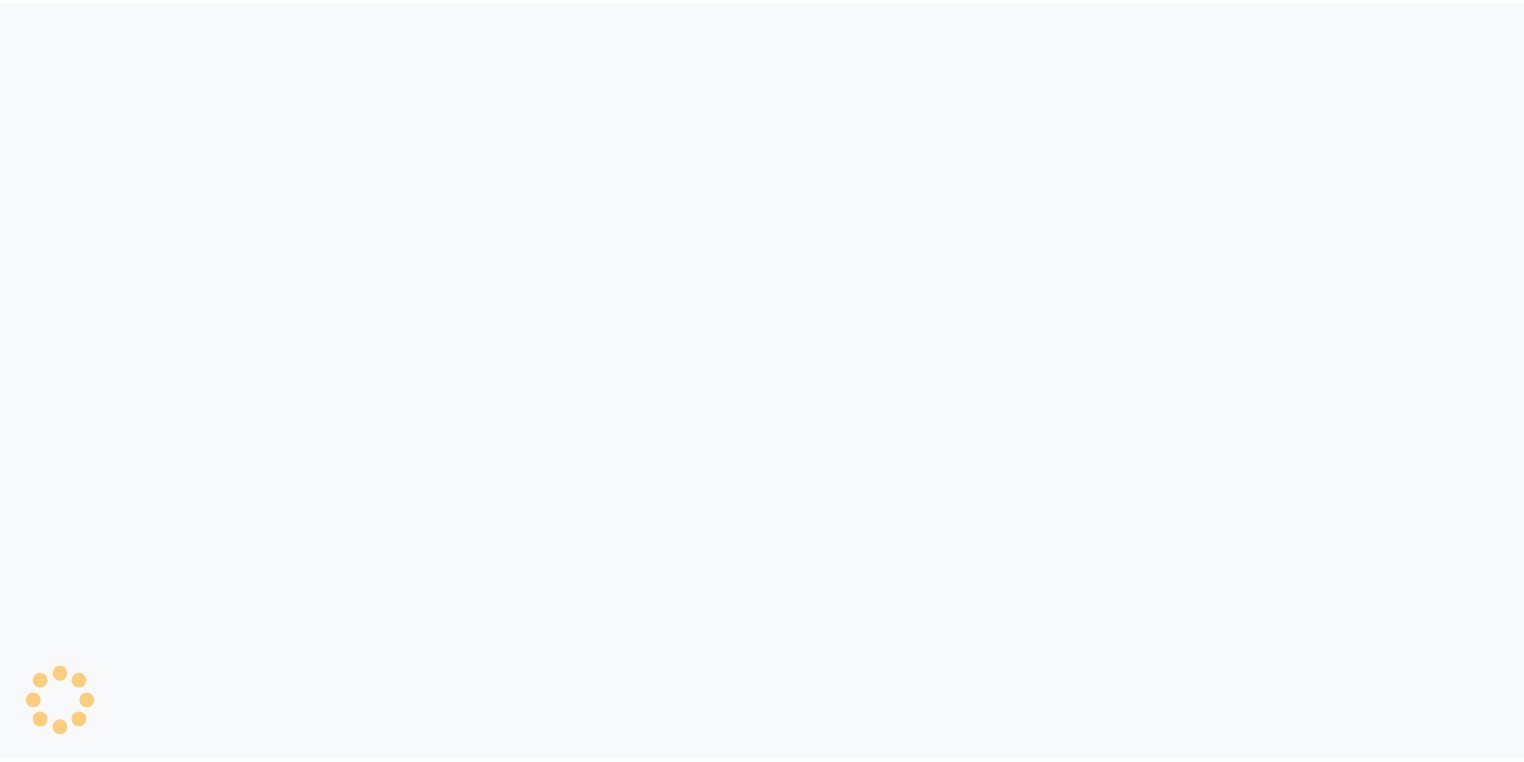 scroll, scrollTop: 0, scrollLeft: 0, axis: both 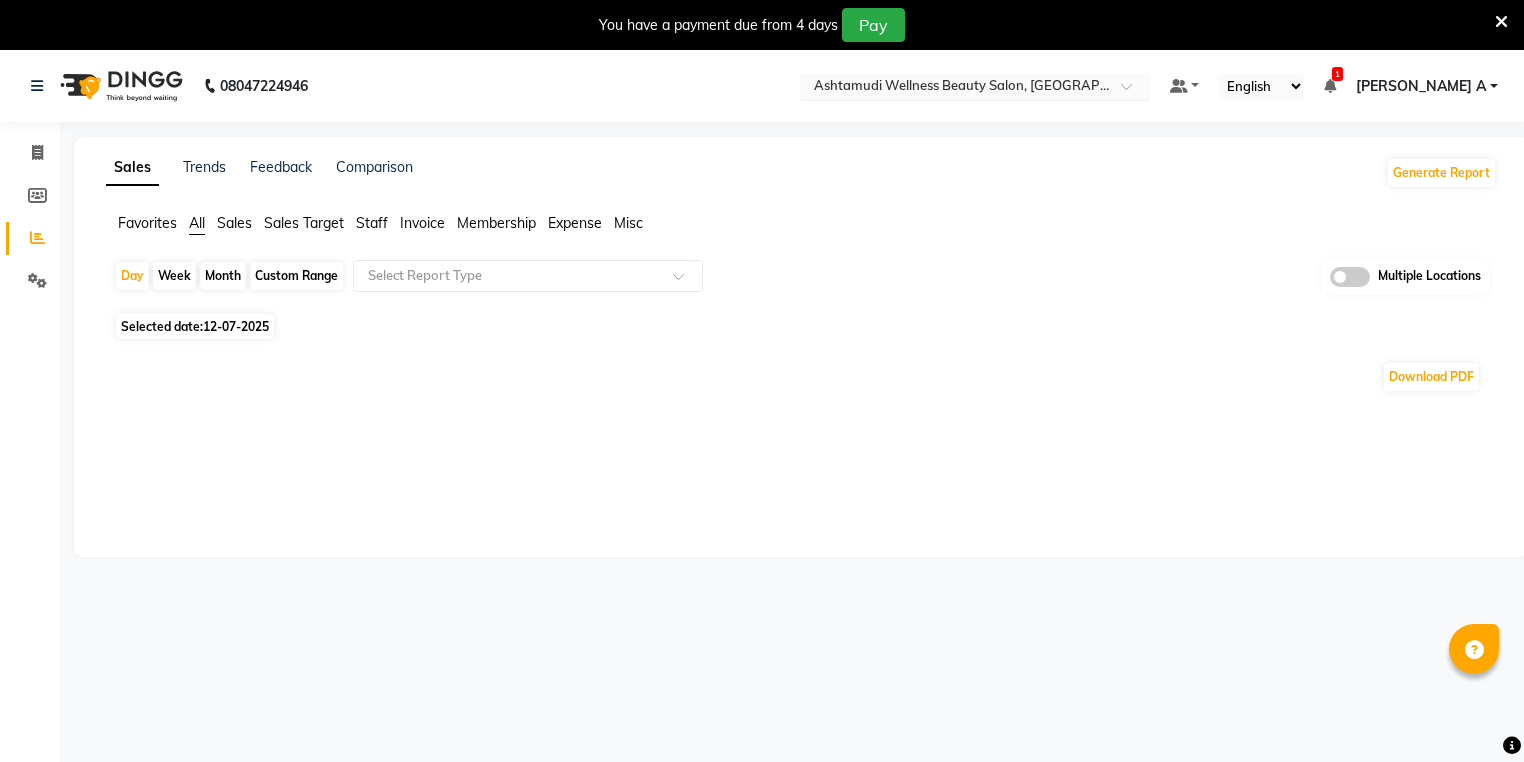 click at bounding box center (975, 88) 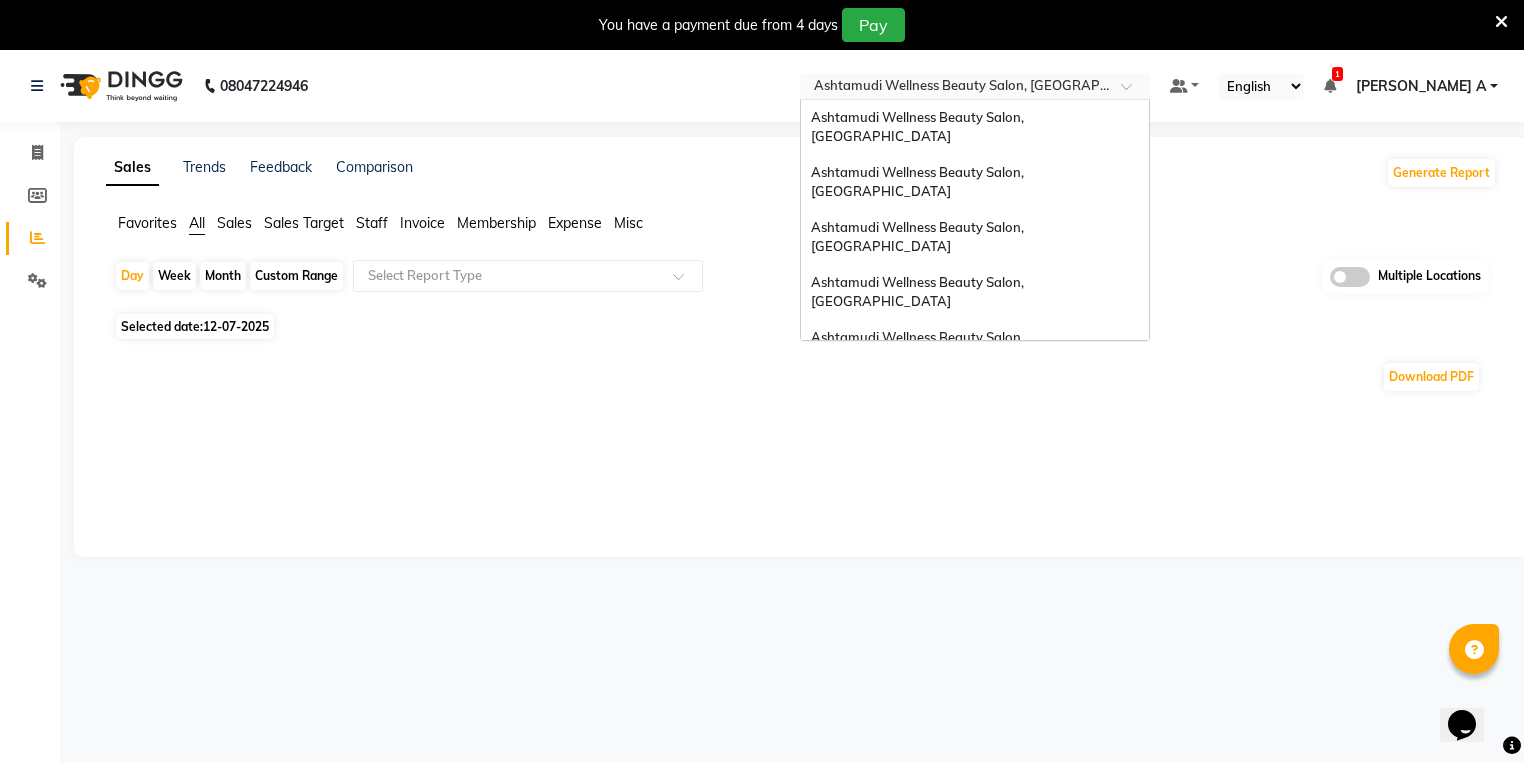 scroll, scrollTop: 0, scrollLeft: 0, axis: both 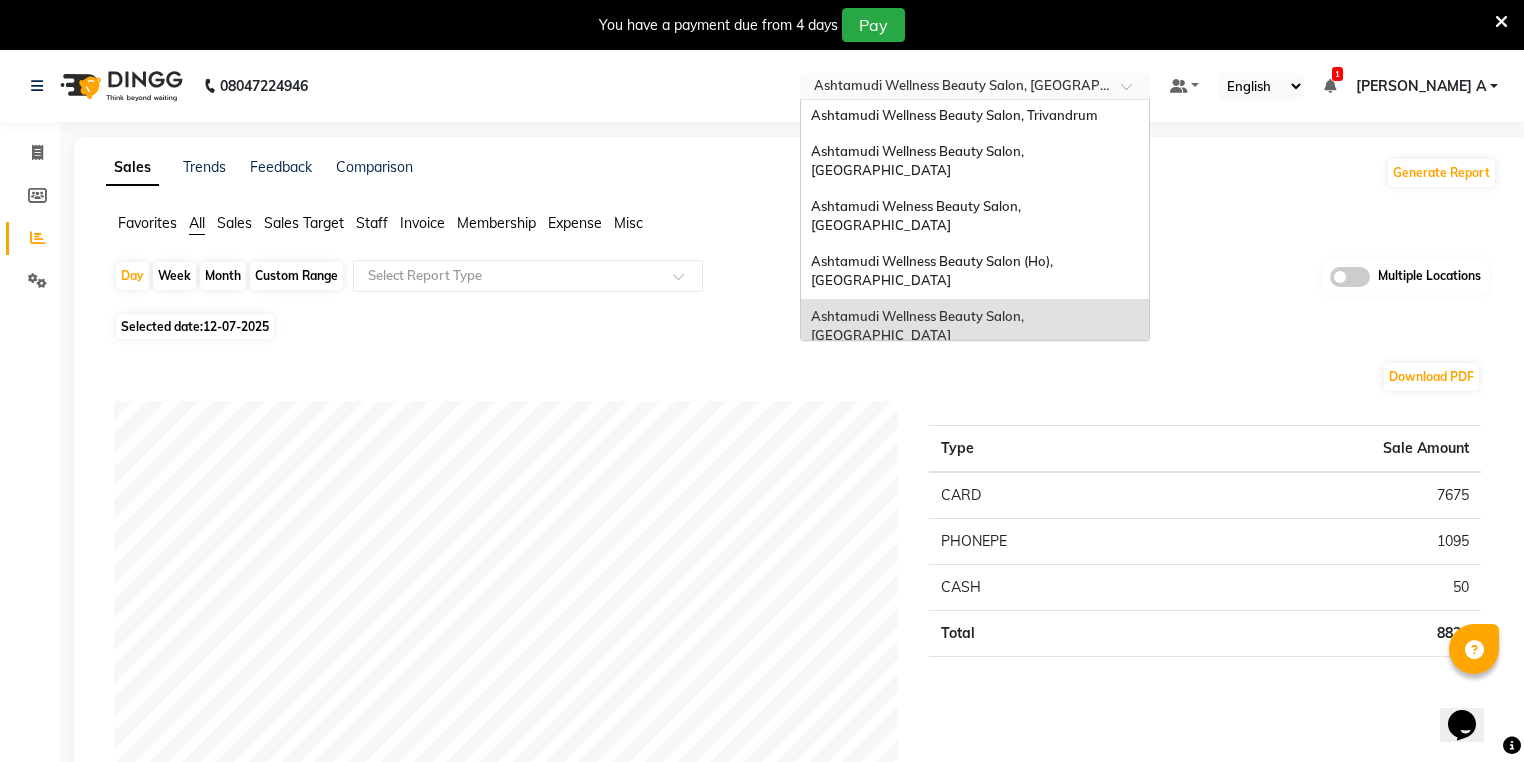 click on "Ashtamudi Wellness Beauty Salon, [GEOGRAPHIC_DATA]" at bounding box center [919, 381] 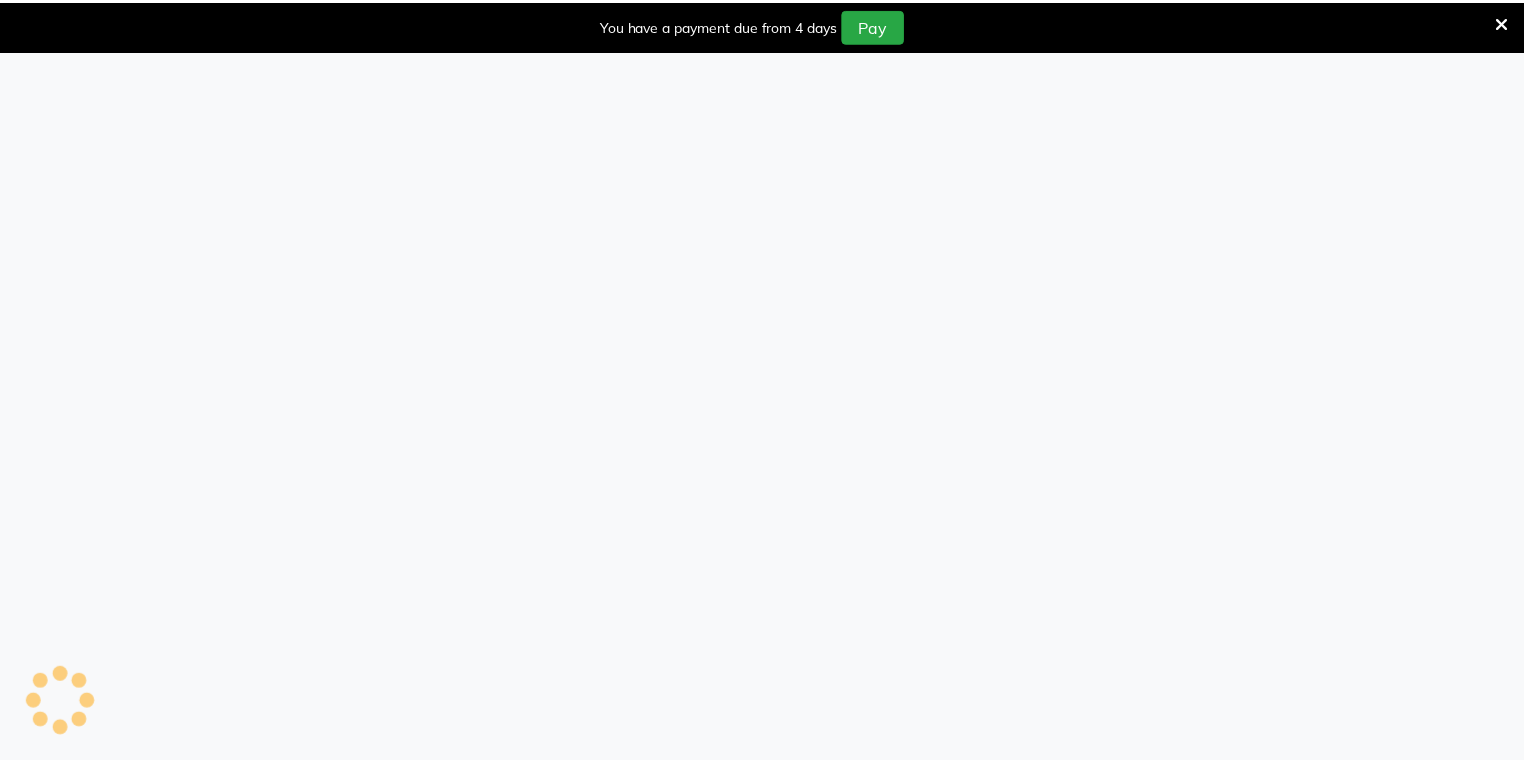 scroll, scrollTop: 0, scrollLeft: 0, axis: both 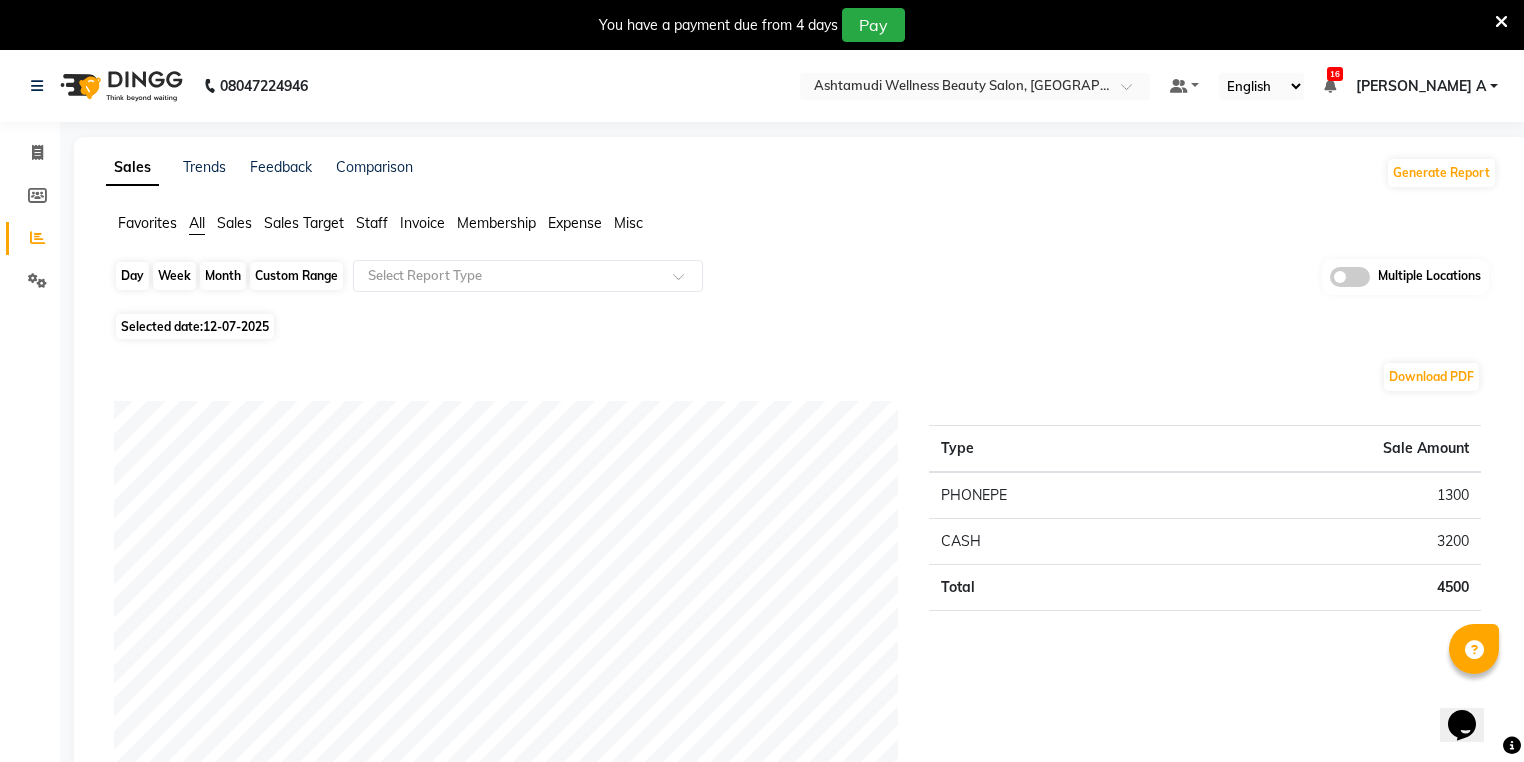 click on "Day" 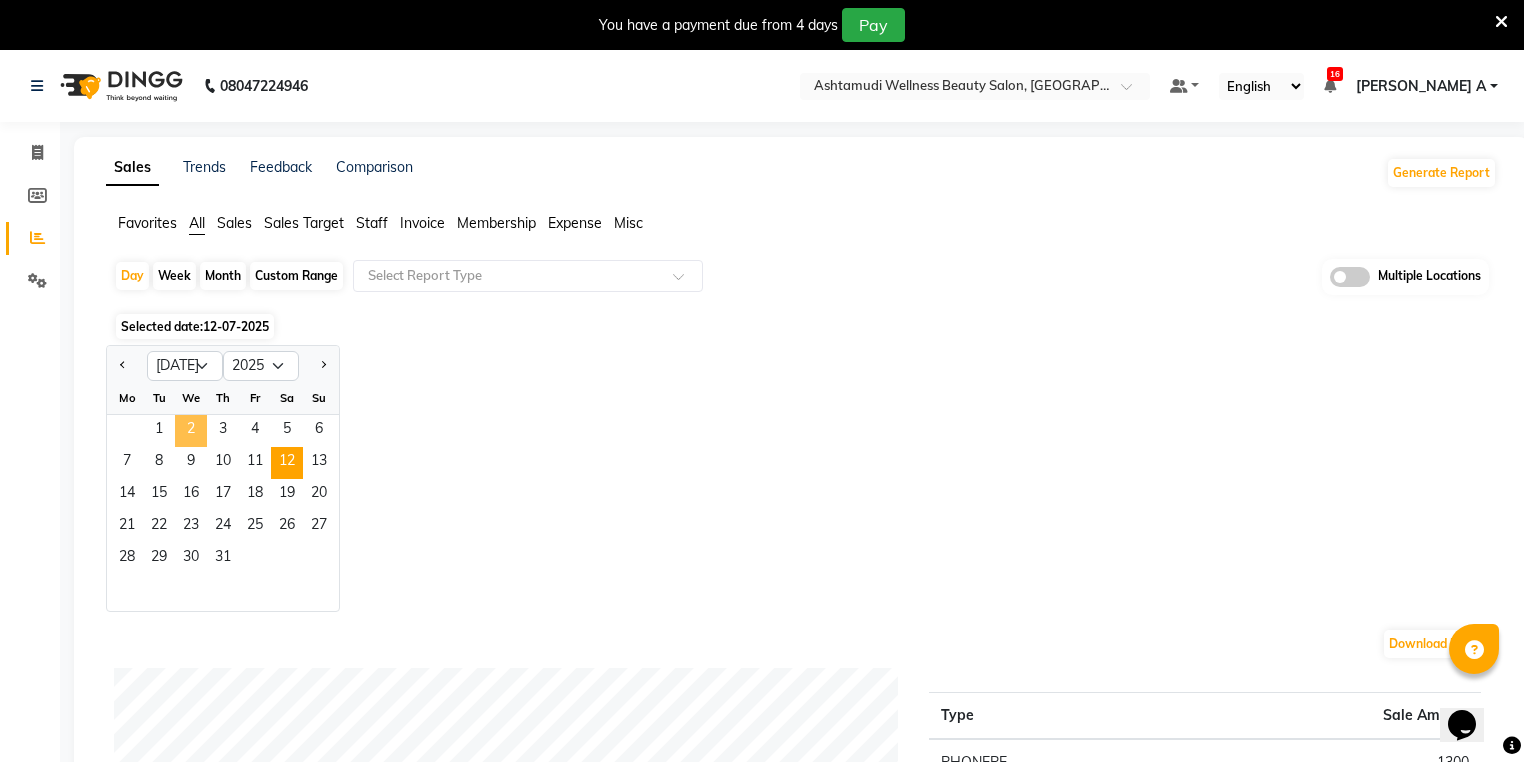 click on "2" 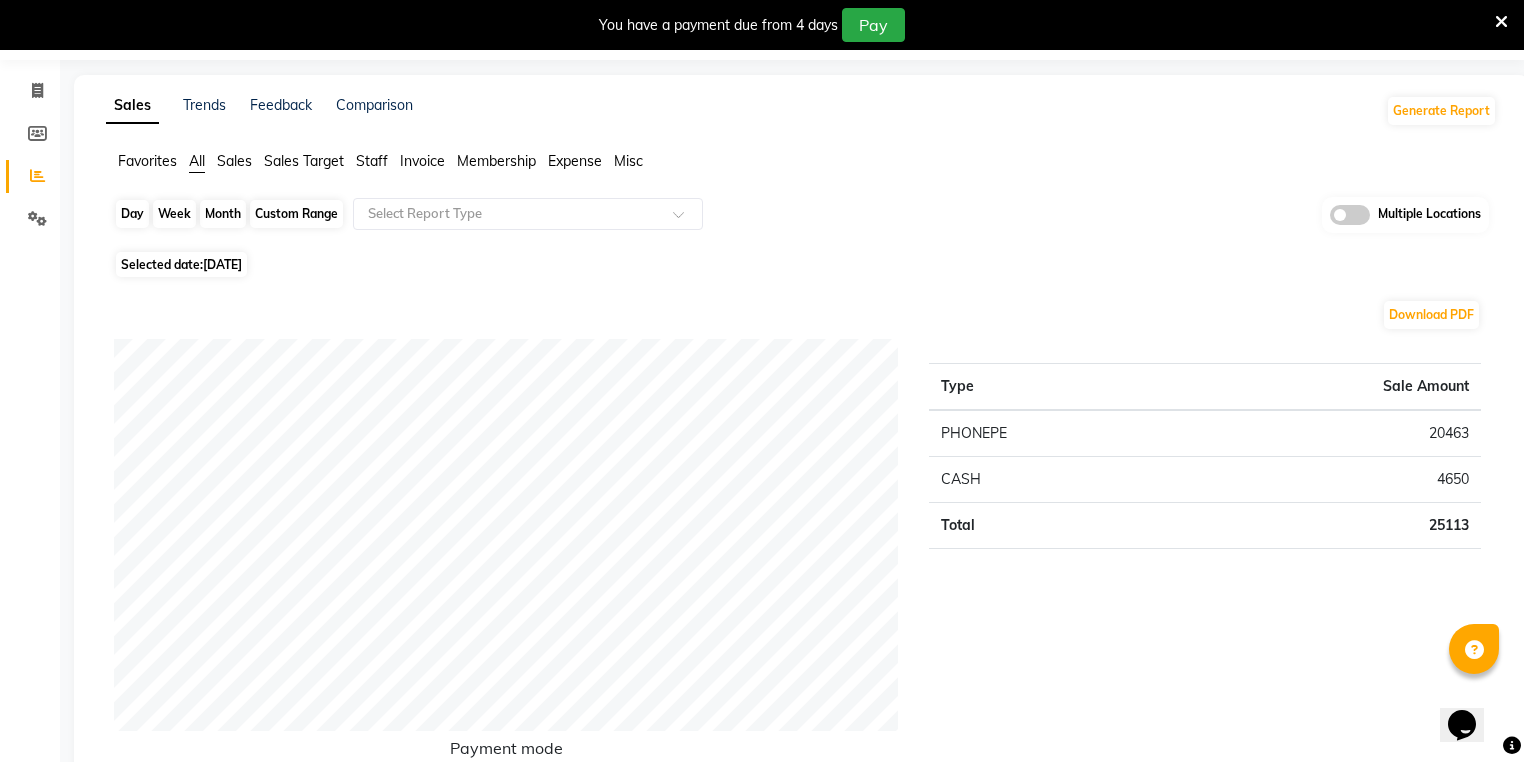scroll, scrollTop: 0, scrollLeft: 0, axis: both 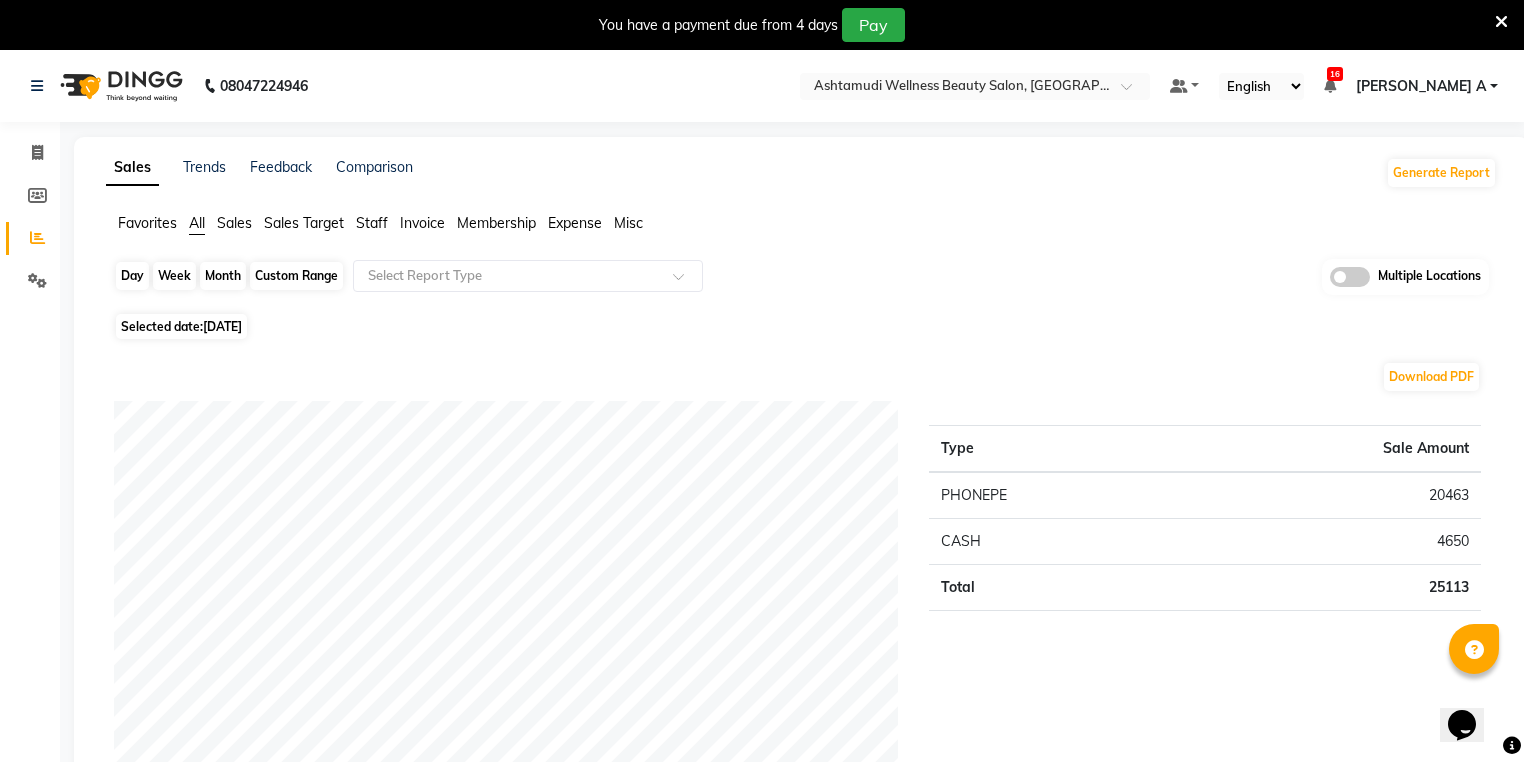 click on "Day" 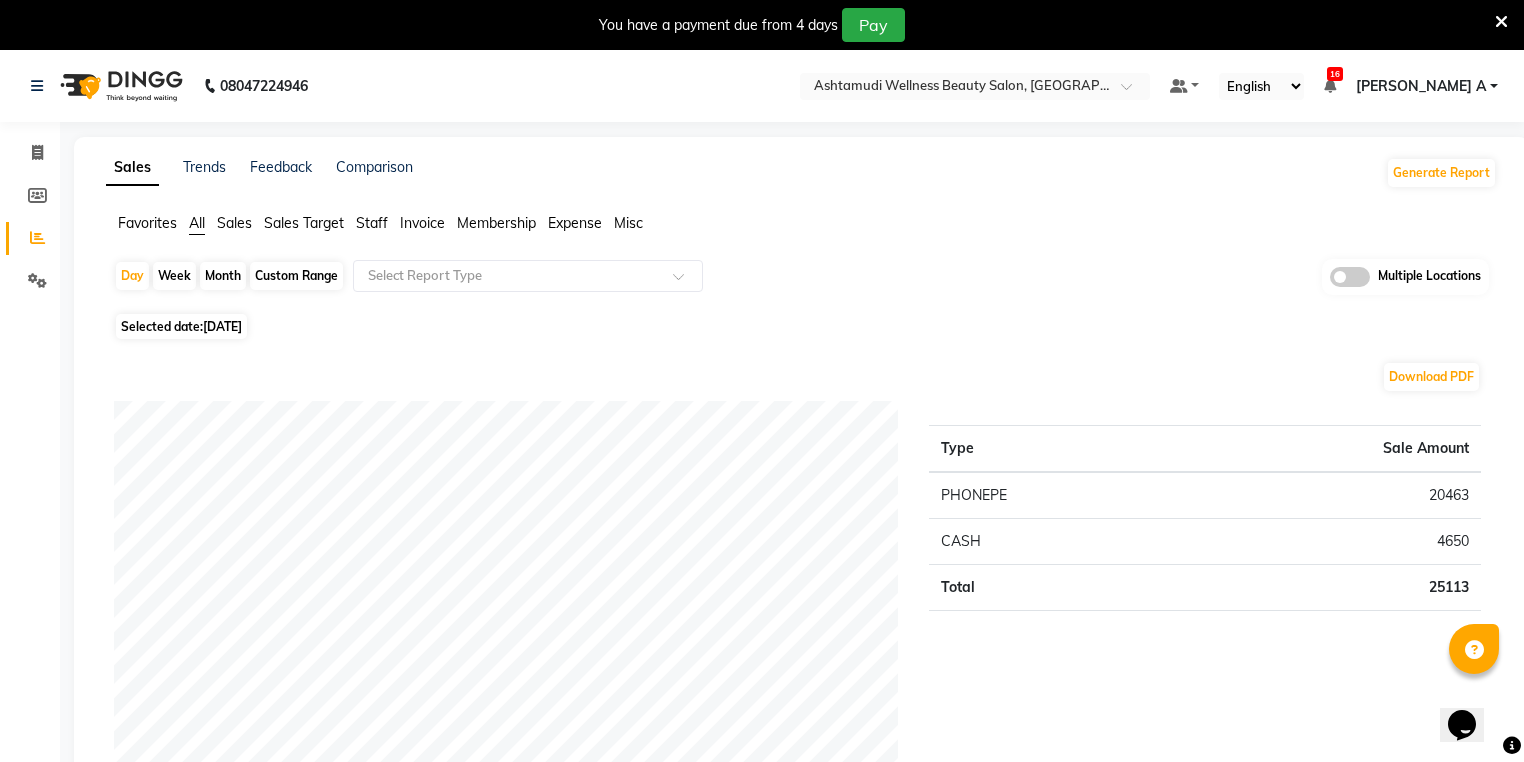select on "7" 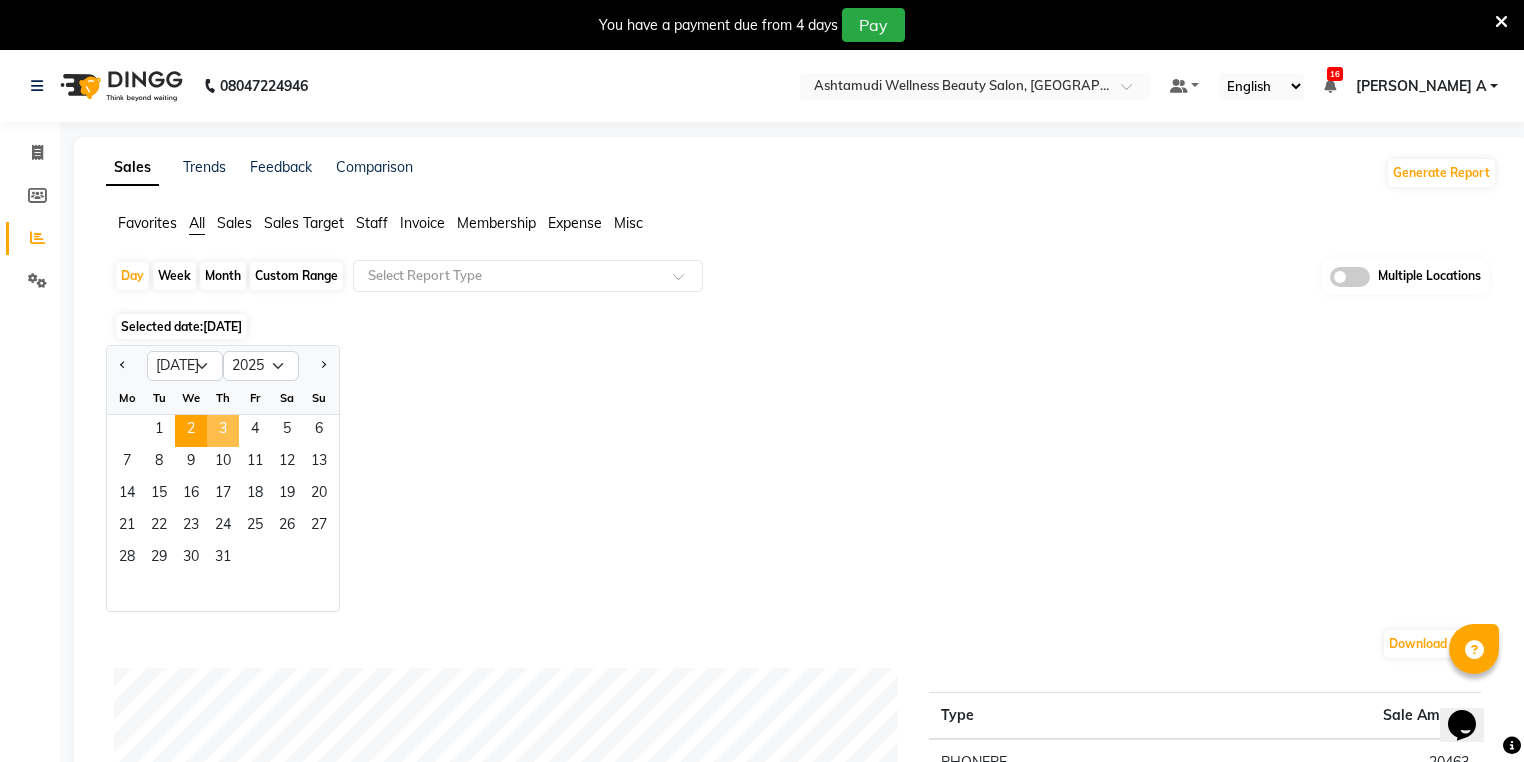 click on "3" 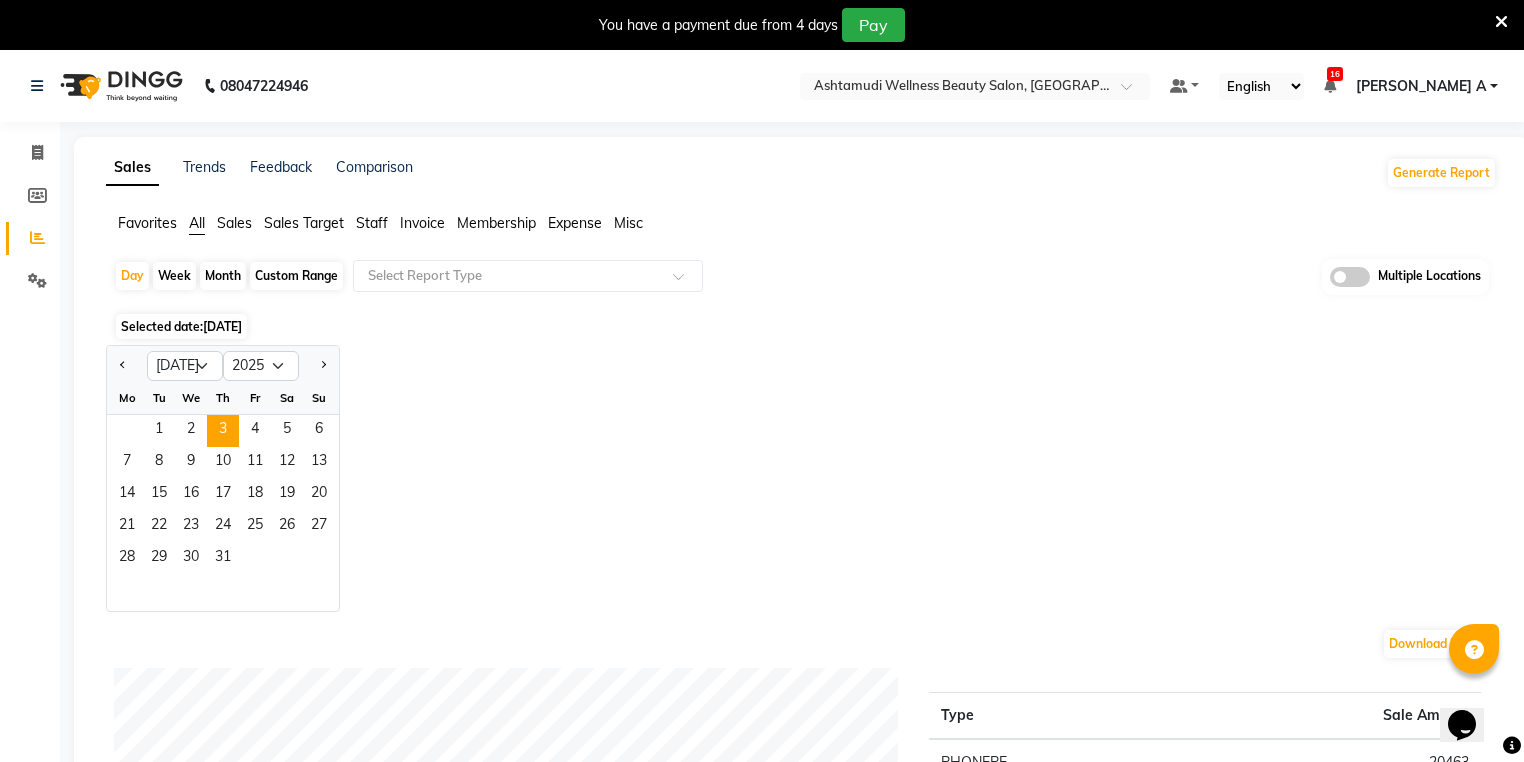 click at bounding box center [1501, 22] 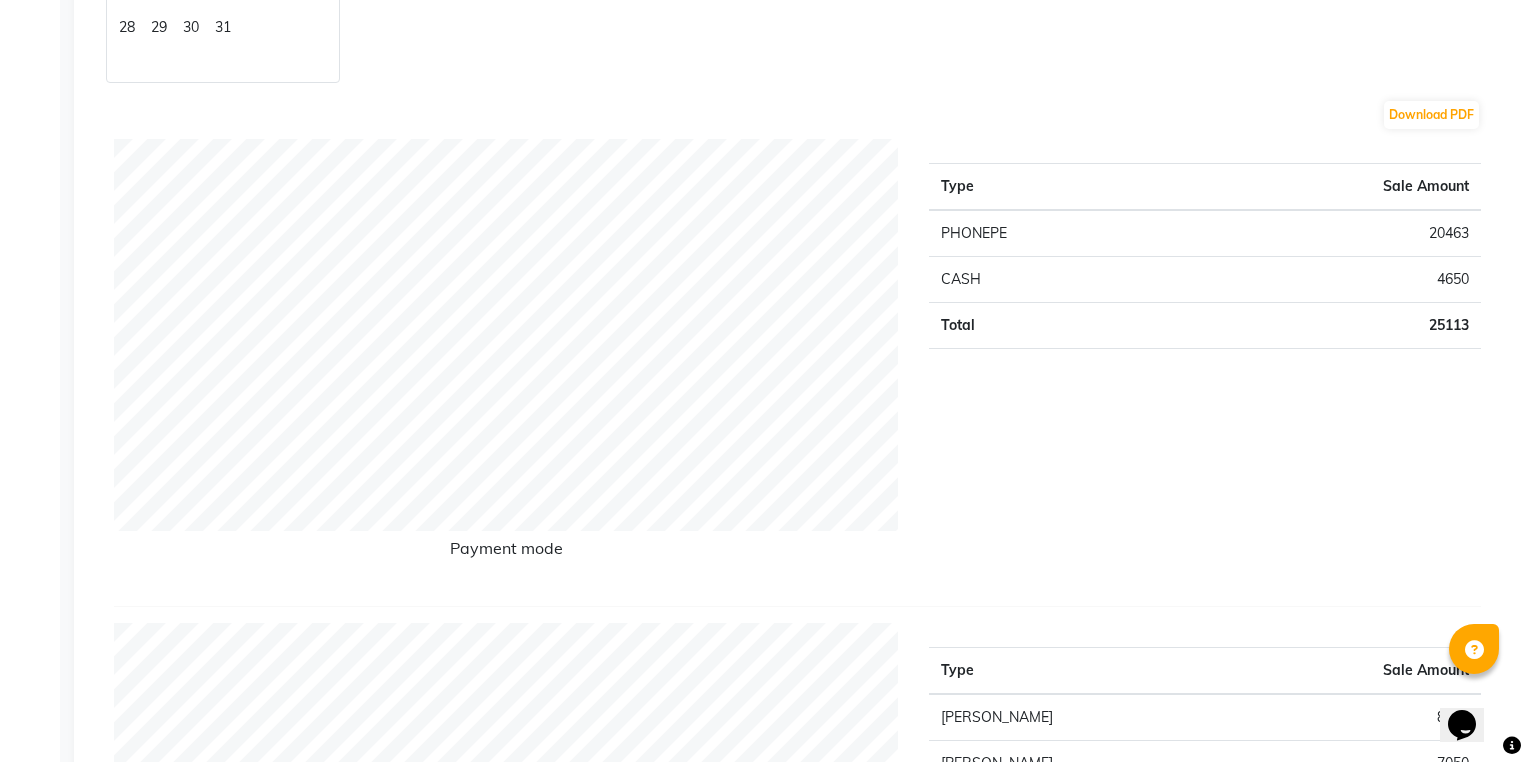 scroll, scrollTop: 160, scrollLeft: 0, axis: vertical 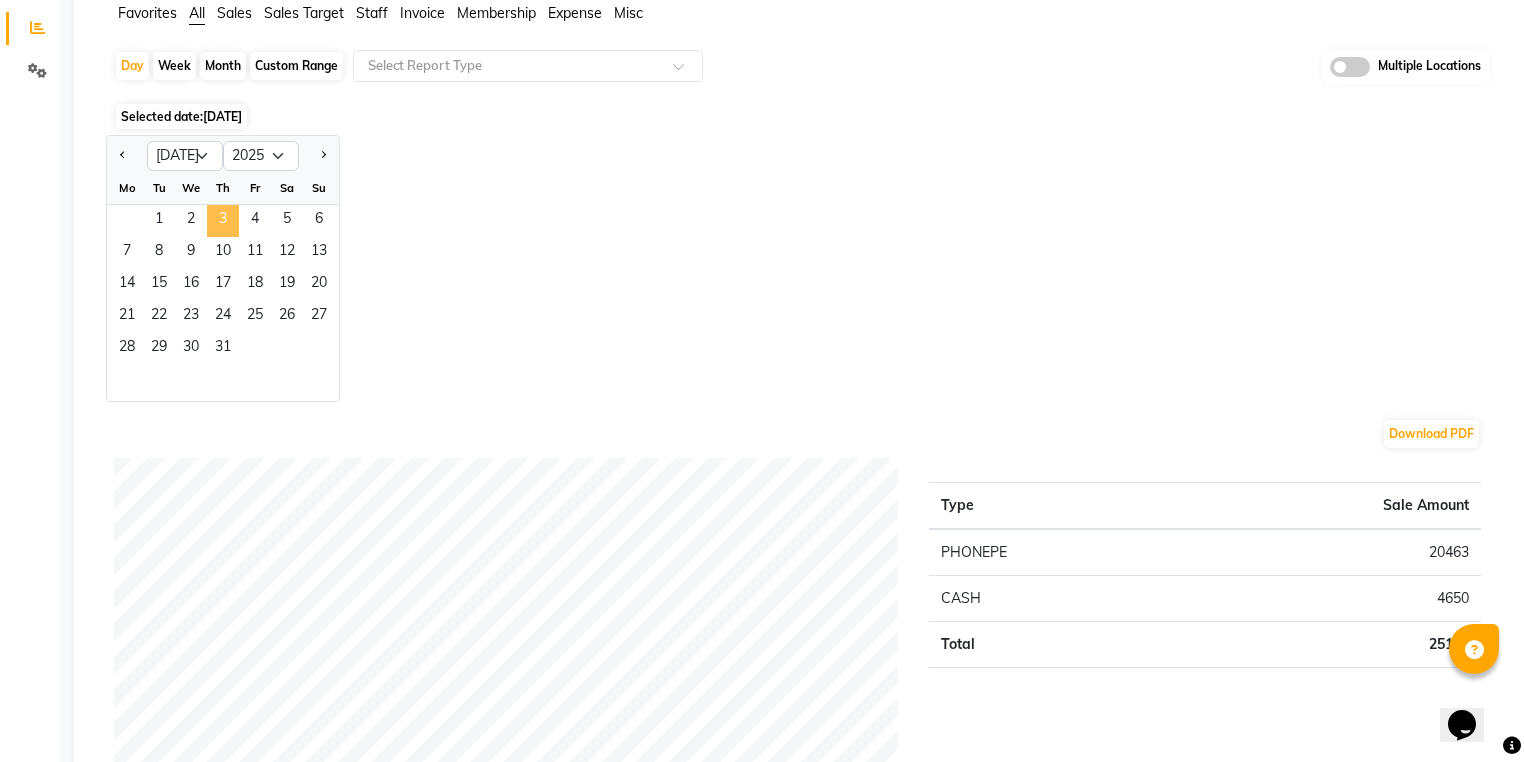 click on "3" 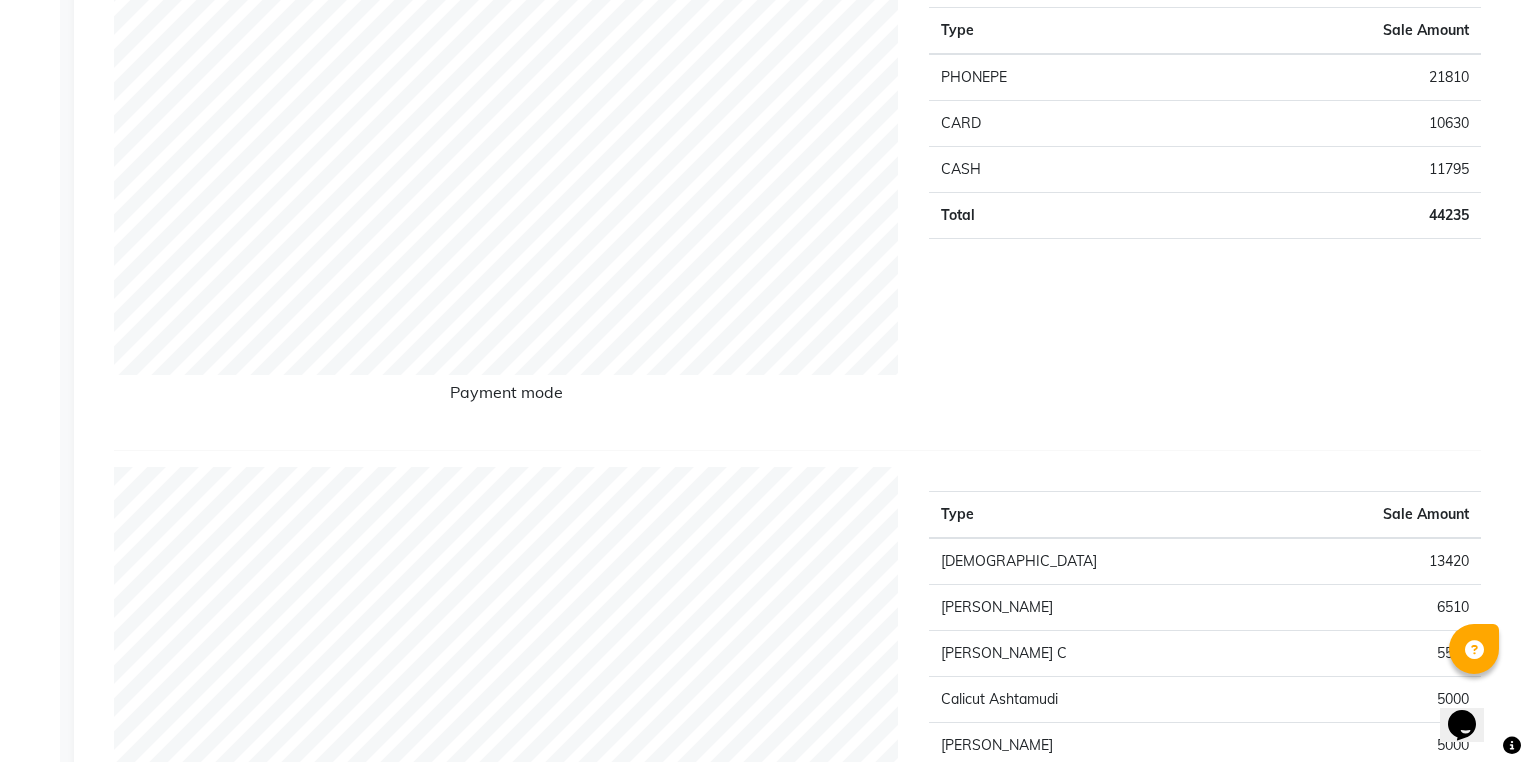 scroll, scrollTop: 0, scrollLeft: 0, axis: both 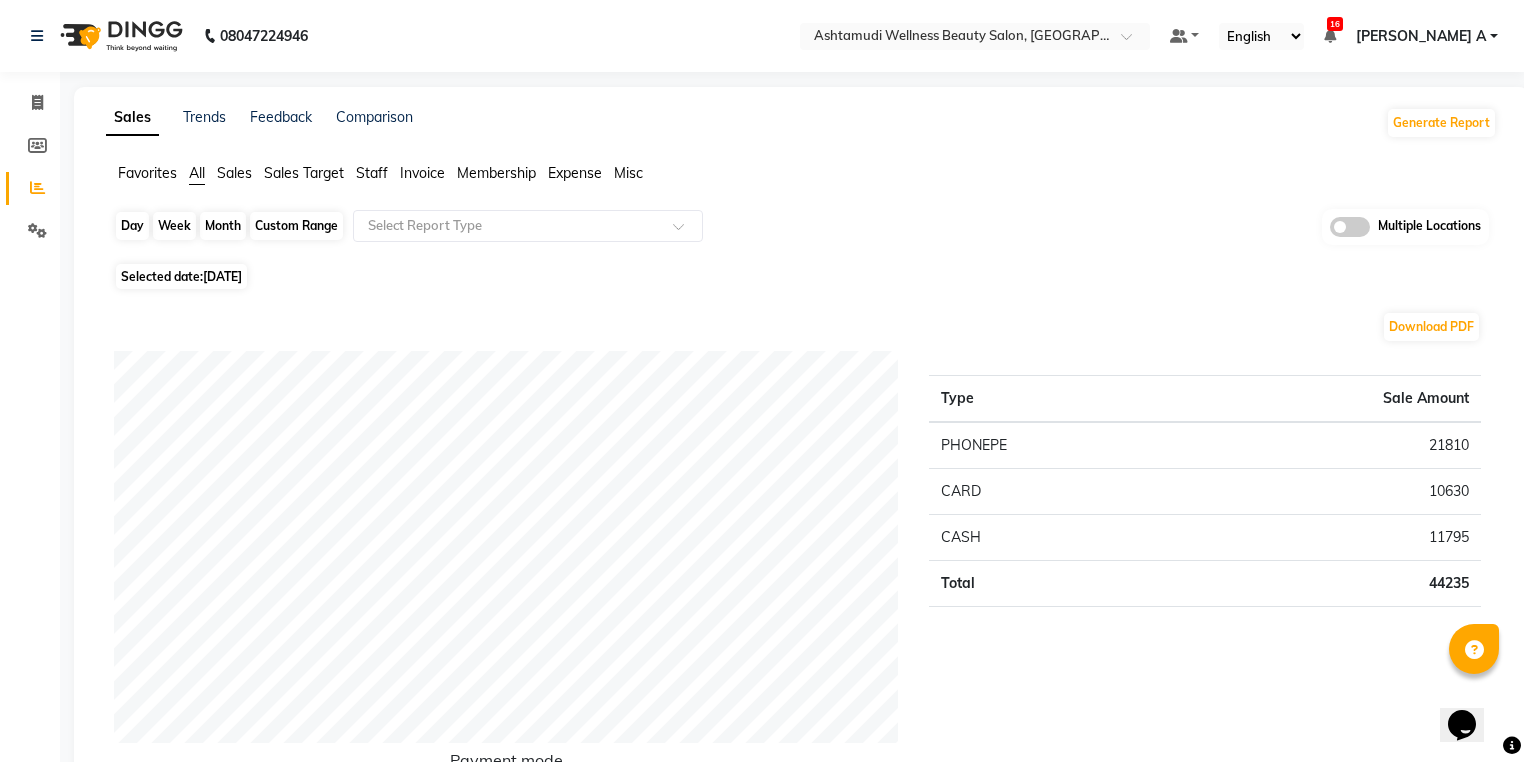 click on "Day" 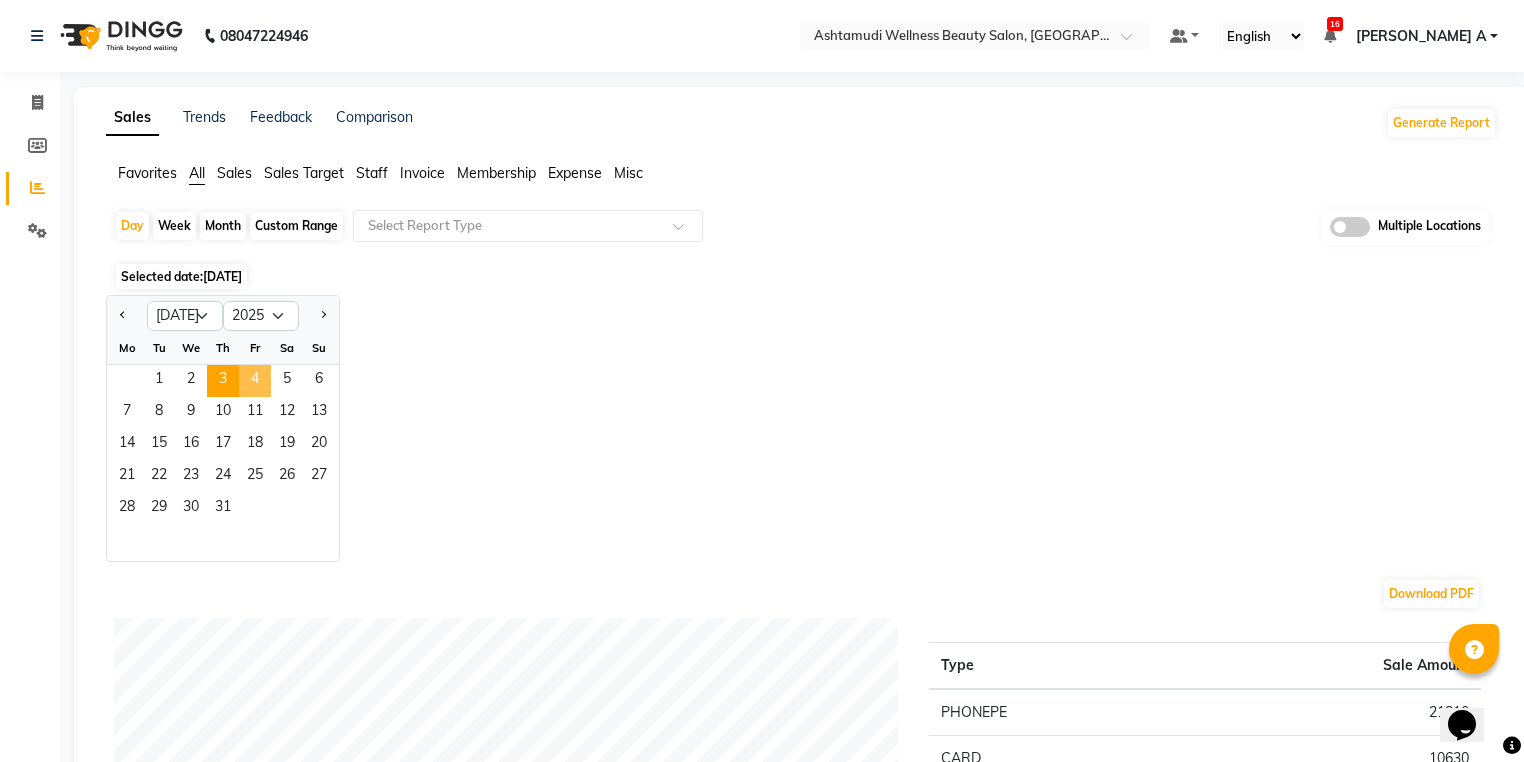 click on "4" 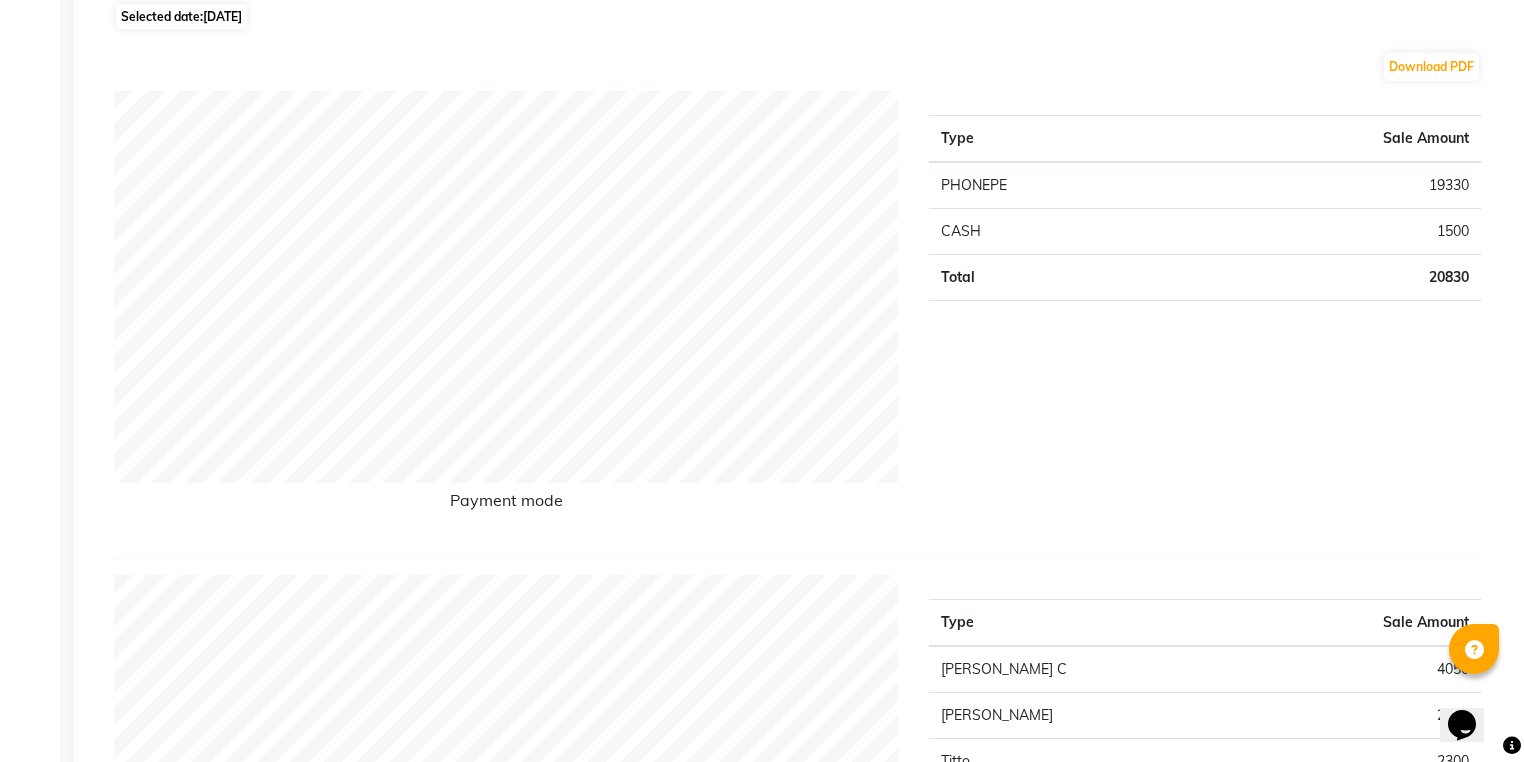 scroll, scrollTop: 80, scrollLeft: 0, axis: vertical 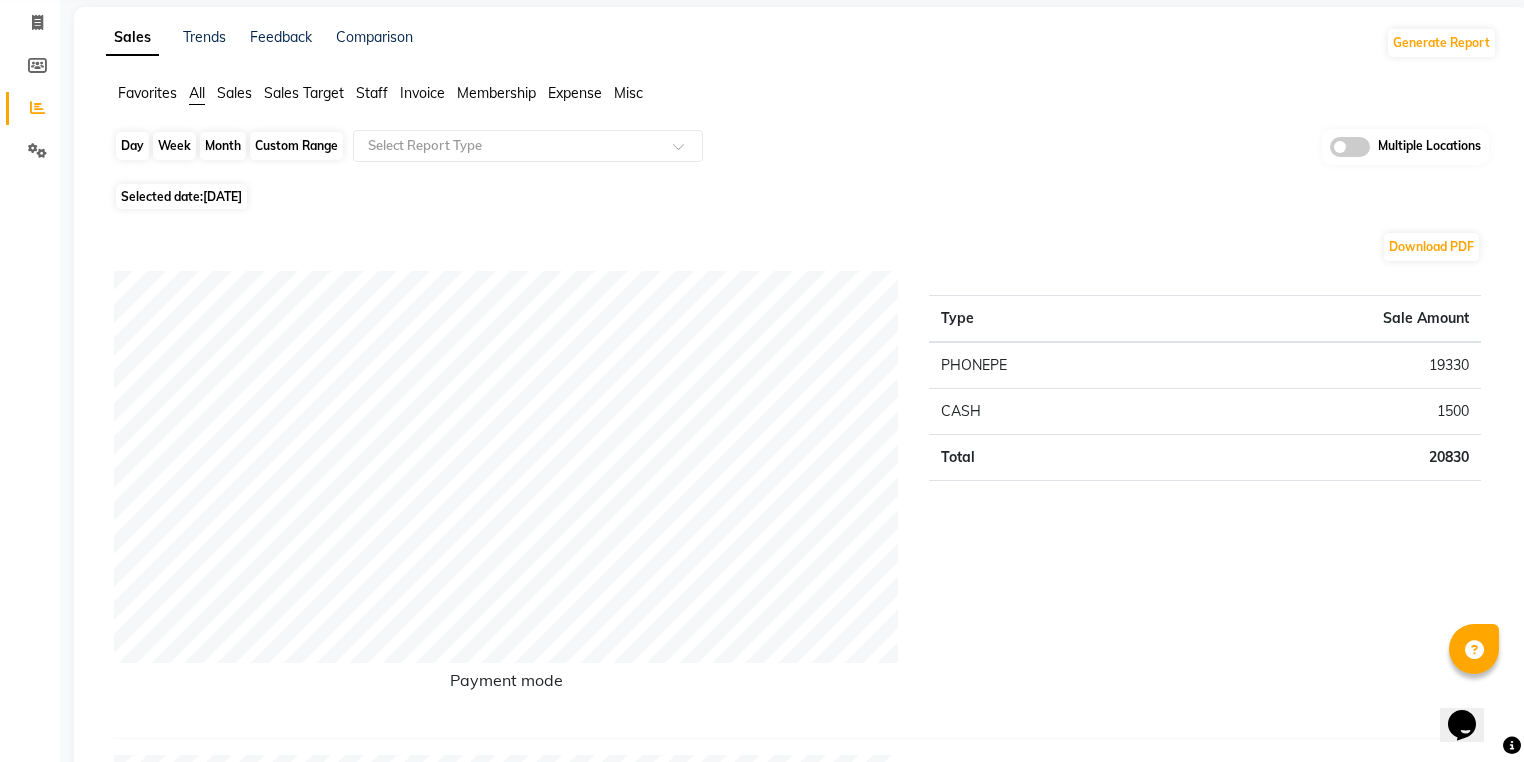 click on "Day" 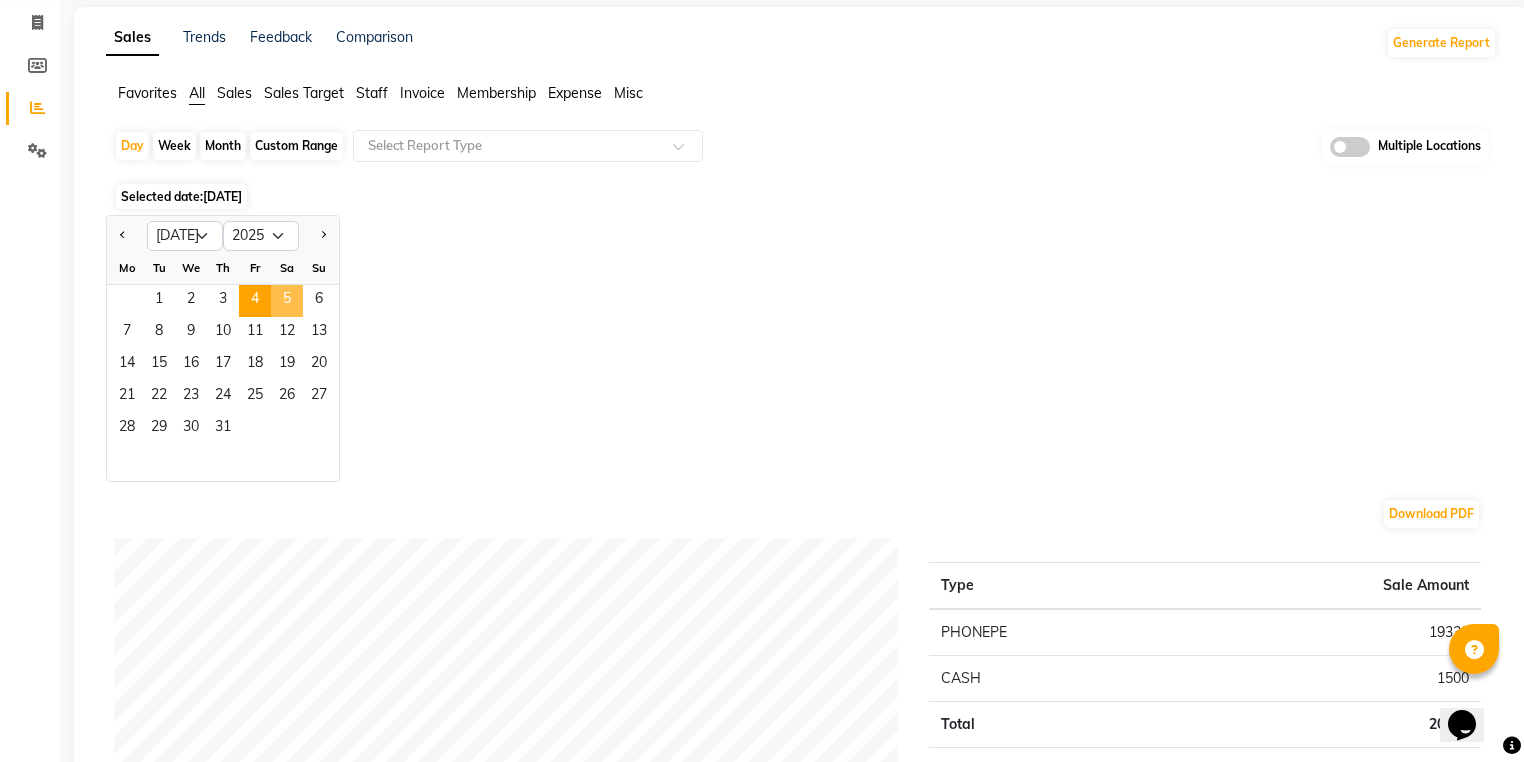 click on "5" 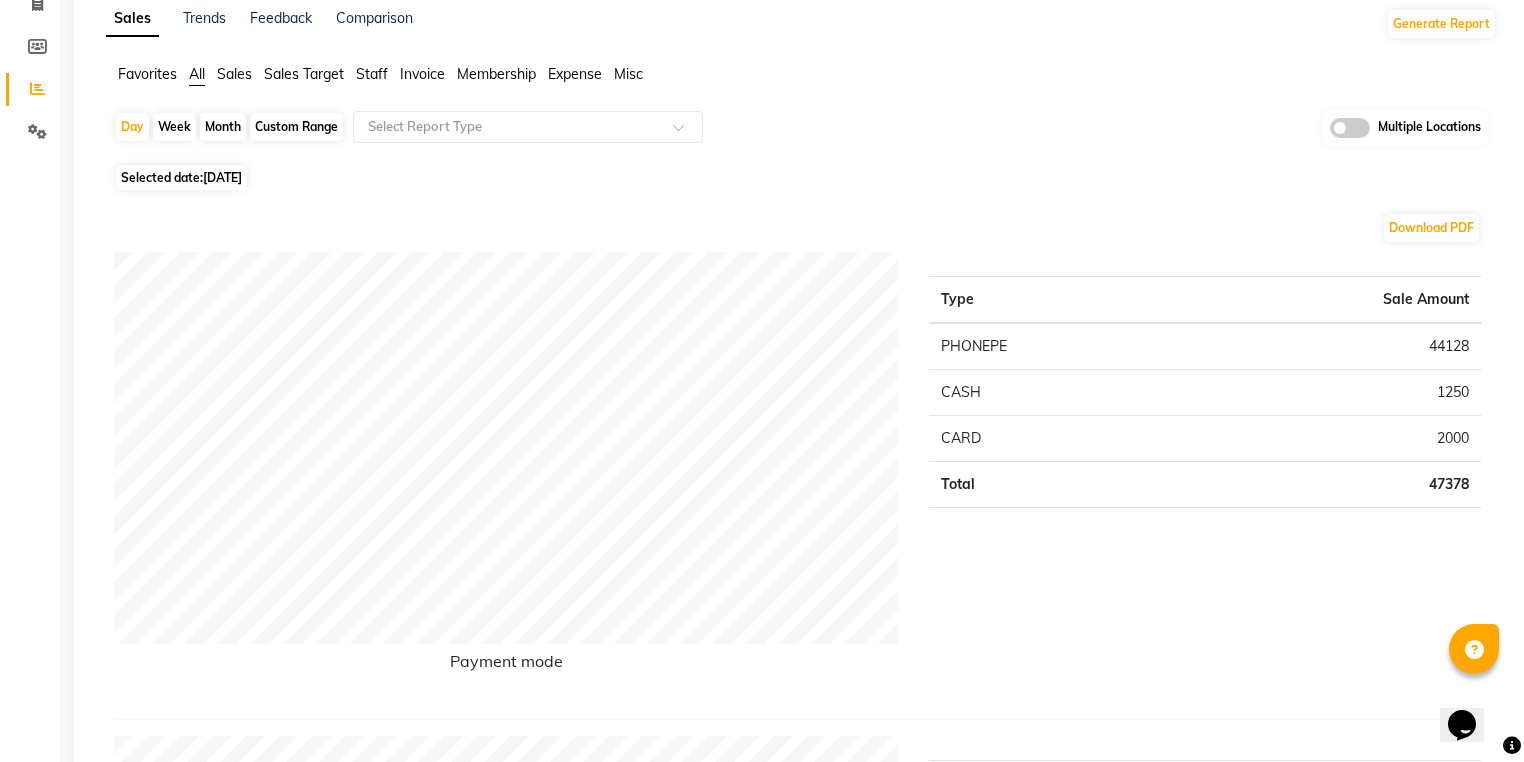 scroll, scrollTop: 0, scrollLeft: 0, axis: both 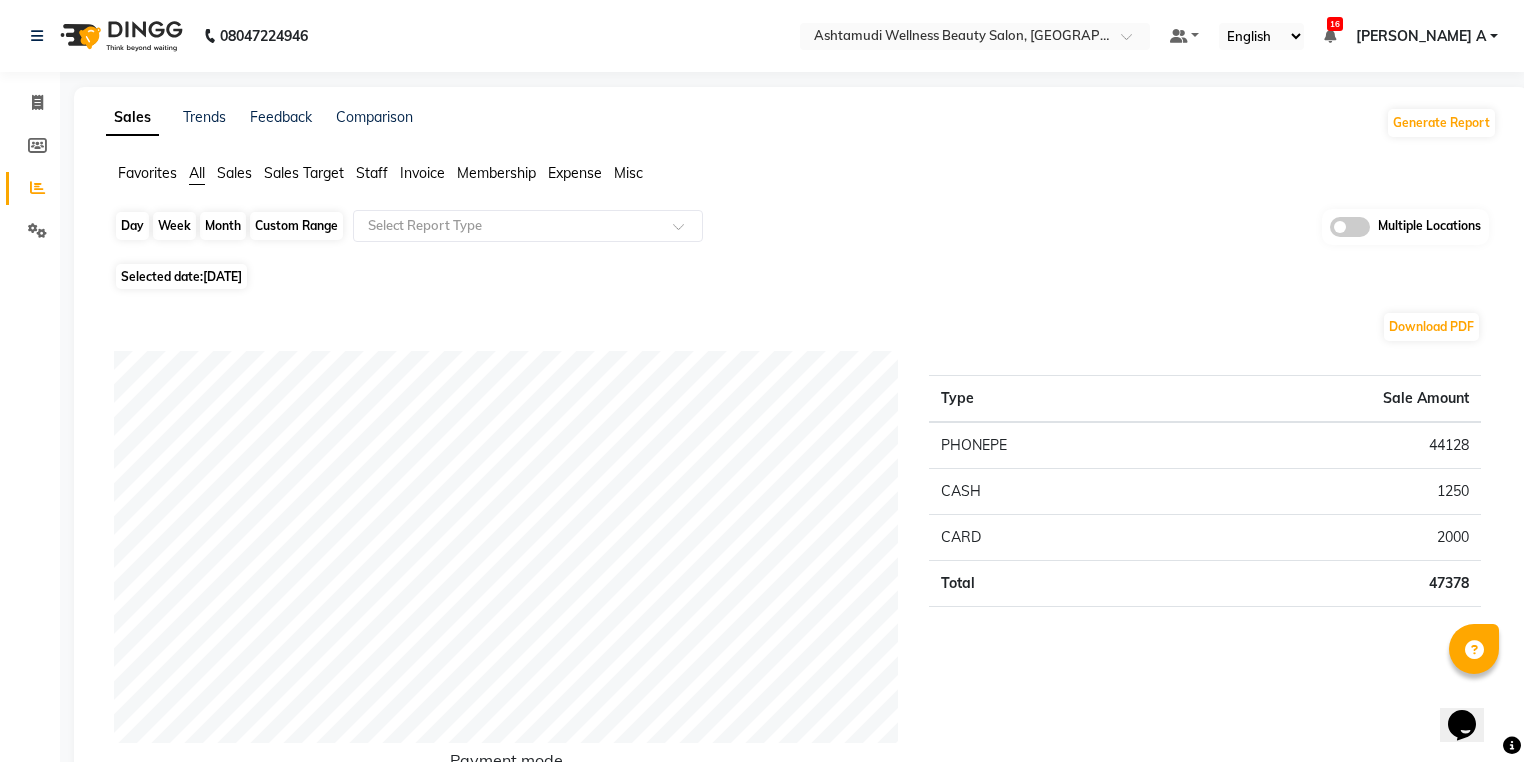 click on "Day" 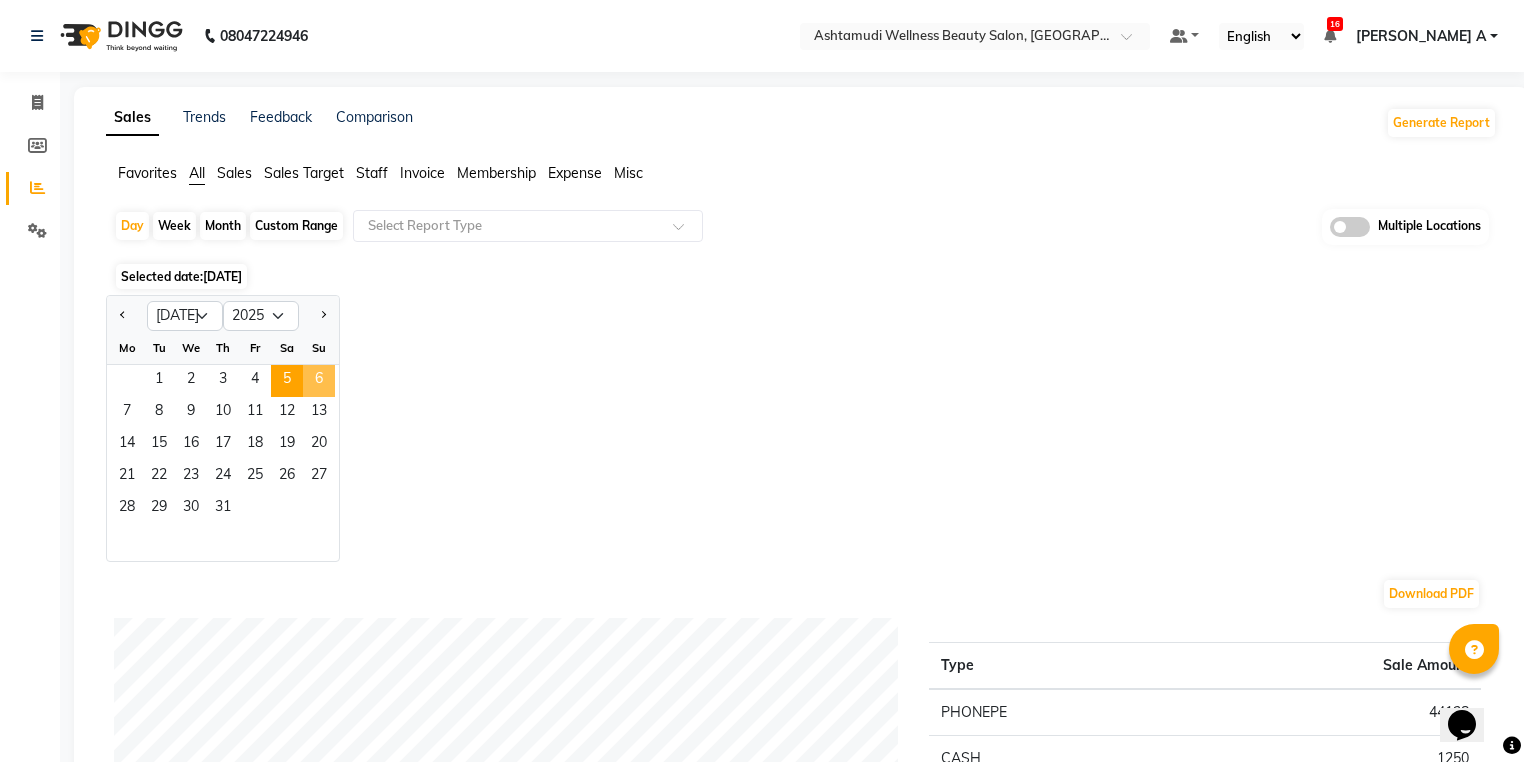 click on "6" 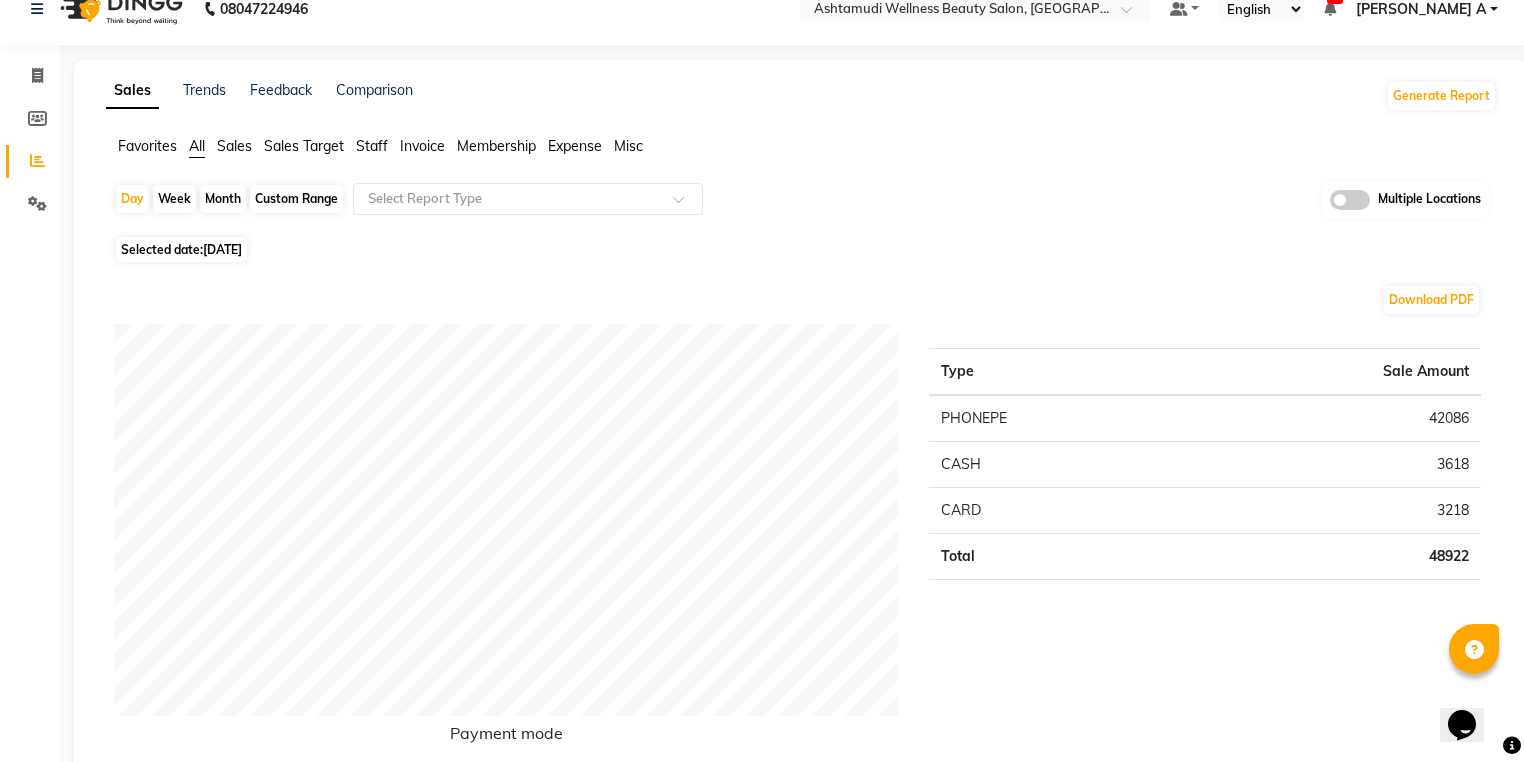scroll, scrollTop: 13, scrollLeft: 0, axis: vertical 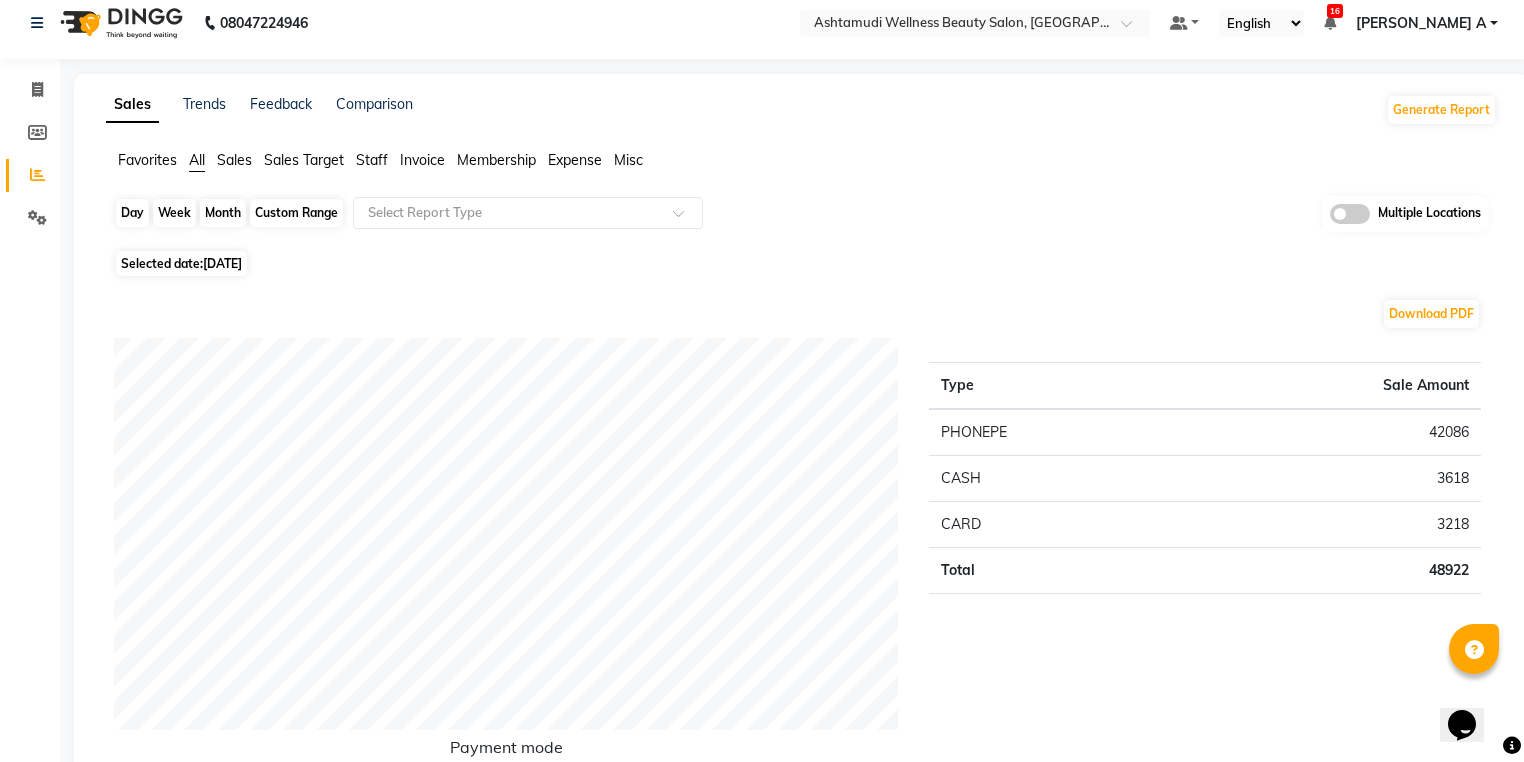 click on "Day" 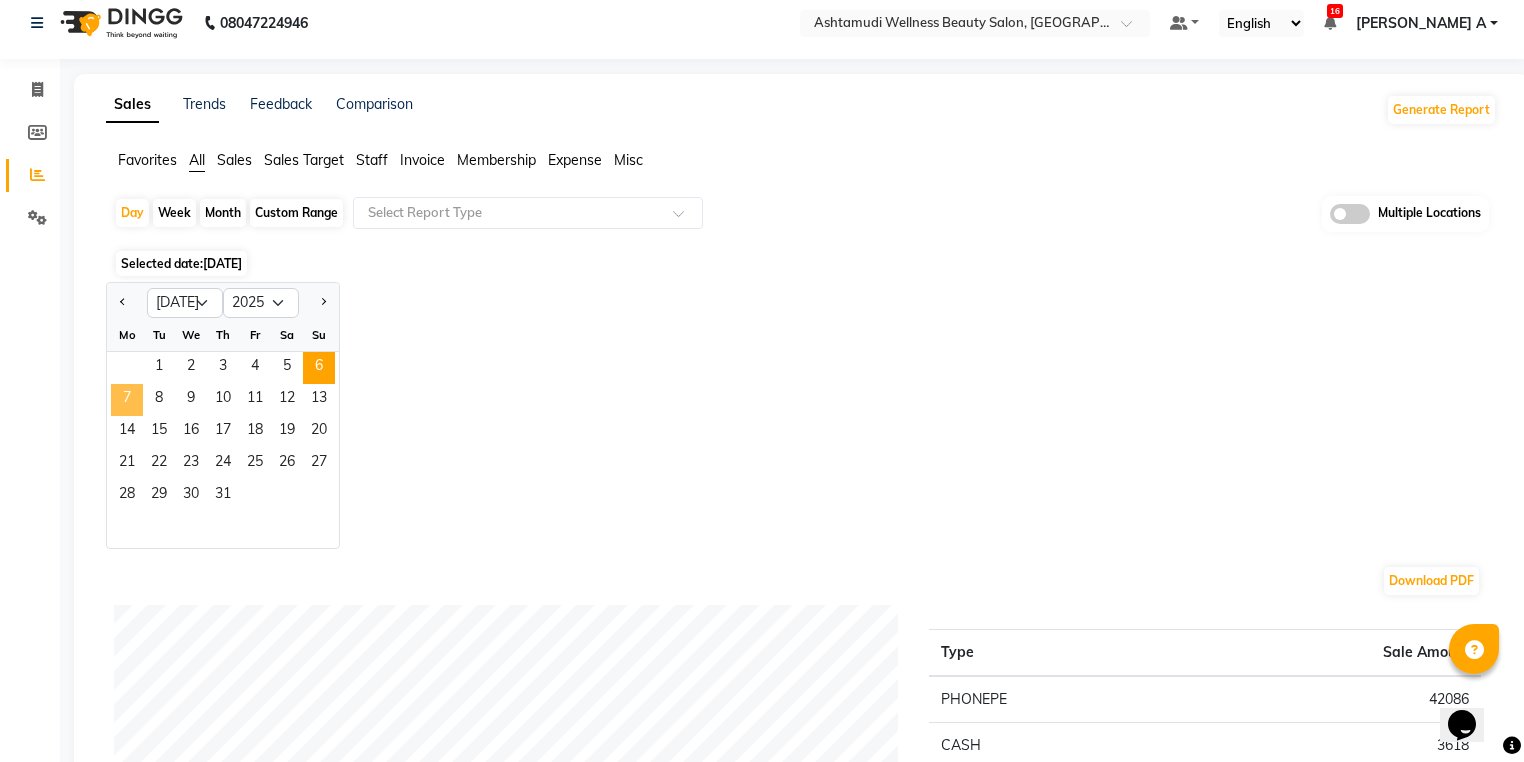 click on "7" 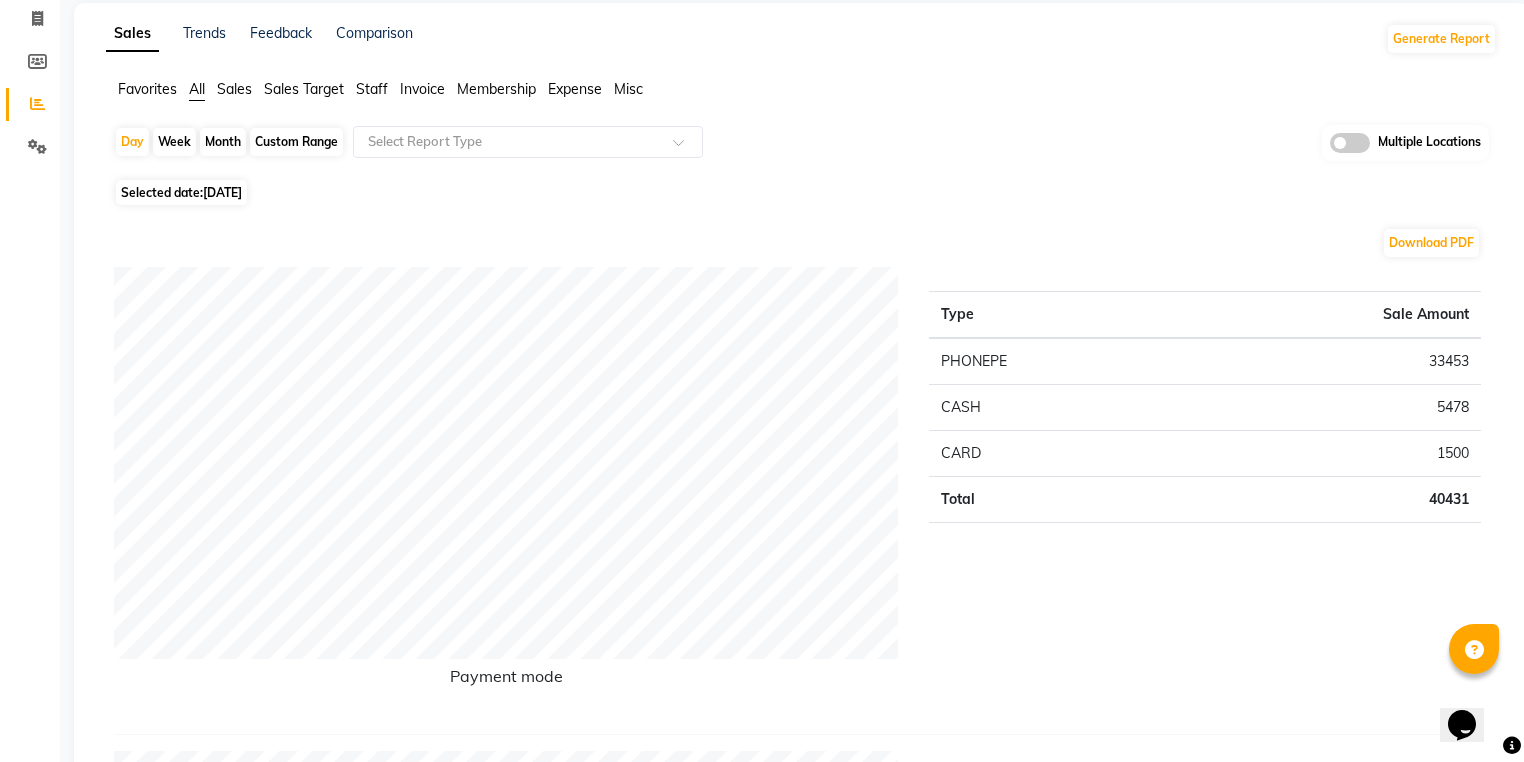 scroll, scrollTop: 0, scrollLeft: 0, axis: both 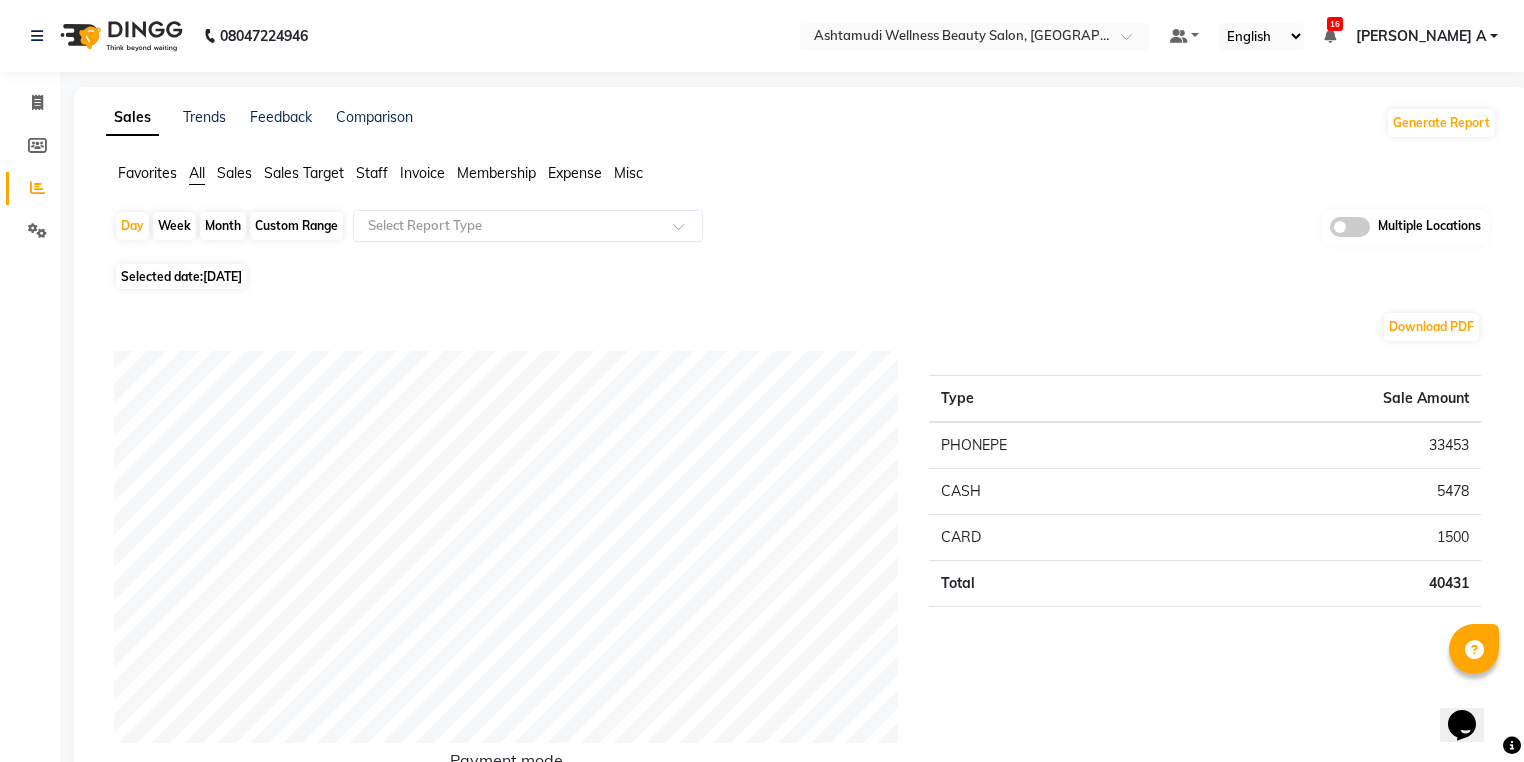 click on "Day   Week   Month   Custom Range  Select Report Type Multiple Locations" 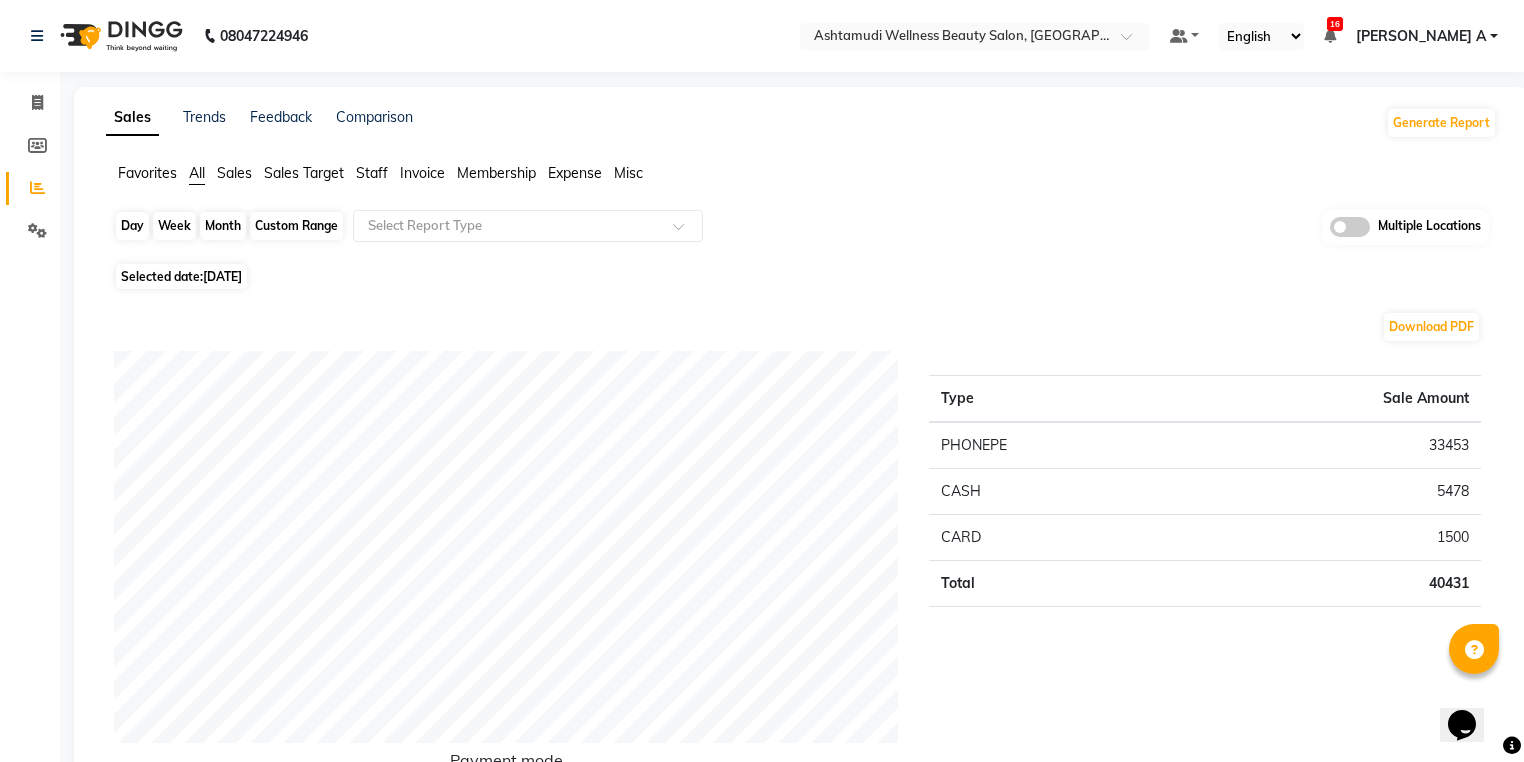 click on "Day" 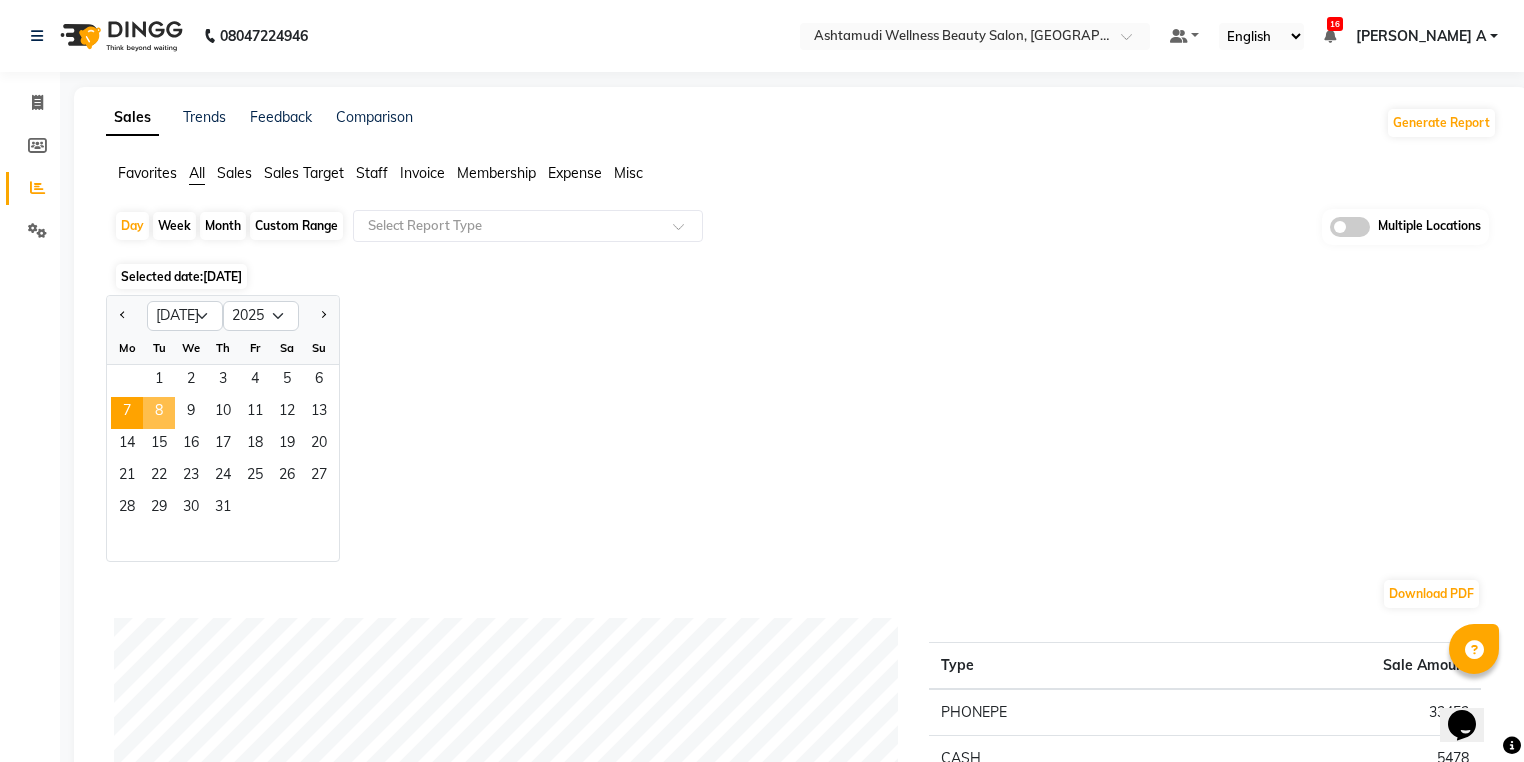 click on "8" 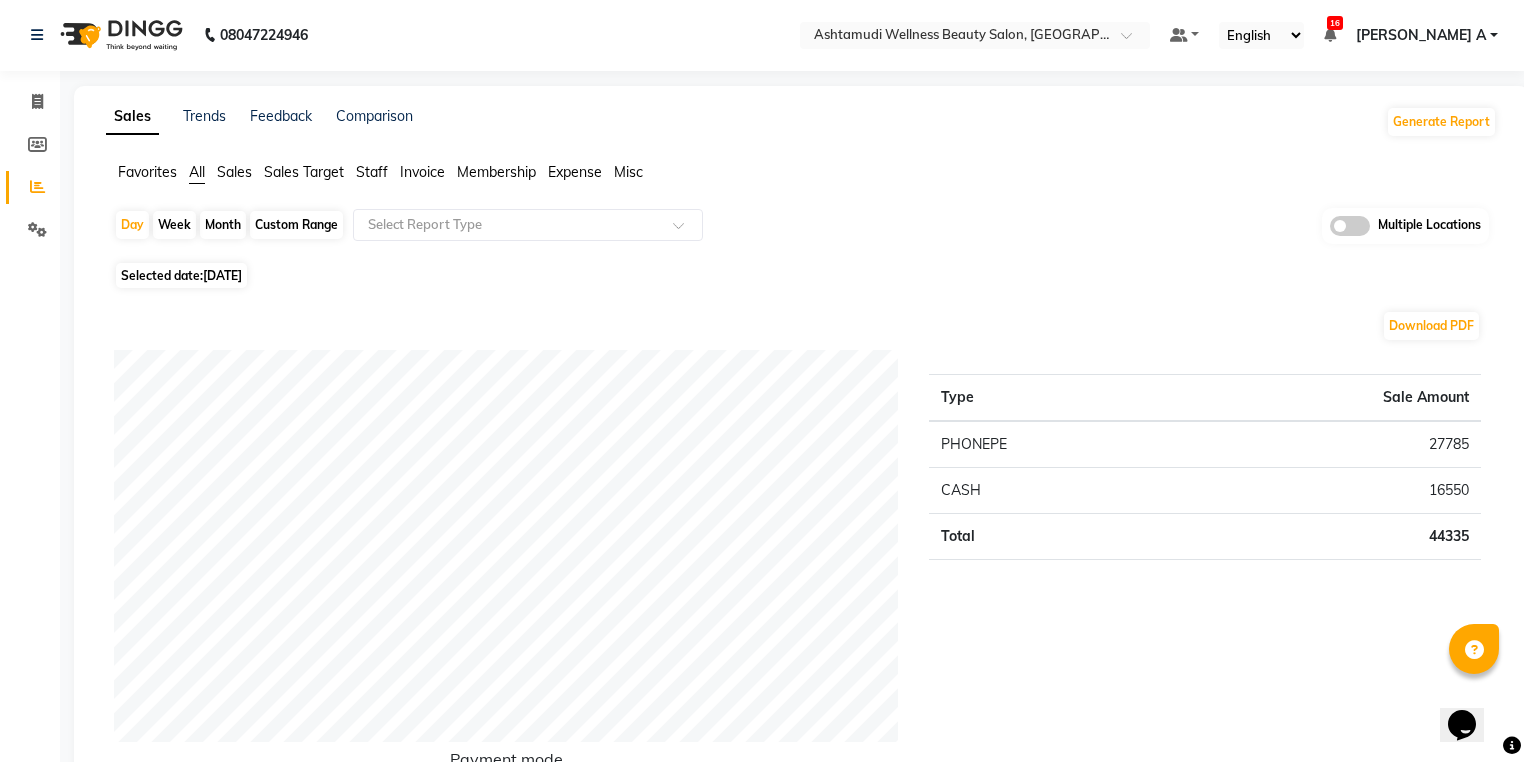 scroll, scrollTop: 0, scrollLeft: 0, axis: both 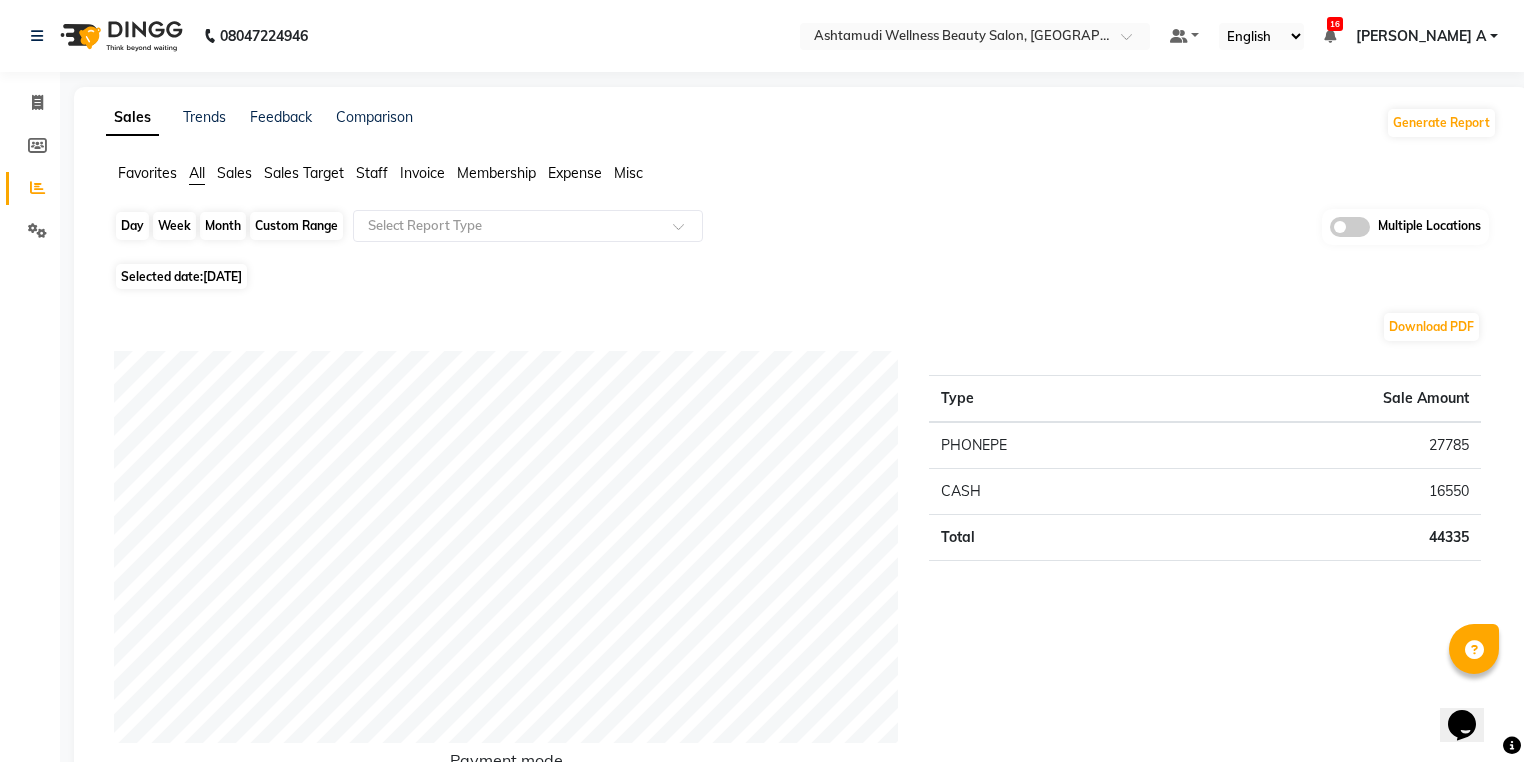 click on "Day" 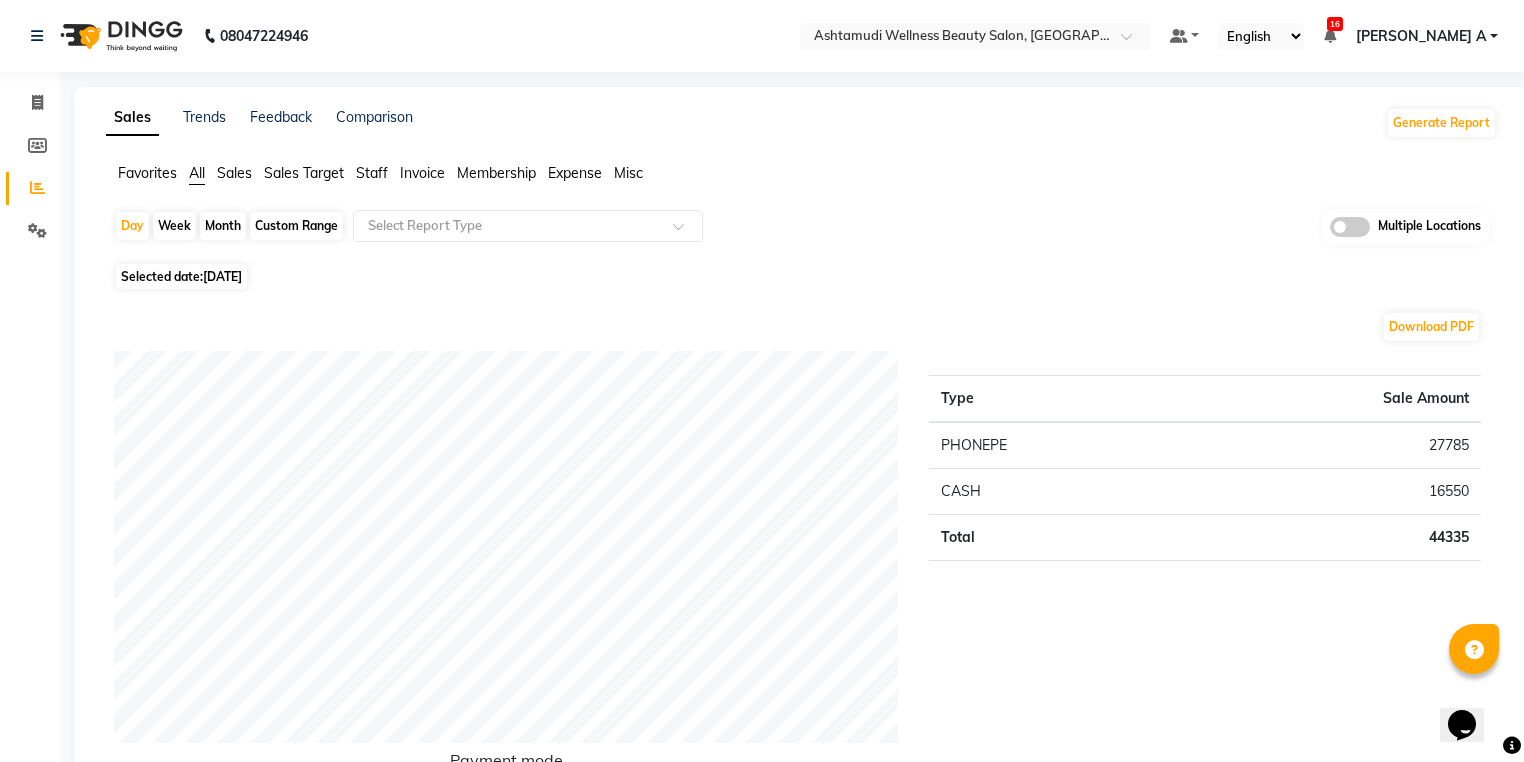 select on "7" 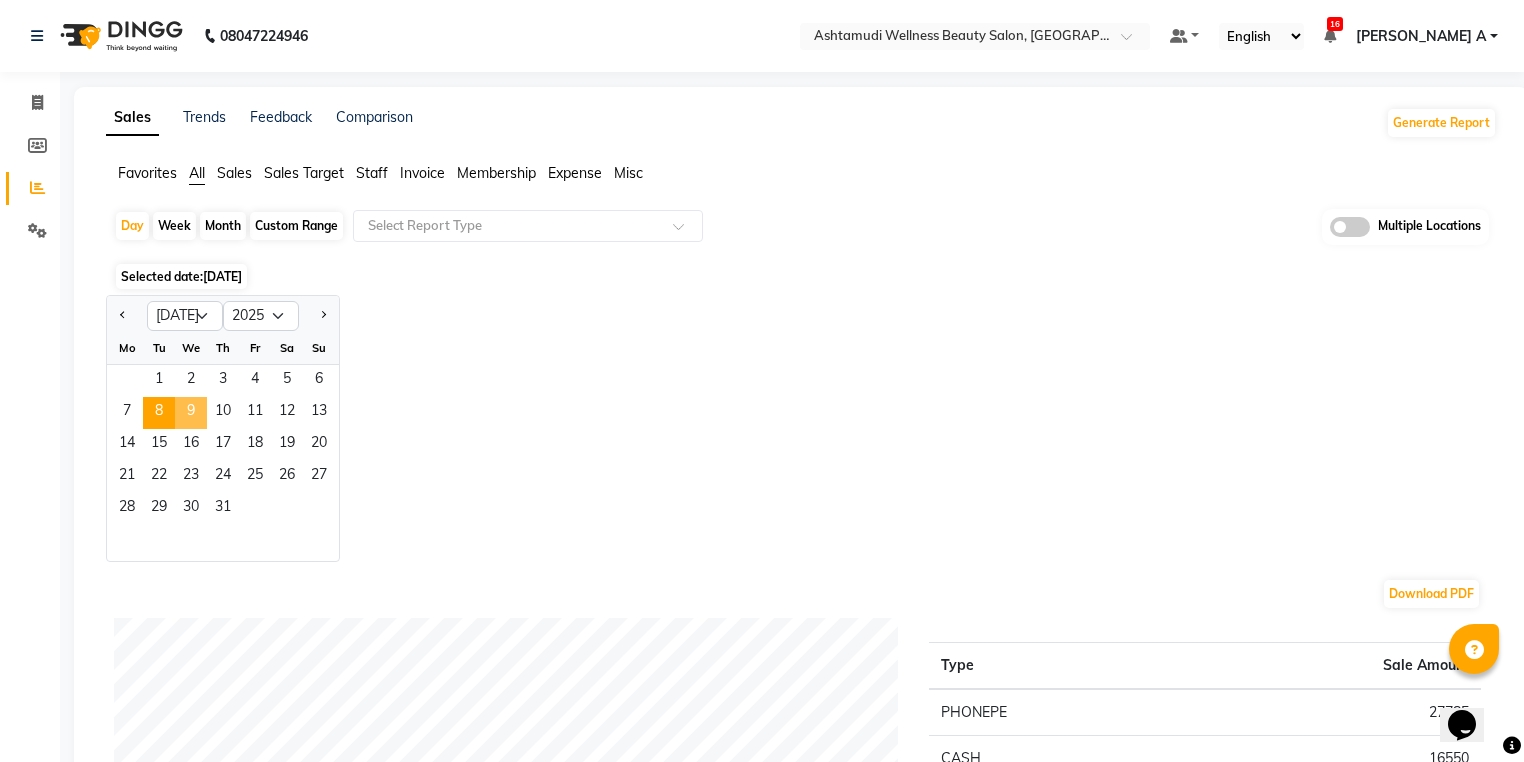 click on "9" 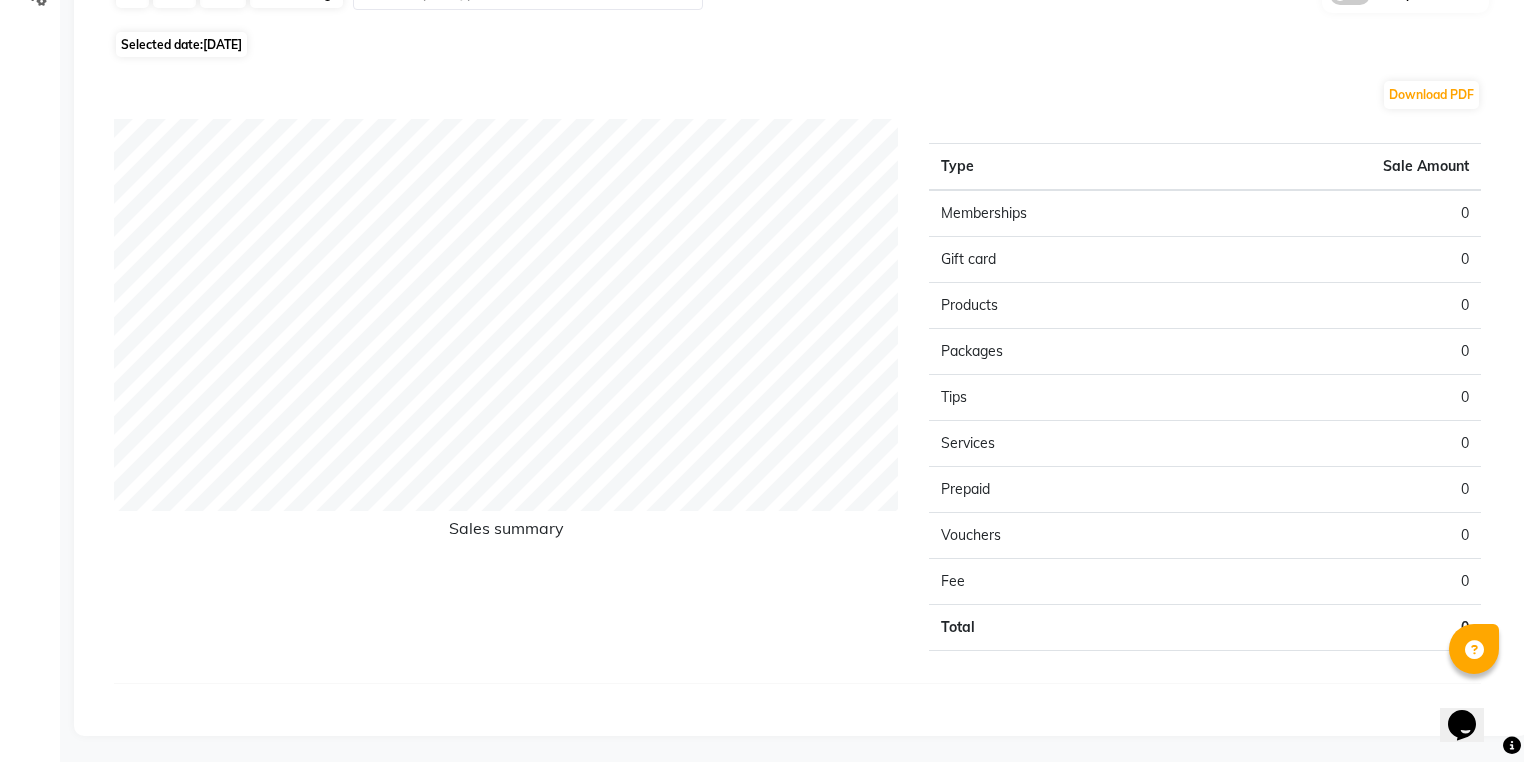 scroll, scrollTop: 0, scrollLeft: 0, axis: both 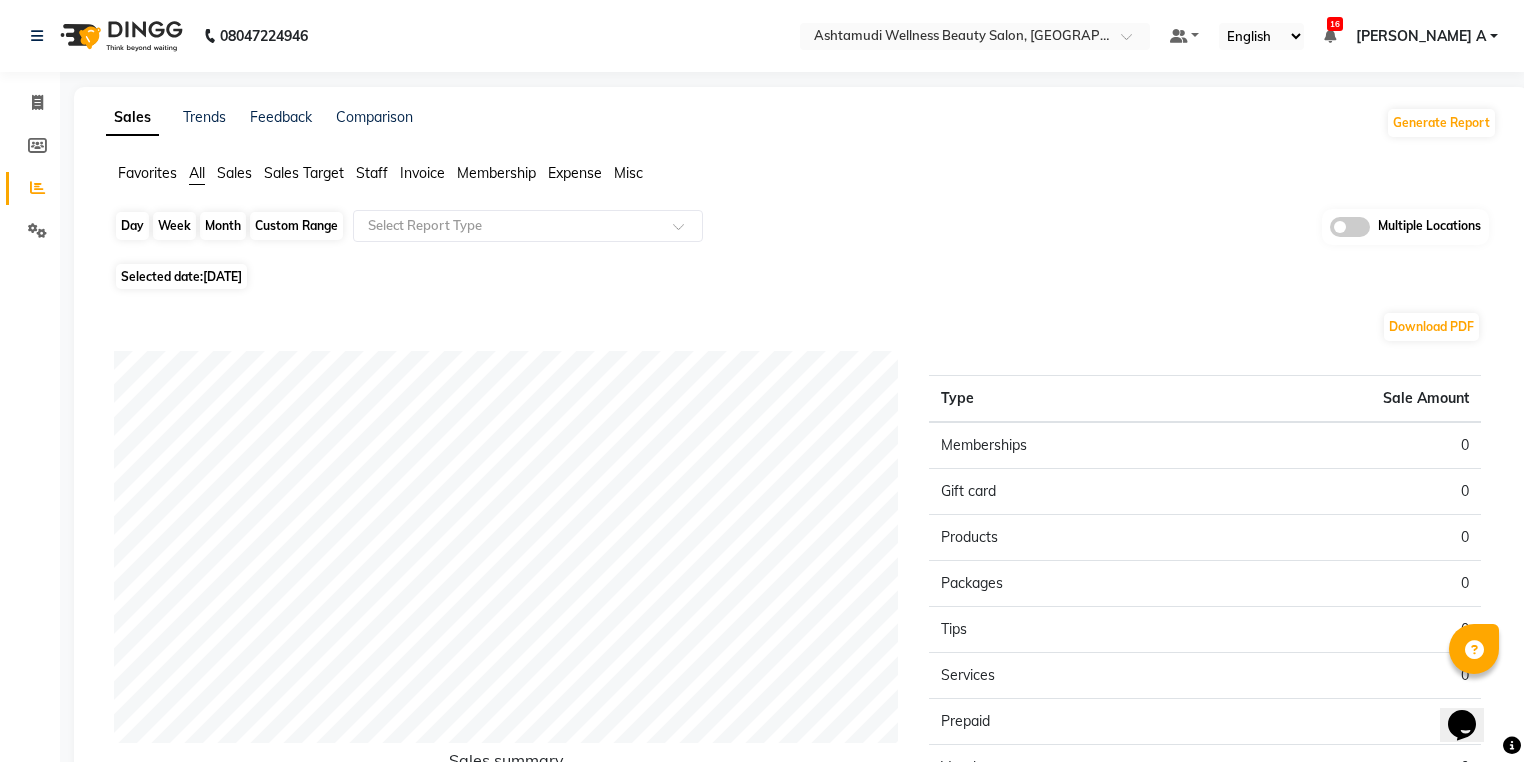 click on "Day" 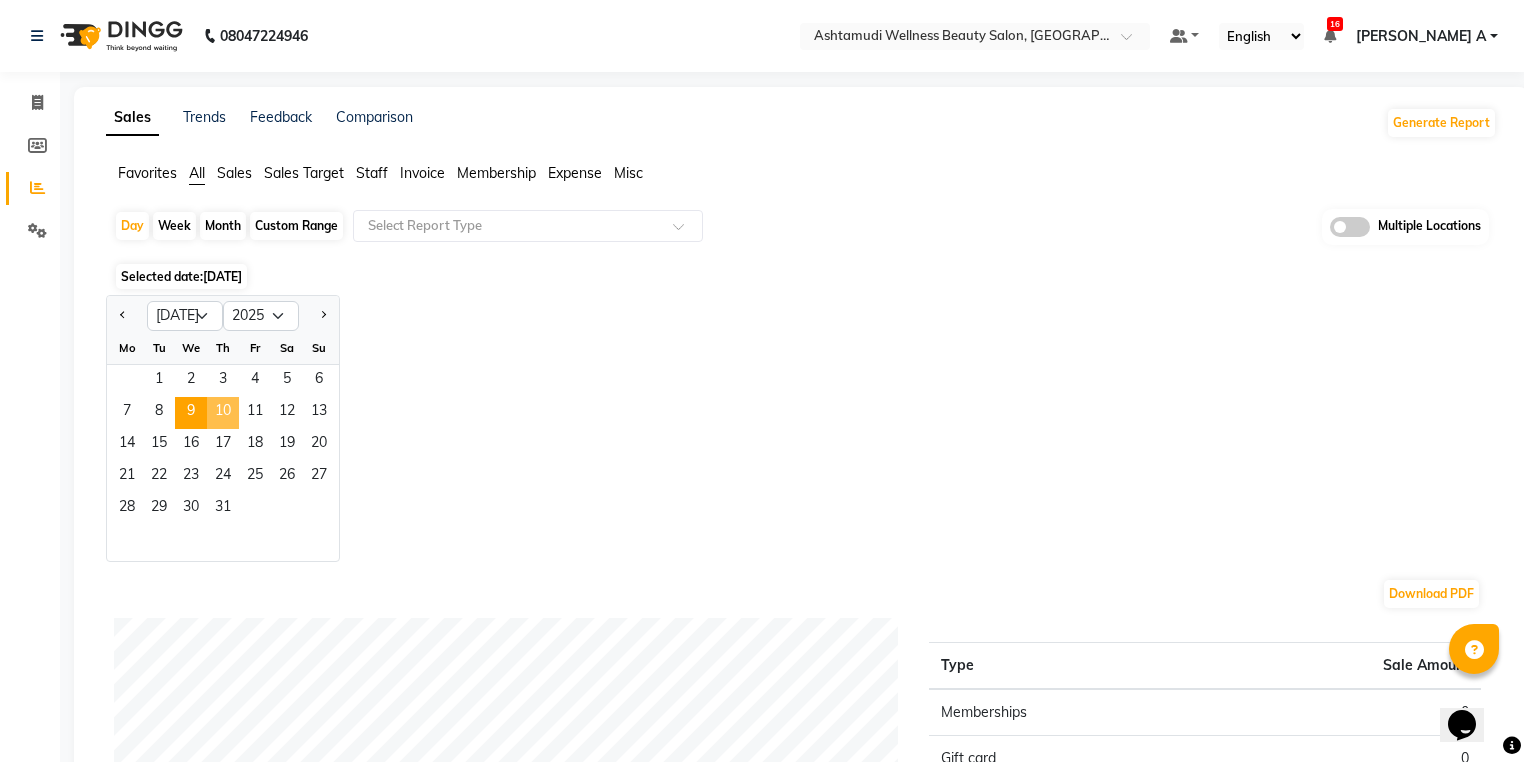 click on "10" 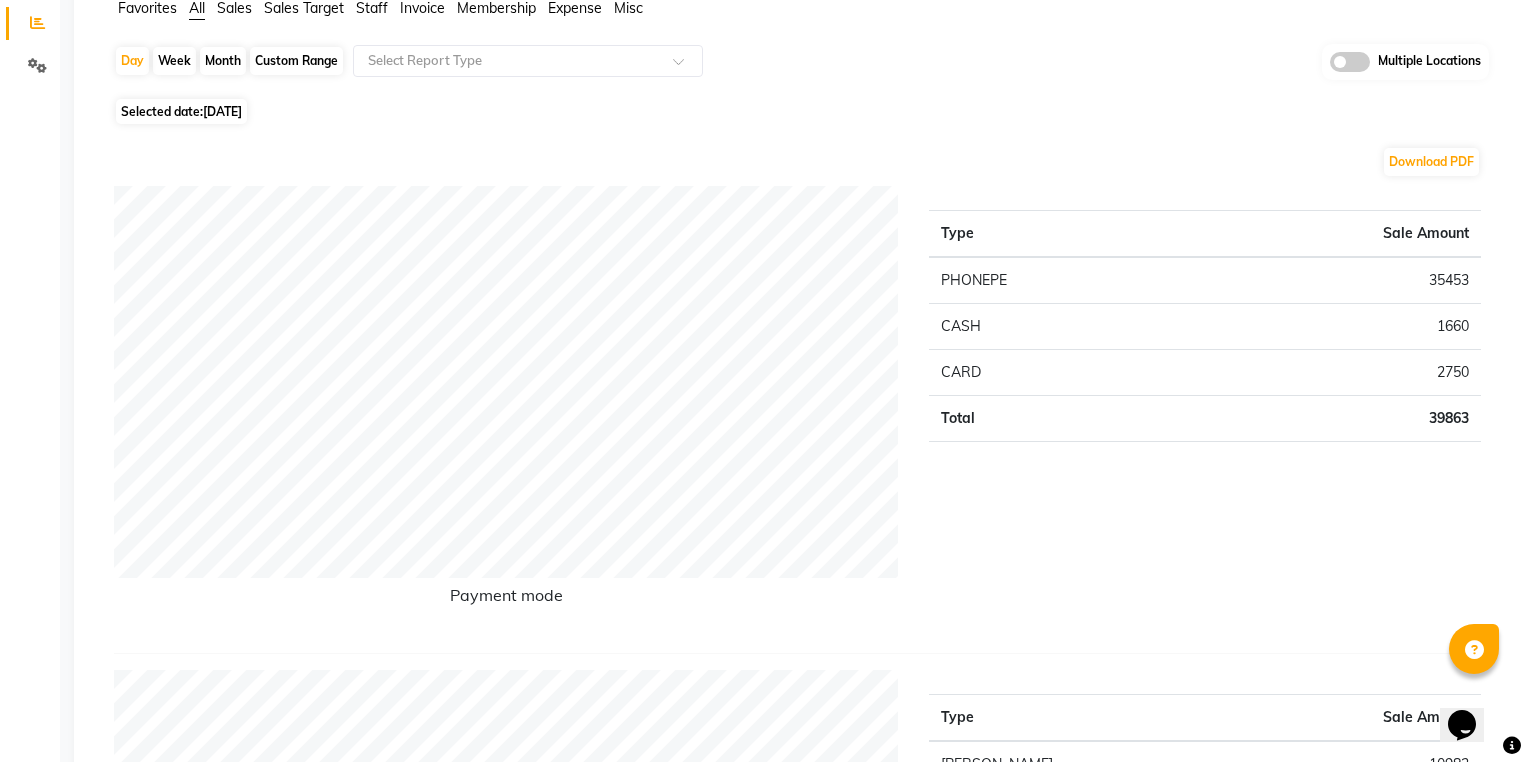 scroll, scrollTop: 0, scrollLeft: 0, axis: both 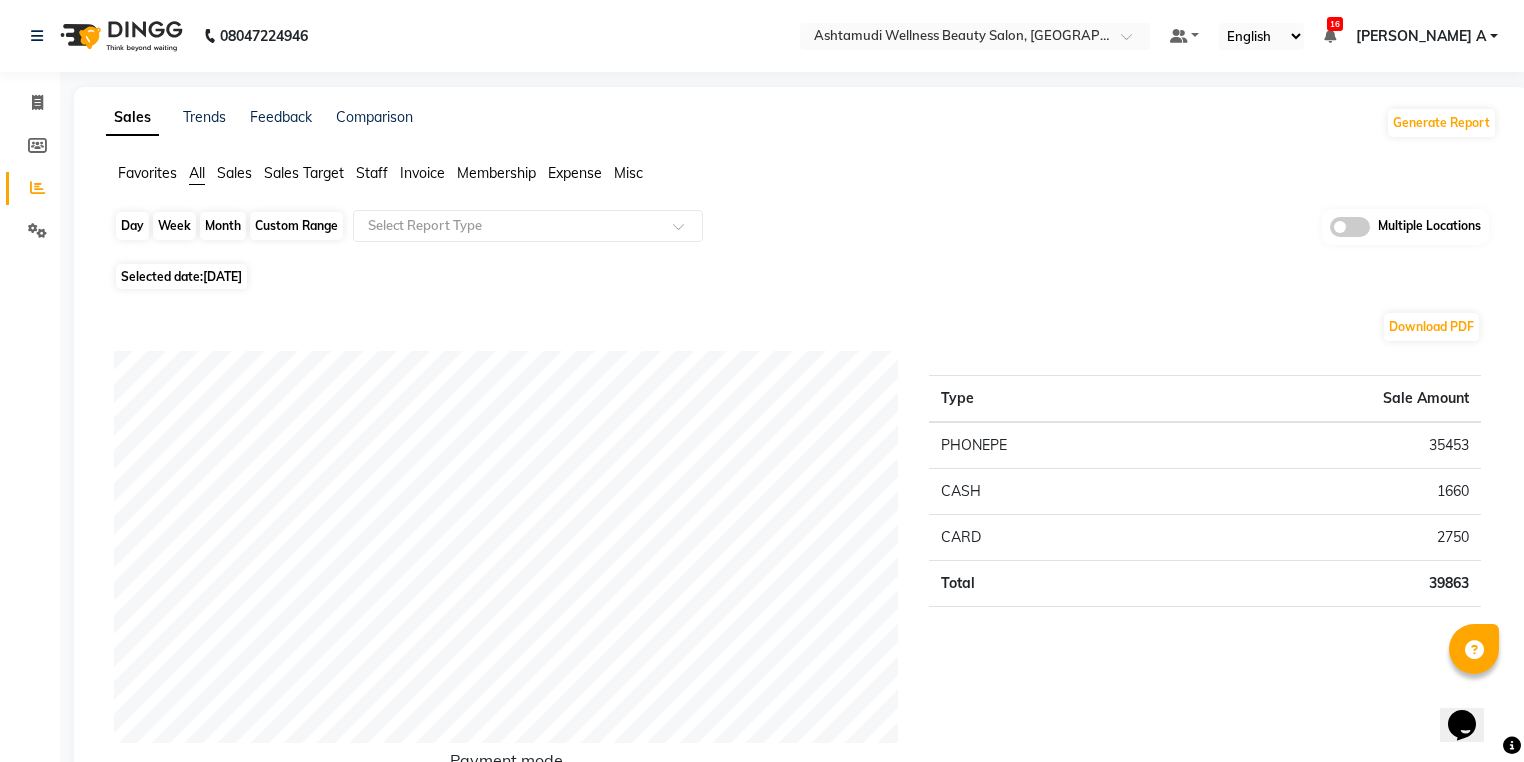 click on "Day" 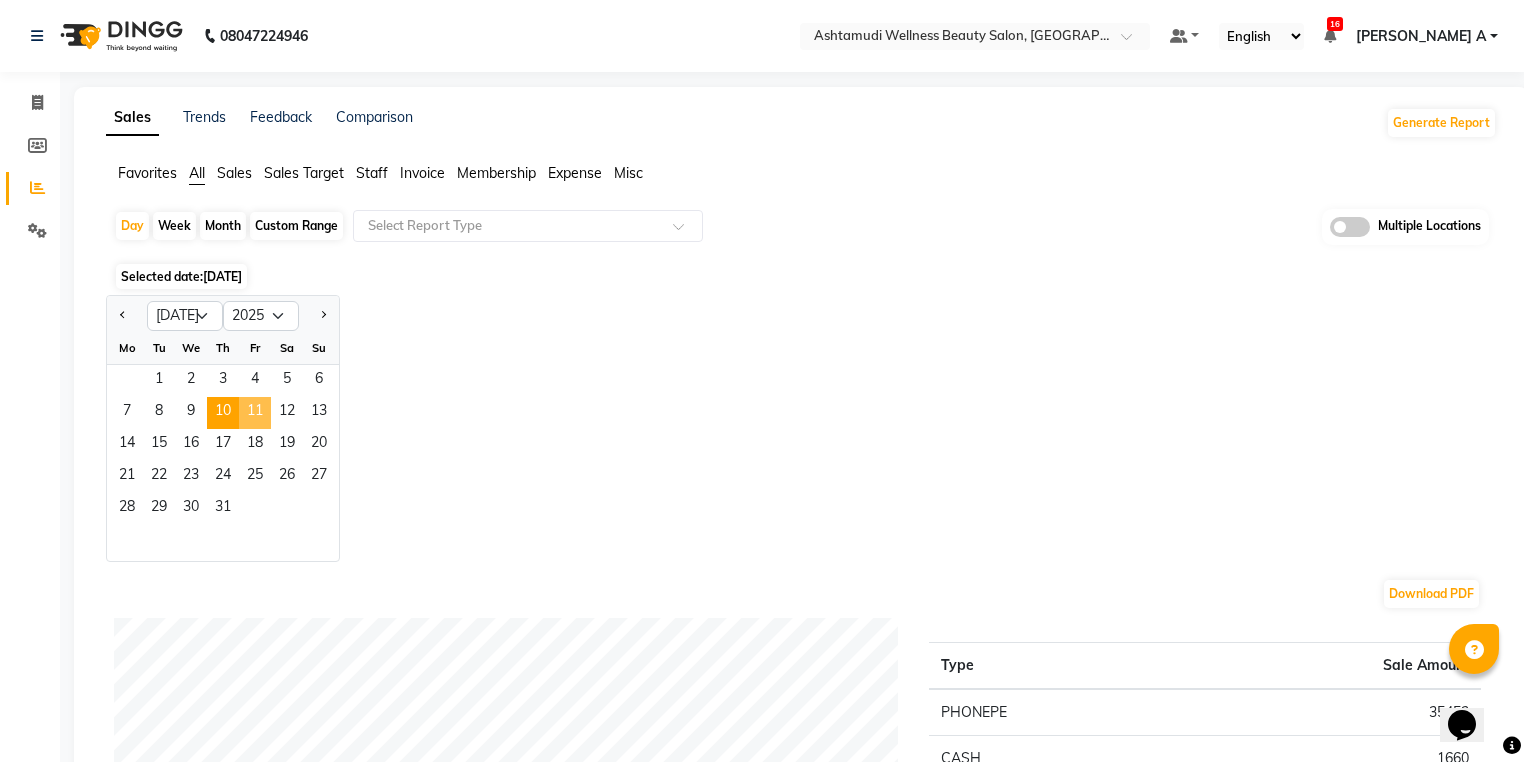 click on "11" 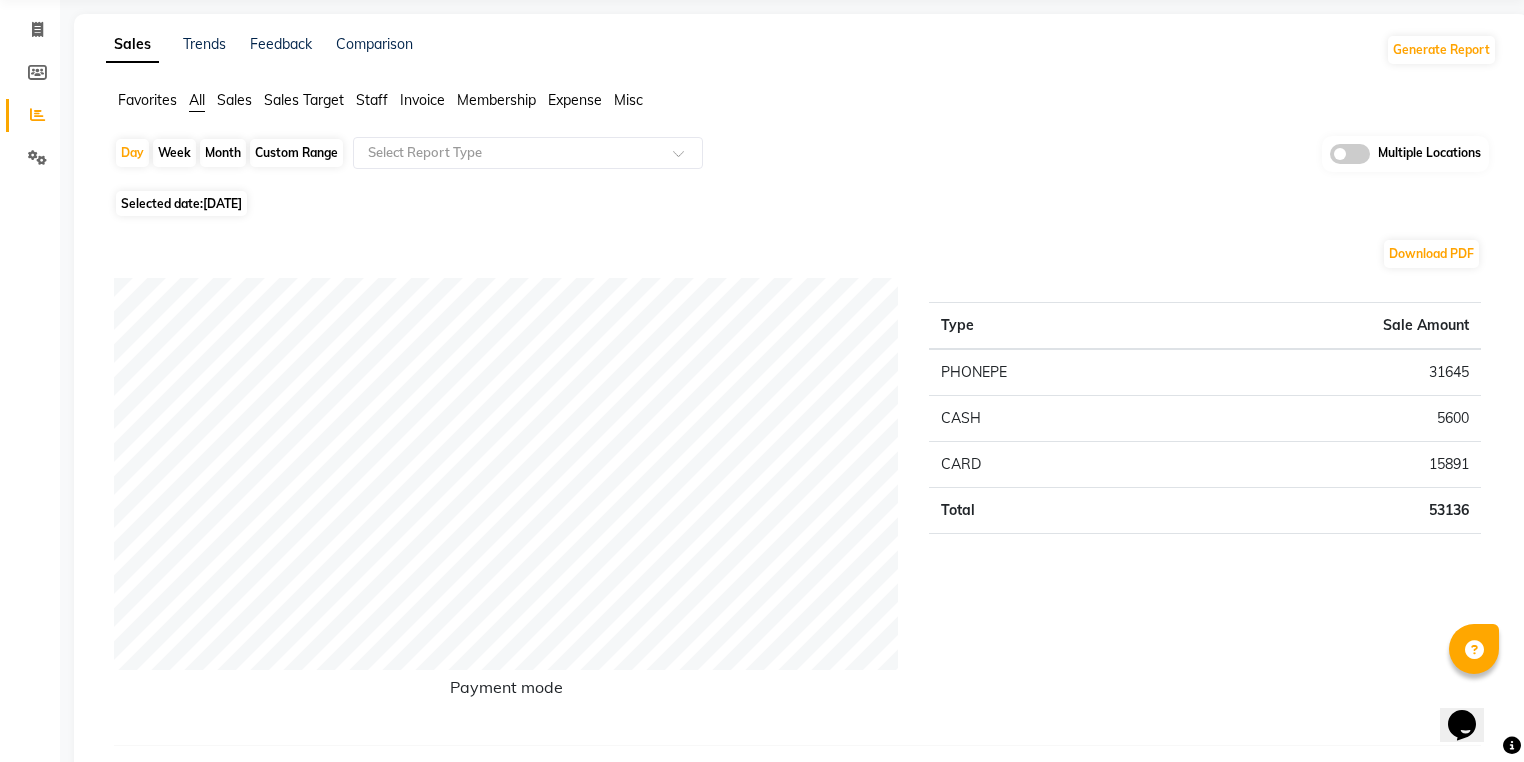 scroll, scrollTop: 0, scrollLeft: 0, axis: both 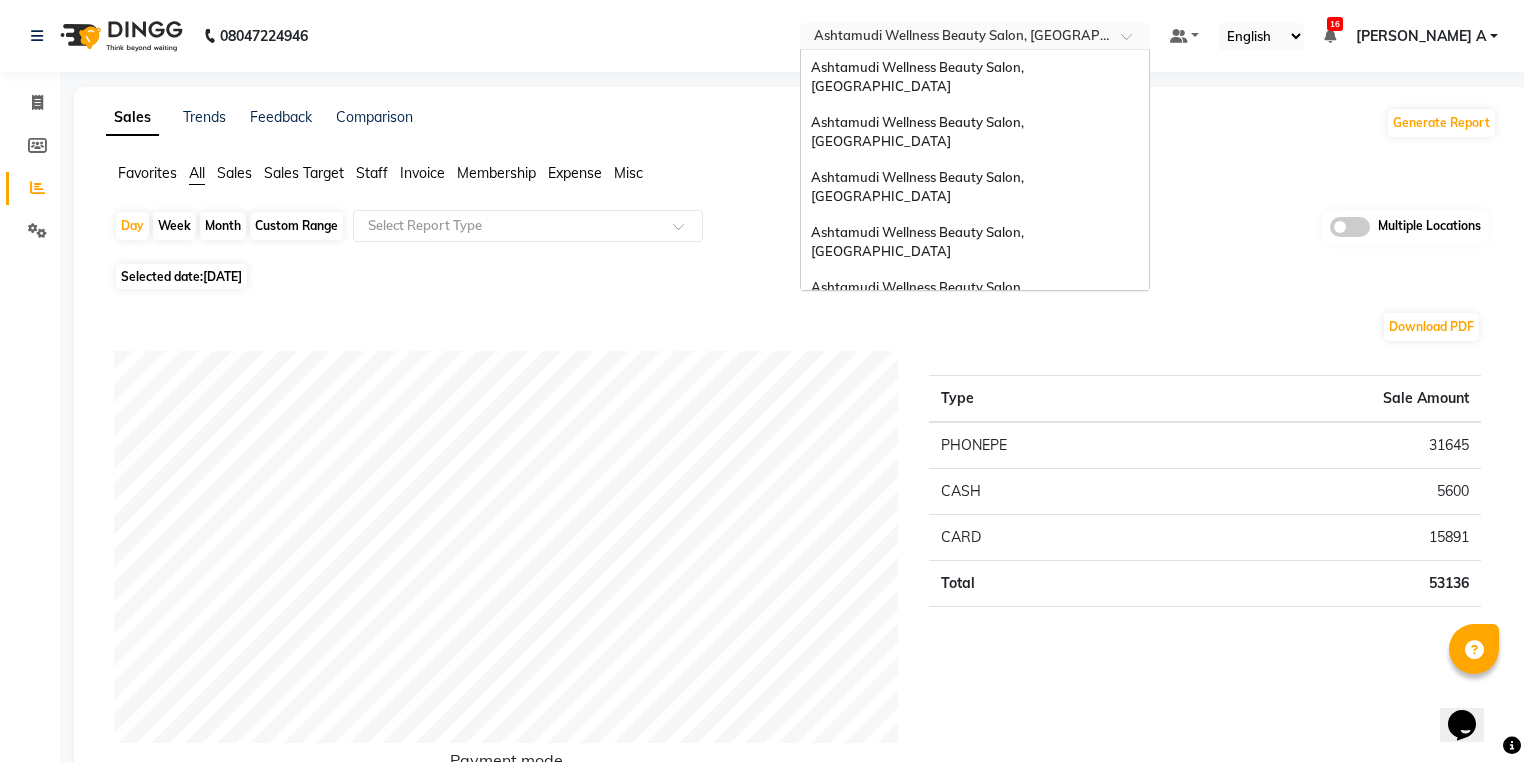 click at bounding box center (955, 38) 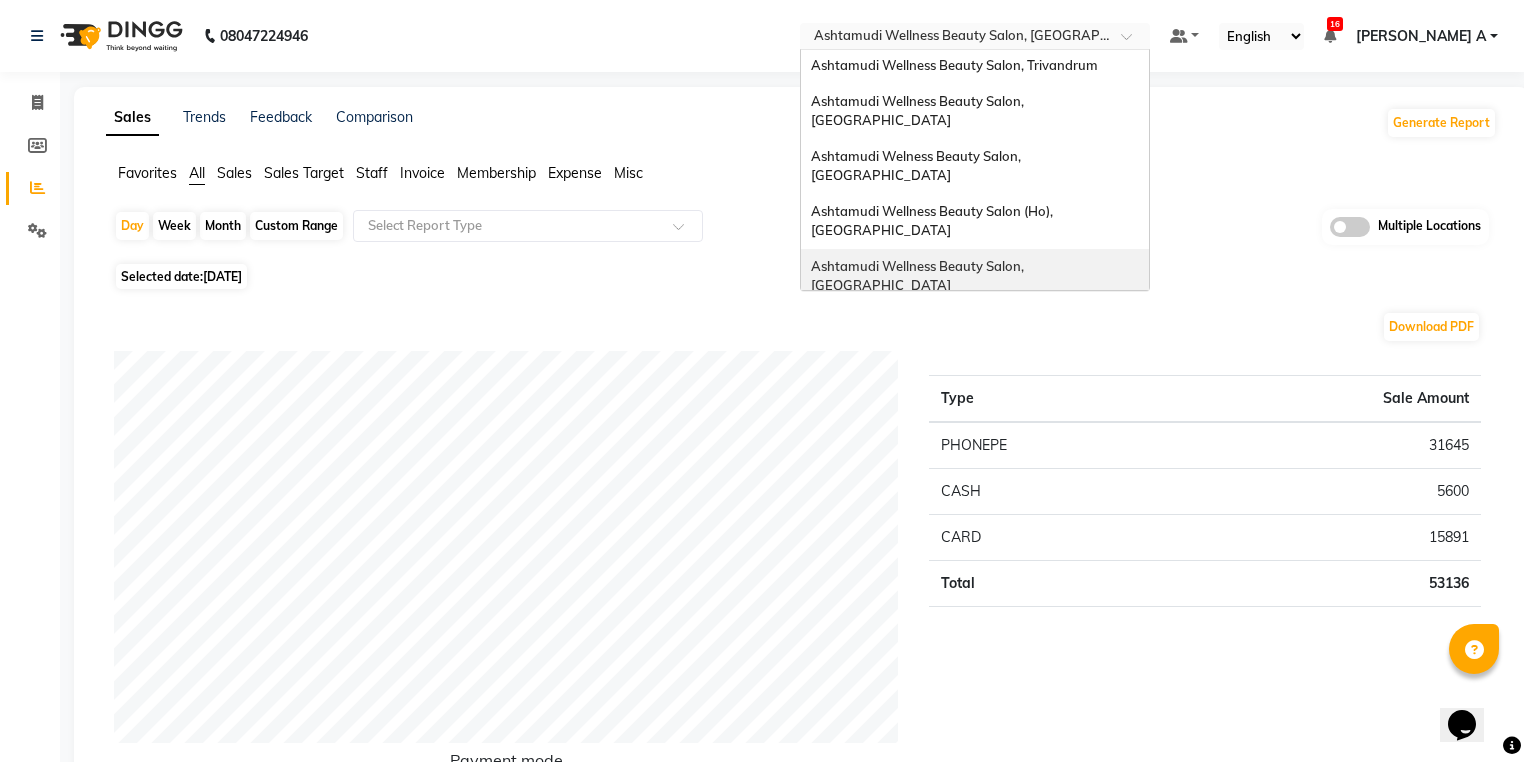 click on "Ashtamudi Wellness Beauty Salon, [GEOGRAPHIC_DATA]" at bounding box center [975, 276] 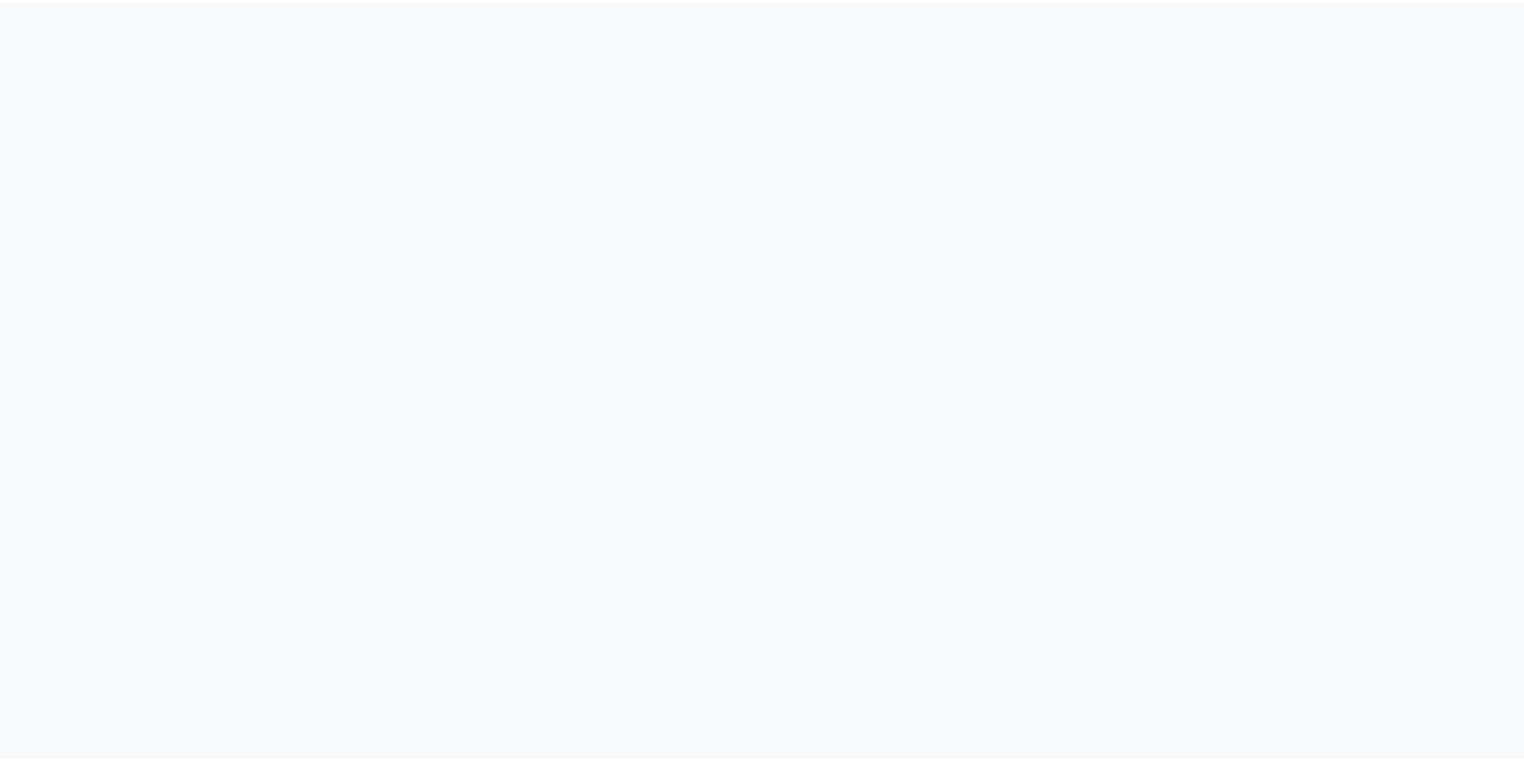 scroll, scrollTop: 0, scrollLeft: 0, axis: both 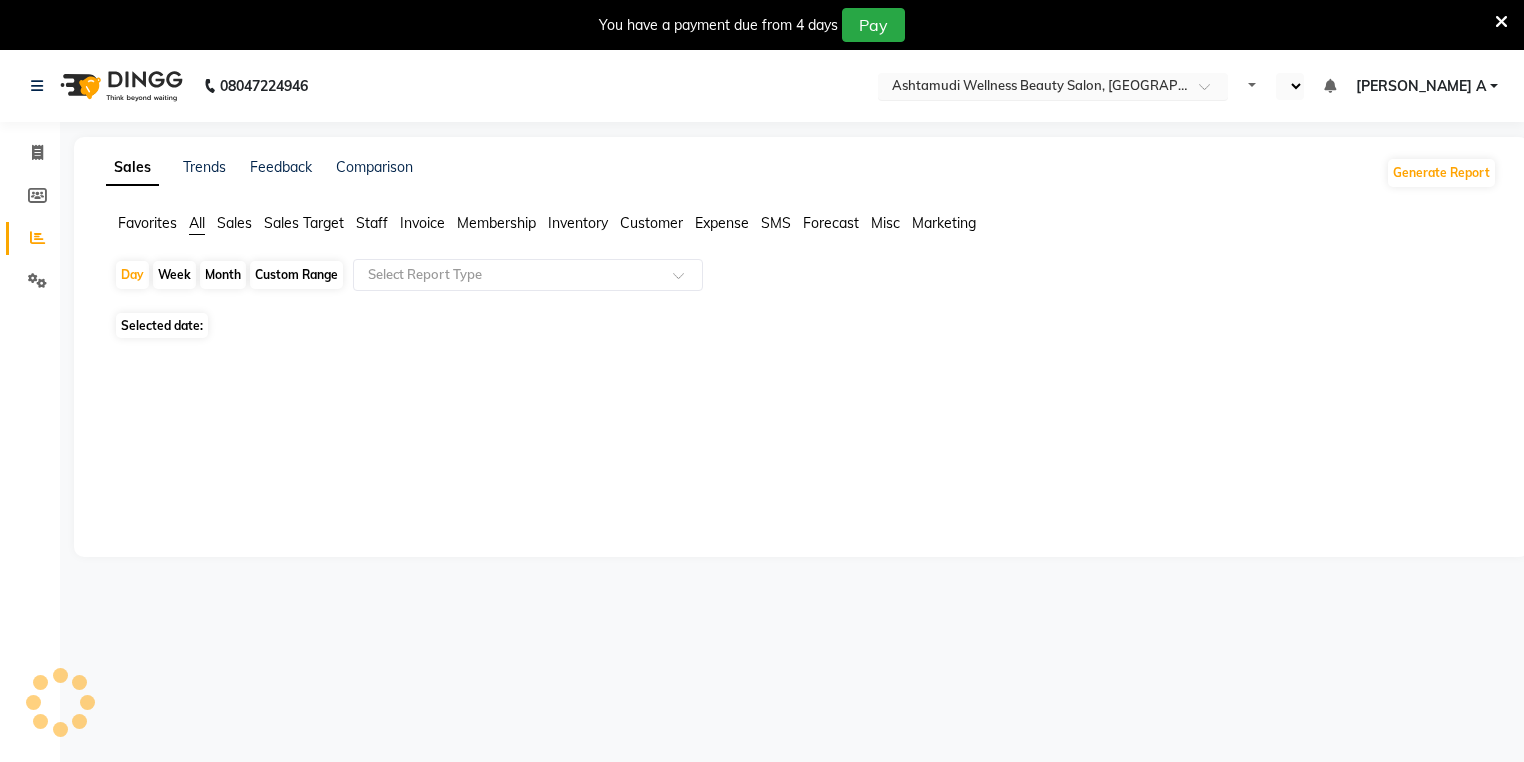 select on "en" 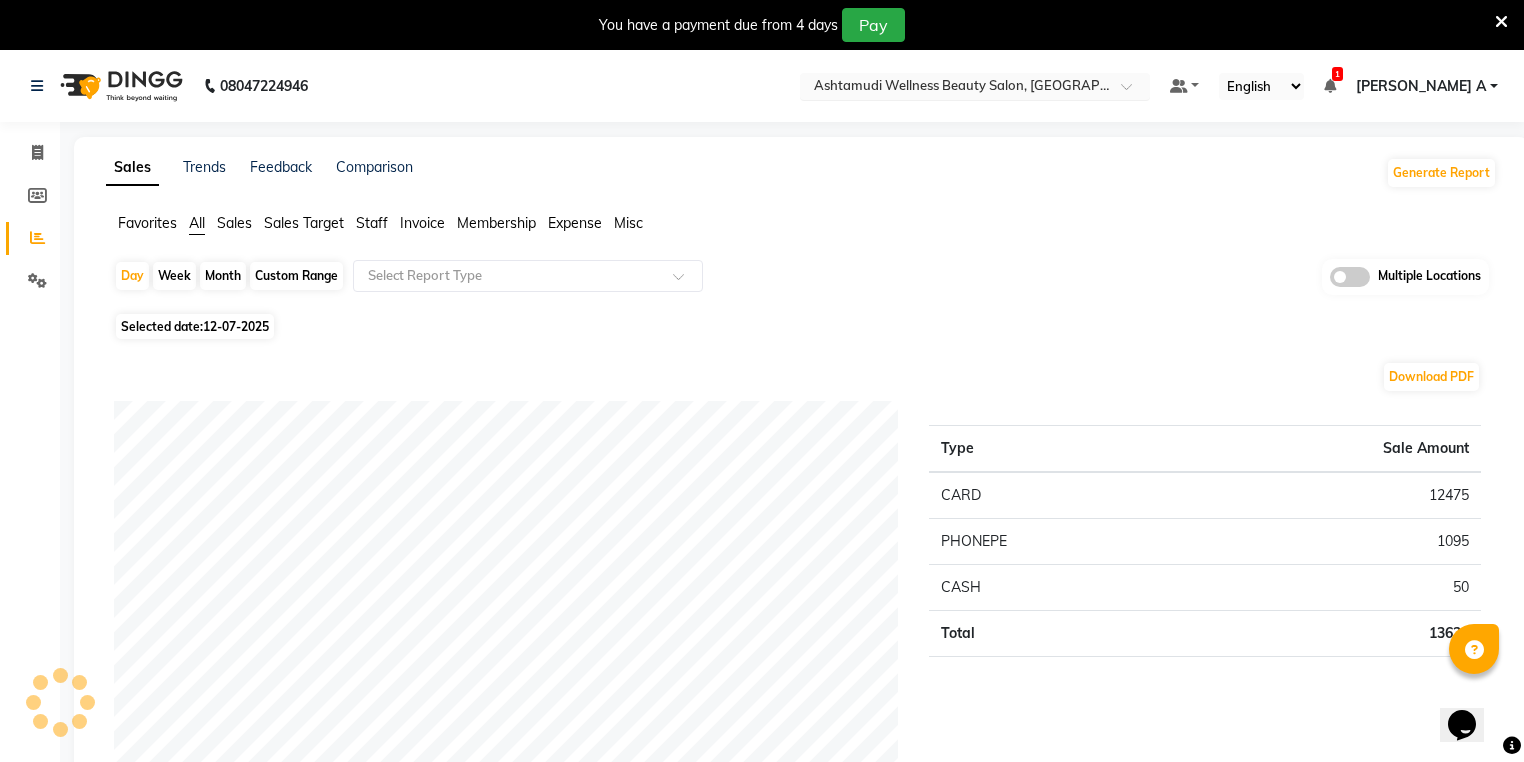 scroll, scrollTop: 0, scrollLeft: 0, axis: both 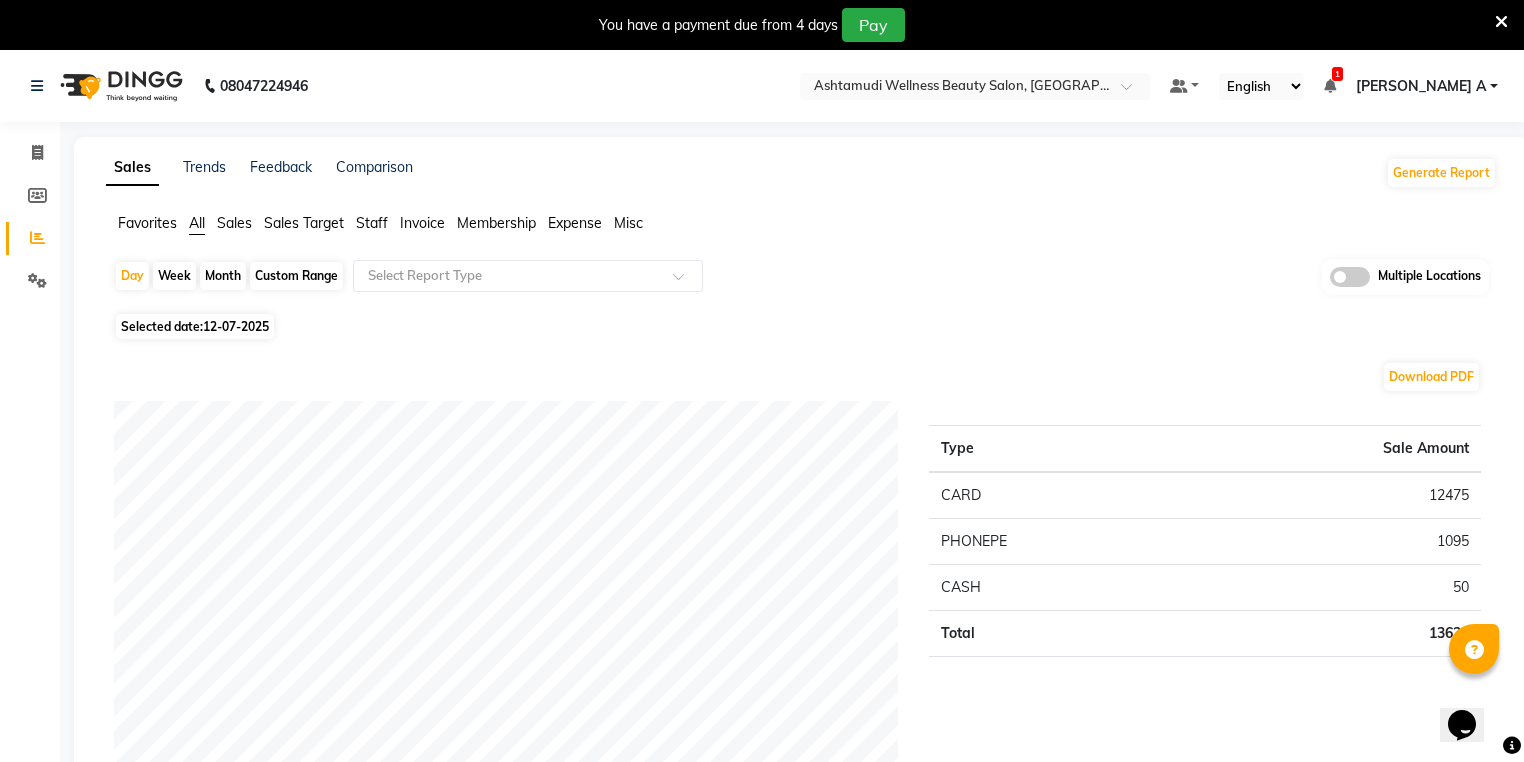 click at bounding box center (1501, 22) 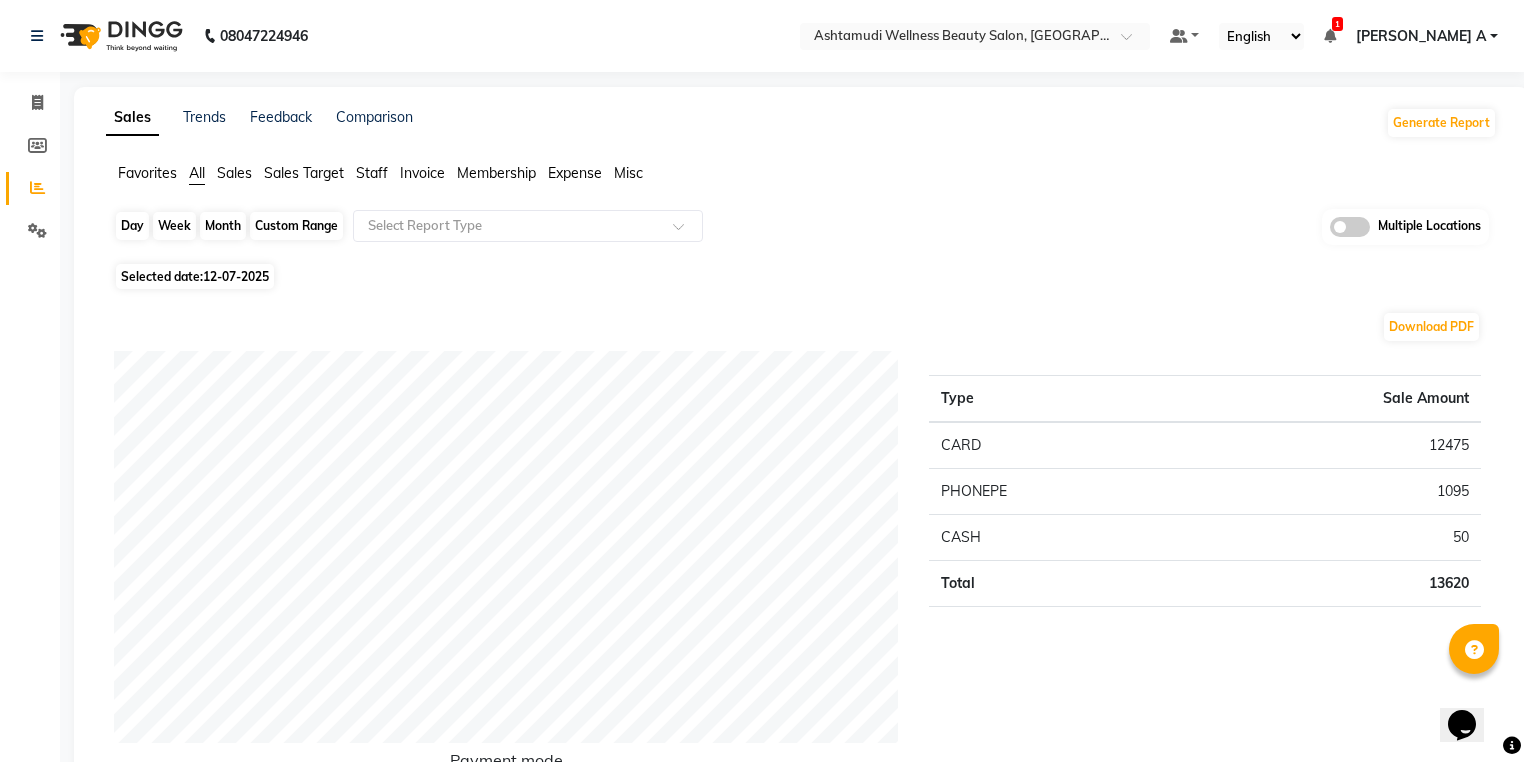 click on "Day" 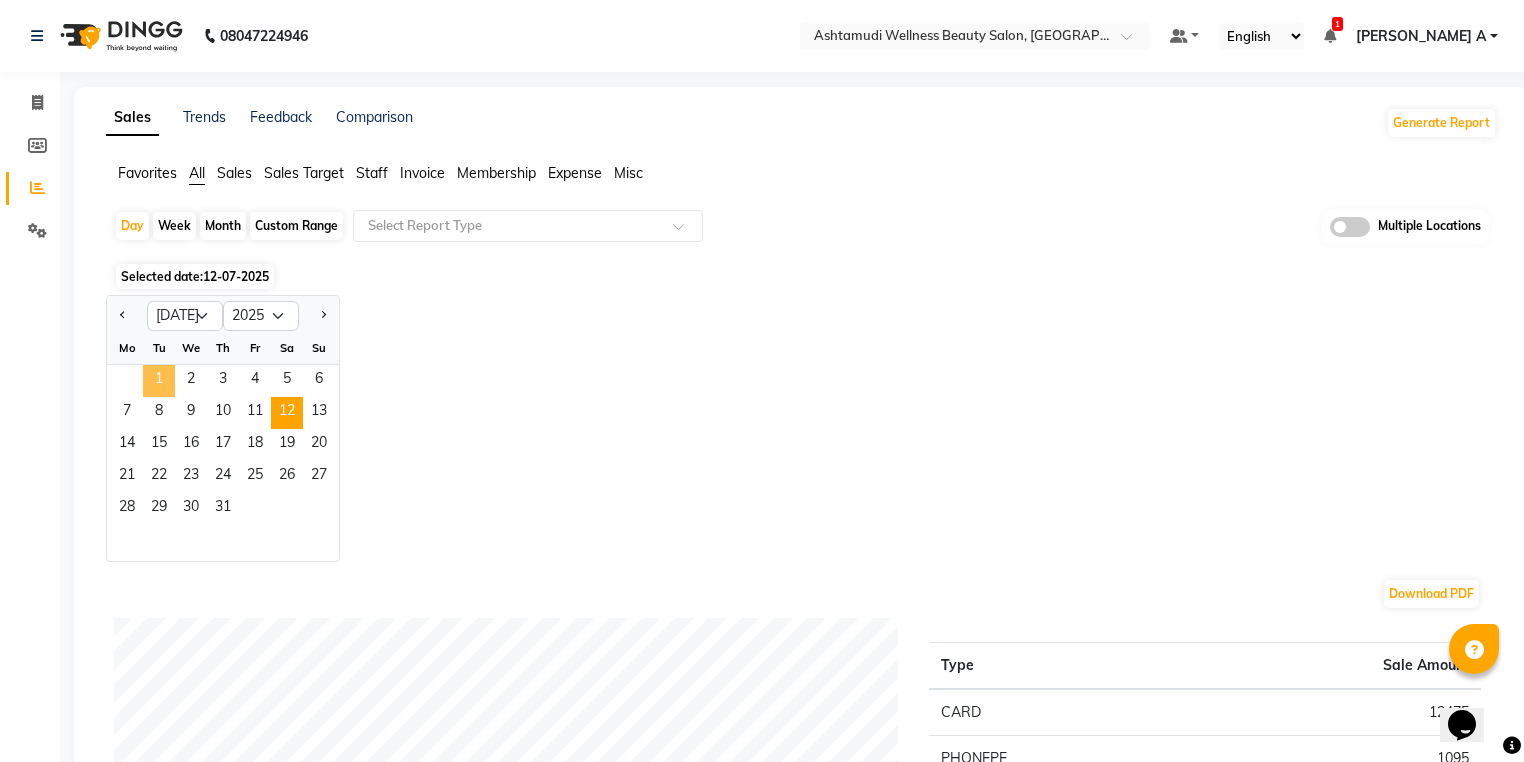 click on "1" 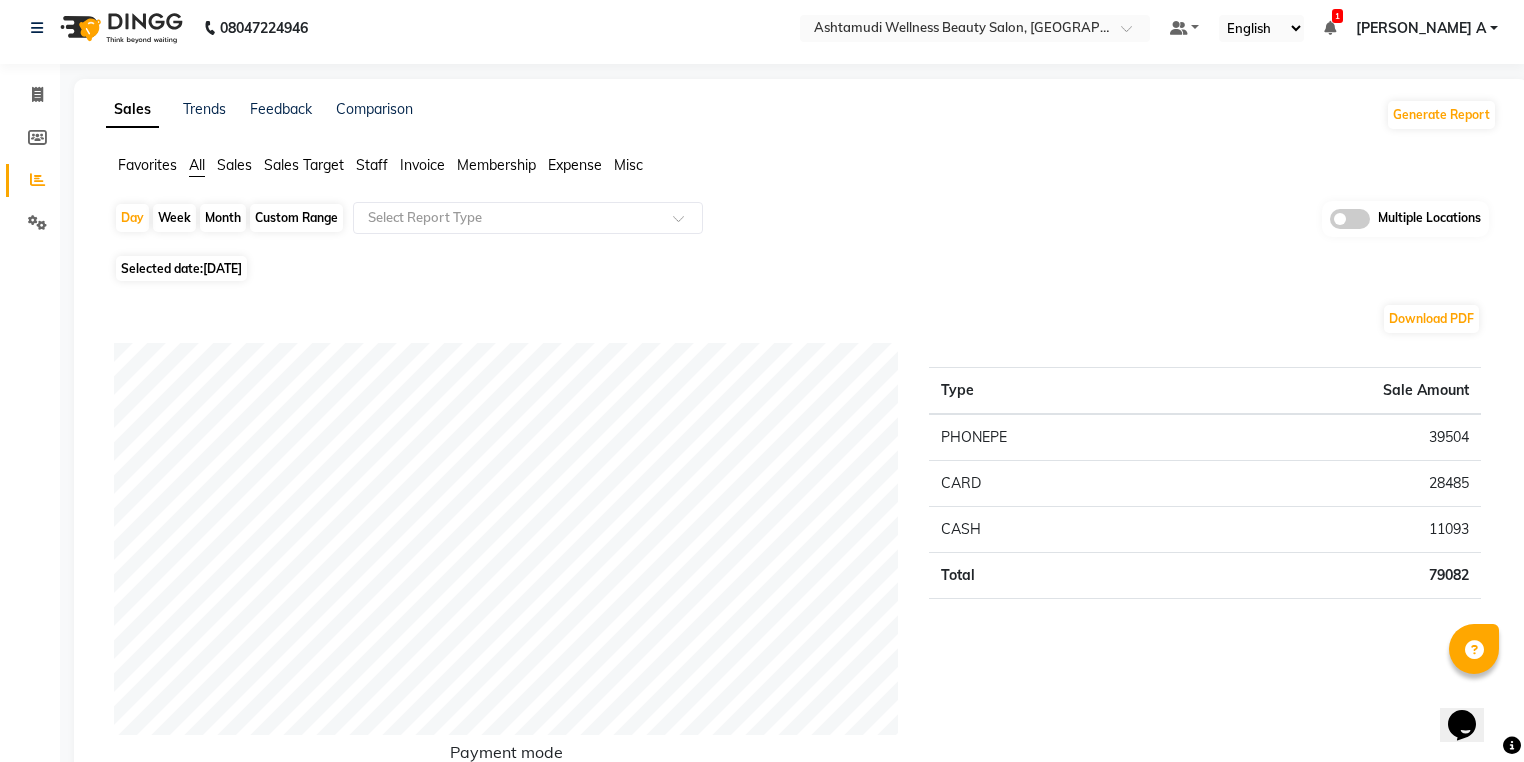 scroll, scrollTop: 0, scrollLeft: 0, axis: both 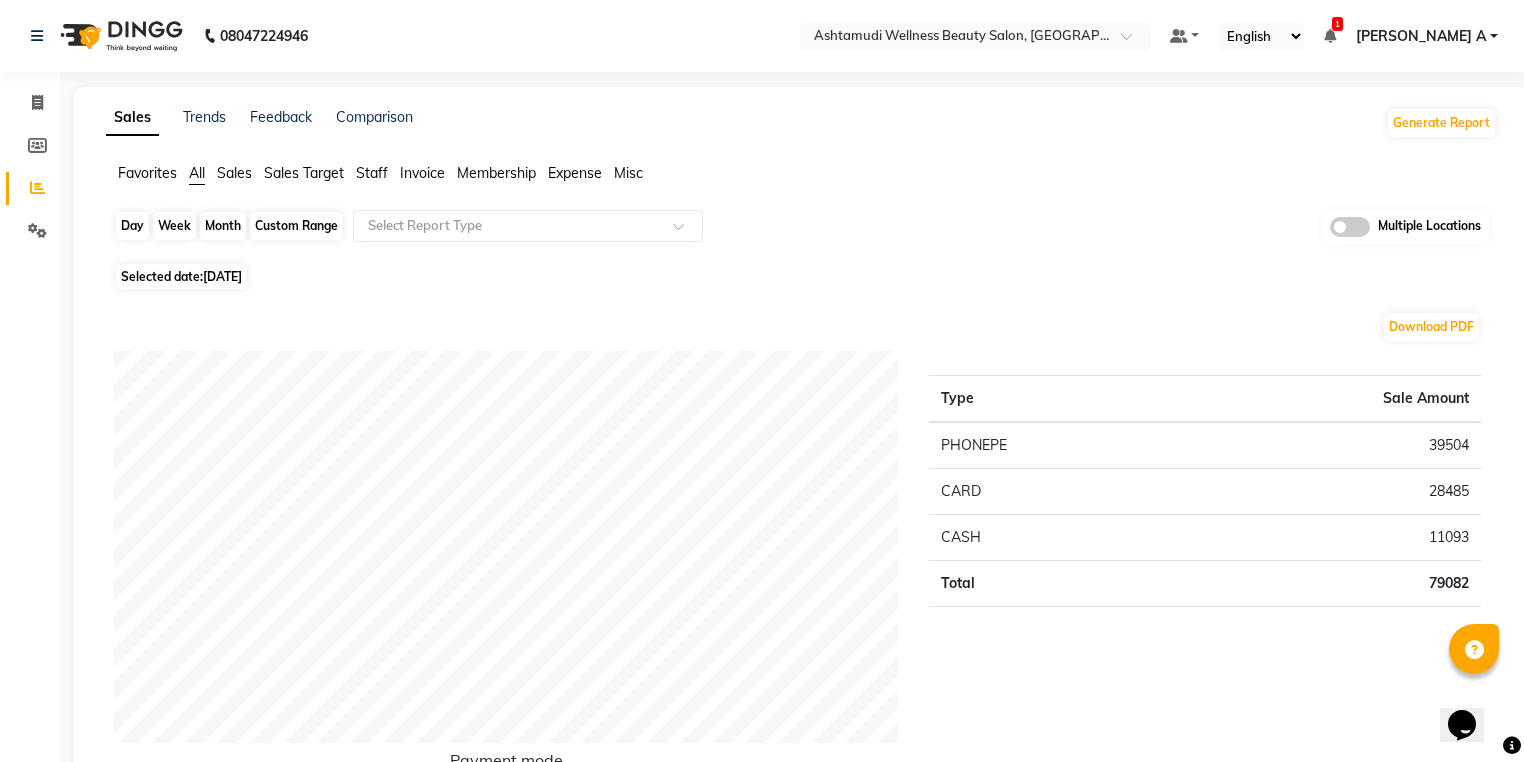 click on "Day" 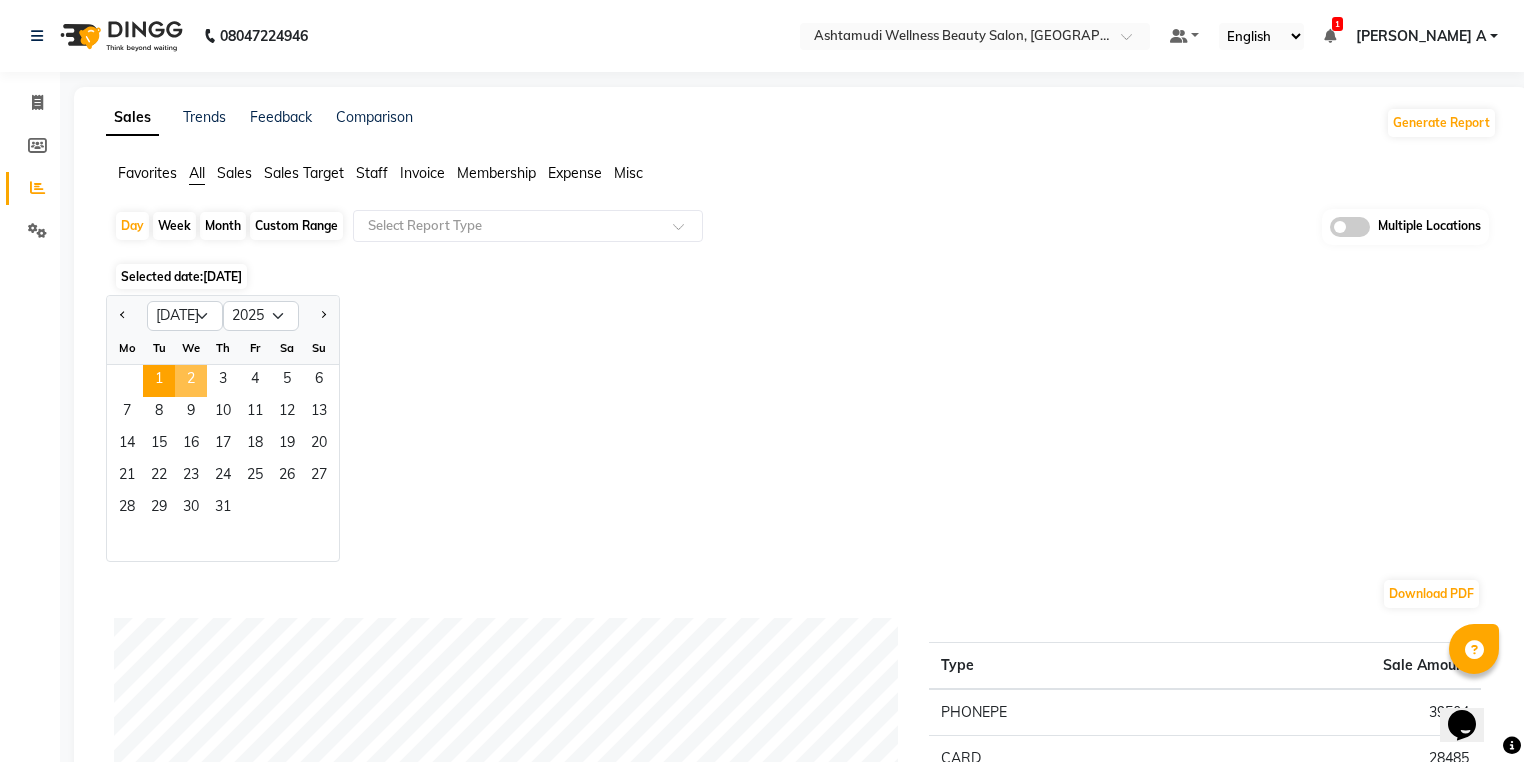 click on "2" 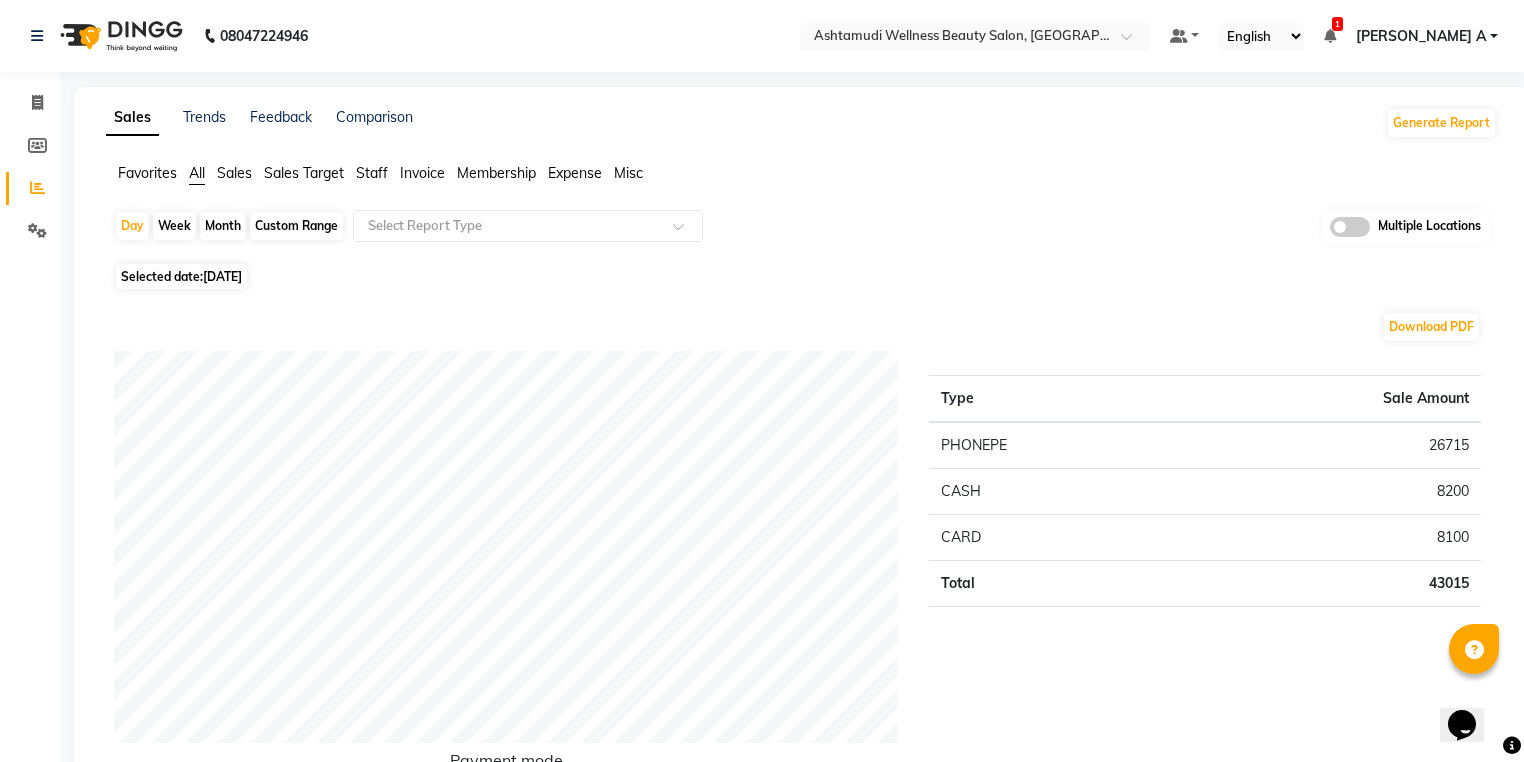 scroll, scrollTop: 0, scrollLeft: 0, axis: both 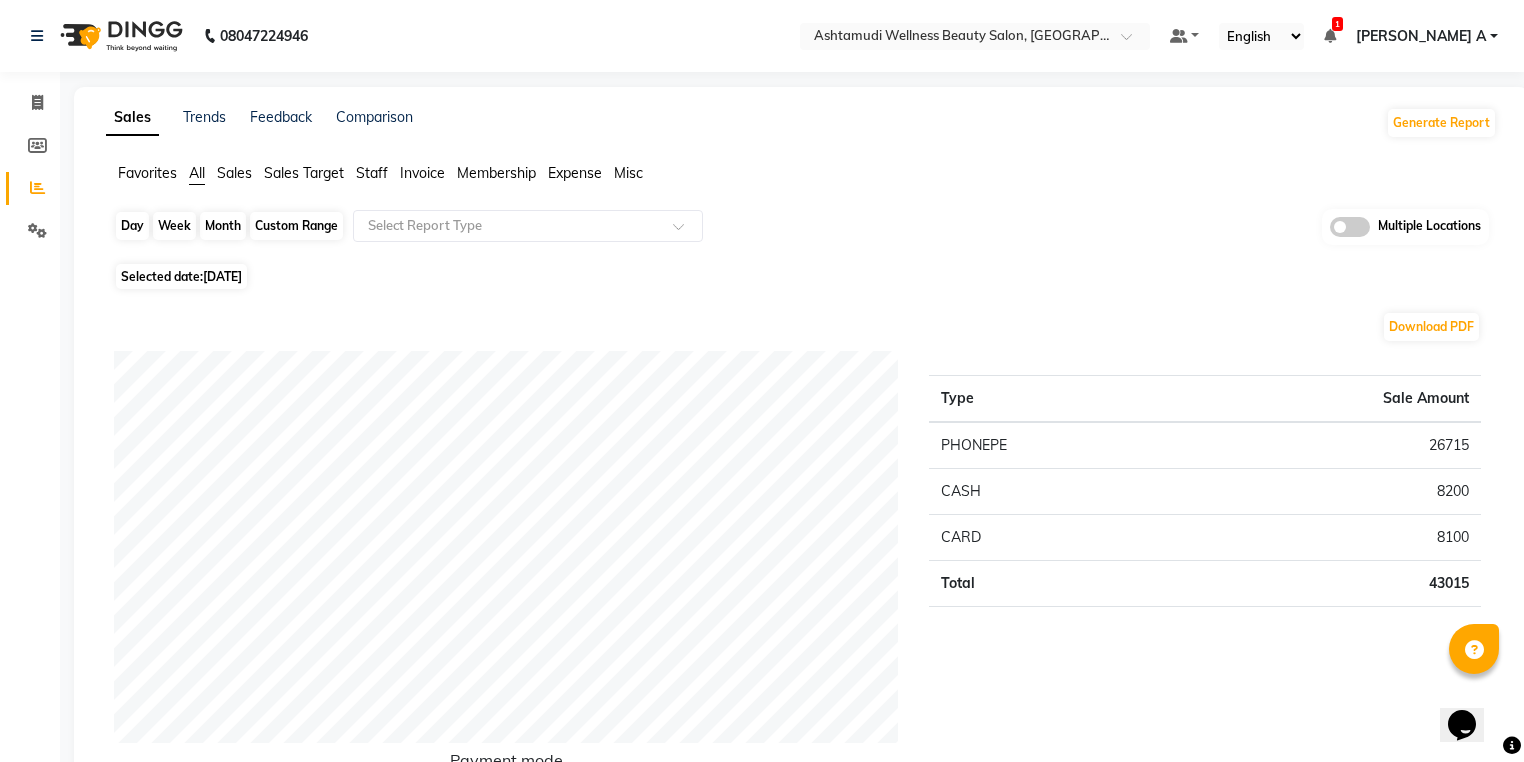 click on "Day" 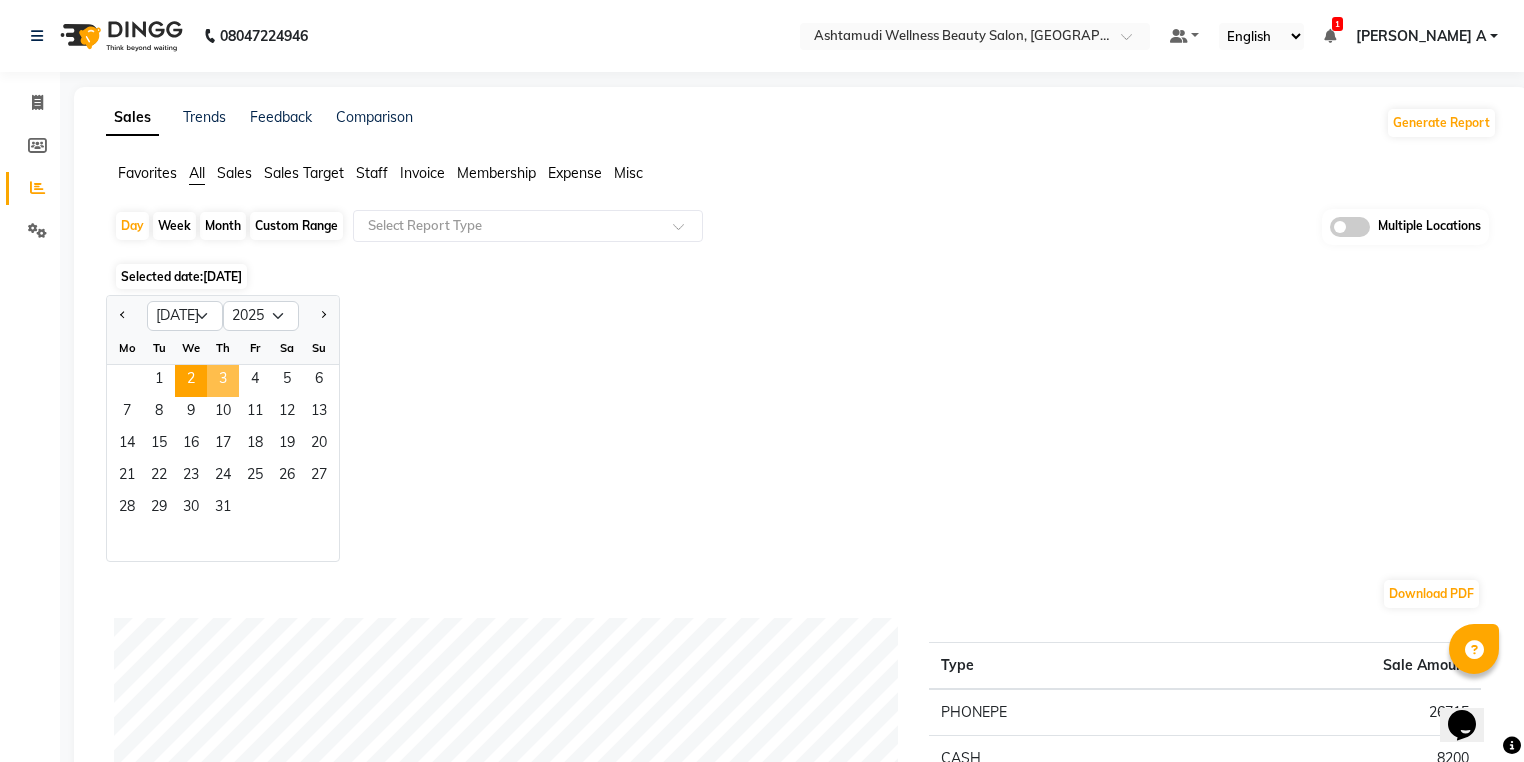 click on "3" 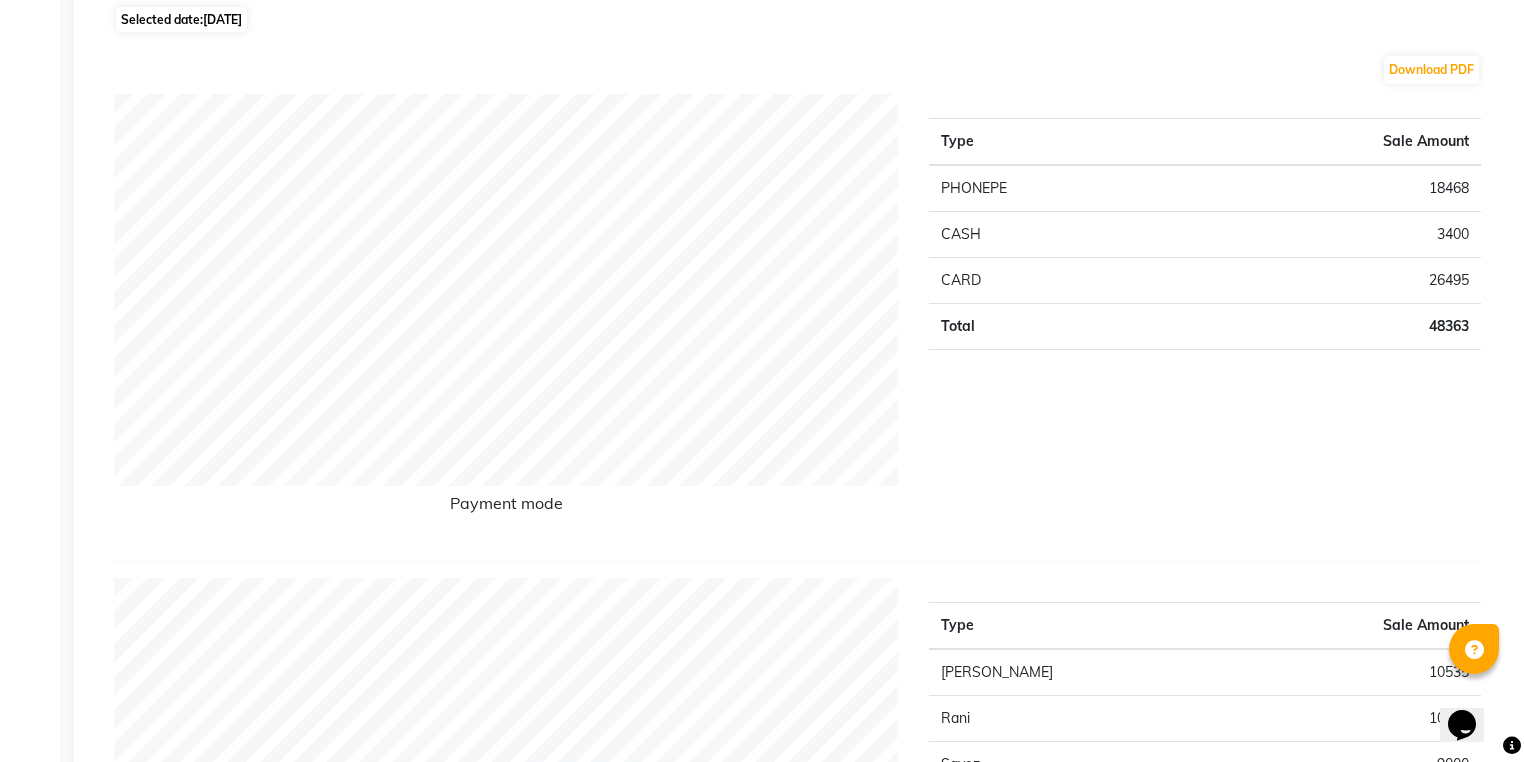 scroll, scrollTop: 0, scrollLeft: 0, axis: both 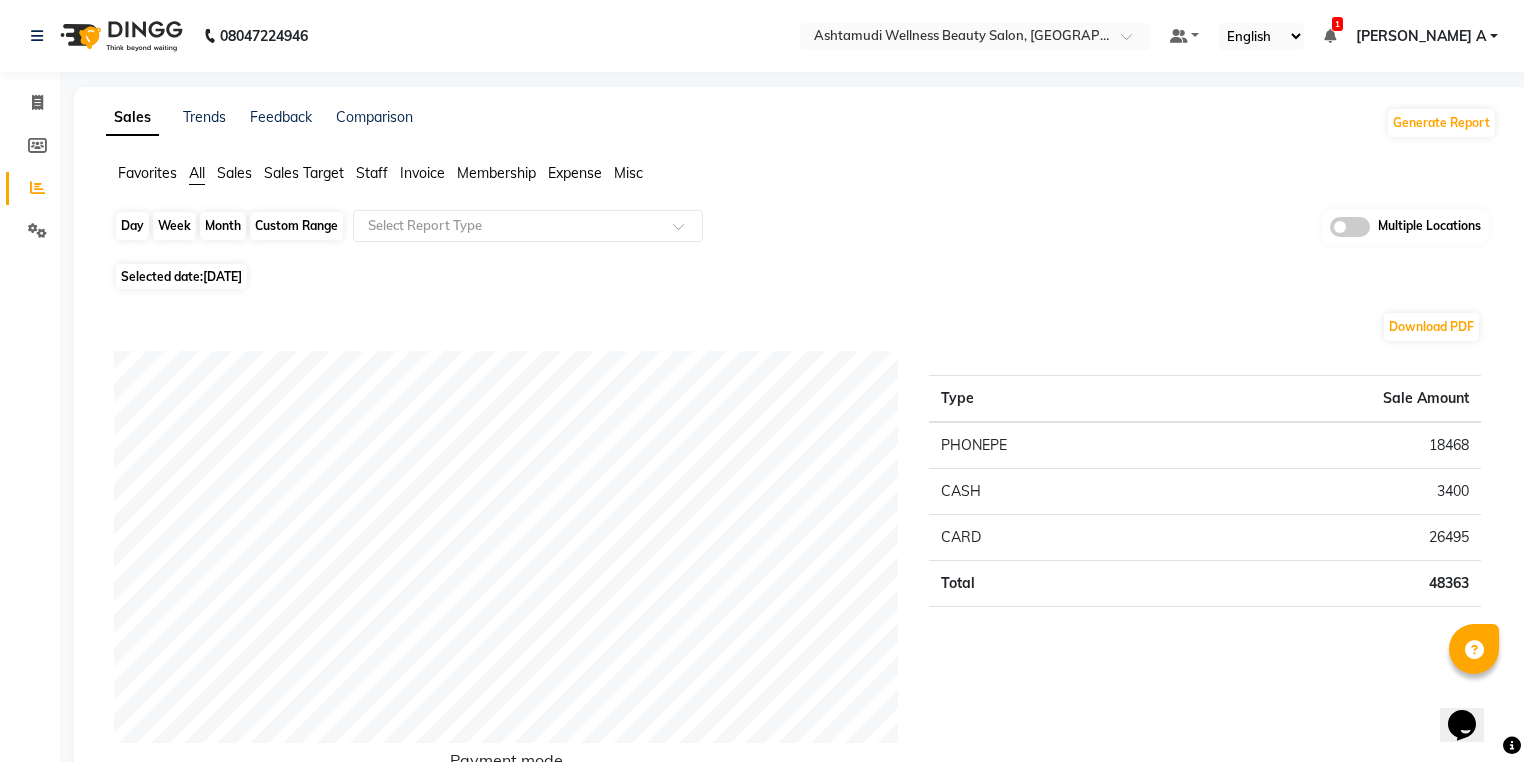 click on "Day" 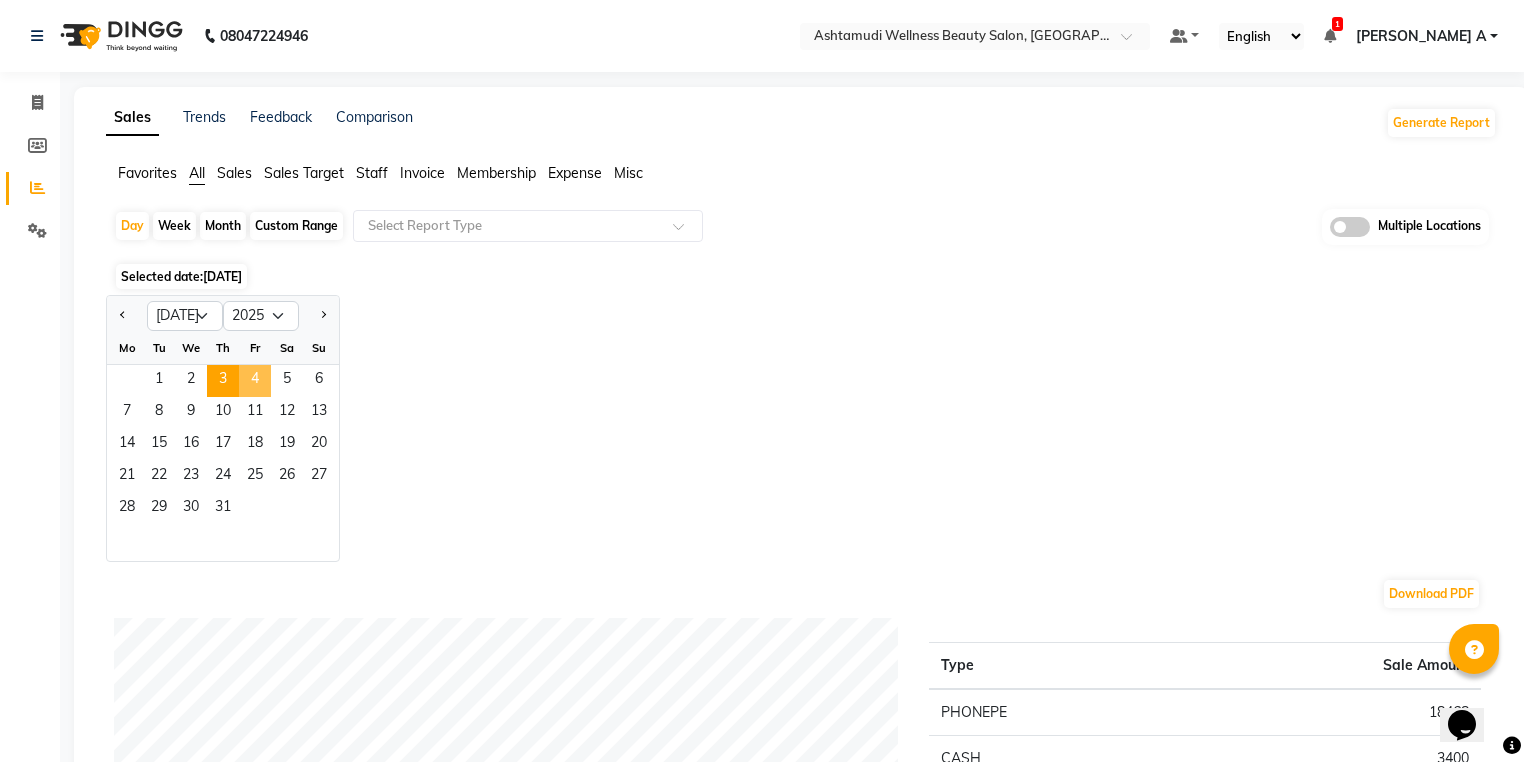 click on "4" 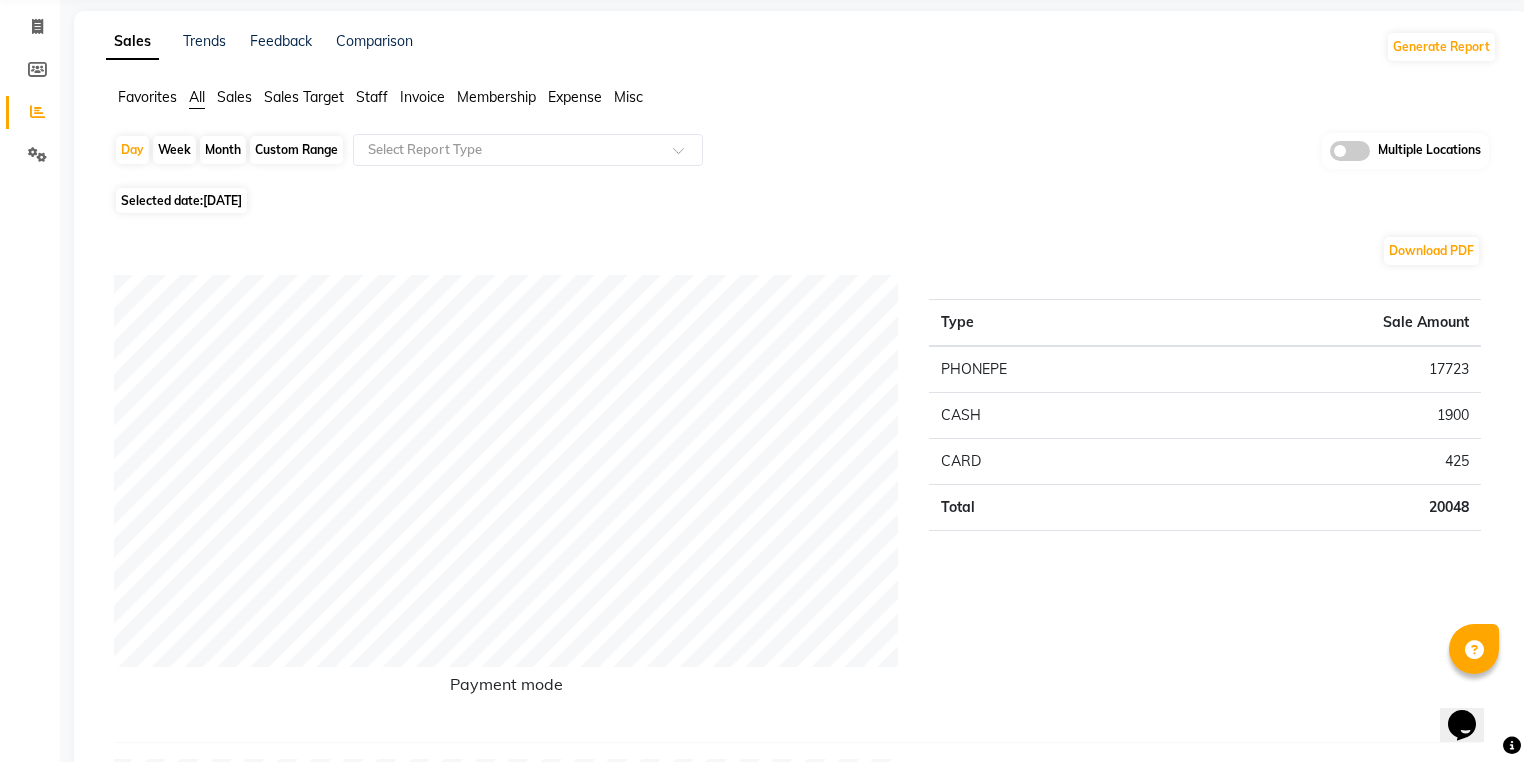 scroll, scrollTop: 0, scrollLeft: 0, axis: both 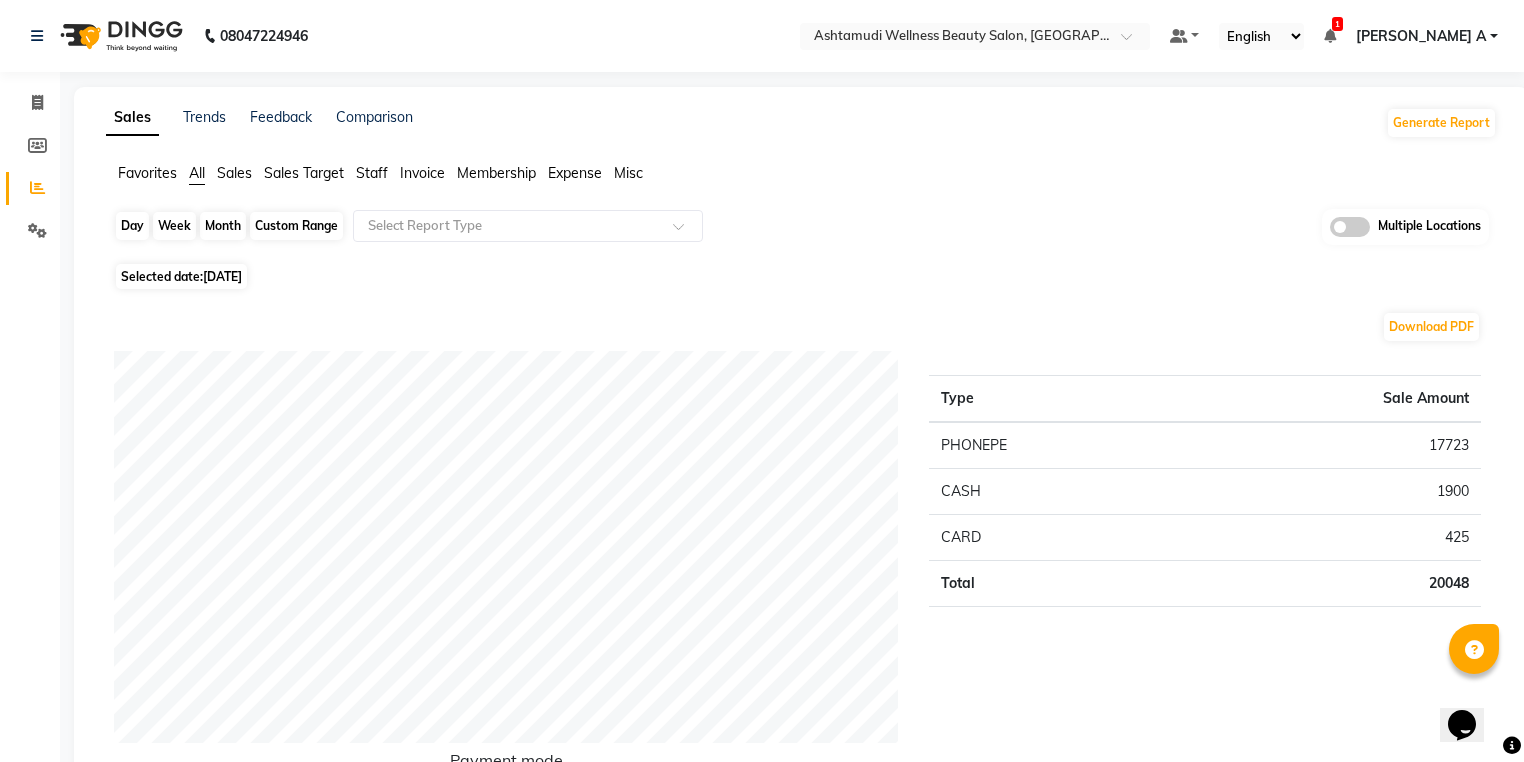click on "Day" 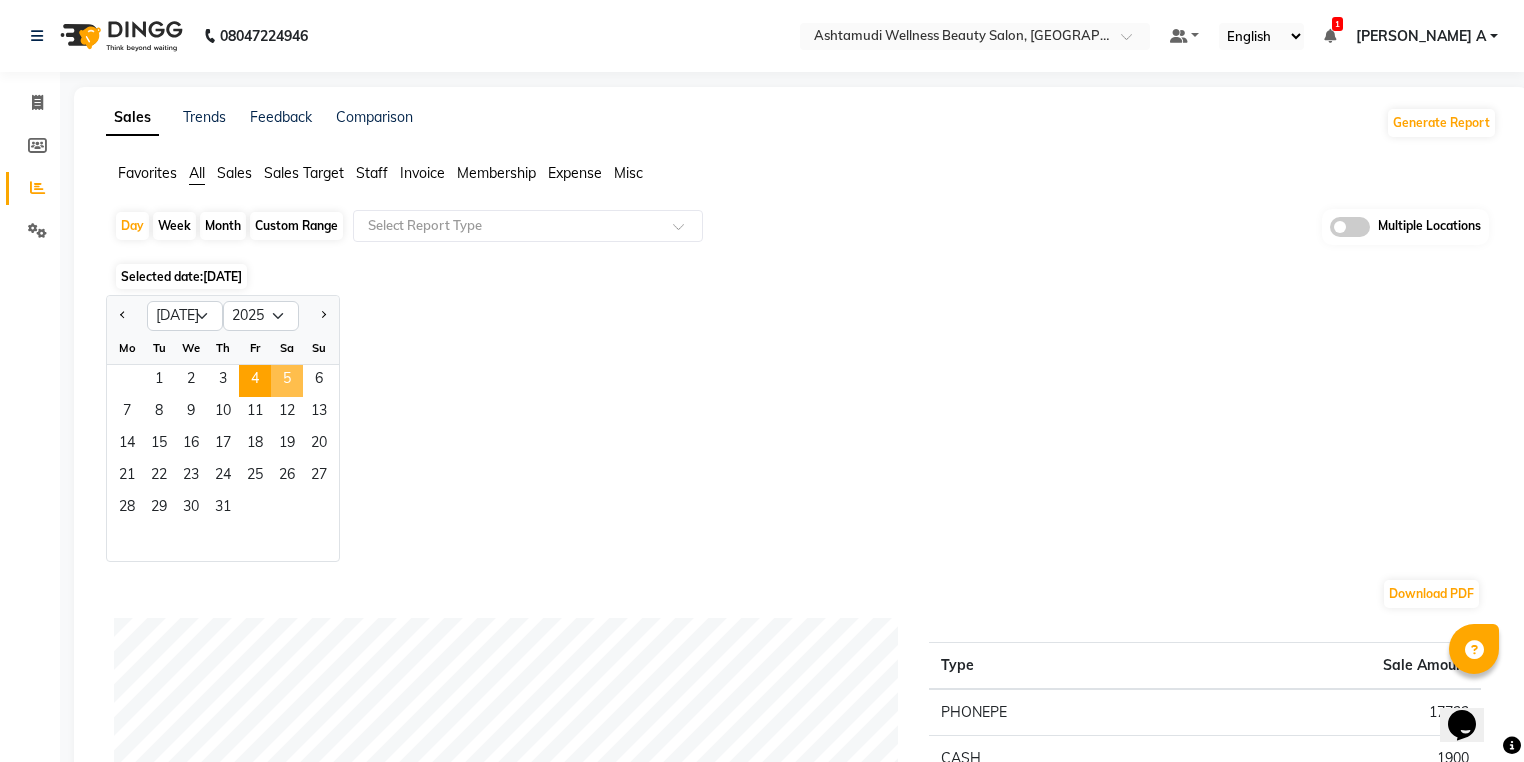 click on "5" 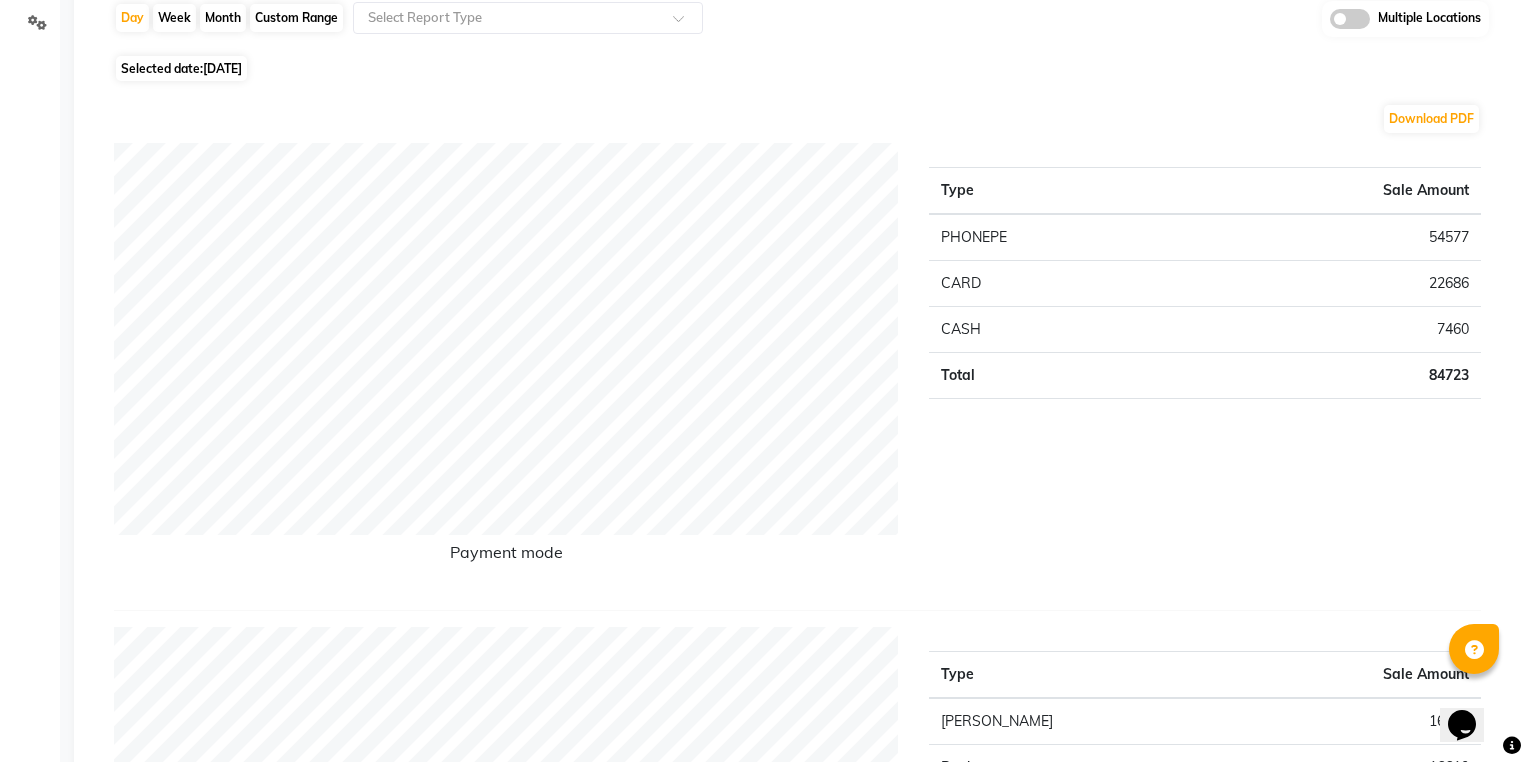 scroll, scrollTop: 0, scrollLeft: 0, axis: both 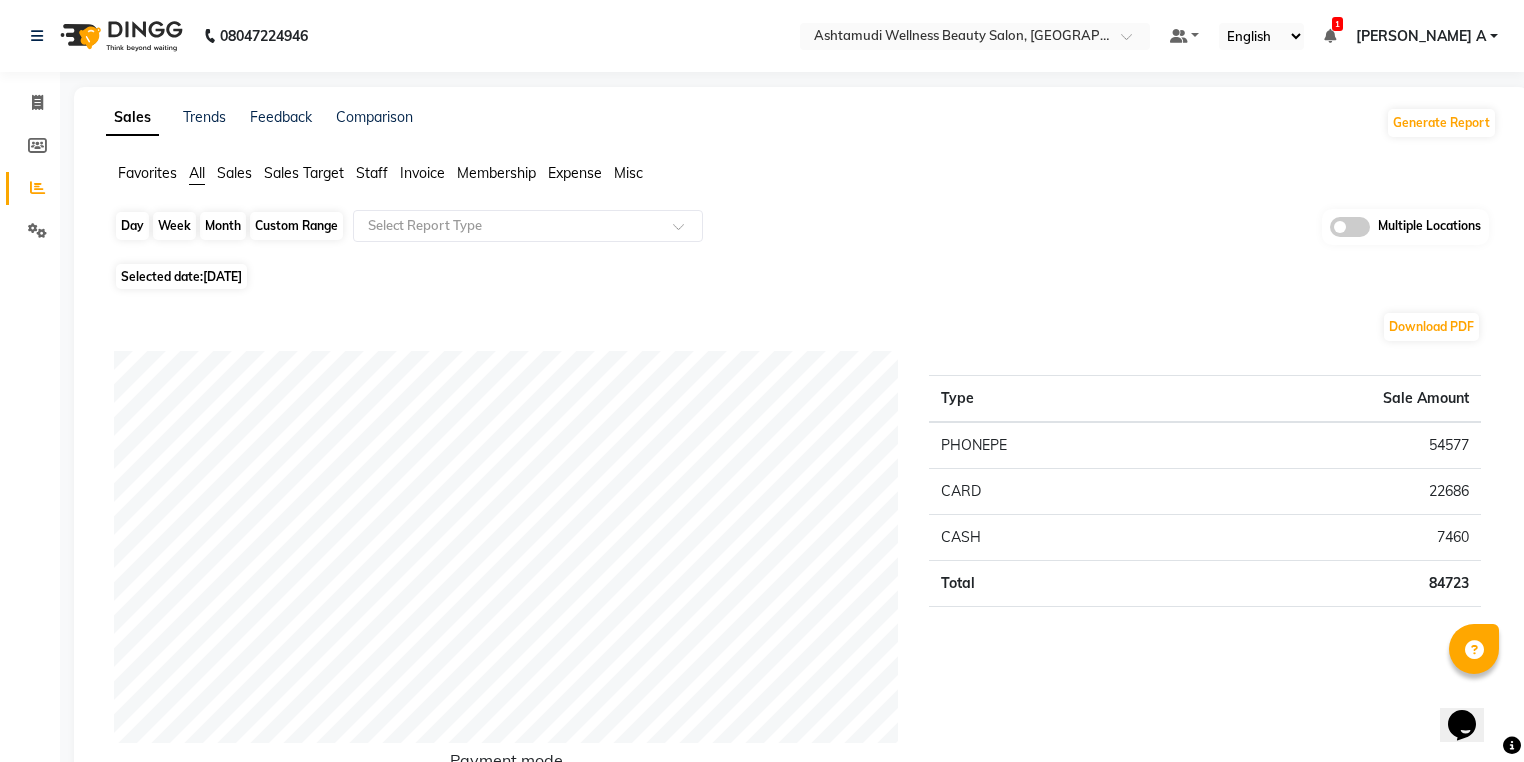 click on "Day" 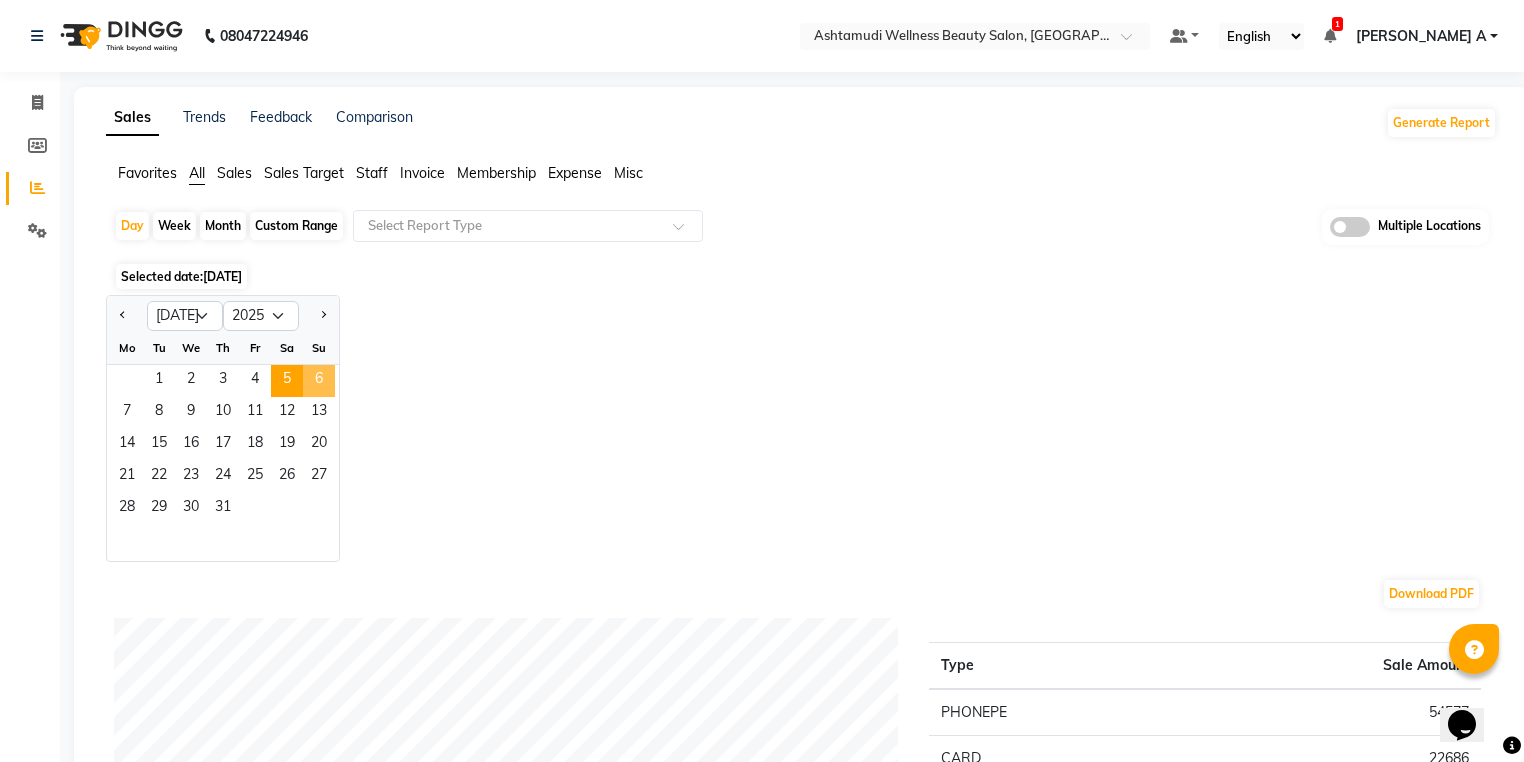 click on "6" 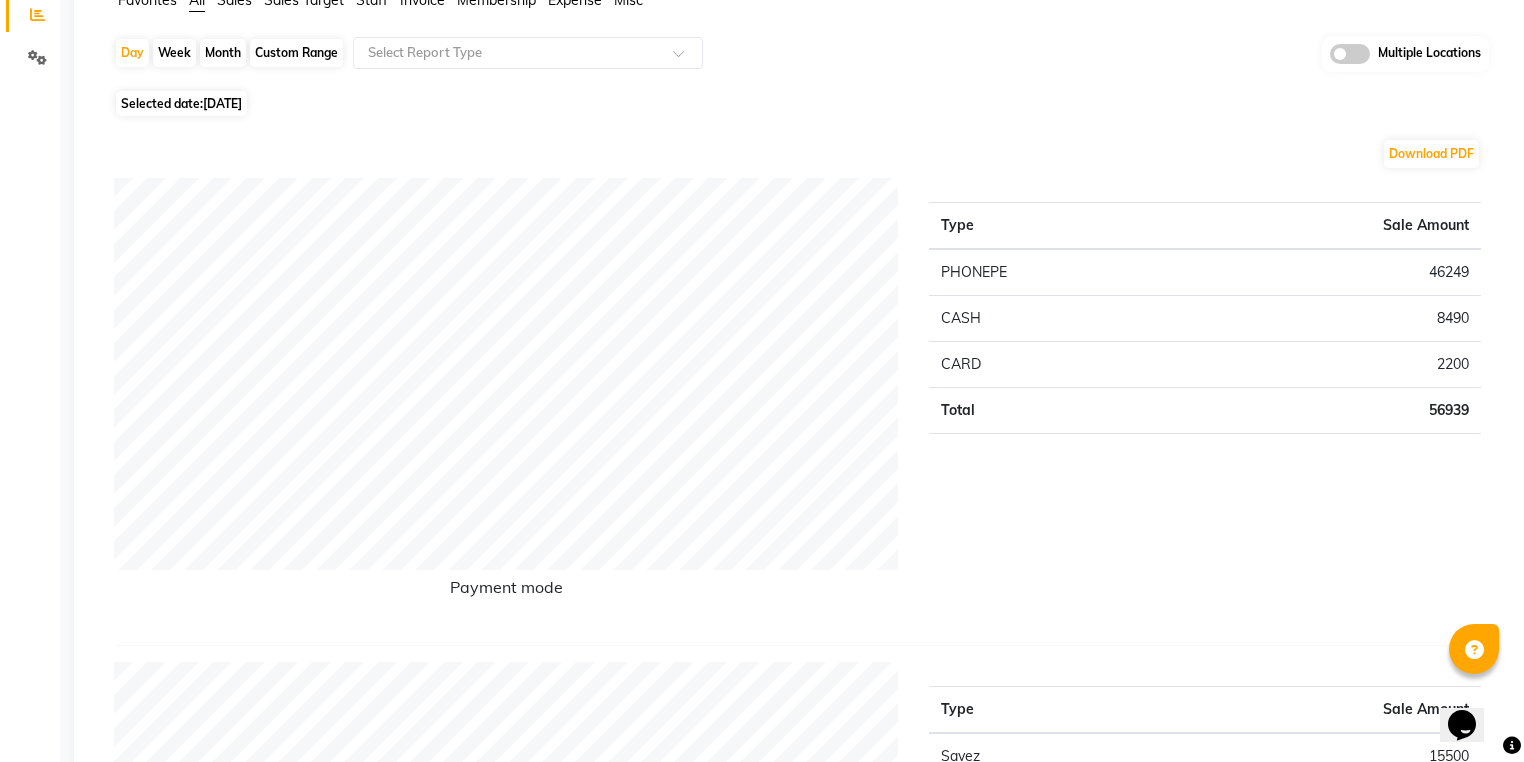 scroll, scrollTop: 0, scrollLeft: 0, axis: both 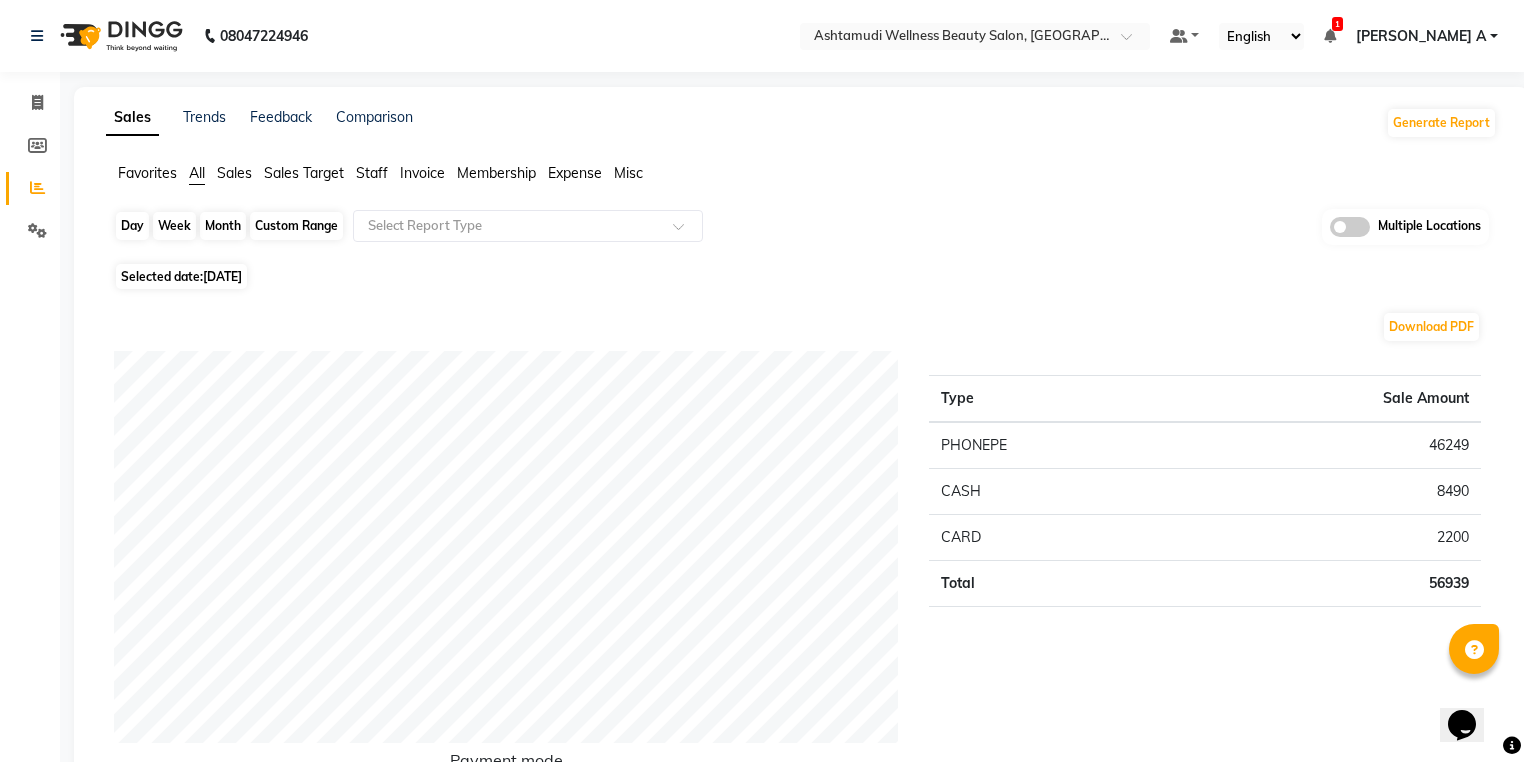 click on "Day" 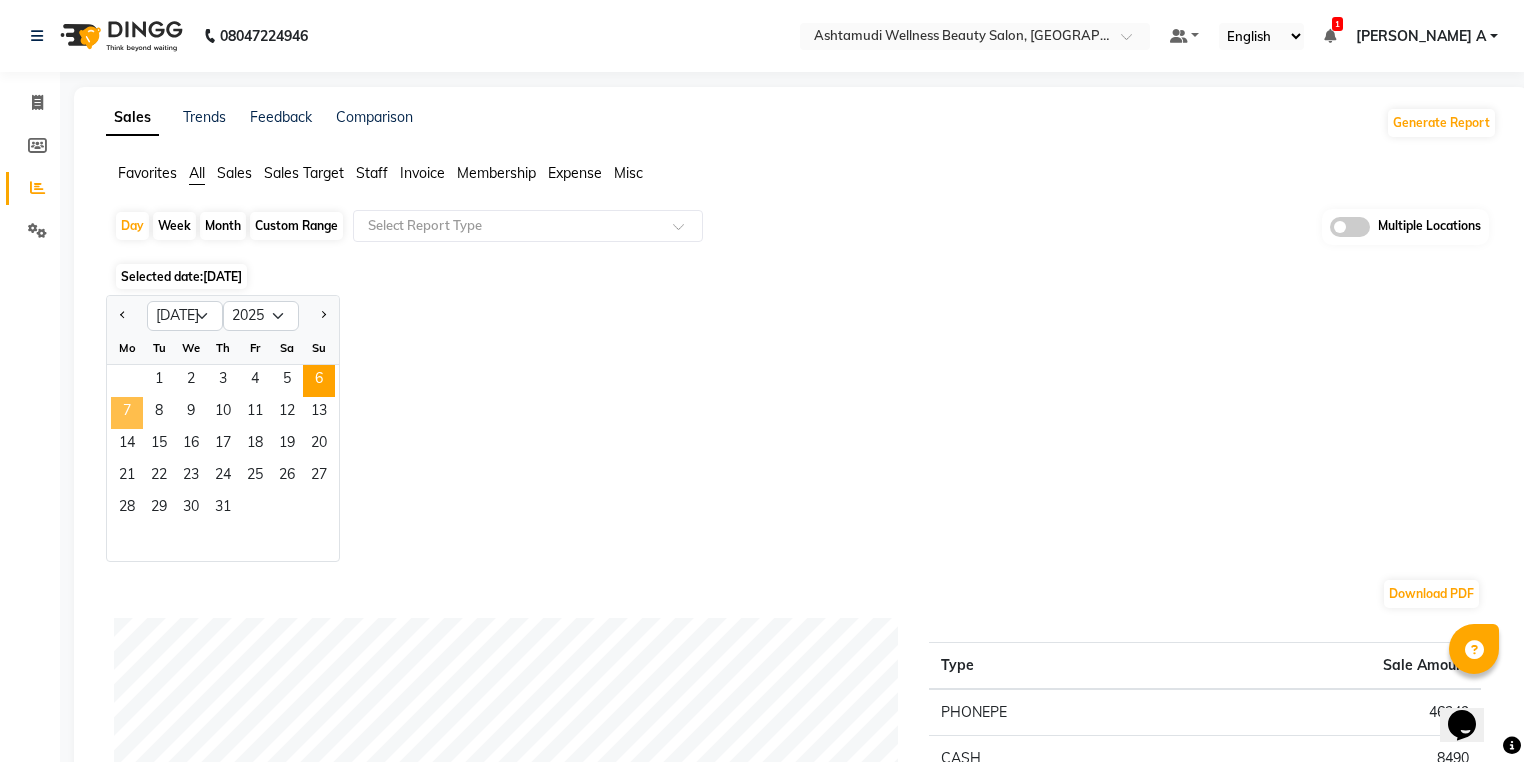 click on "7" 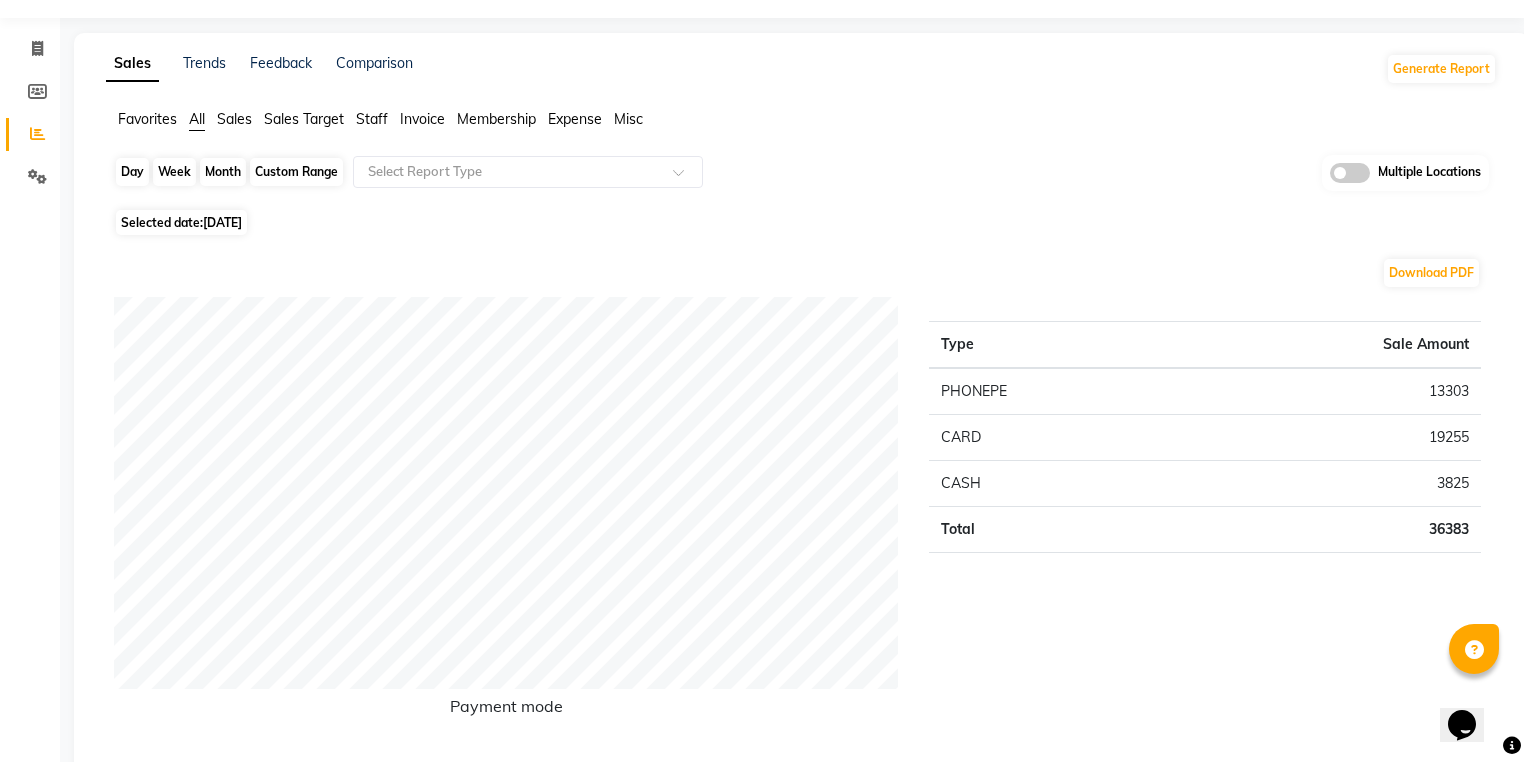 scroll, scrollTop: 0, scrollLeft: 0, axis: both 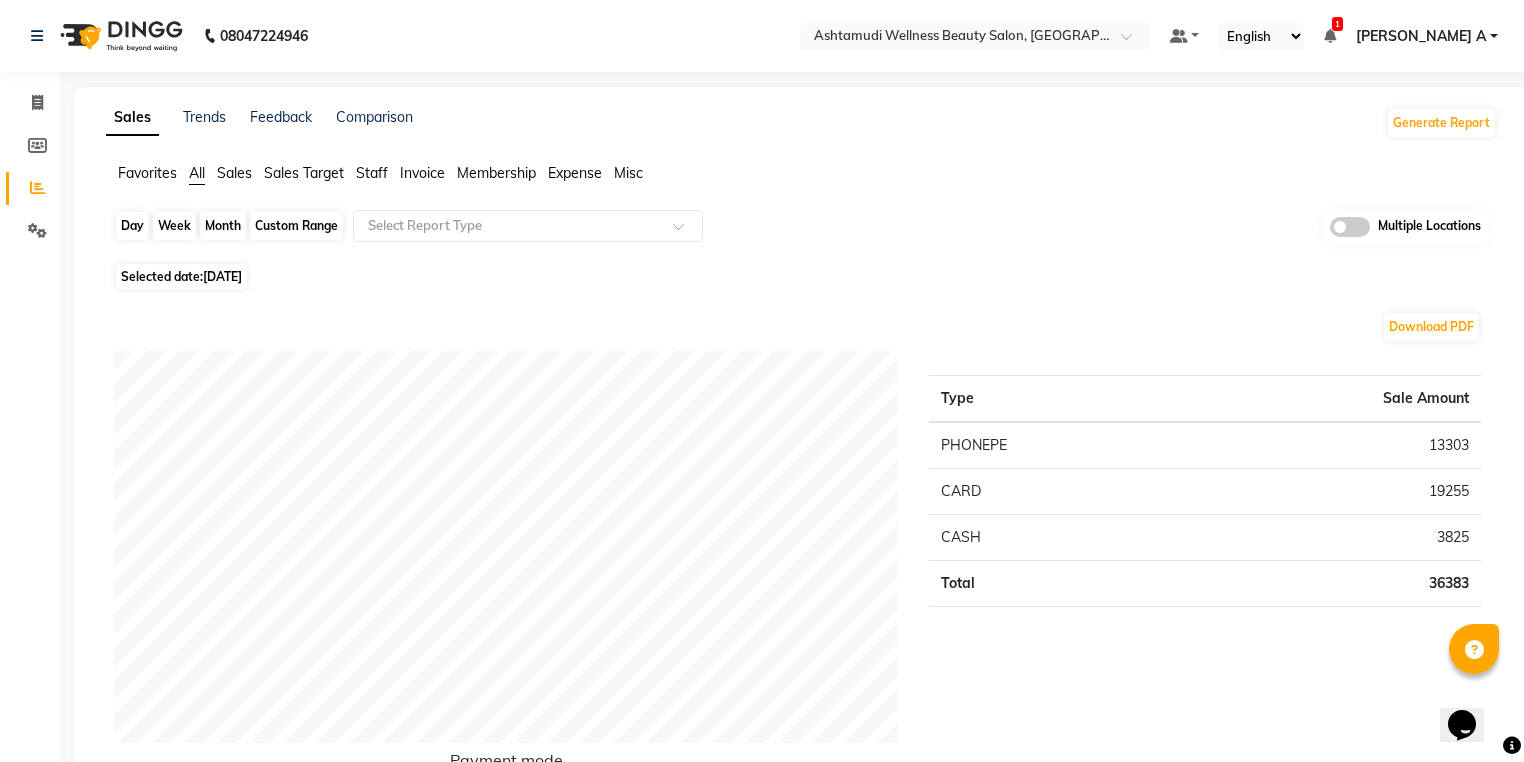 click on "Day" 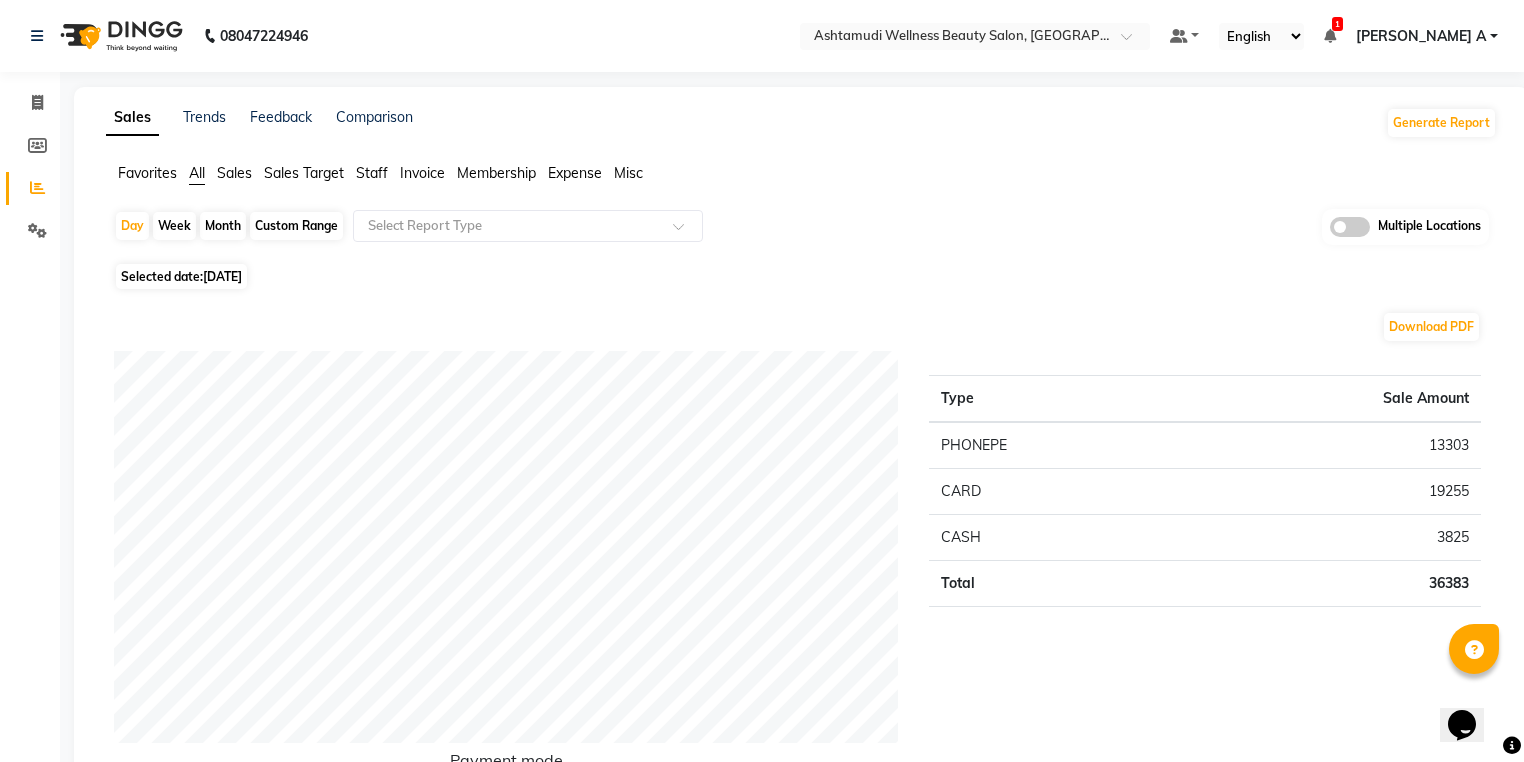 select on "7" 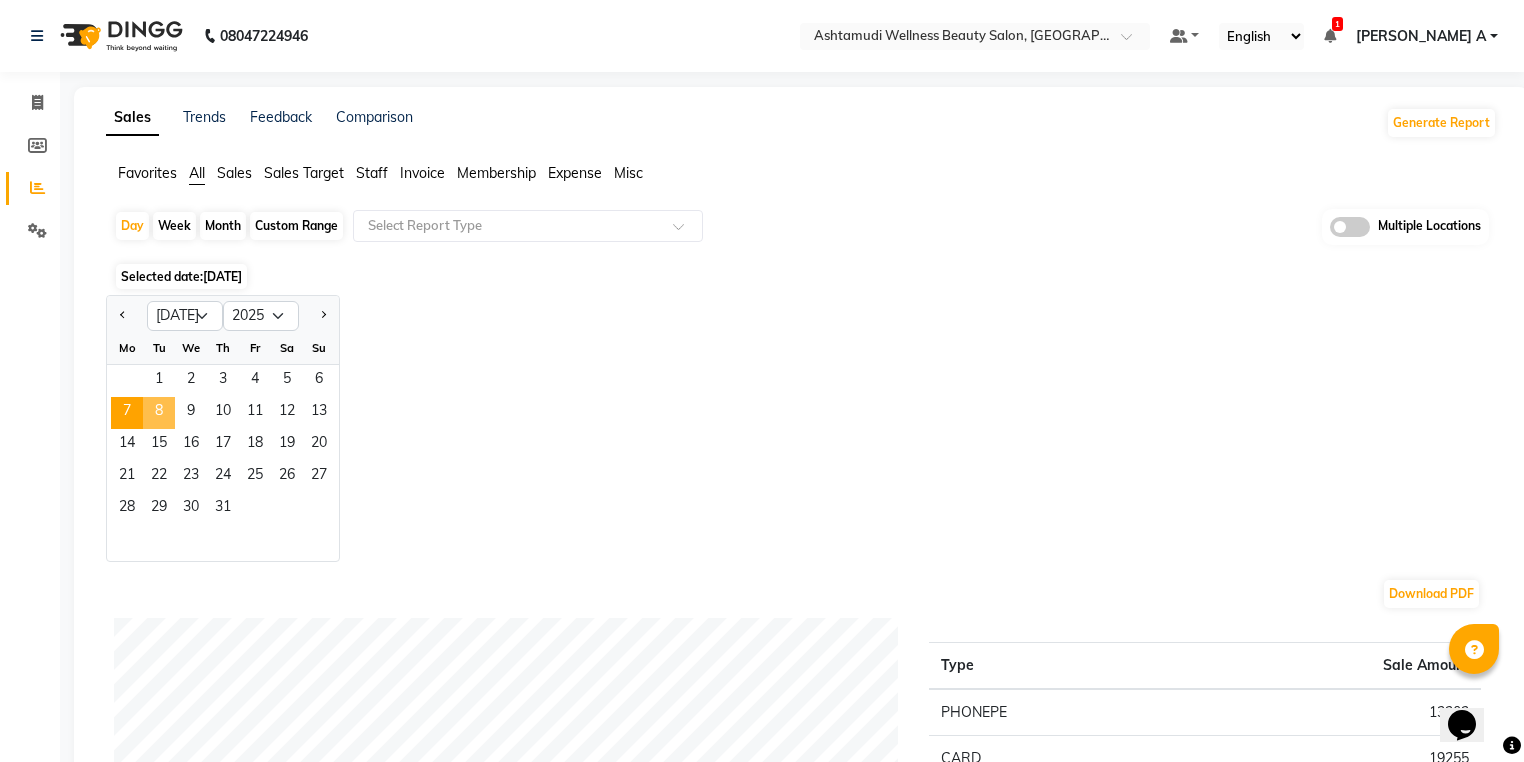 click on "8" 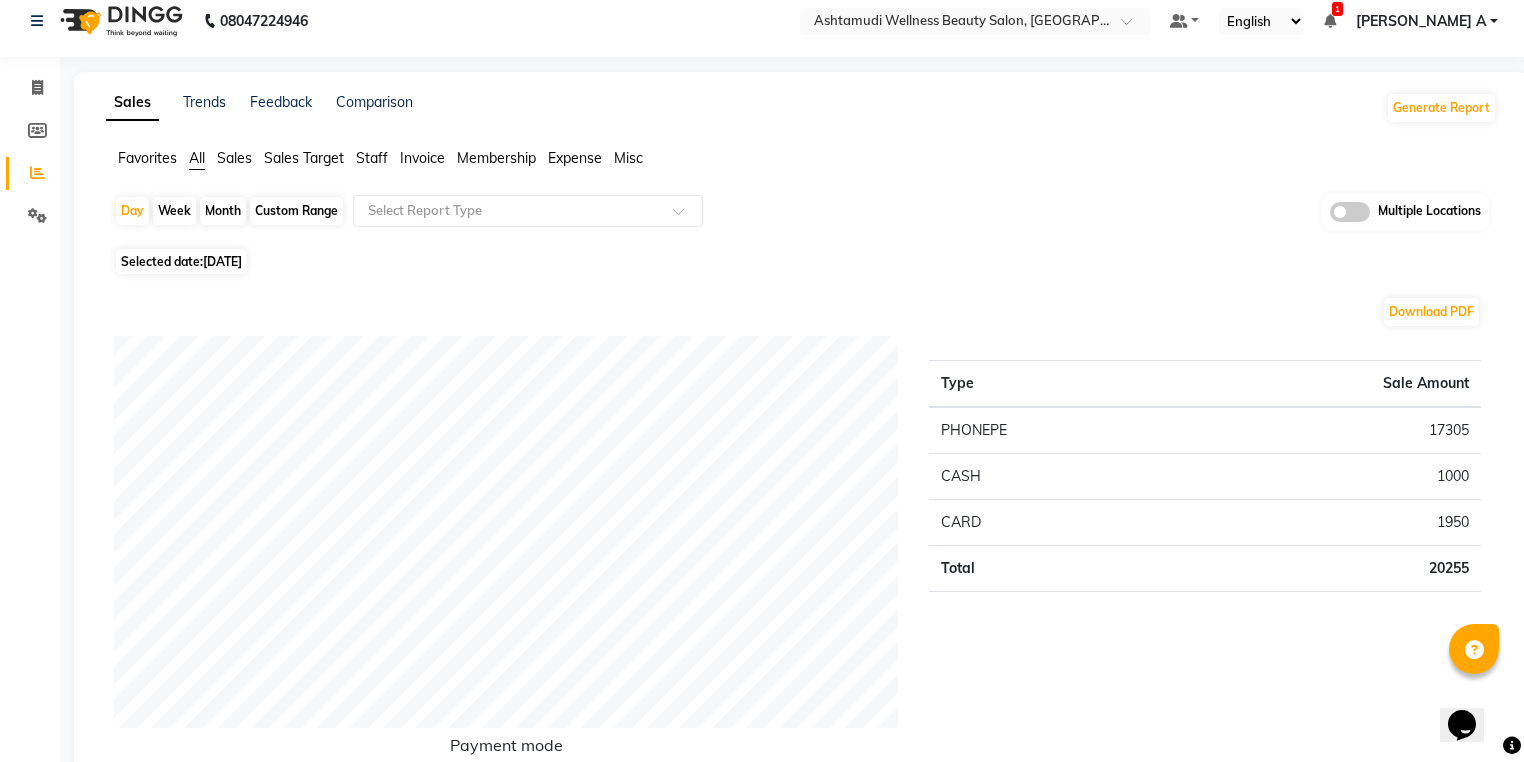 scroll, scrollTop: 0, scrollLeft: 0, axis: both 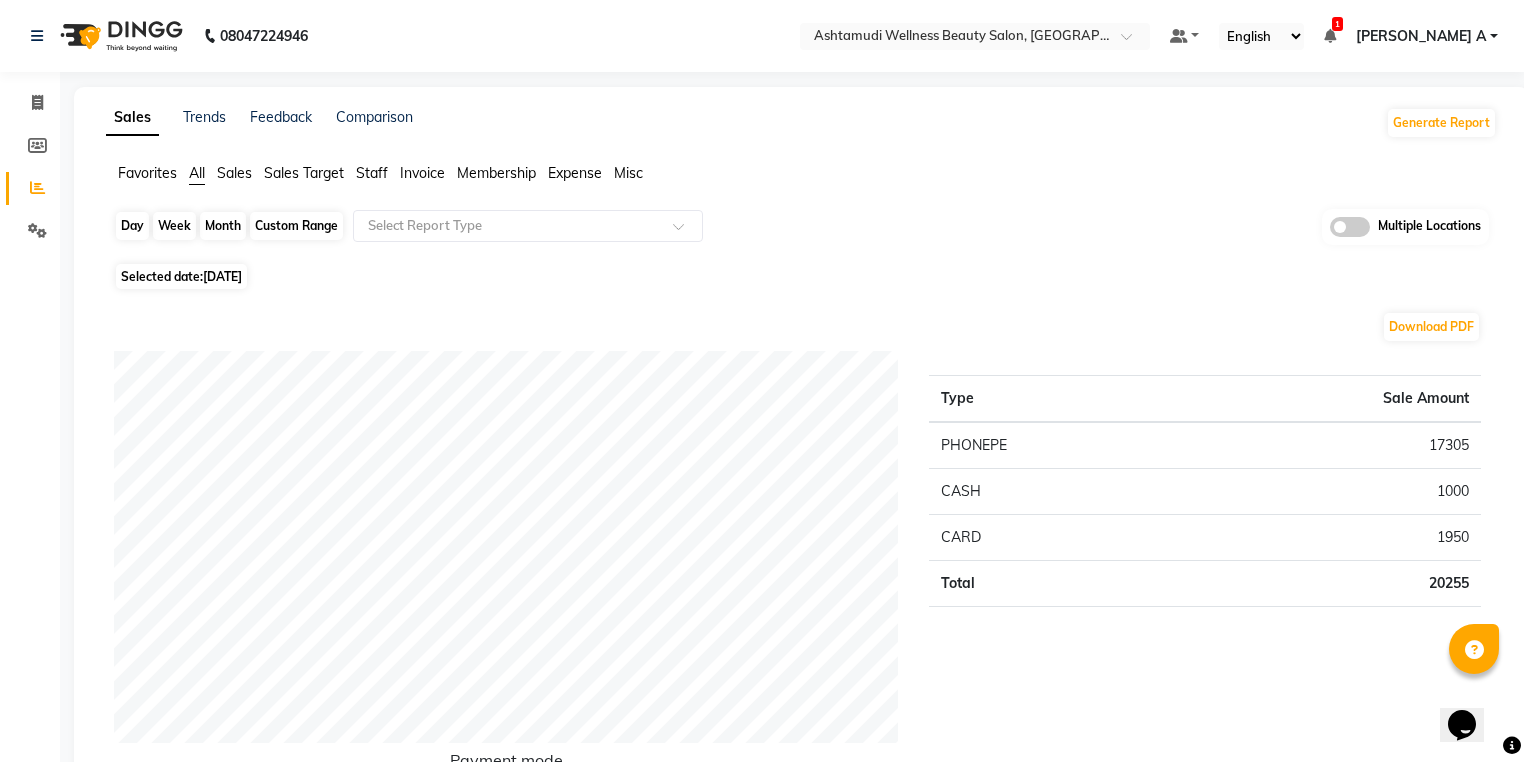 click on "Day" 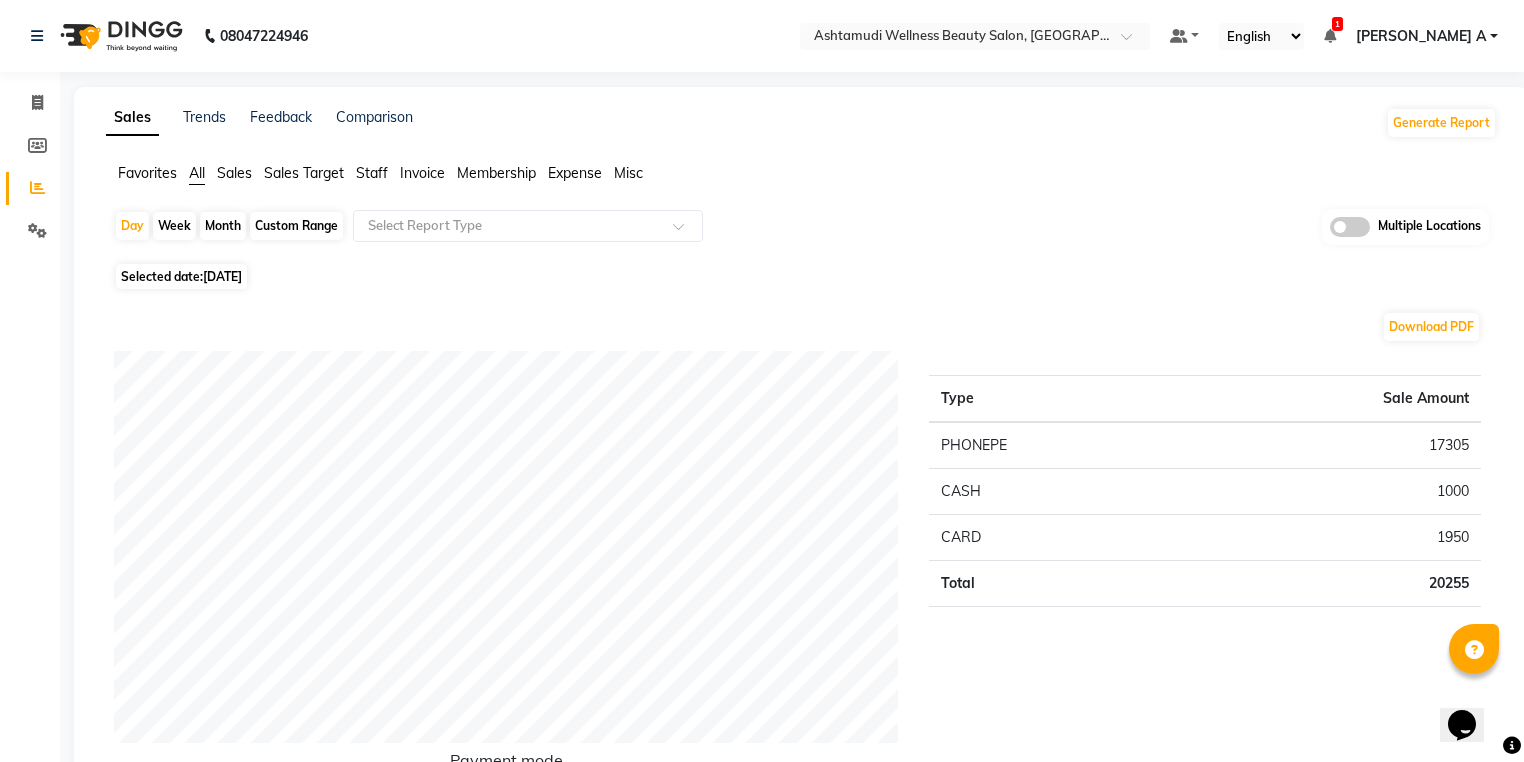 select on "7" 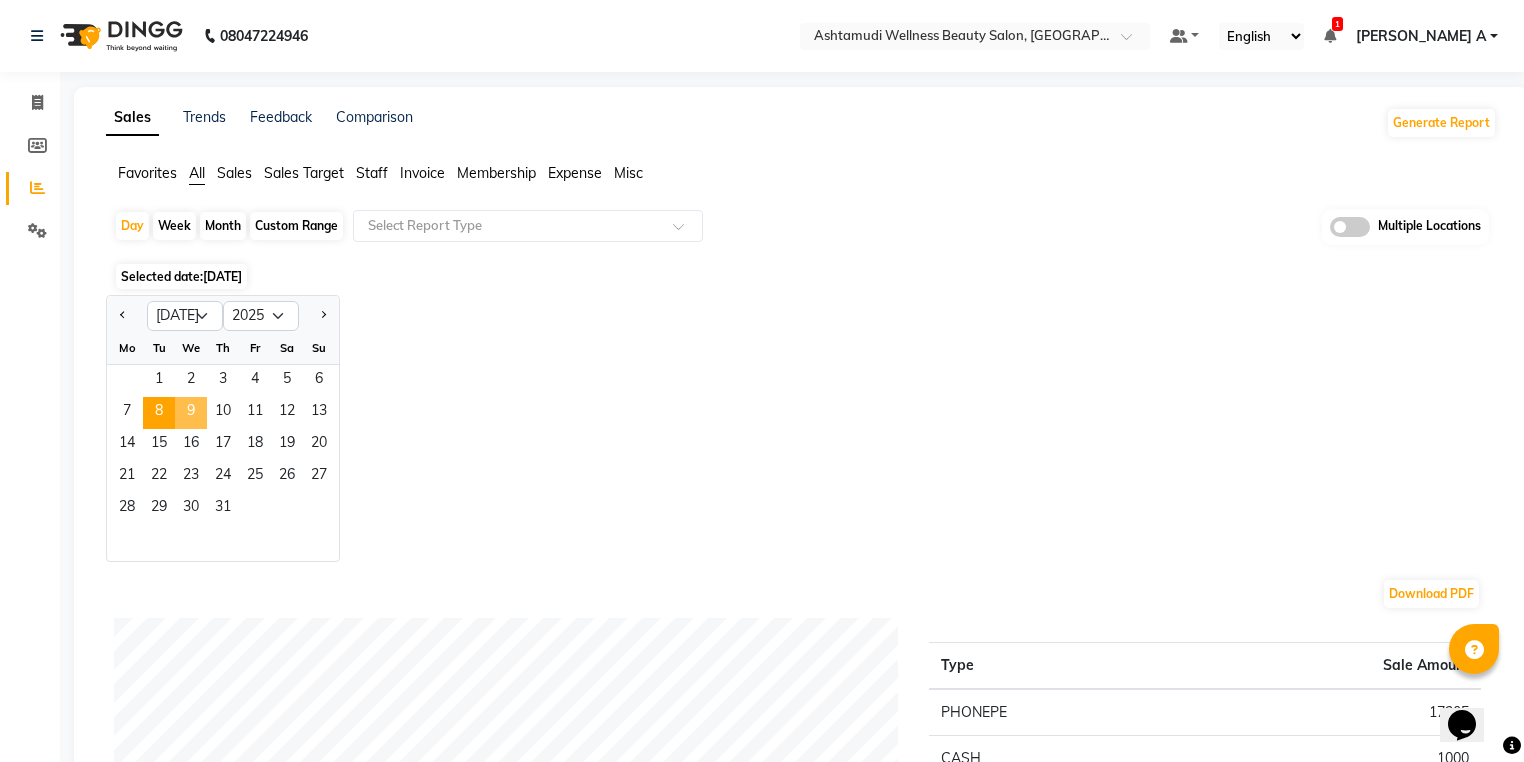 click on "9" 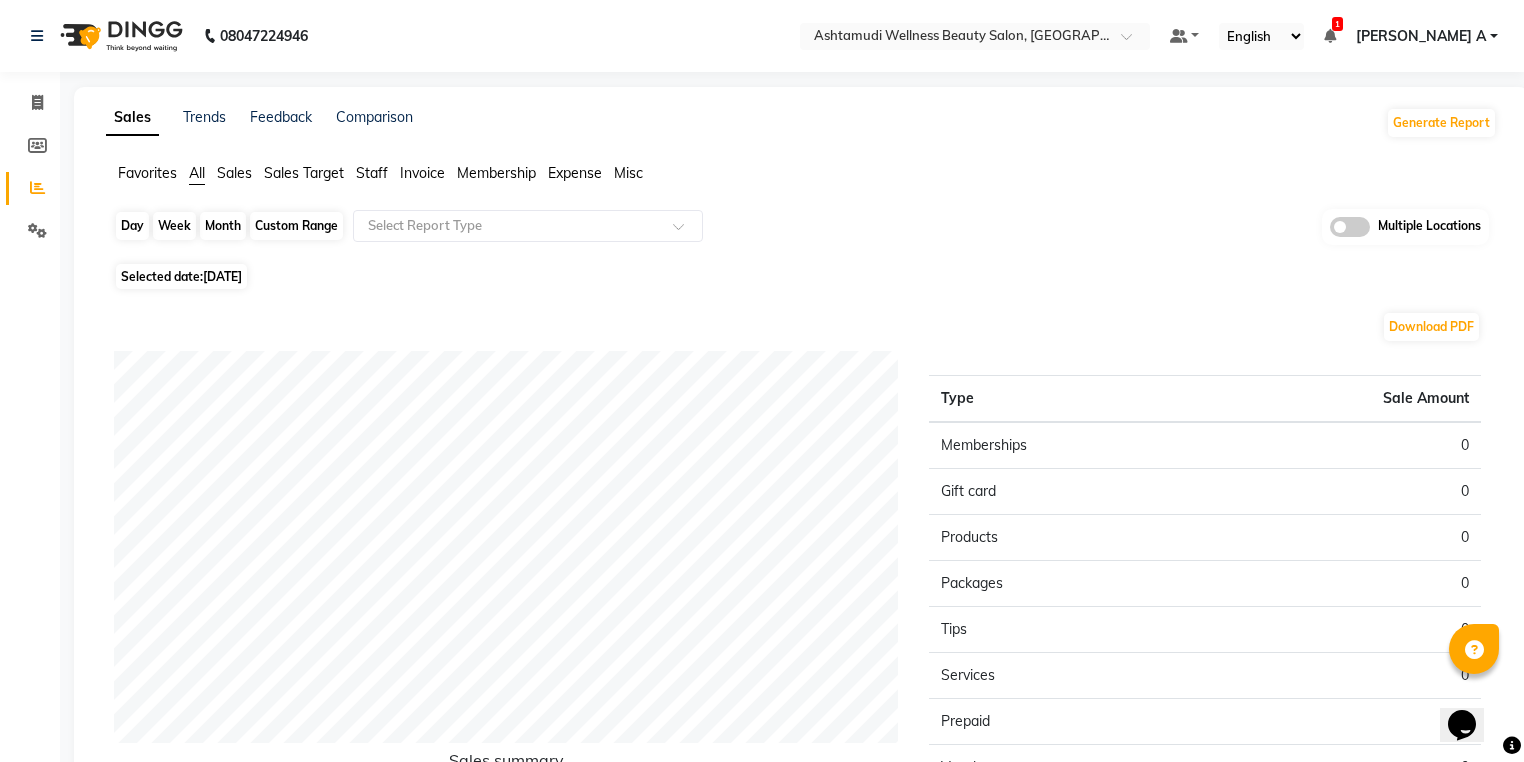 click on "Day" 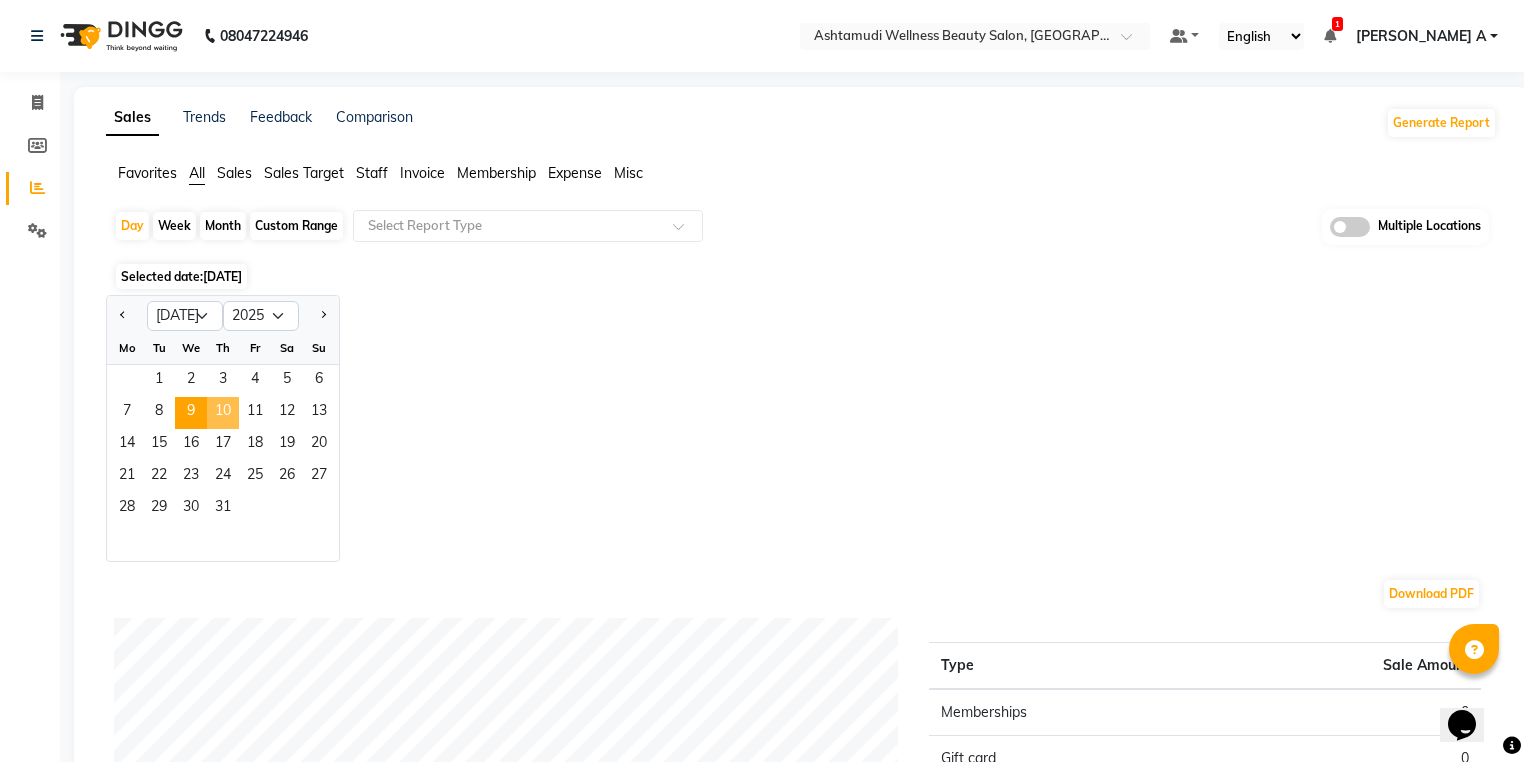 click on "10" 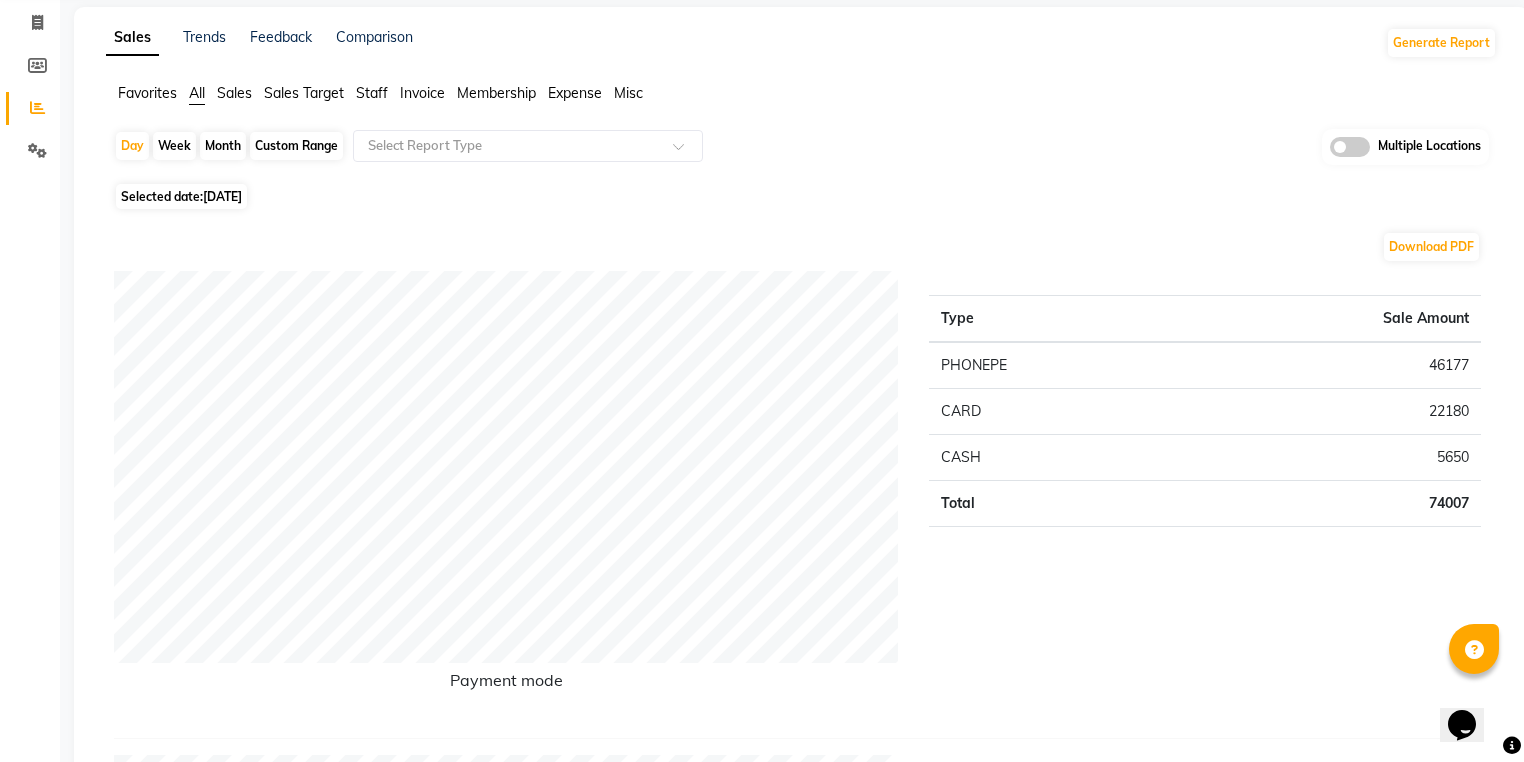 scroll, scrollTop: 0, scrollLeft: 0, axis: both 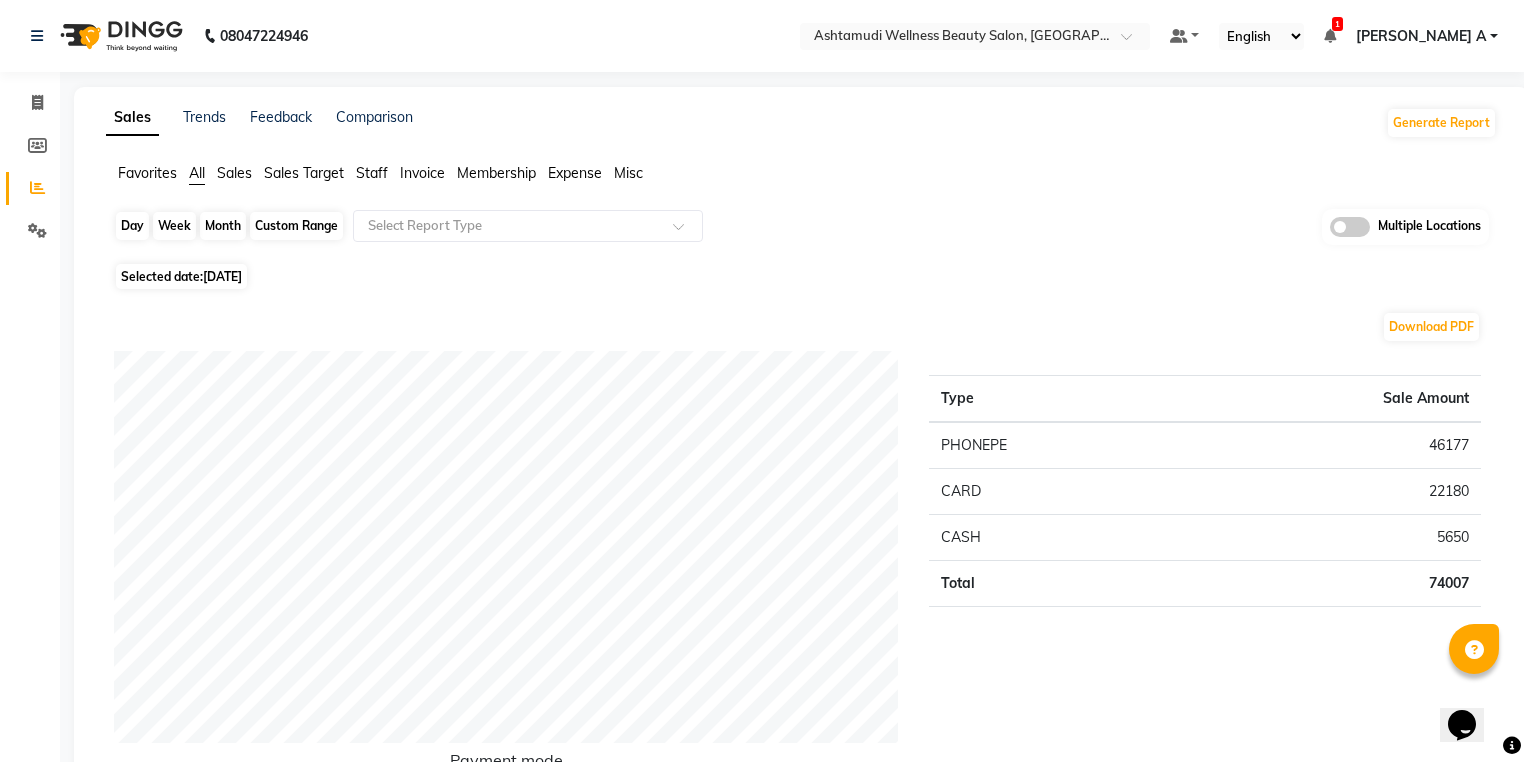 click on "Day" 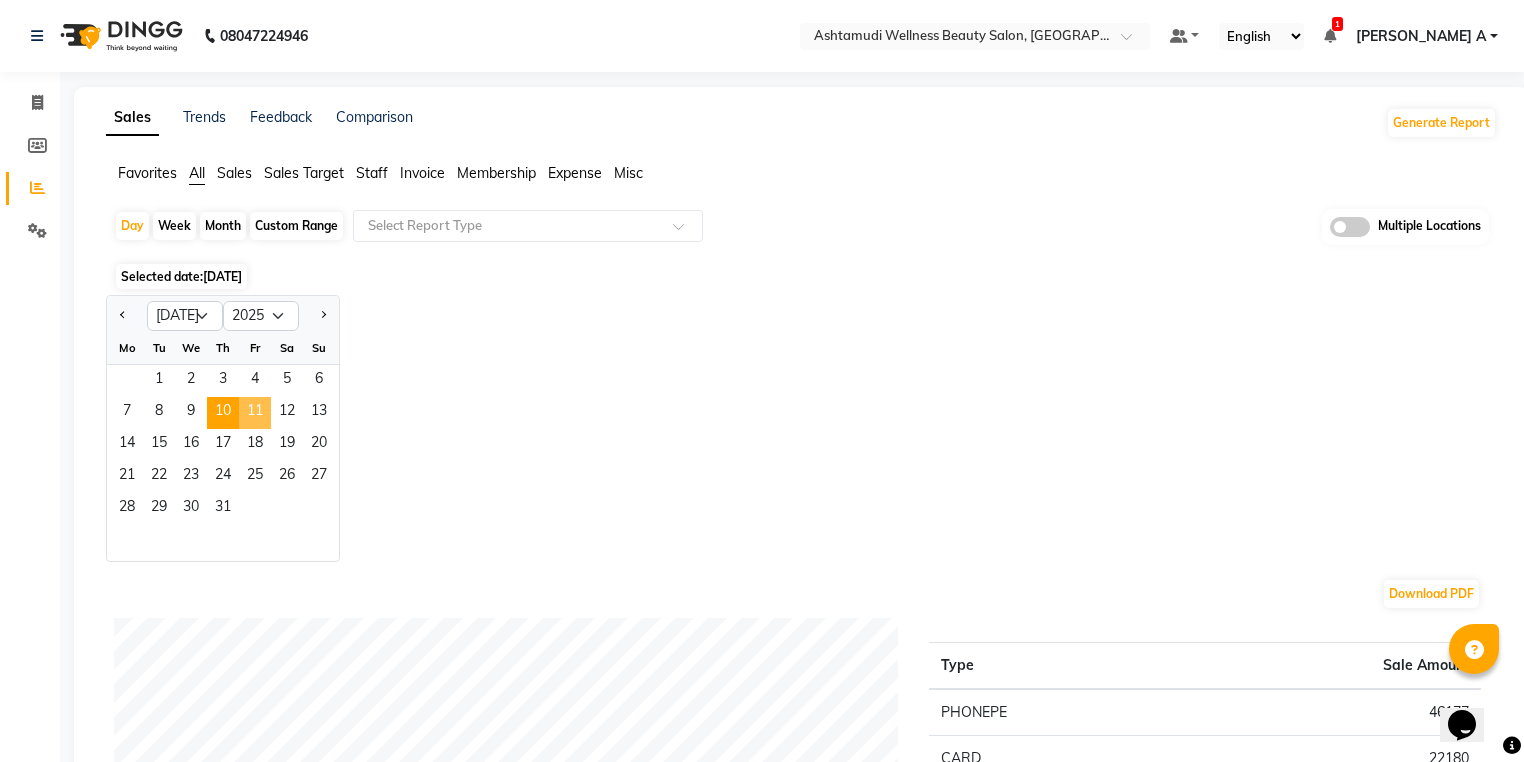 click on "11" 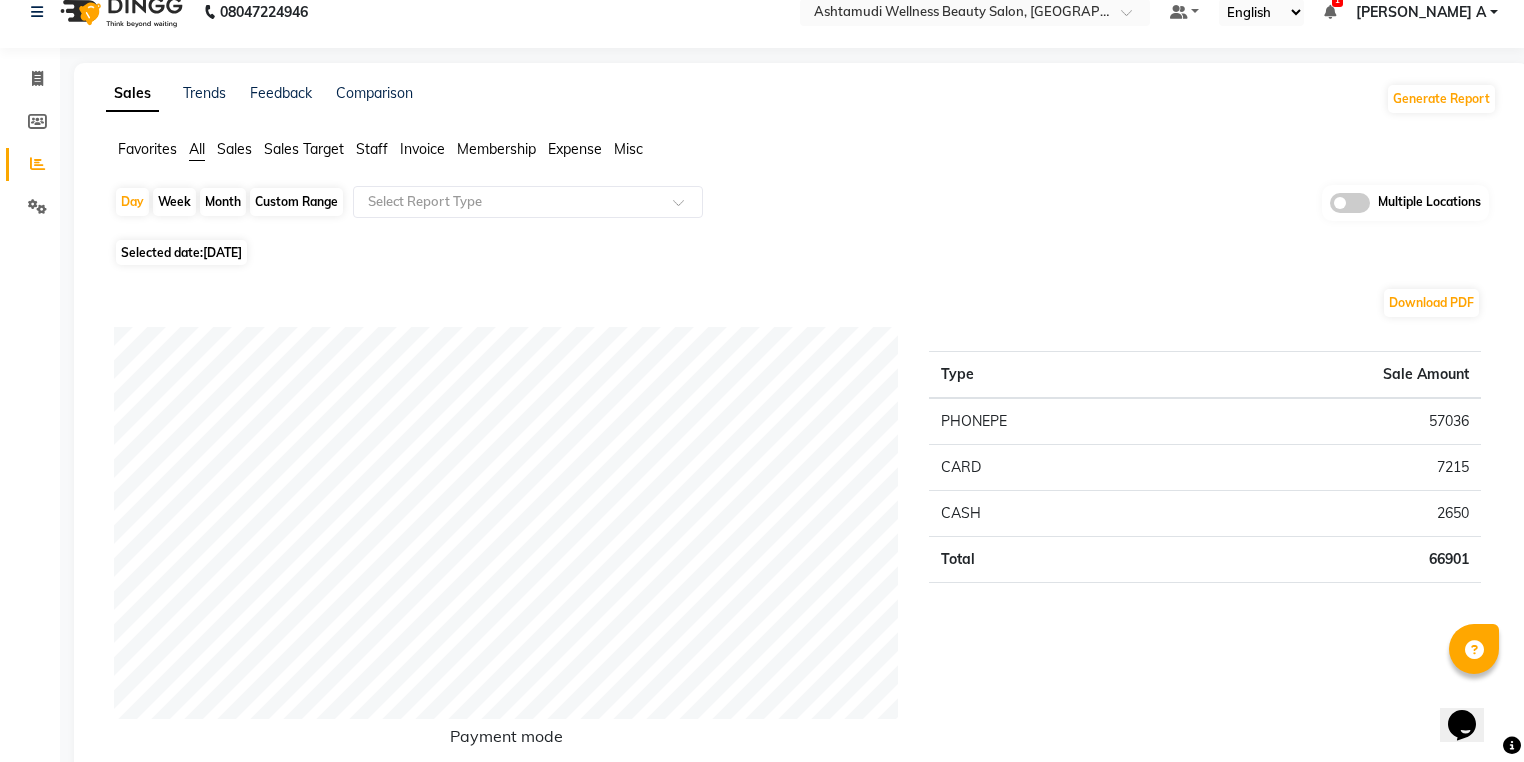 scroll, scrollTop: 0, scrollLeft: 0, axis: both 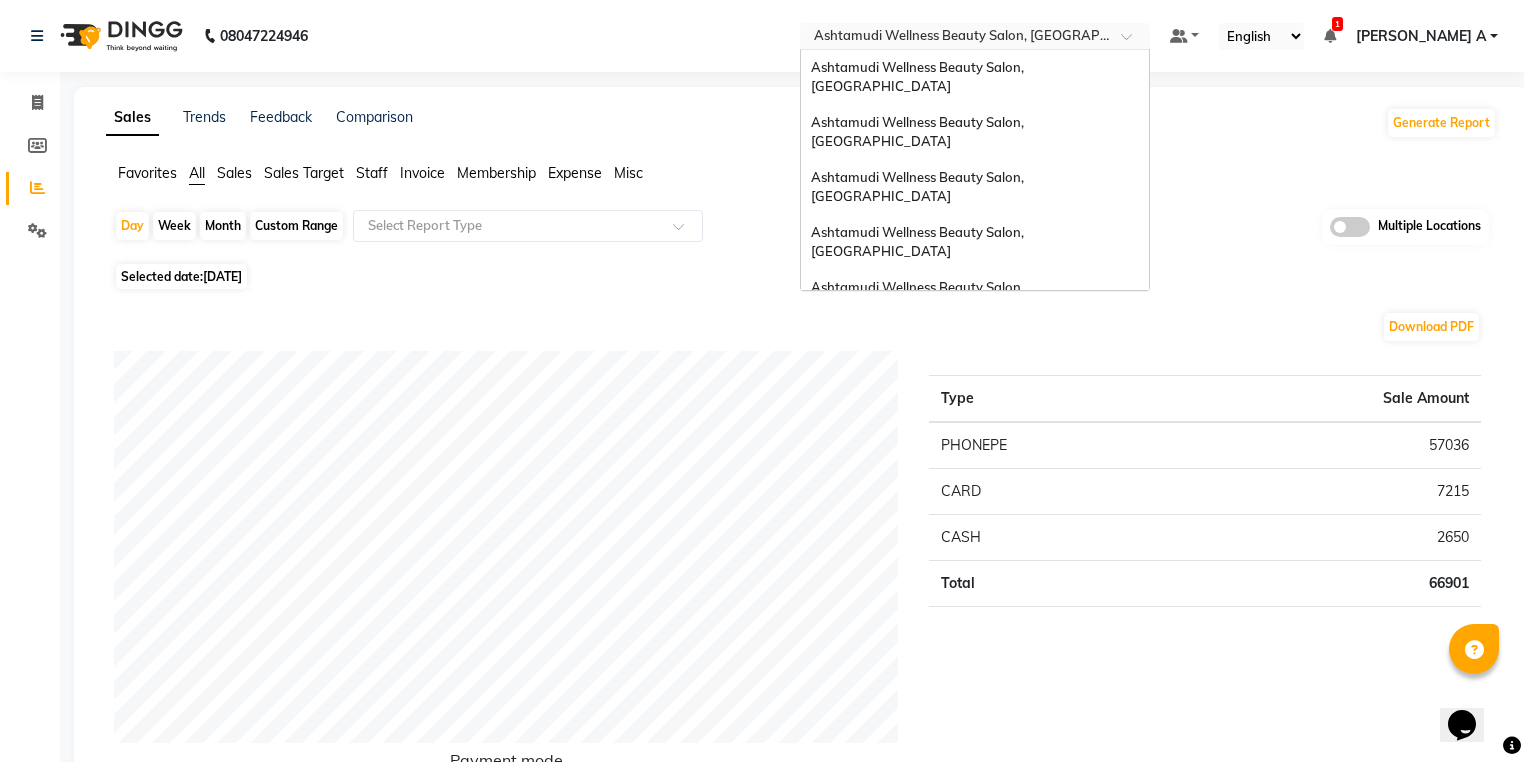 click at bounding box center [955, 38] 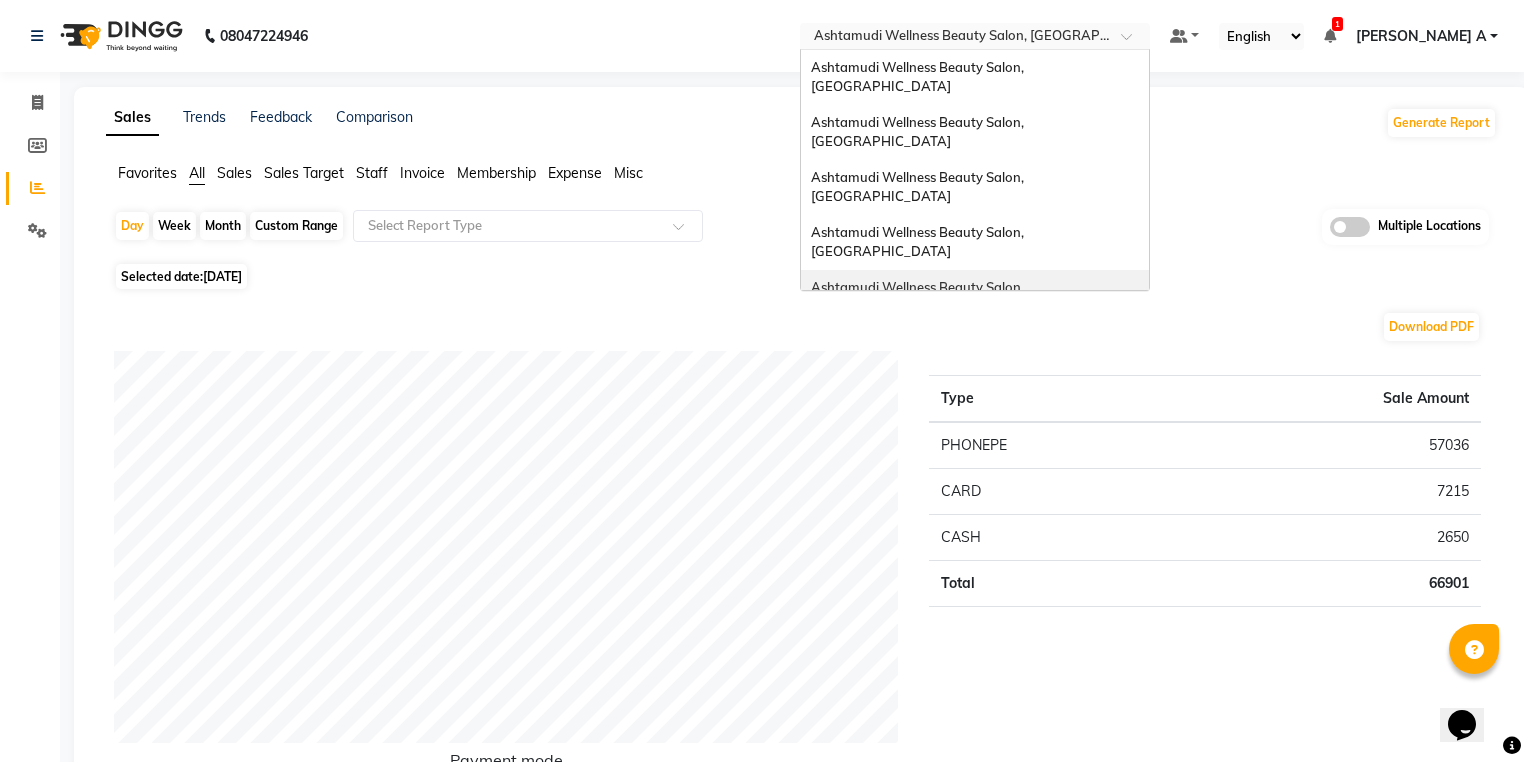 scroll, scrollTop: 0, scrollLeft: 0, axis: both 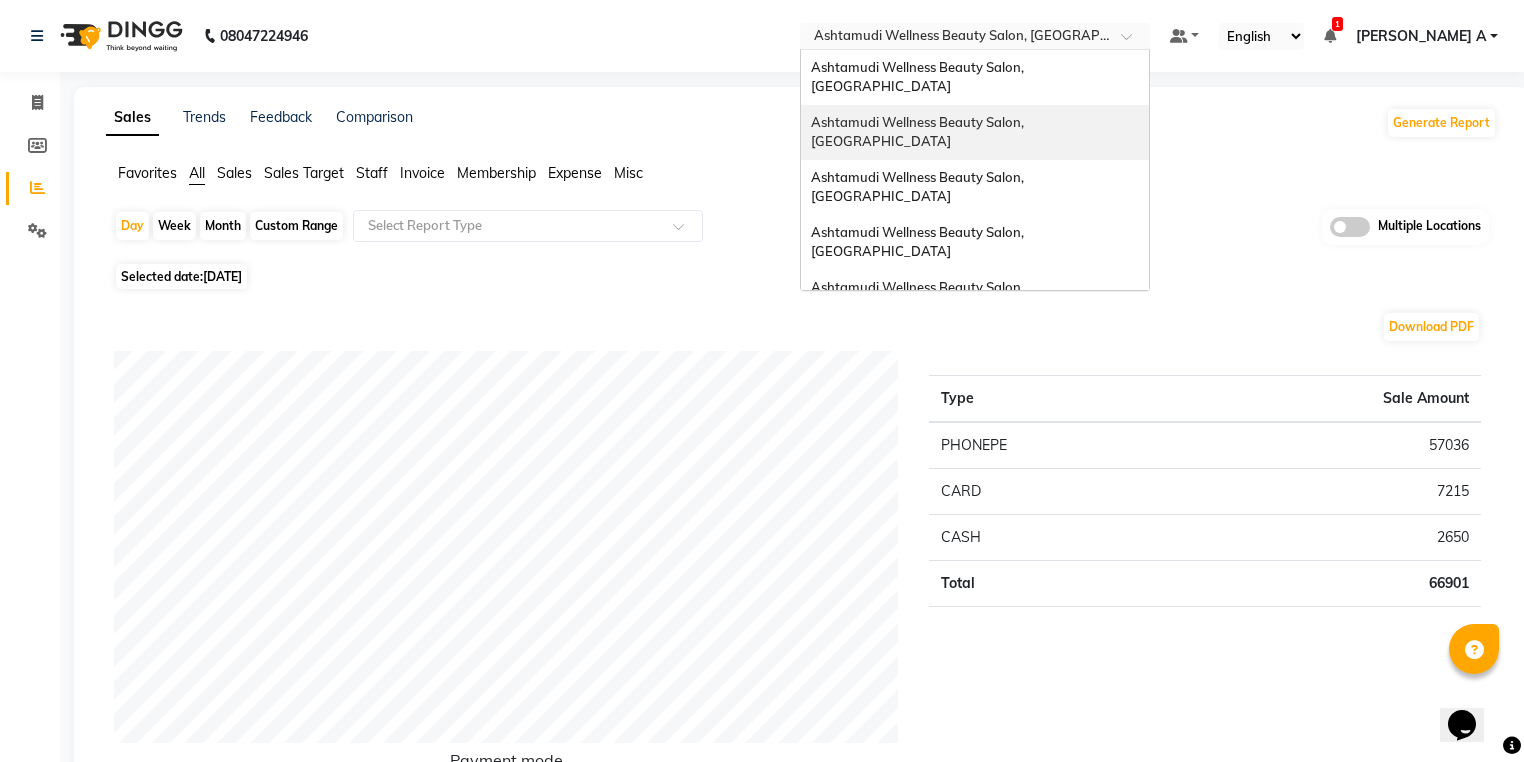 click on "Ashtamudi Wellness Beauty Salon, [GEOGRAPHIC_DATA]" at bounding box center [919, 132] 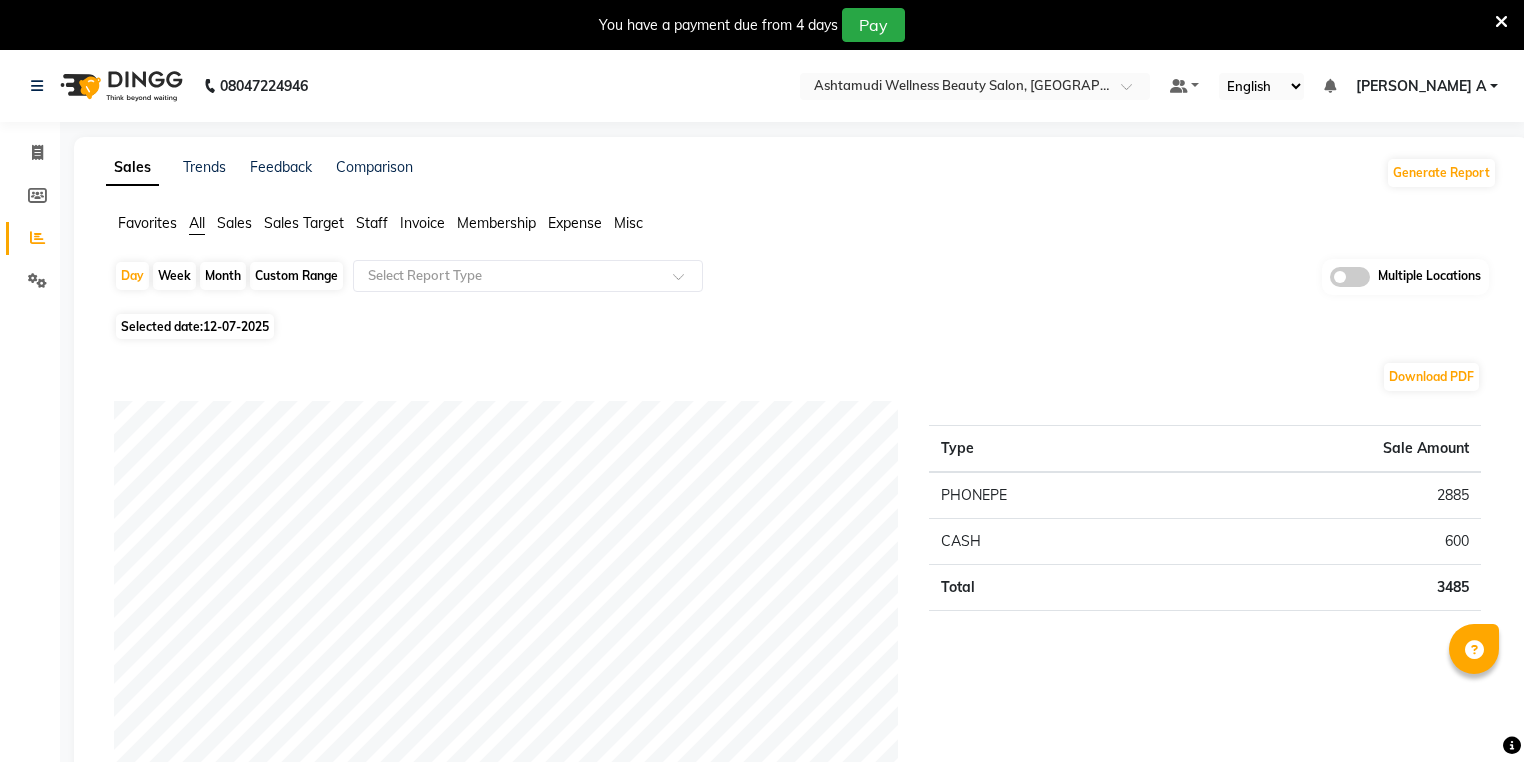 scroll, scrollTop: 0, scrollLeft: 0, axis: both 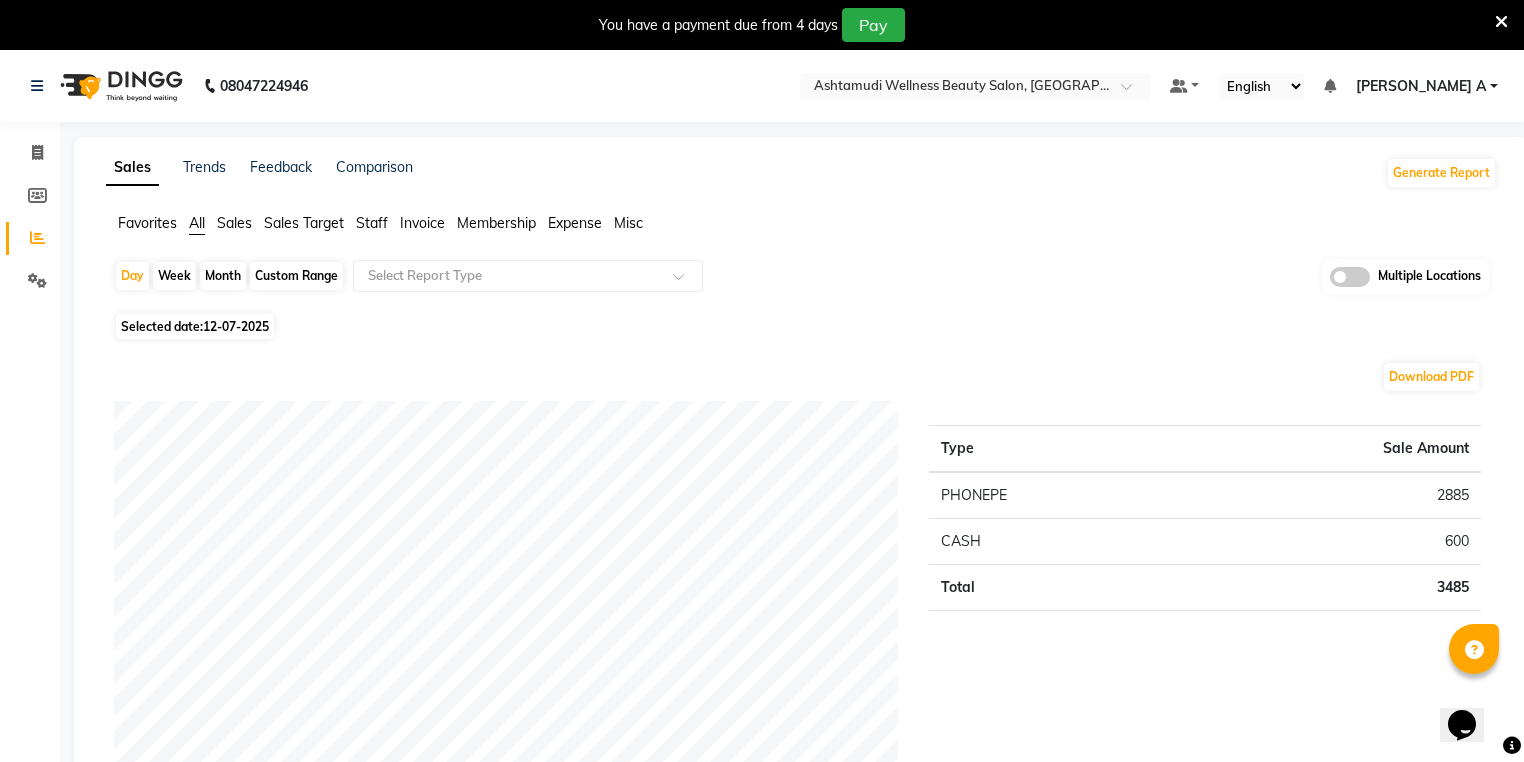 click on "Day   Week   Month   Custom Range  Select Report Type Multiple Locations" 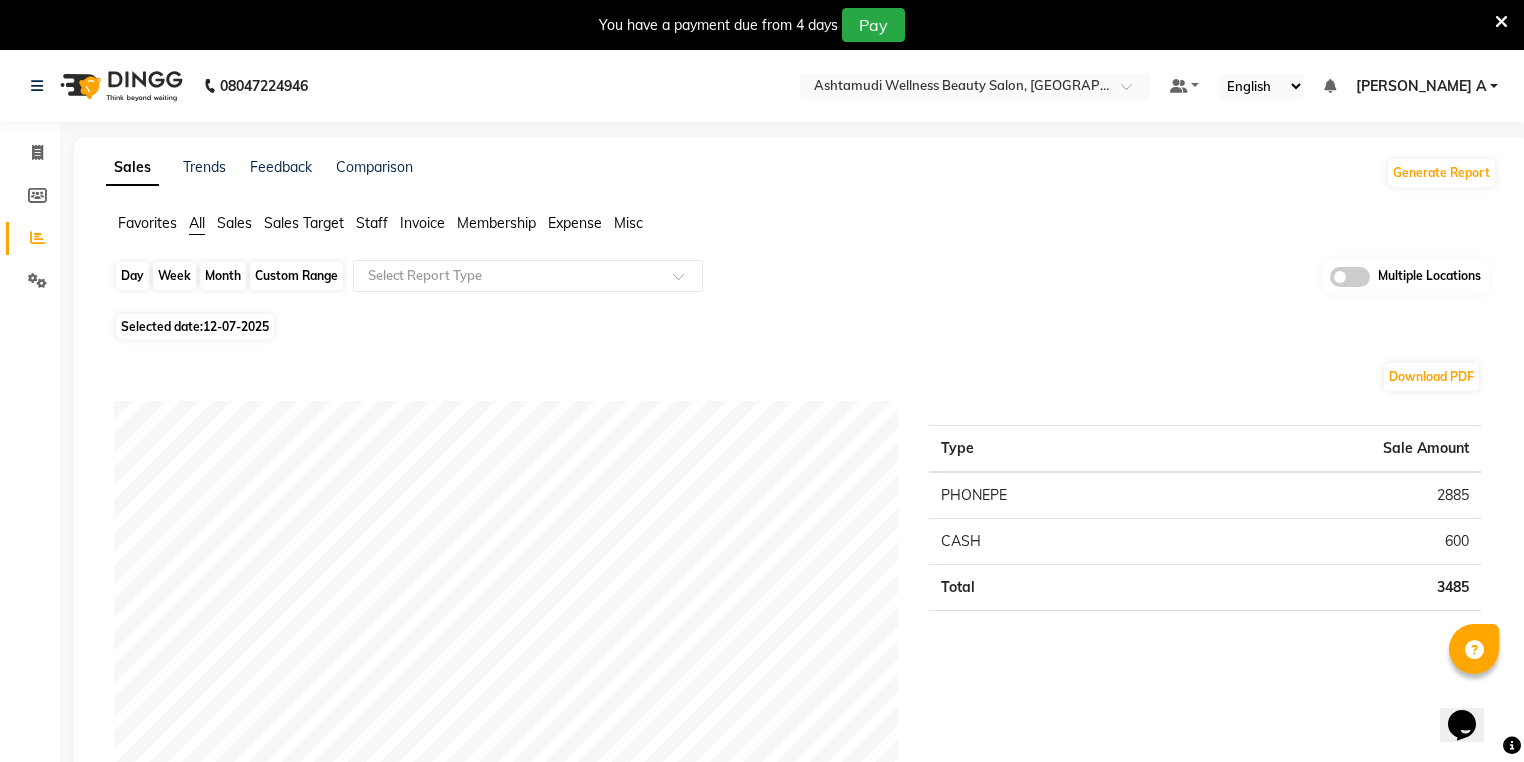 click on "Day" 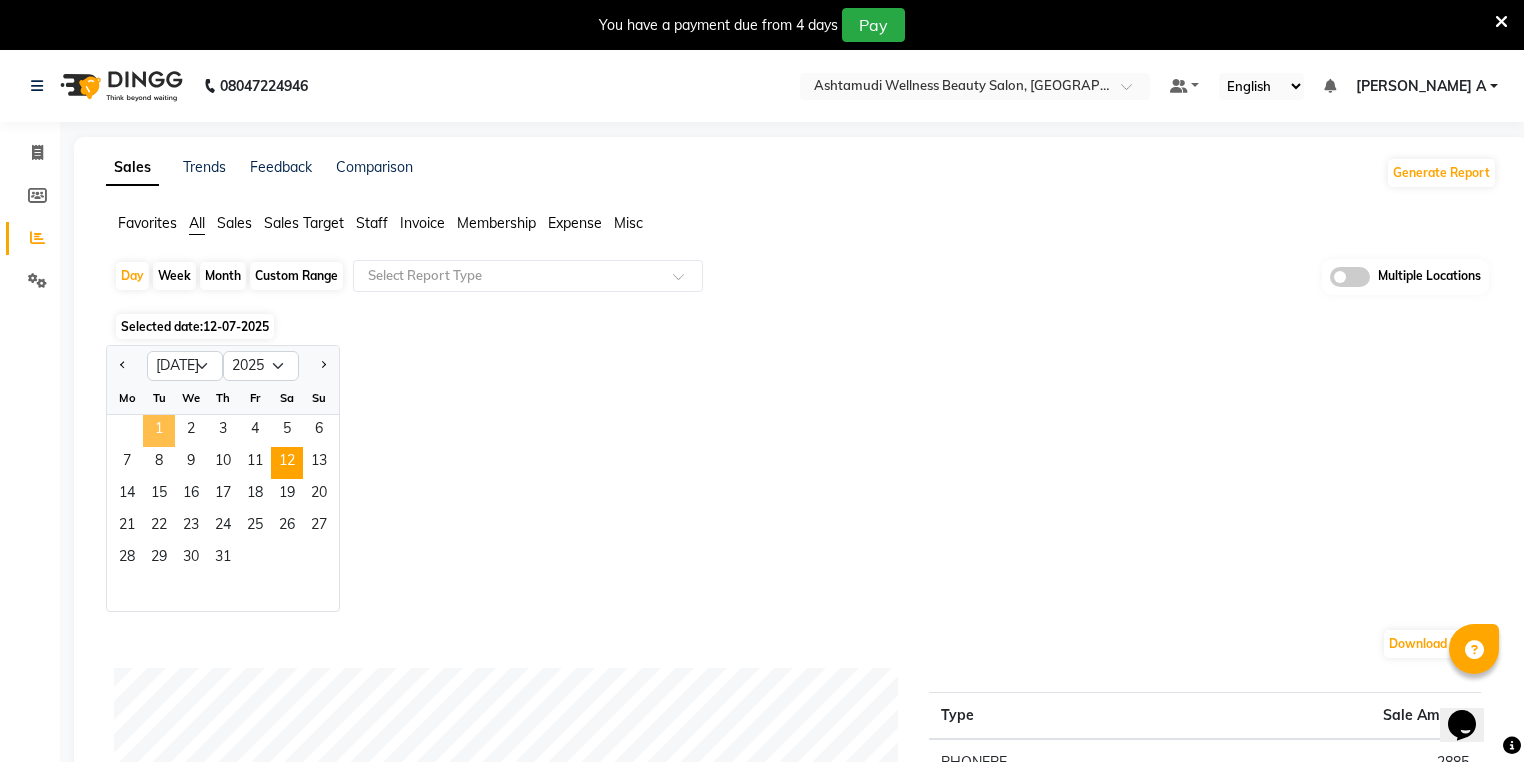 click on "1" 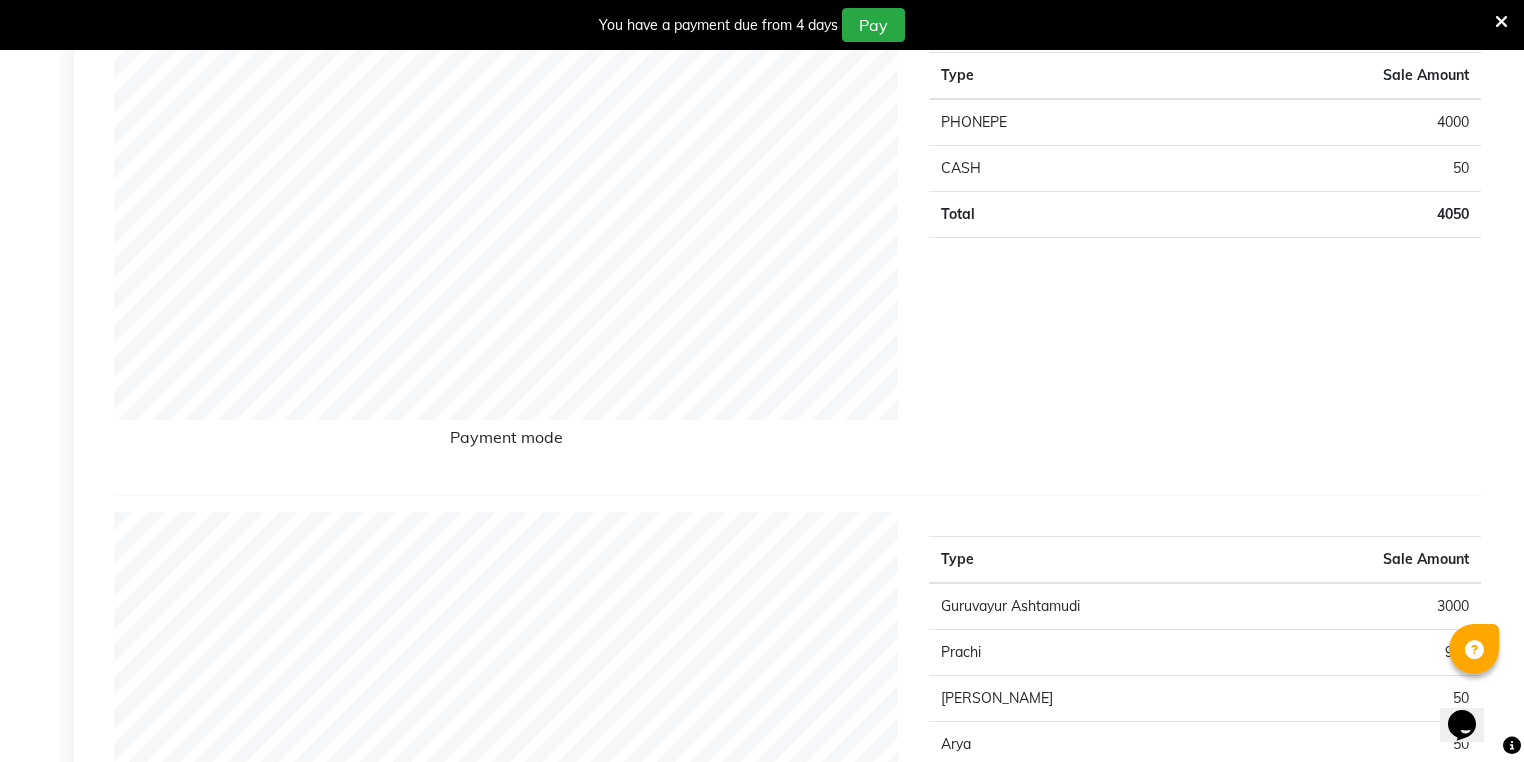 scroll, scrollTop: 0, scrollLeft: 0, axis: both 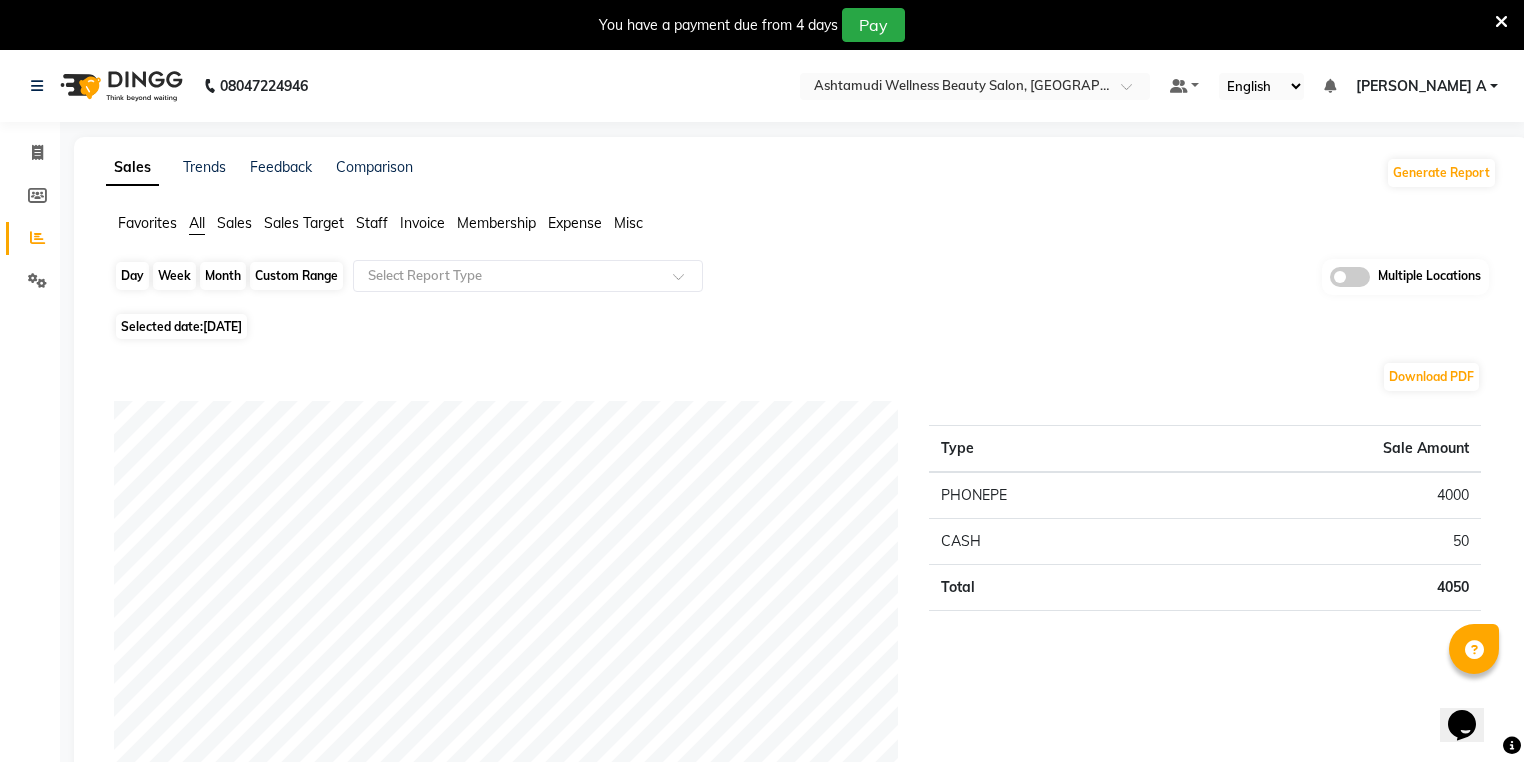 click on "Day" 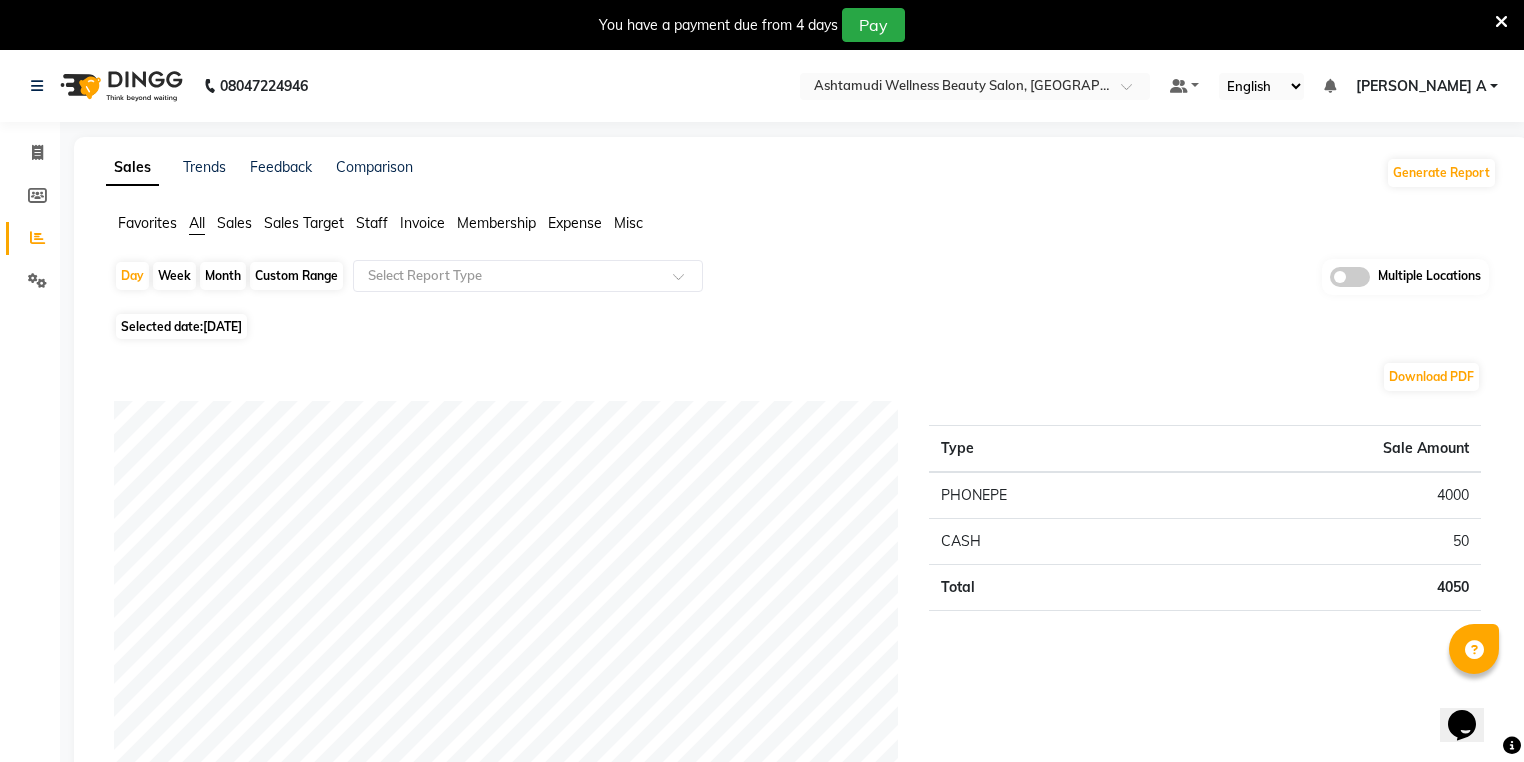 select on "7" 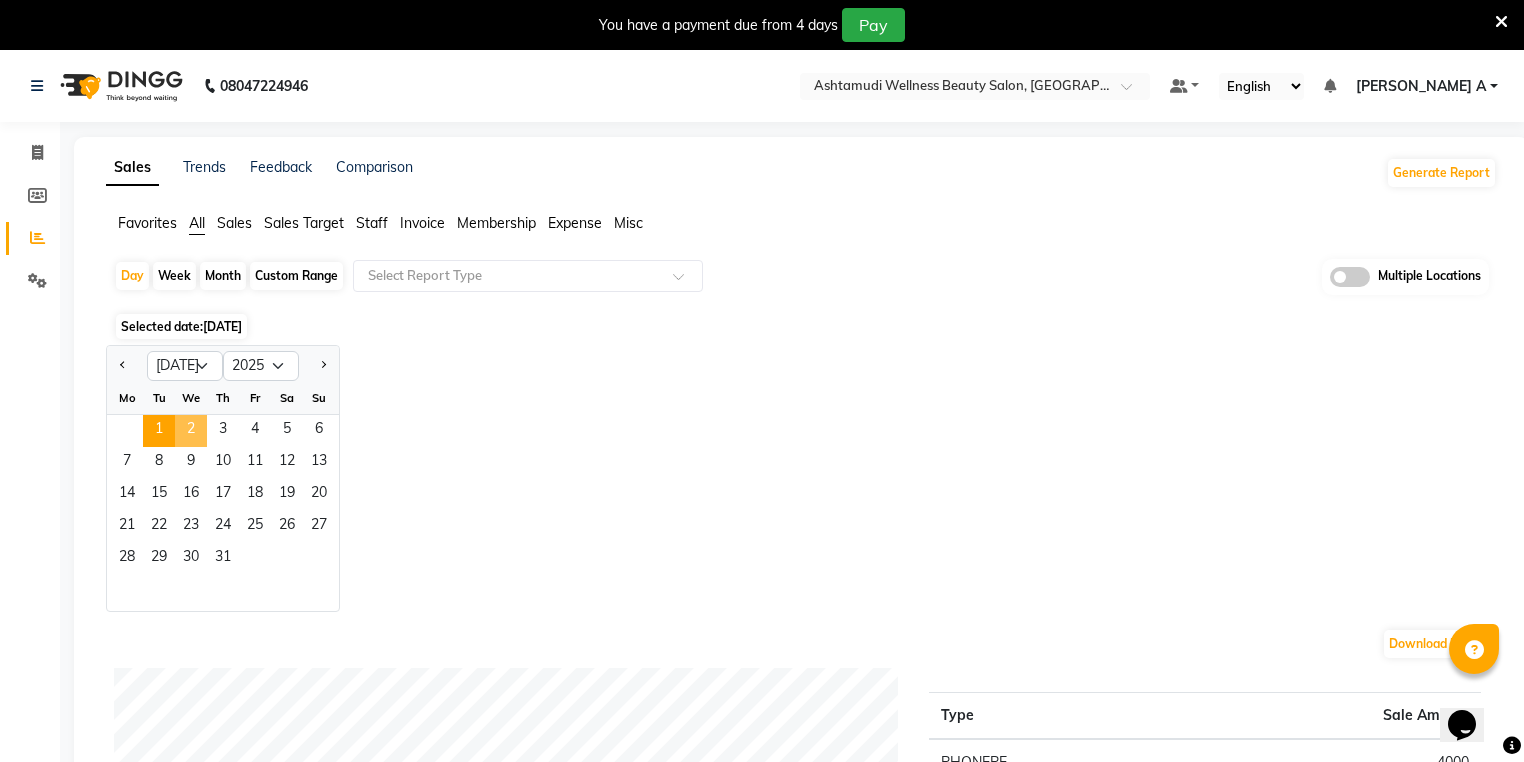 click on "2" 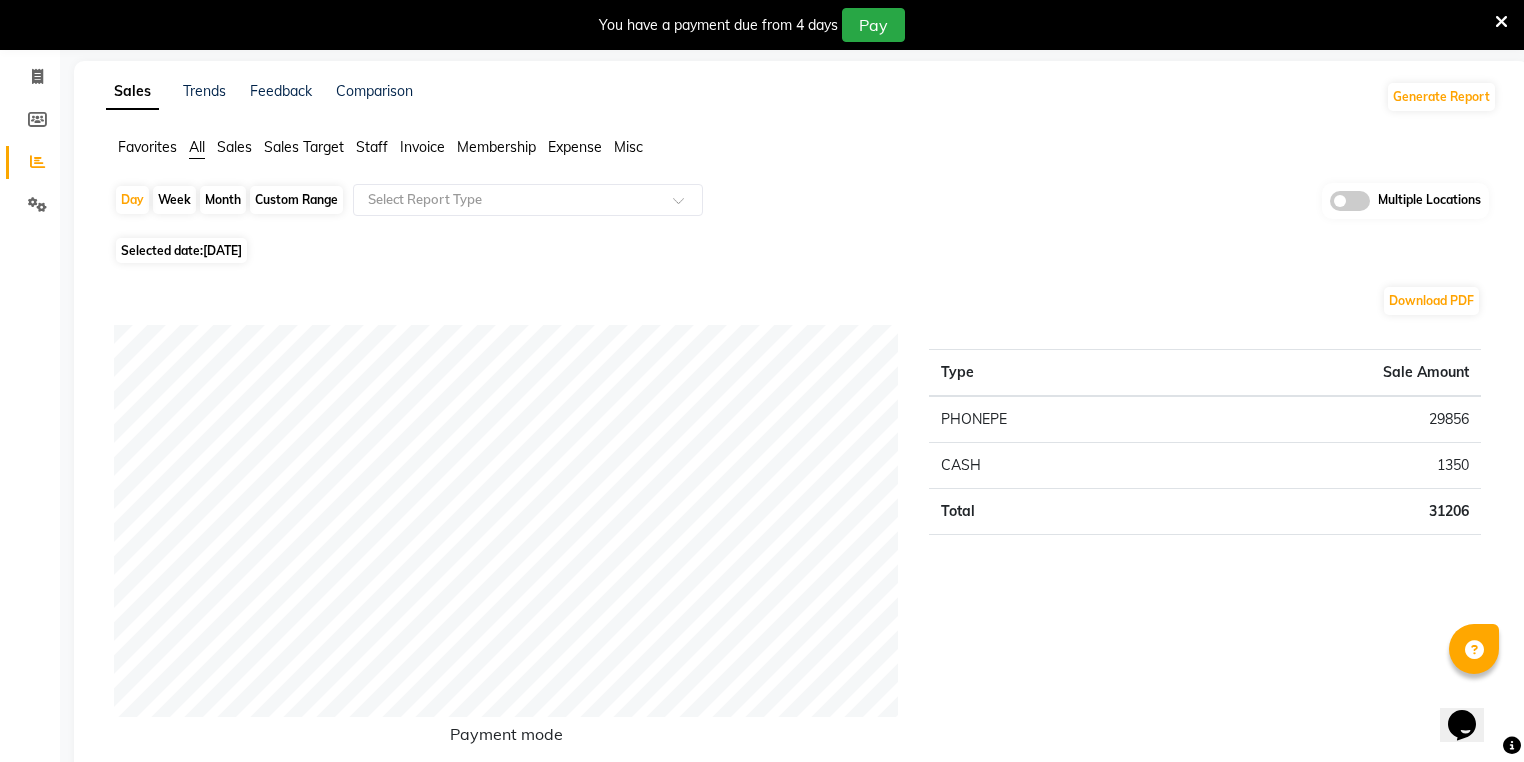 scroll, scrollTop: 0, scrollLeft: 0, axis: both 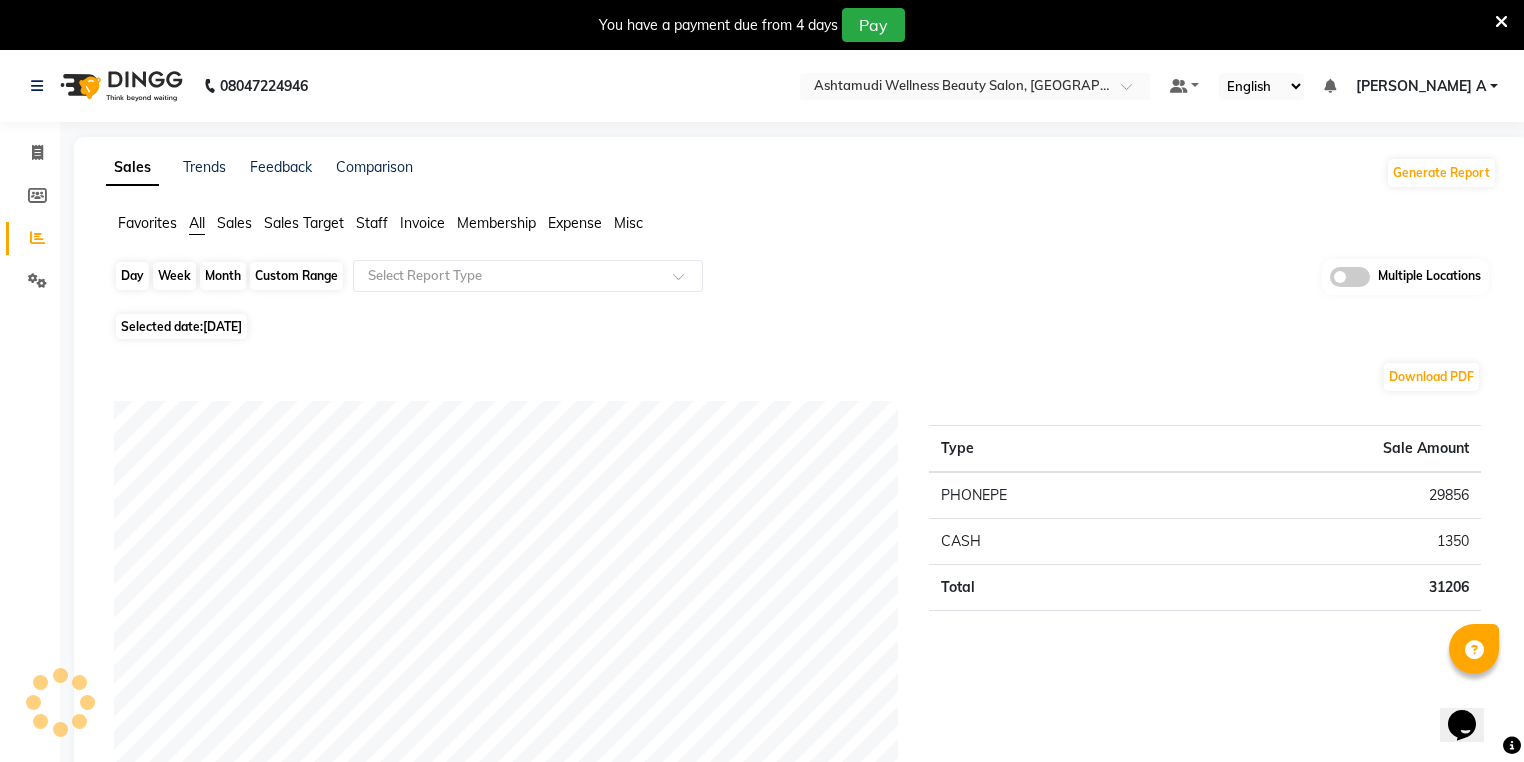 click on "Day" 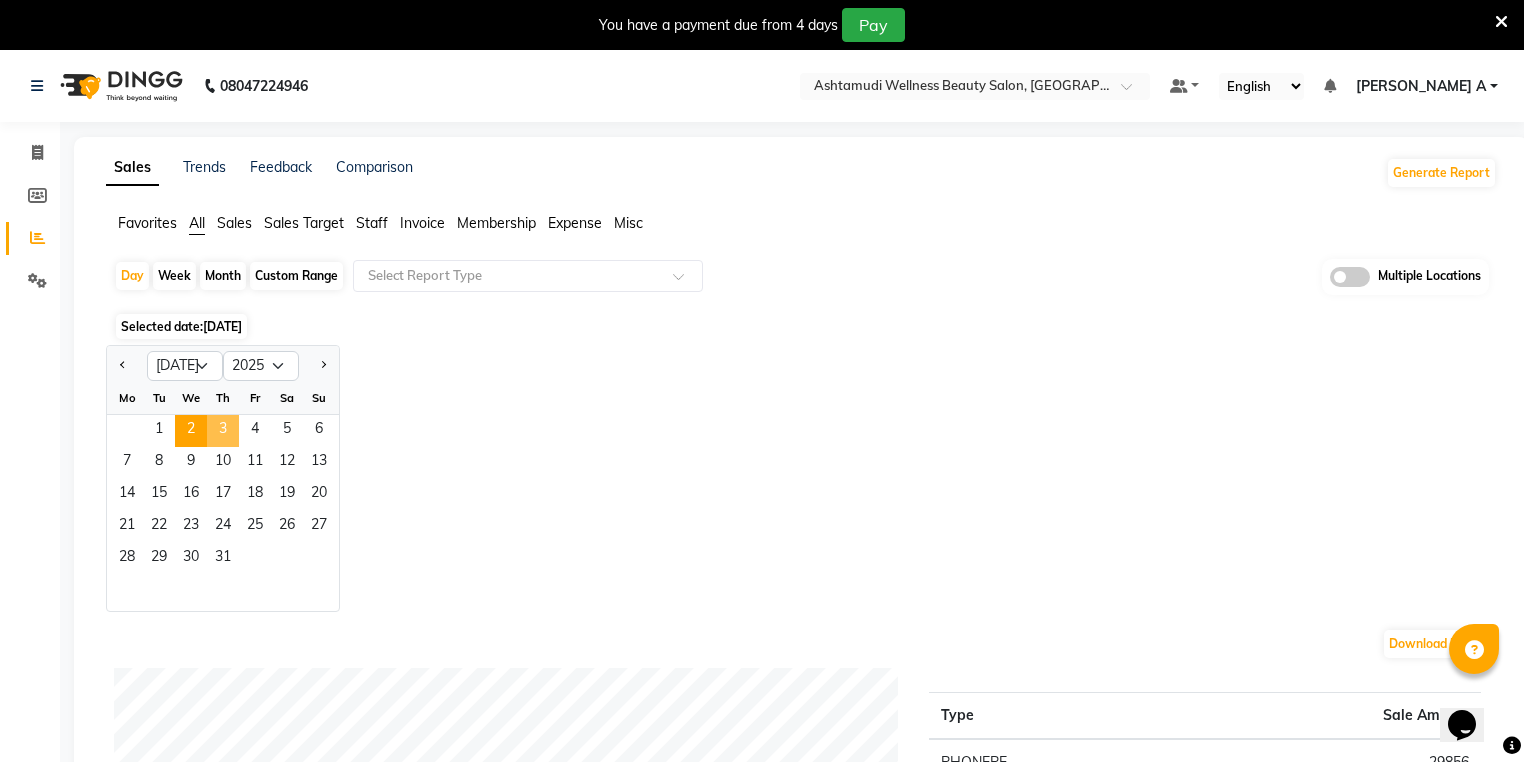 click on "3" 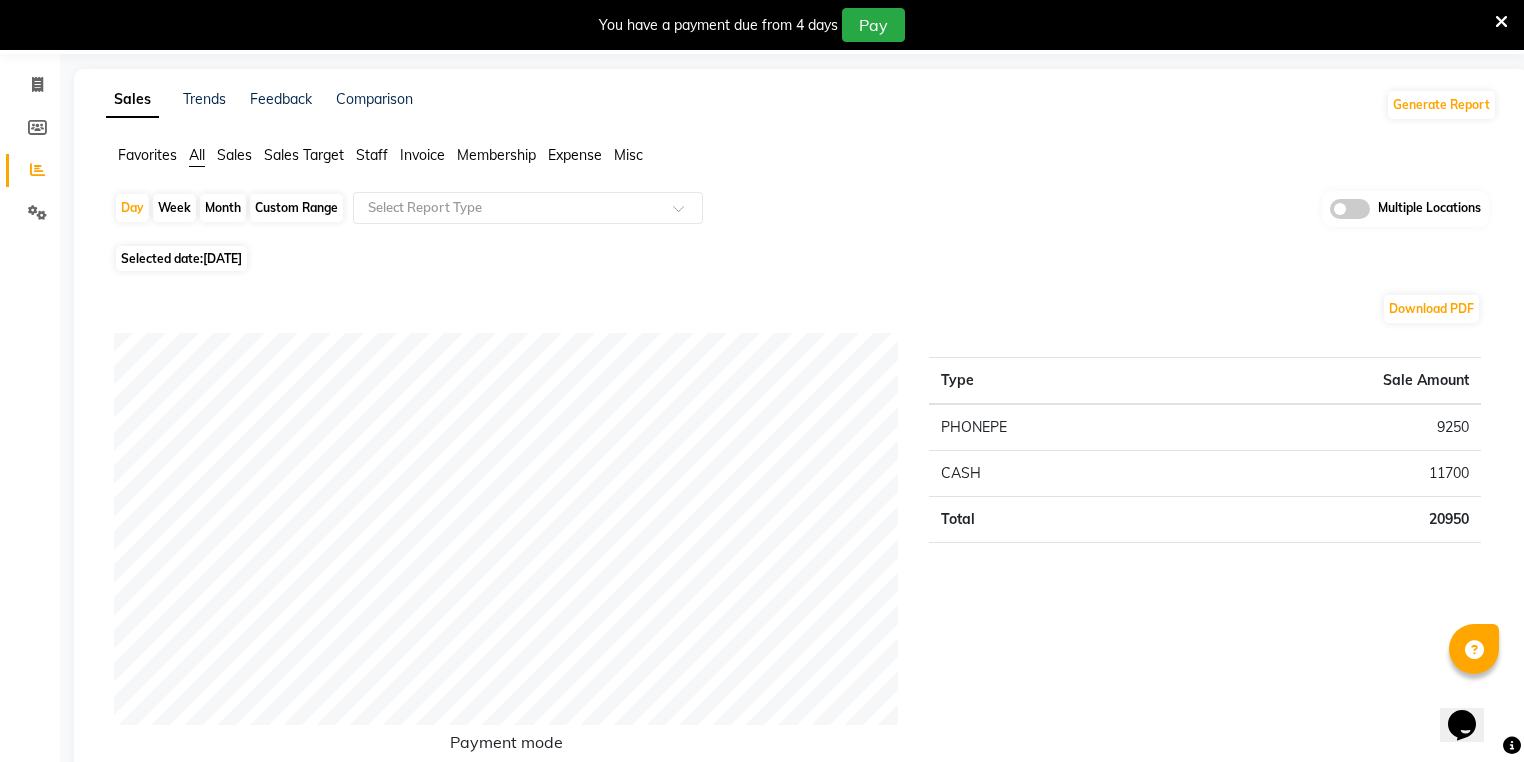 scroll, scrollTop: 0, scrollLeft: 0, axis: both 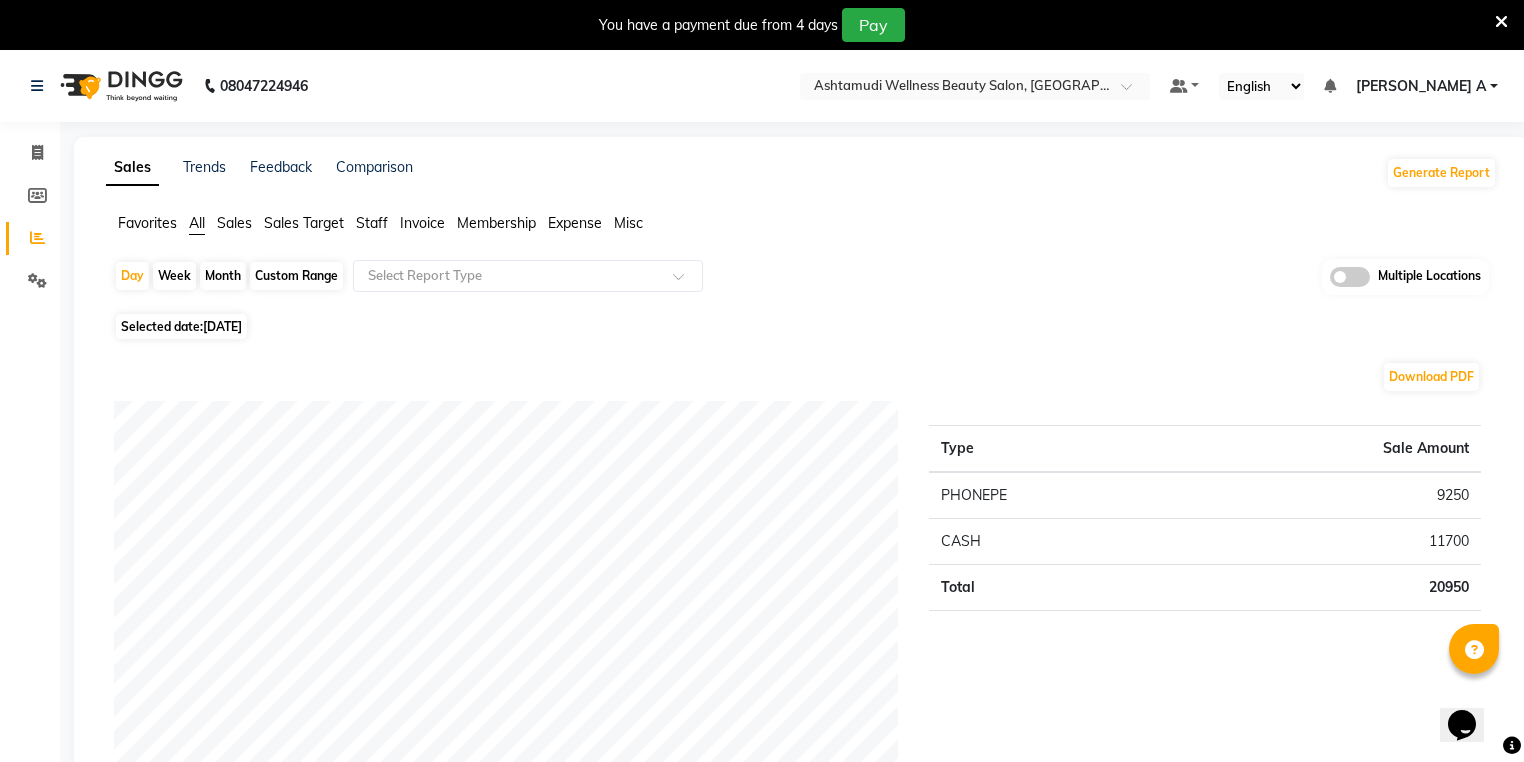 click on "Day   Week   Month   Custom Range  Select Report Type Multiple Locations Selected date:  [DATE]  Download PDF Payment mode Type Sale Amount PHONEPE 9250 CASH 11700 Total 20950 Staff summary Type Sale Amount [PERSON_NAME] 7300 Aathithya 4350 Guruvayur Ashtamudi 4000 Pooja 2450 [PERSON_NAME] 1000 Reeshma  1000 [PERSON_NAME] 850 Total 20950 Sales summary Type Sale Amount Memberships 0 Vouchers 0 Gift card 0 Products 0 Packages 0 Tips 0 Prepaid 0 Services 20950 Fee 0 Total 20950 Expense by type Type Sale Amount GOKULAM CHITS 1500 OVERTIME ALLOWANCES 300 POSTAGE COURIER CHARGES 270 WASTE DISPOSAL CHARGES 200 STATIONERY PROVISIONAL EXPENSES 135 FOOD REFRESHMENT FOR STAFFS 112 TRAVELLING EXPENSES 100 FOOD REFRESHMENT FOR CLIENTS 30 Total 2647 Service sales Type Sale Amount Korean Glass Skin Facial 4850 Make up 4000 Layer Cut 1800 Anti-[MEDICAL_DATA] Treatment With Spa 1500 Skin Glow Facial 1400 Spa Pedicure 1350 Spa Manicure 1000 Full Leg Waxing 900 Feather Cut 900 D-Tan Cleanup 800 Others 2450 Total 20950 ★ Mark as Favorite" 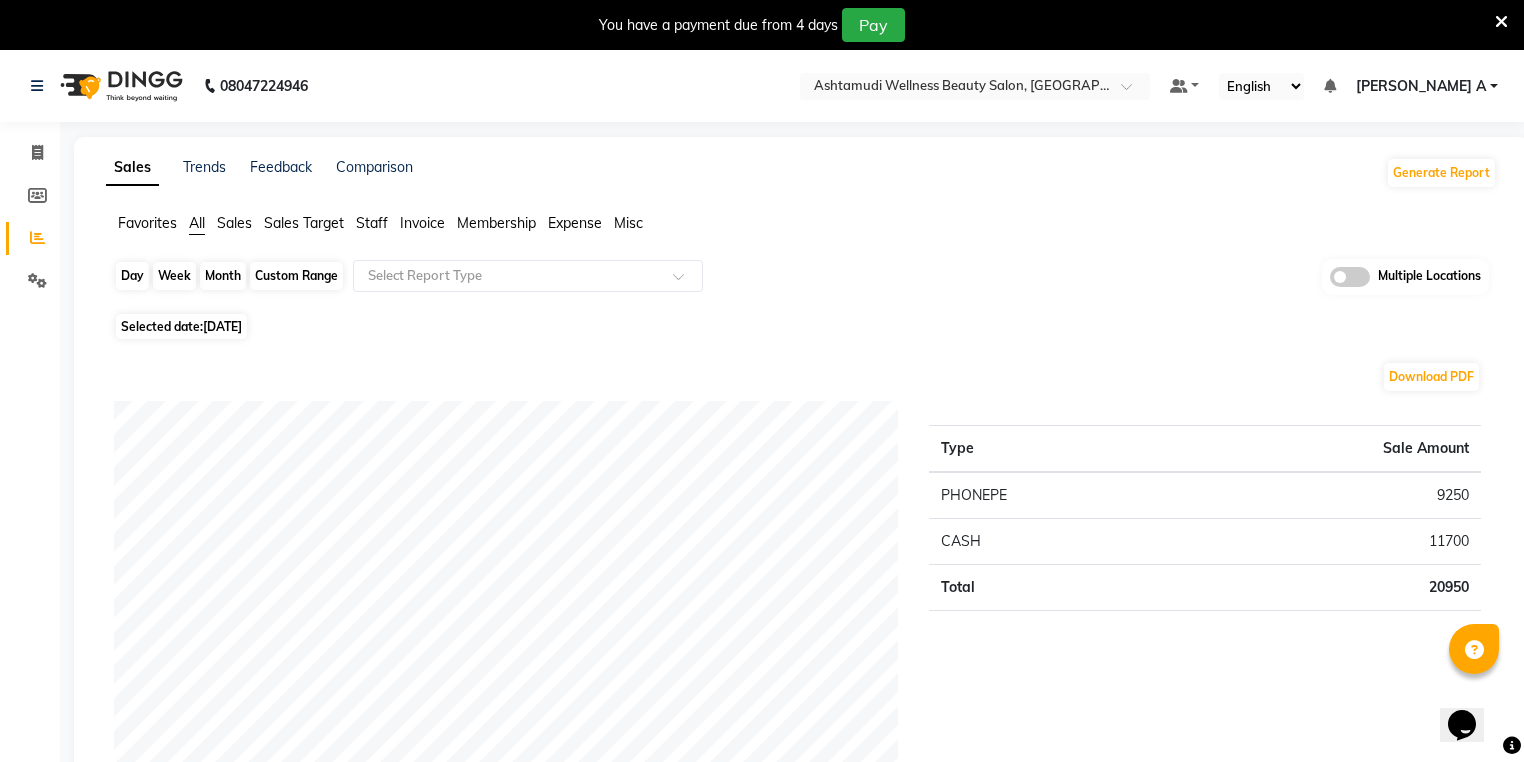click on "Day" 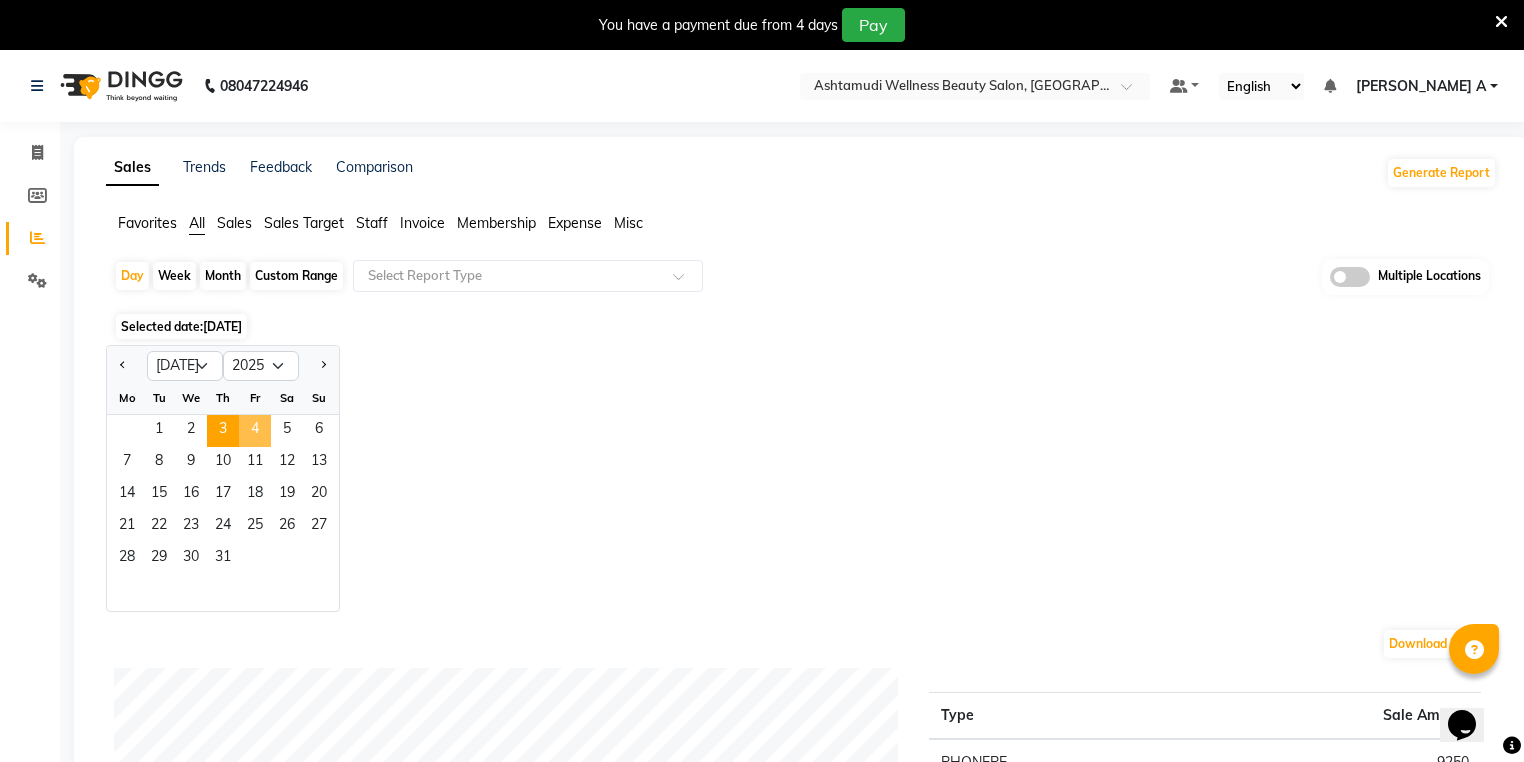 click on "4" 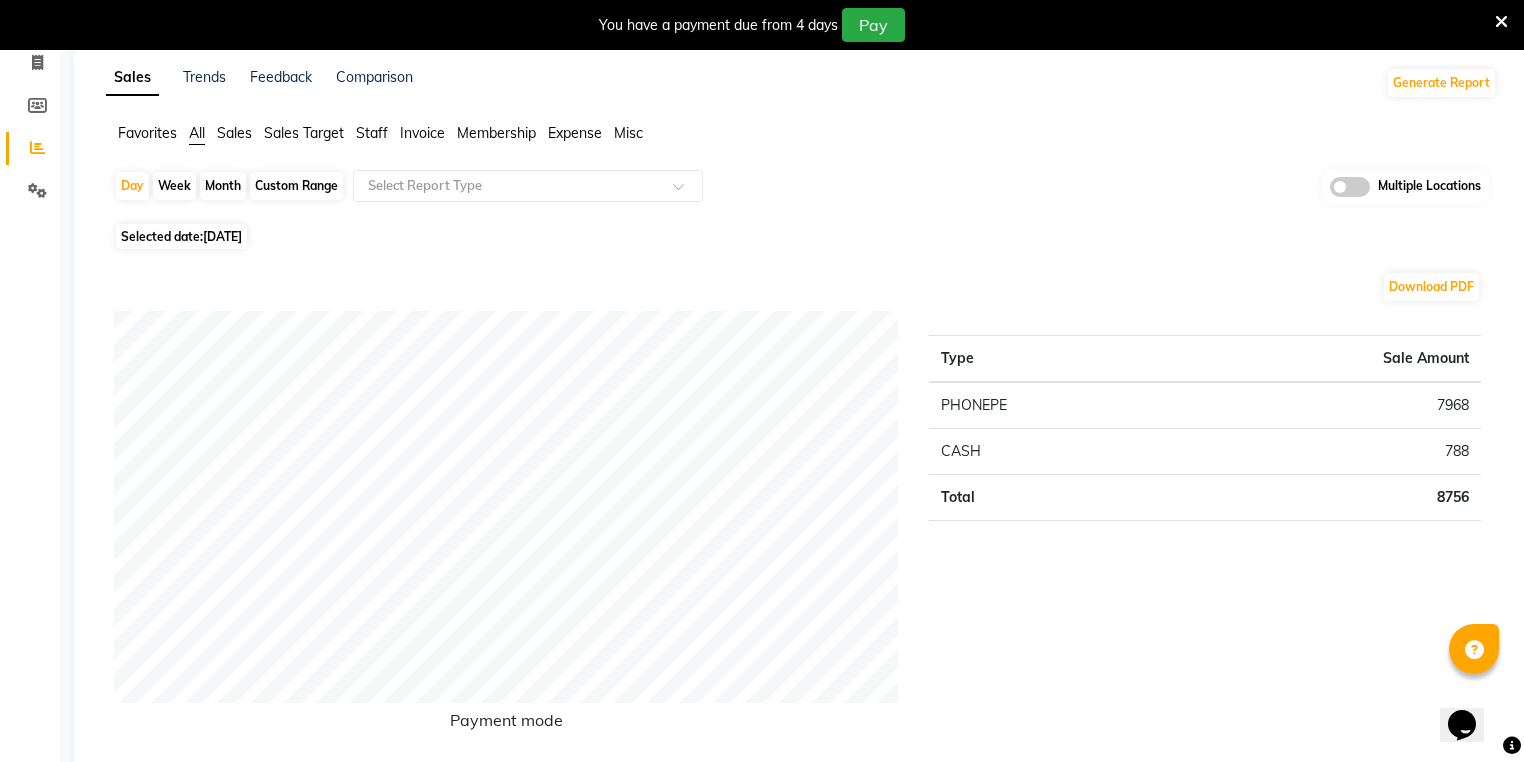 scroll, scrollTop: 0, scrollLeft: 0, axis: both 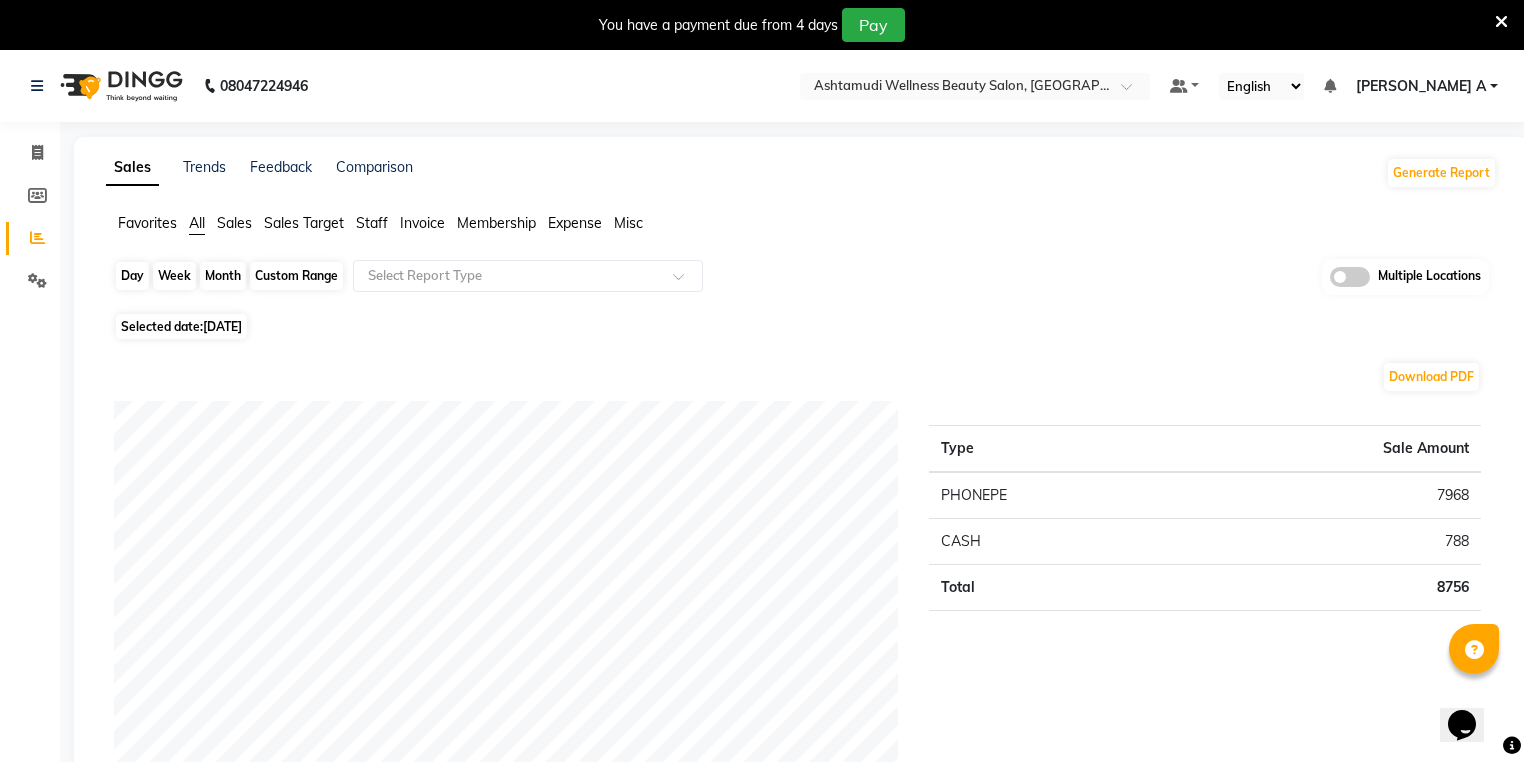 click on "Day" 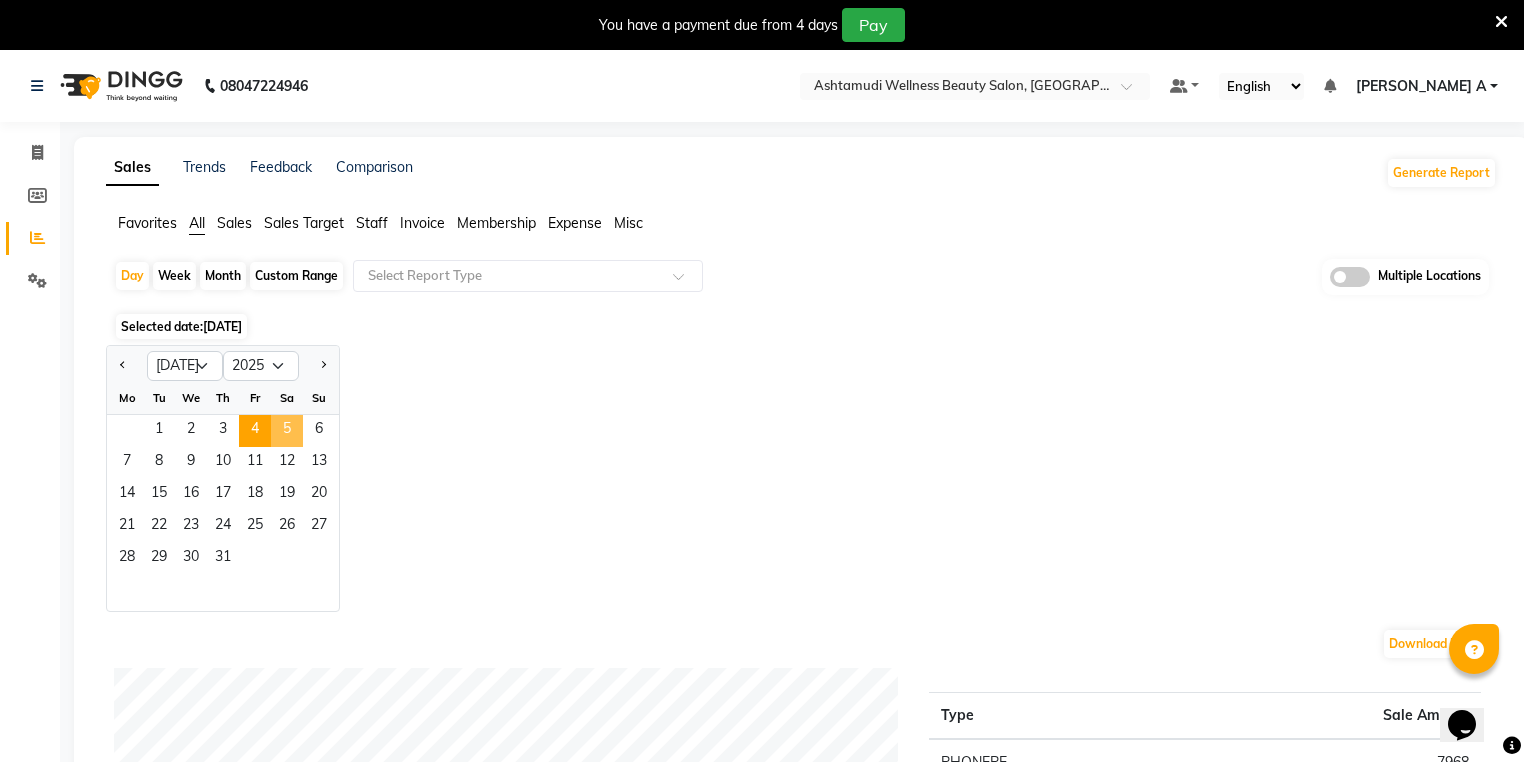 click on "5" 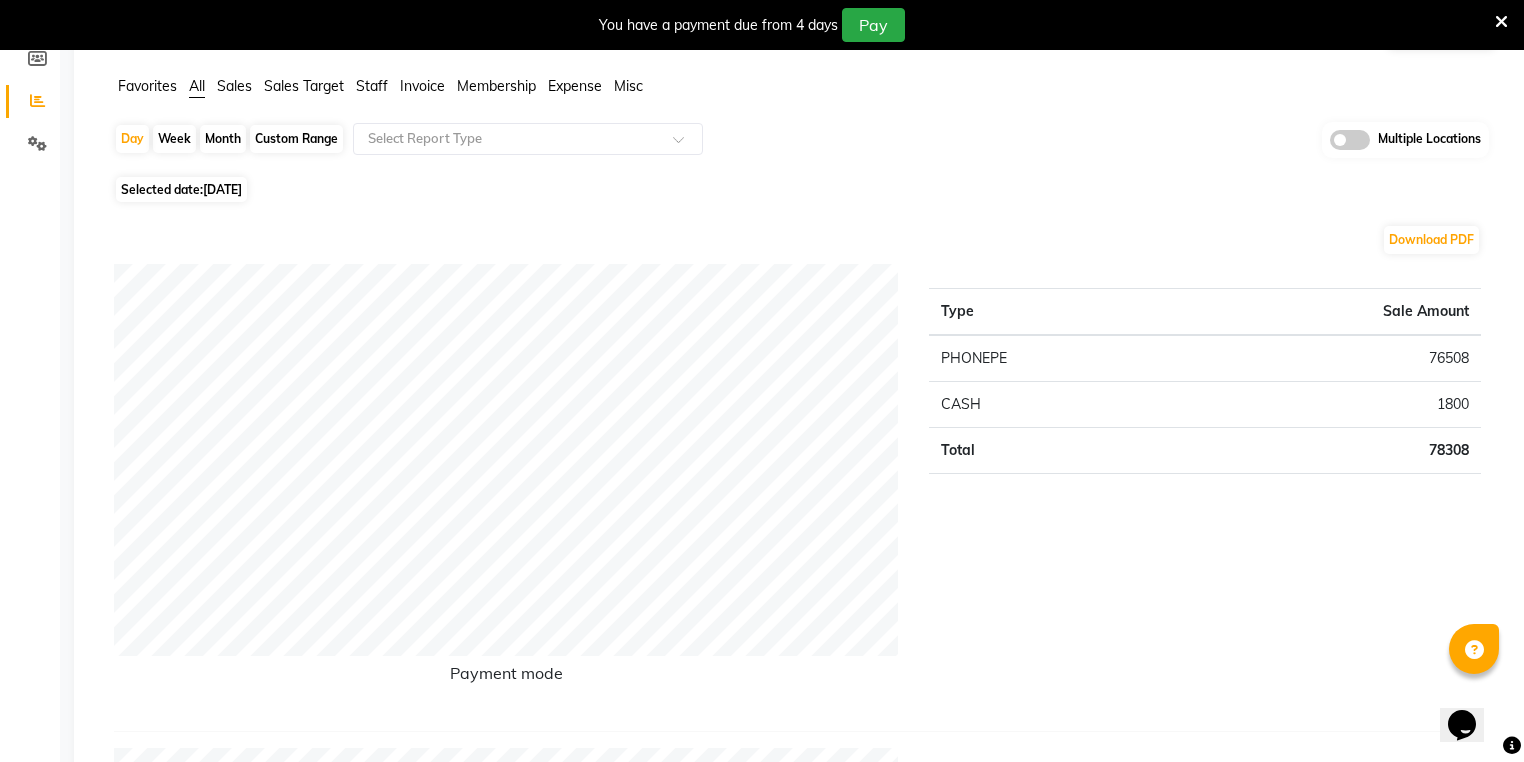 scroll, scrollTop: 0, scrollLeft: 0, axis: both 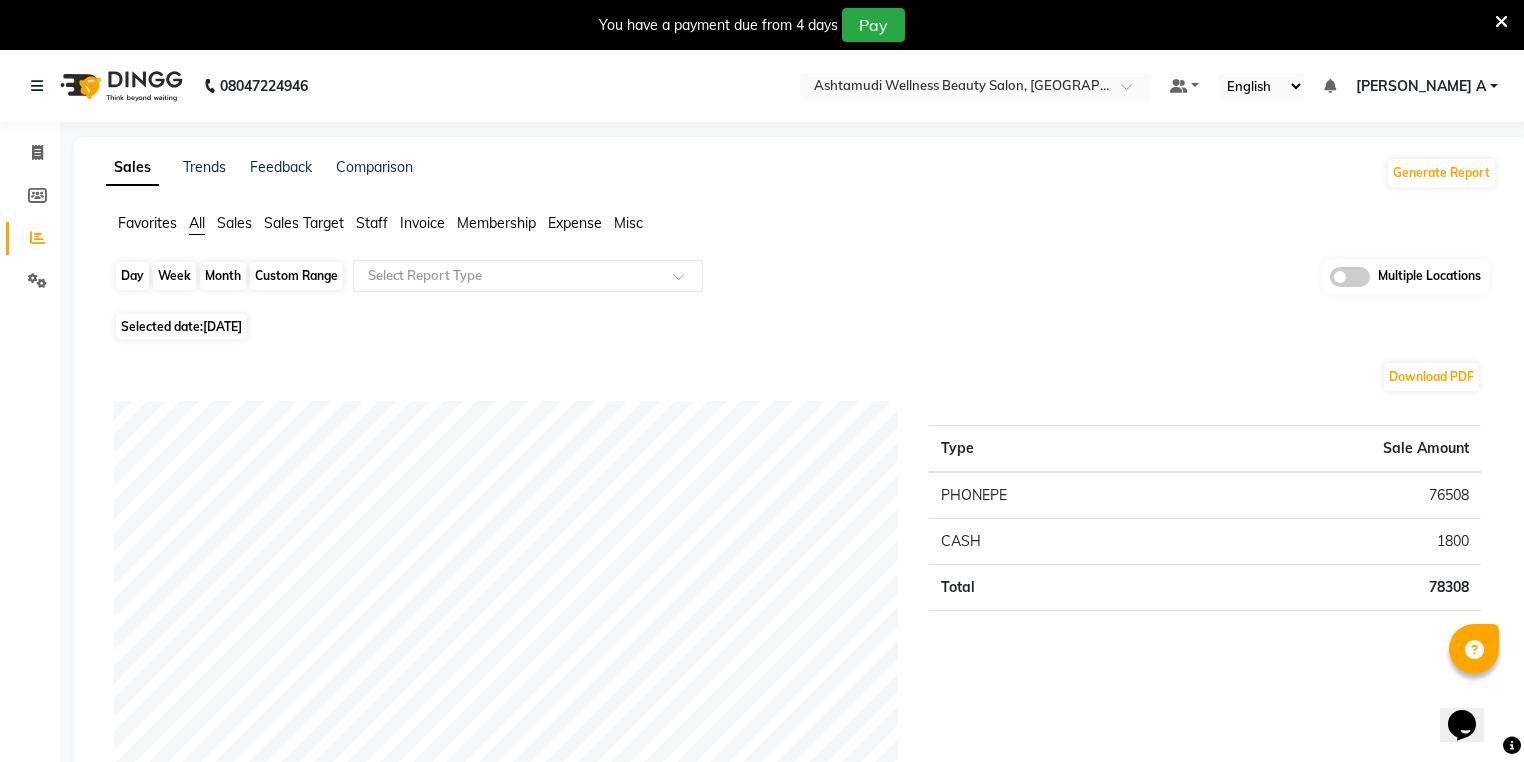 click on "Day" 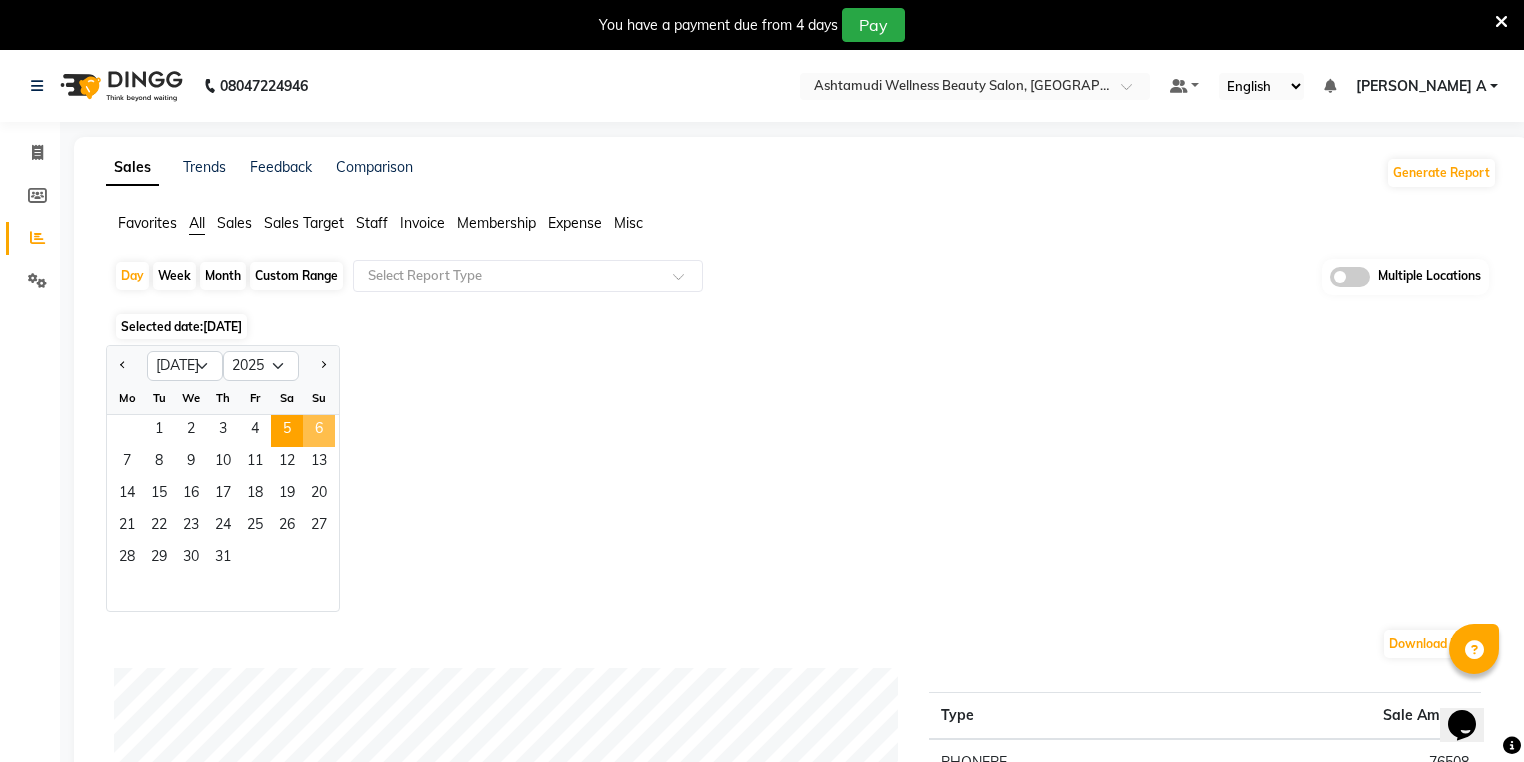 click on "6" 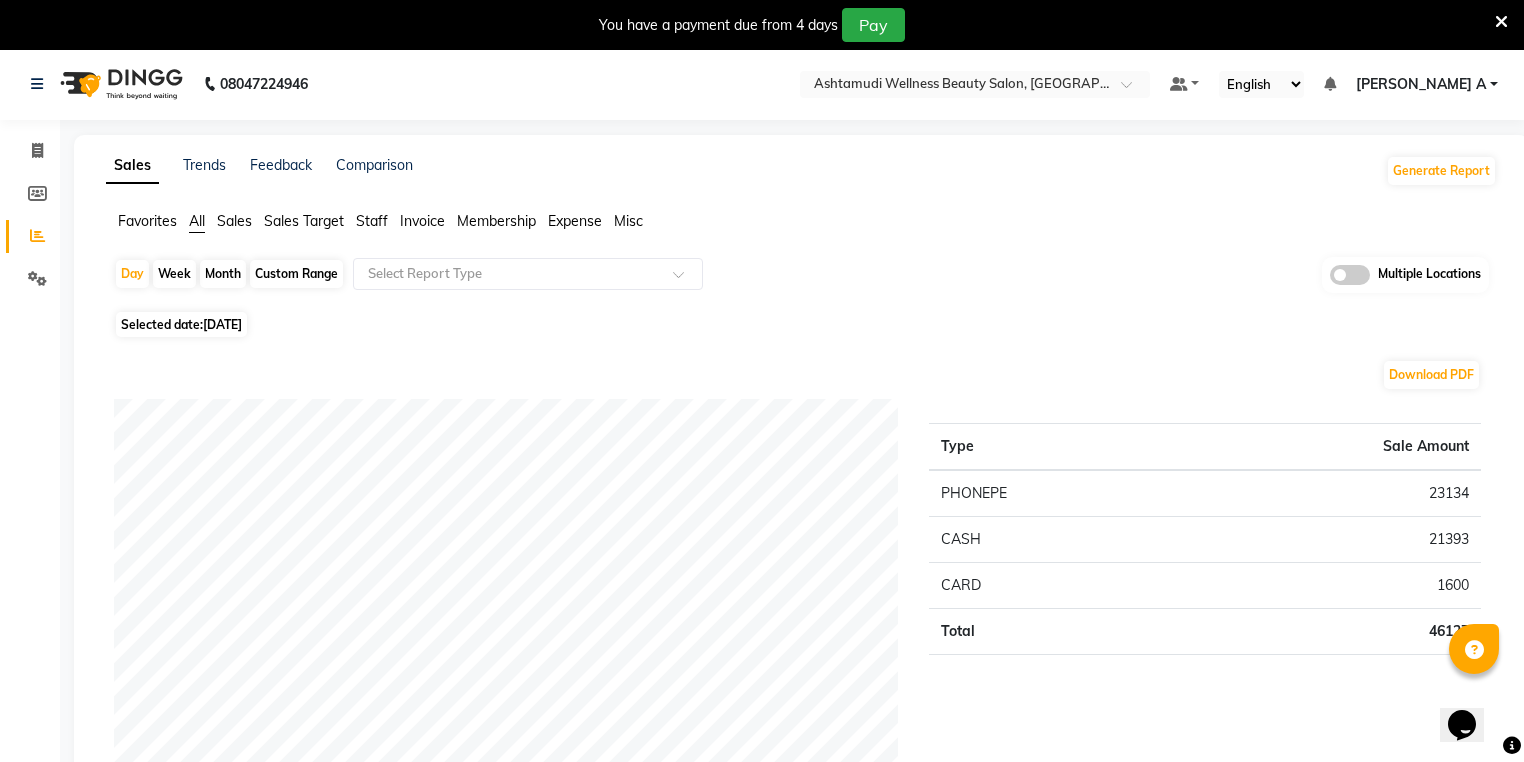 scroll, scrollTop: 0, scrollLeft: 0, axis: both 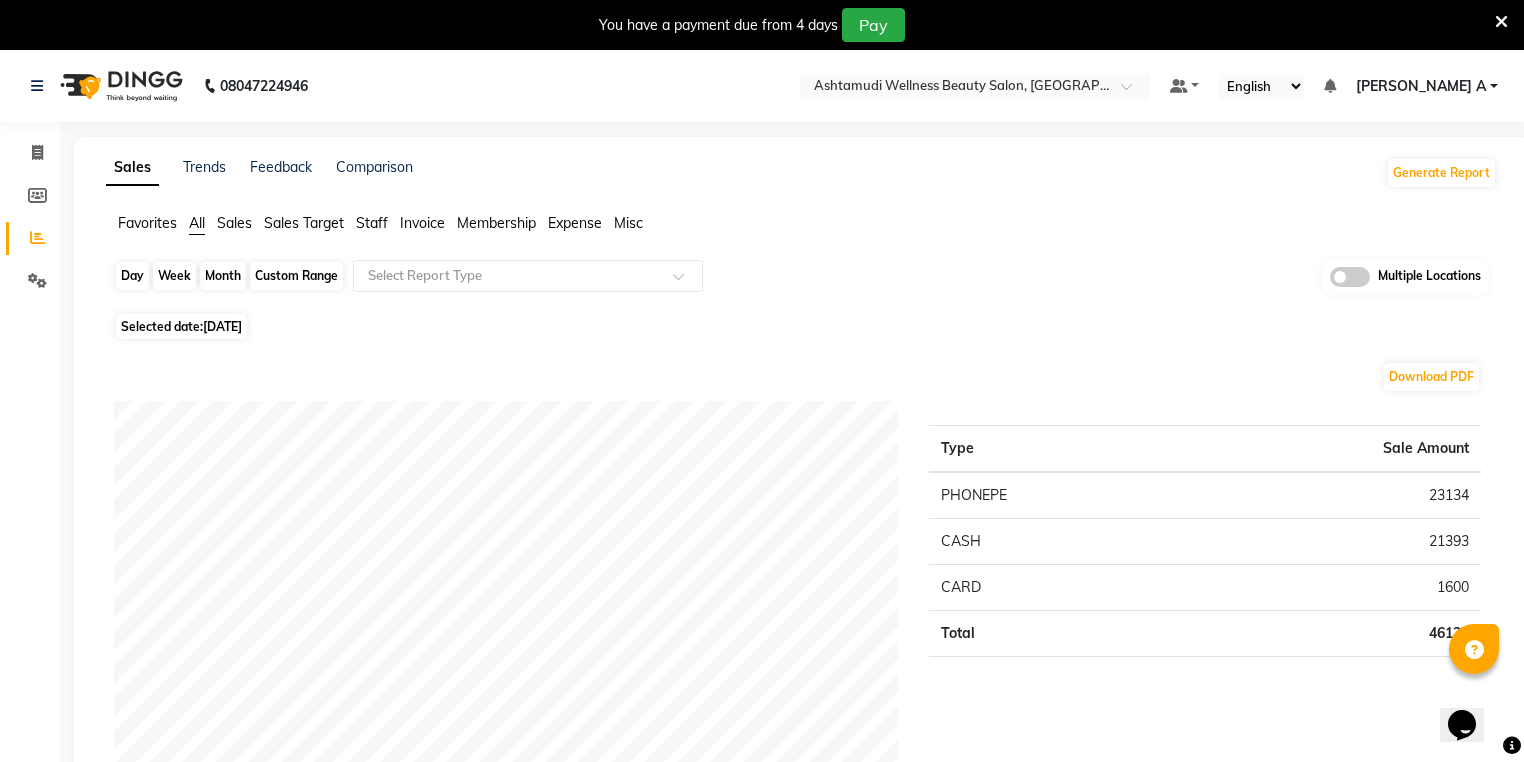 click on "Day" 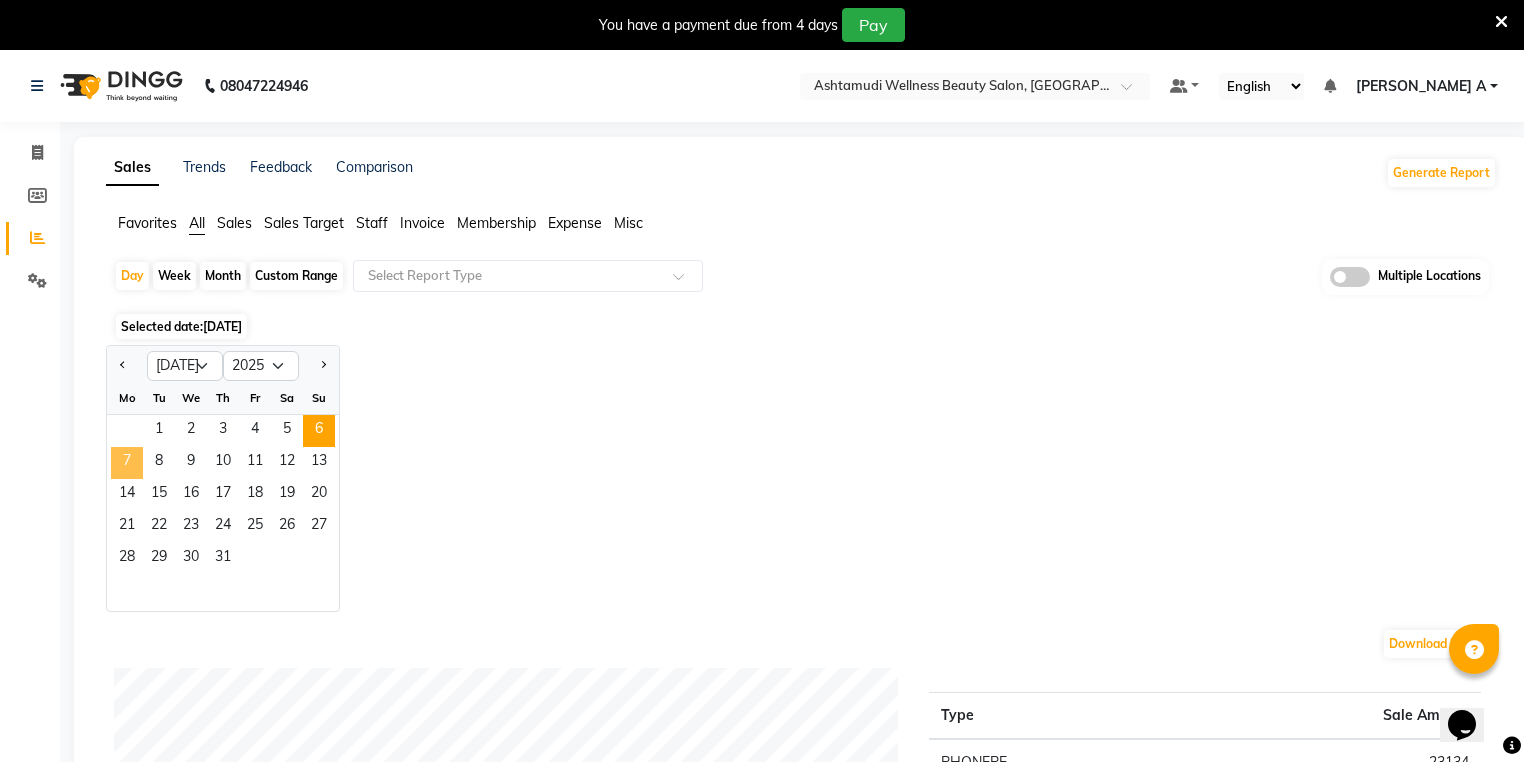 click on "7" 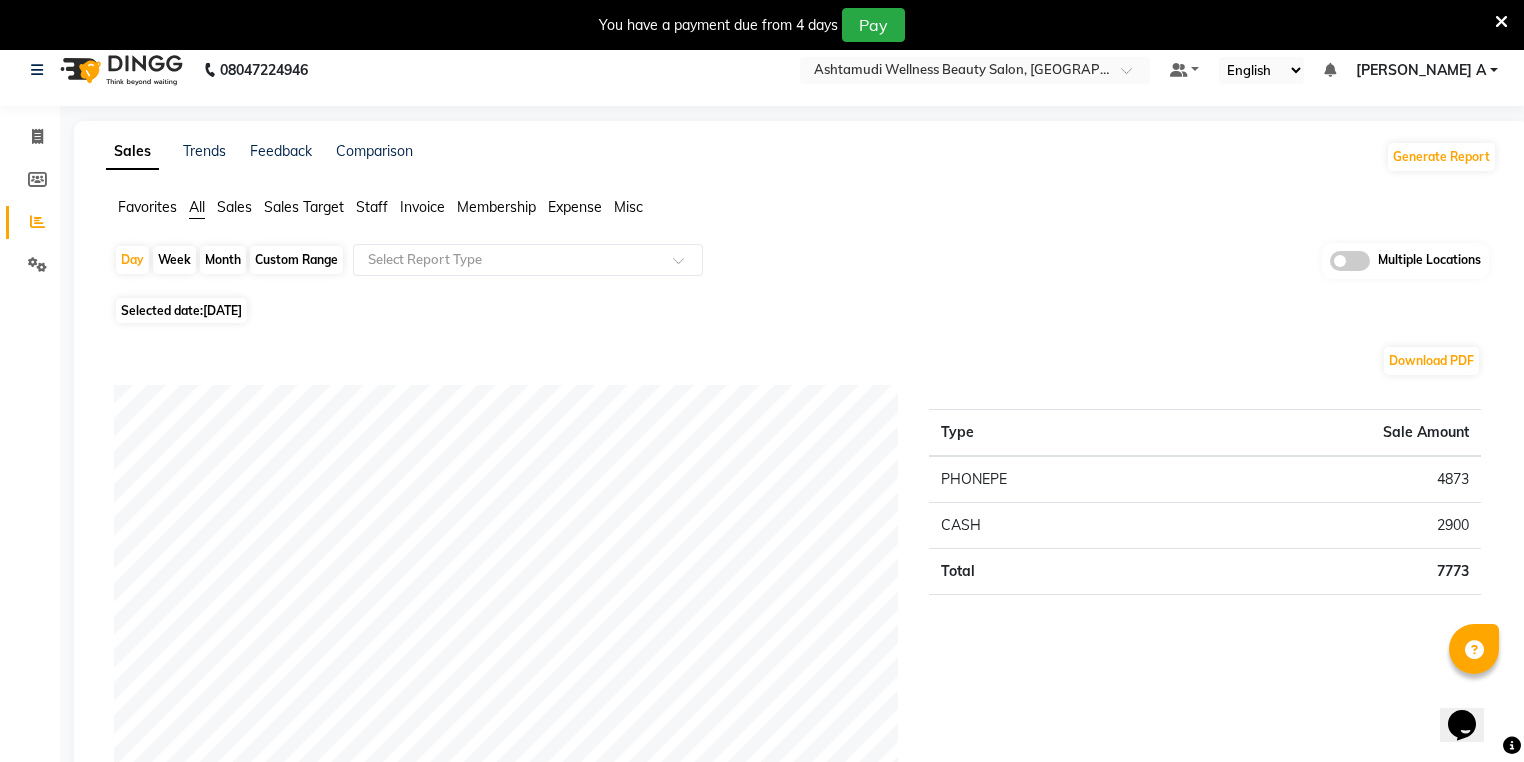 scroll, scrollTop: 0, scrollLeft: 0, axis: both 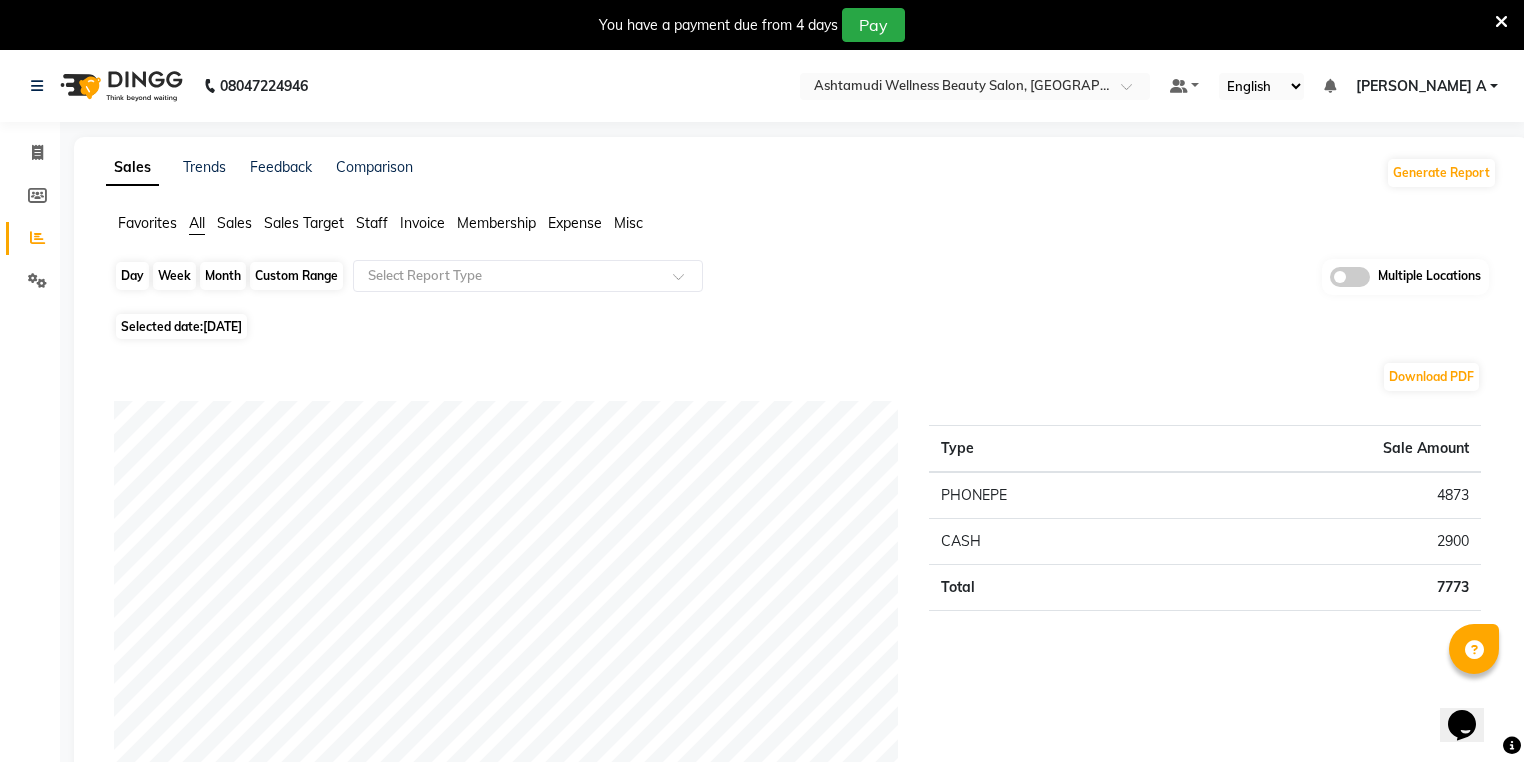 click on "Day" 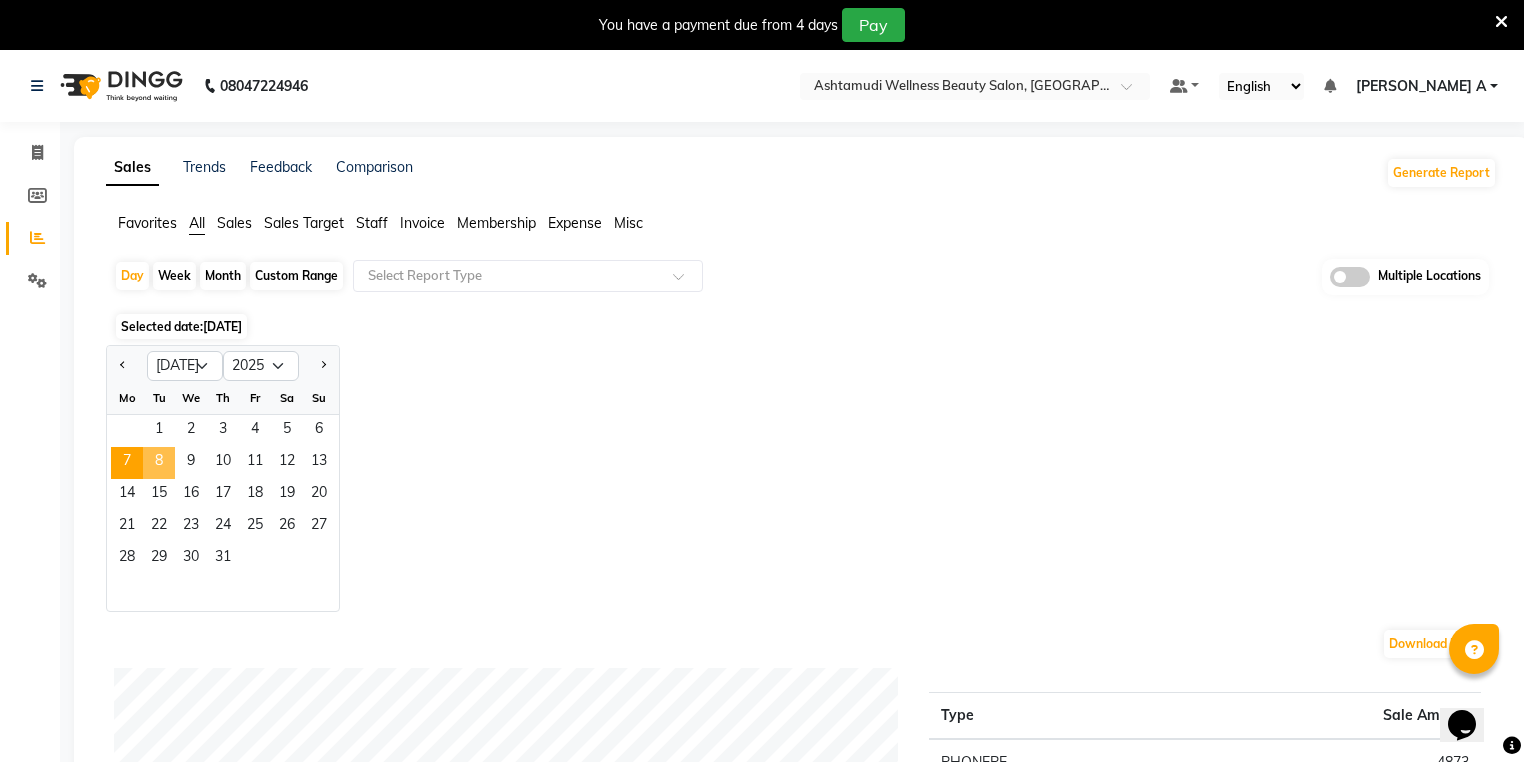 click on "8" 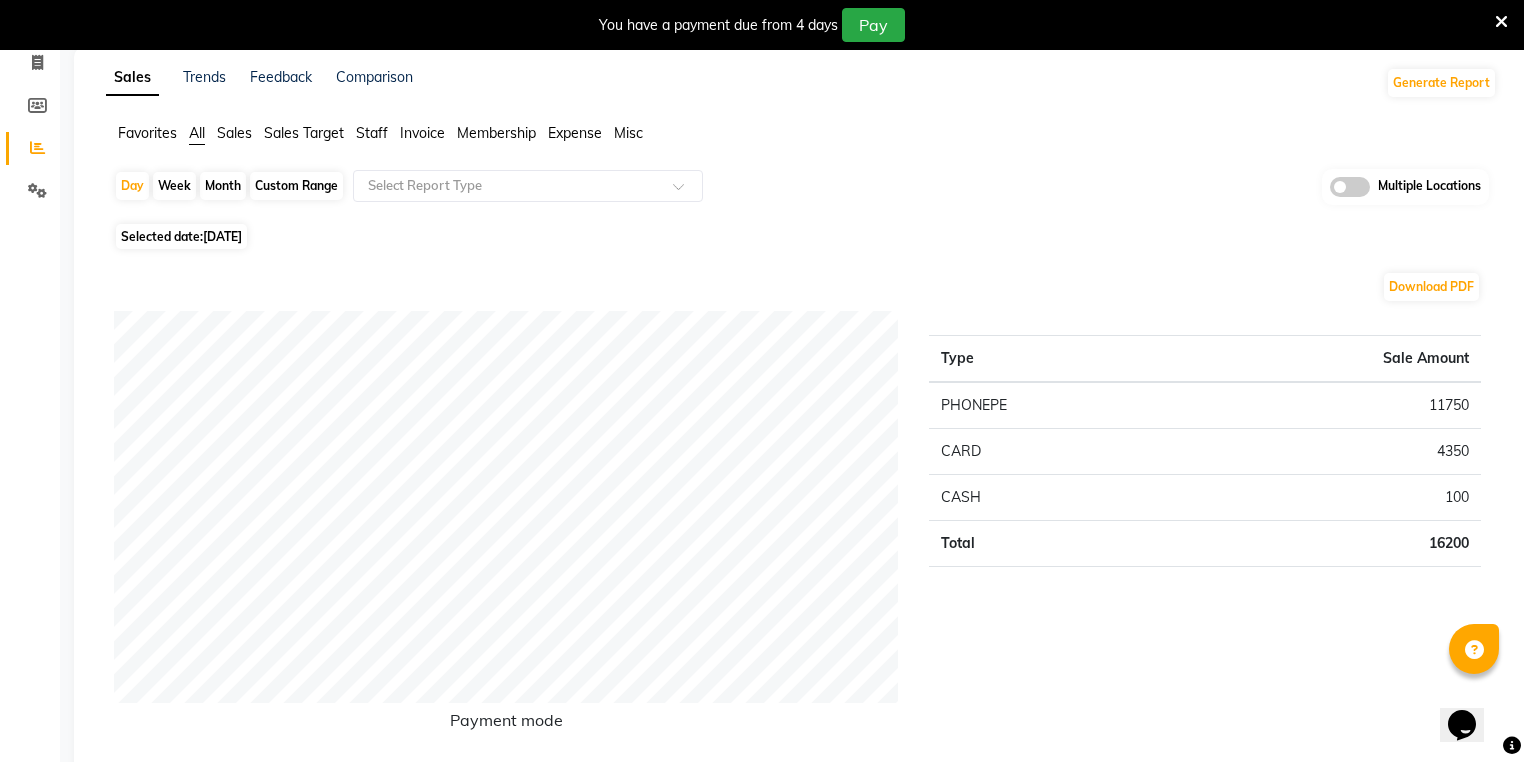 scroll, scrollTop: 0, scrollLeft: 0, axis: both 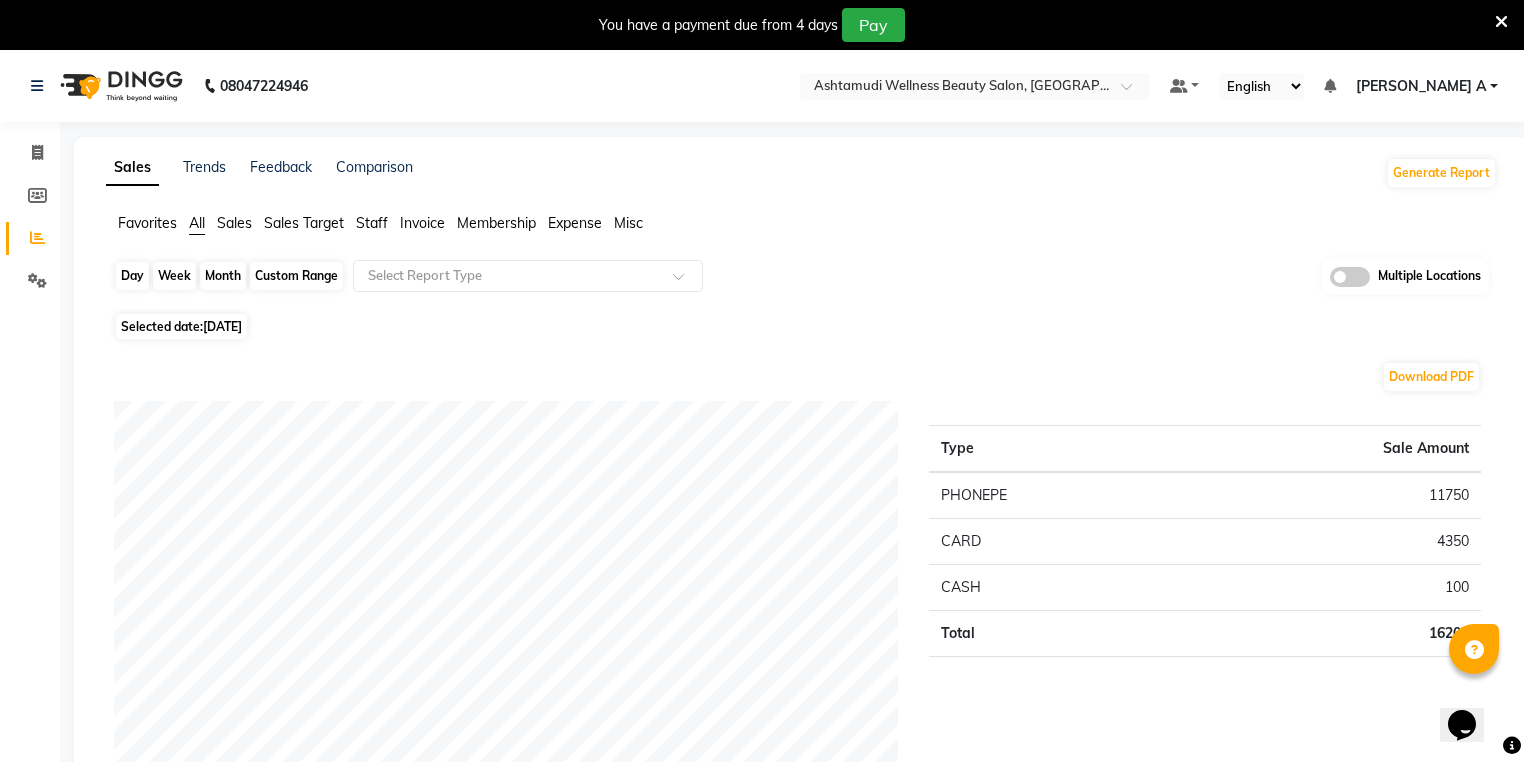 click on "Day" 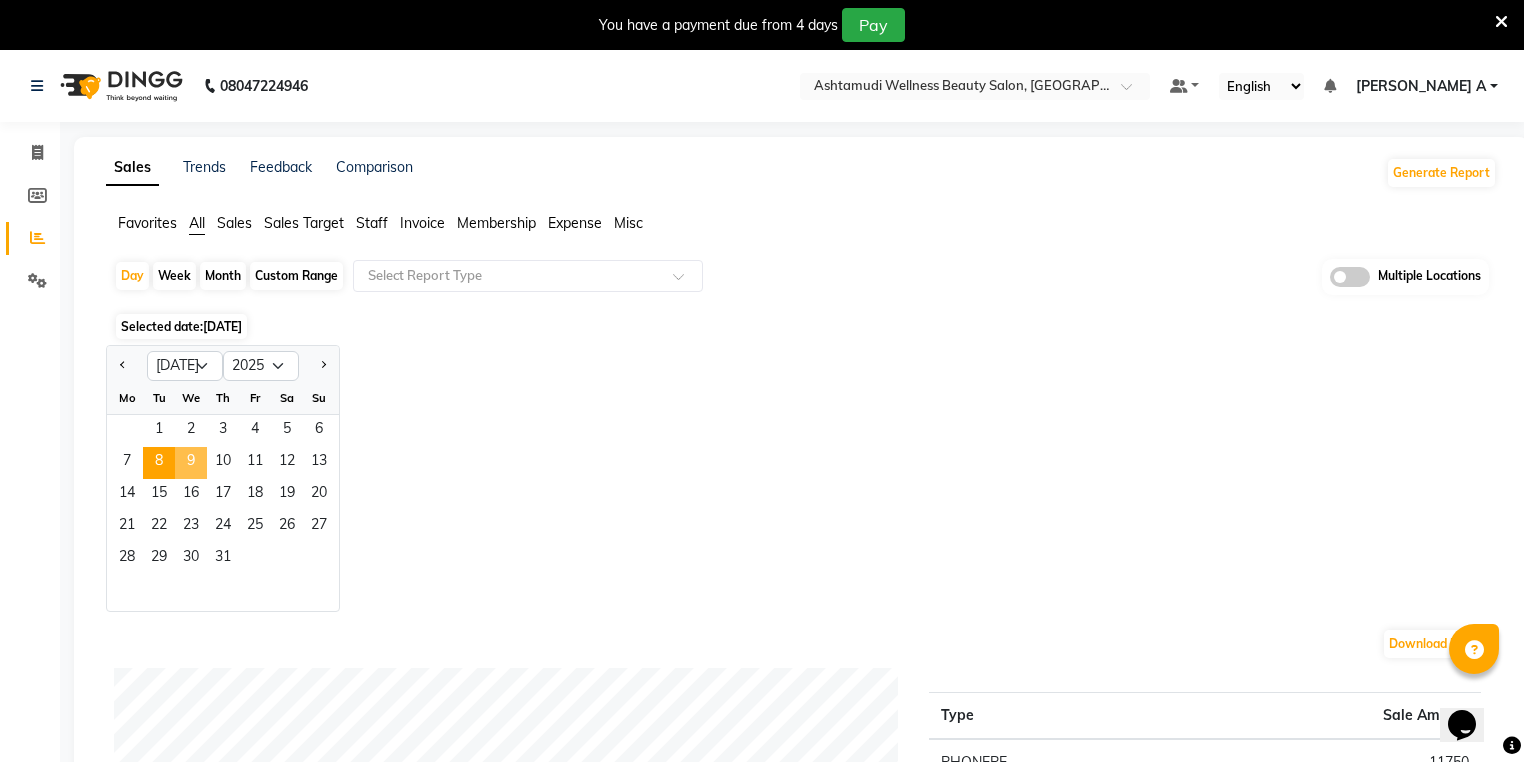 click on "9" 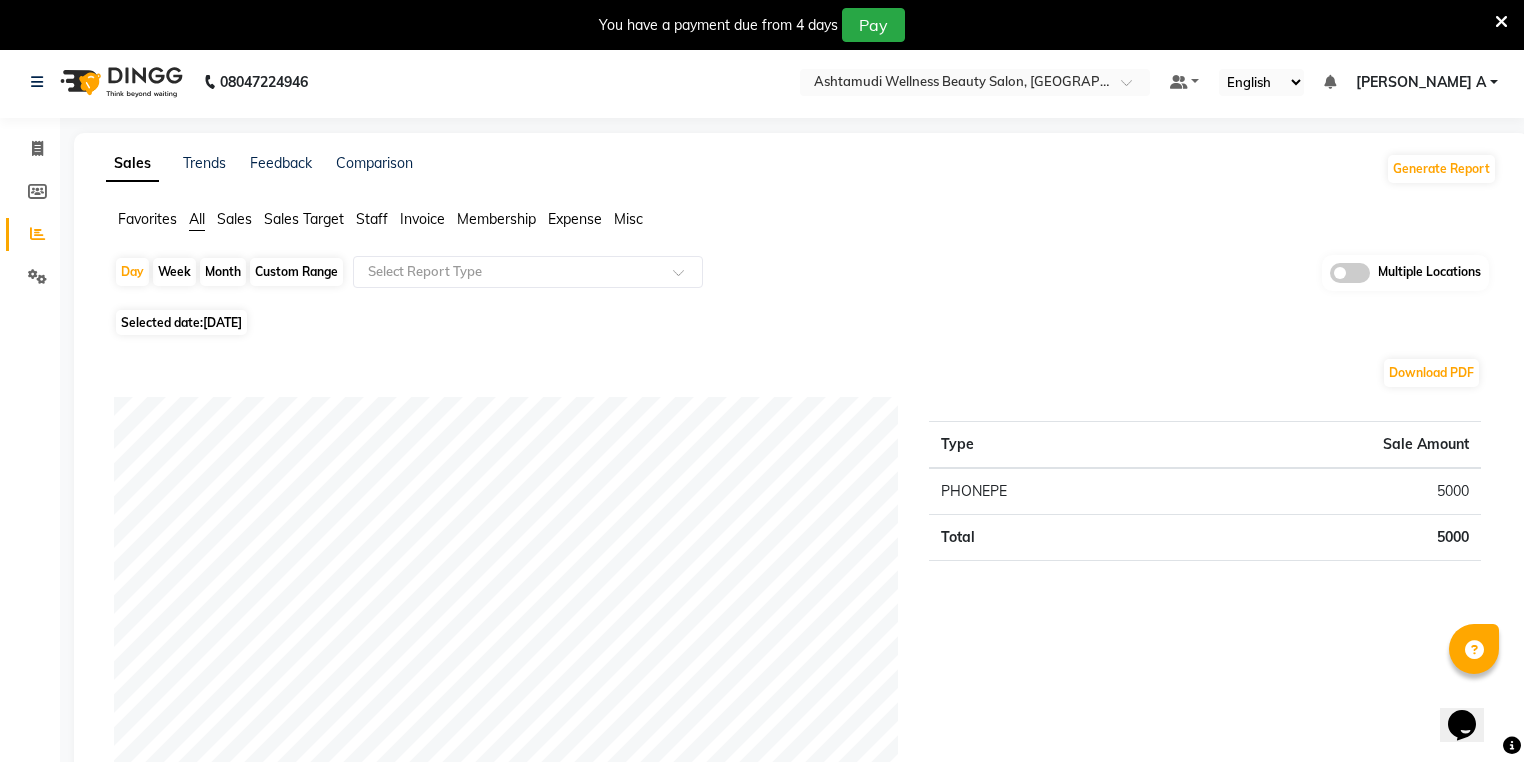 scroll, scrollTop: 0, scrollLeft: 0, axis: both 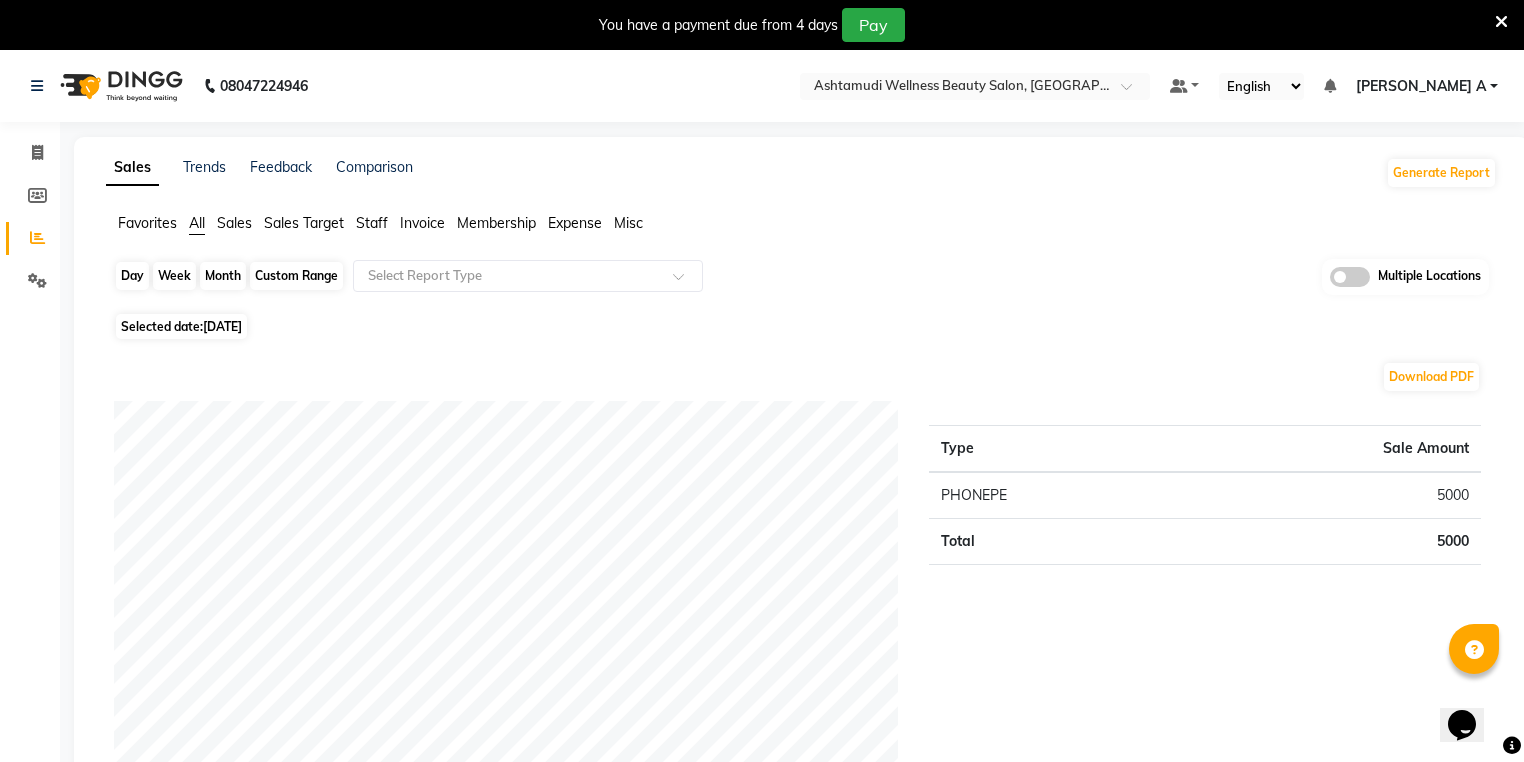 click on "Day" 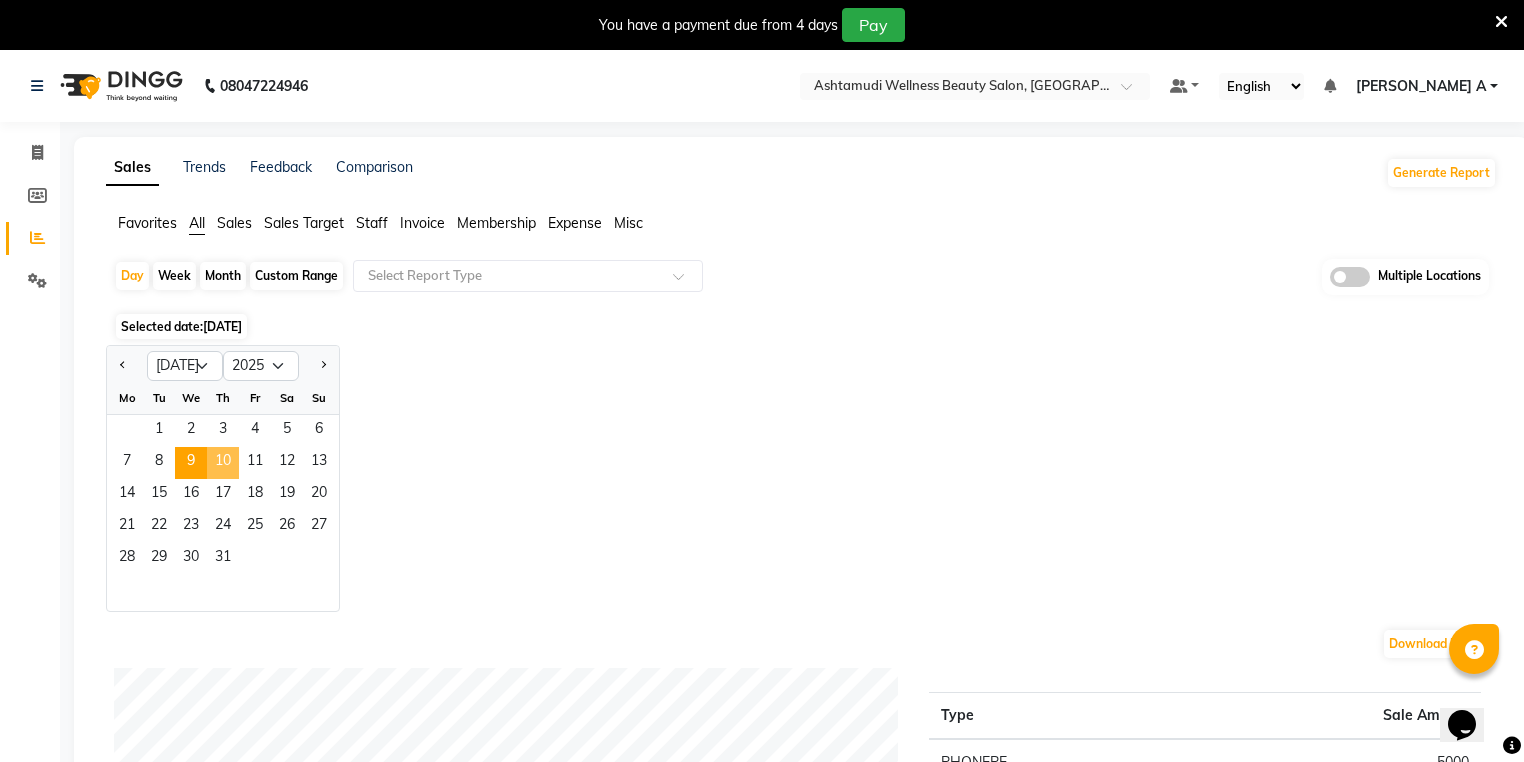 drag, startPoint x: 240, startPoint y: 457, endPoint x: 230, endPoint y: 465, distance: 12.806249 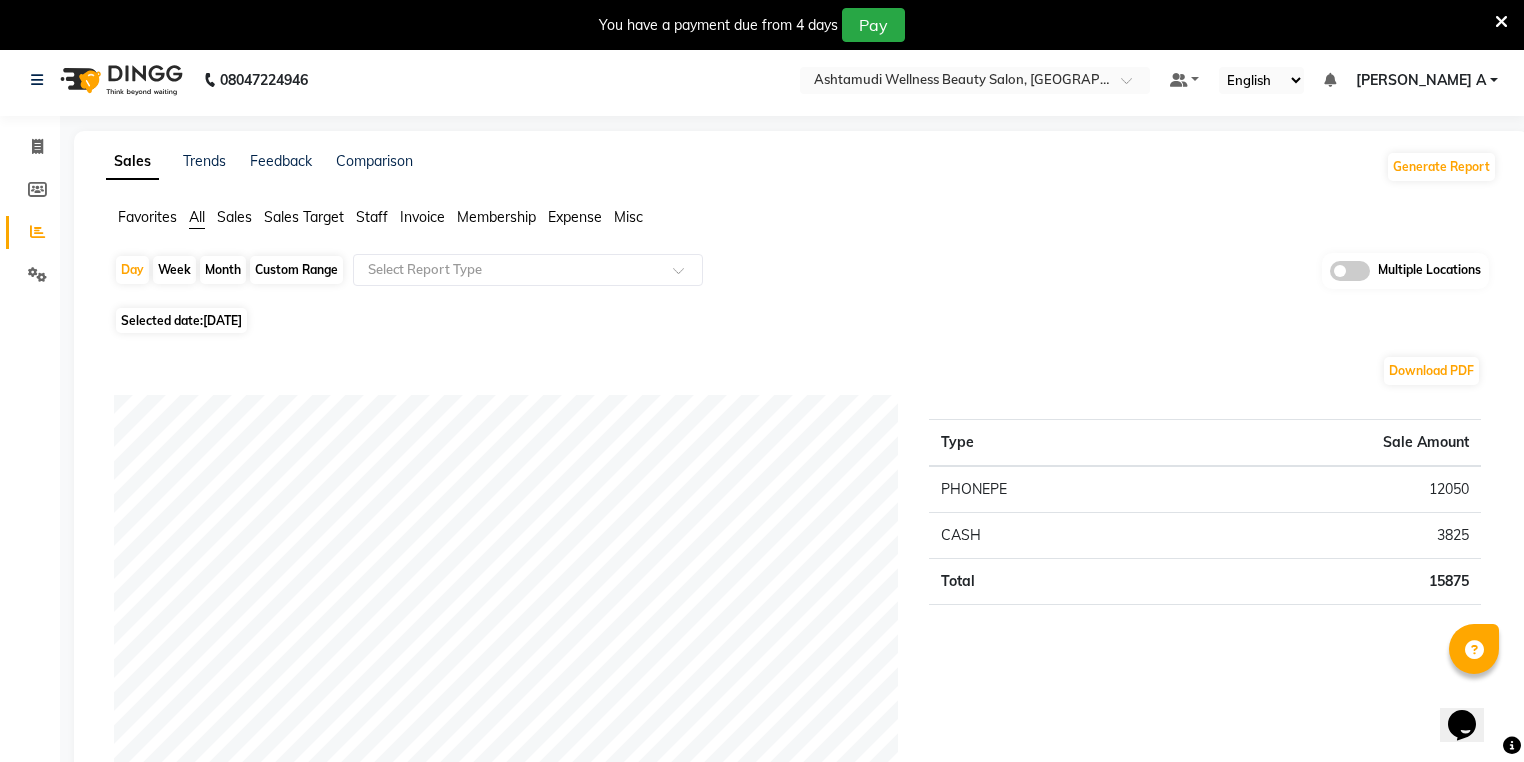 scroll, scrollTop: 0, scrollLeft: 0, axis: both 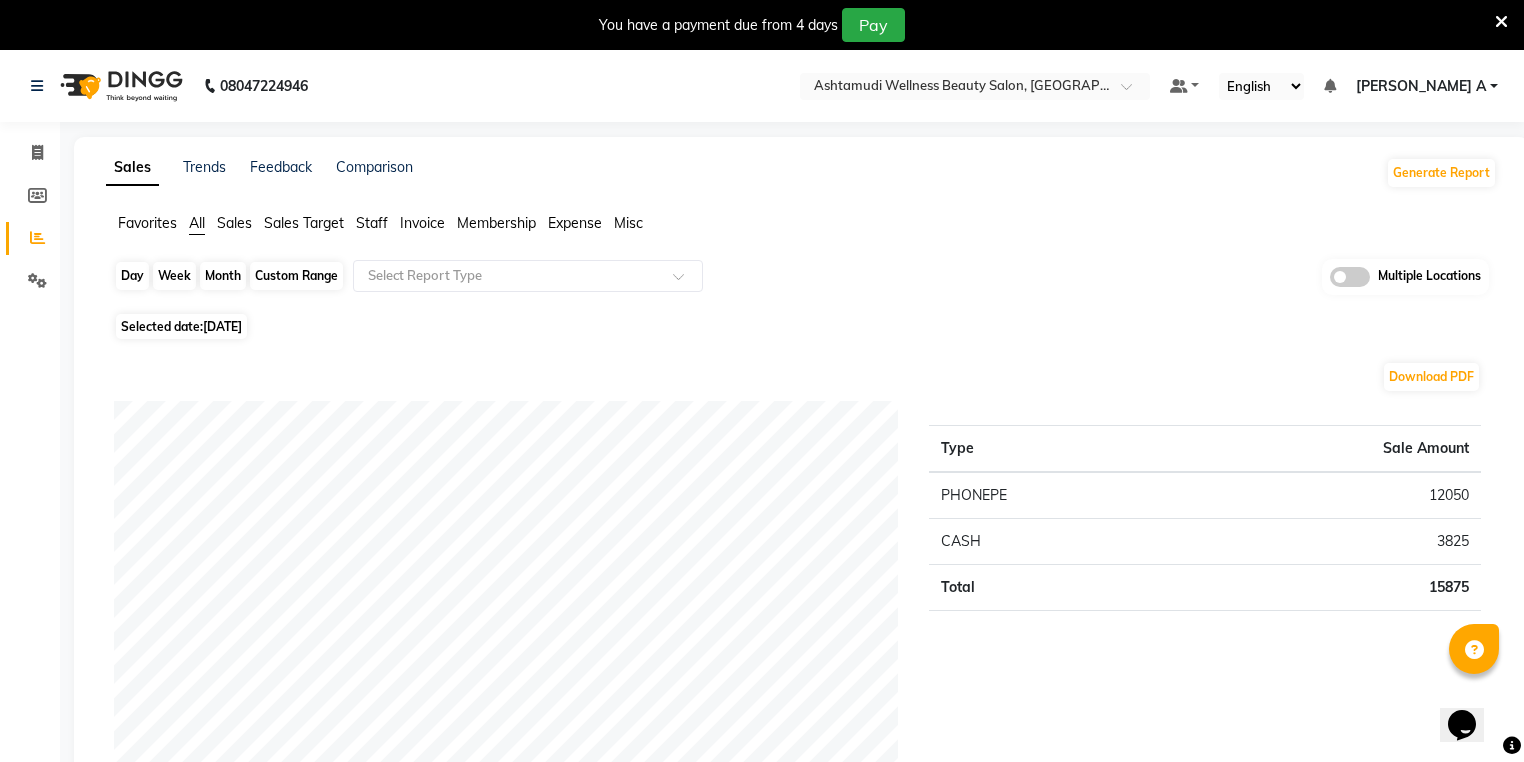 click on "Day" 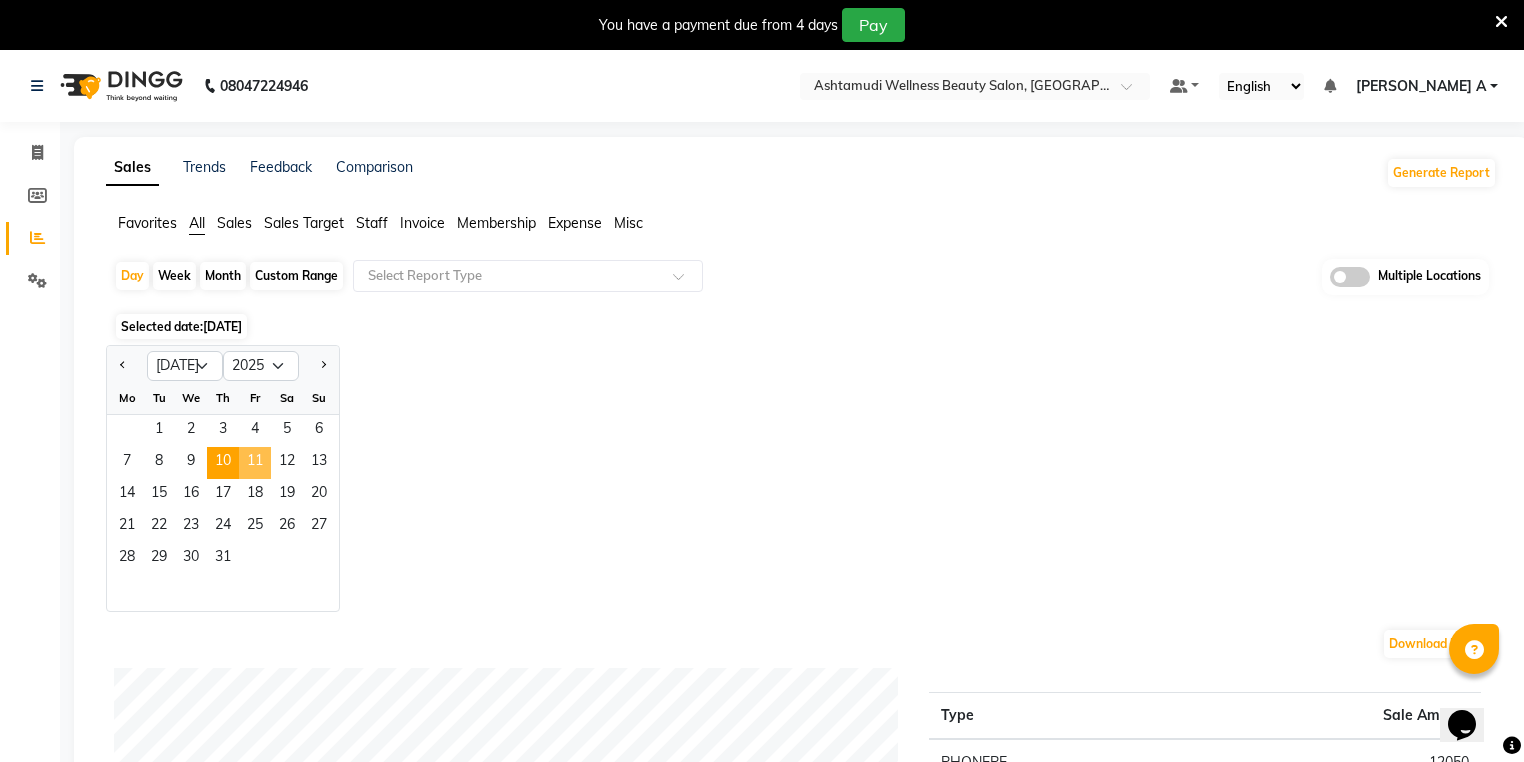 click on "11" 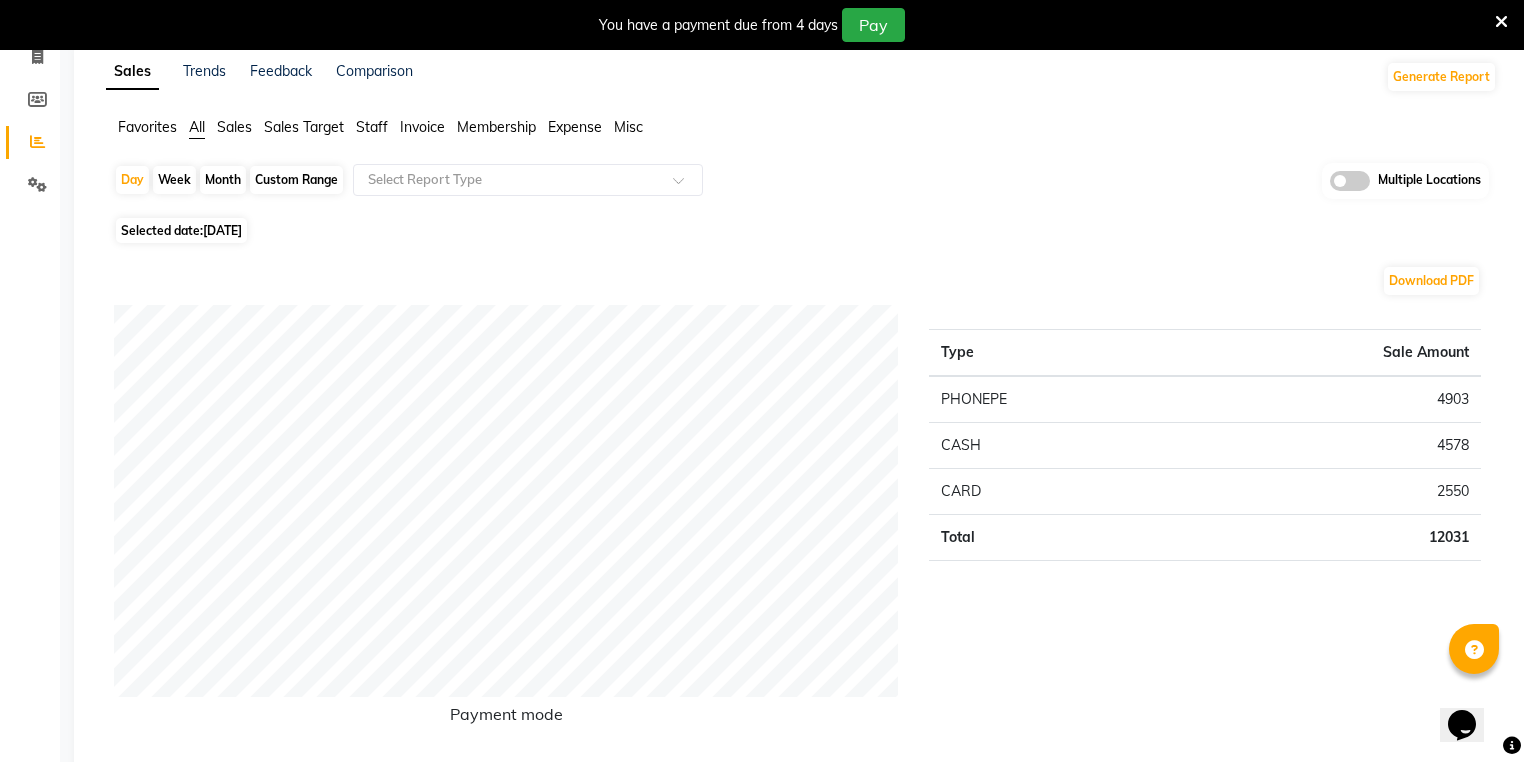 scroll, scrollTop: 0, scrollLeft: 0, axis: both 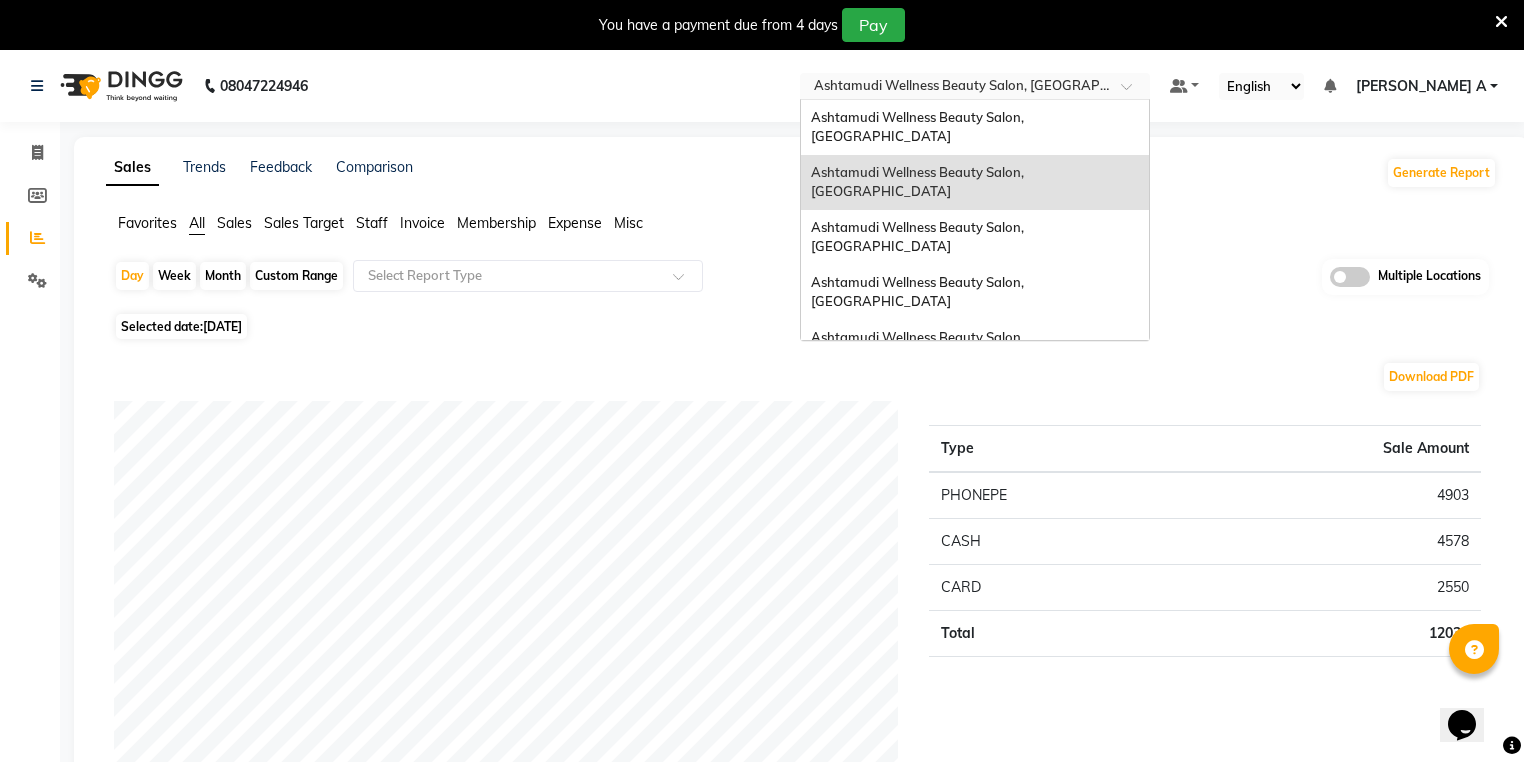 click at bounding box center [955, 88] 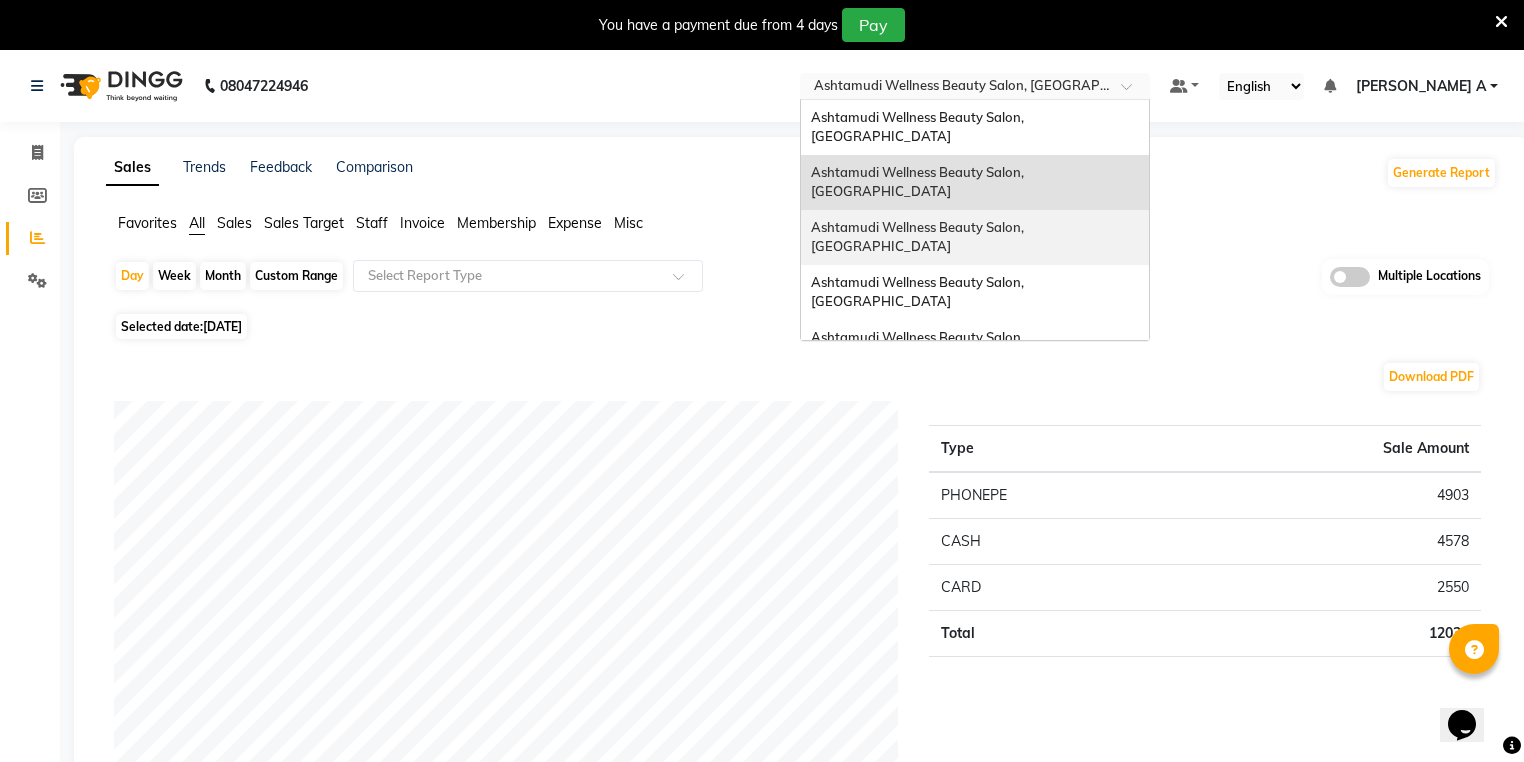 click on "Ashtamudi Wellness Beauty Salon, [GEOGRAPHIC_DATA]" at bounding box center [975, 237] 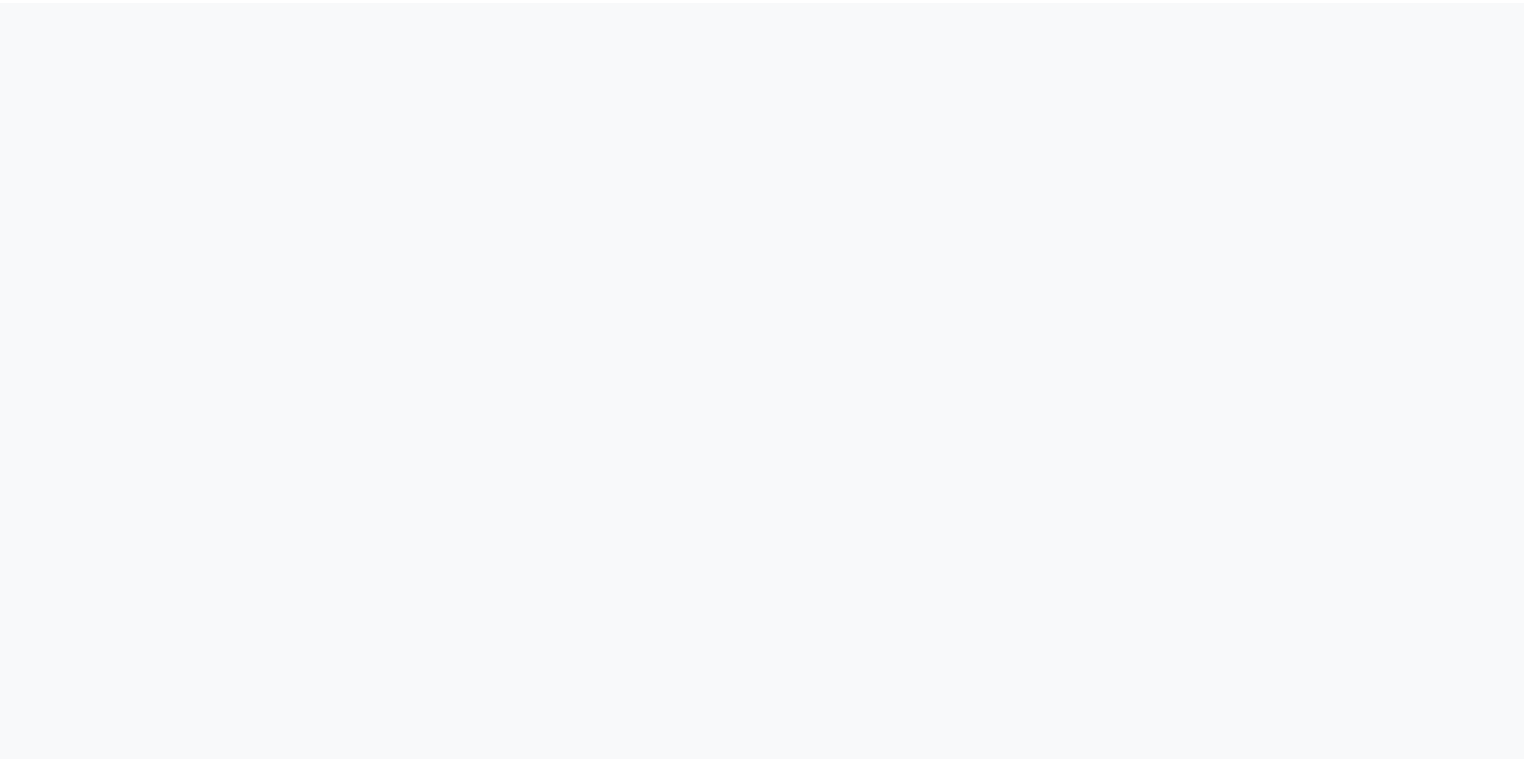 scroll, scrollTop: 0, scrollLeft: 0, axis: both 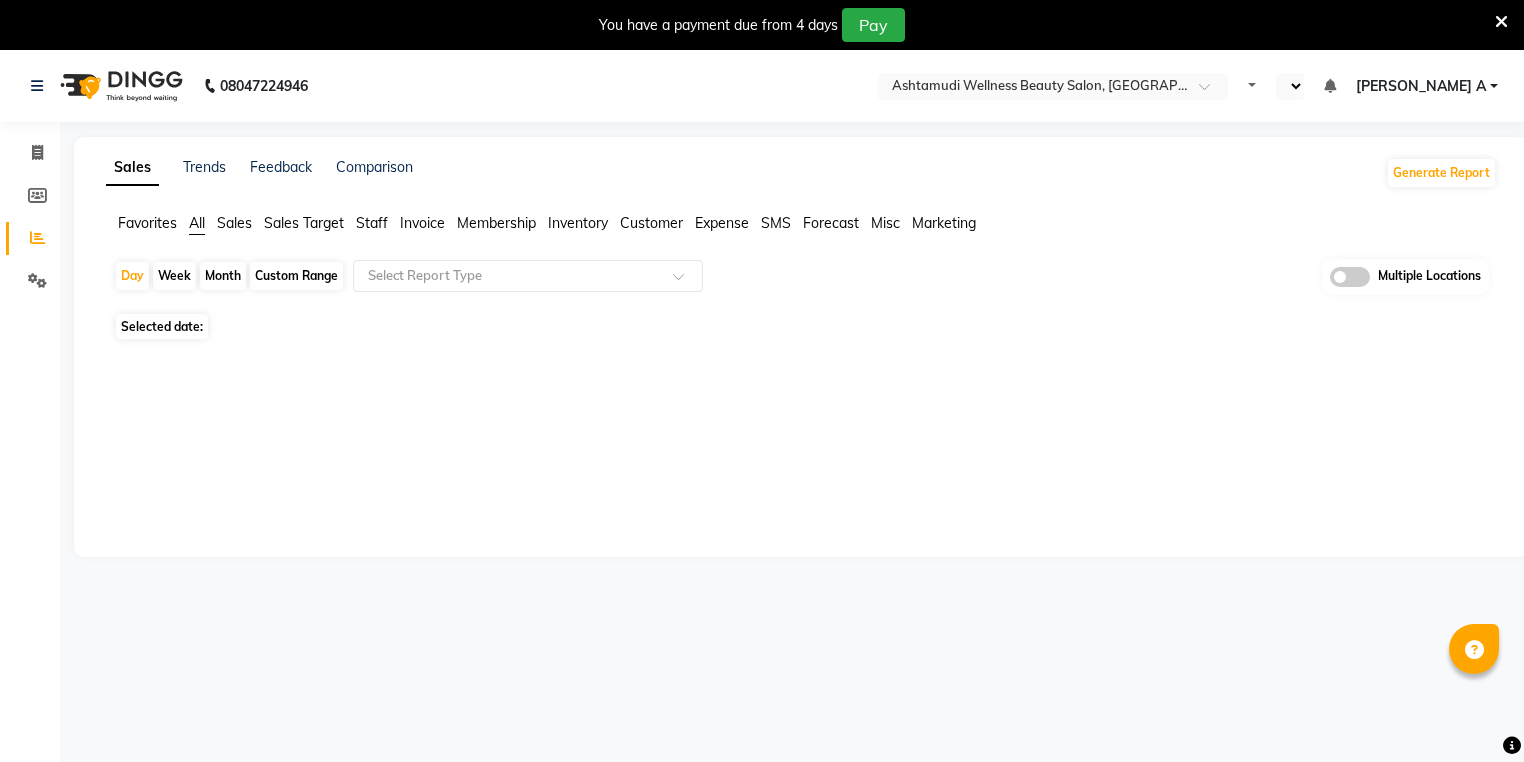 select on "en" 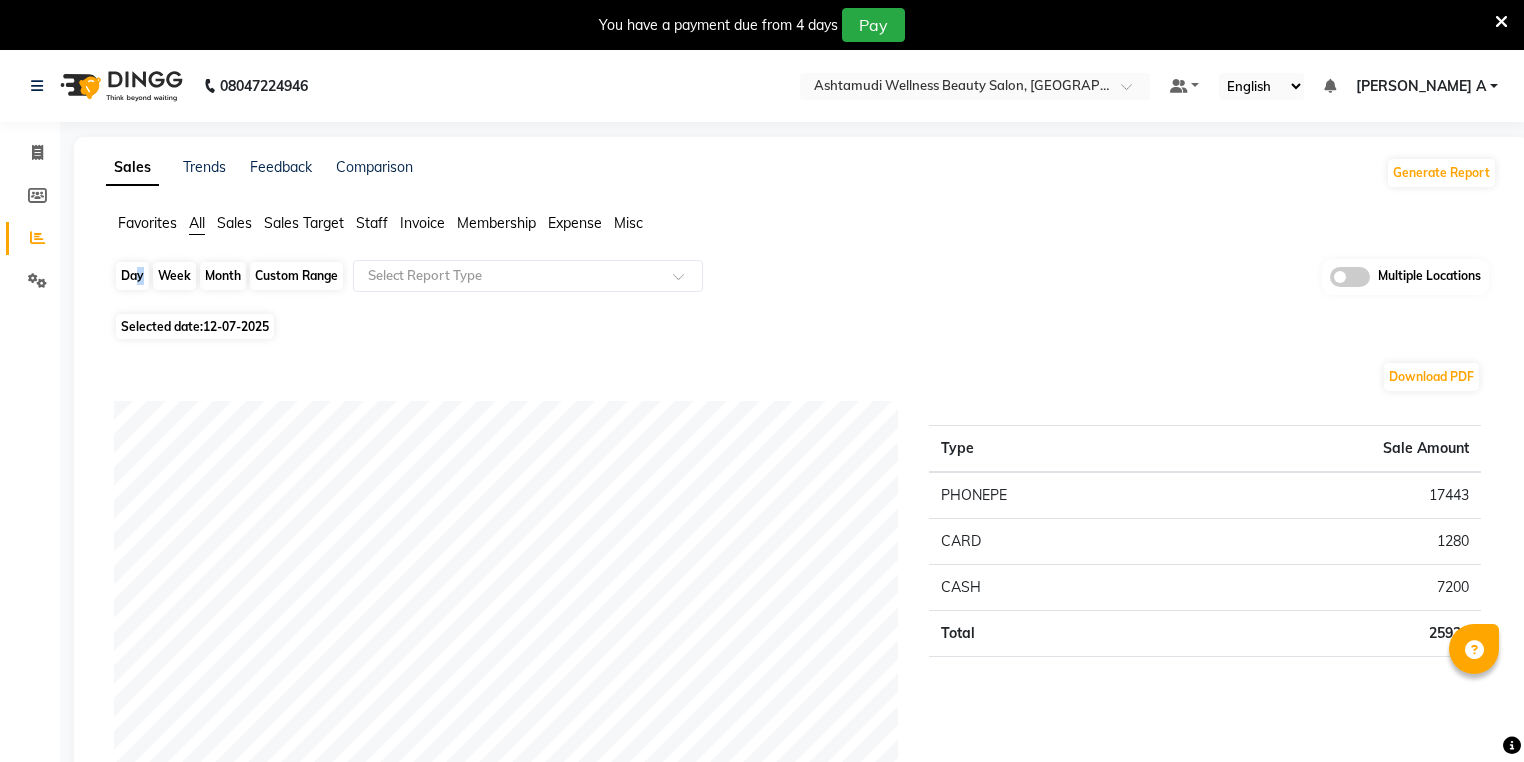 click on "Day" 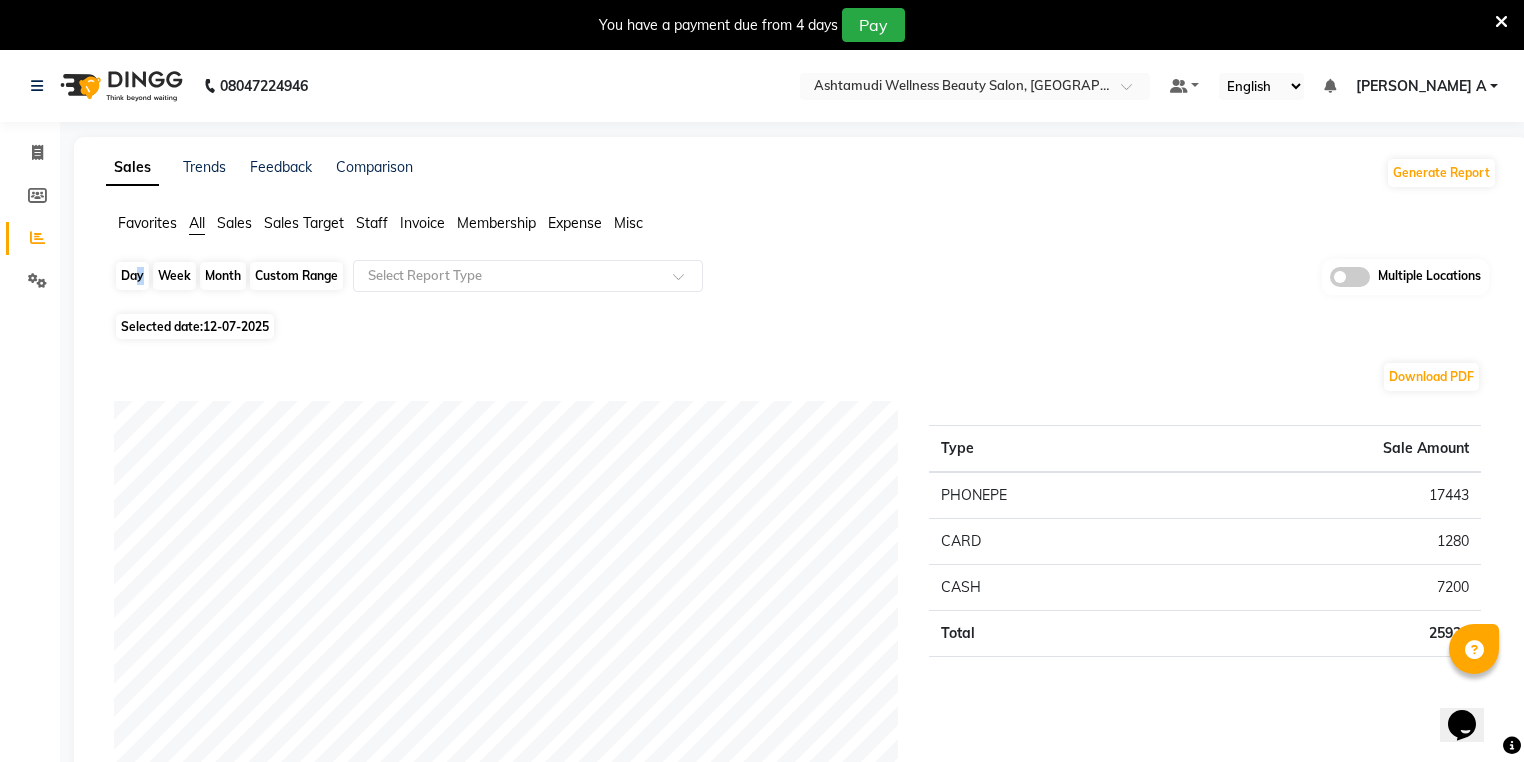 scroll, scrollTop: 0, scrollLeft: 0, axis: both 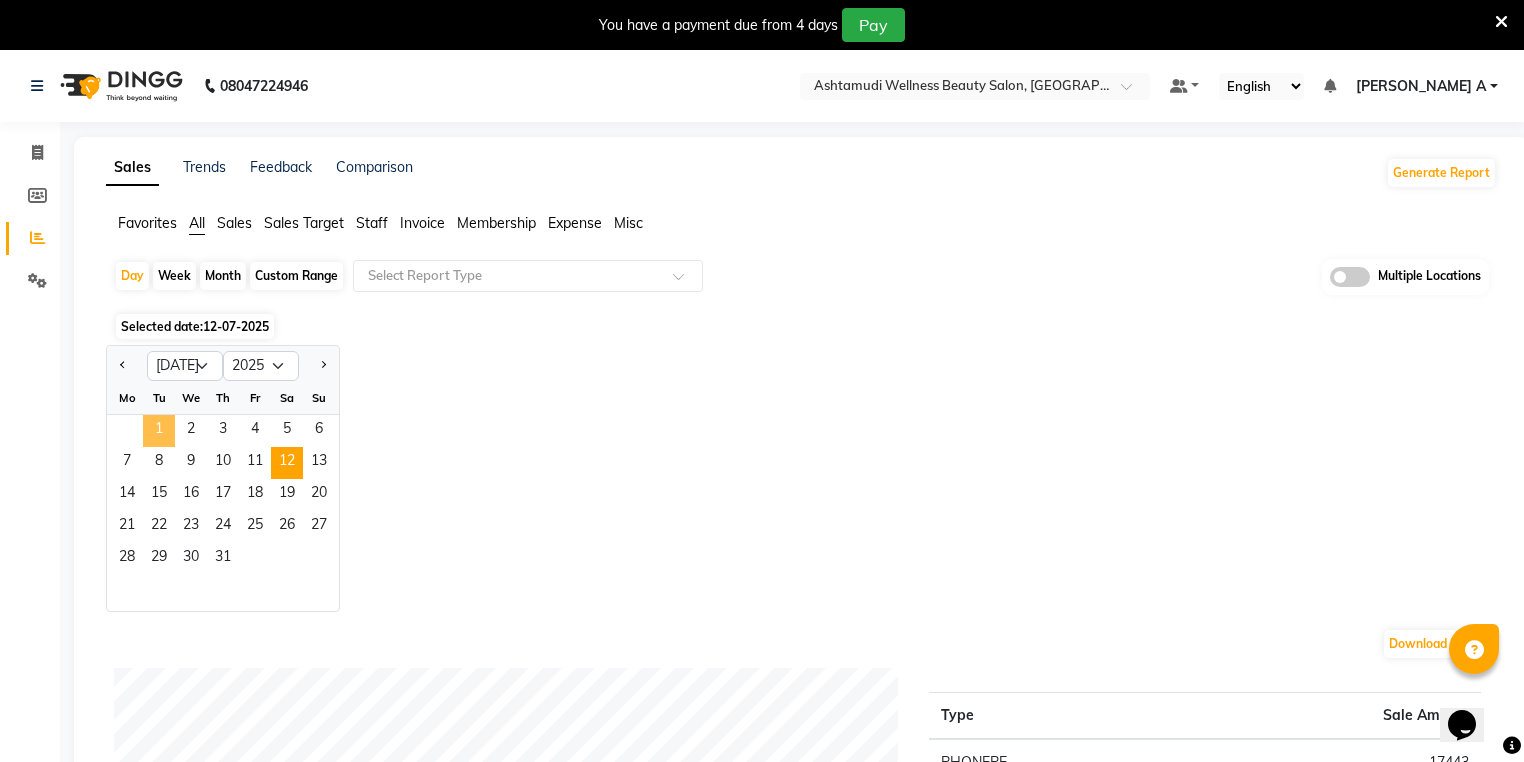 click on "1" 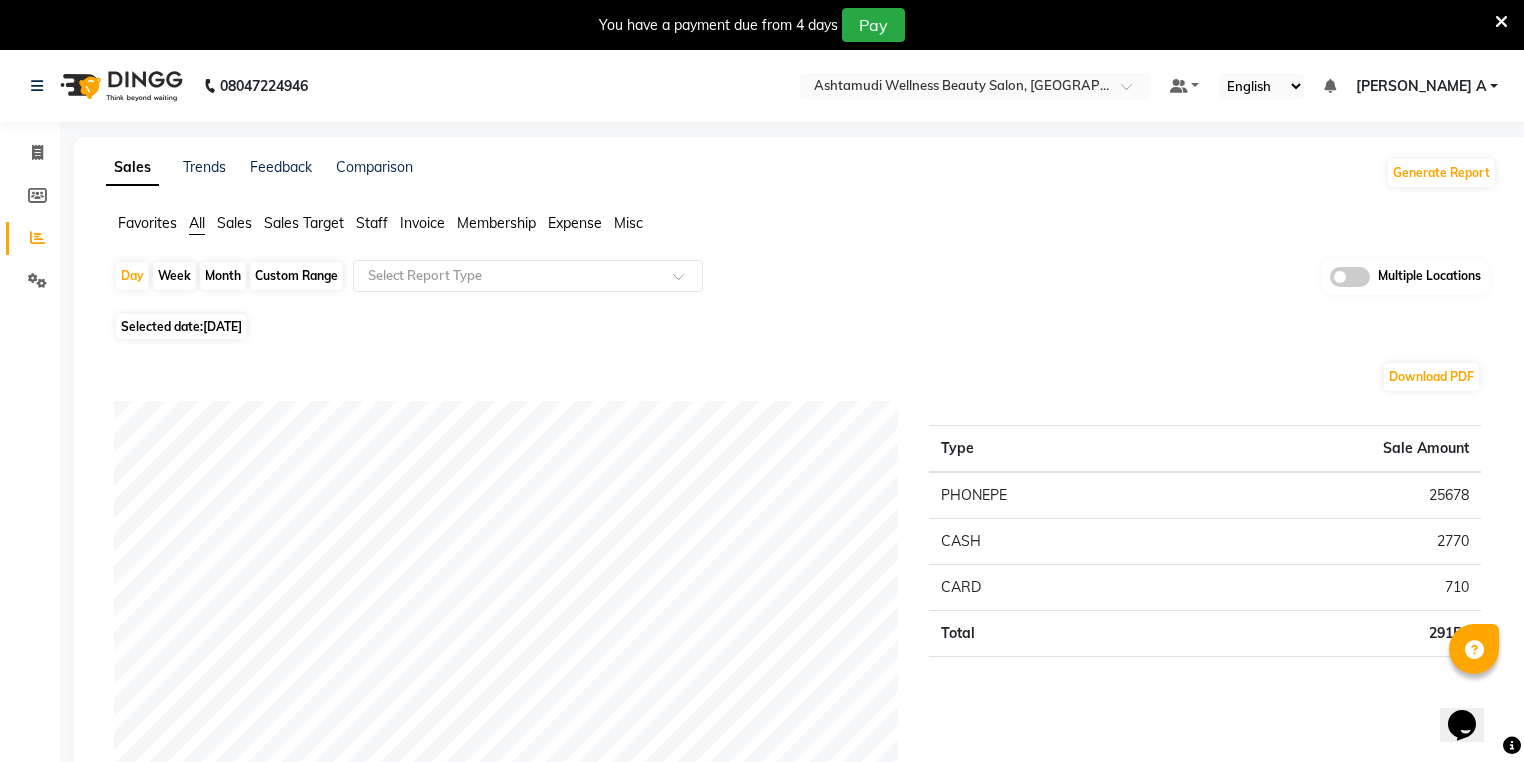 click at bounding box center [1501, 22] 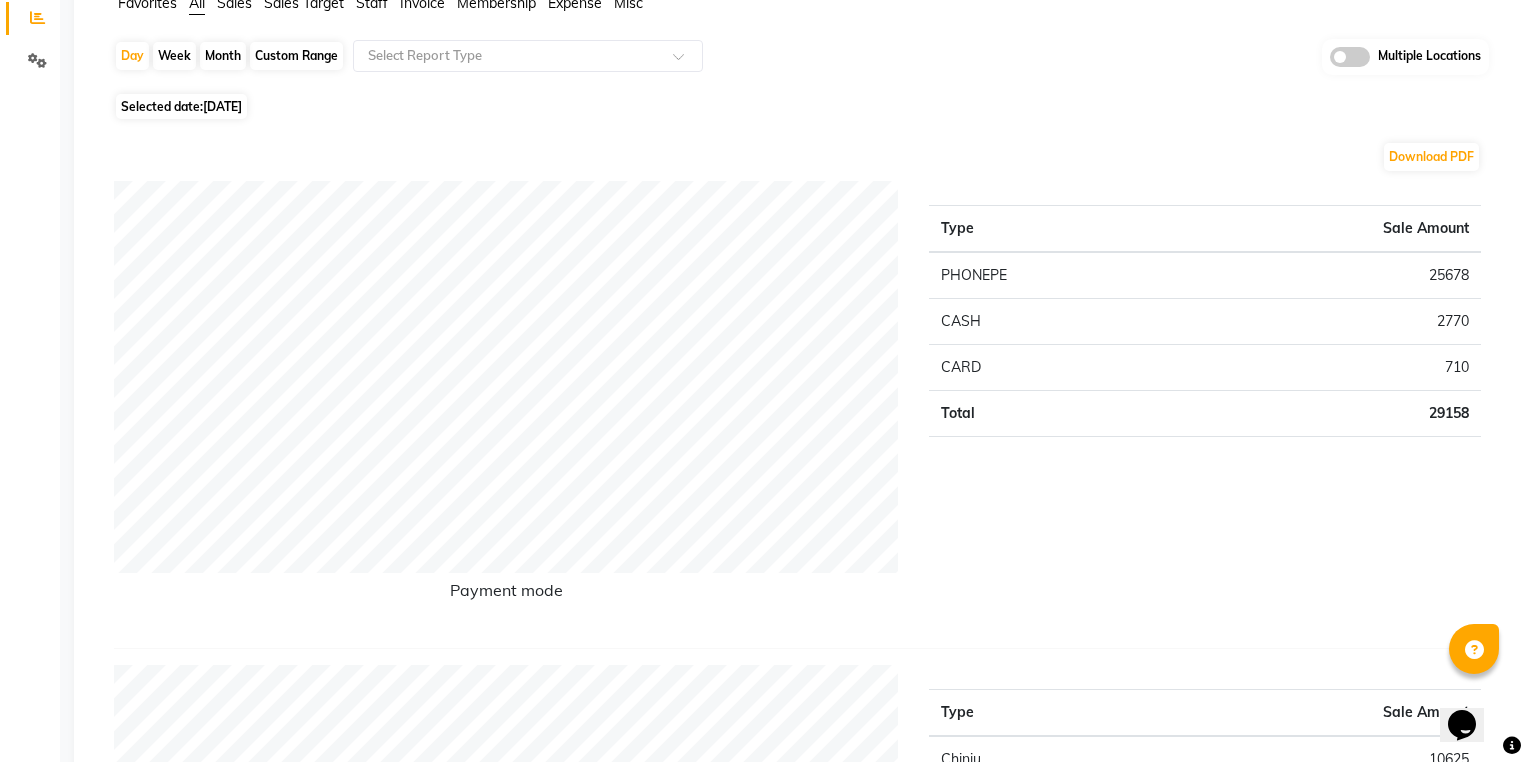scroll, scrollTop: 0, scrollLeft: 0, axis: both 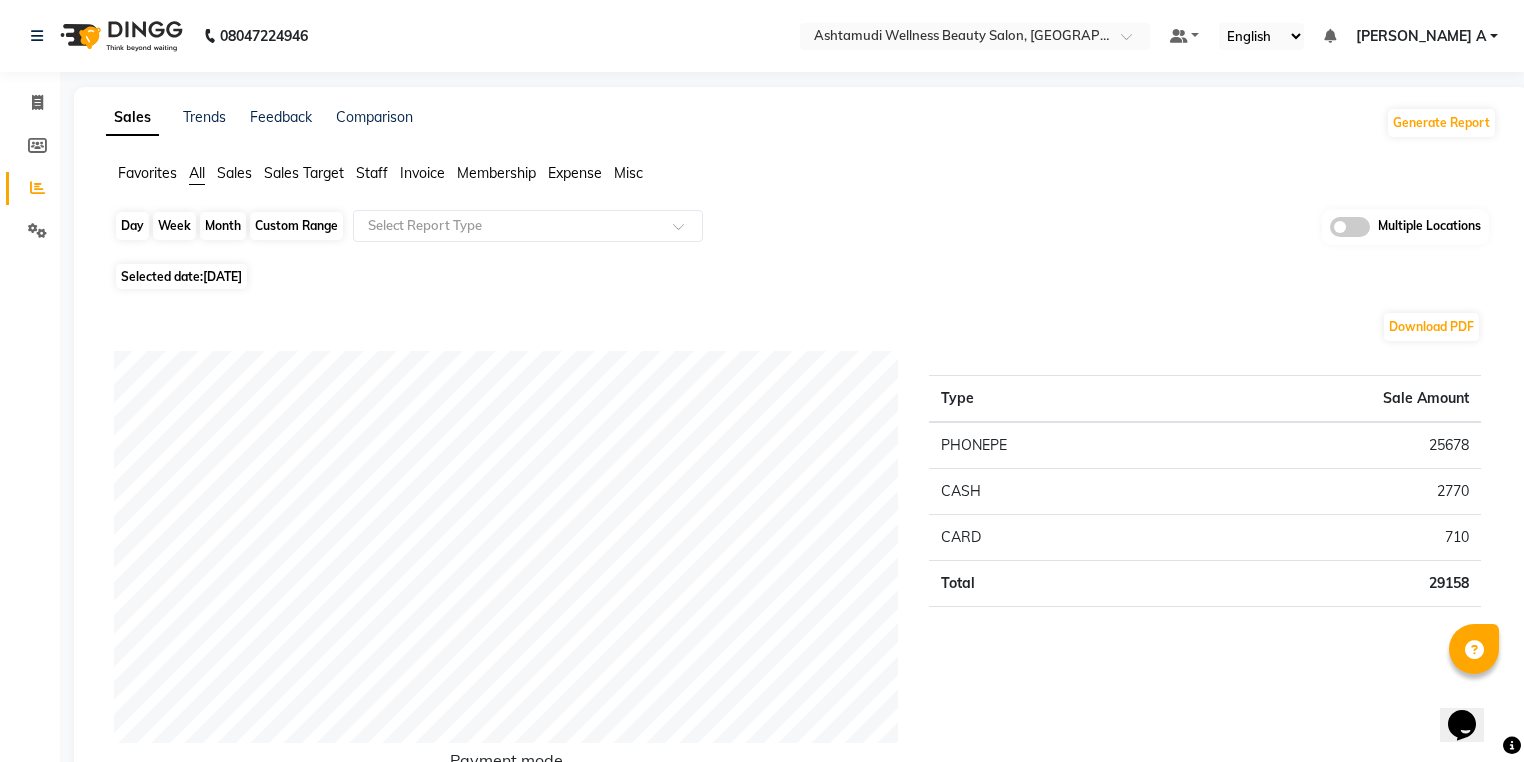 click on "Day" 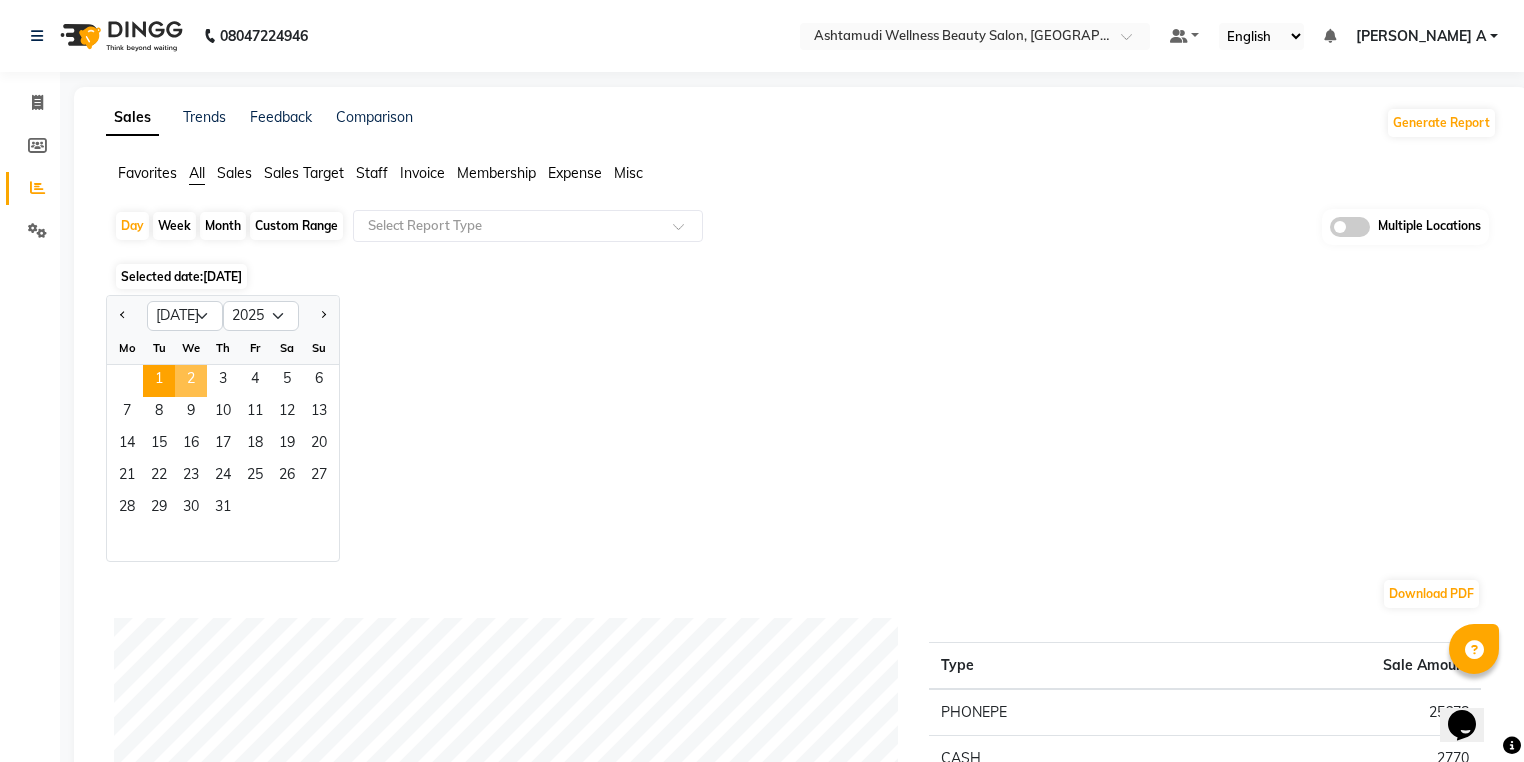 click on "2" 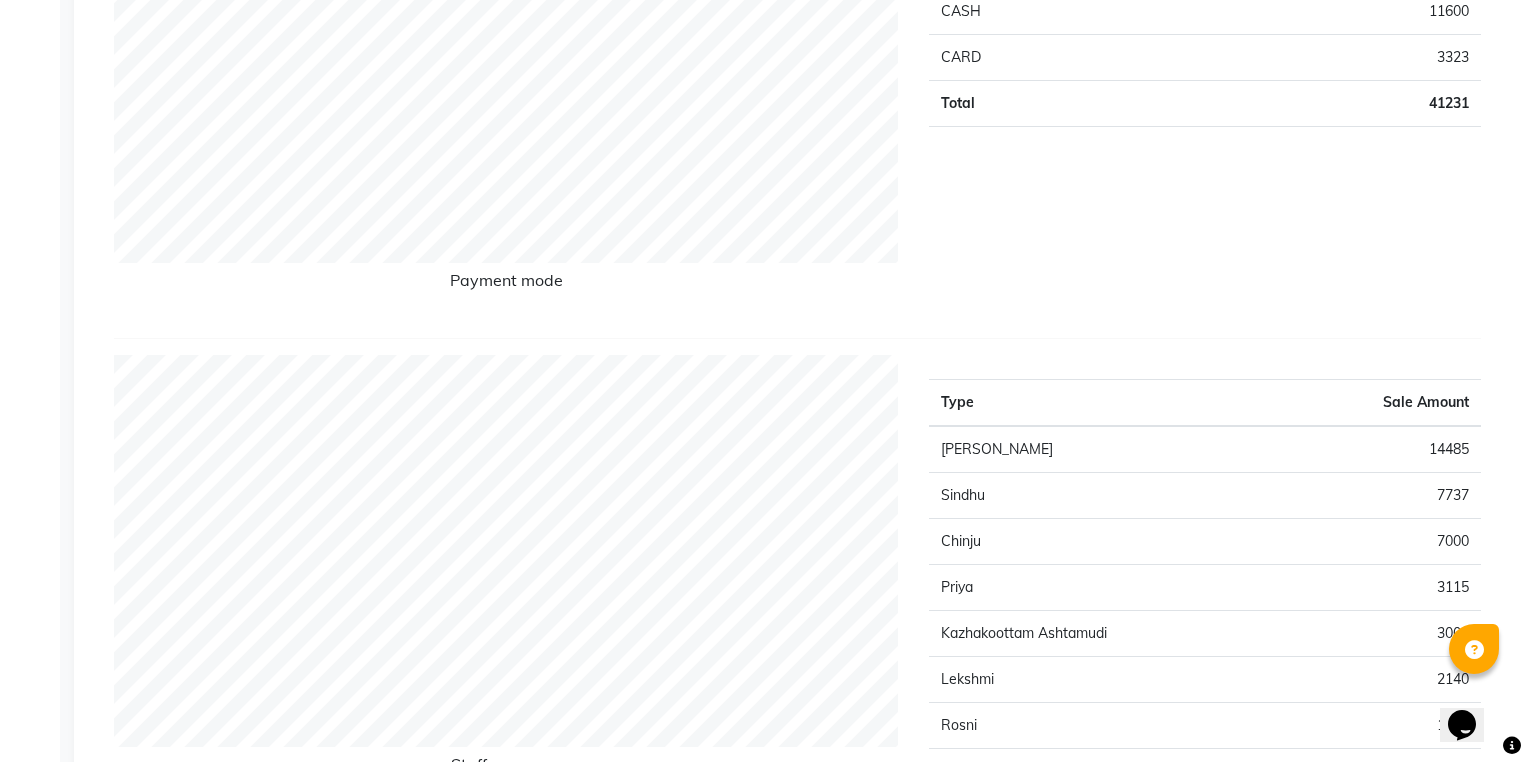 scroll, scrollTop: 80, scrollLeft: 0, axis: vertical 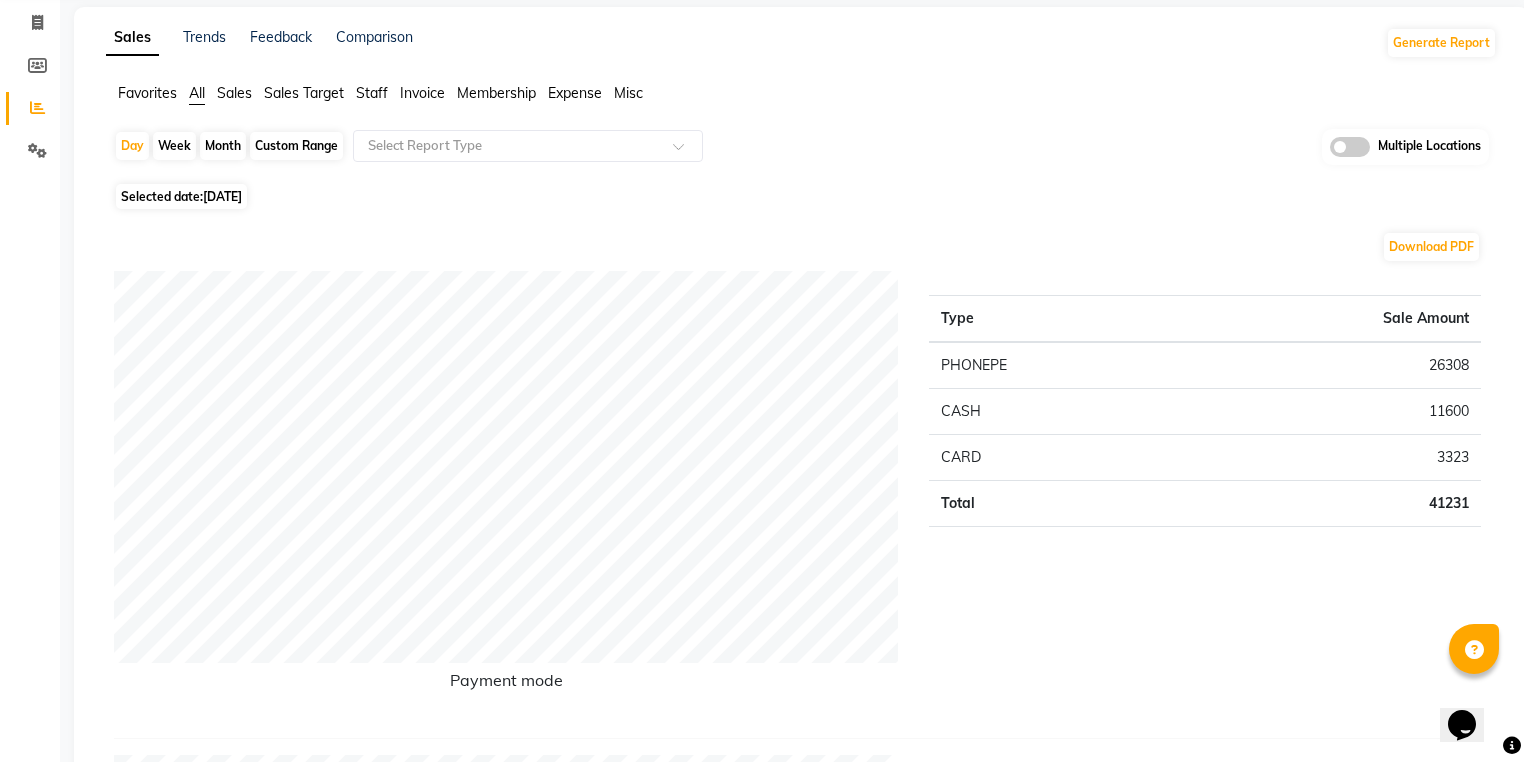 click on "Day   Week   Month   Custom Range  Select Report Type Multiple Locations" 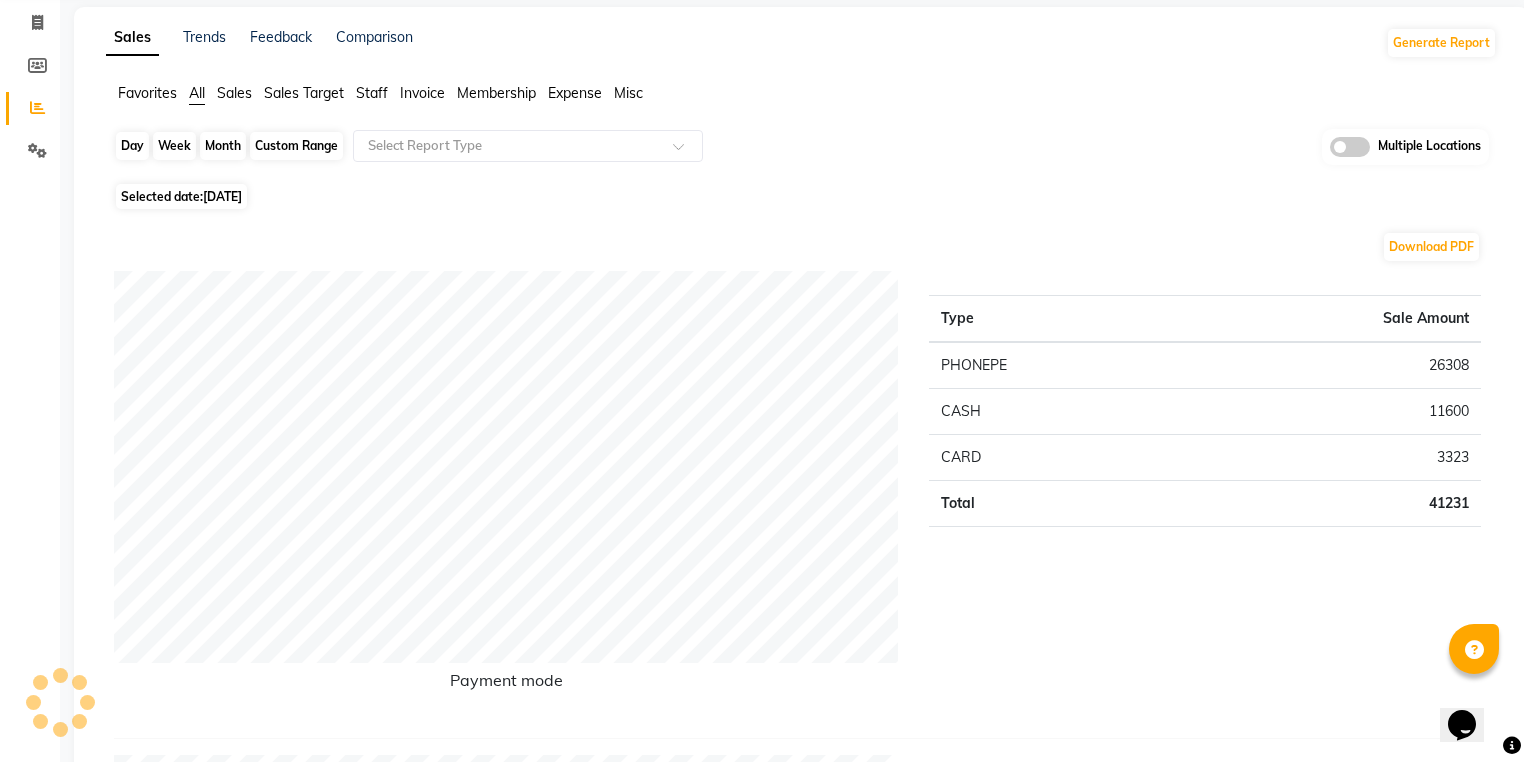 click on "Day" 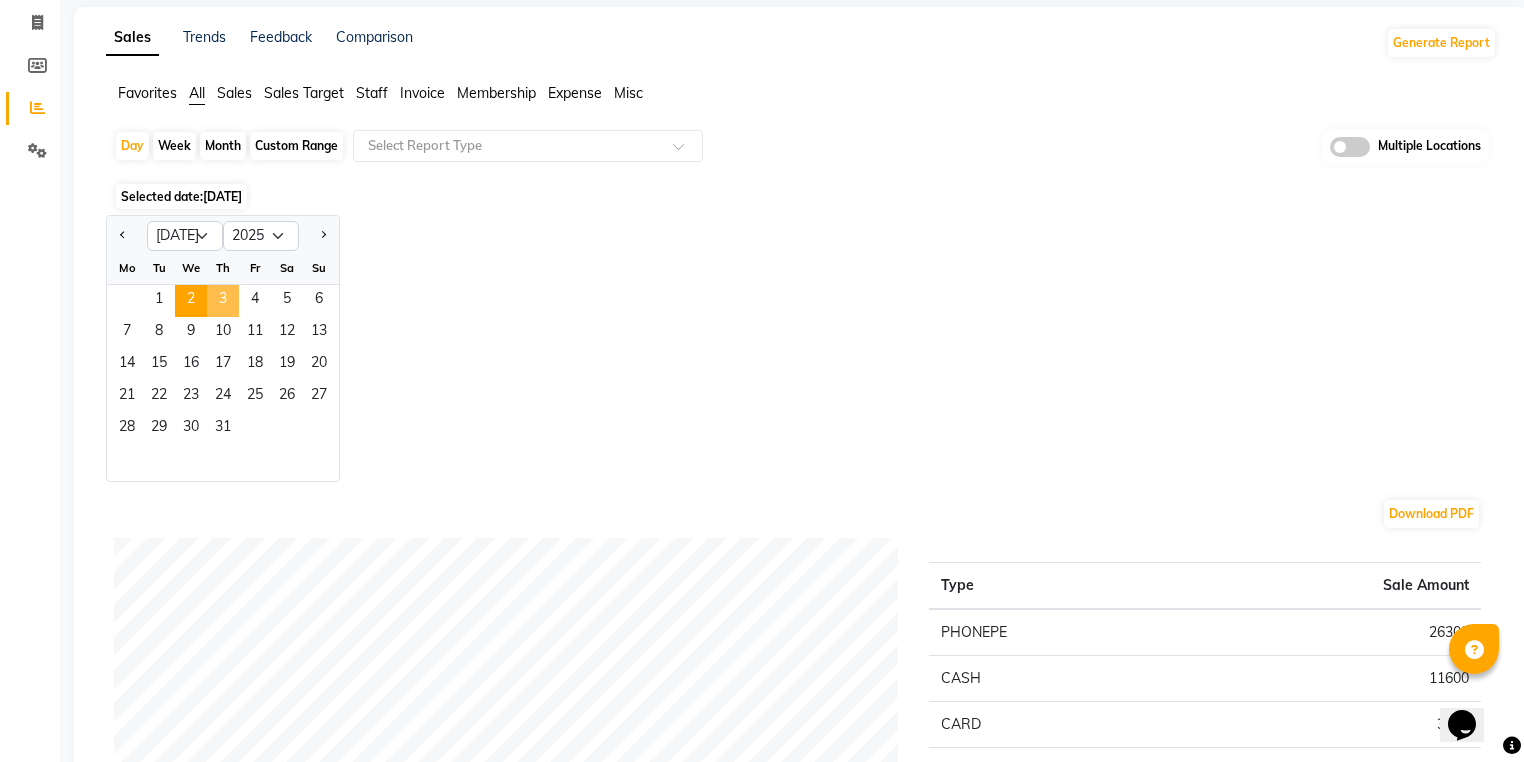 click on "3" 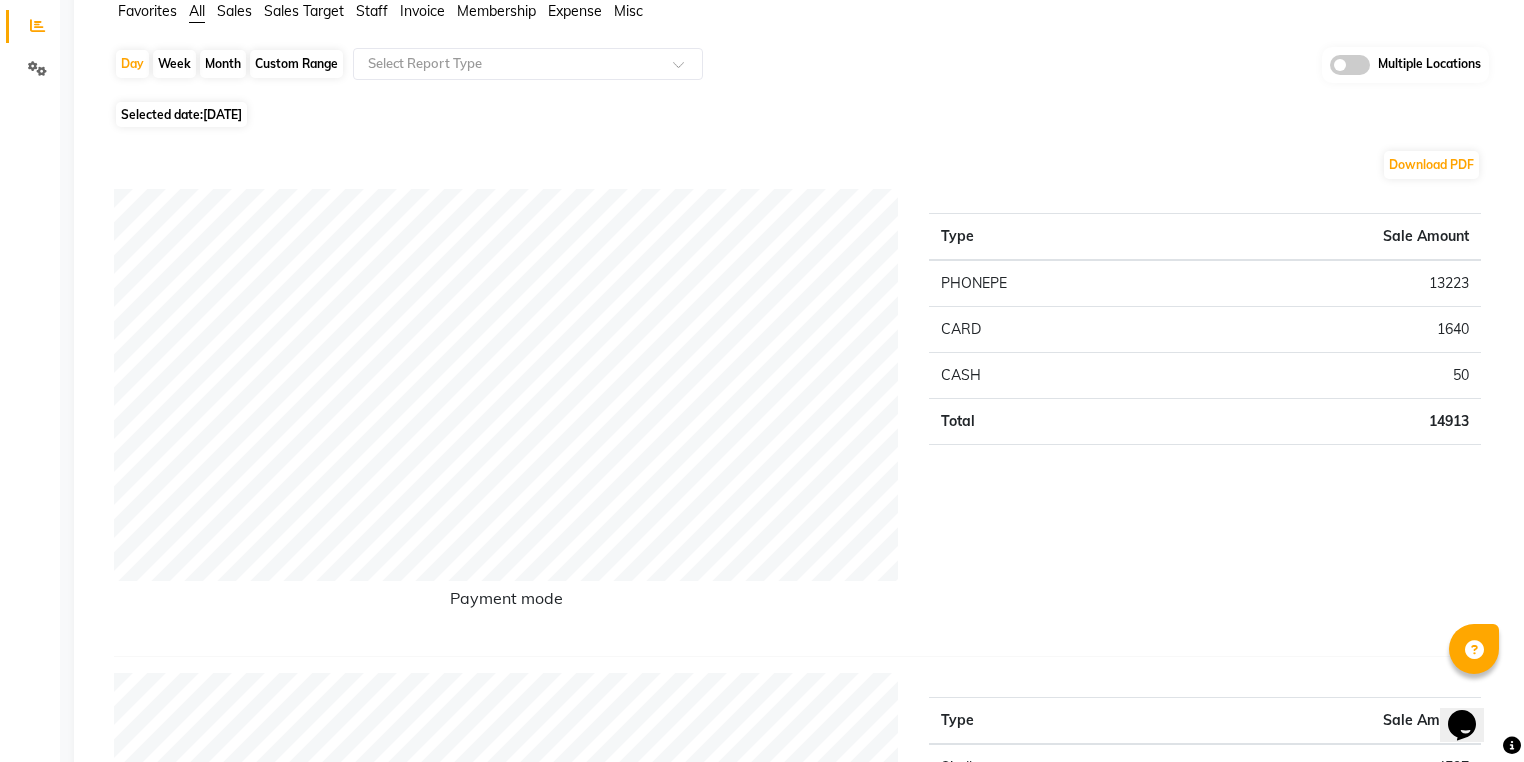 scroll, scrollTop: 0, scrollLeft: 0, axis: both 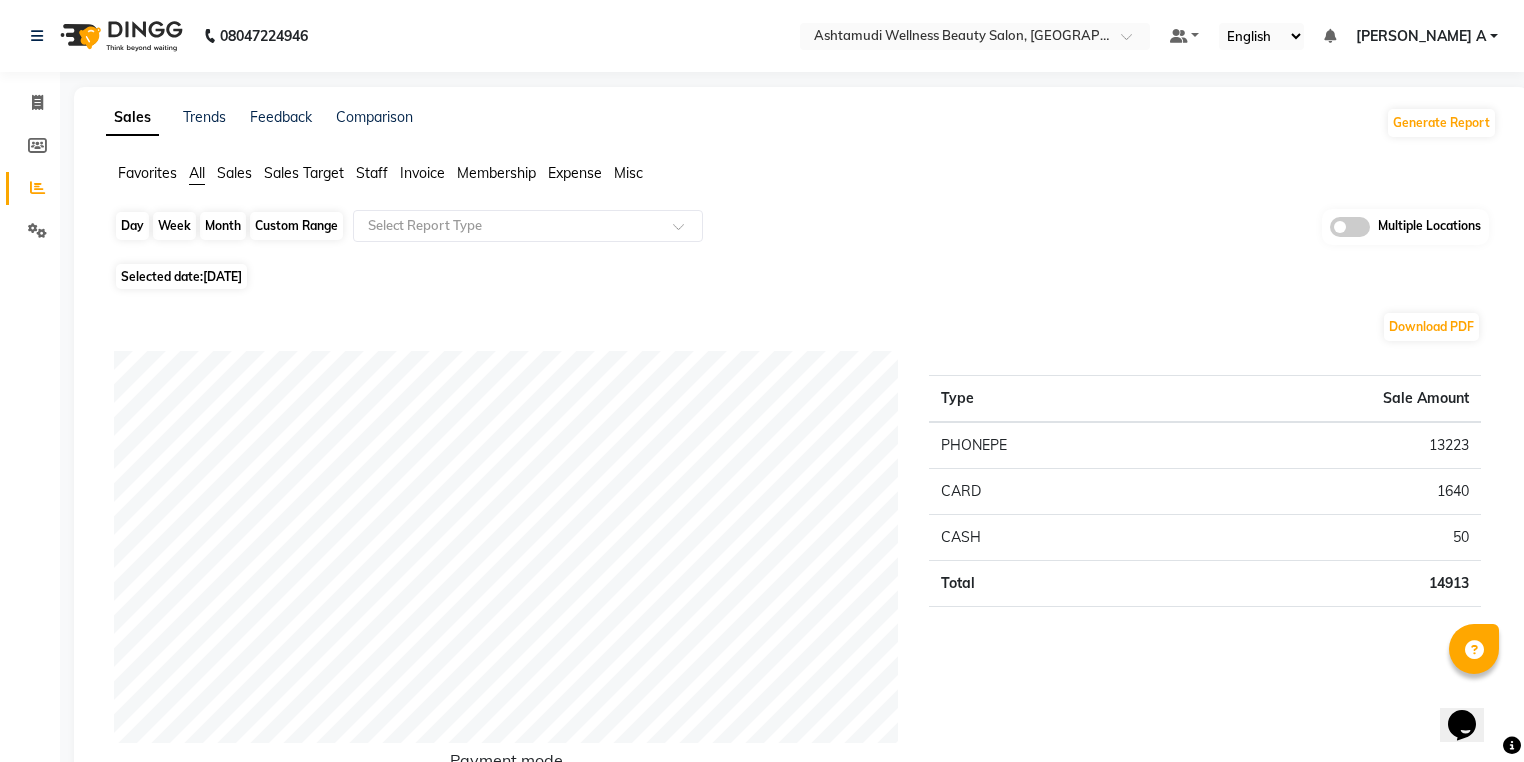 click on "Day" 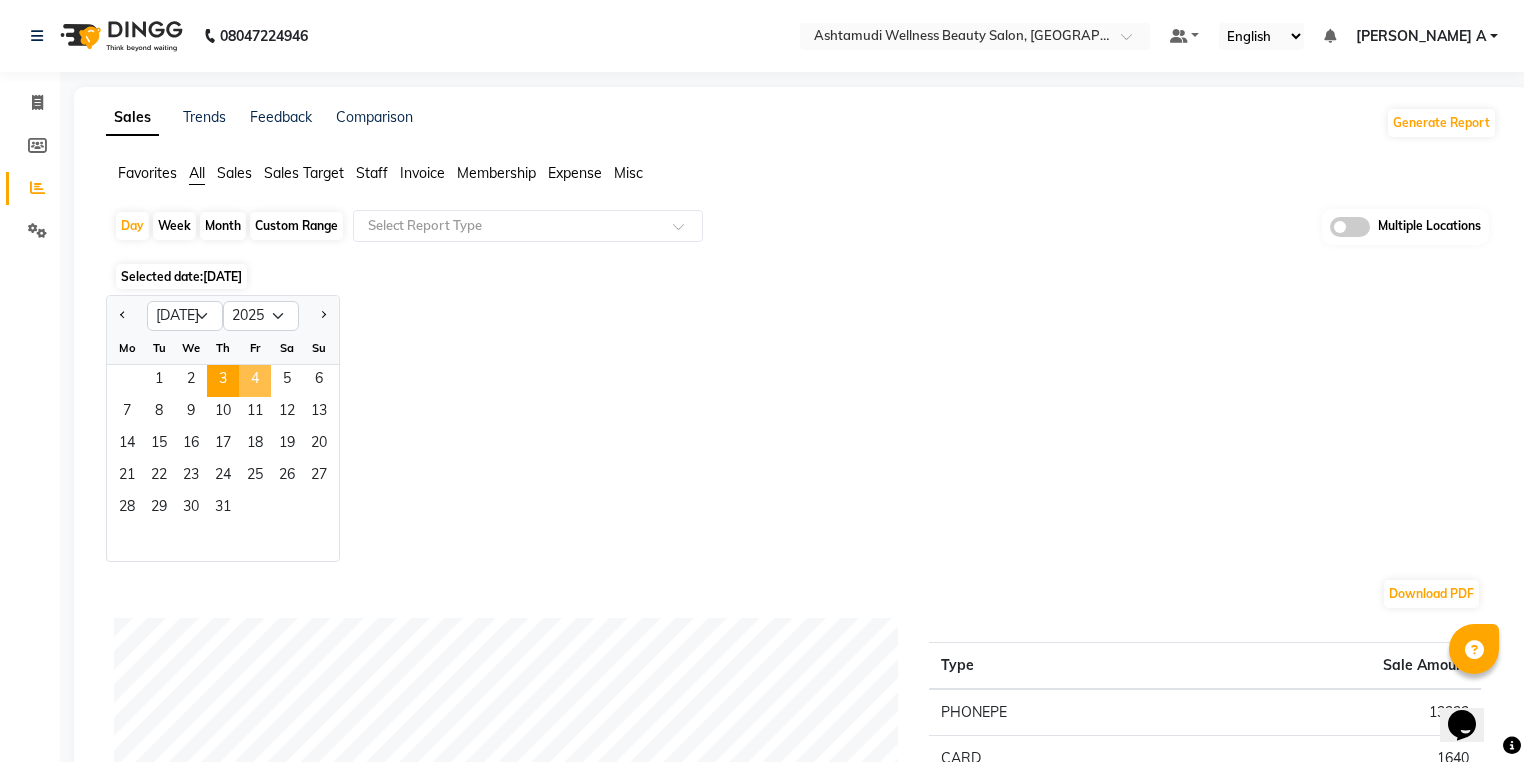 click on "4" 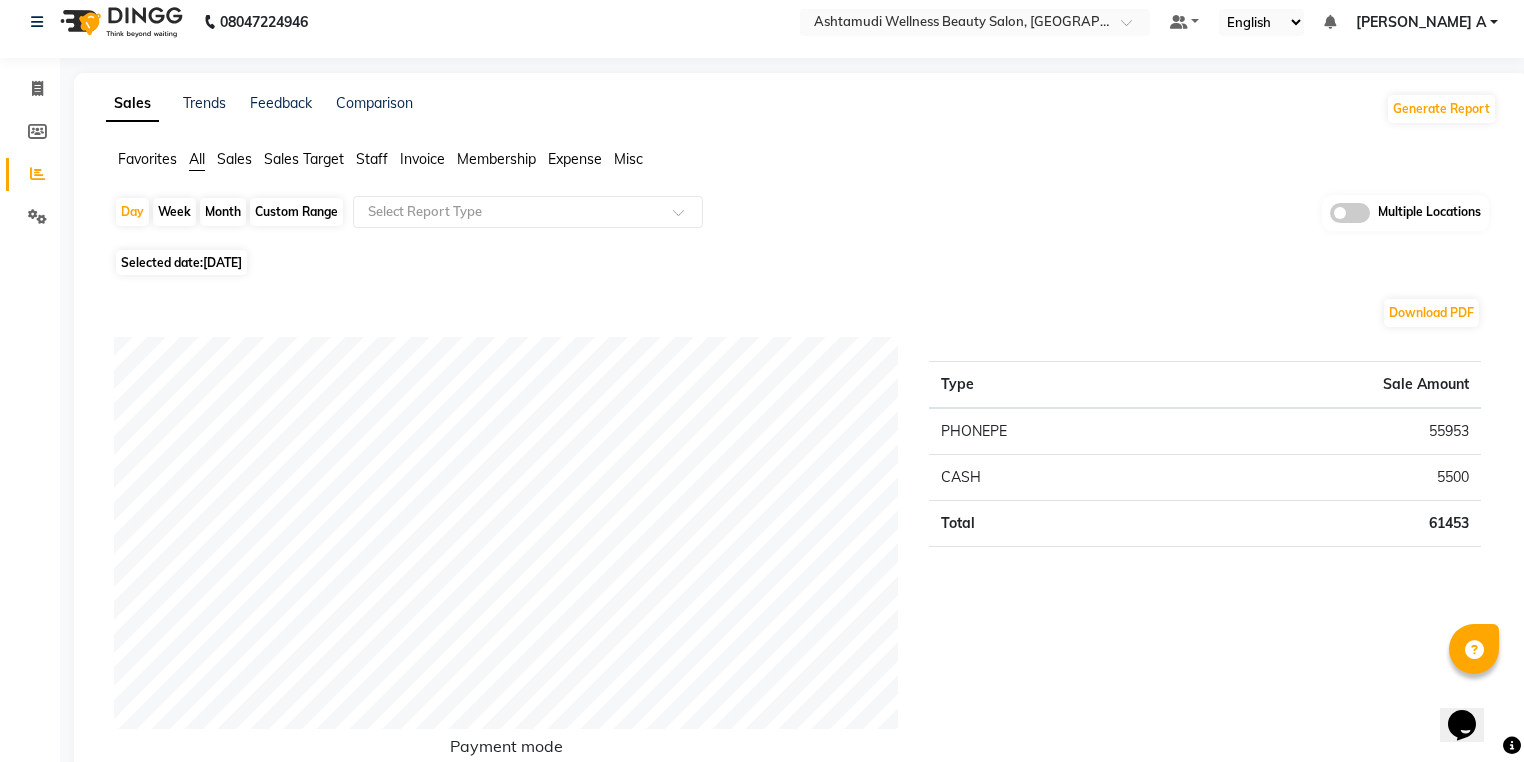 scroll, scrollTop: 0, scrollLeft: 0, axis: both 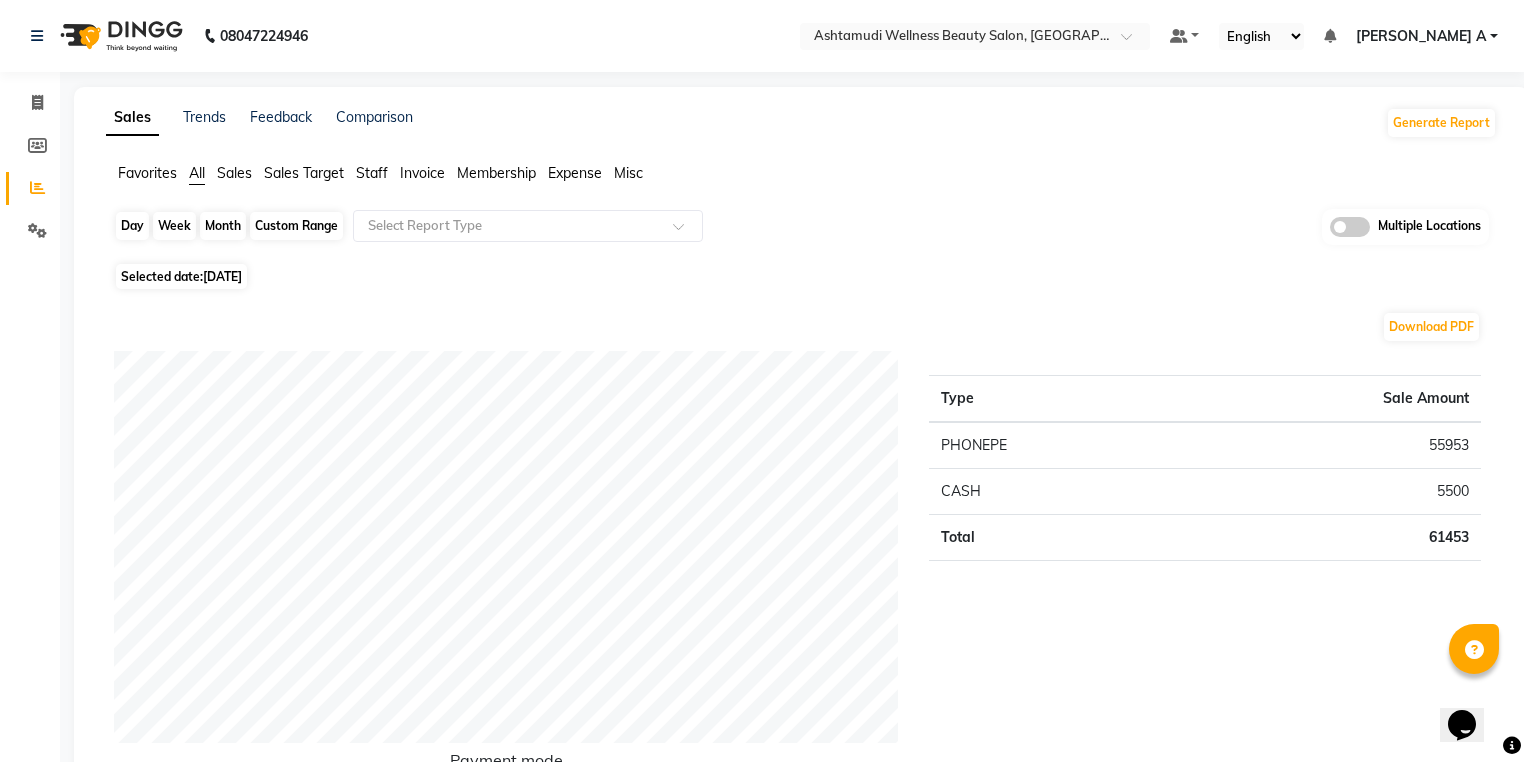 click on "Day" 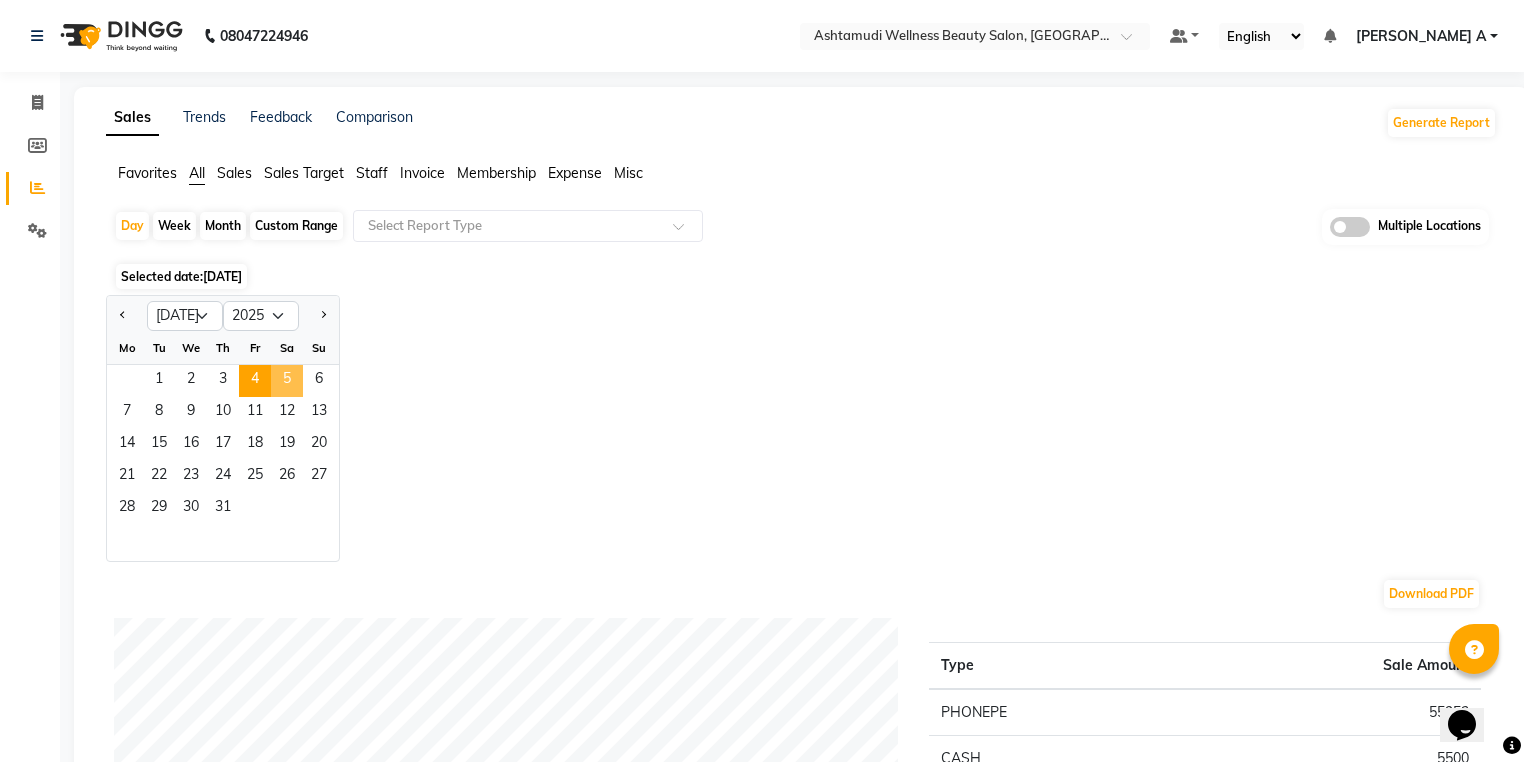 click on "5" 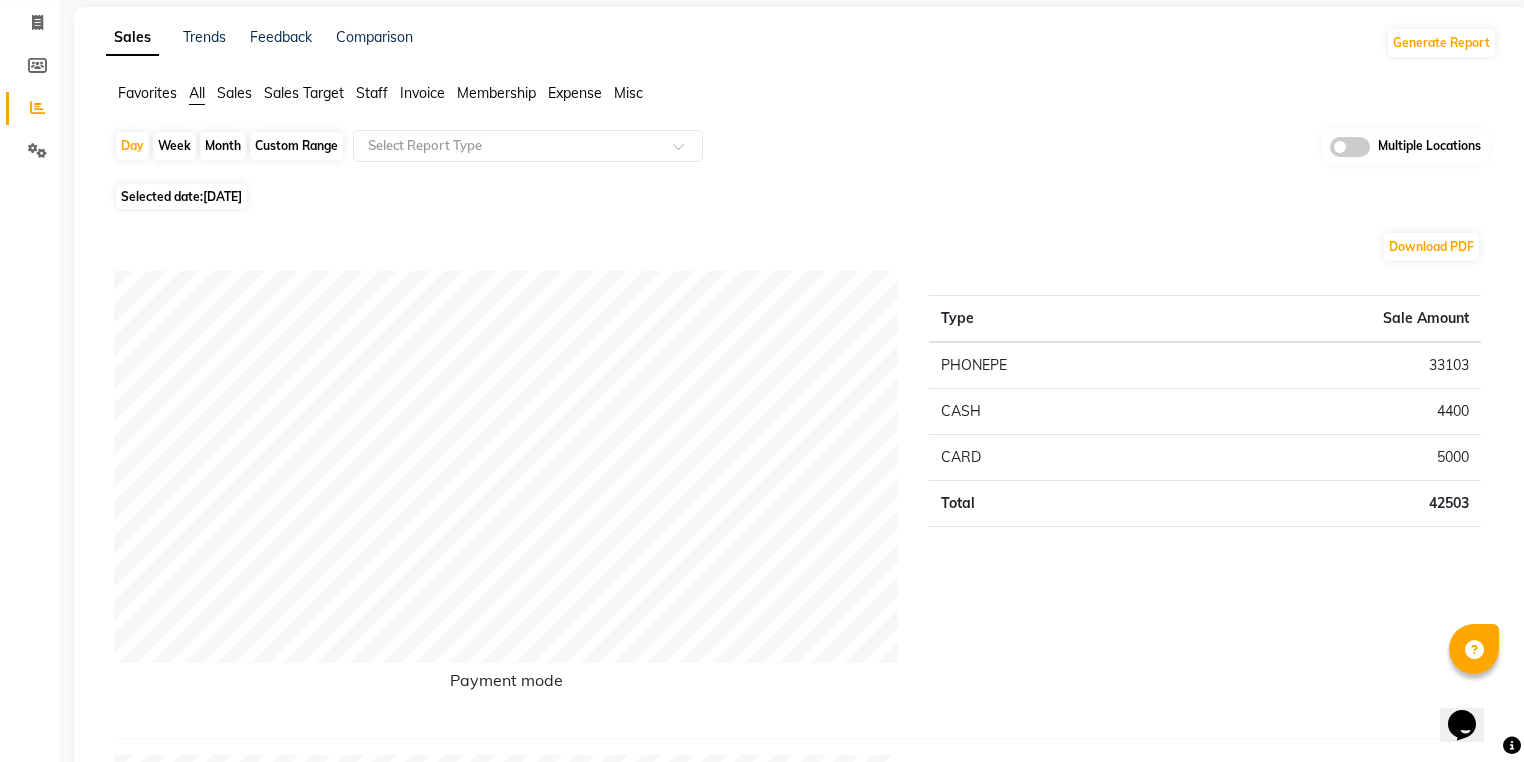 scroll, scrollTop: 0, scrollLeft: 0, axis: both 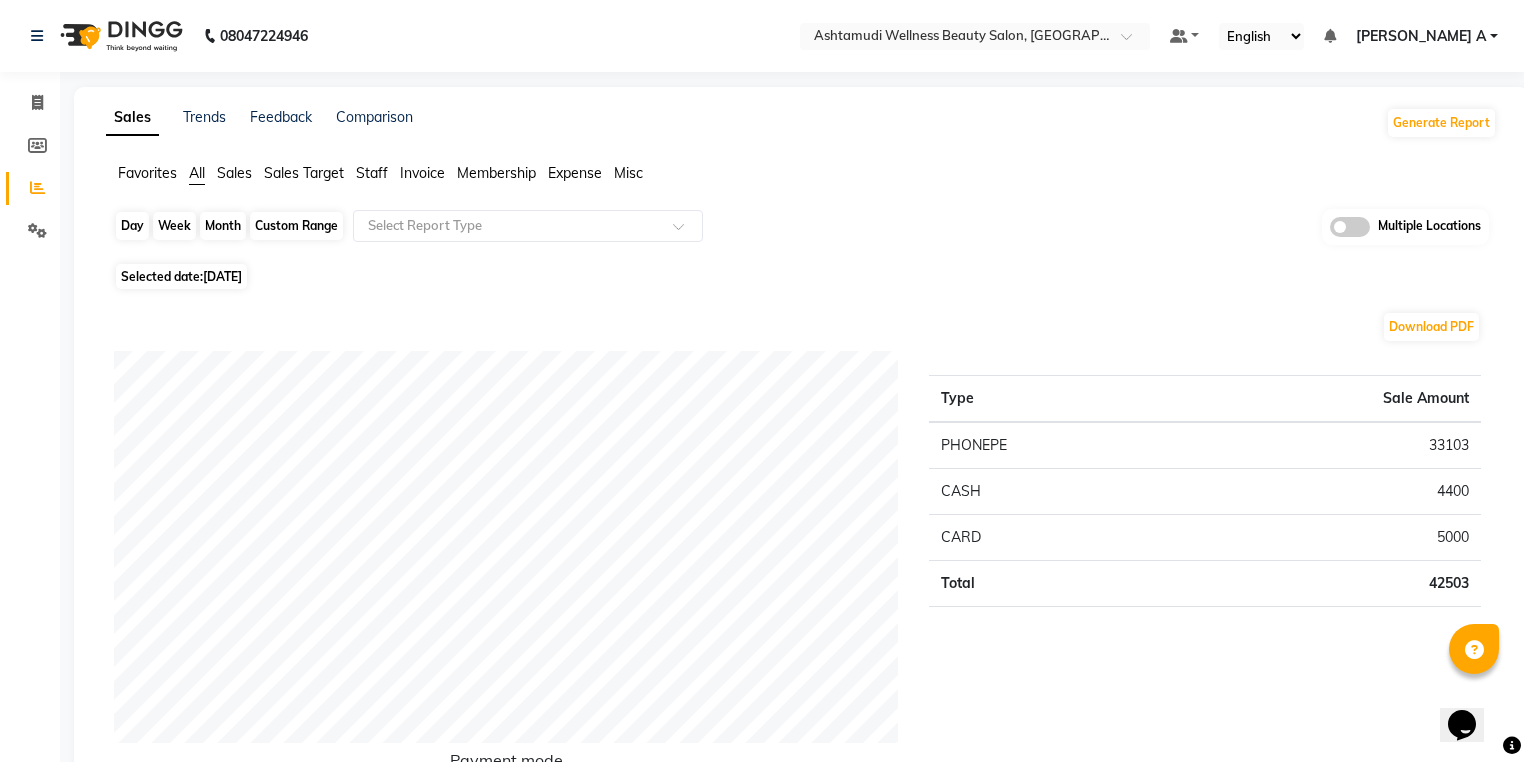 click on "Day" 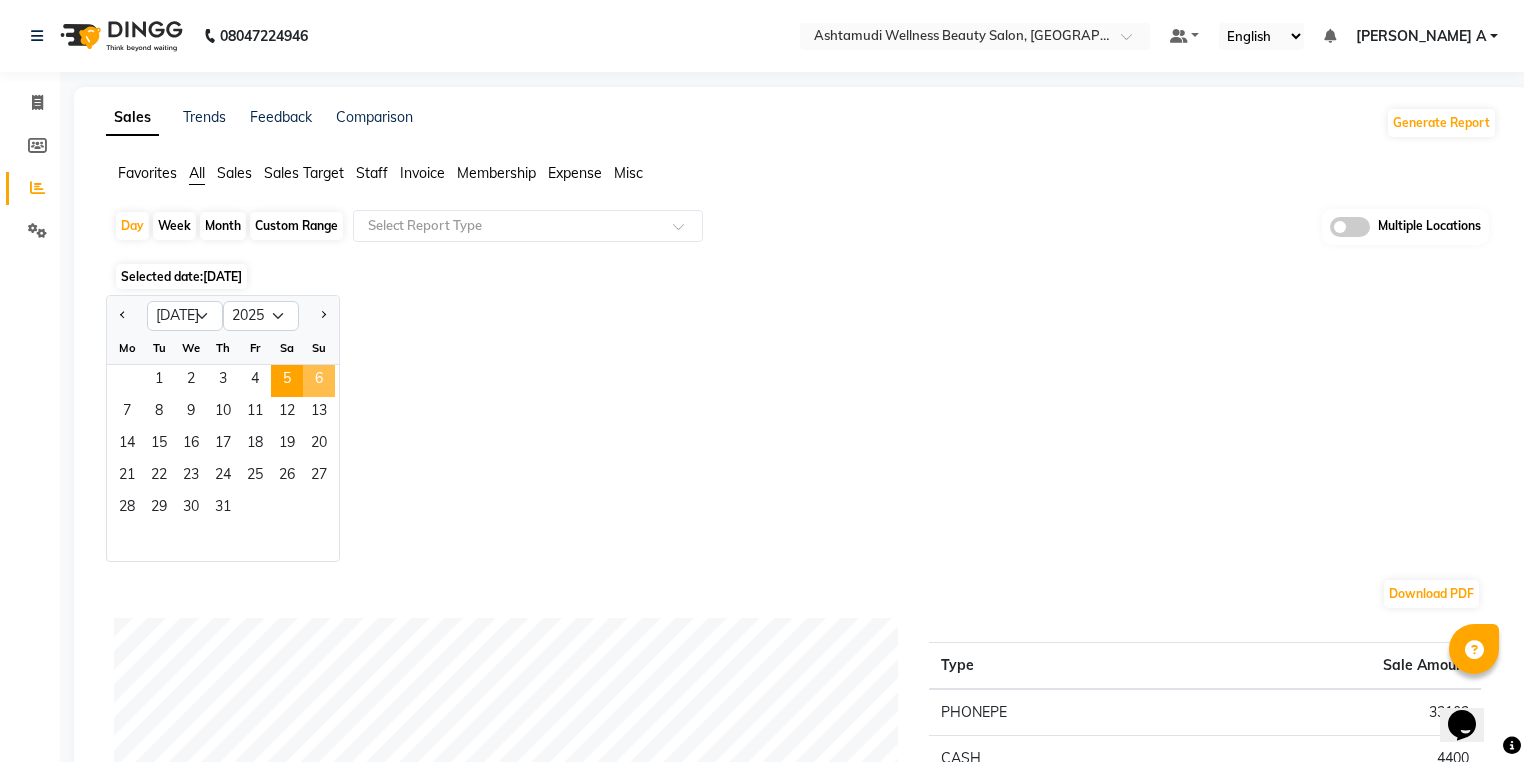 click on "6" 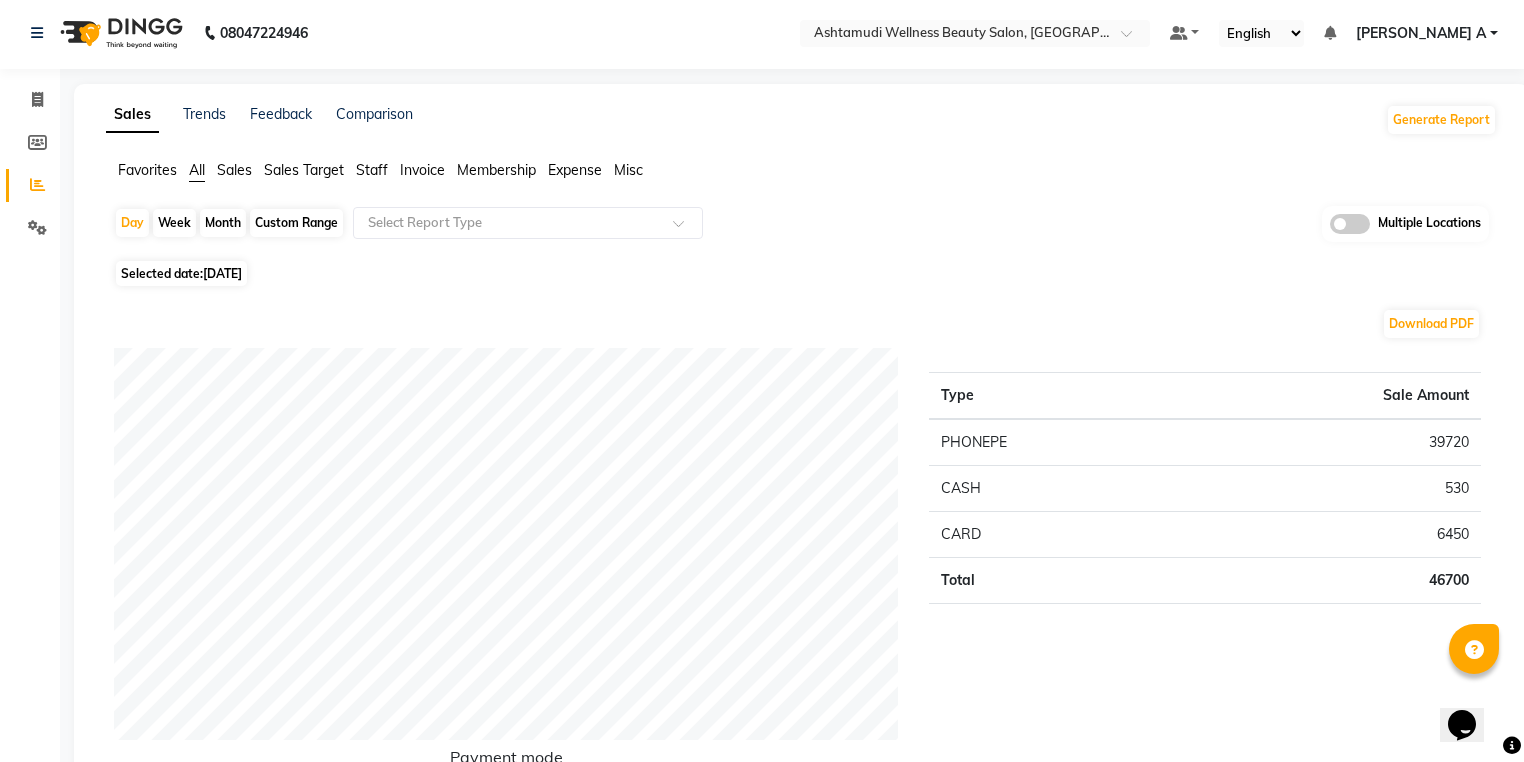 scroll, scrollTop: 0, scrollLeft: 0, axis: both 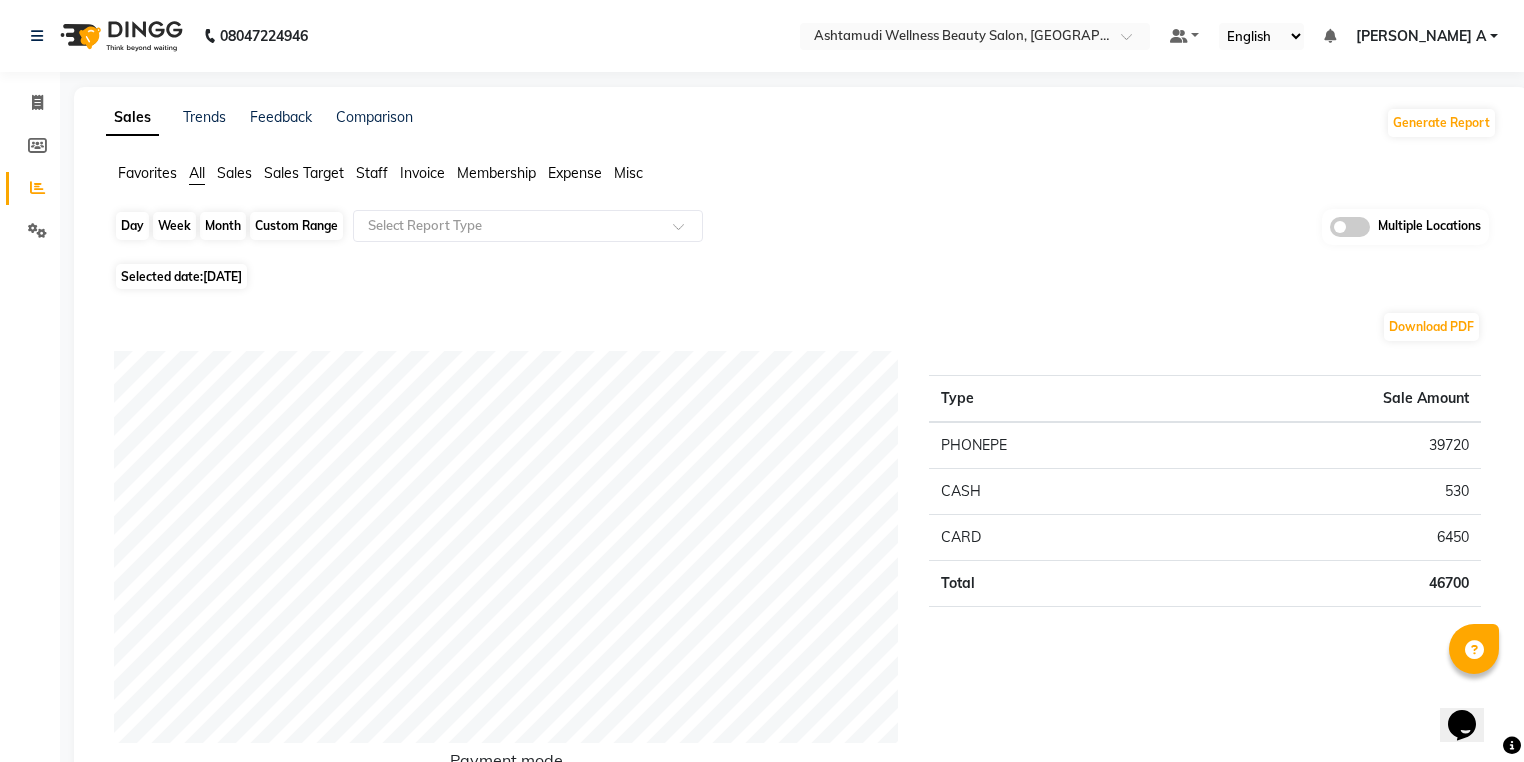 click on "Day" 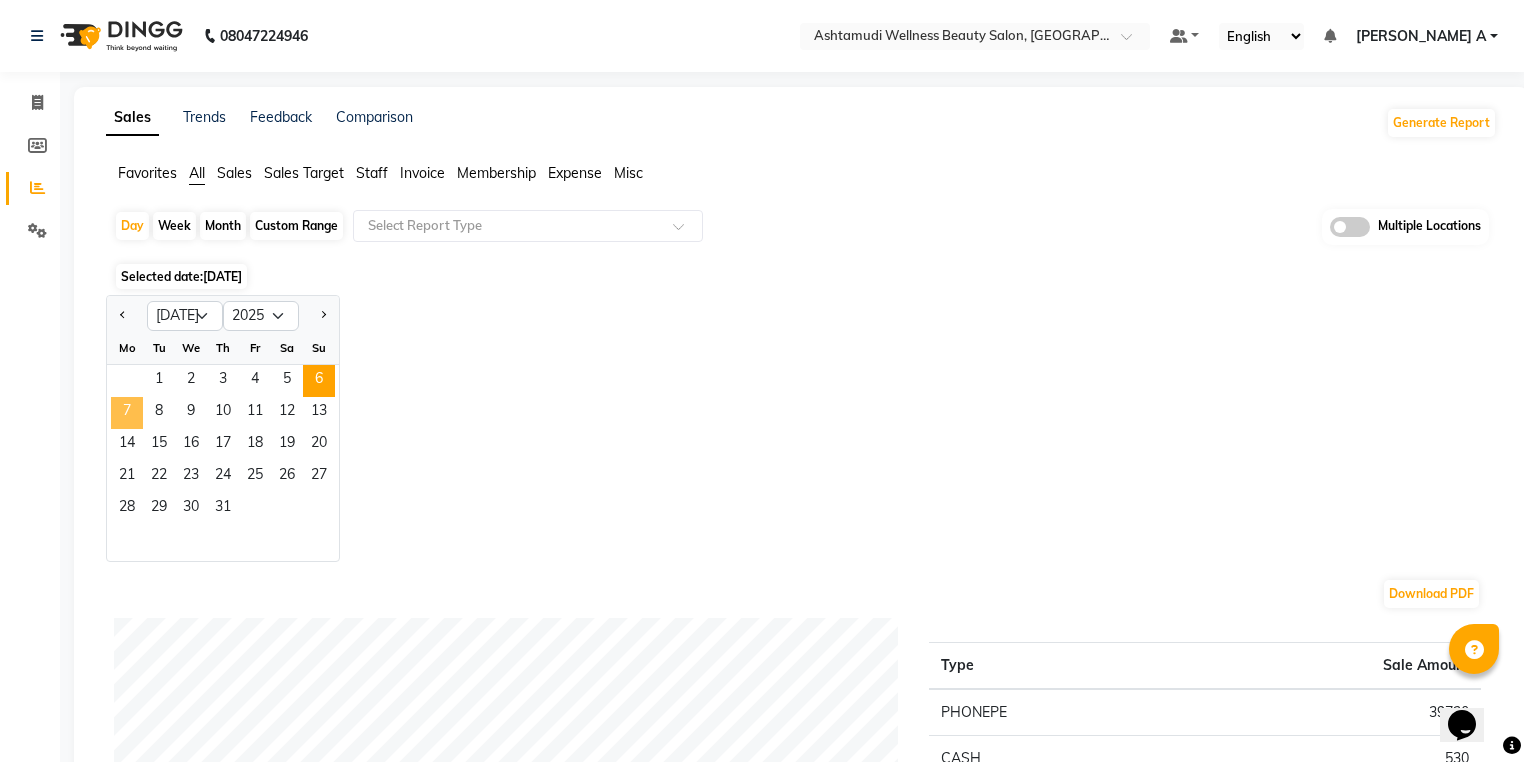 click on "7" 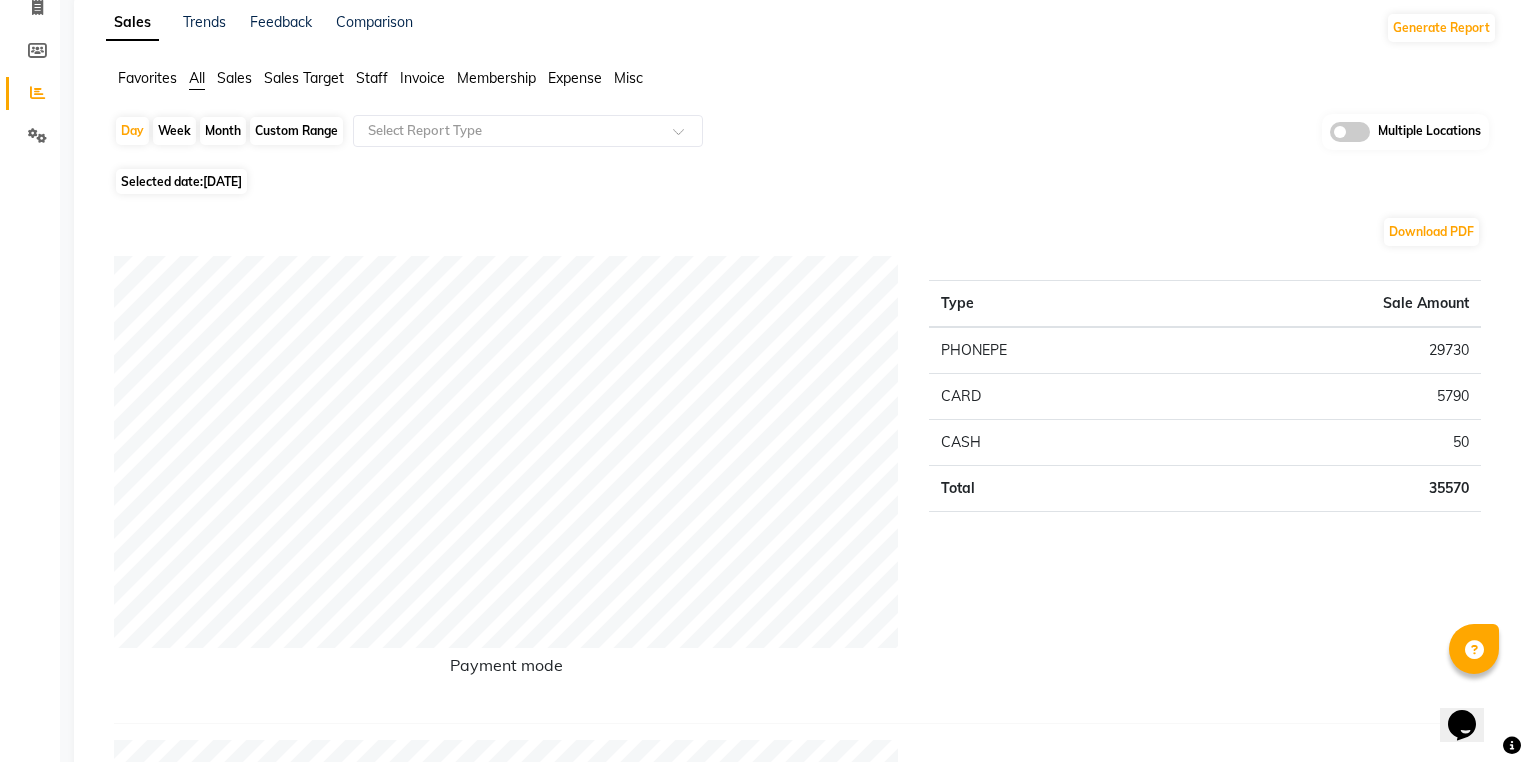scroll, scrollTop: 0, scrollLeft: 0, axis: both 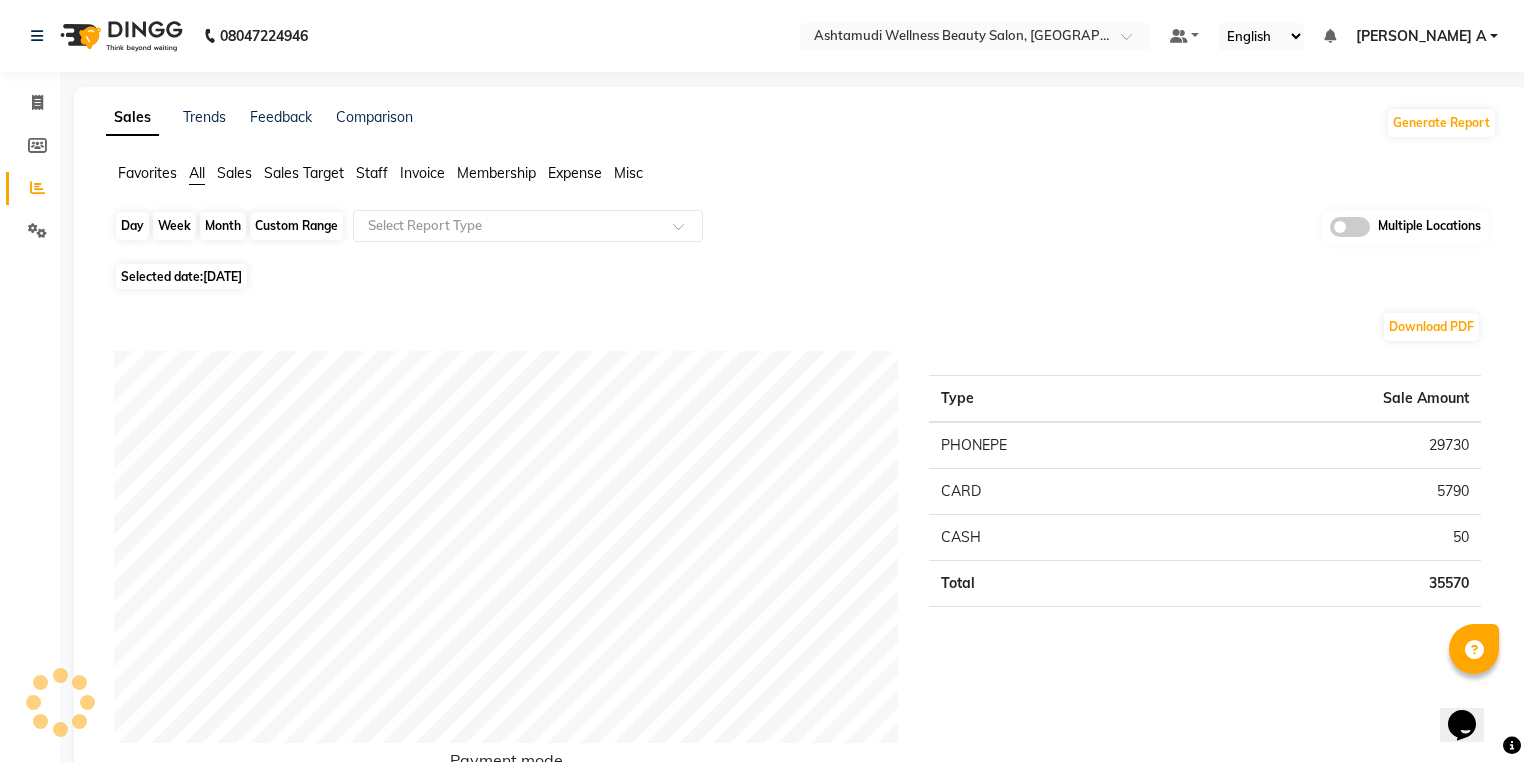click on "Day" 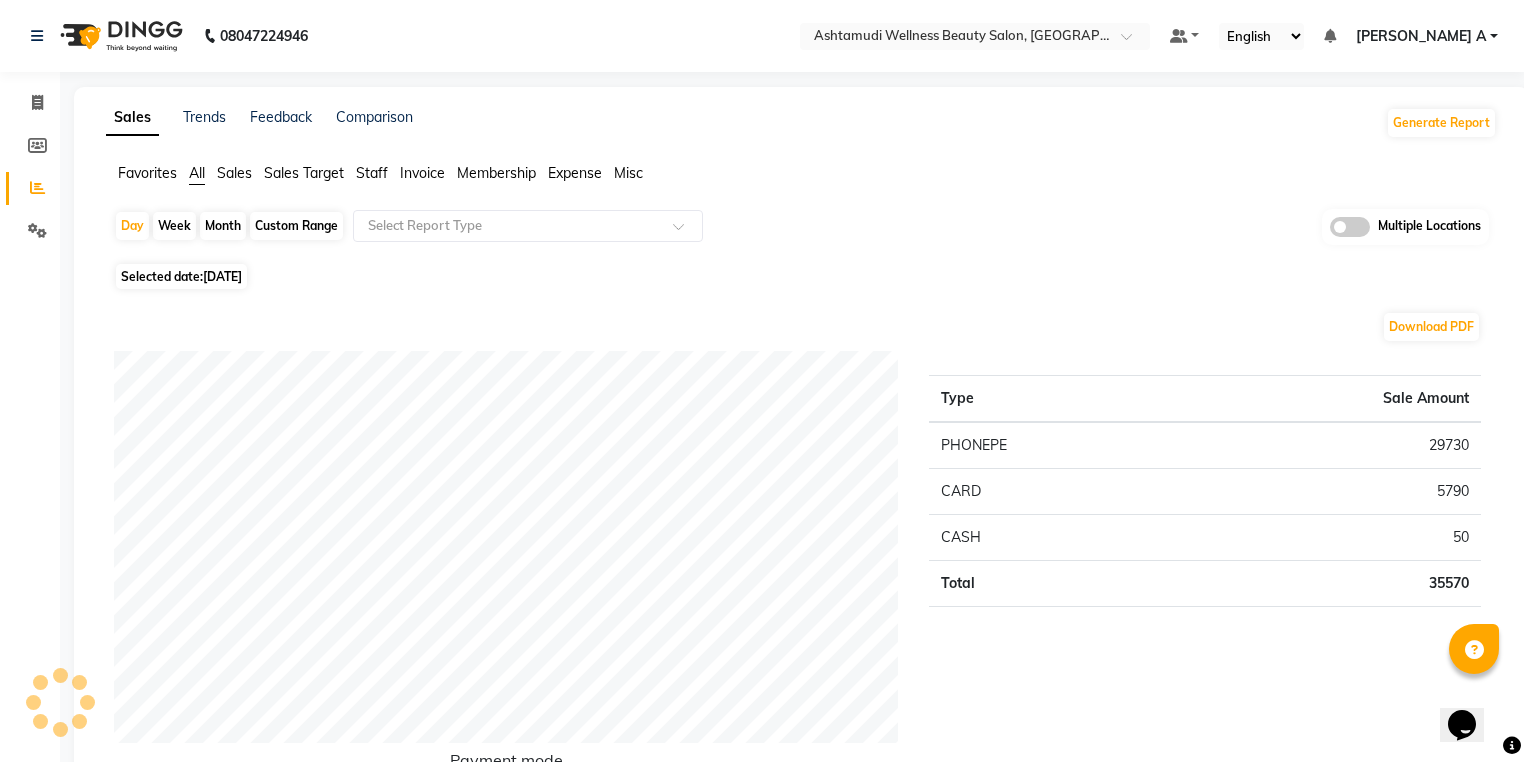 select on "7" 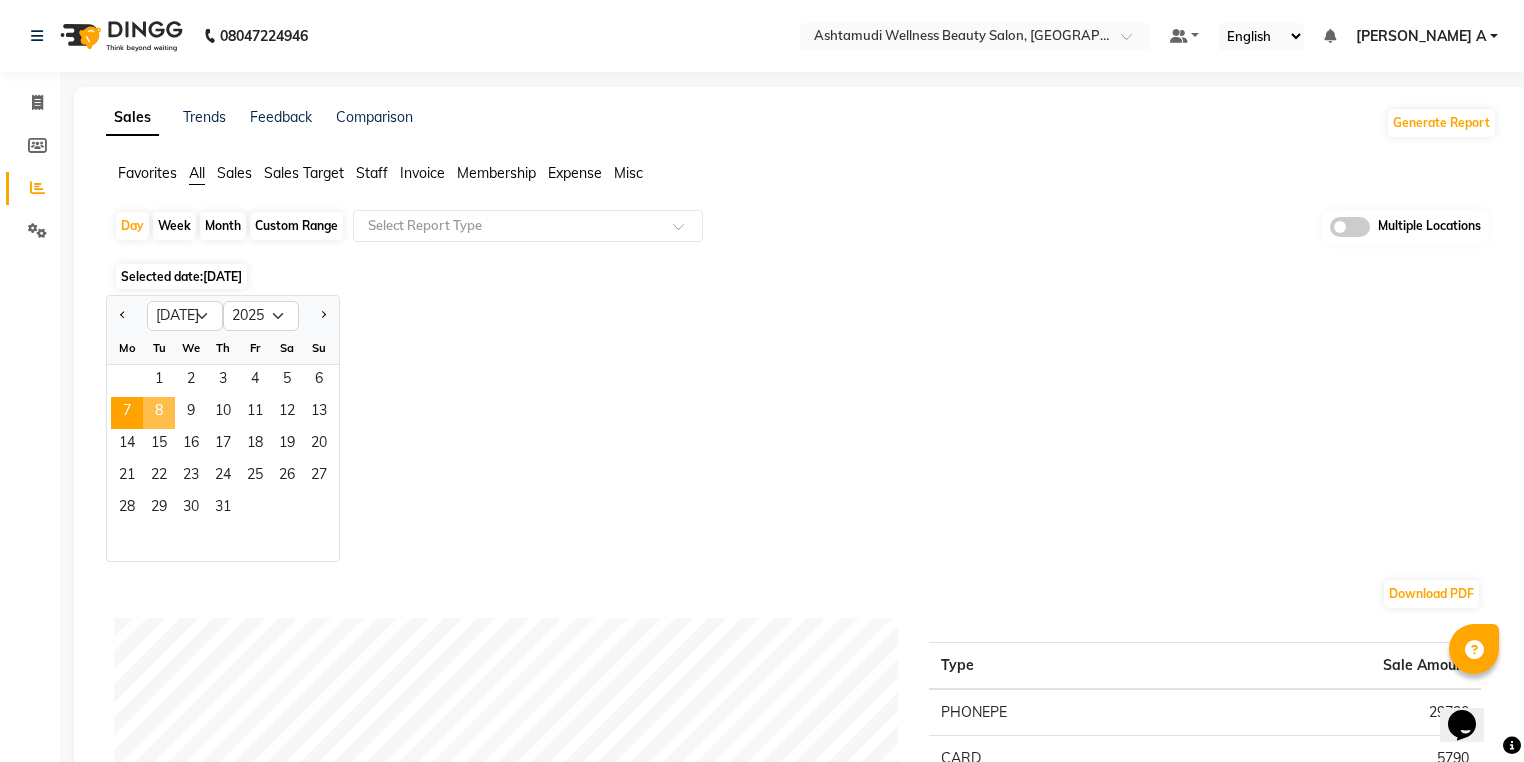 click on "8" 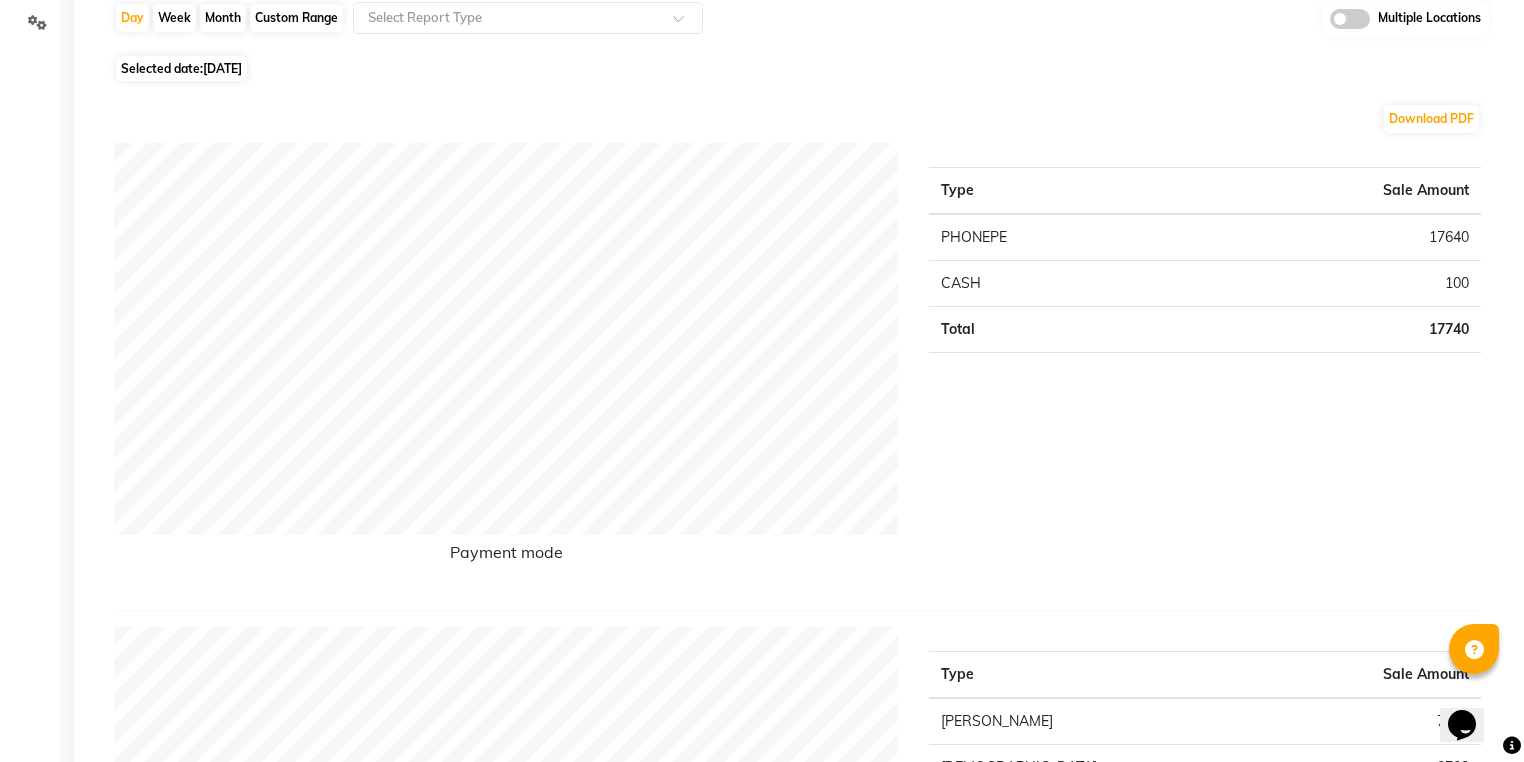 scroll, scrollTop: 33, scrollLeft: 0, axis: vertical 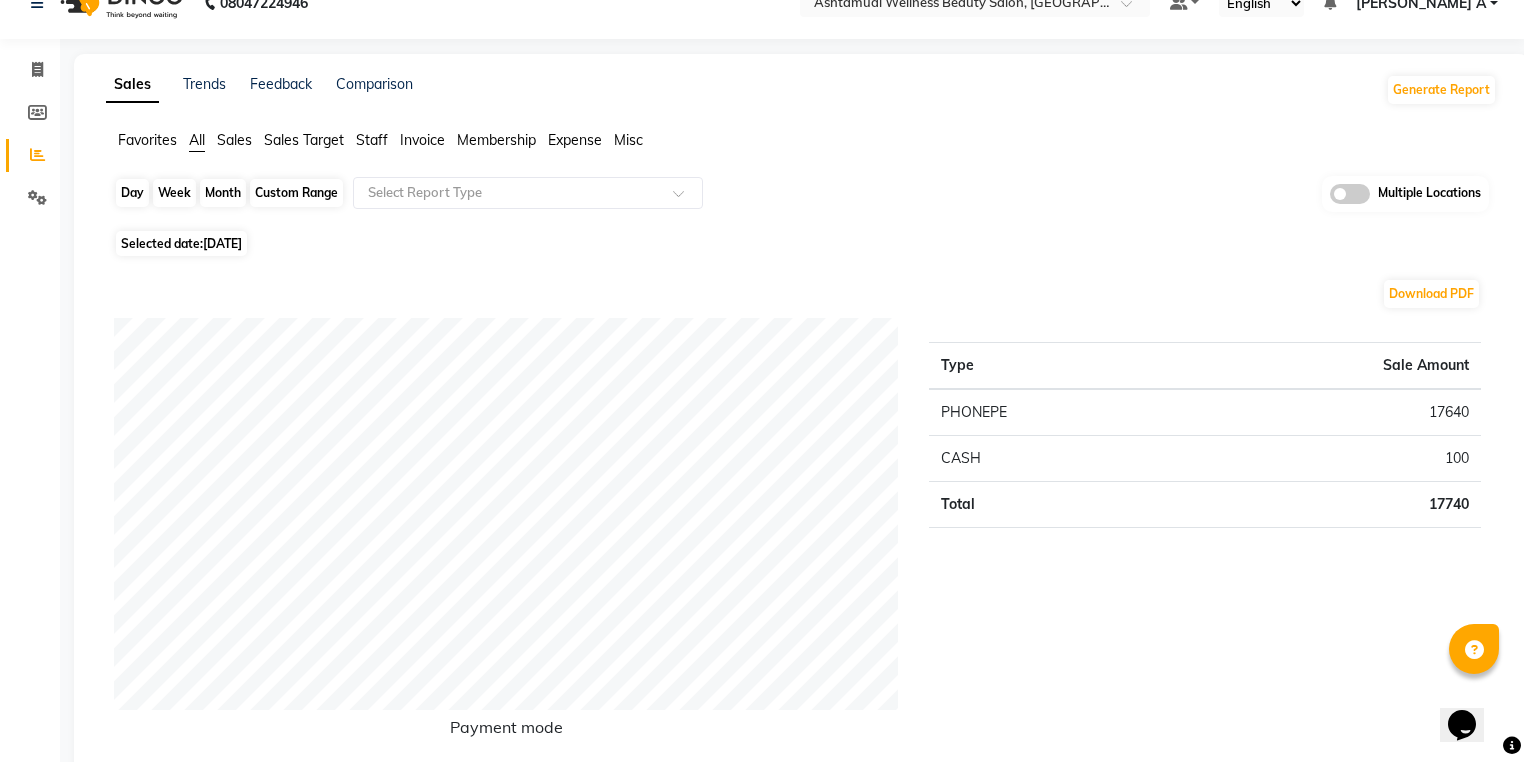 click on "Day" 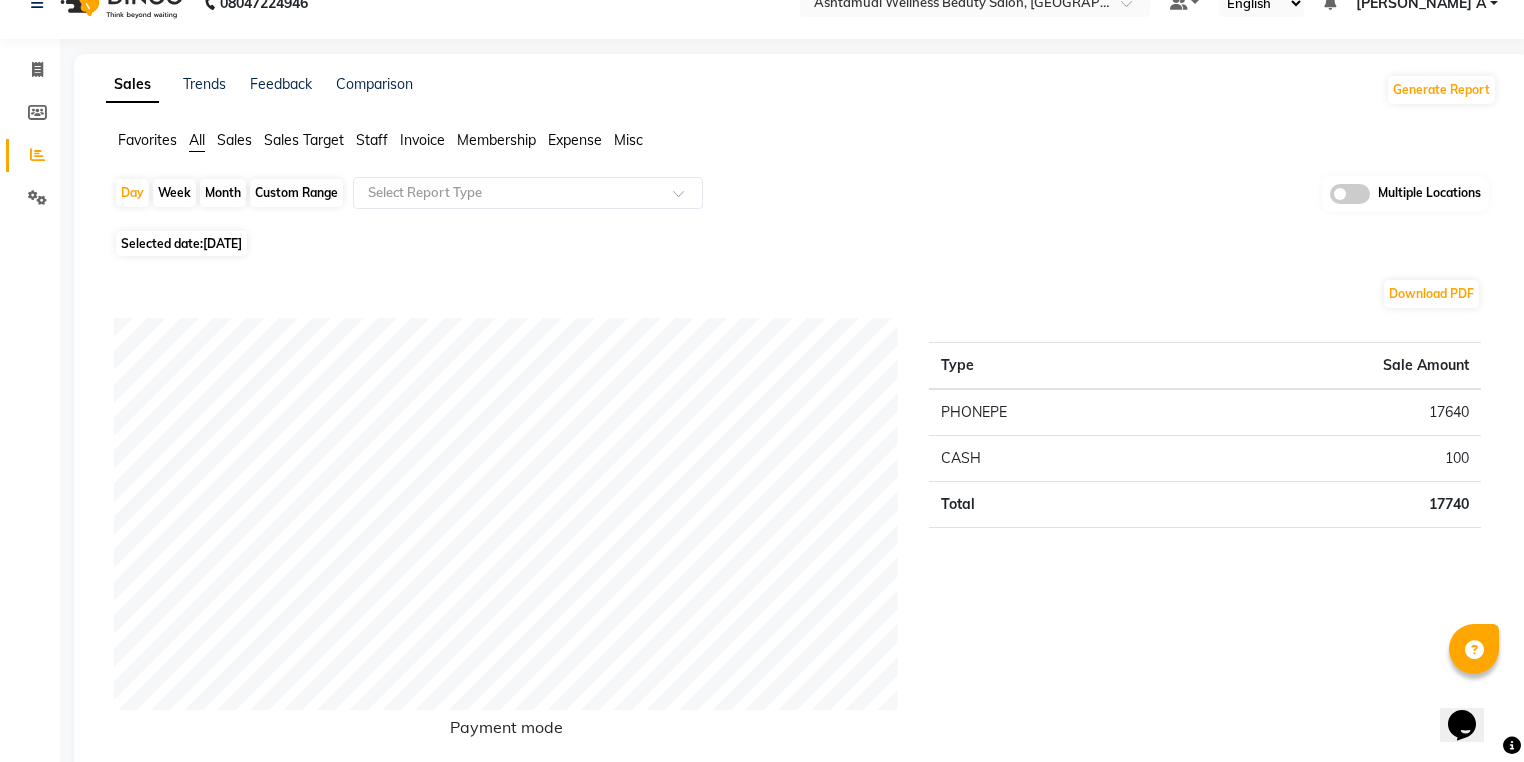 select on "7" 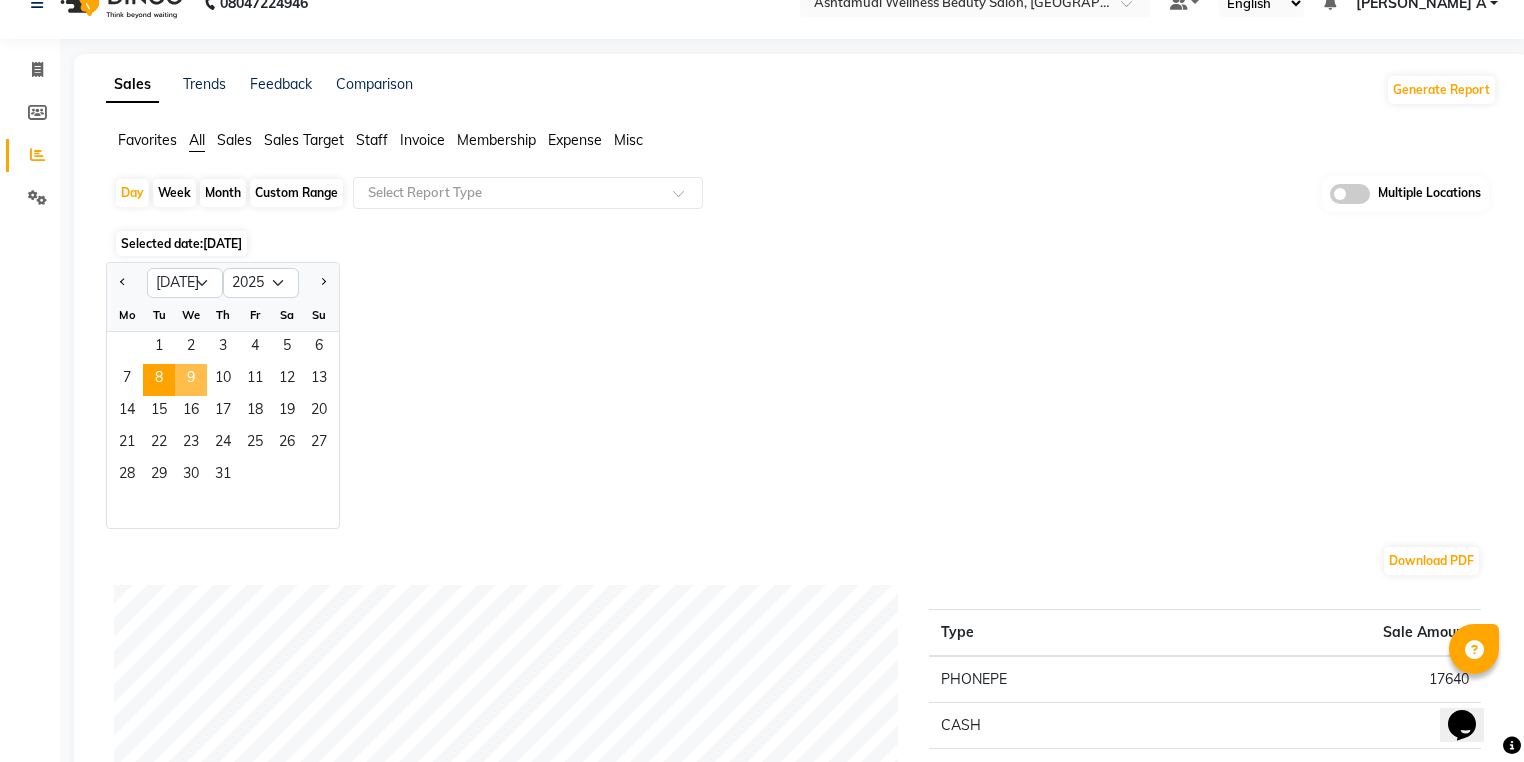 click on "9" 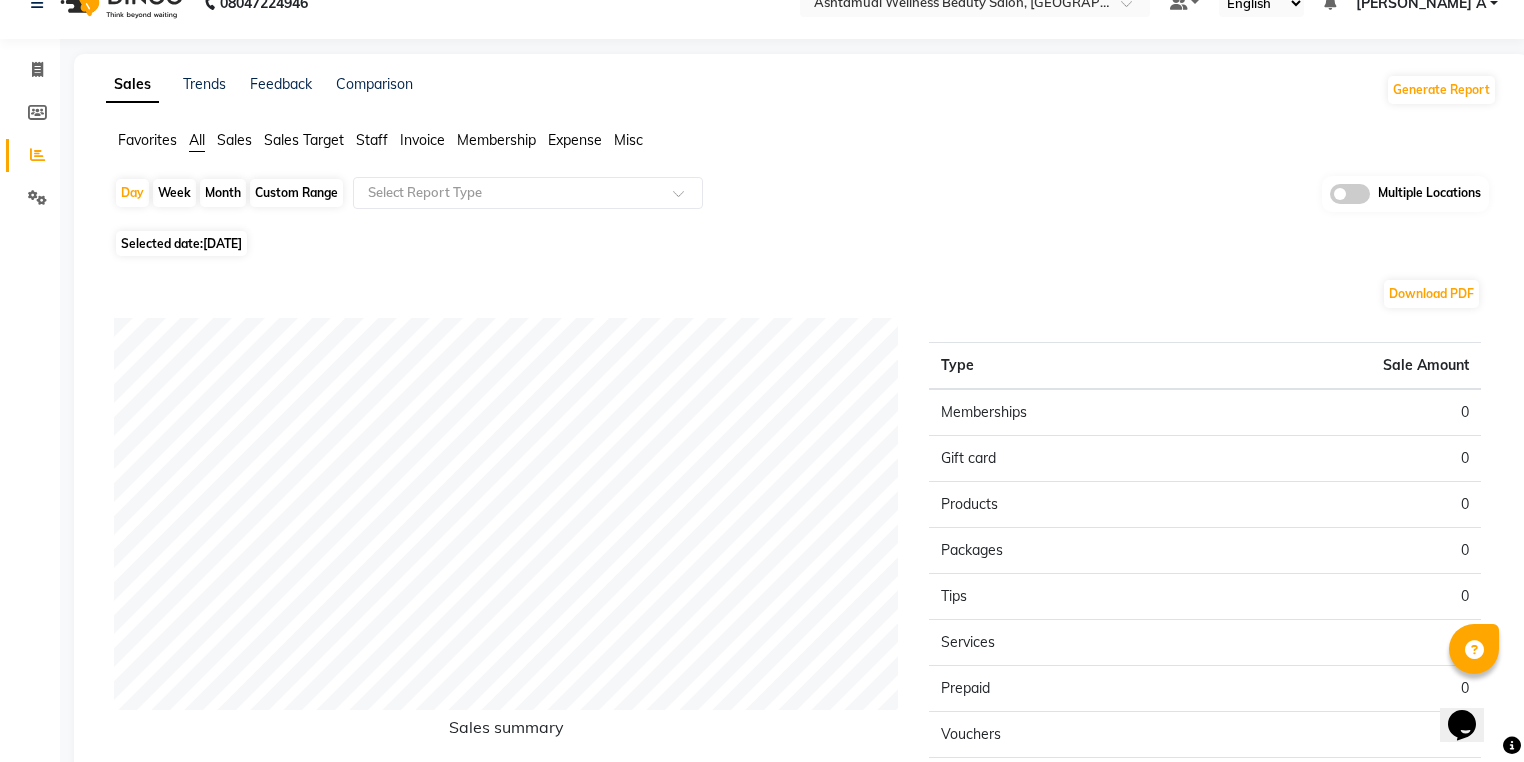 click on "Day   Week   Month   Custom Range  Select Report Type Multiple Locations" 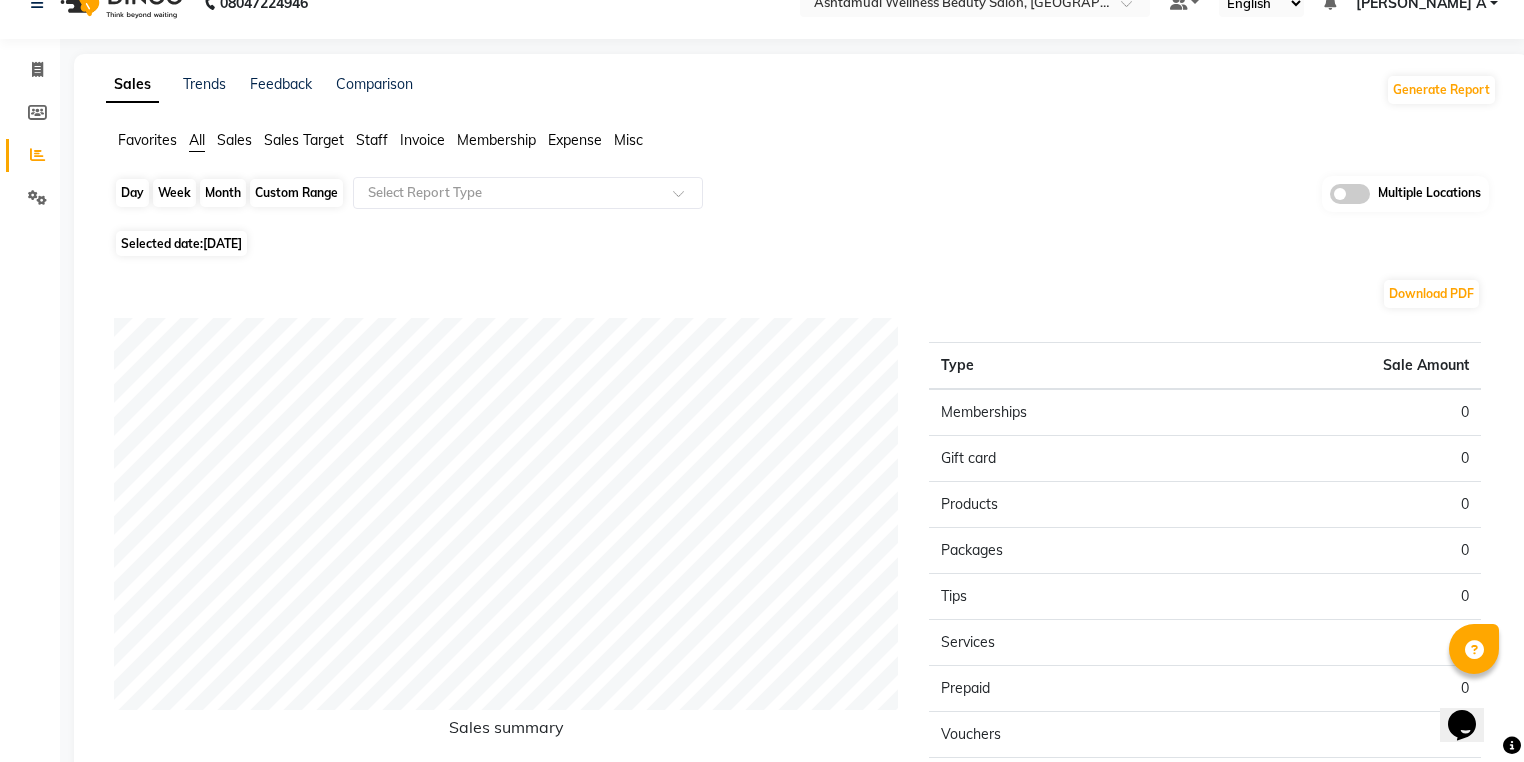 click on "Day" 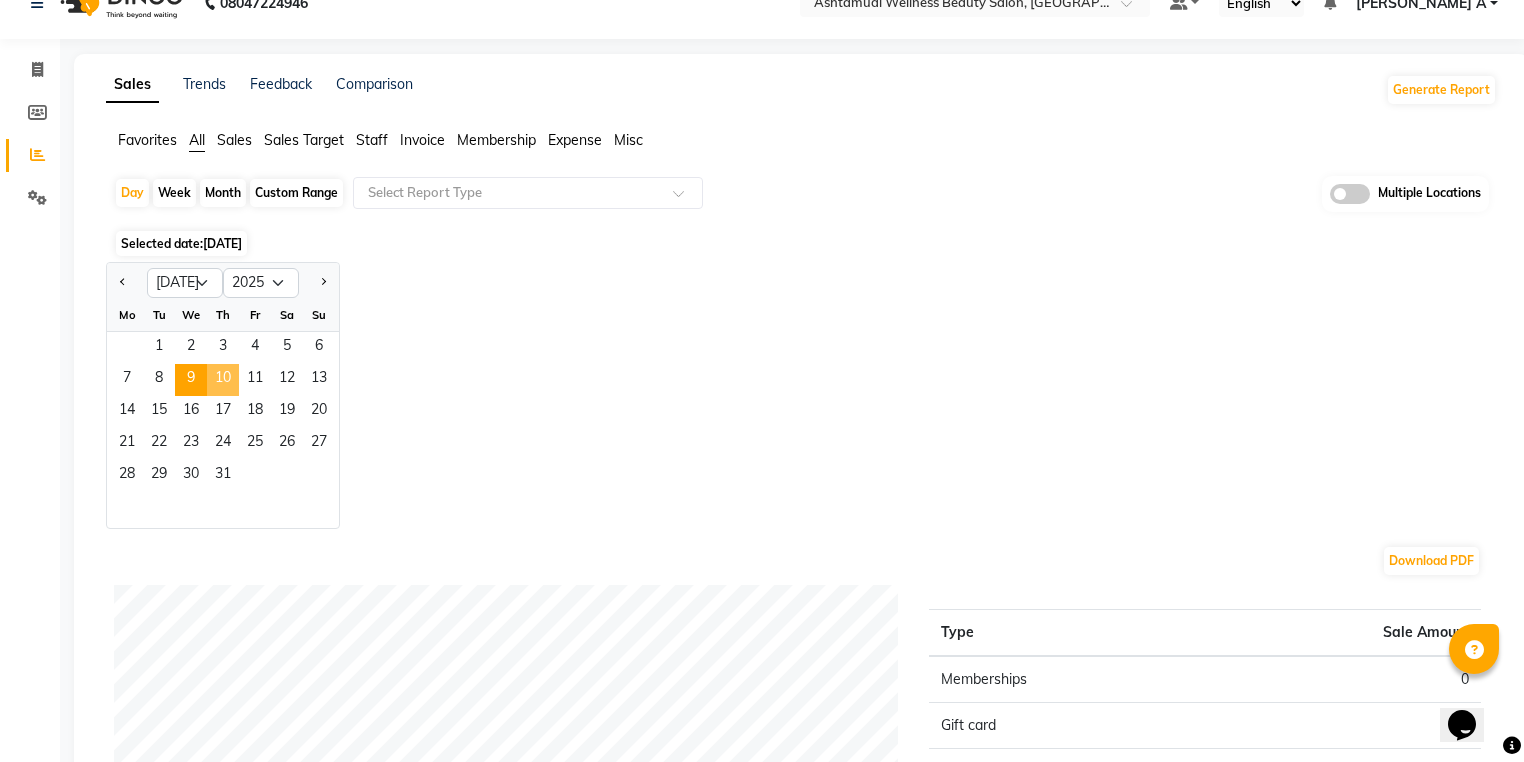 click on "10" 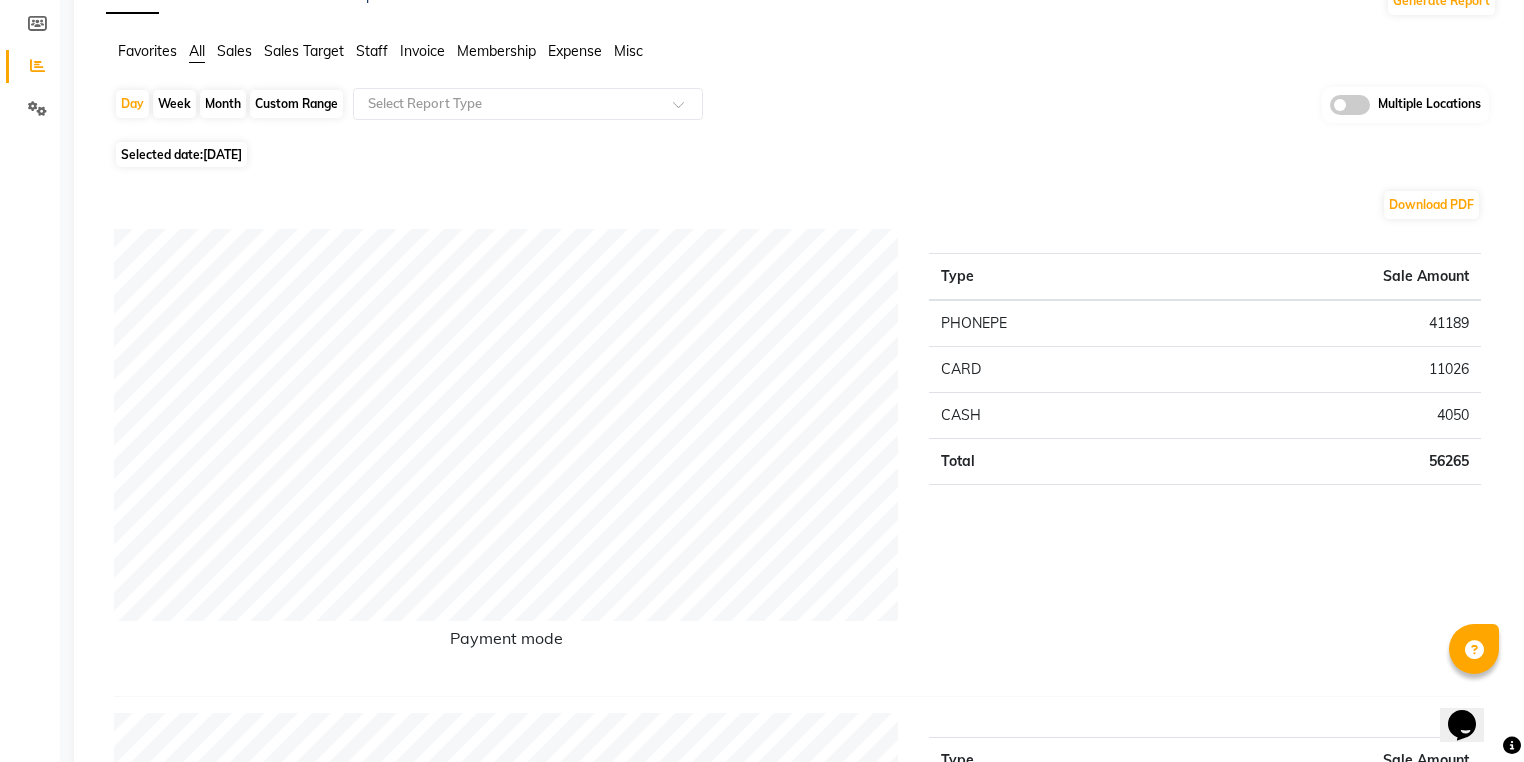 scroll, scrollTop: 0, scrollLeft: 0, axis: both 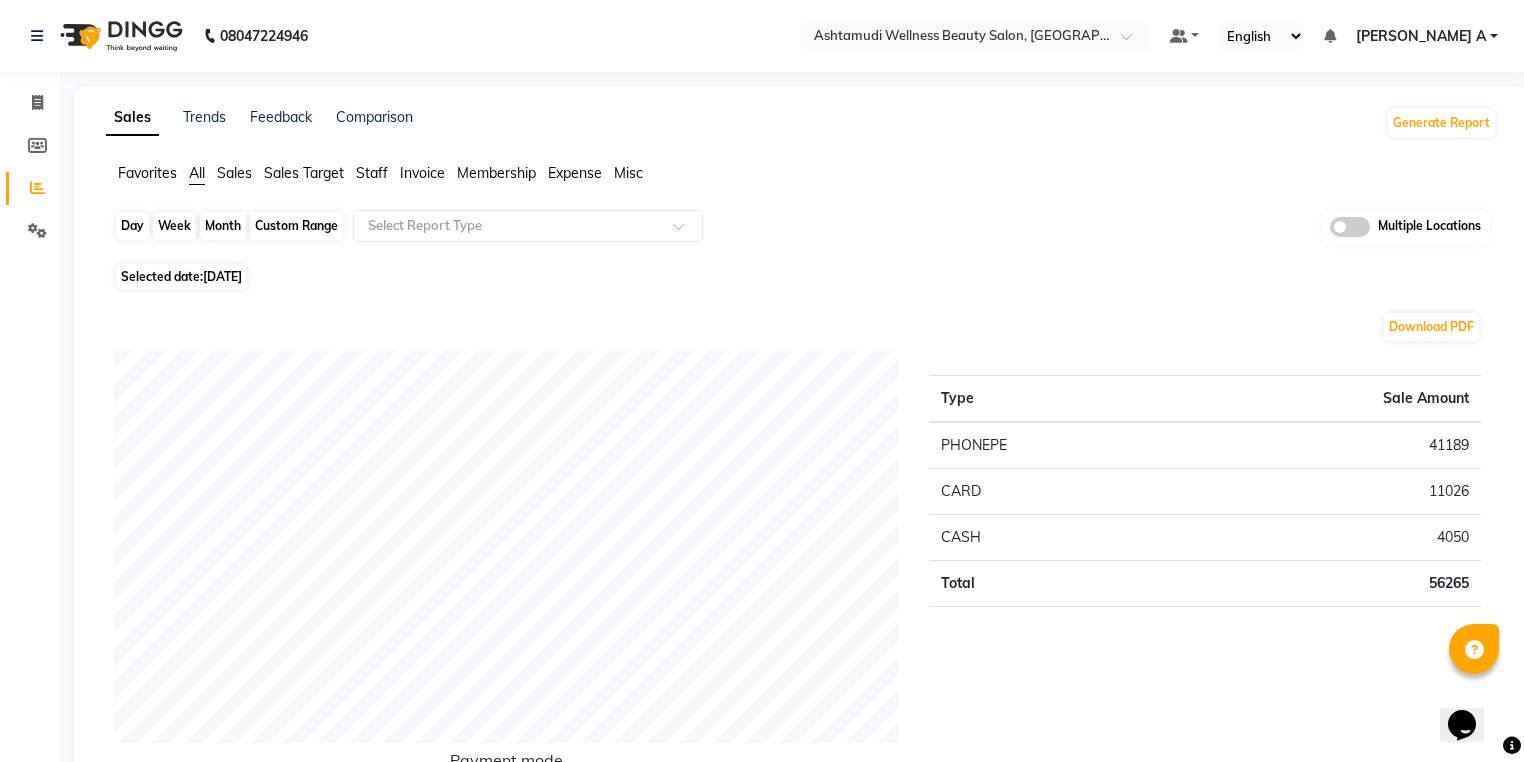 click on "Day" 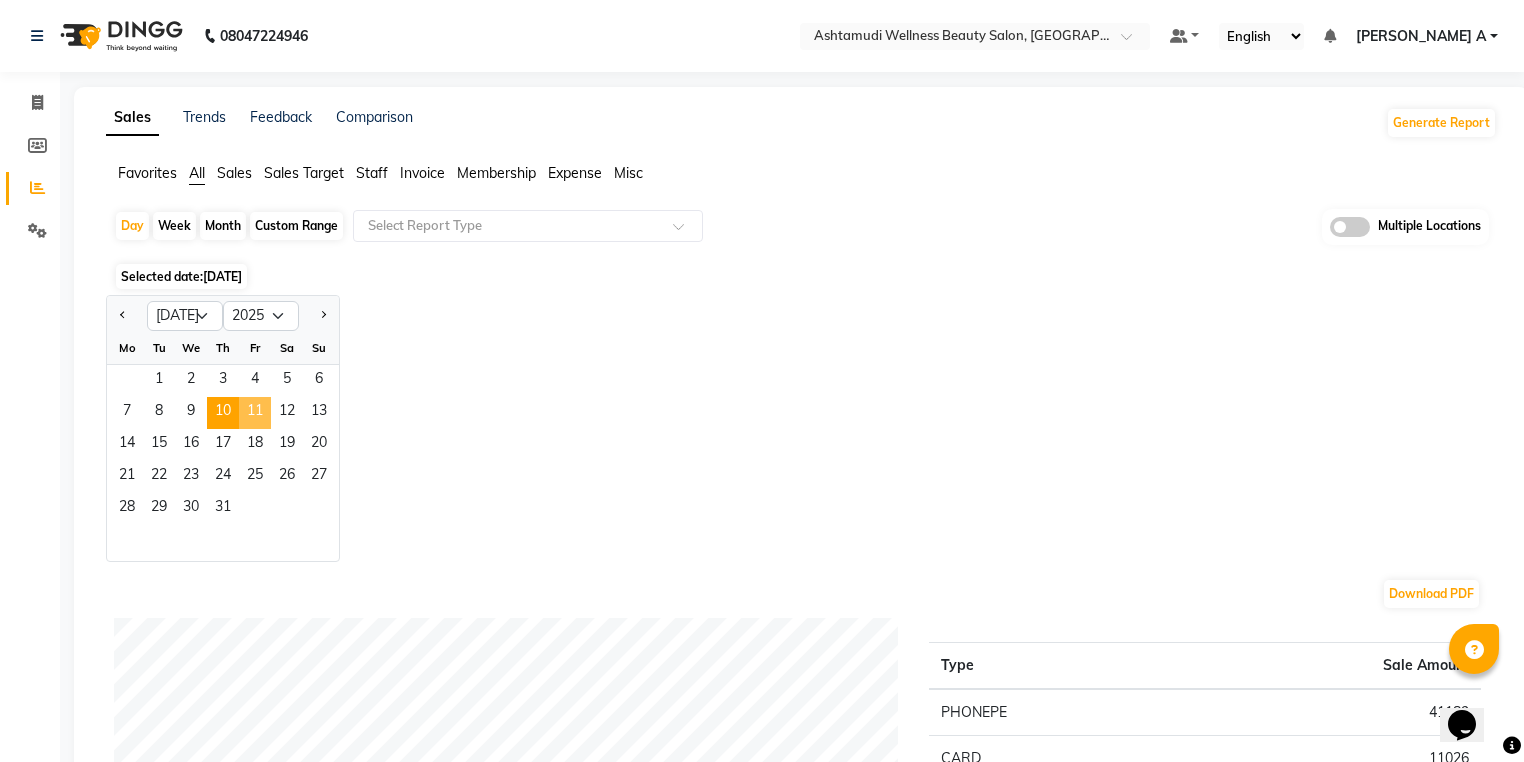 click on "11" 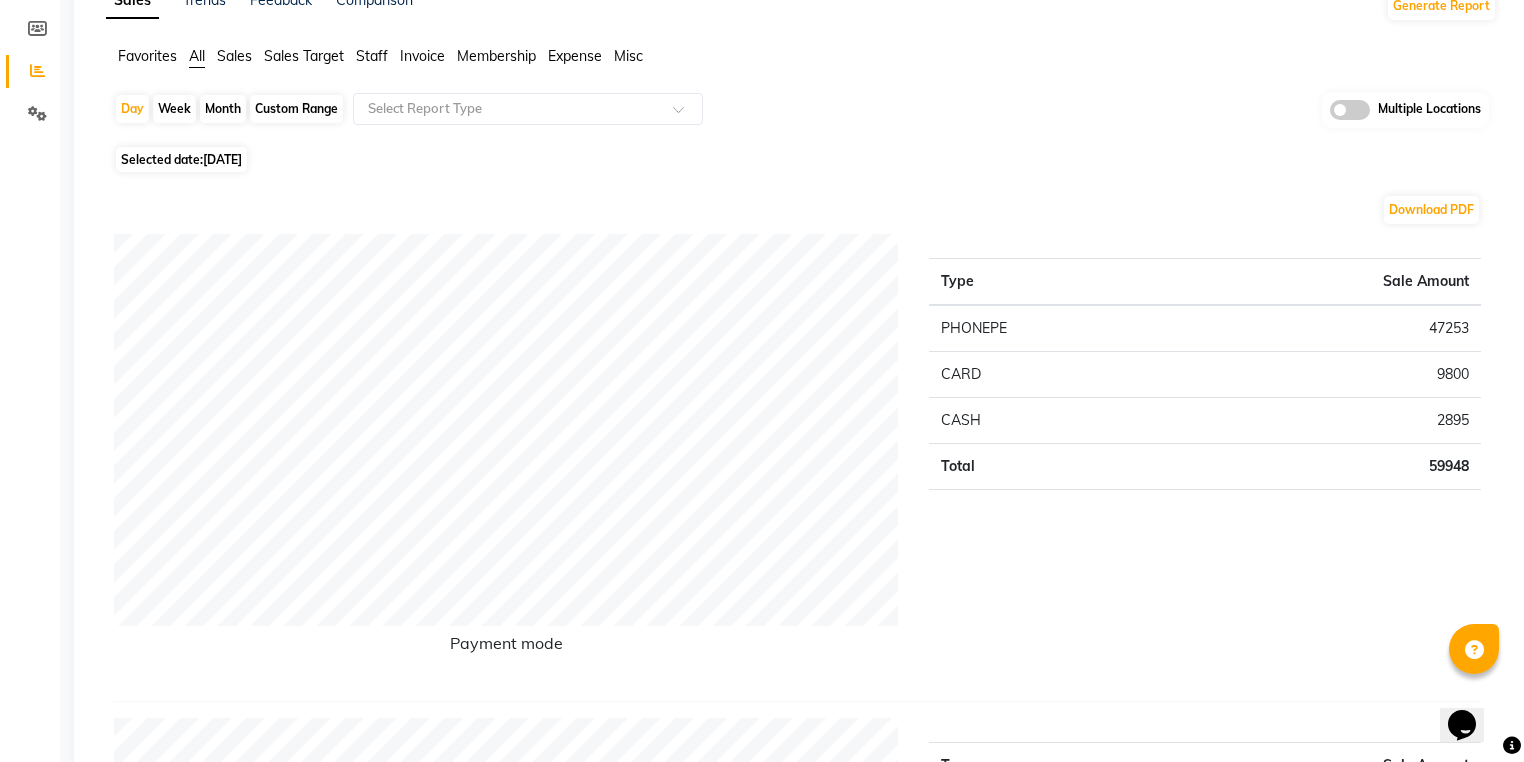 scroll, scrollTop: 0, scrollLeft: 0, axis: both 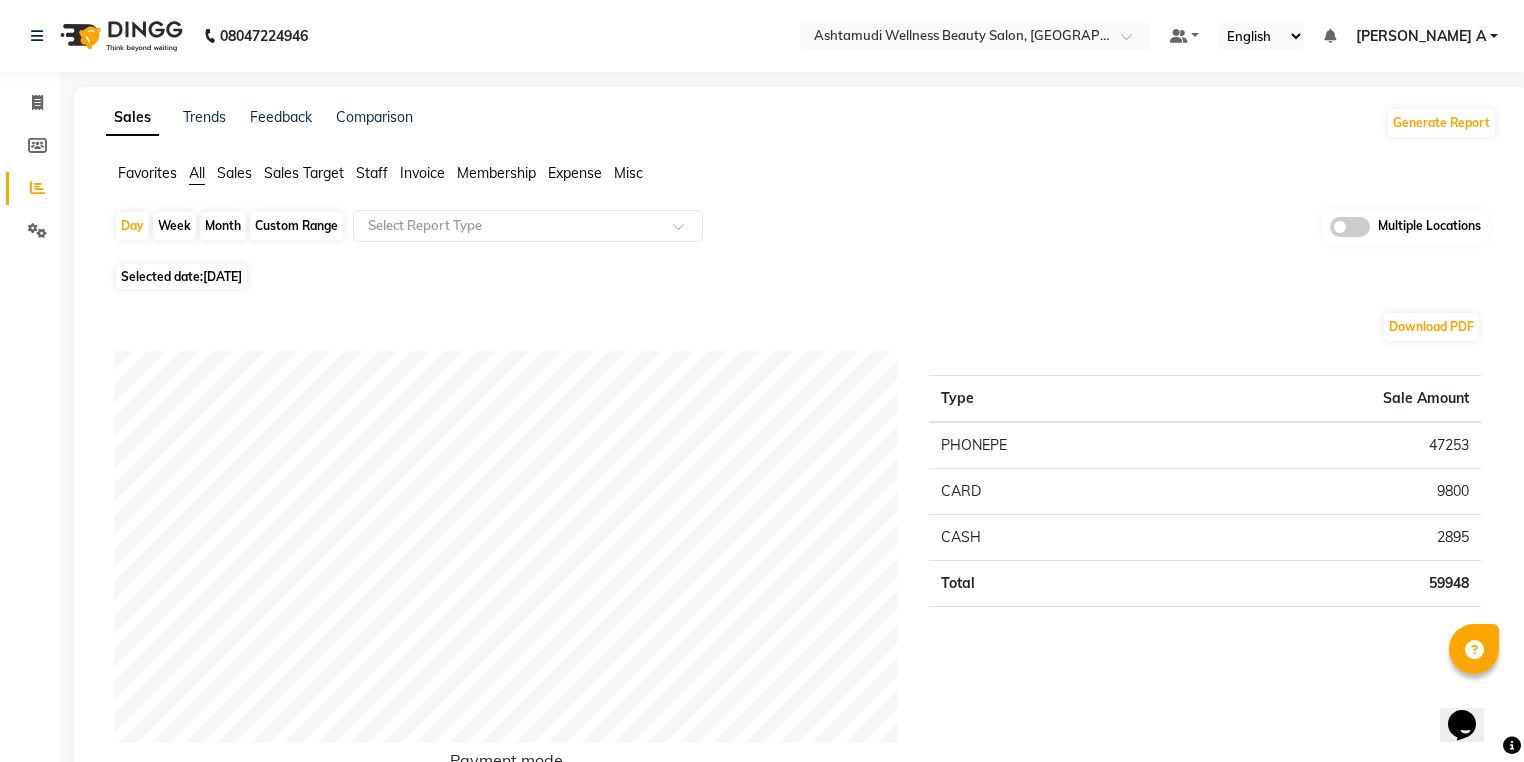 click on "08047224946 Select Location × Ashtamudi Wellness Beauty Salon, Kazakoottam Default Panel My Panel English ENGLISH Español العربية मराठी हिंदी ગુજરાતી தமிழ் 中文 Notifications nothing to show ATHIRA A Manage Profile Change Password Sign out  Version:3.15.4" 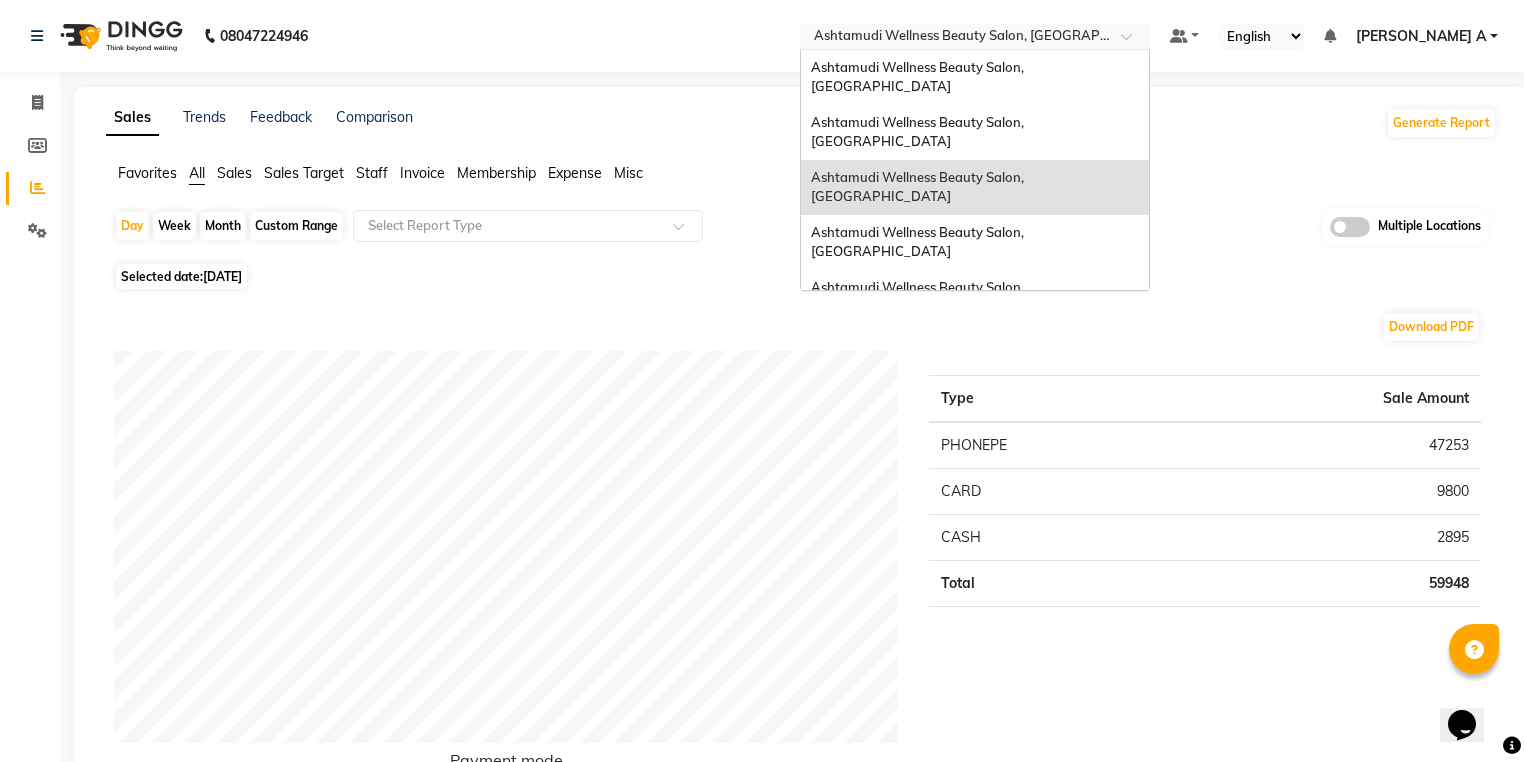 click at bounding box center [955, 38] 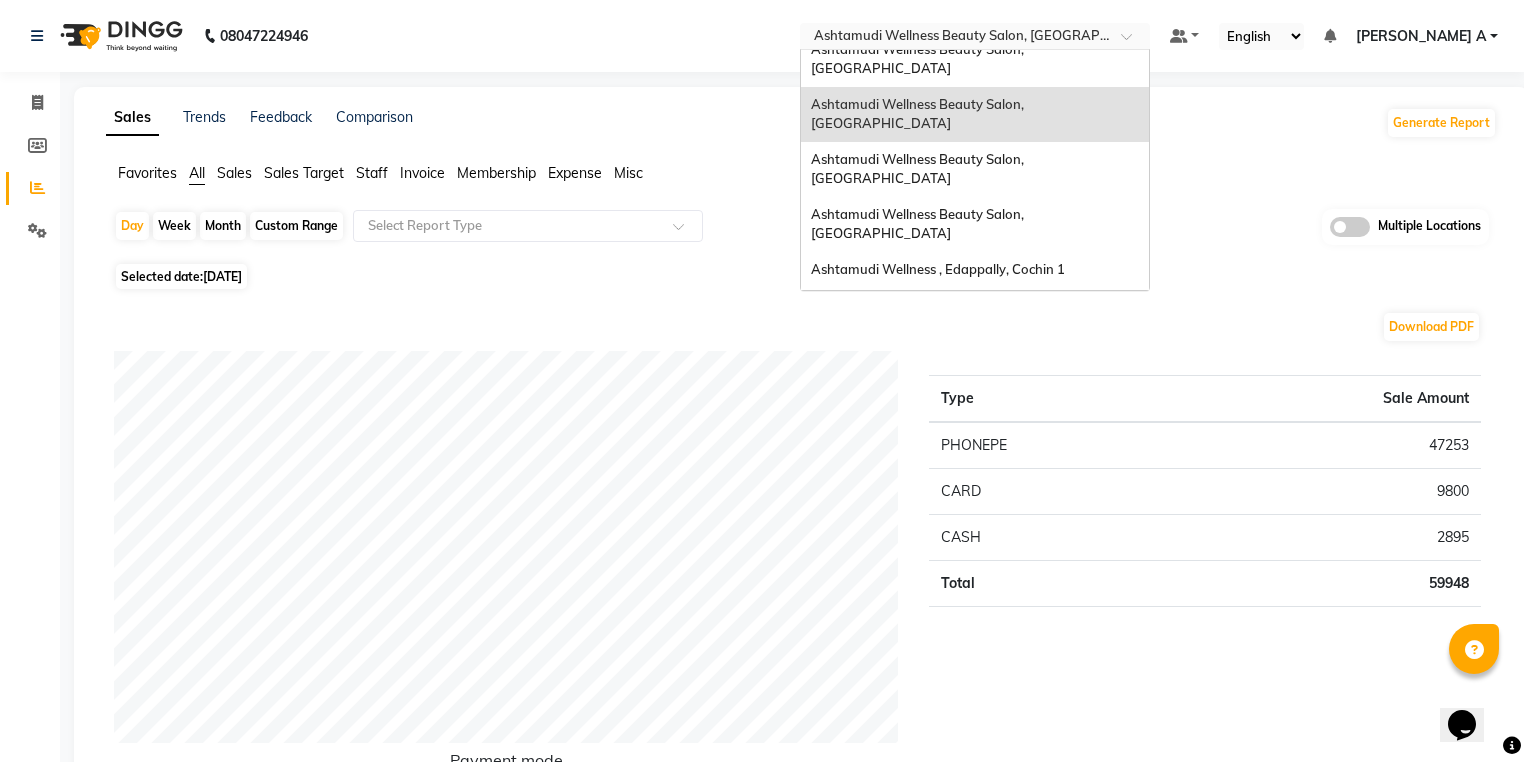 scroll, scrollTop: 160, scrollLeft: 0, axis: vertical 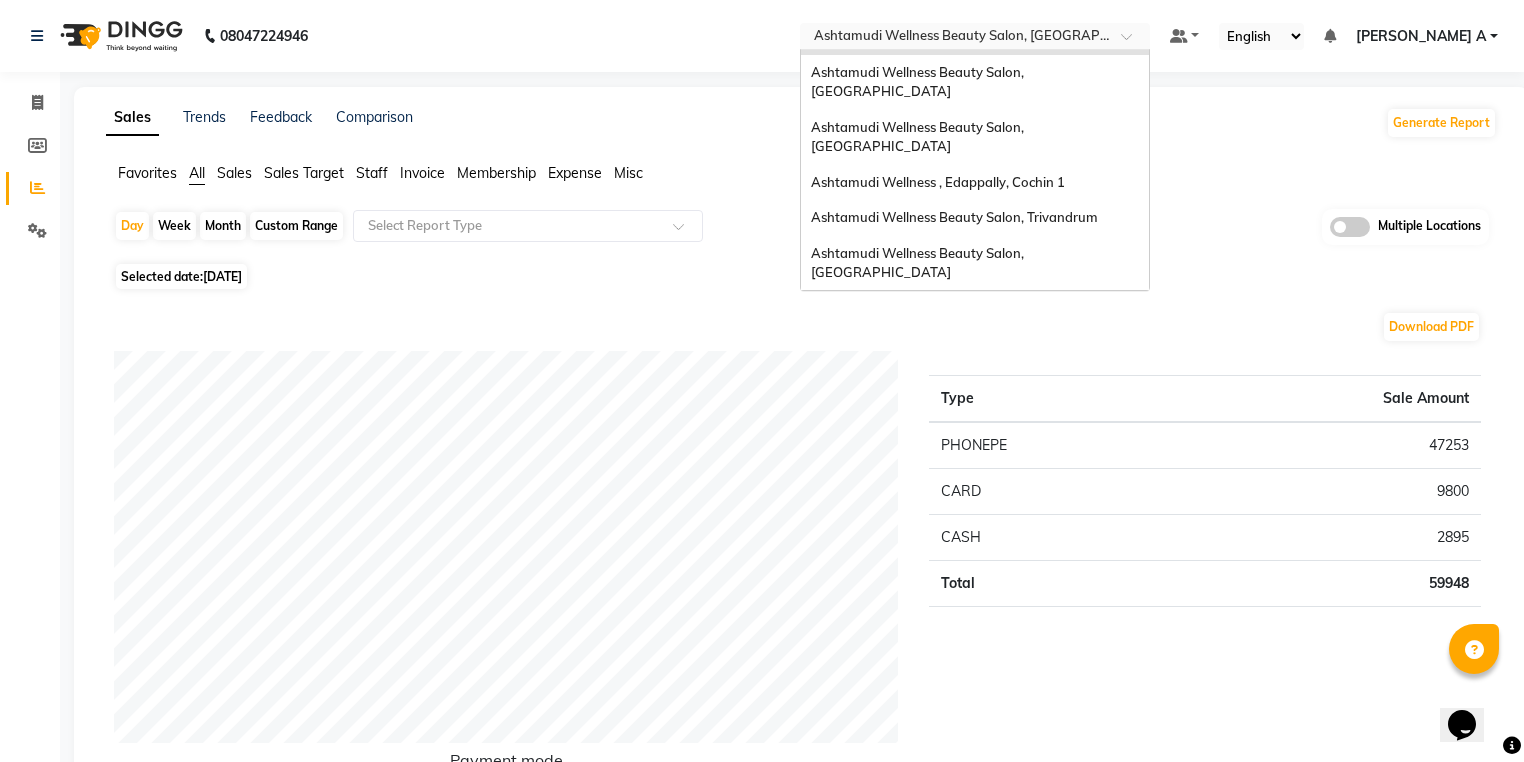 click on "Ashtamudi Welness Beauty Salon, [GEOGRAPHIC_DATA]" at bounding box center (975, 318) 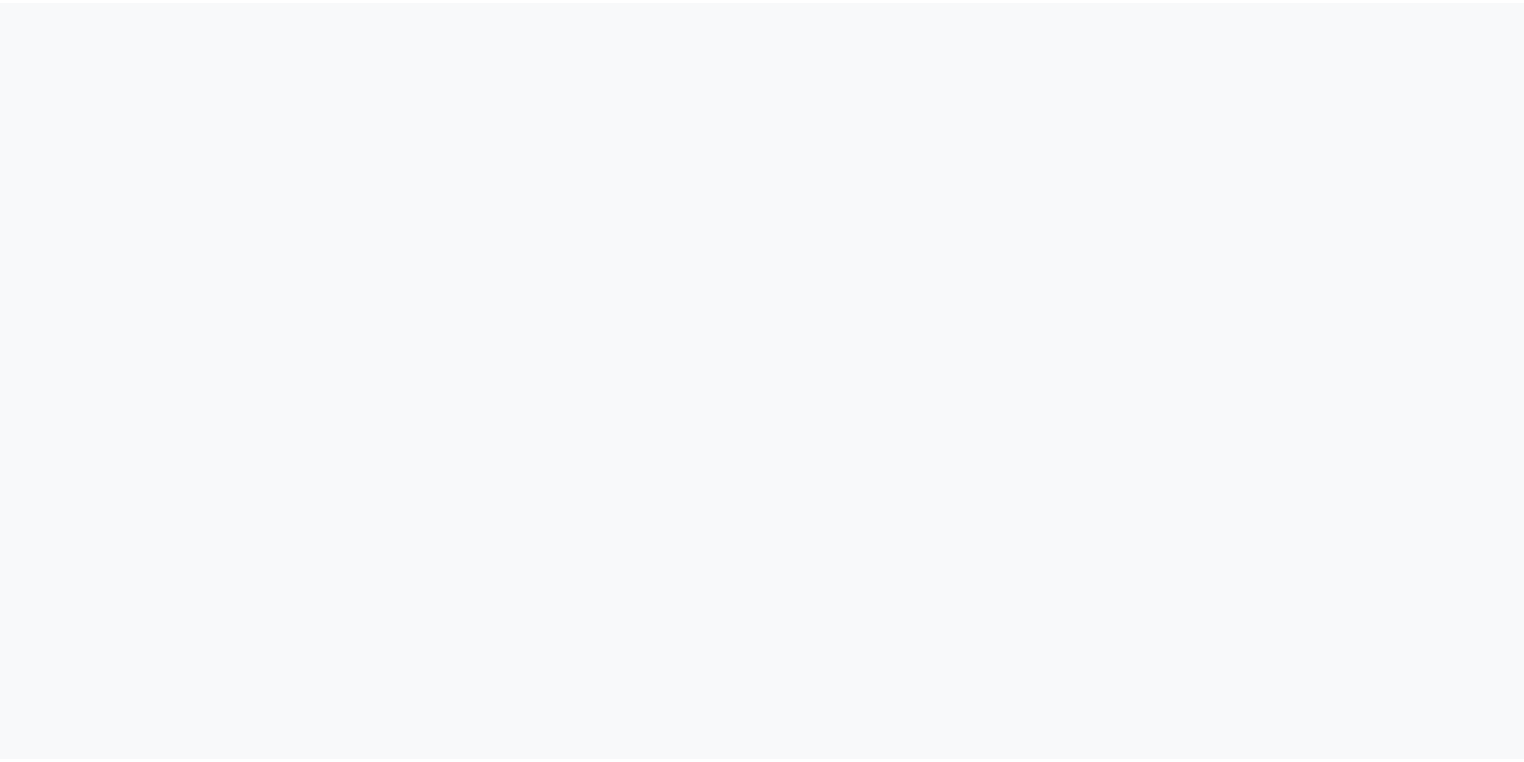 scroll, scrollTop: 0, scrollLeft: 0, axis: both 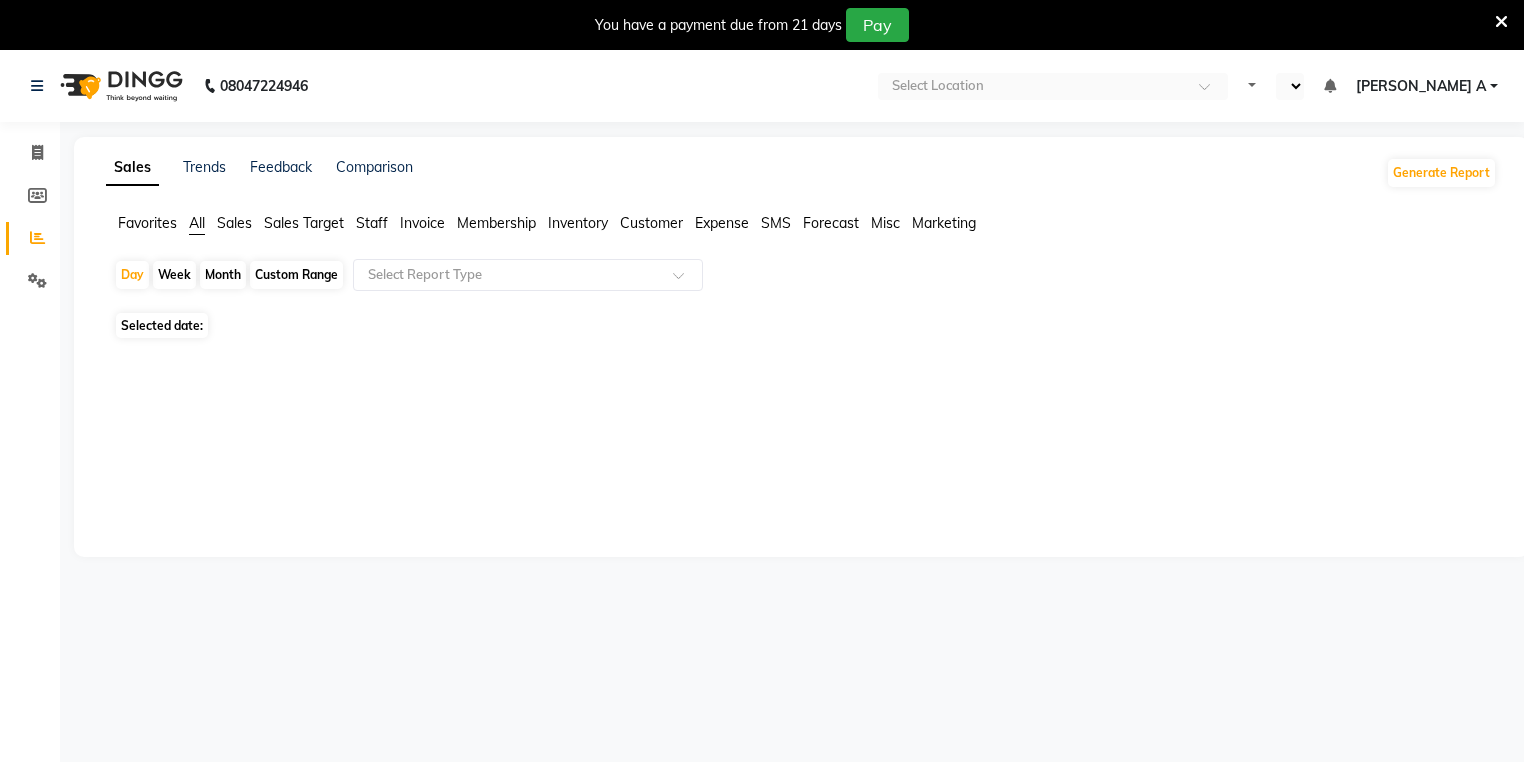 select on "en" 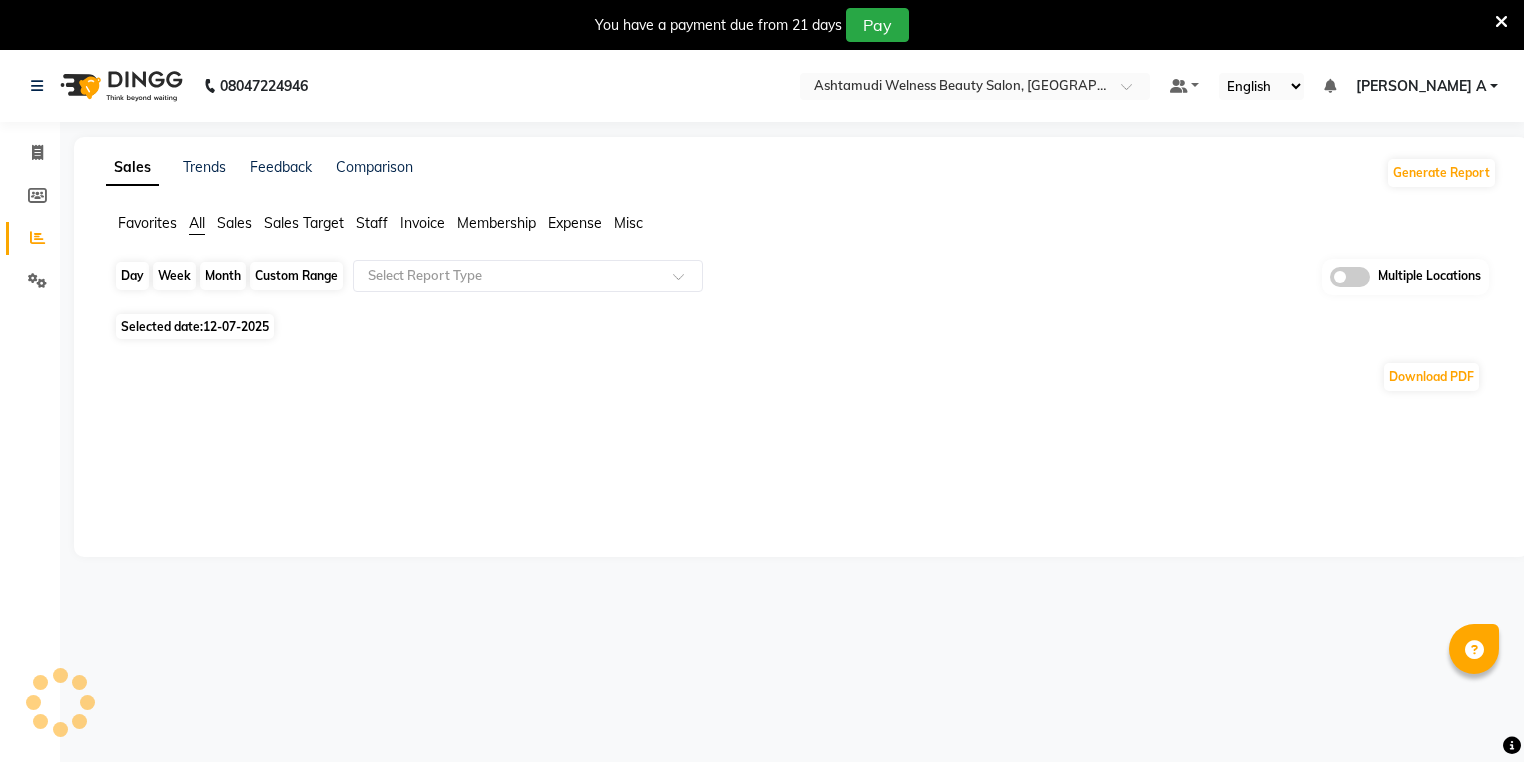 click on "Day" 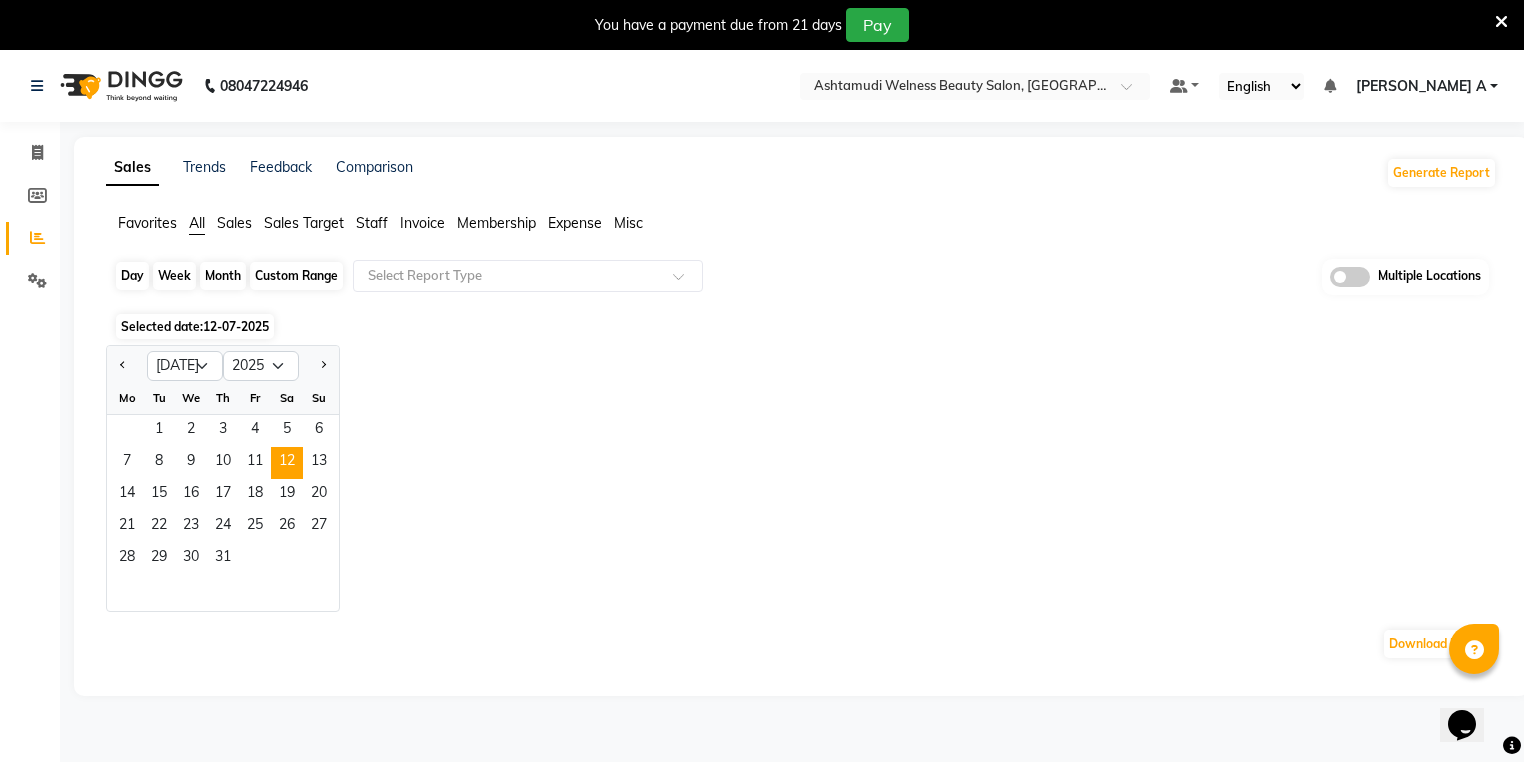scroll, scrollTop: 0, scrollLeft: 0, axis: both 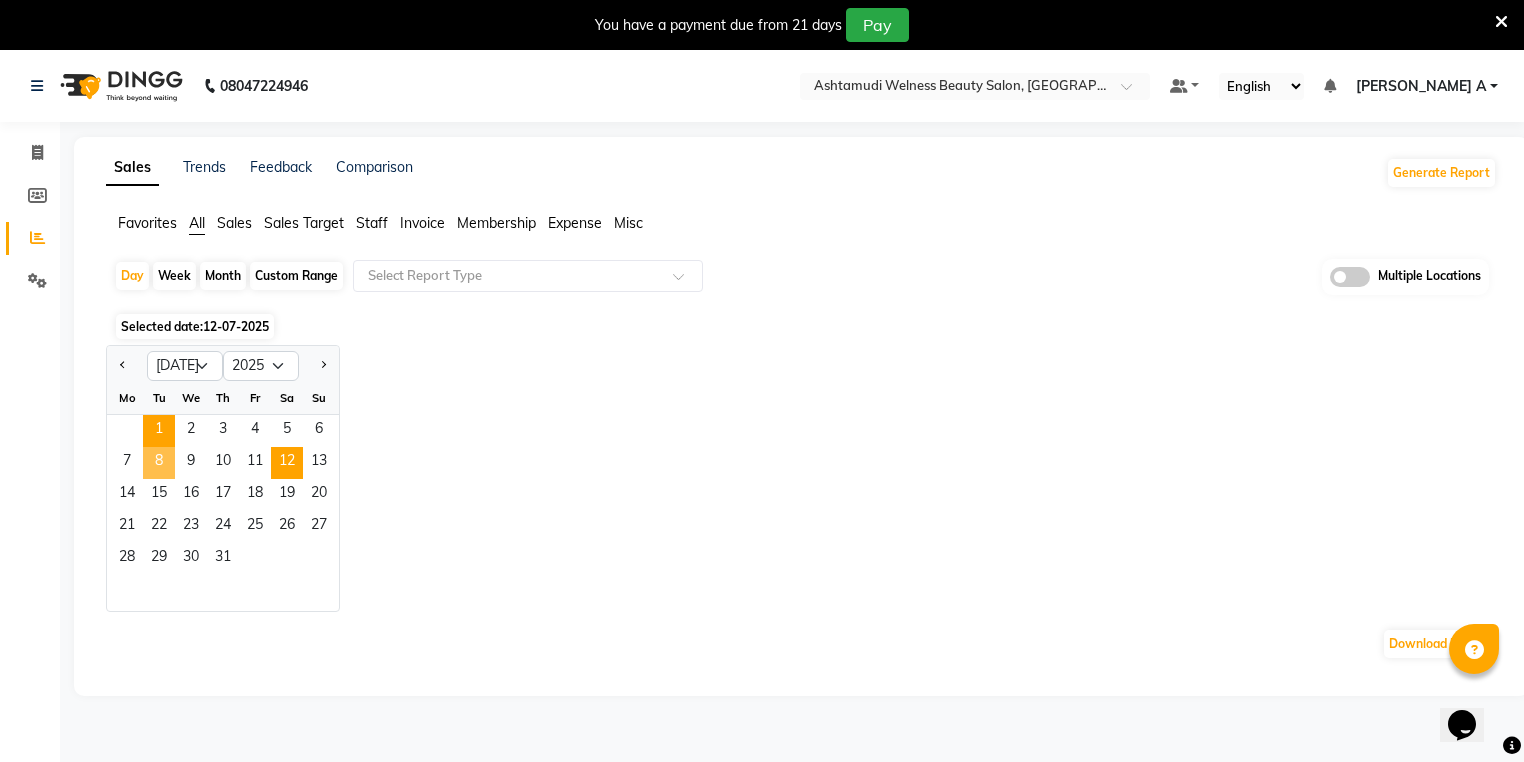 click on "1" 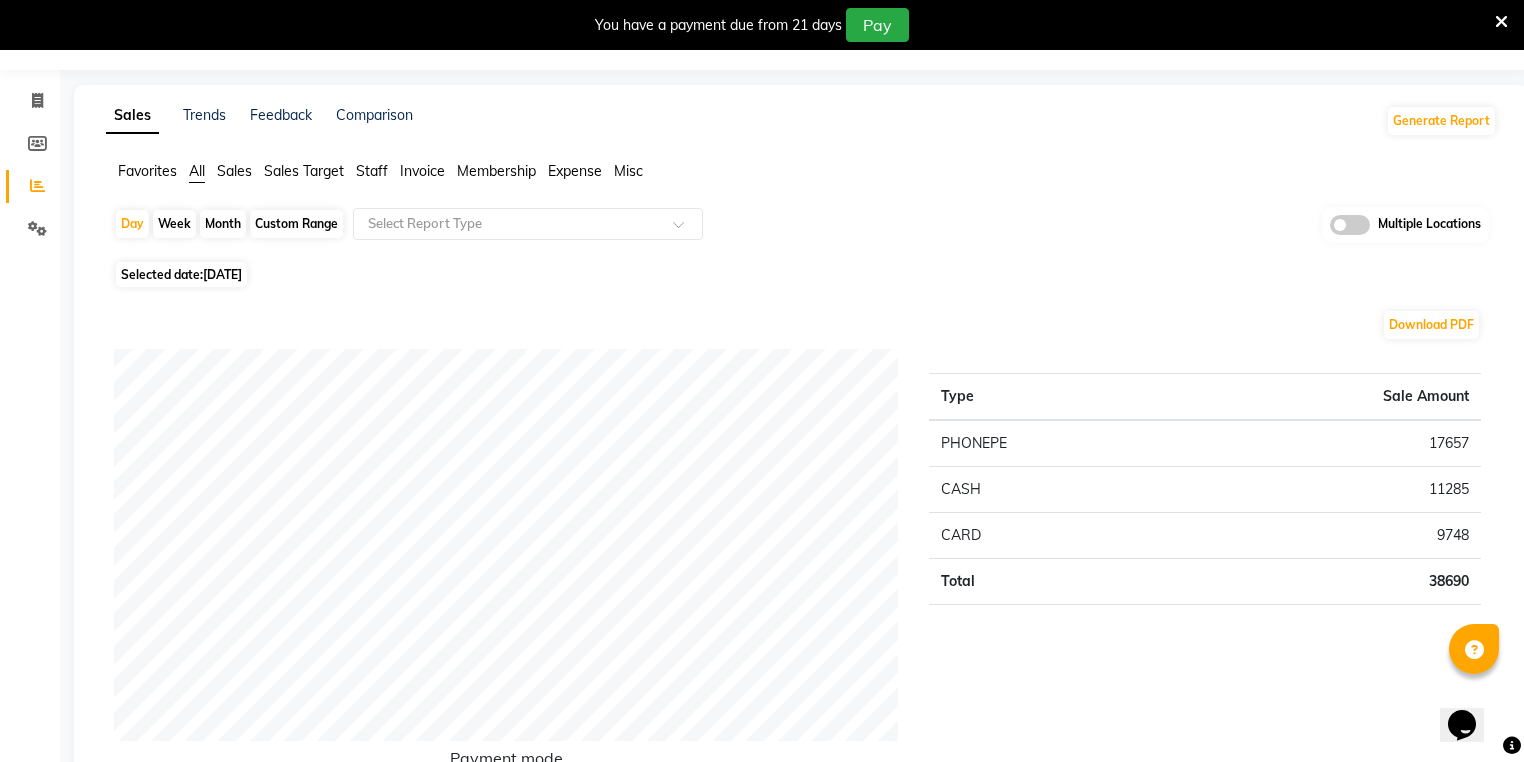 scroll, scrollTop: 0, scrollLeft: 0, axis: both 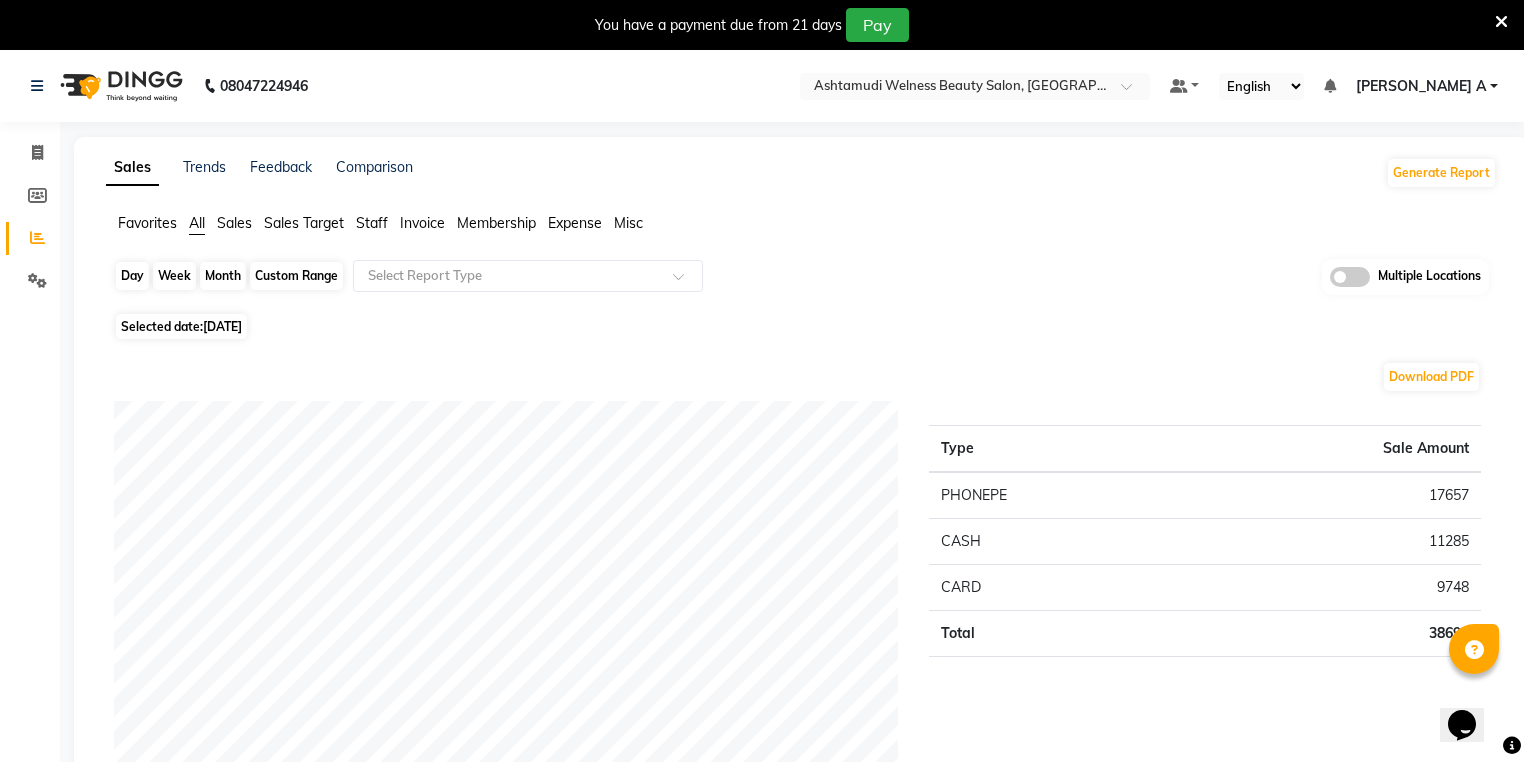 click on "Day" 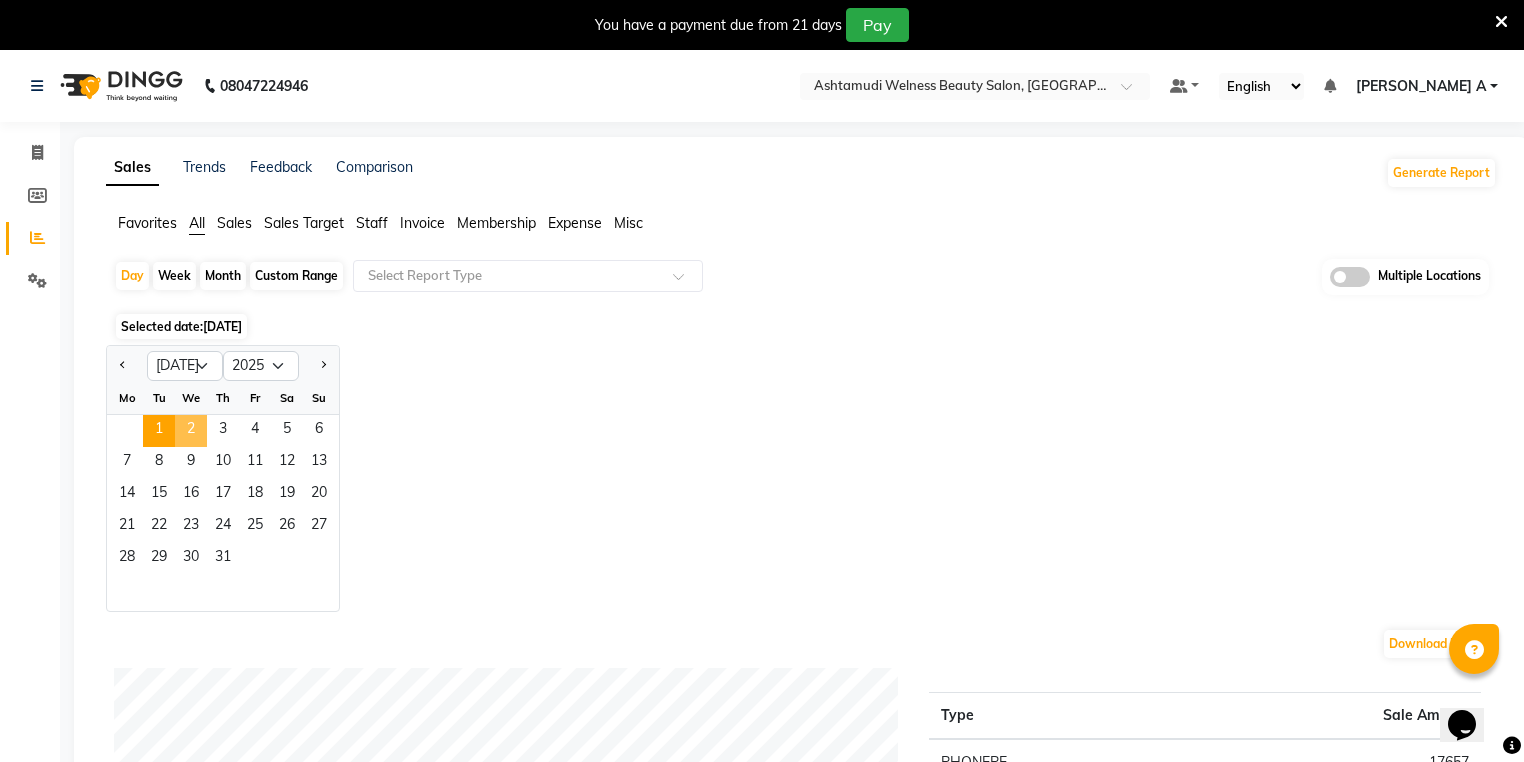 click on "2" 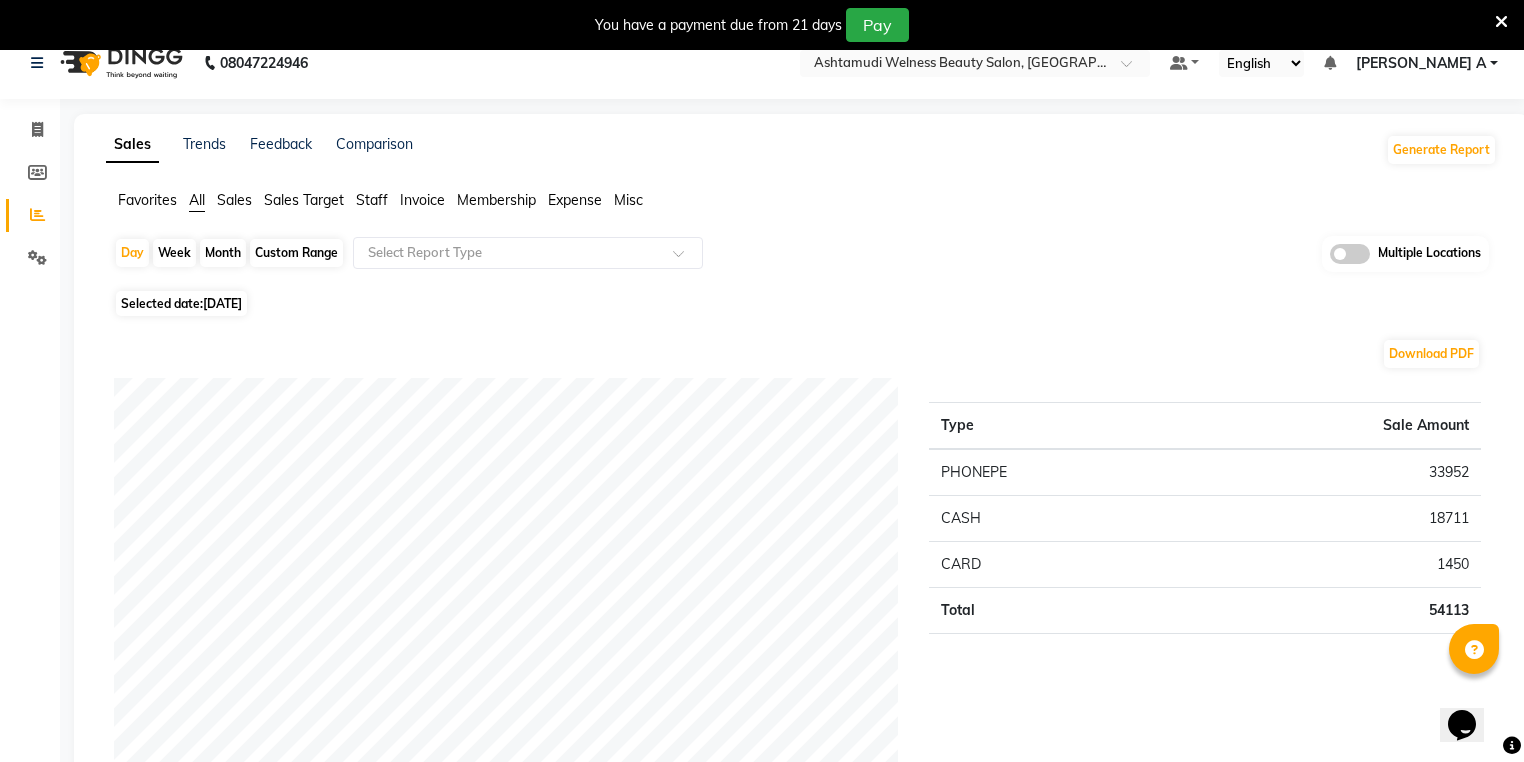 scroll, scrollTop: 0, scrollLeft: 0, axis: both 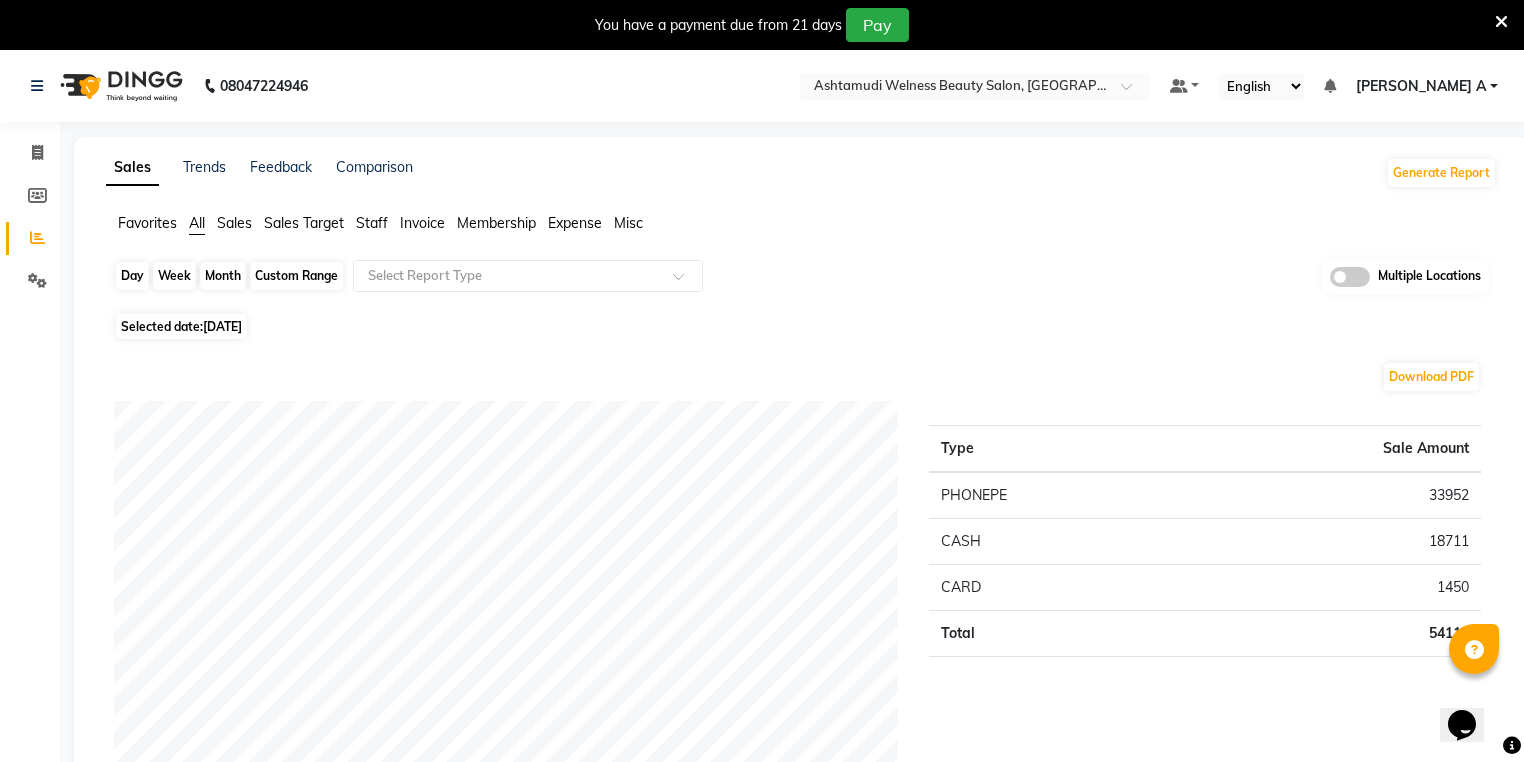 click on "Day" 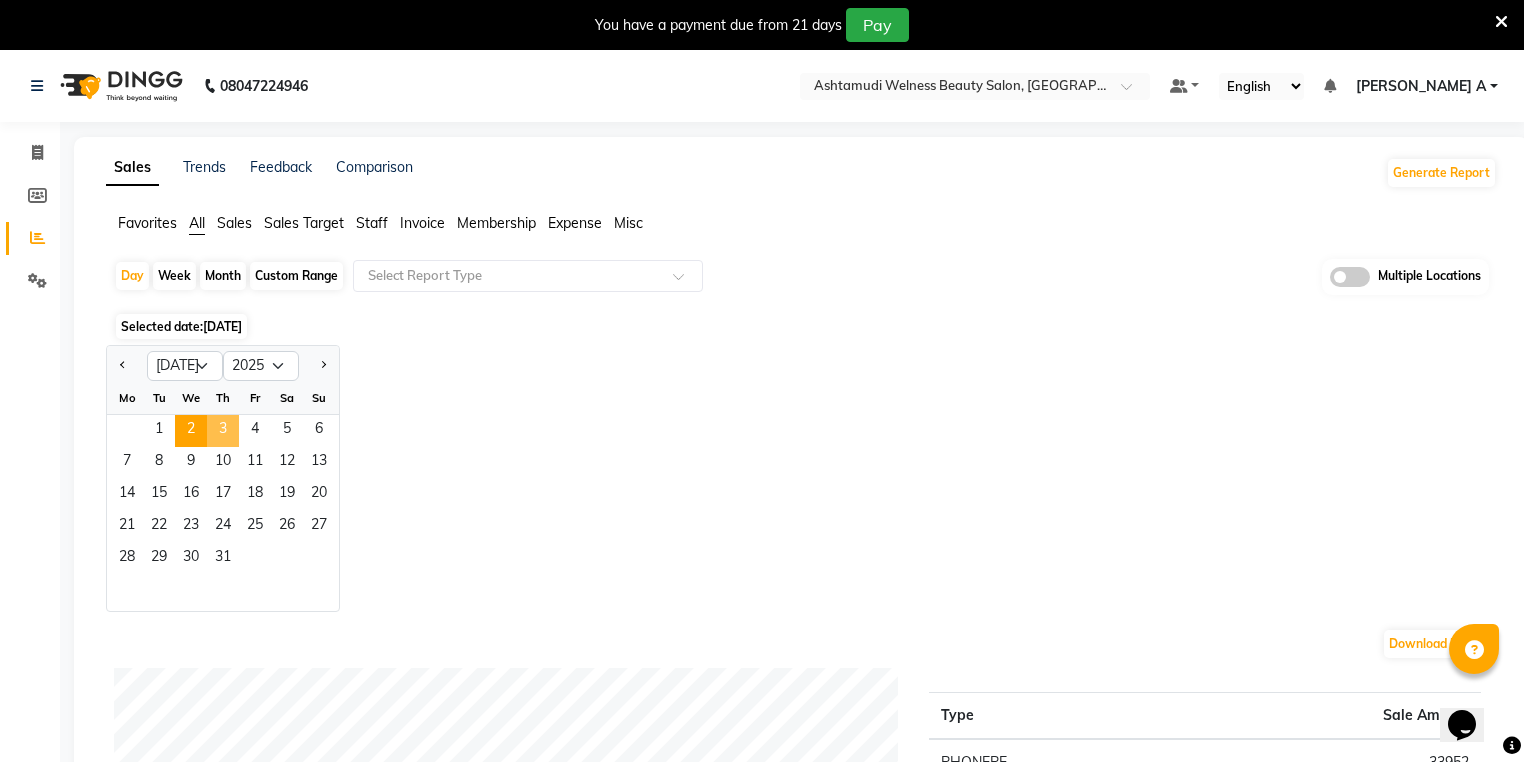 click on "3" 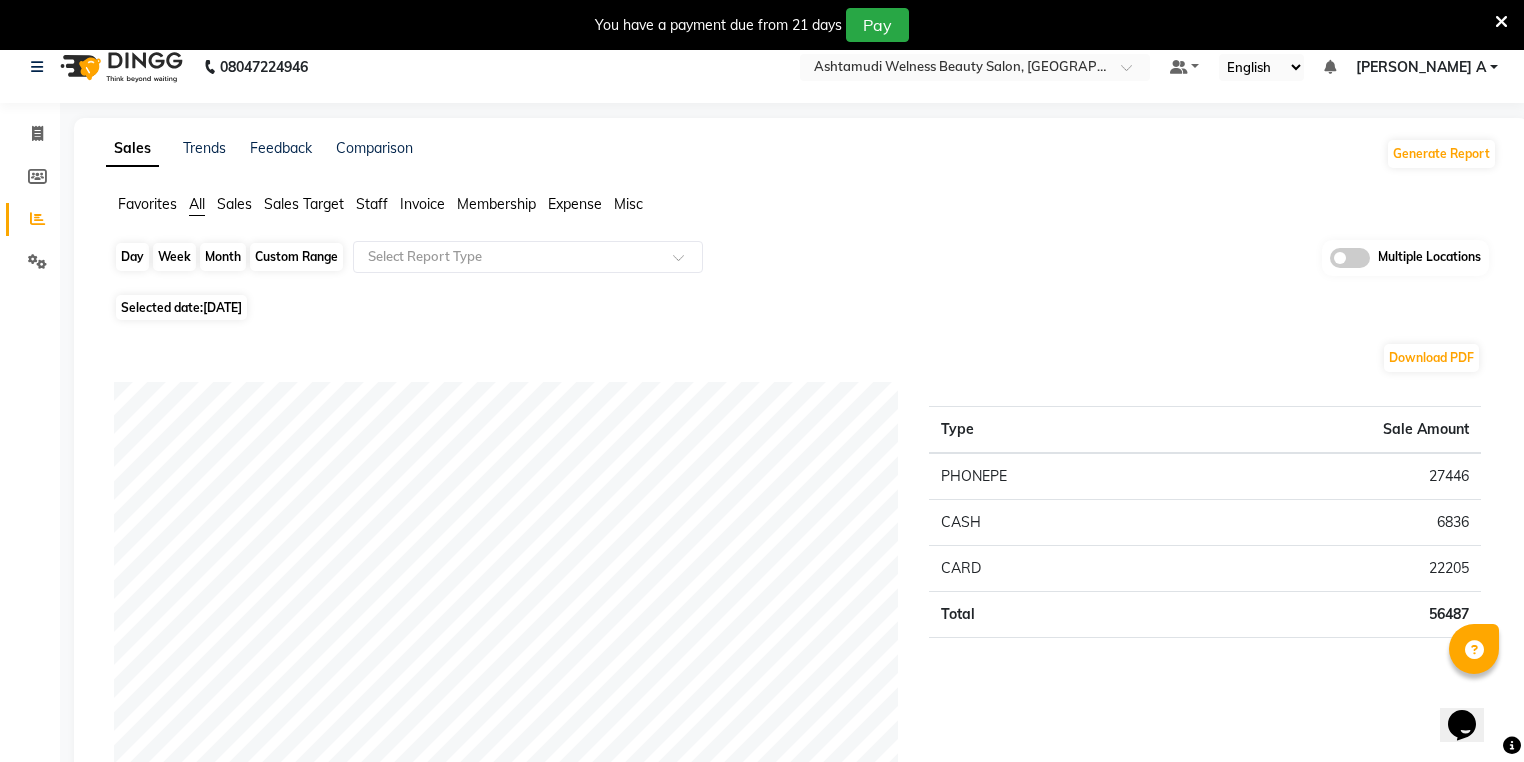 scroll, scrollTop: 0, scrollLeft: 0, axis: both 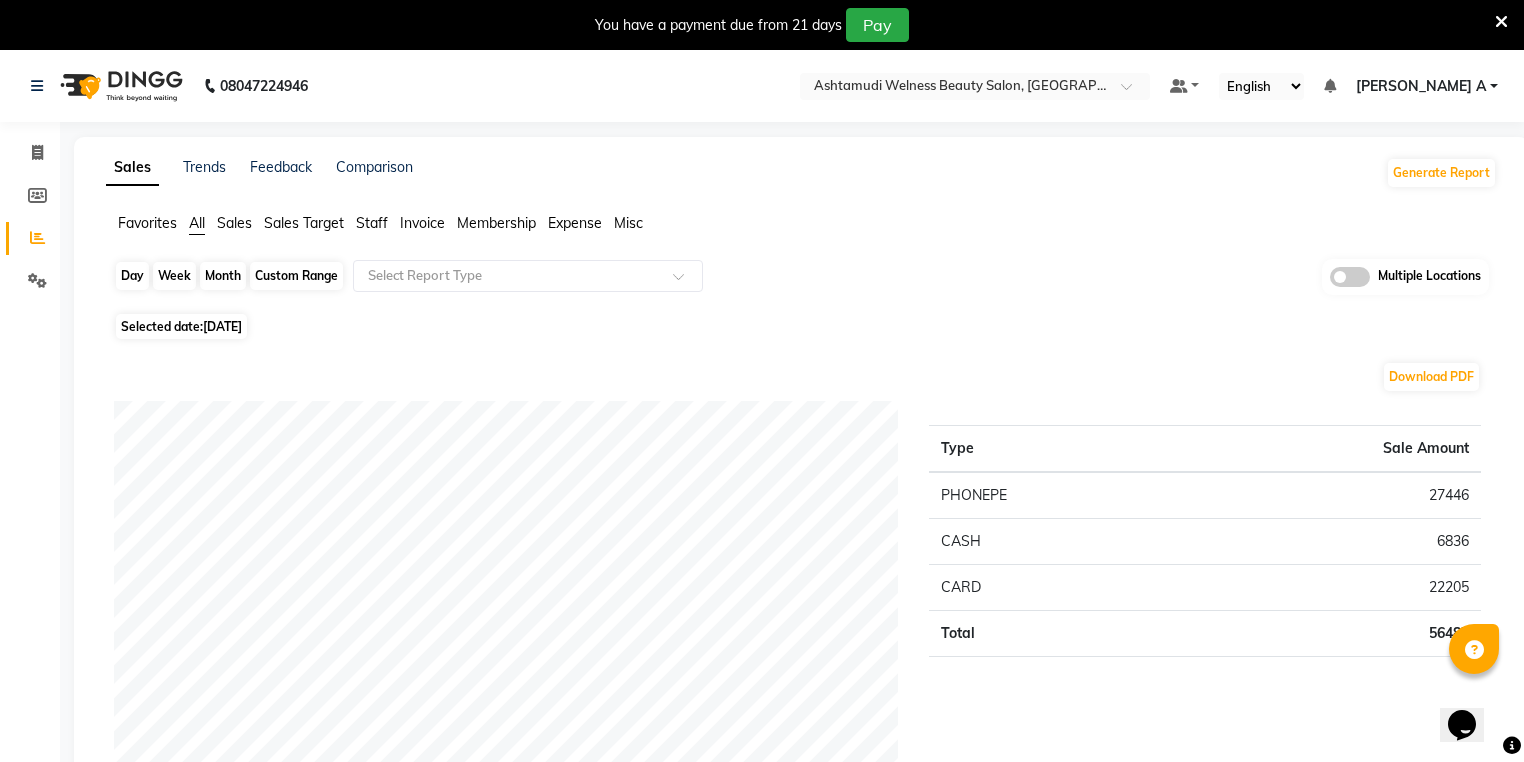 click on "Day" 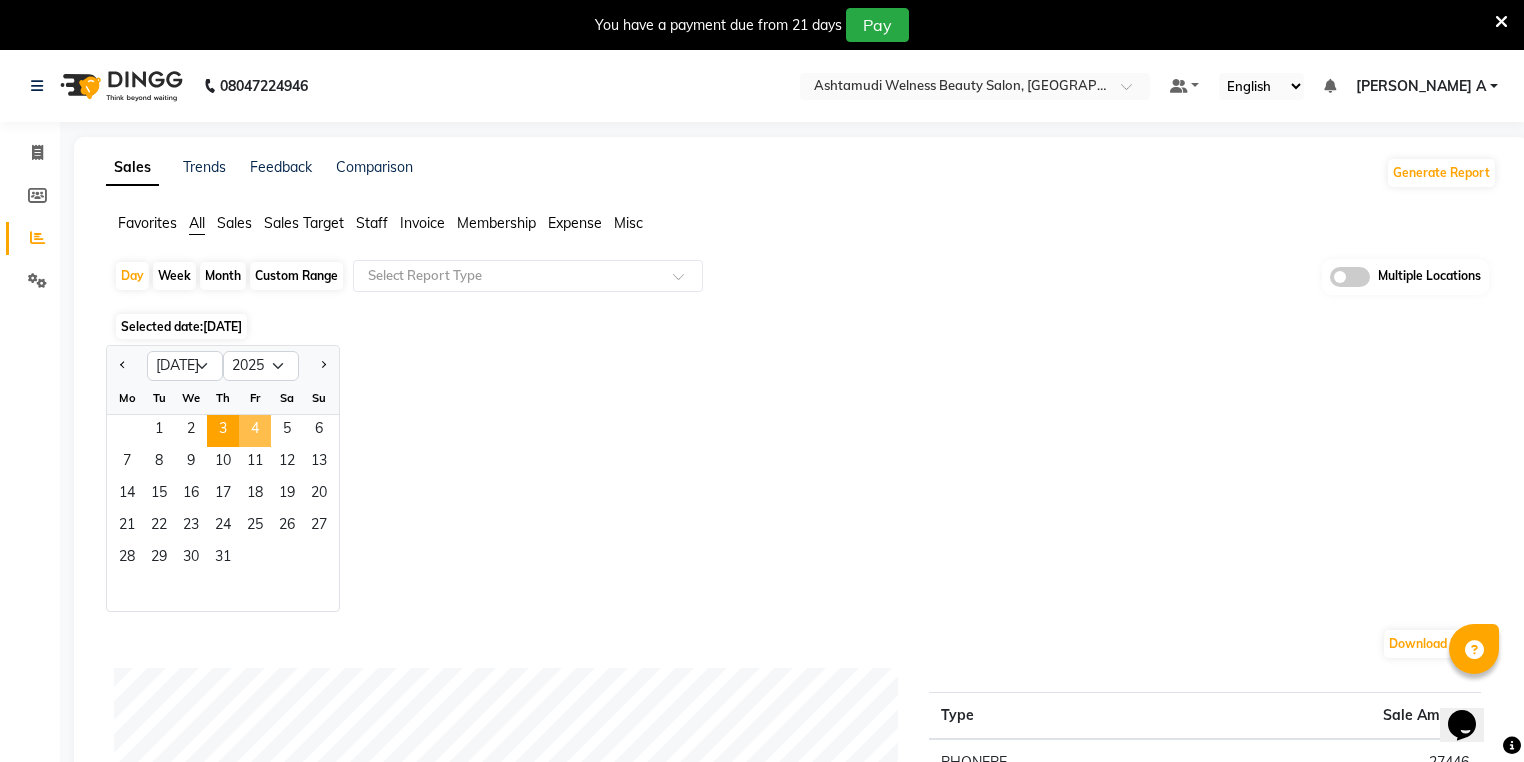 click on "4" 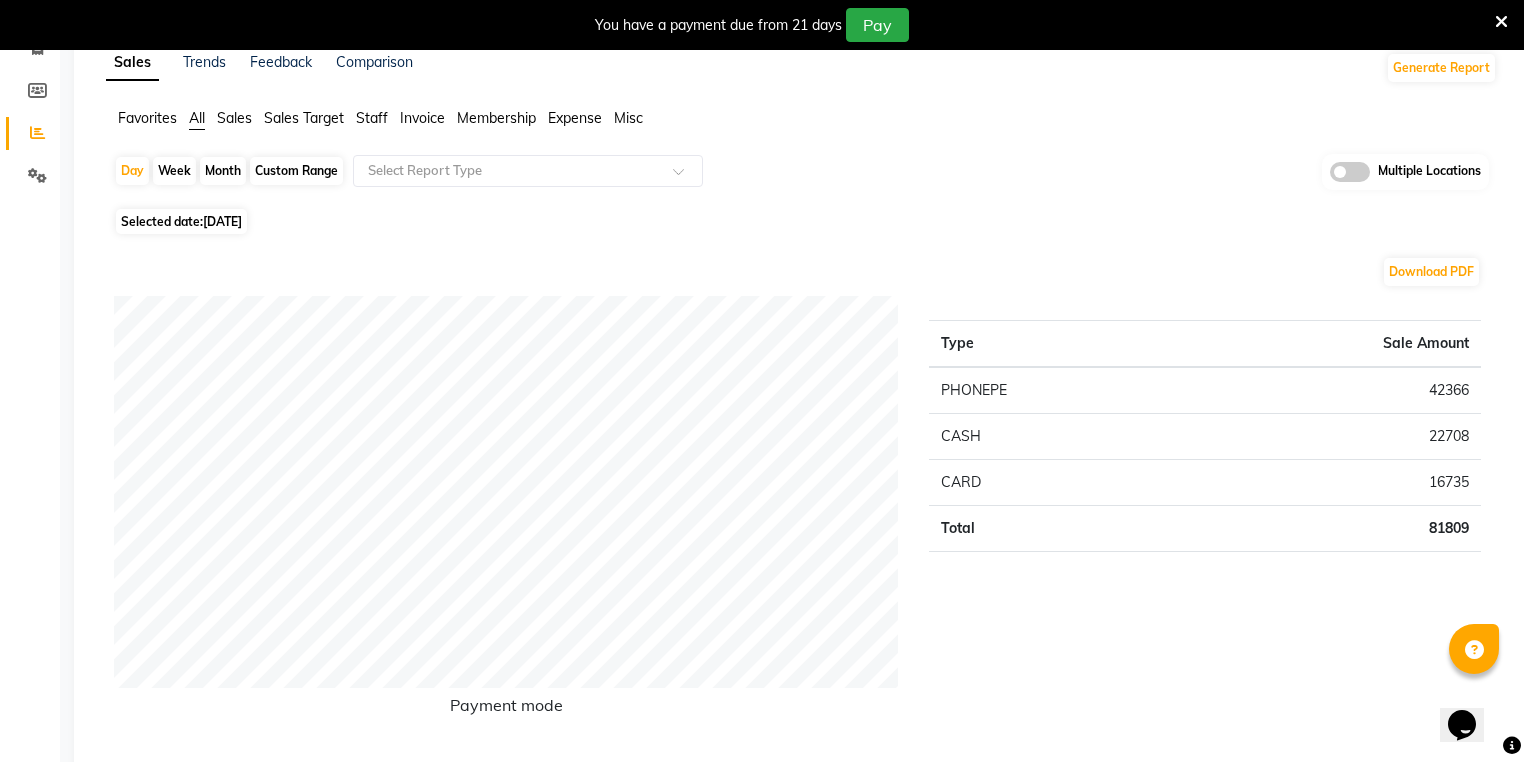scroll, scrollTop: 0, scrollLeft: 0, axis: both 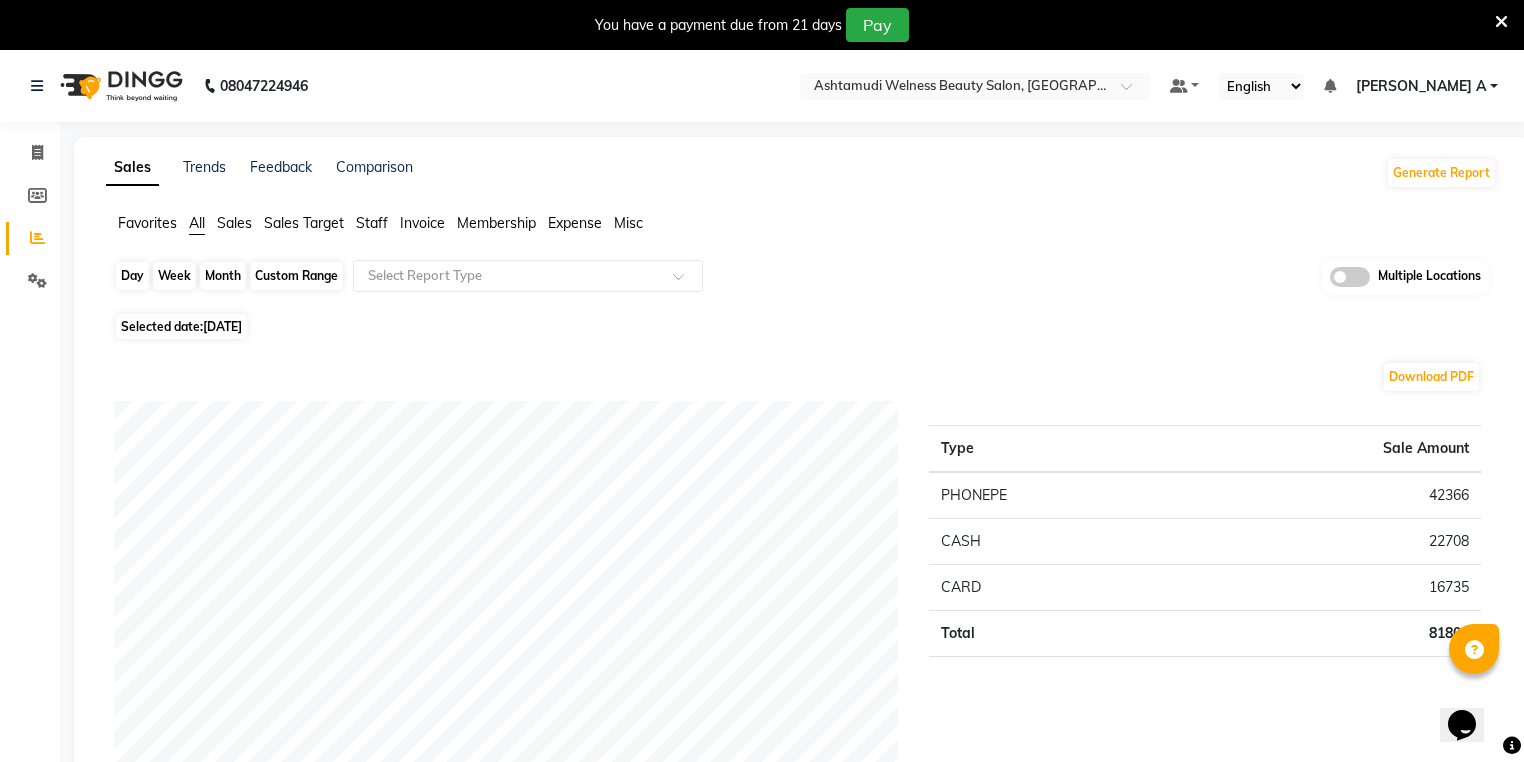 click on "Day" 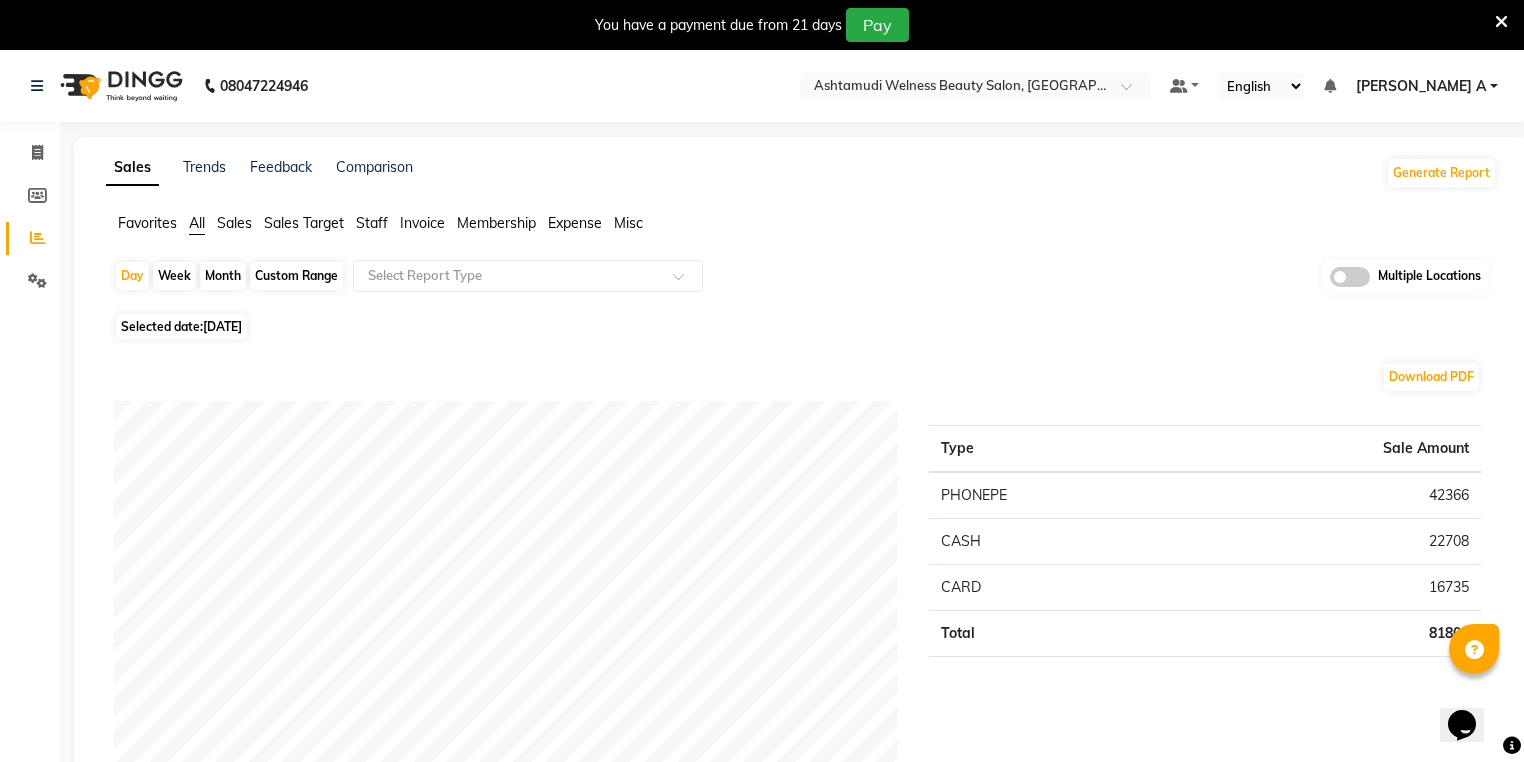 select on "7" 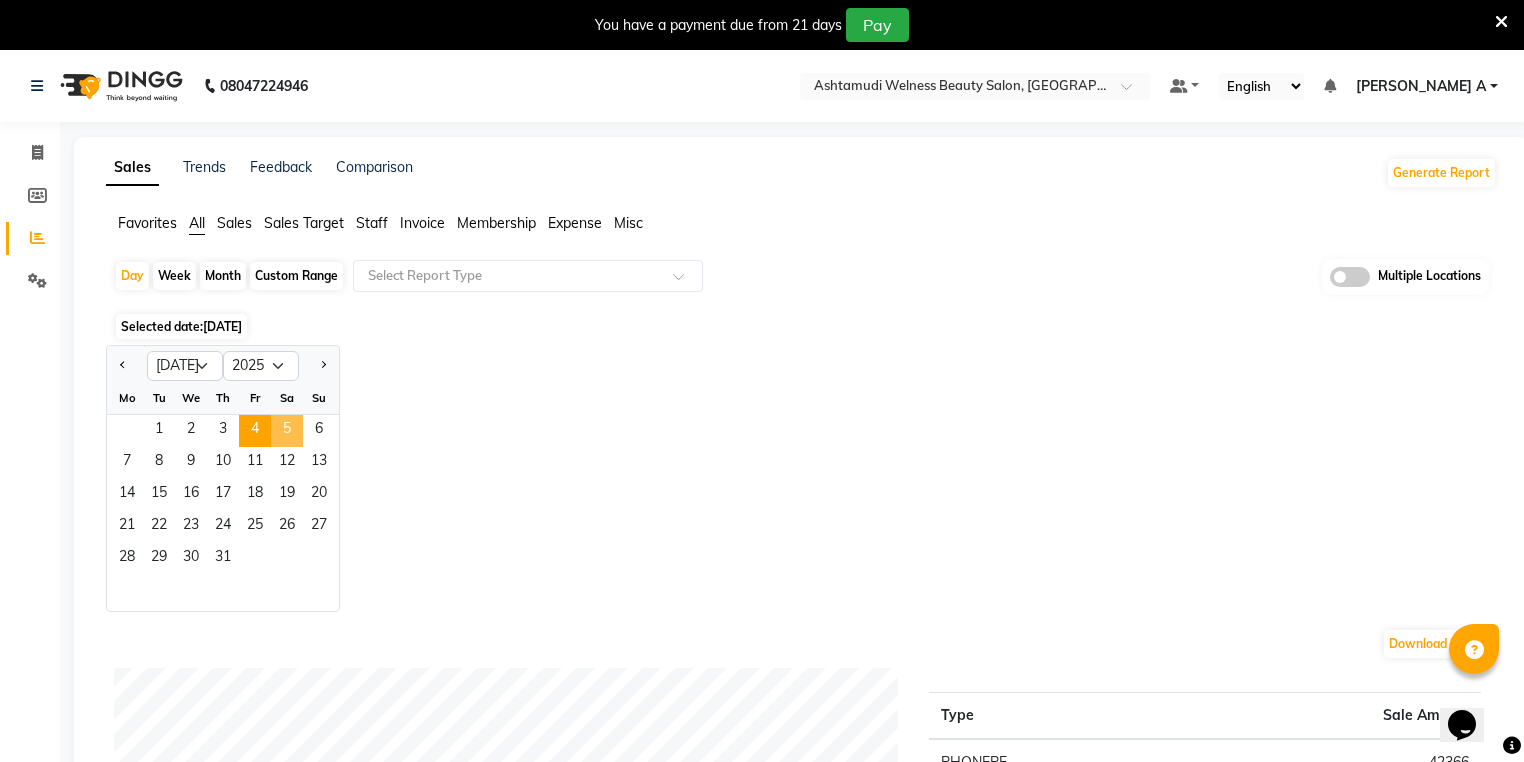 click on "5" 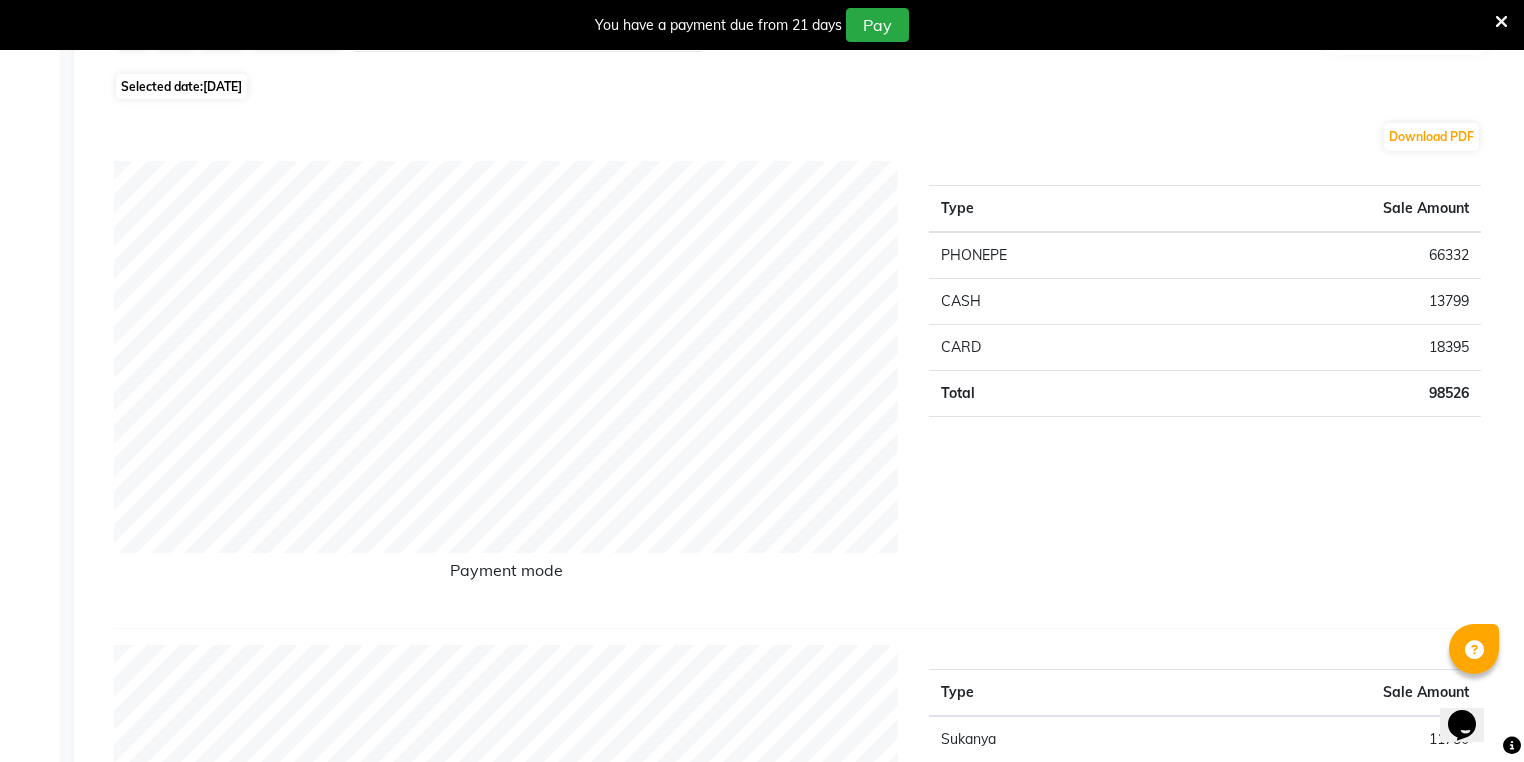 scroll, scrollTop: 0, scrollLeft: 0, axis: both 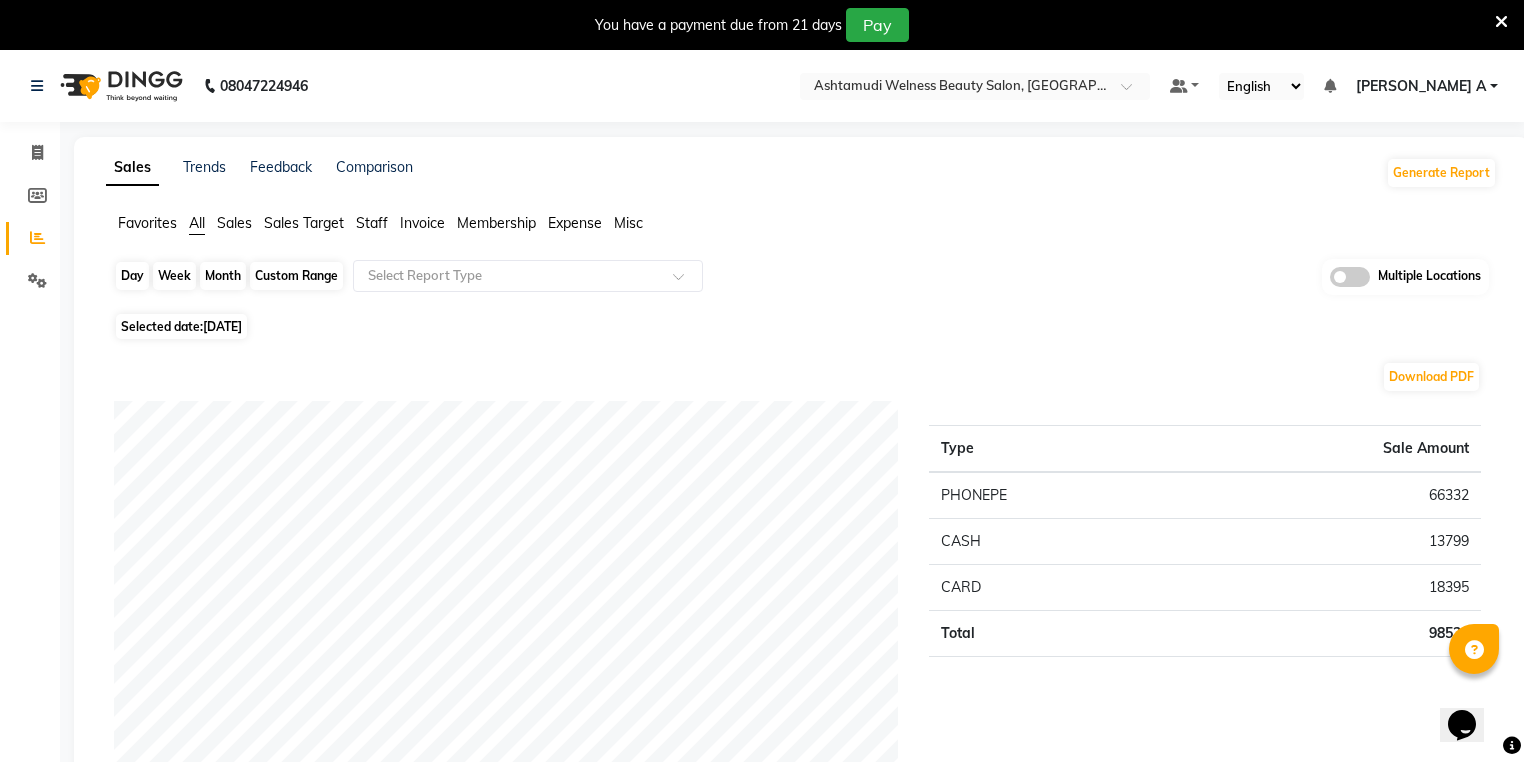 click on "Day" 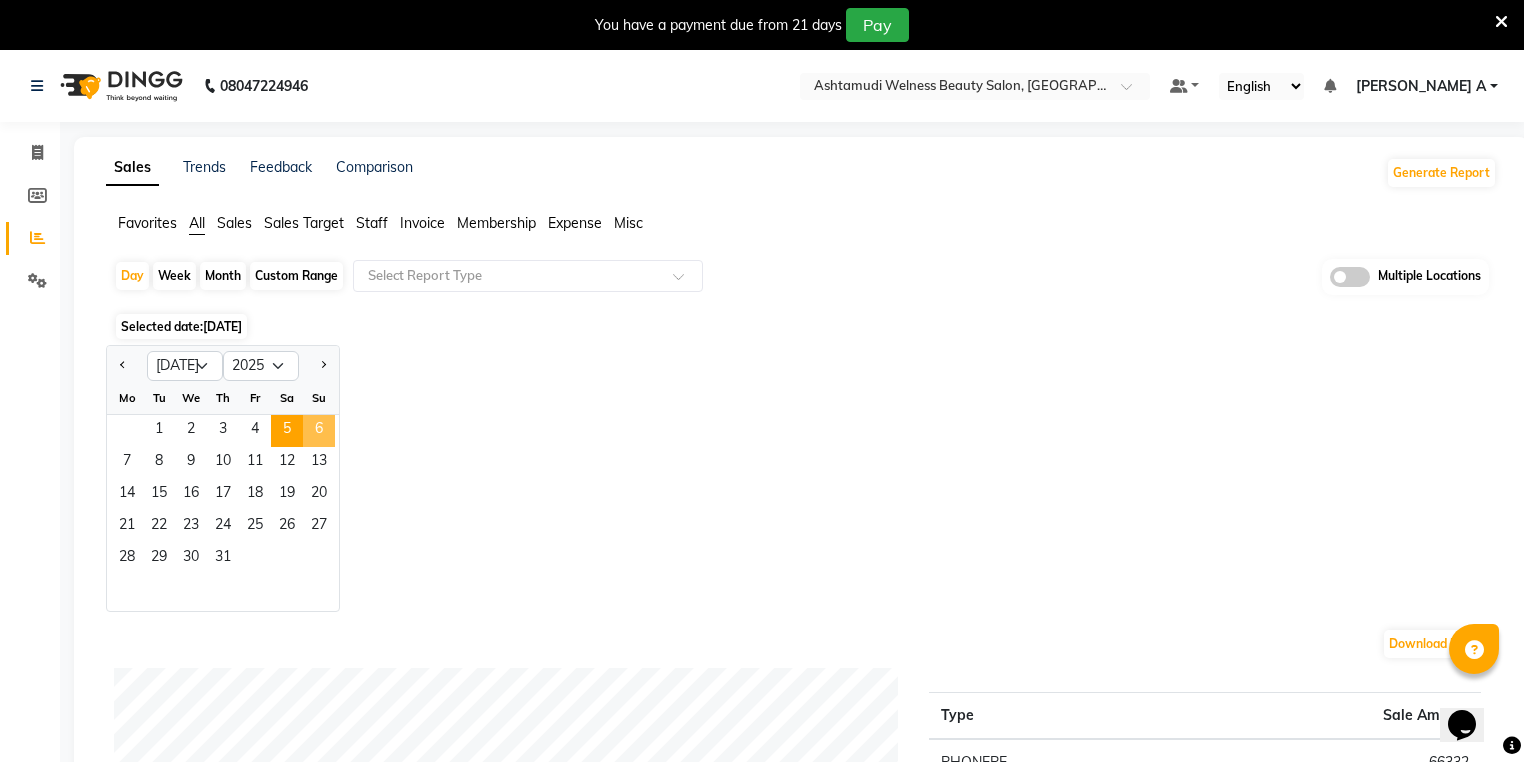 click on "6" 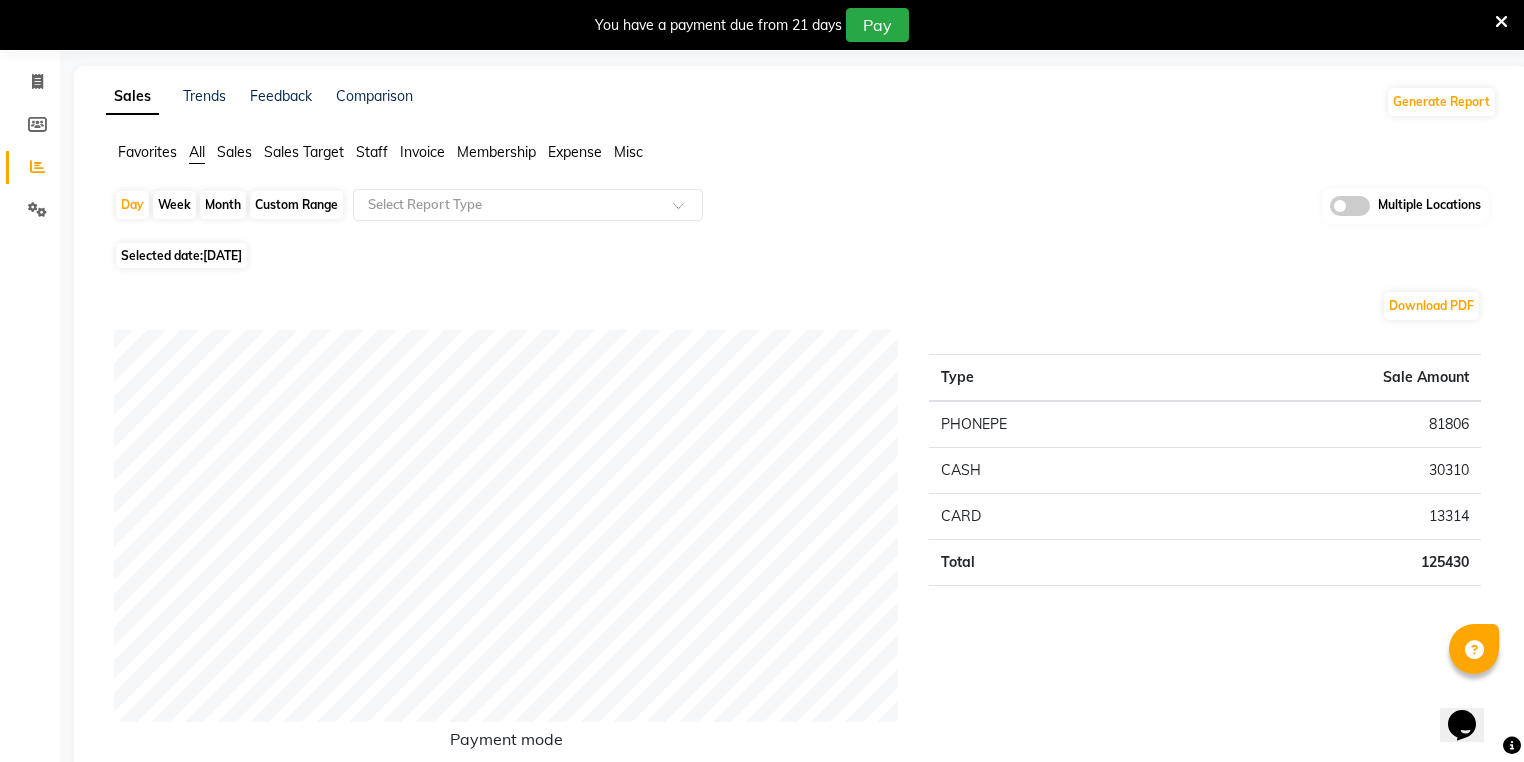 scroll, scrollTop: 0, scrollLeft: 0, axis: both 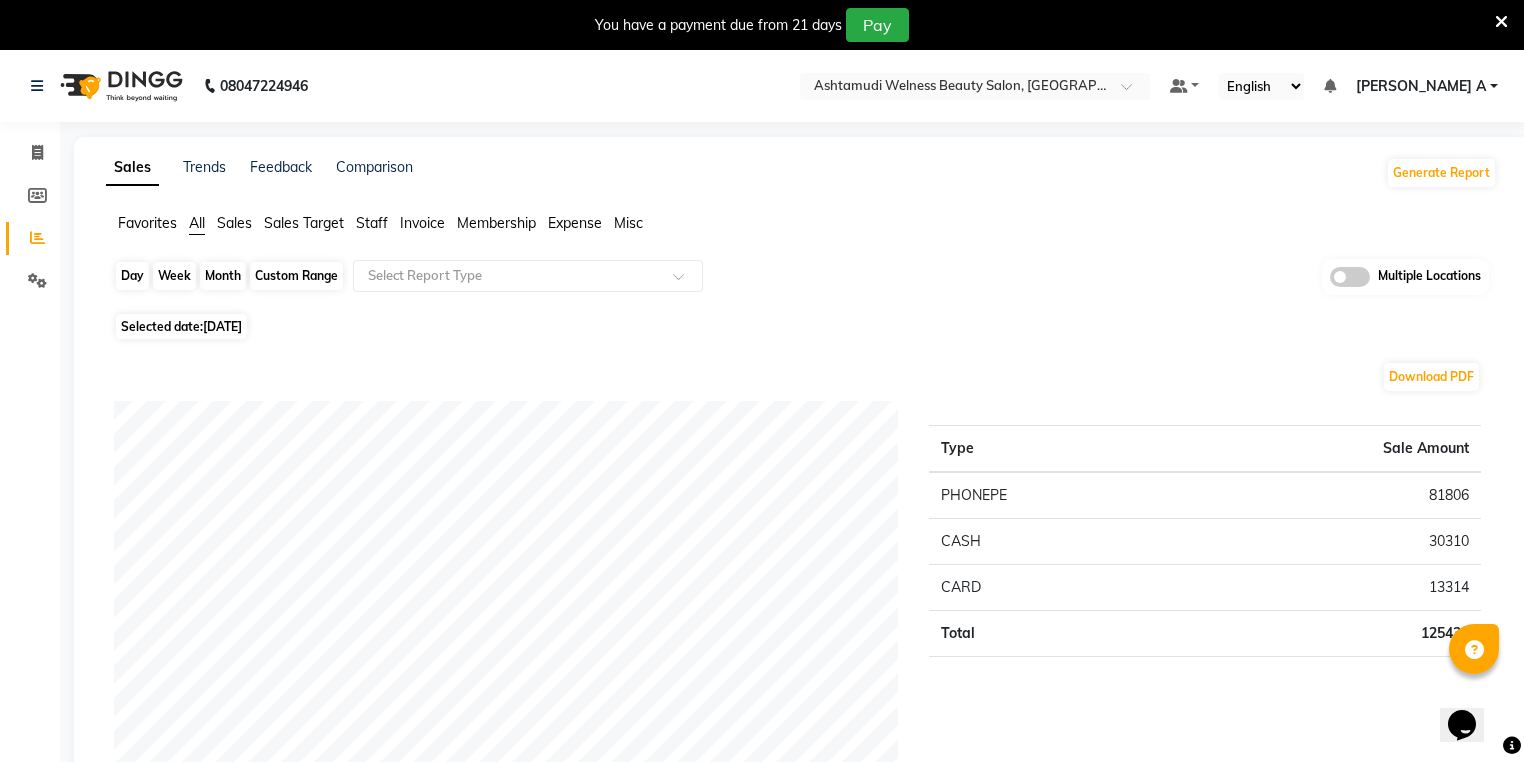 click on "Day" 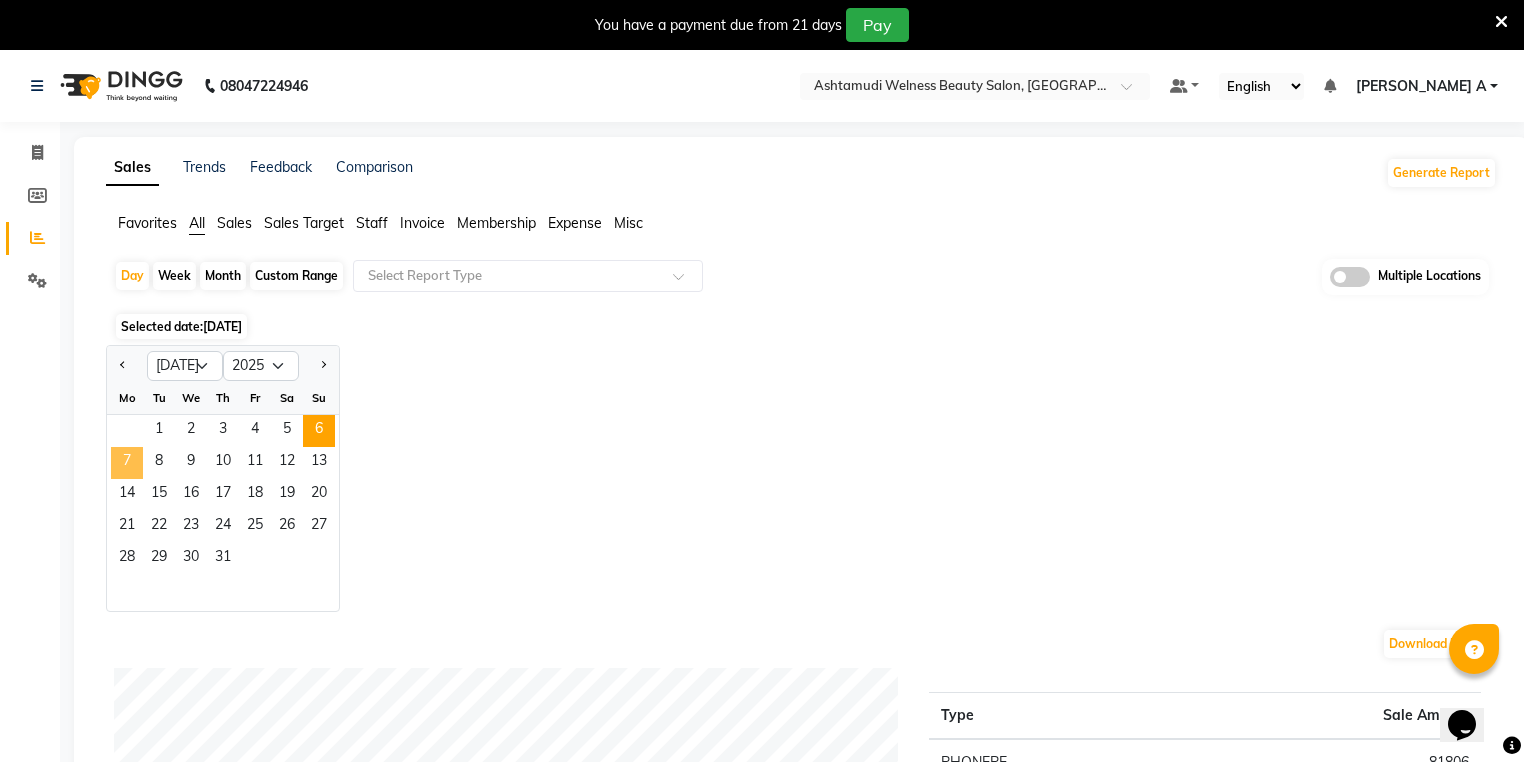 click on "7" 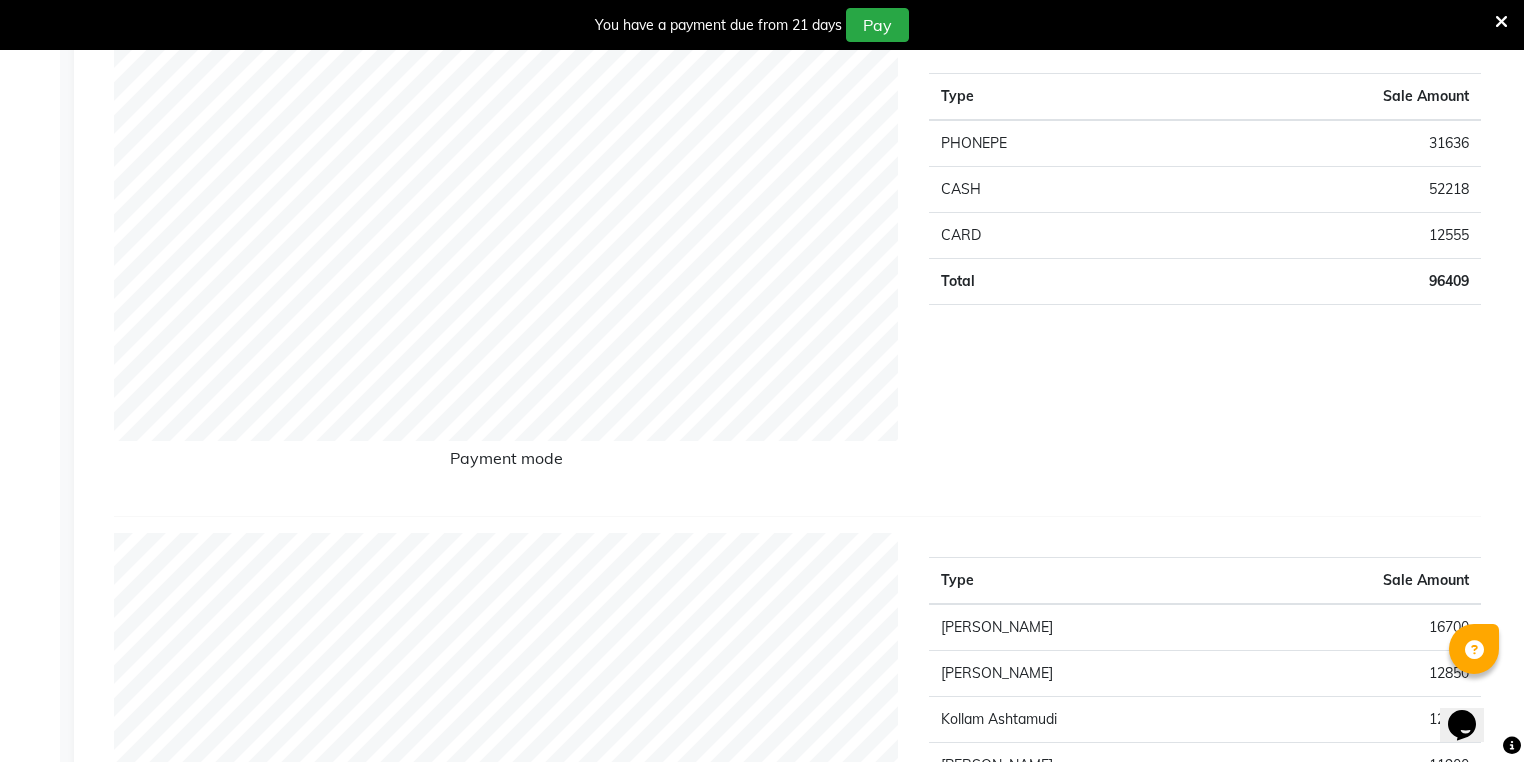scroll, scrollTop: 0, scrollLeft: 0, axis: both 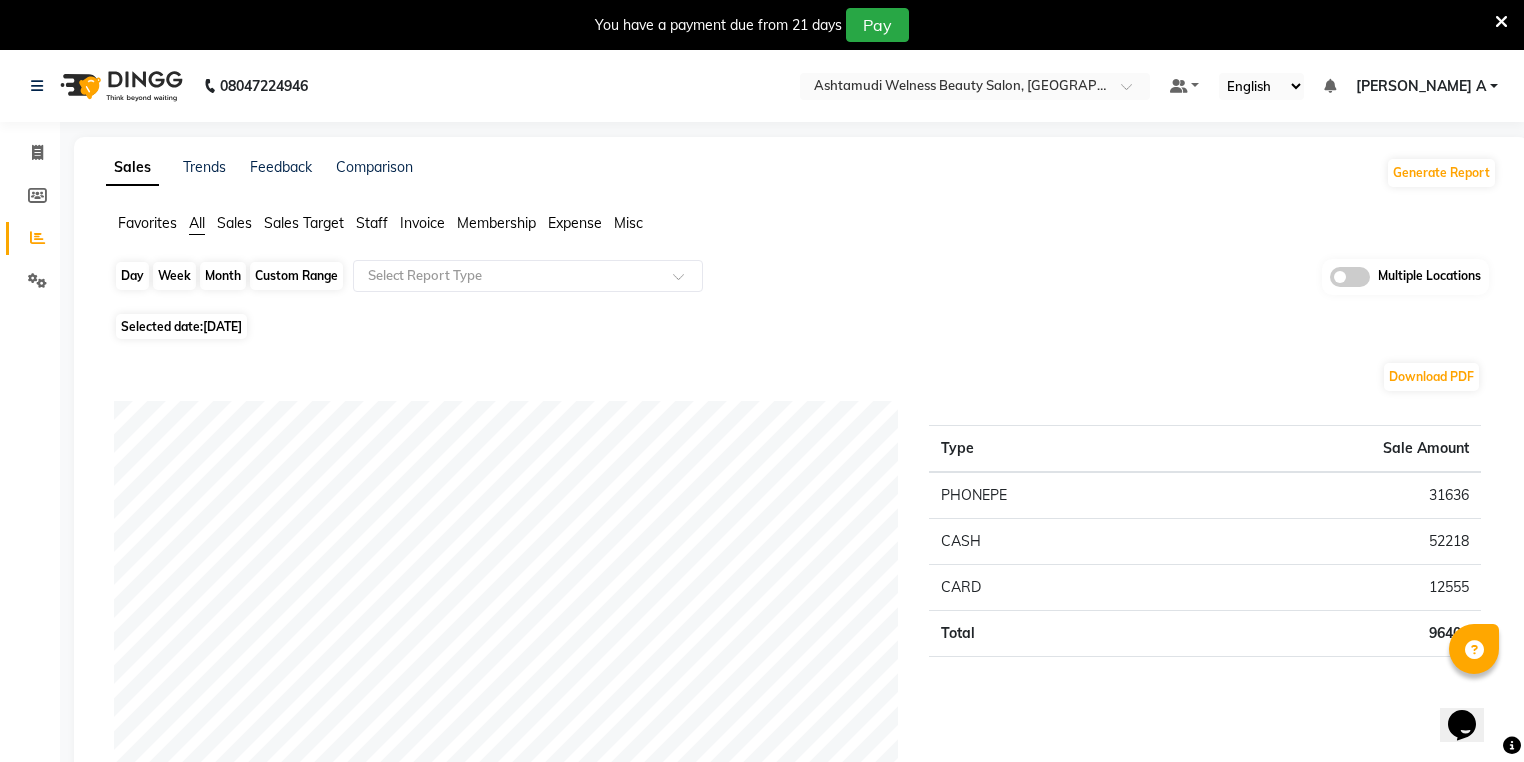 click on "Day" 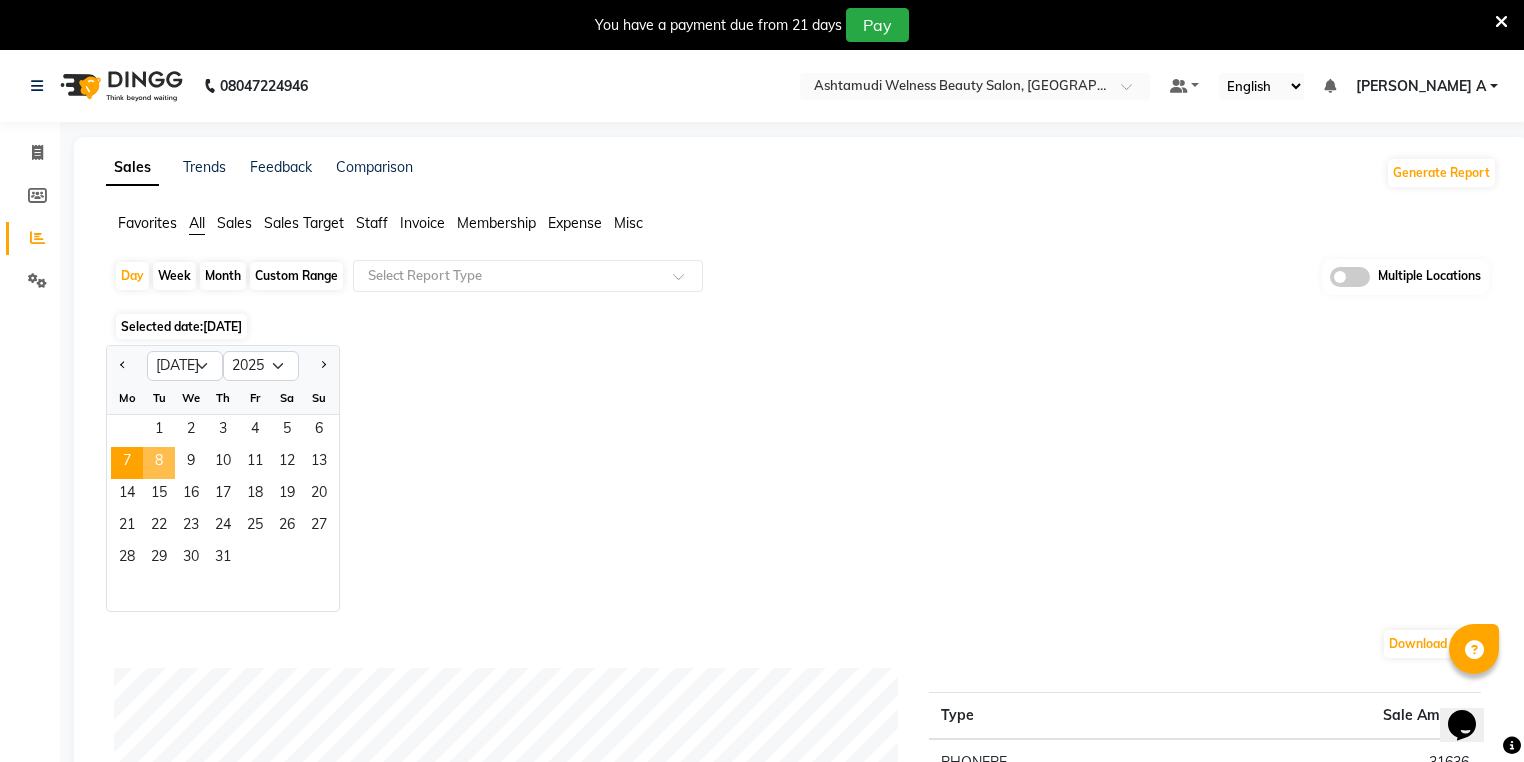 click on "8" 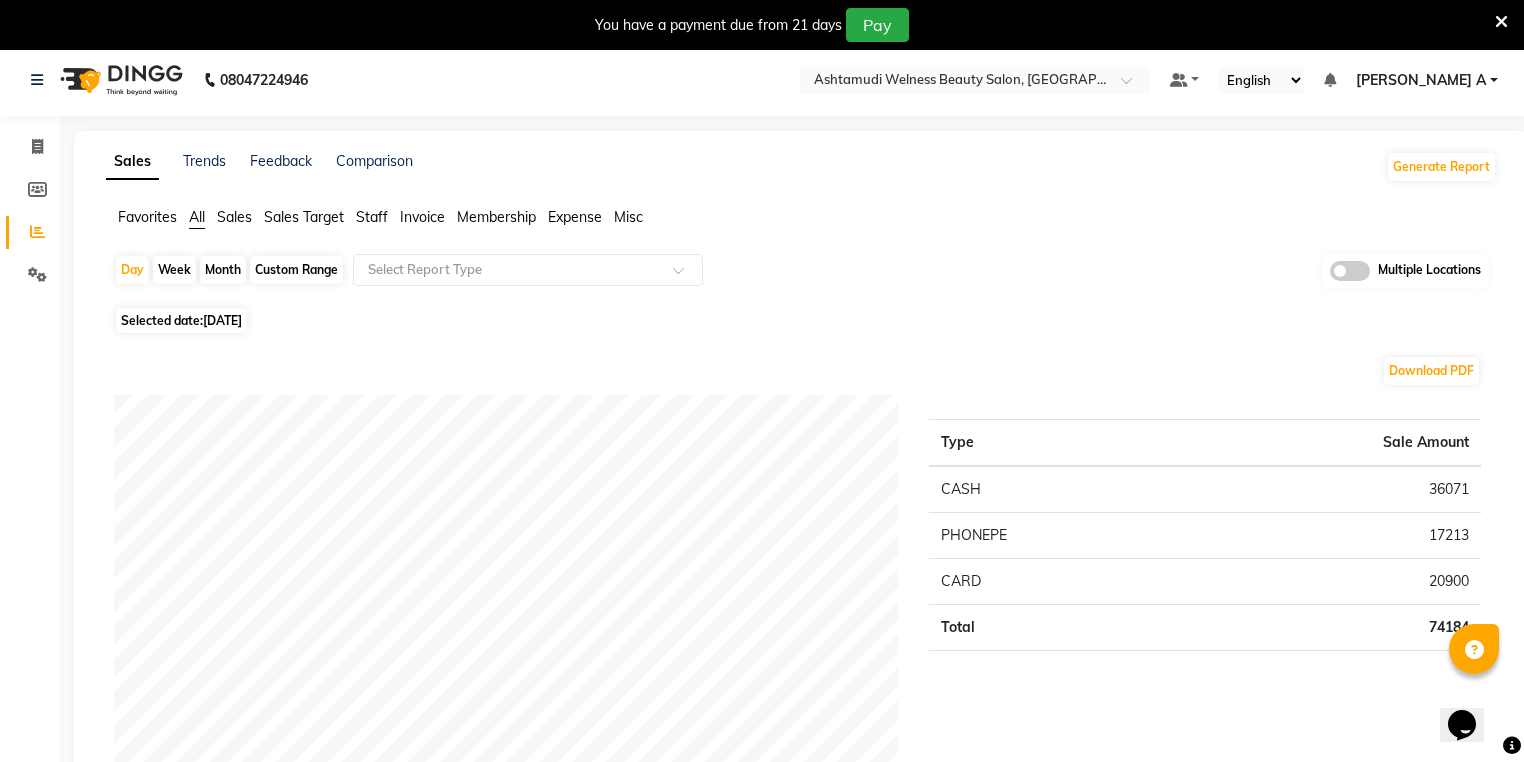scroll, scrollTop: 0, scrollLeft: 0, axis: both 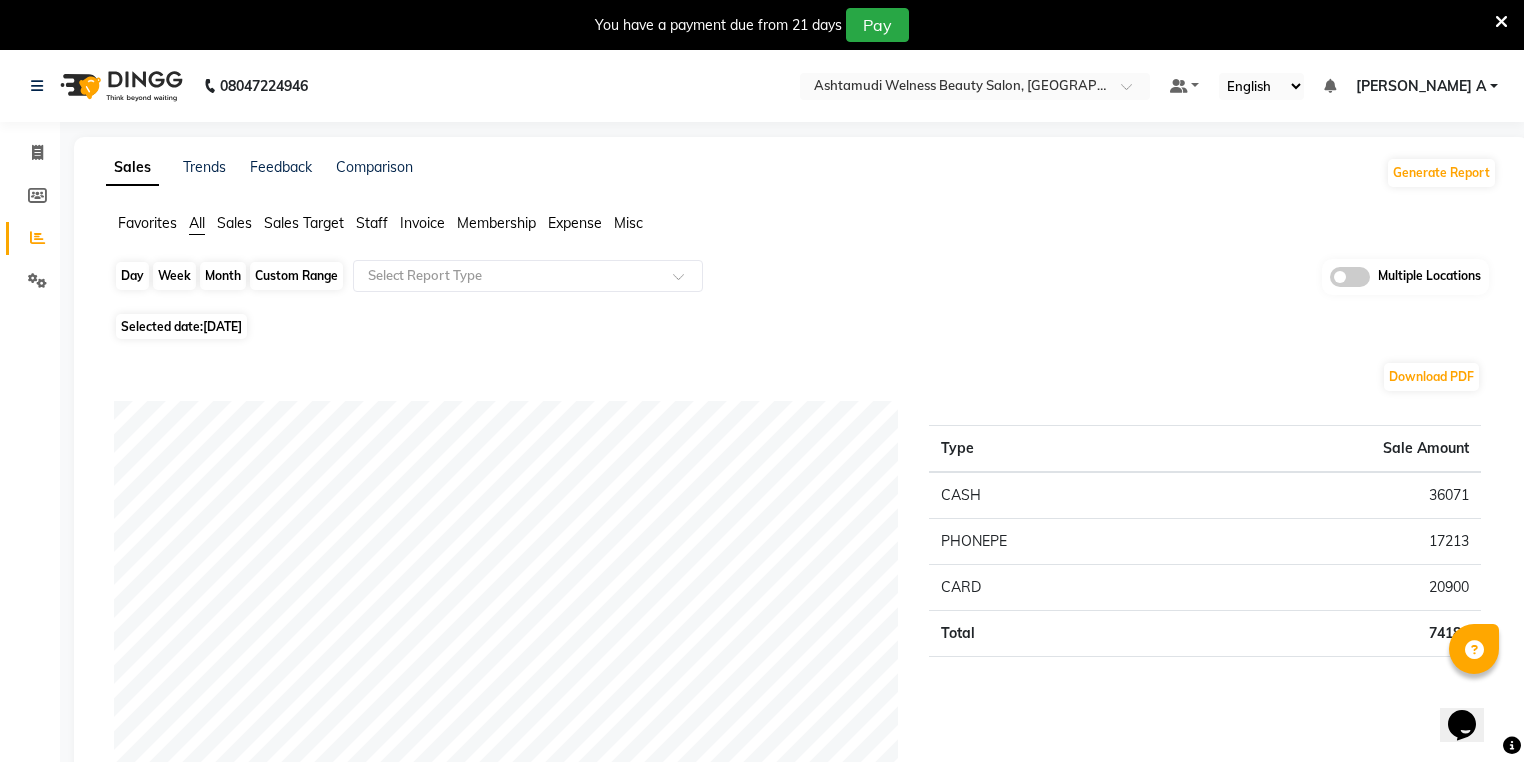 click on "Day" 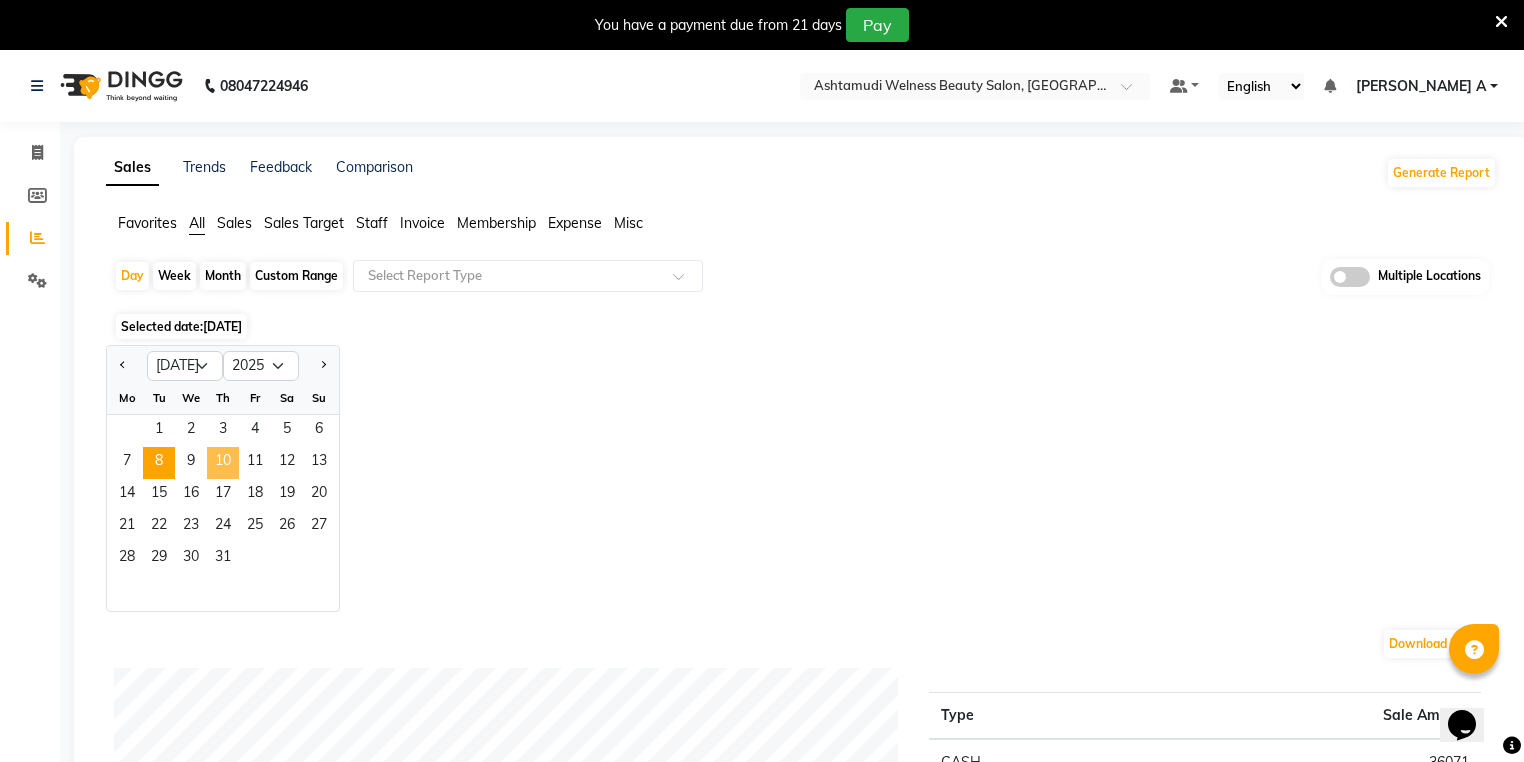 click on "10" 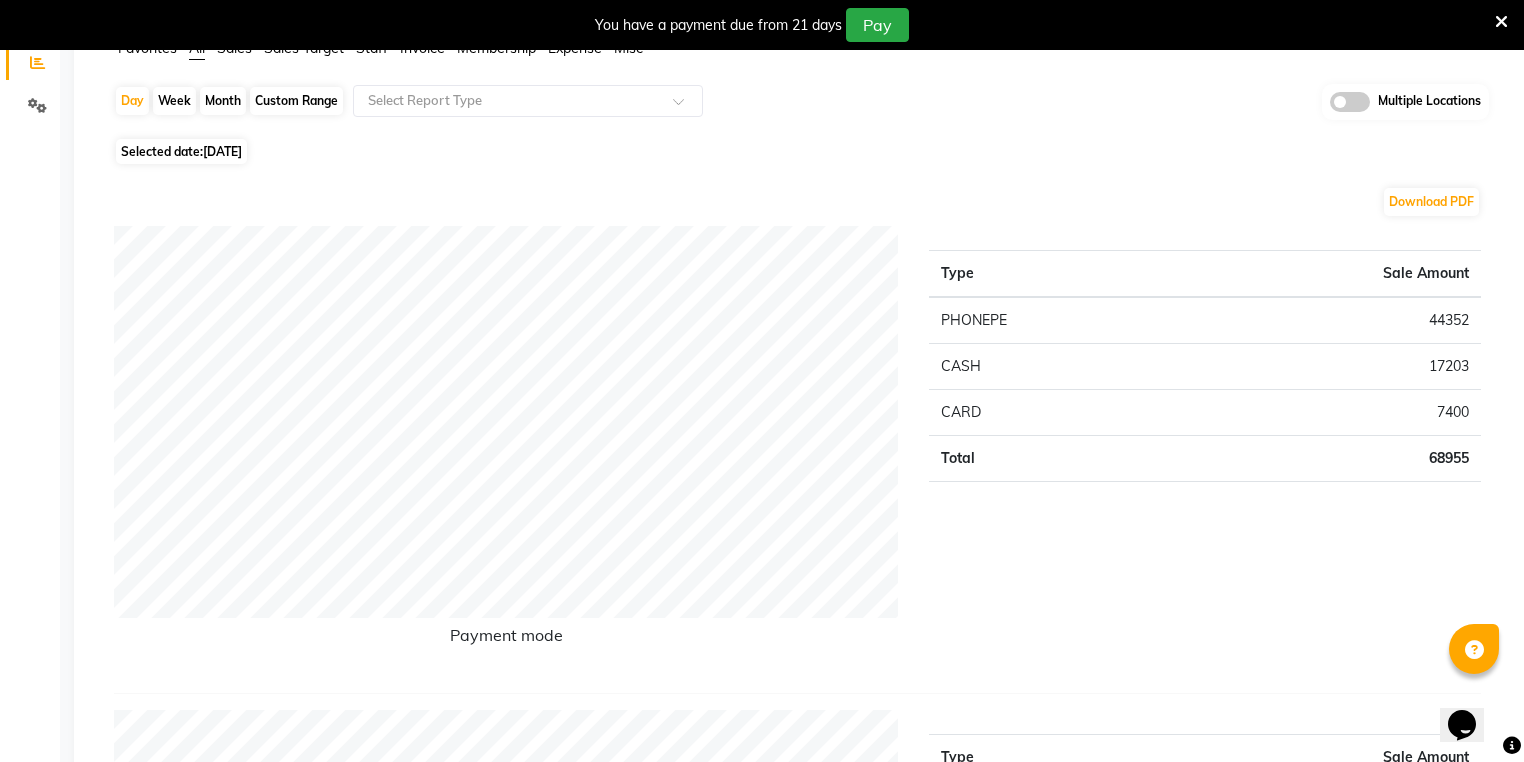 scroll, scrollTop: 0, scrollLeft: 0, axis: both 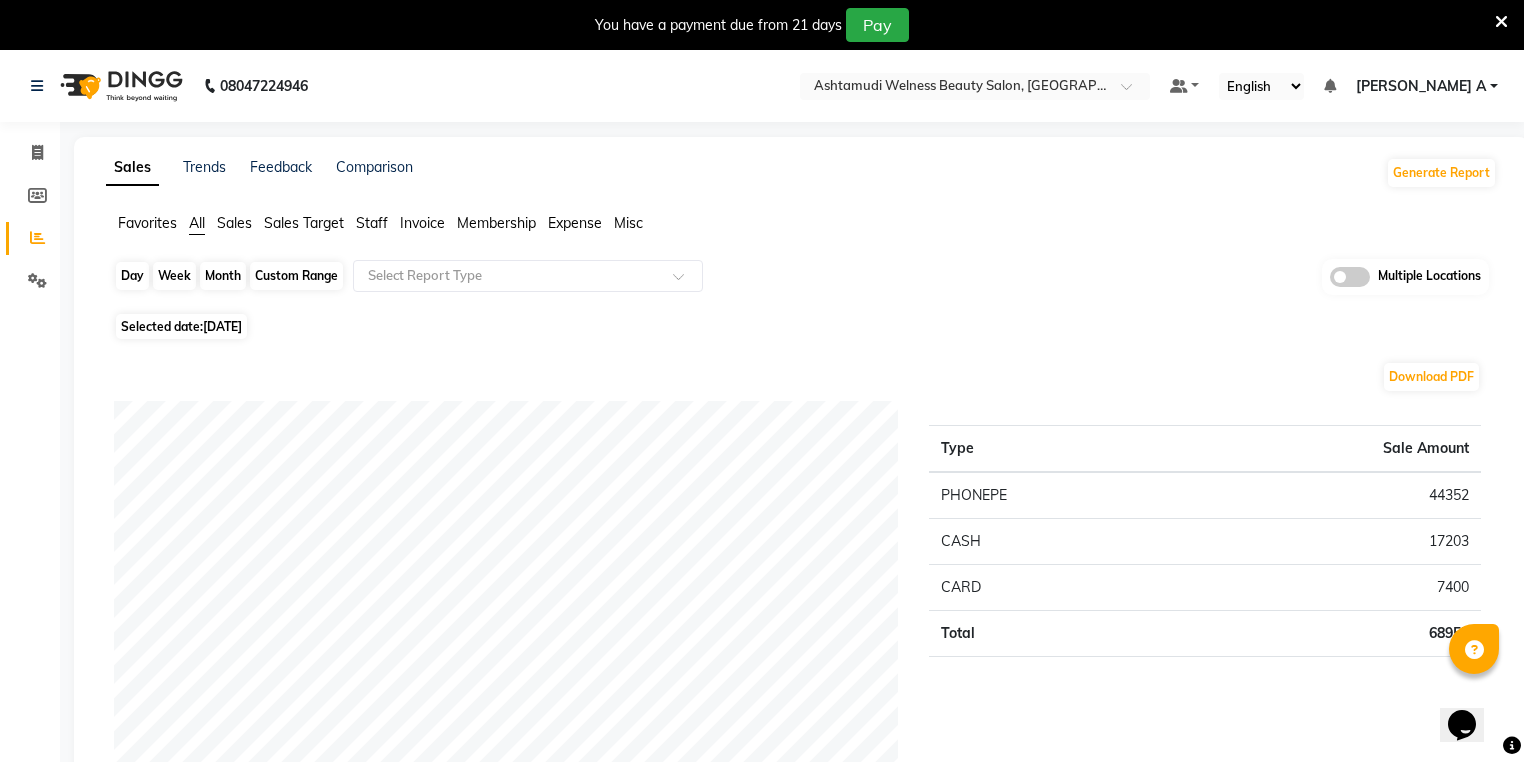 click on "Day" 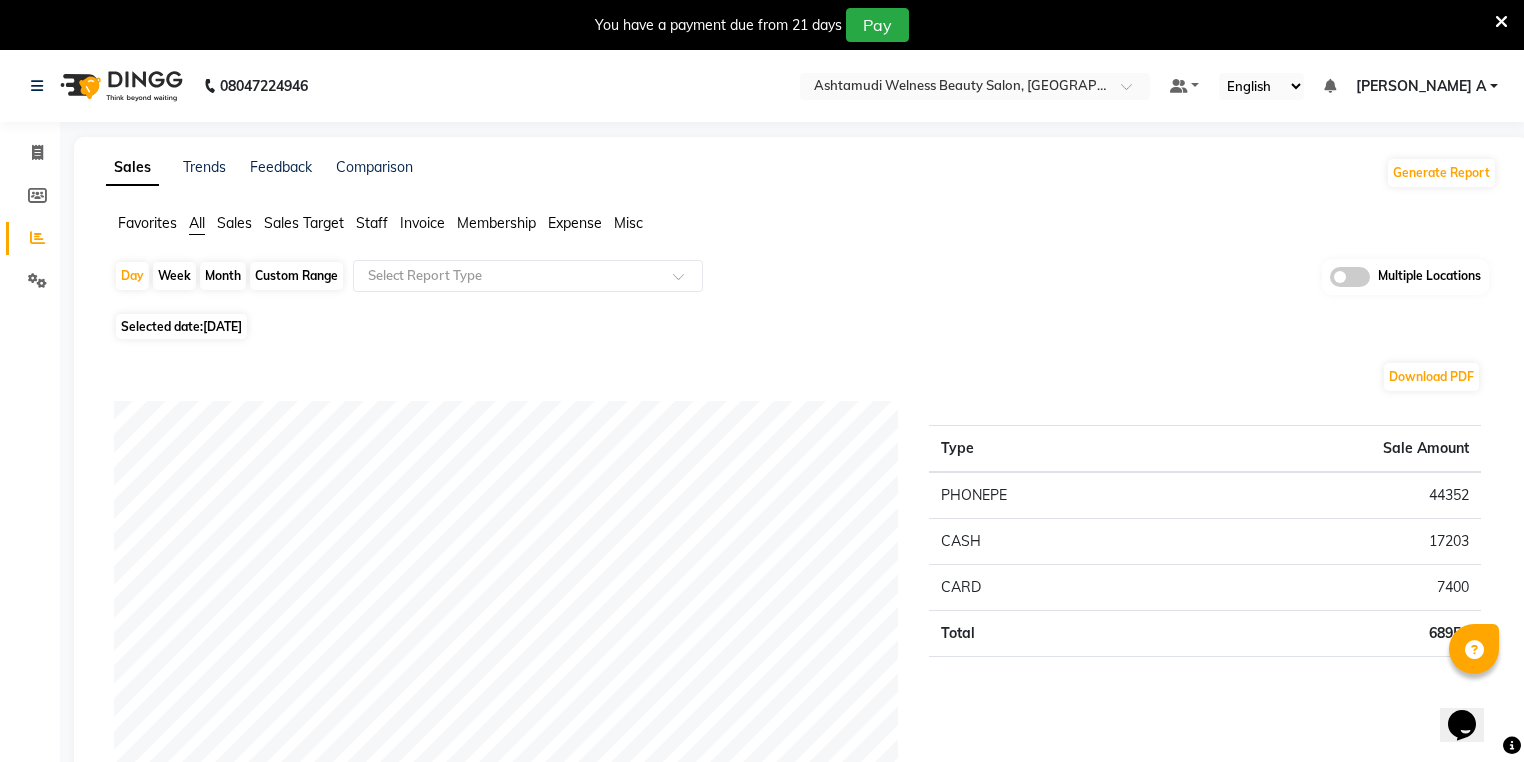select on "7" 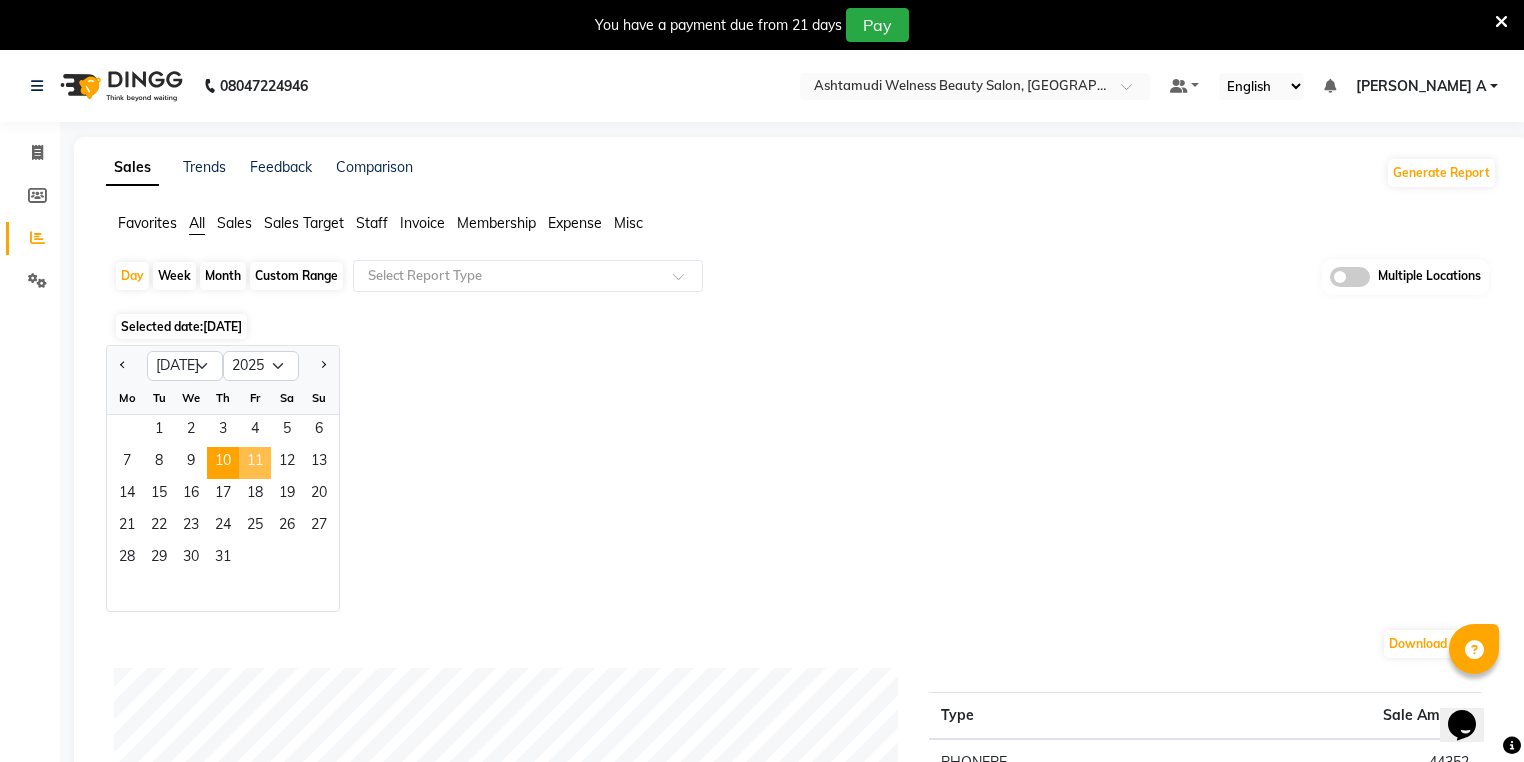 click on "11" 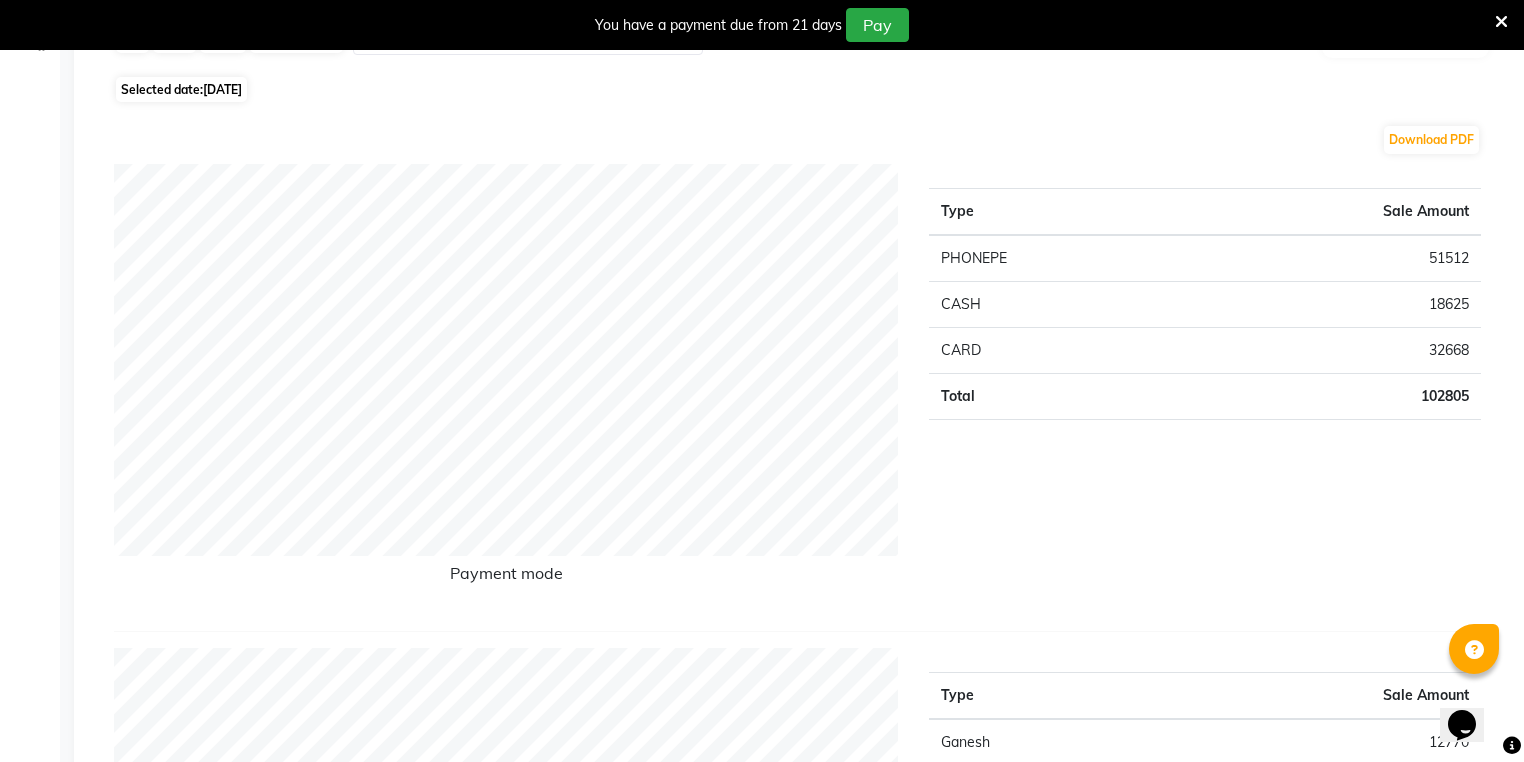 scroll, scrollTop: 0, scrollLeft: 0, axis: both 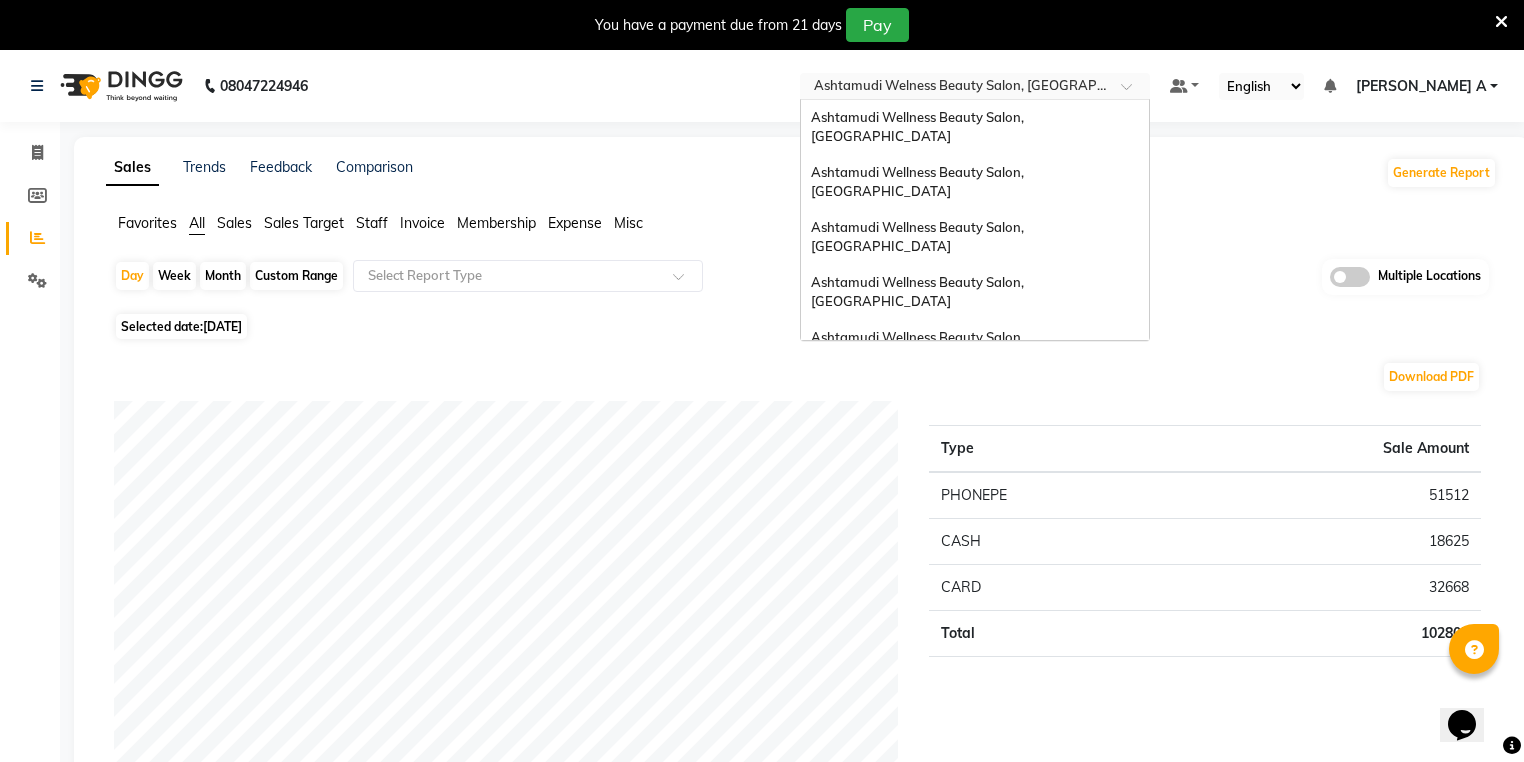 click at bounding box center (955, 88) 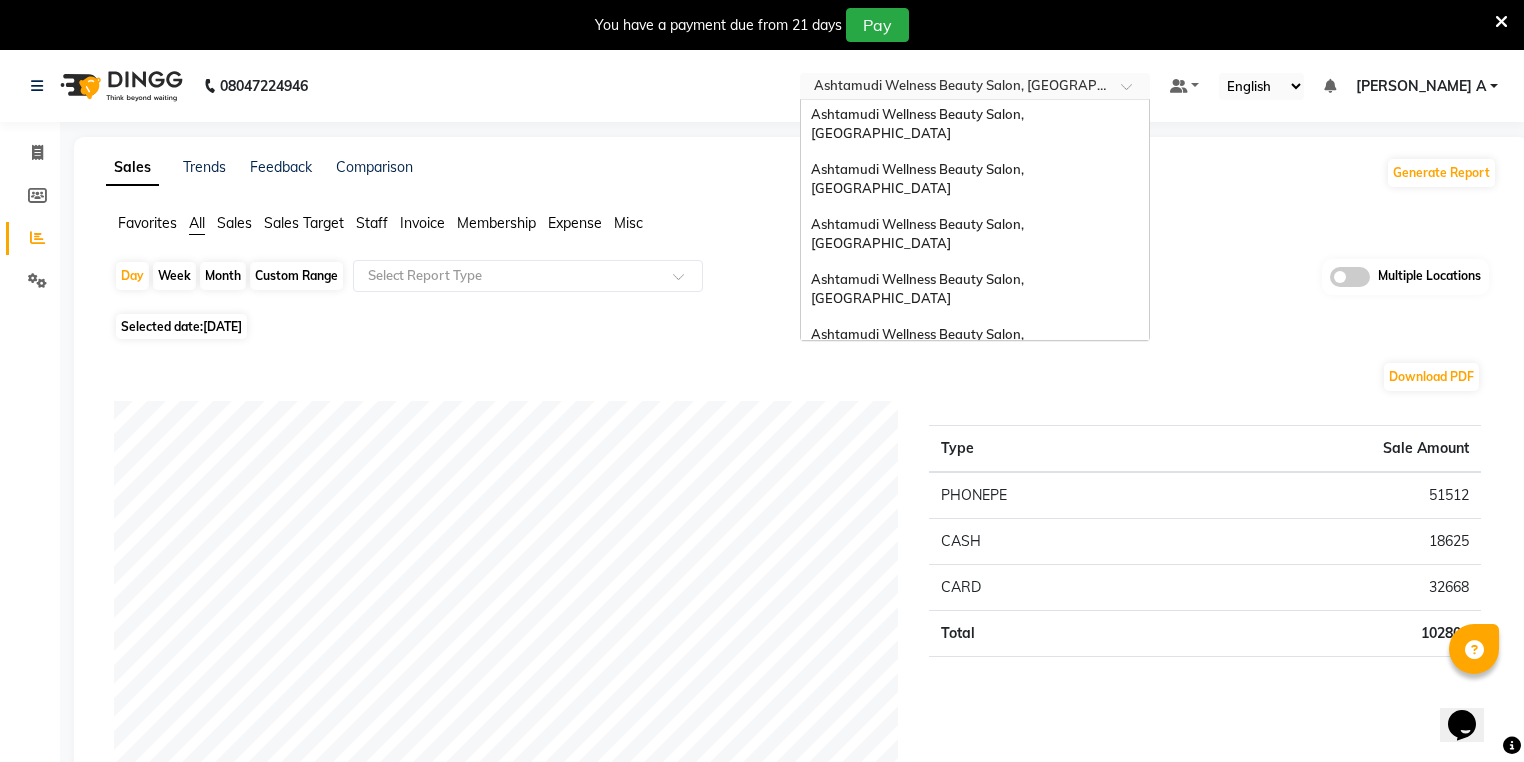 scroll, scrollTop: 0, scrollLeft: 0, axis: both 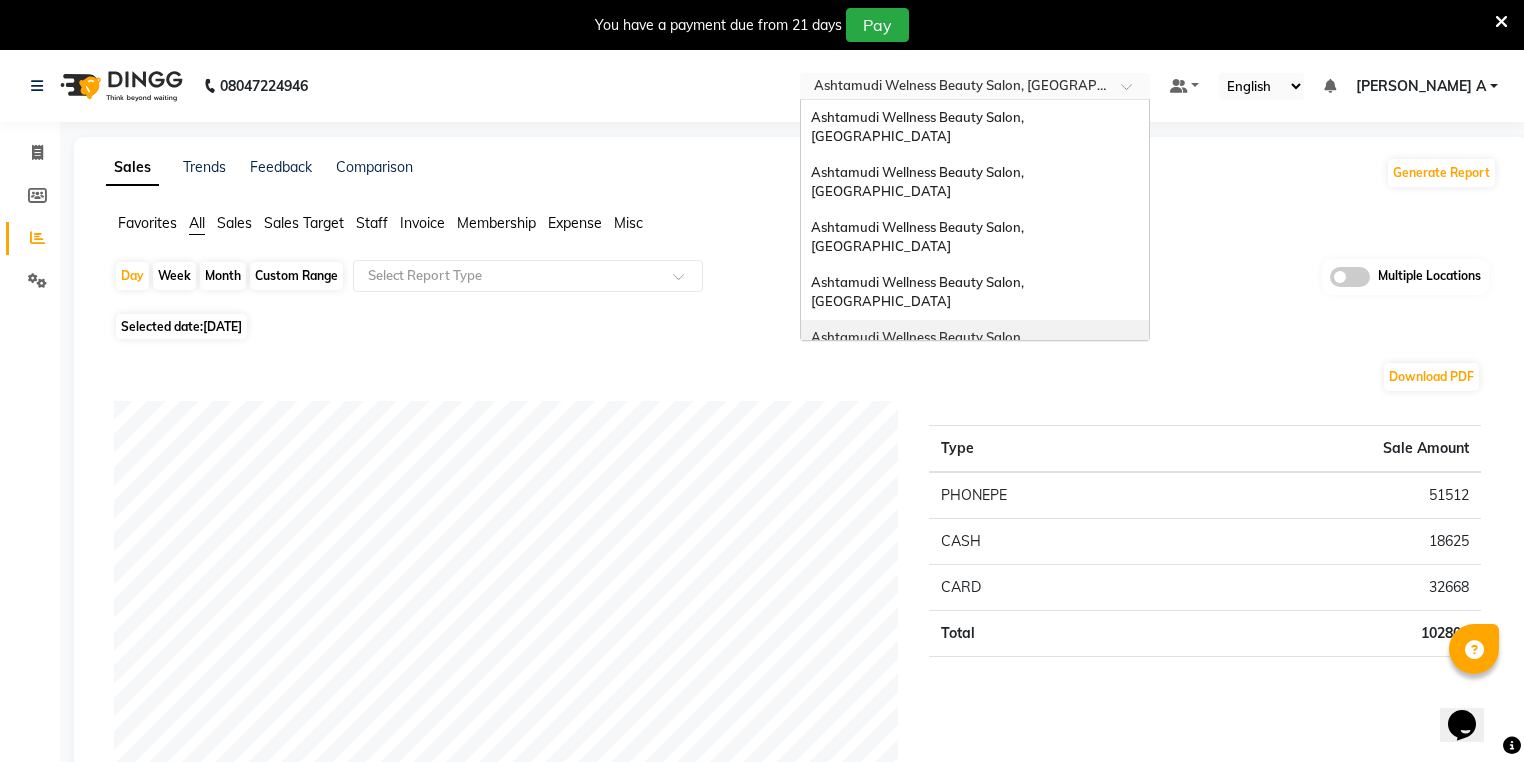 click on "Ashtamudi Wellness Beauty Salon, [GEOGRAPHIC_DATA]" at bounding box center [919, 347] 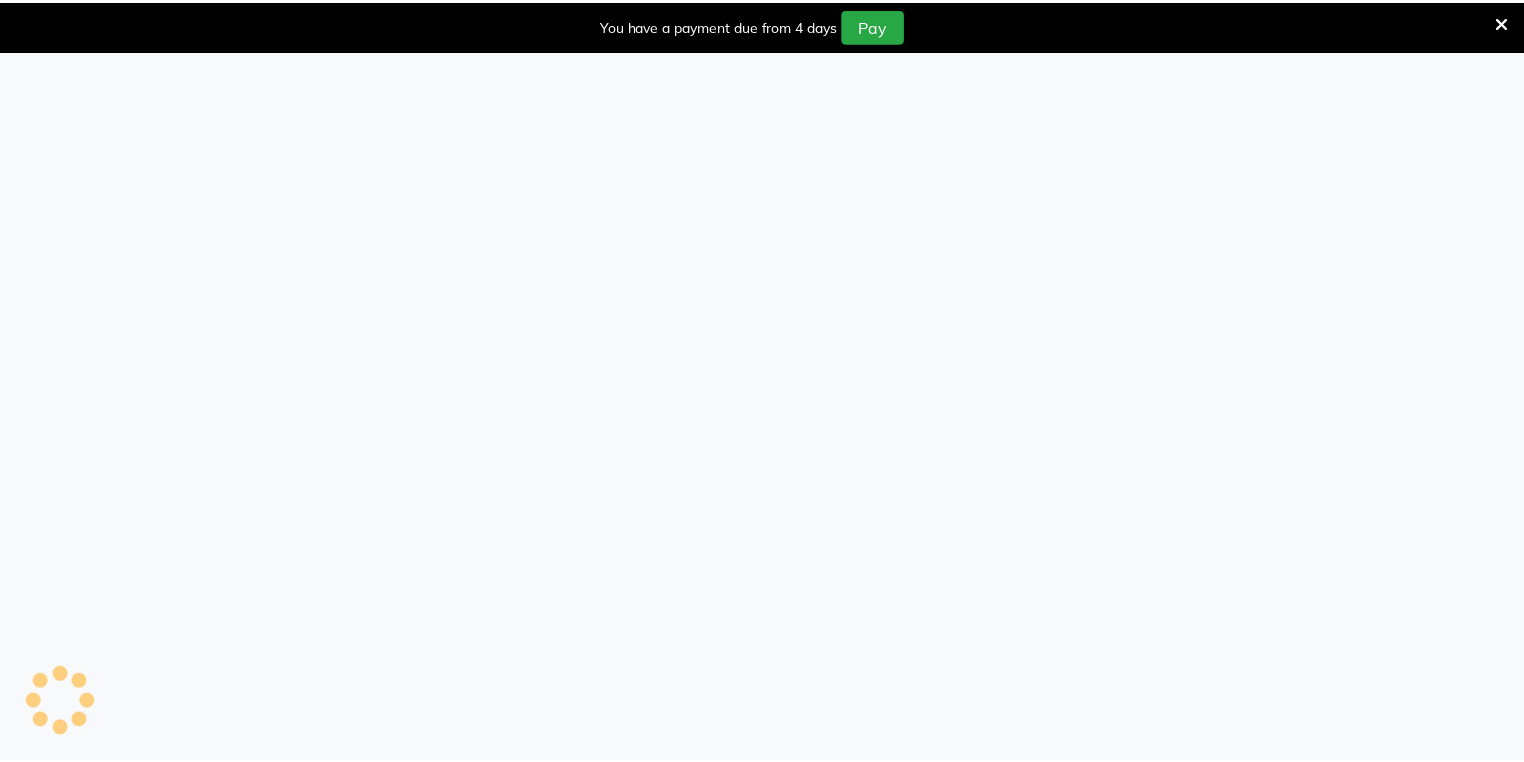 scroll, scrollTop: 0, scrollLeft: 0, axis: both 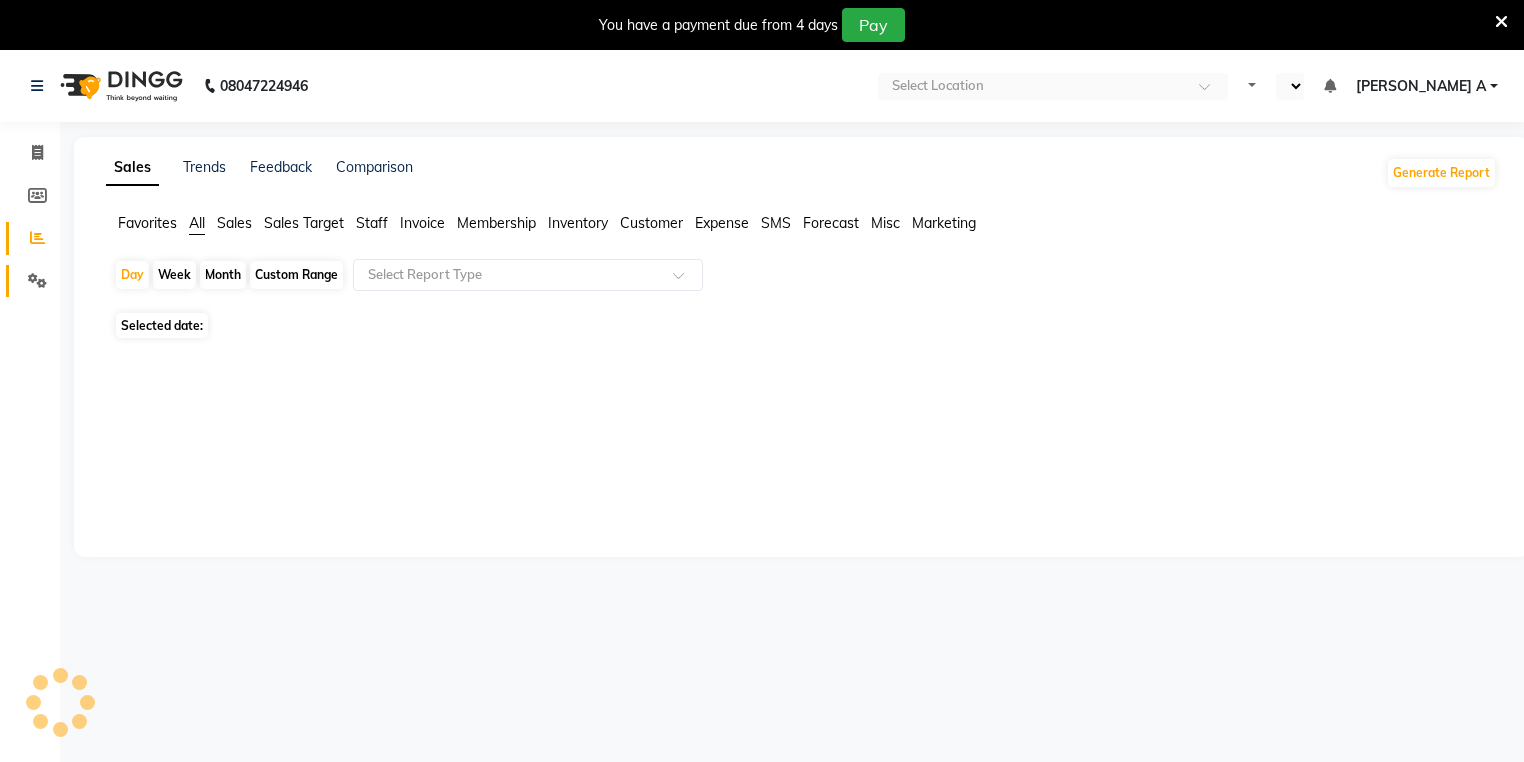 select on "en" 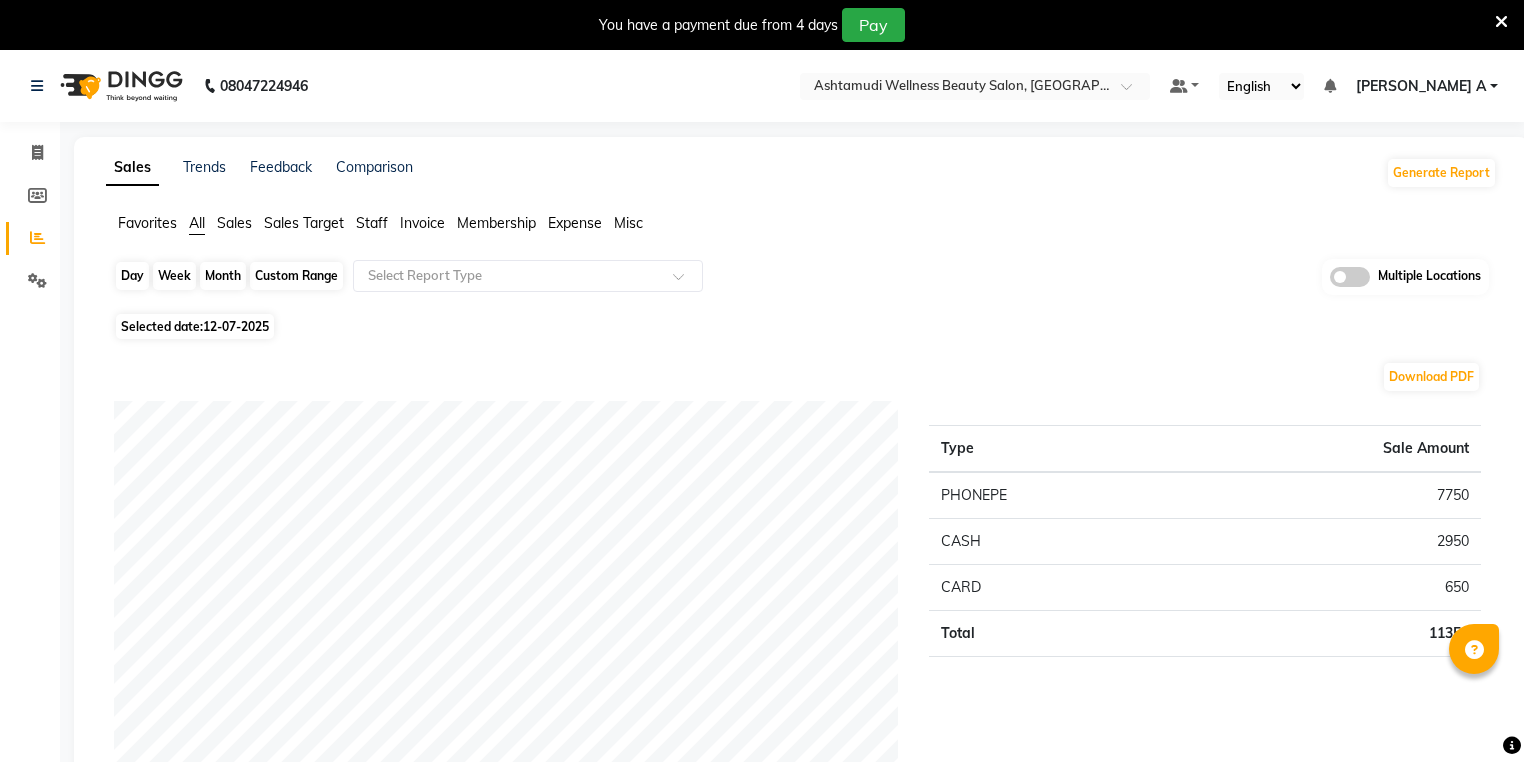 click on "Day" 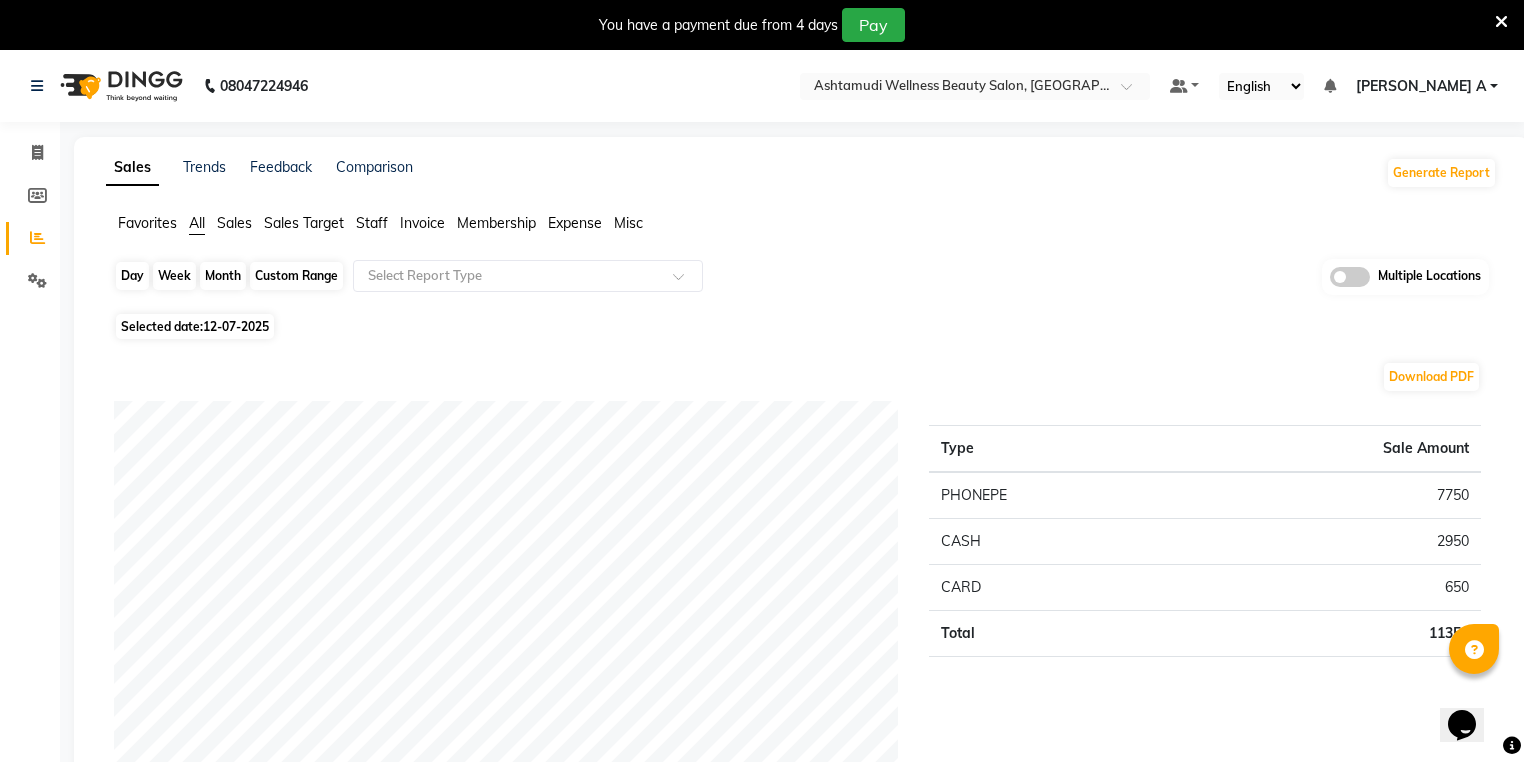 select on "7" 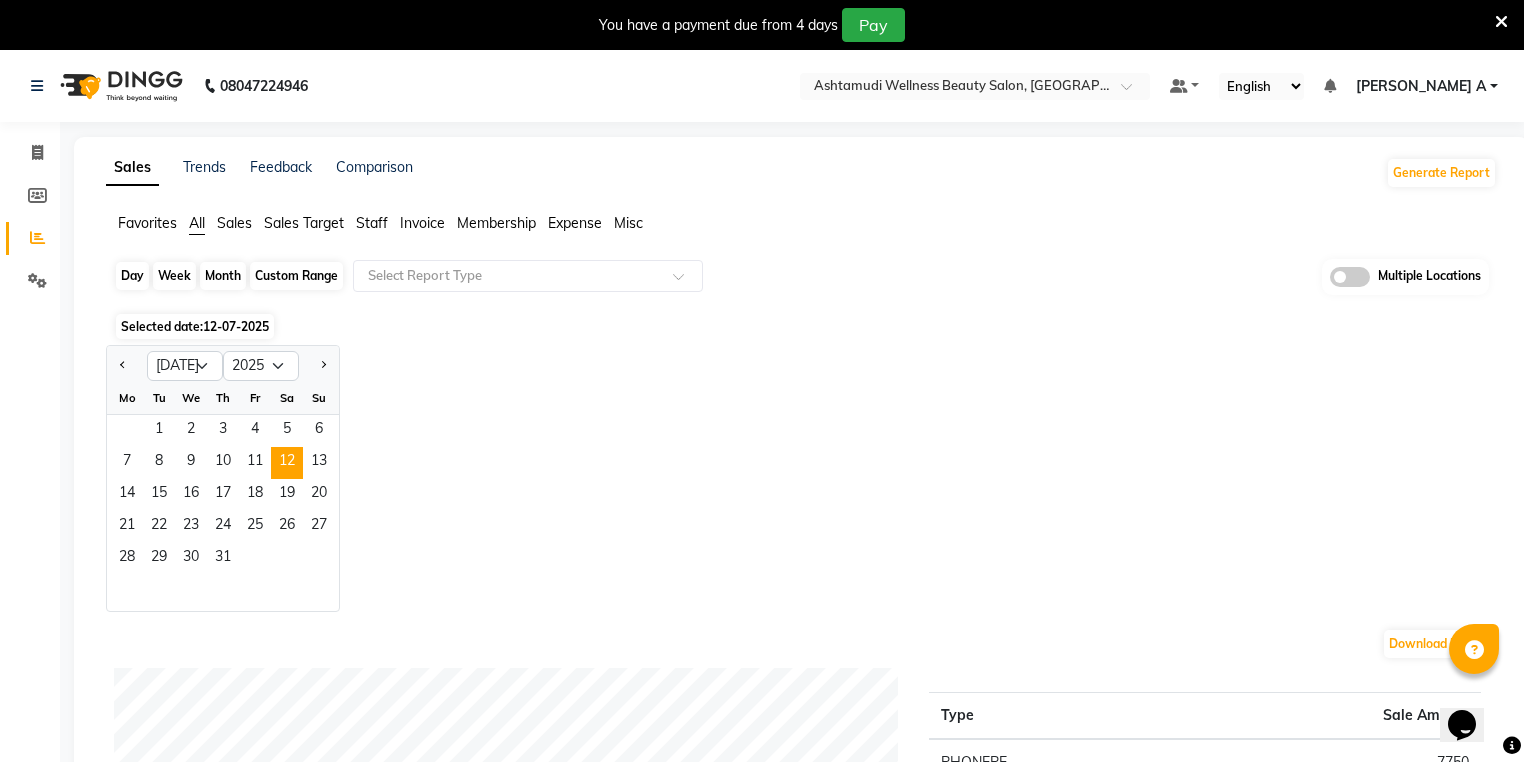 scroll, scrollTop: 0, scrollLeft: 0, axis: both 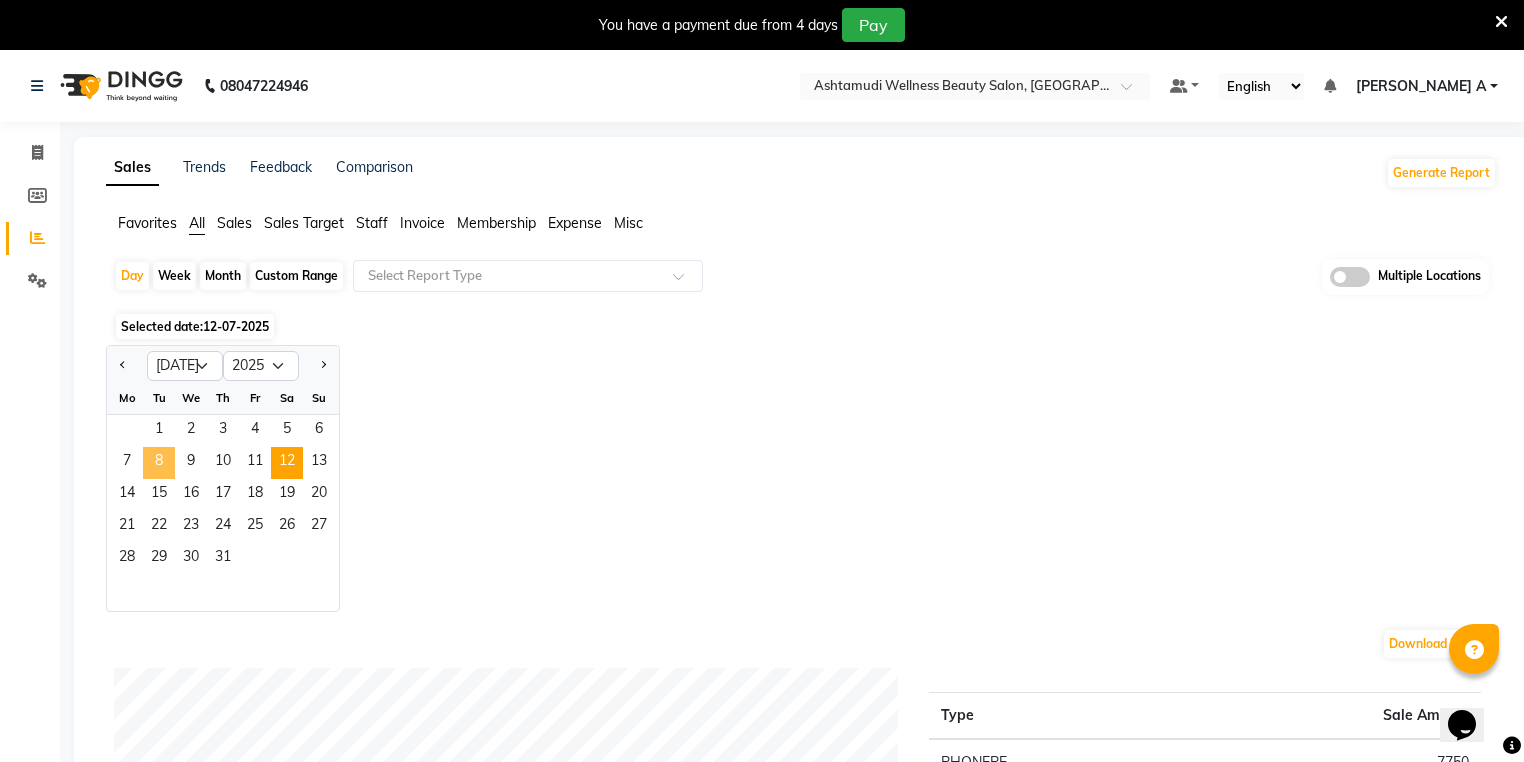 click on "8" 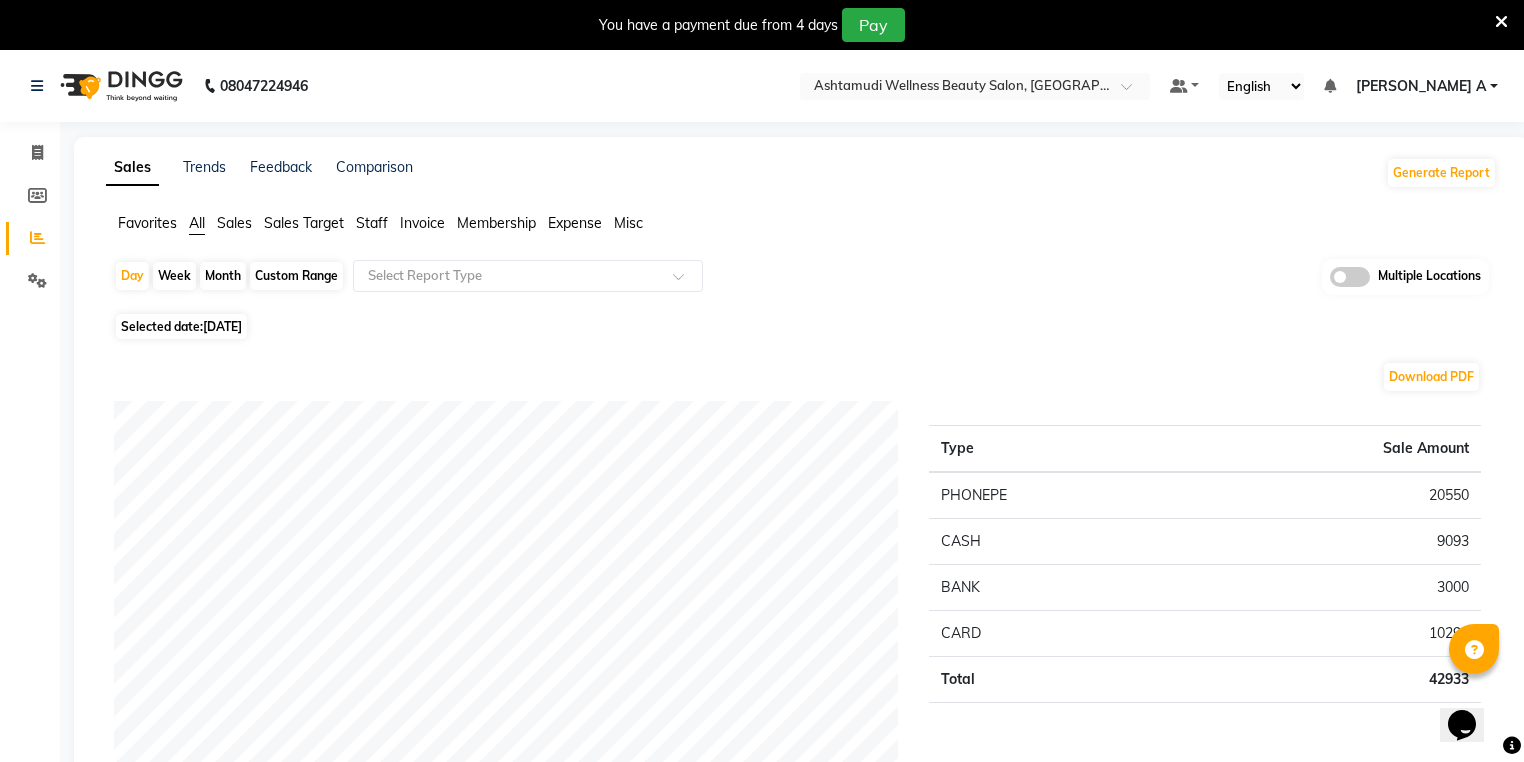 click on "Favorites All Sales Sales Target Staff Invoice Membership Expense Misc" 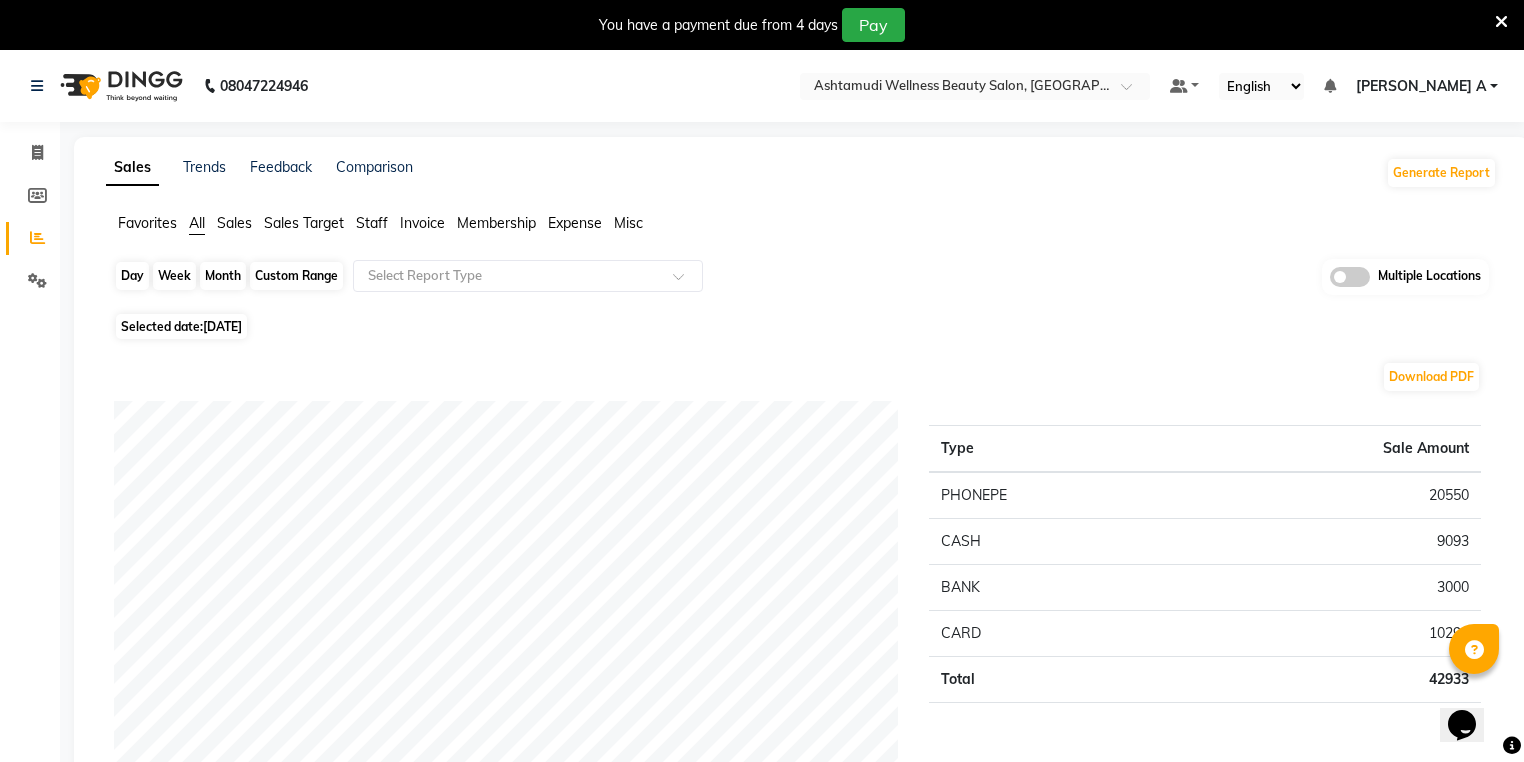 click on "Day" 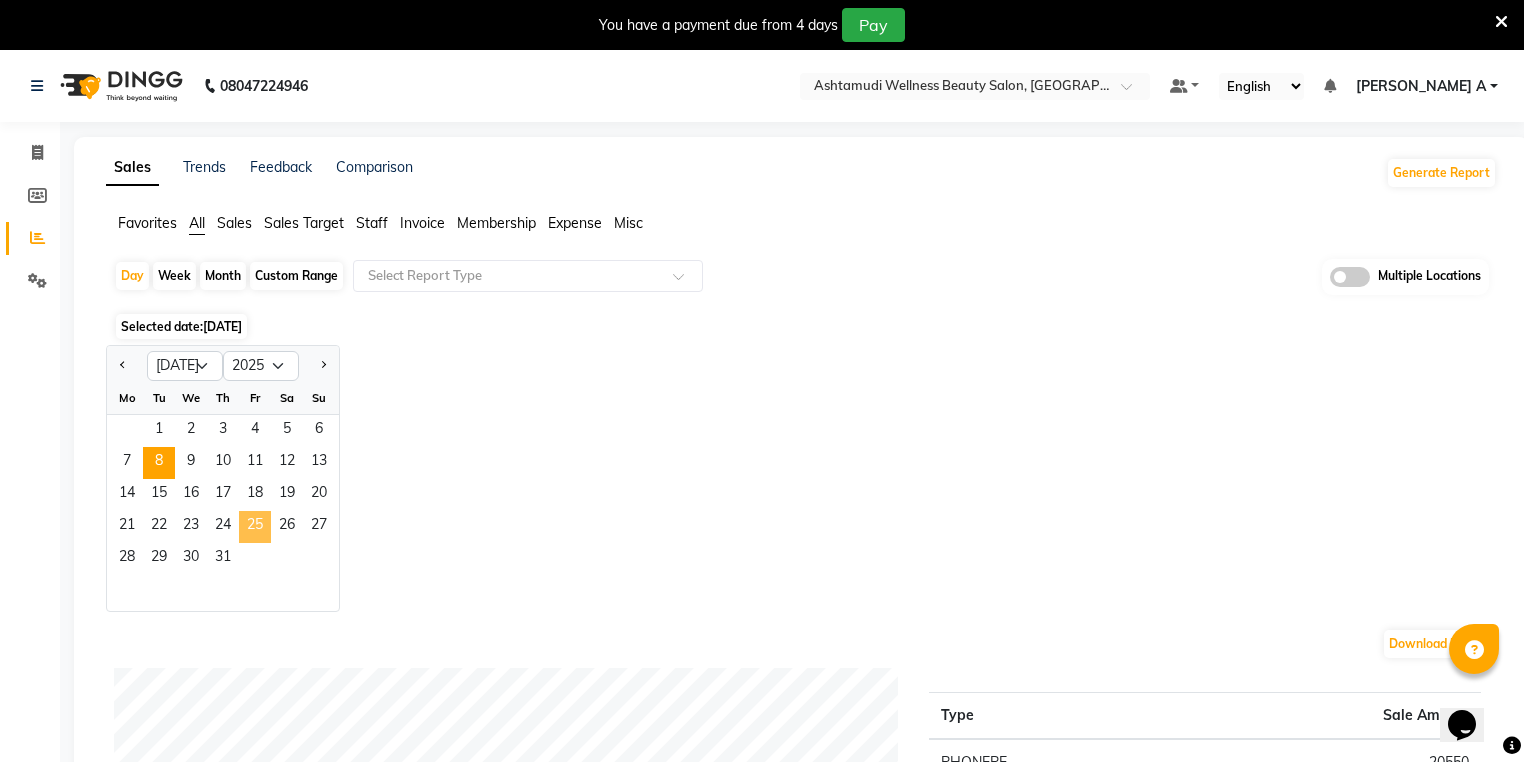 click on "25" 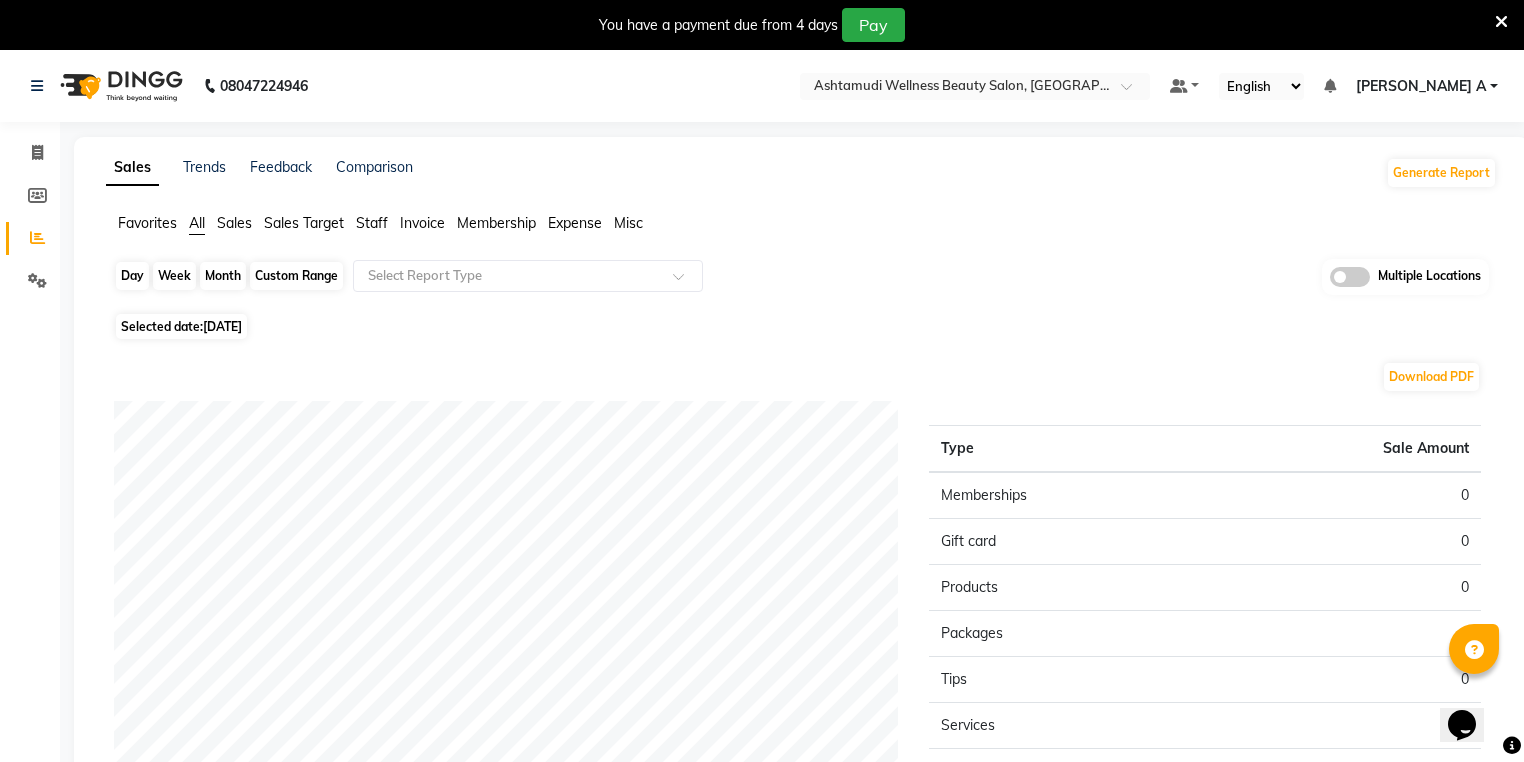 click on "Day" 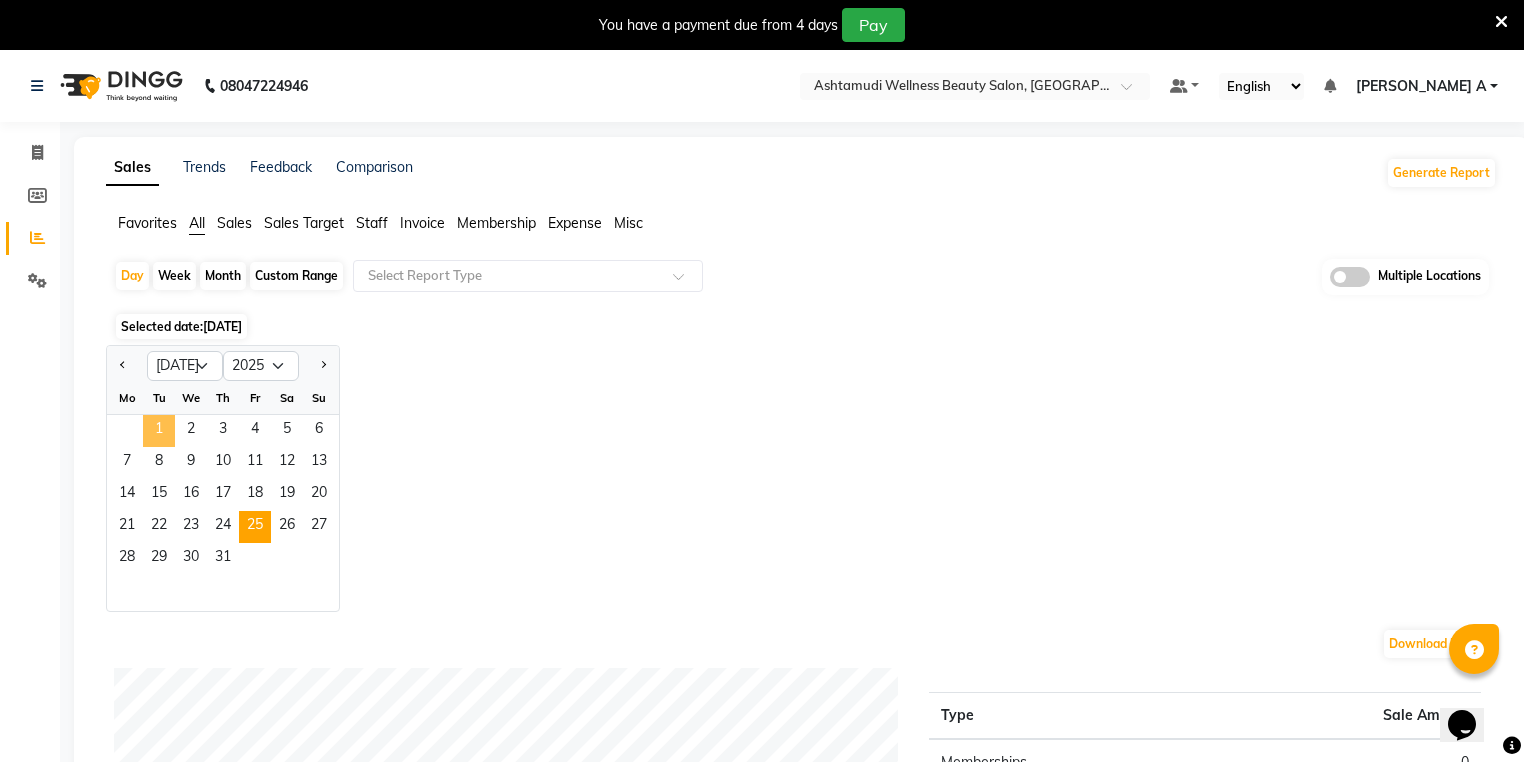 click on "1" 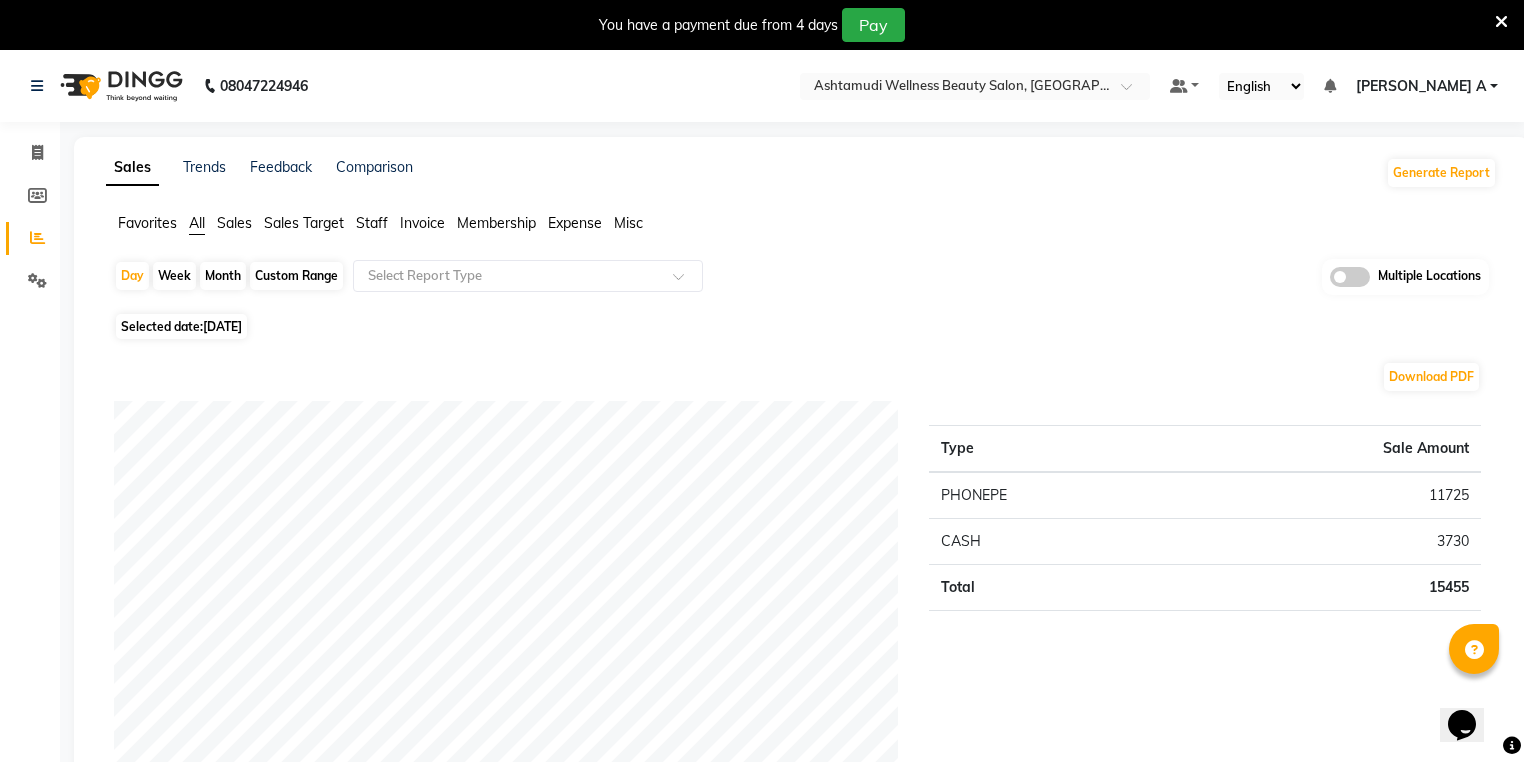 click on "You have a payment due from 4 days   Pay" at bounding box center [751, 25] 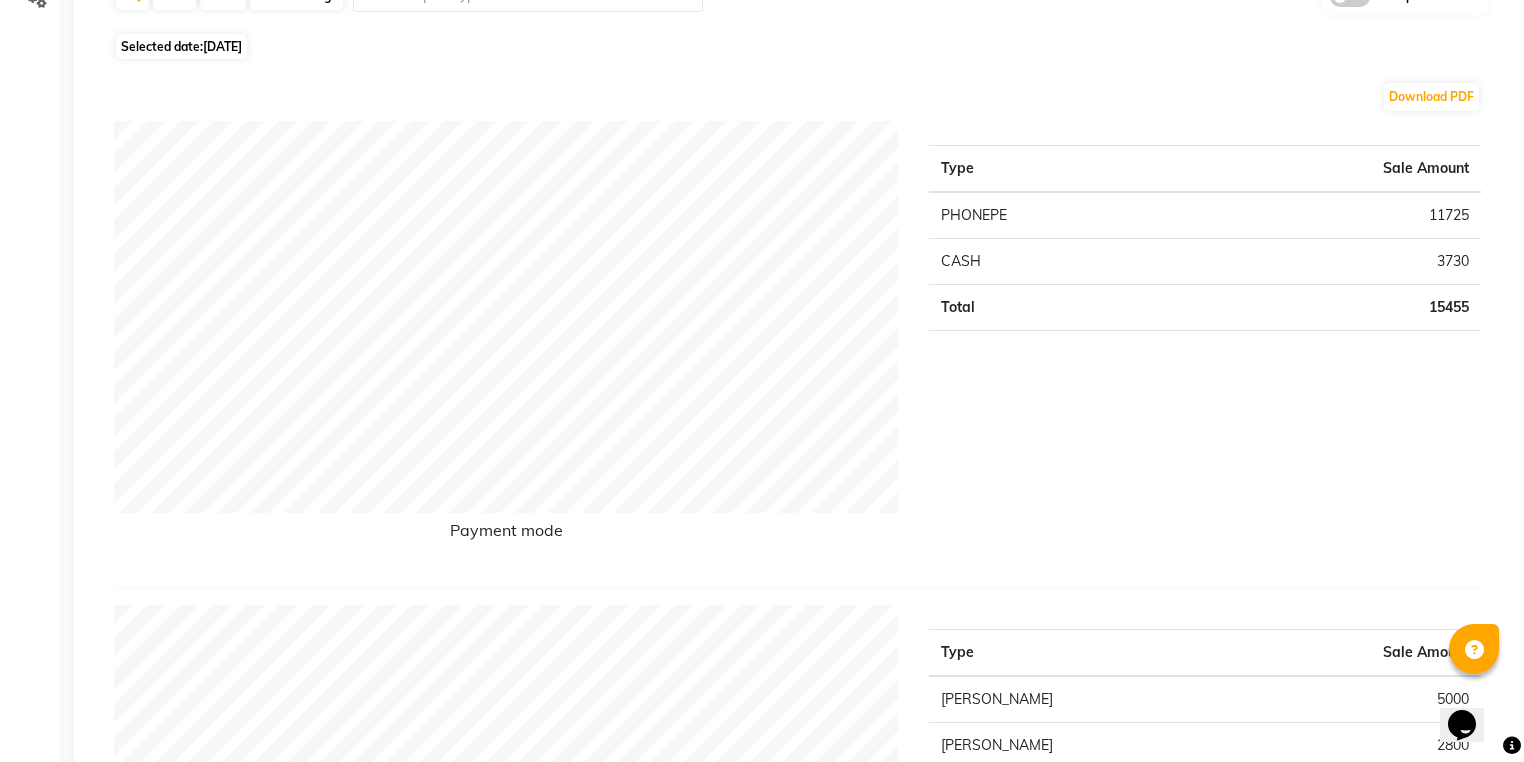 scroll, scrollTop: 0, scrollLeft: 0, axis: both 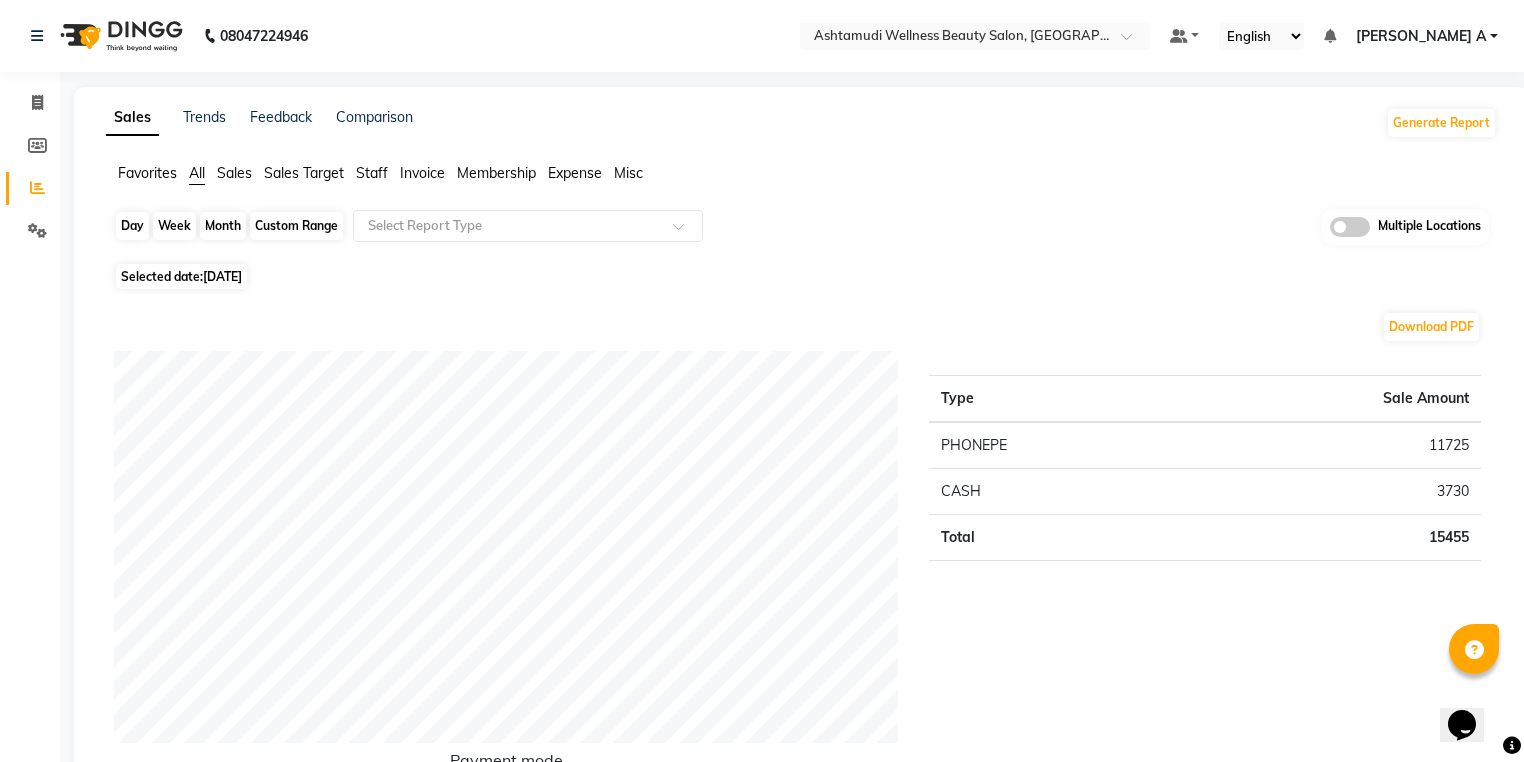 click on "Day" 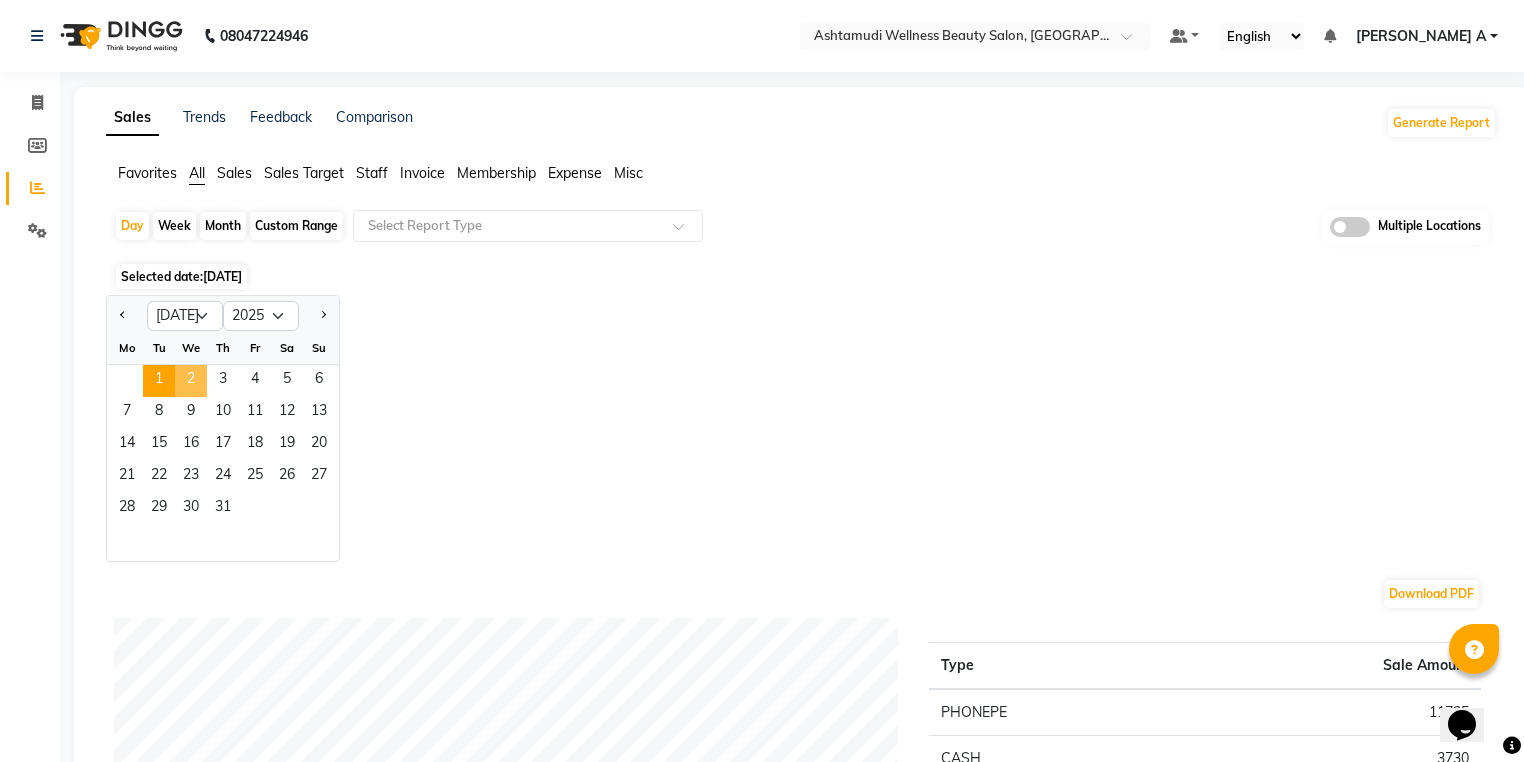 click on "2" 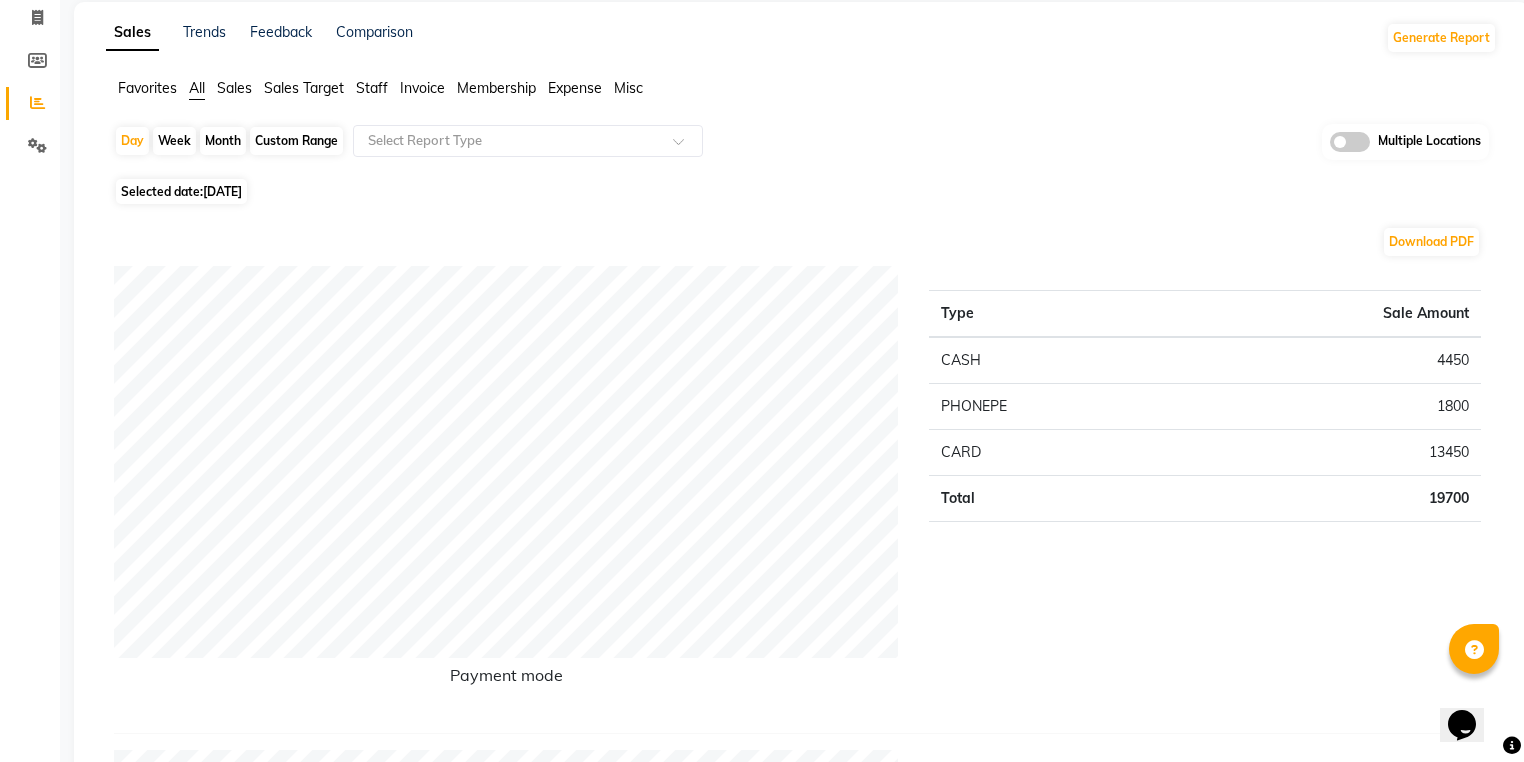 scroll, scrollTop: 0, scrollLeft: 0, axis: both 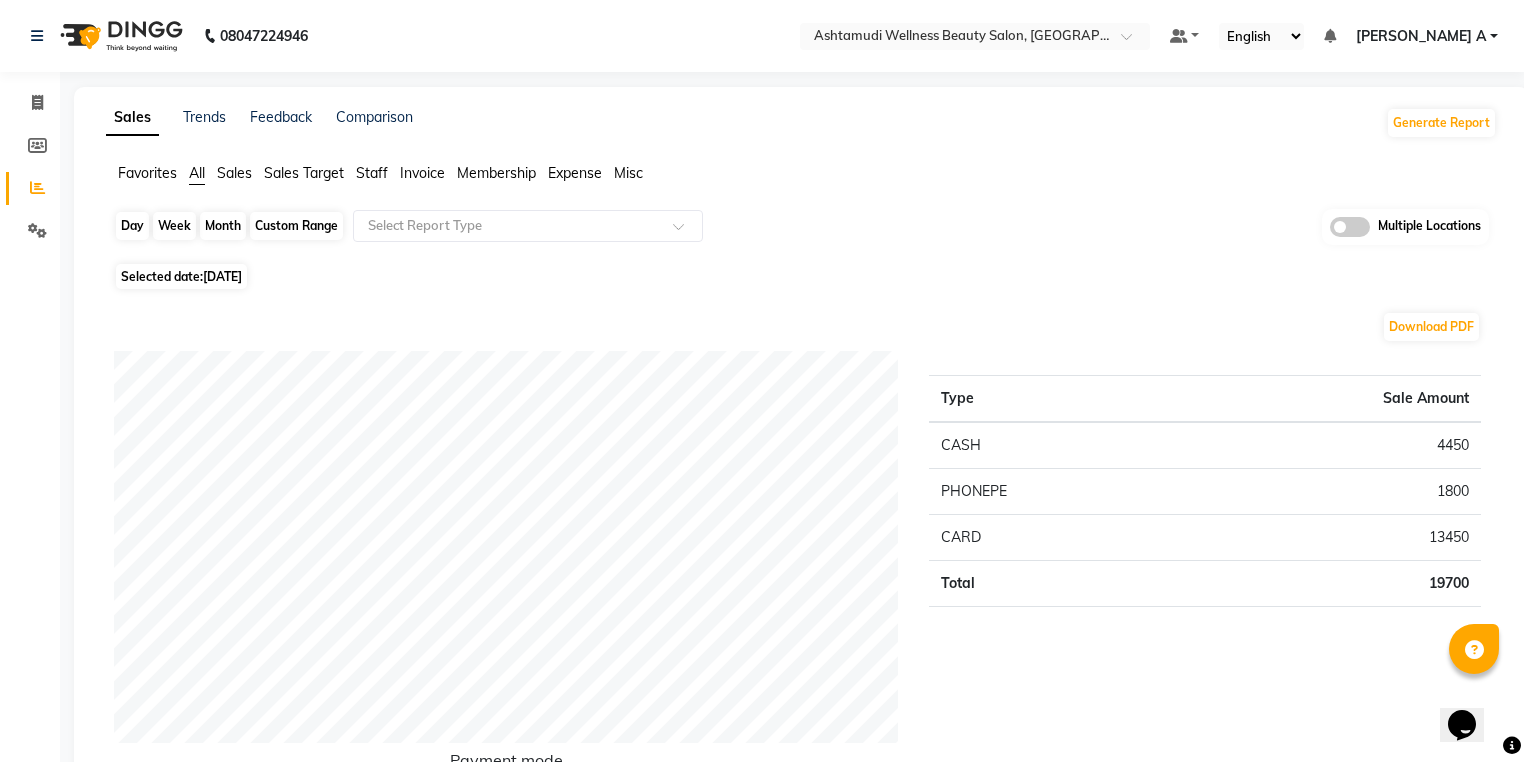 click on "Day" 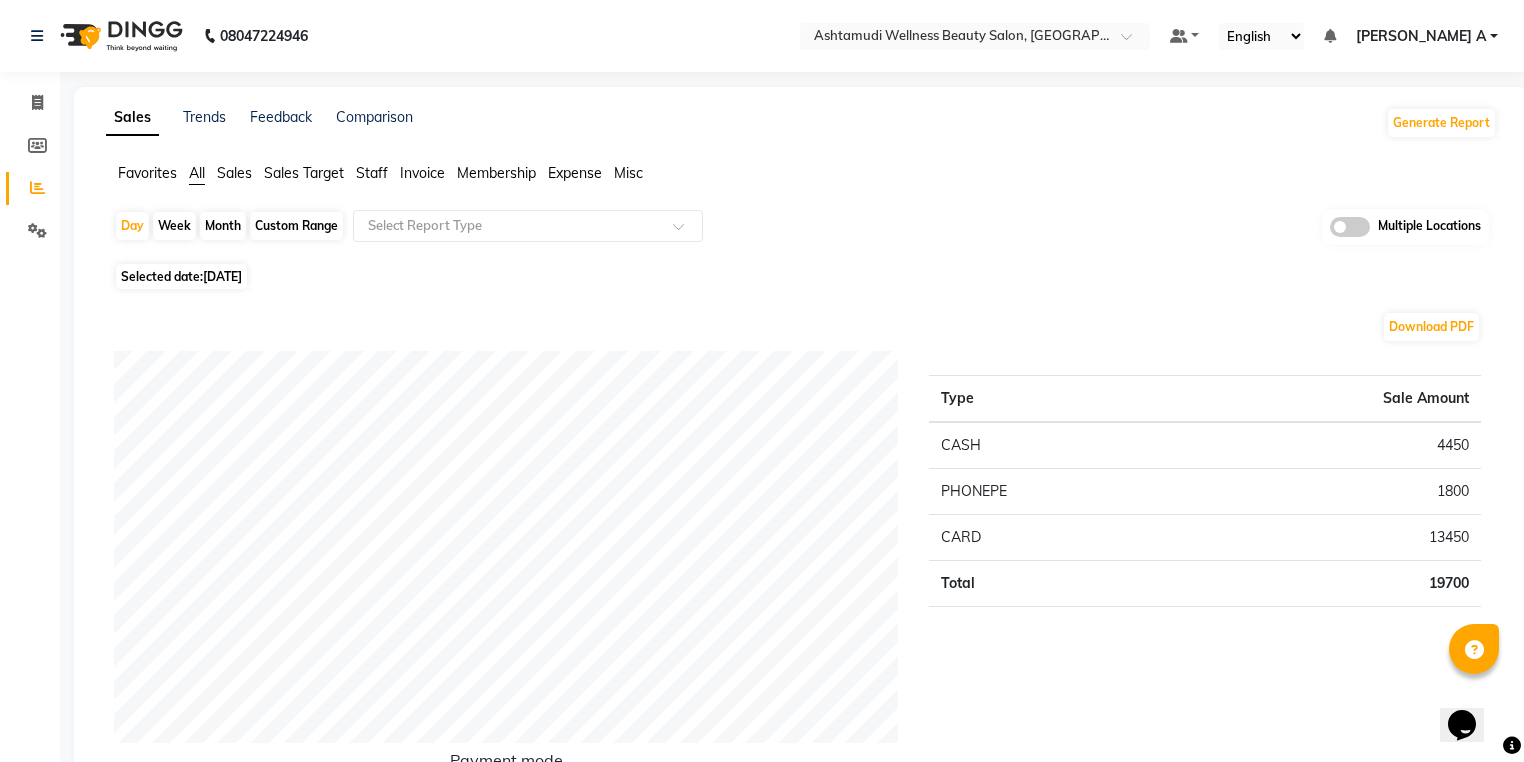 select on "7" 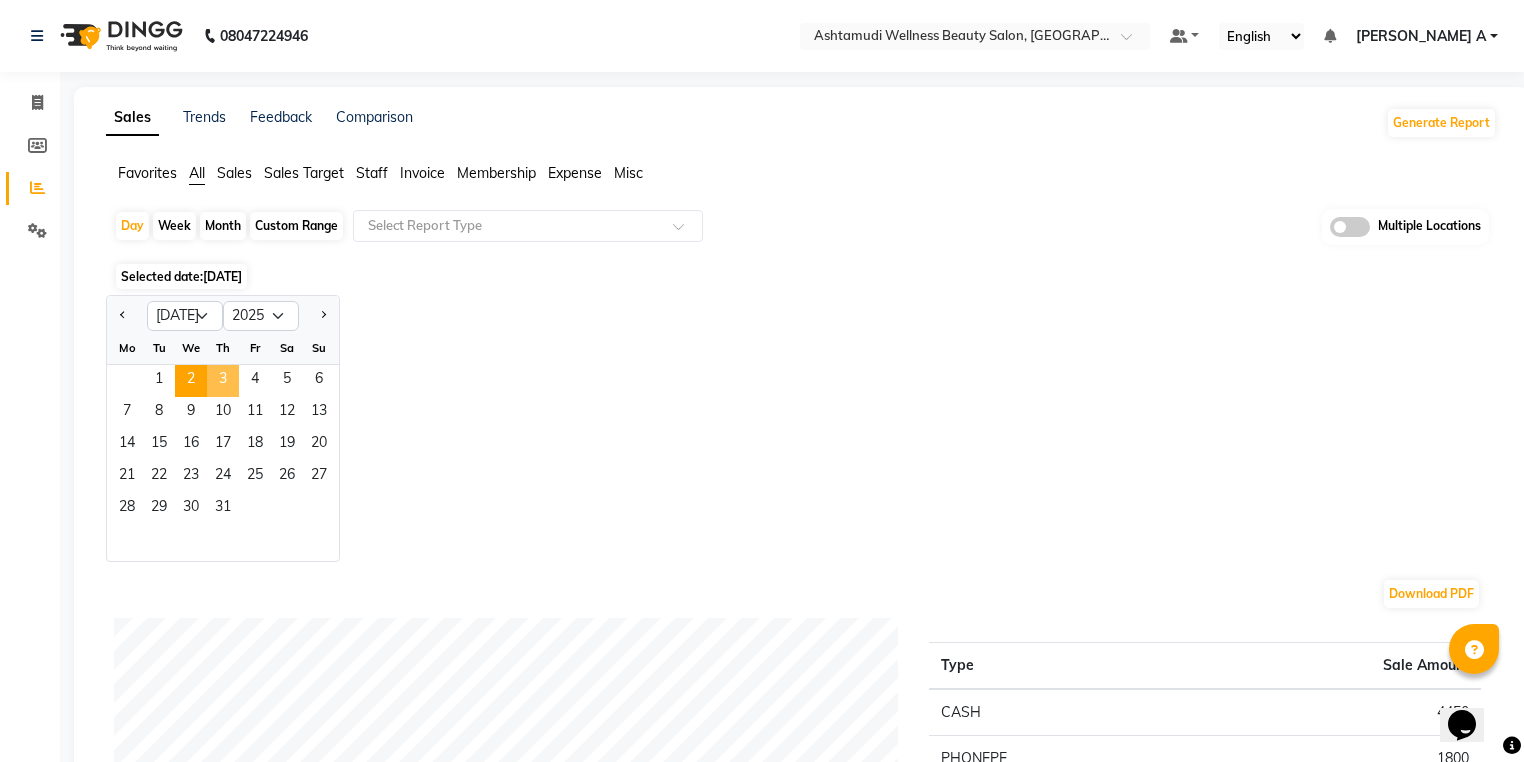 click on "3" 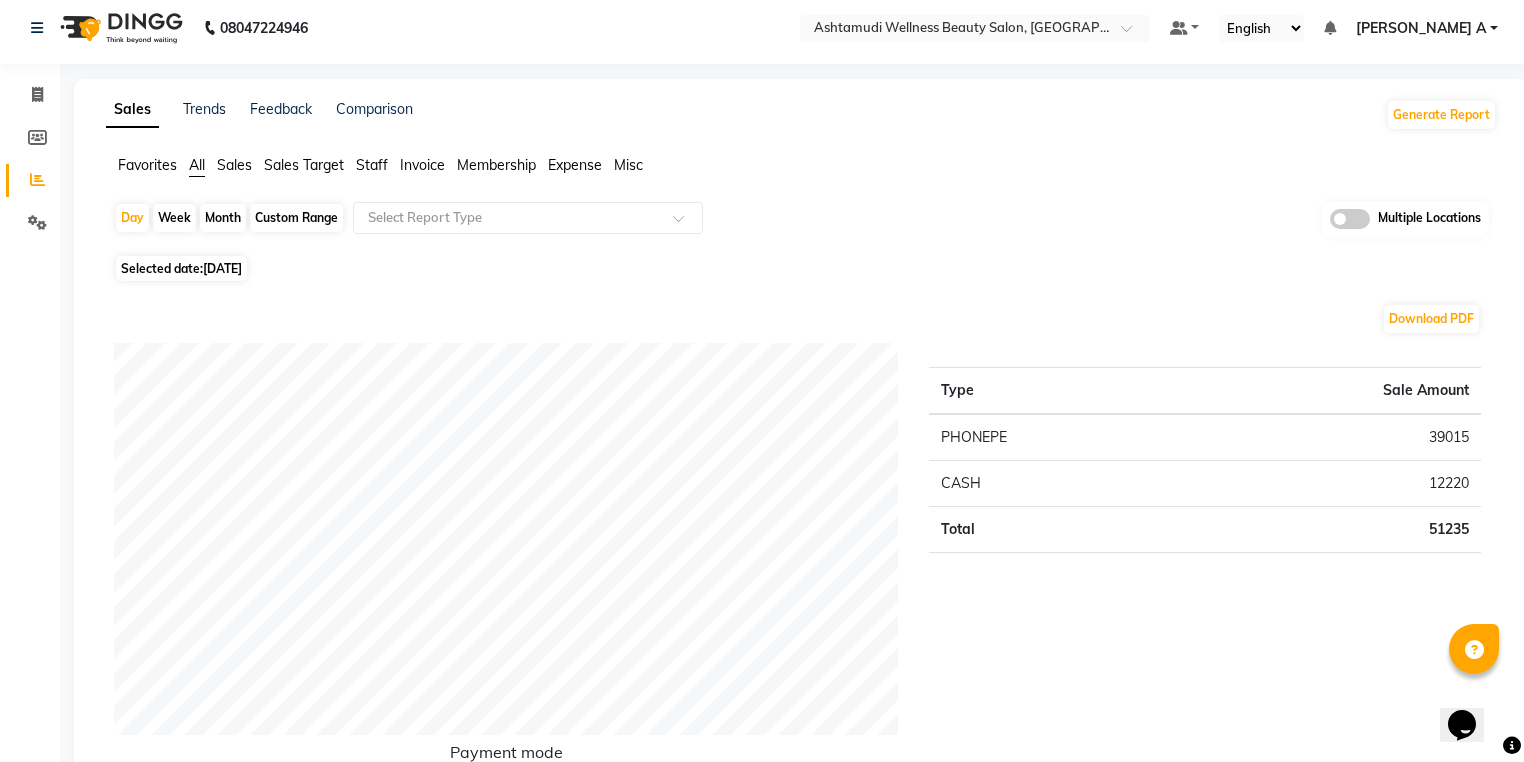 scroll, scrollTop: 0, scrollLeft: 0, axis: both 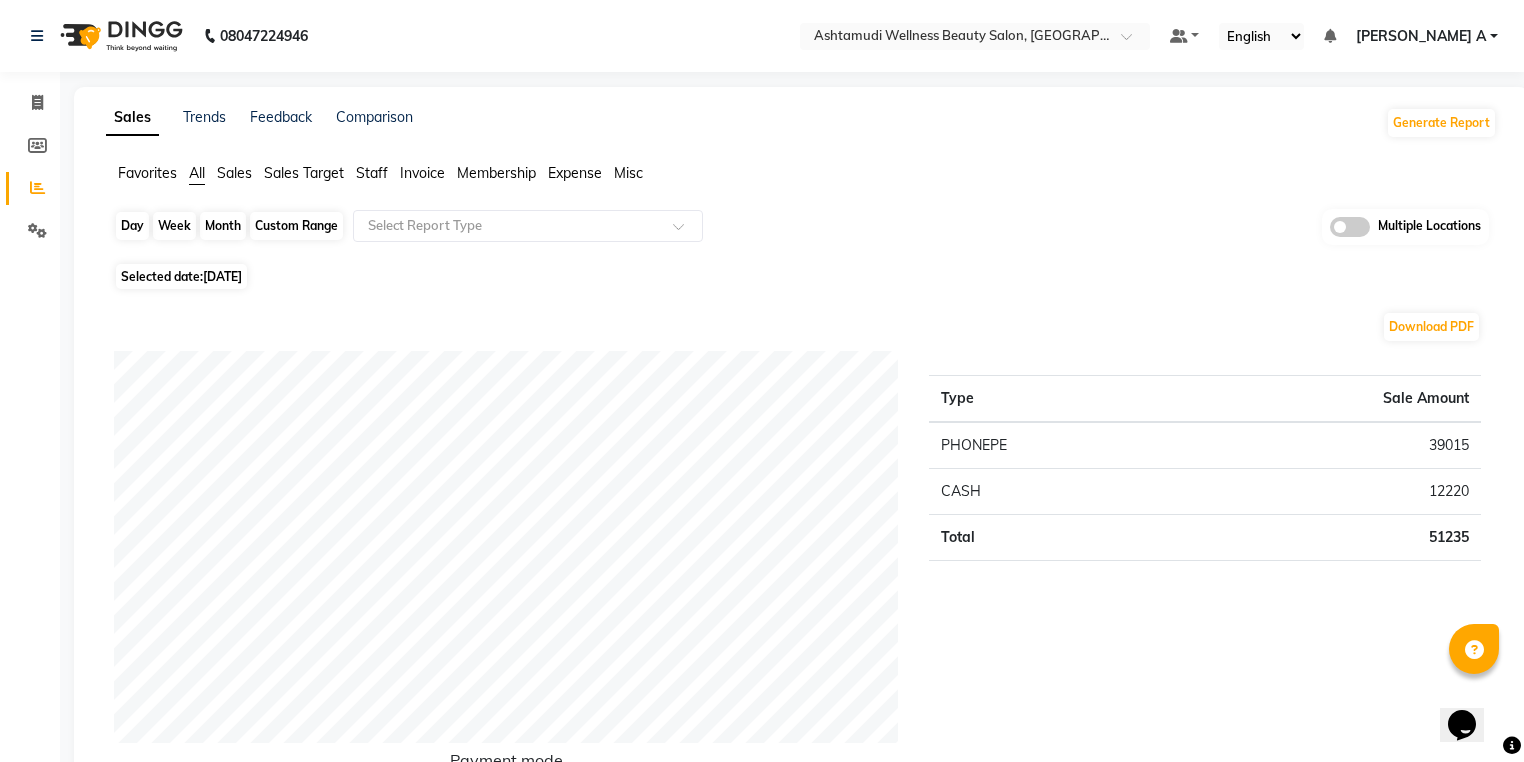 click on "Day" 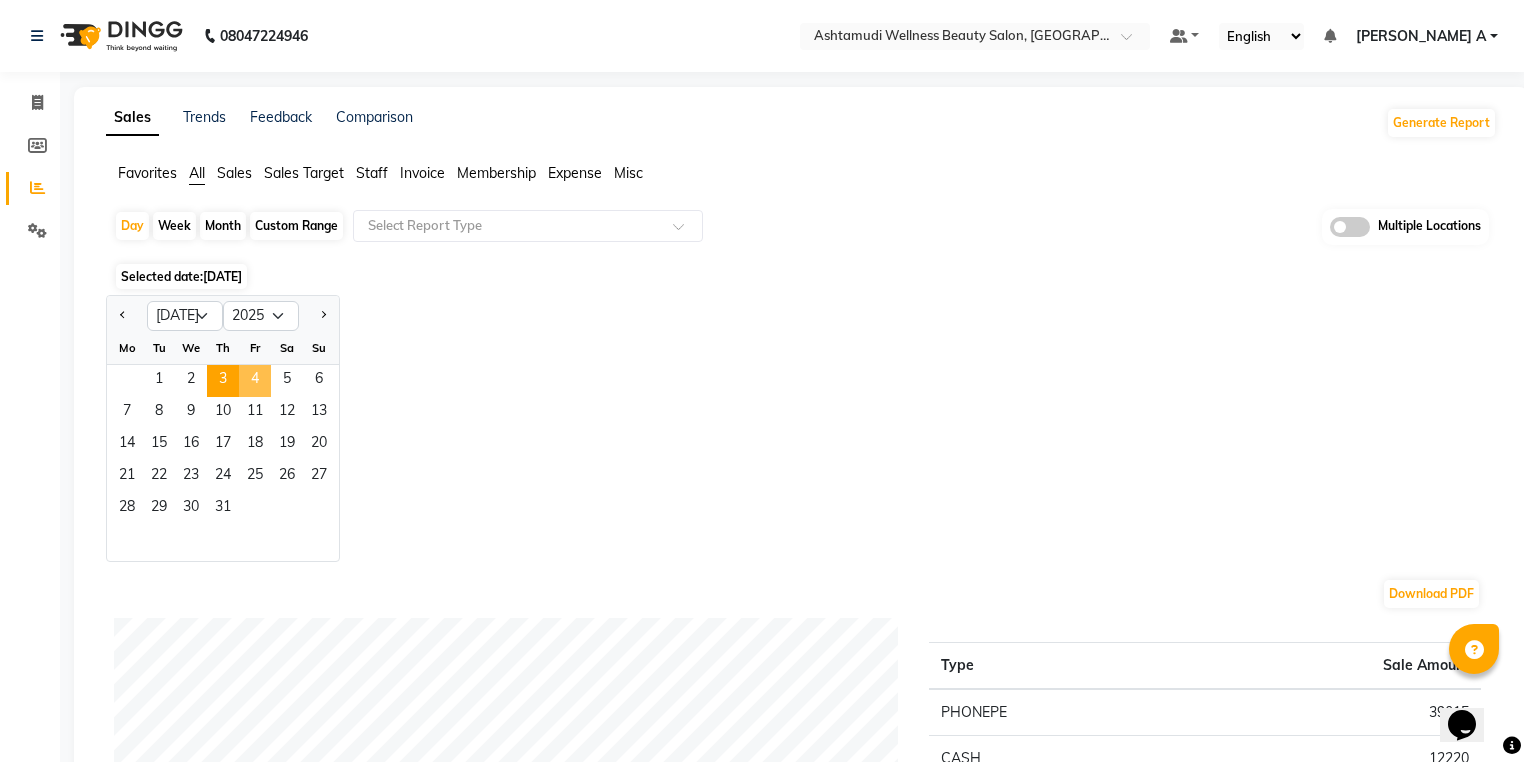click on "4" 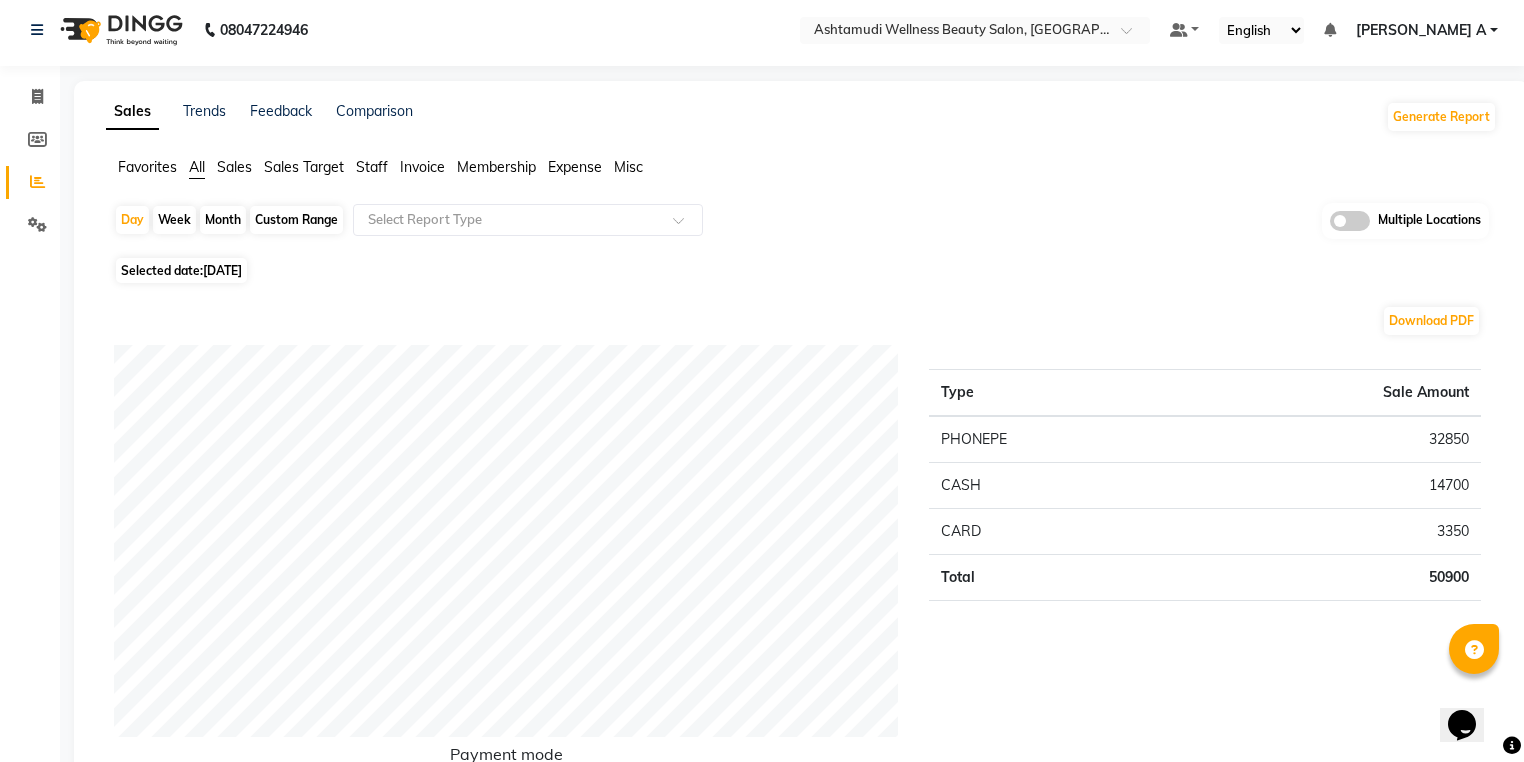scroll, scrollTop: 0, scrollLeft: 0, axis: both 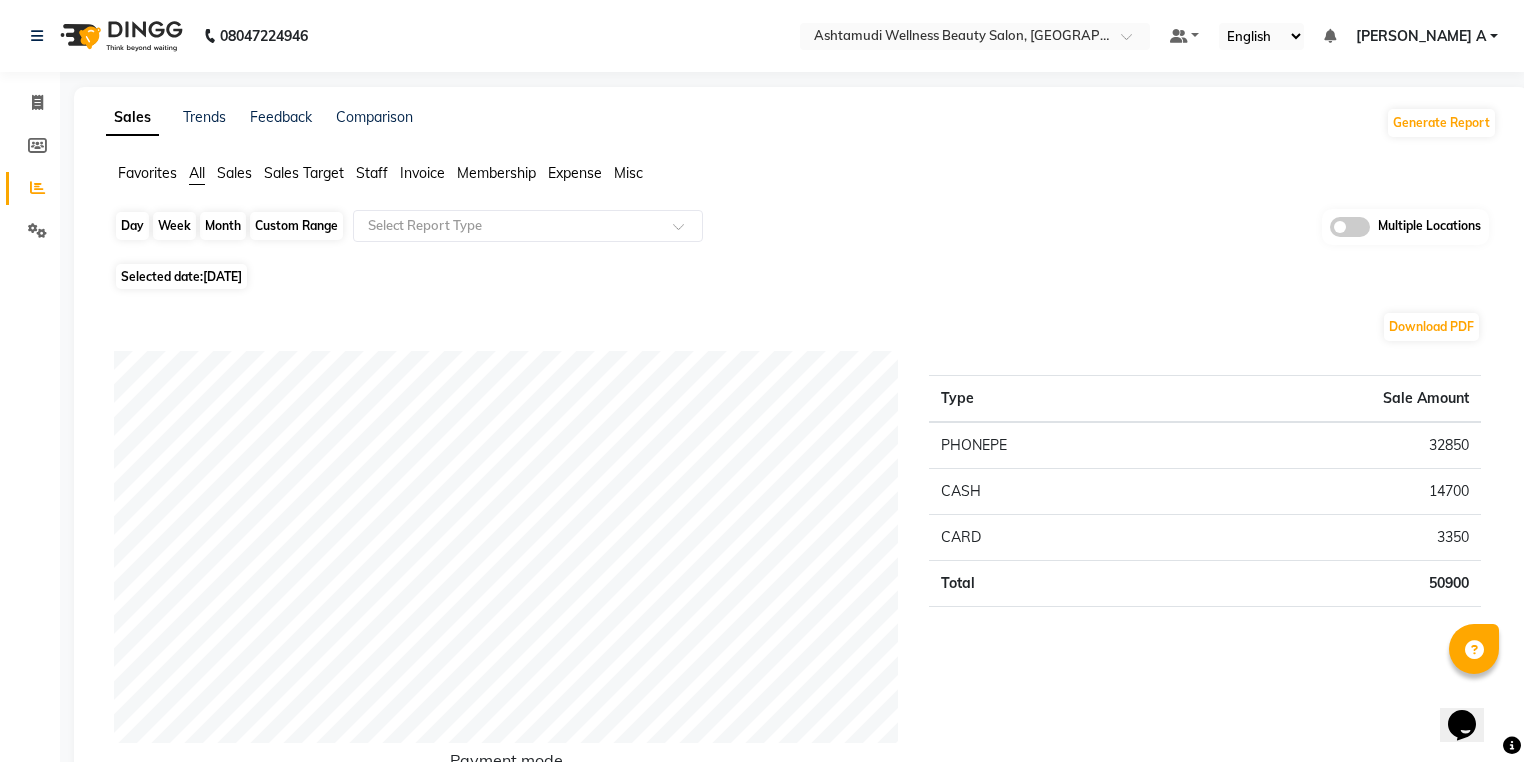 click on "Day" 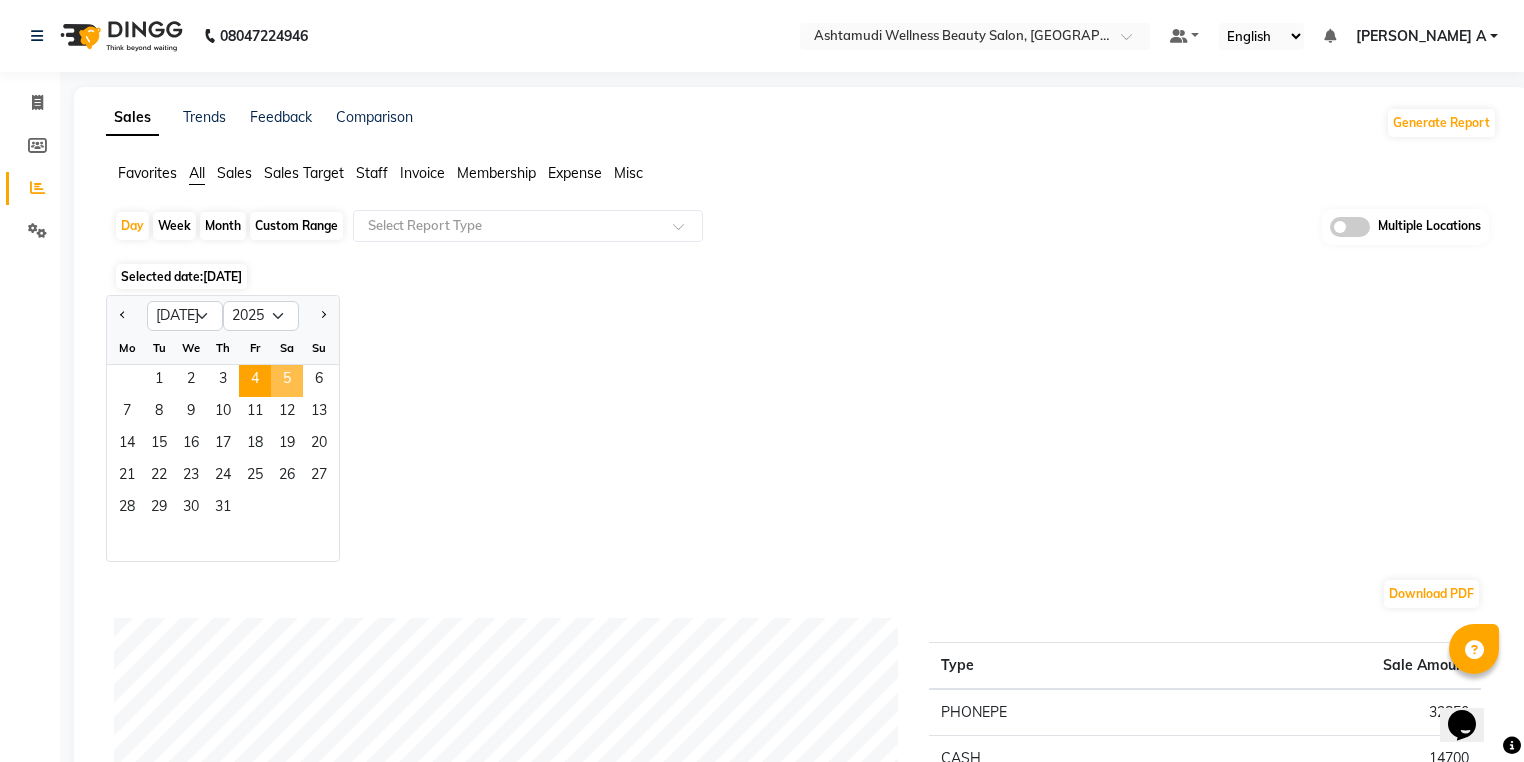 click on "5" 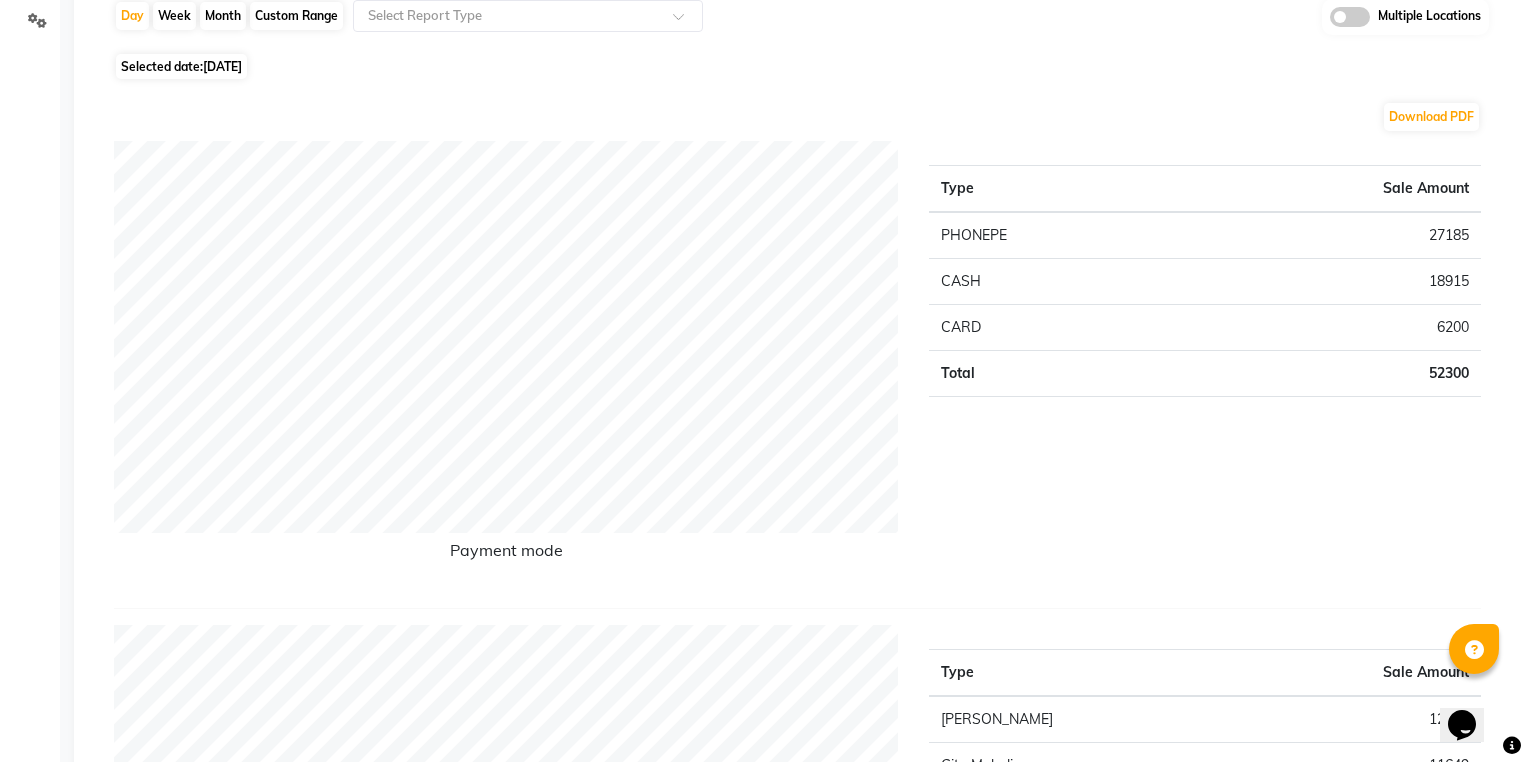 scroll, scrollTop: 0, scrollLeft: 0, axis: both 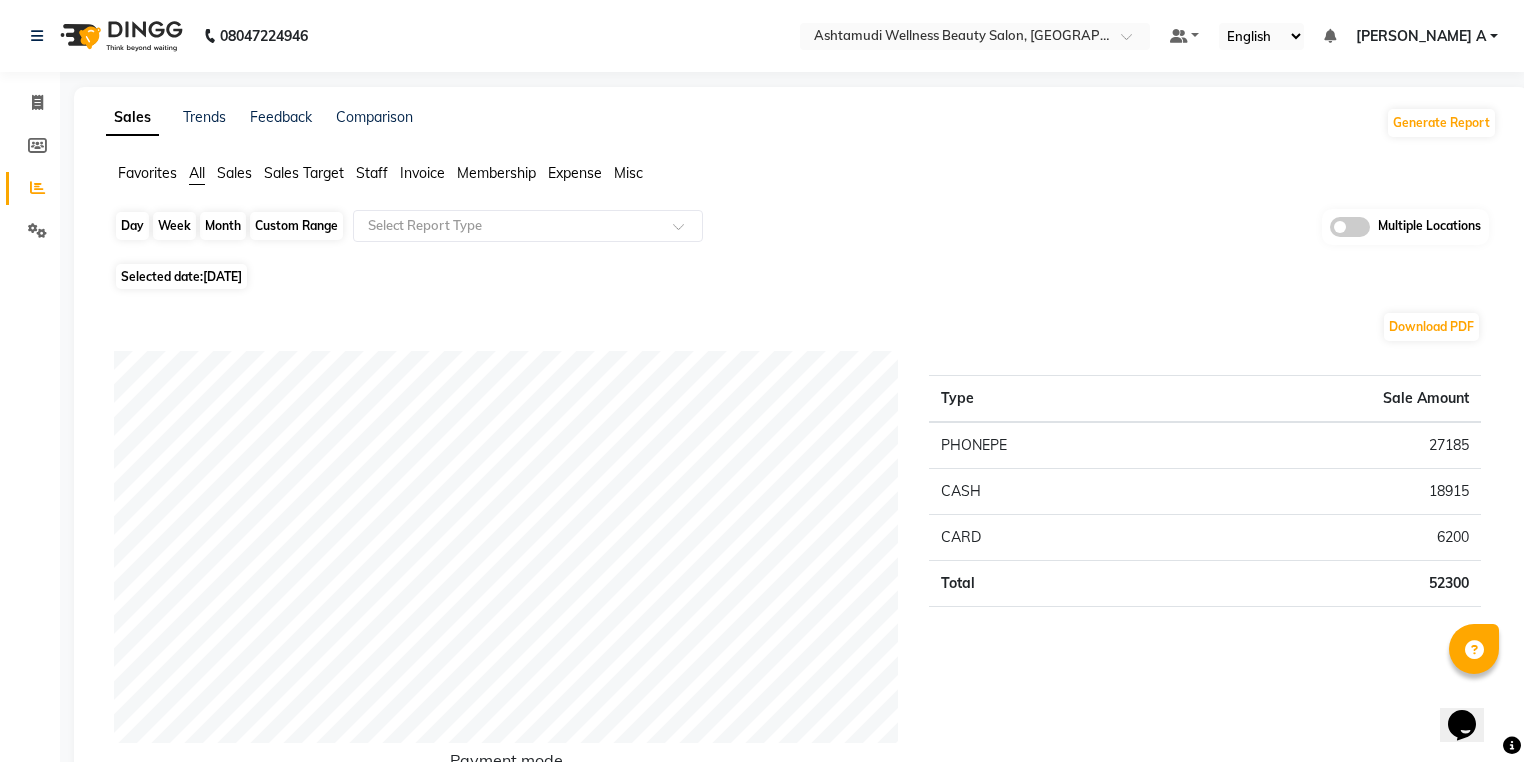click on "Day" 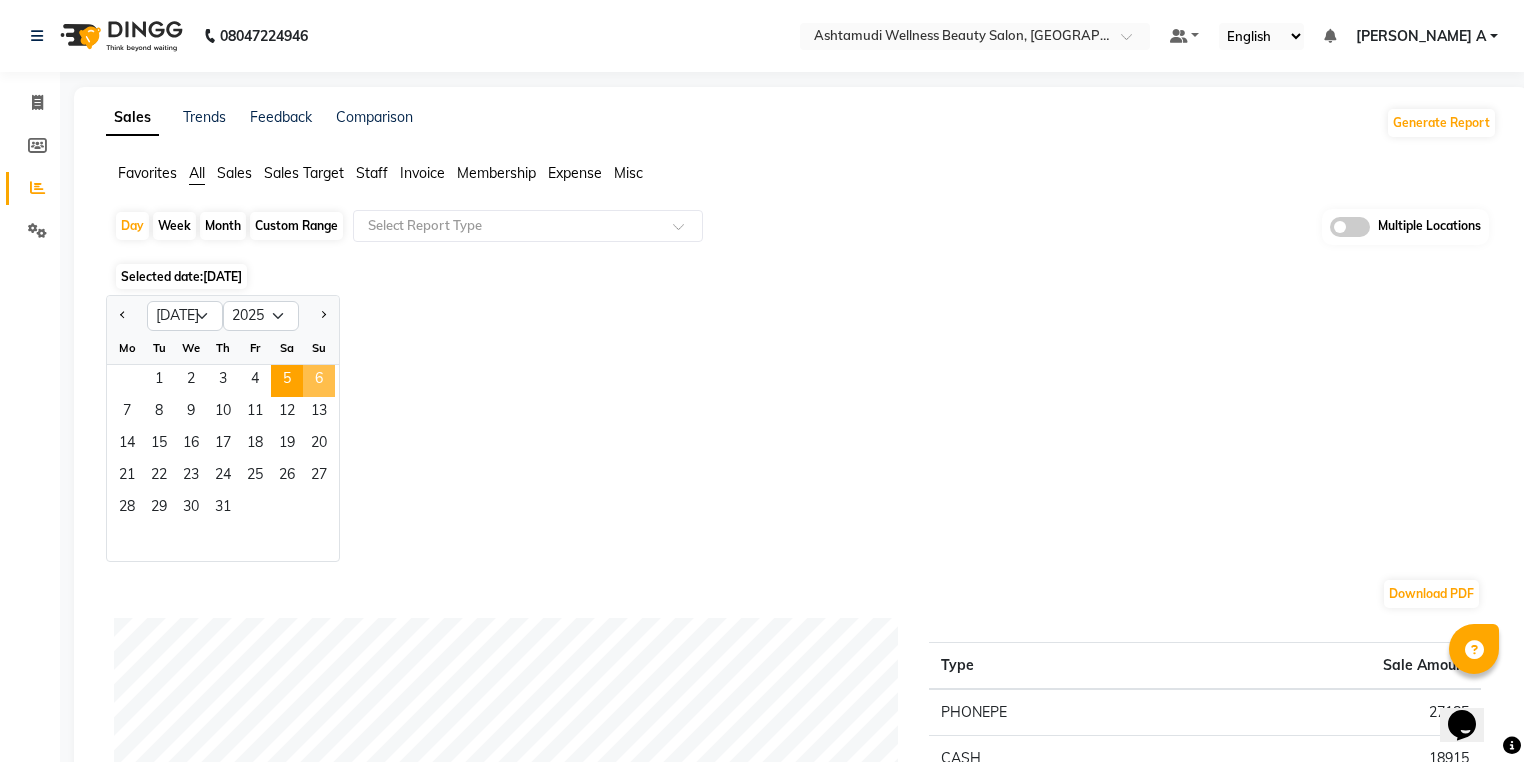 click on "6" 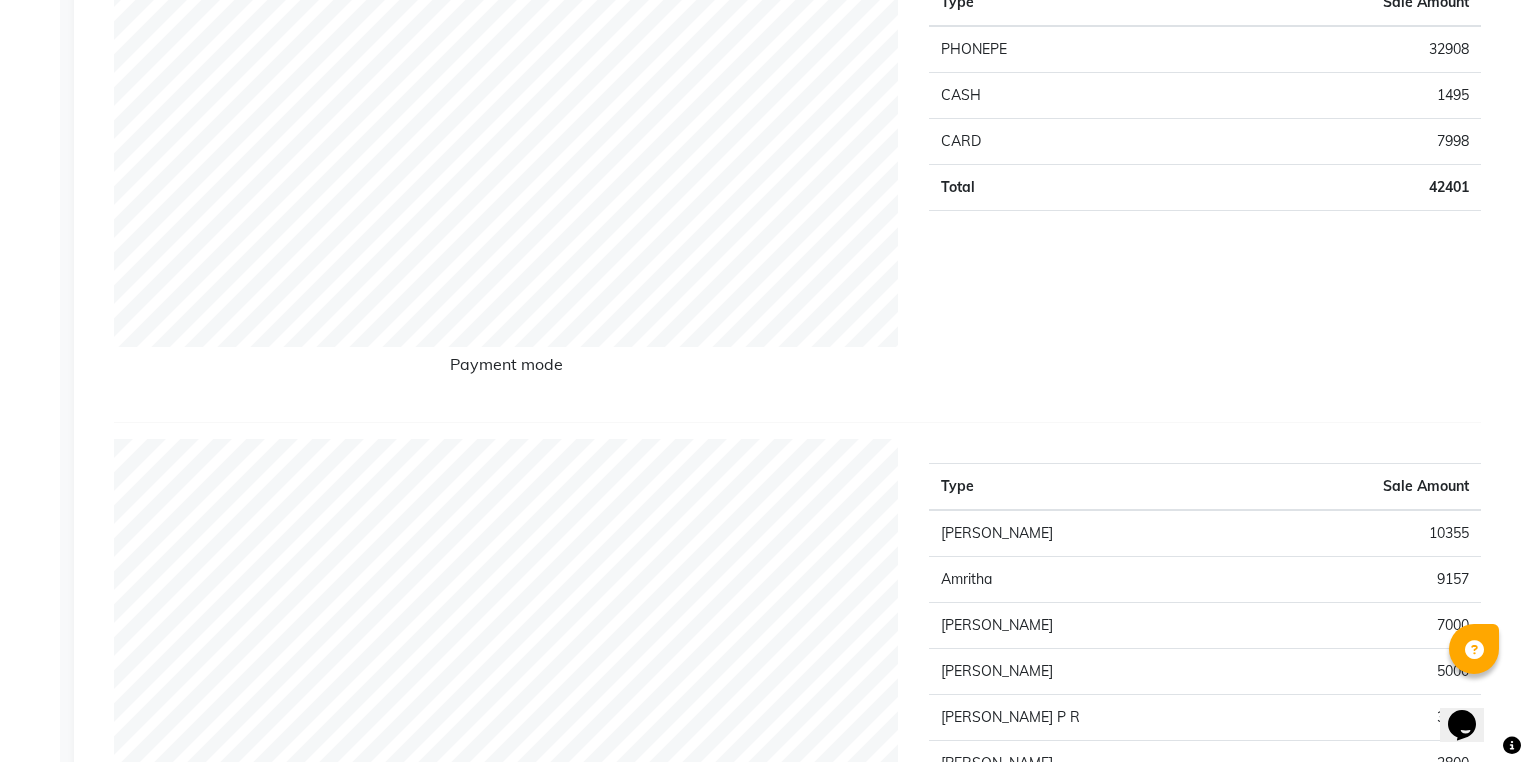 scroll, scrollTop: 0, scrollLeft: 0, axis: both 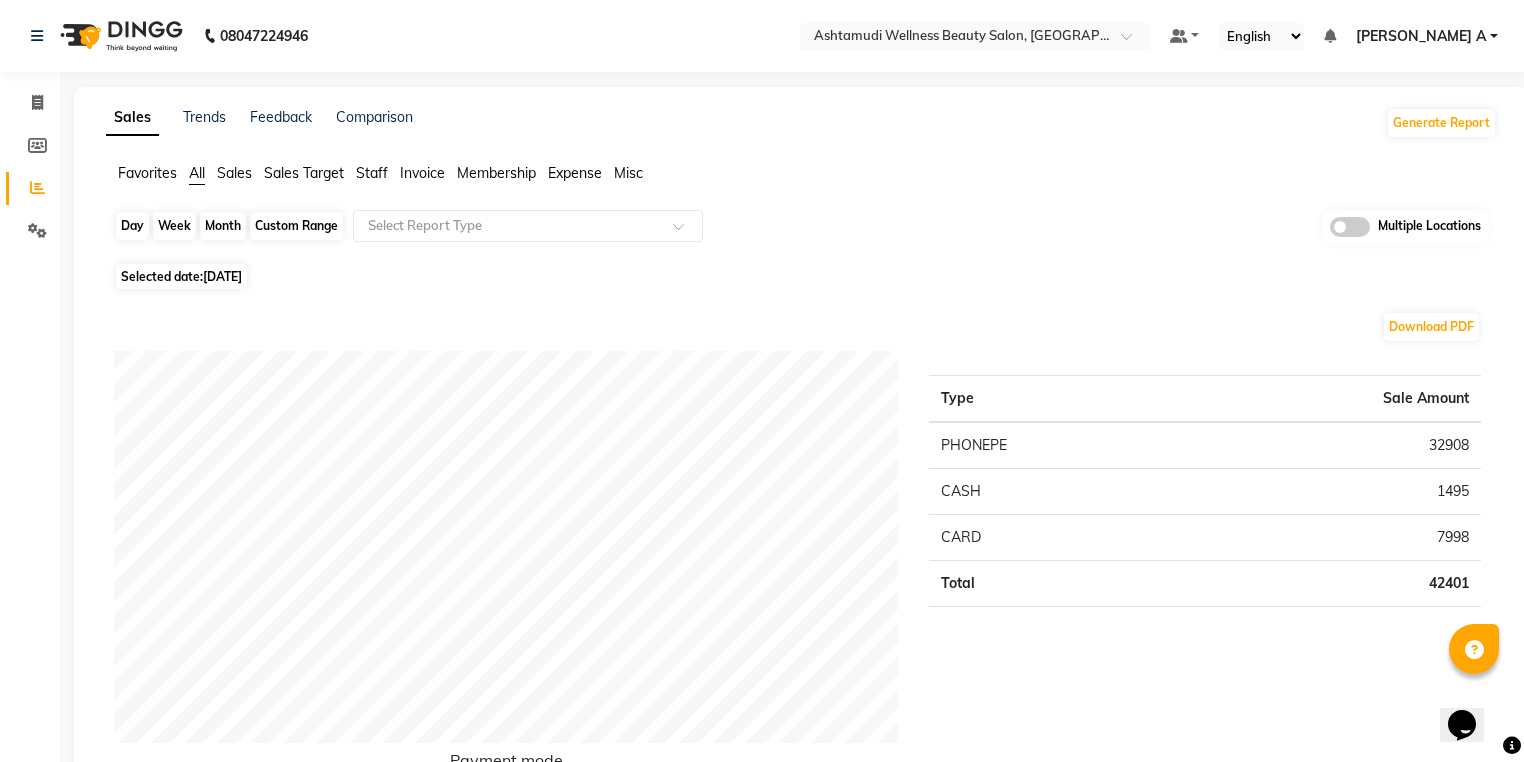 click on "Day" 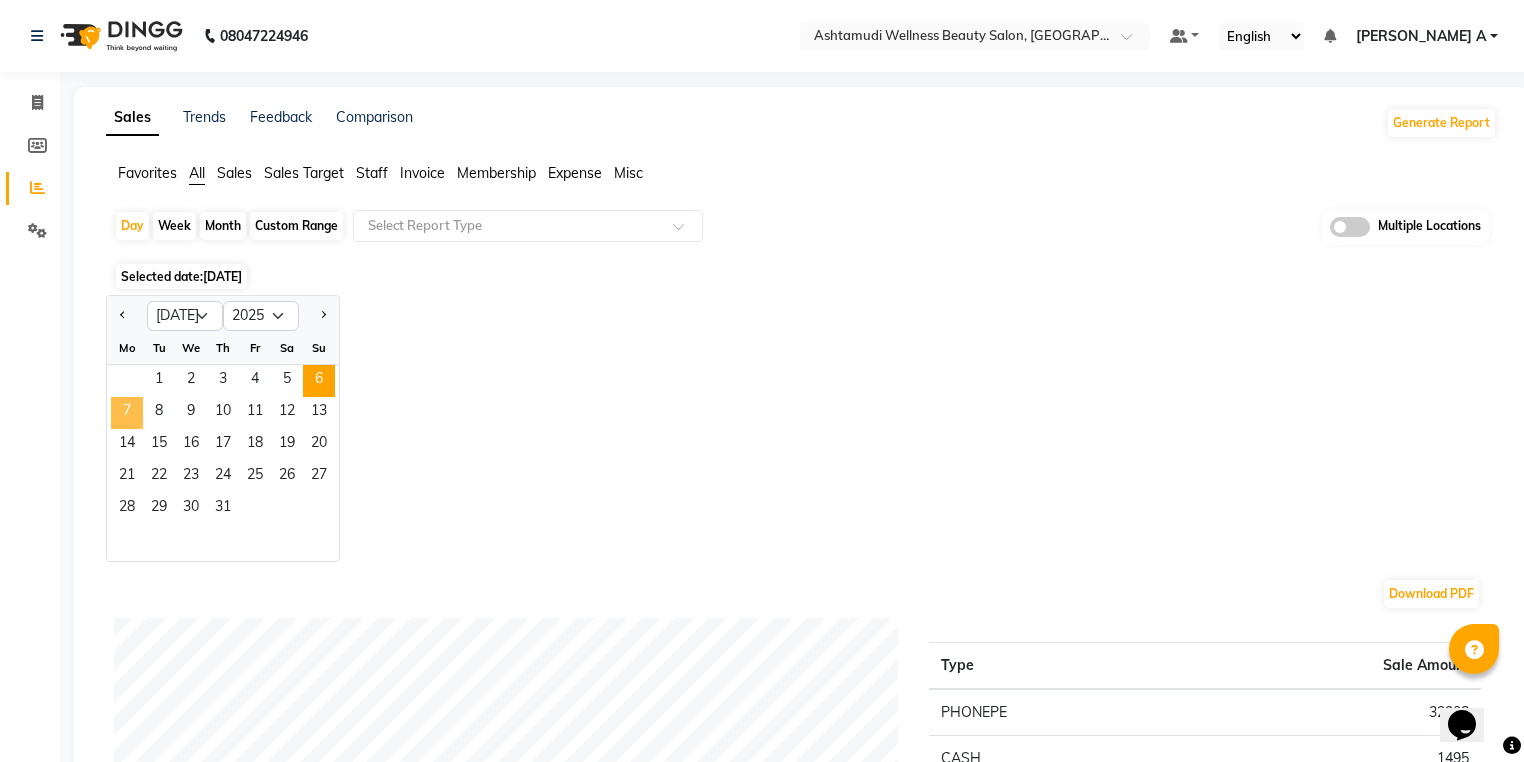 click on "7" 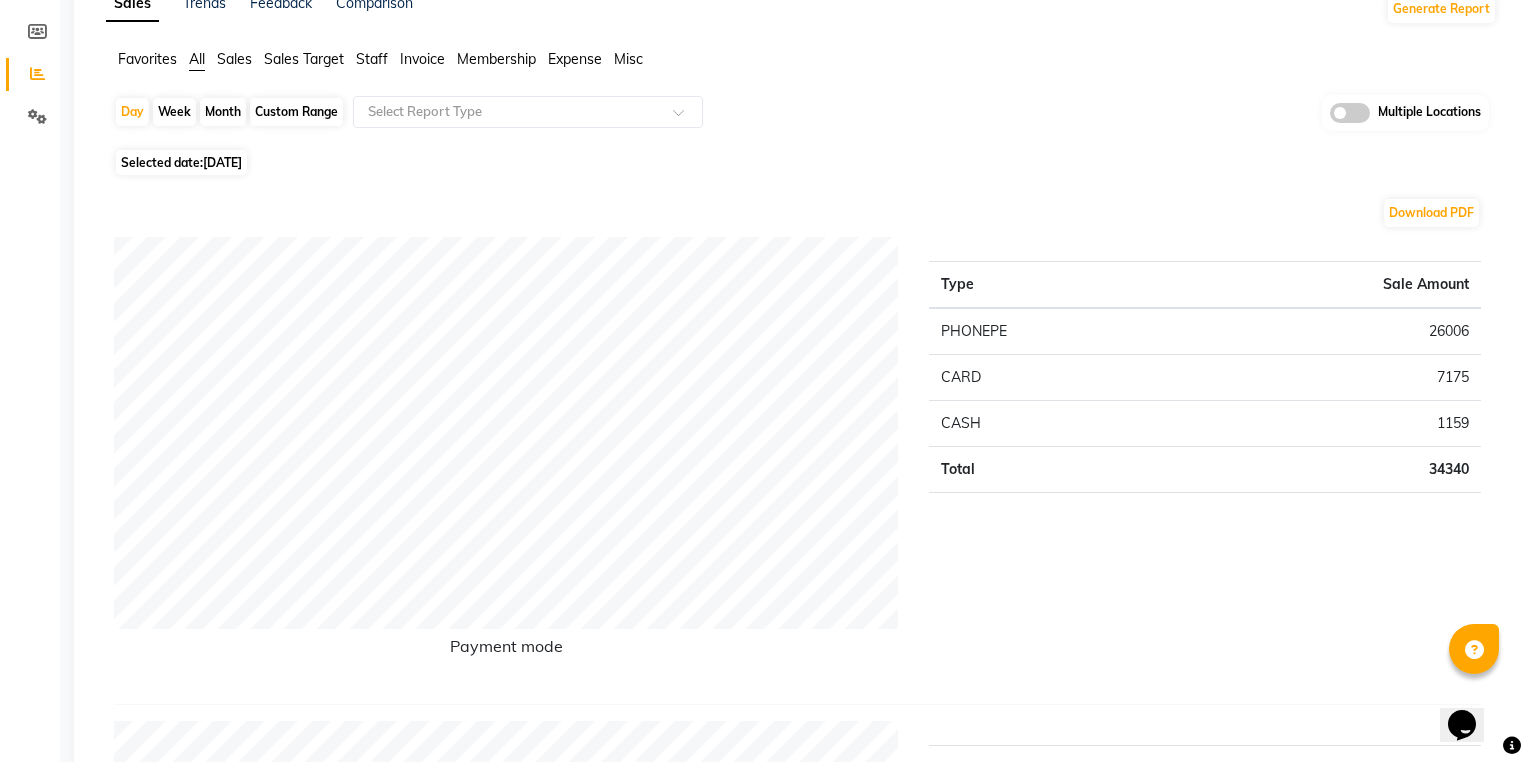 scroll, scrollTop: 0, scrollLeft: 0, axis: both 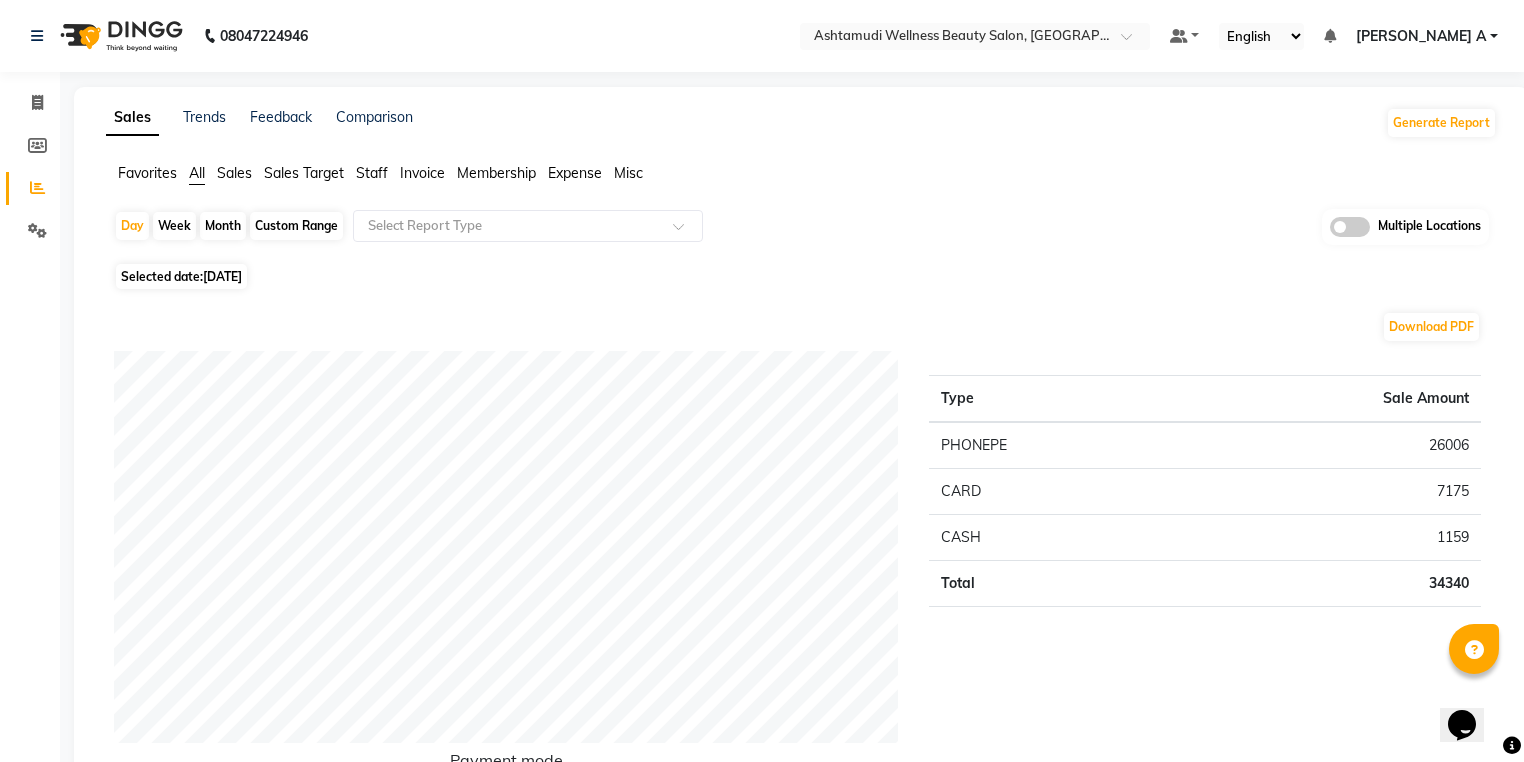 click on "Day   Week   Month   Custom Range  Select Report Type Multiple Locations" 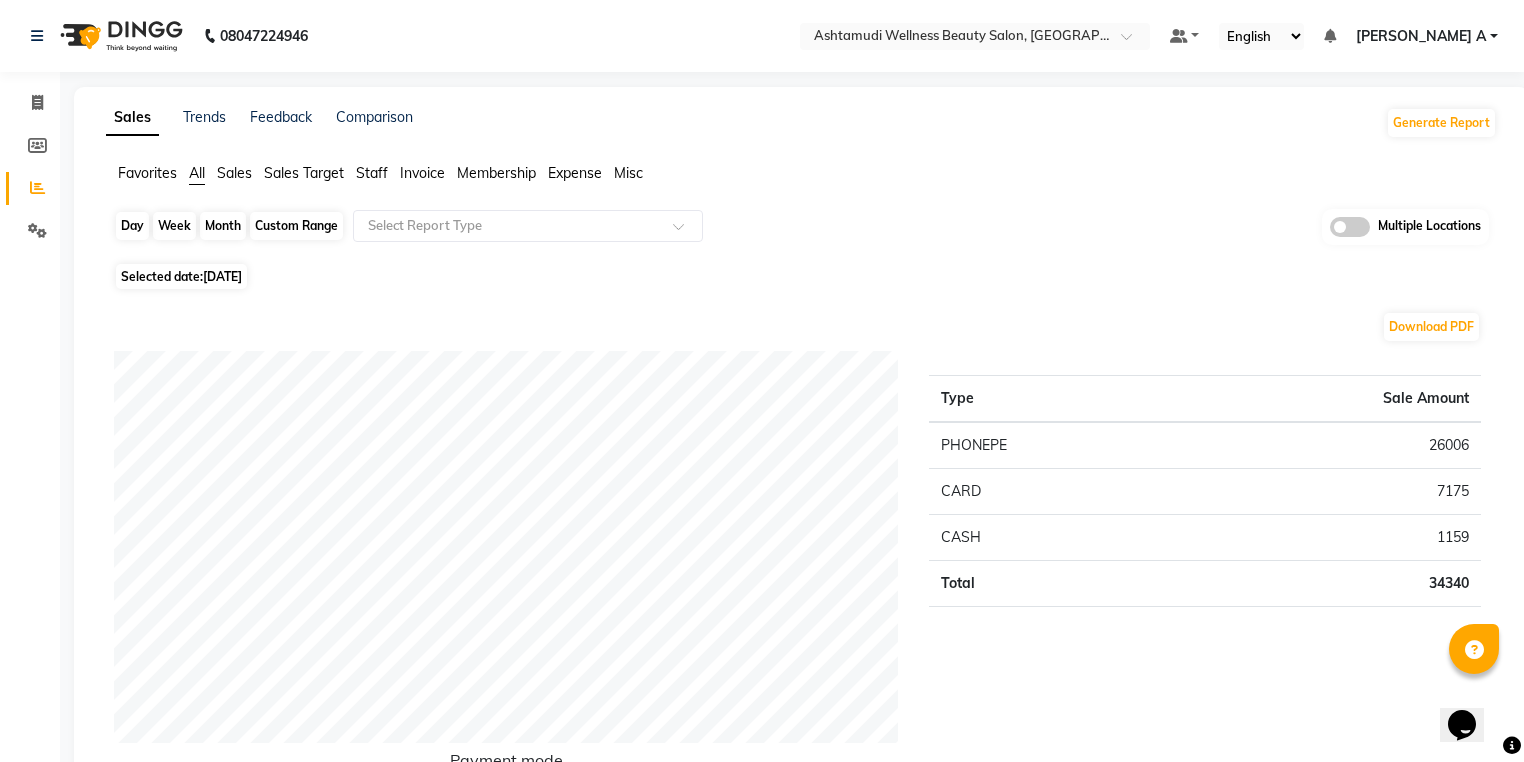 click on "Day" 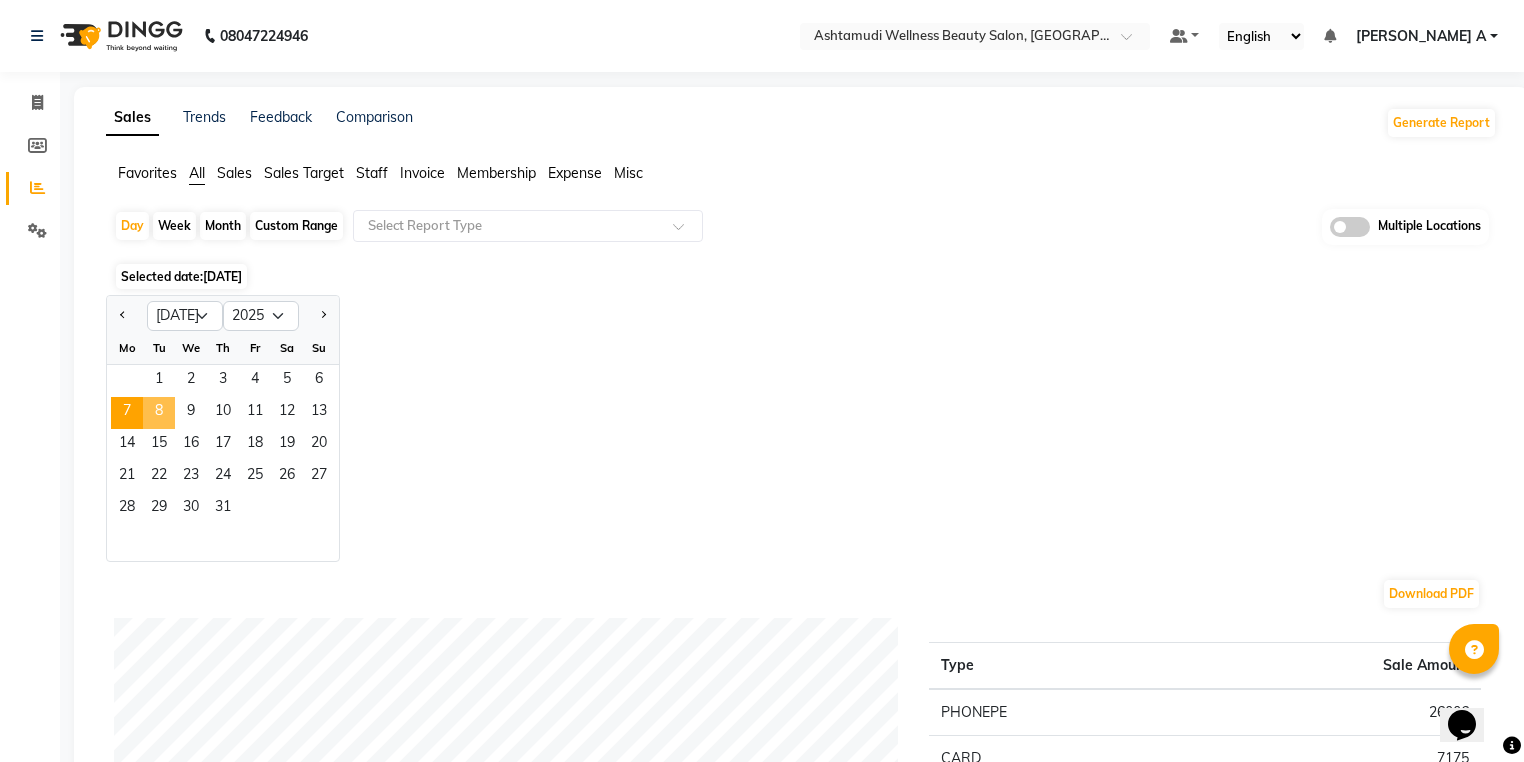 click on "8" 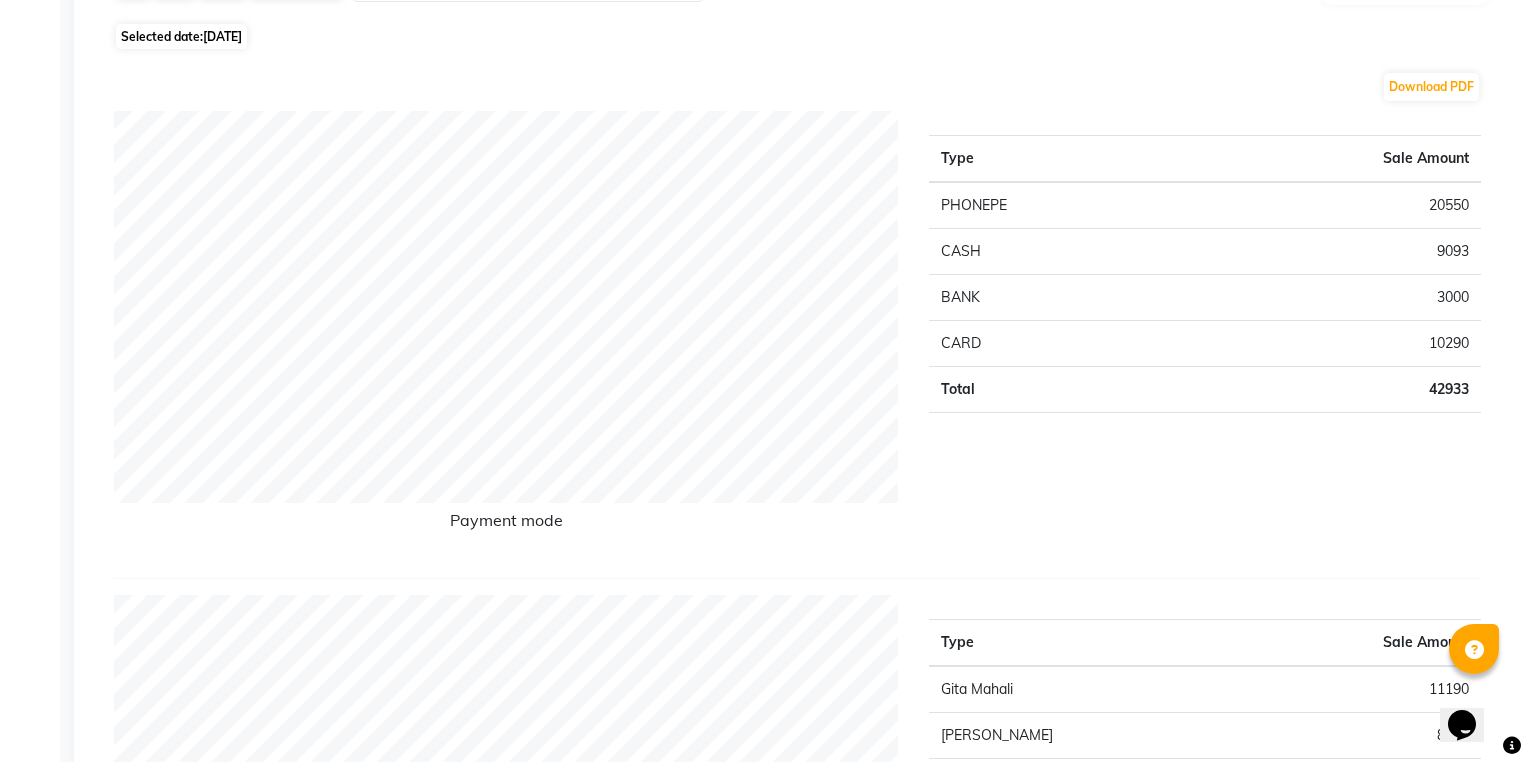 scroll, scrollTop: 0, scrollLeft: 0, axis: both 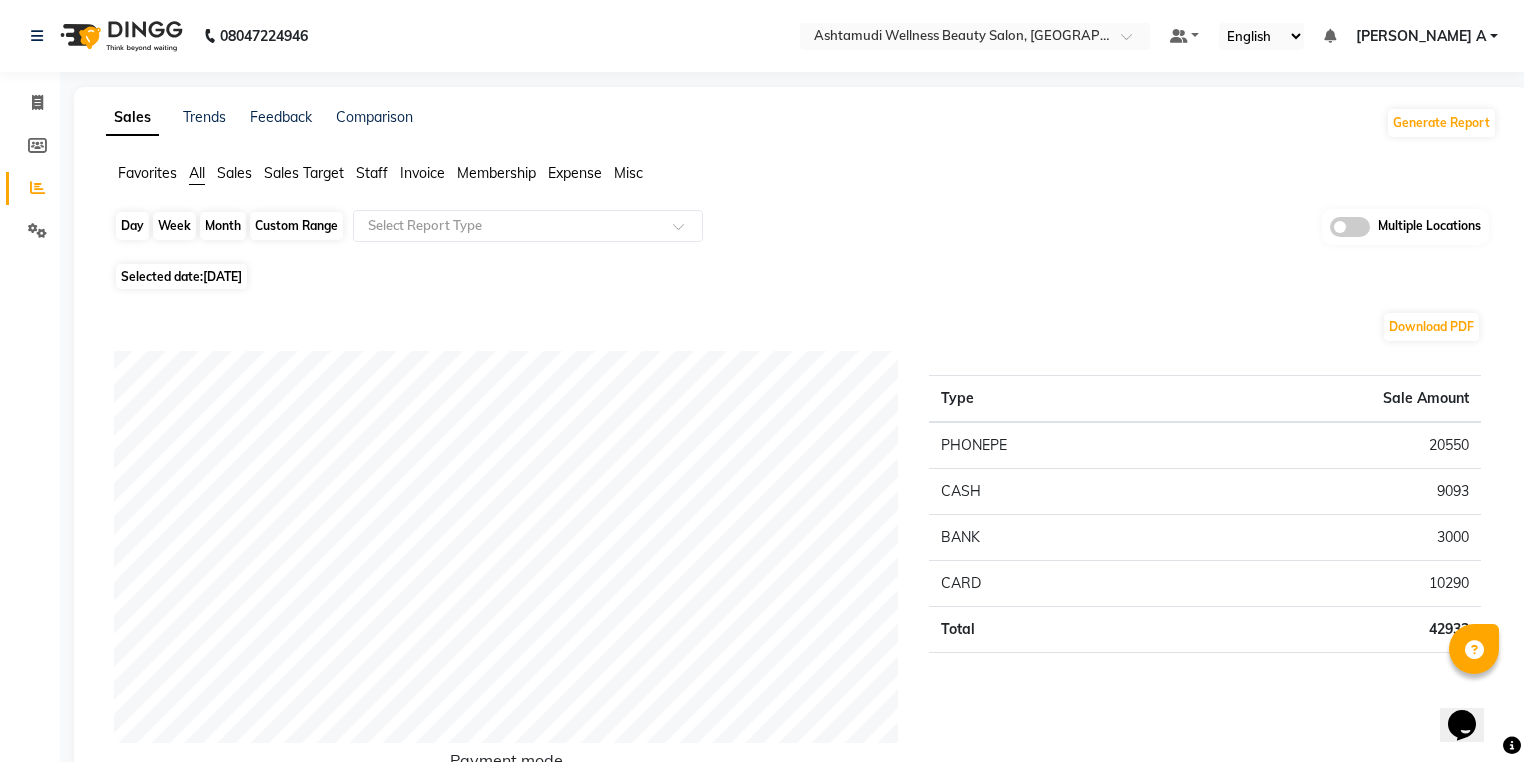 click on "Day" 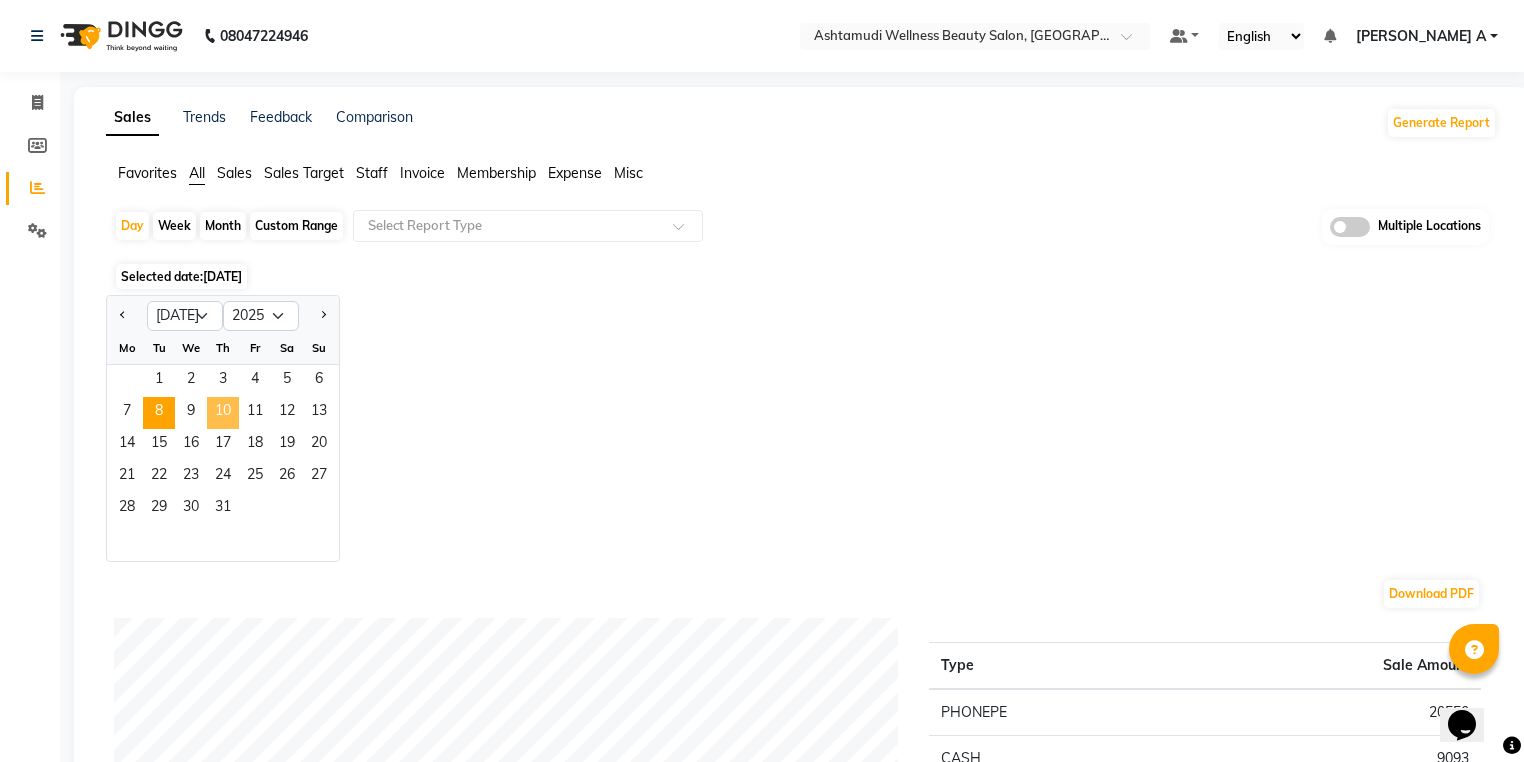 click on "10" 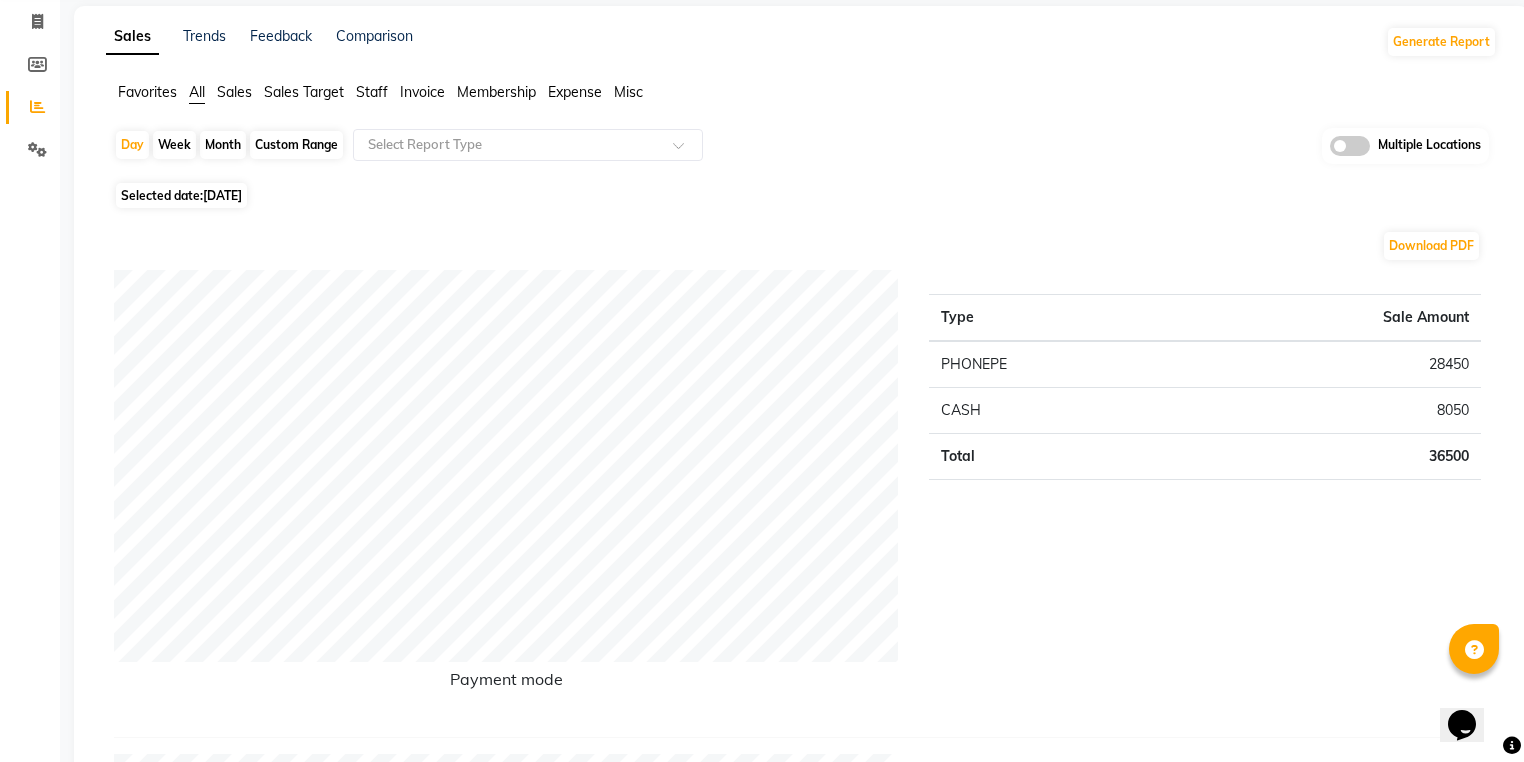 scroll, scrollTop: 0, scrollLeft: 0, axis: both 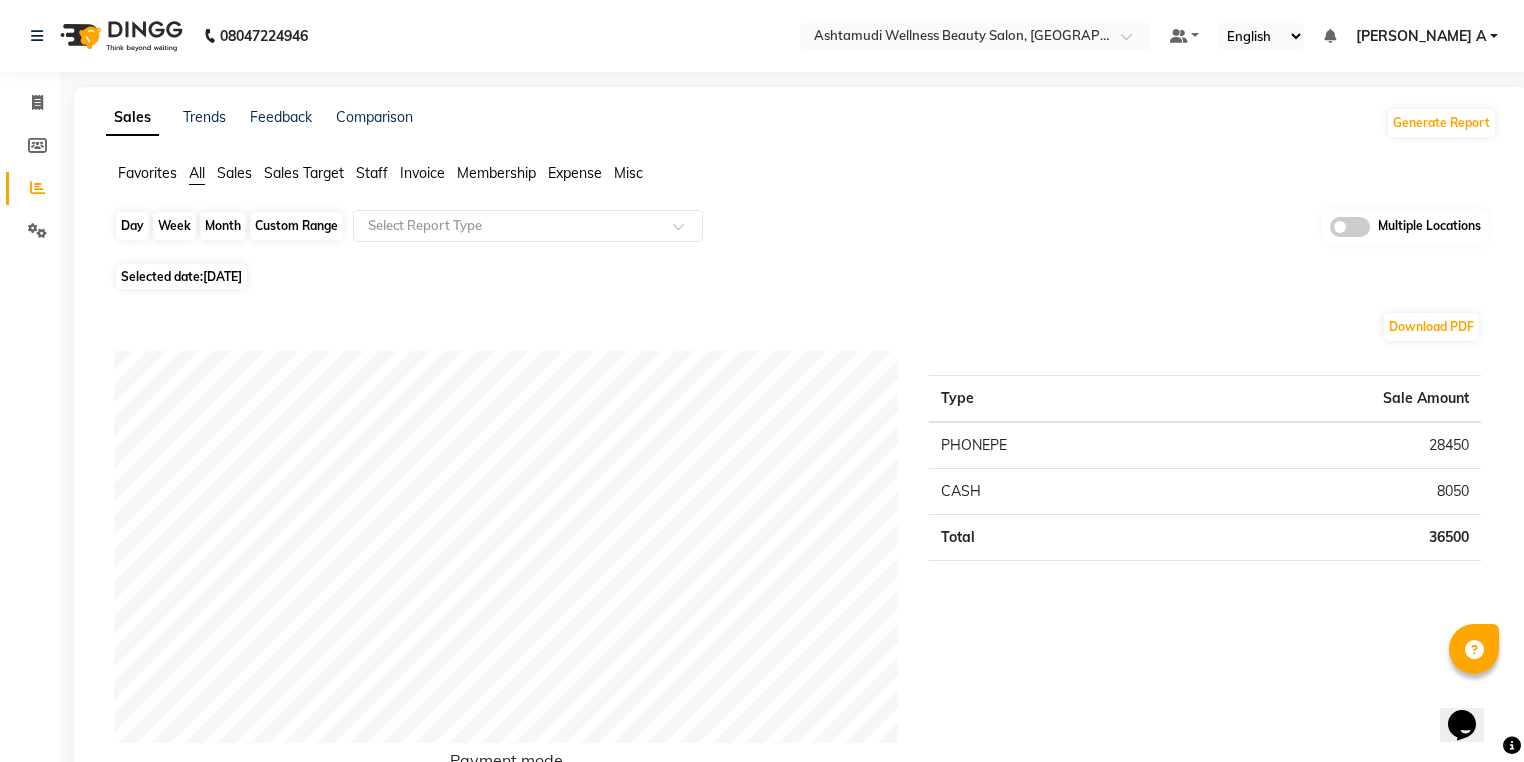 click on "Day" 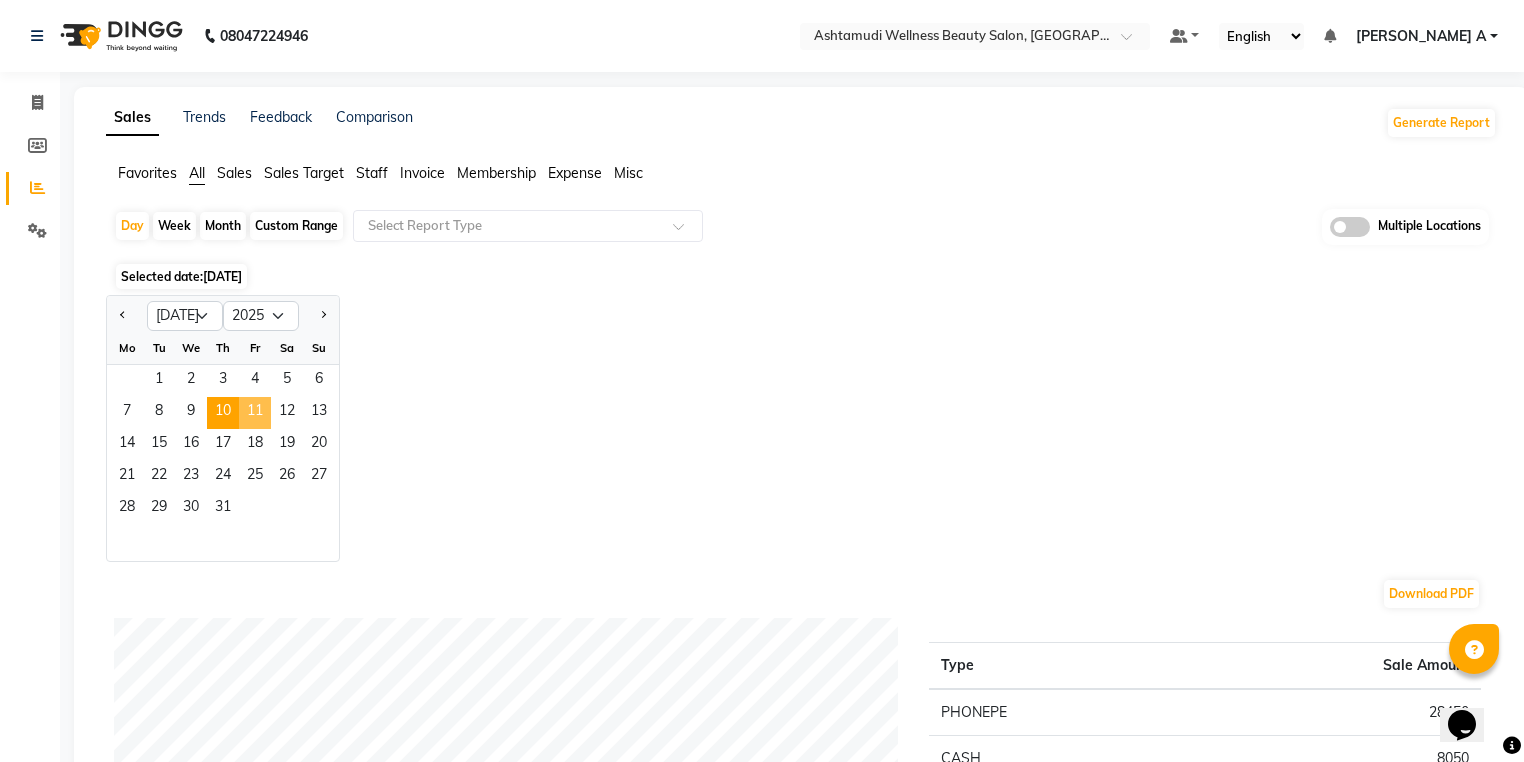 click on "11" 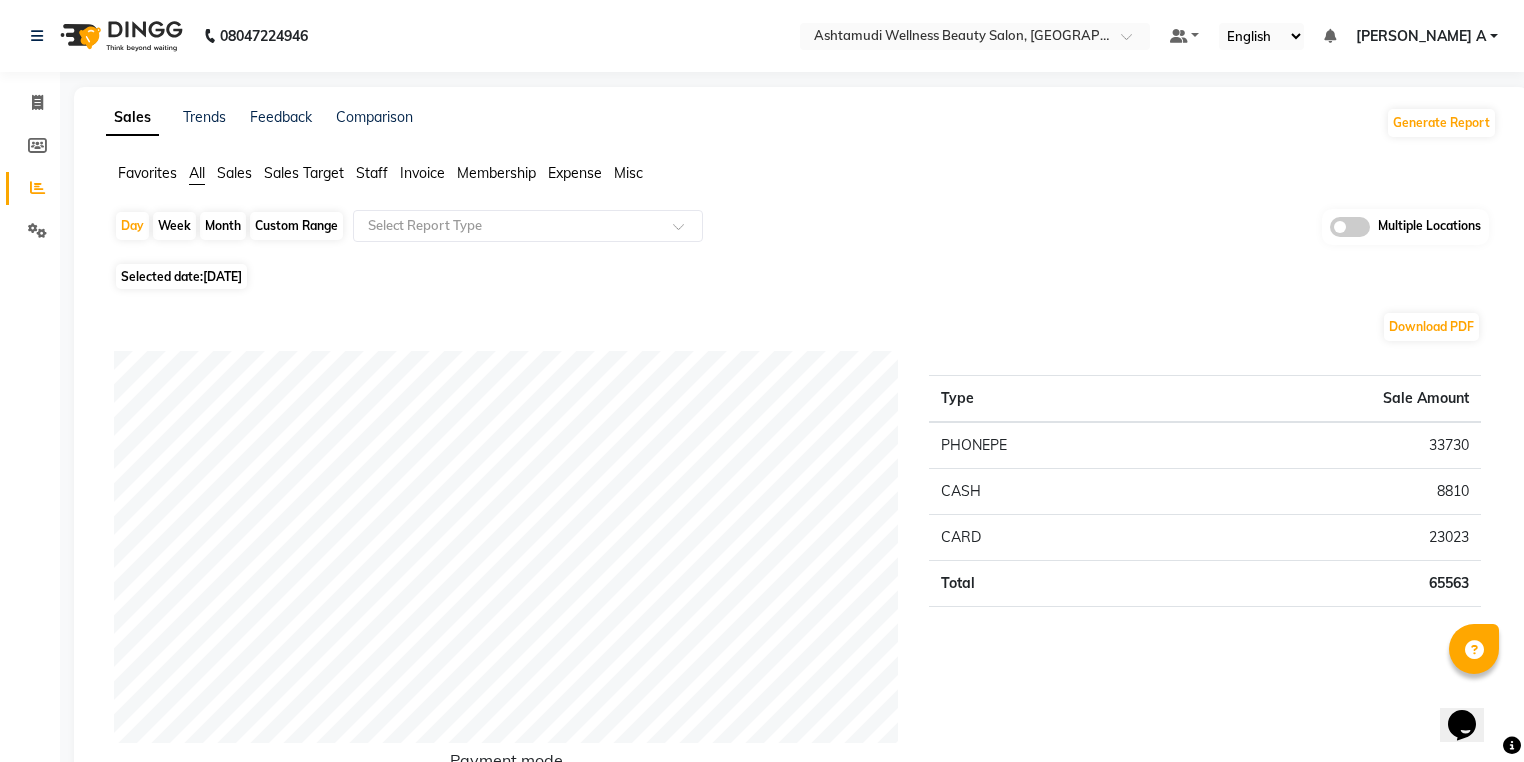 scroll, scrollTop: 0, scrollLeft: 0, axis: both 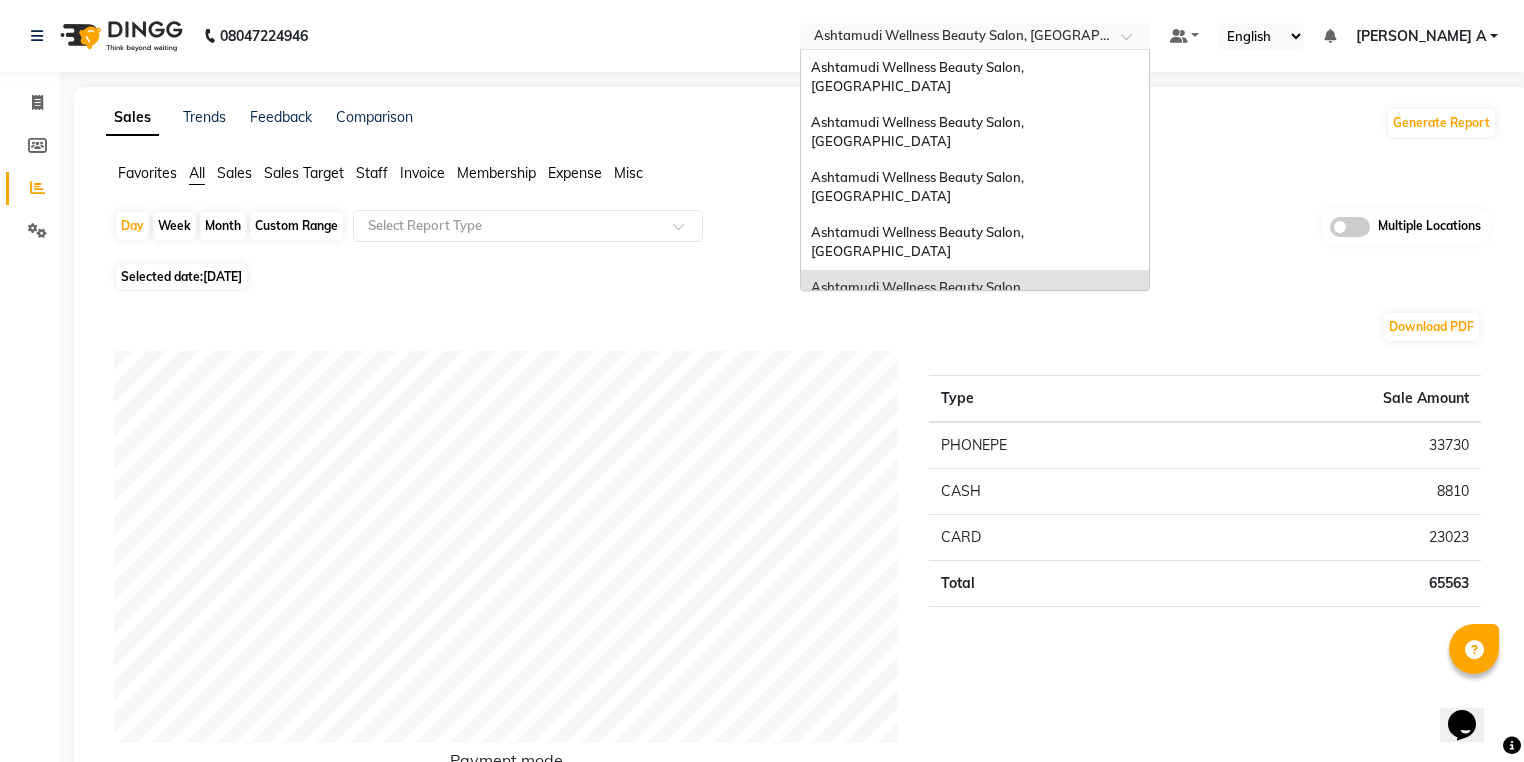 click at bounding box center (955, 38) 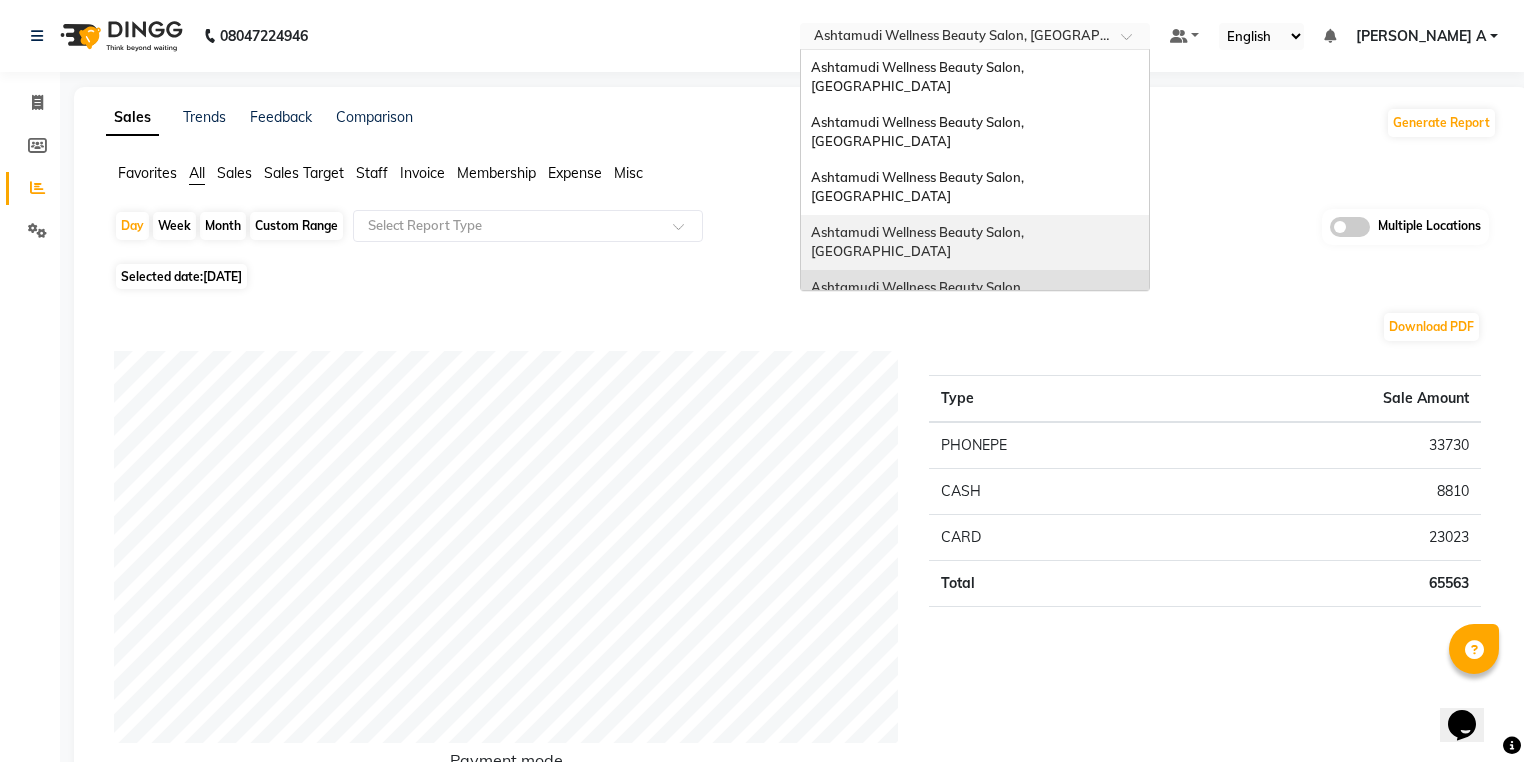 click on "Ashtamudi Wellness Beauty Salon, [GEOGRAPHIC_DATA]" at bounding box center [975, 242] 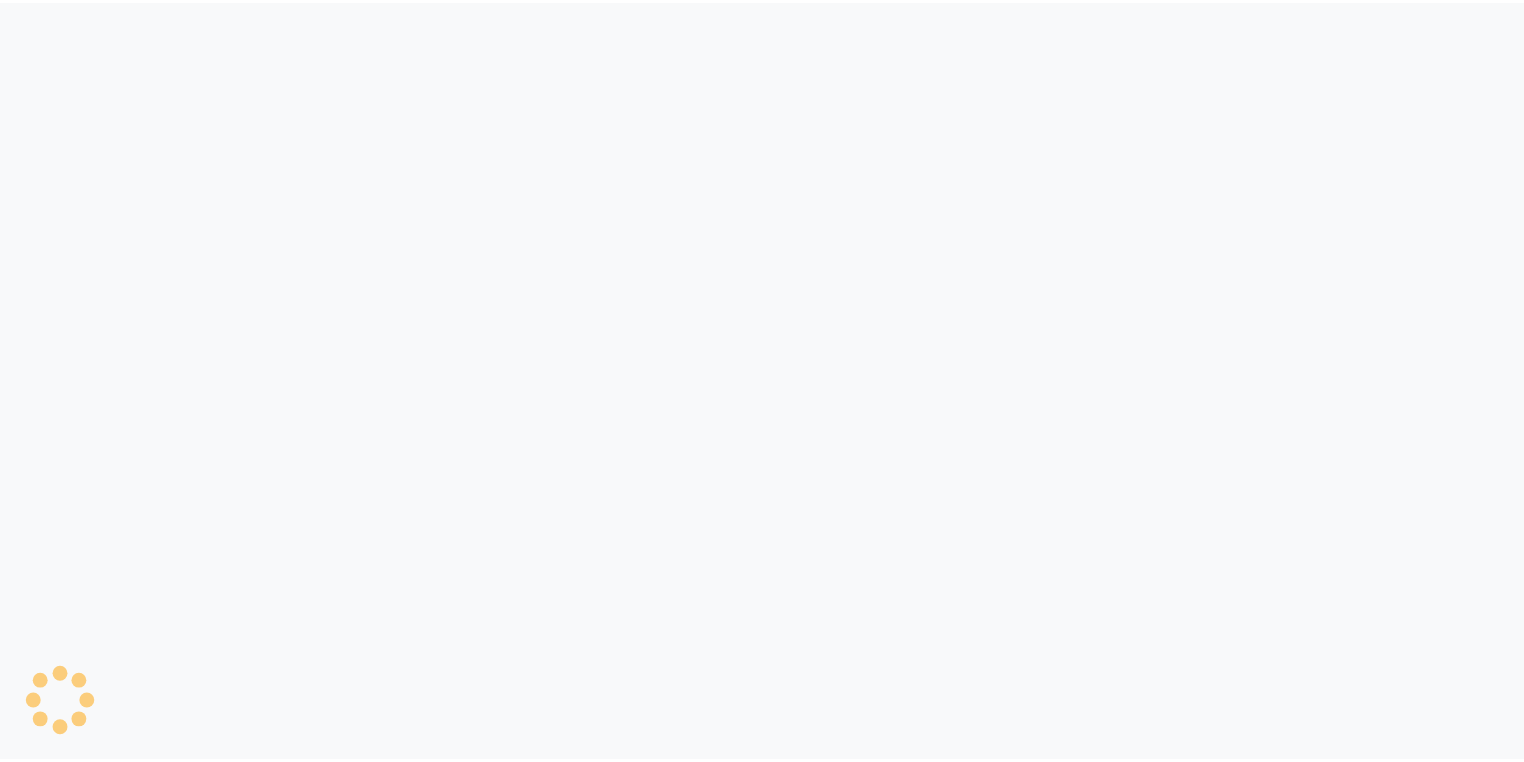 scroll, scrollTop: 0, scrollLeft: 0, axis: both 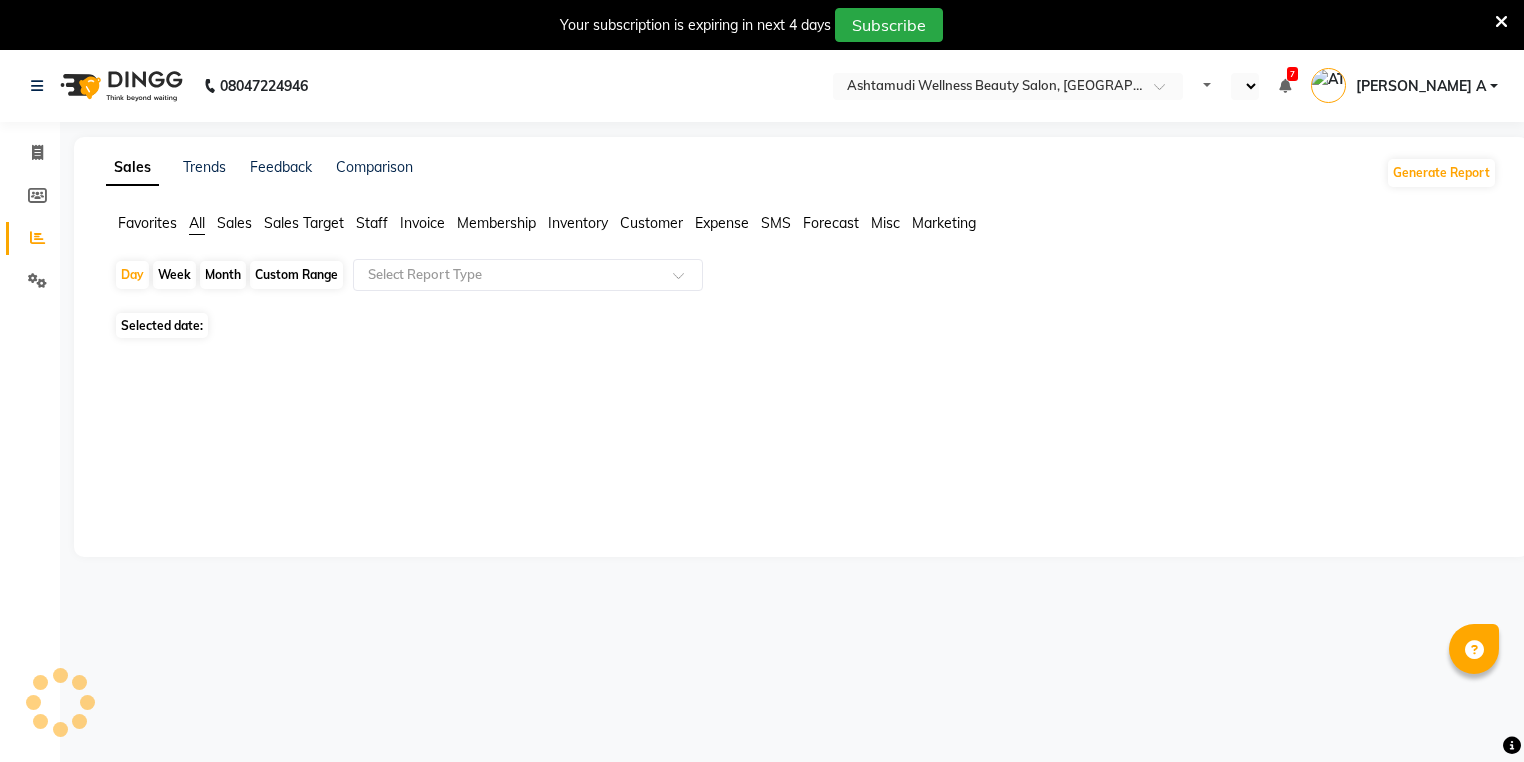 select on "en" 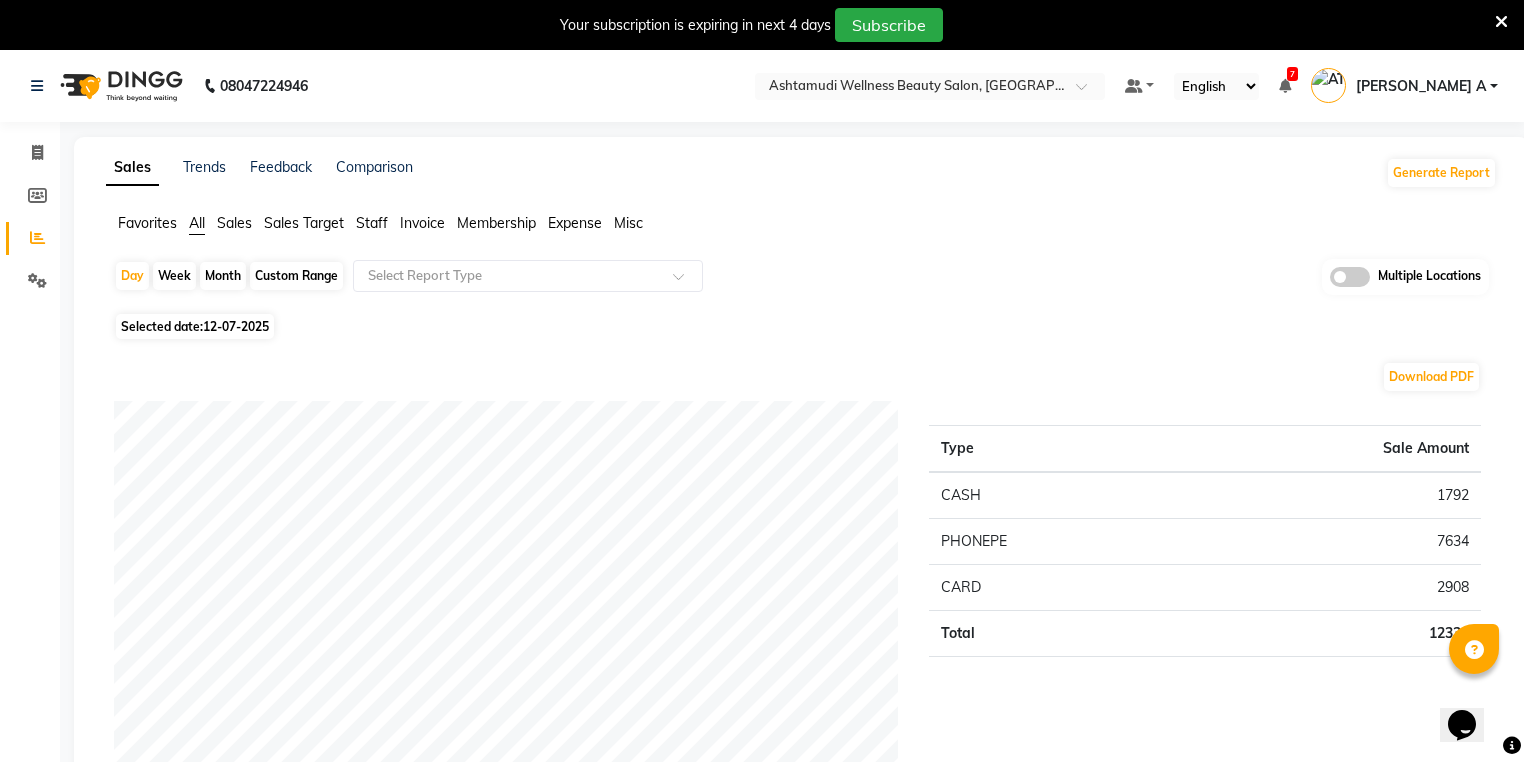 scroll, scrollTop: 0, scrollLeft: 0, axis: both 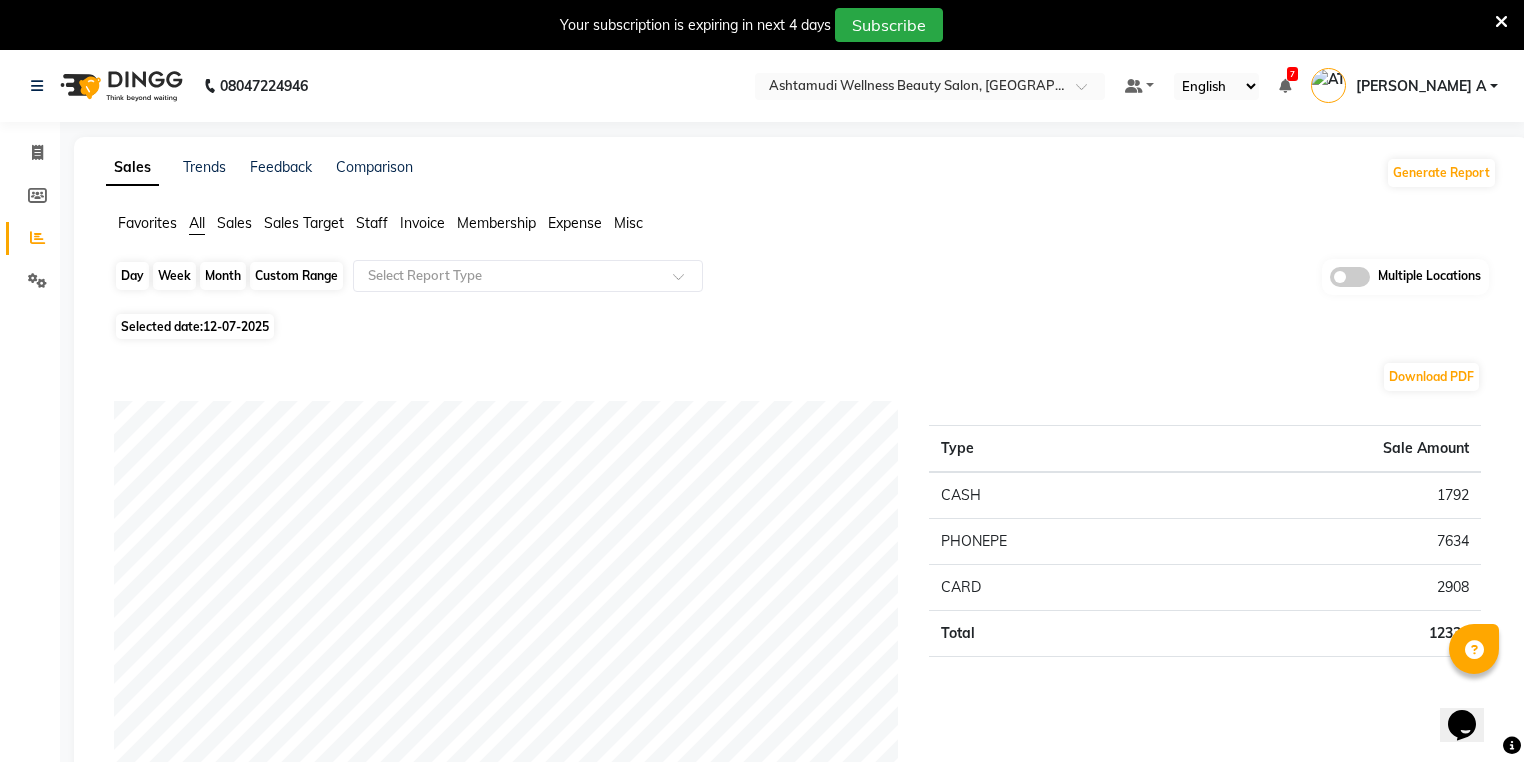 click on "Day" 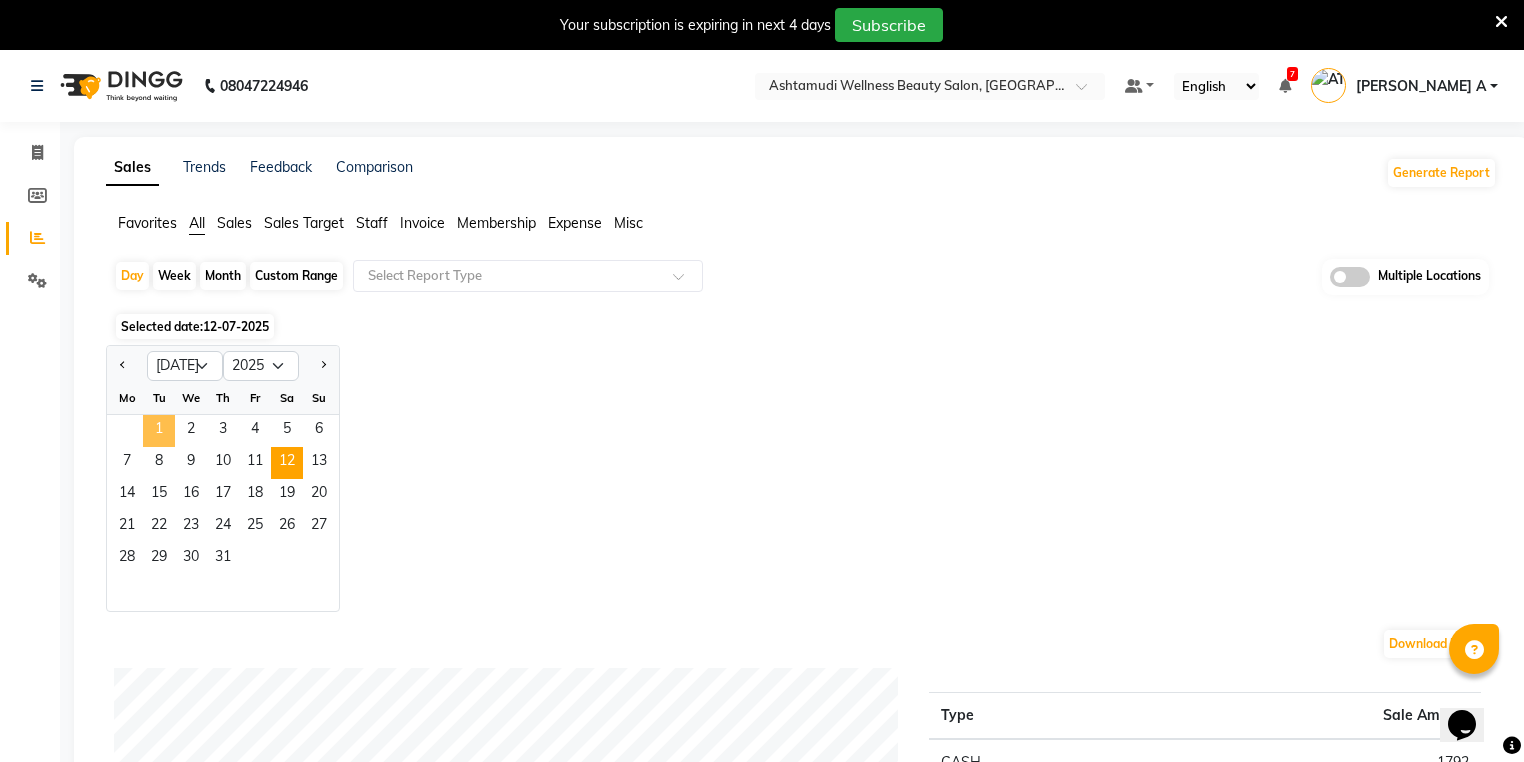 click on "1" 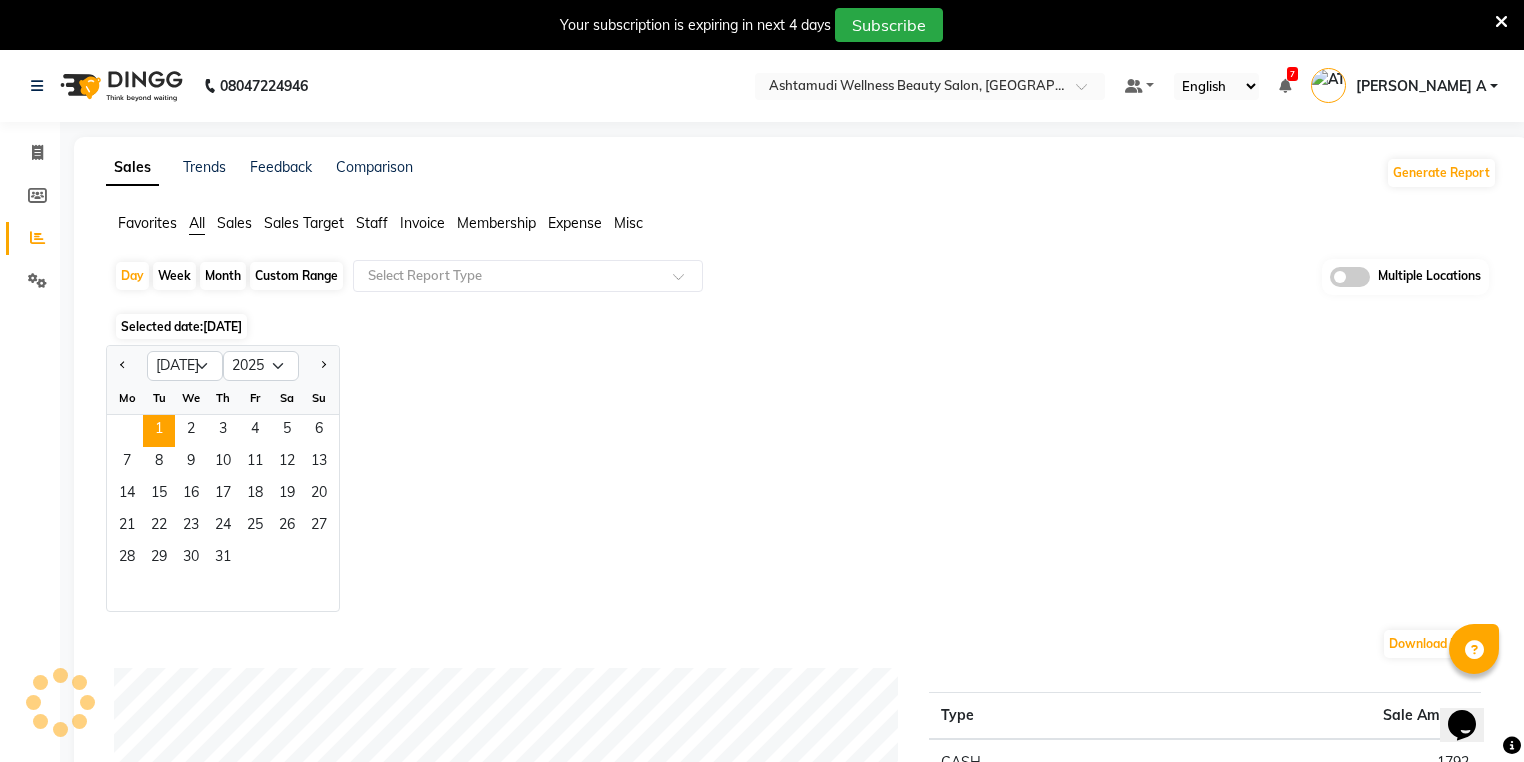 click at bounding box center [1501, 22] 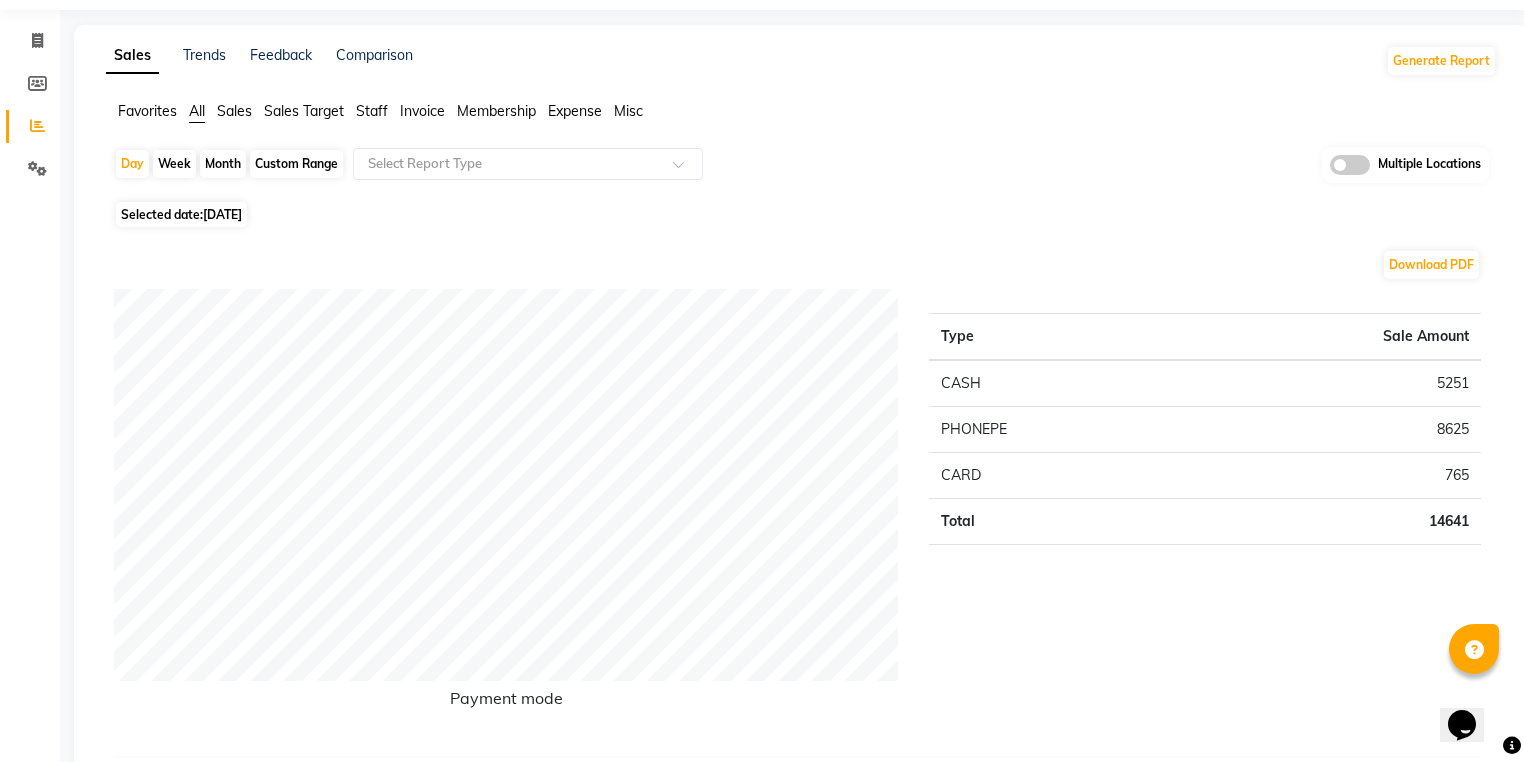 scroll, scrollTop: 0, scrollLeft: 0, axis: both 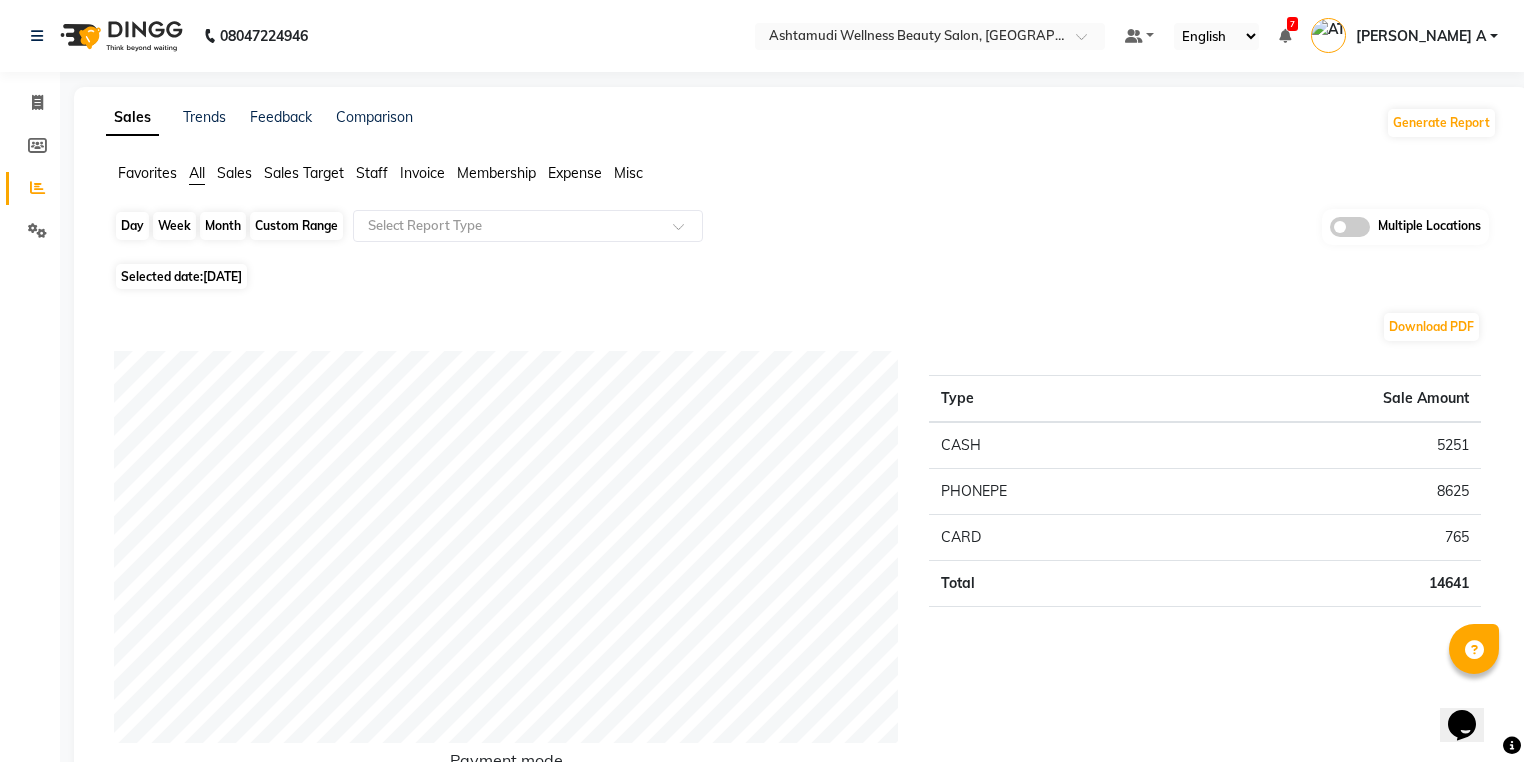 click on "Day" 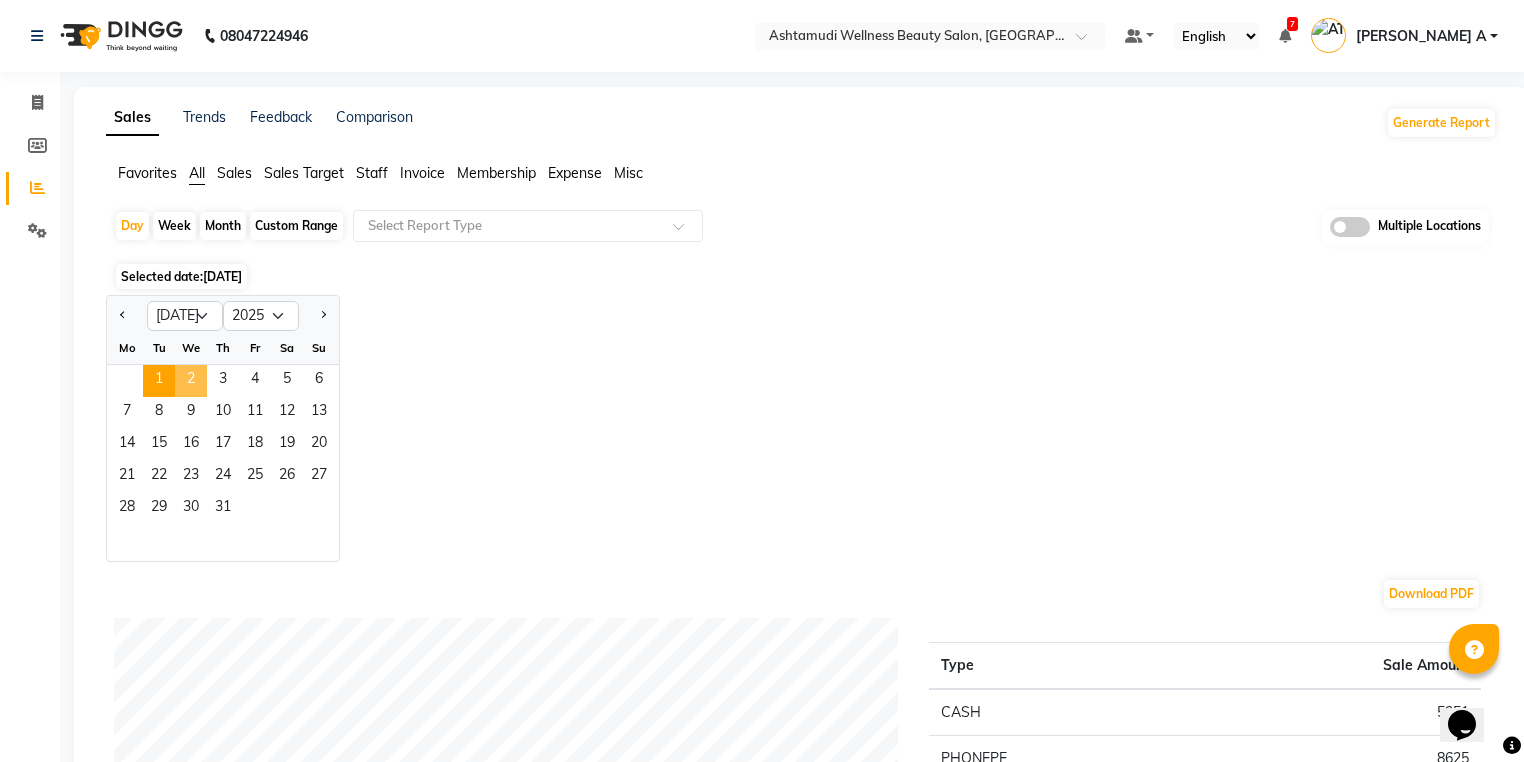 click on "2" 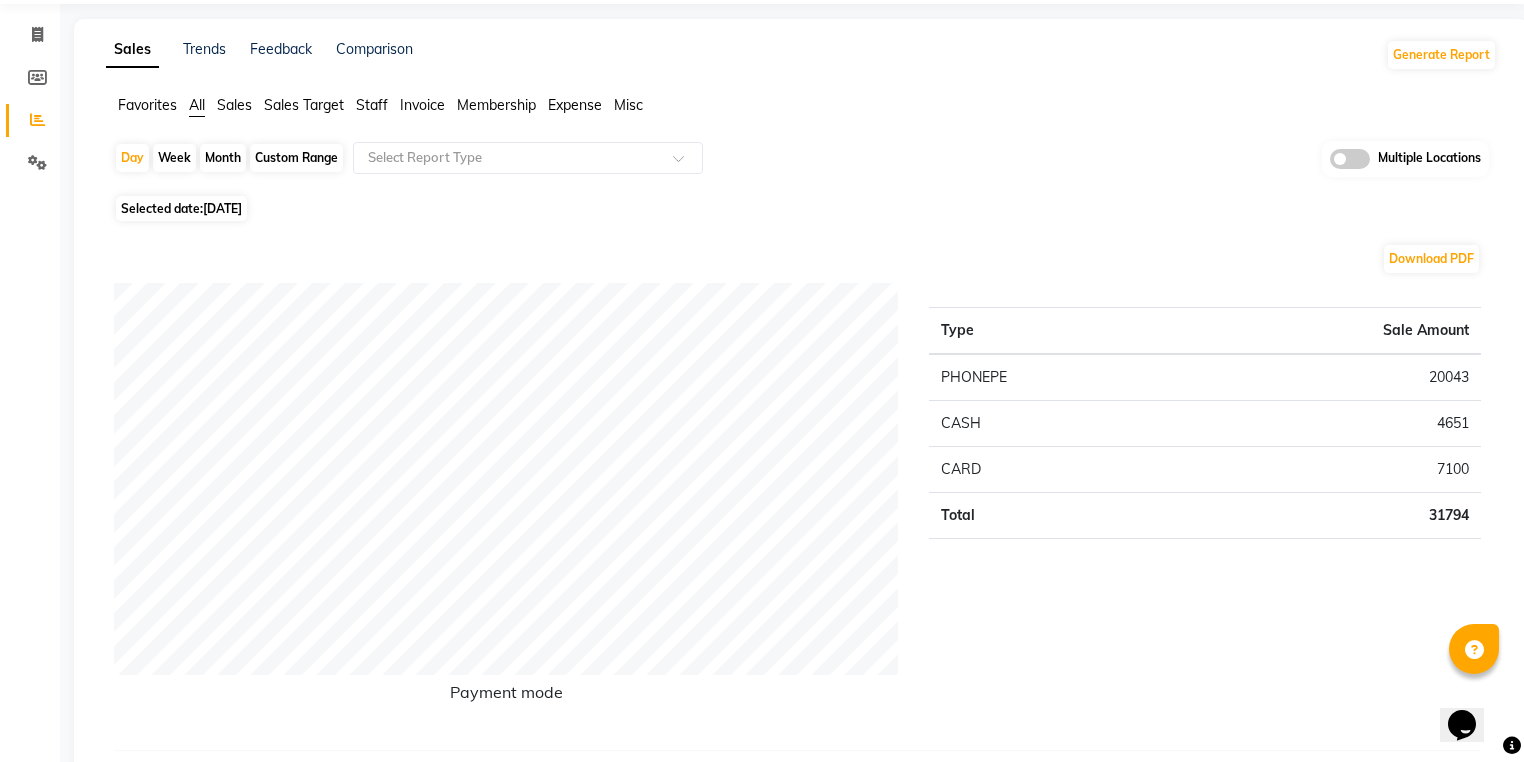 scroll, scrollTop: 0, scrollLeft: 0, axis: both 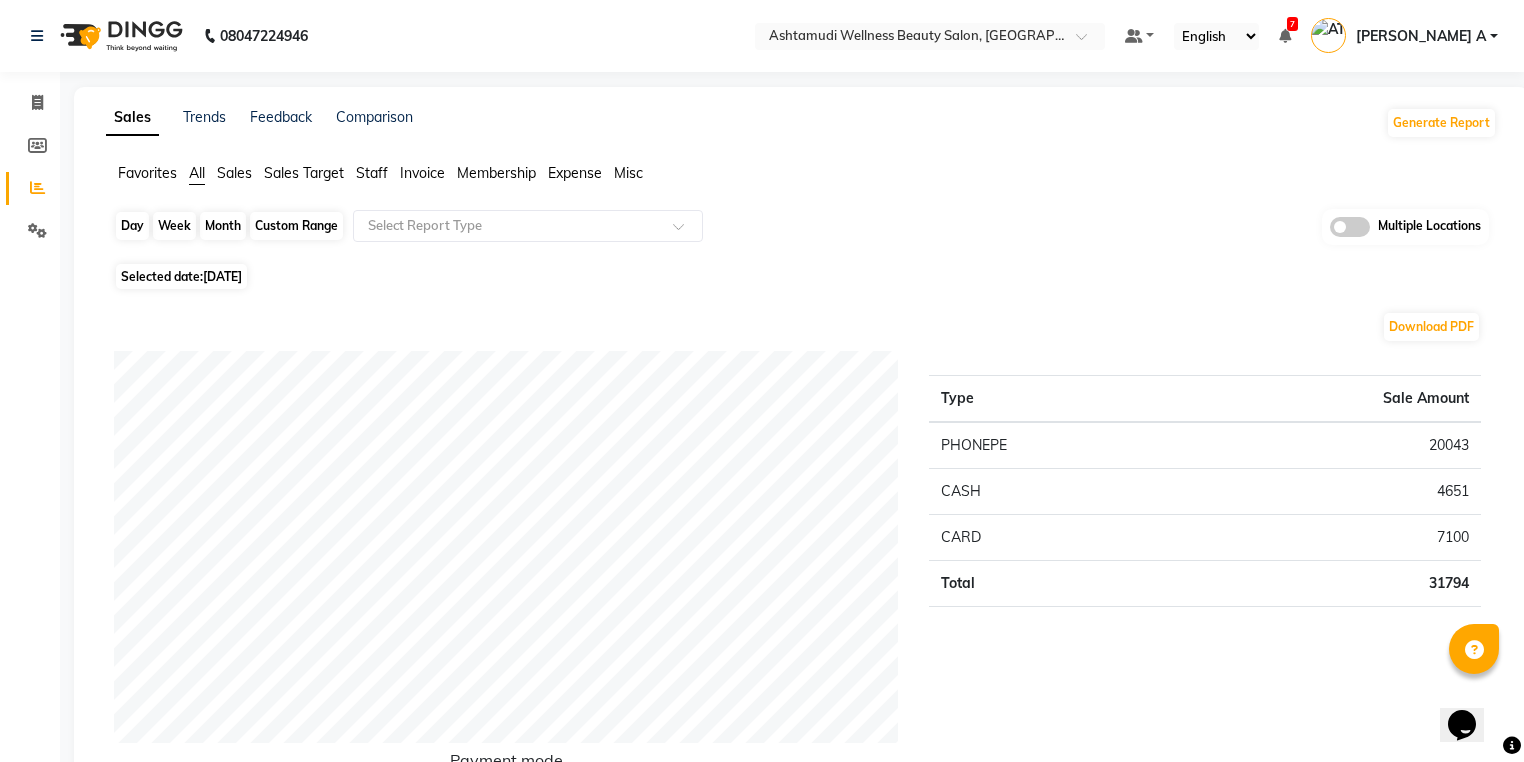 click on "Day" 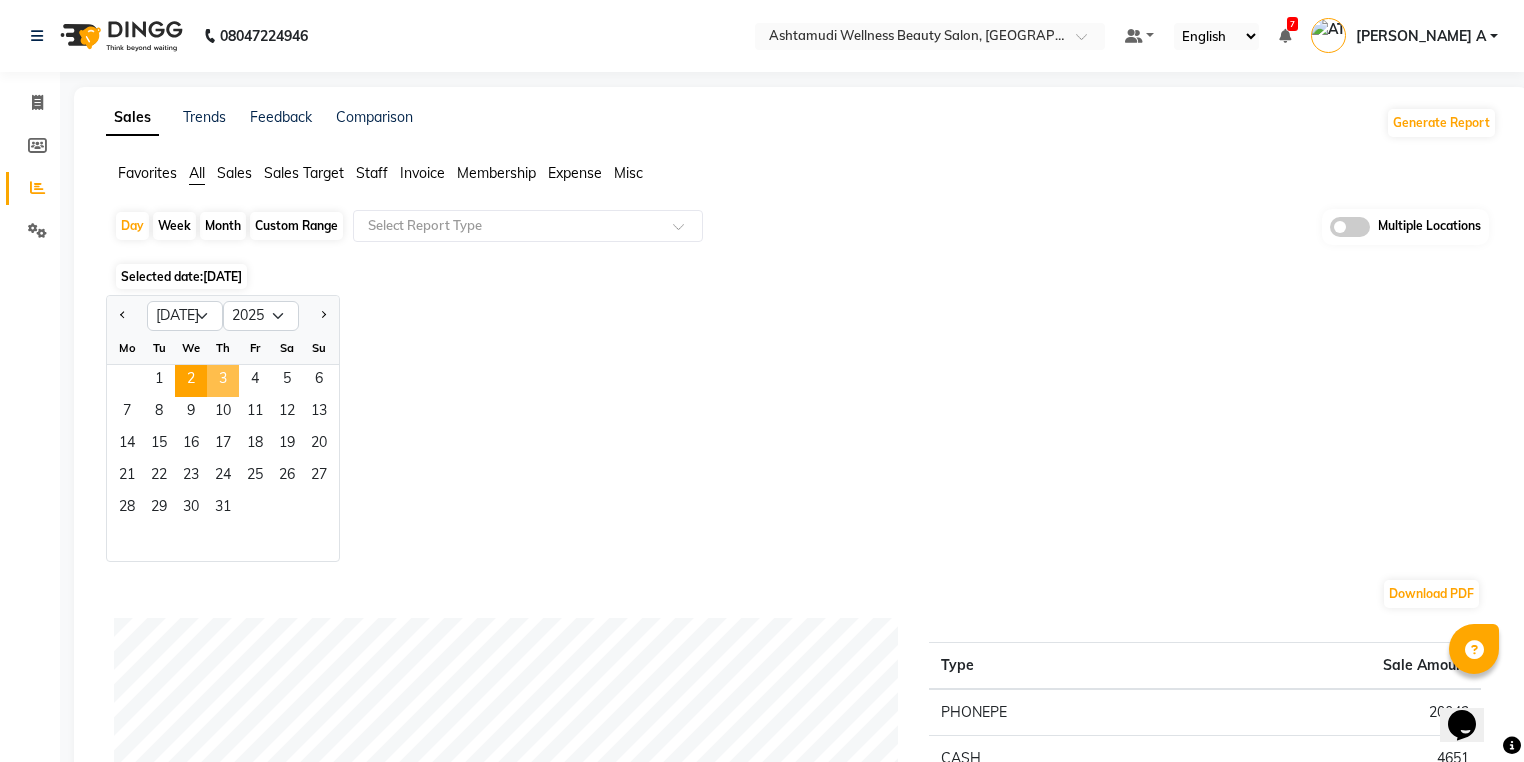 click on "3" 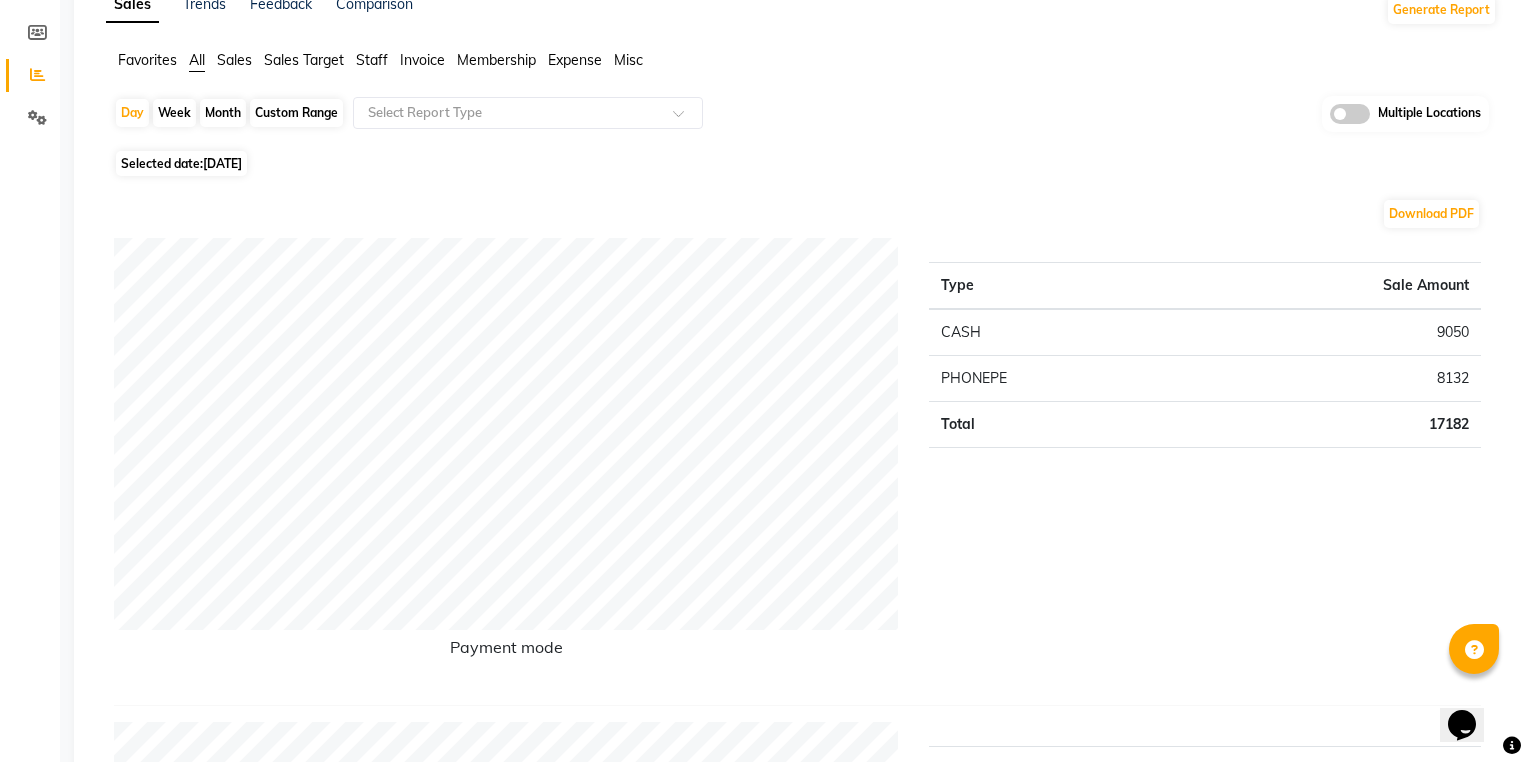 scroll, scrollTop: 0, scrollLeft: 0, axis: both 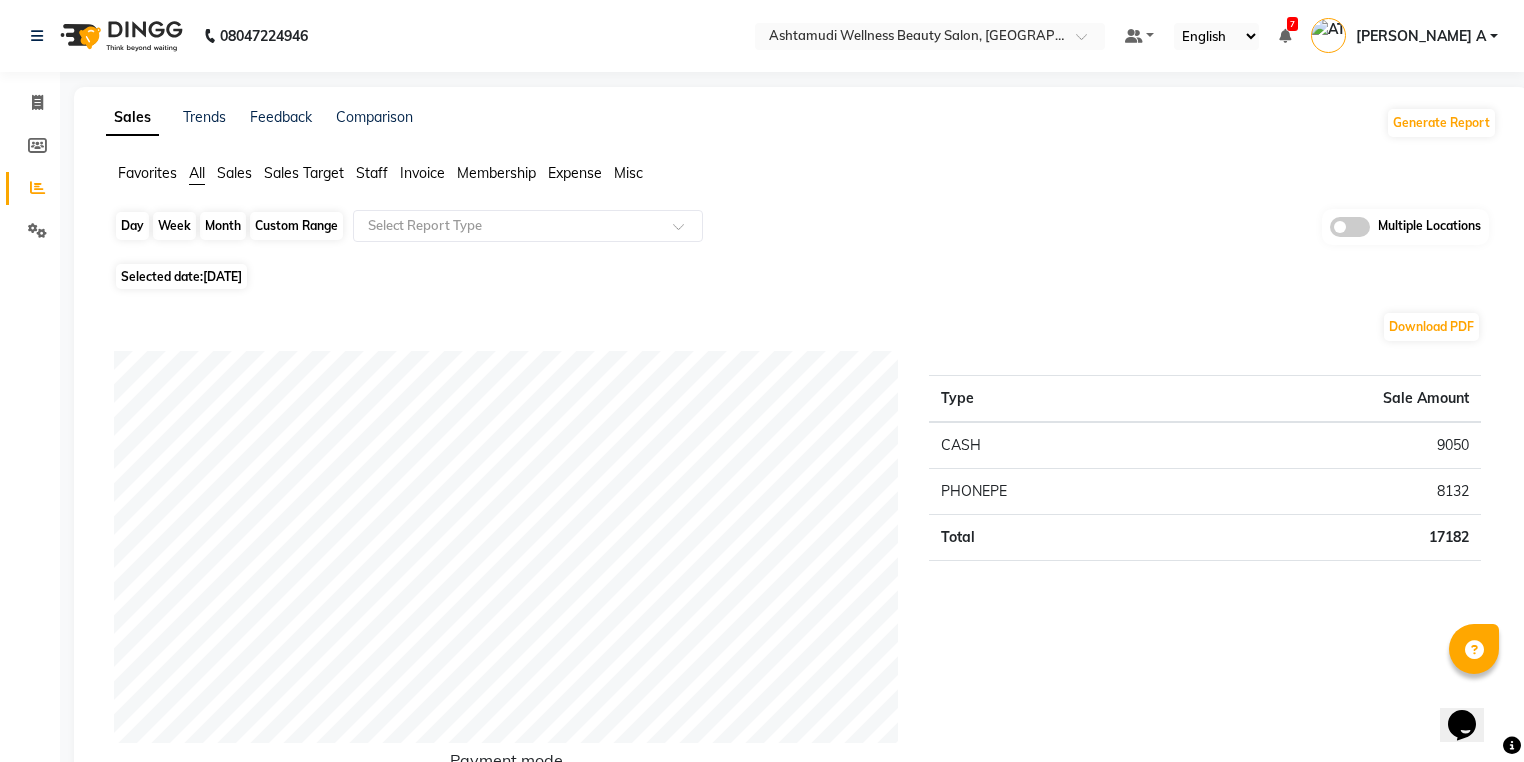 click on "Day" 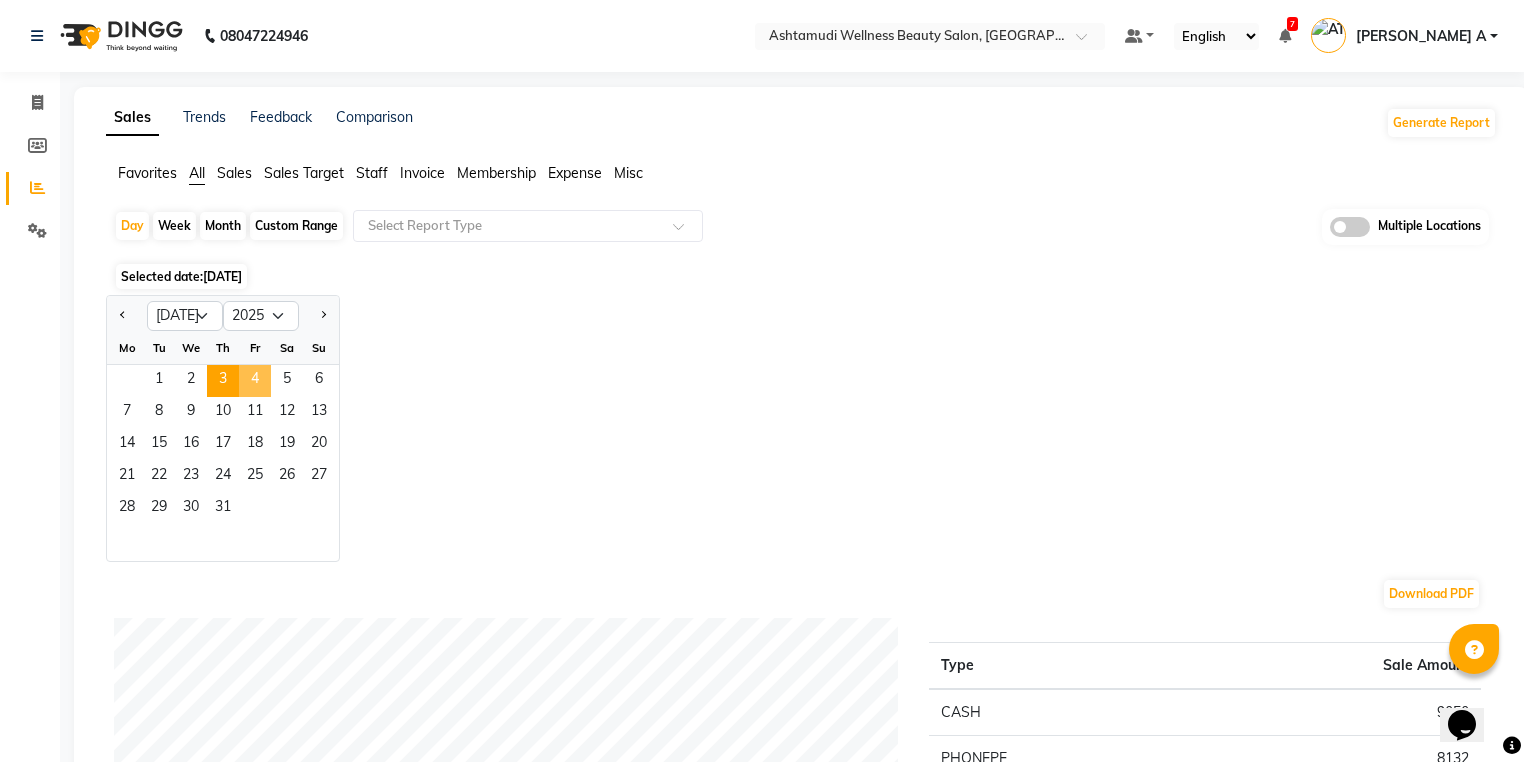 click on "4" 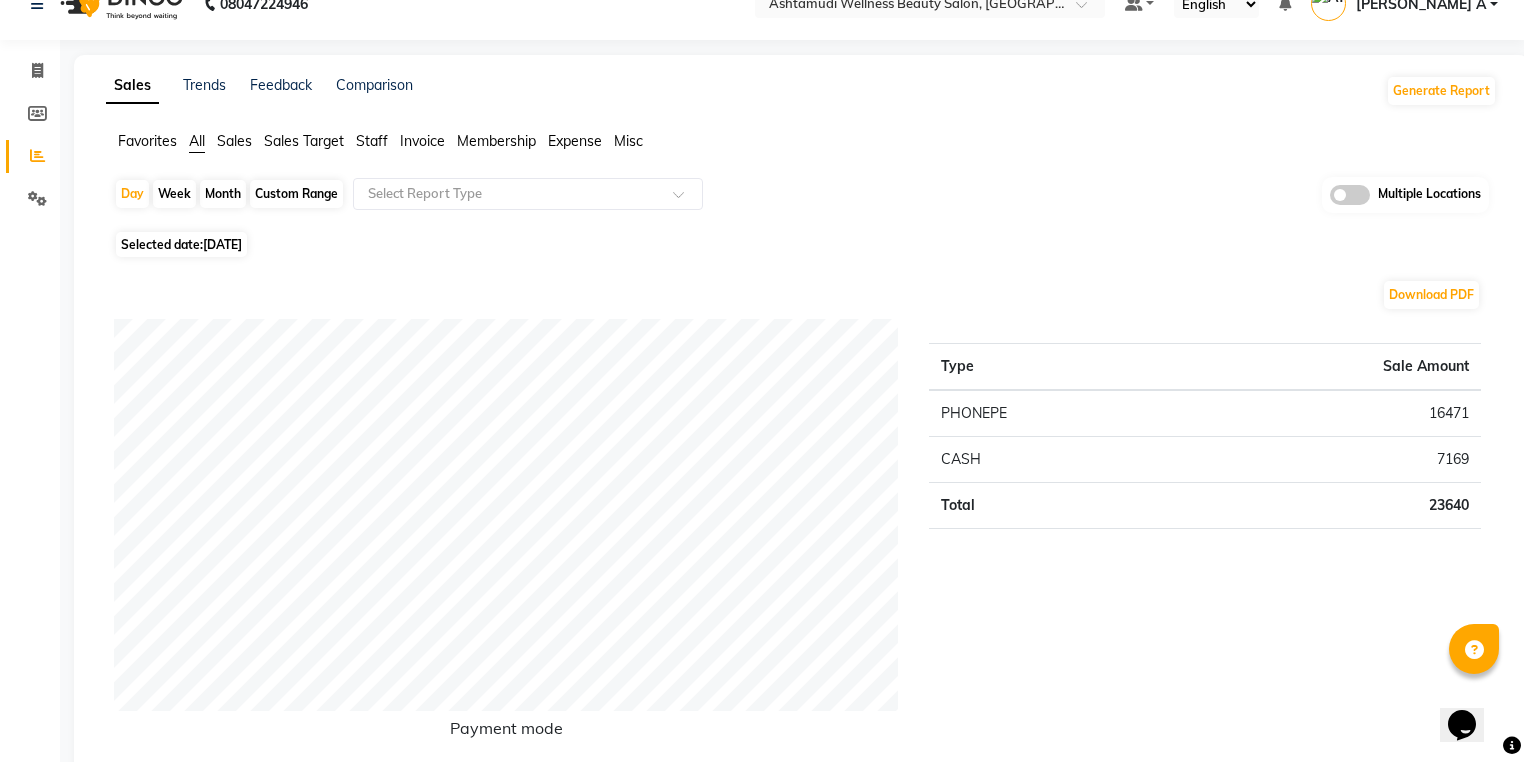 scroll, scrollTop: 0, scrollLeft: 0, axis: both 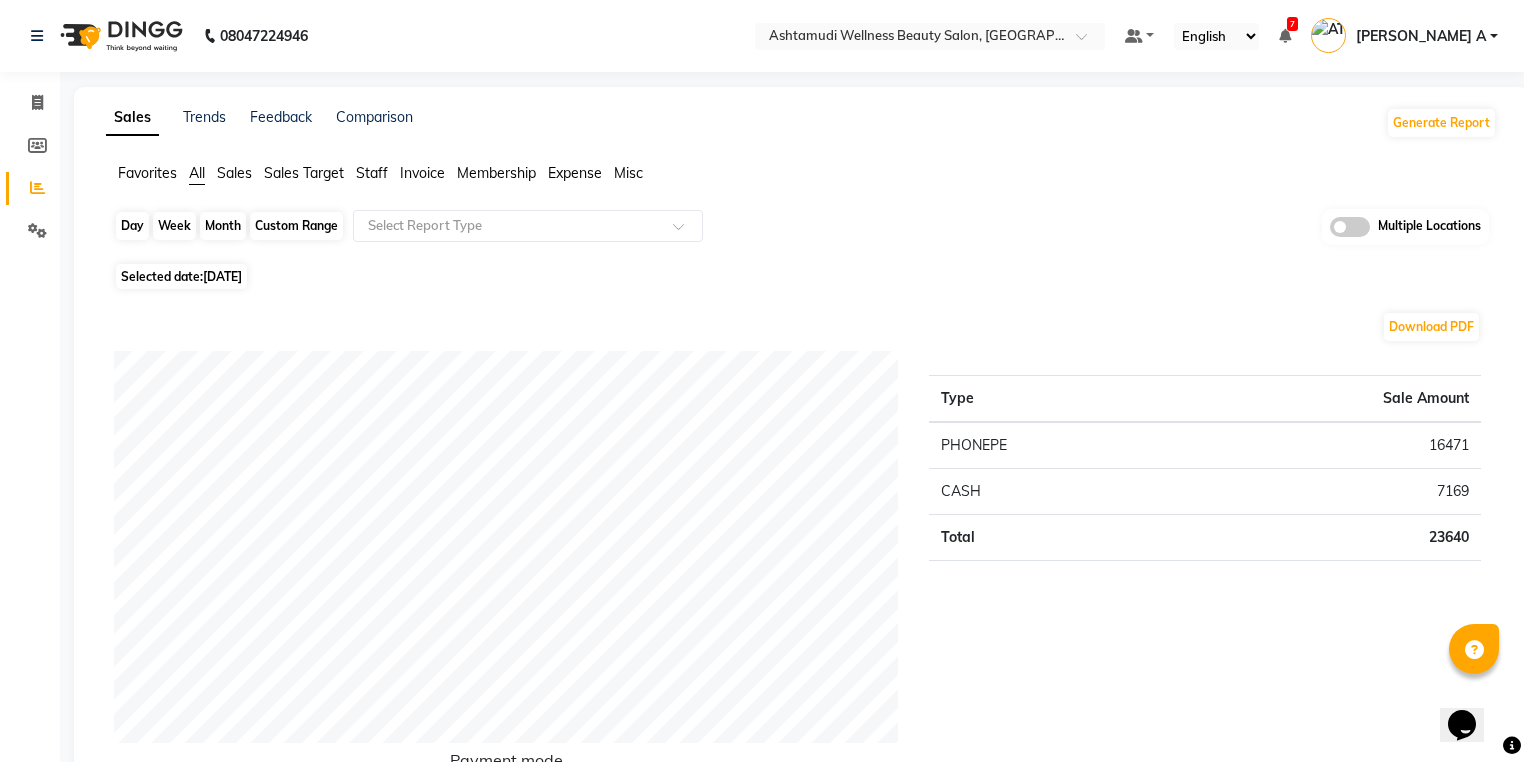 click on "Day" 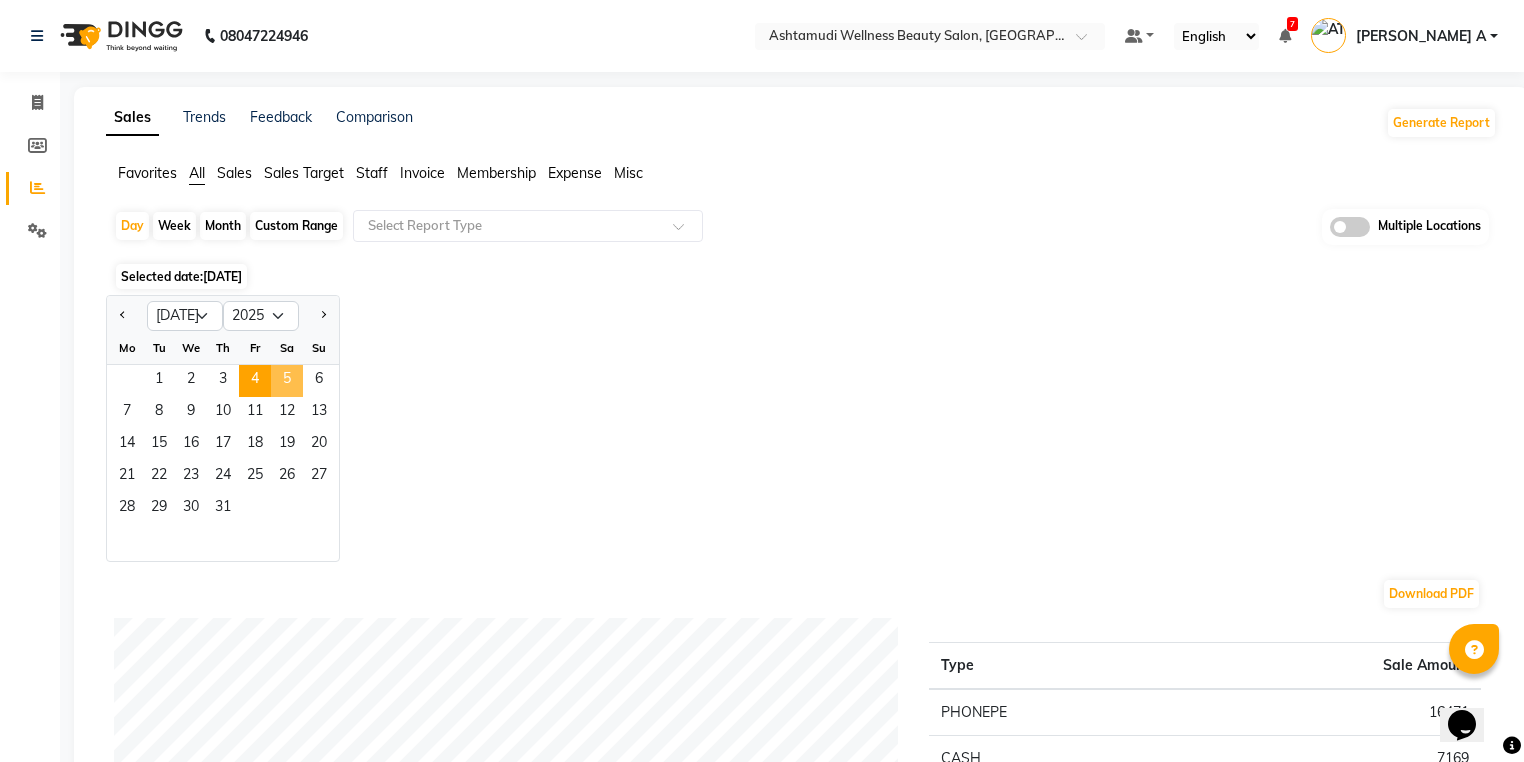 click on "5" 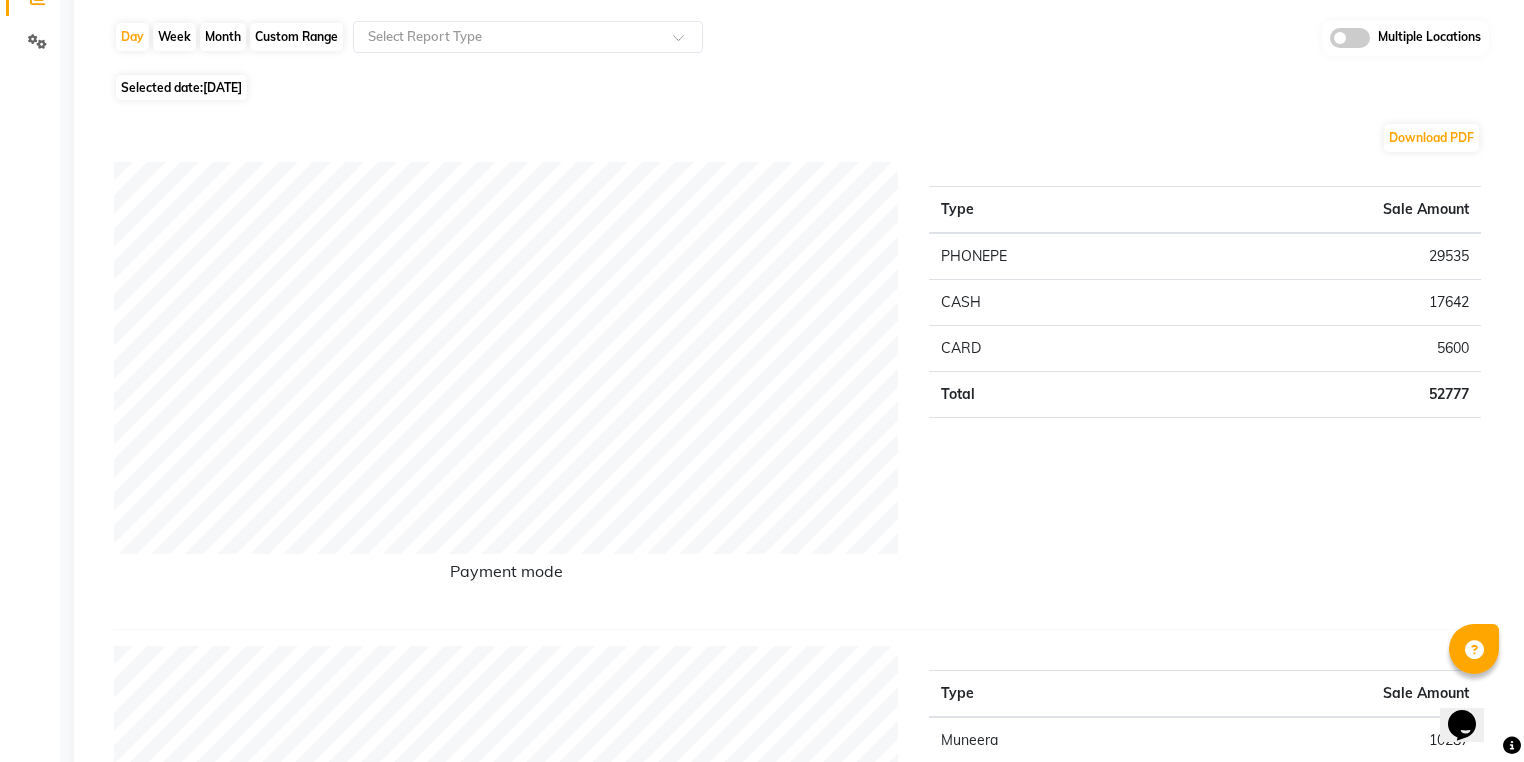 scroll, scrollTop: 0, scrollLeft: 0, axis: both 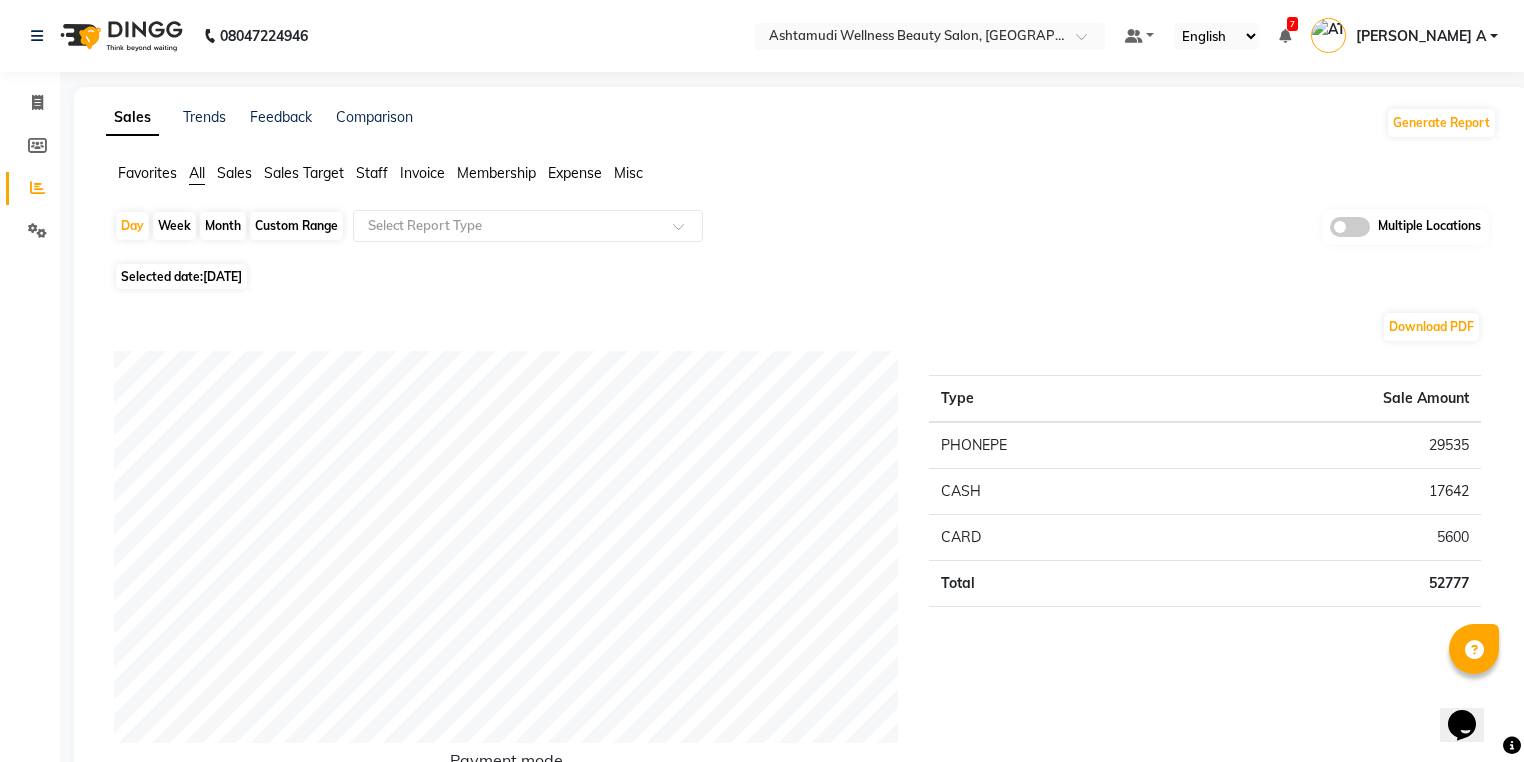 click on "Day   Week   Month   Custom Range  Select Report Type Multiple Locations" 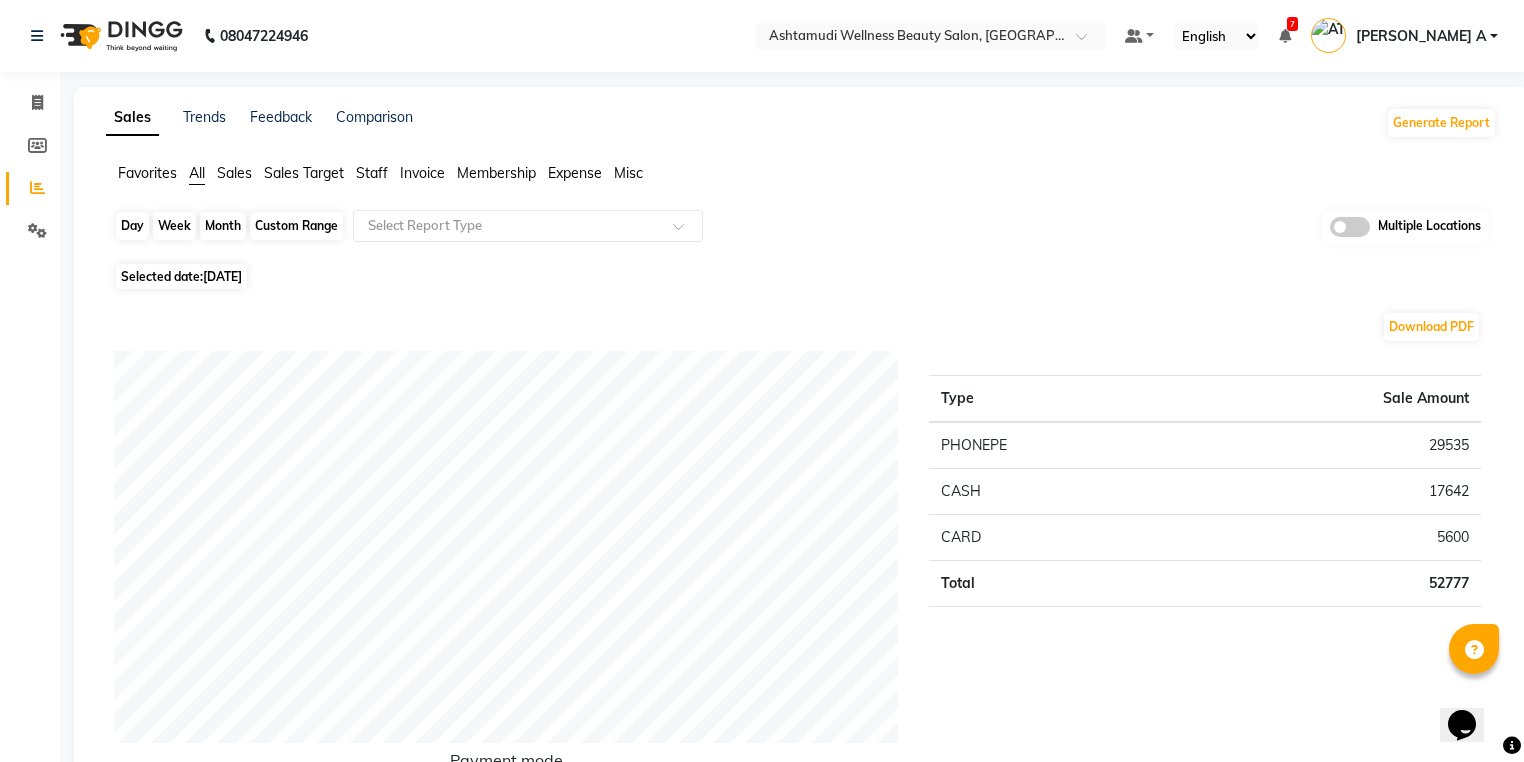 click on "Day" 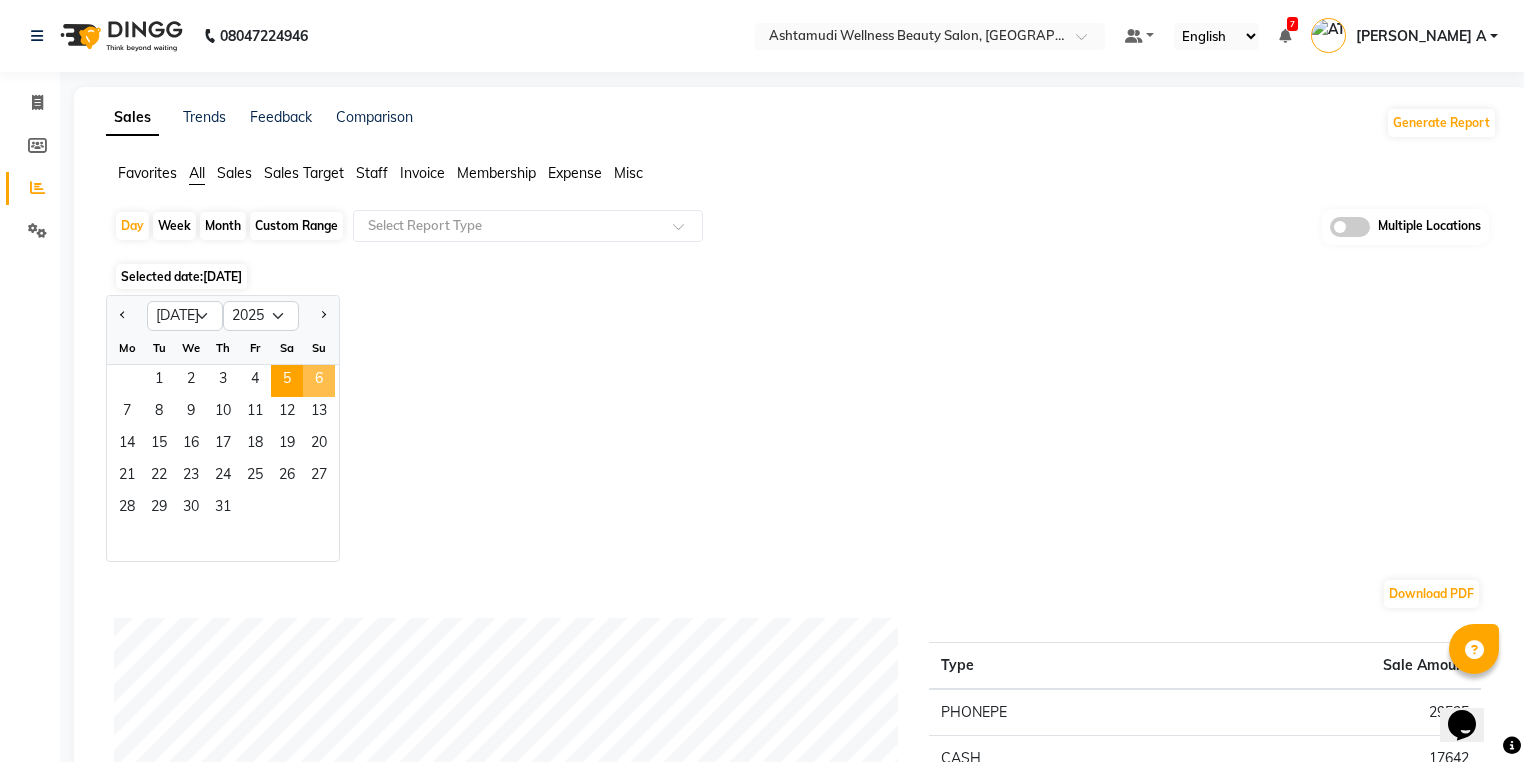click on "6" 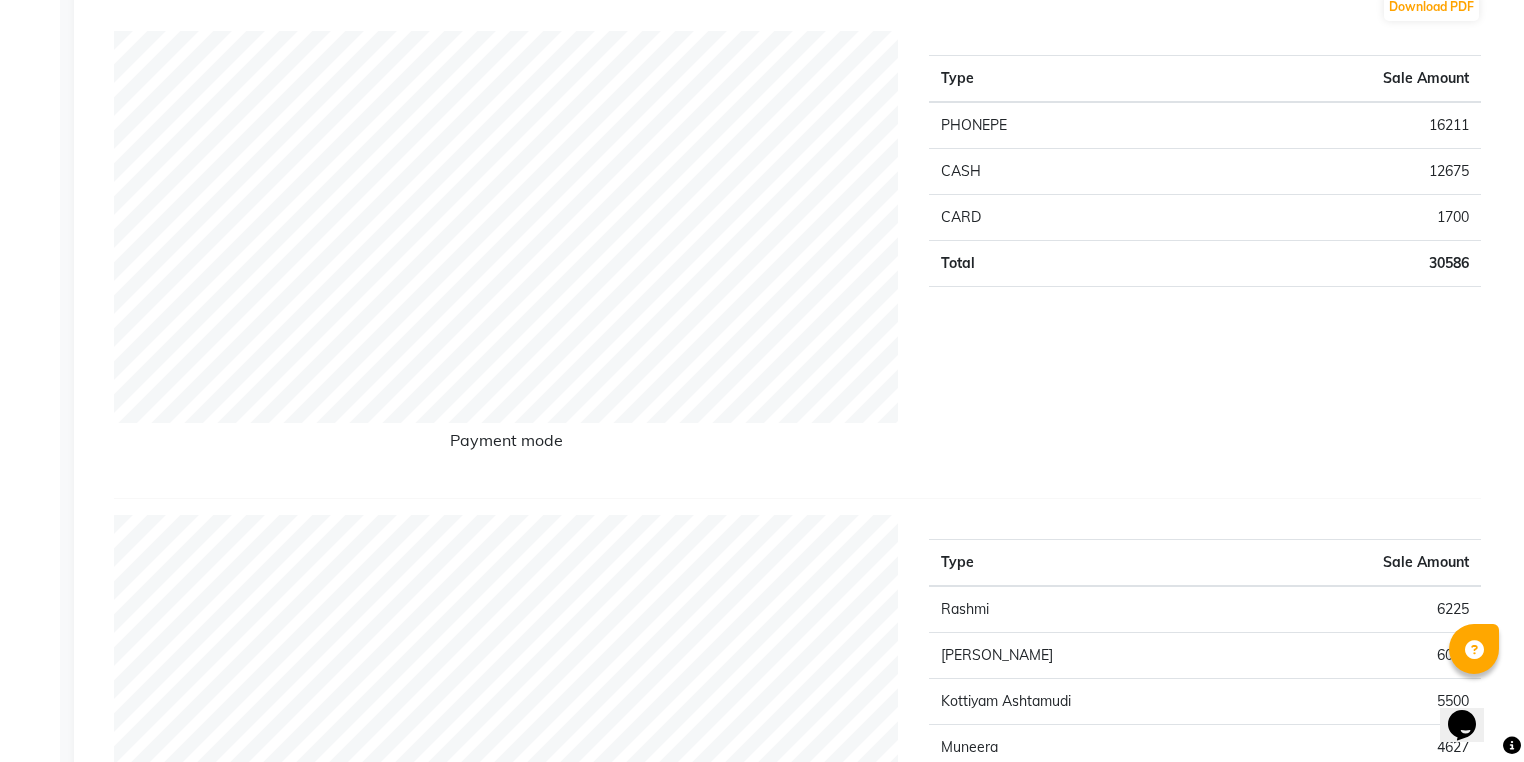scroll, scrollTop: 0, scrollLeft: 0, axis: both 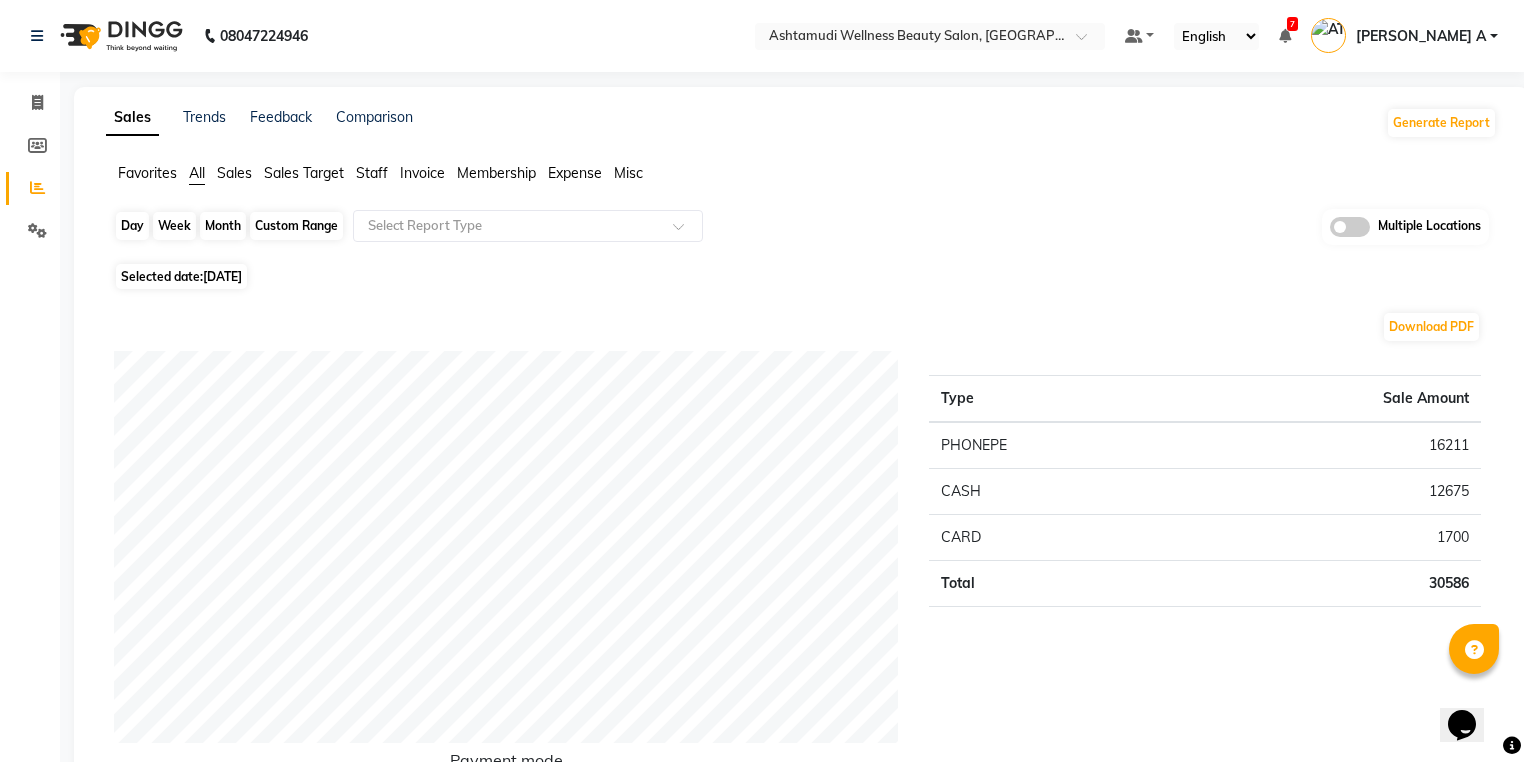 click on "Day" 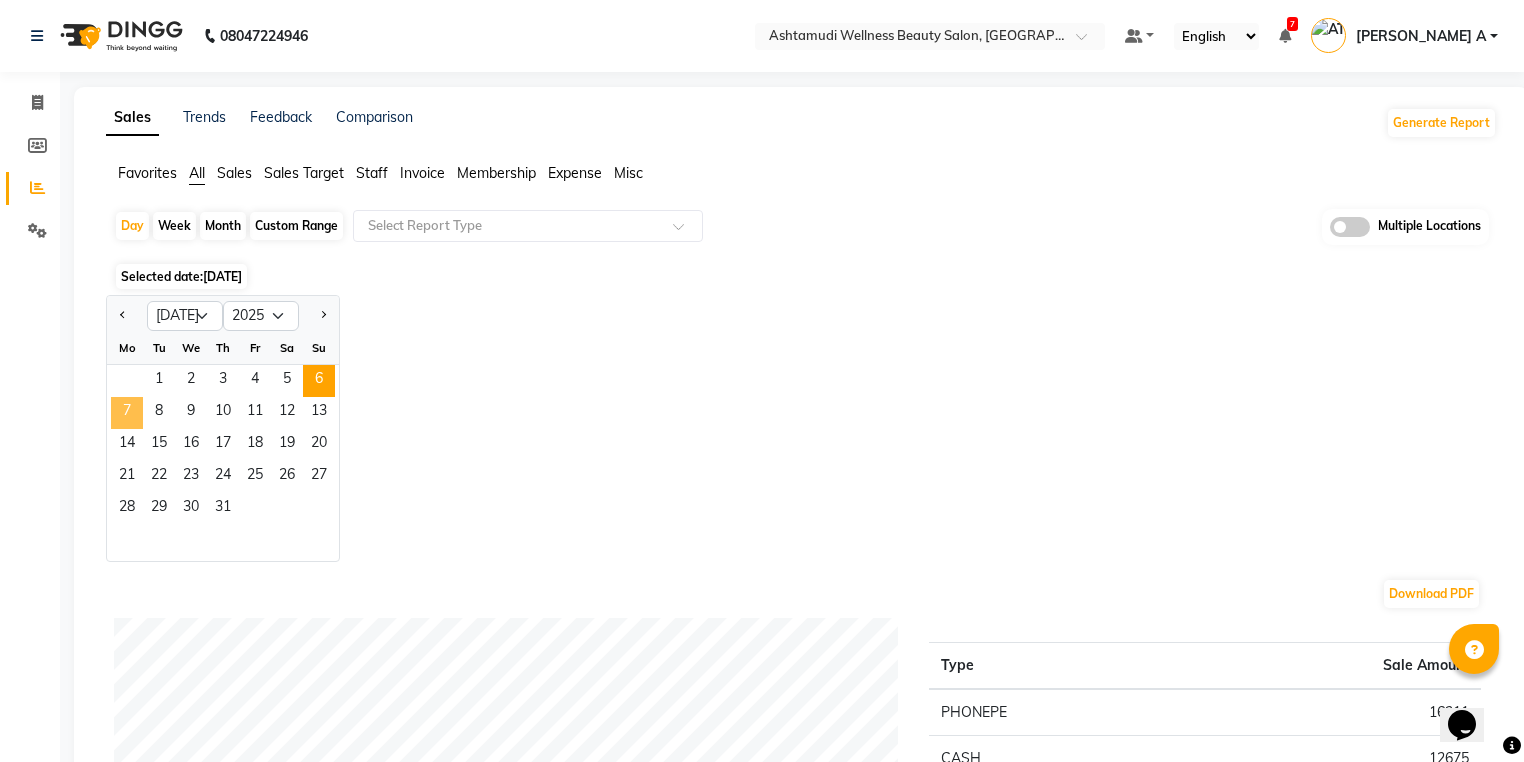 click on "7" 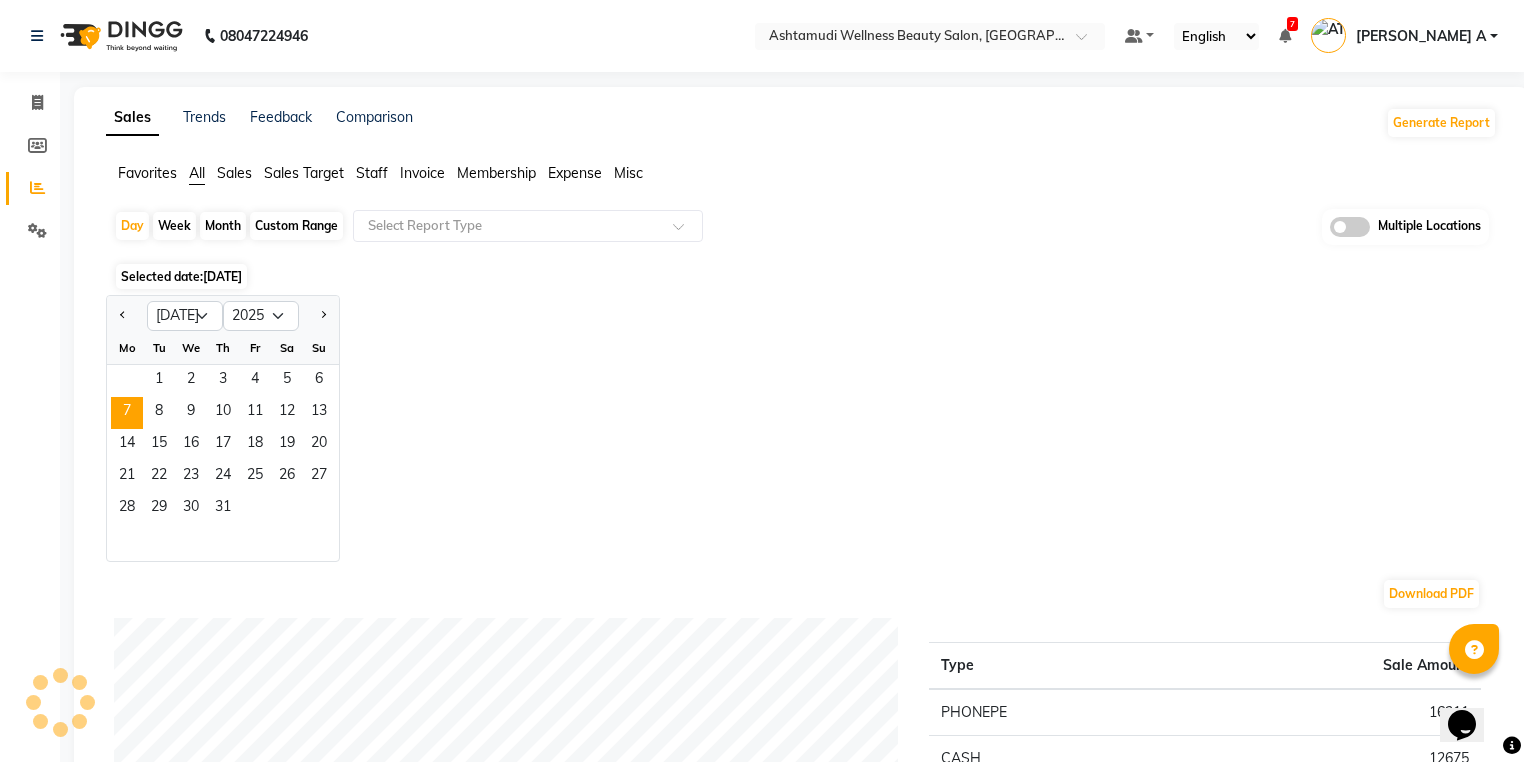 scroll, scrollTop: 240, scrollLeft: 0, axis: vertical 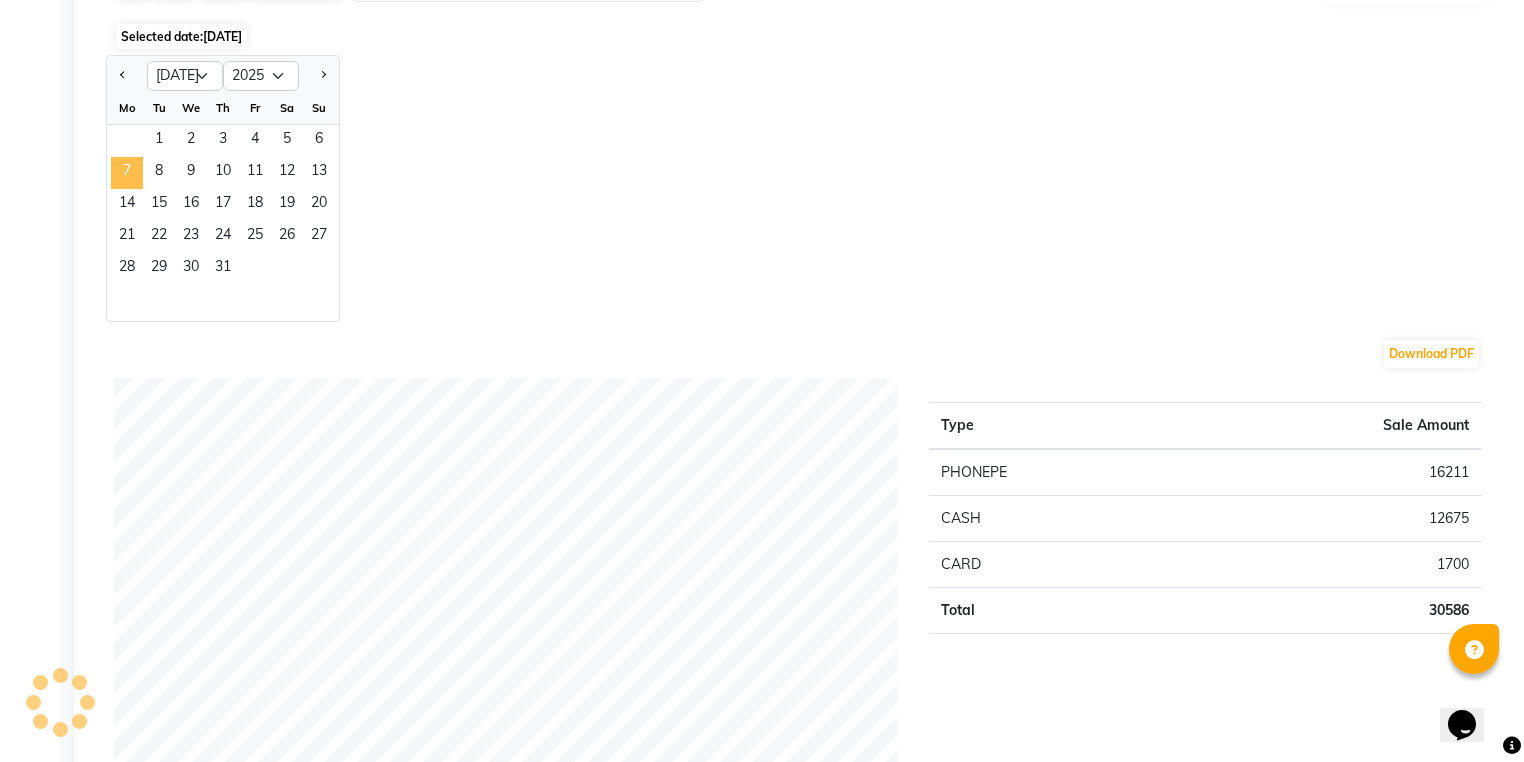 click on "7" 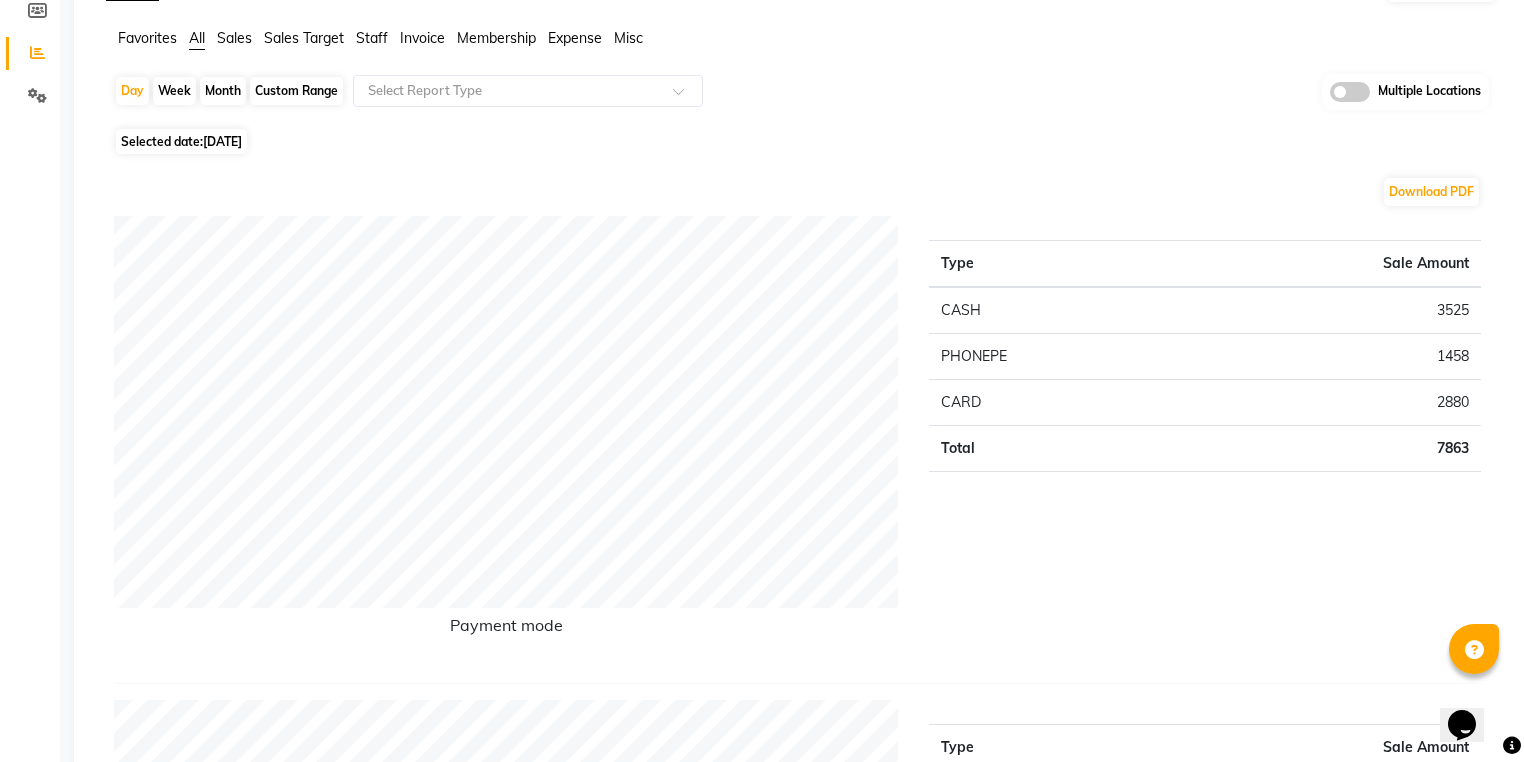 scroll, scrollTop: 0, scrollLeft: 0, axis: both 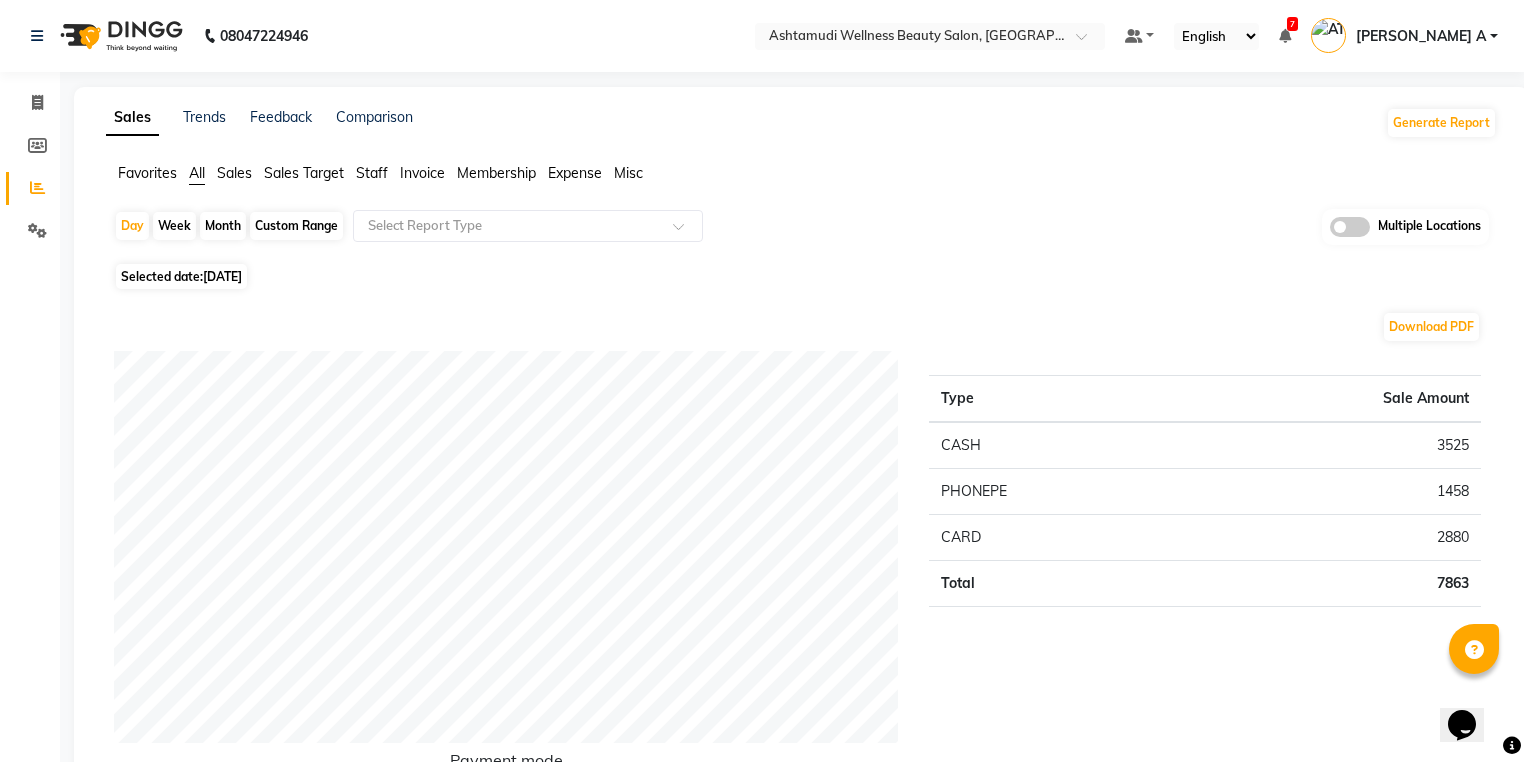 click on "Favorites All Sales Sales Target Staff Invoice Membership Expense Misc  Day   Week   Month   Custom Range  Select Report Type Multiple Locations Selected date:  07-07-2025  Download PDF Payment mode Type Sale Amount CASH 3525 PHONEPE 1458 CARD 2880 Total 7863 Staff summary Type Sale Amount Sreepriya 2480 Shyni  2075 Rashmi 950 Muneera 945 Sona Sunil 720 Sheeja Anil 500 Steffy Stephan 142 Anjali M S 50 Total 7862 Sales summary Type Sale Amount Memberships 0 Prepaid 0 Vouchers 0 Gift card 0 Packages 0 Tips 0 Services 6562 Products 1300 Fee 0 Total 7862 Expense by type Type Sale Amount Salary 43382 GOKULAM CHITS 750 ACCOMODATION EXPENSES 100 FOOD REFRESHMENT FOR STAFFS 56 Donation and Charity Expenses 40 Total 44328 Service sales Type Sale Amount D-Tan Cleanup 1400 Anti-Dandruff Treatment With Spa 1275 Skin Glow Facial 1190 U Cut 925 Fruit Facial 850 Eyebrows Threading 522 Child Cut 350 Upper Lip Threading 50 Total 6562 ★ Mark as Favorite  Choose how you'd like to save "" report to favorites" 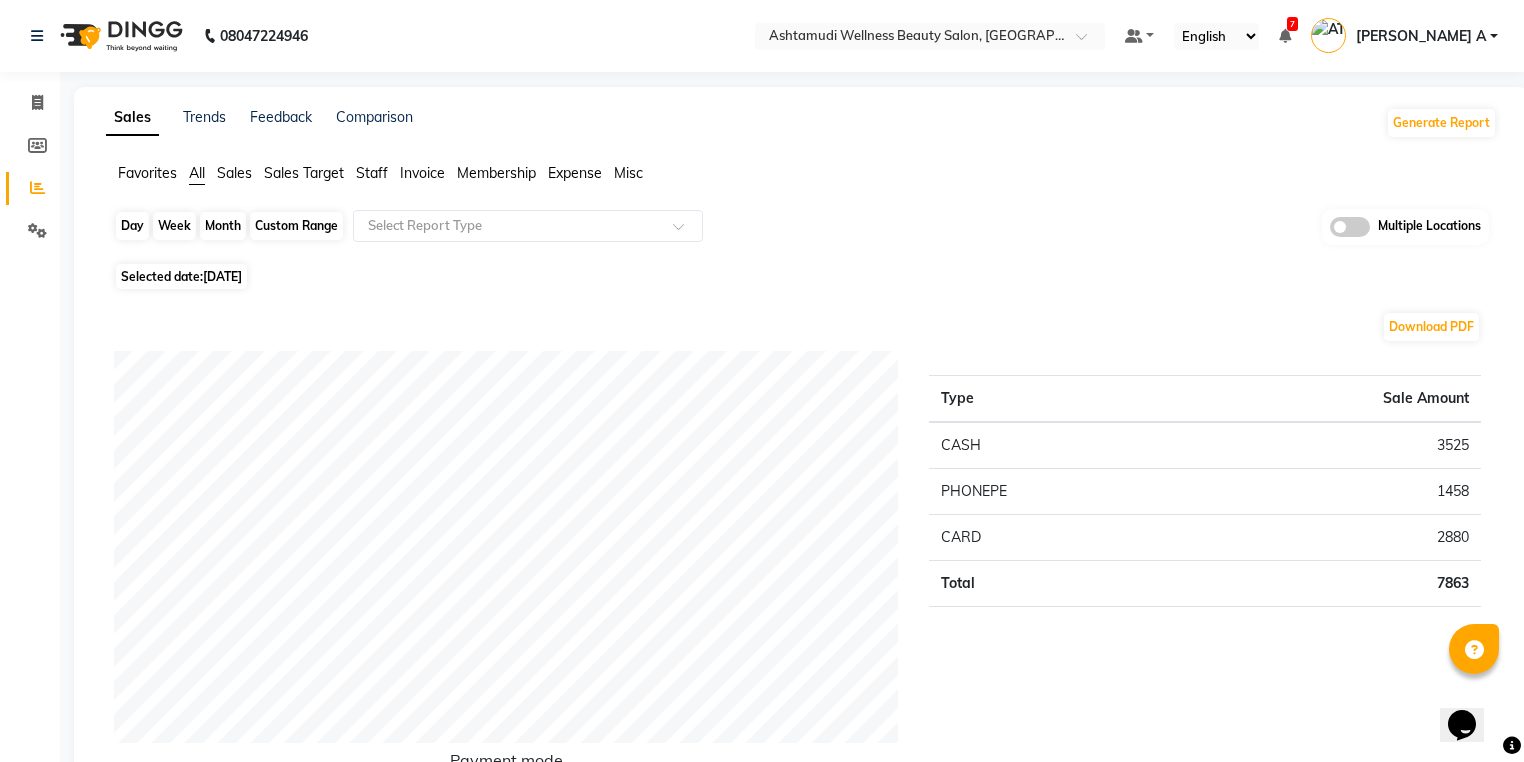 click on "Day" 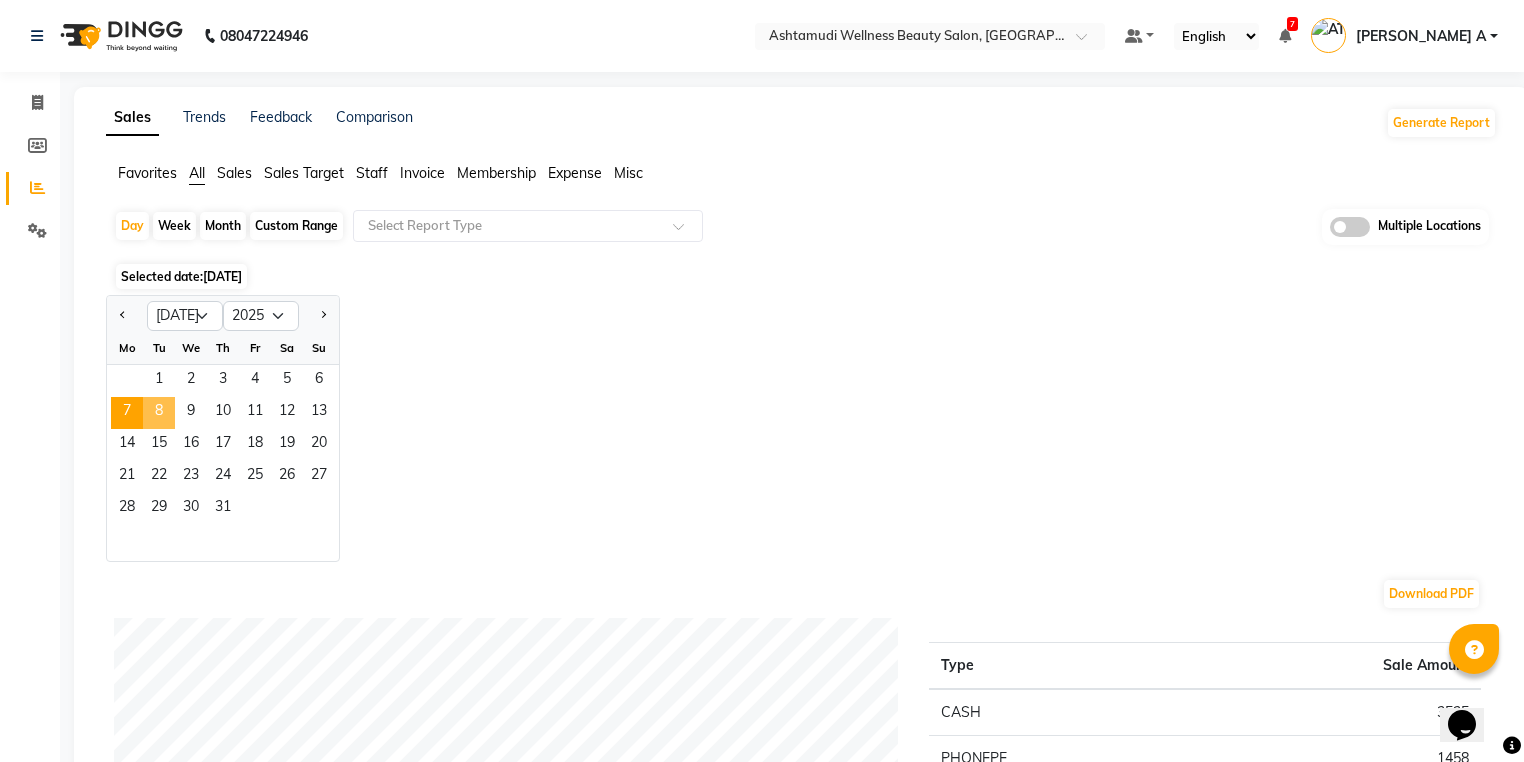 drag, startPoint x: 161, startPoint y: 428, endPoint x: 166, endPoint y: 408, distance: 20.615528 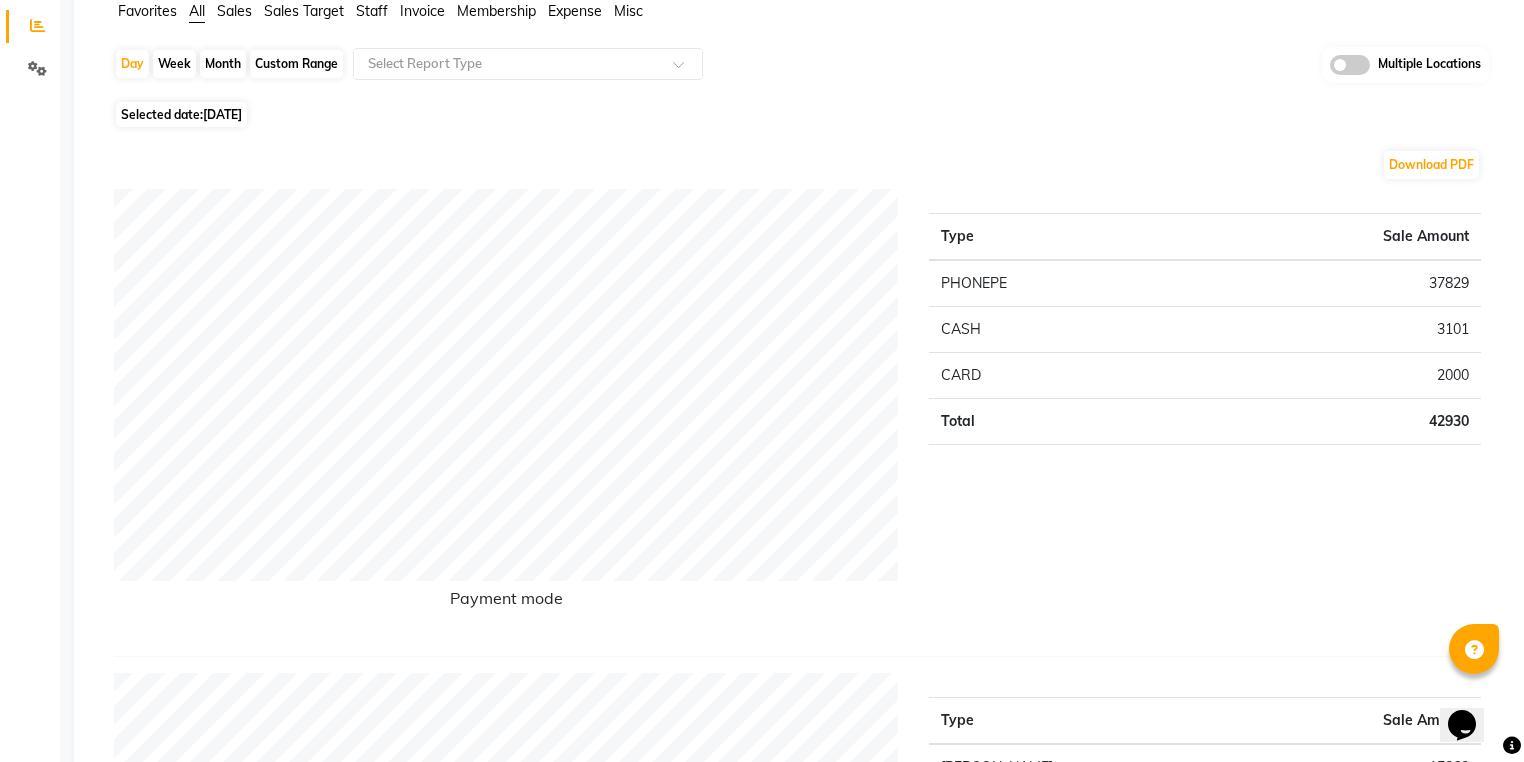 scroll, scrollTop: 0, scrollLeft: 0, axis: both 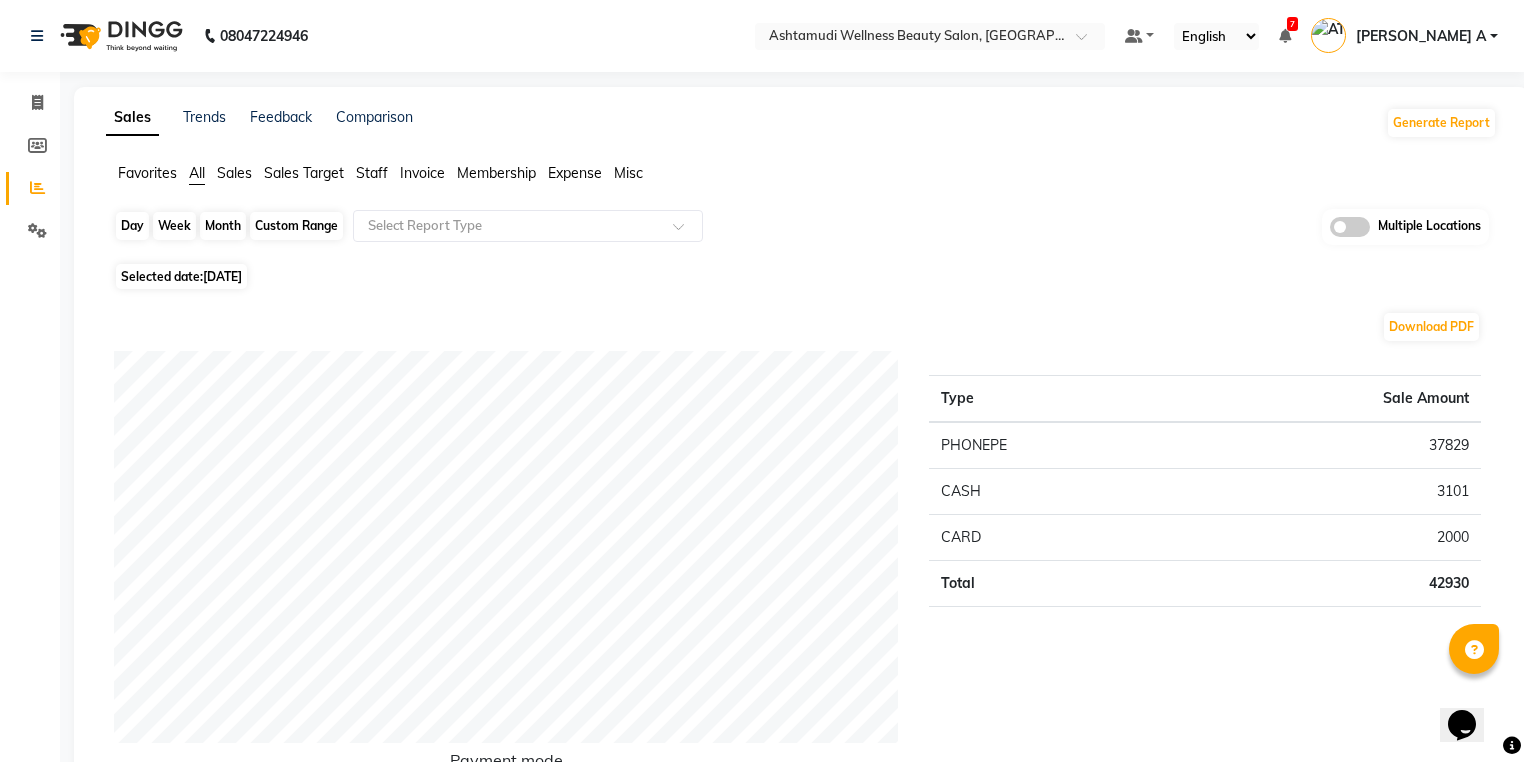 click on "Day" 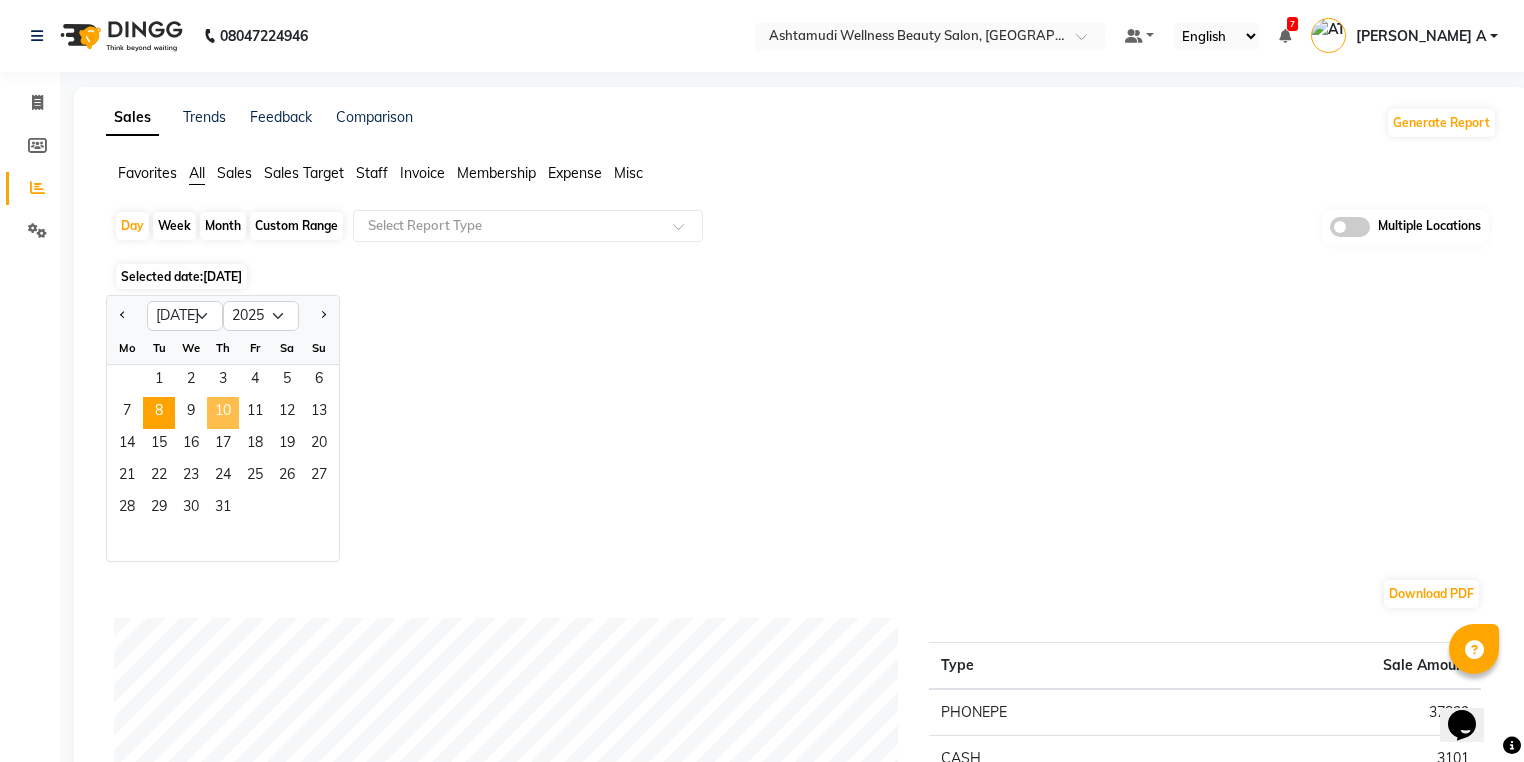 click on "10" 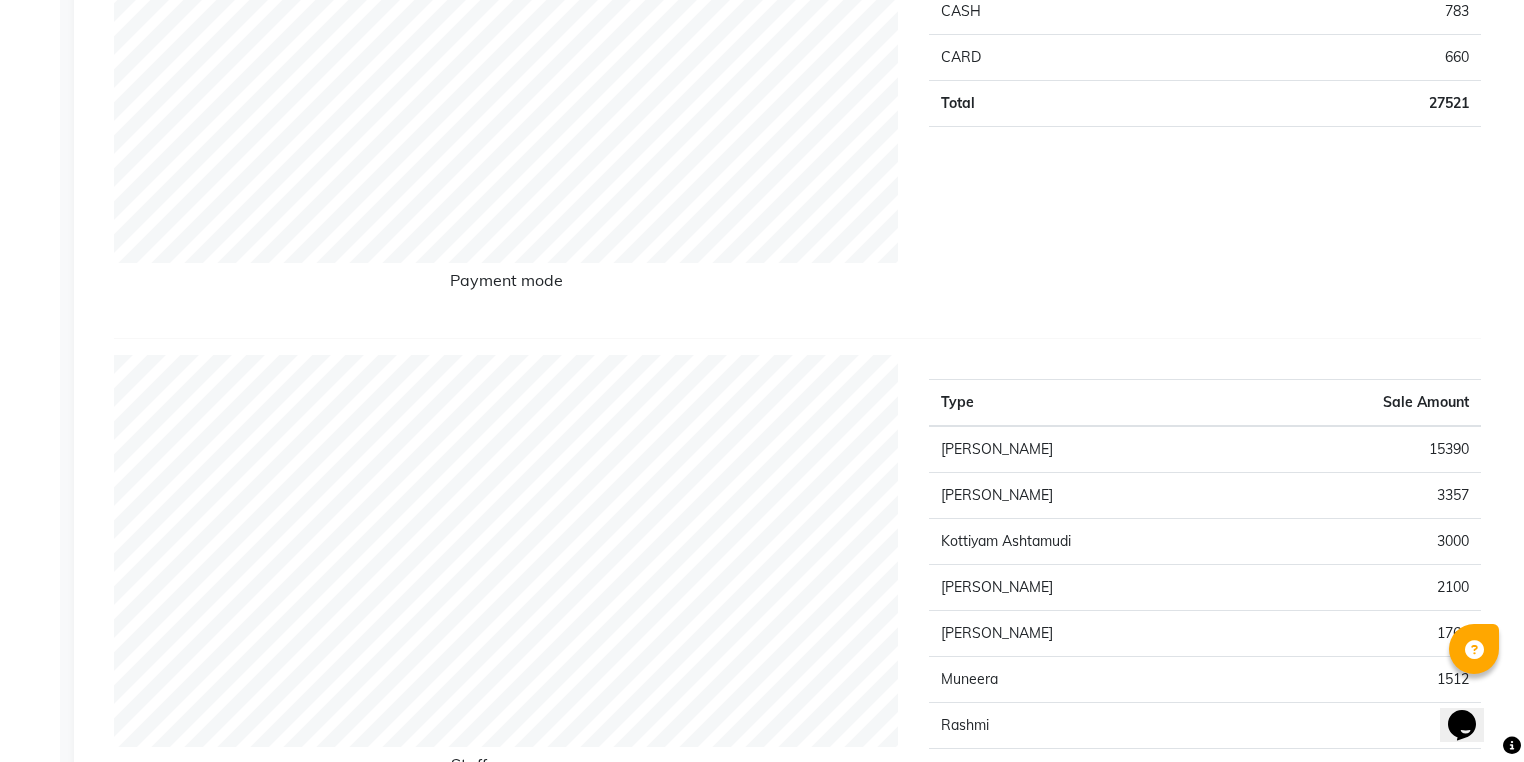 scroll, scrollTop: 0, scrollLeft: 0, axis: both 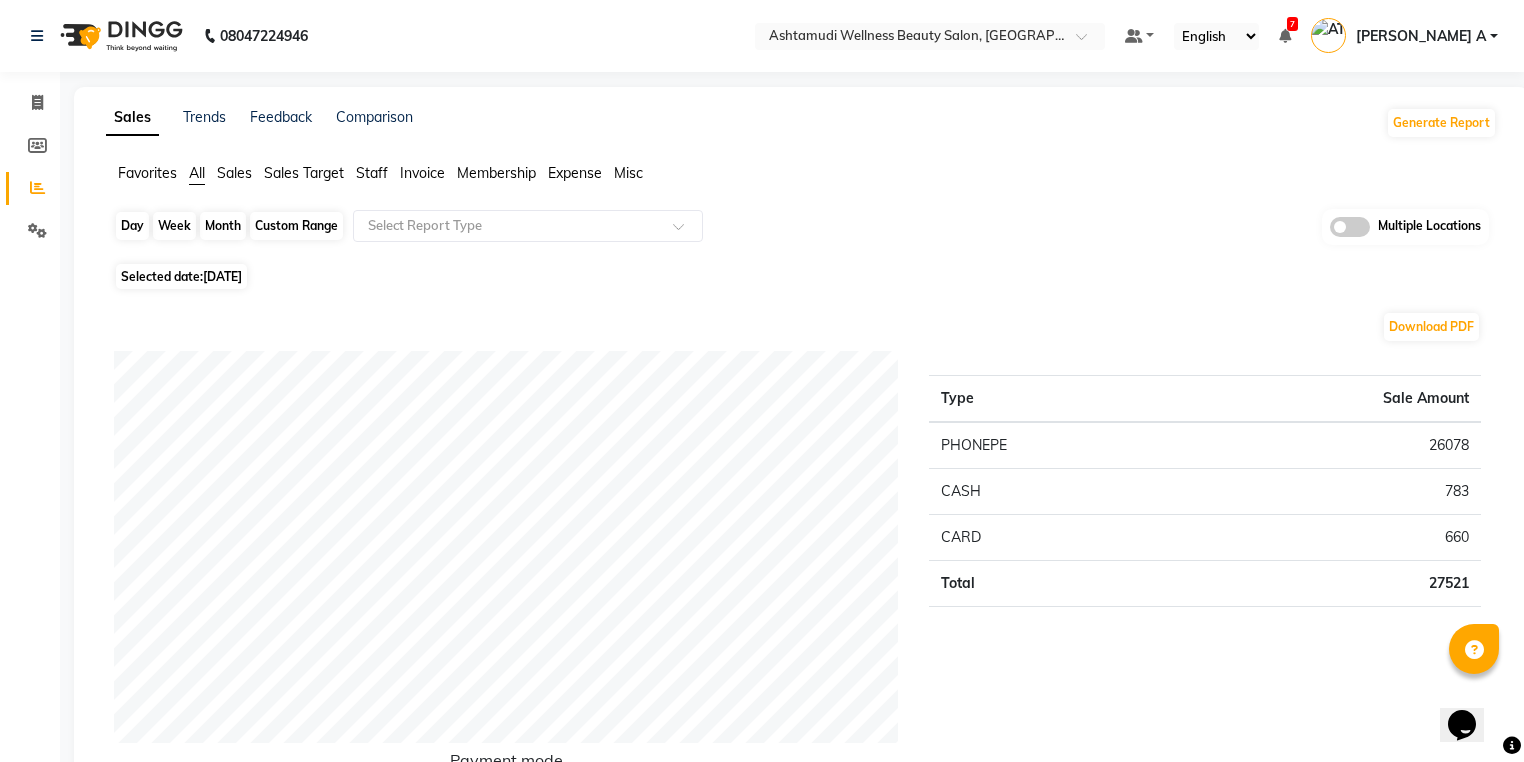 click on "Day" 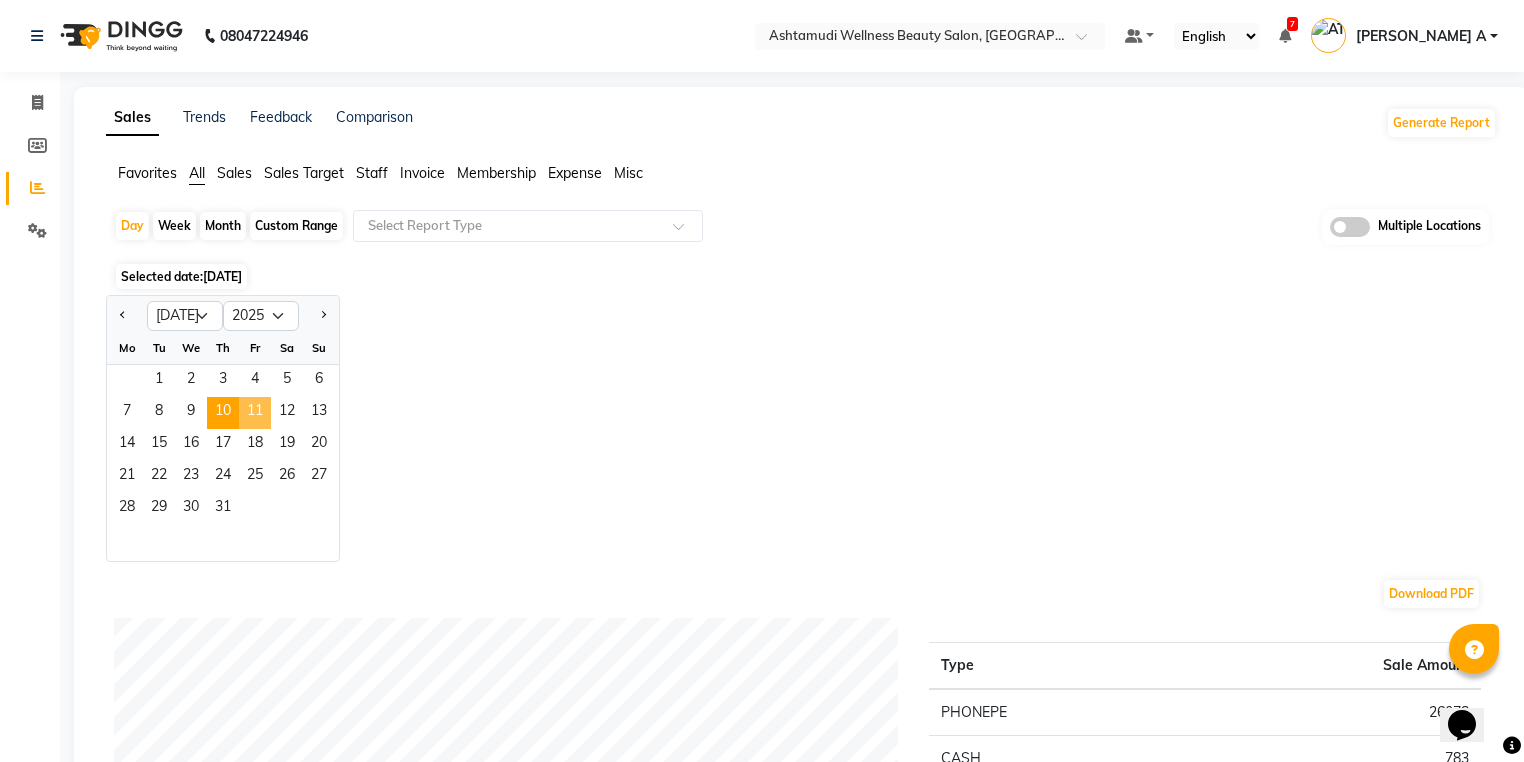 drag, startPoint x: 271, startPoint y: 415, endPoint x: 257, endPoint y: 426, distance: 17.804493 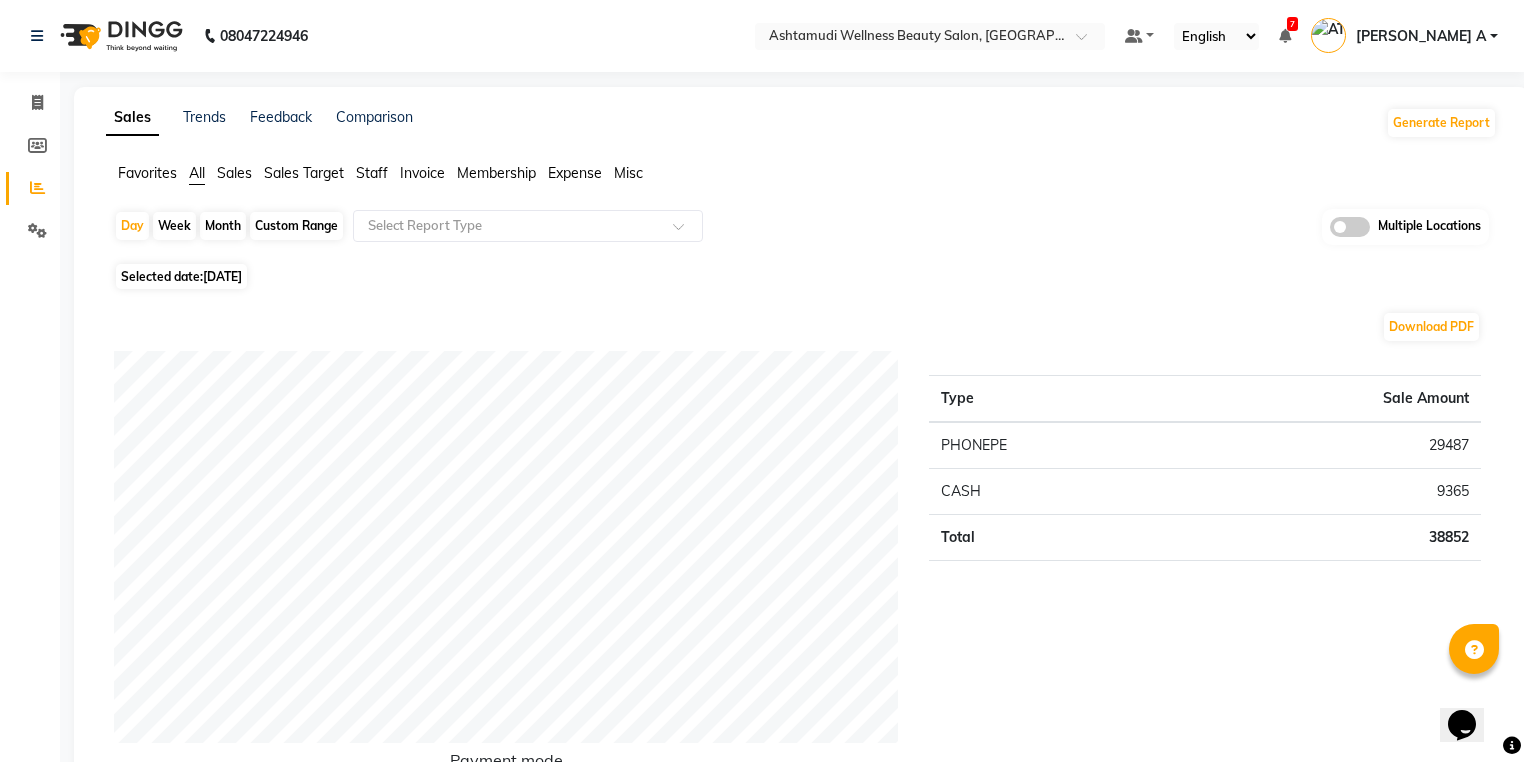 scroll, scrollTop: 0, scrollLeft: 0, axis: both 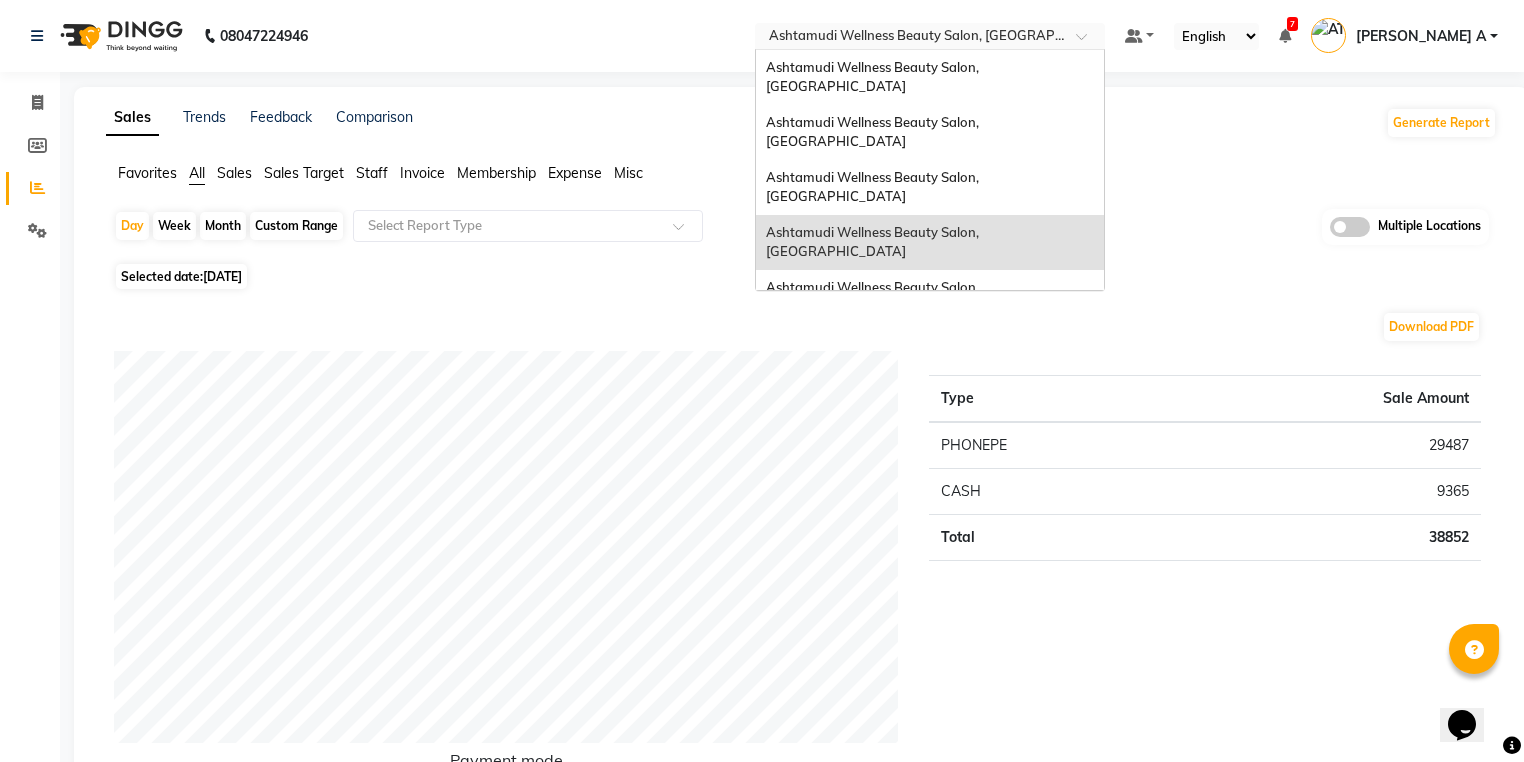 click on "× Ashtamudi Wellness Beauty Salon, Kottiyam" at bounding box center [919, 36] 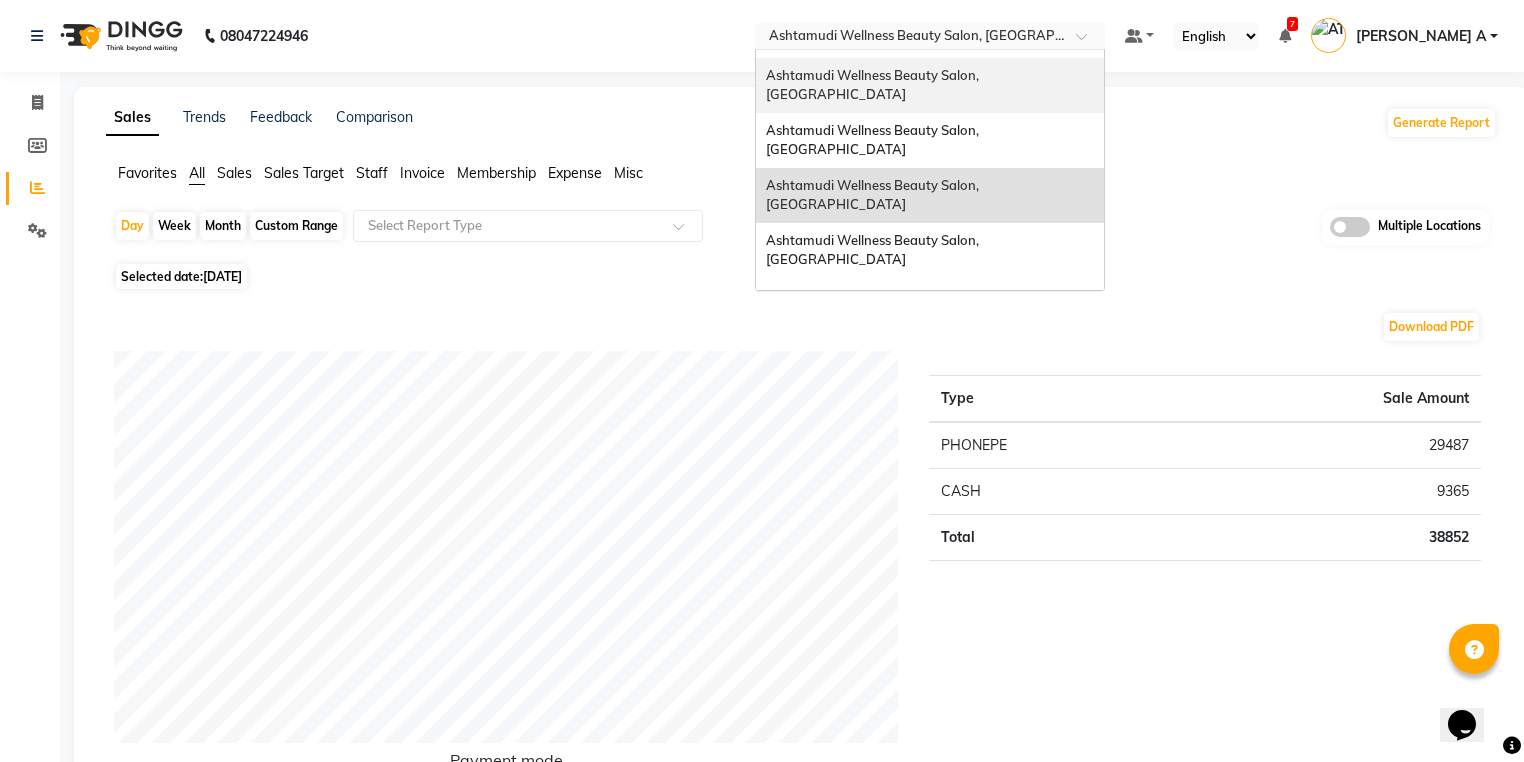 scroll, scrollTop: 80, scrollLeft: 0, axis: vertical 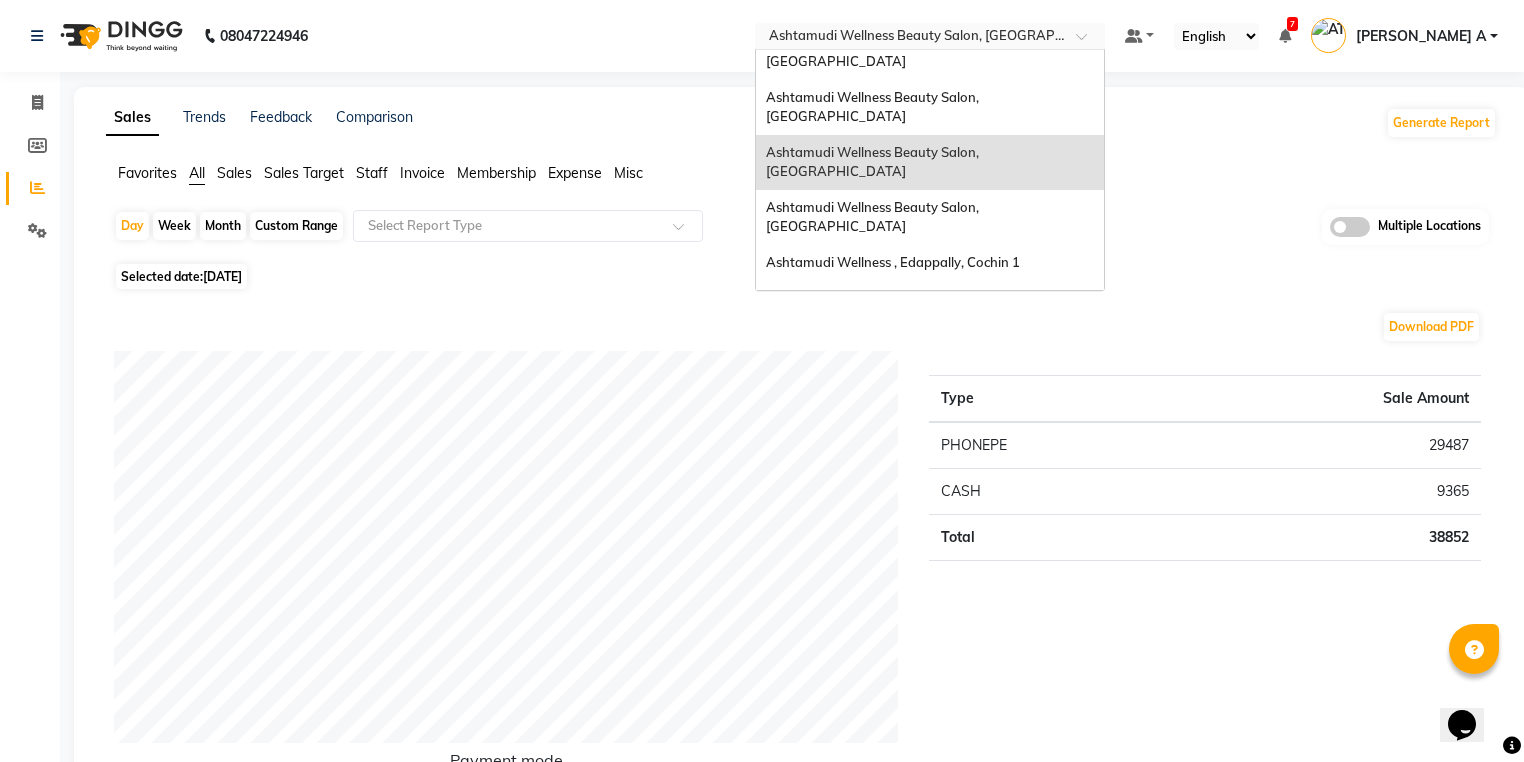 click on "Ashtamudi Wellness Beauty Salon, [GEOGRAPHIC_DATA]" at bounding box center (874, 343) 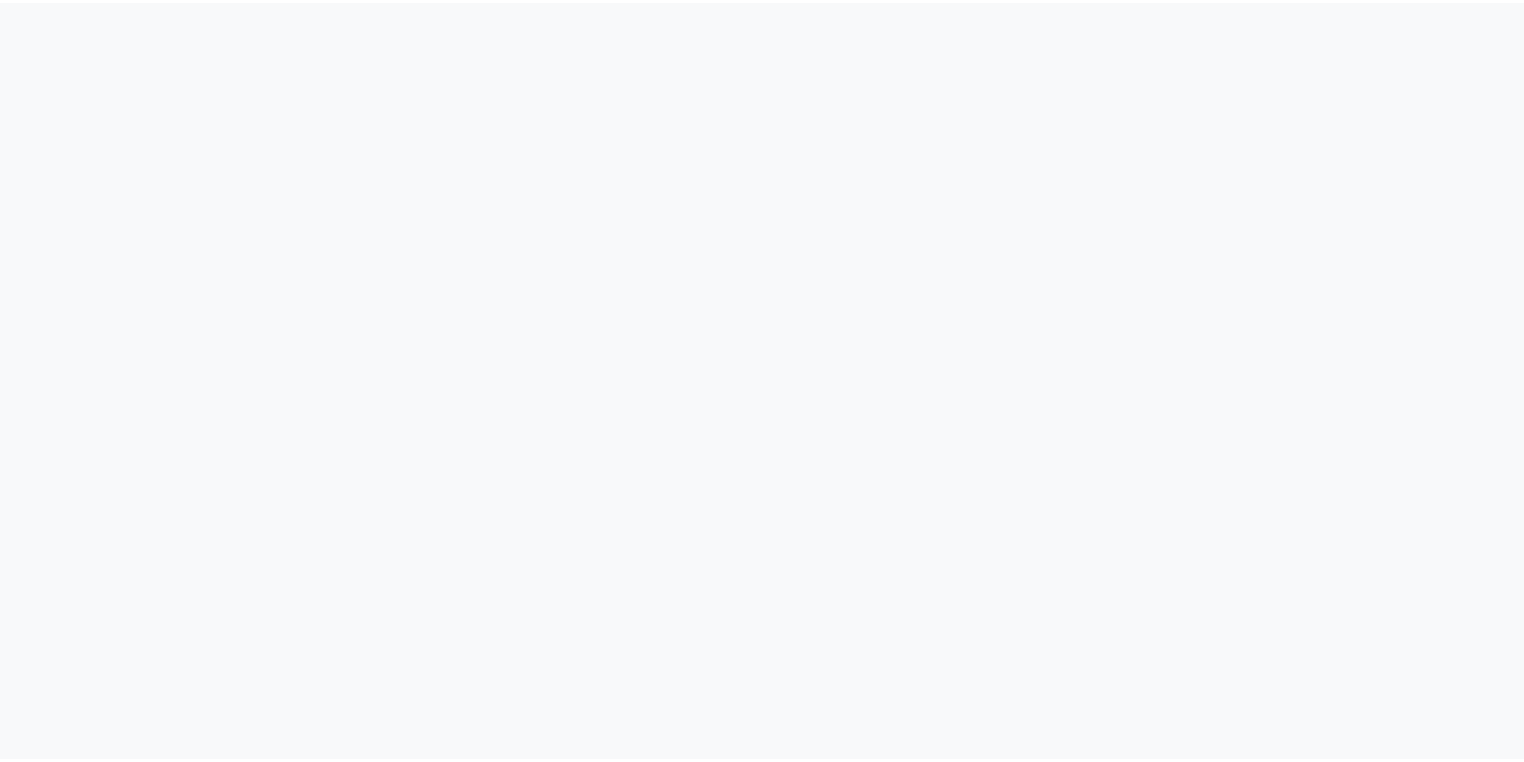 scroll, scrollTop: 0, scrollLeft: 0, axis: both 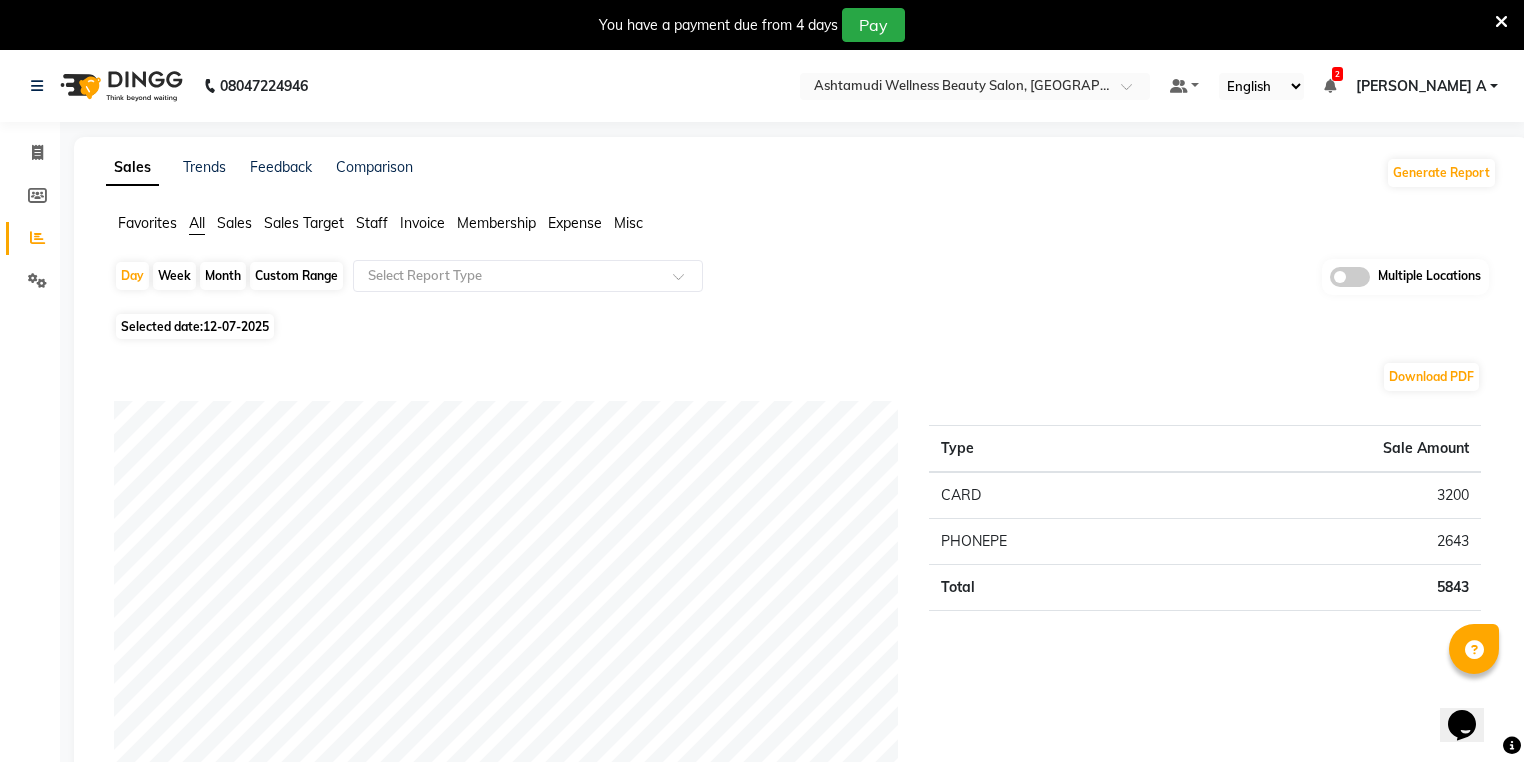 click at bounding box center [1501, 22] 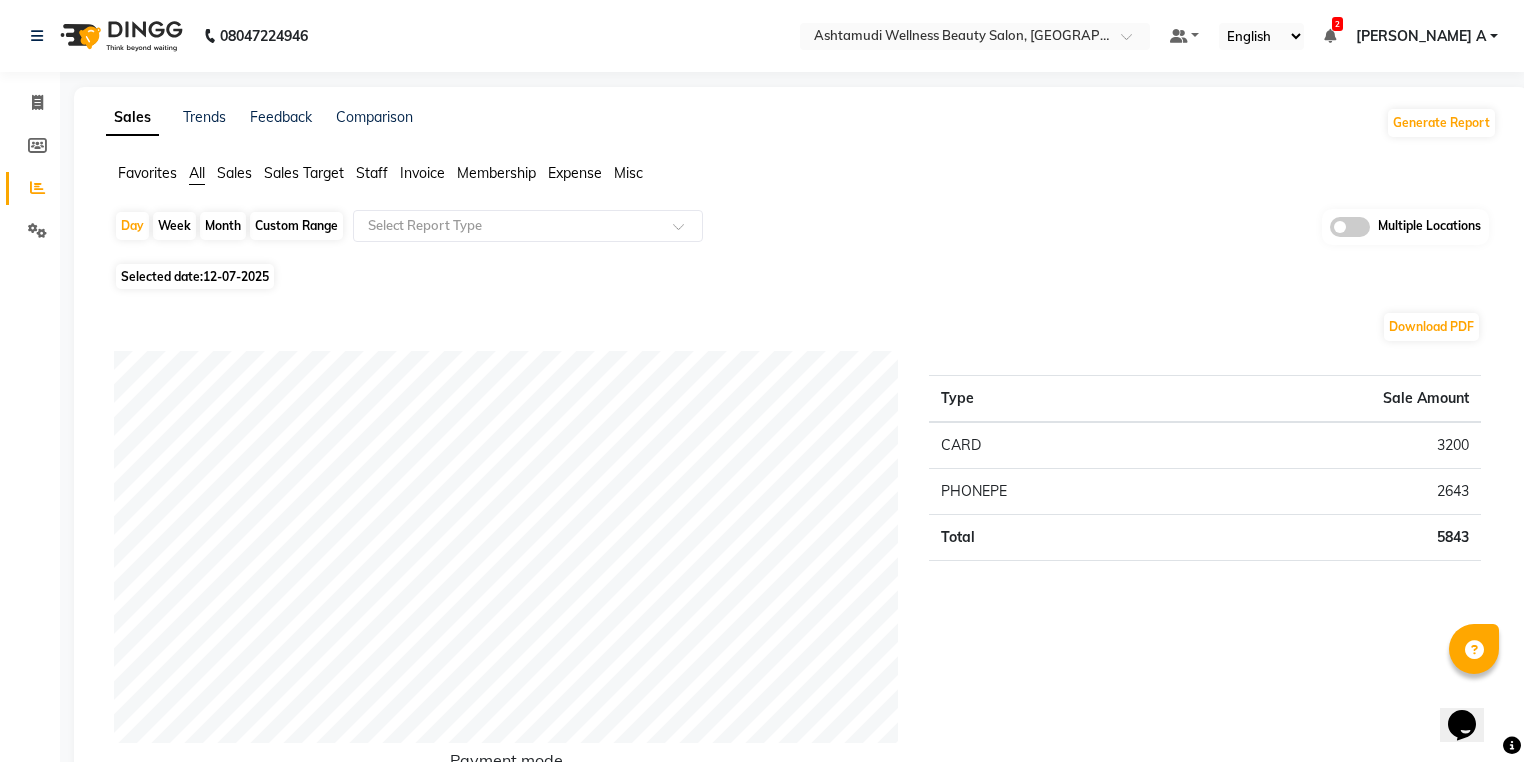 click on "Day   Week   Month   Custom Range  Select Report Type Multiple Locations" 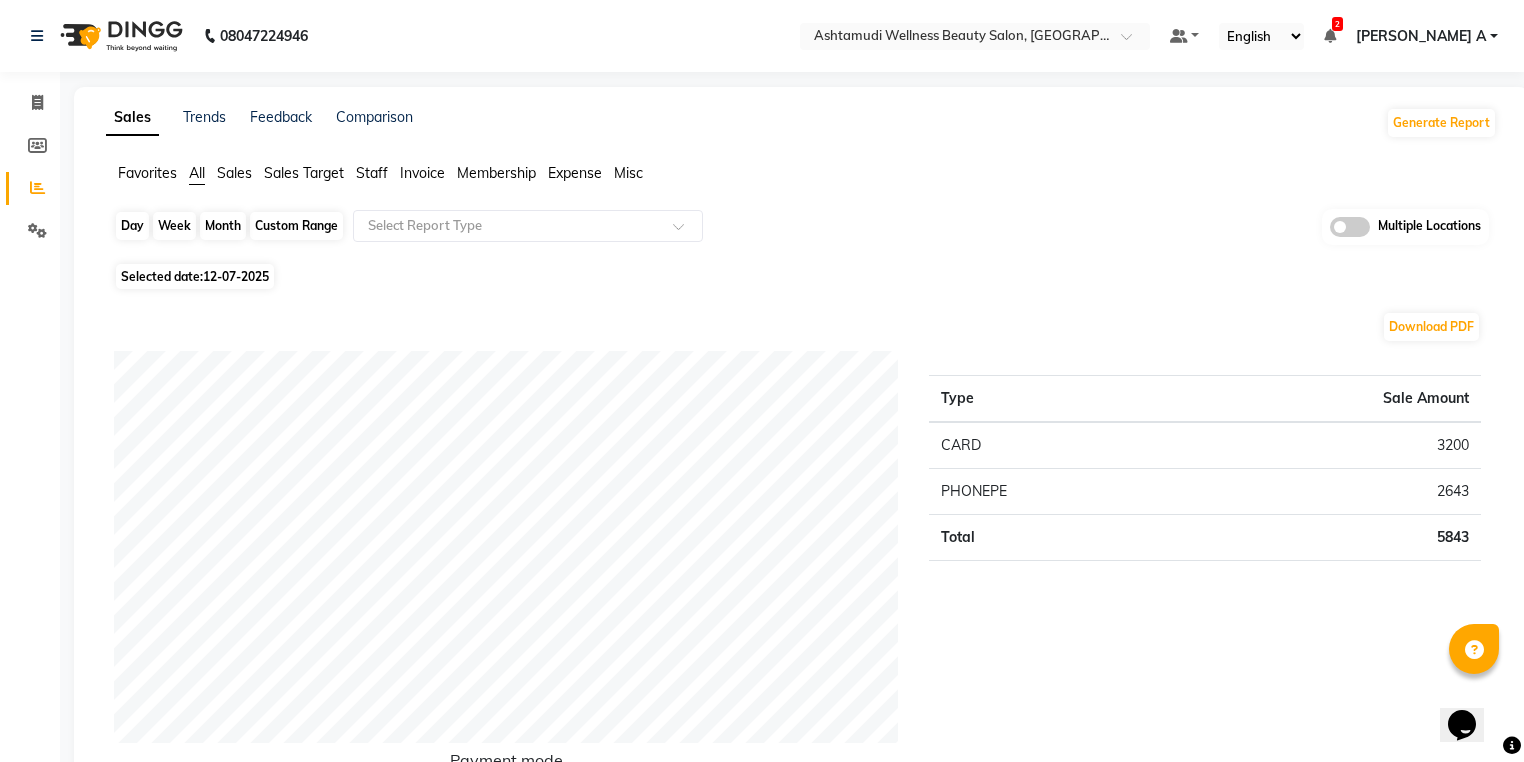 click on "Day" 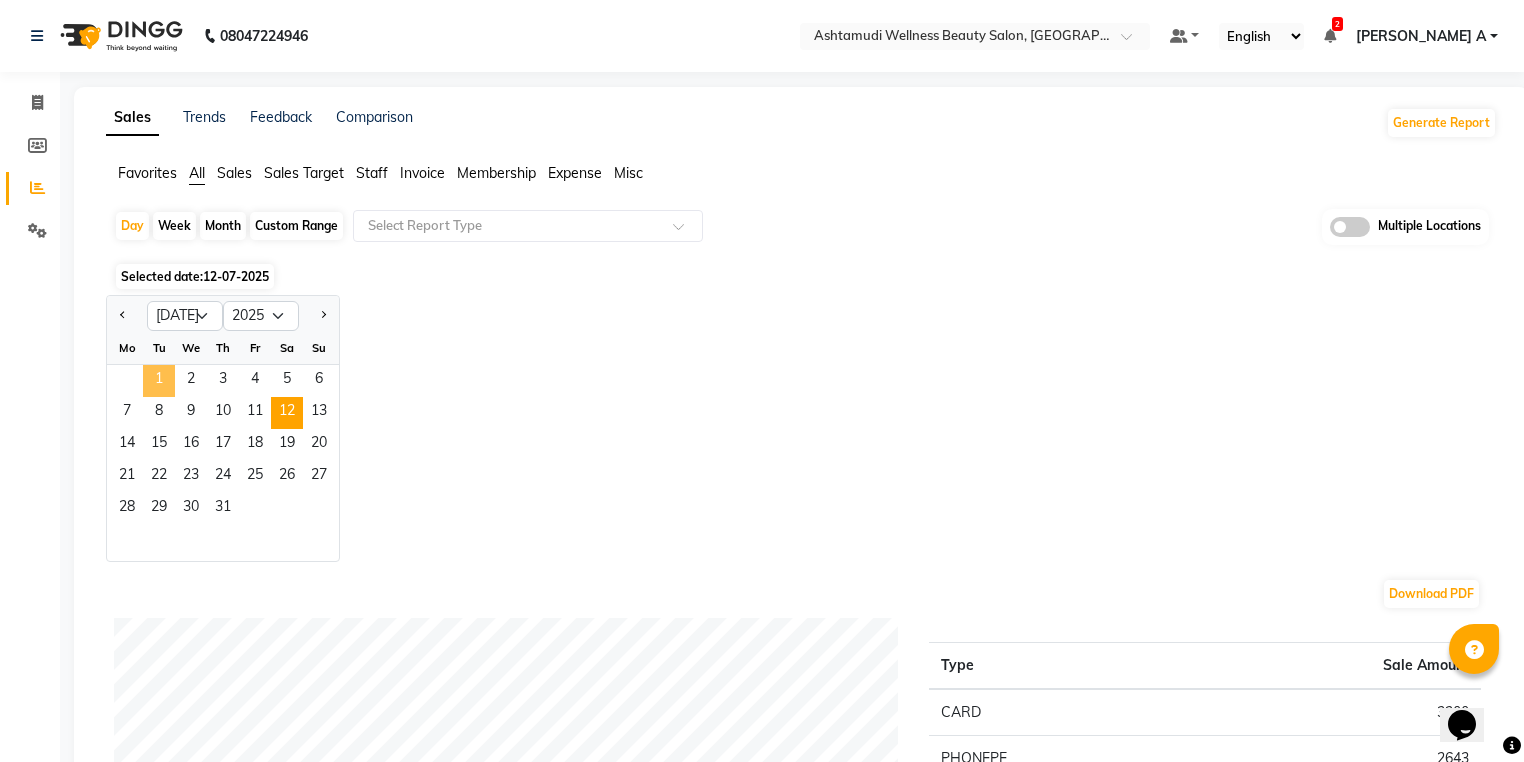 click on "1" 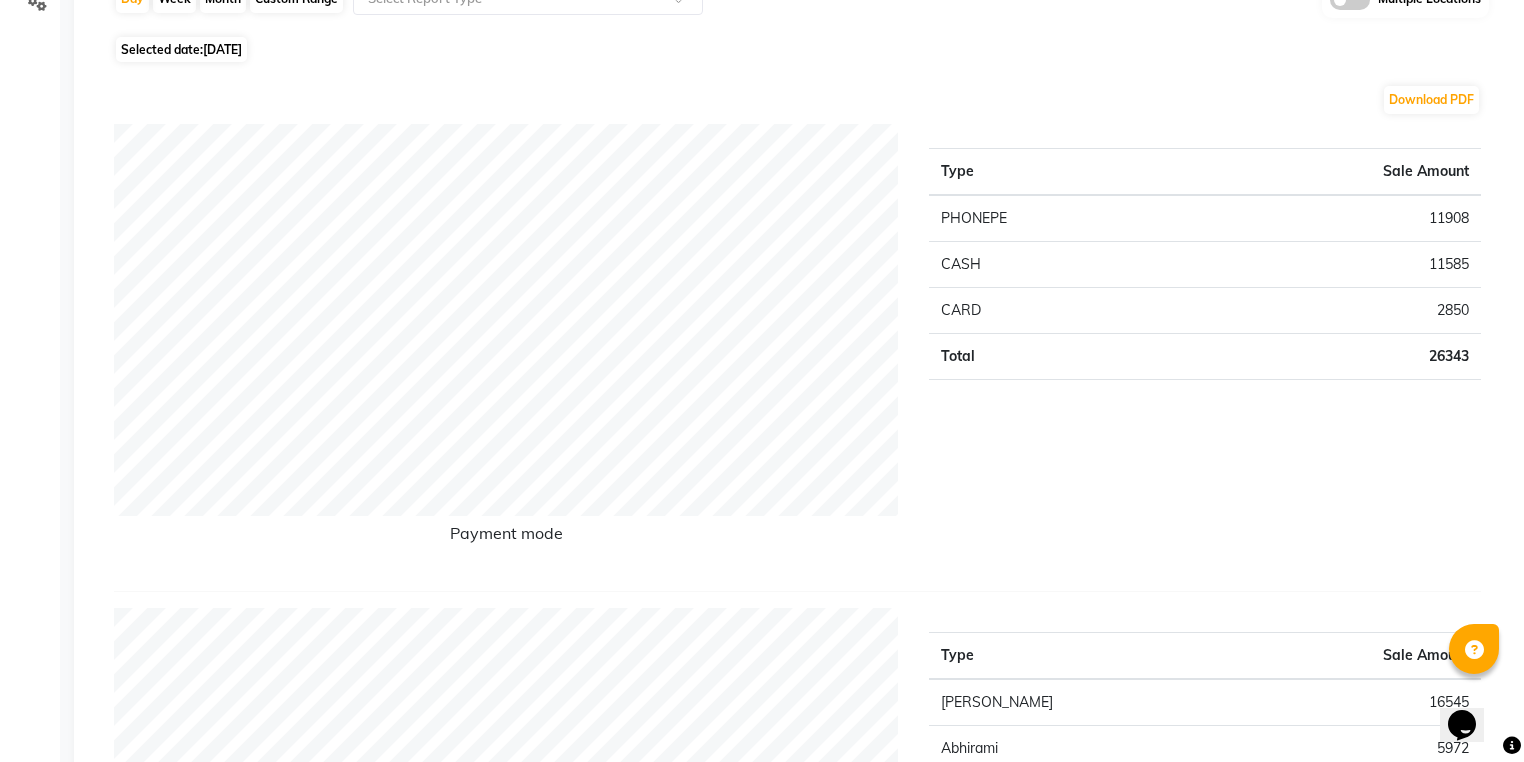 scroll, scrollTop: 0, scrollLeft: 0, axis: both 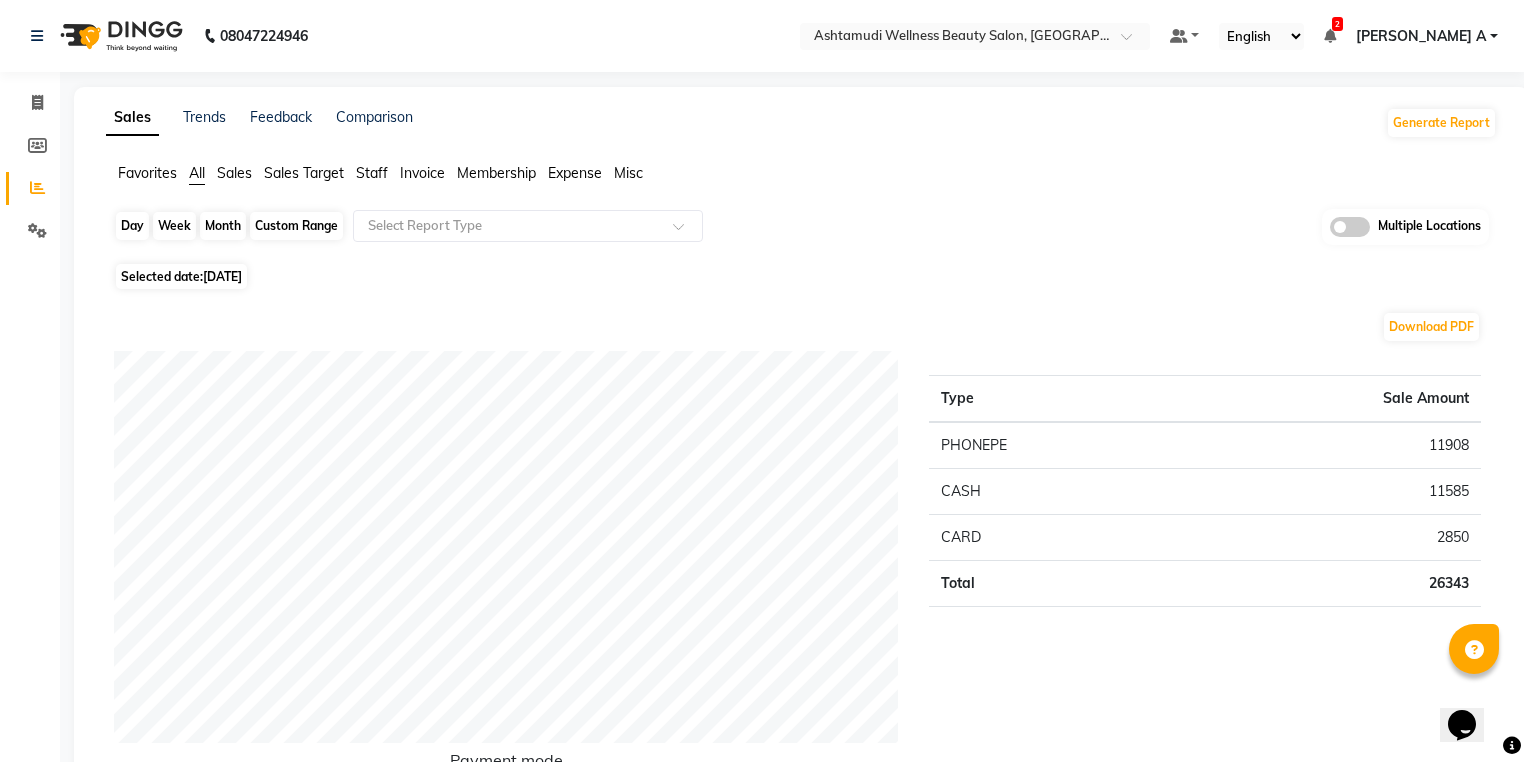 click on "Day" 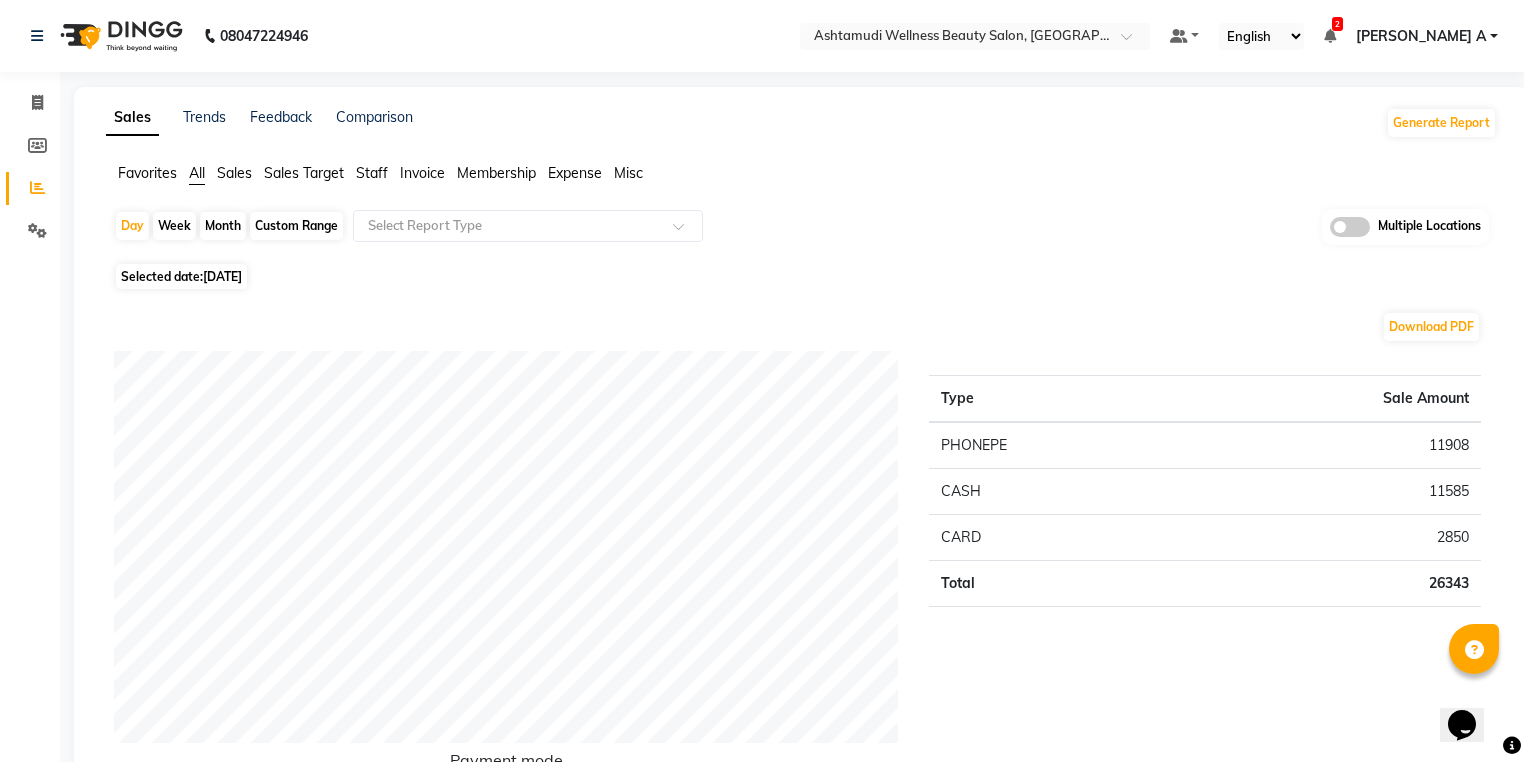 select on "7" 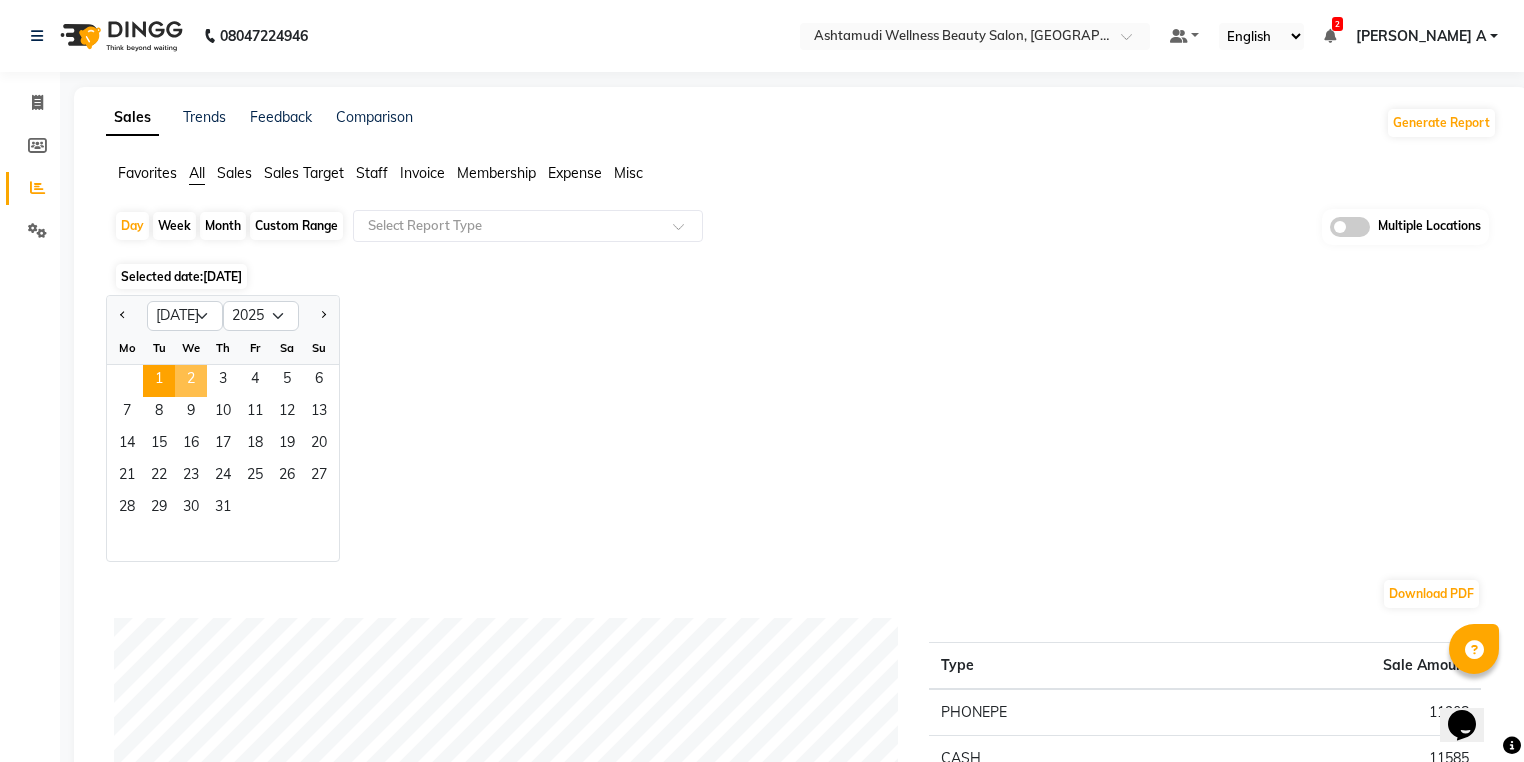 click on "2" 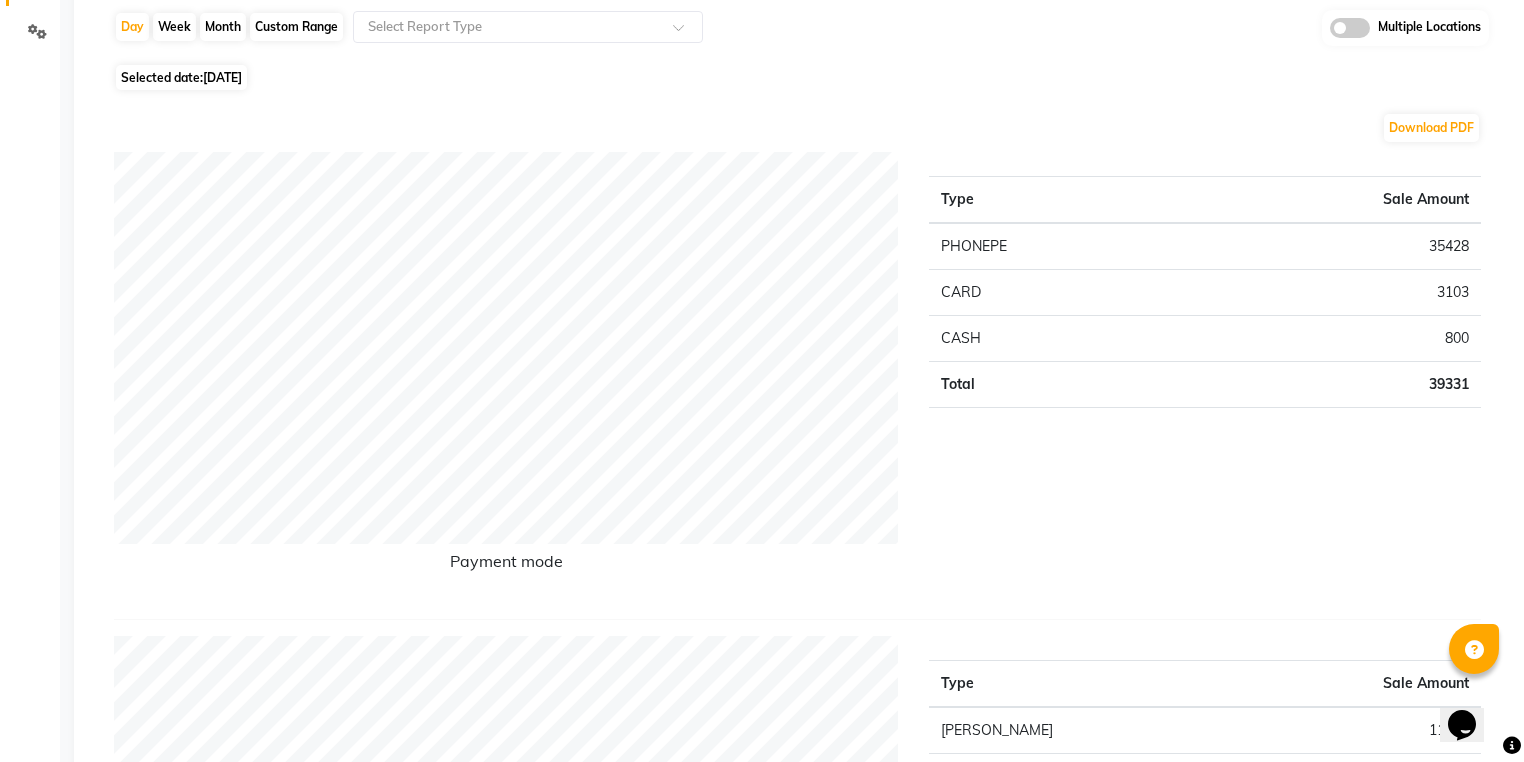 scroll, scrollTop: 0, scrollLeft: 0, axis: both 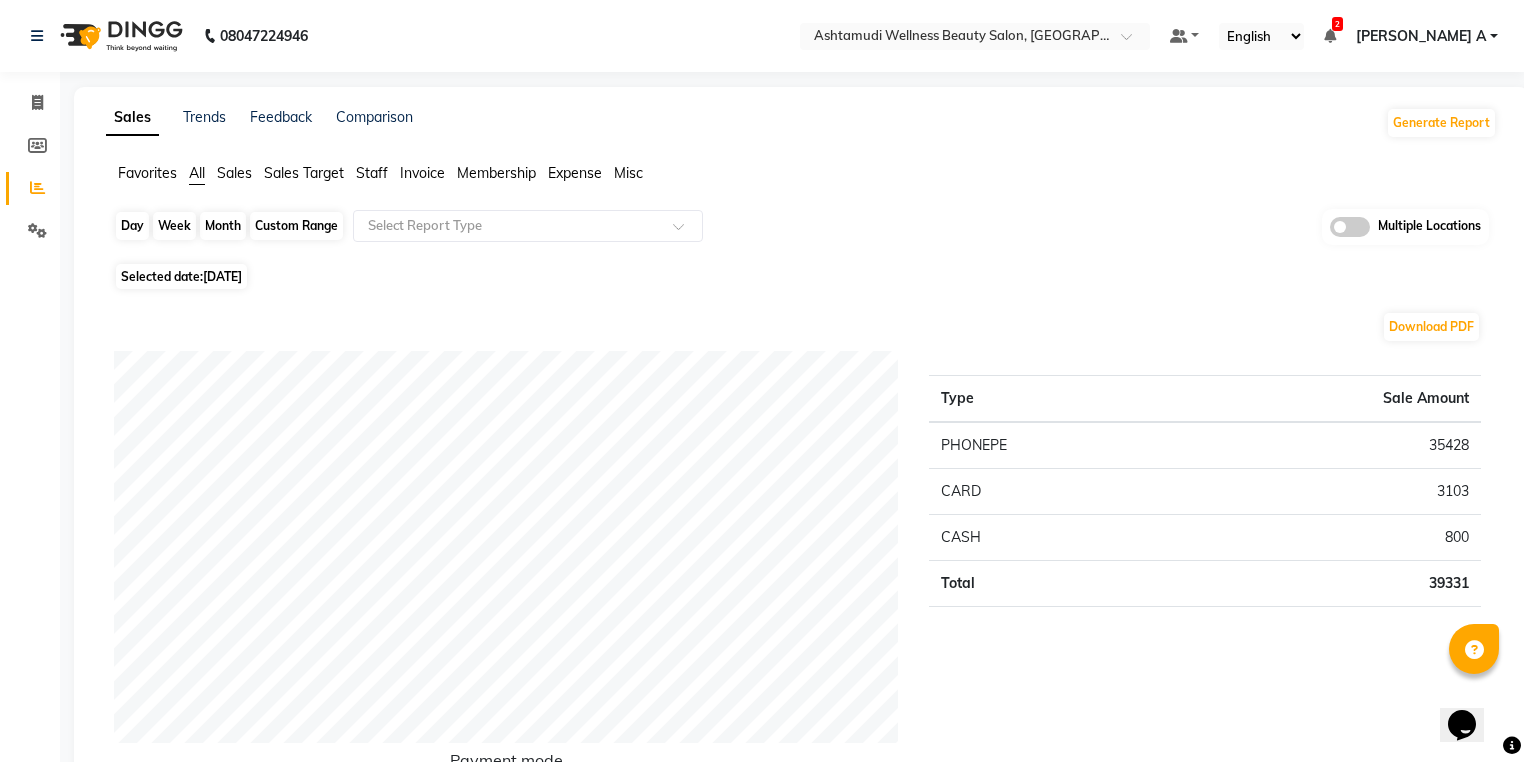click on "Day" 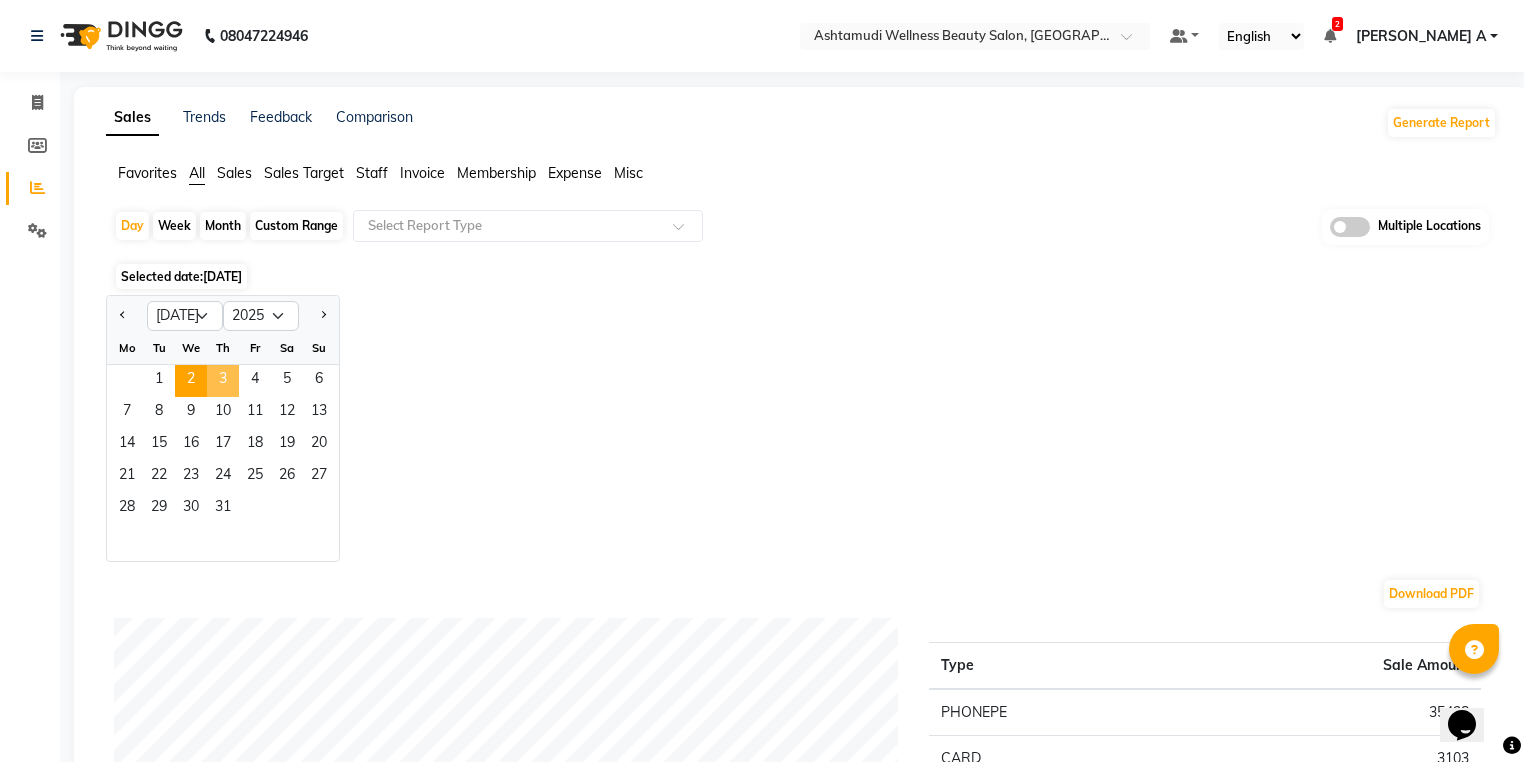 click on "3" 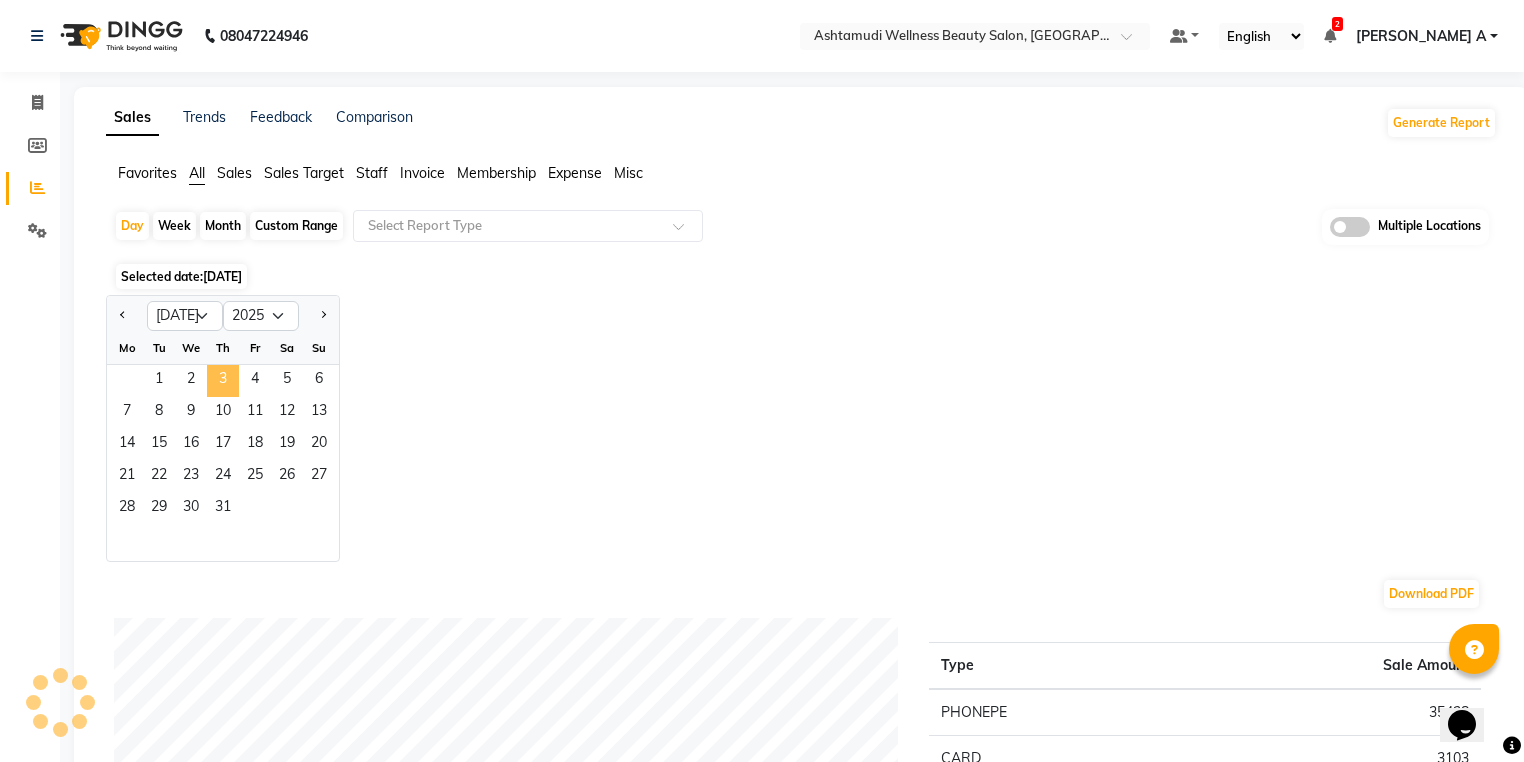 click on "3" 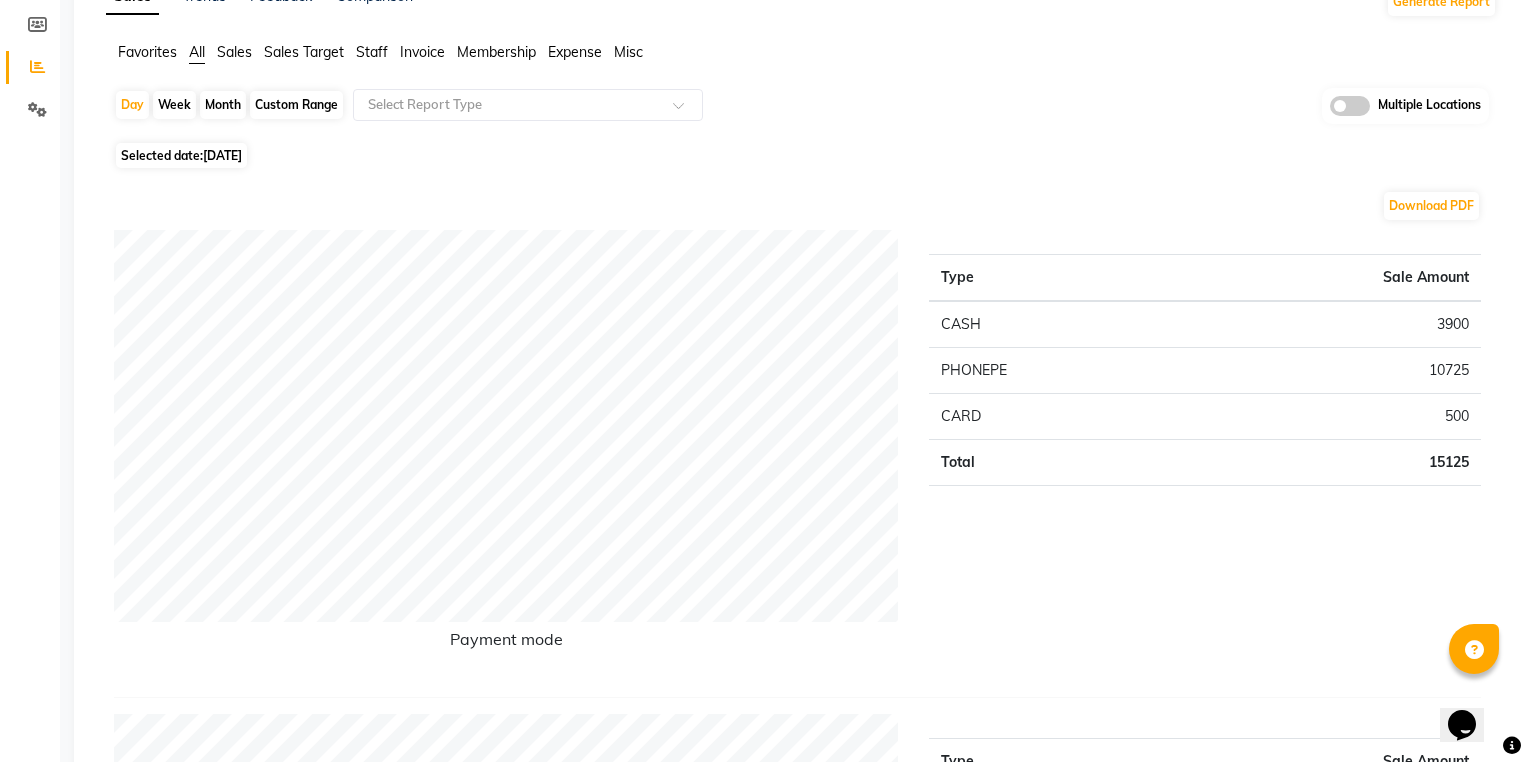 scroll, scrollTop: 0, scrollLeft: 0, axis: both 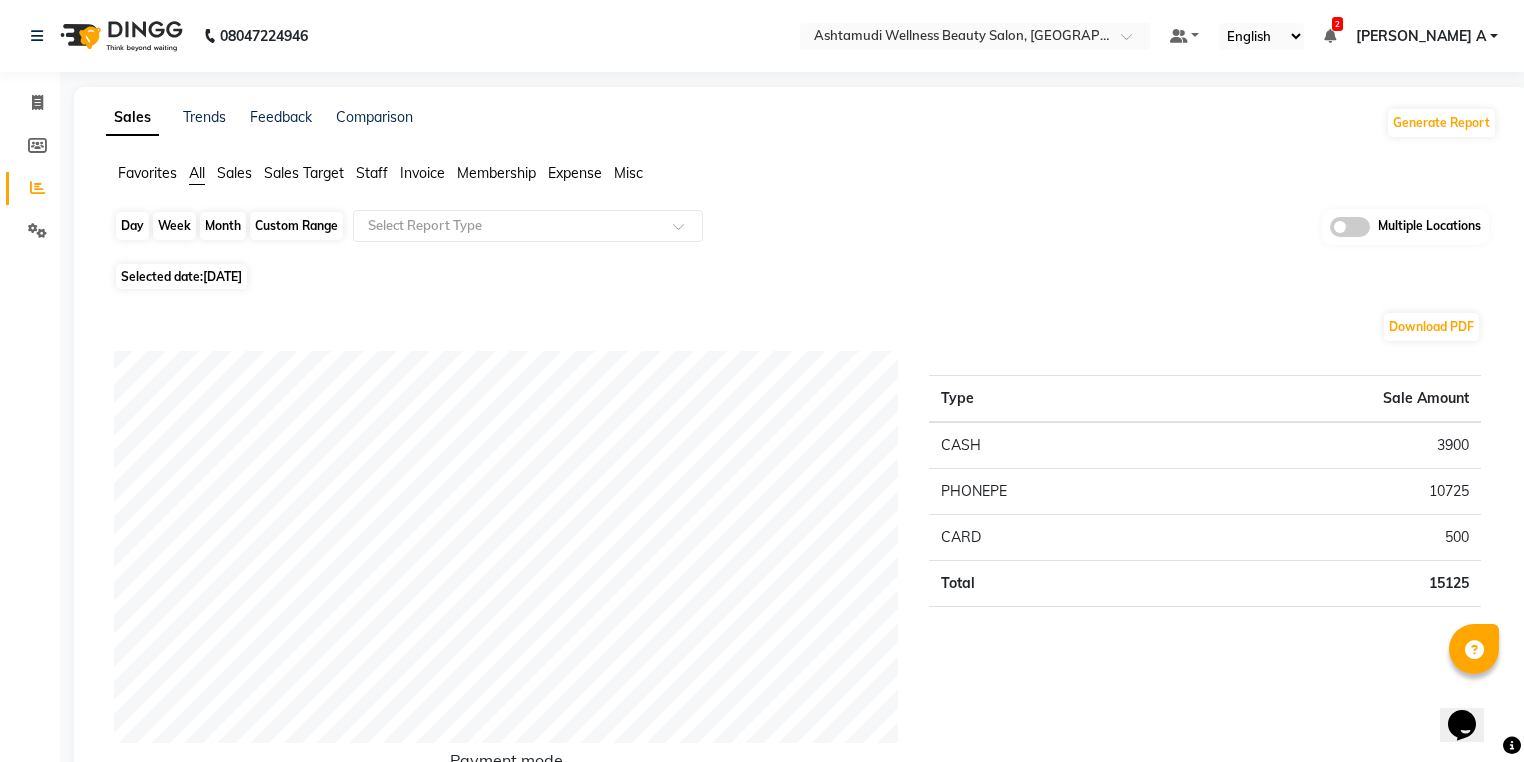 click on "Day" 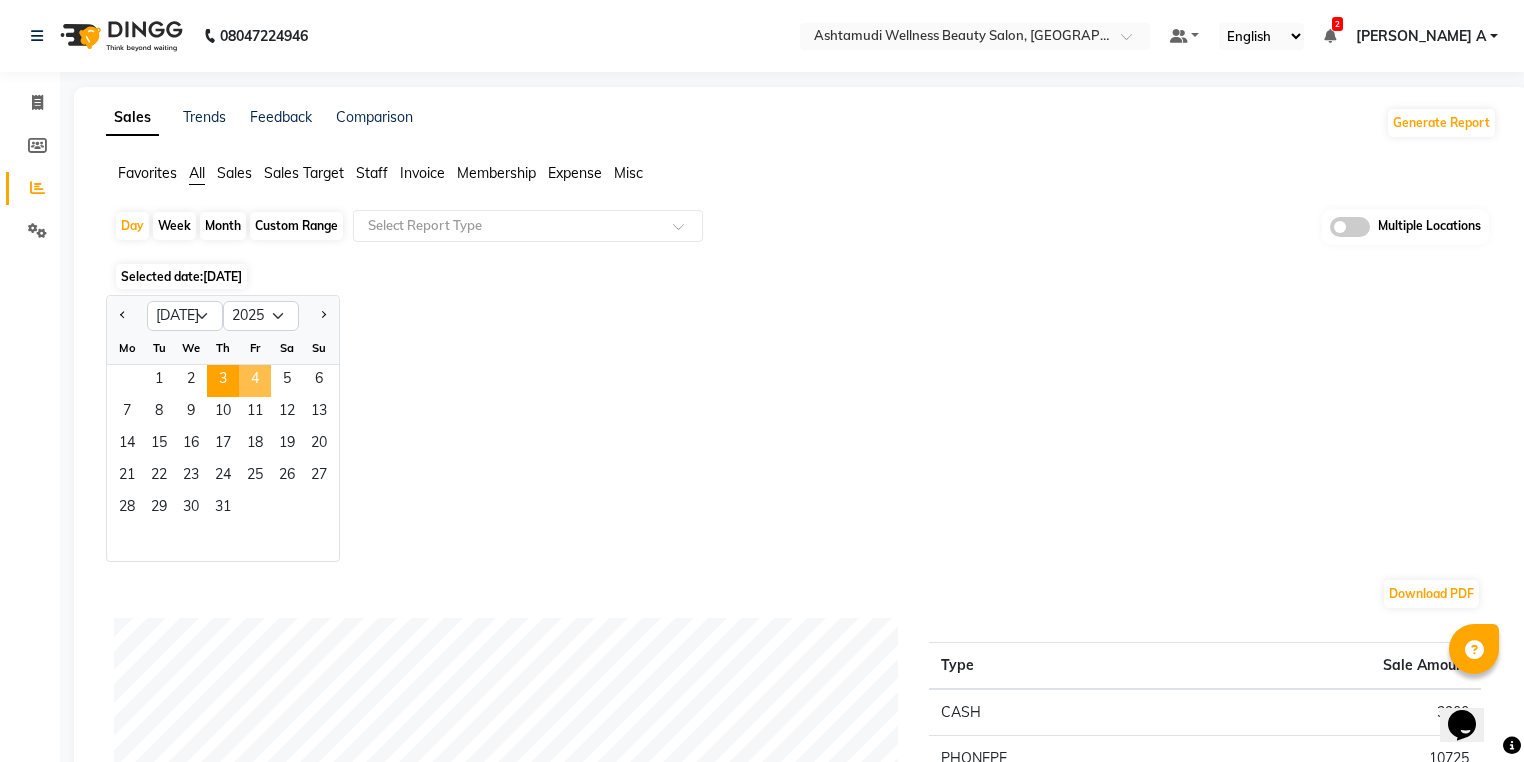 click on "4" 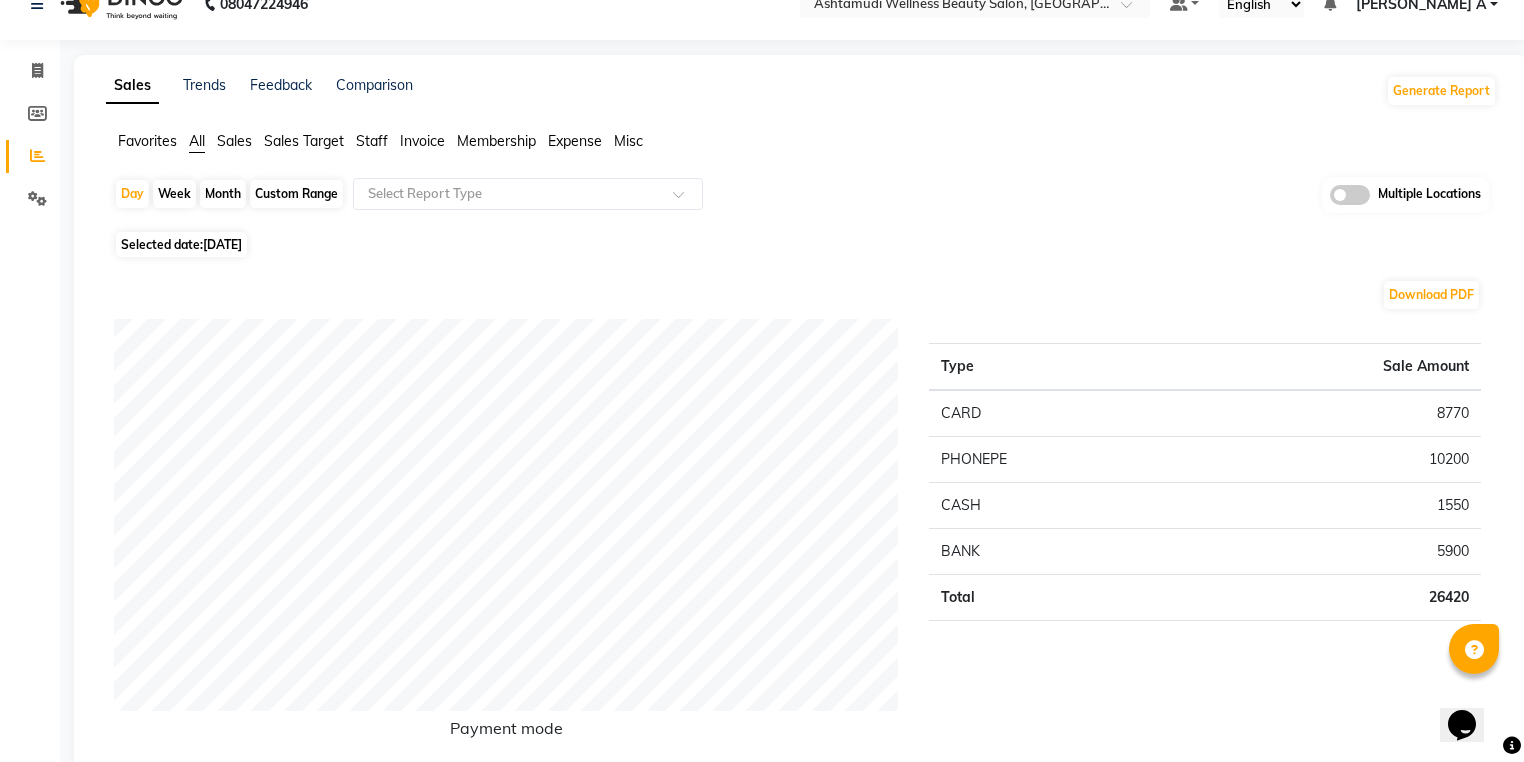 scroll, scrollTop: 0, scrollLeft: 0, axis: both 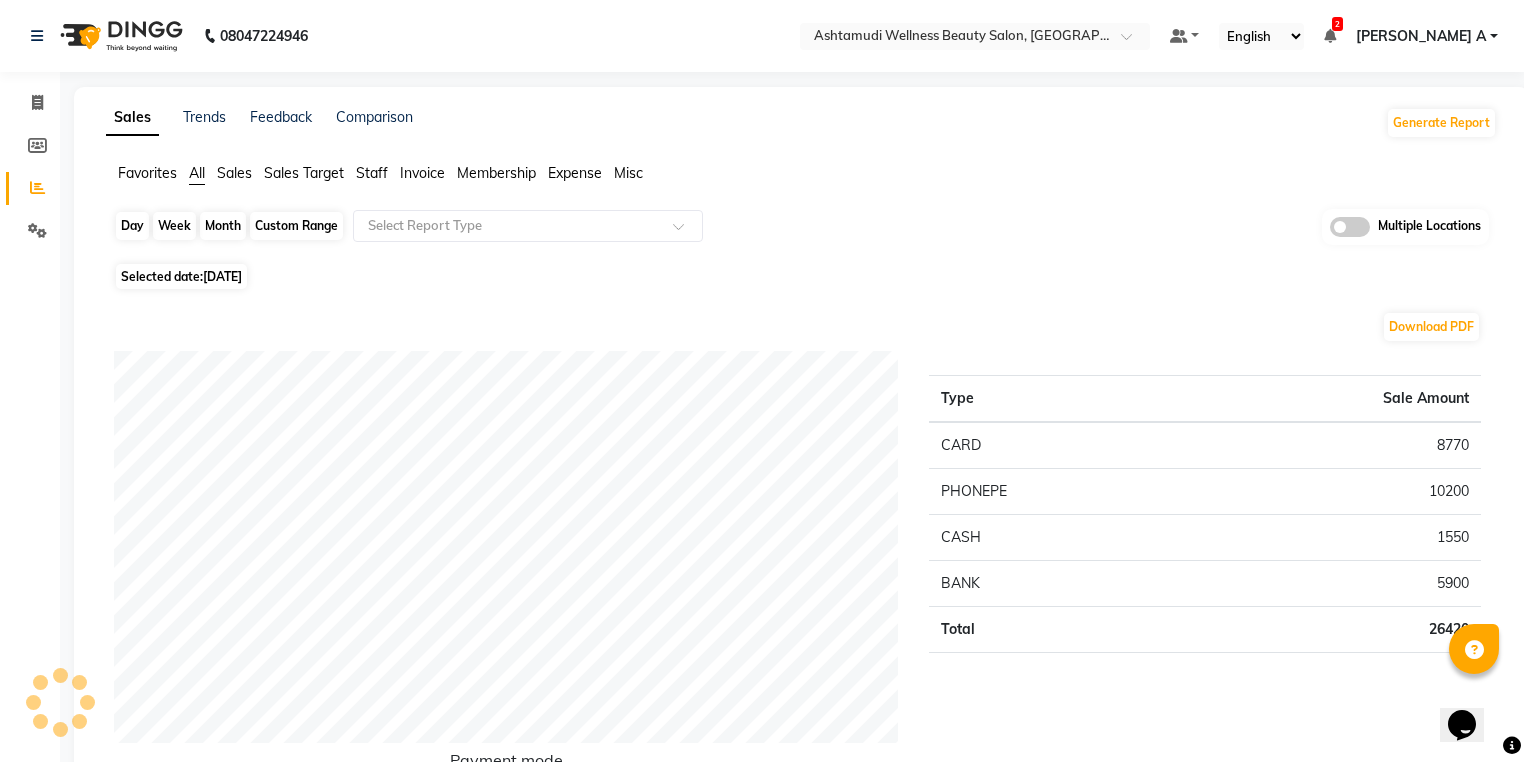 click on "Day" 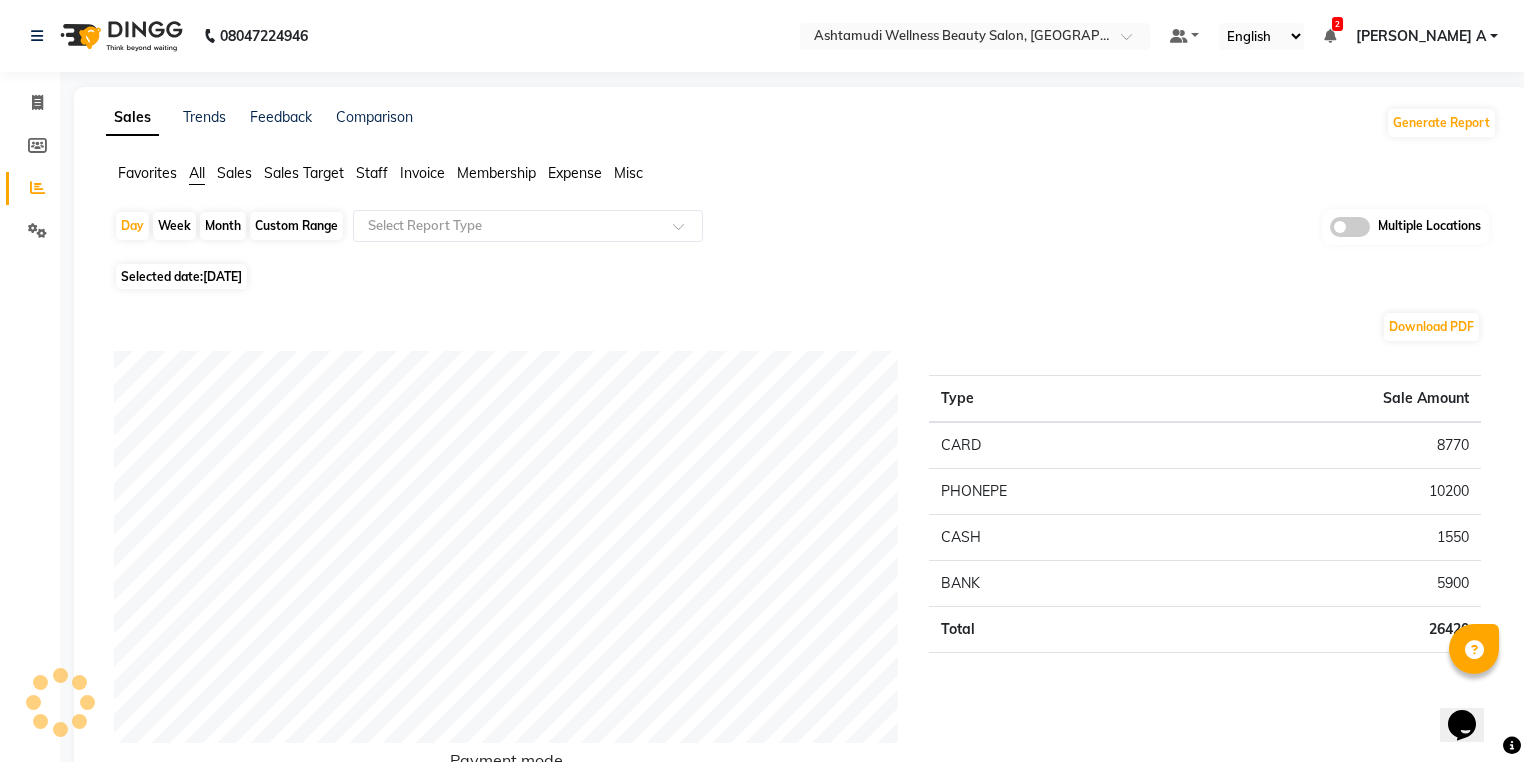select on "7" 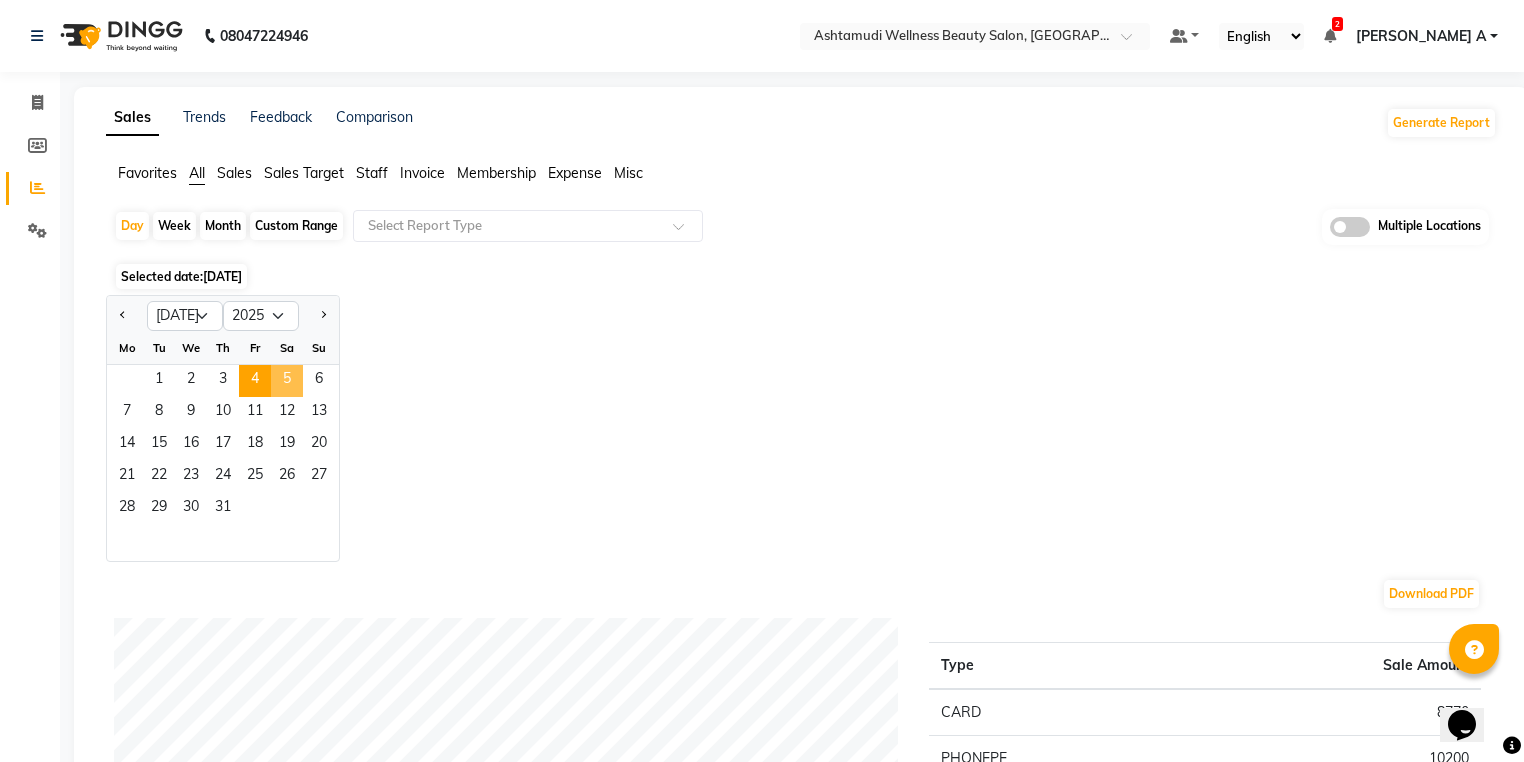 click on "5" 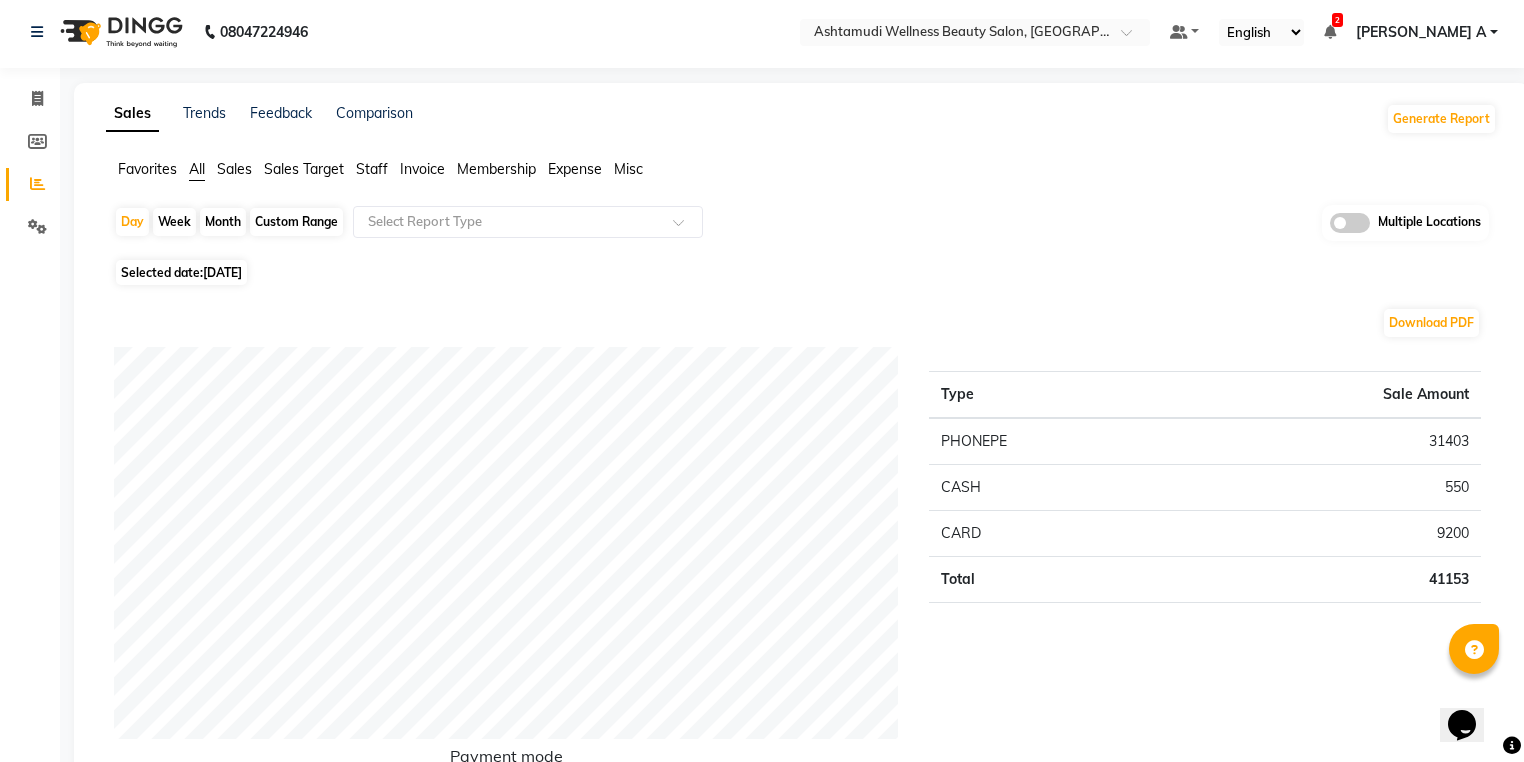 scroll, scrollTop: 0, scrollLeft: 0, axis: both 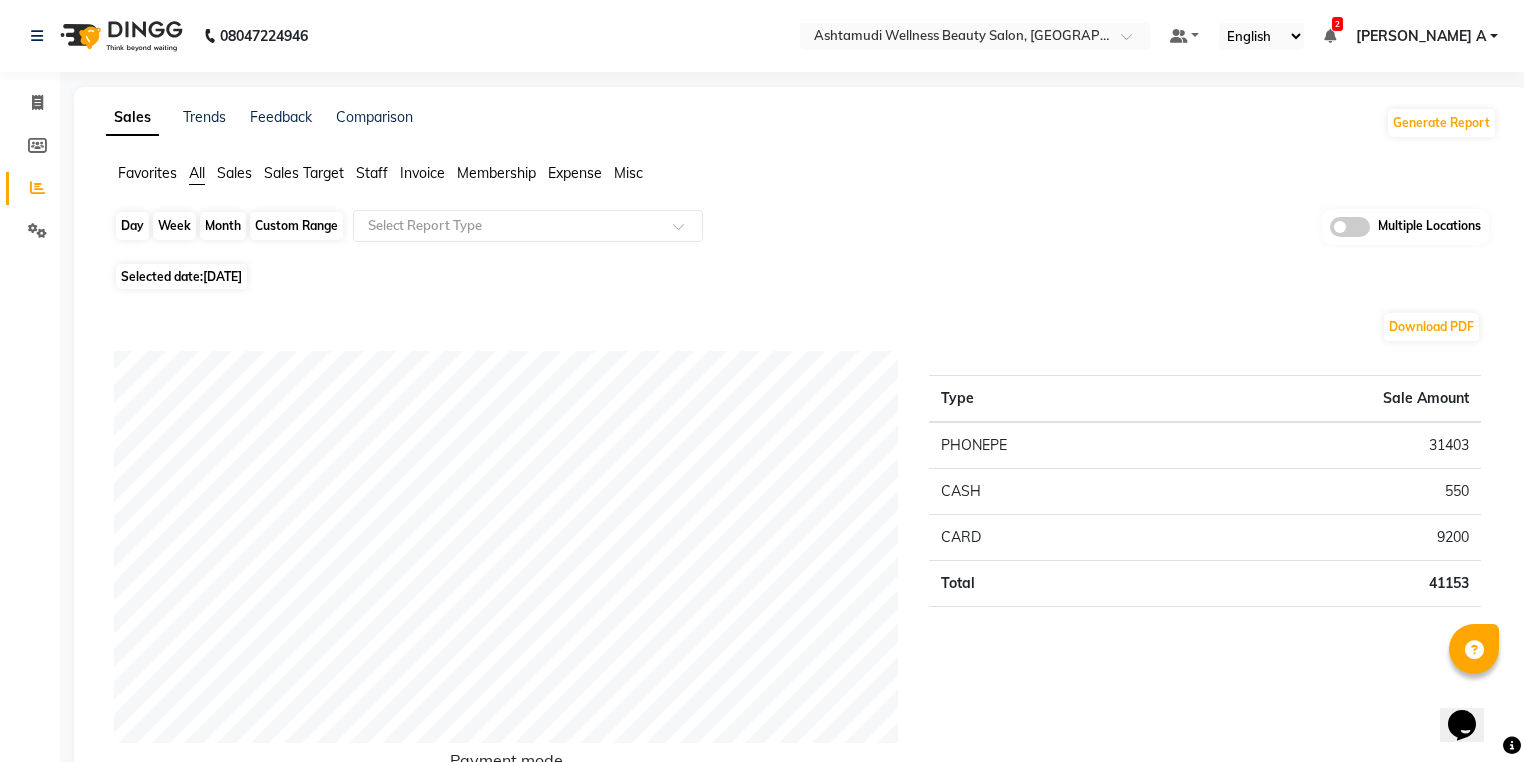 click on "Day" 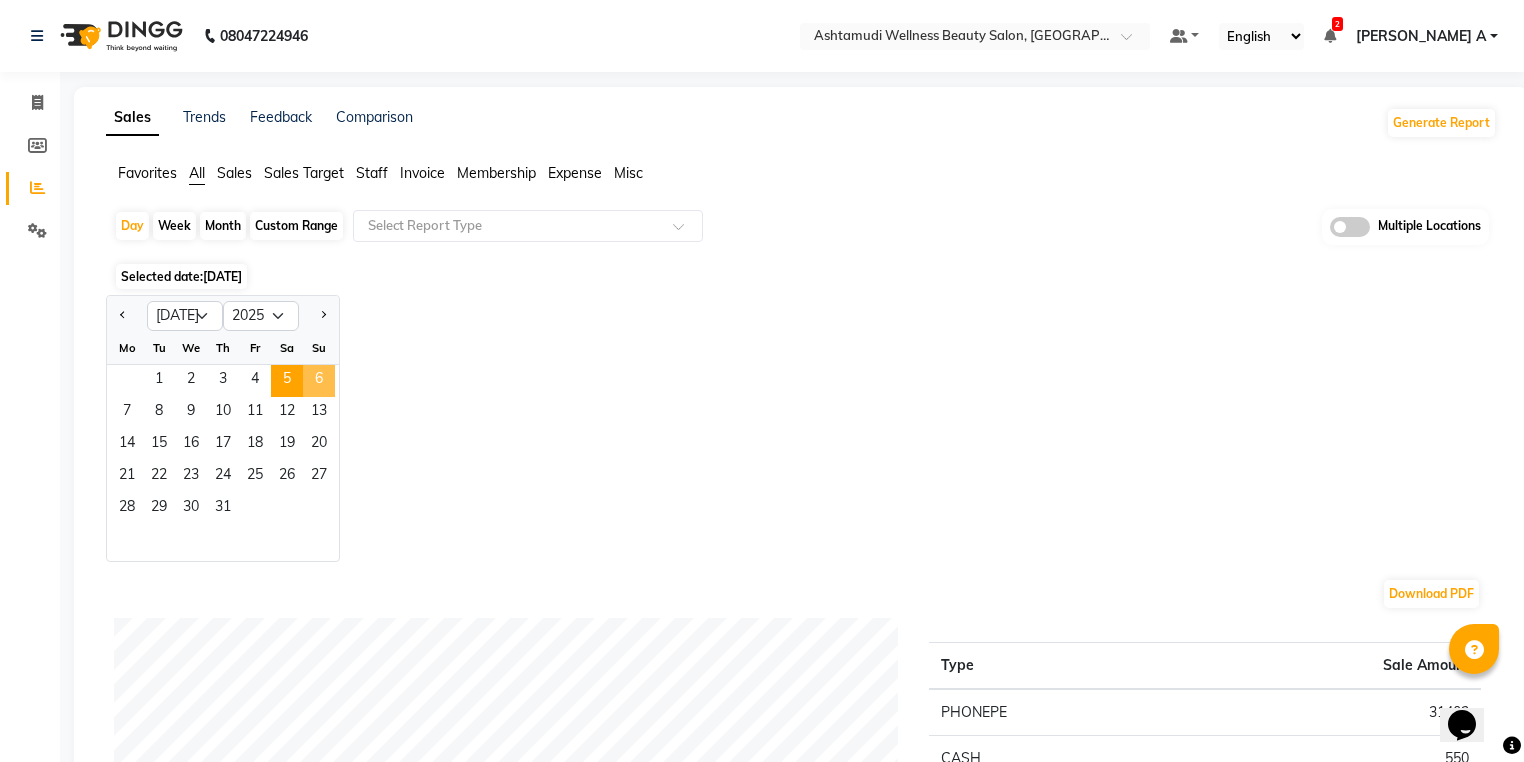 click on "6" 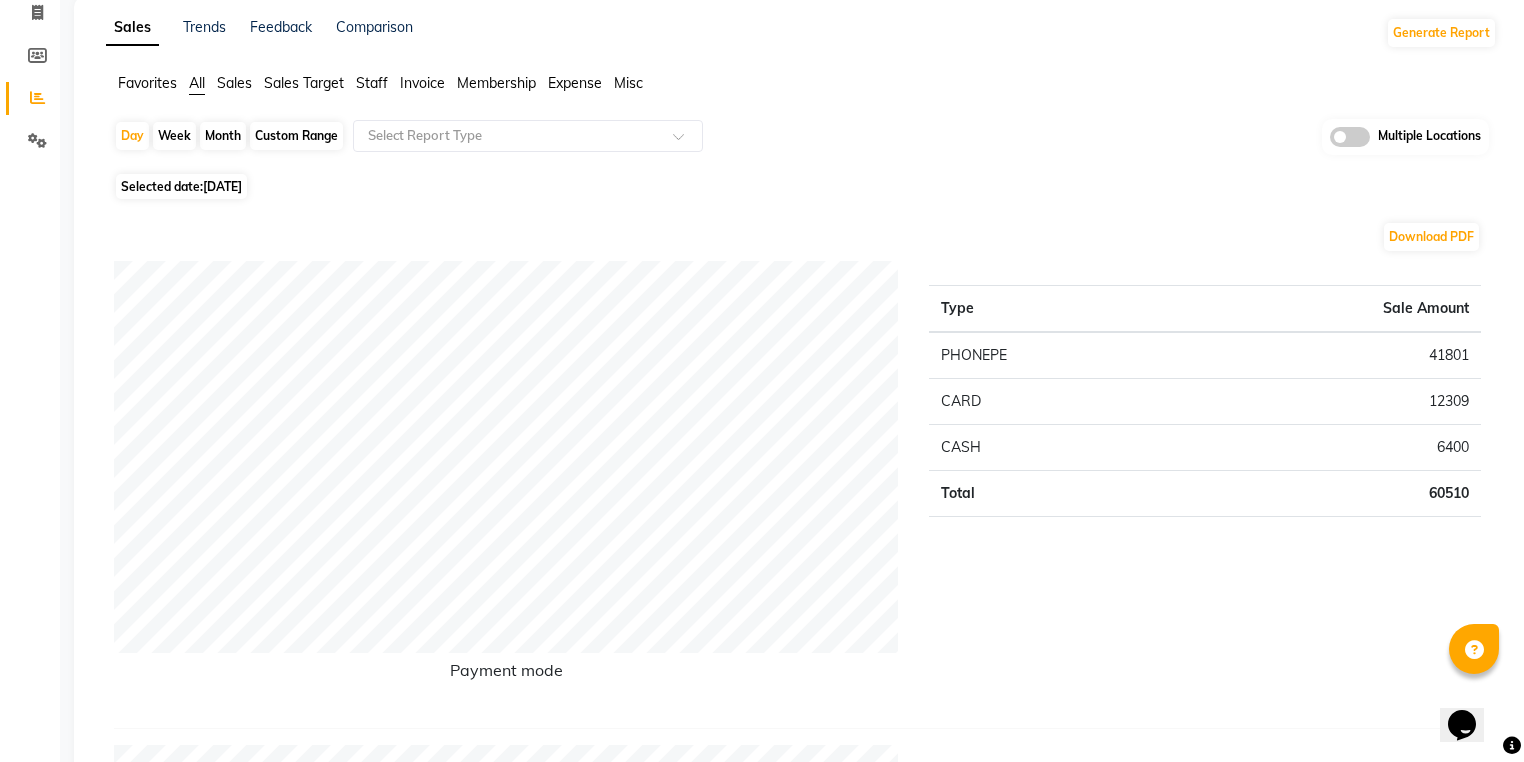 scroll, scrollTop: 0, scrollLeft: 0, axis: both 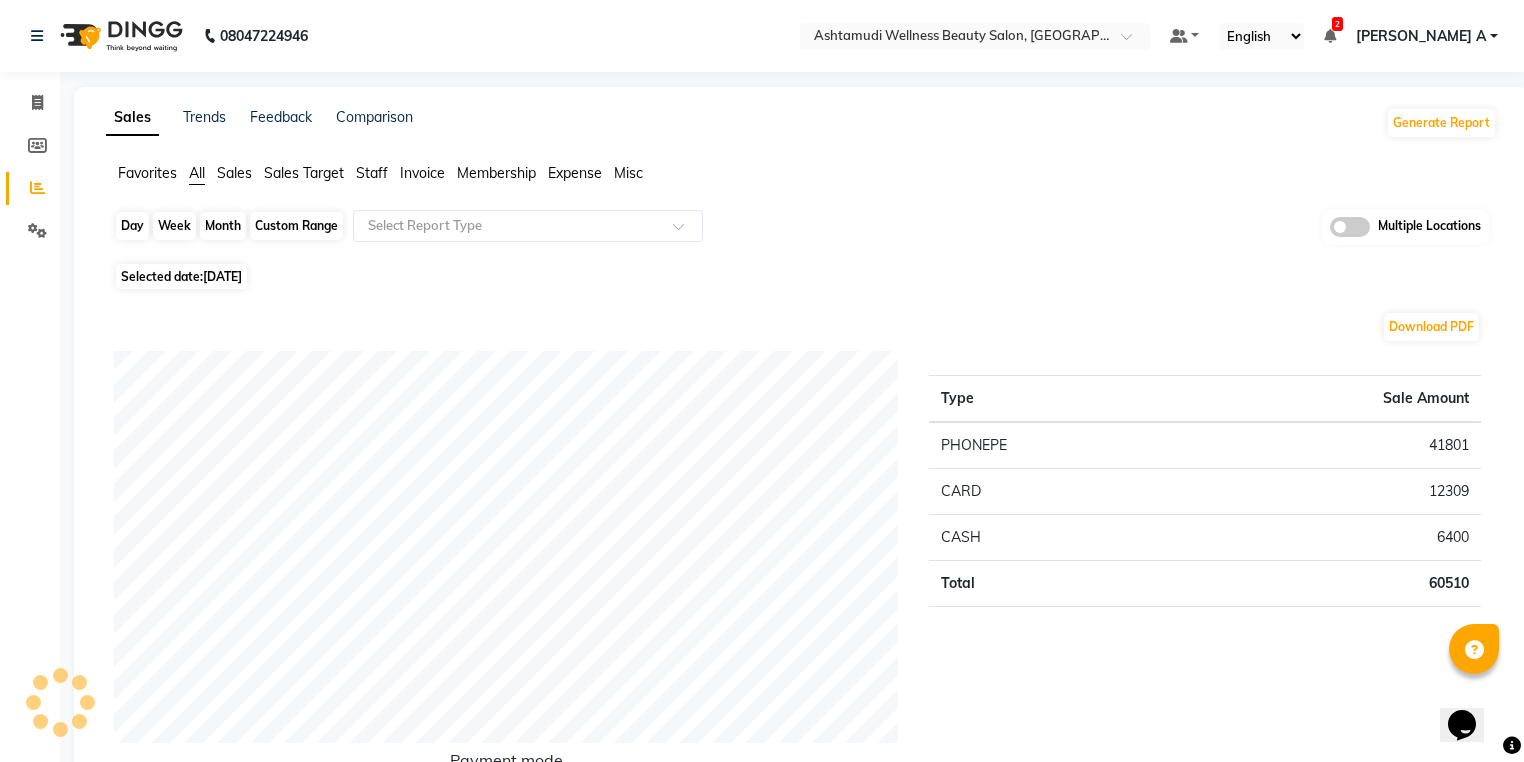 click on "Day" 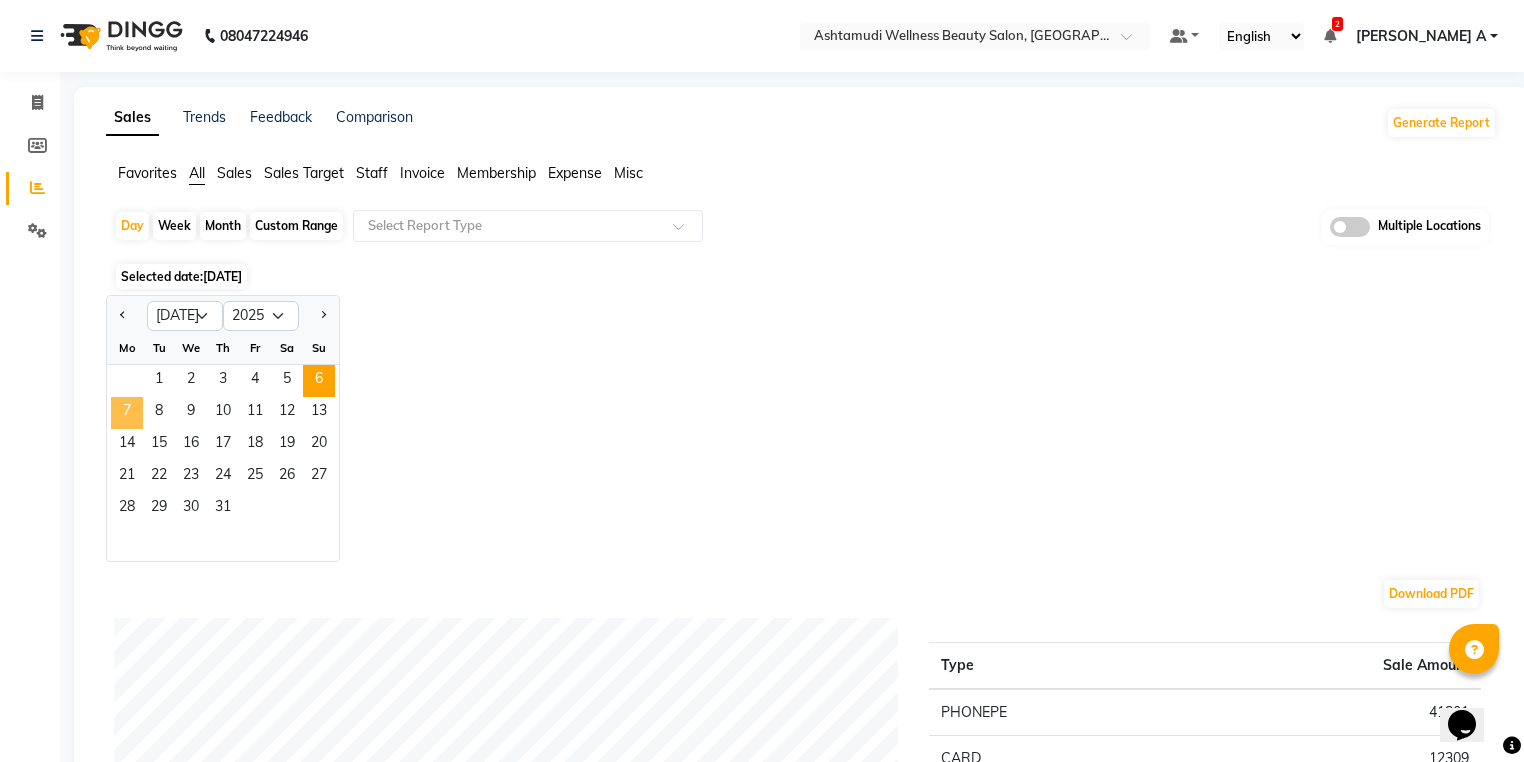 click on "7" 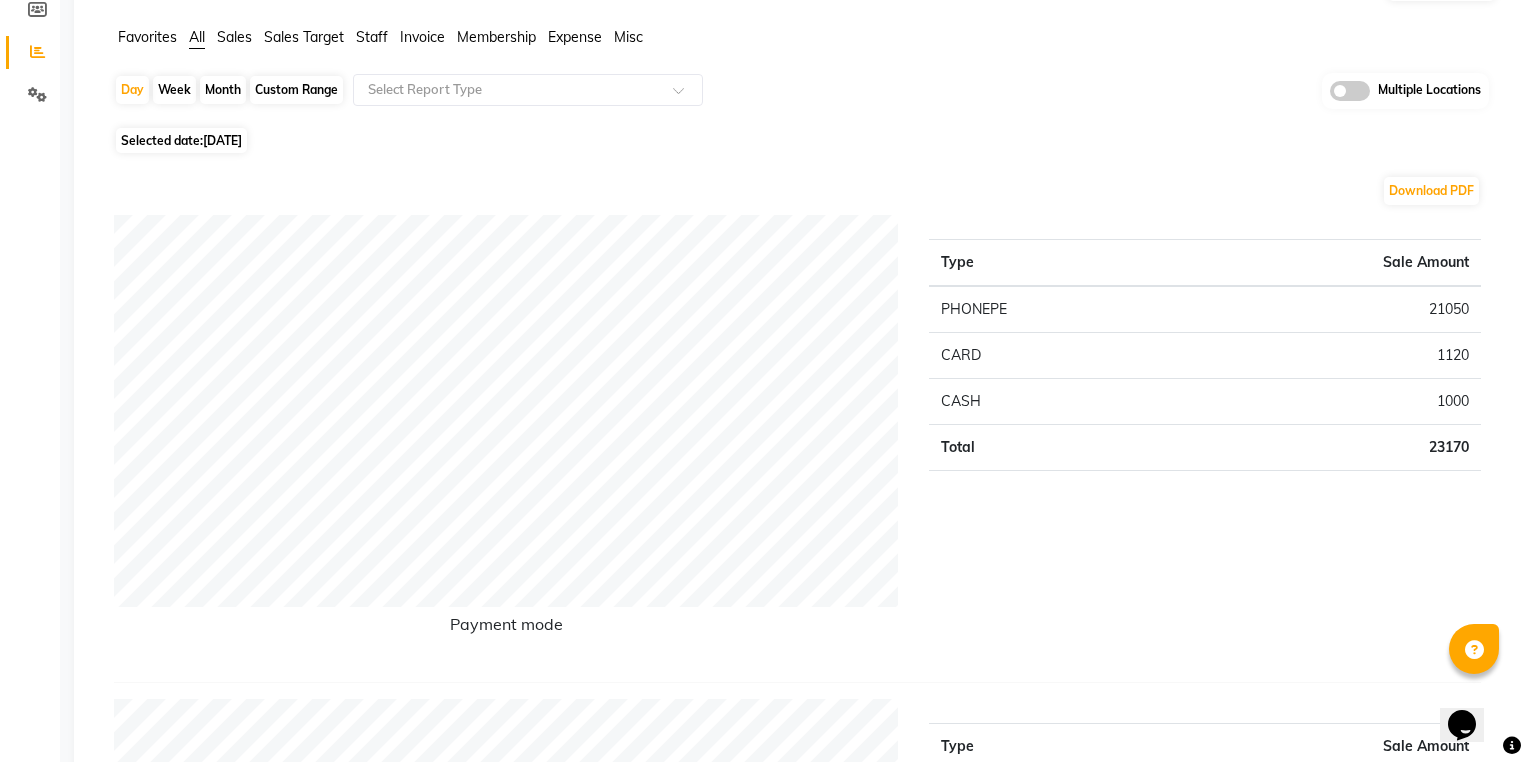 scroll, scrollTop: 0, scrollLeft: 0, axis: both 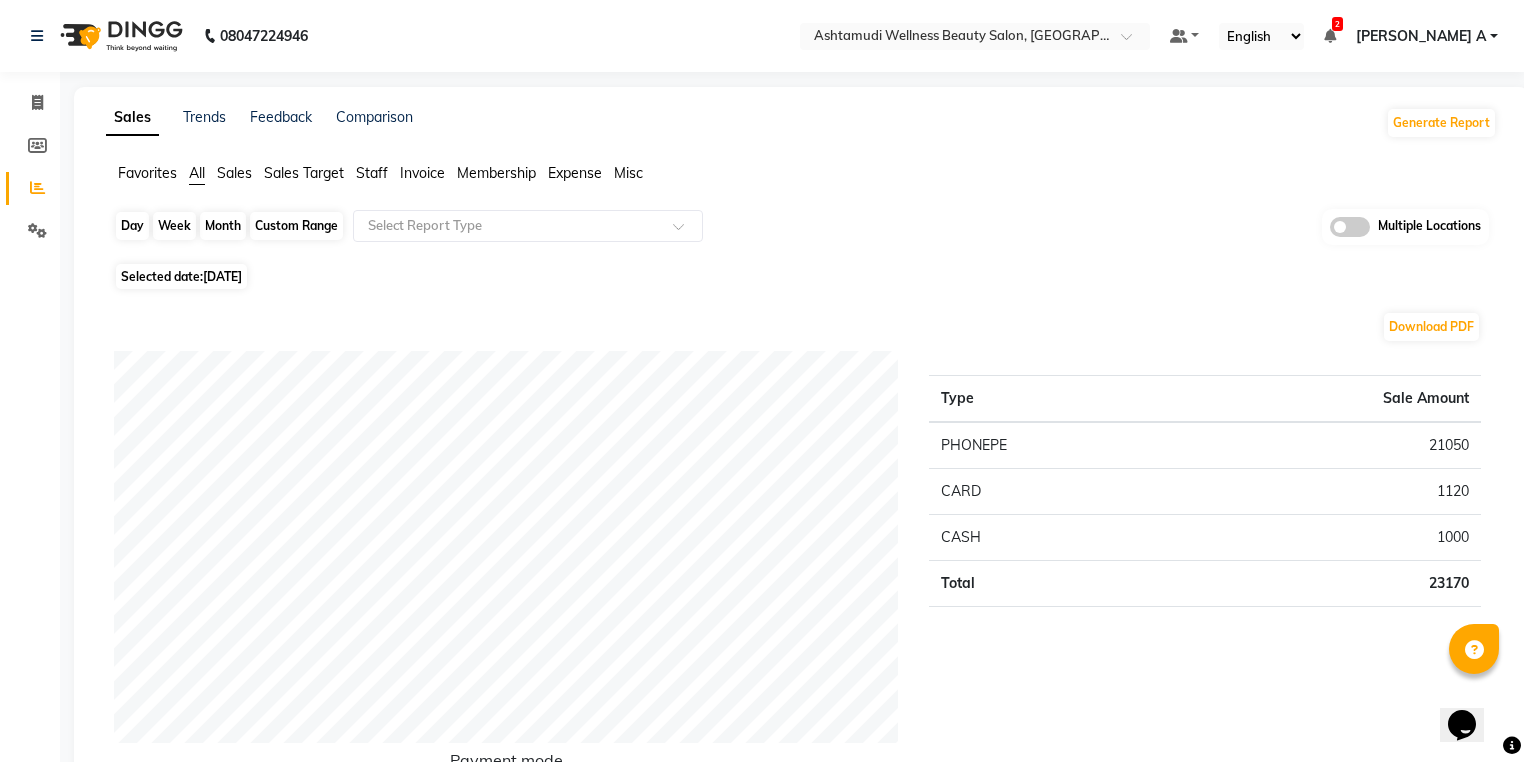 click on "Day" 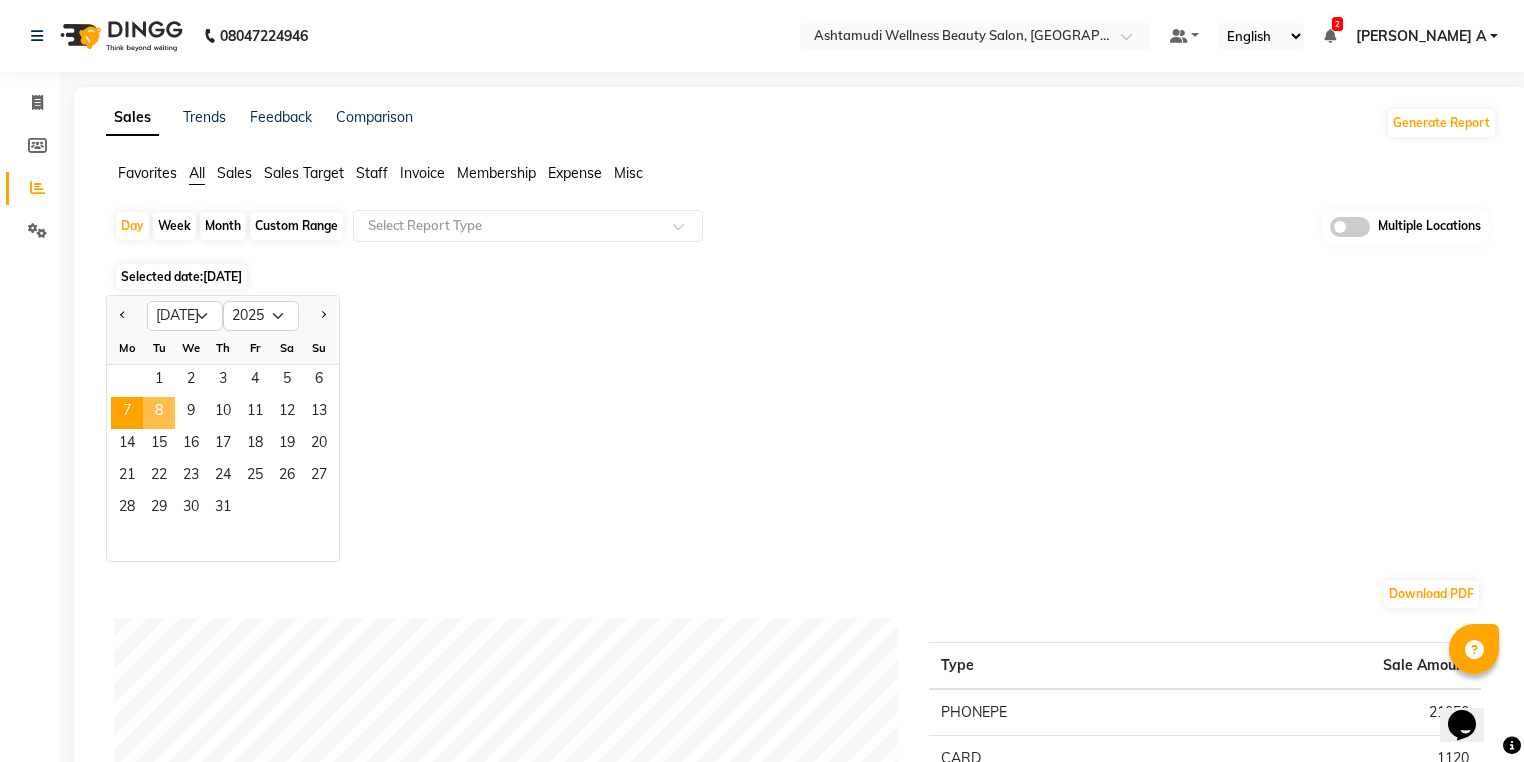 click on "8" 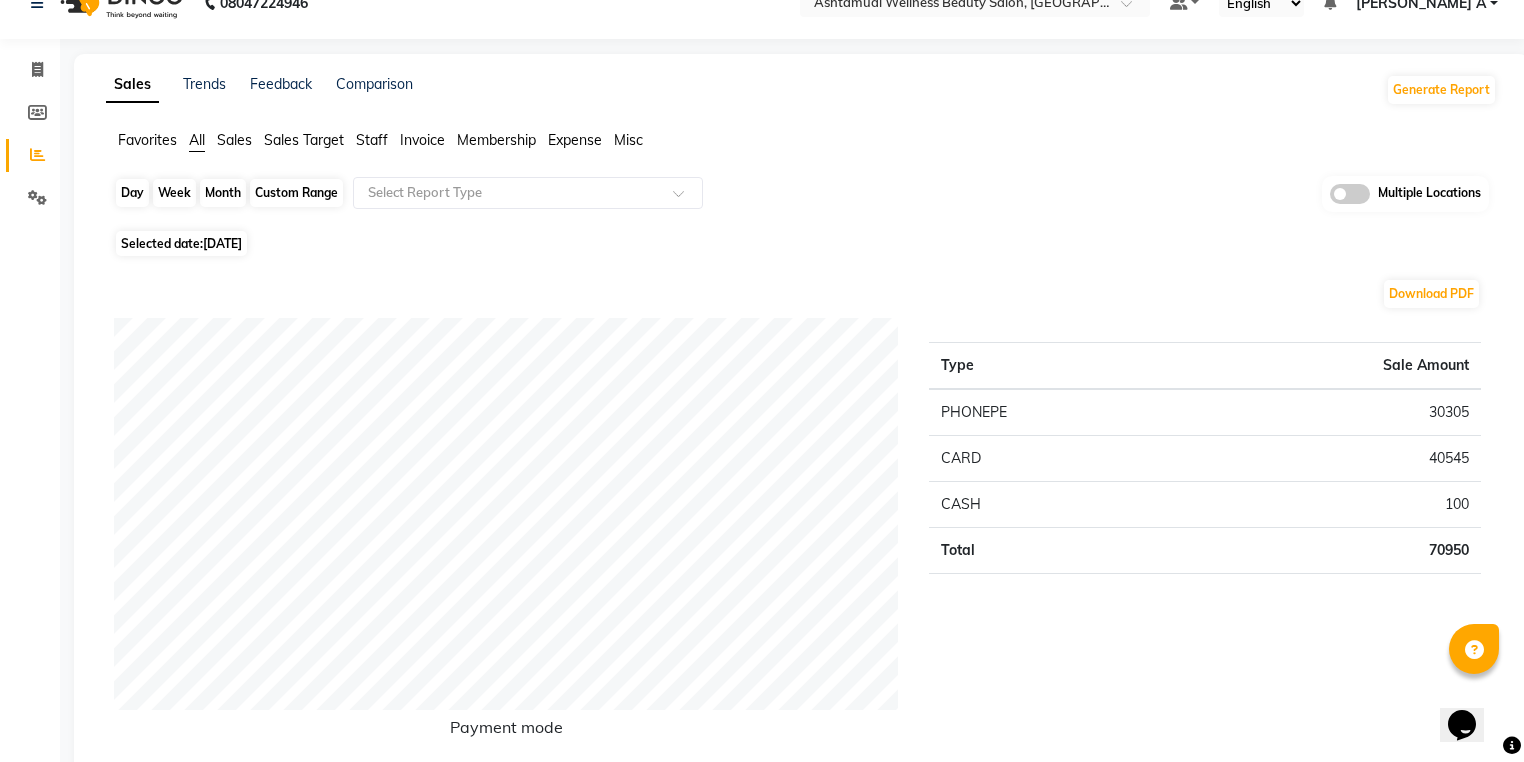 scroll, scrollTop: 0, scrollLeft: 0, axis: both 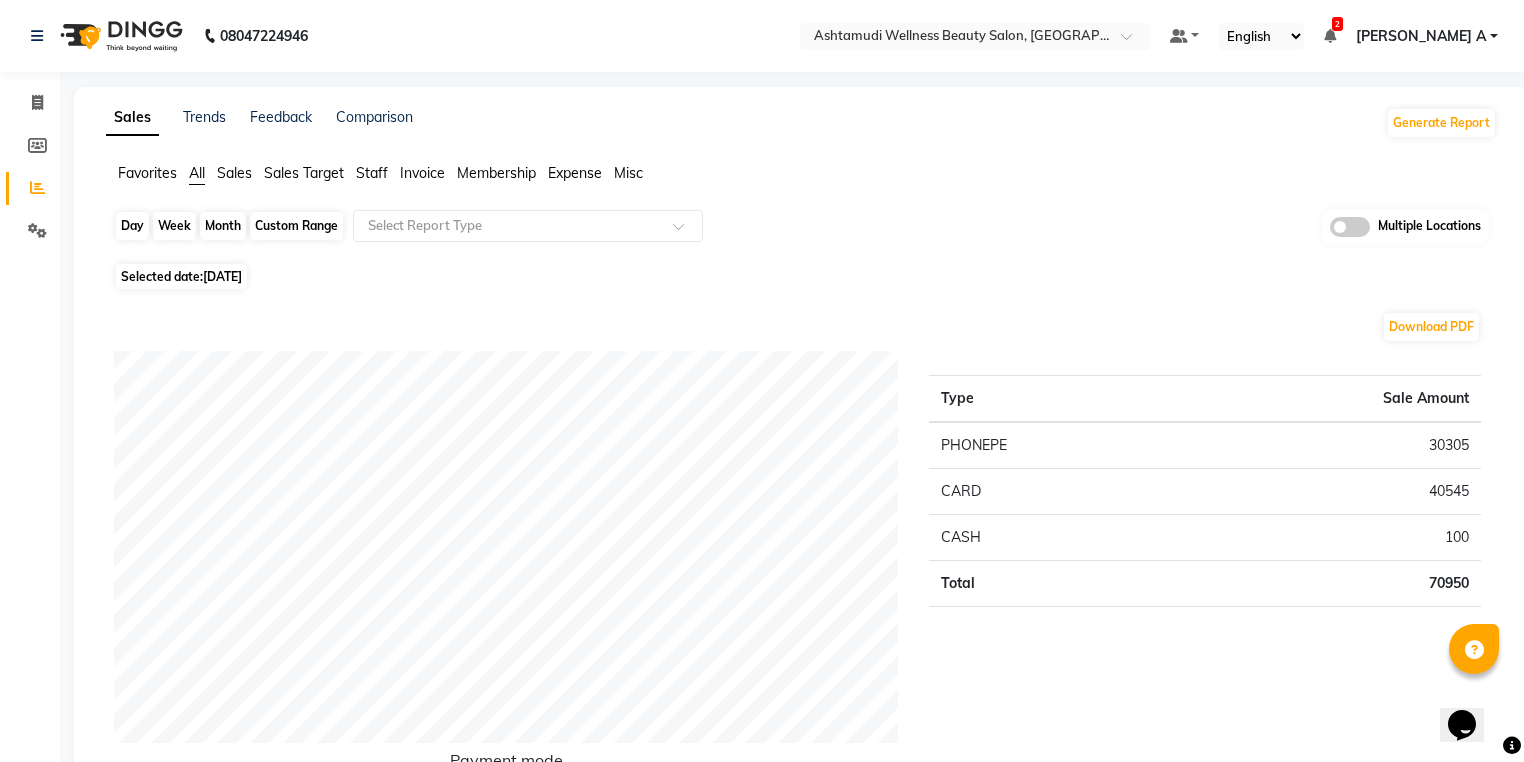 click on "Day" 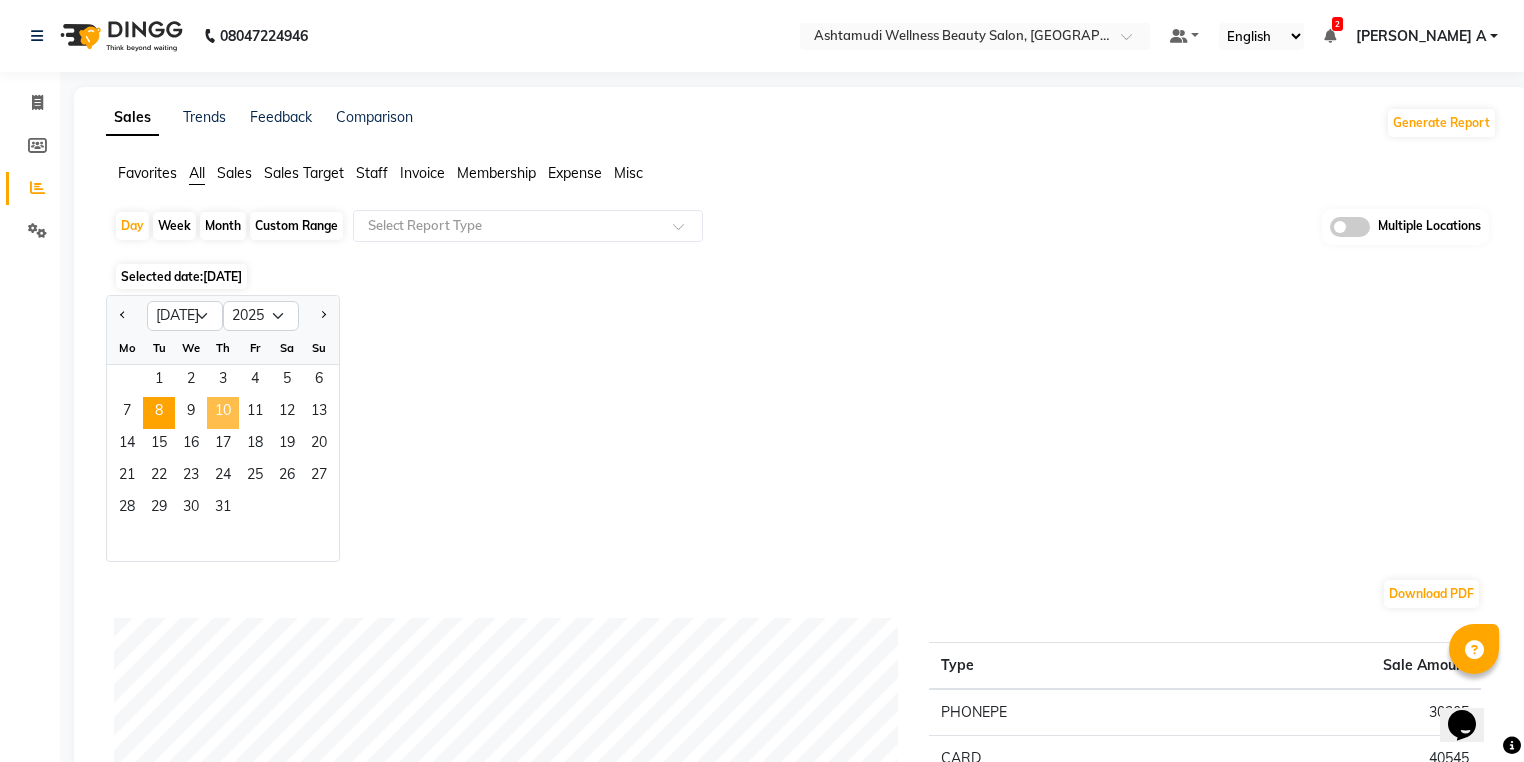 click on "10" 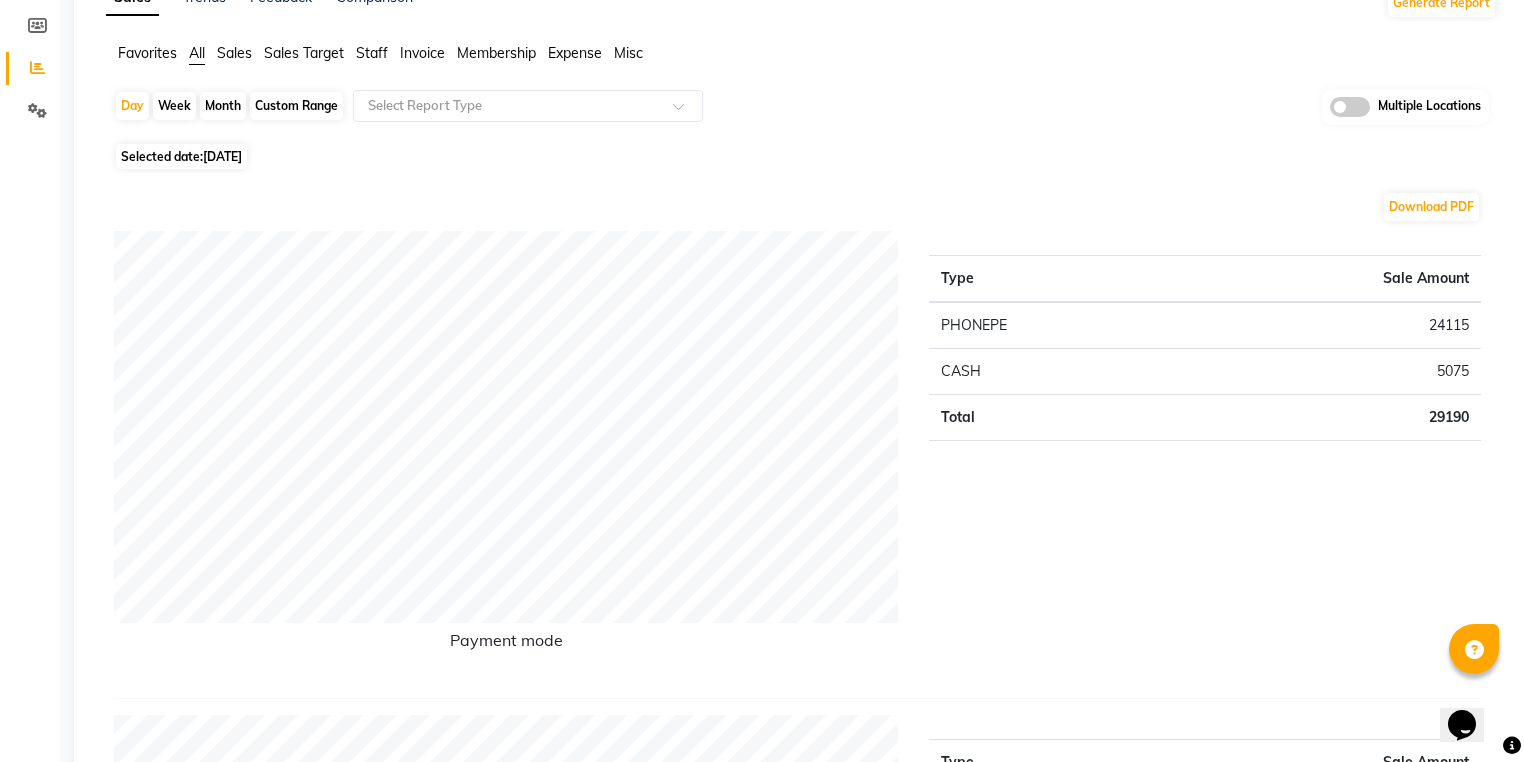 scroll, scrollTop: 0, scrollLeft: 0, axis: both 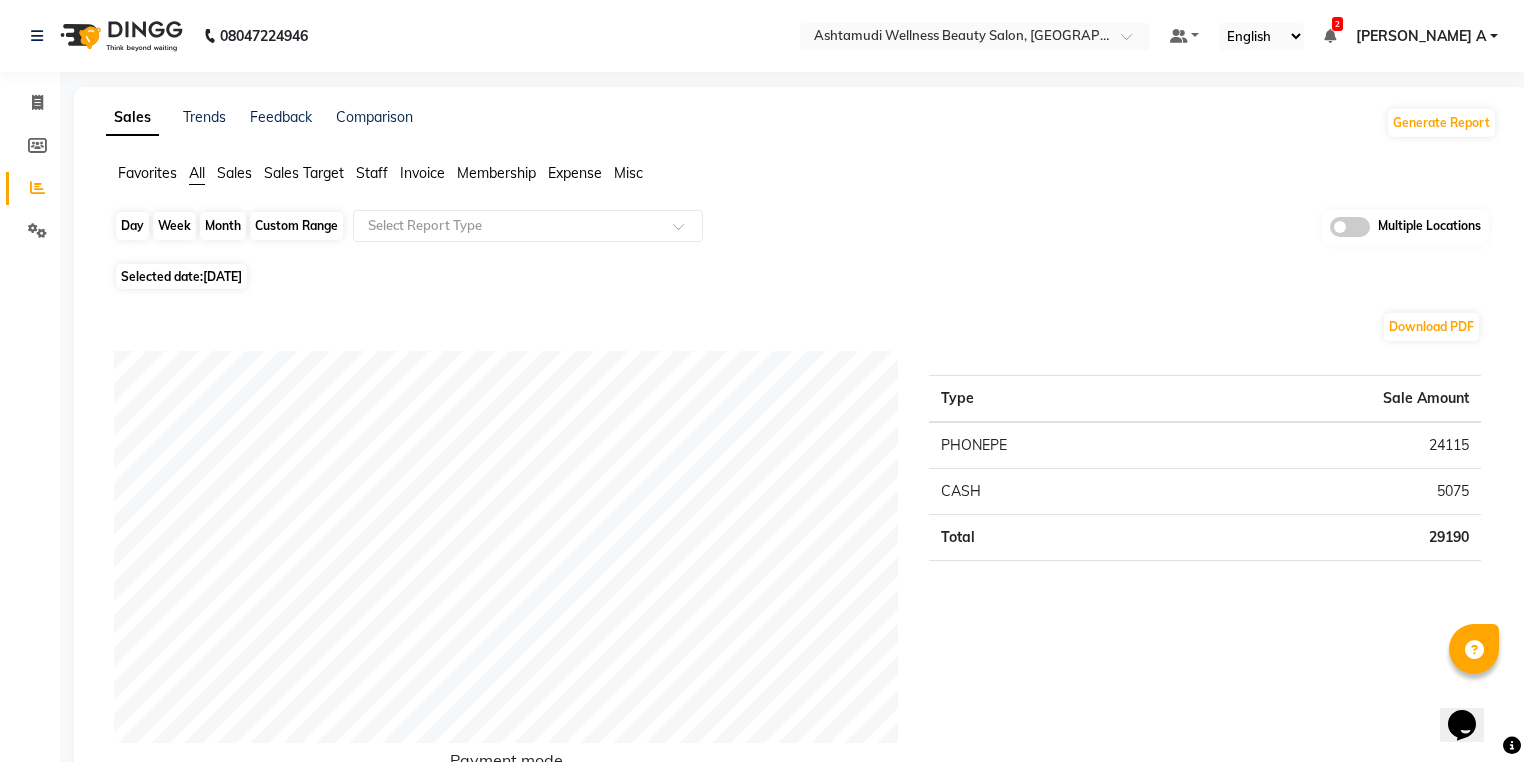 click on "Day" 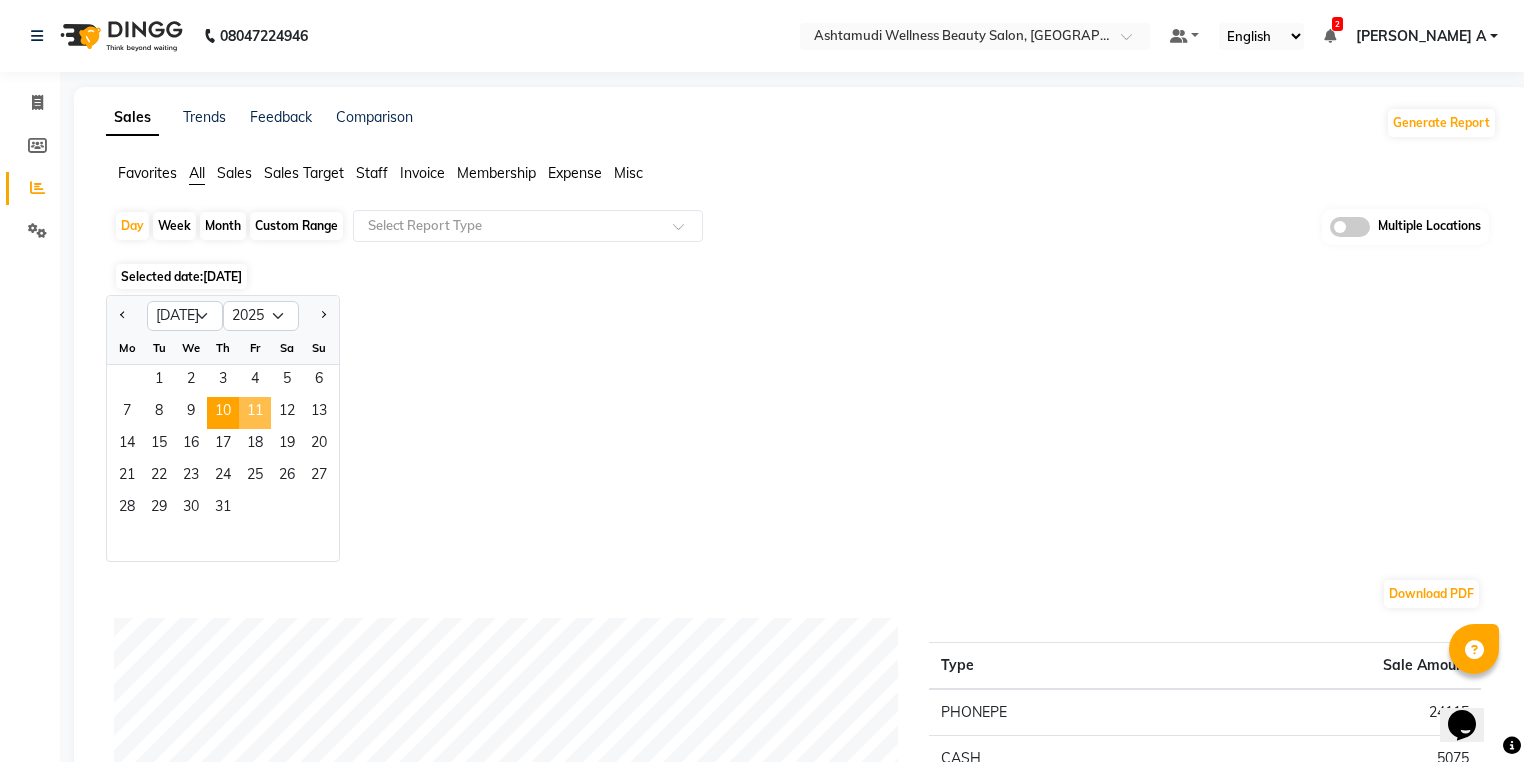 click on "11" 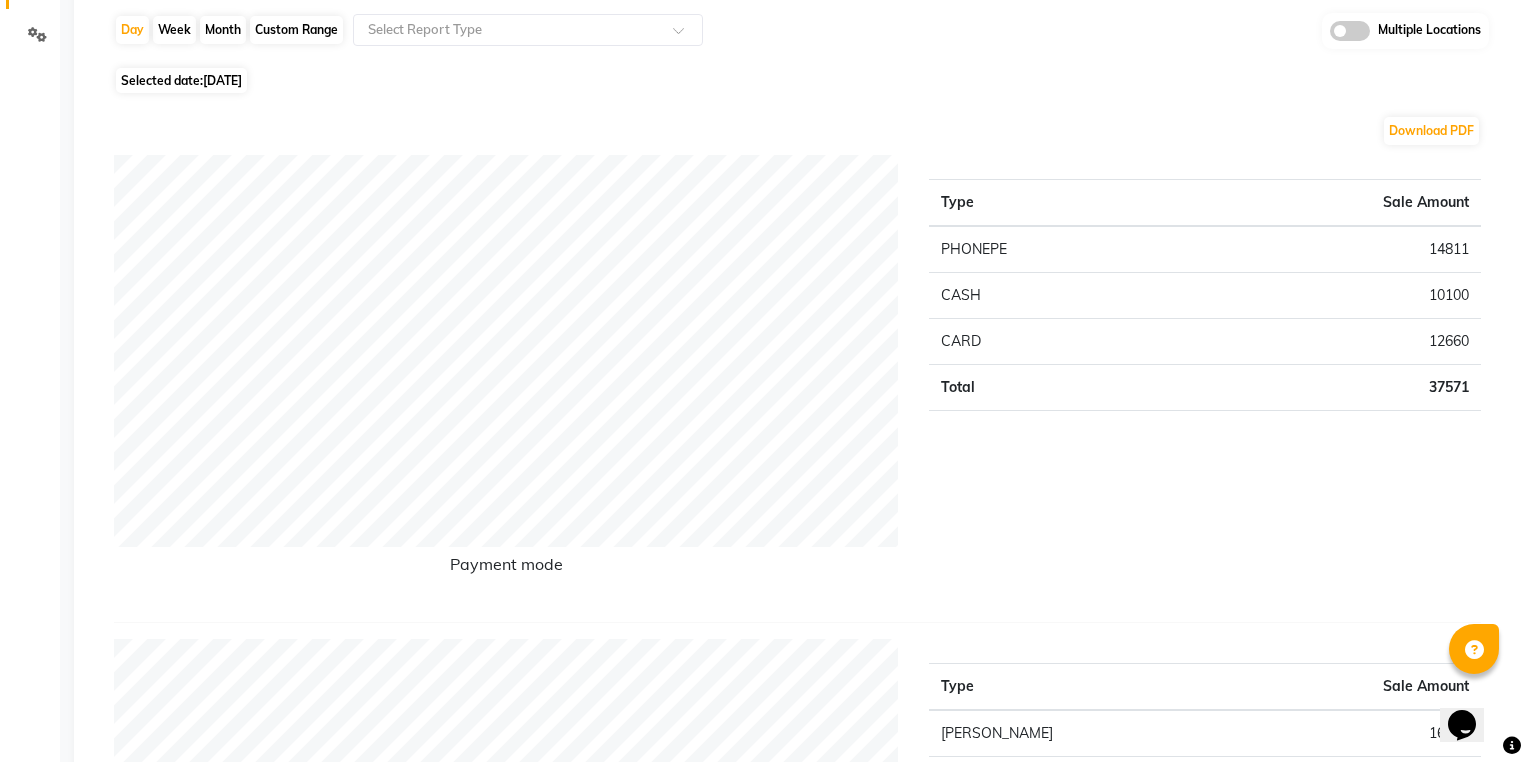scroll, scrollTop: 0, scrollLeft: 0, axis: both 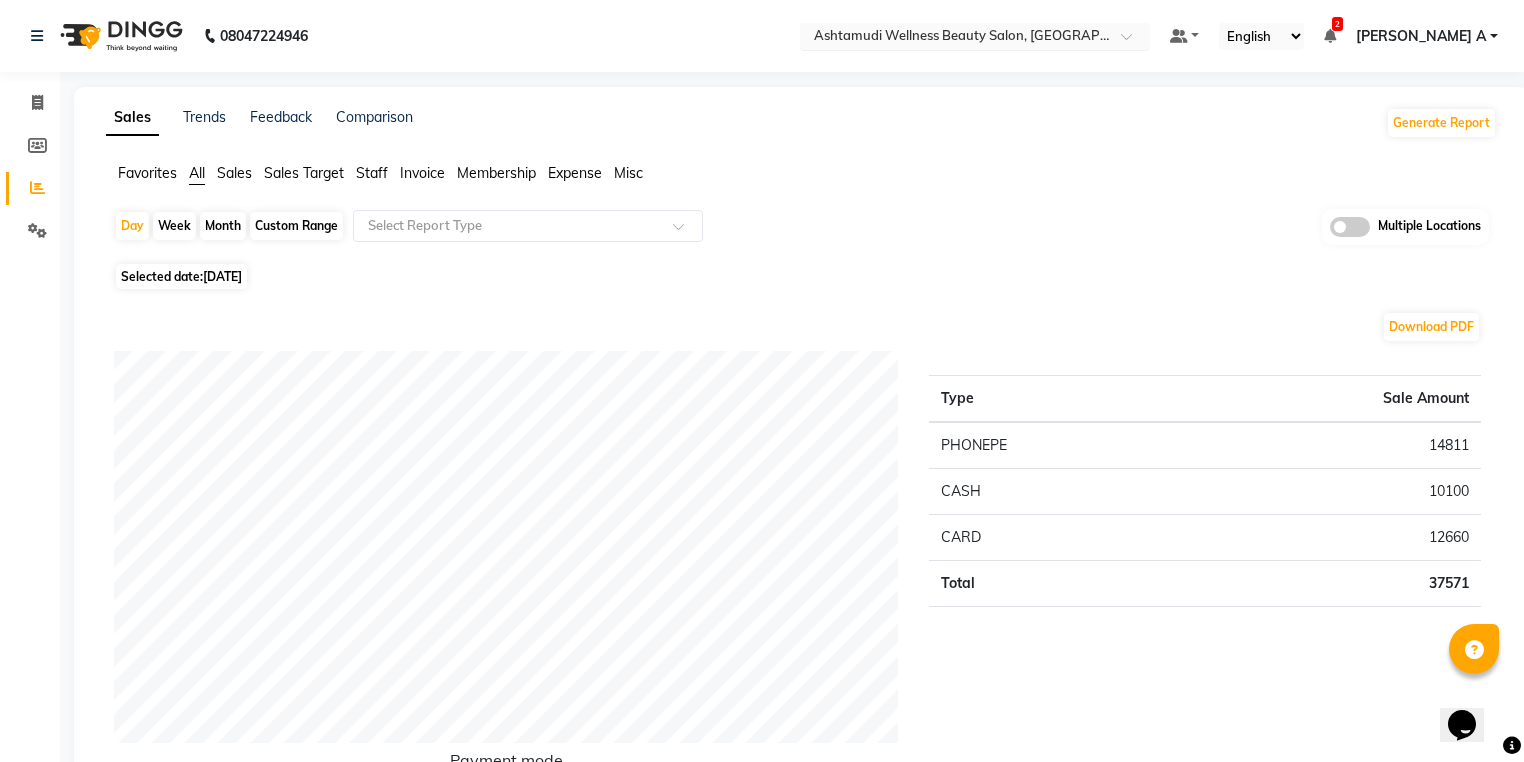 click at bounding box center [955, 38] 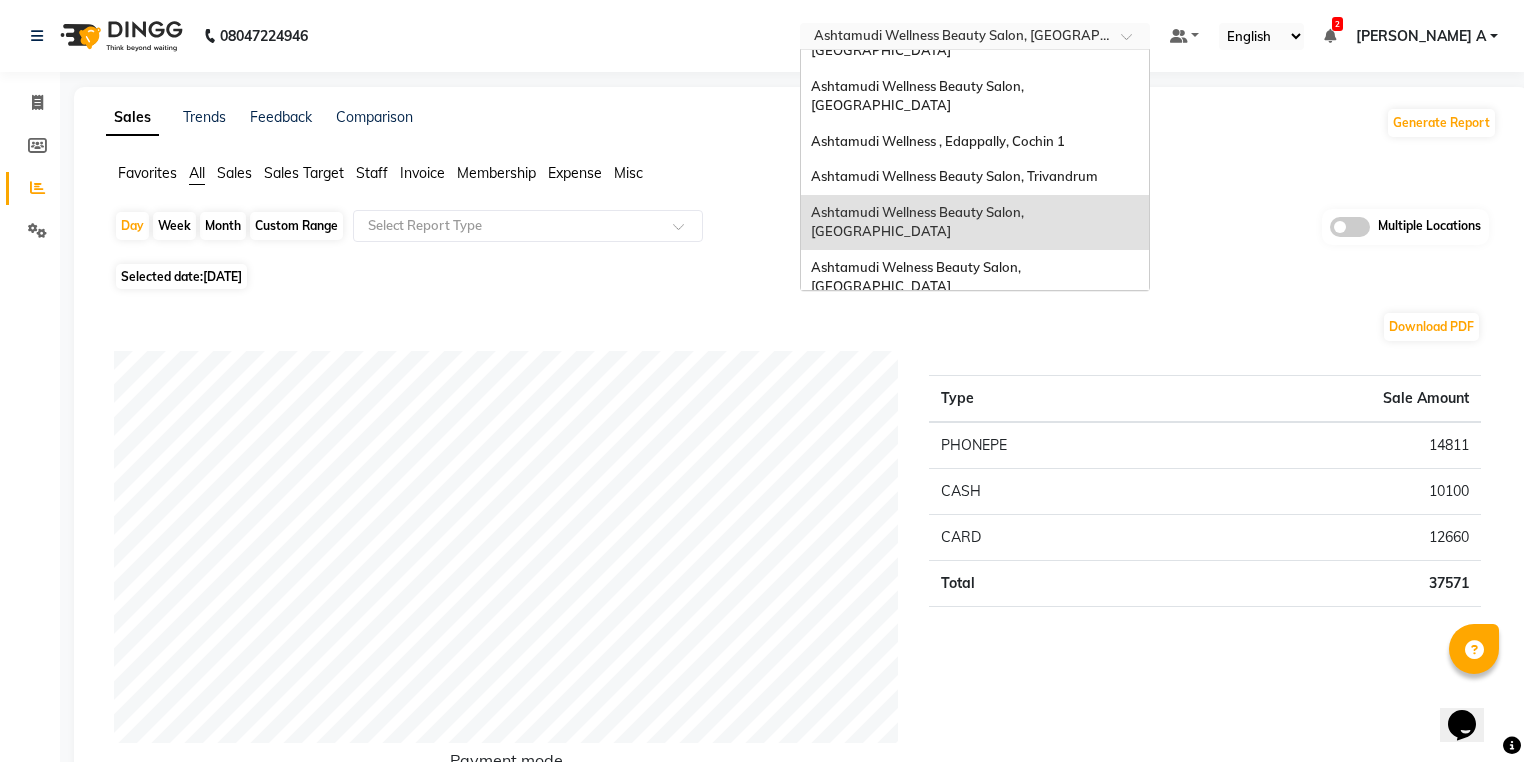 scroll, scrollTop: 168, scrollLeft: 0, axis: vertical 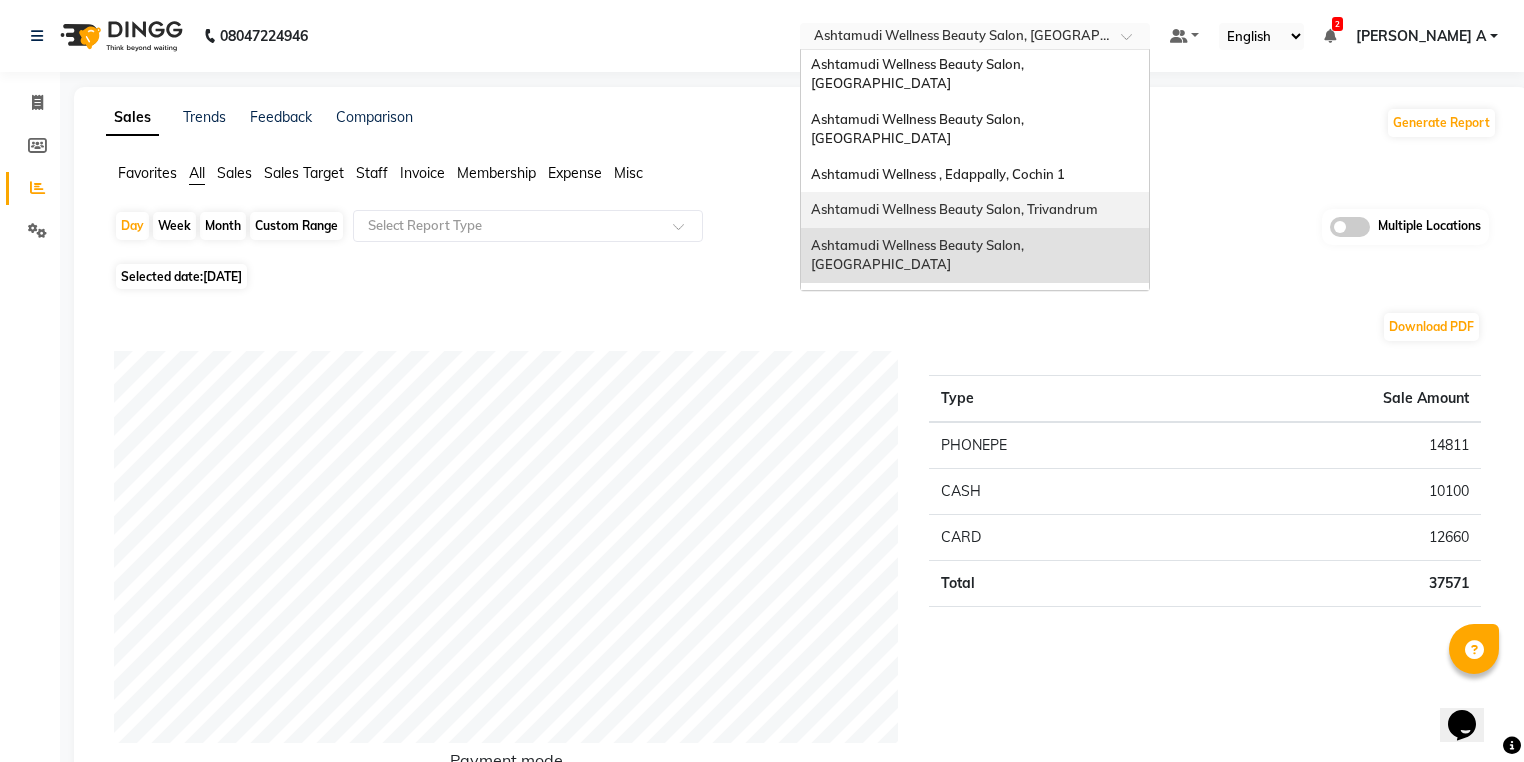 click on "Ashtamudi Wellness Beauty Salon, Trivandrum" at bounding box center (954, 209) 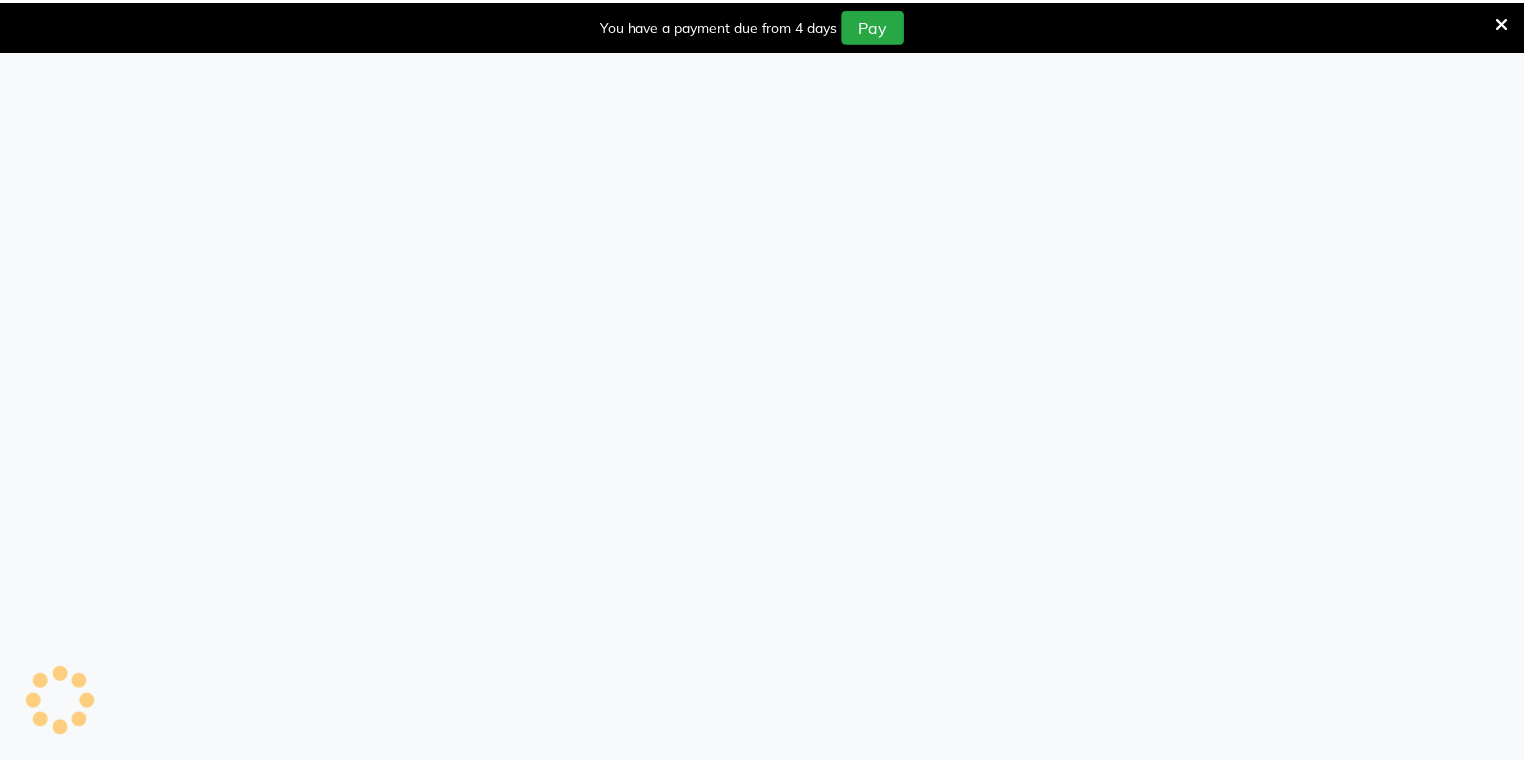 scroll, scrollTop: 0, scrollLeft: 0, axis: both 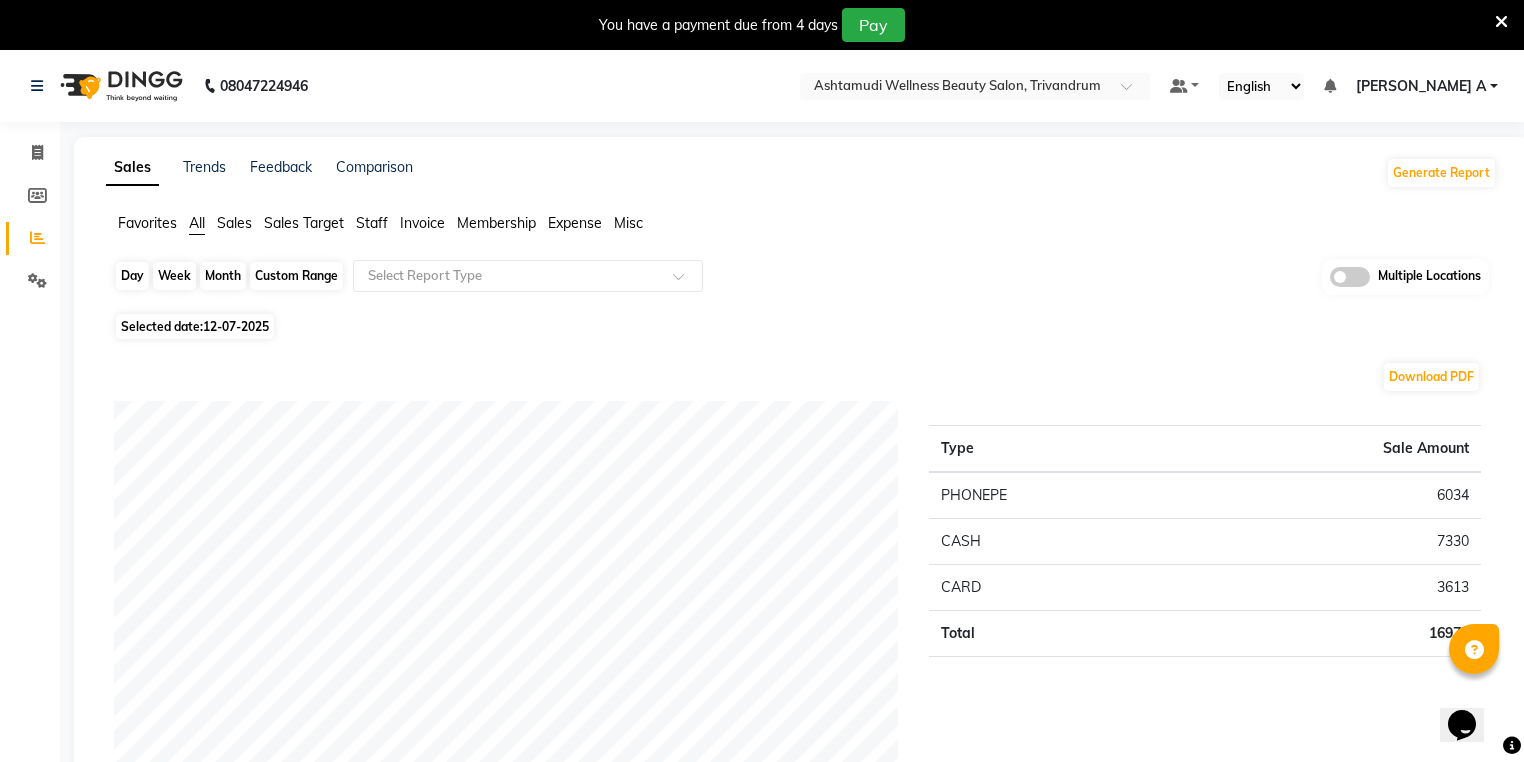 click on "Day" 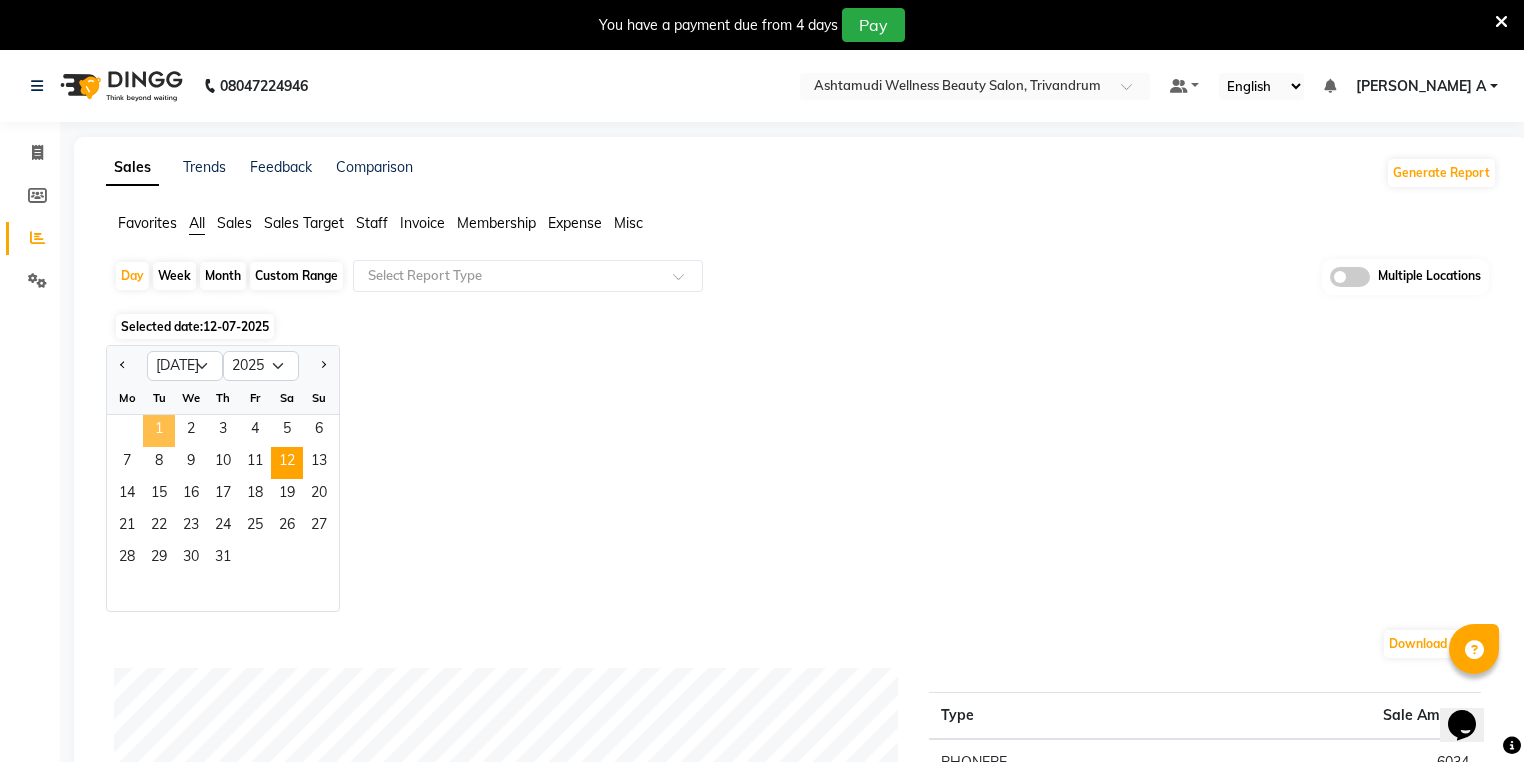 click on "1" 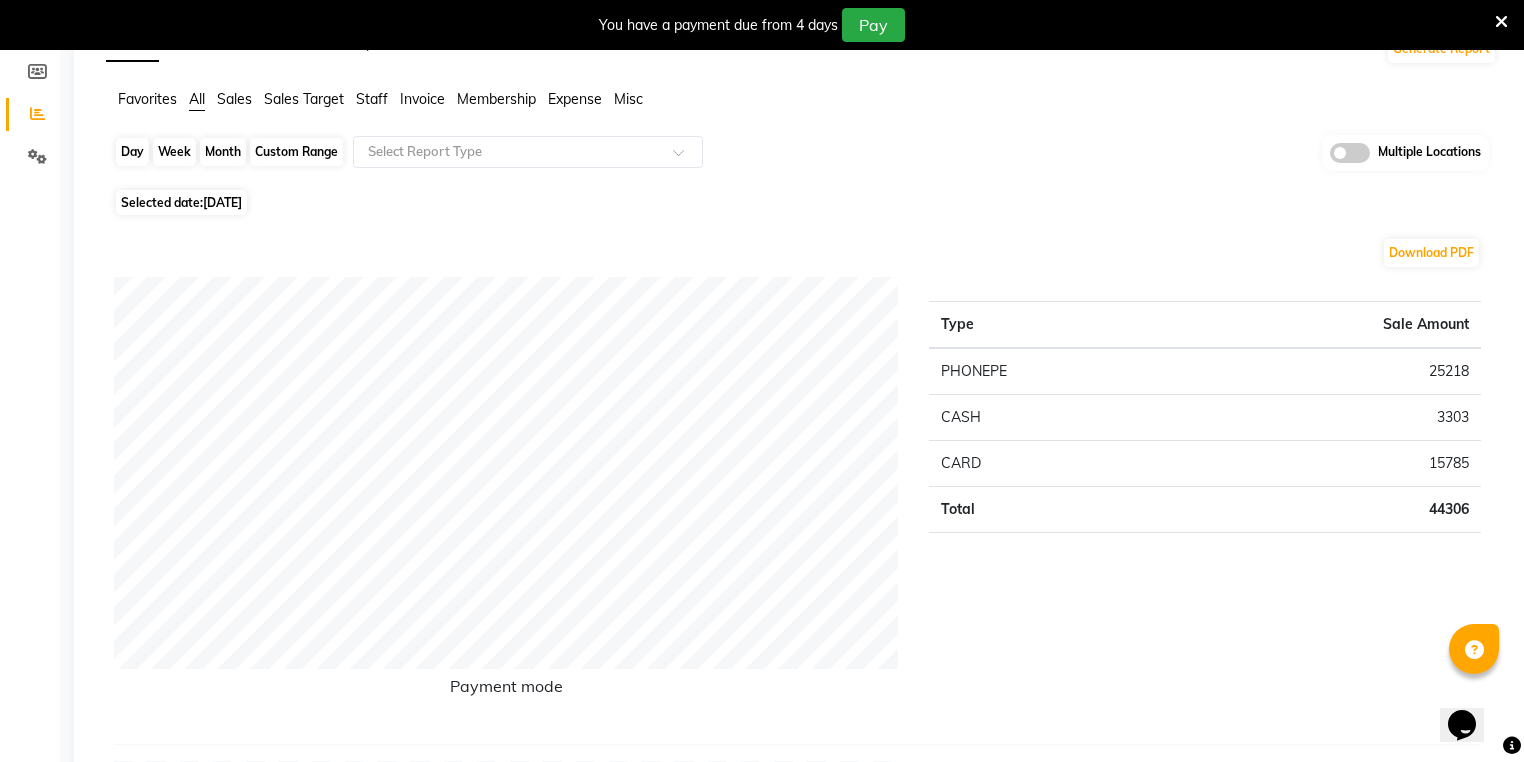 scroll, scrollTop: 0, scrollLeft: 0, axis: both 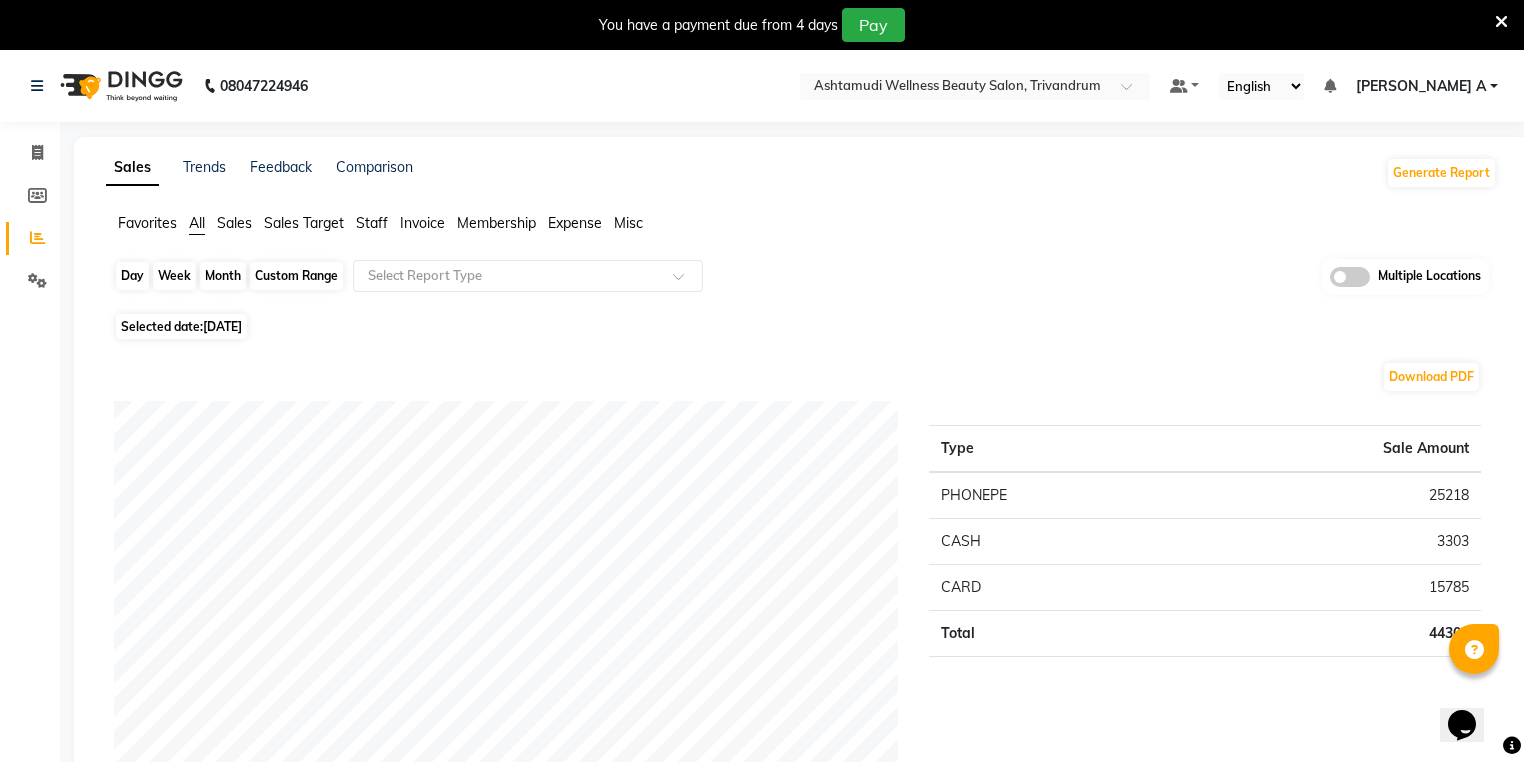 click on "Day" 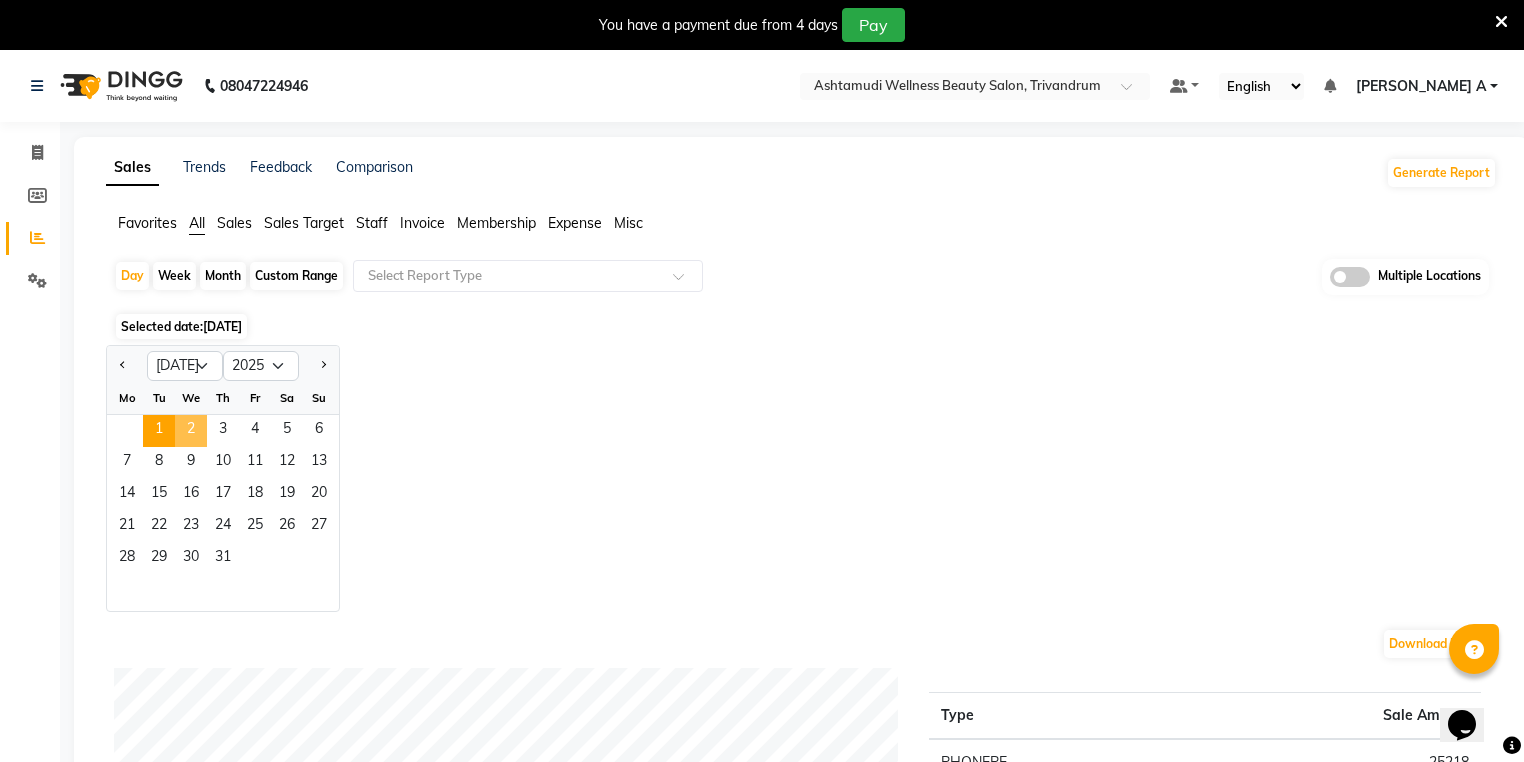 click on "2" 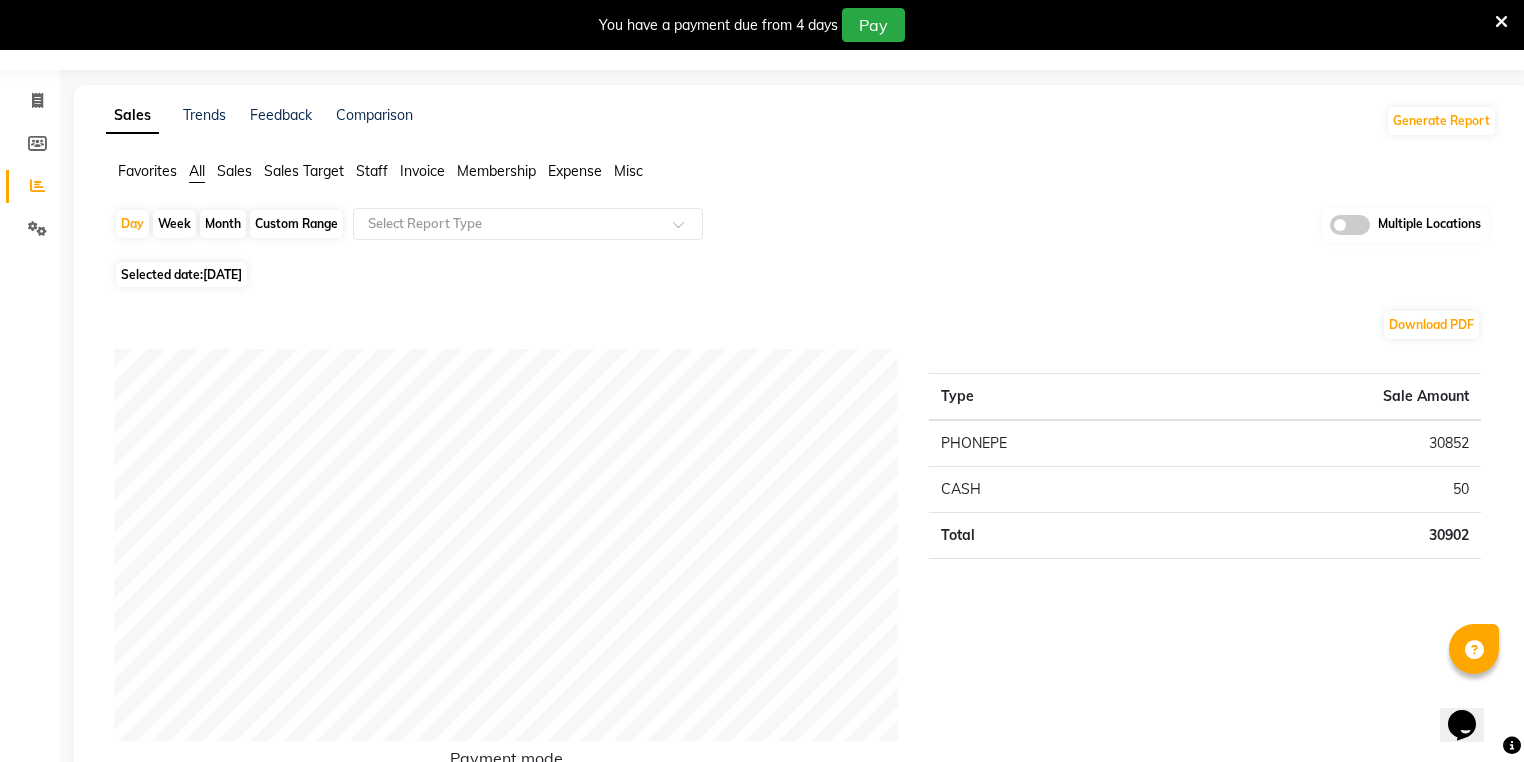 scroll, scrollTop: 0, scrollLeft: 0, axis: both 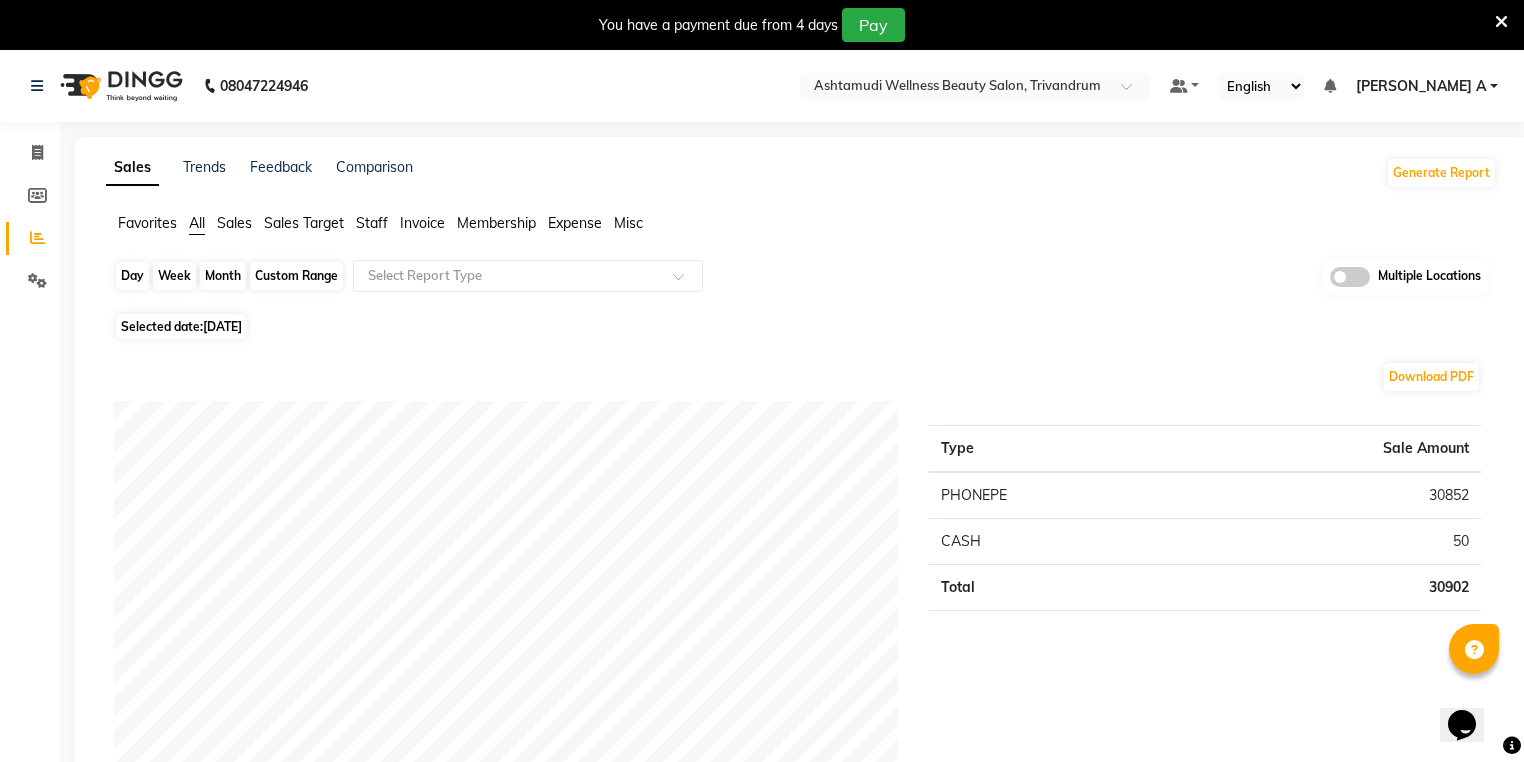 click on "Day" 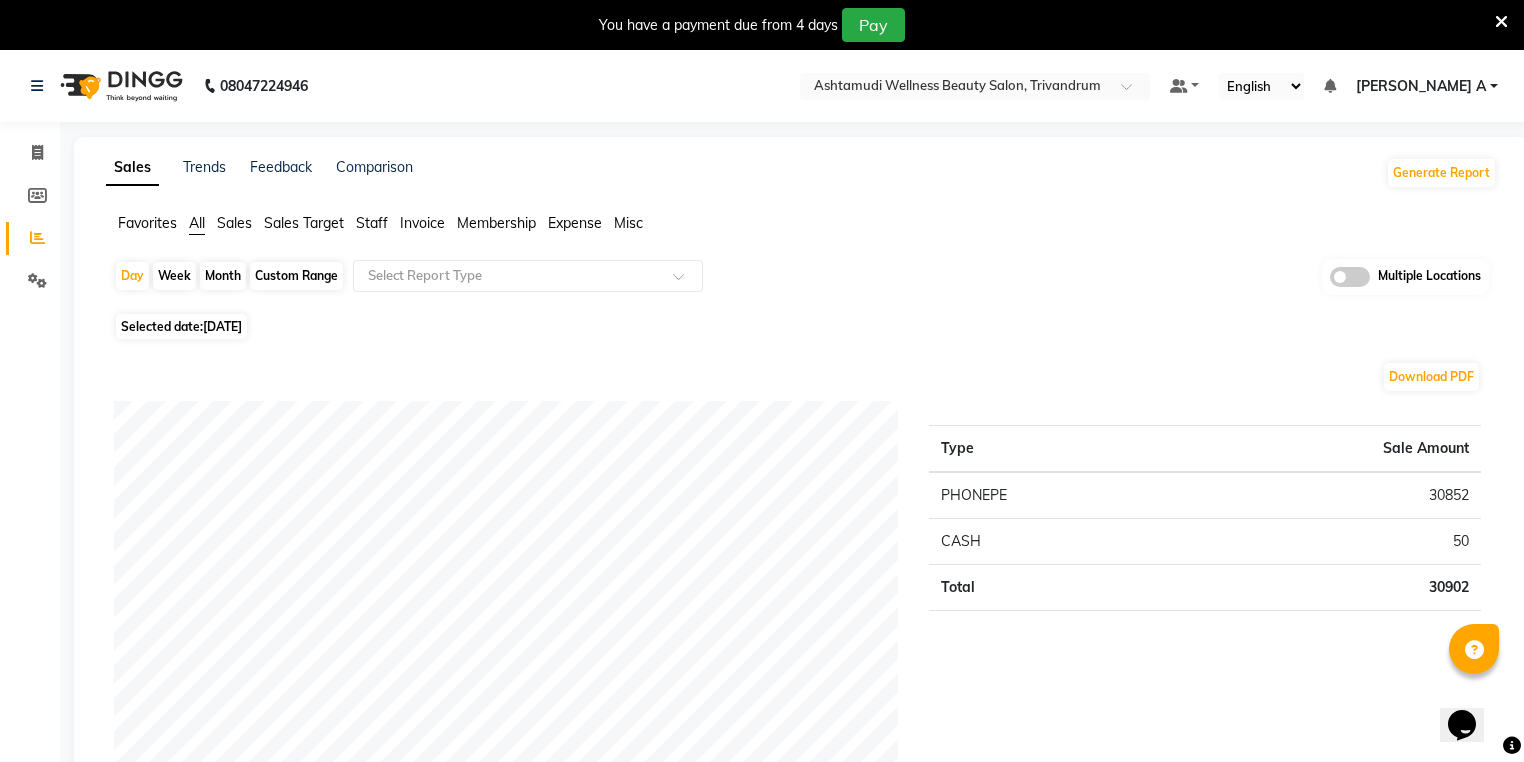 select on "7" 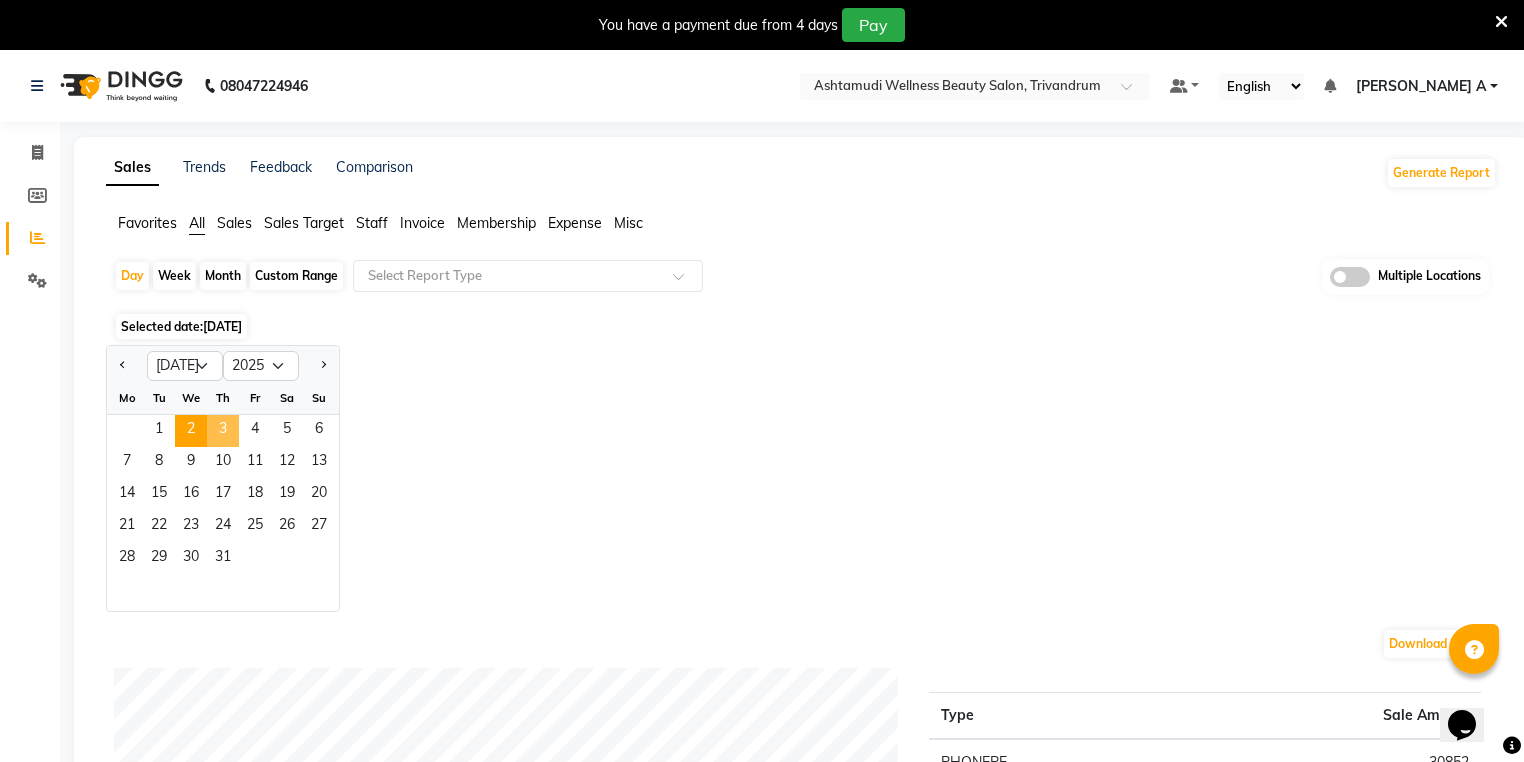 click on "3" 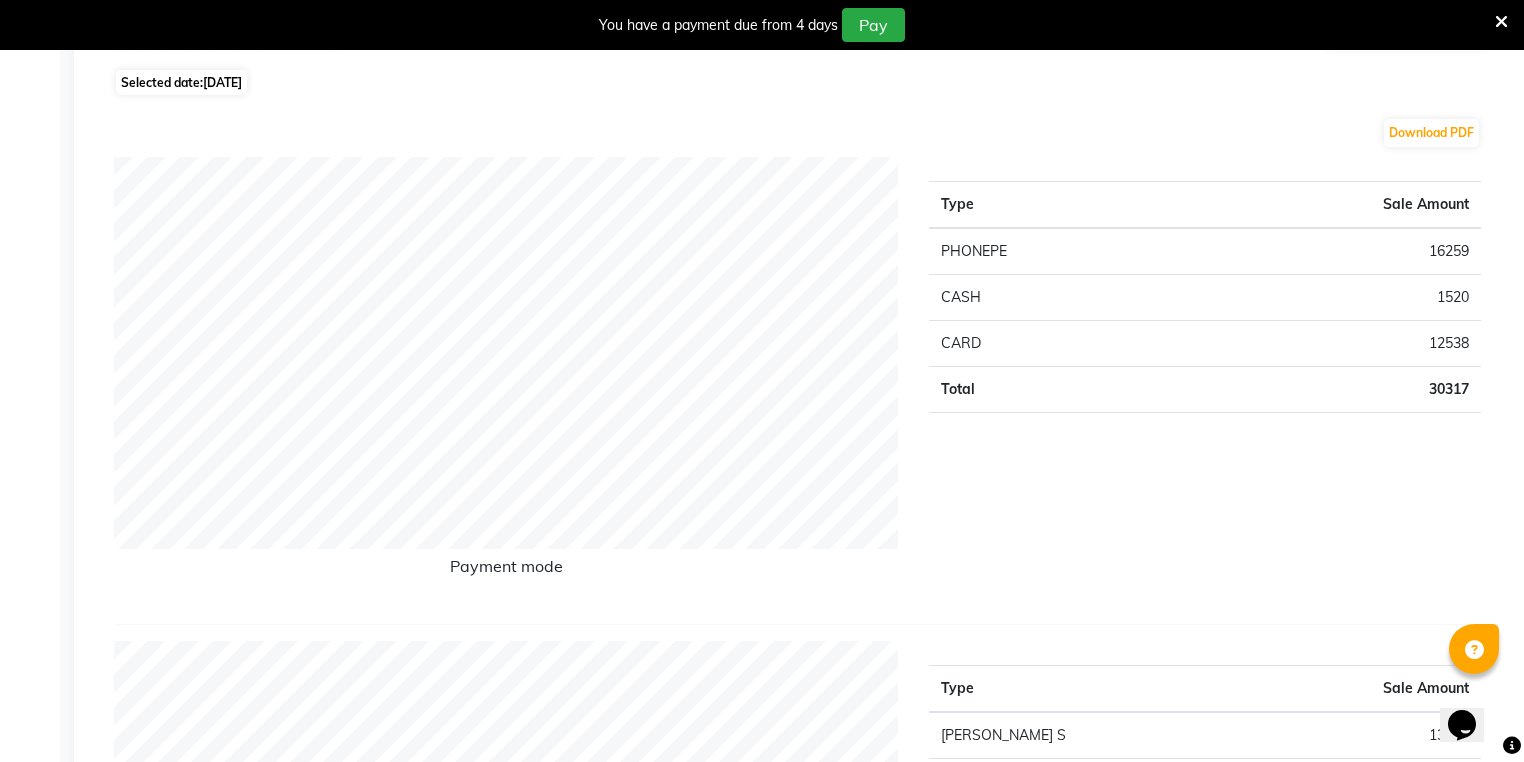scroll, scrollTop: 0, scrollLeft: 0, axis: both 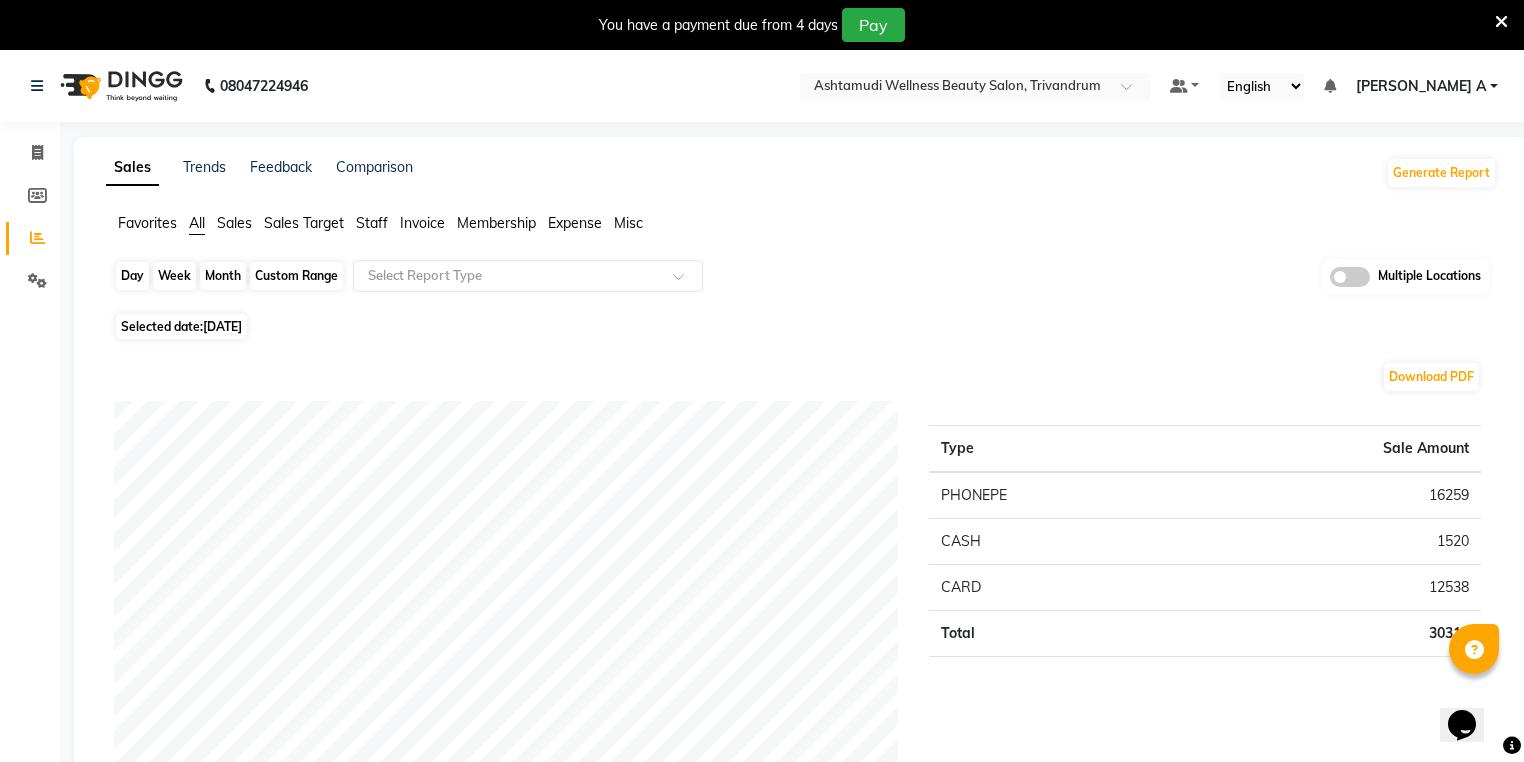 click on "Day" 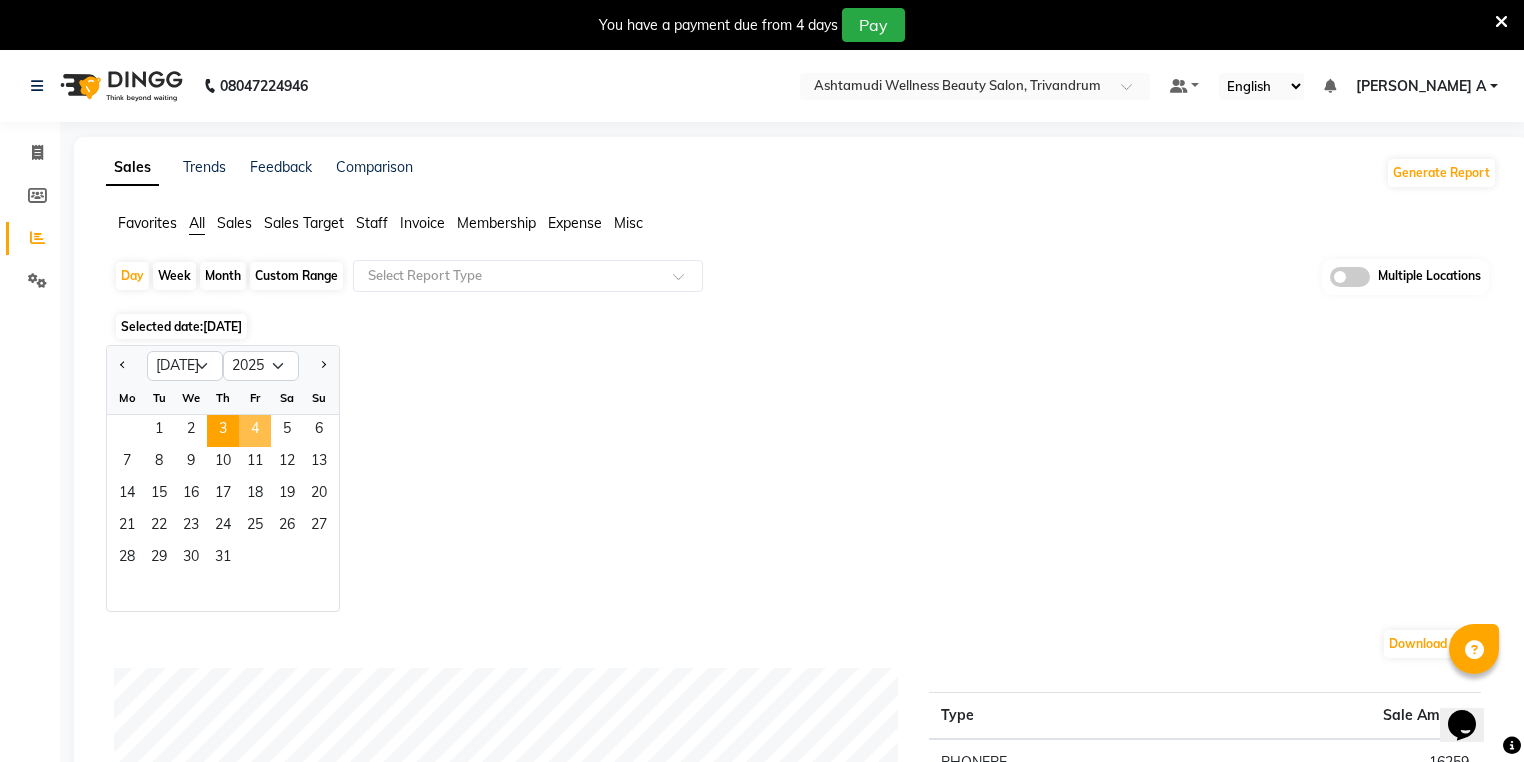 click on "4" 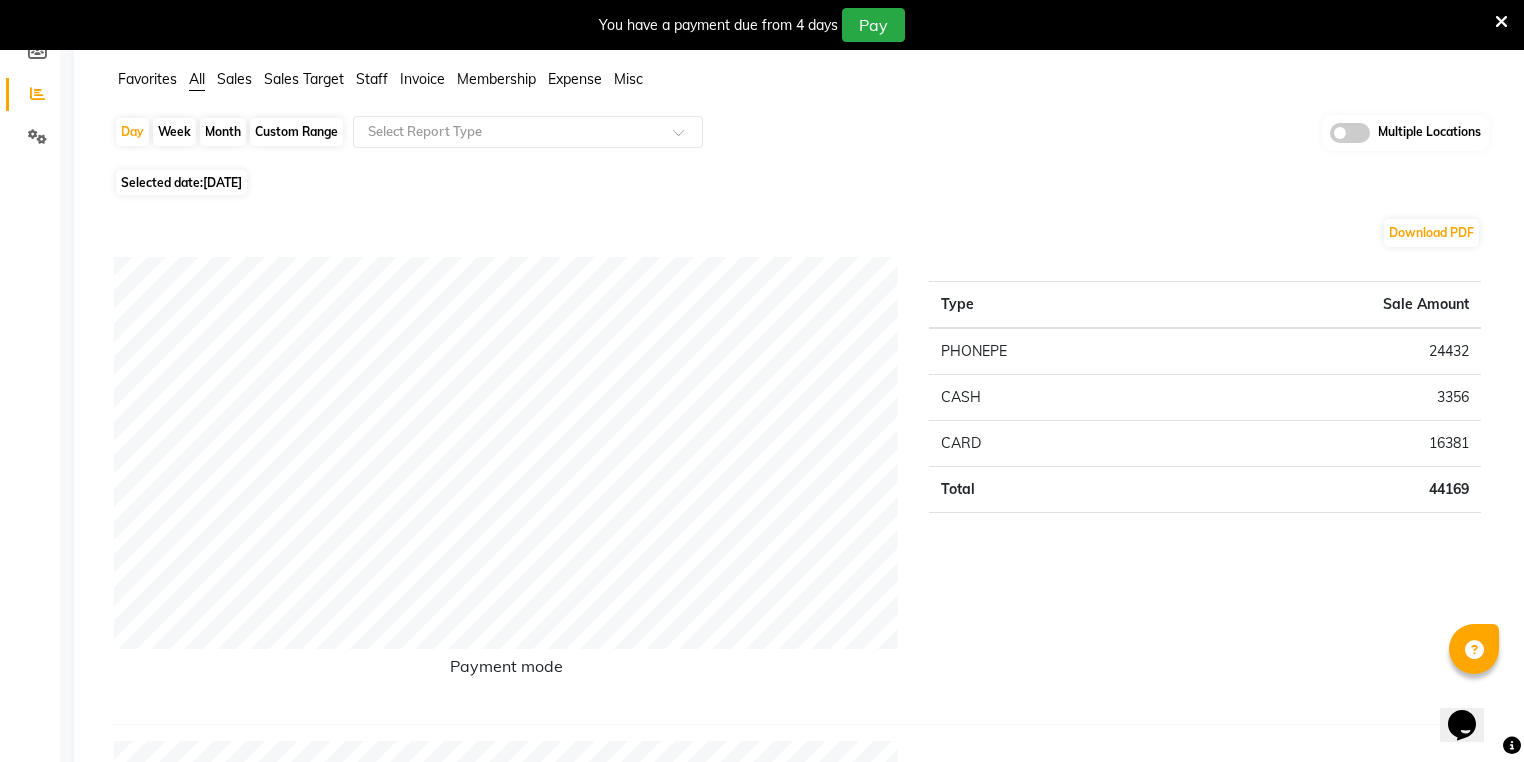 scroll, scrollTop: 0, scrollLeft: 0, axis: both 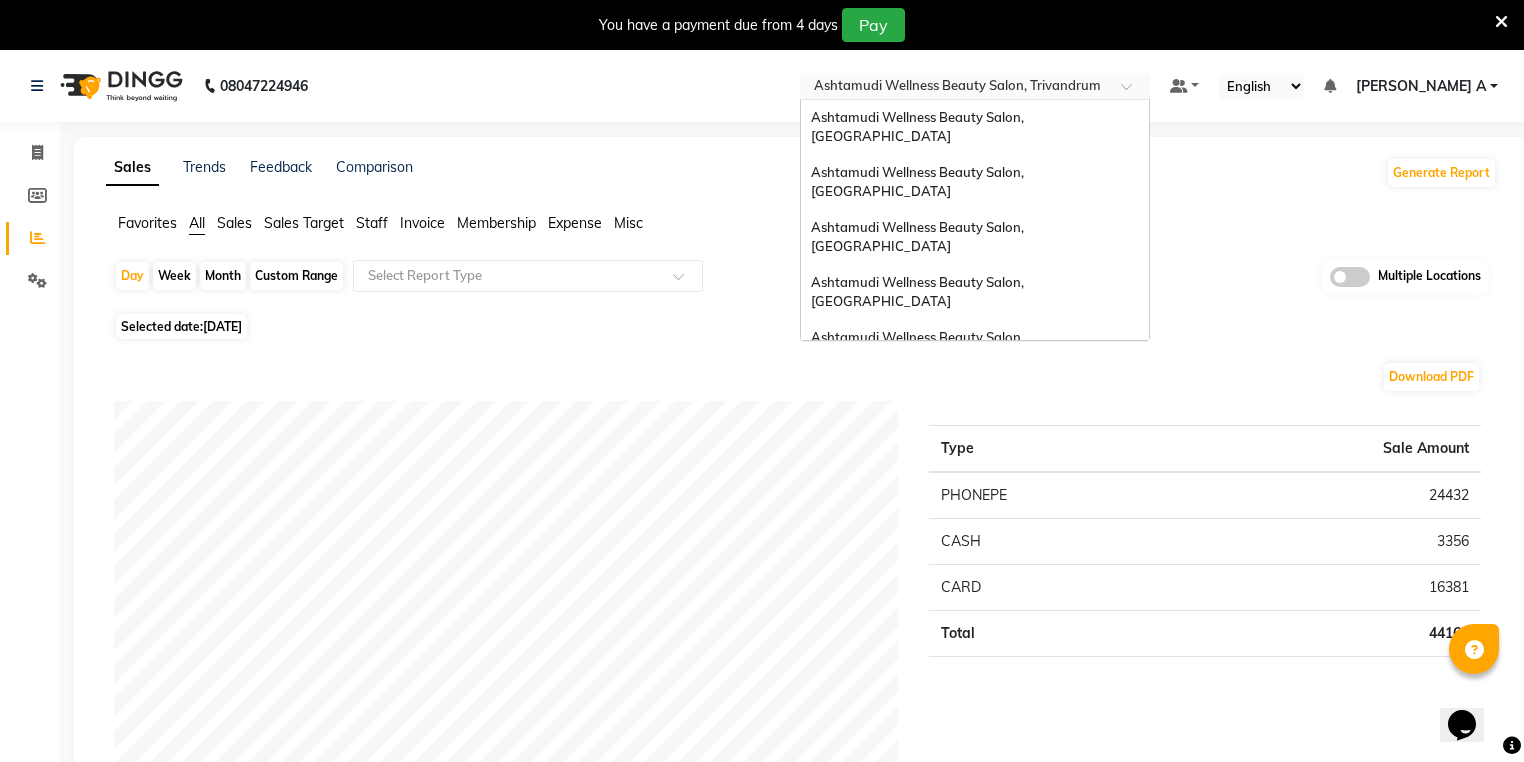 click at bounding box center (955, 88) 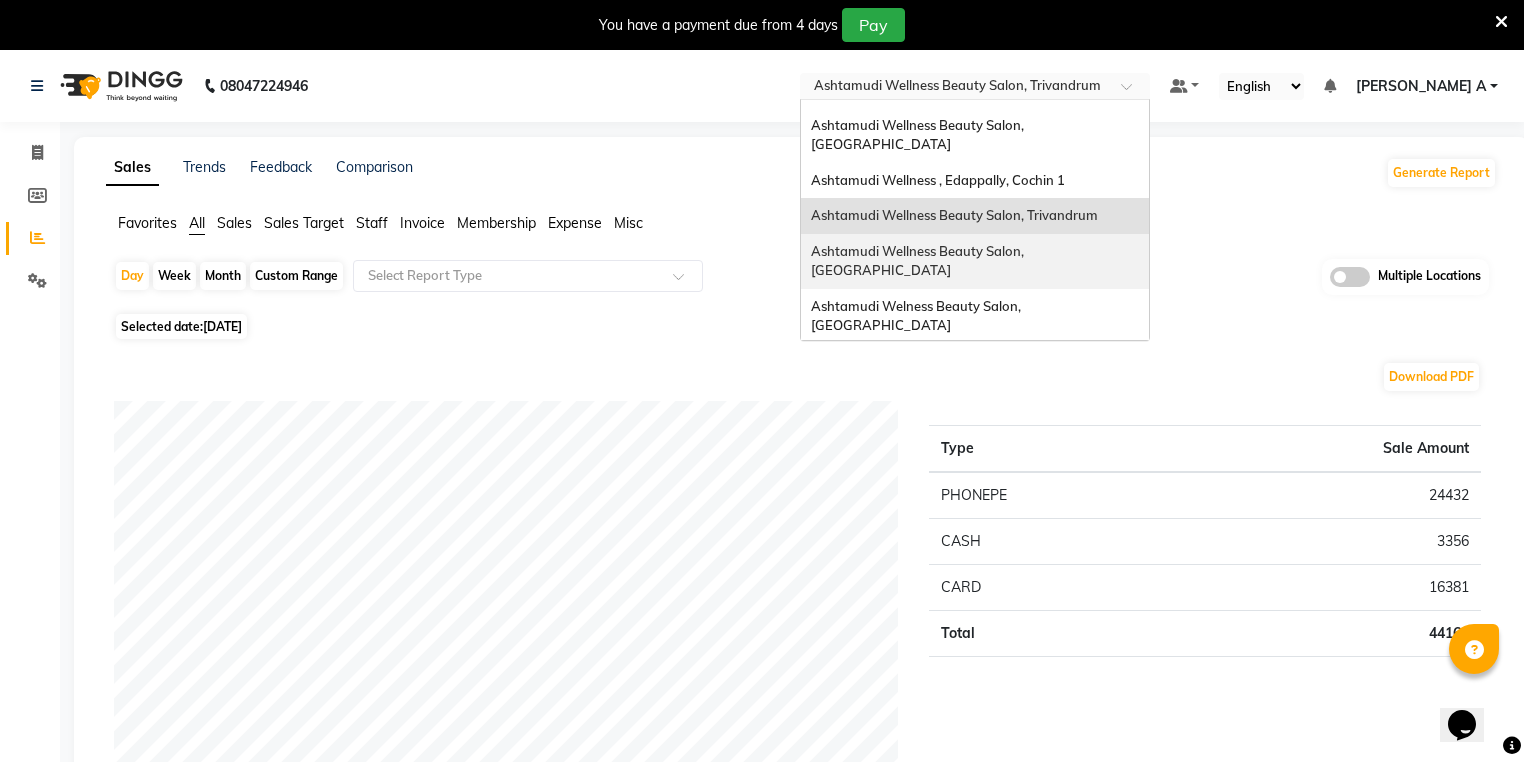 click on "Ashtamudi Wellness Beauty Salon, [GEOGRAPHIC_DATA]" at bounding box center [919, 261] 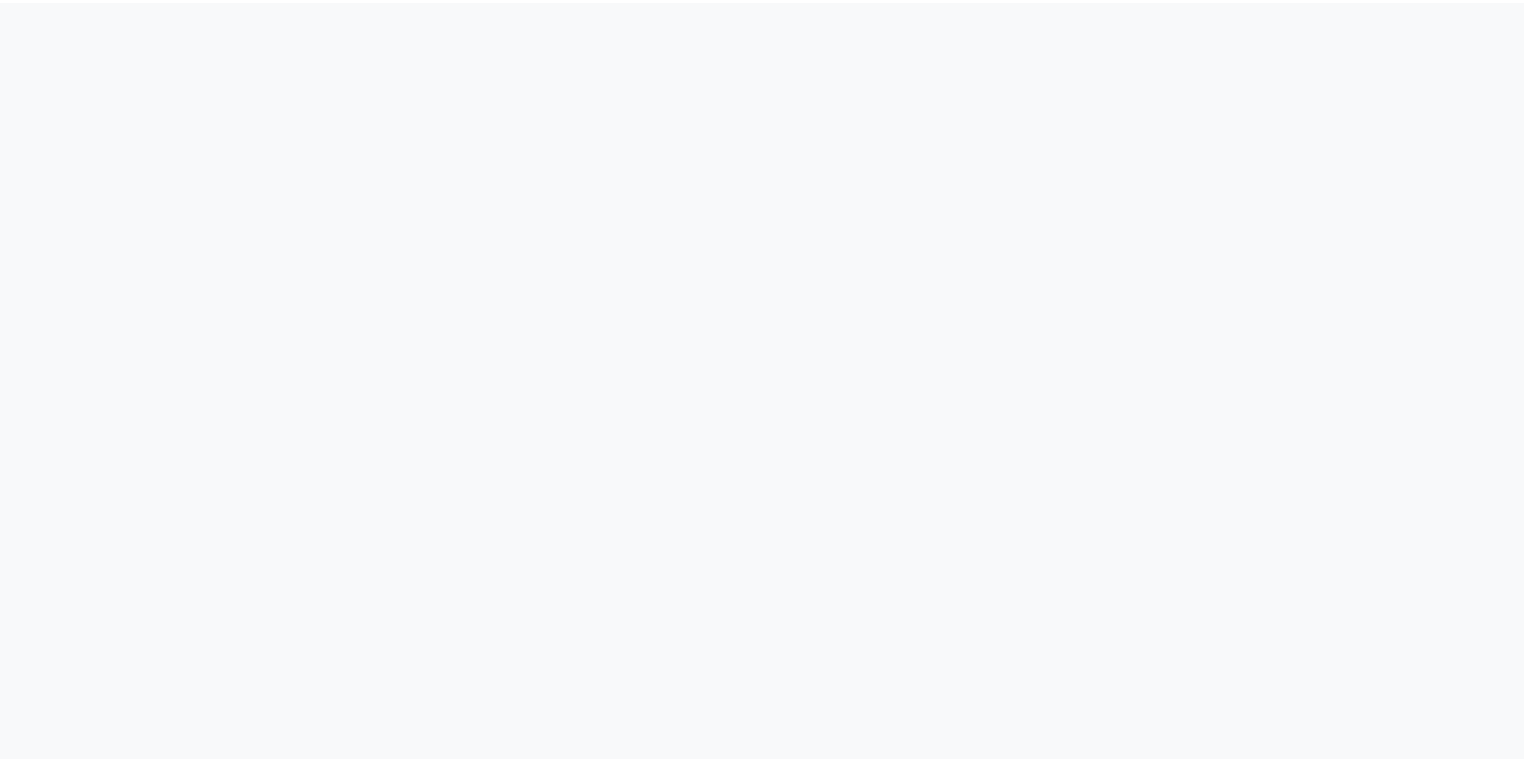 scroll, scrollTop: 0, scrollLeft: 0, axis: both 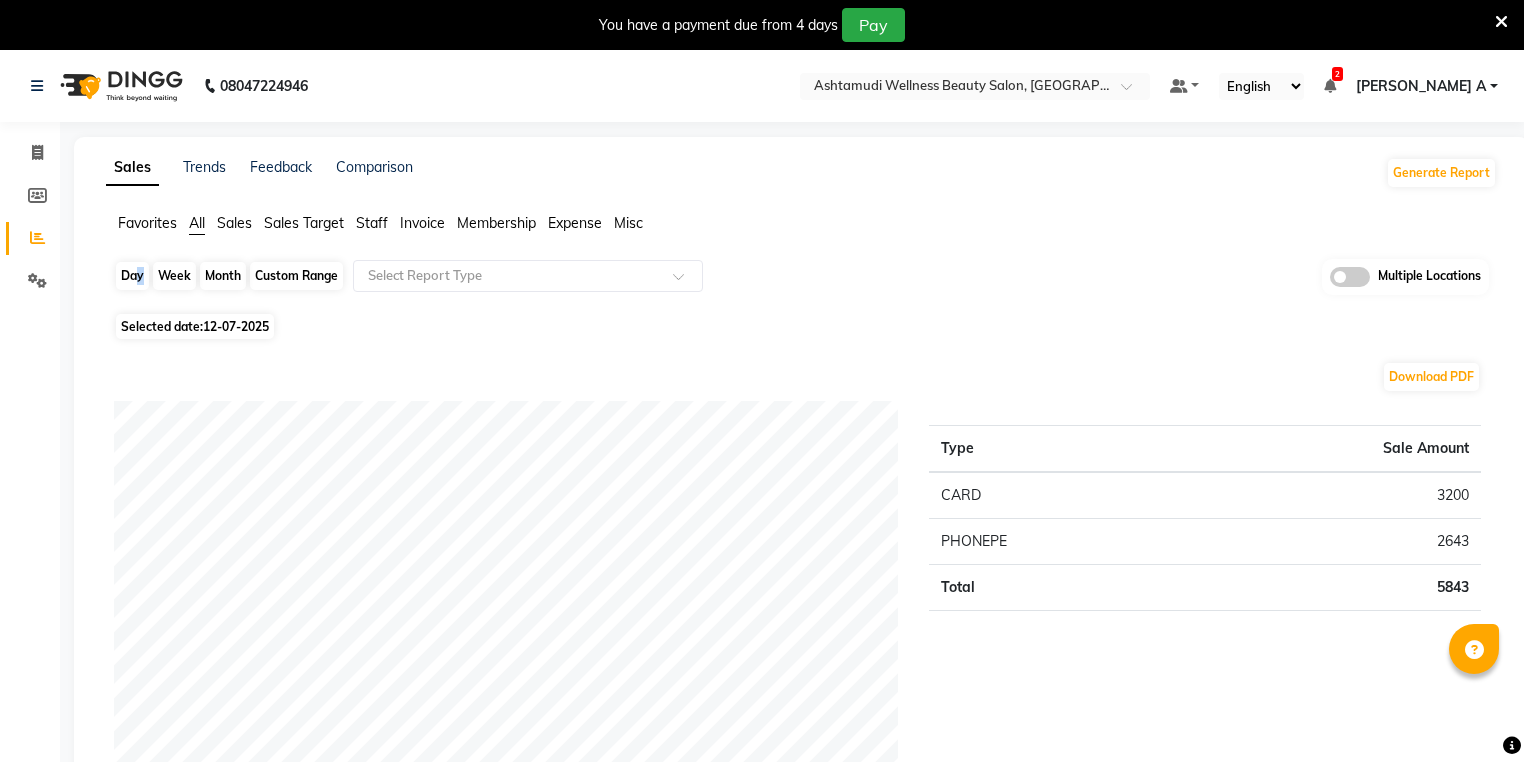 click on "Day" 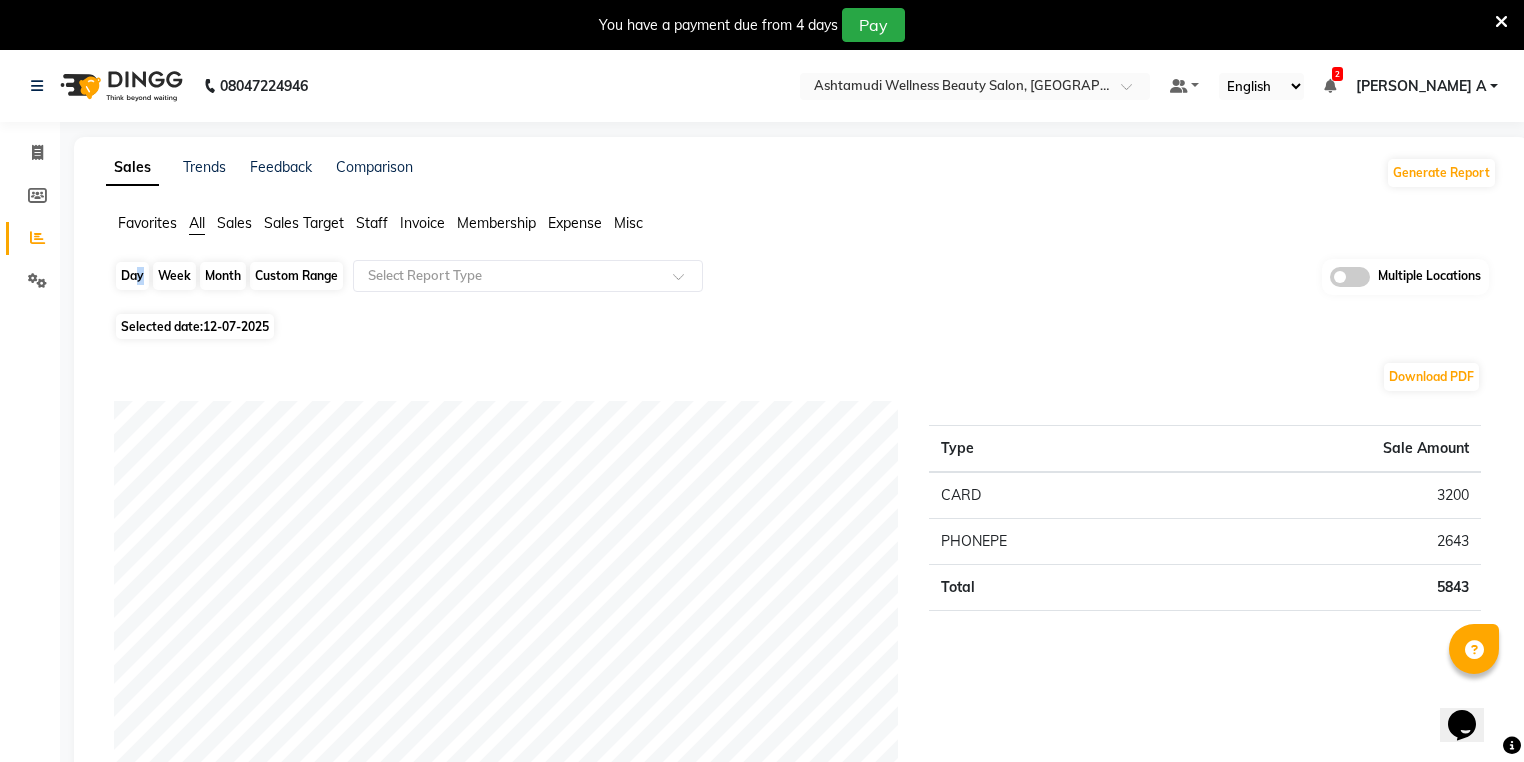 scroll, scrollTop: 0, scrollLeft: 0, axis: both 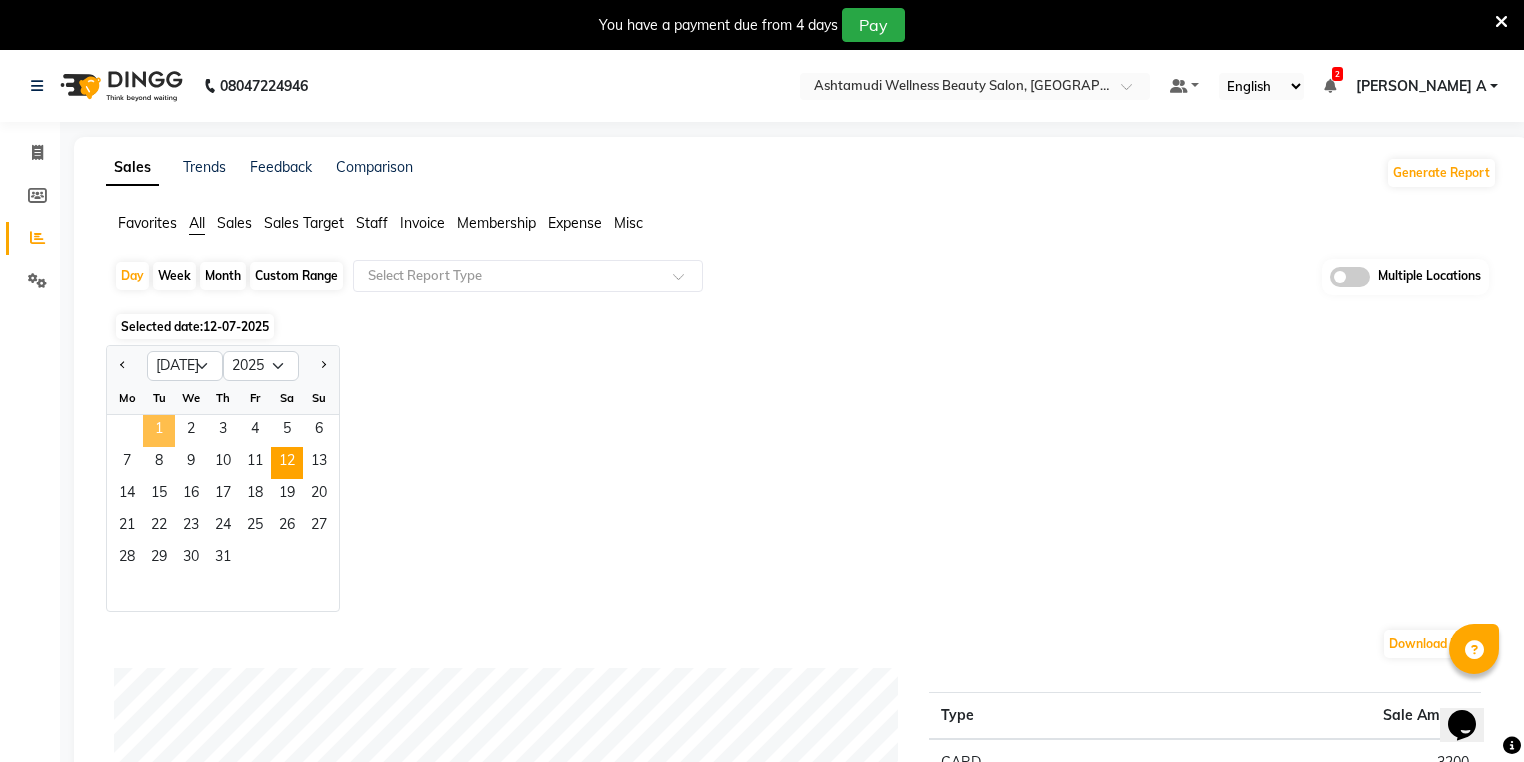 click on "1" 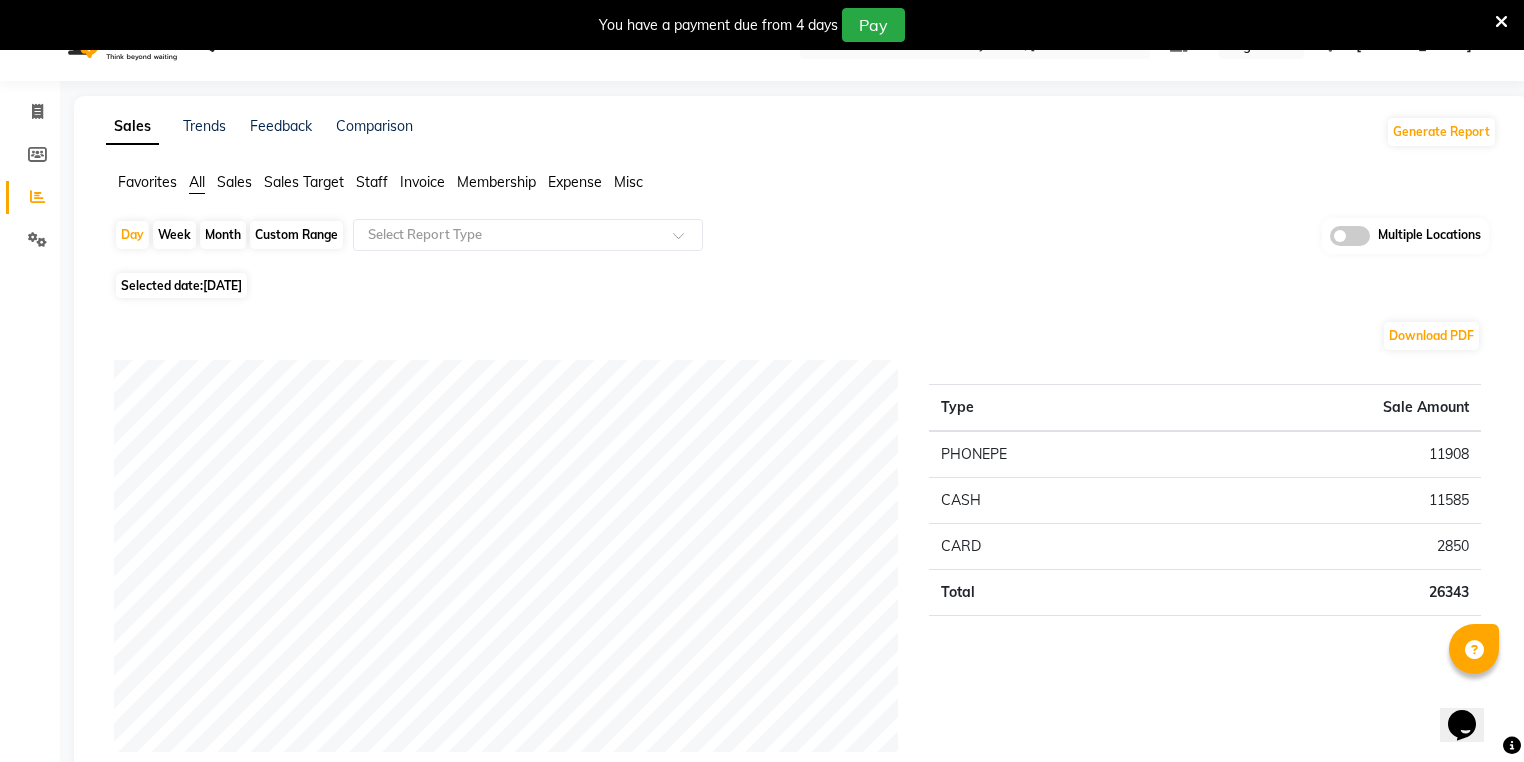 scroll, scrollTop: 0, scrollLeft: 0, axis: both 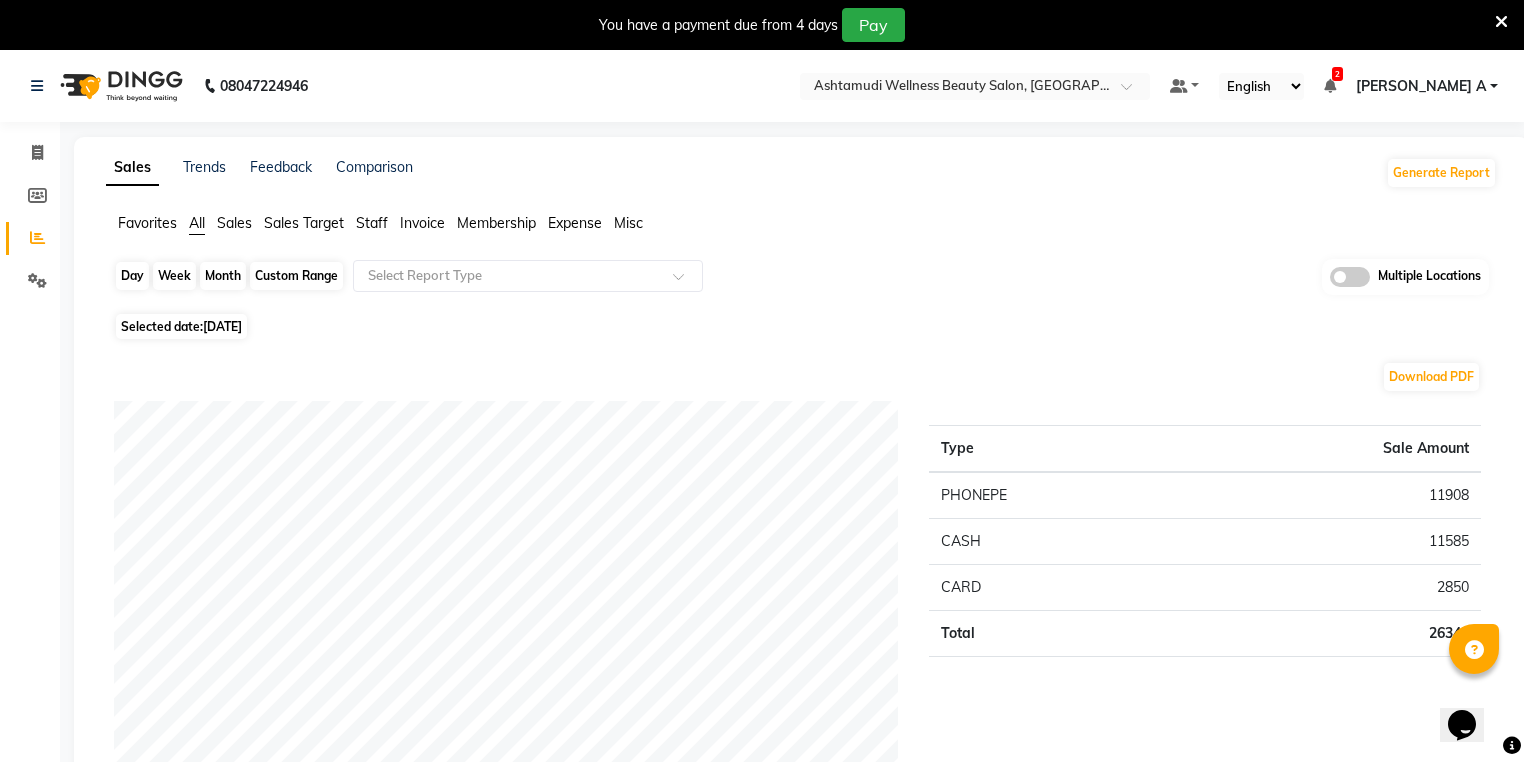 click on "Day" 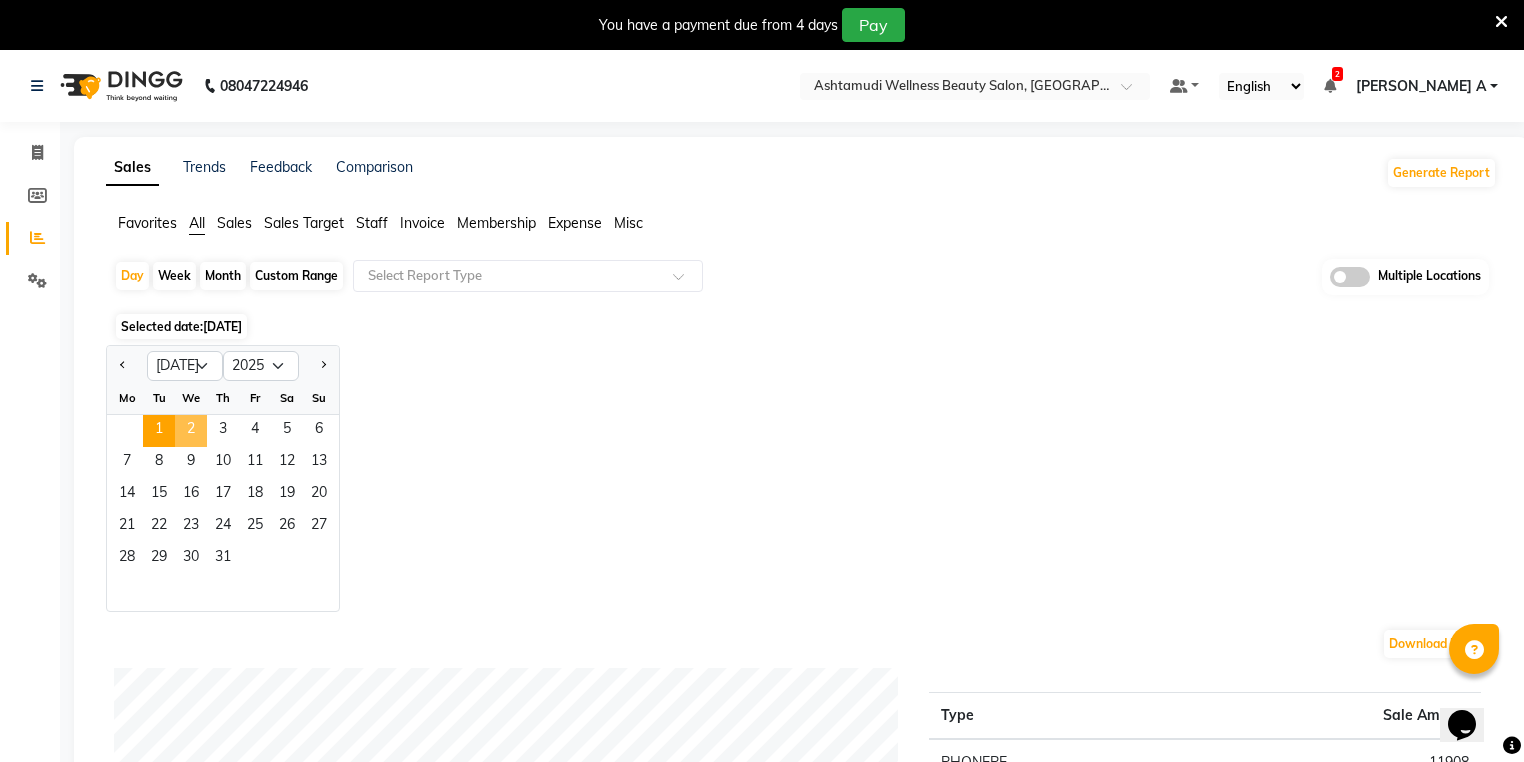 click on "2" 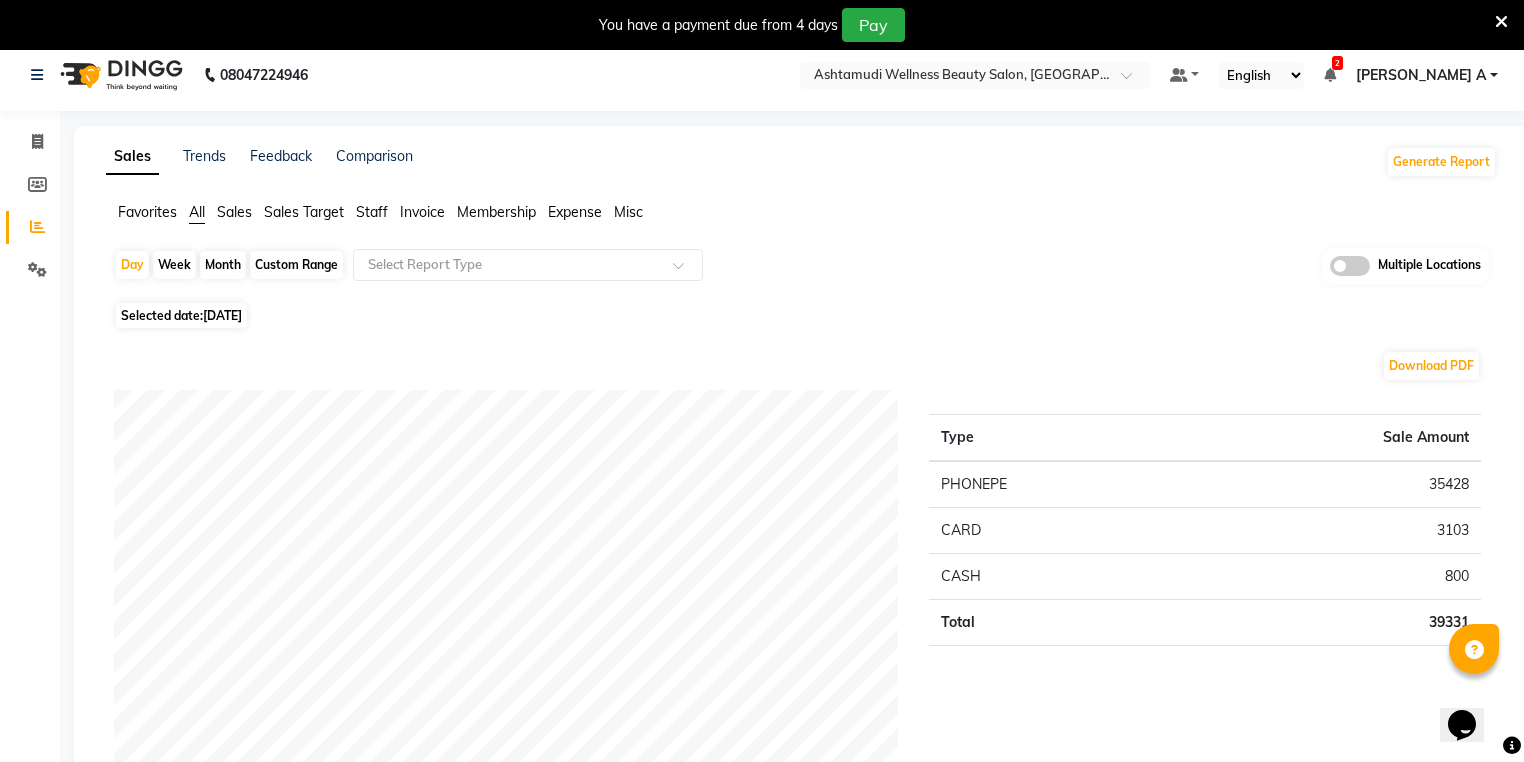 scroll, scrollTop: 0, scrollLeft: 0, axis: both 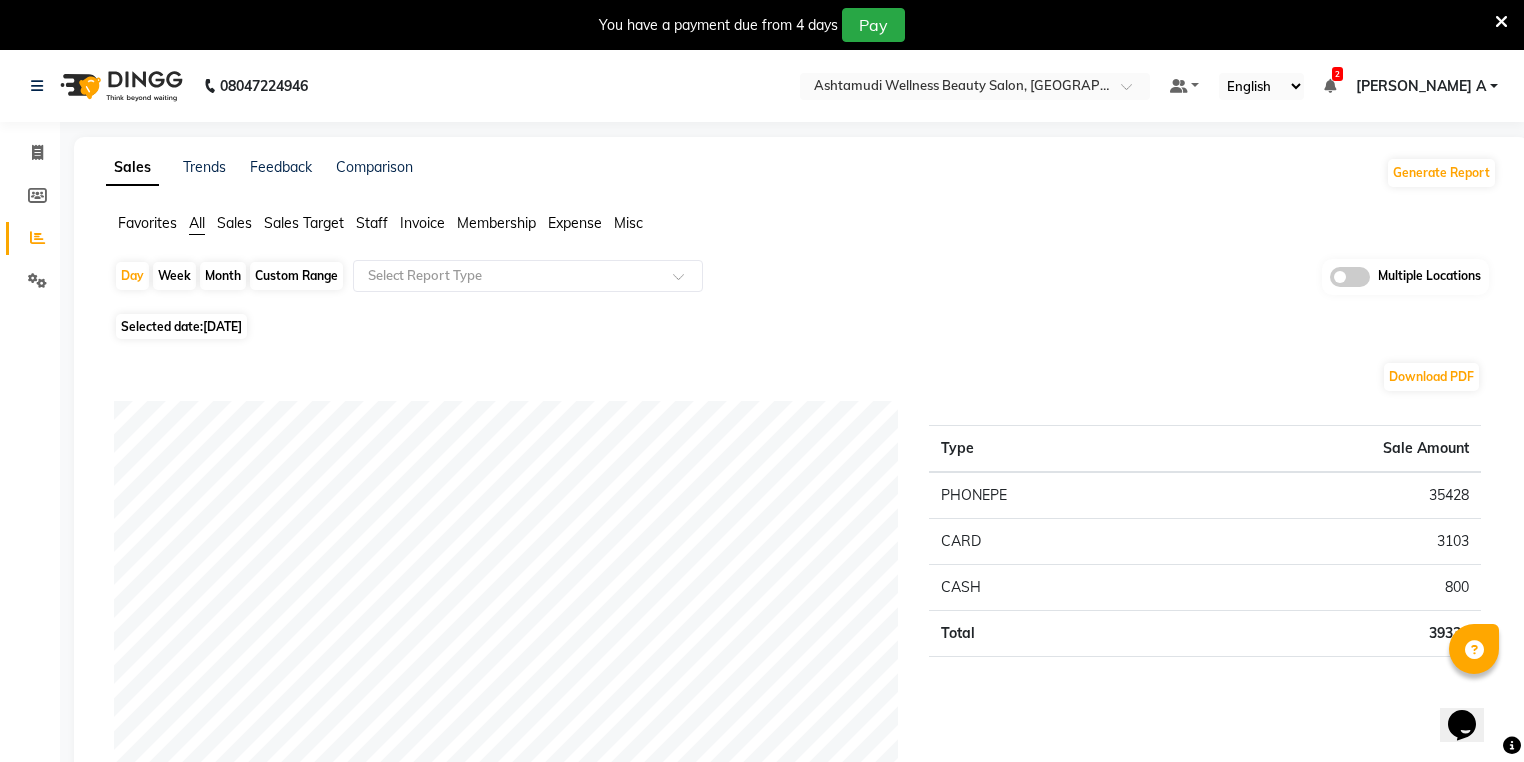 click on "Download PDF" 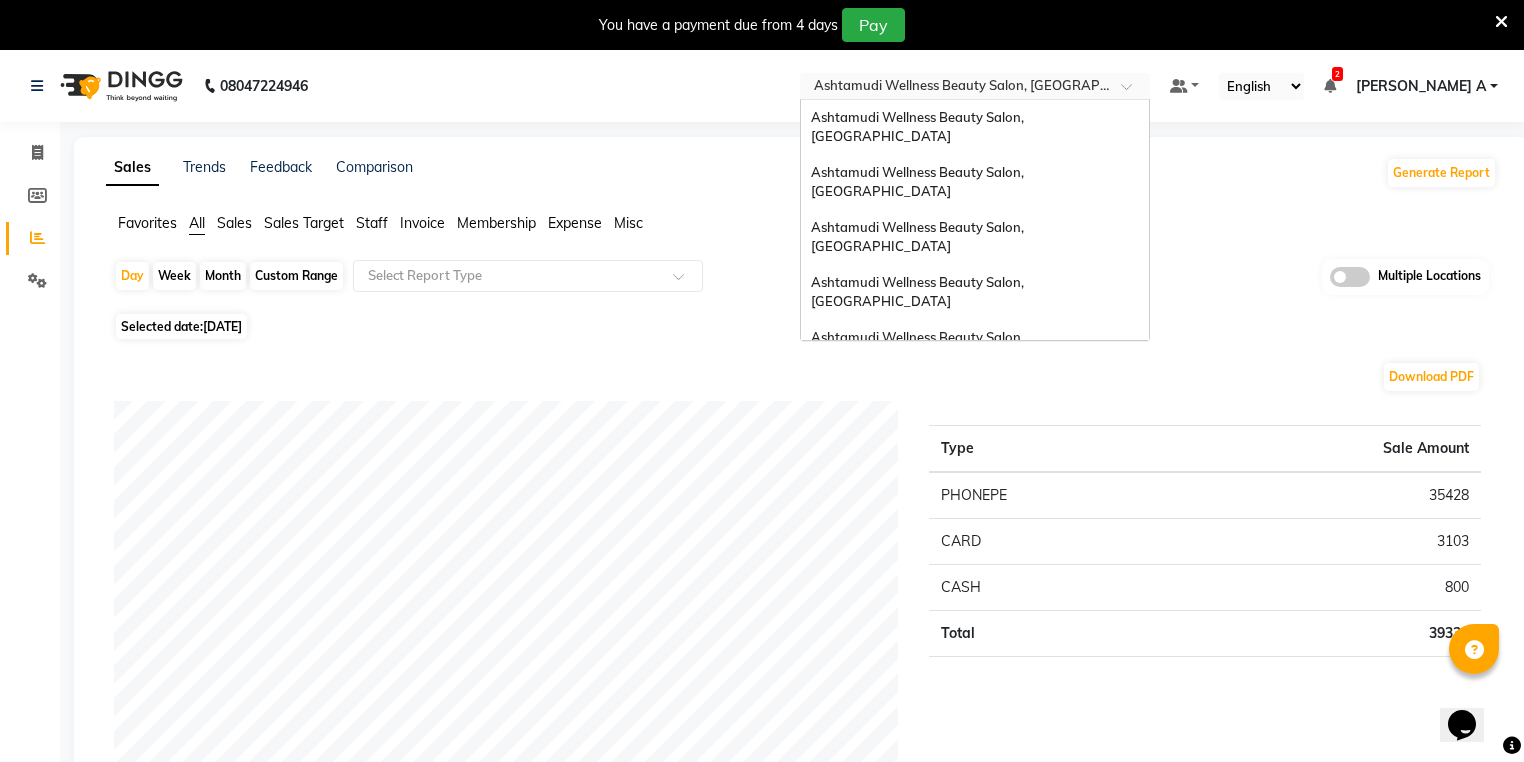 scroll, scrollTop: 248, scrollLeft: 0, axis: vertical 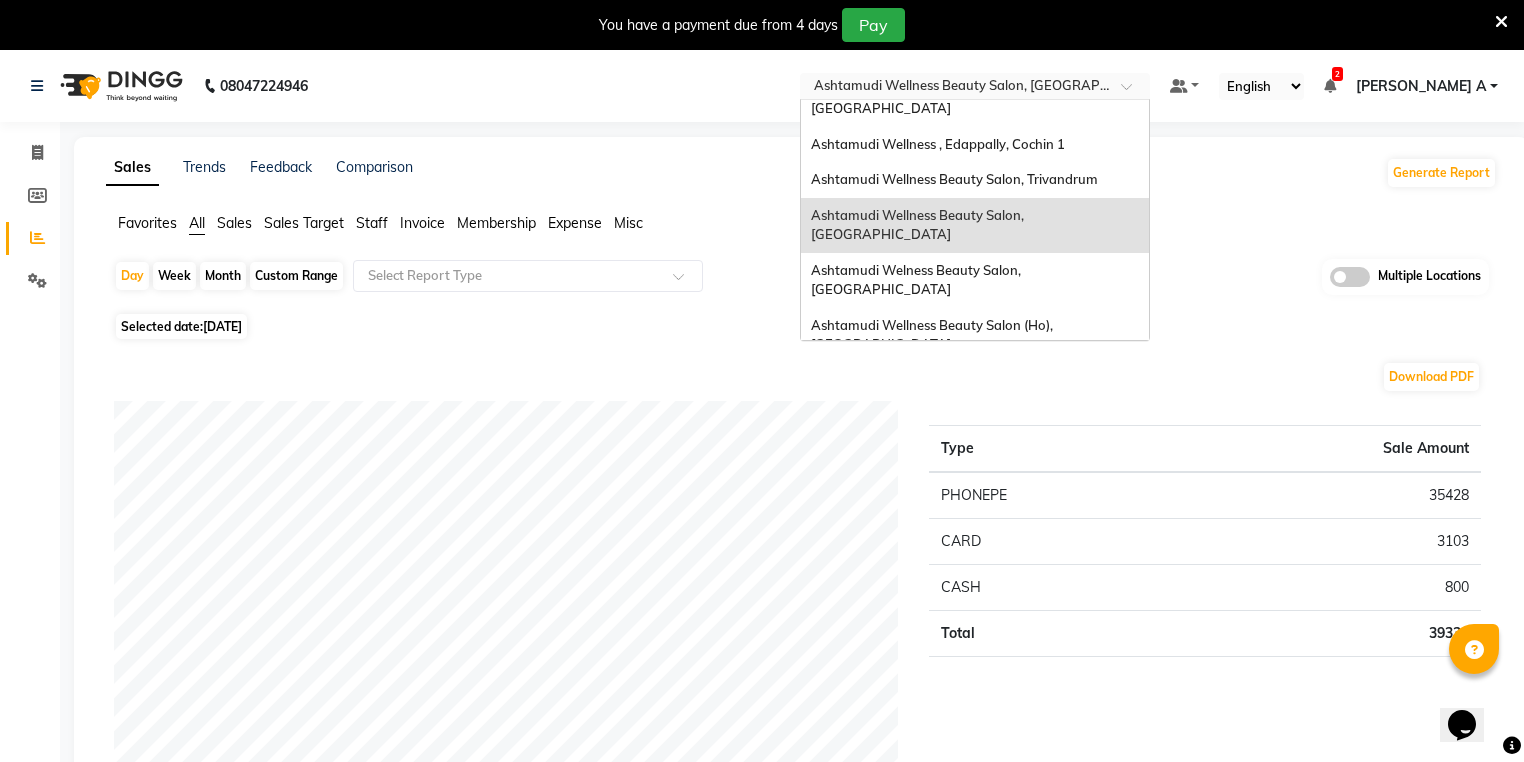 click at bounding box center [955, 88] 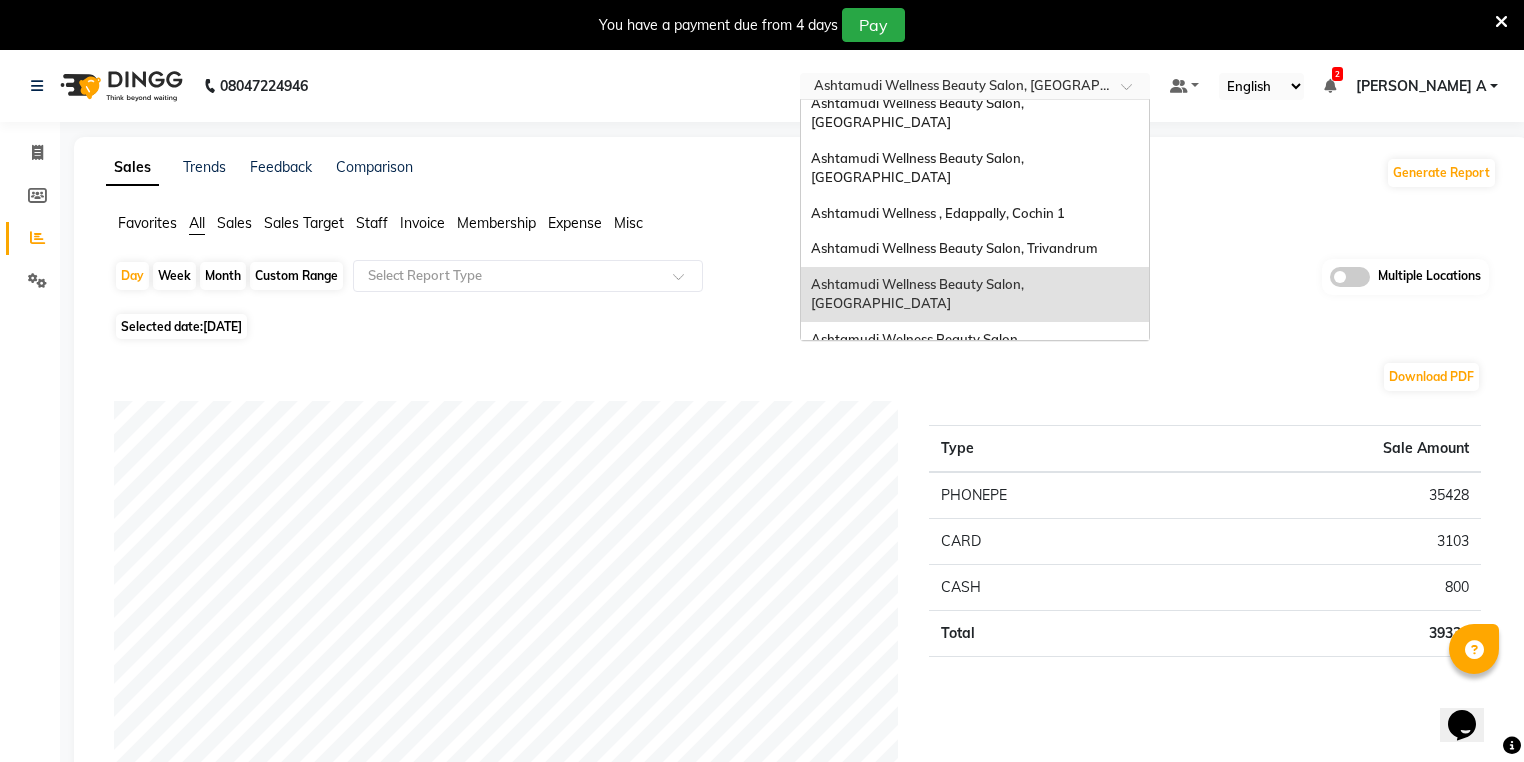 scroll, scrollTop: 0, scrollLeft: 0, axis: both 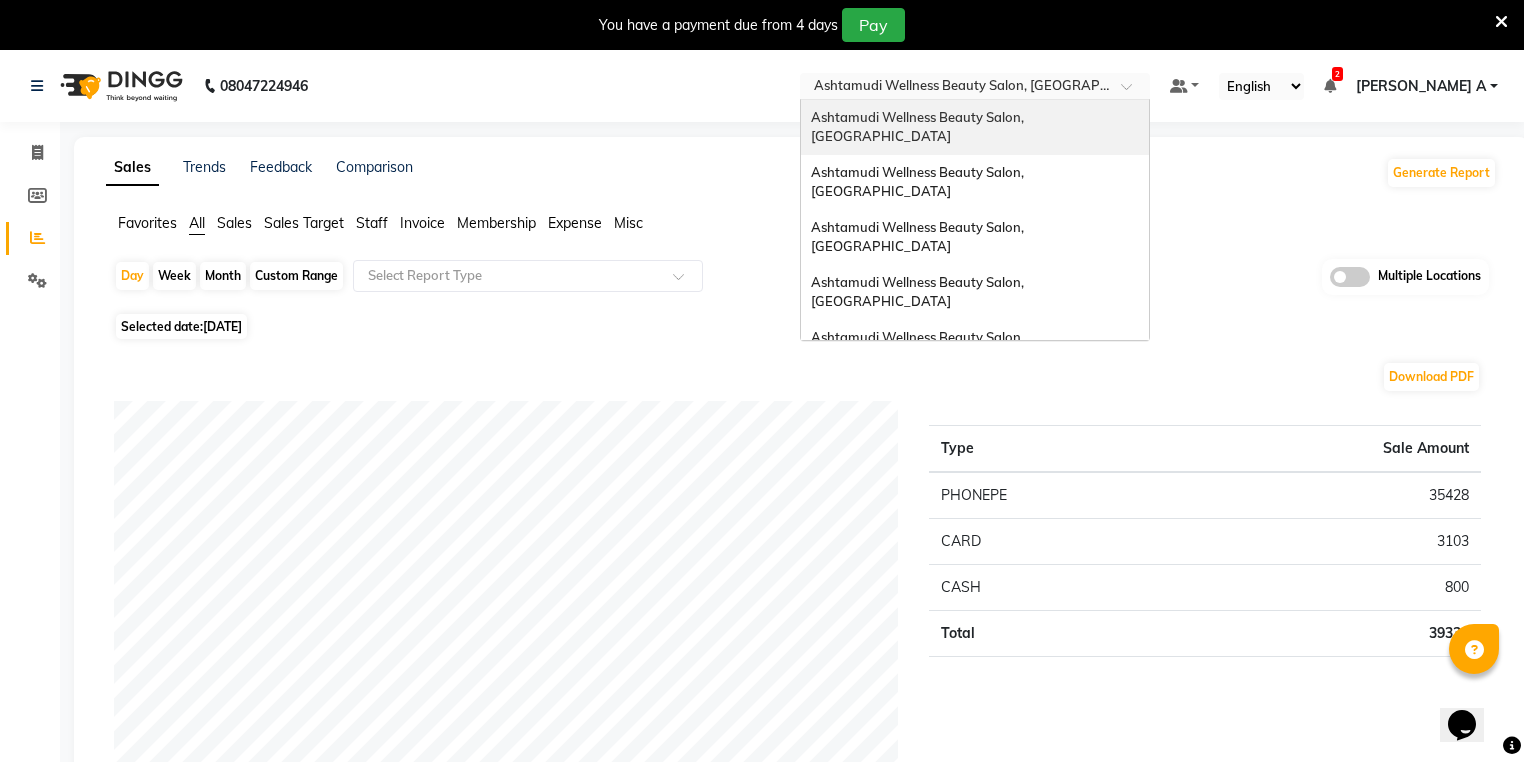 click on "Ashtamudi Wellness Beauty Salon, [GEOGRAPHIC_DATA]" at bounding box center (919, 127) 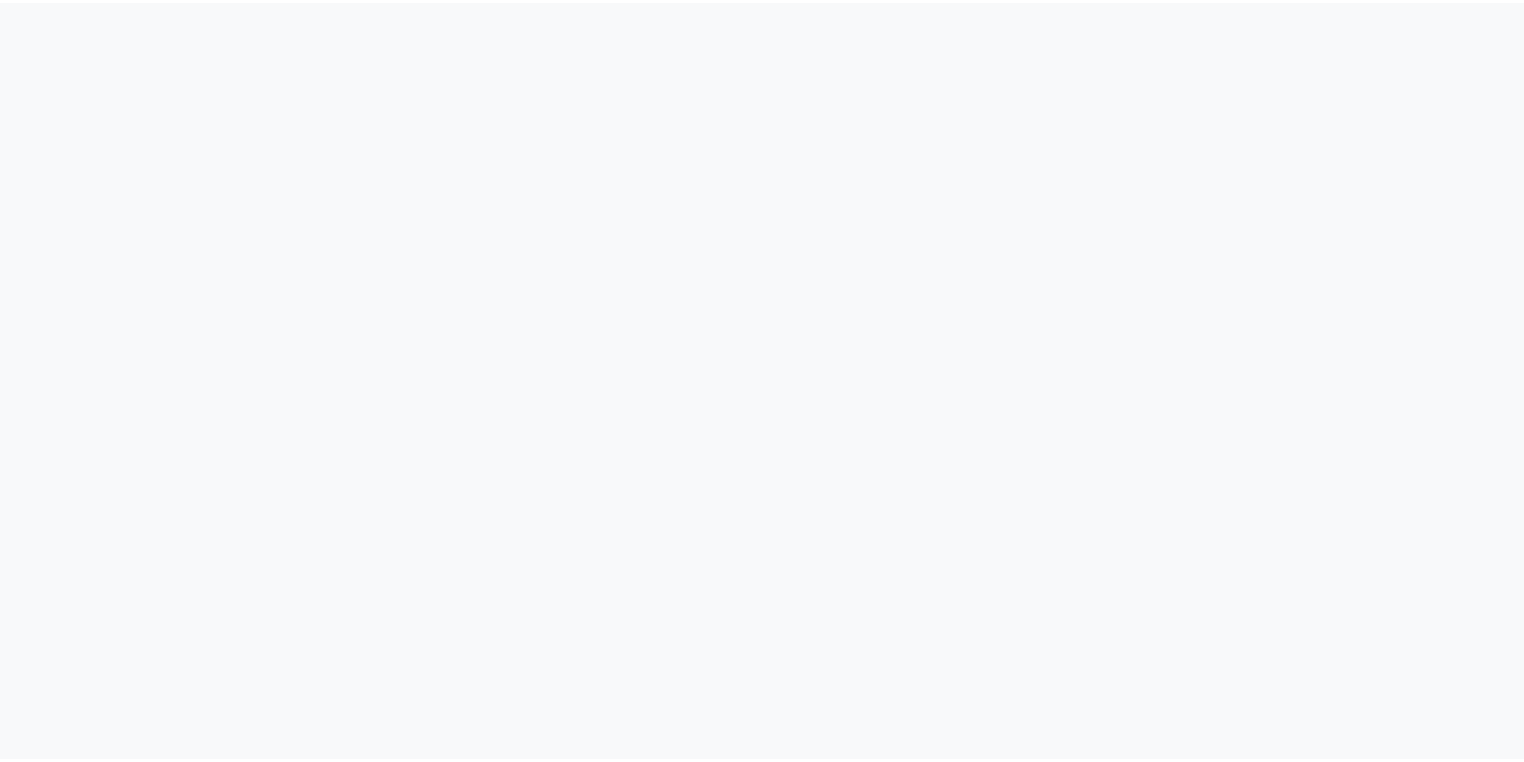 scroll, scrollTop: 0, scrollLeft: 0, axis: both 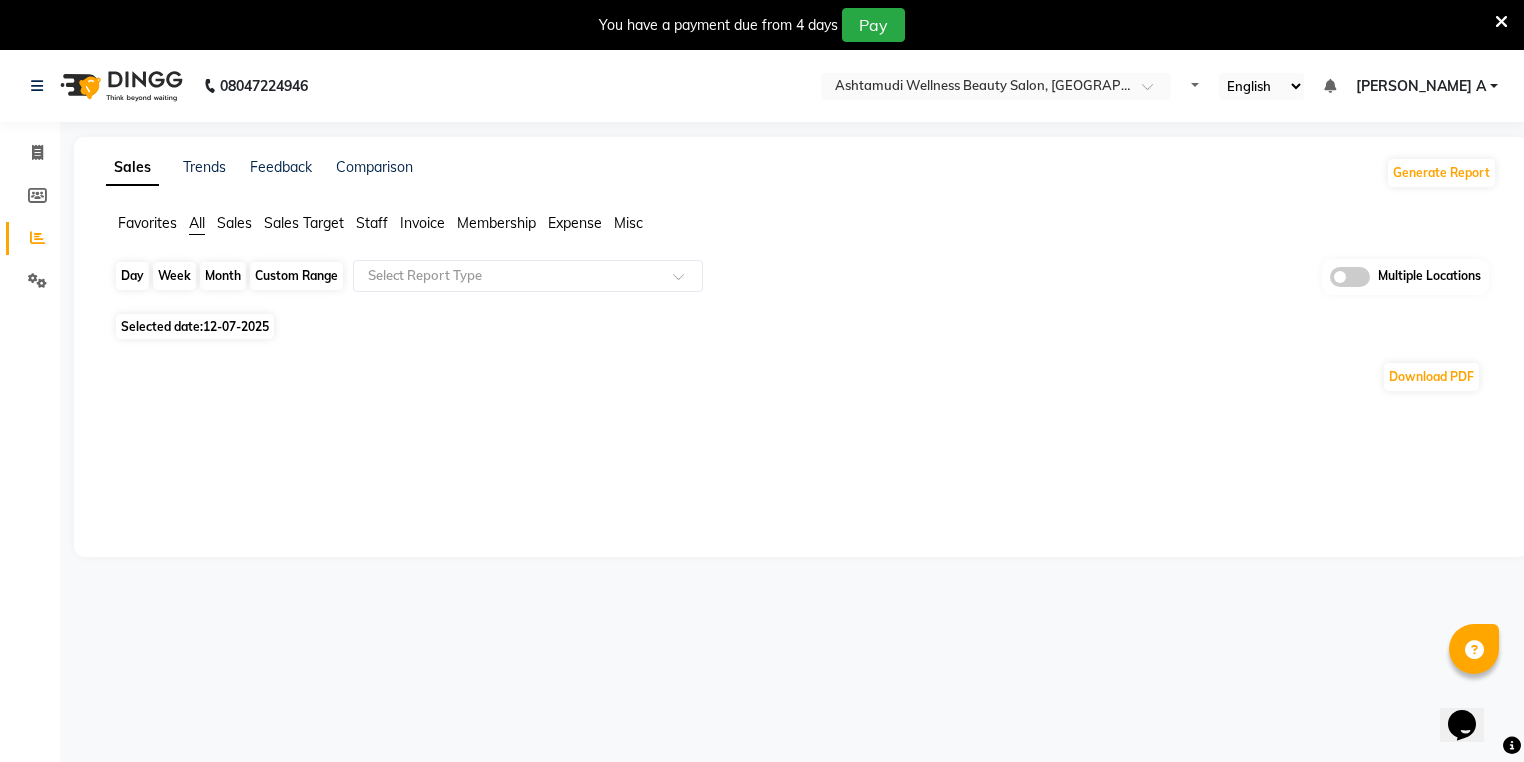 click on "Day" 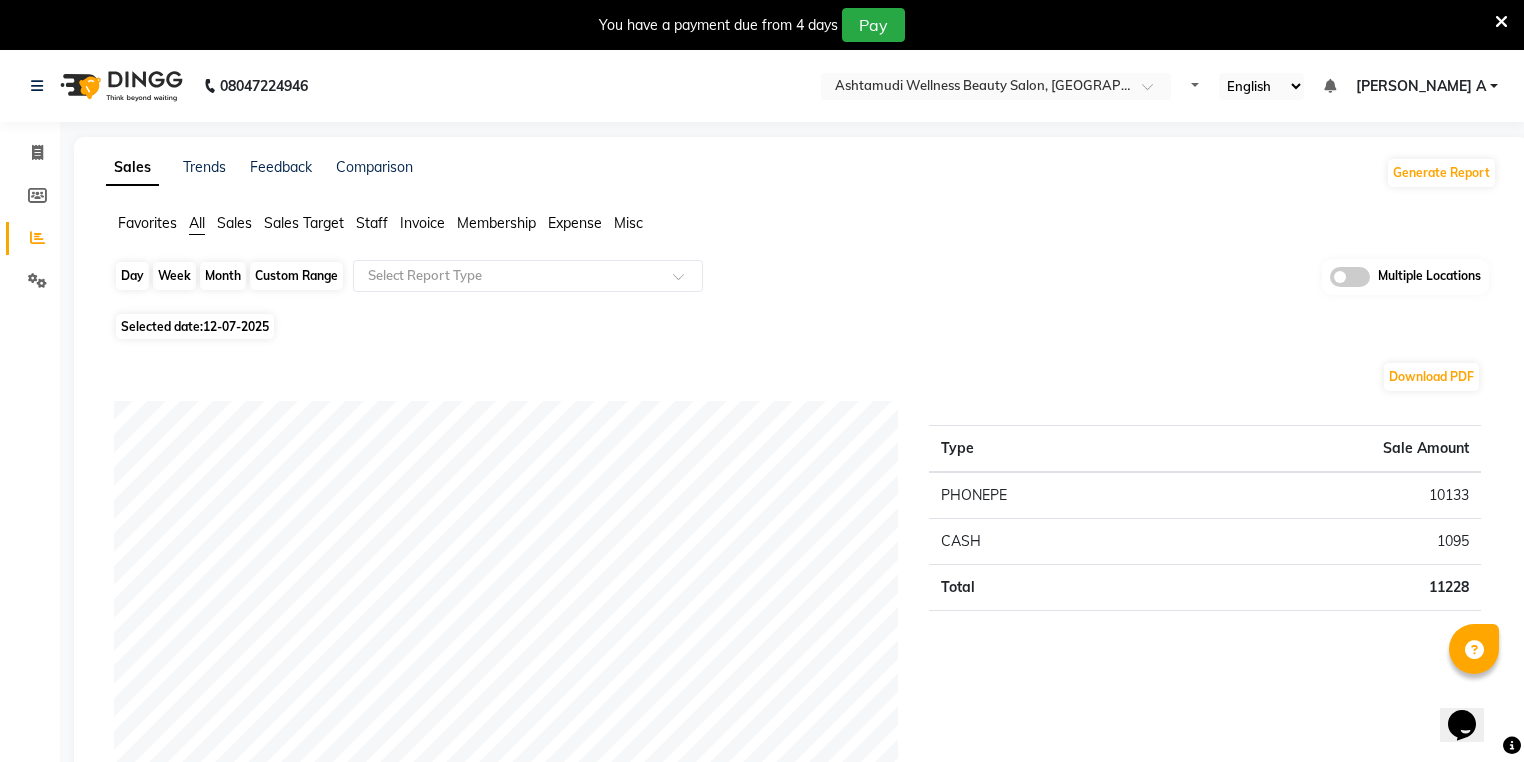 click on "Day" 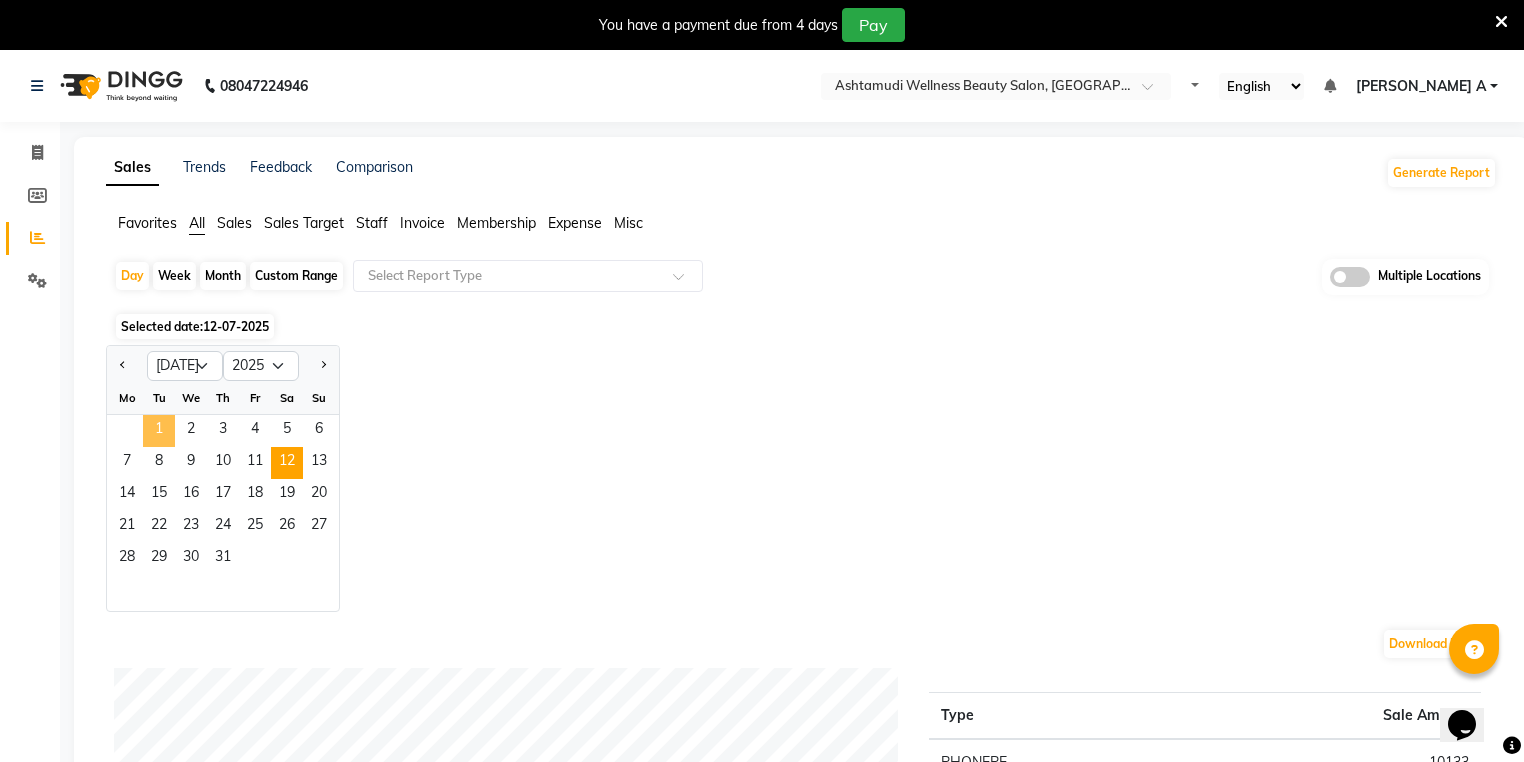 click on "1" 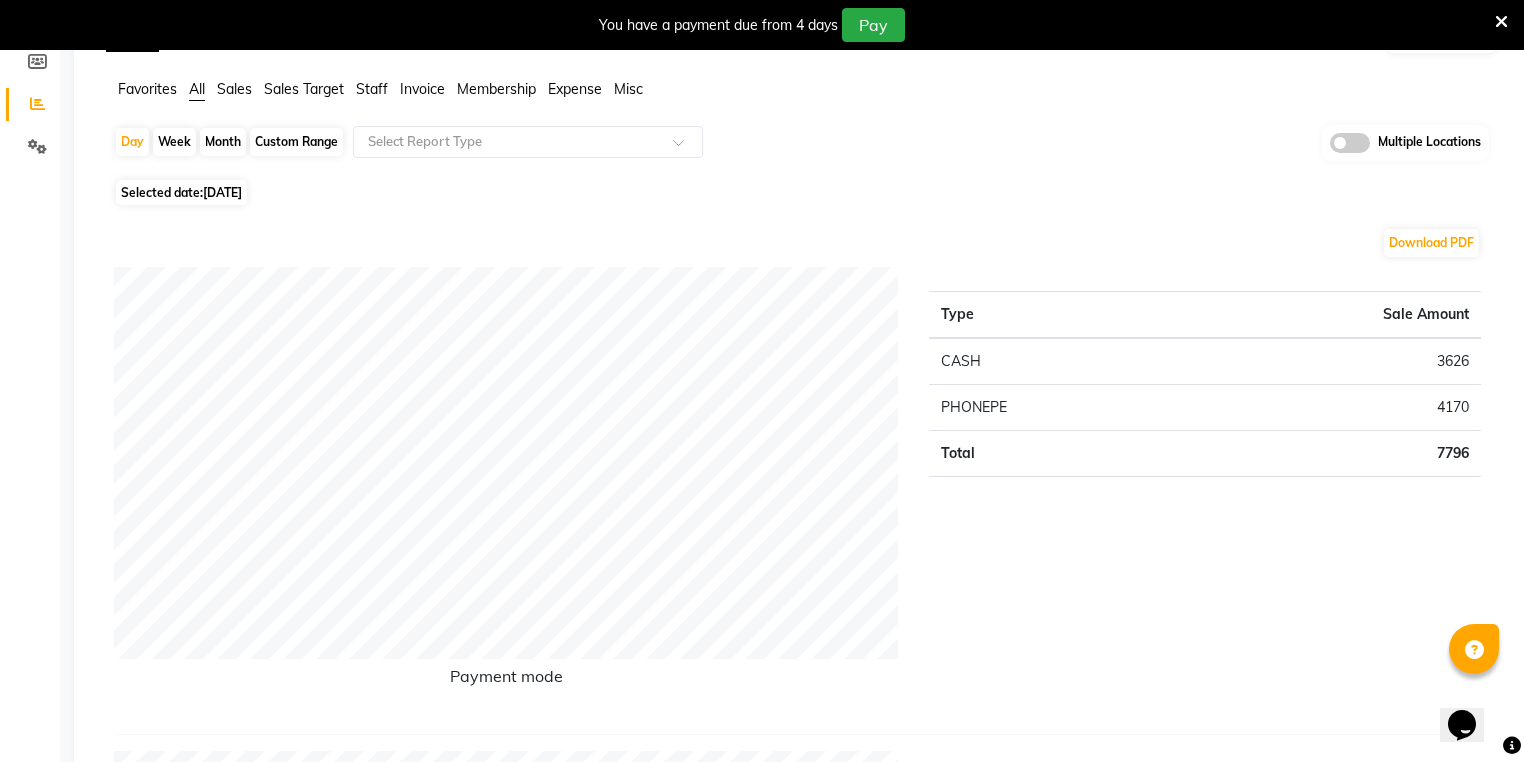 scroll, scrollTop: 0, scrollLeft: 0, axis: both 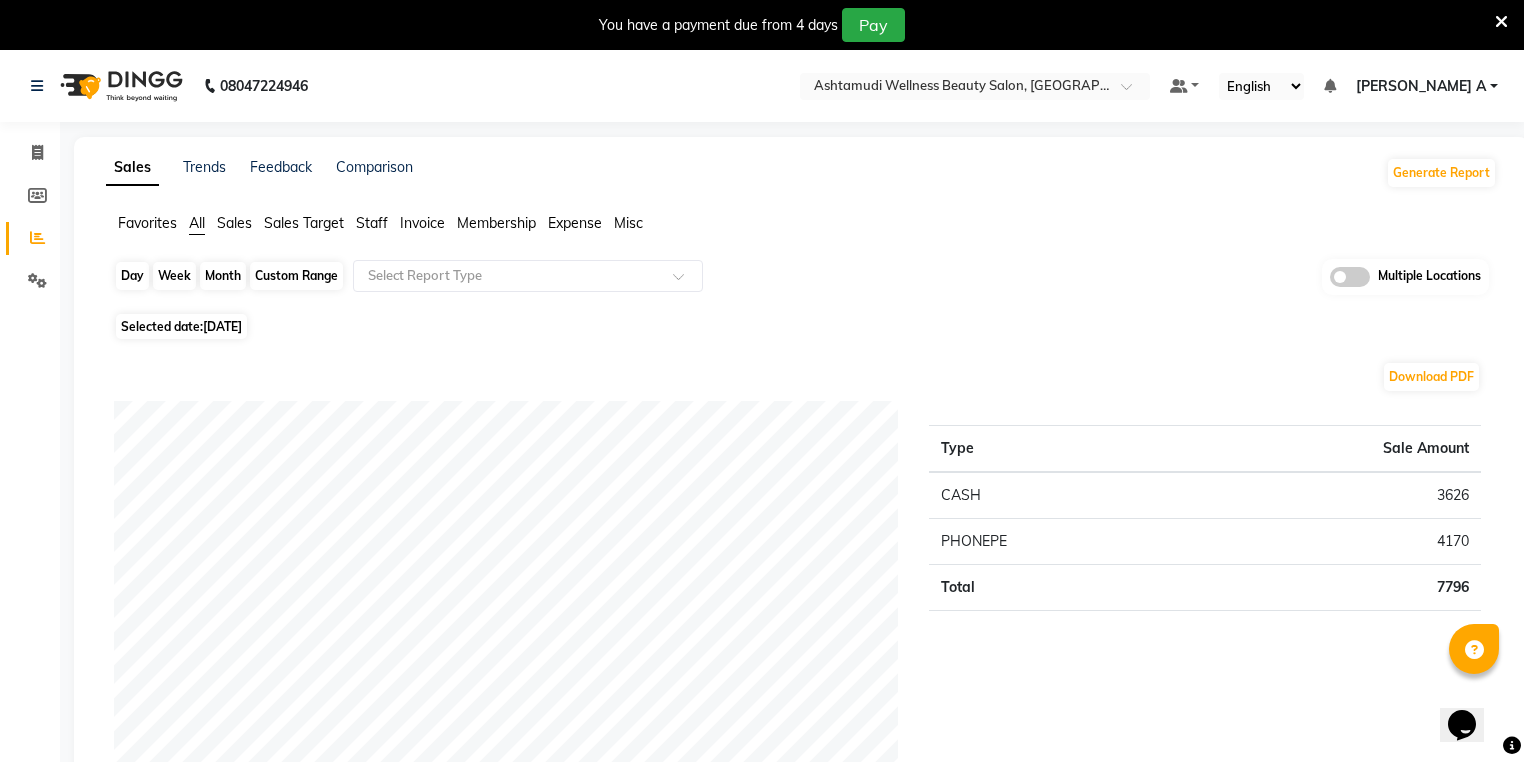 click on "Day" 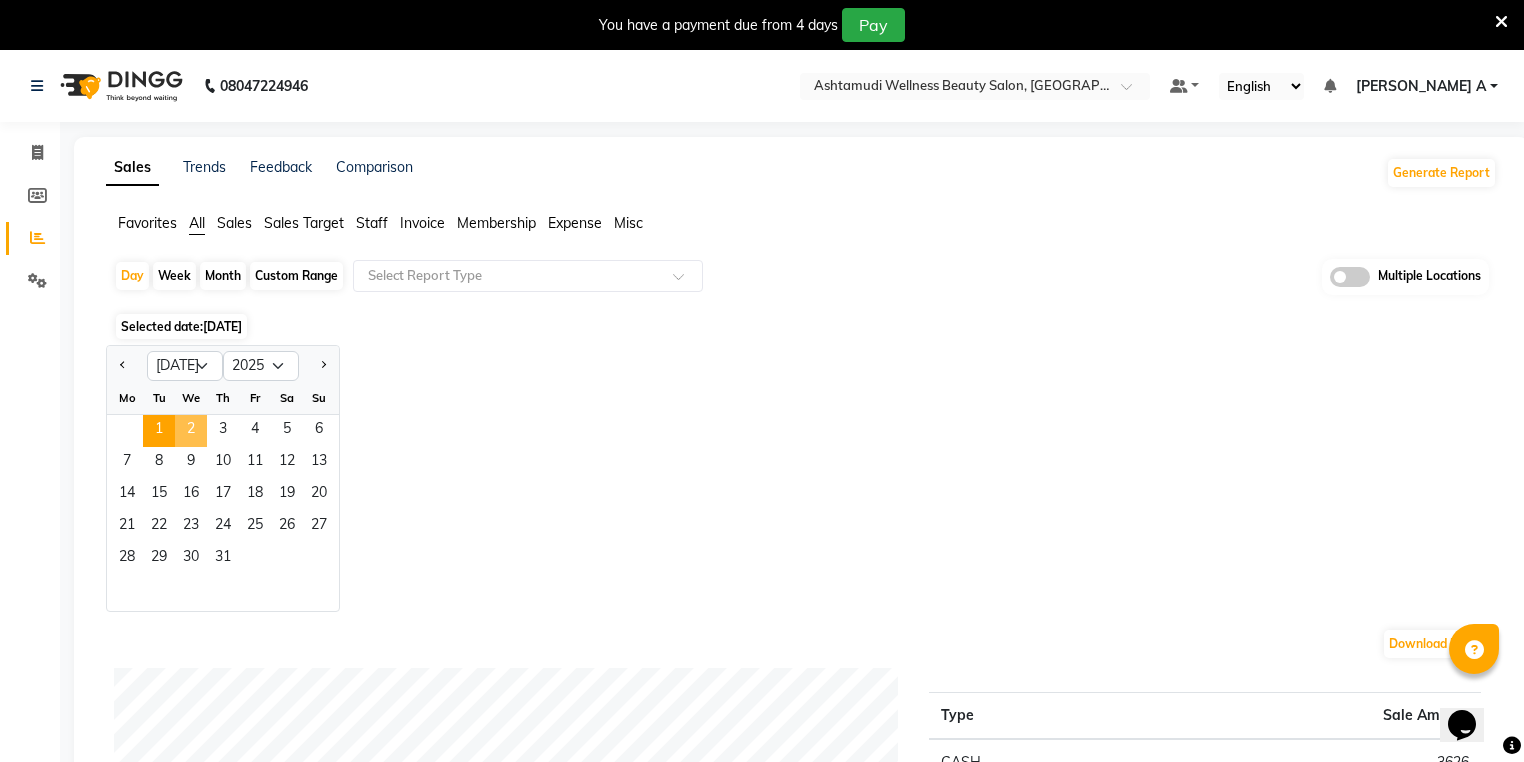 click on "2" 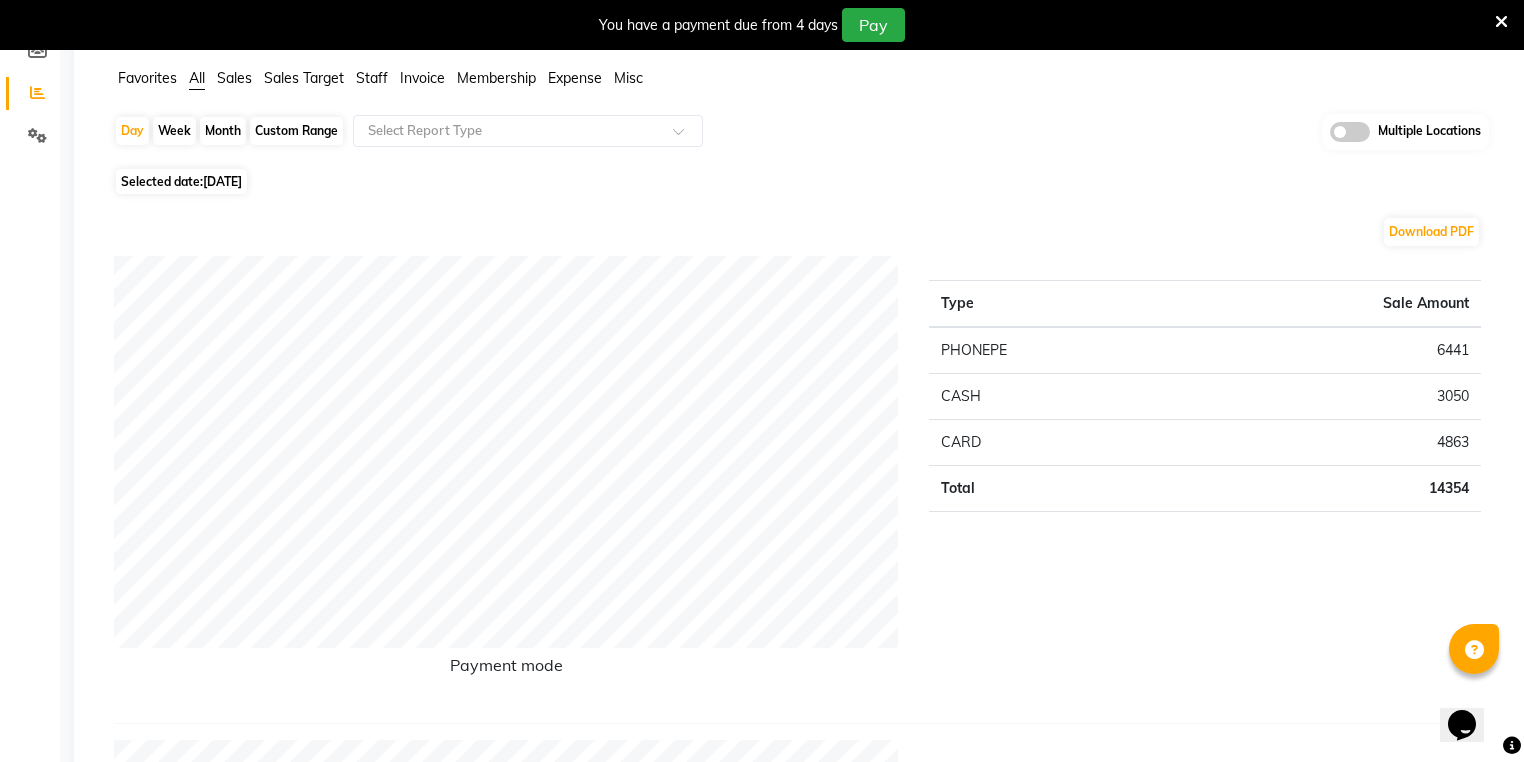 scroll, scrollTop: 0, scrollLeft: 0, axis: both 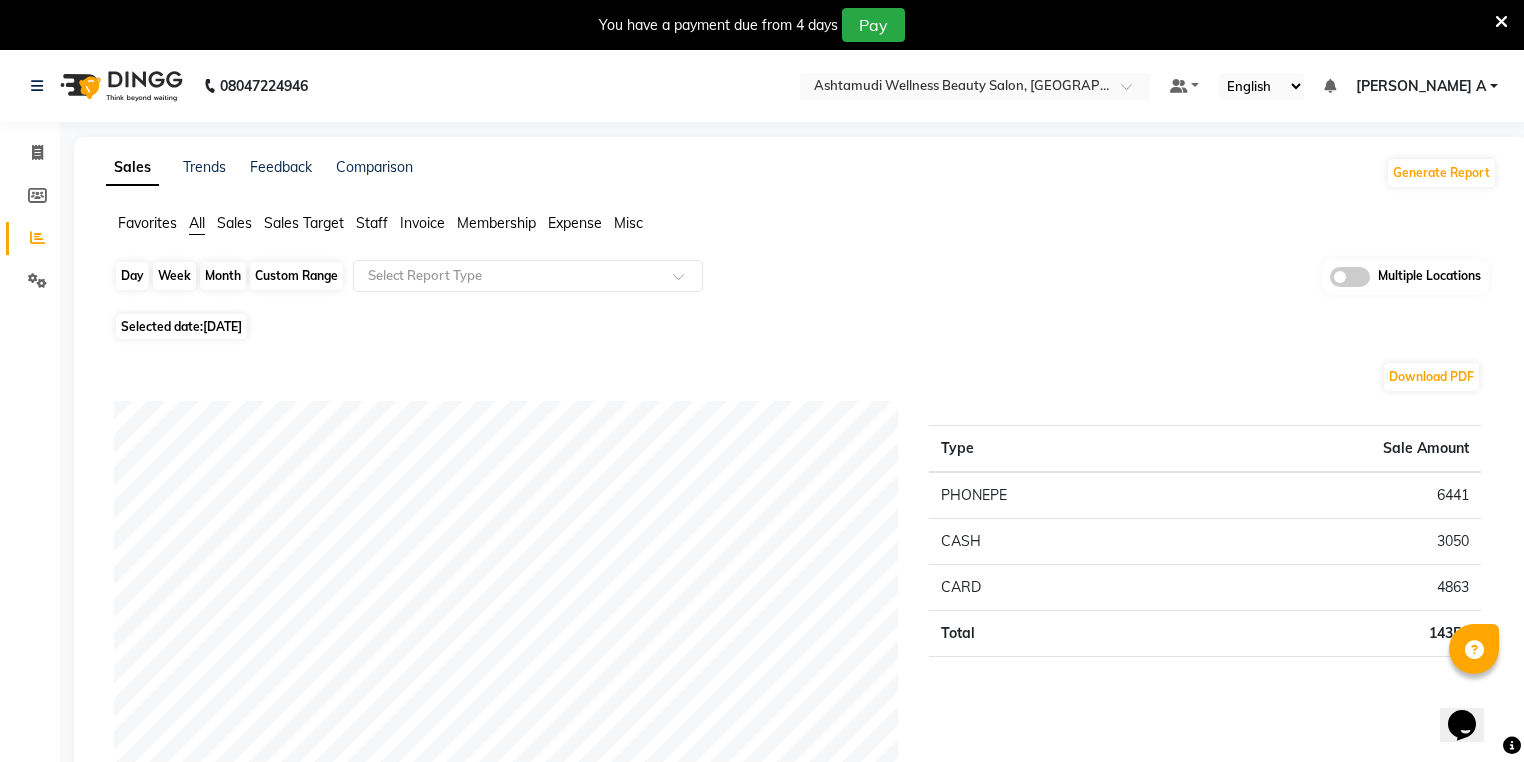 click on "Day" 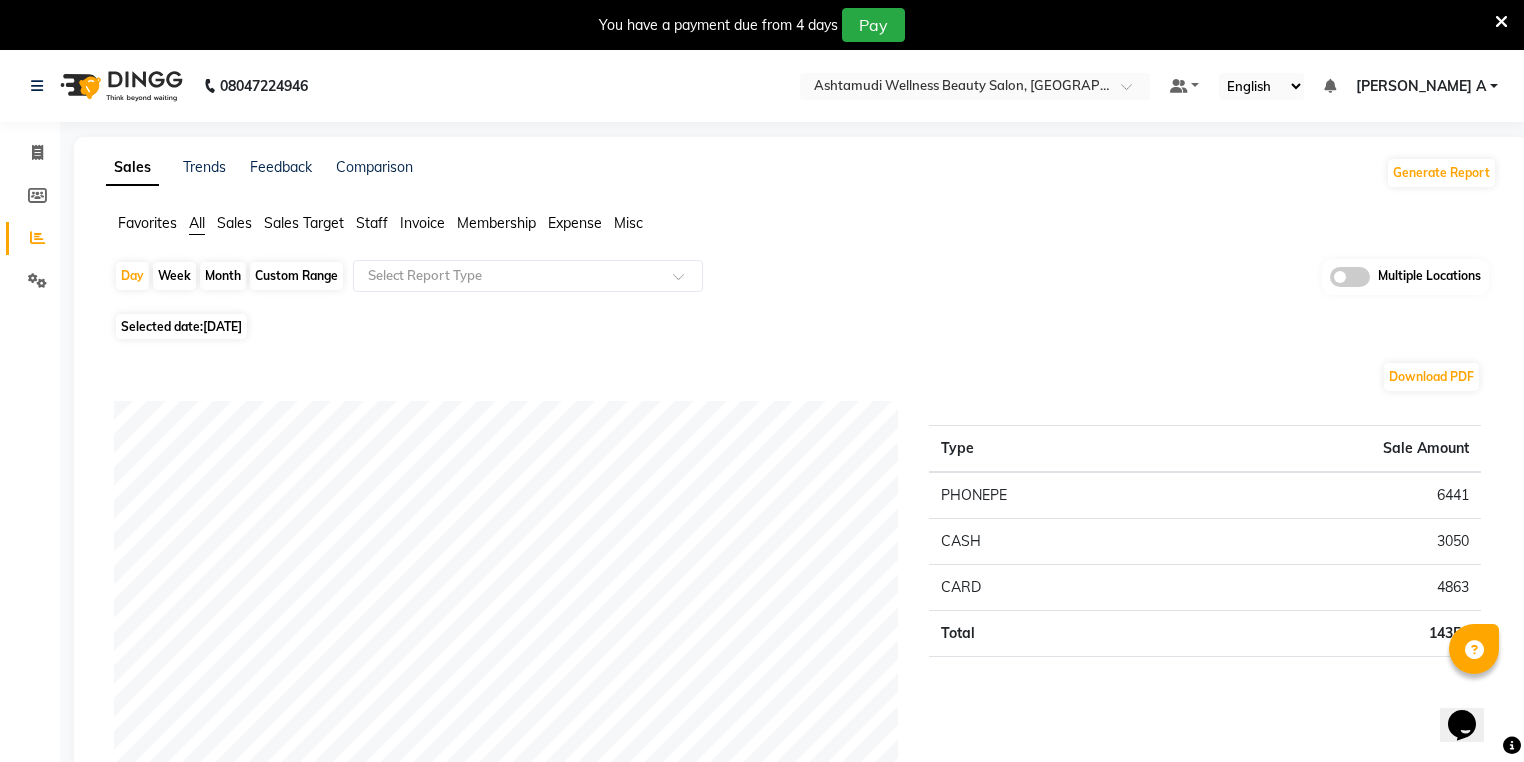 select on "7" 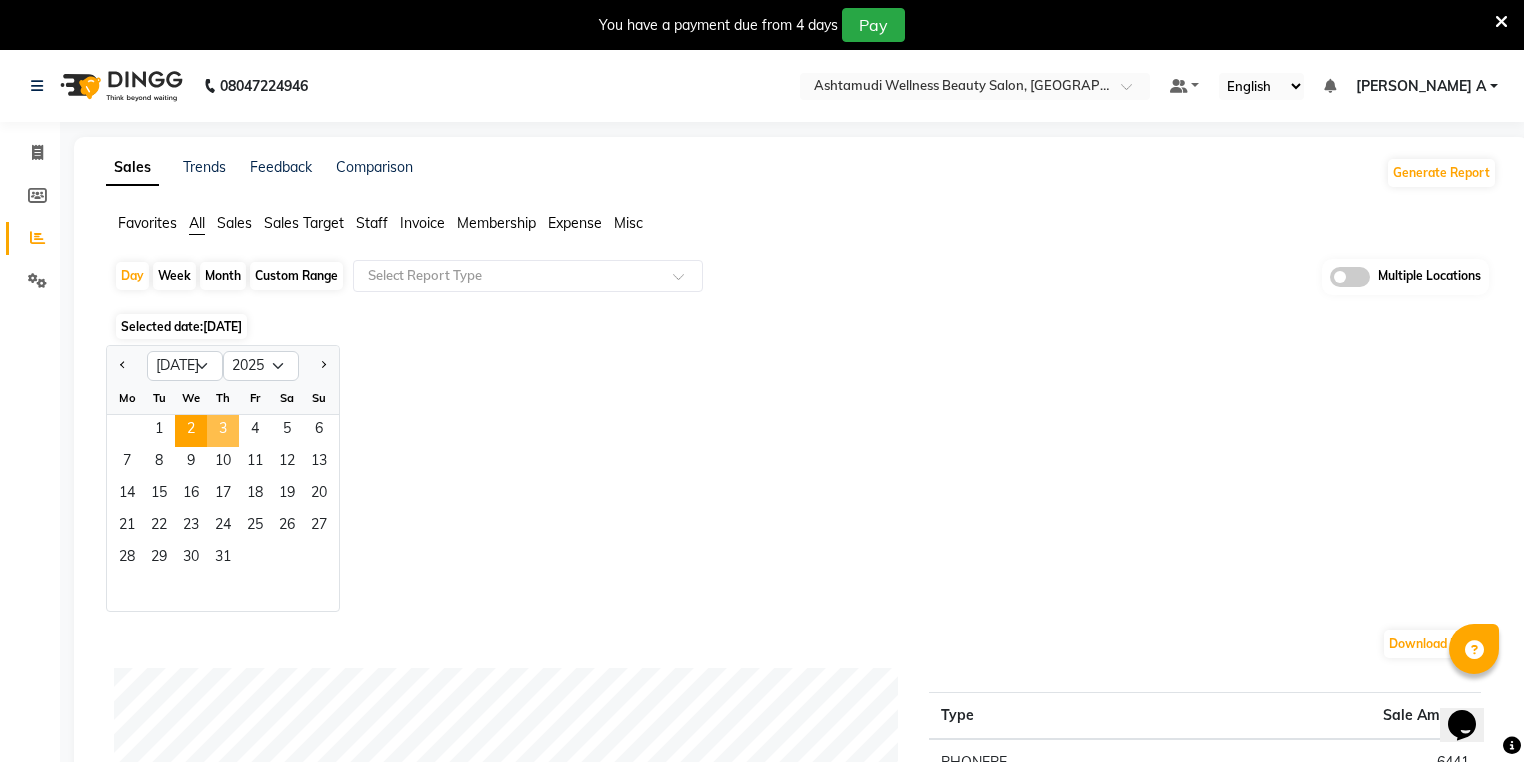 click on "3" 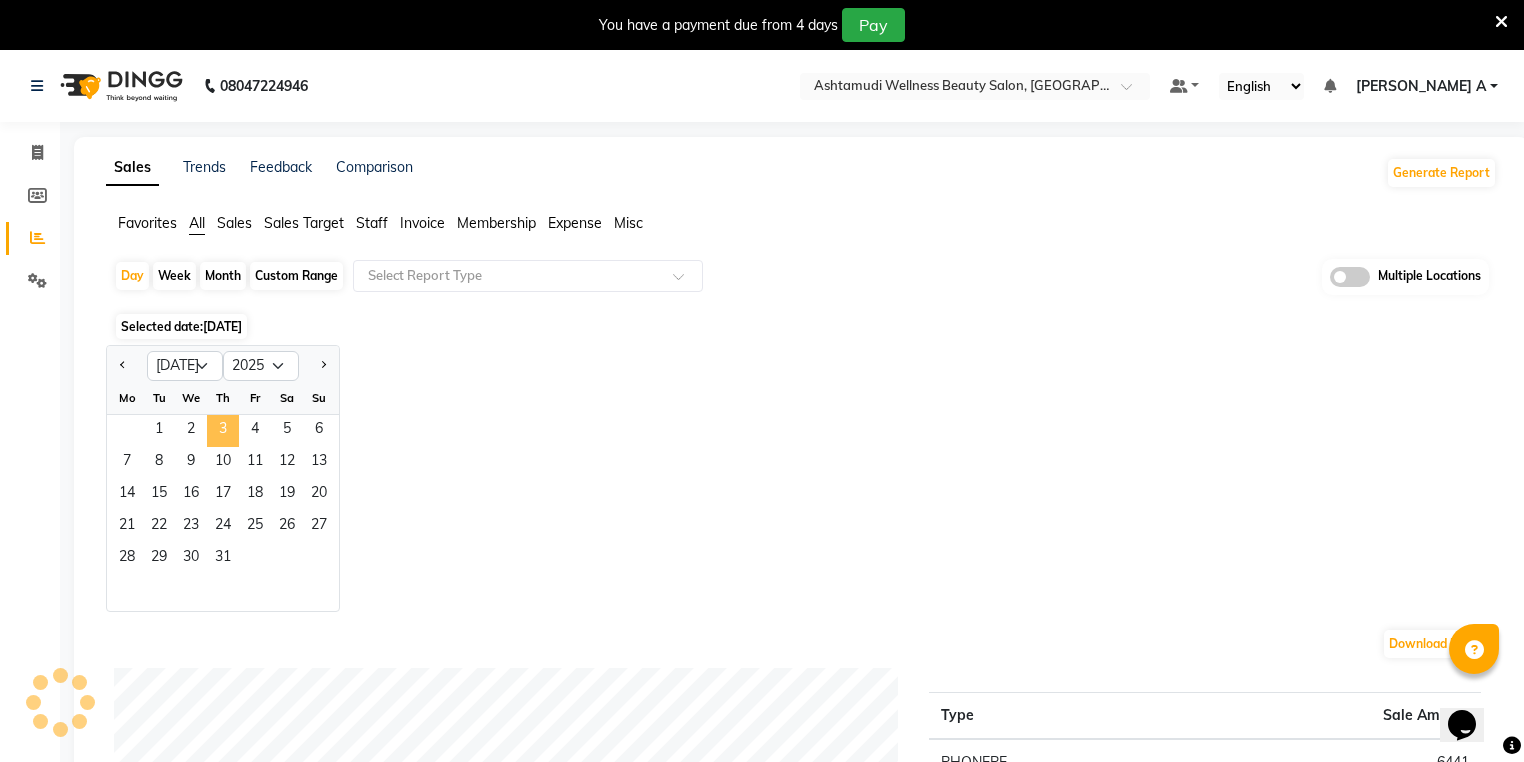 click on "3" 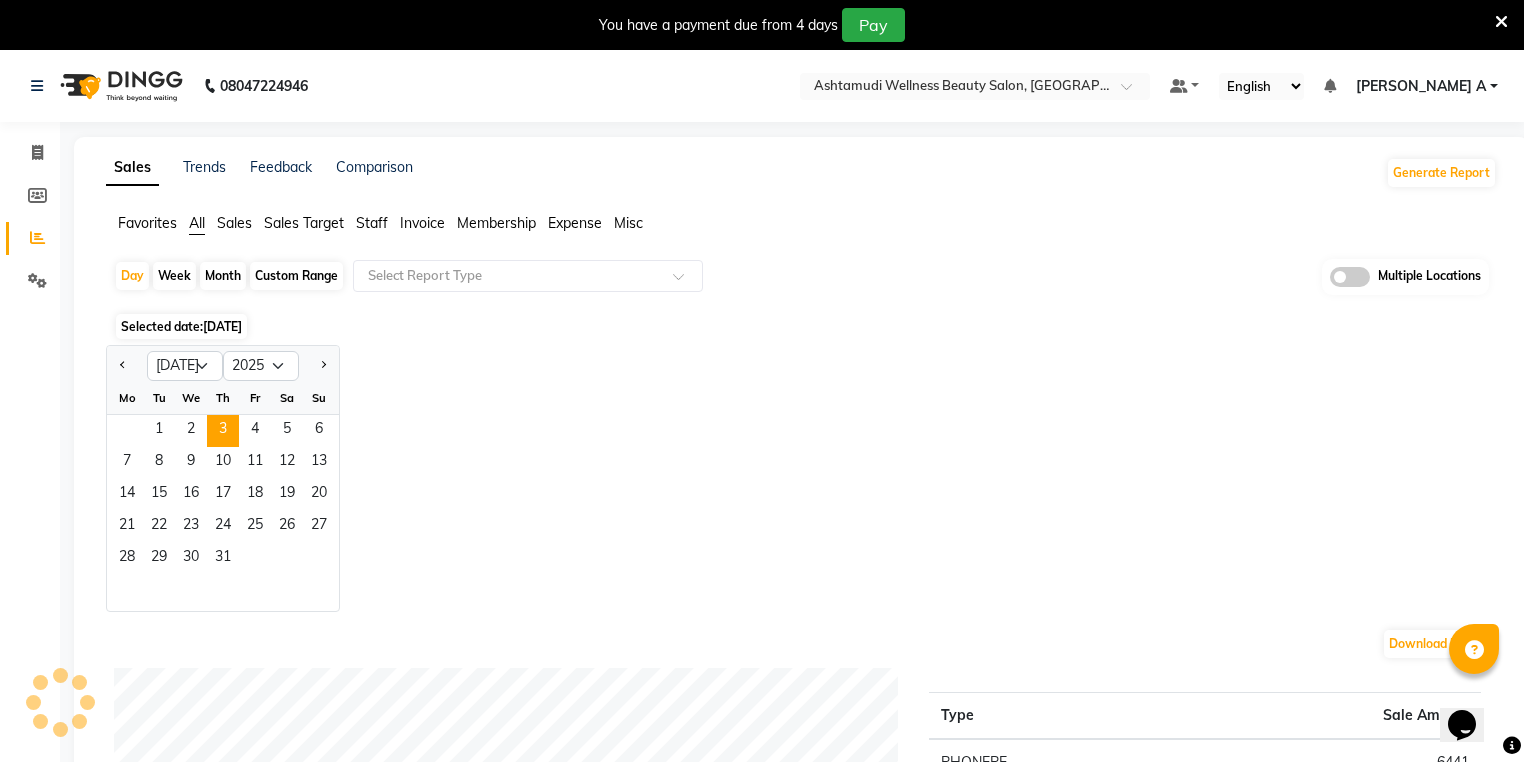 click at bounding box center (1501, 22) 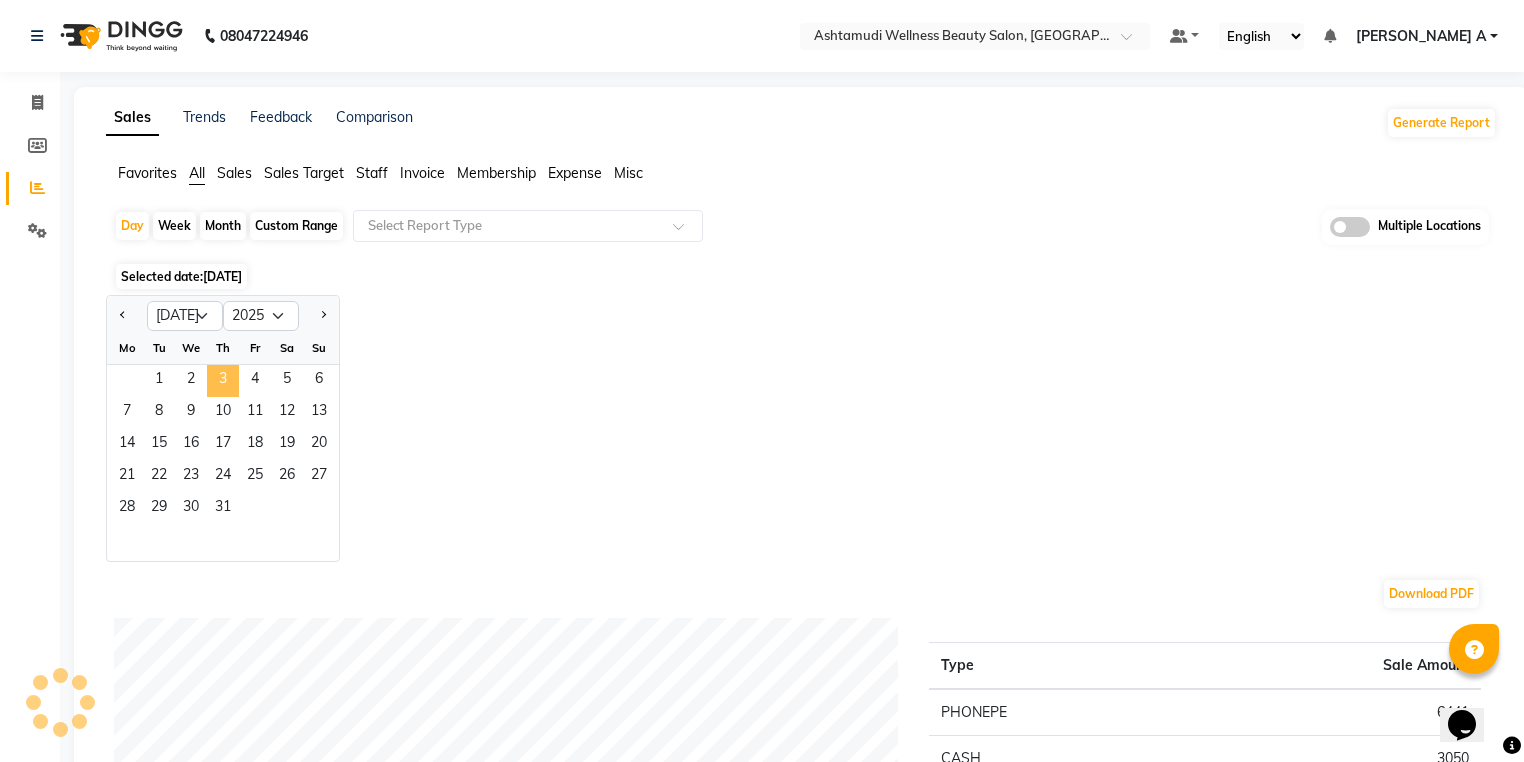 click on "3" 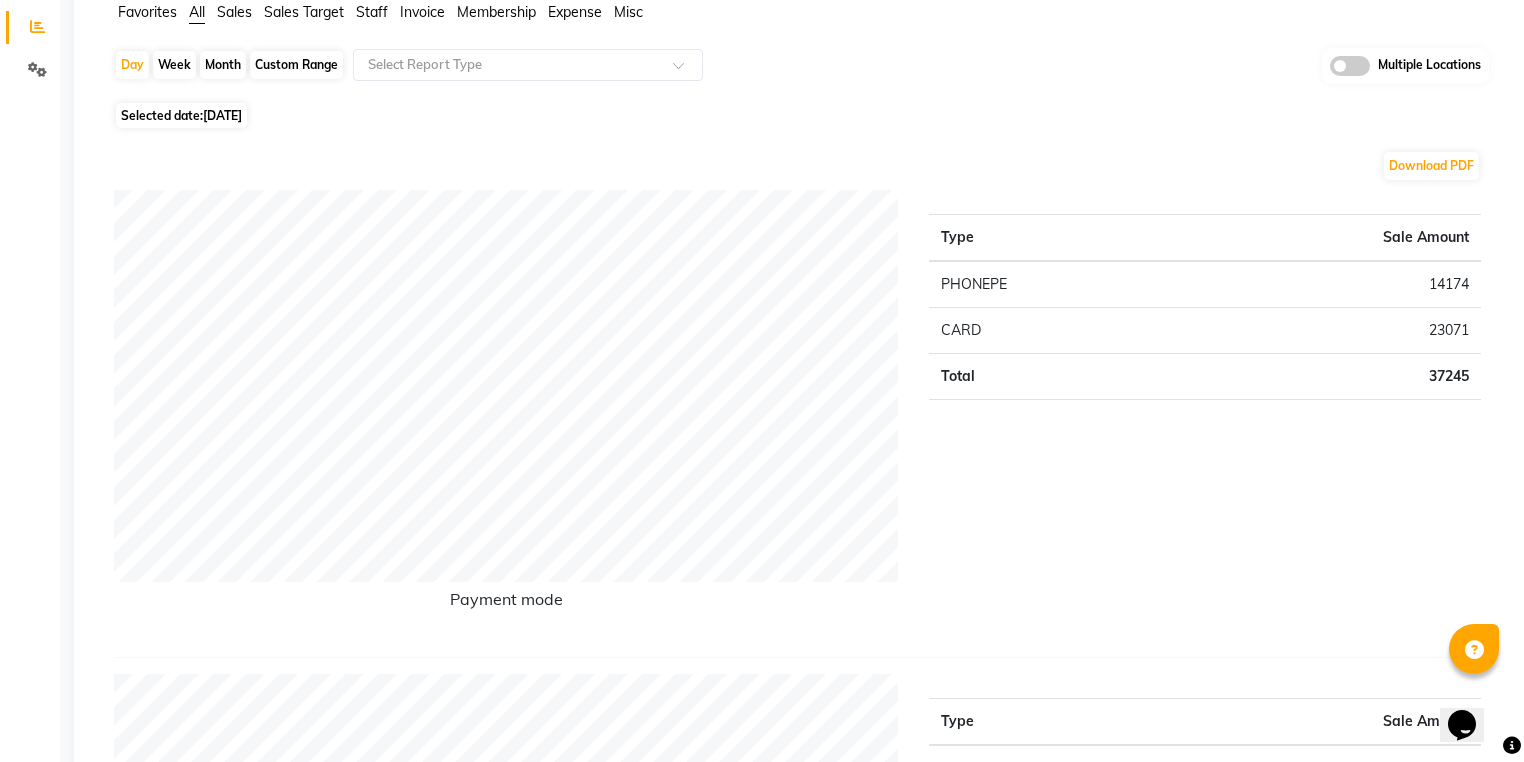 scroll, scrollTop: 0, scrollLeft: 0, axis: both 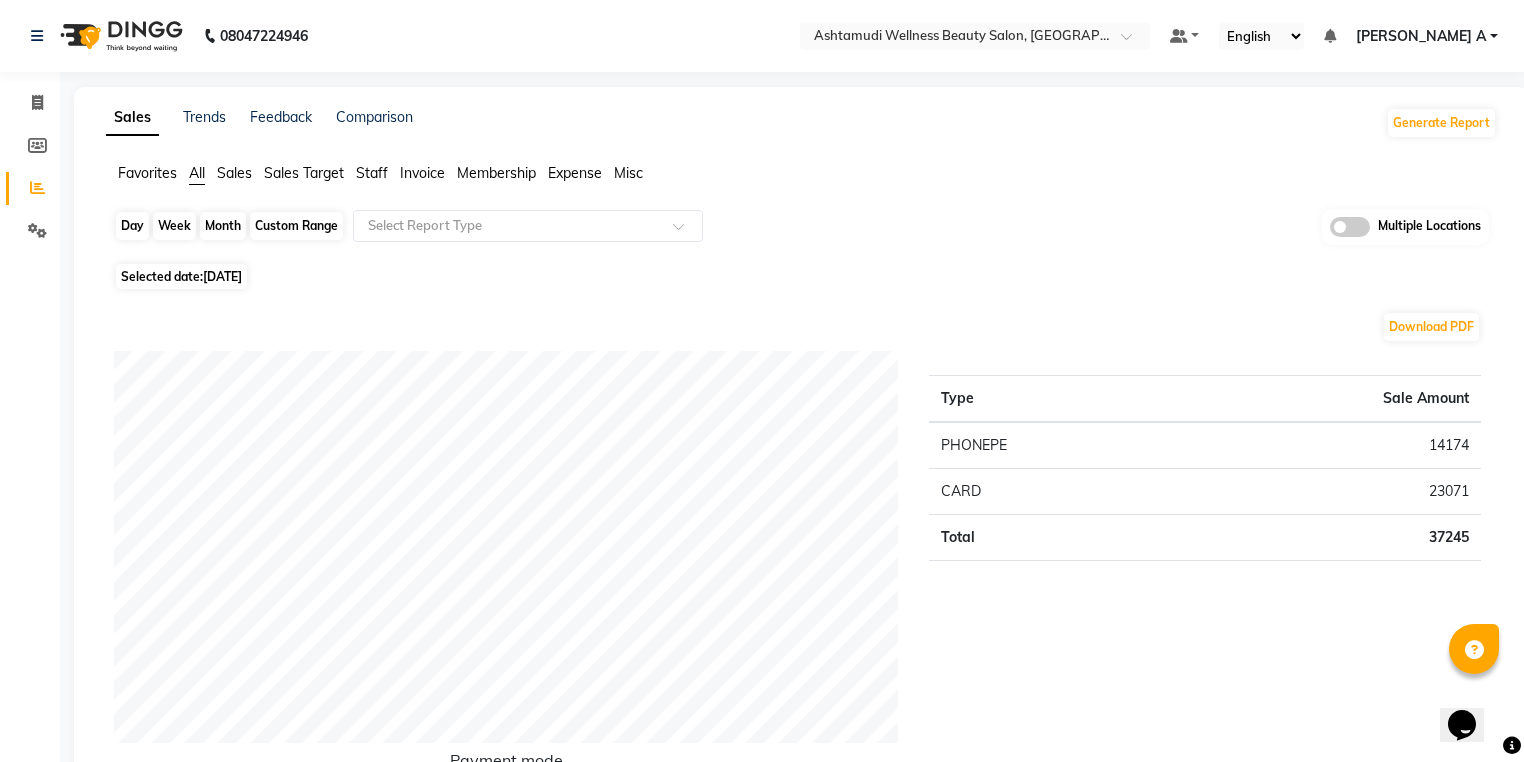 click on "Day" 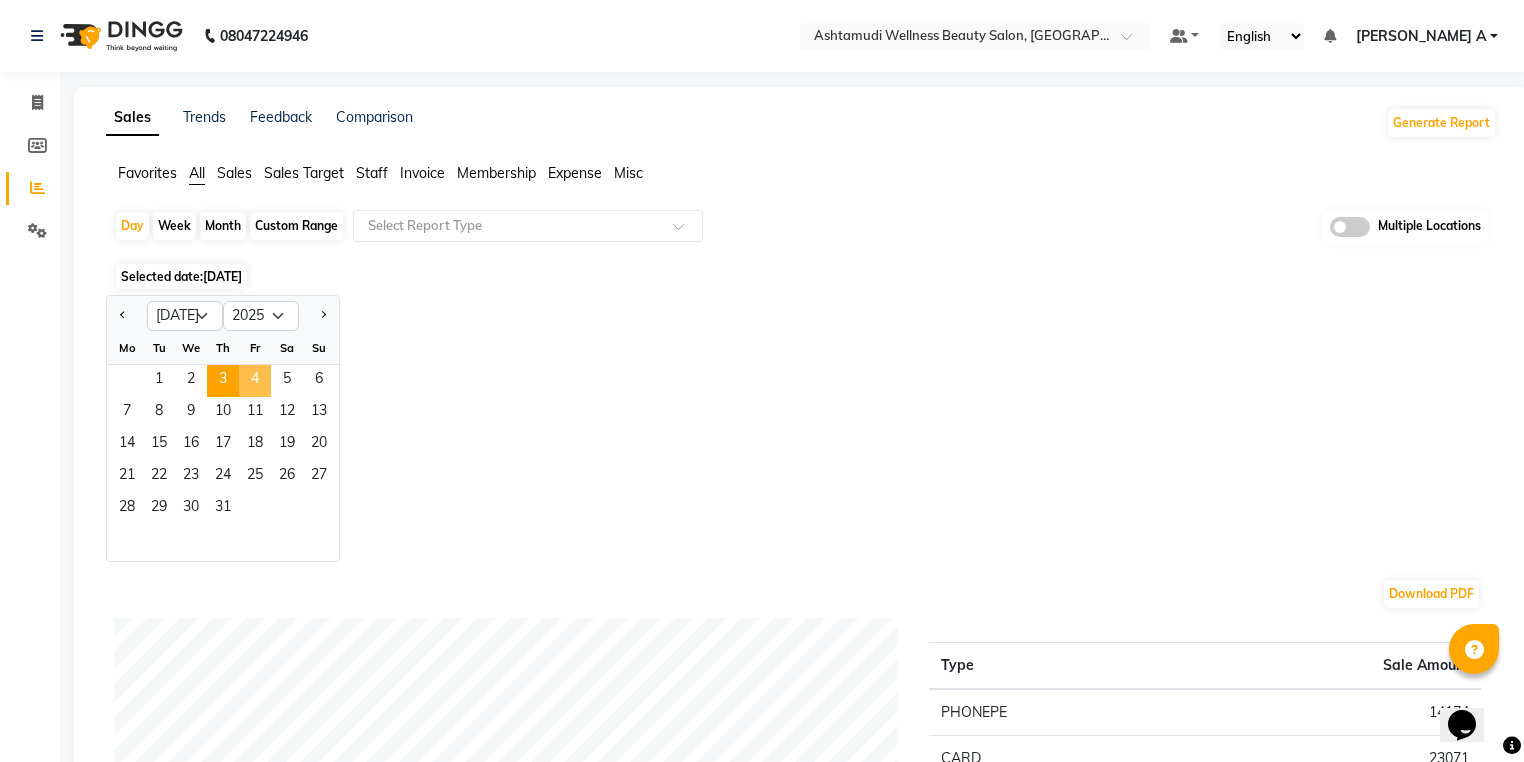 click on "4" 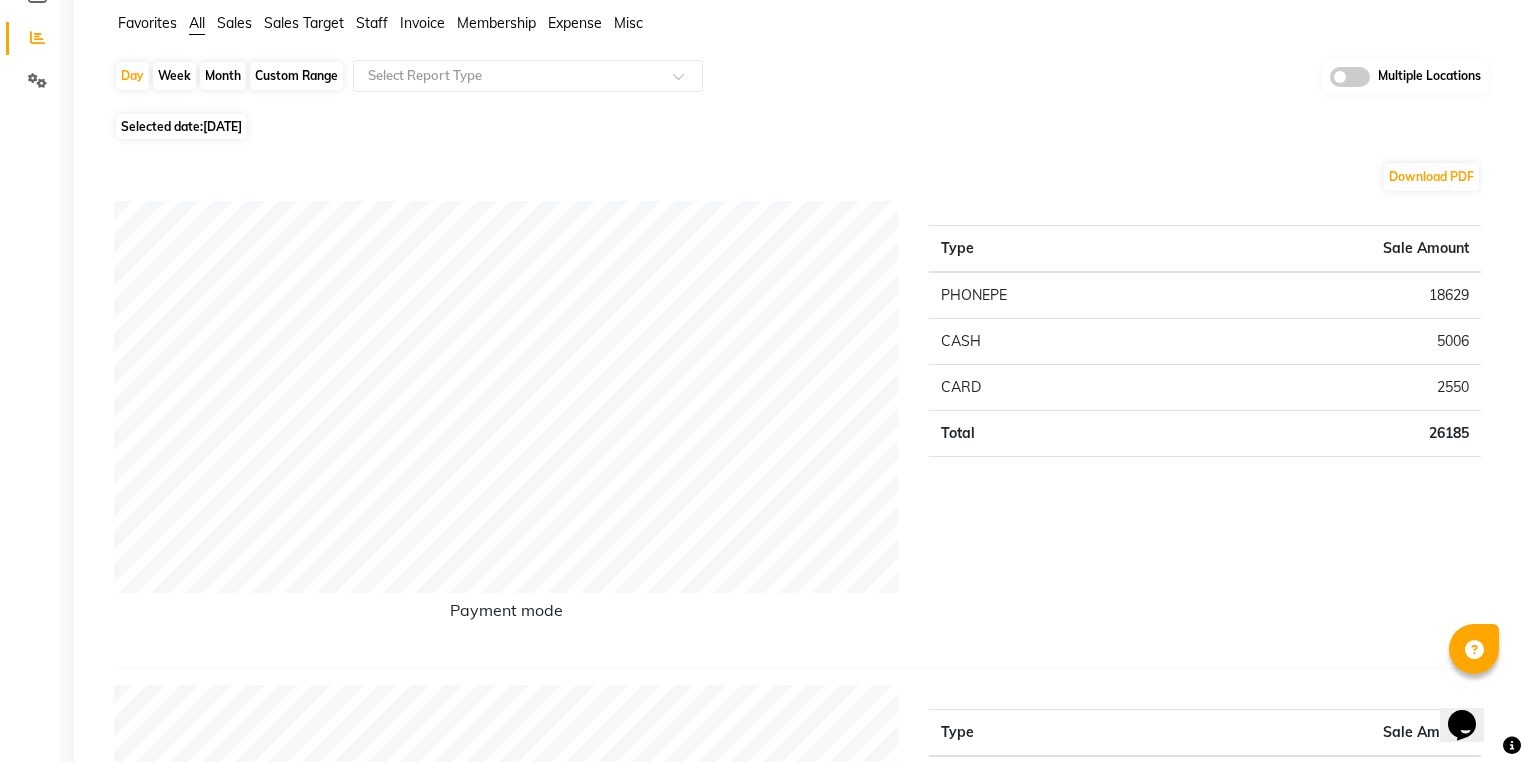 scroll, scrollTop: 0, scrollLeft: 0, axis: both 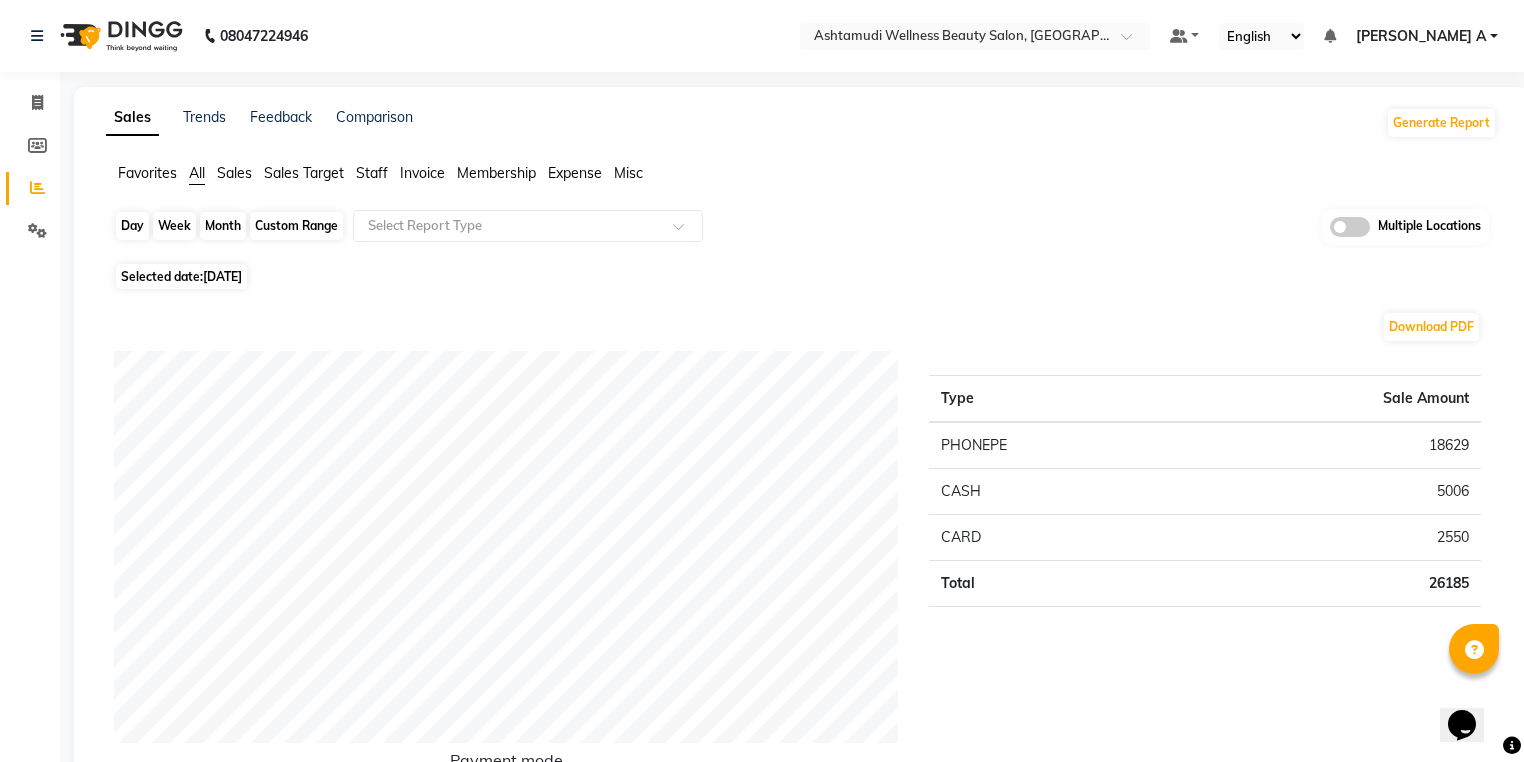 click on "Day" 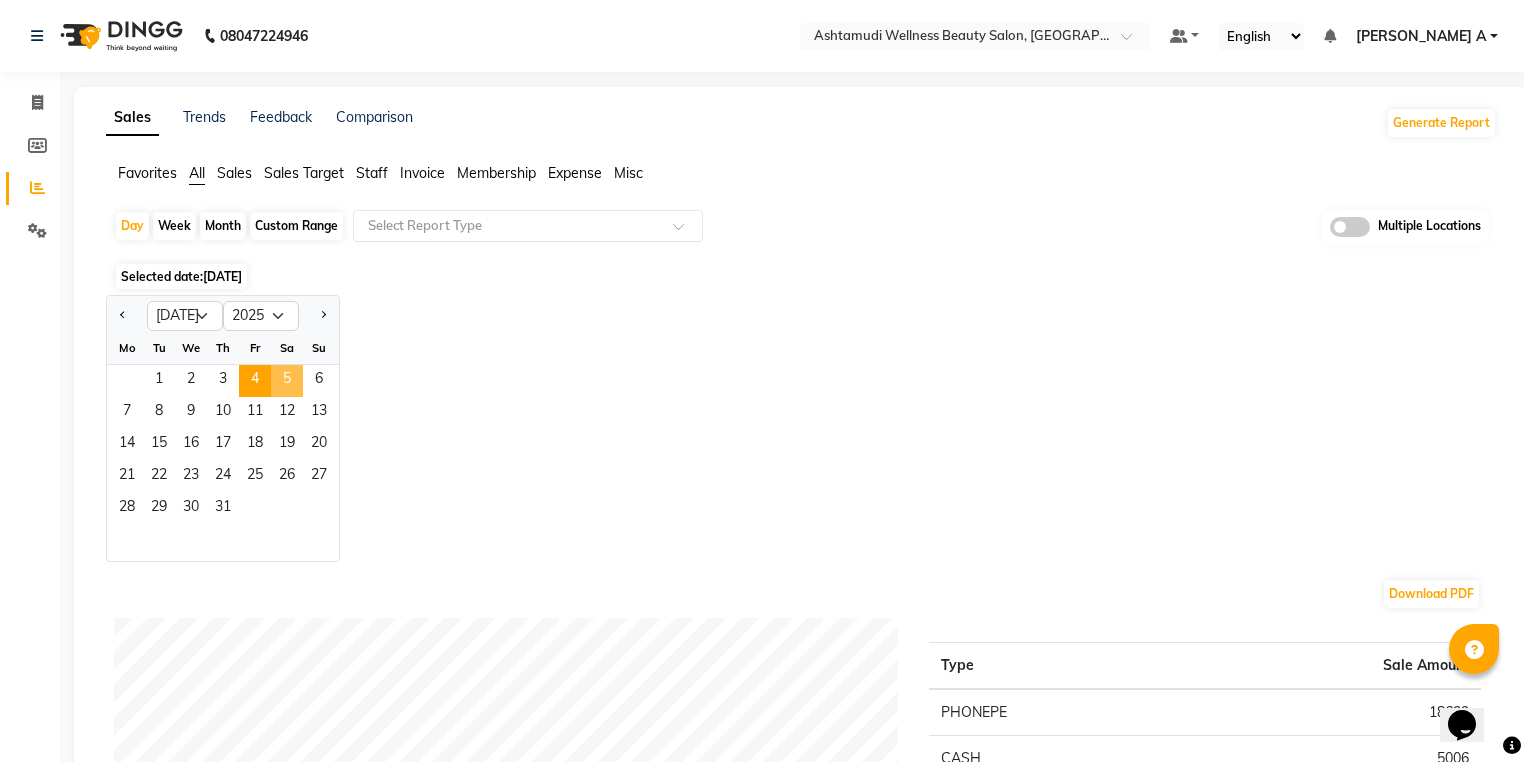 click on "5" 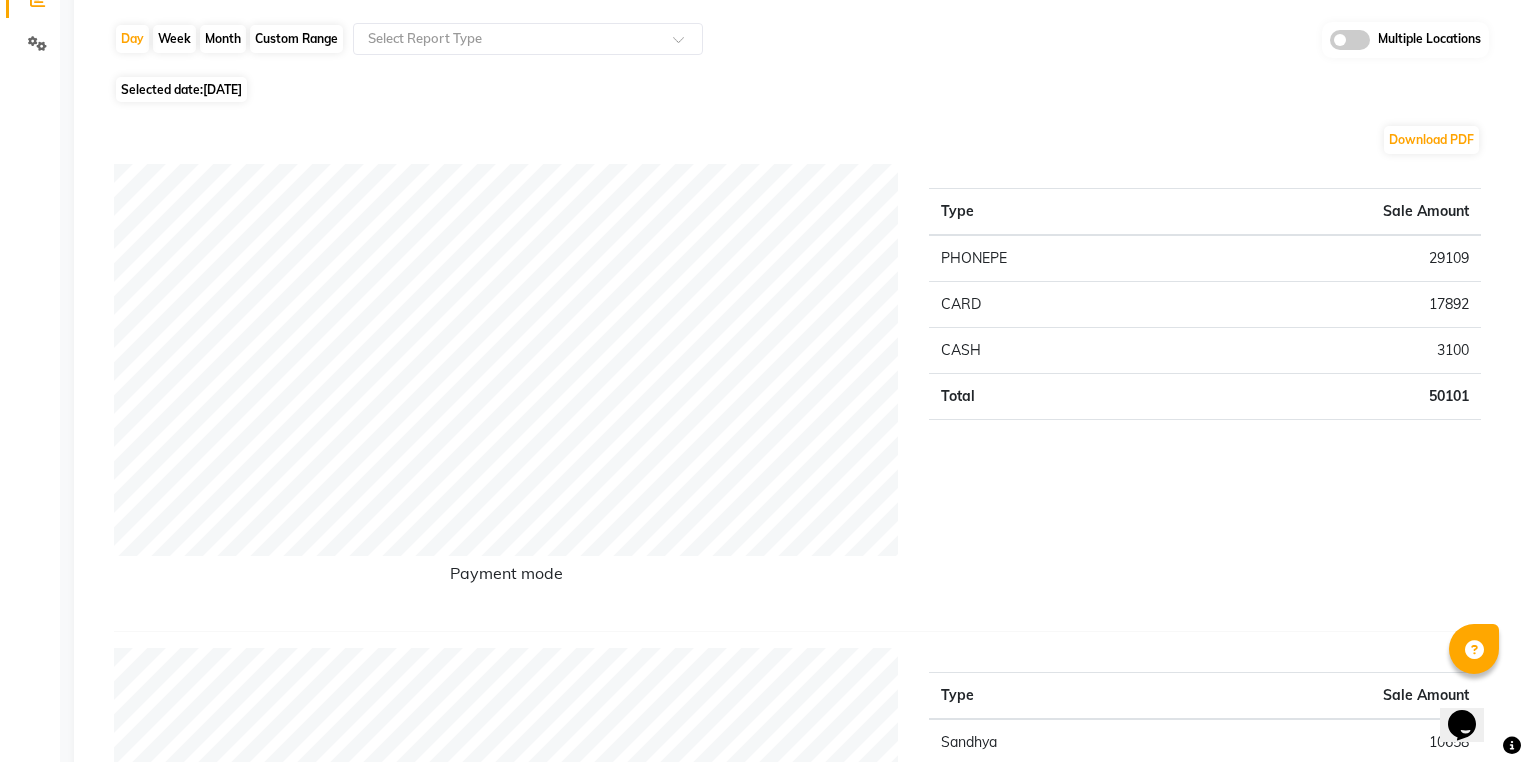 scroll, scrollTop: 0, scrollLeft: 0, axis: both 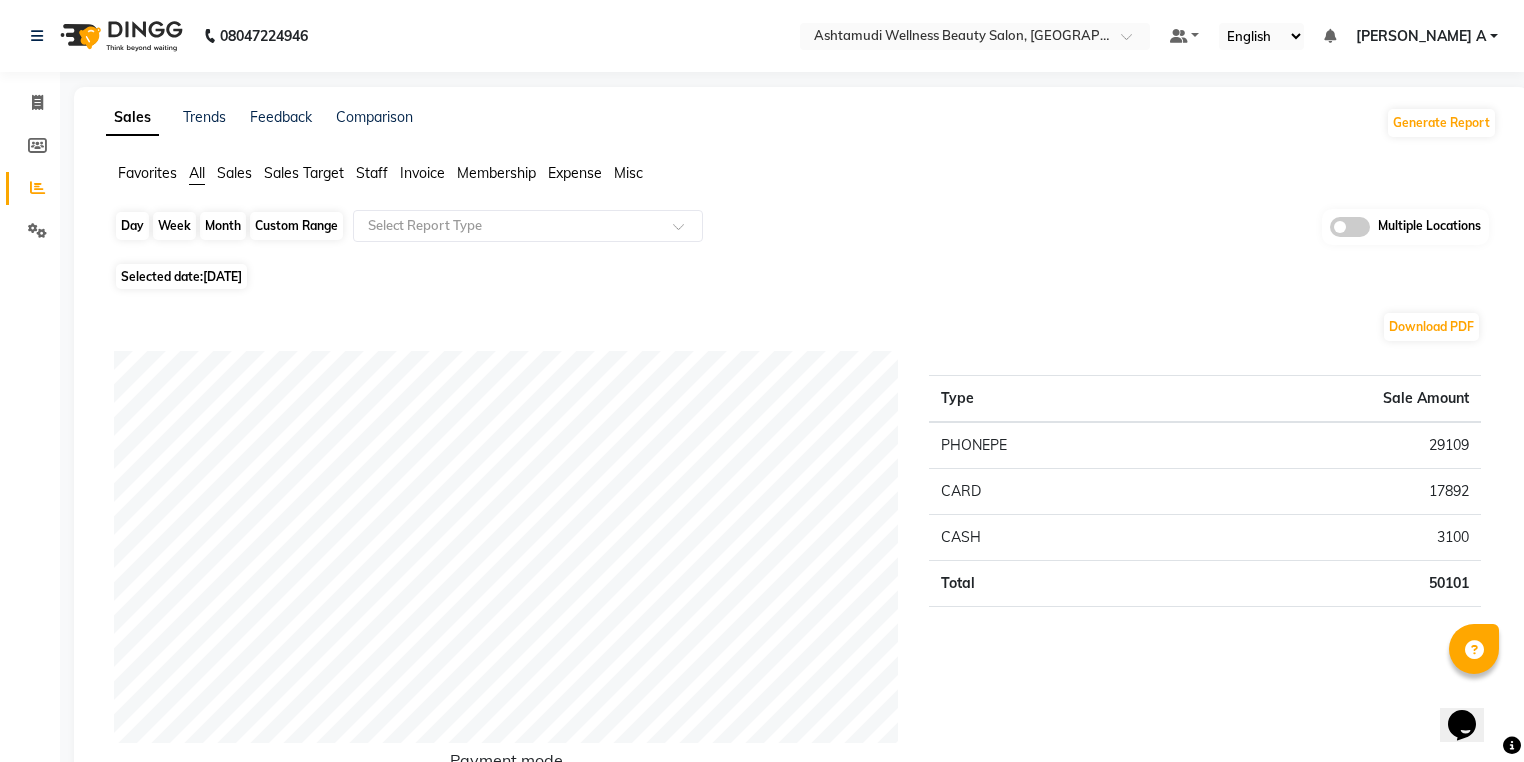 click on "Day" 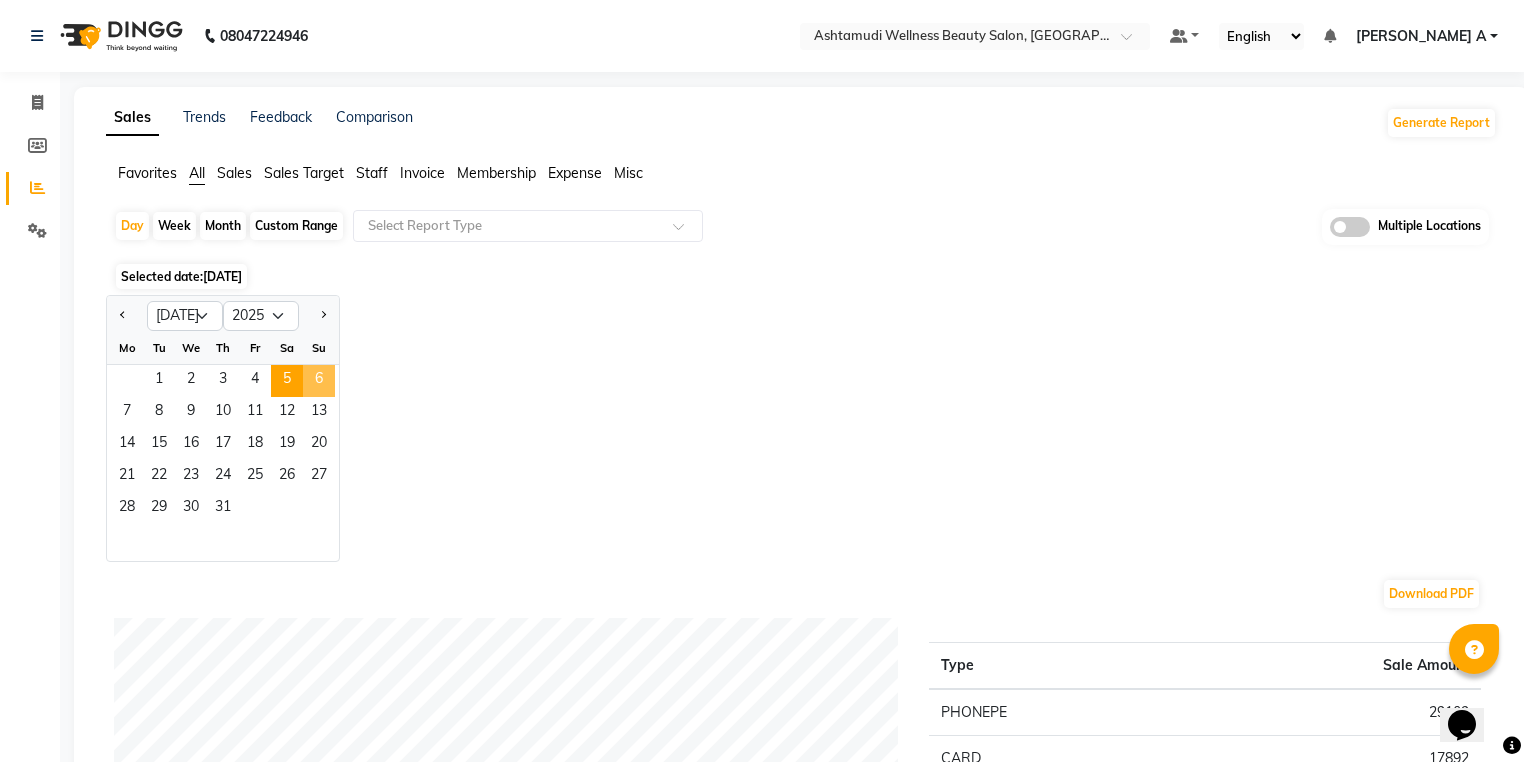 click on "6" 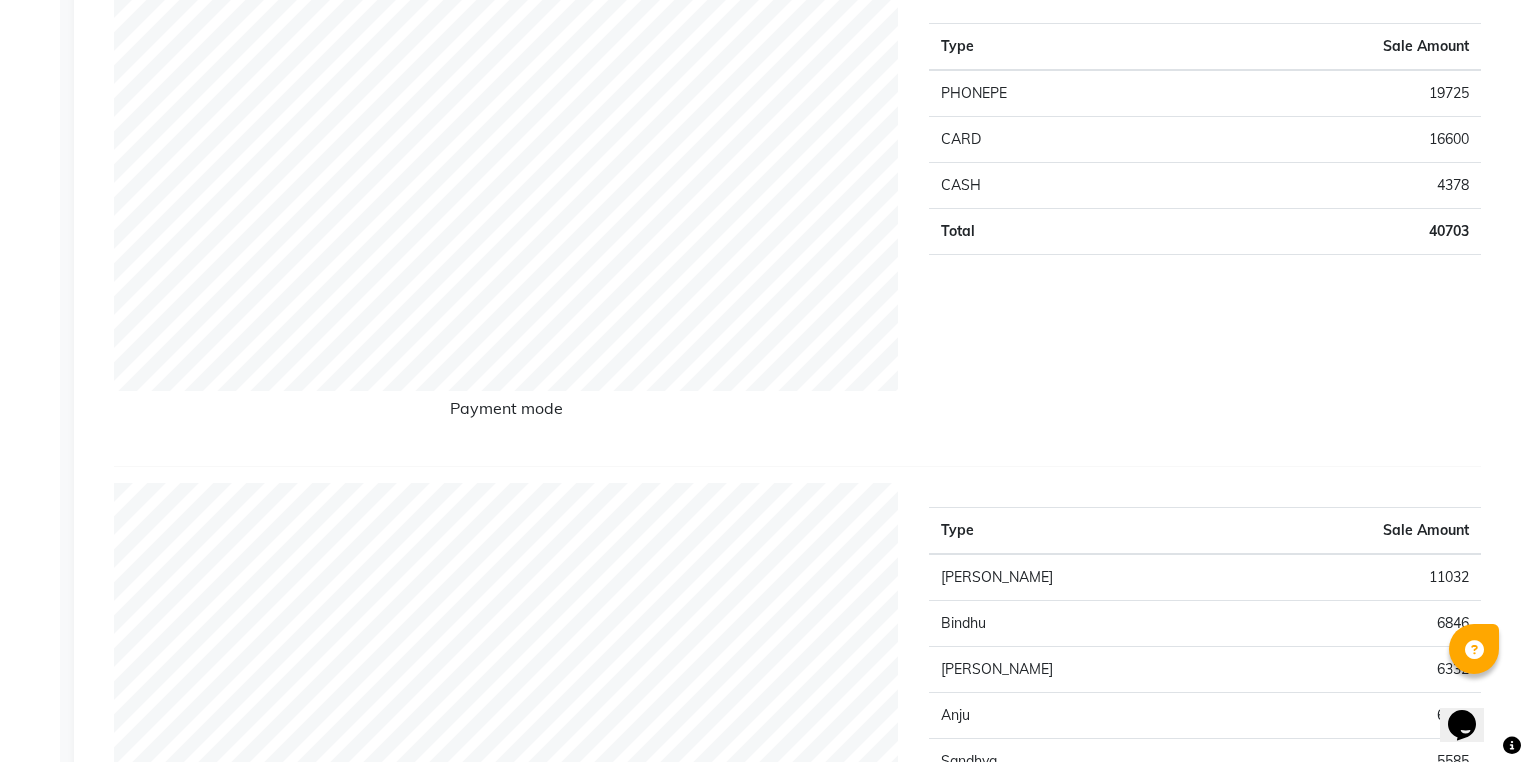 scroll, scrollTop: 0, scrollLeft: 0, axis: both 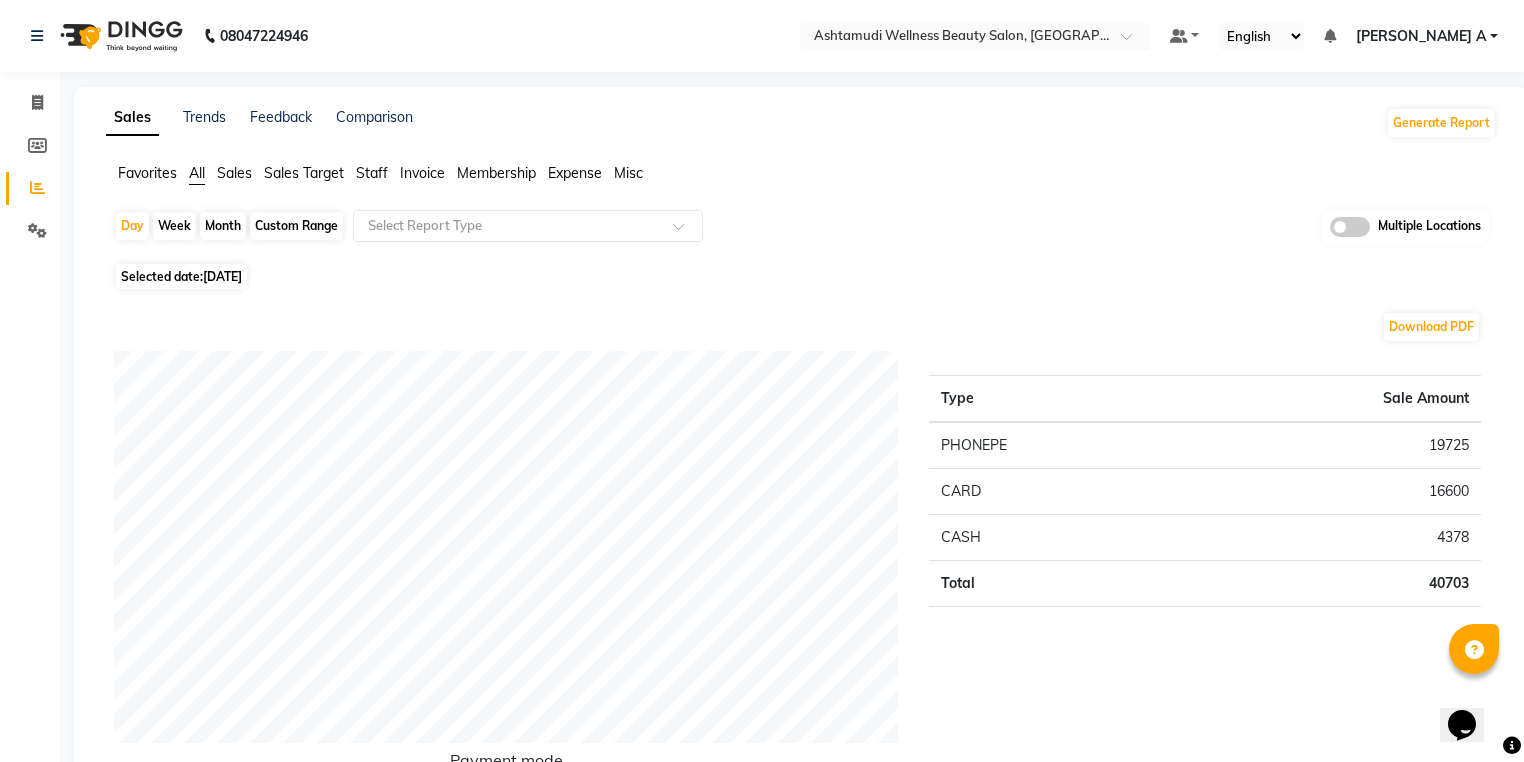 click on "Day   Week   Month   Custom Range  Select Report Type Multiple Locations" 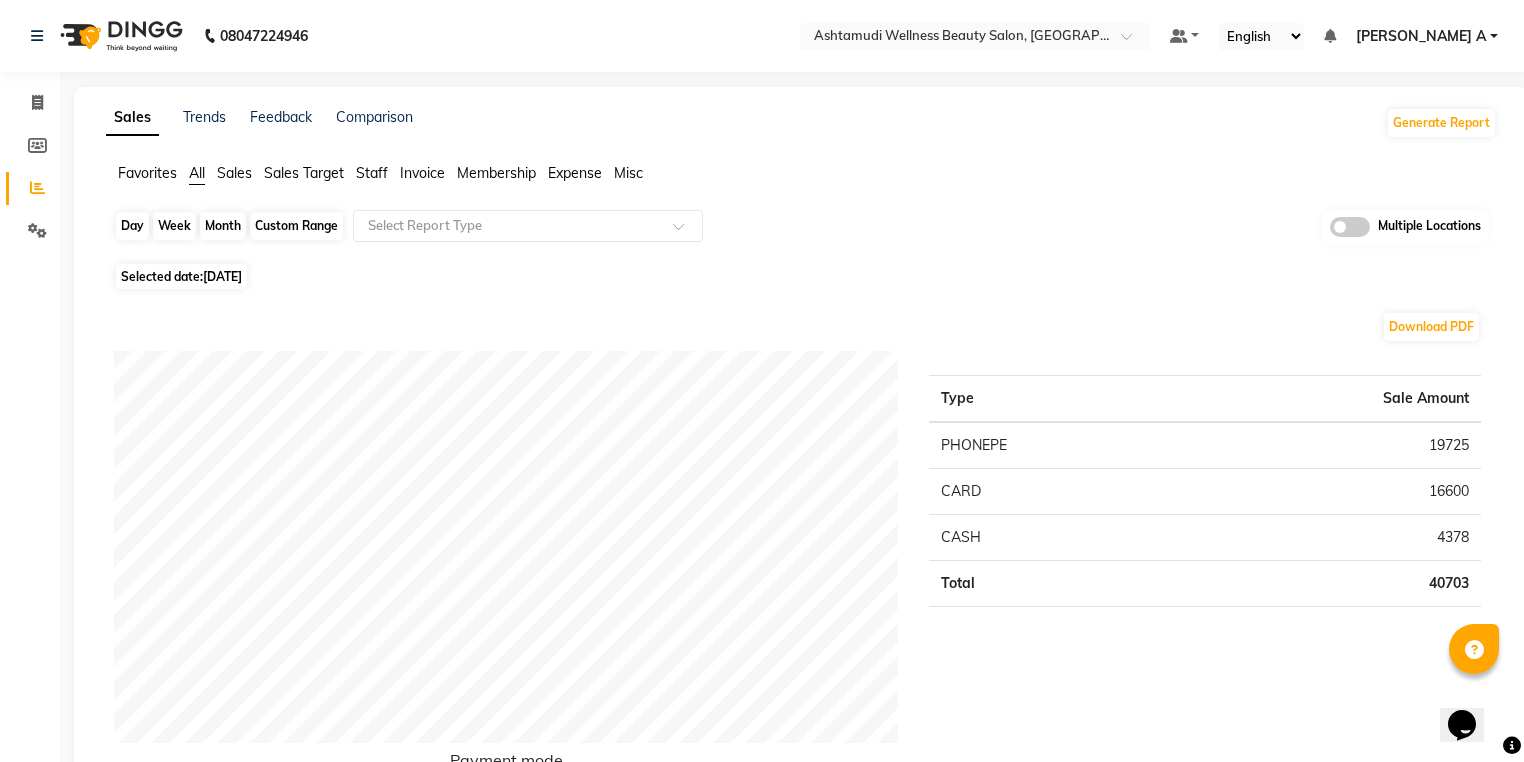 click on "Day" 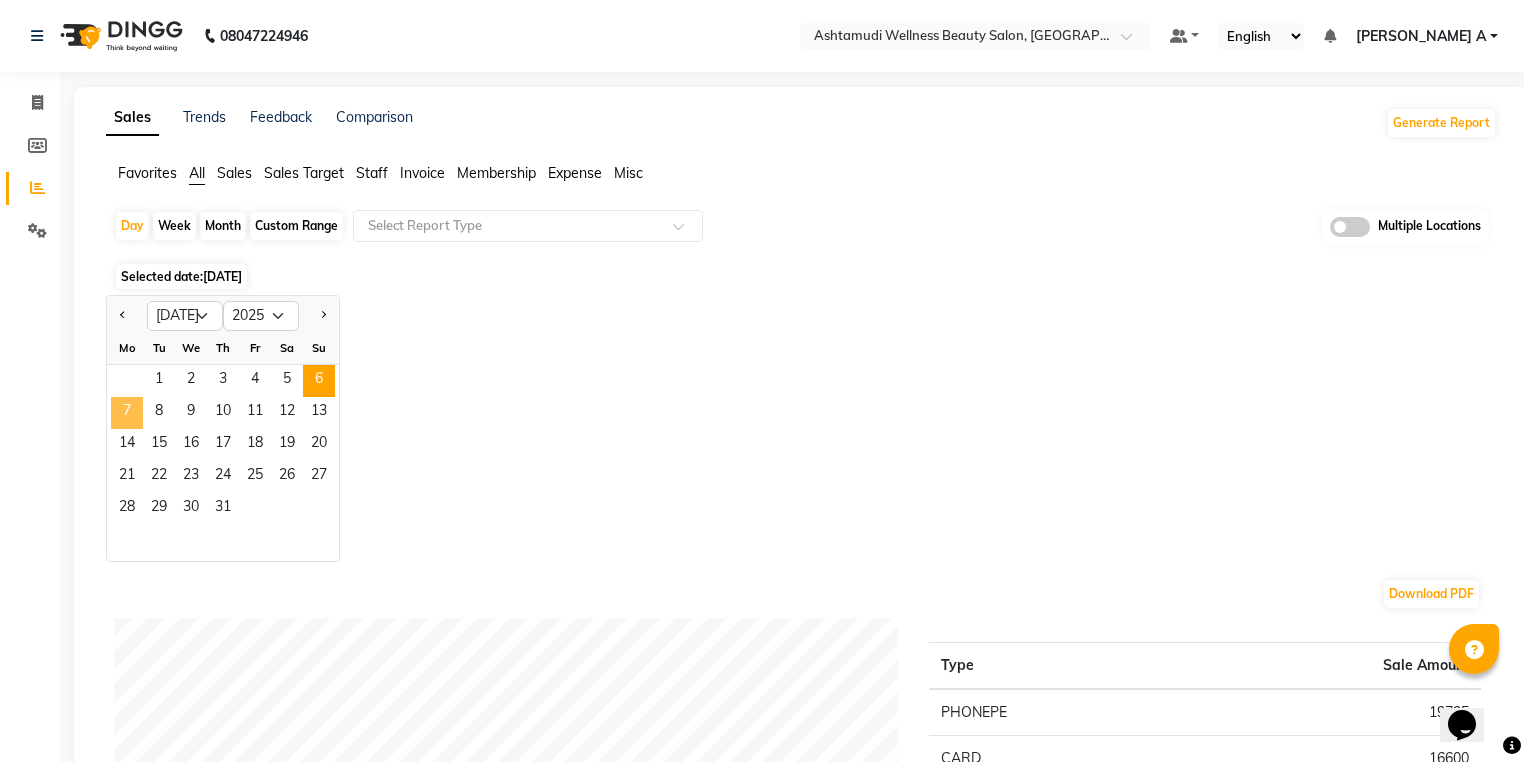 click on "7" 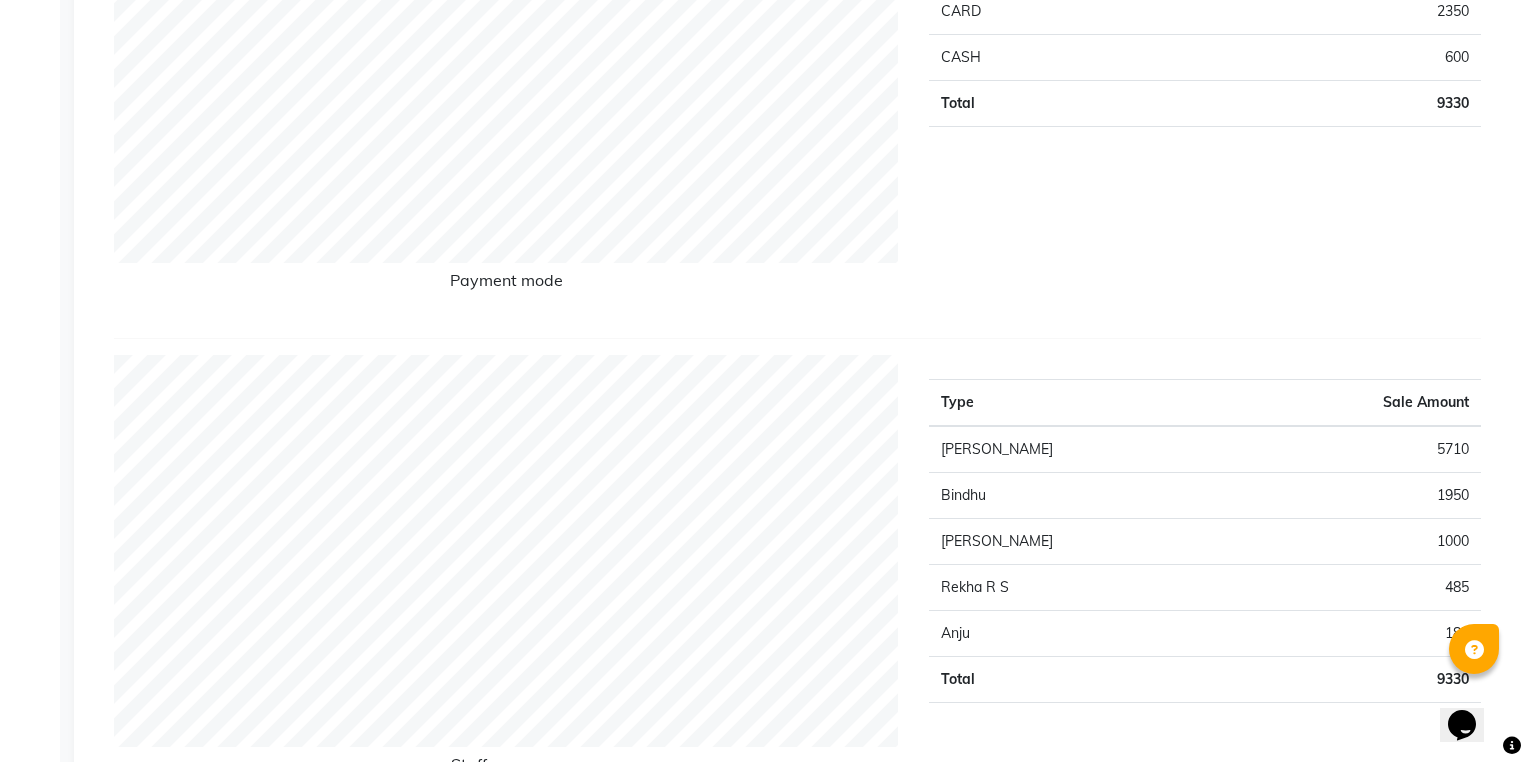 scroll, scrollTop: 0, scrollLeft: 0, axis: both 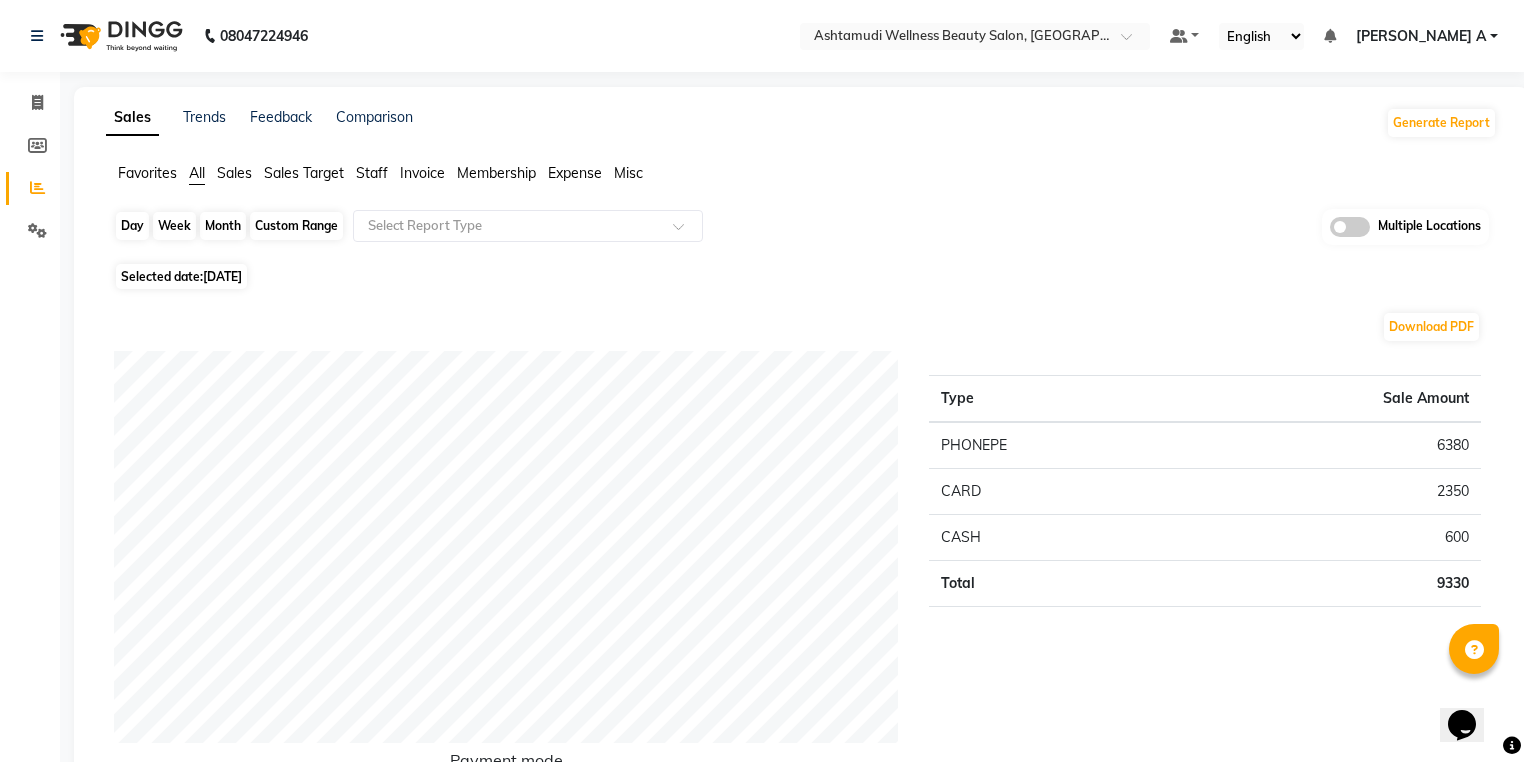click on "Day" 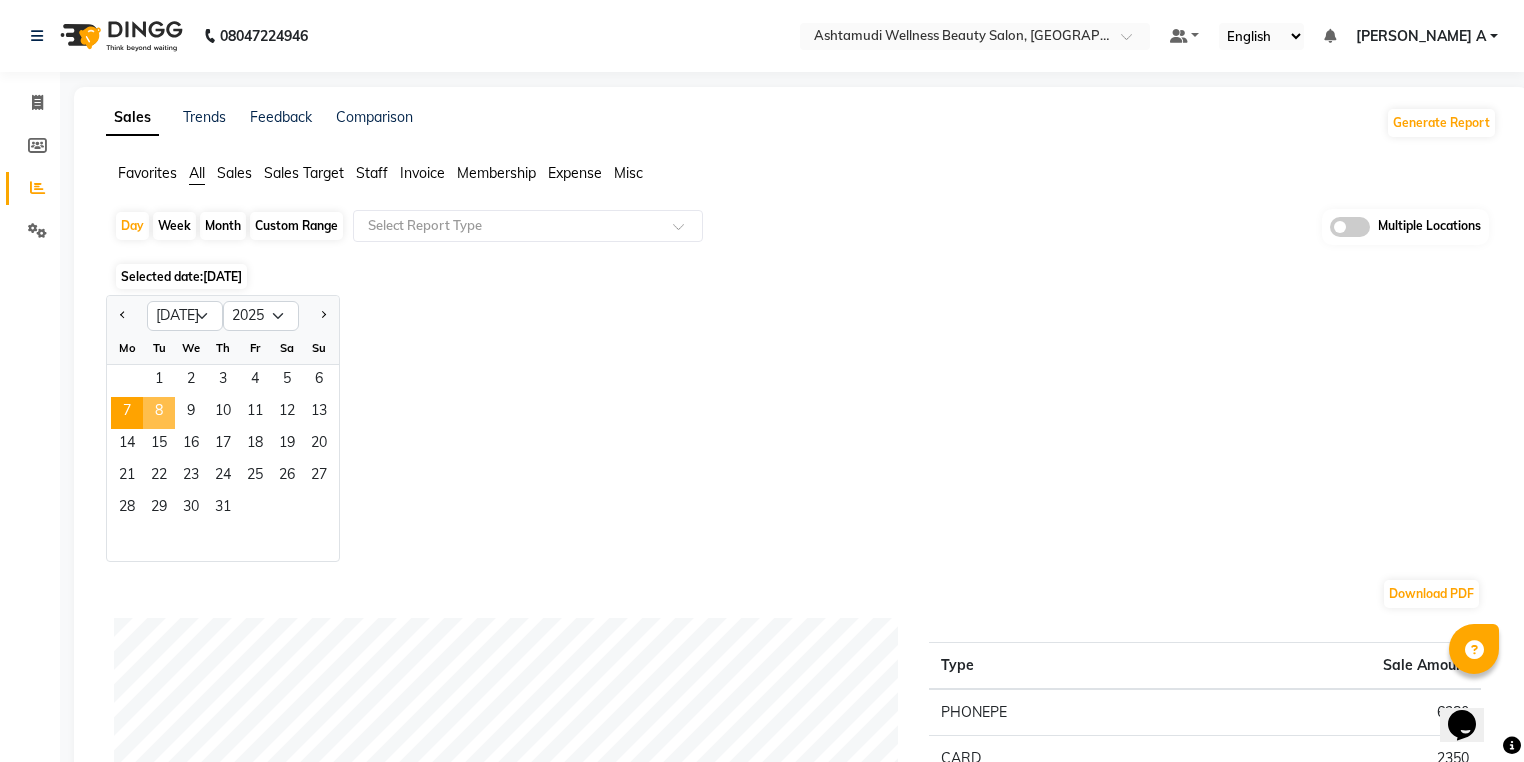 click on "8" 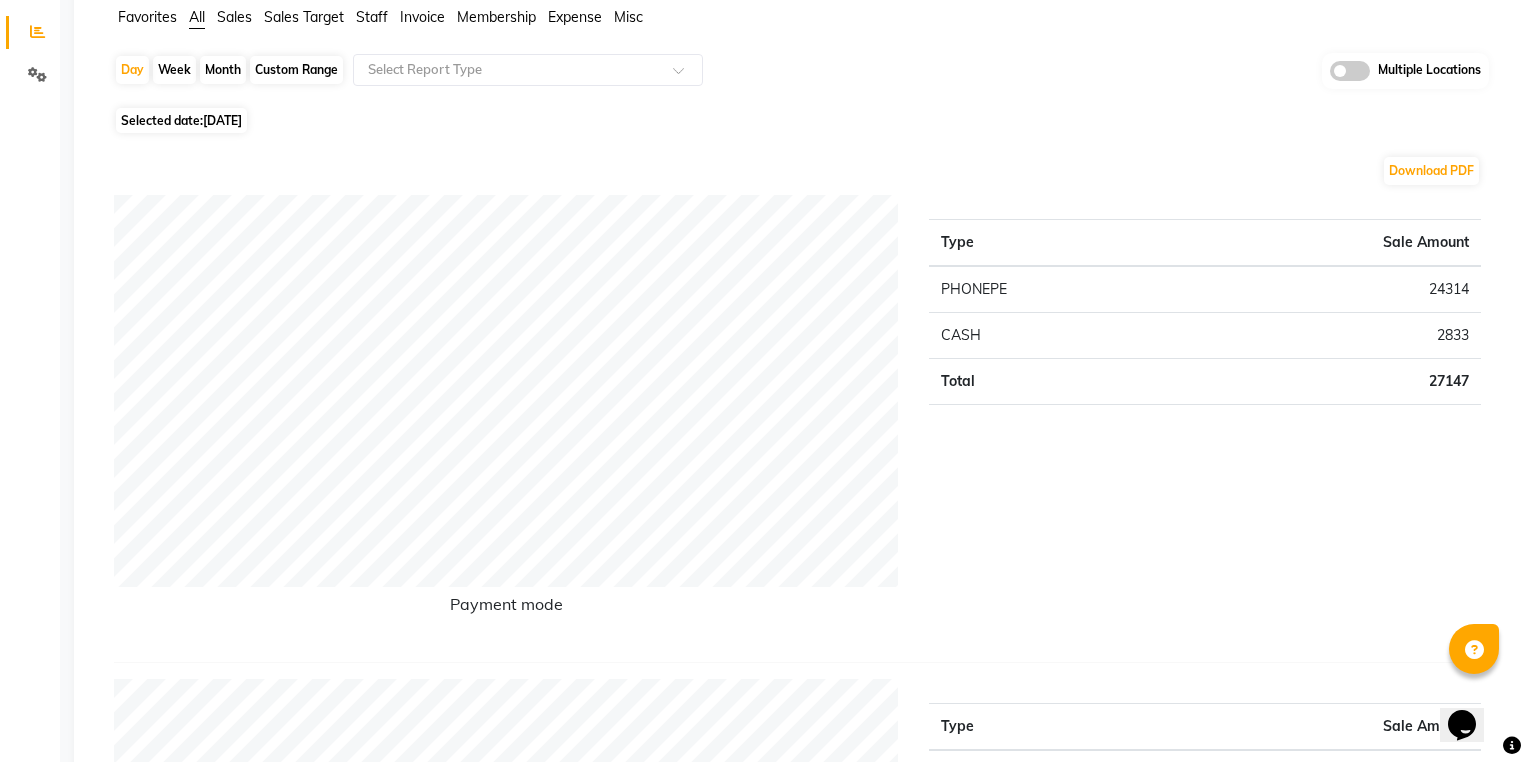 scroll, scrollTop: 33, scrollLeft: 0, axis: vertical 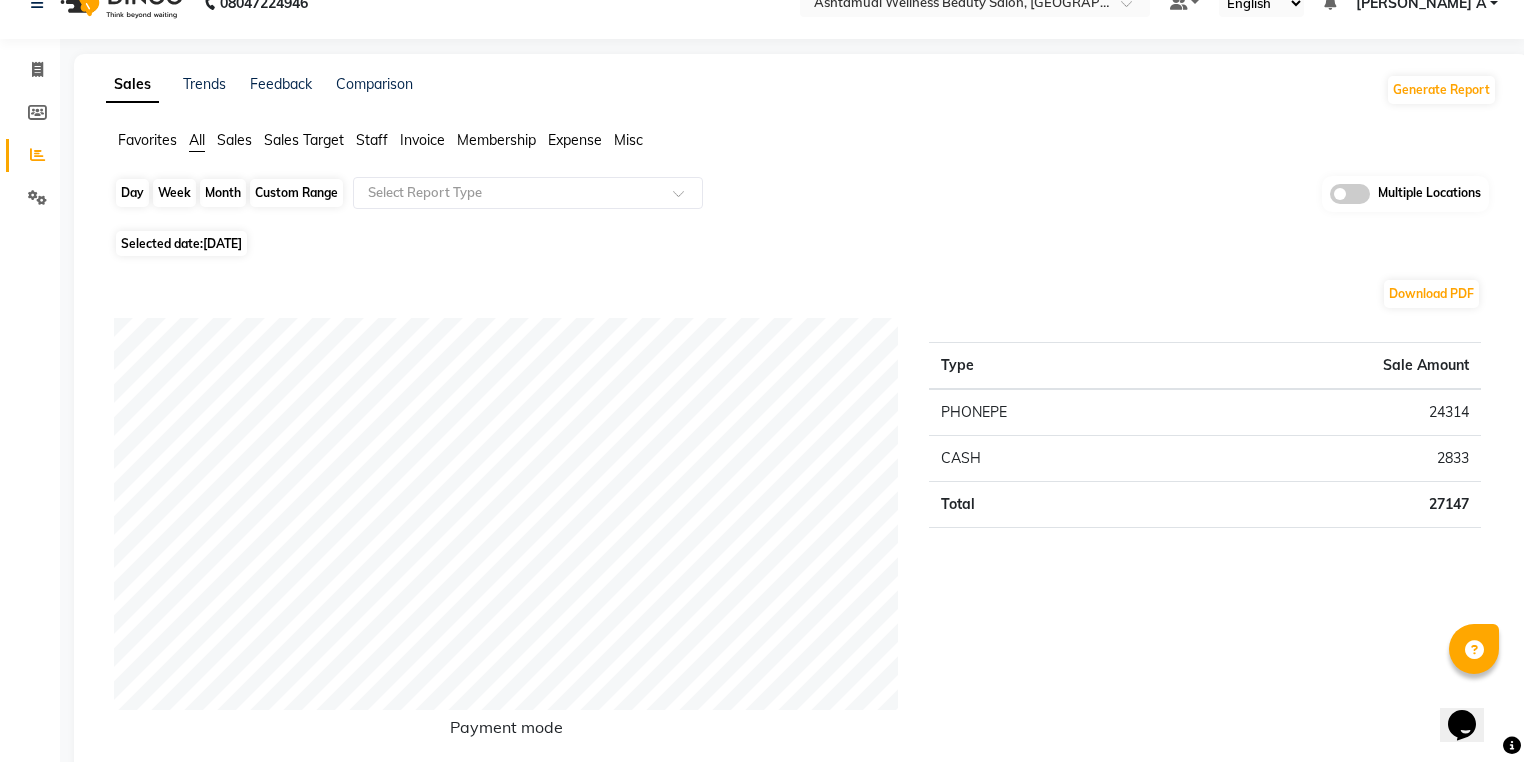 click on "Day" 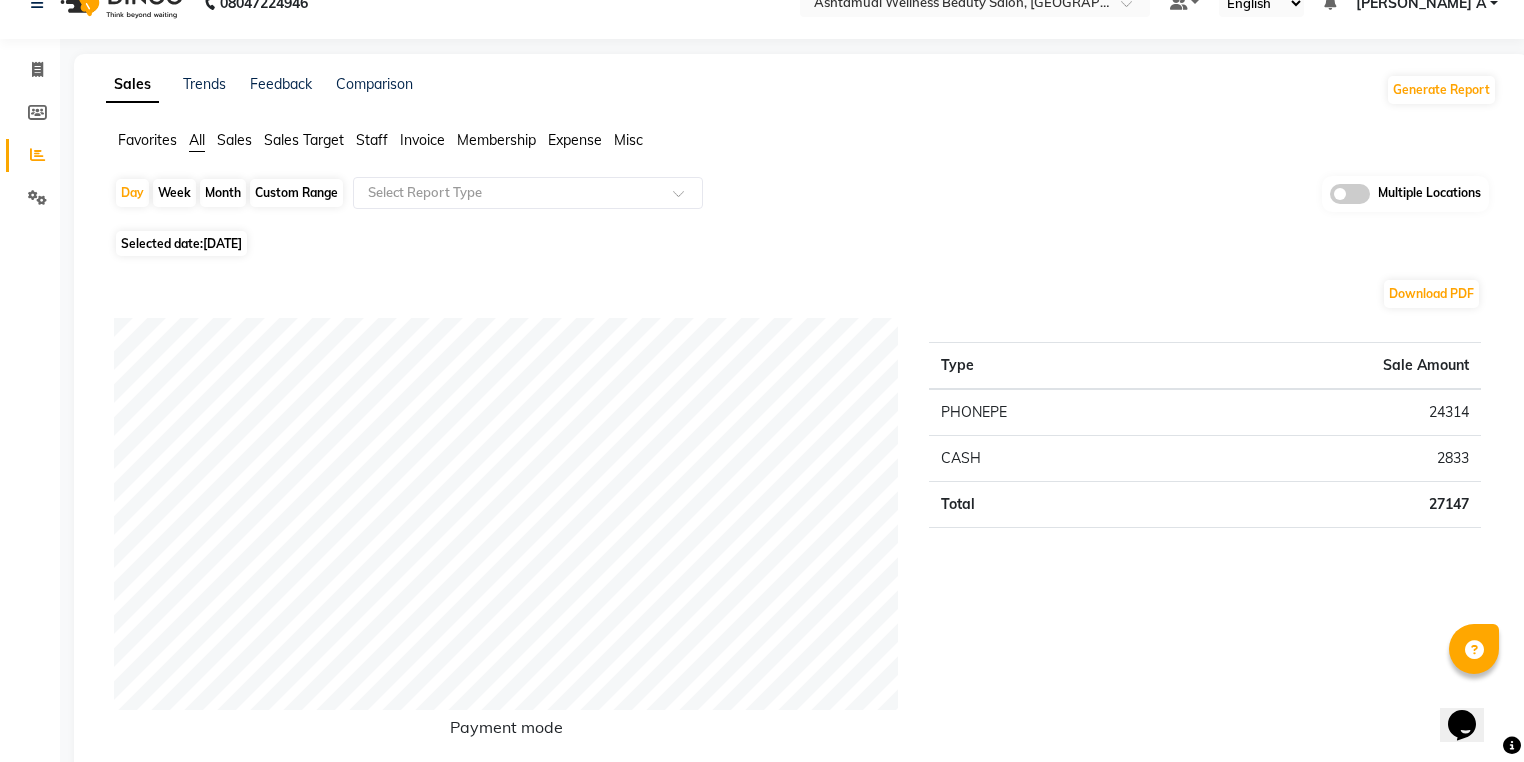 select on "7" 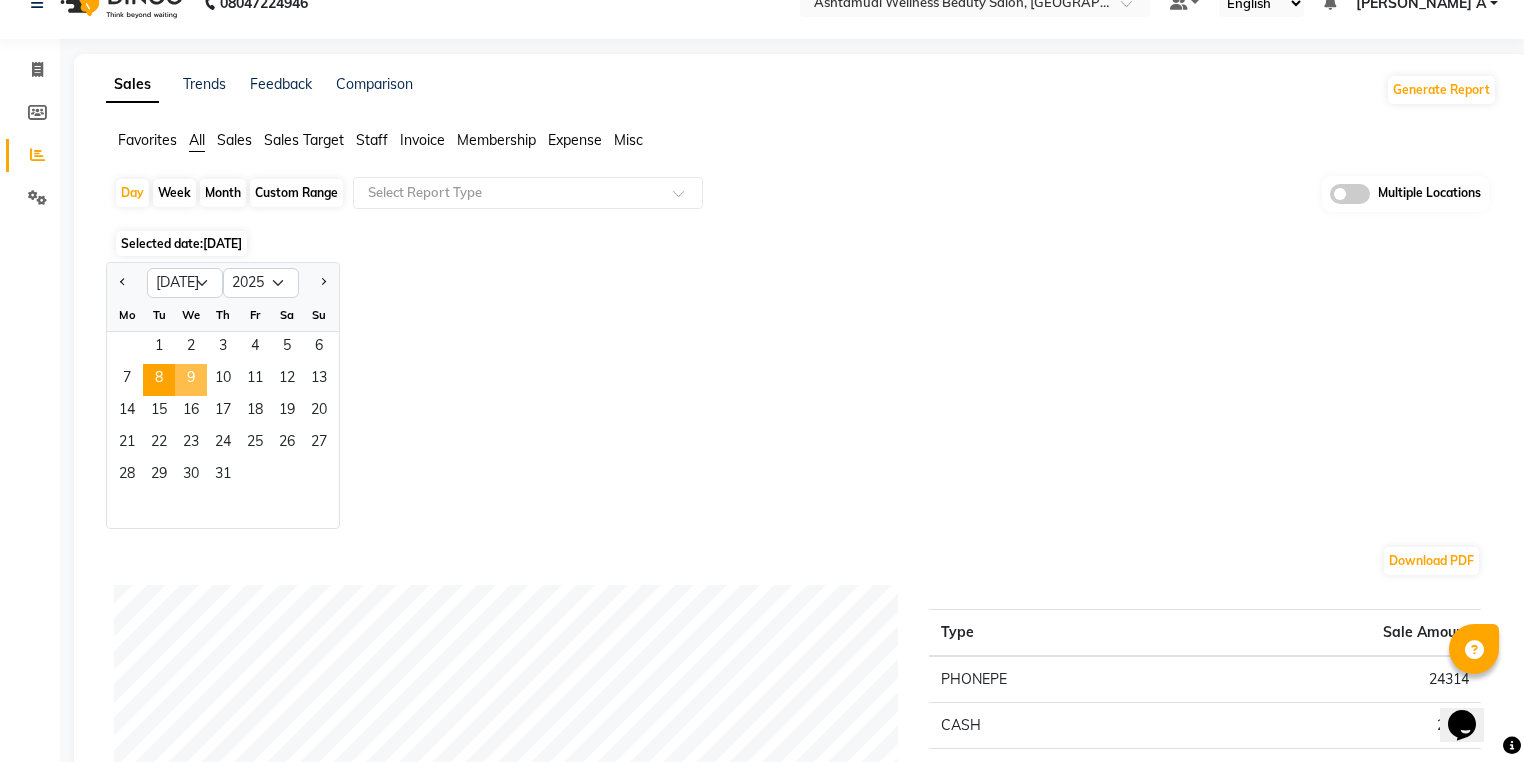 click on "9" 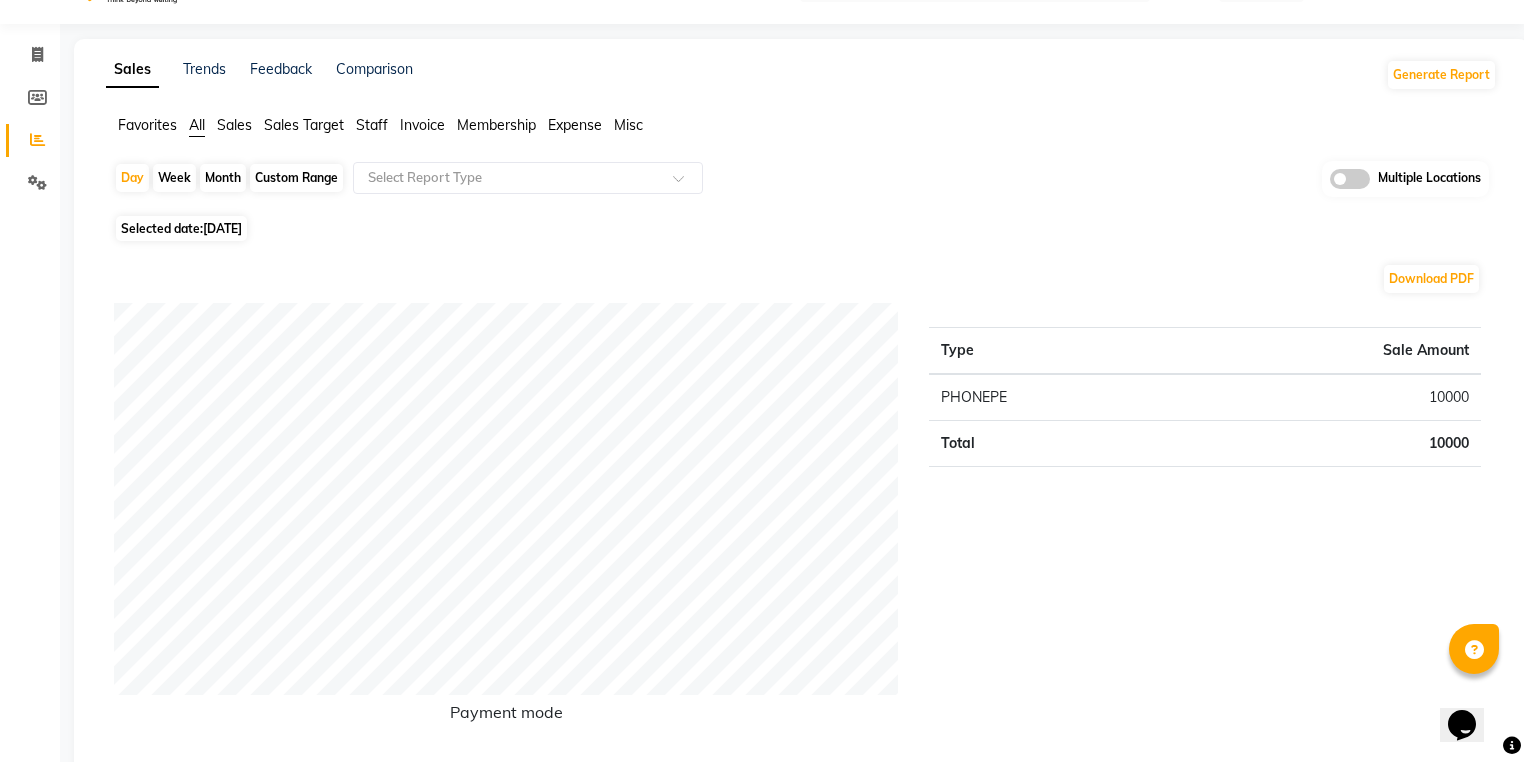 scroll, scrollTop: 0, scrollLeft: 0, axis: both 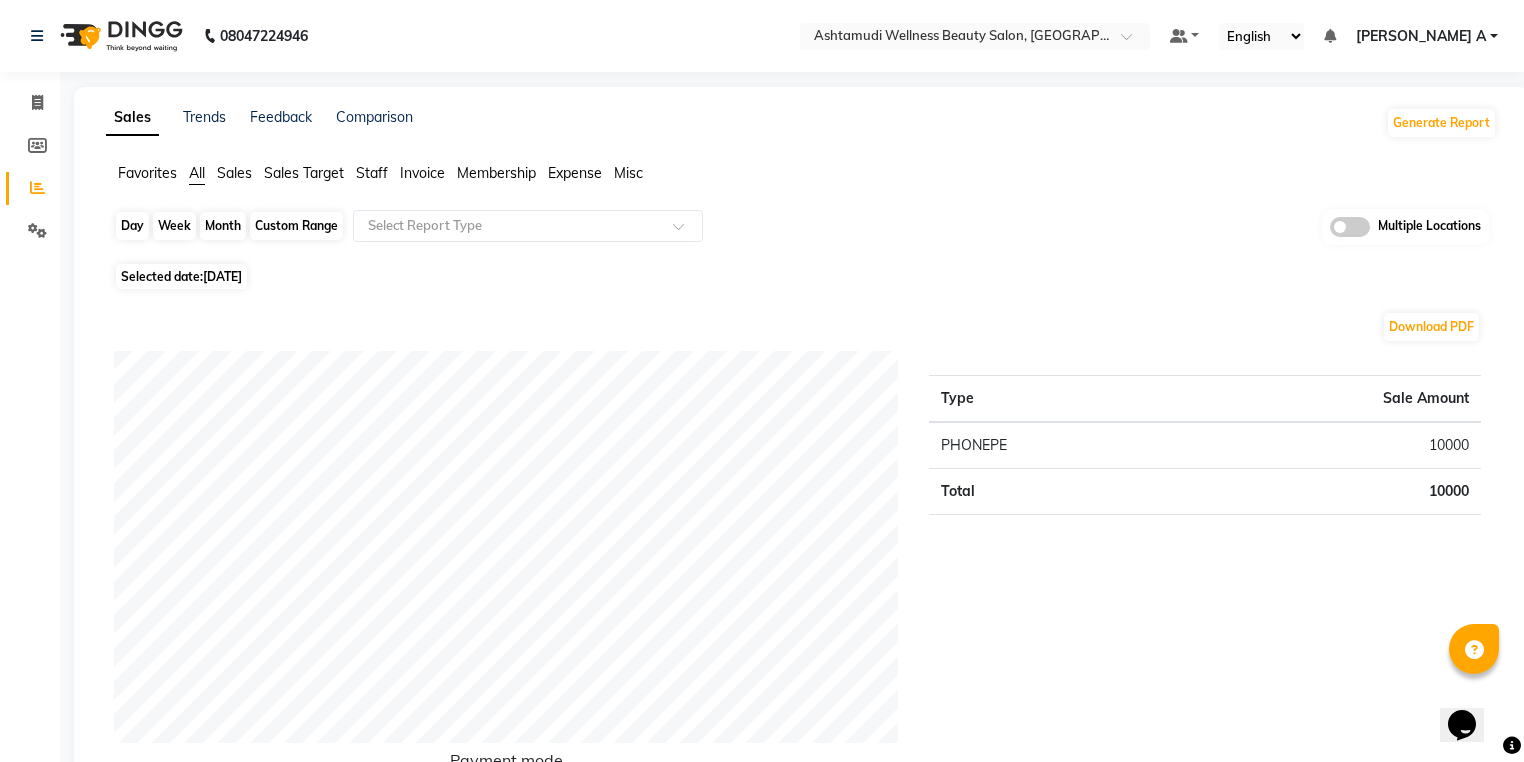 click on "Day" 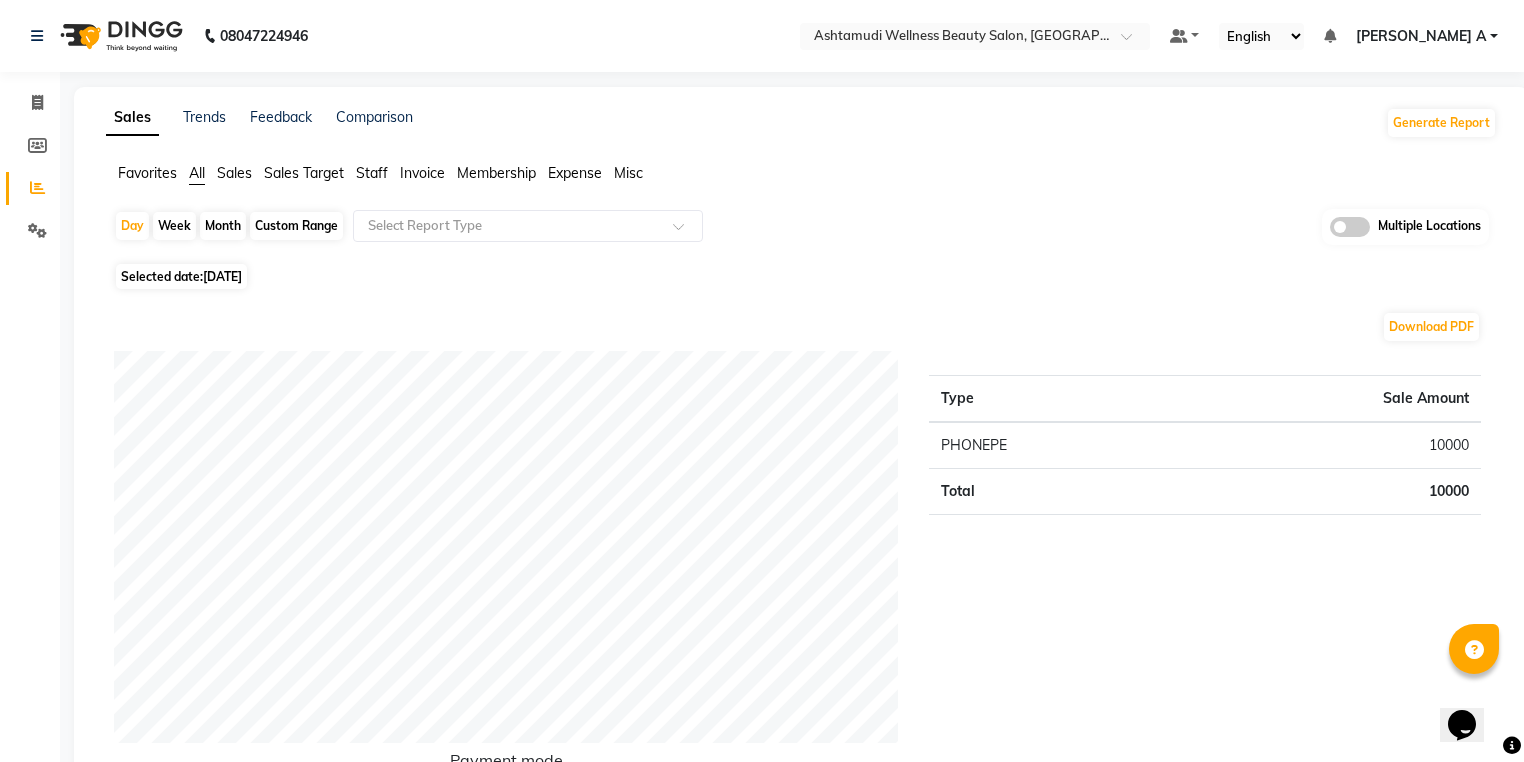 select on "7" 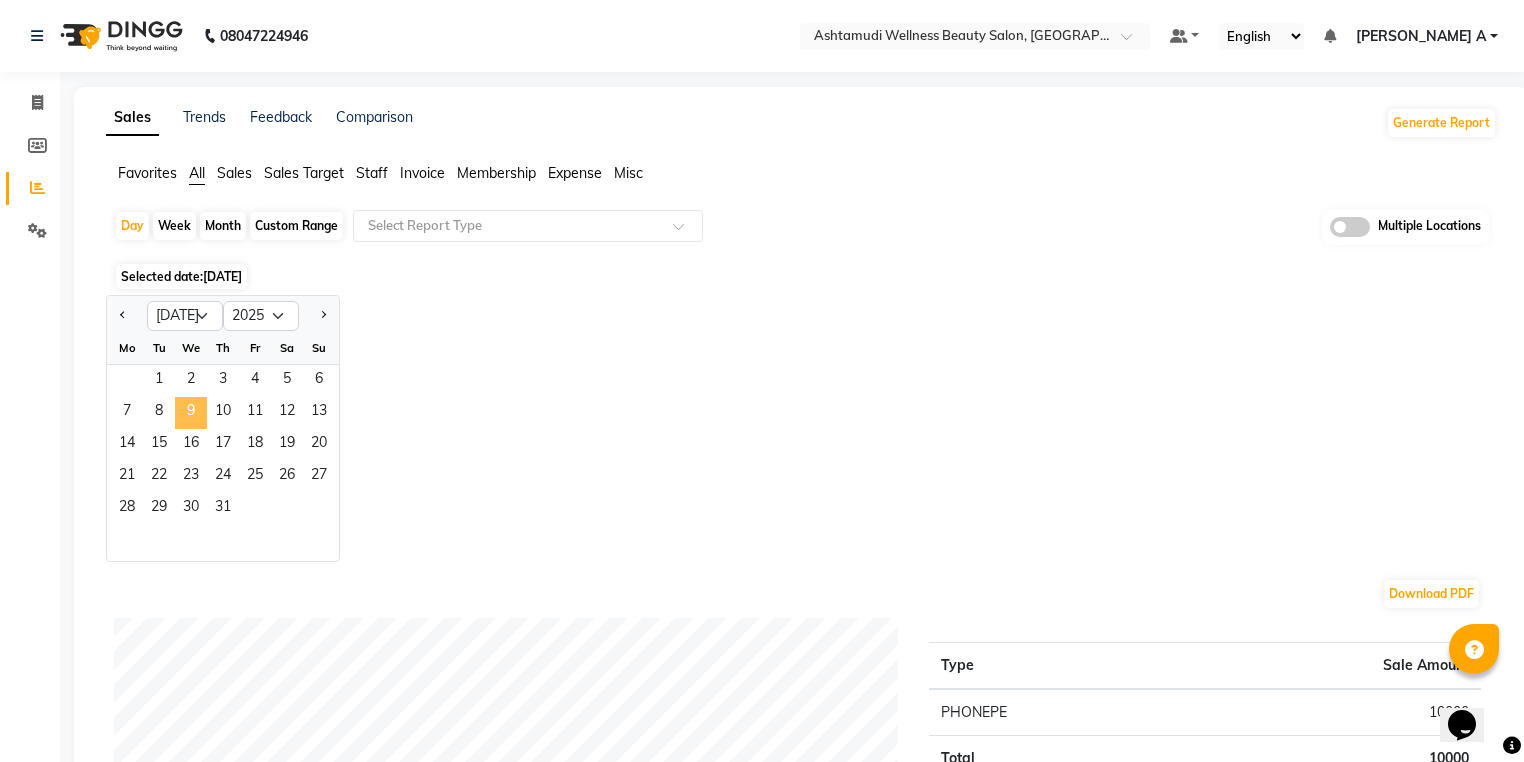 click on "9" 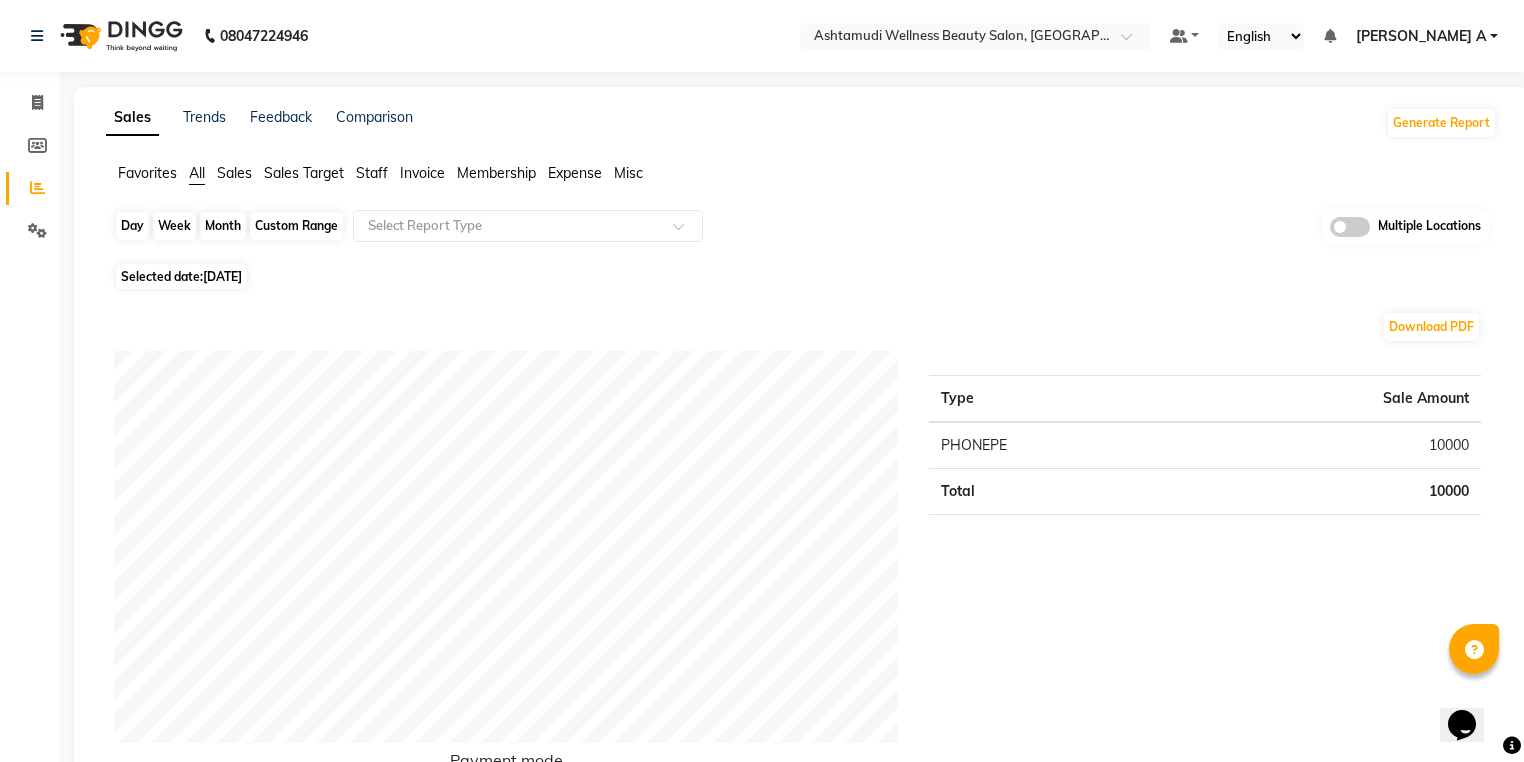 click on "Day" 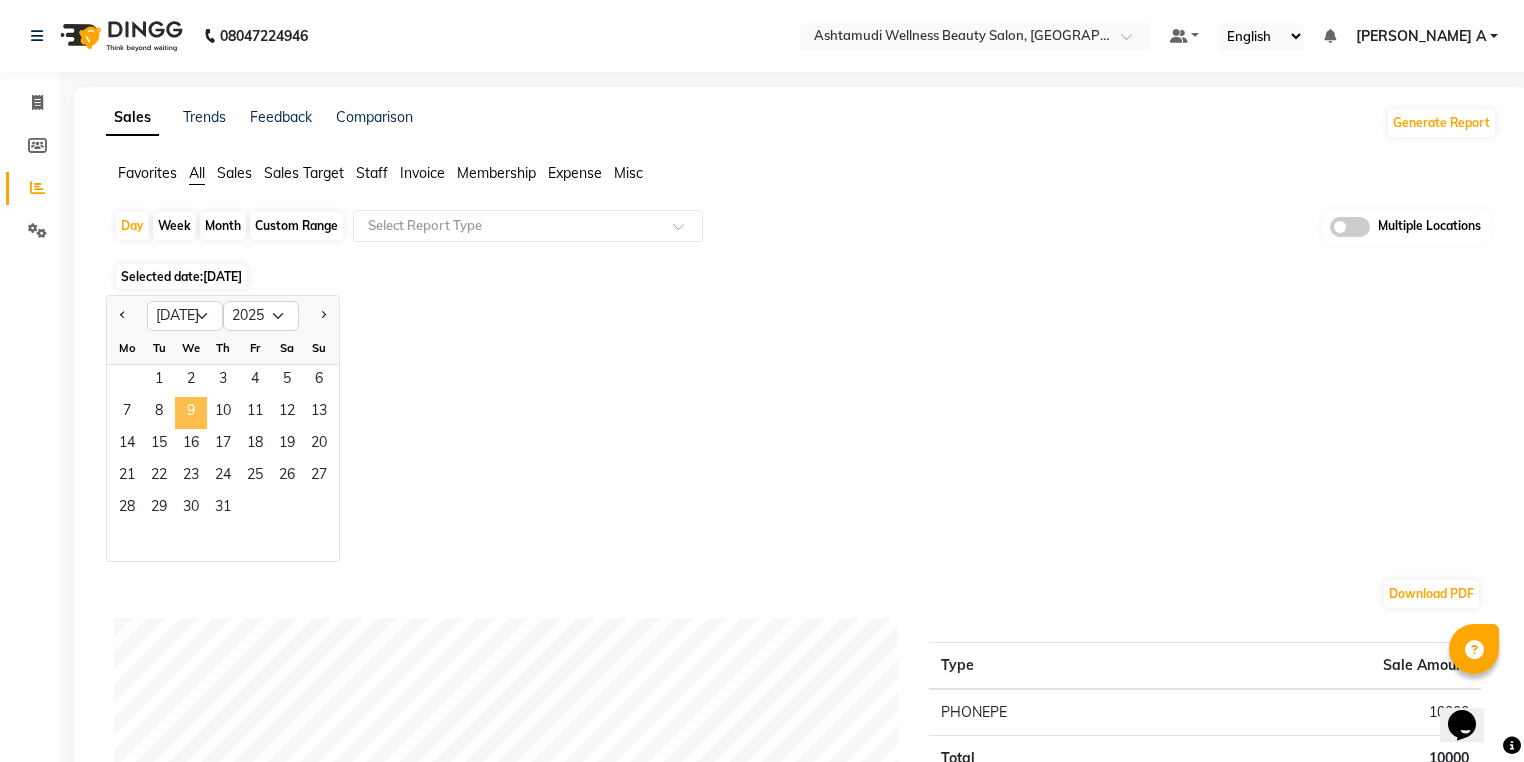 click on "9" 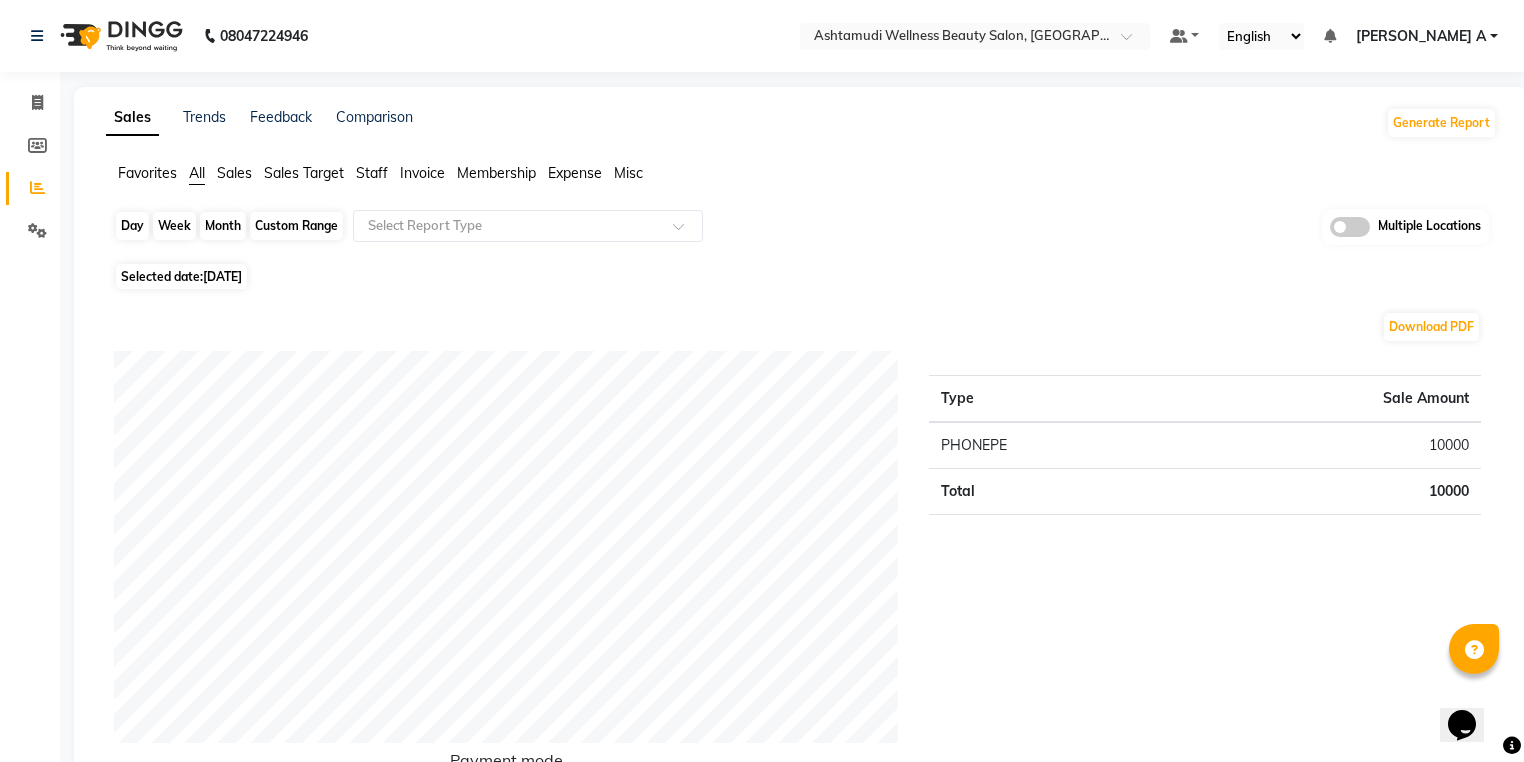 click on "Day" 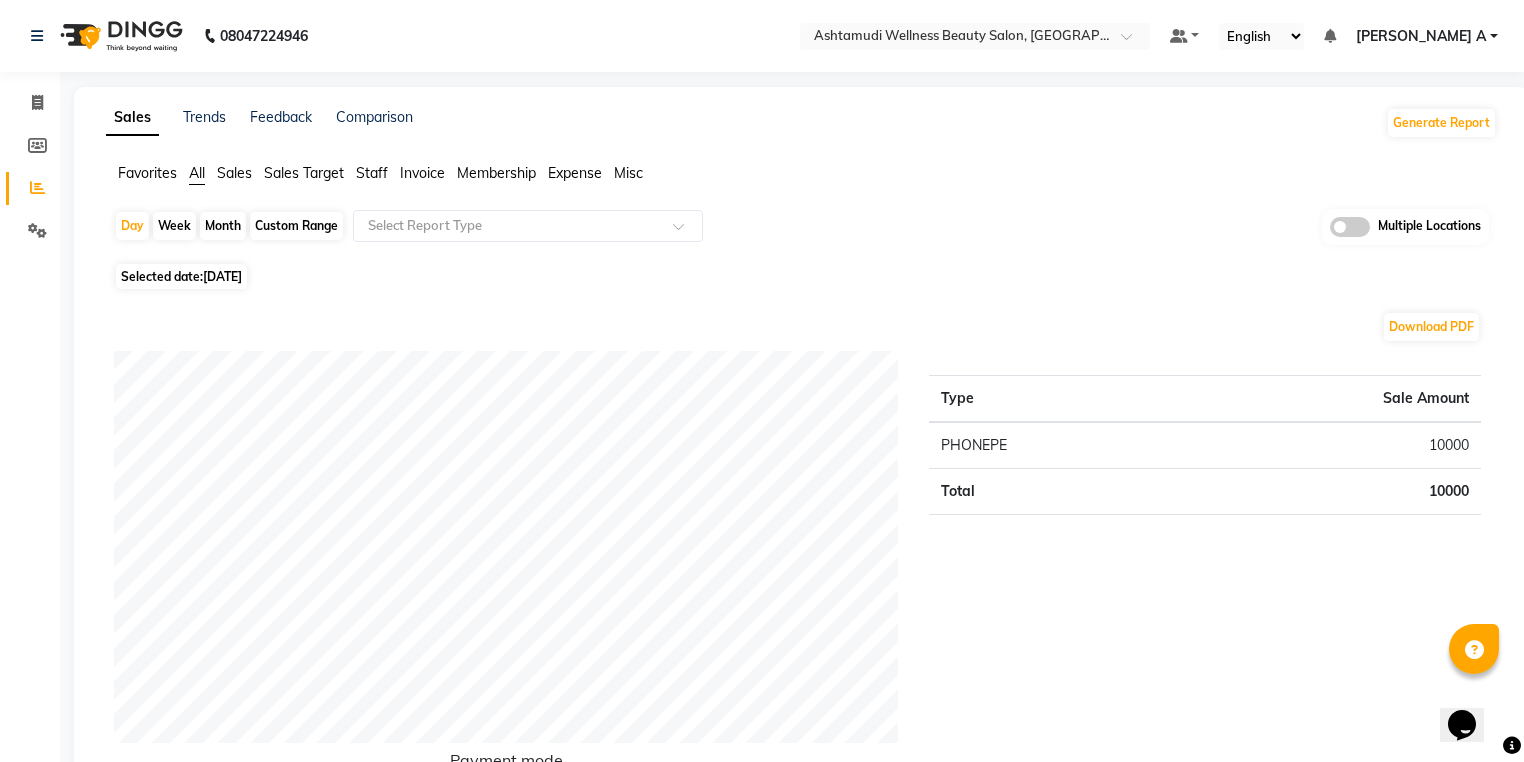 select on "7" 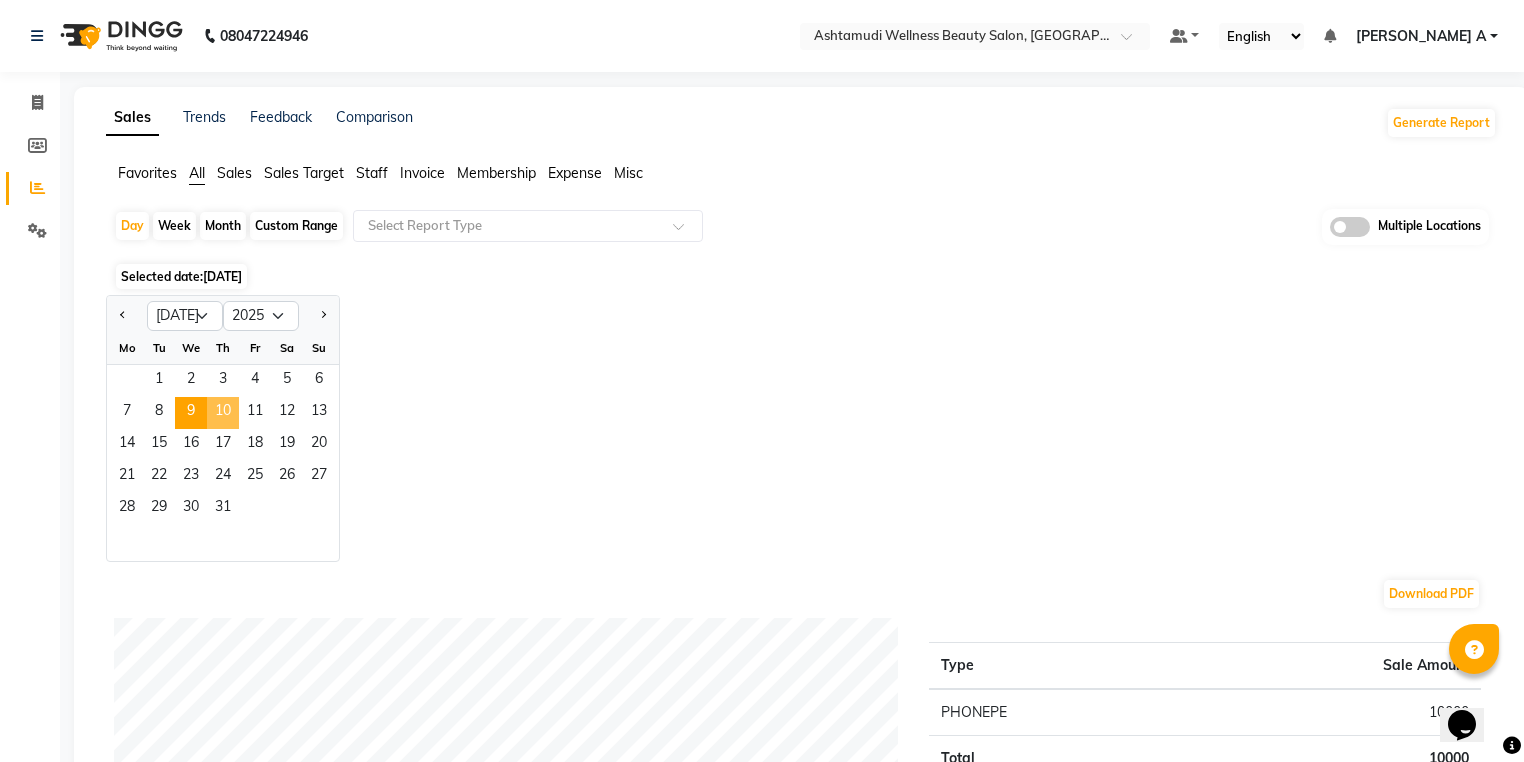 click on "10" 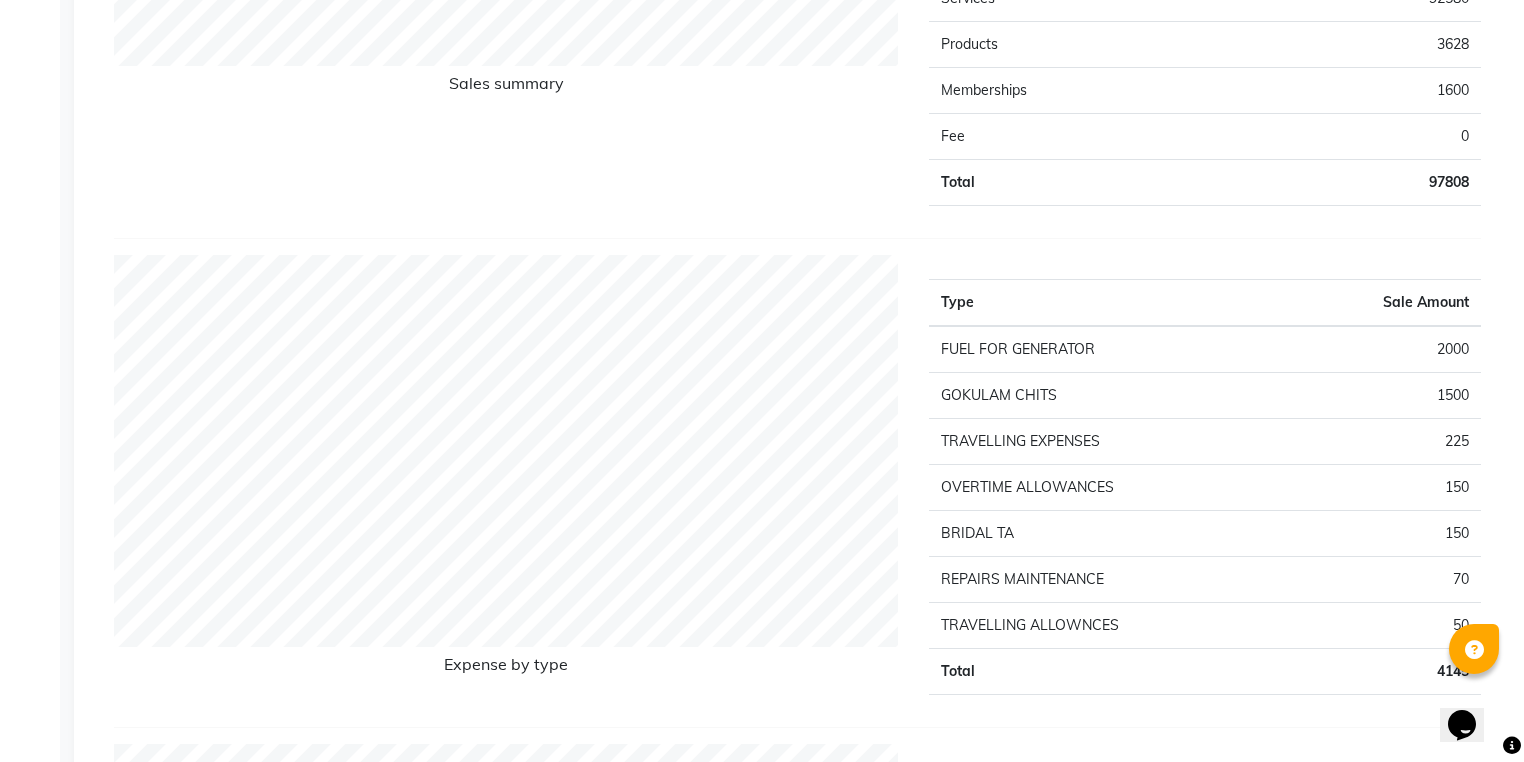 scroll, scrollTop: 1520, scrollLeft: 0, axis: vertical 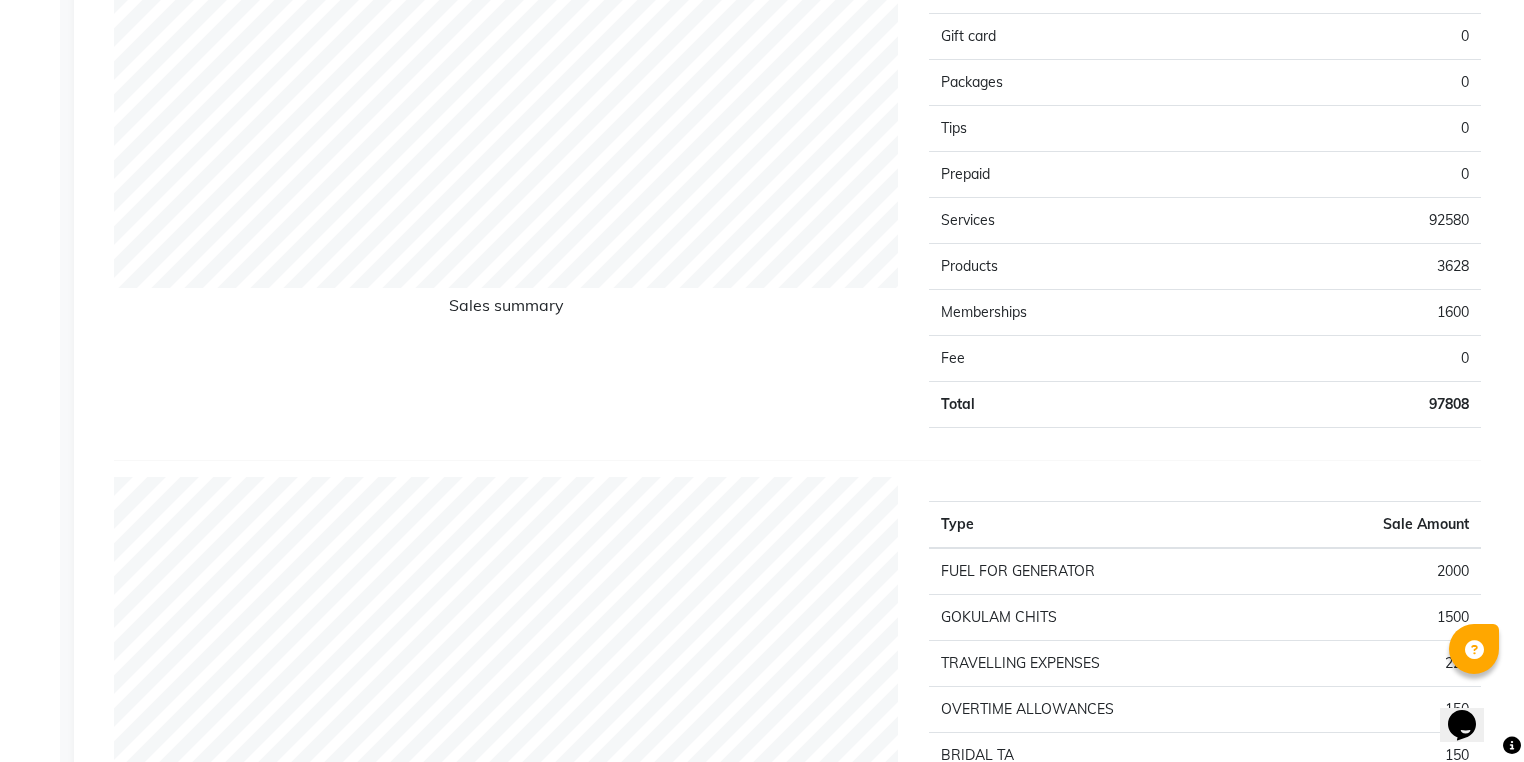 click on "Type Sale Amount FUEL FOR GENERATOR 2000 GOKULAM CHITS 1500 TRAVELLING EXPENSES 225 OVERTIME ALLOWANCES 150 BRIDAL TA 150 REPAIRS MAINTENANCE 70 TRAVELLING ALLOWNCES 50 Total 4145" 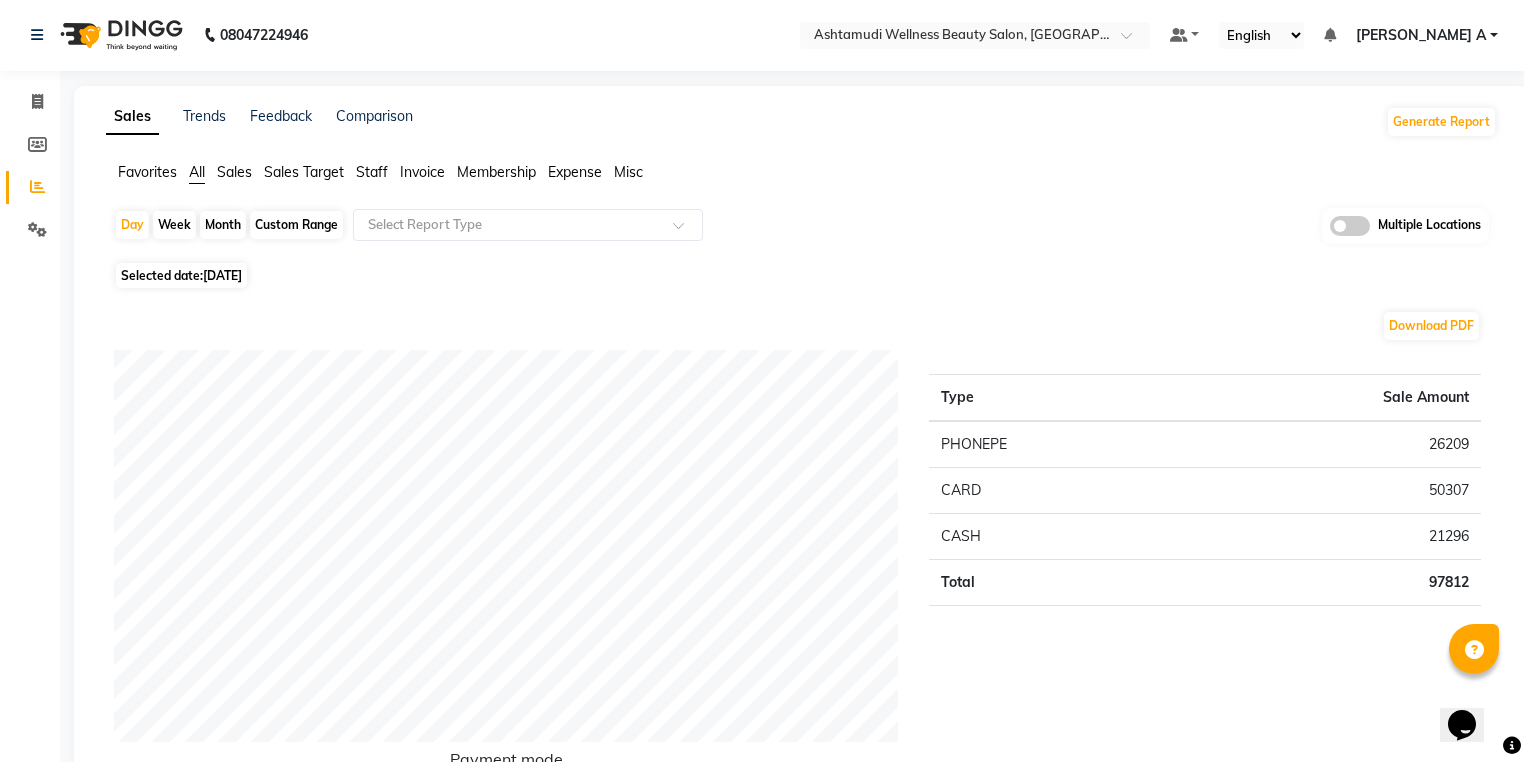 scroll, scrollTop: 0, scrollLeft: 0, axis: both 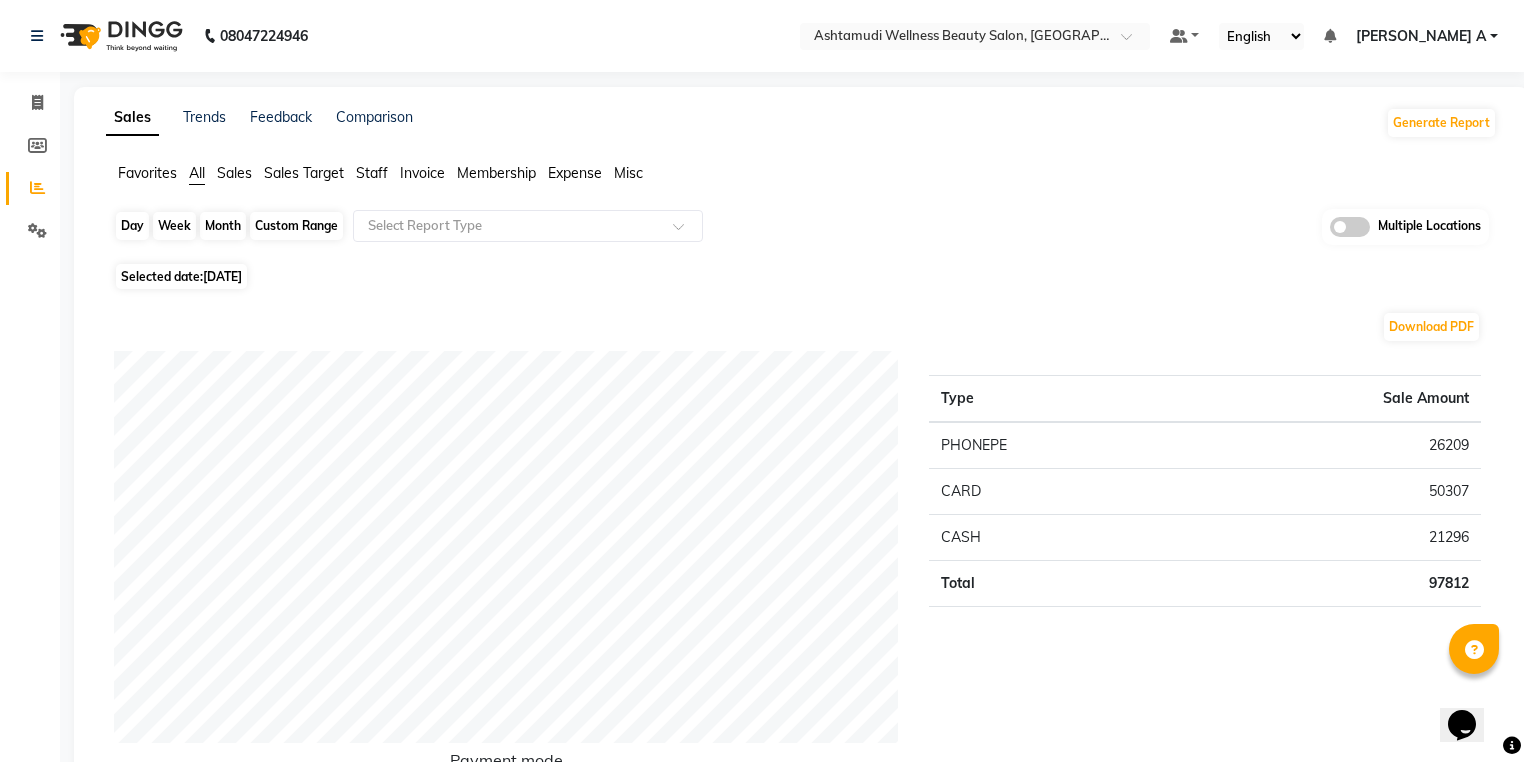click on "Day" 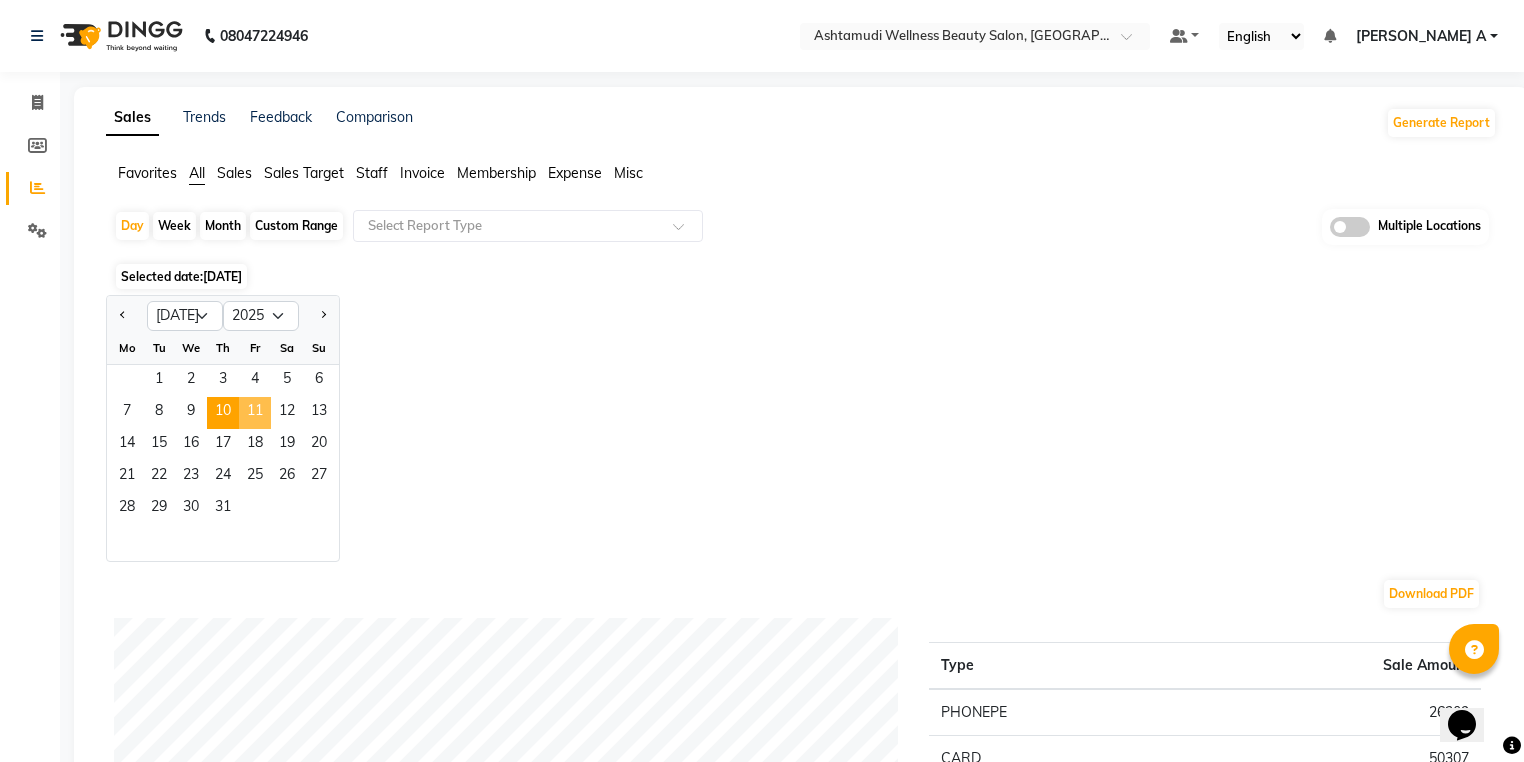 click on "11" 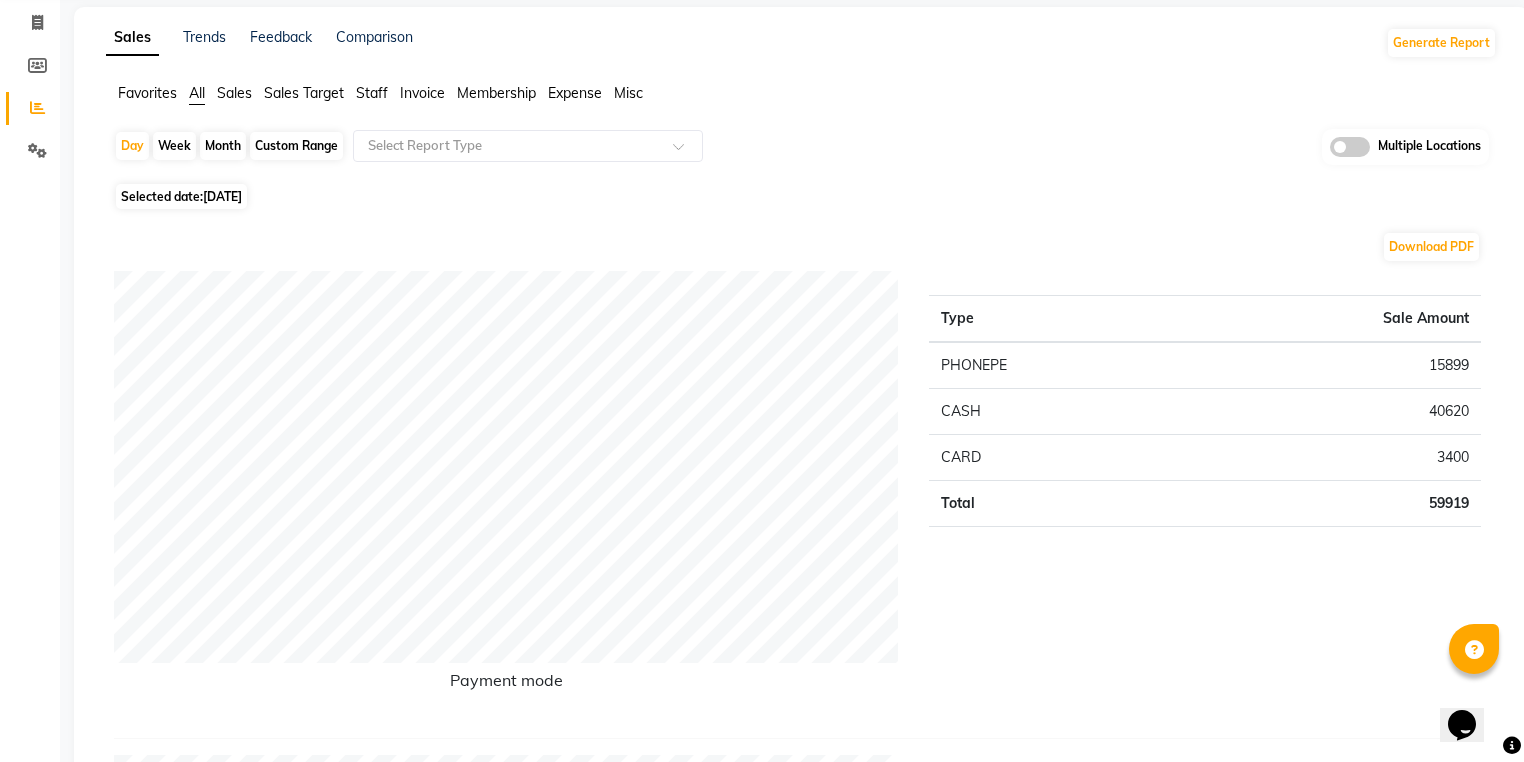 scroll, scrollTop: 0, scrollLeft: 0, axis: both 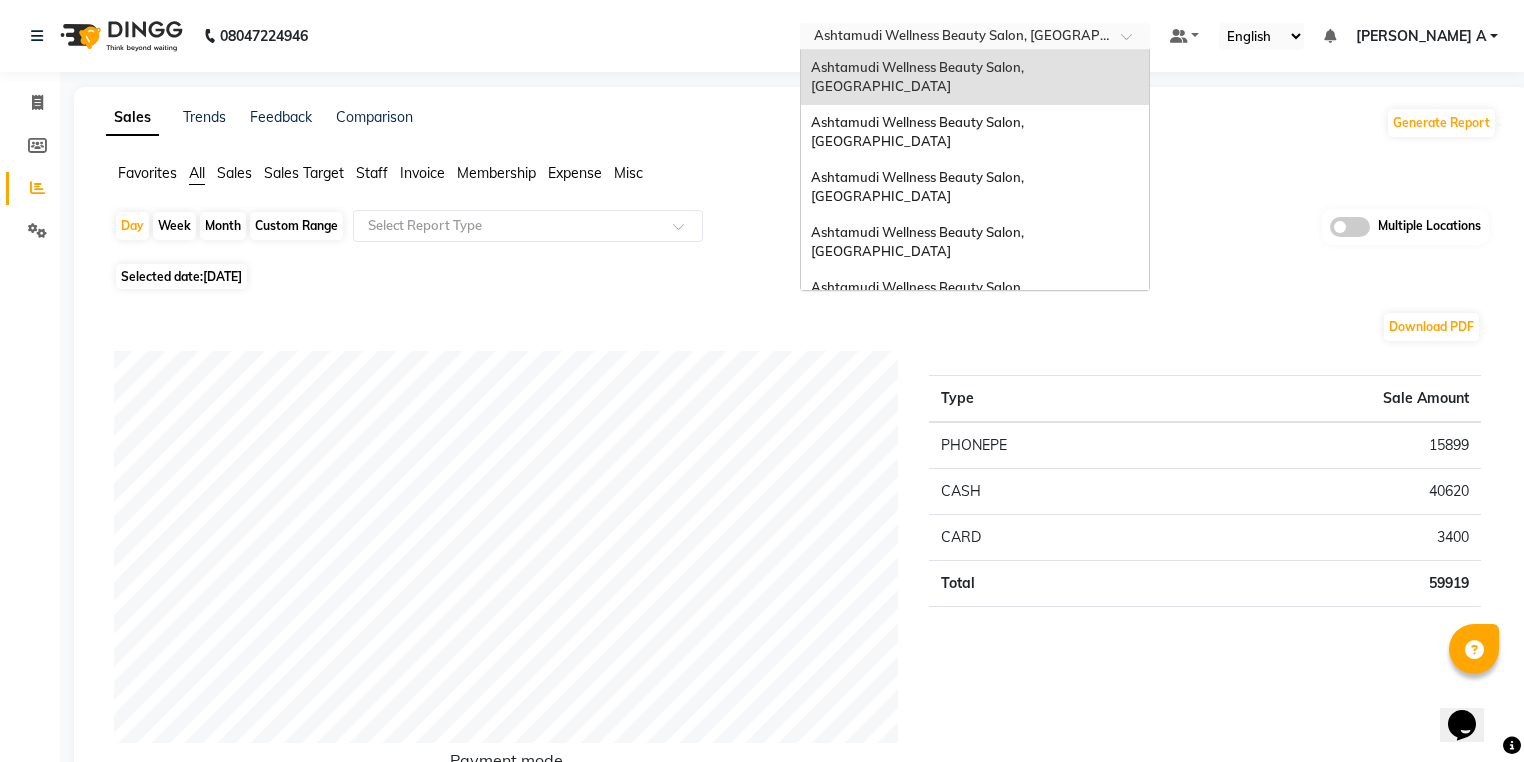 click at bounding box center (955, 38) 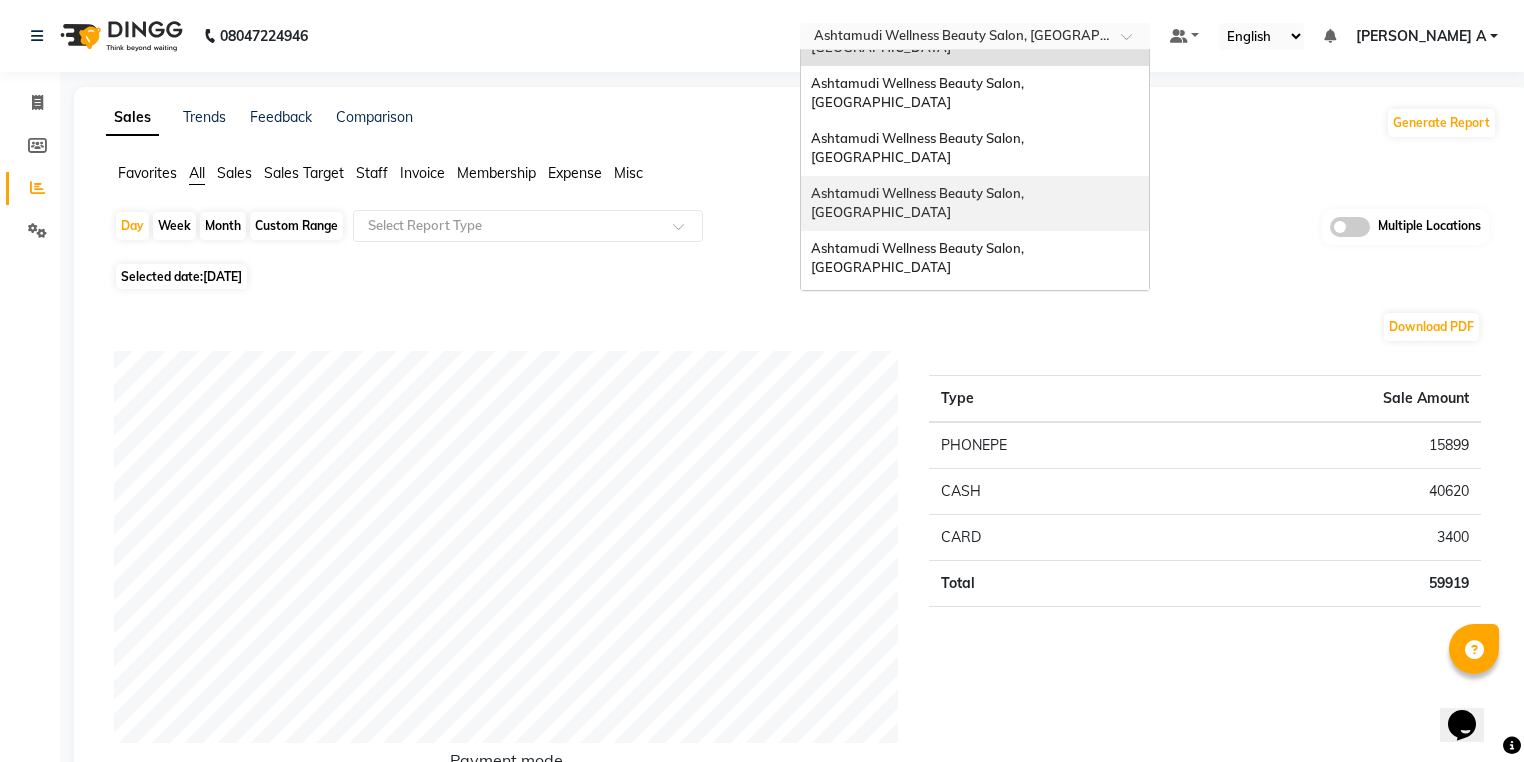 scroll, scrollTop: 80, scrollLeft: 0, axis: vertical 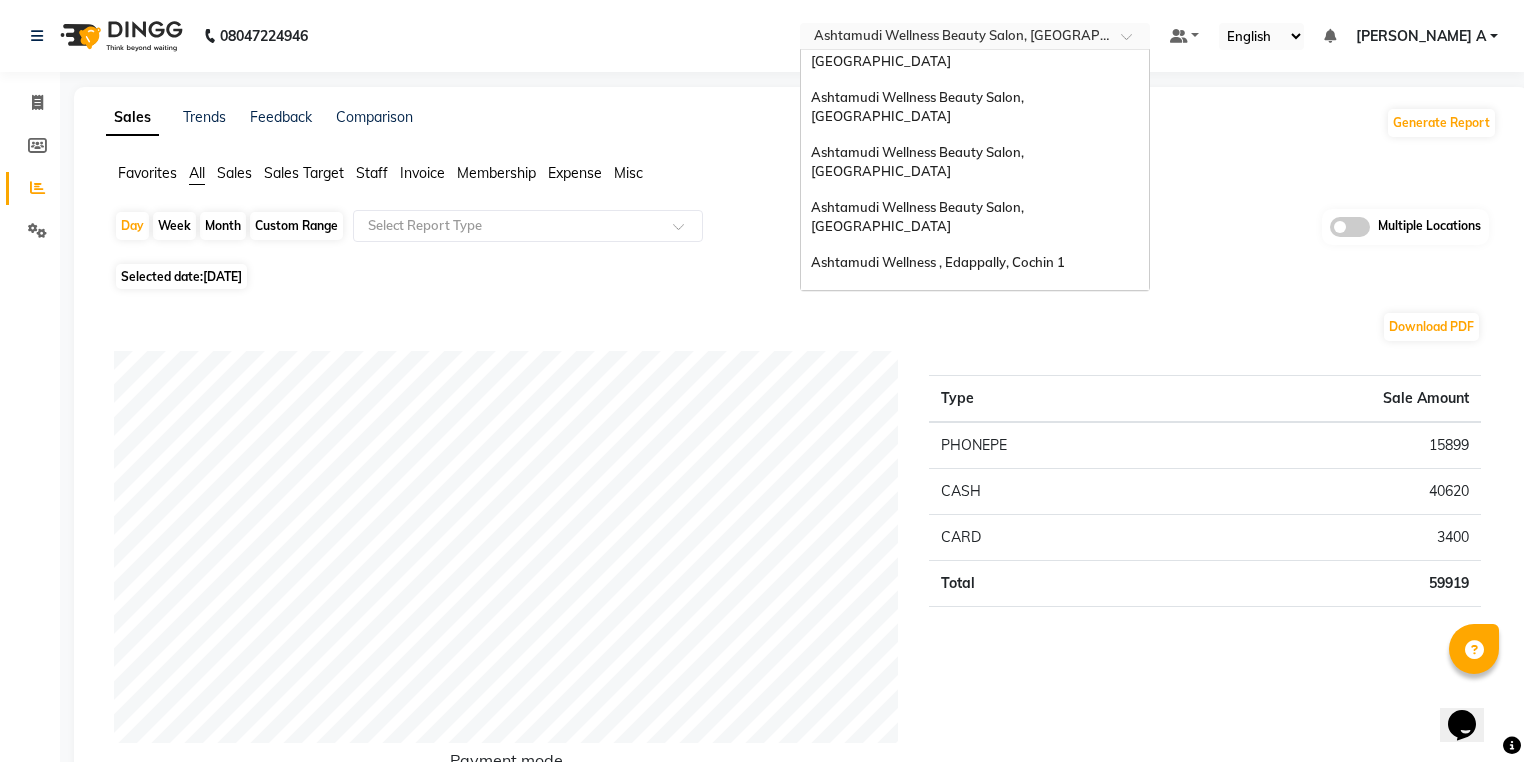 click on "Ashtamudi Wellness Beauty Salon, [GEOGRAPHIC_DATA]" at bounding box center [919, 343] 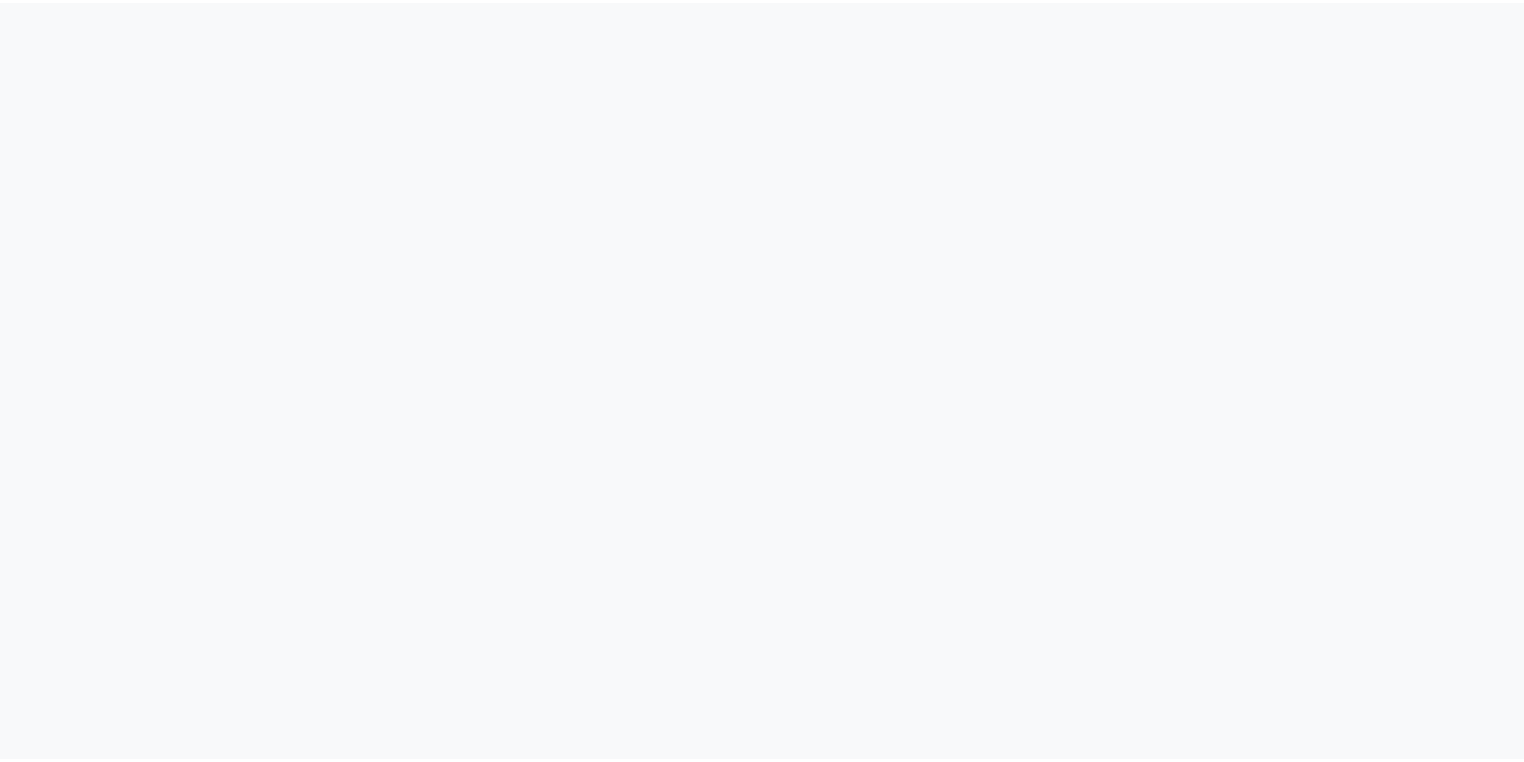 scroll, scrollTop: 0, scrollLeft: 0, axis: both 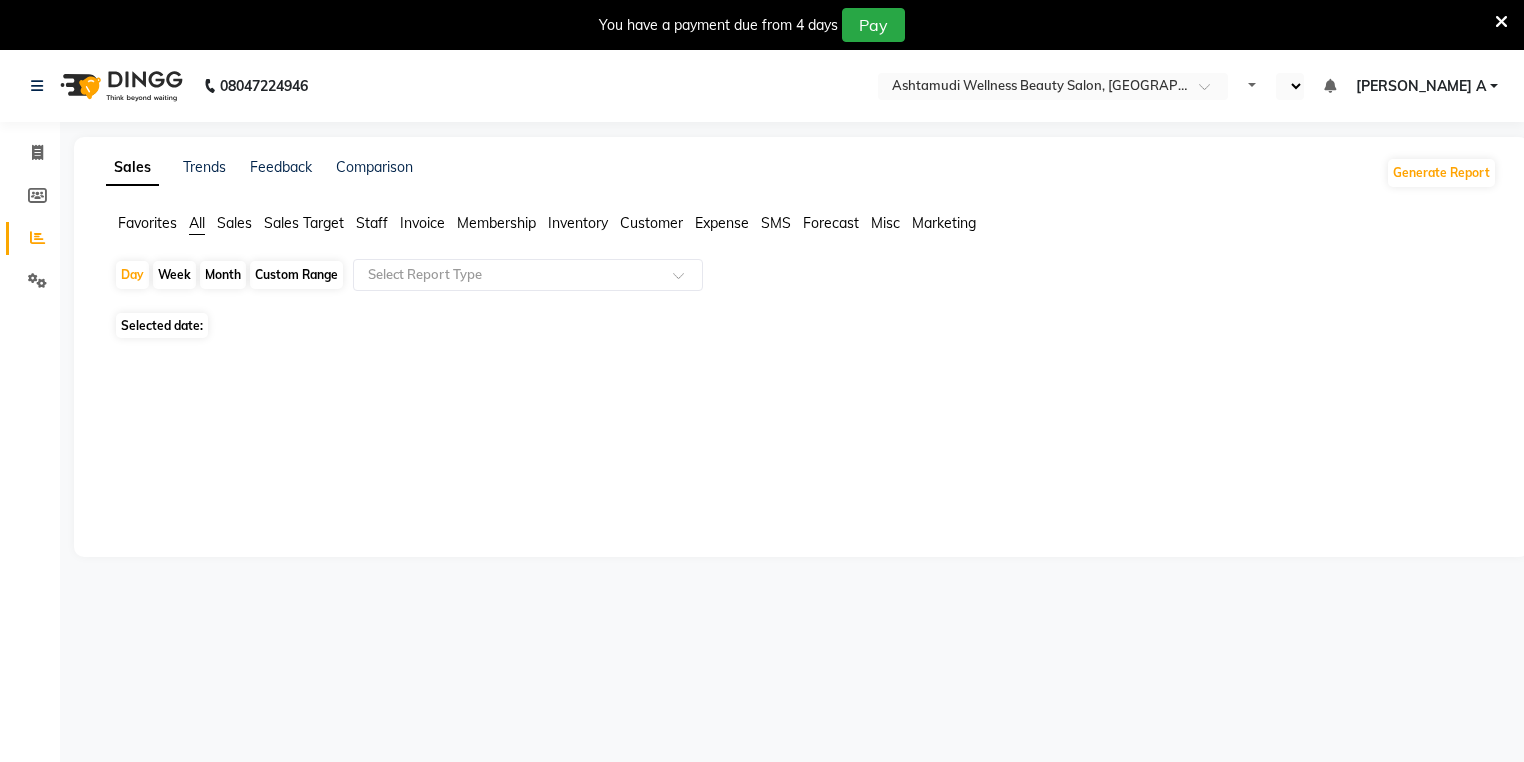 select on "en" 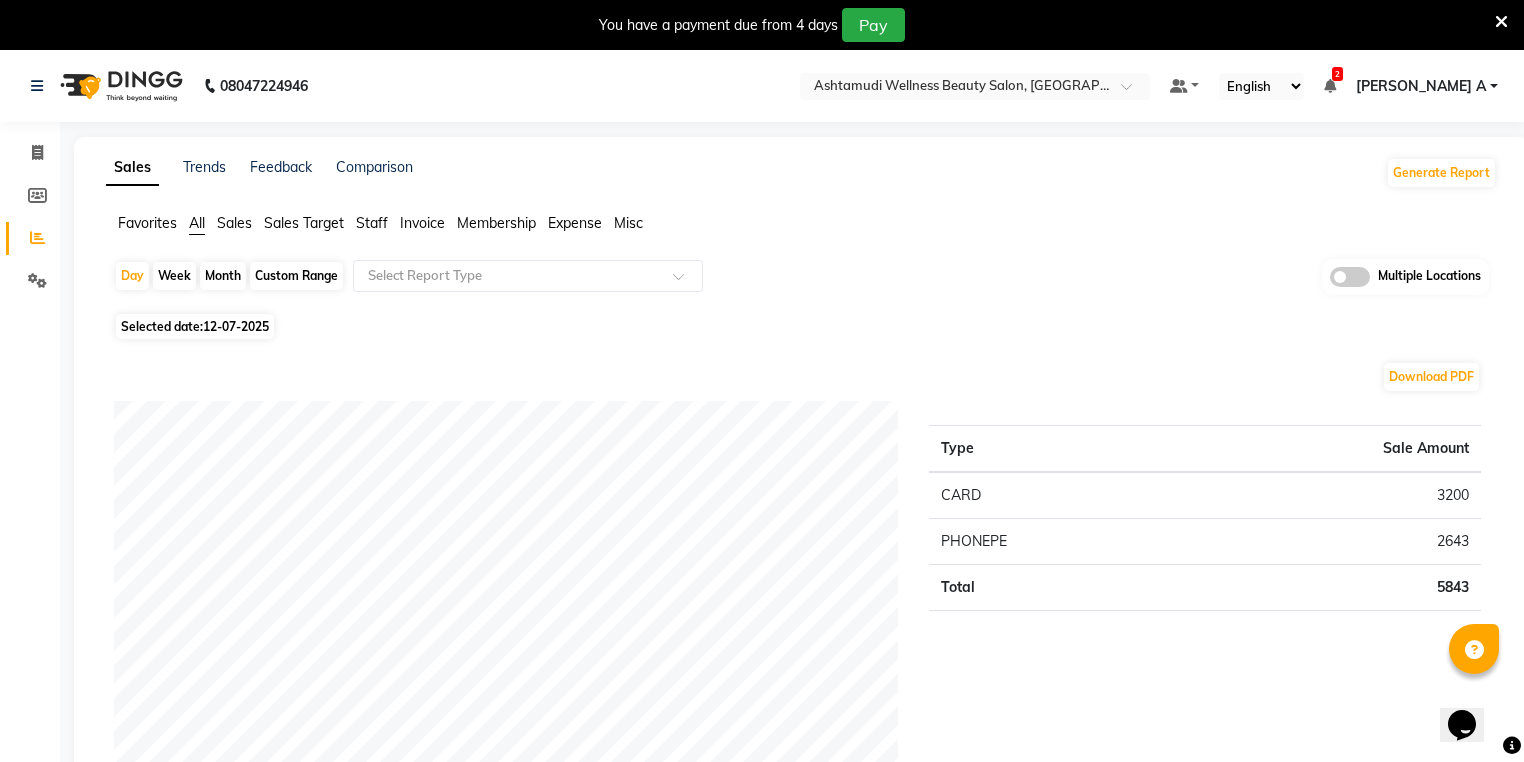 scroll, scrollTop: 0, scrollLeft: 0, axis: both 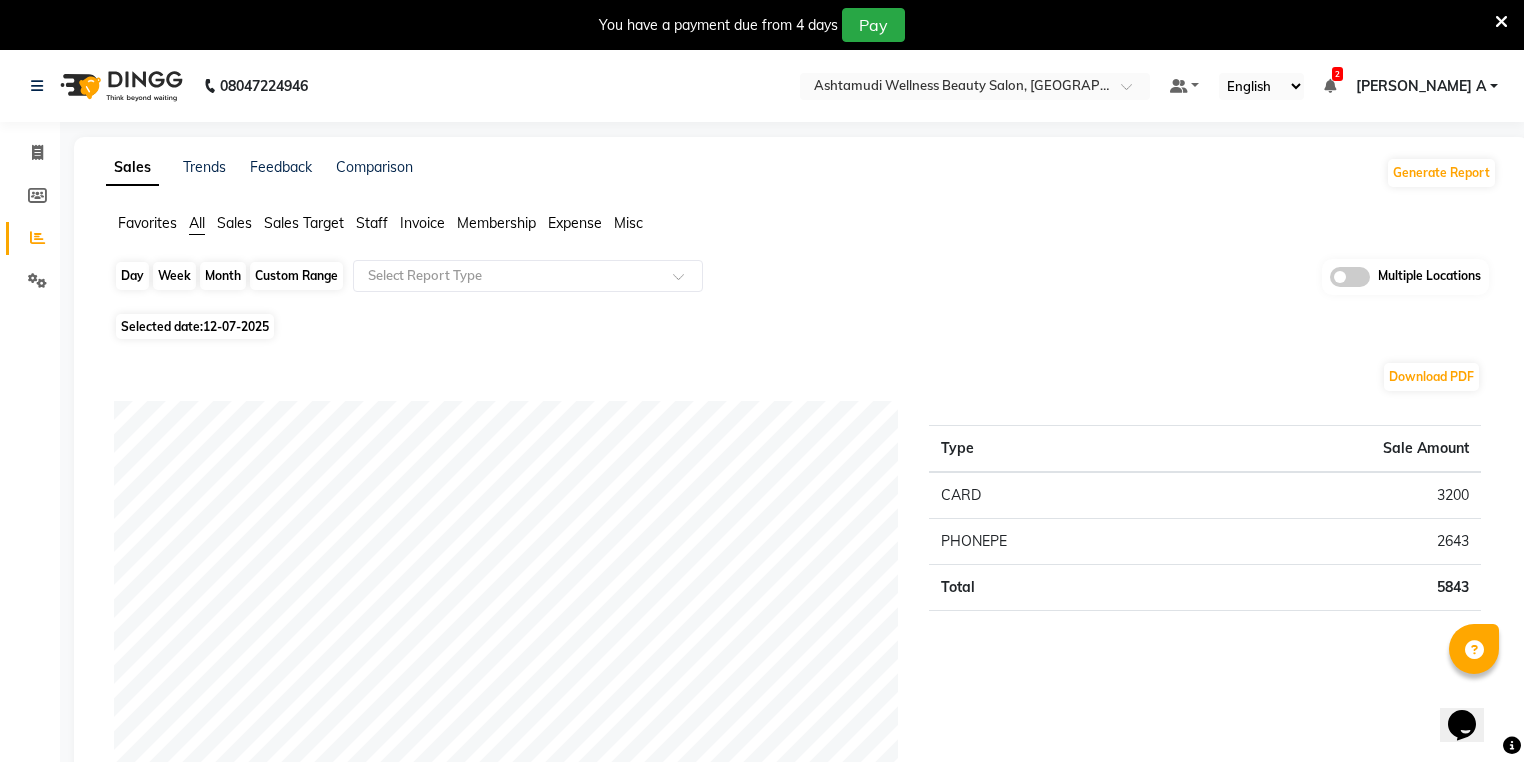 click on "Day" 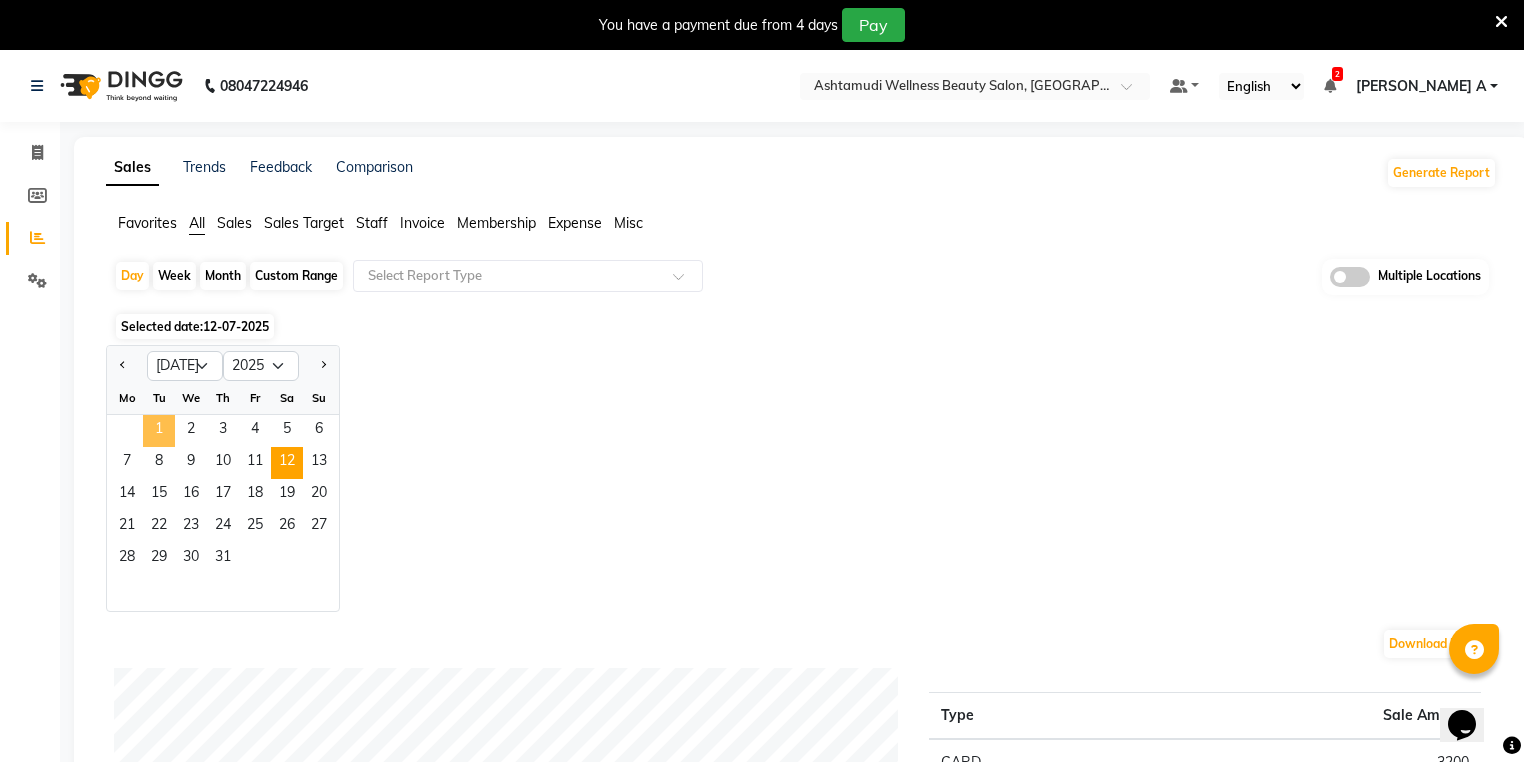 click on "1" 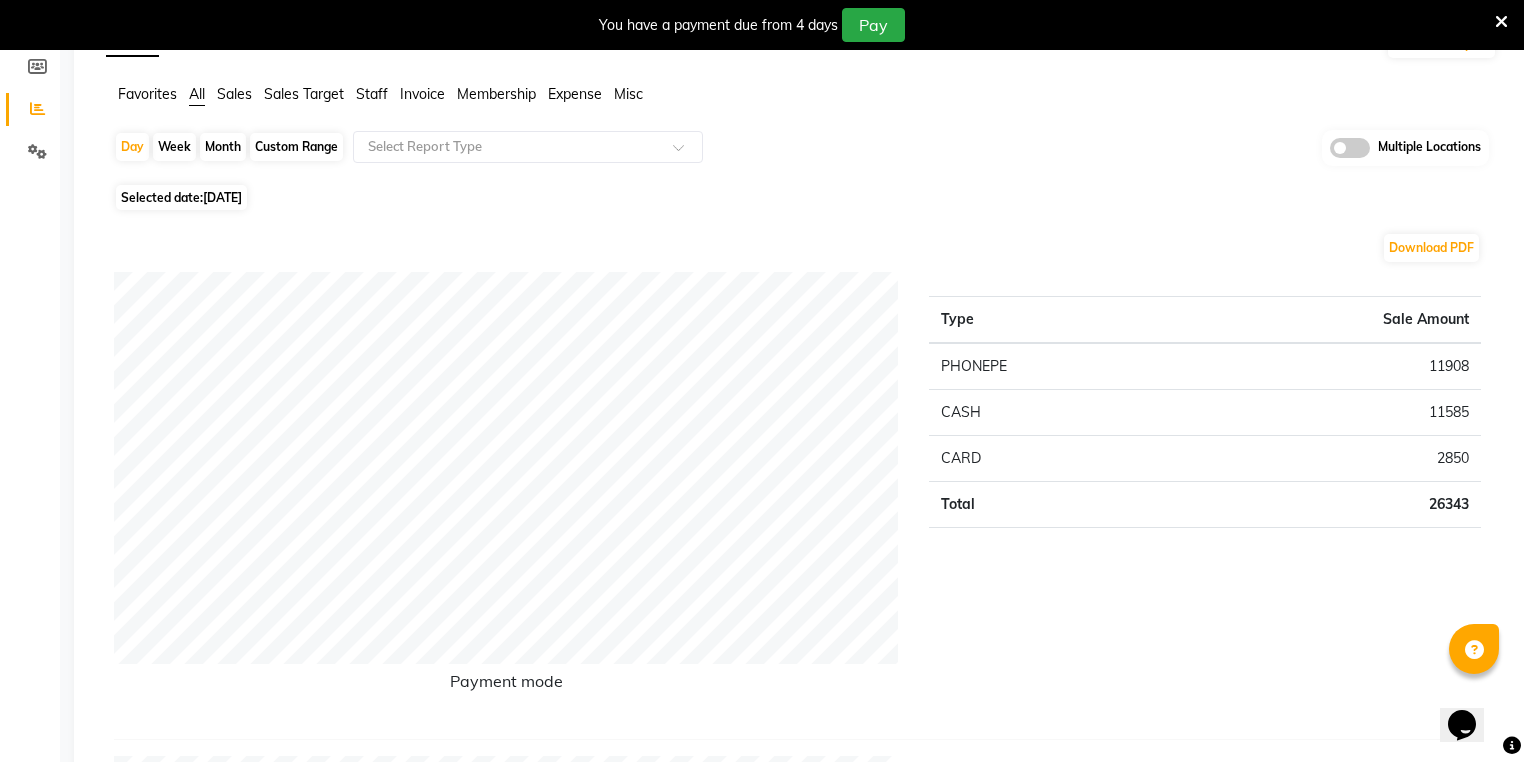 scroll, scrollTop: 0, scrollLeft: 0, axis: both 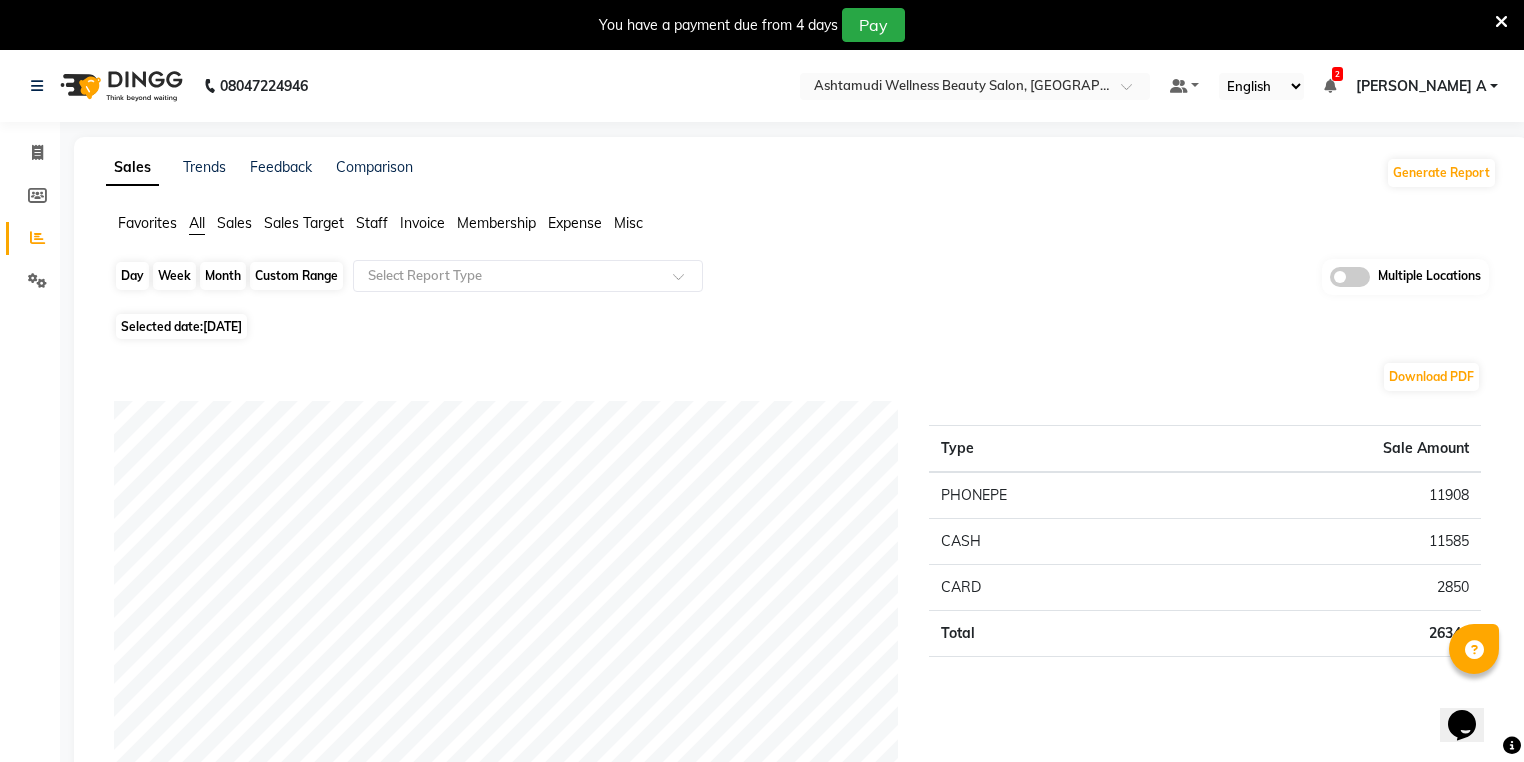 click on "Day" 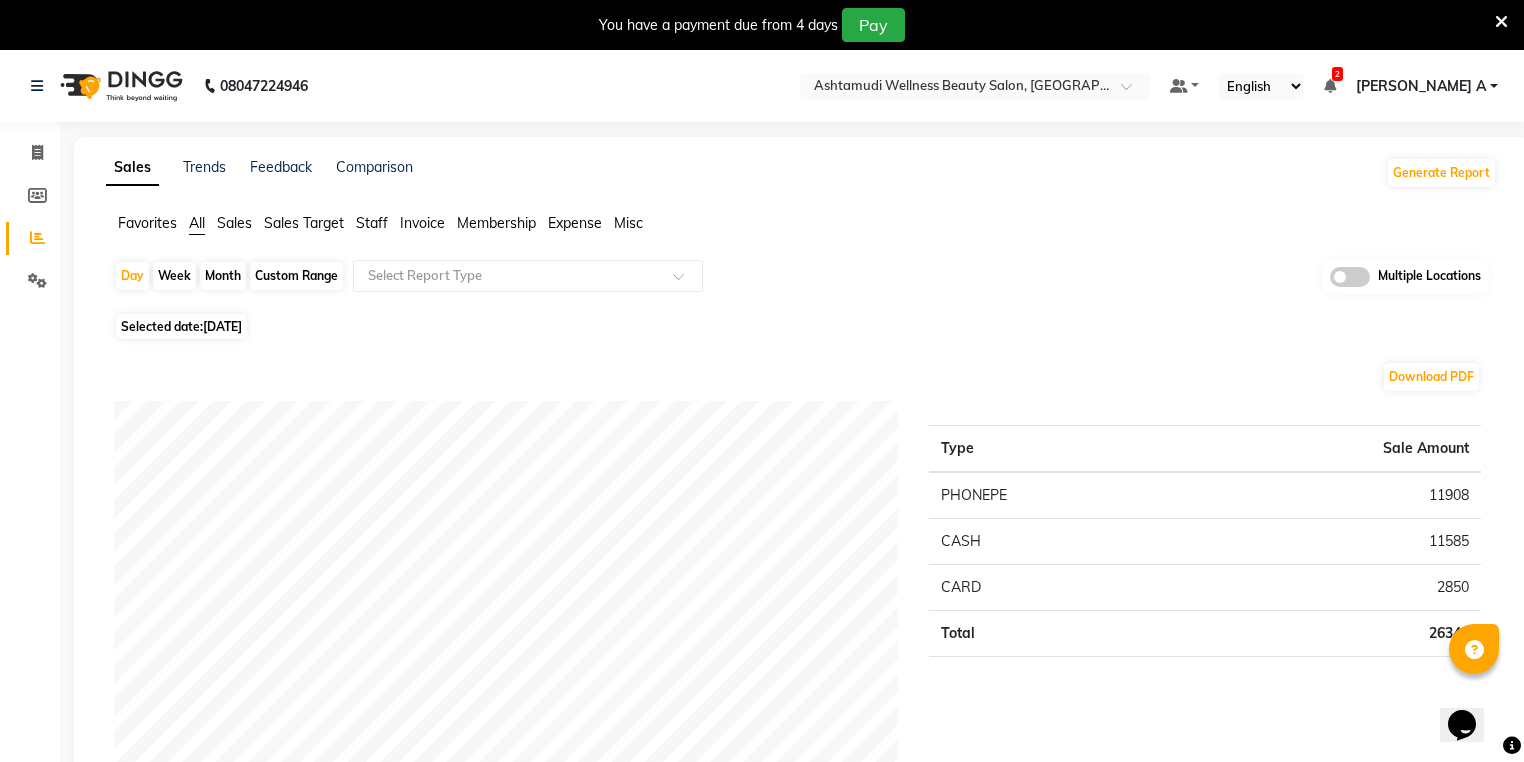 select on "7" 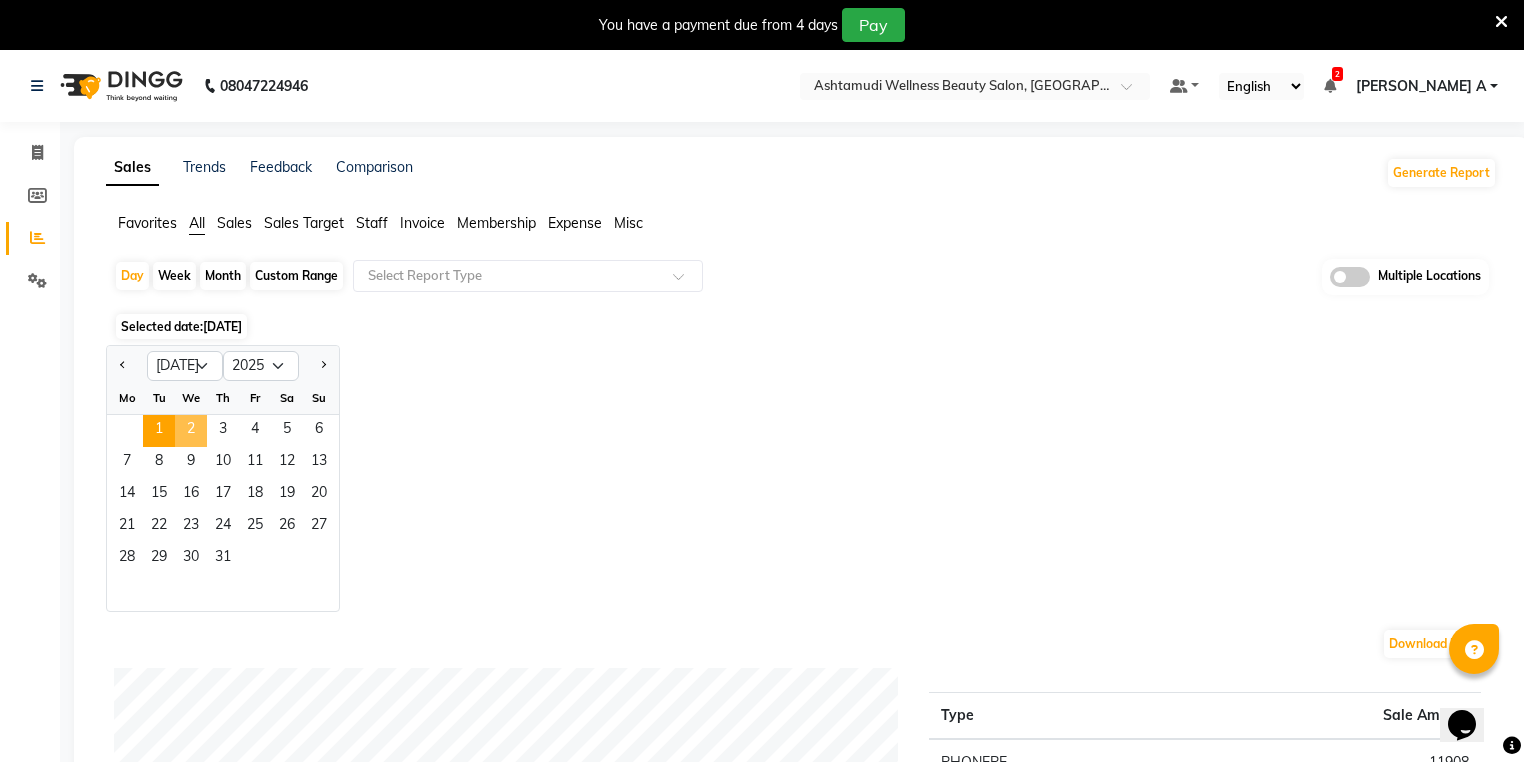 click on "2" 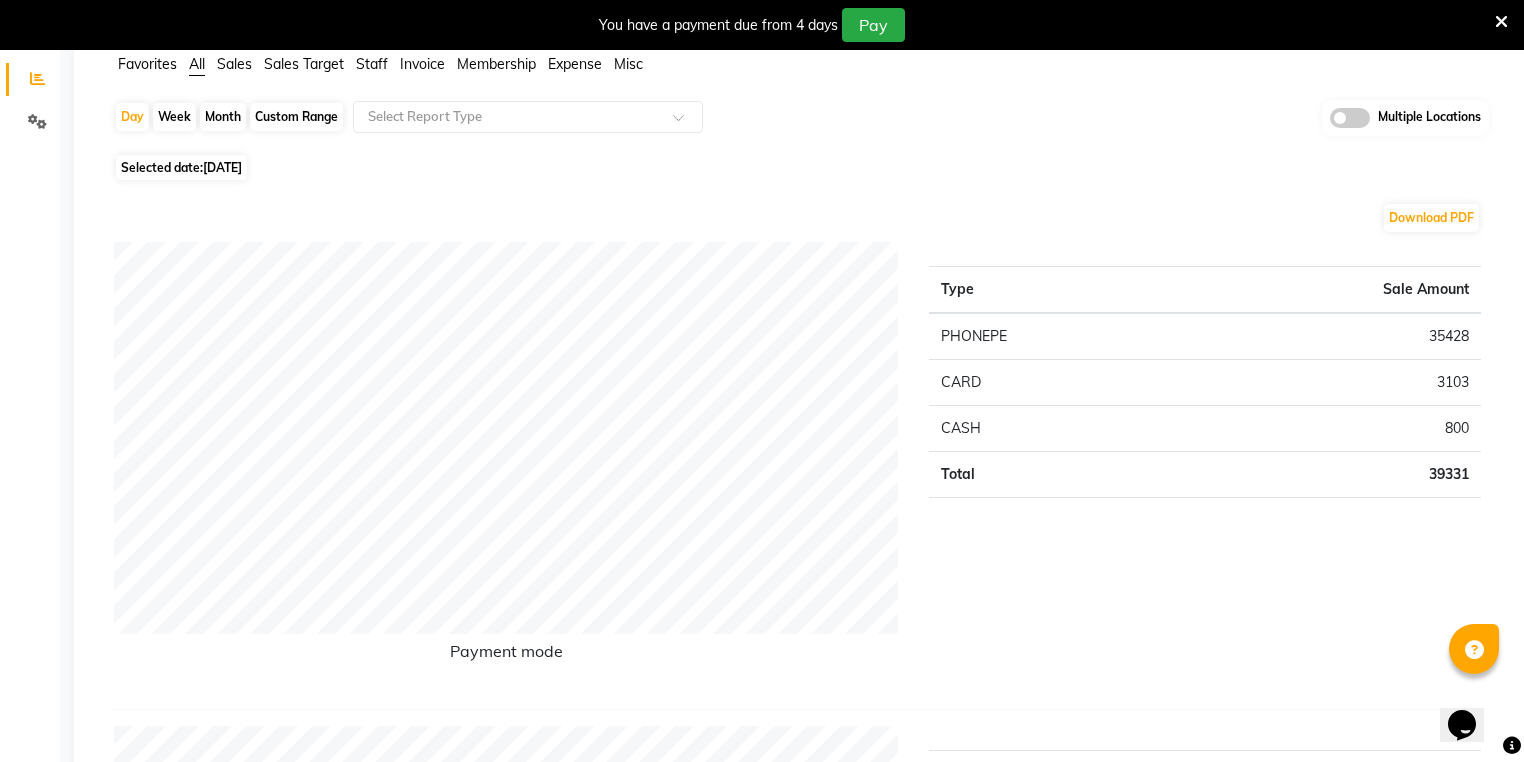 scroll, scrollTop: 0, scrollLeft: 0, axis: both 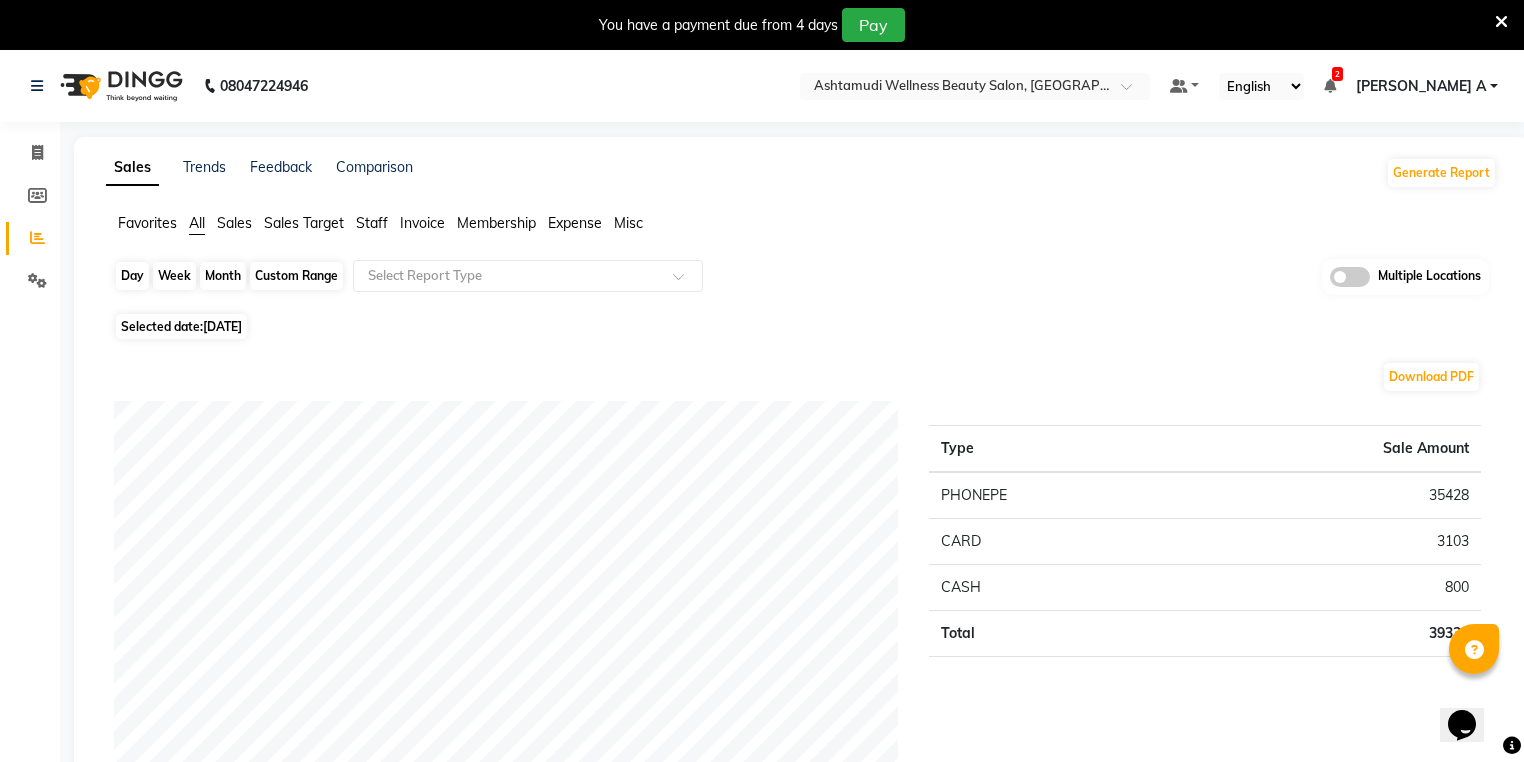 click on "Day" 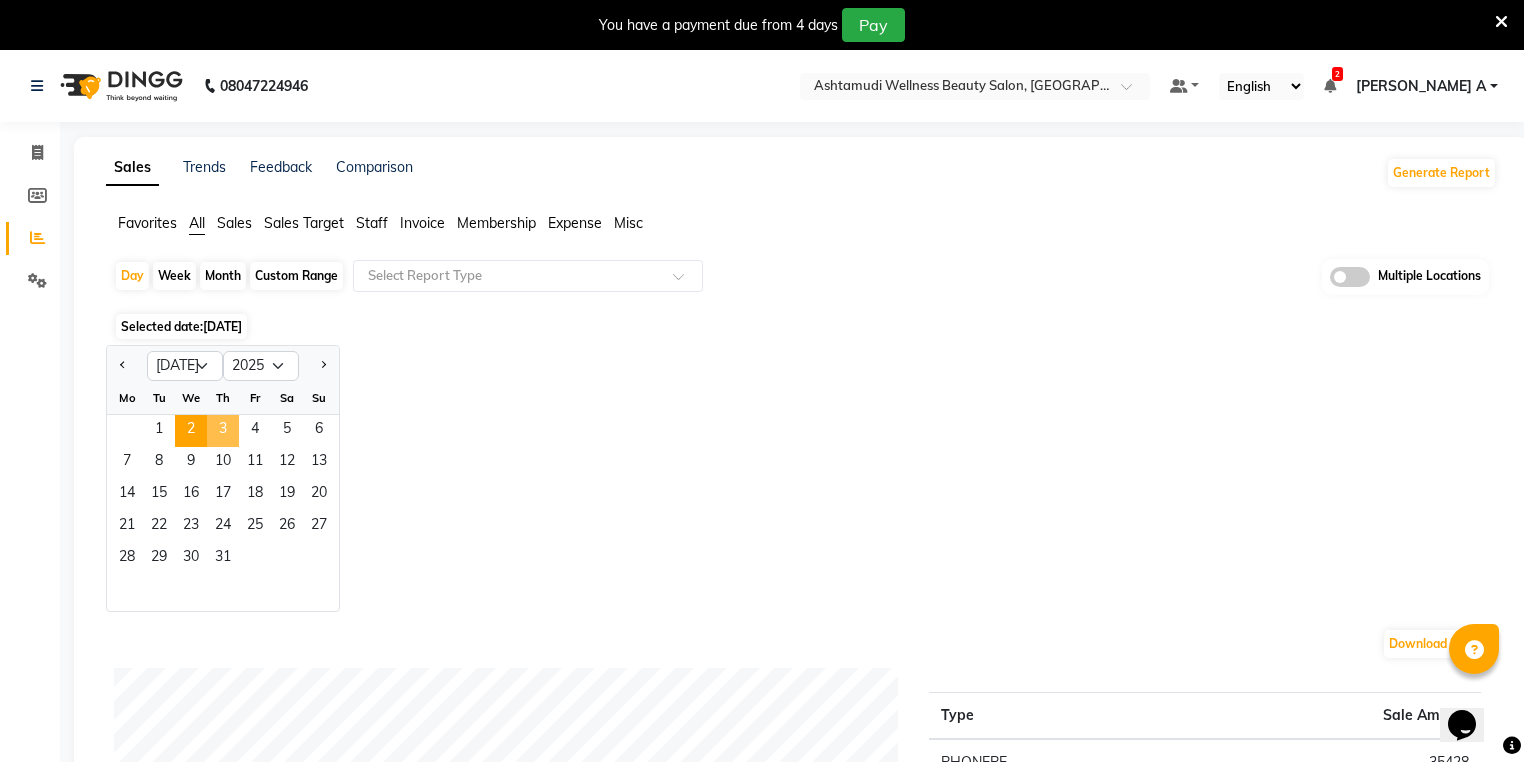 drag, startPoint x: 238, startPoint y: 430, endPoint x: 223, endPoint y: 430, distance: 15 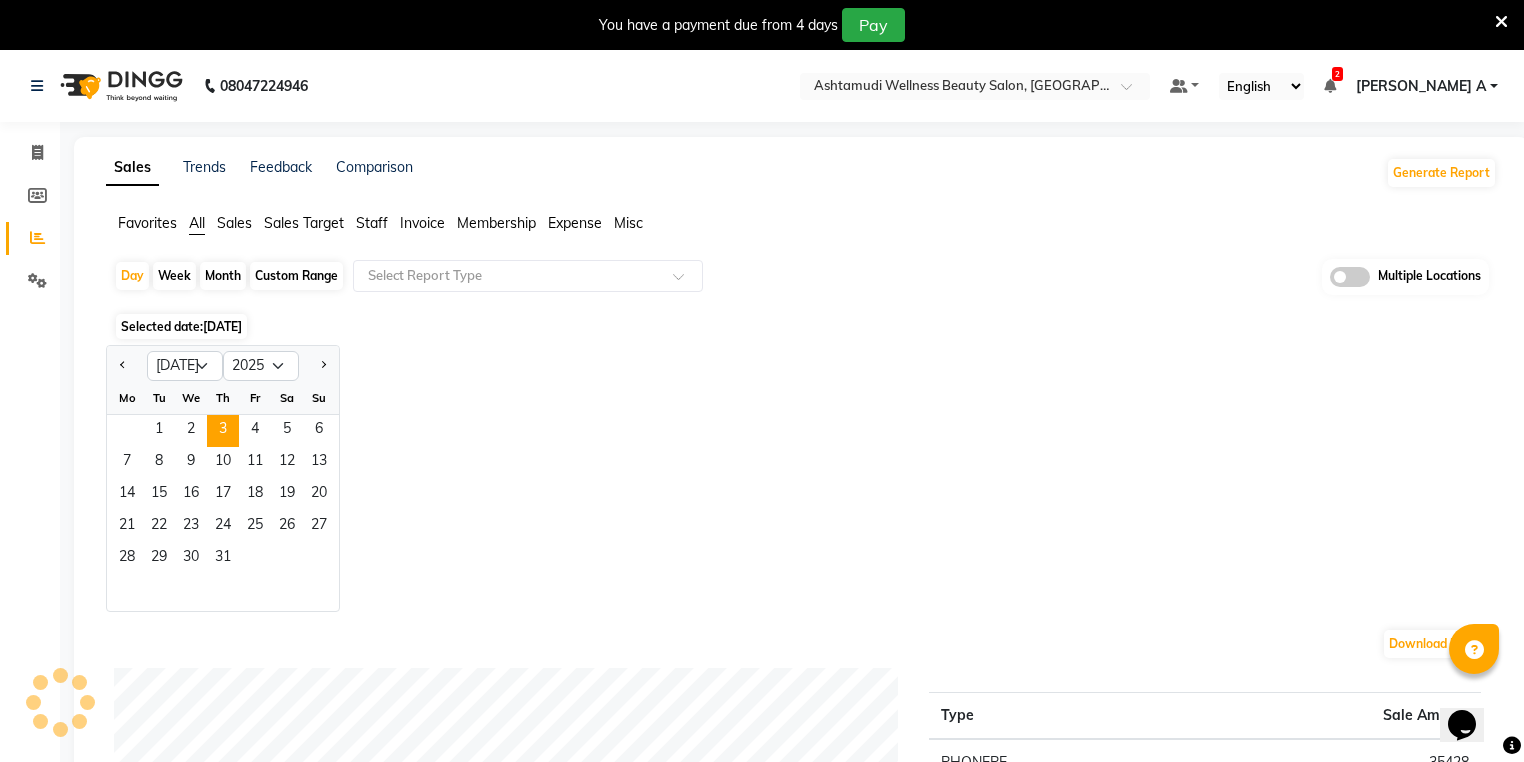 click at bounding box center (1501, 22) 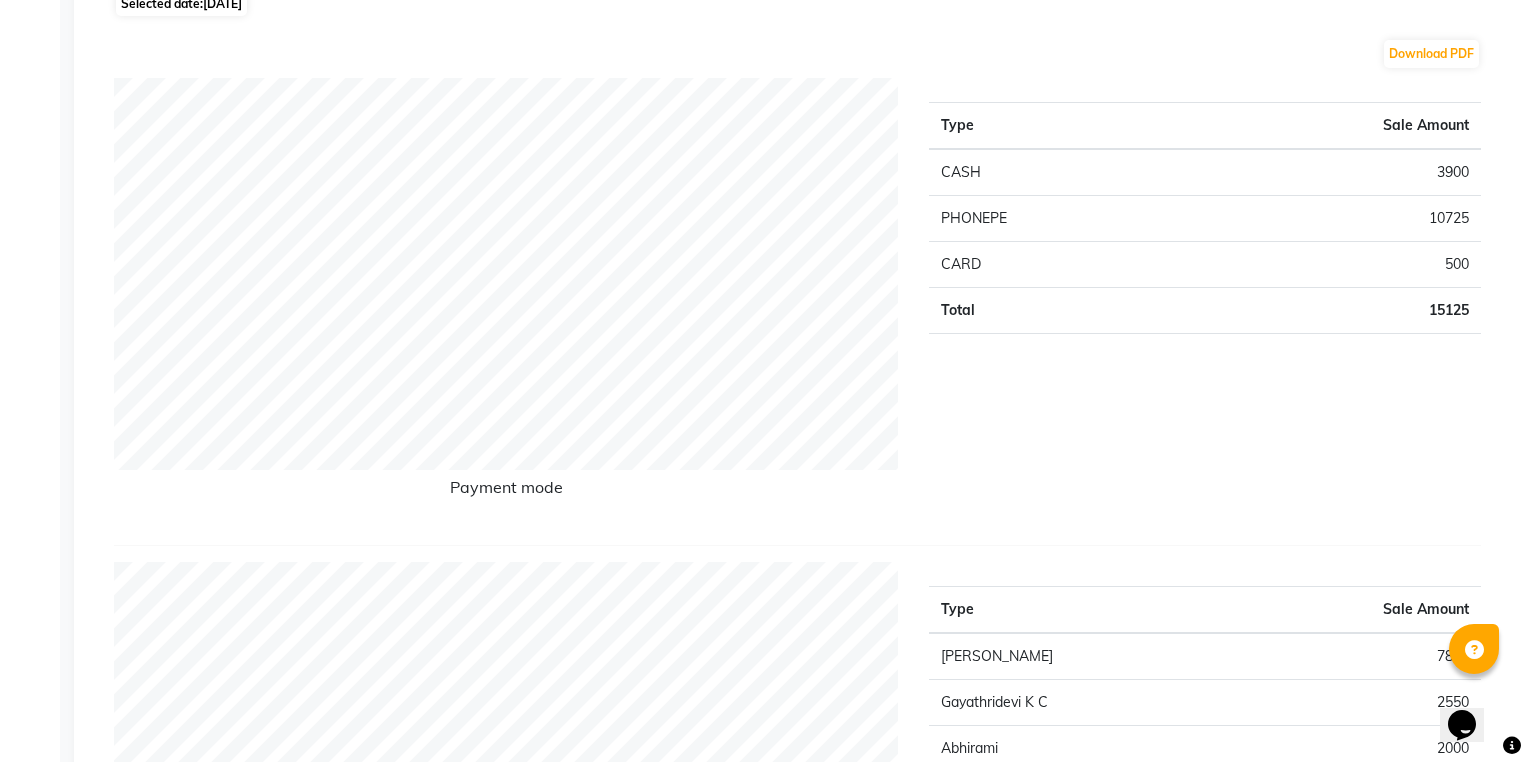 scroll, scrollTop: 102, scrollLeft: 0, axis: vertical 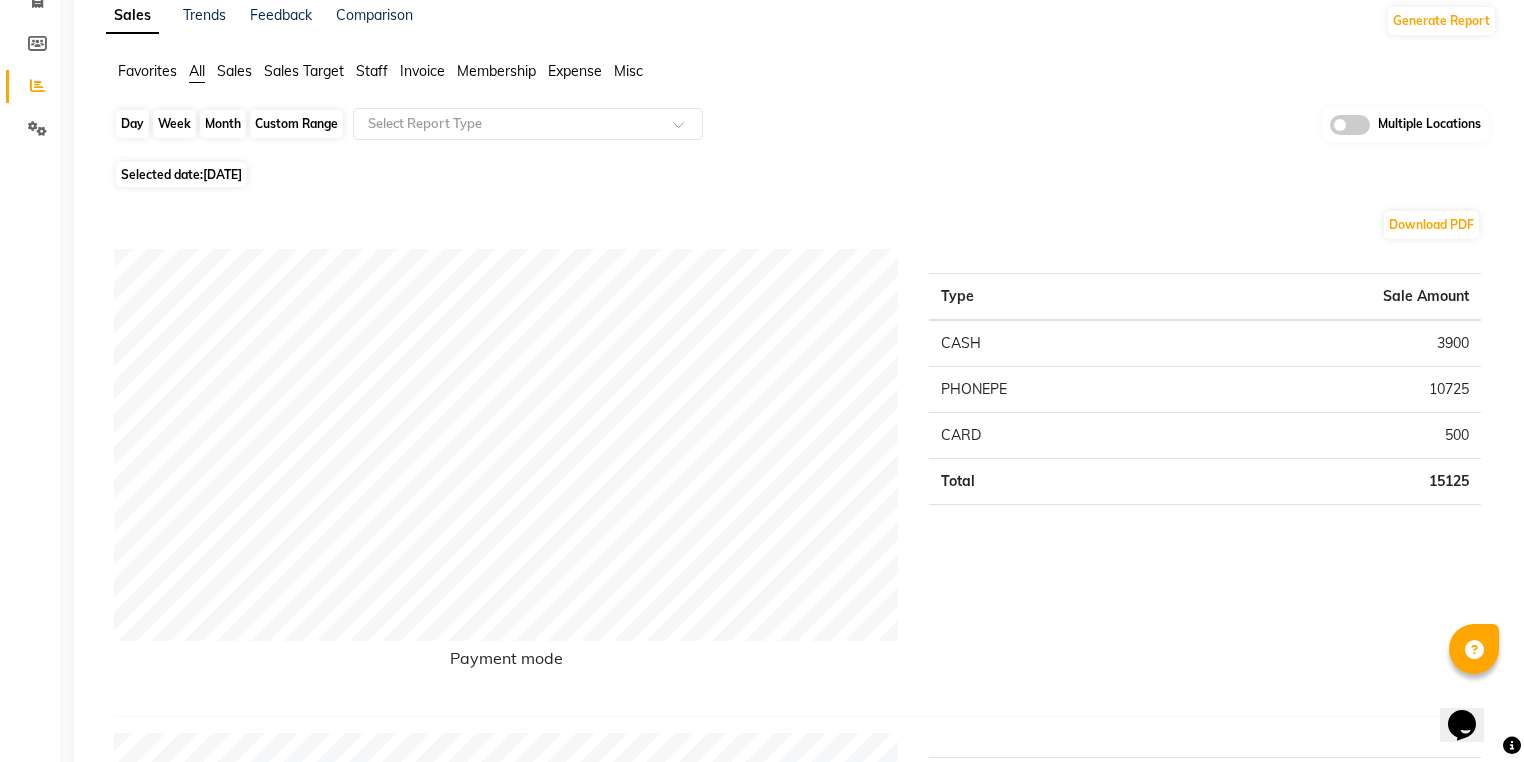 click on "Day" 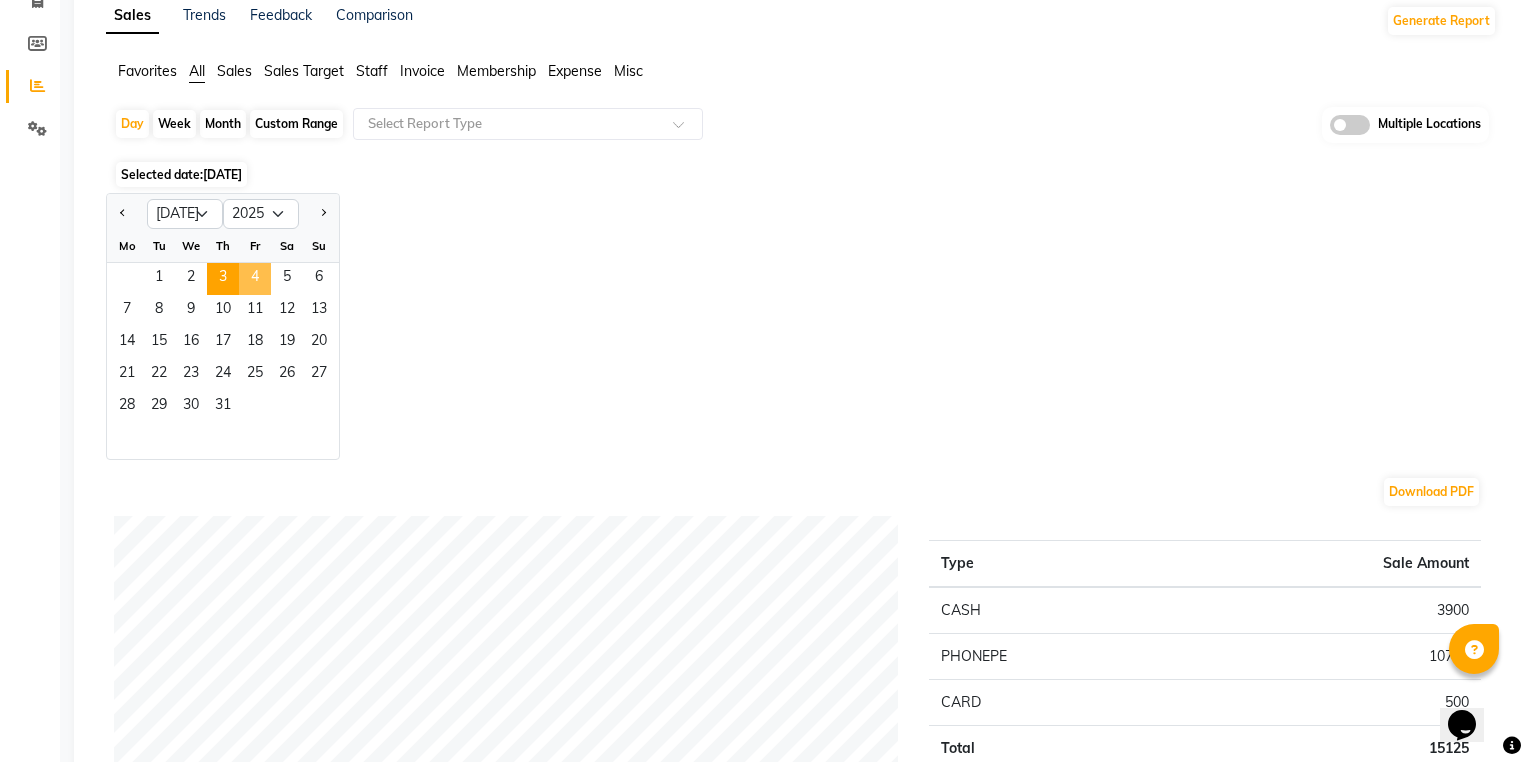 click on "4" 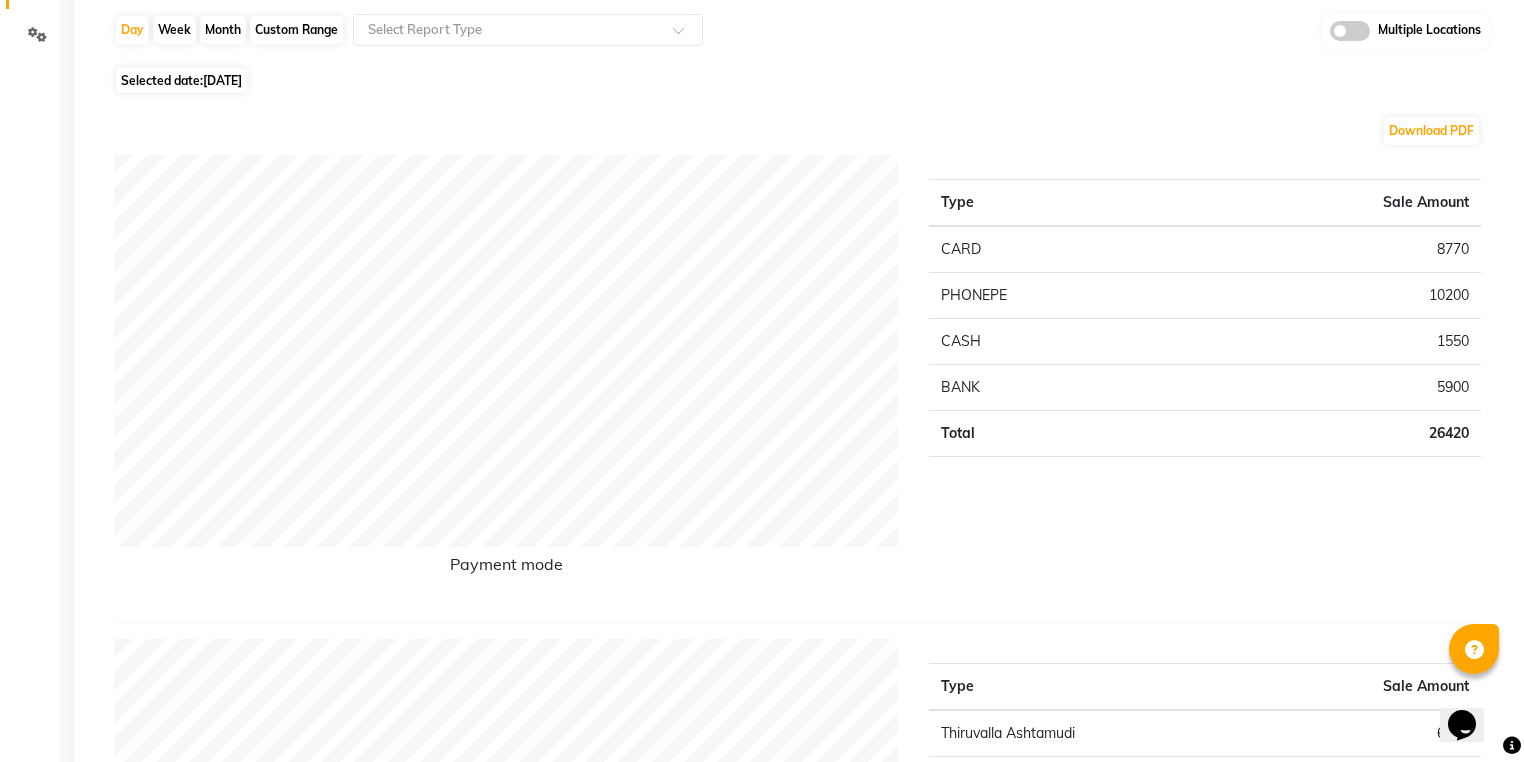scroll, scrollTop: 0, scrollLeft: 0, axis: both 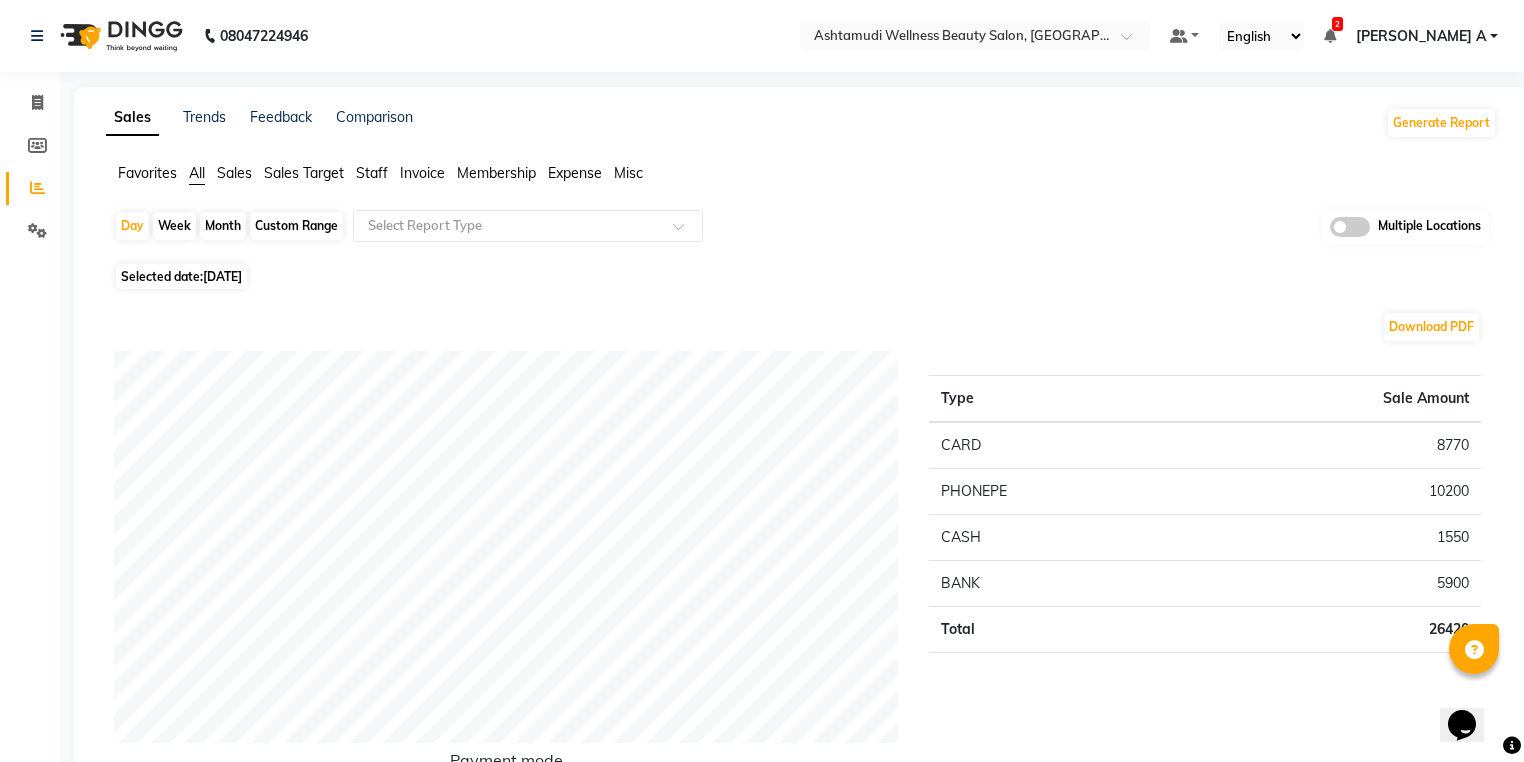 click on "1550" 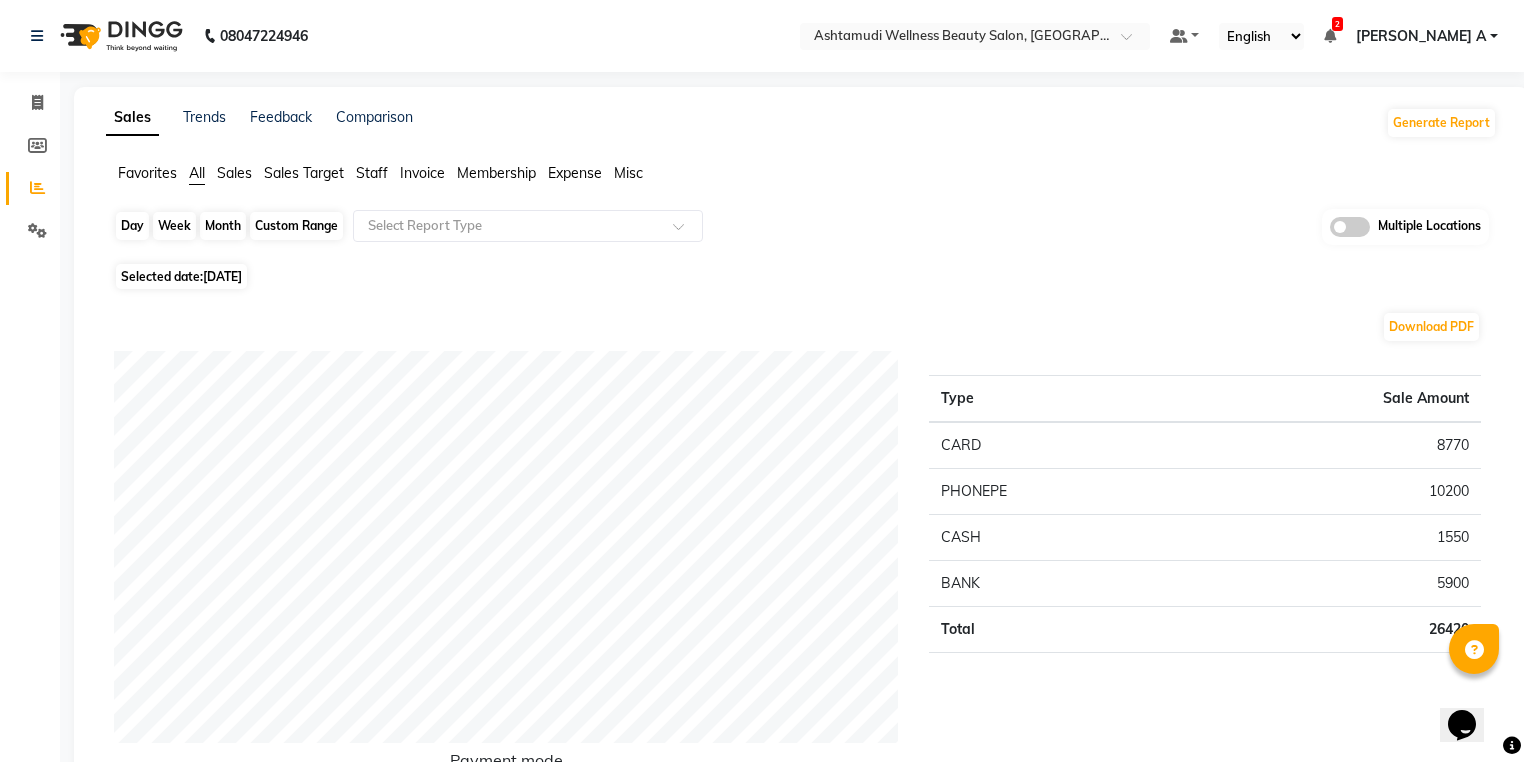 click on "Day" 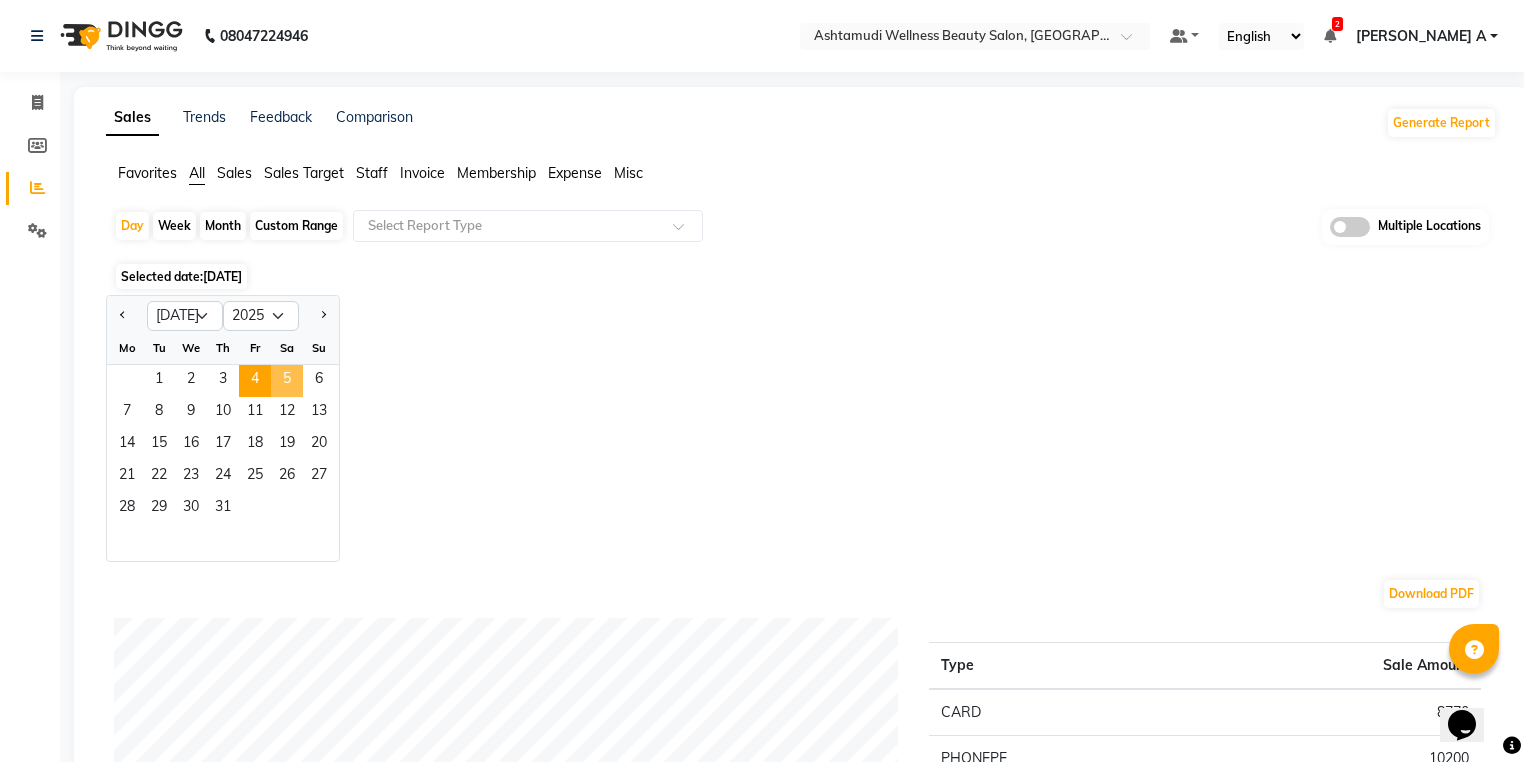 click on "5" 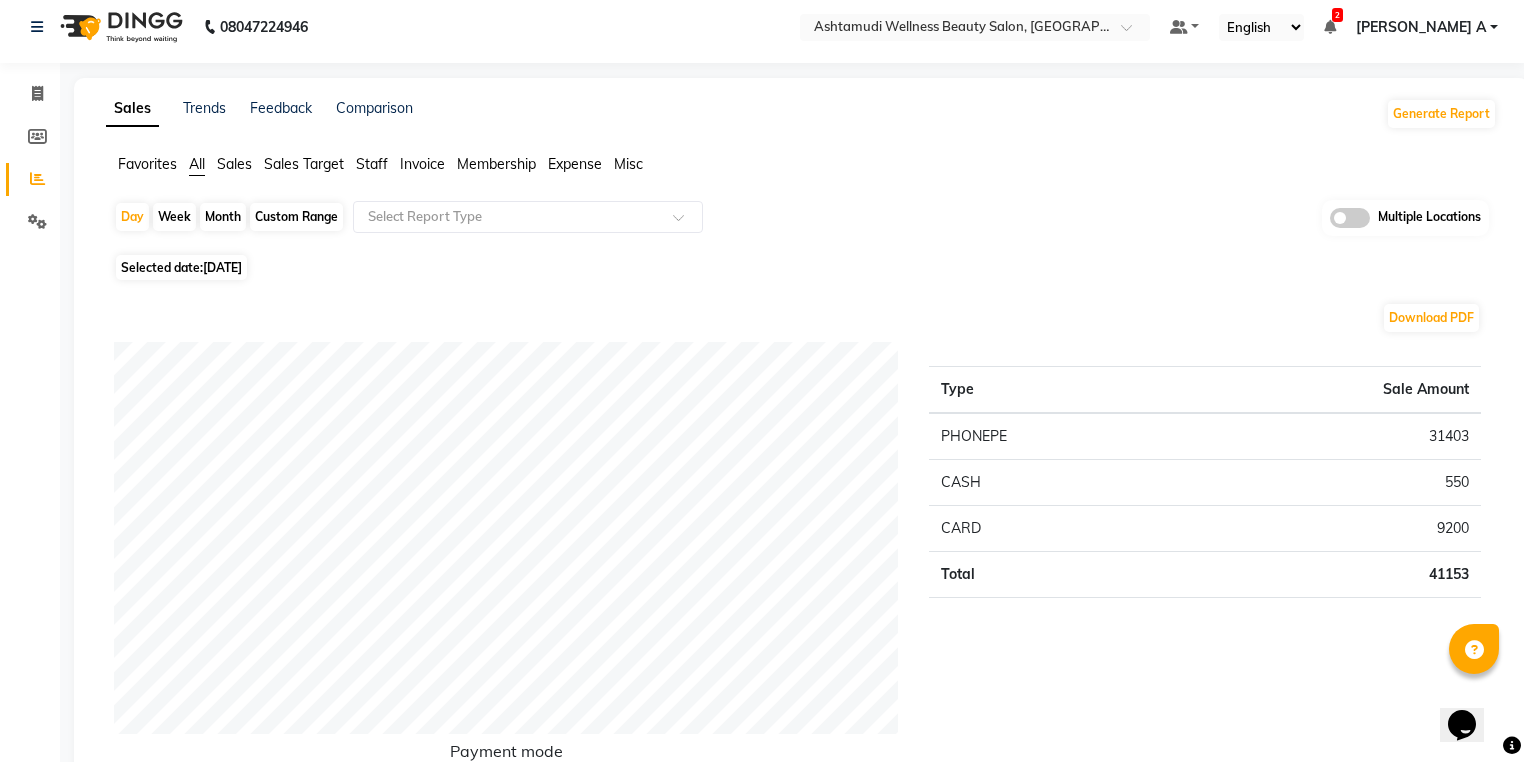 scroll, scrollTop: 0, scrollLeft: 0, axis: both 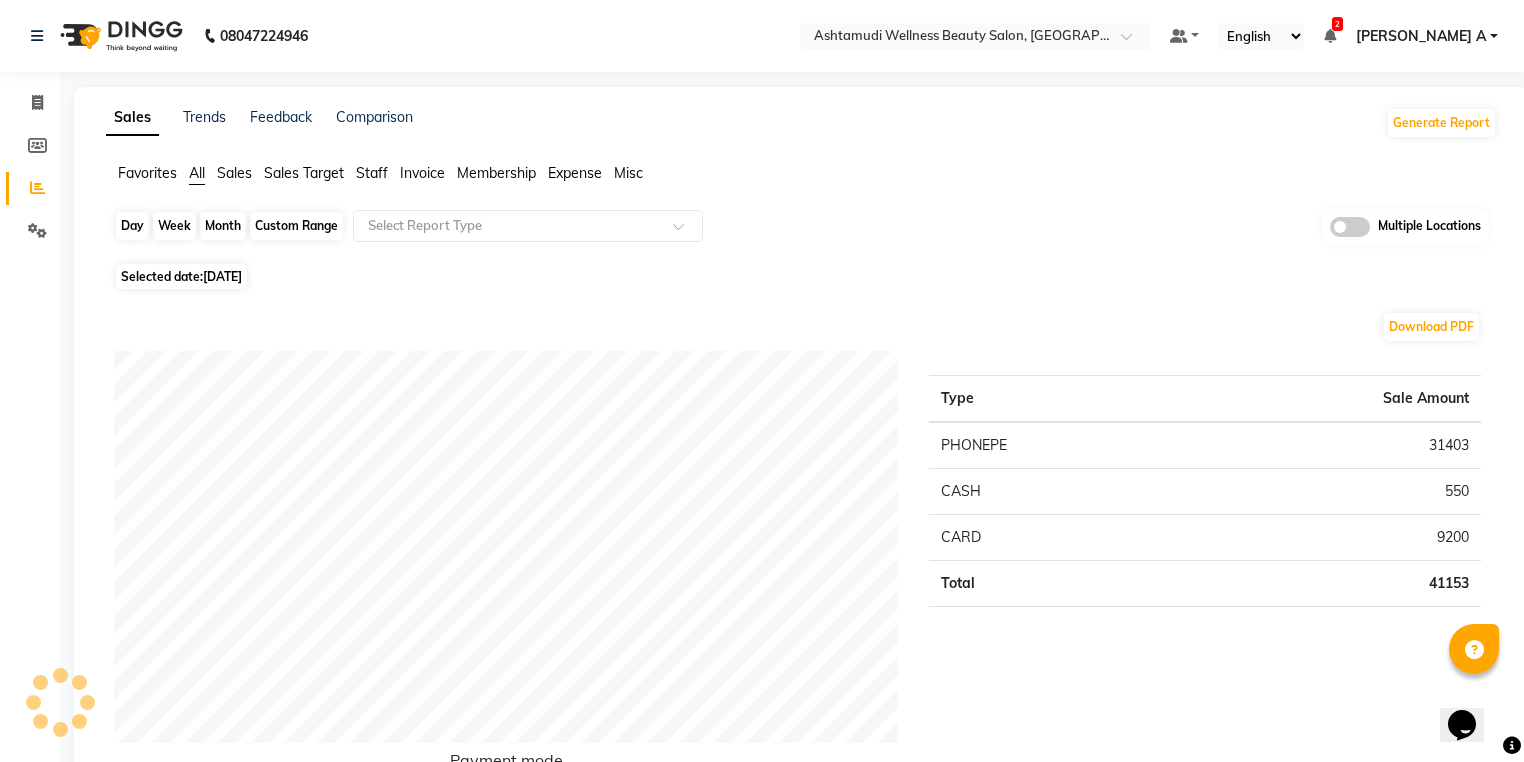 click on "Day" 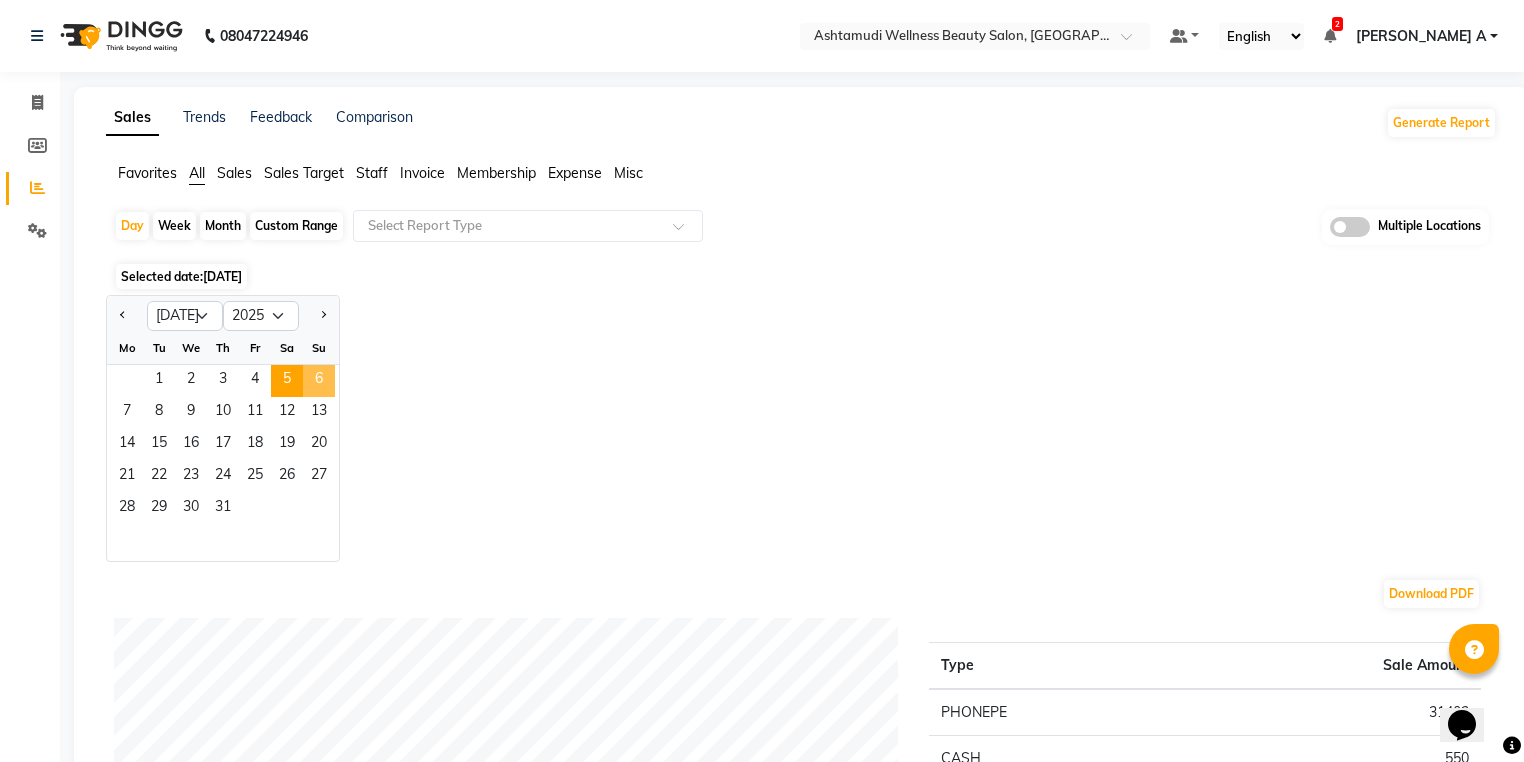 click on "6" 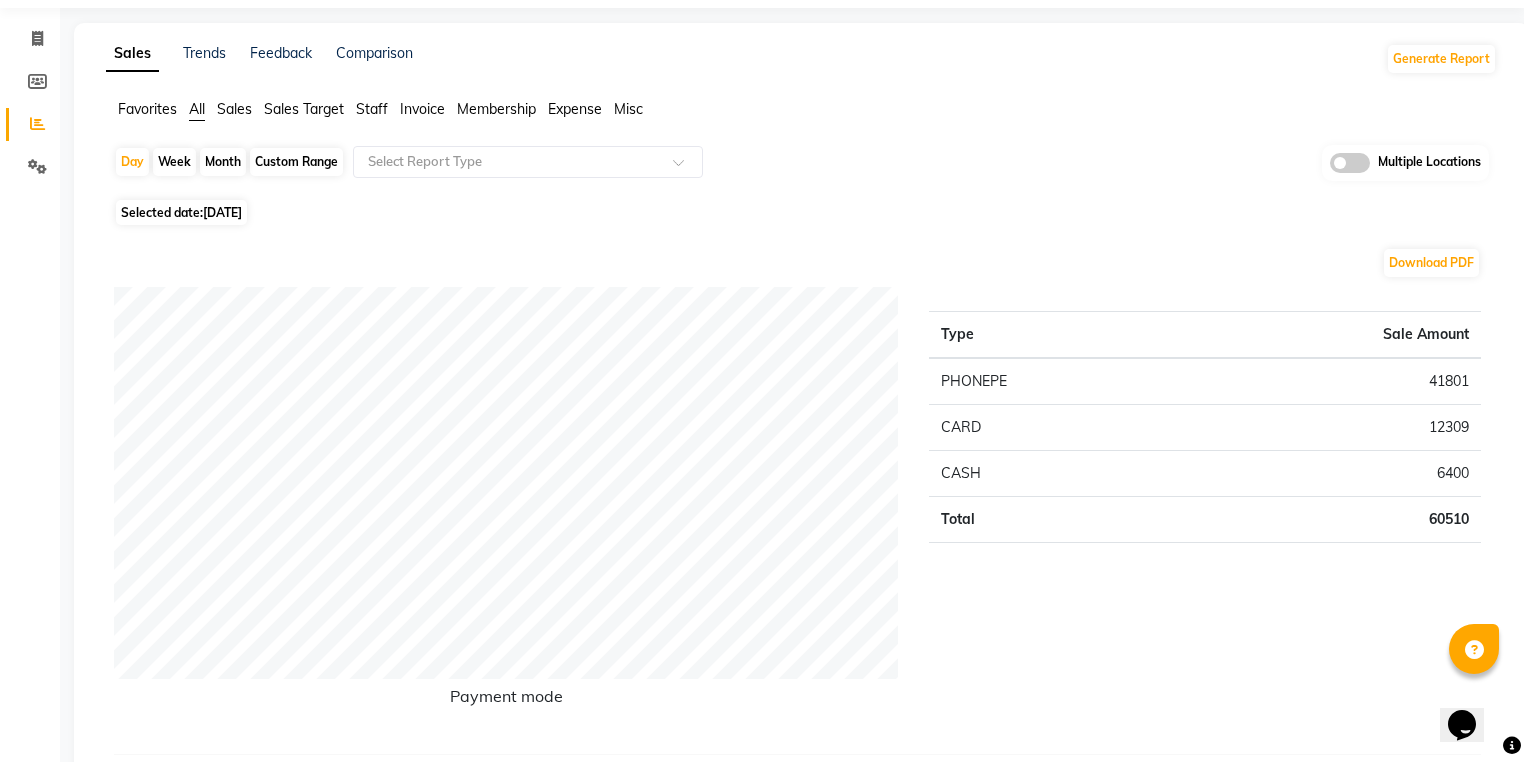 scroll, scrollTop: 0, scrollLeft: 0, axis: both 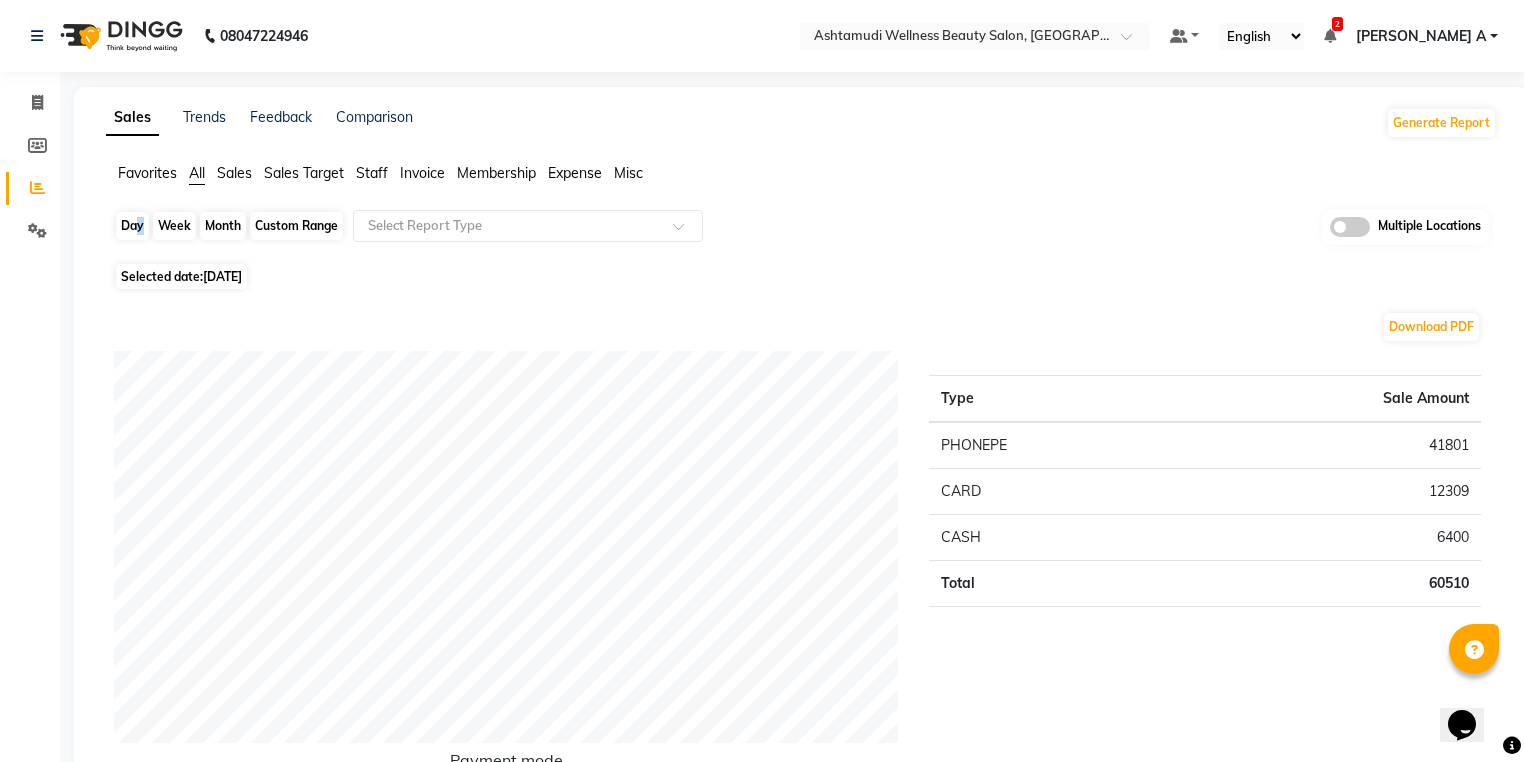 click on "Day" 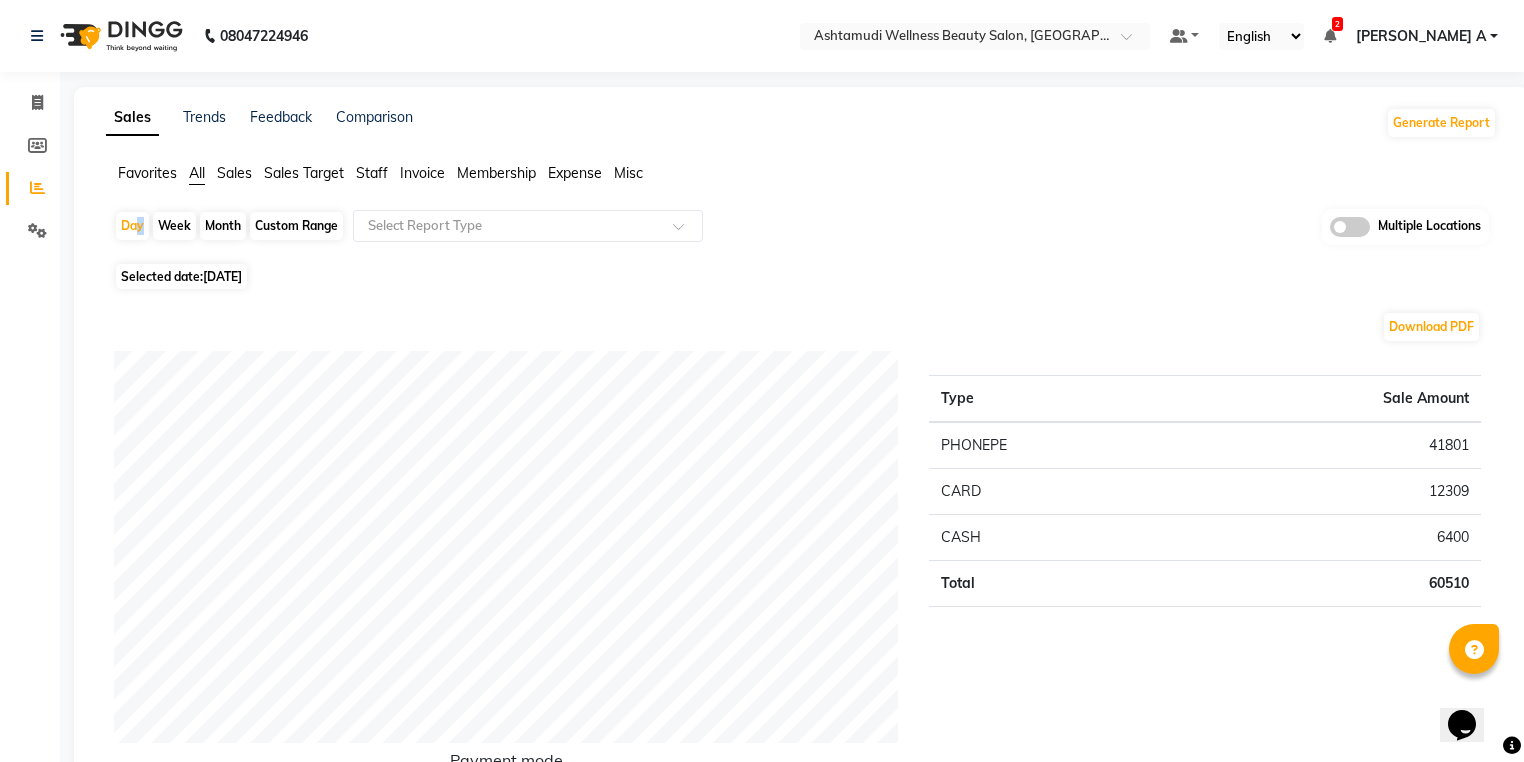 select on "7" 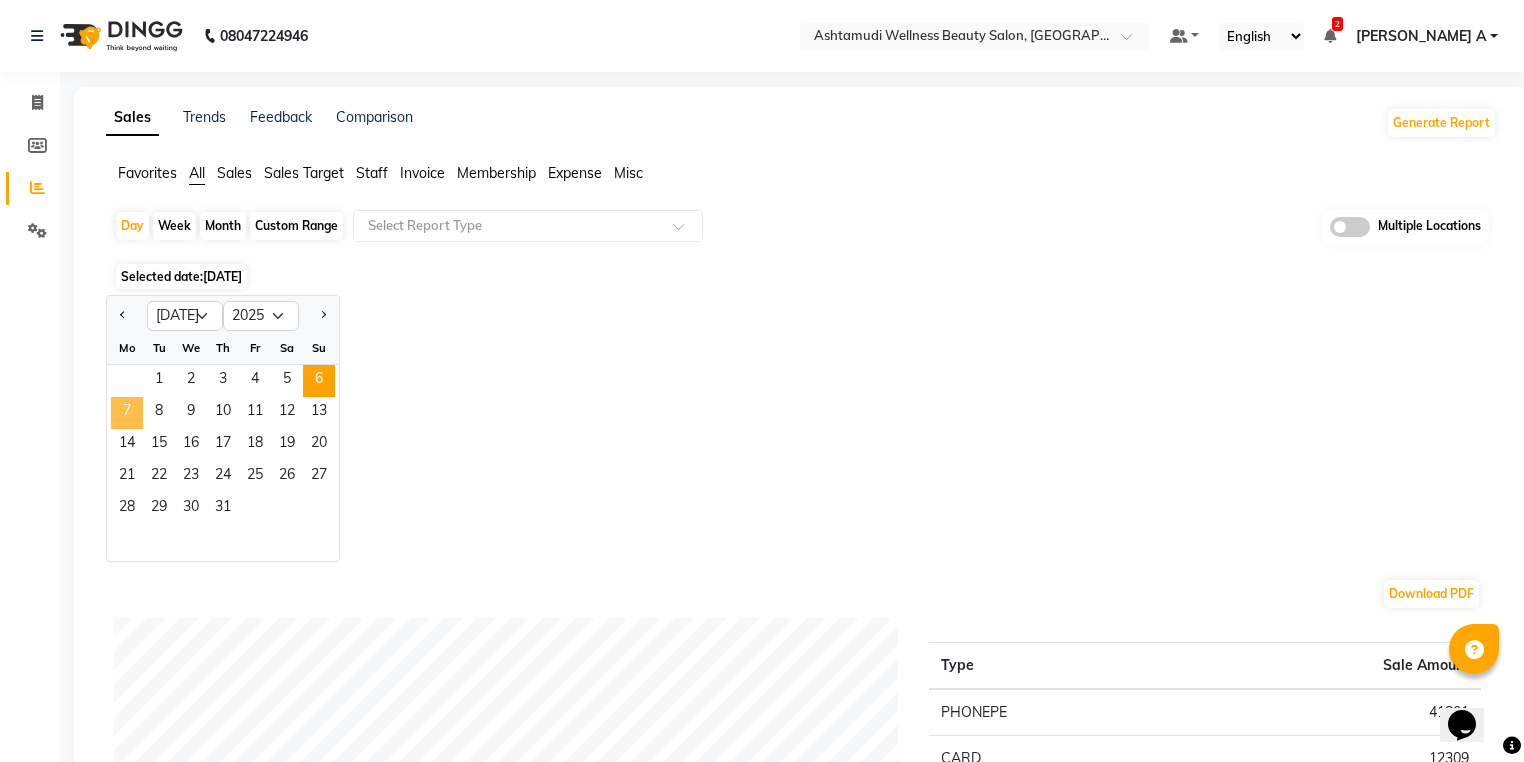 click on "7" 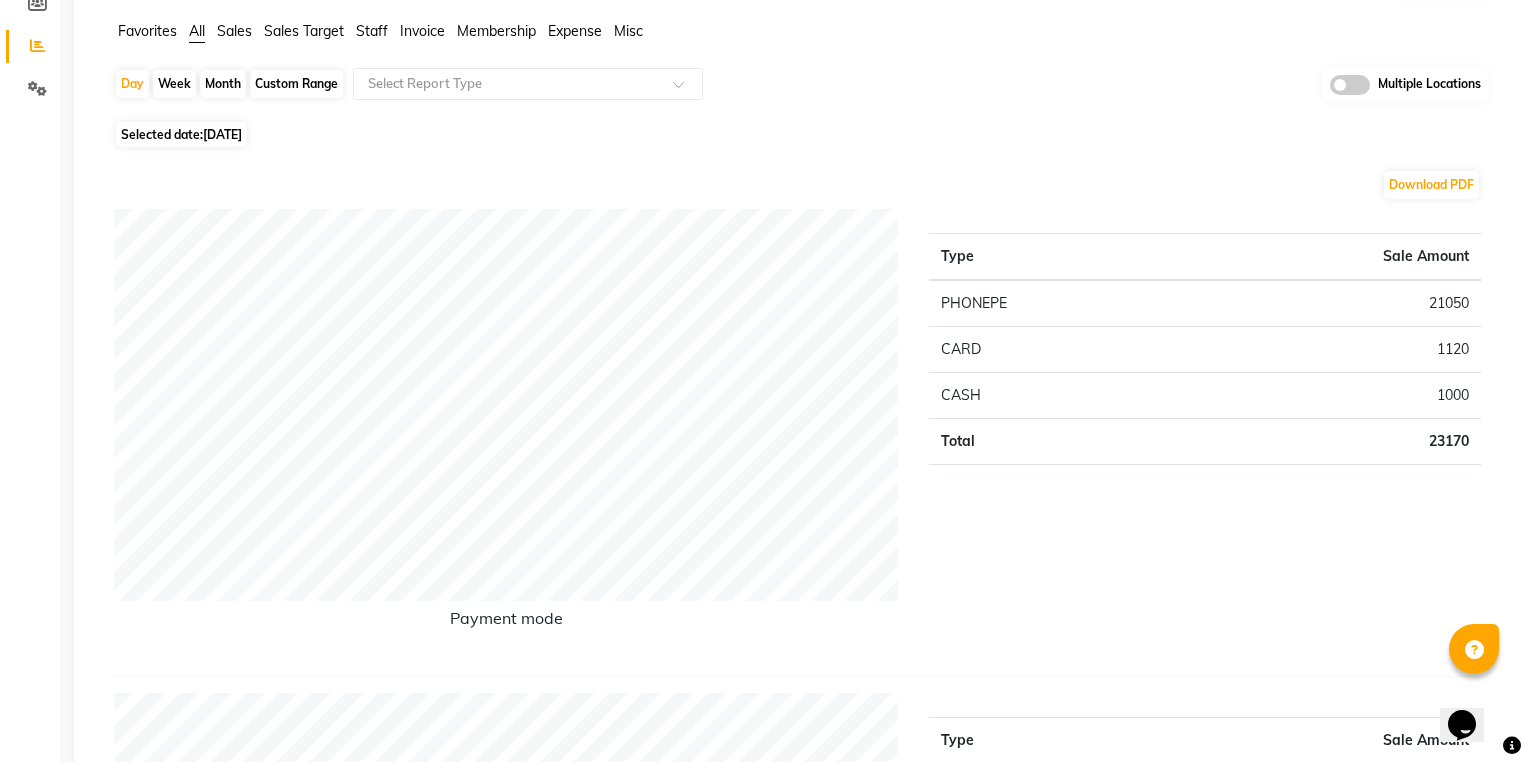 scroll, scrollTop: 0, scrollLeft: 0, axis: both 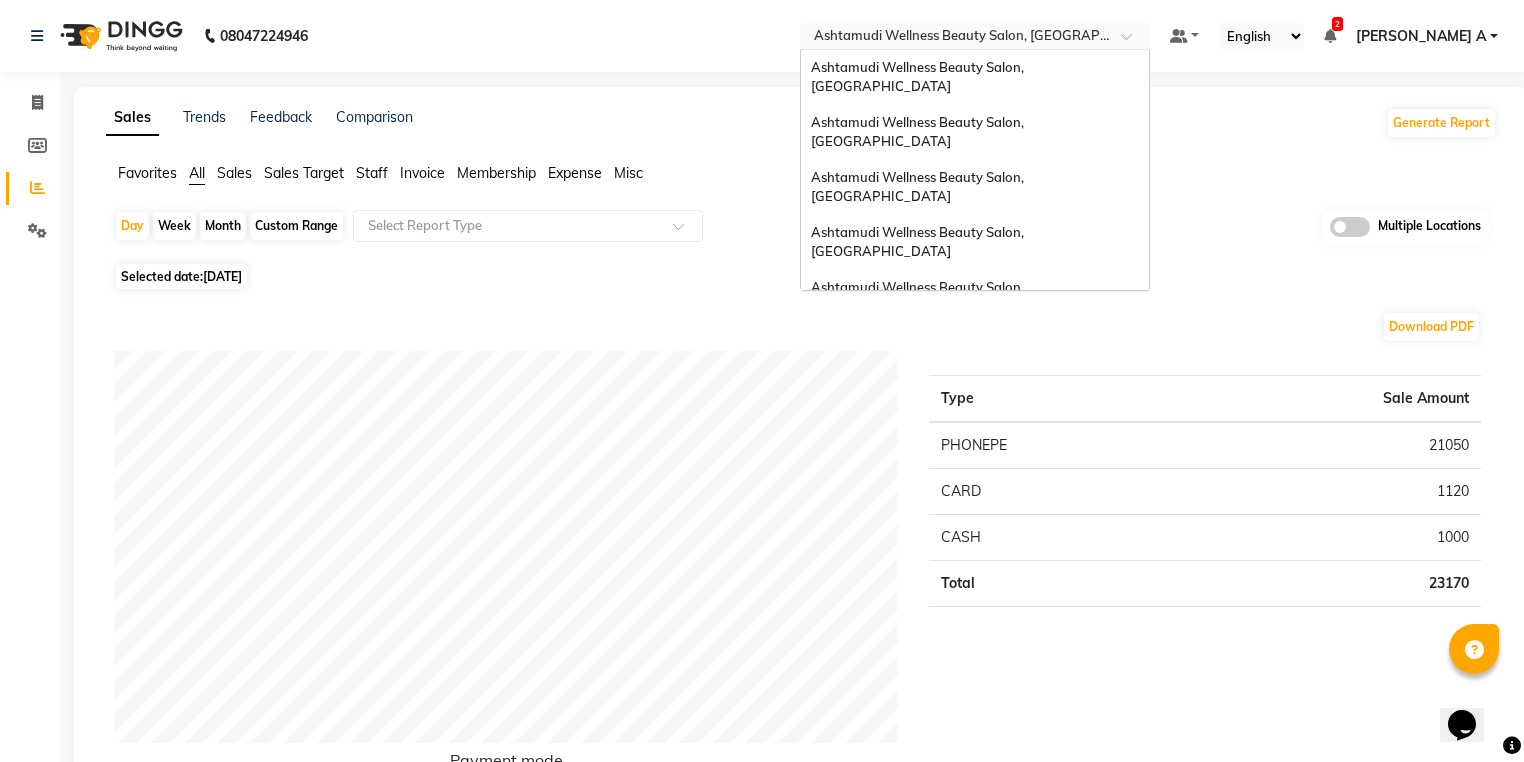 click at bounding box center (955, 38) 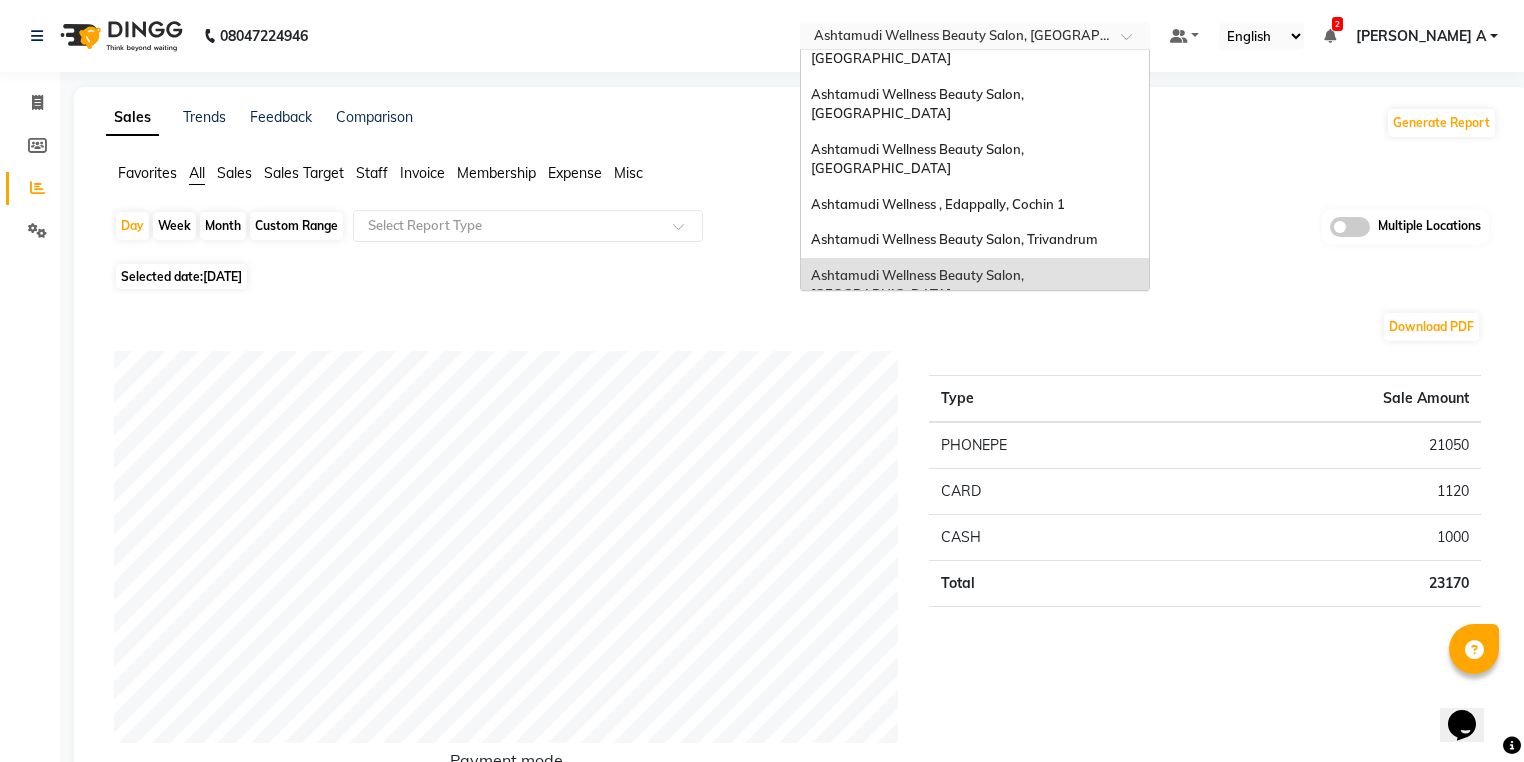 scroll, scrollTop: 0, scrollLeft: 0, axis: both 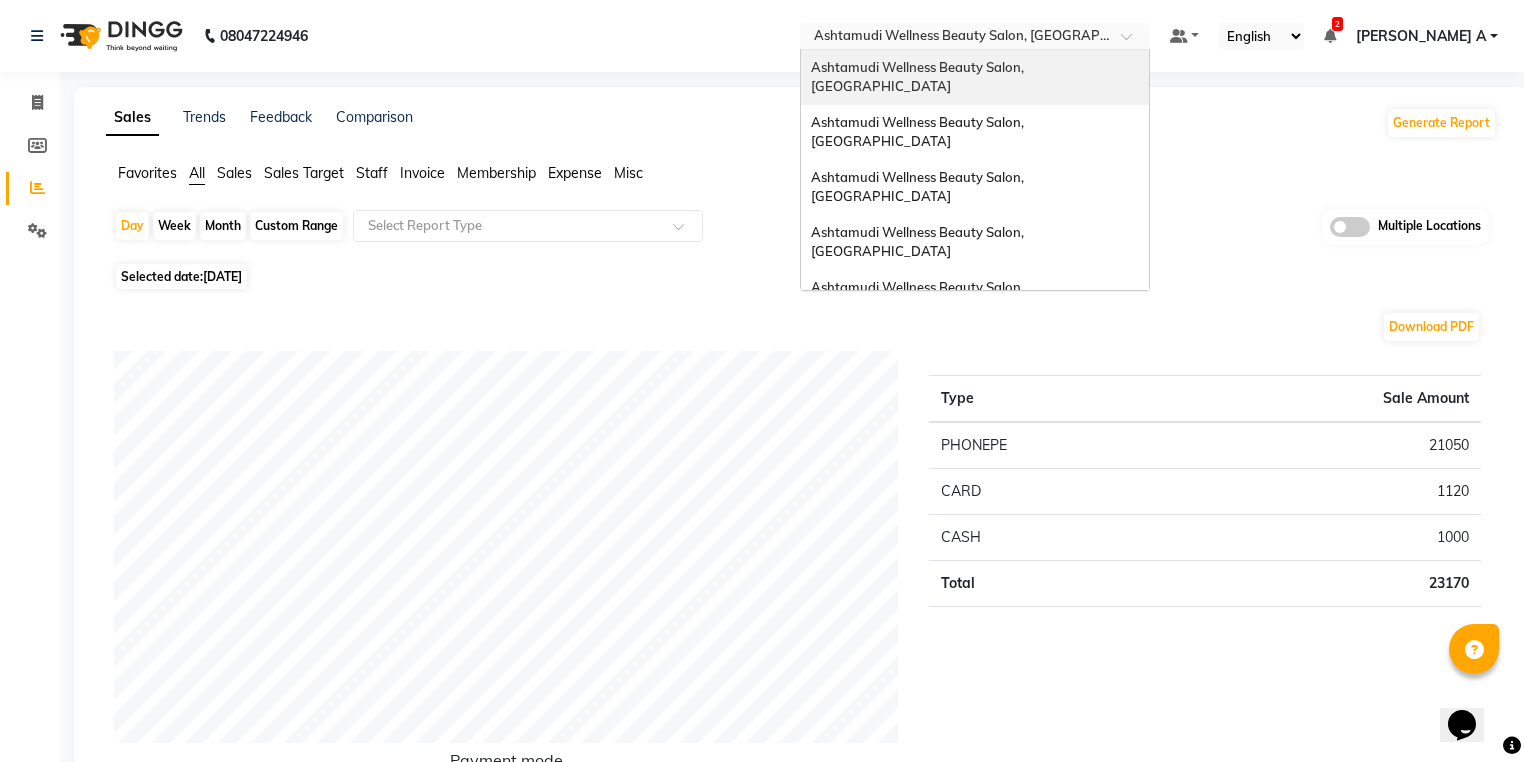 click on "Ashtamudi Wellness Beauty Salon, [GEOGRAPHIC_DATA]" at bounding box center [975, 77] 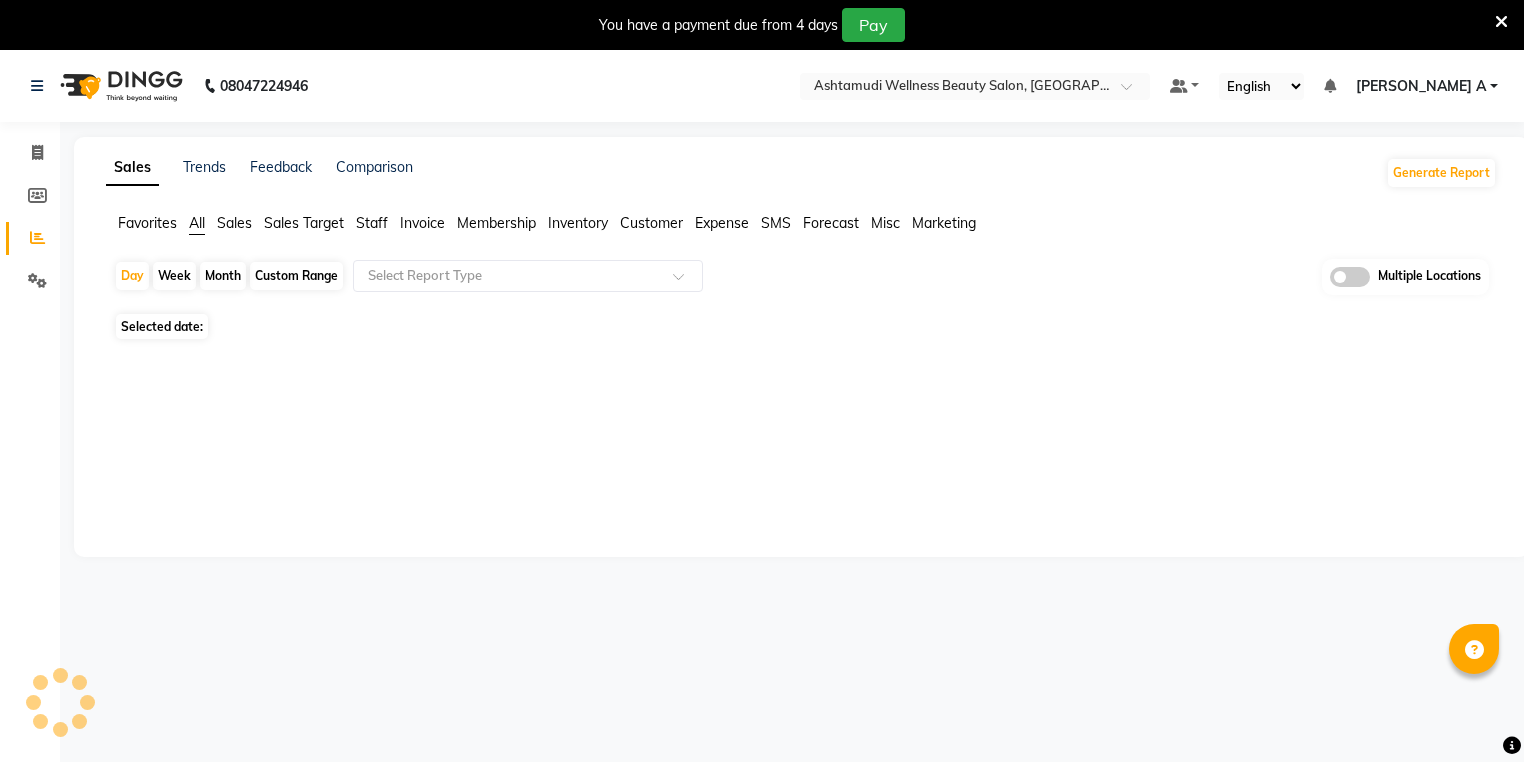 scroll, scrollTop: 0, scrollLeft: 0, axis: both 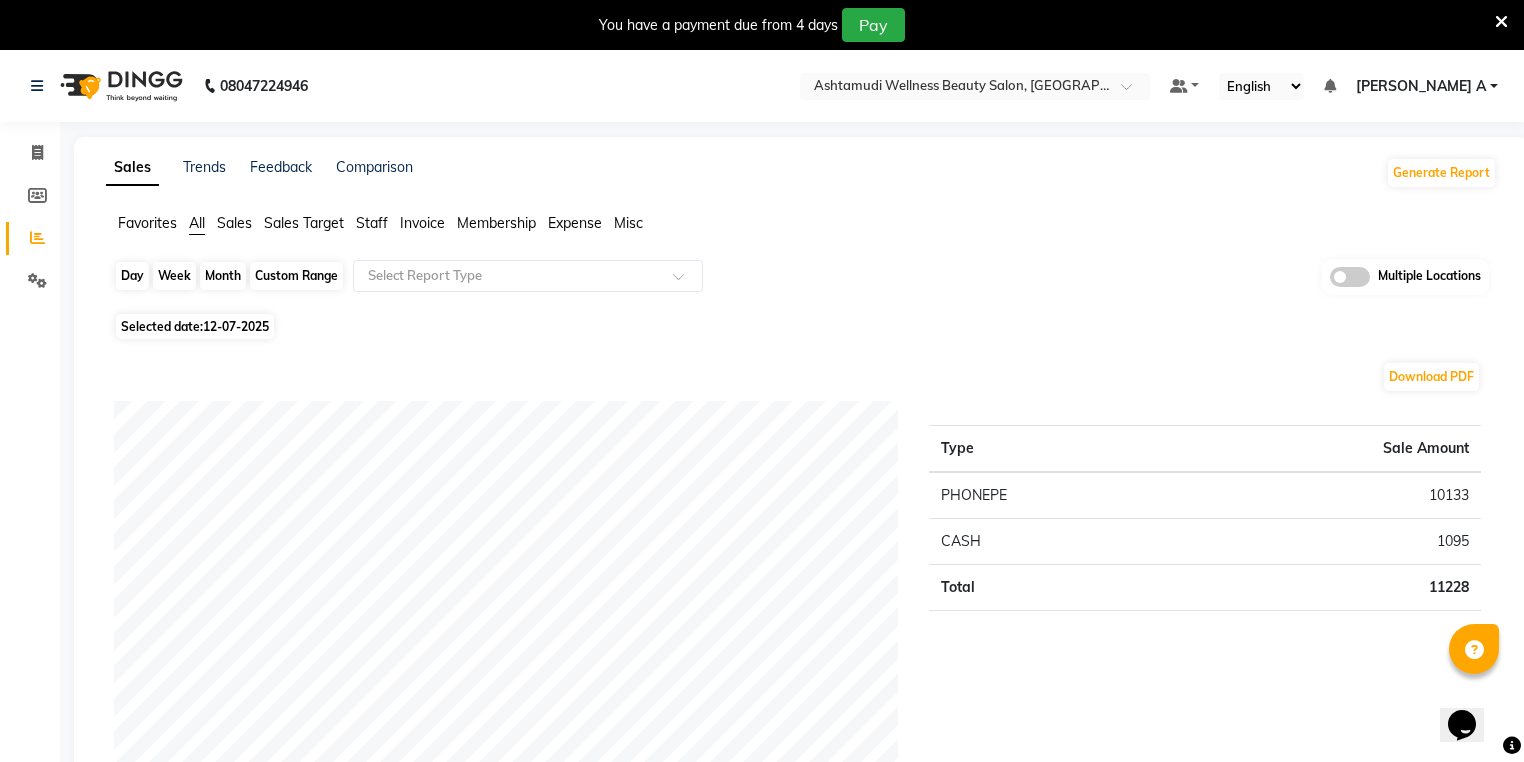 click on "Day" 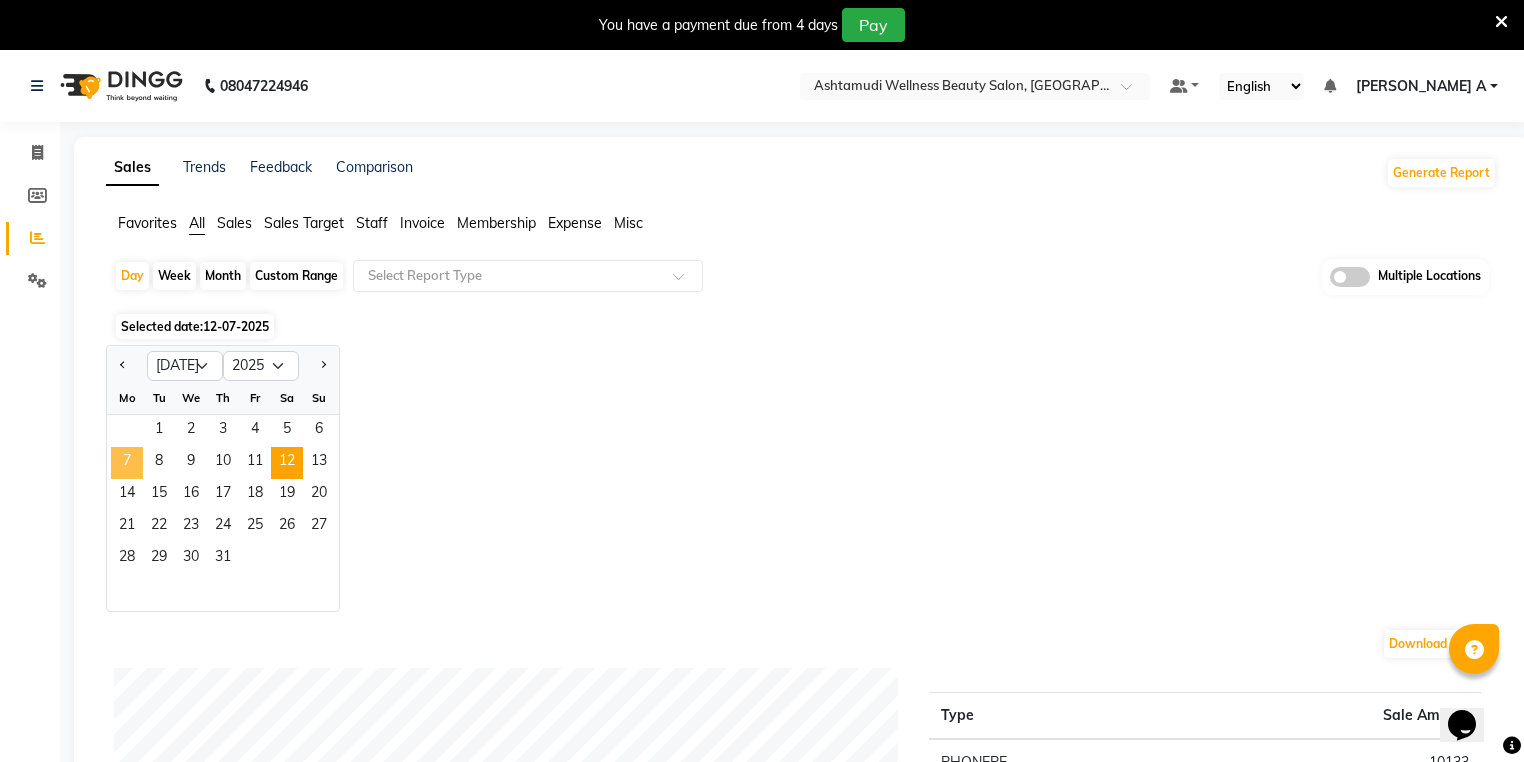 click on "7" 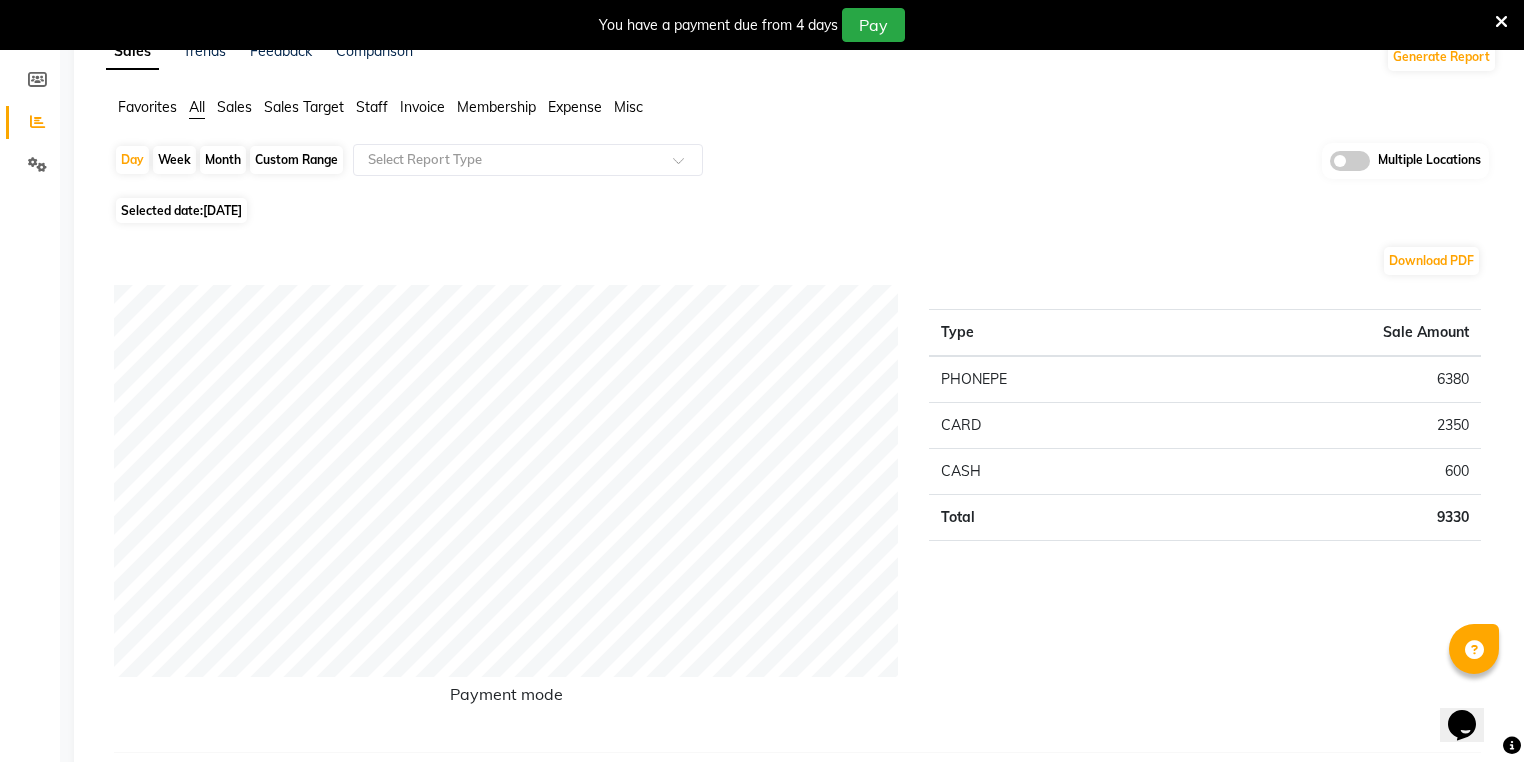 scroll, scrollTop: 0, scrollLeft: 0, axis: both 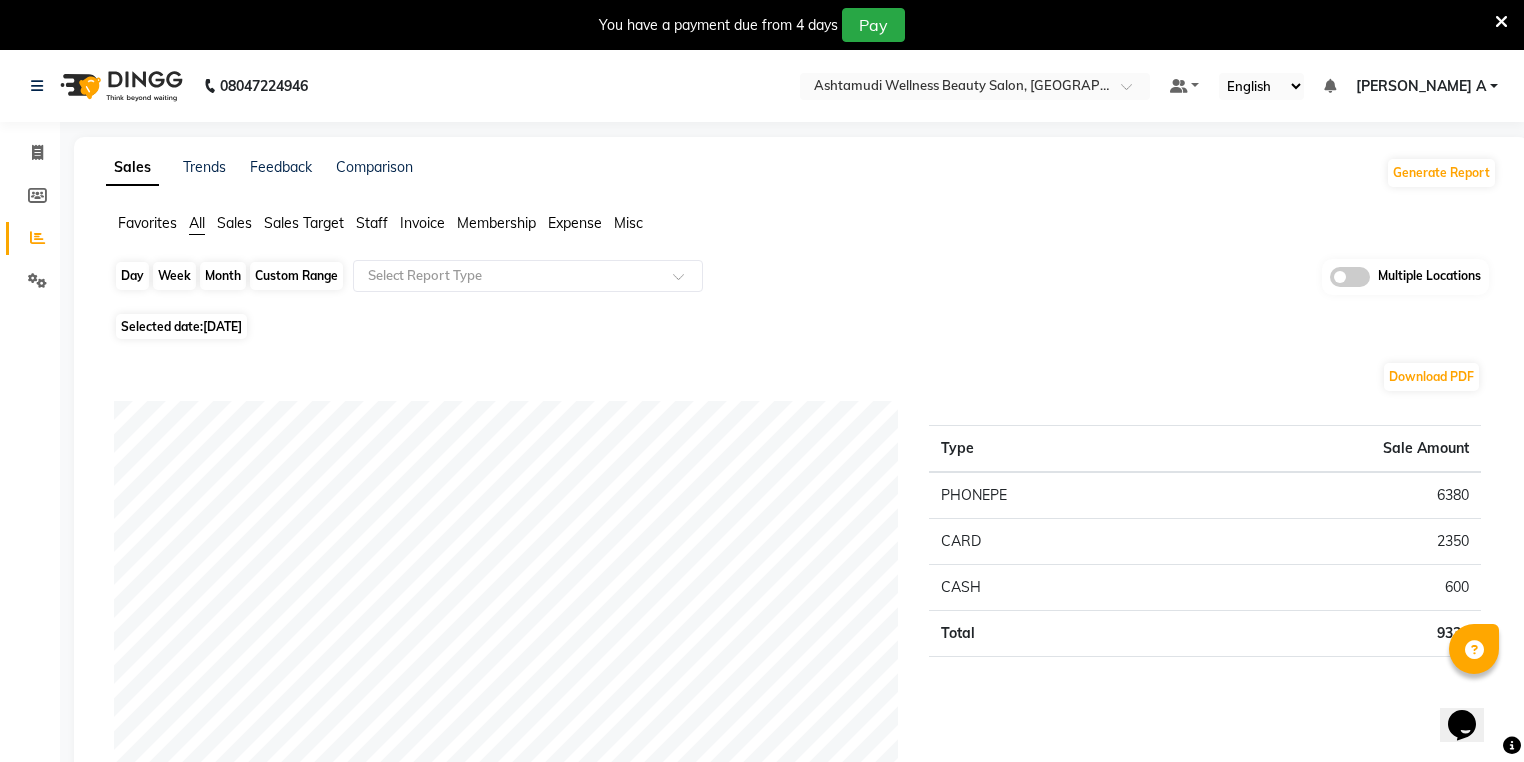 click on "Day" 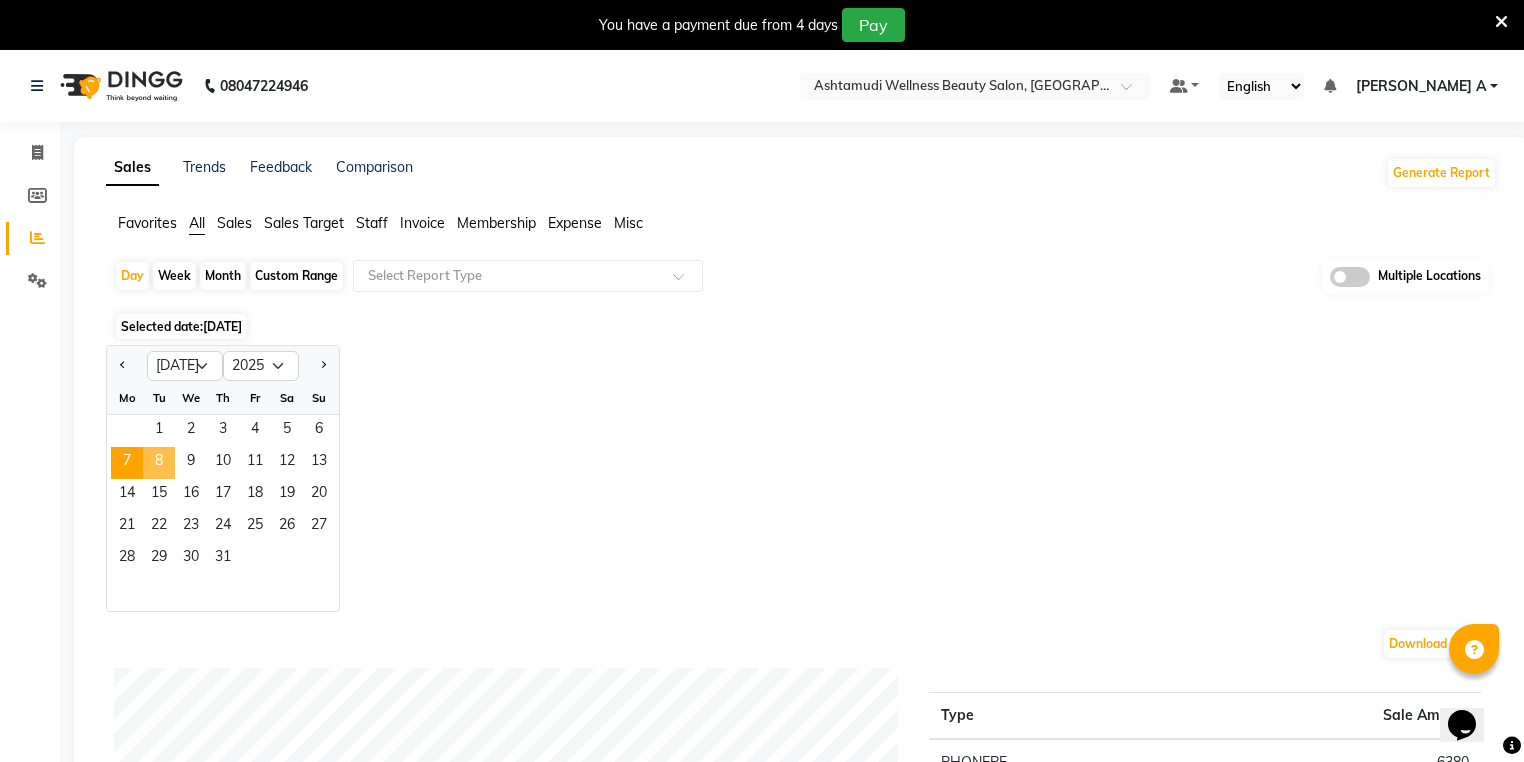 click on "8" 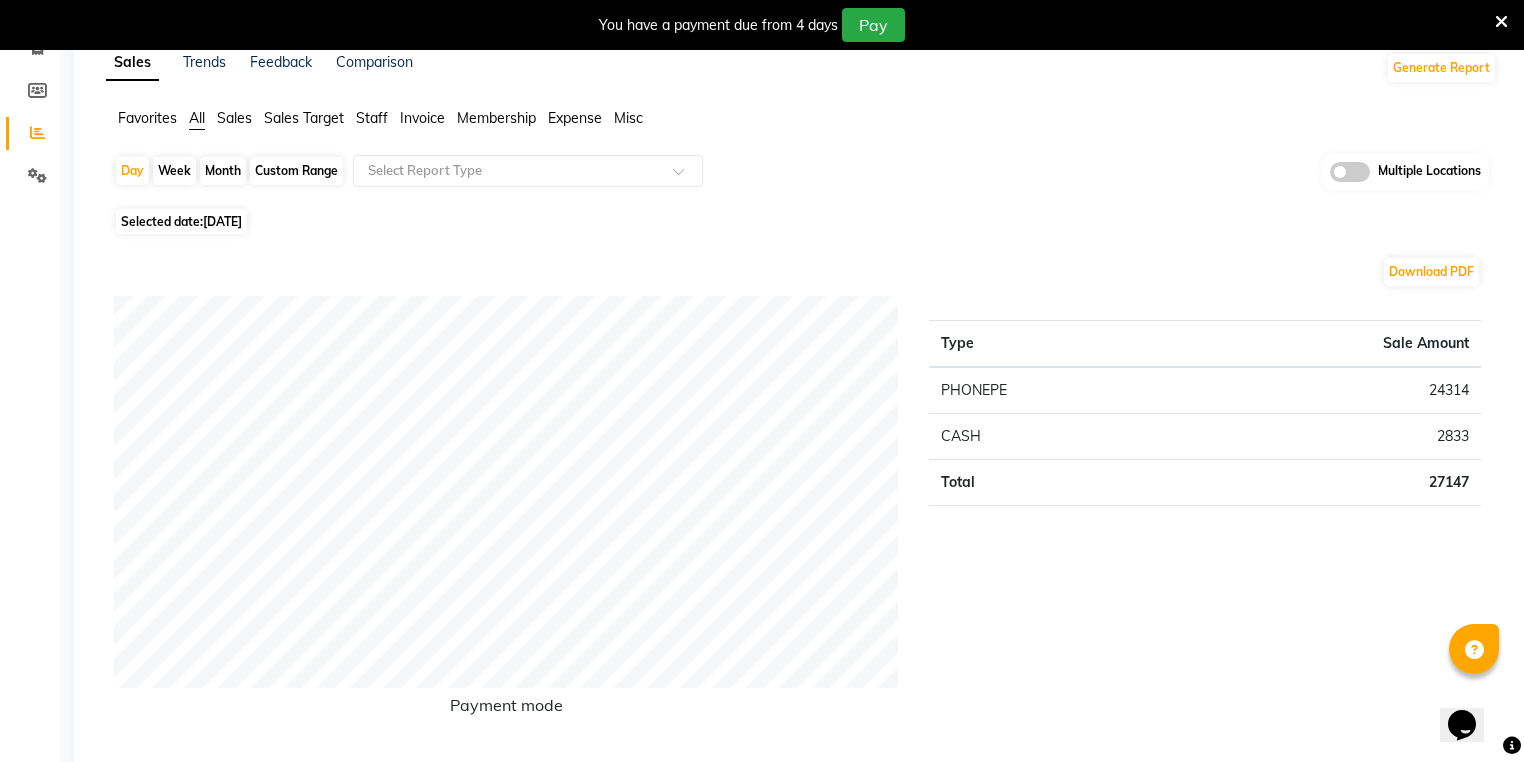 scroll, scrollTop: 0, scrollLeft: 0, axis: both 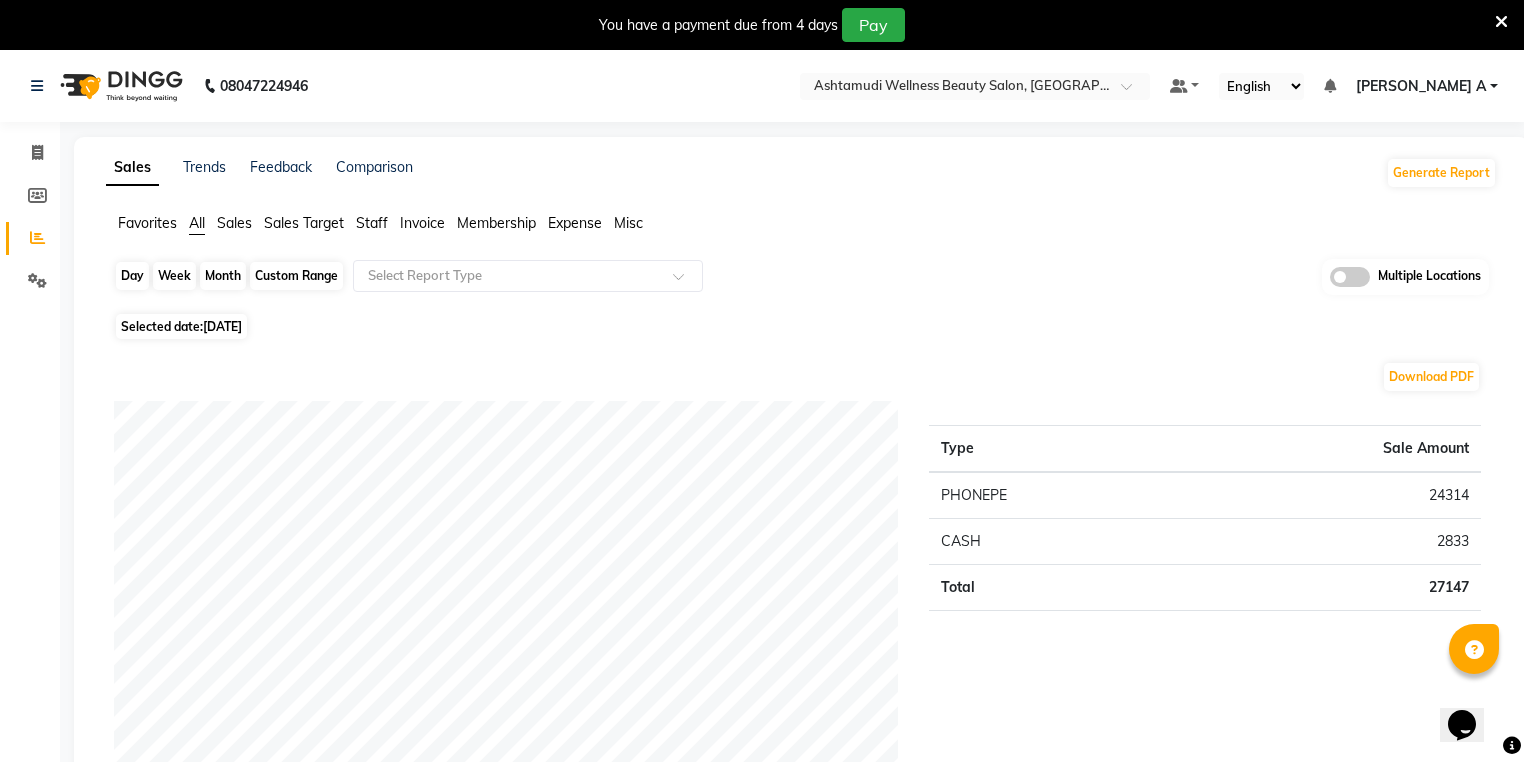 click on "Day" 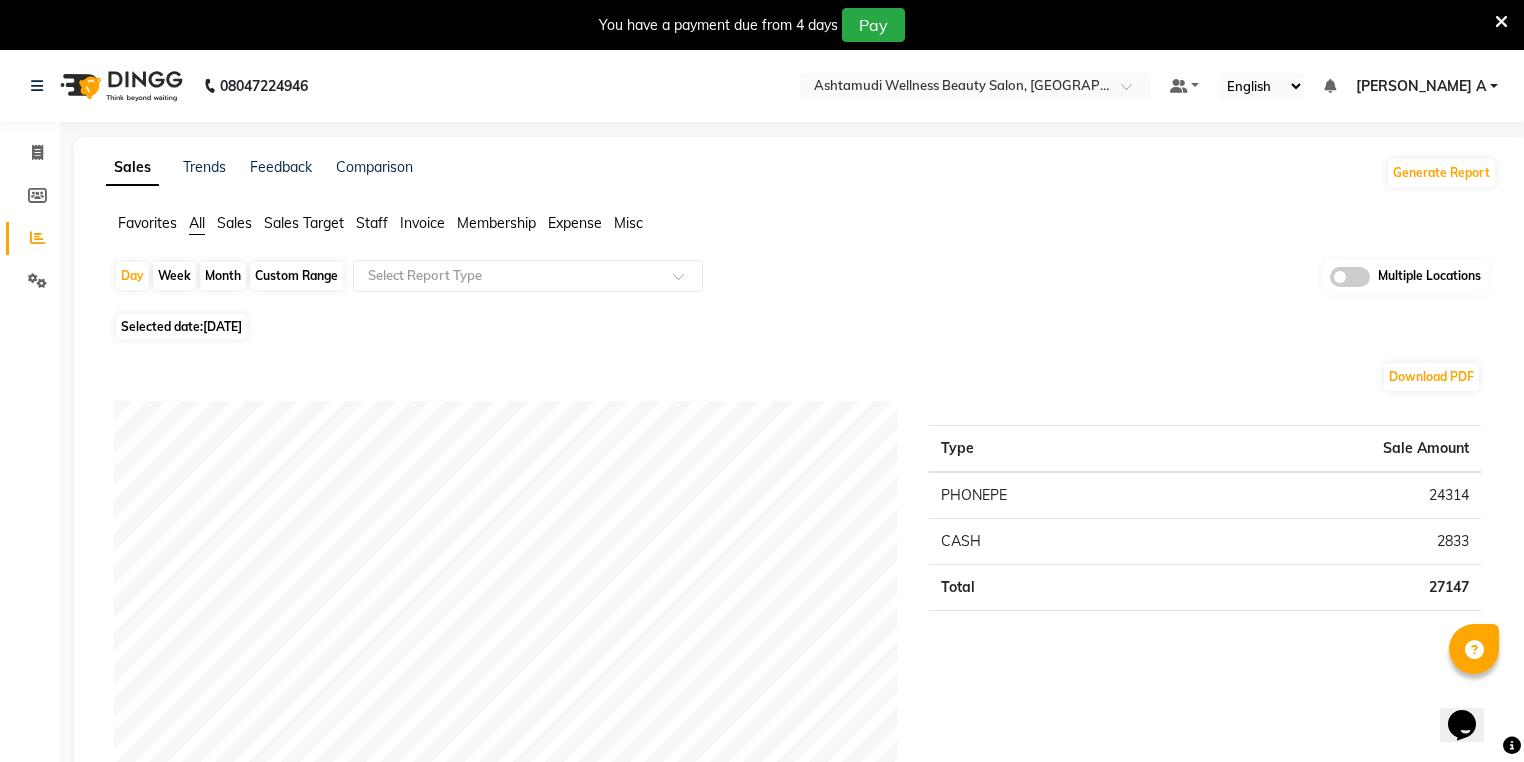 select on "7" 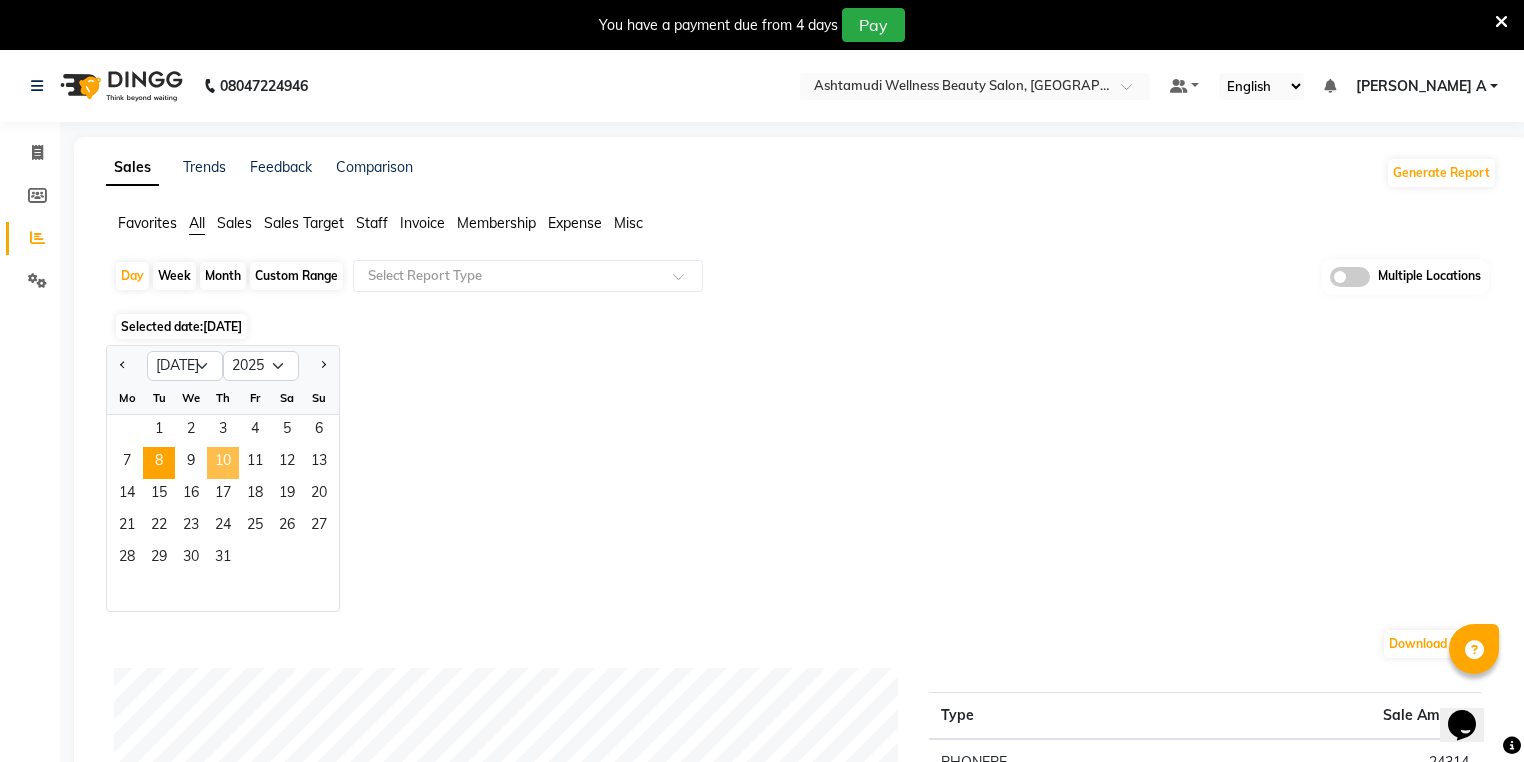 click on "10" 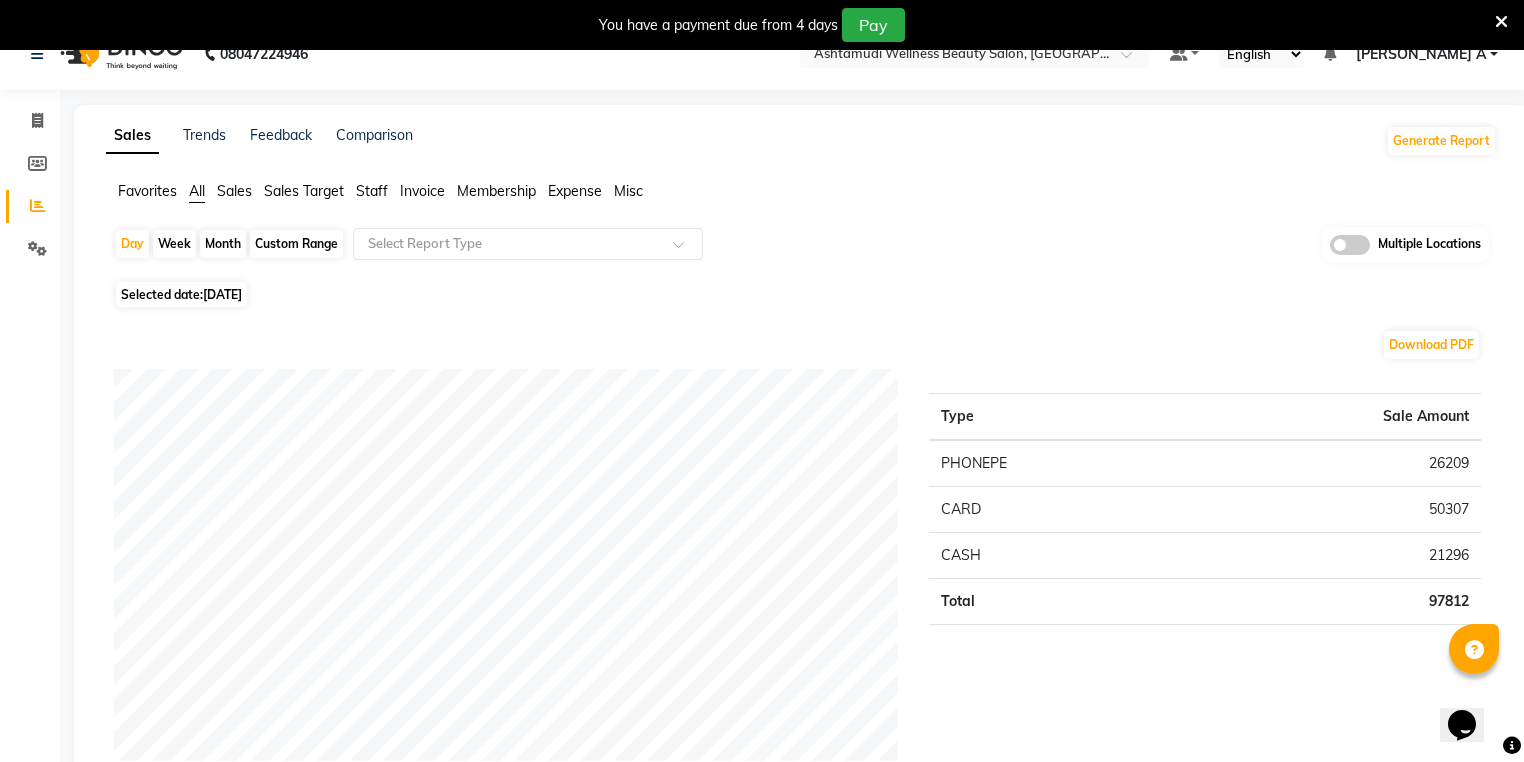 scroll, scrollTop: 0, scrollLeft: 0, axis: both 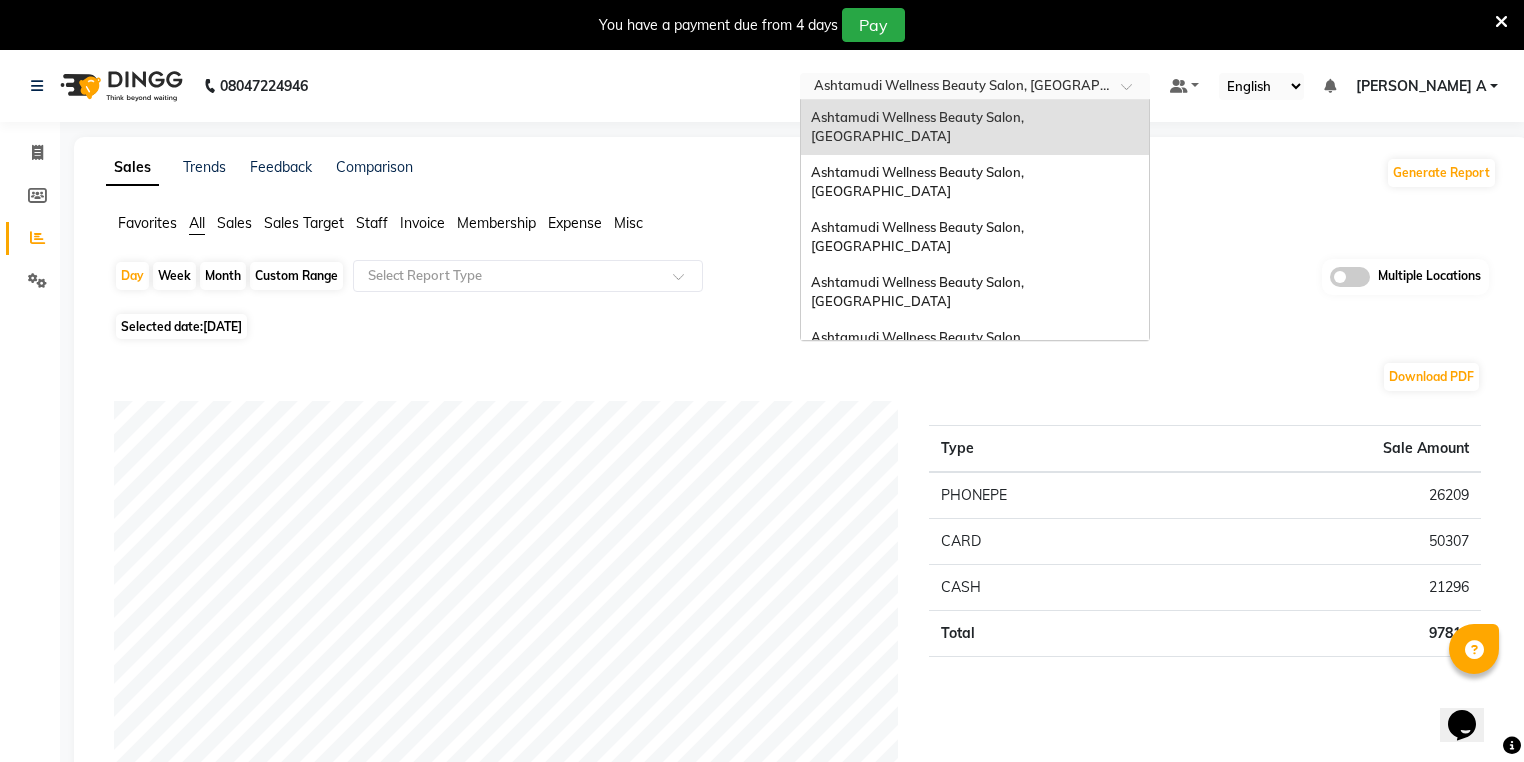 click at bounding box center (955, 88) 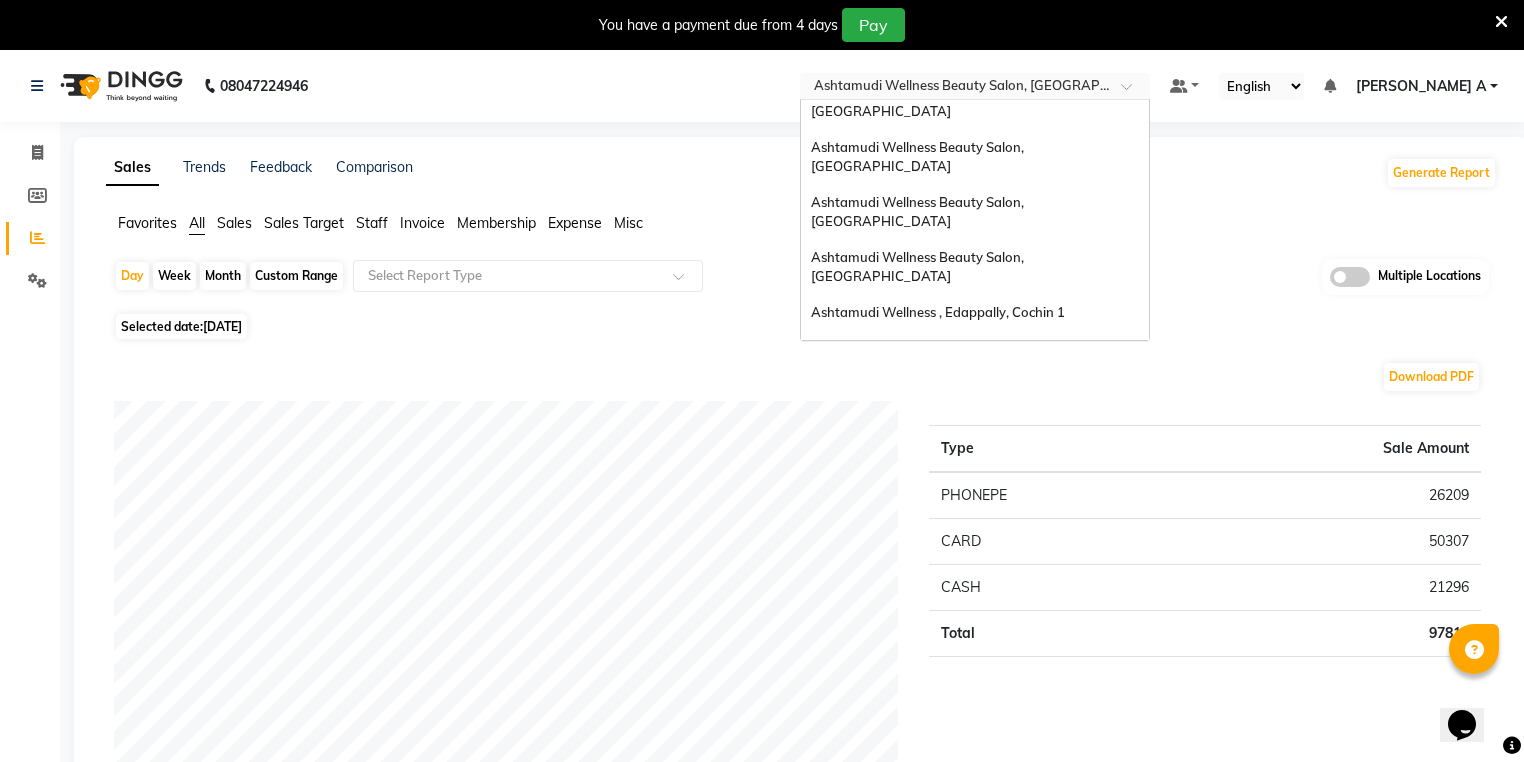 click on "Ashtamudi Wellness Beauty Salon, [GEOGRAPHIC_DATA]" at bounding box center [919, 393] 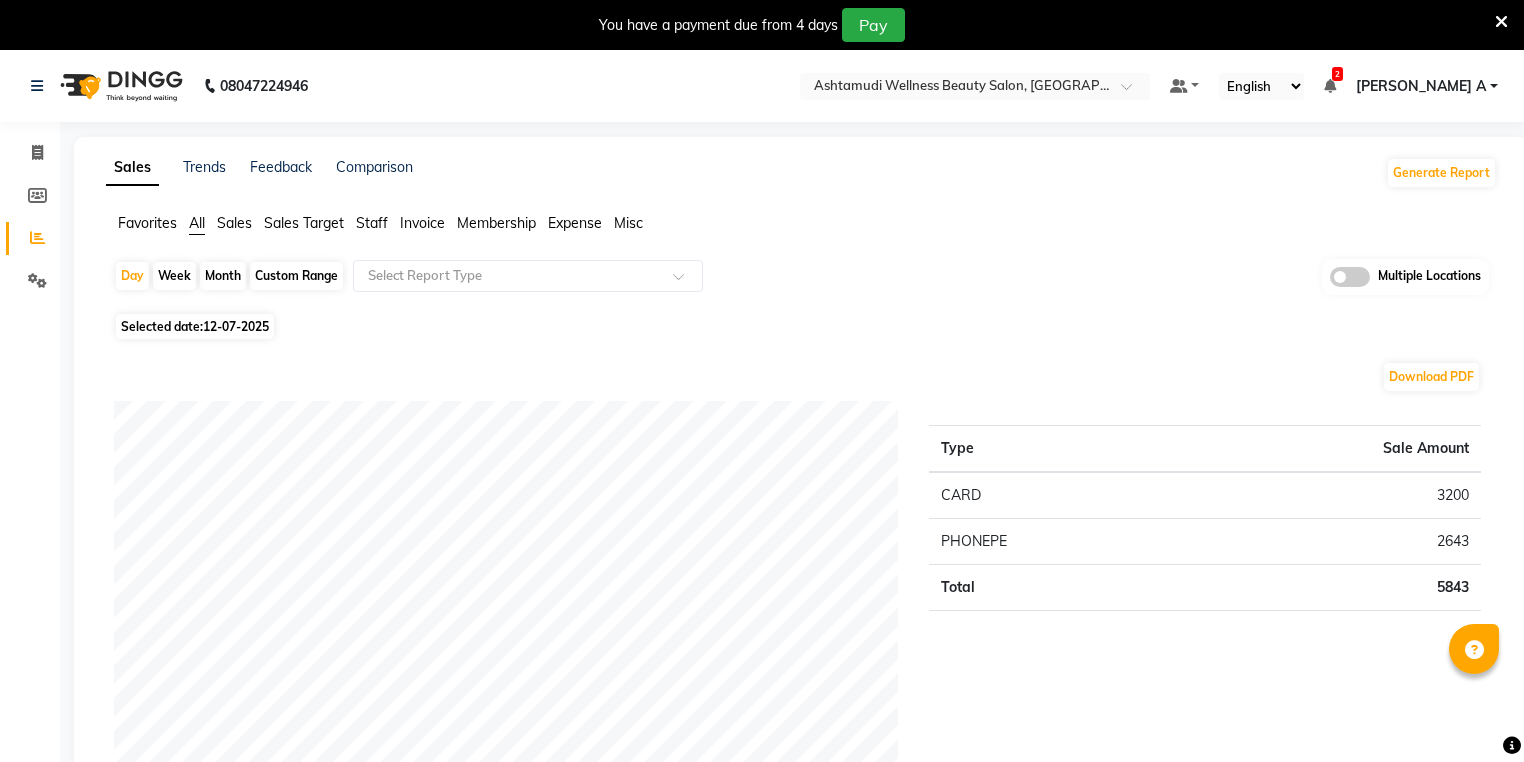 scroll, scrollTop: 0, scrollLeft: 0, axis: both 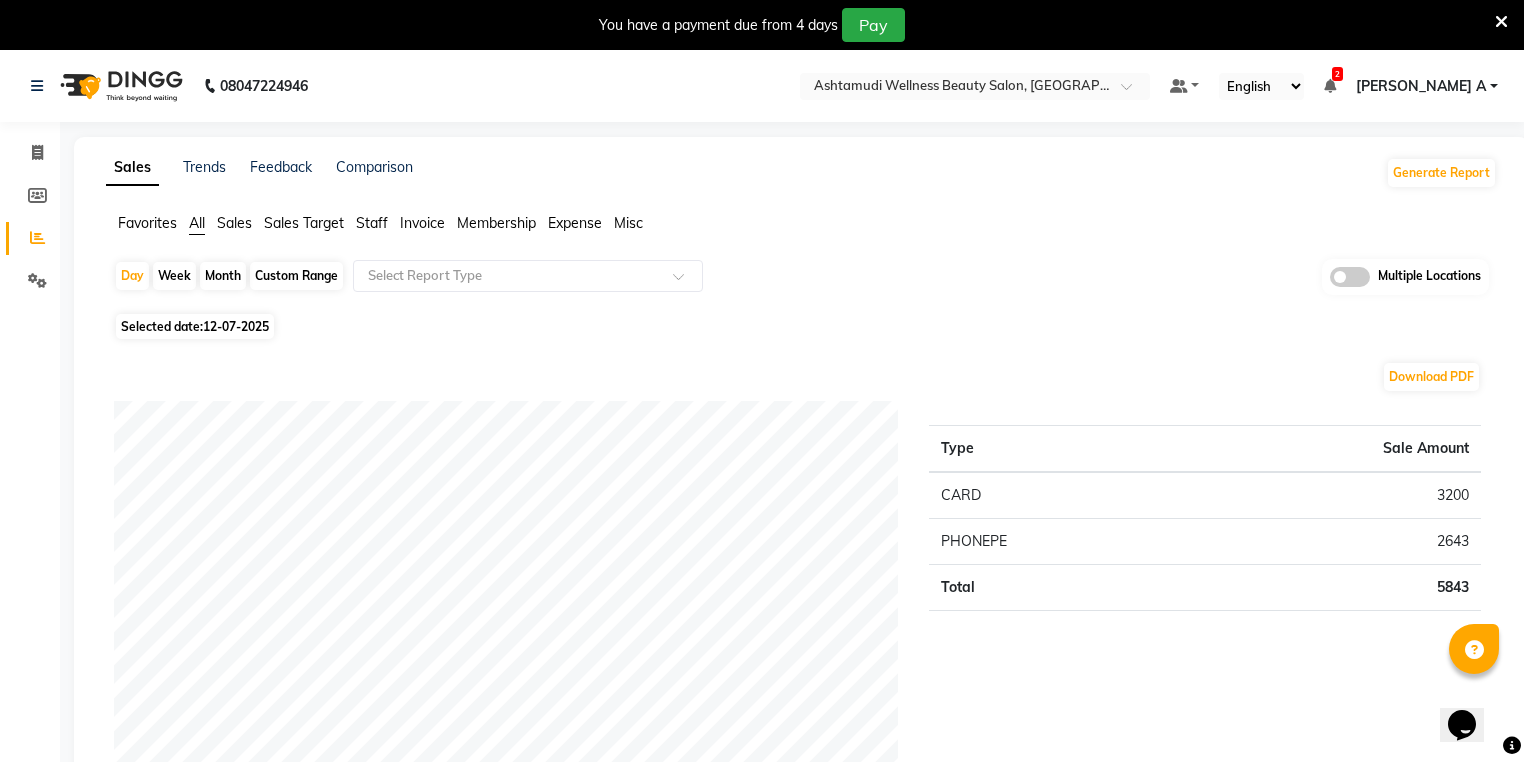 click on "Day   Week   Month   Custom Range  Select Report Type Multiple Locations" 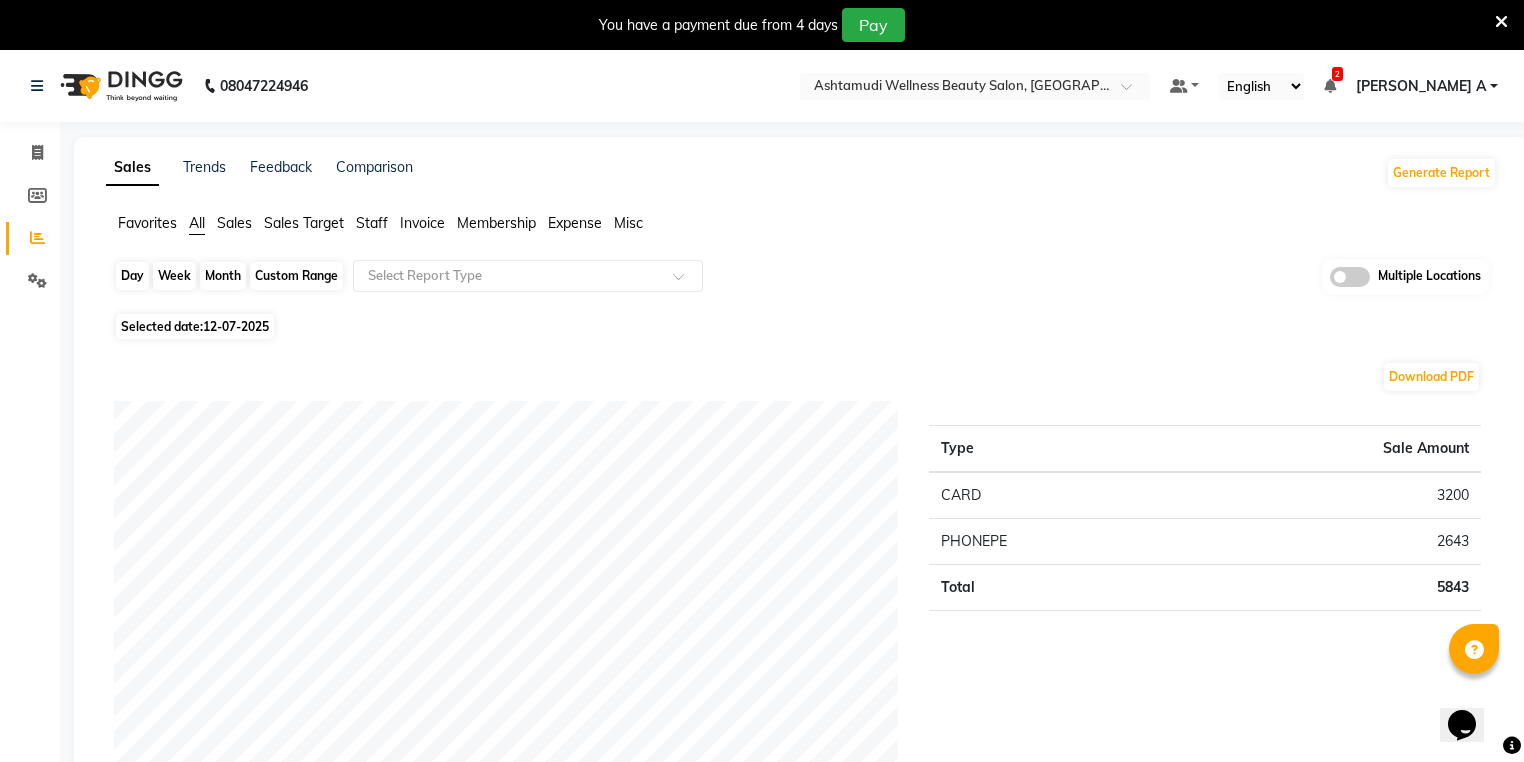 click on "Day" 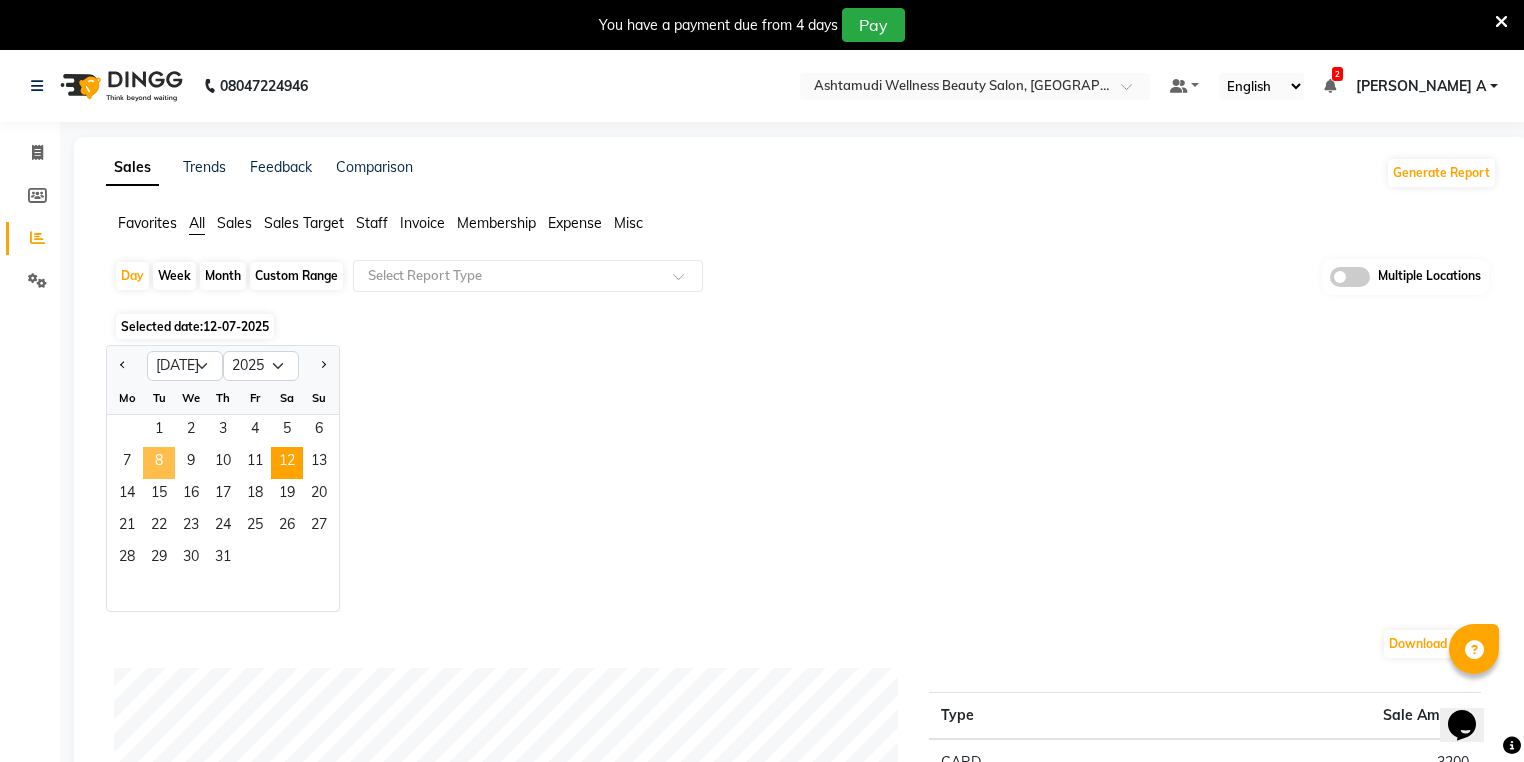 click on "8" 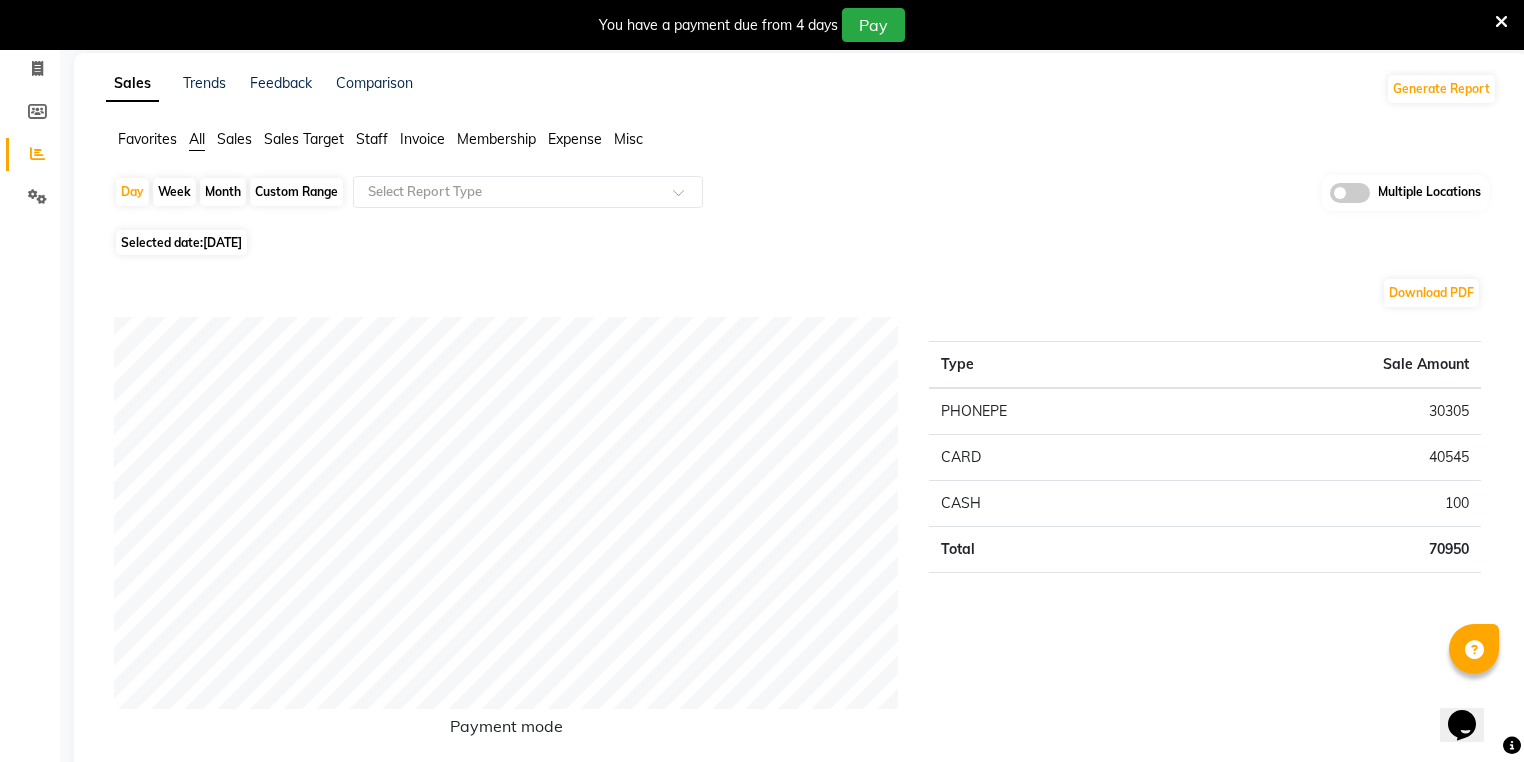 scroll, scrollTop: 0, scrollLeft: 0, axis: both 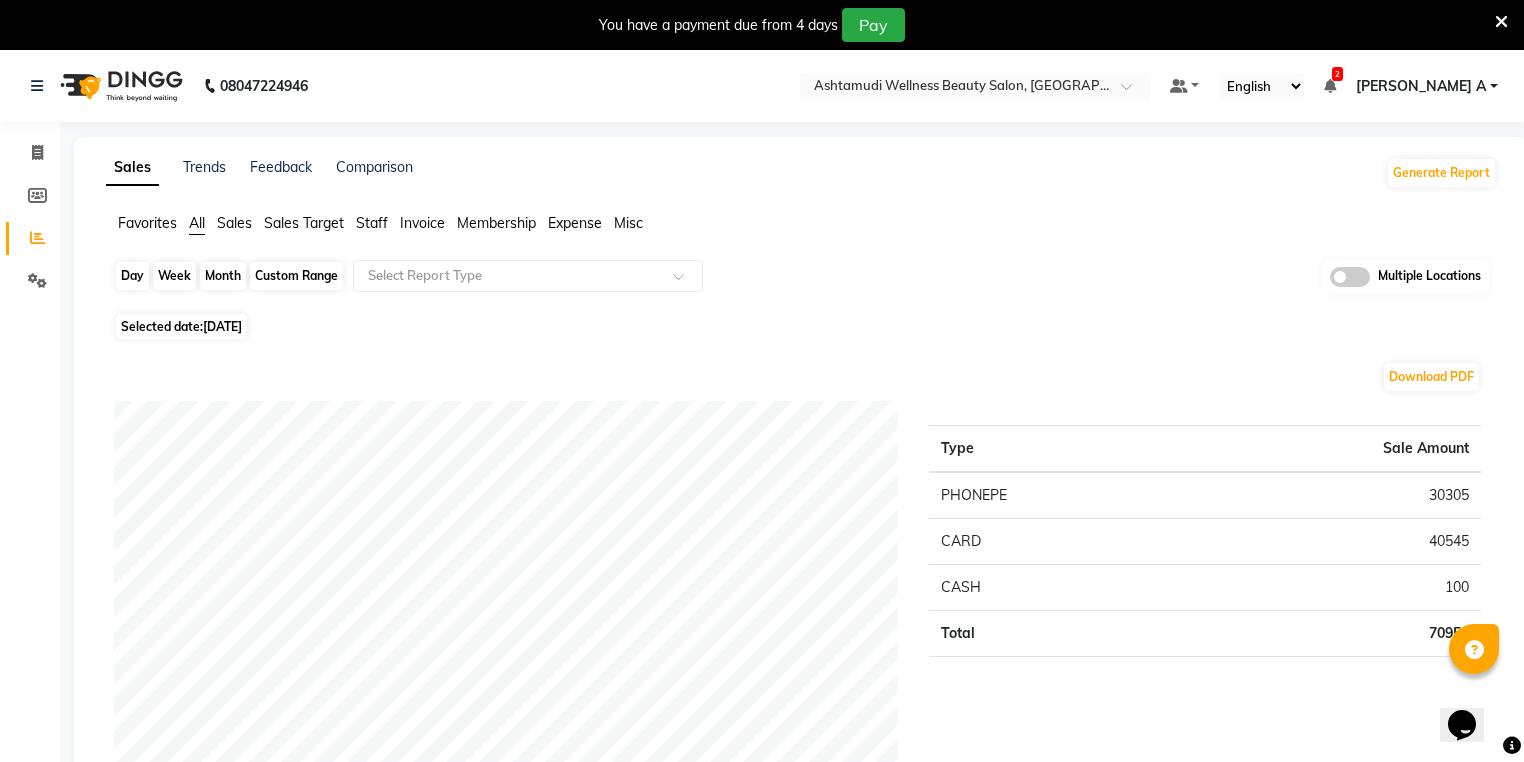 click on "Day" 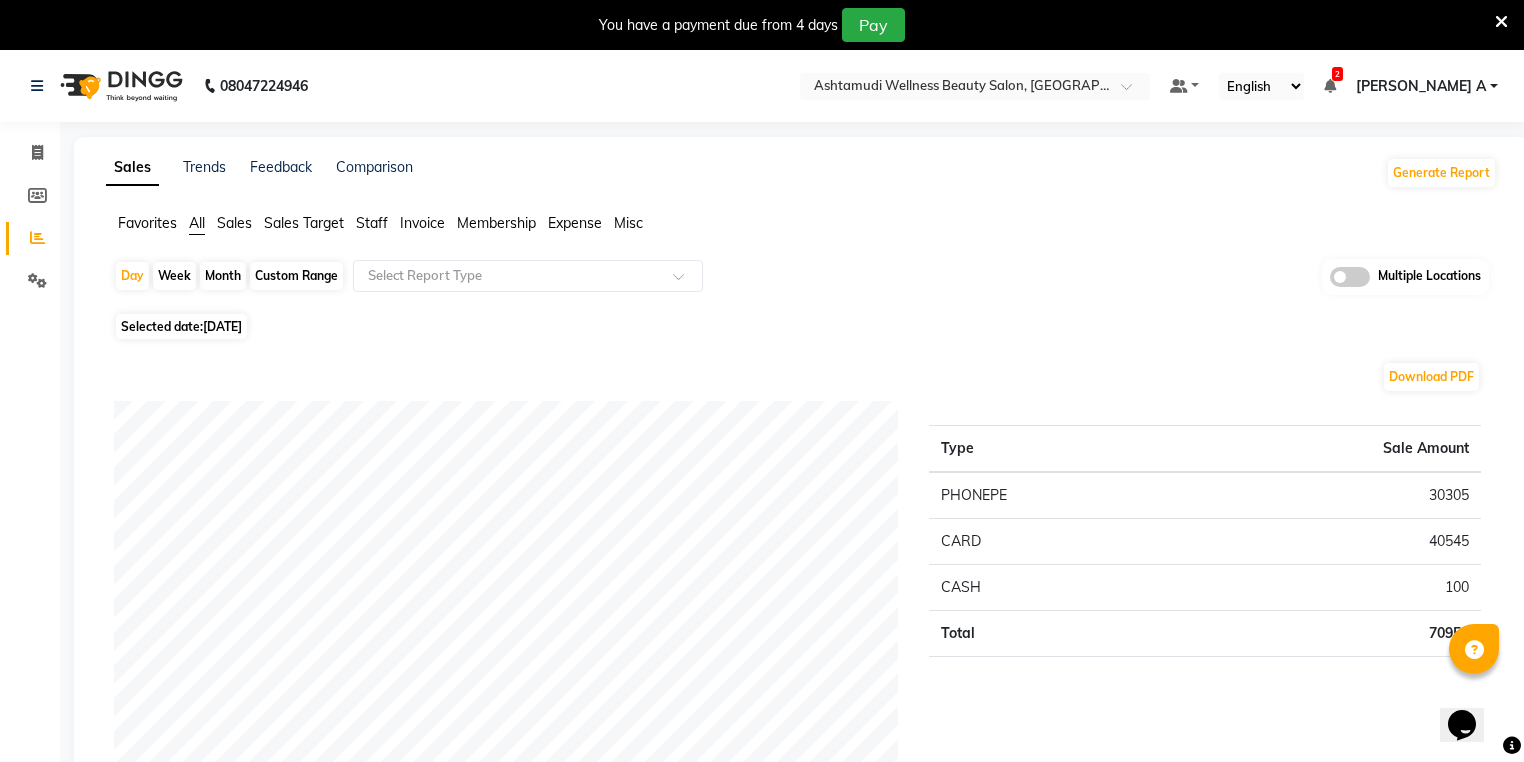 select on "7" 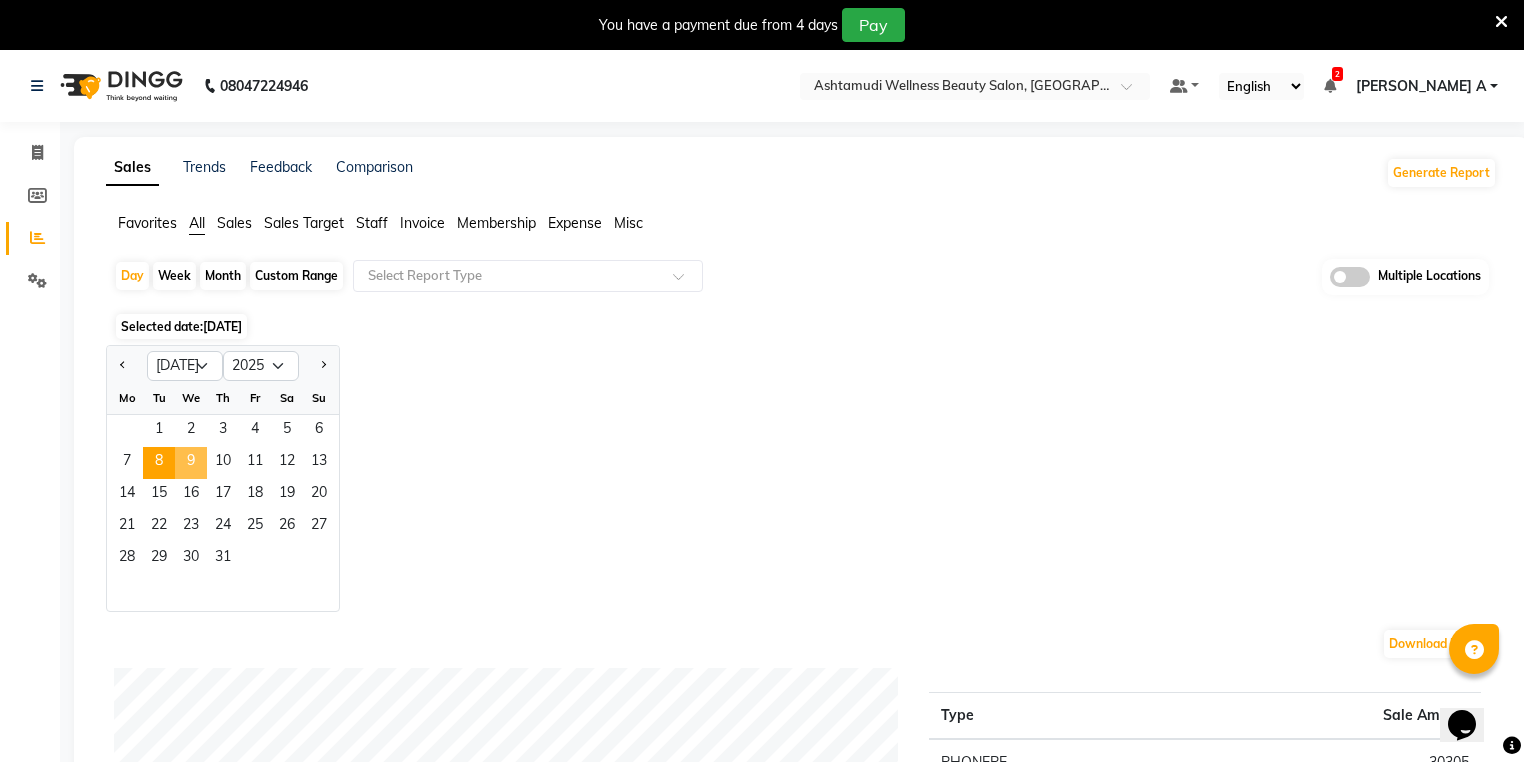 click on "9" 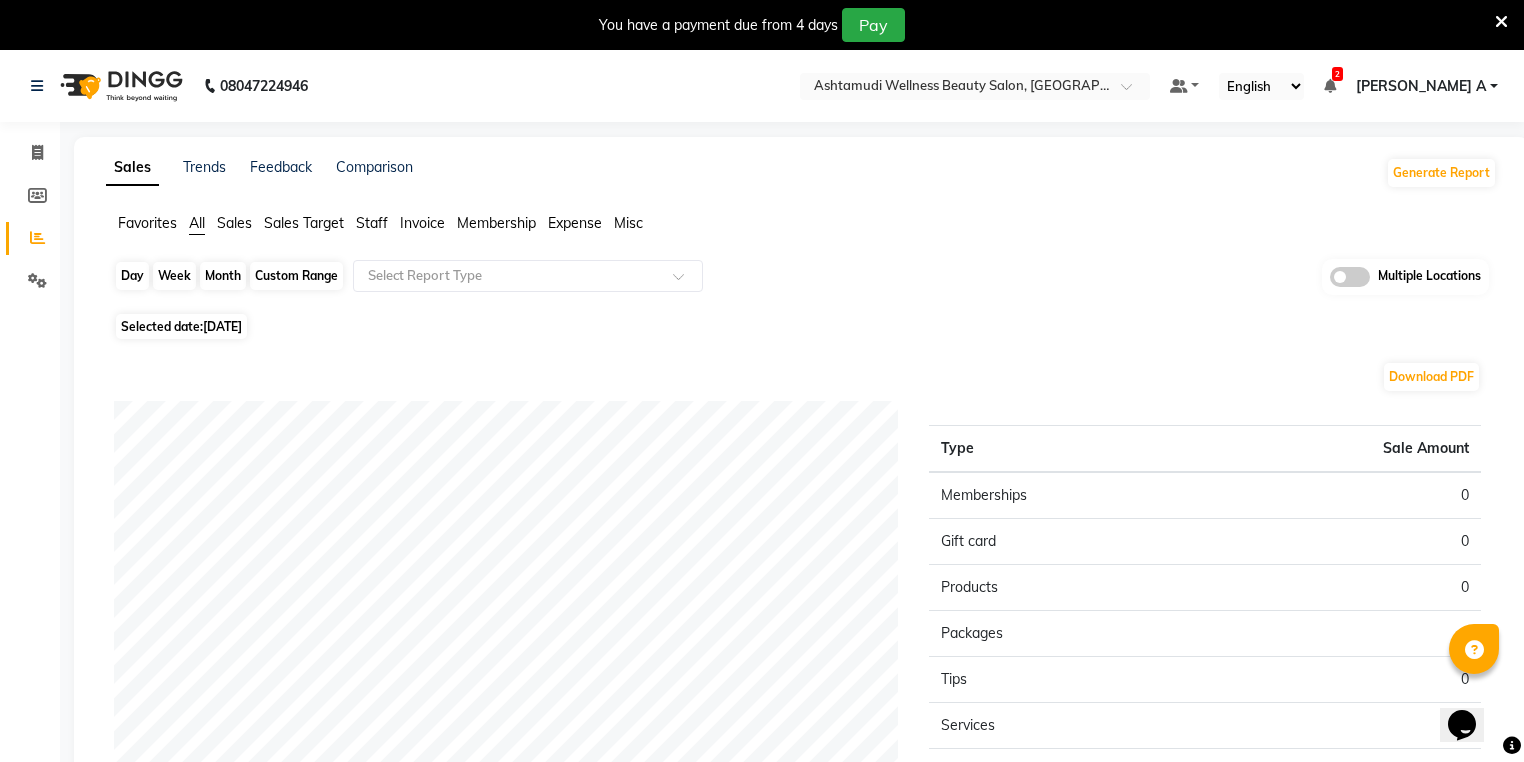 click on "Day" 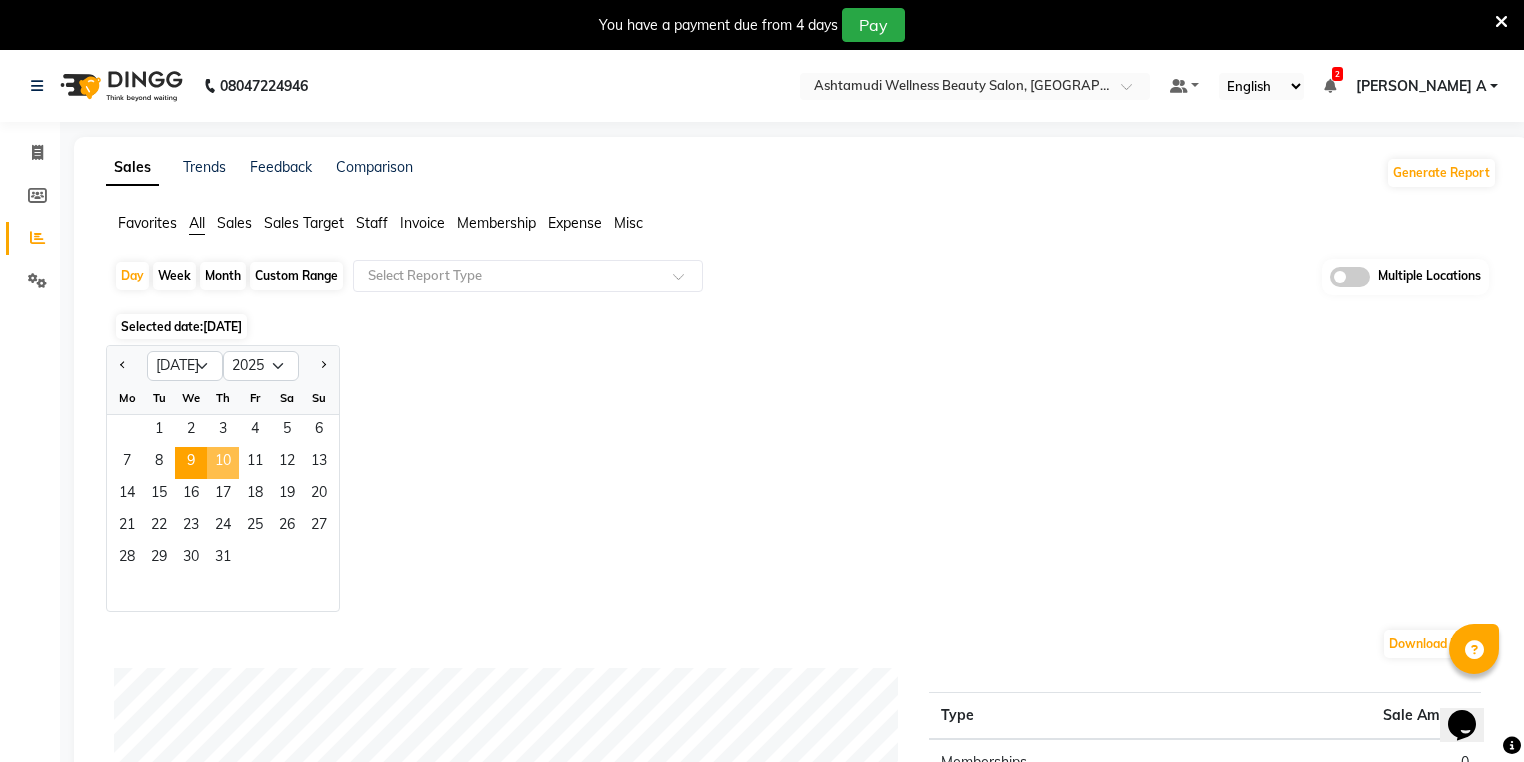 click on "10" 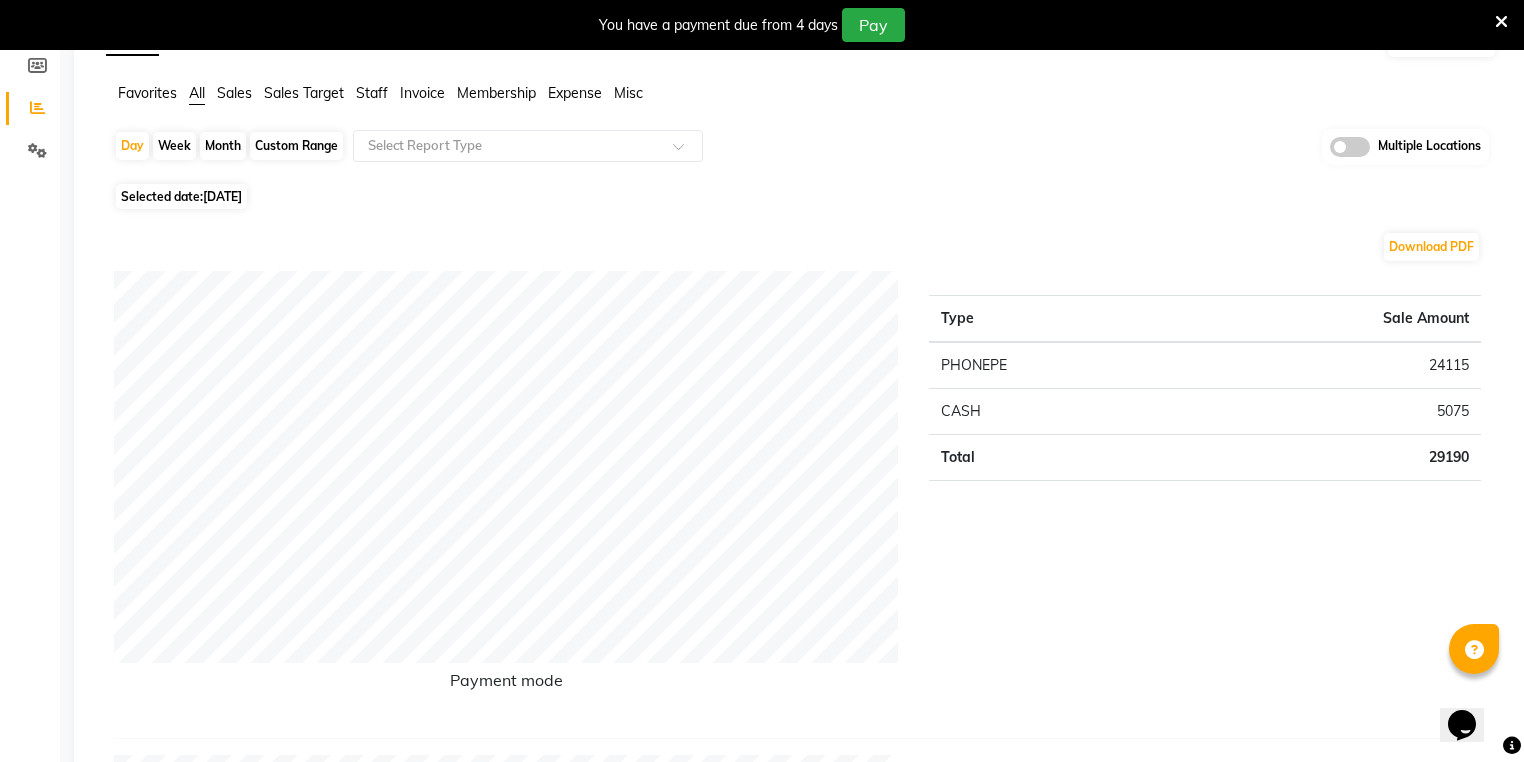 scroll, scrollTop: 0, scrollLeft: 0, axis: both 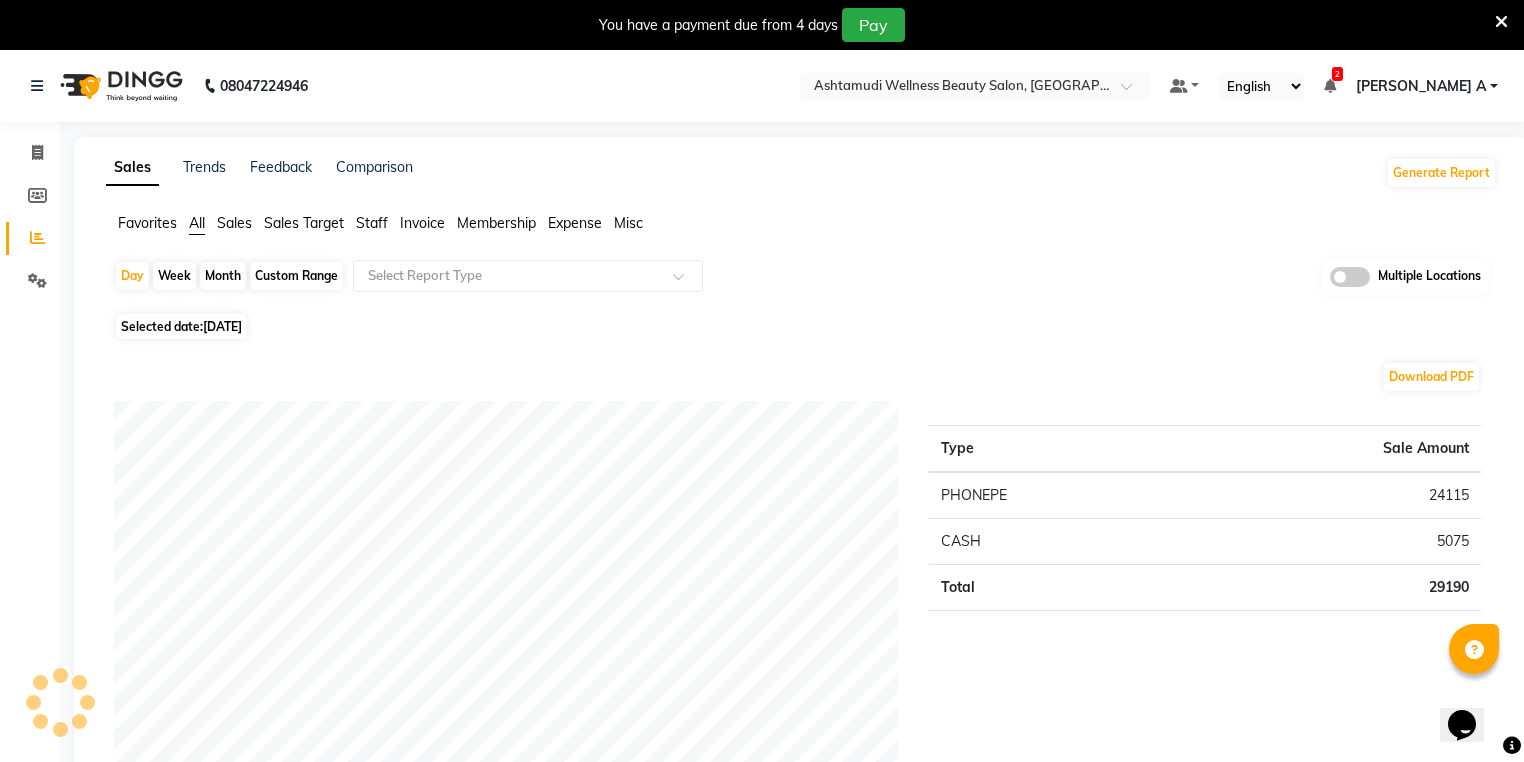 click on "PHONEPE" 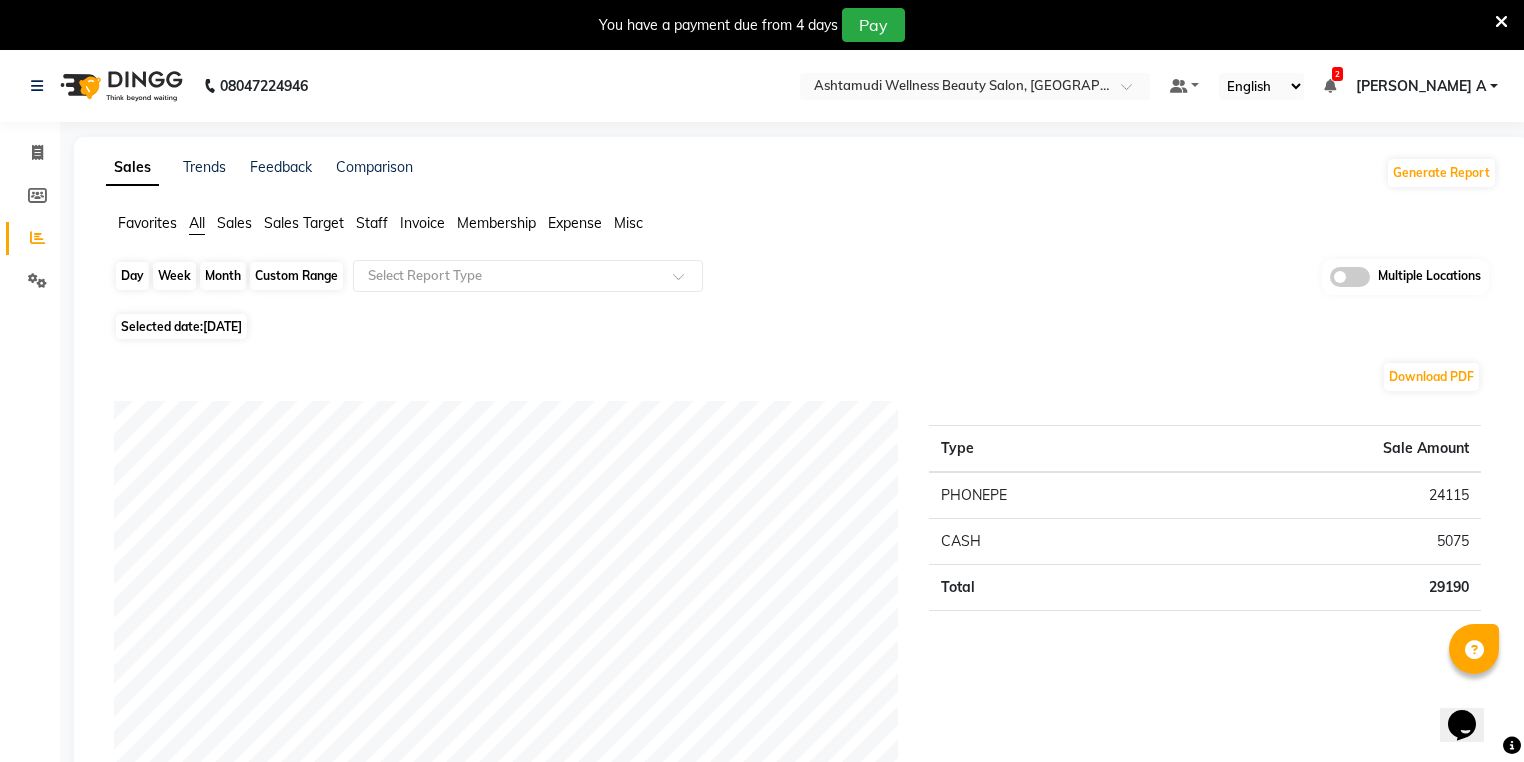 click on "Day" 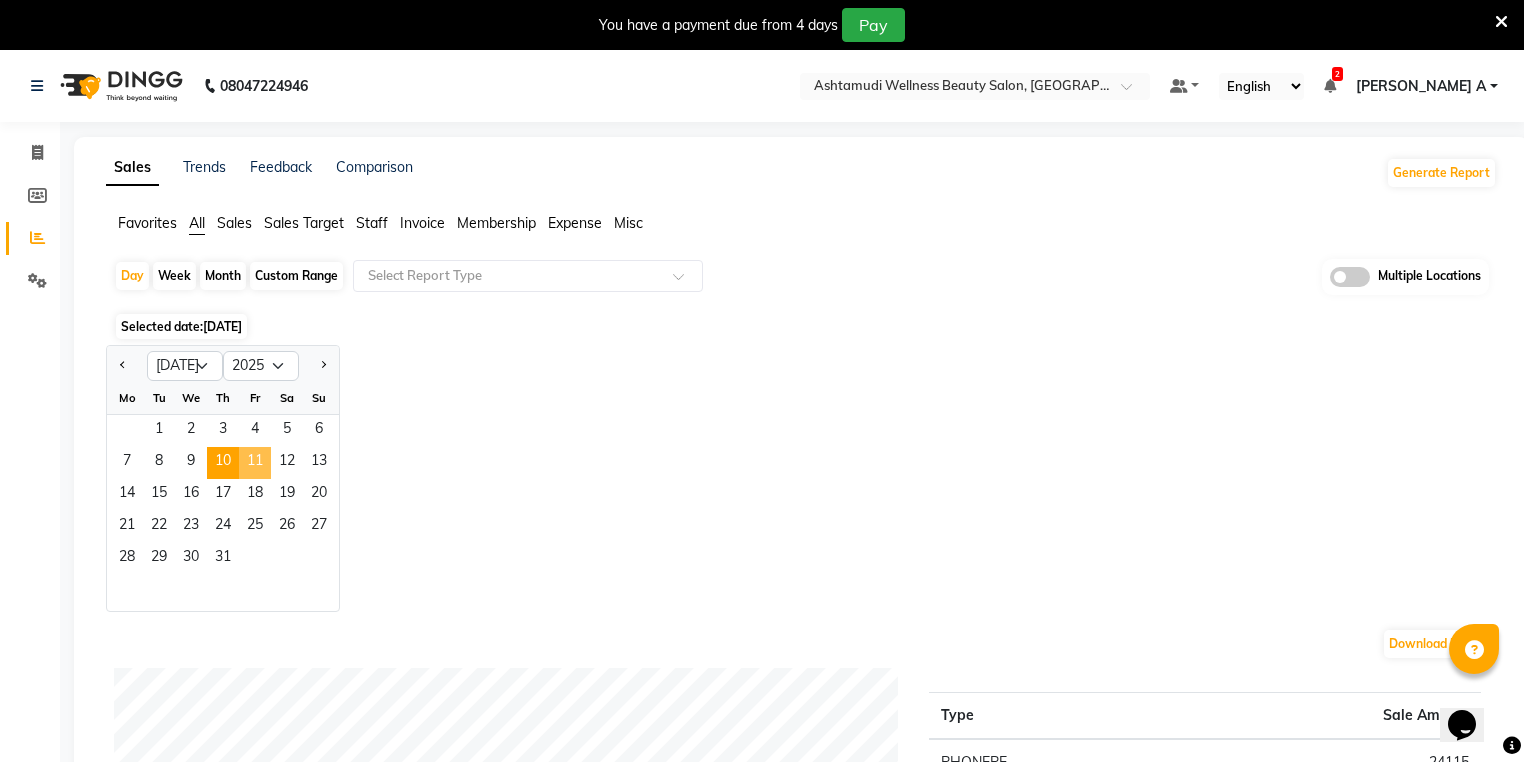 click on "11" 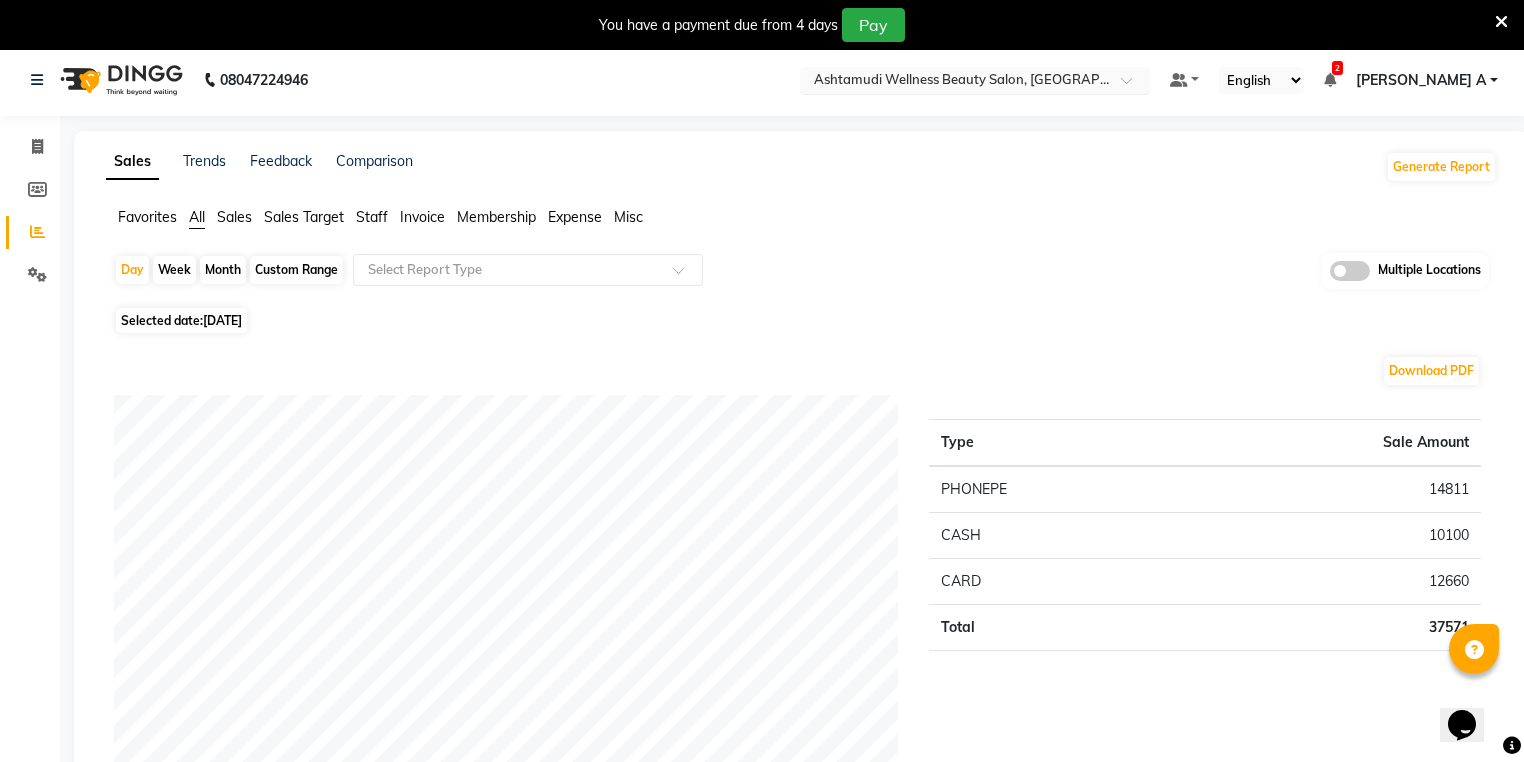 scroll, scrollTop: 0, scrollLeft: 0, axis: both 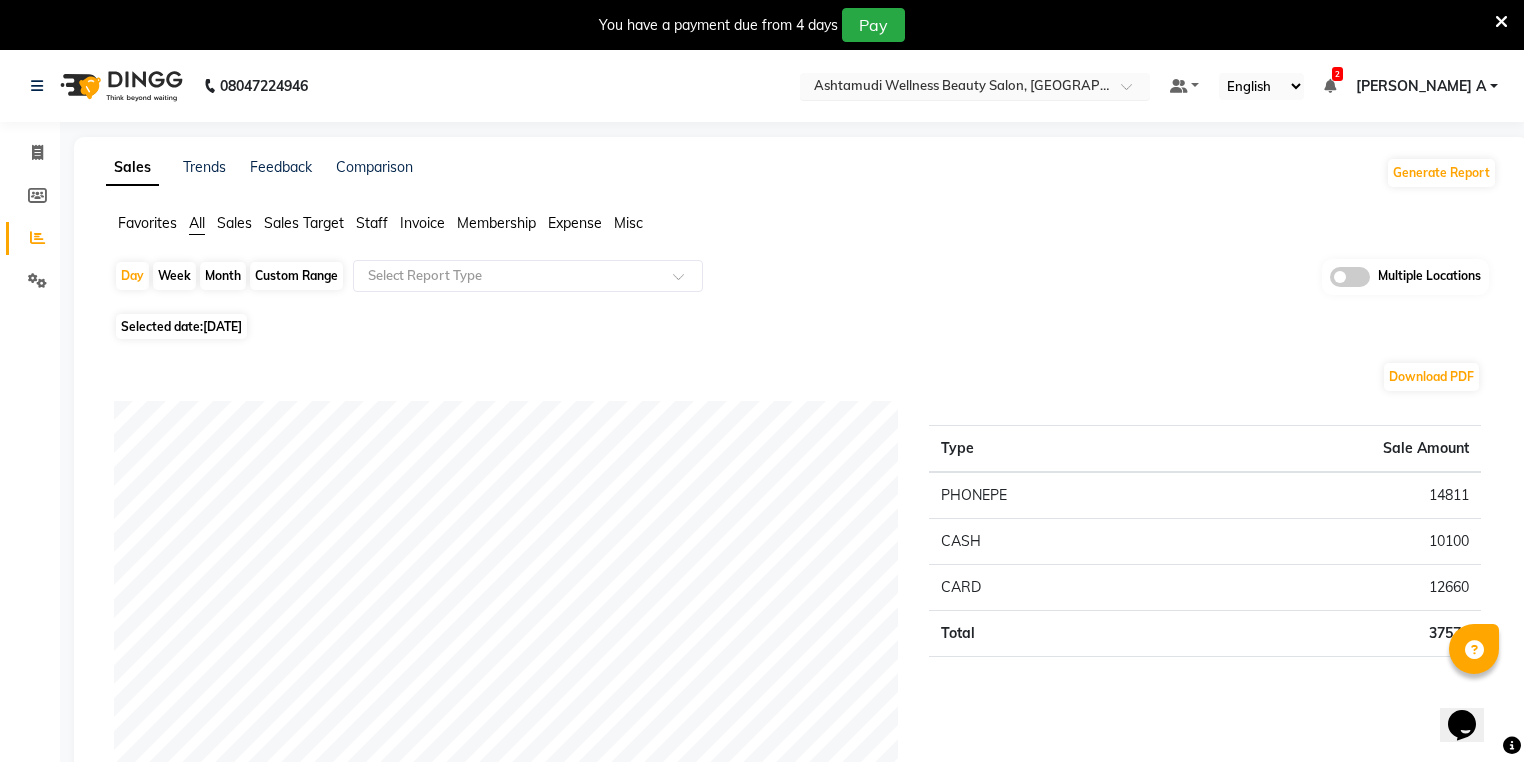 click at bounding box center [975, 88] 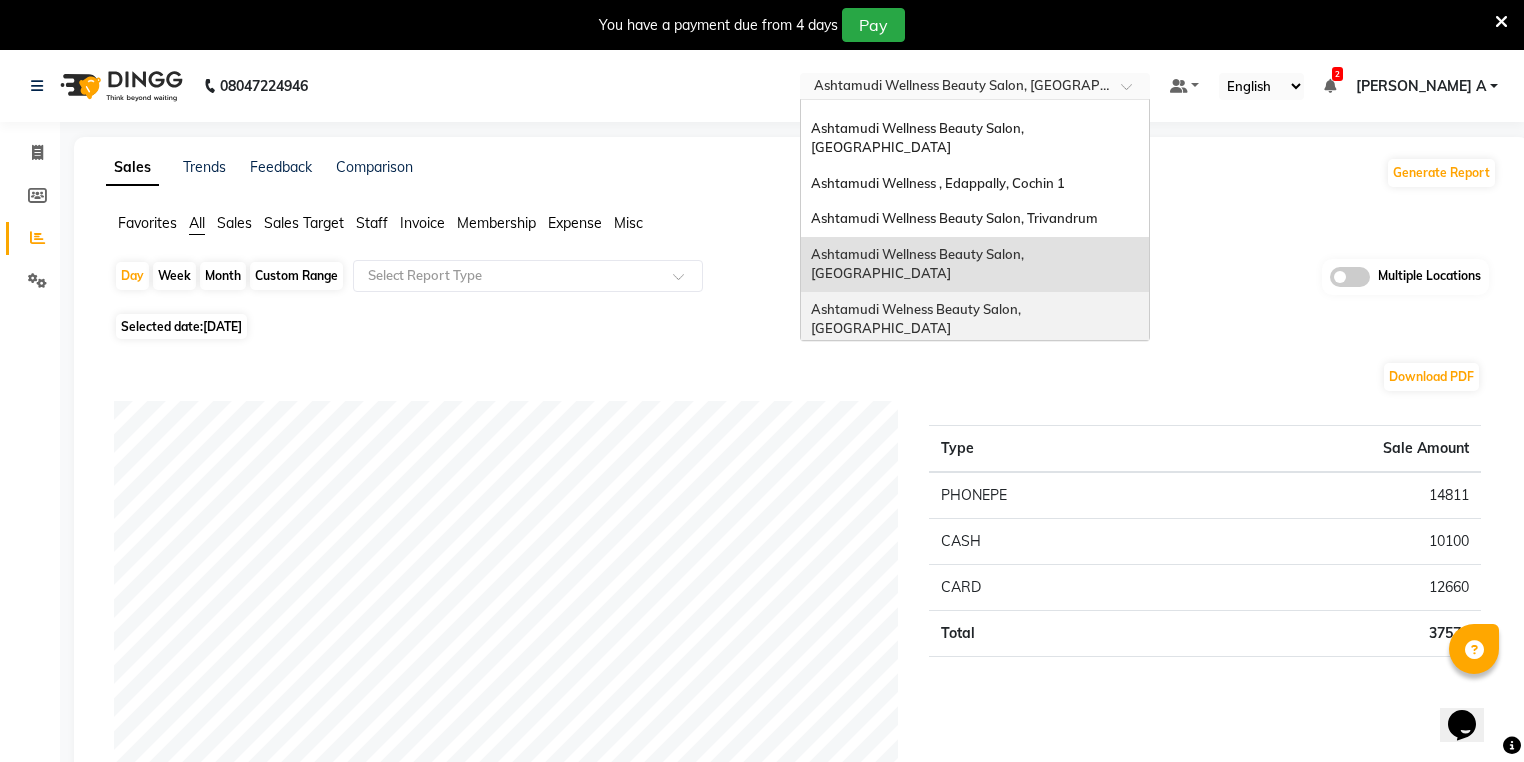 scroll, scrollTop: 168, scrollLeft: 0, axis: vertical 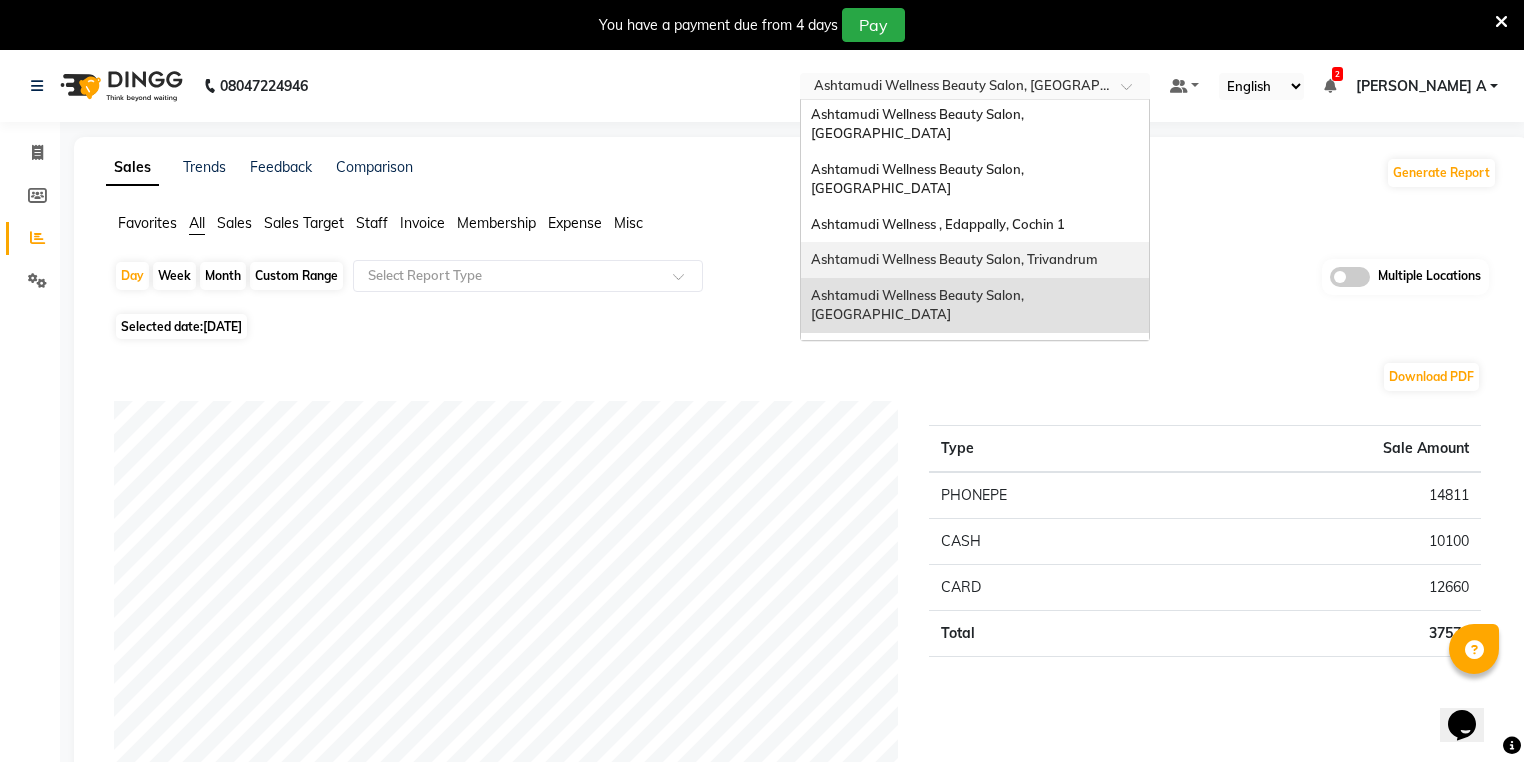 click on "Ashtamudi Wellness Beauty Salon, Trivandrum" at bounding box center [975, 260] 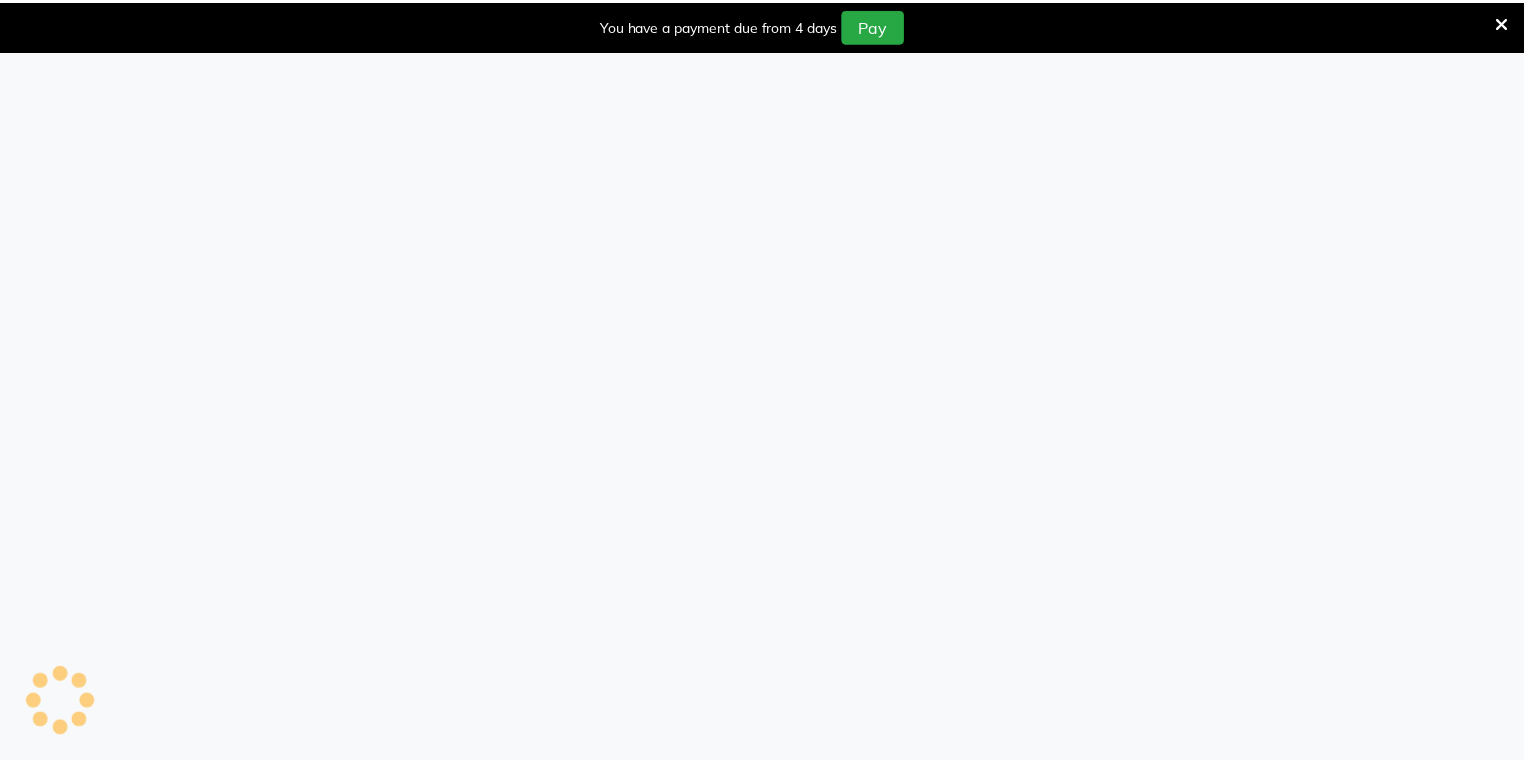 scroll, scrollTop: 0, scrollLeft: 0, axis: both 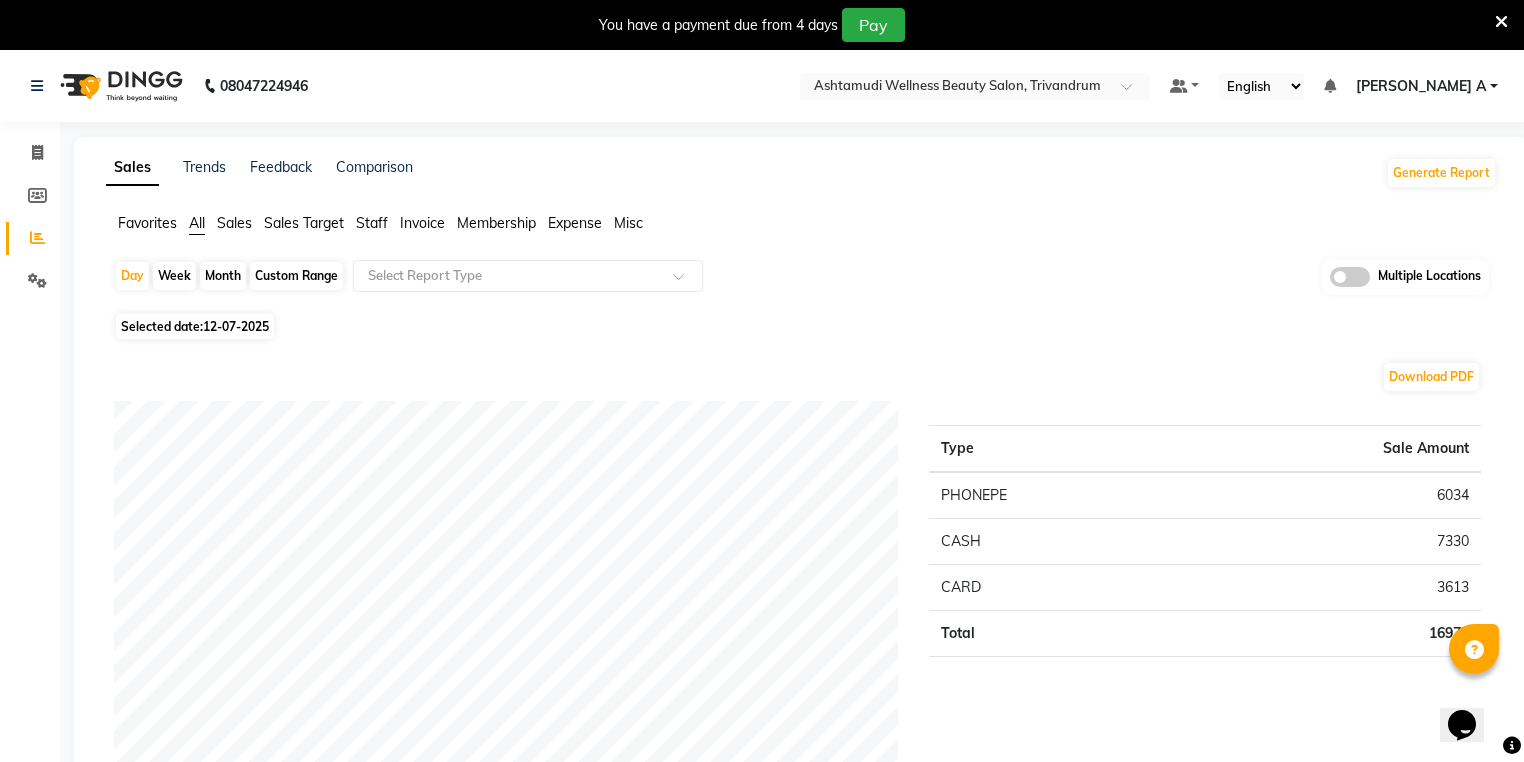 click at bounding box center (1501, 22) 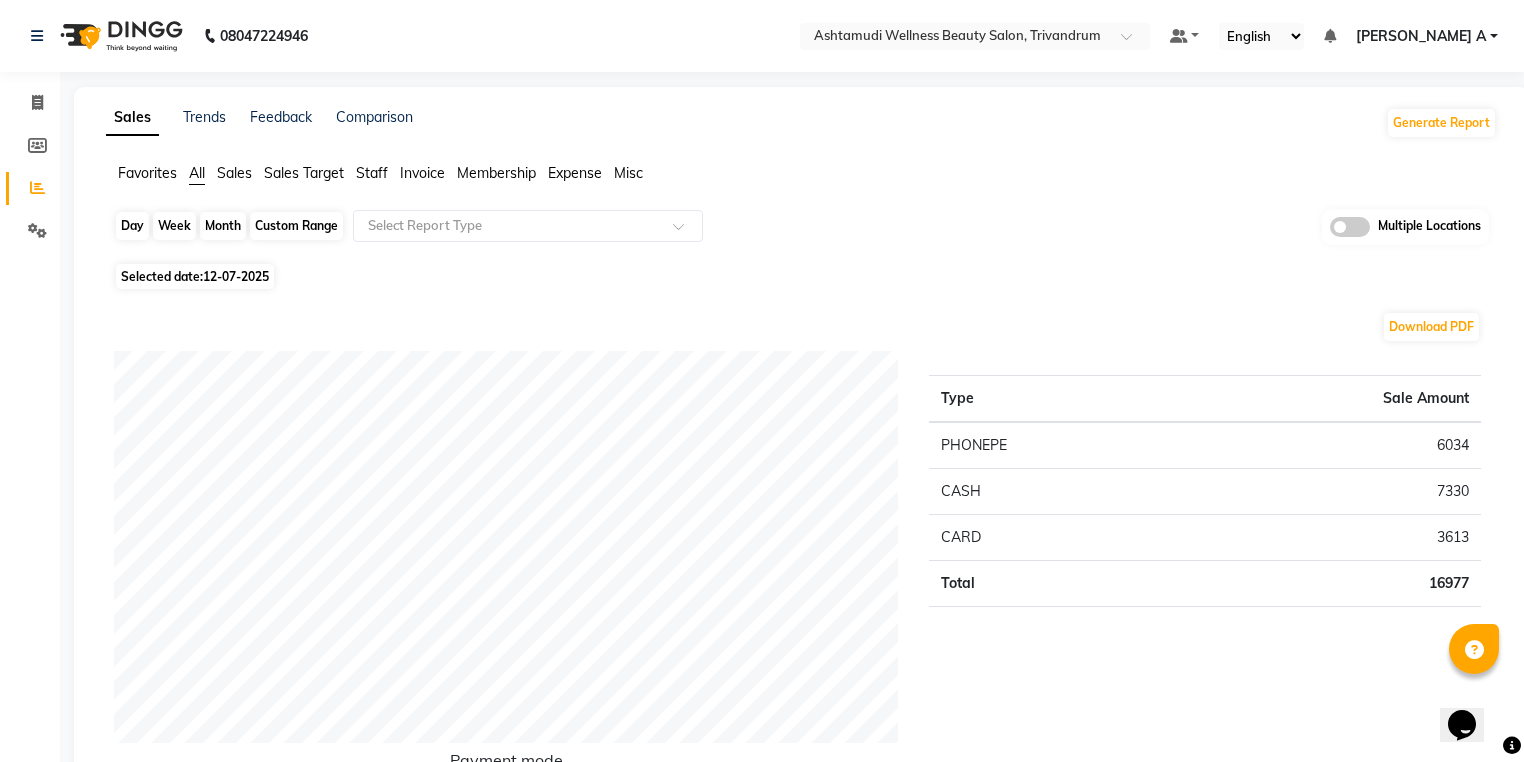 click on "Day" 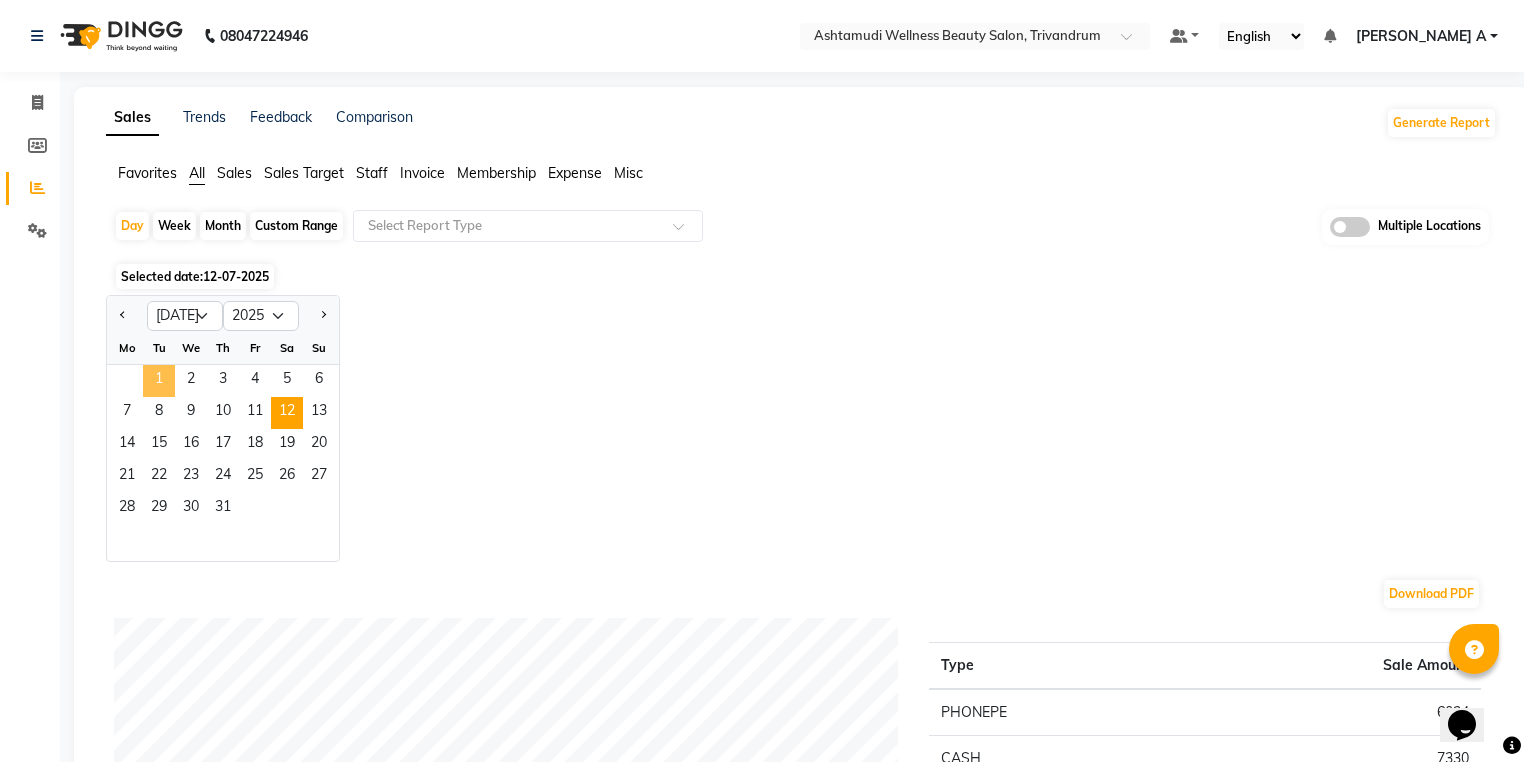 click on "1" 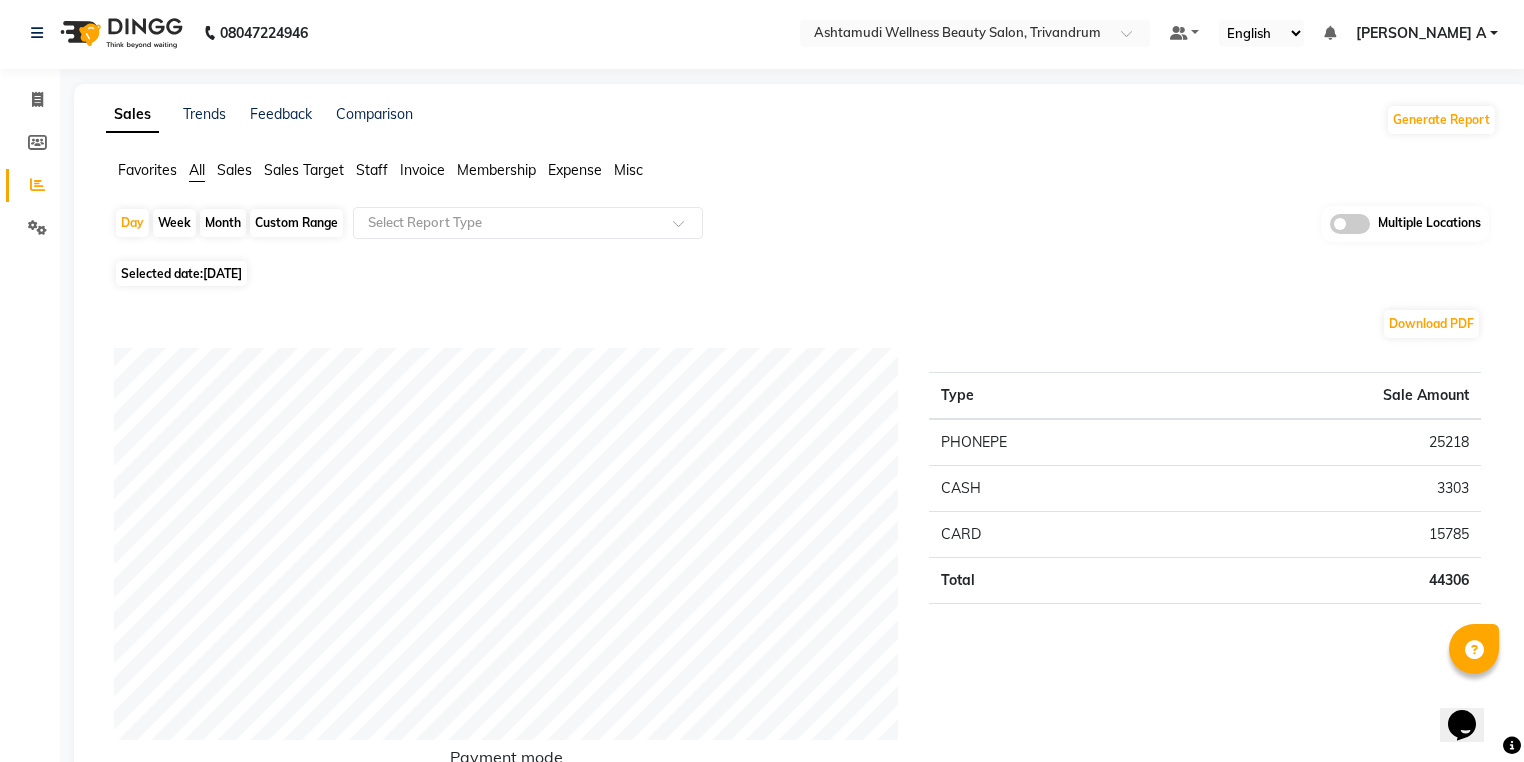 scroll, scrollTop: 0, scrollLeft: 0, axis: both 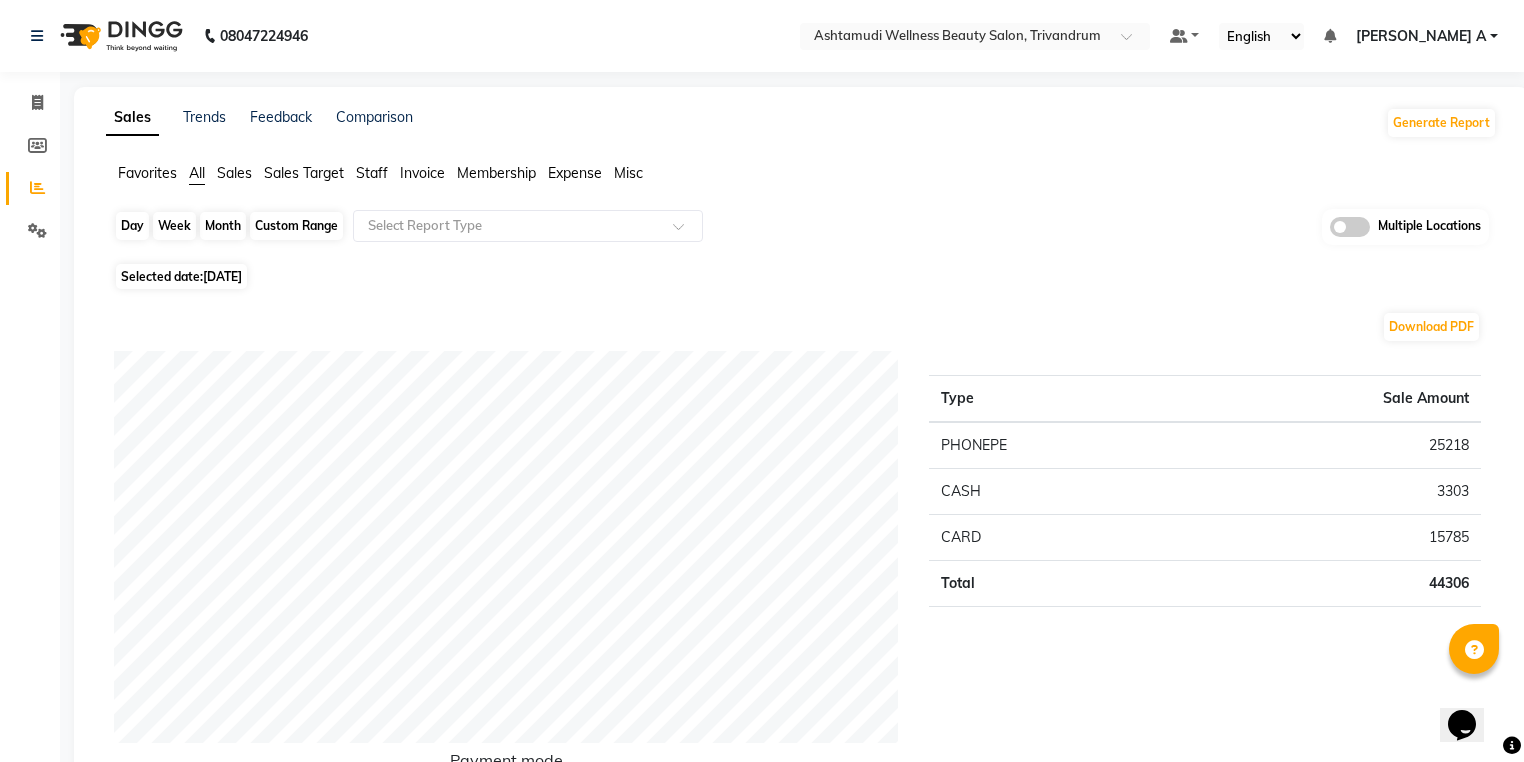click on "Day" 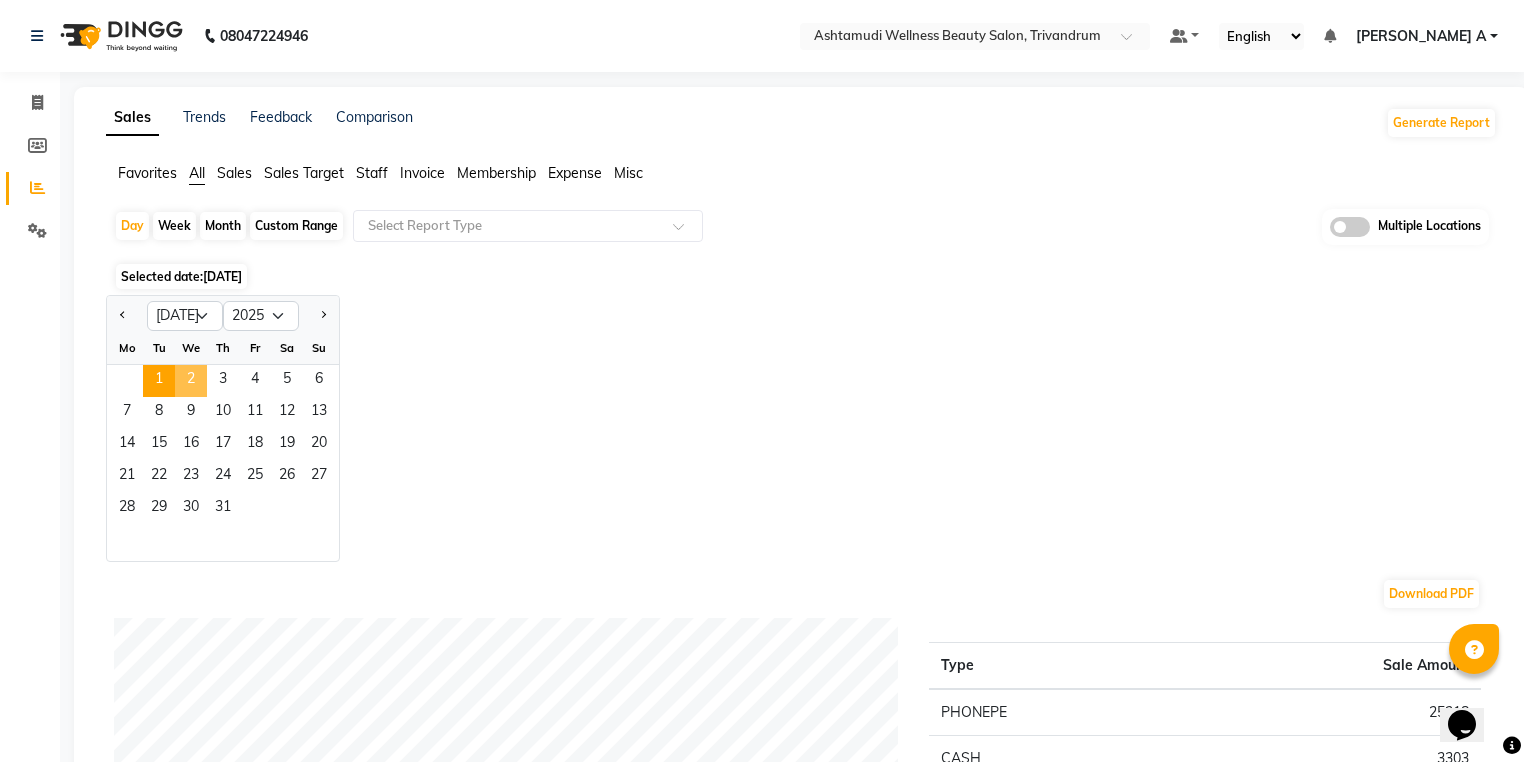click on "2" 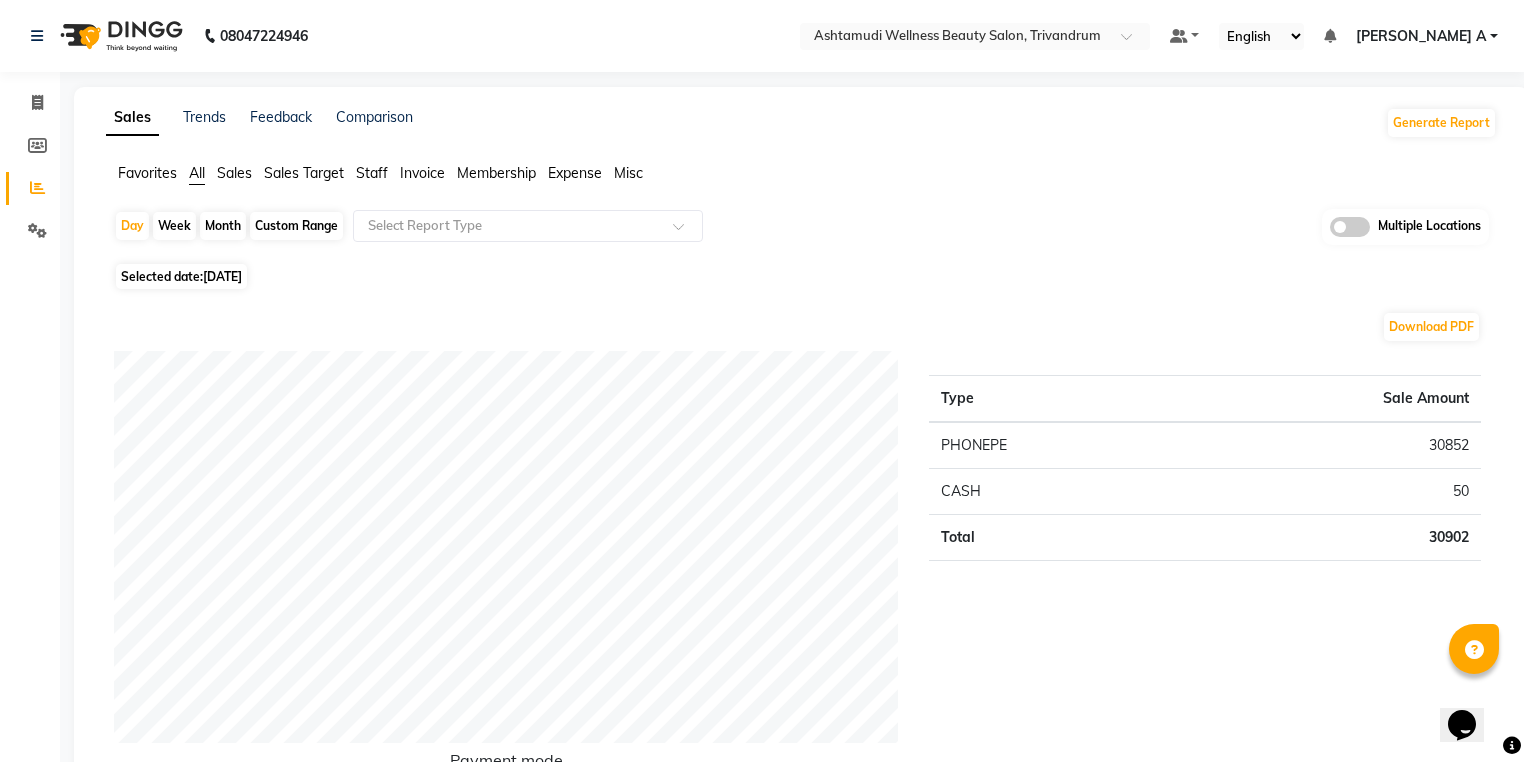scroll, scrollTop: 0, scrollLeft: 0, axis: both 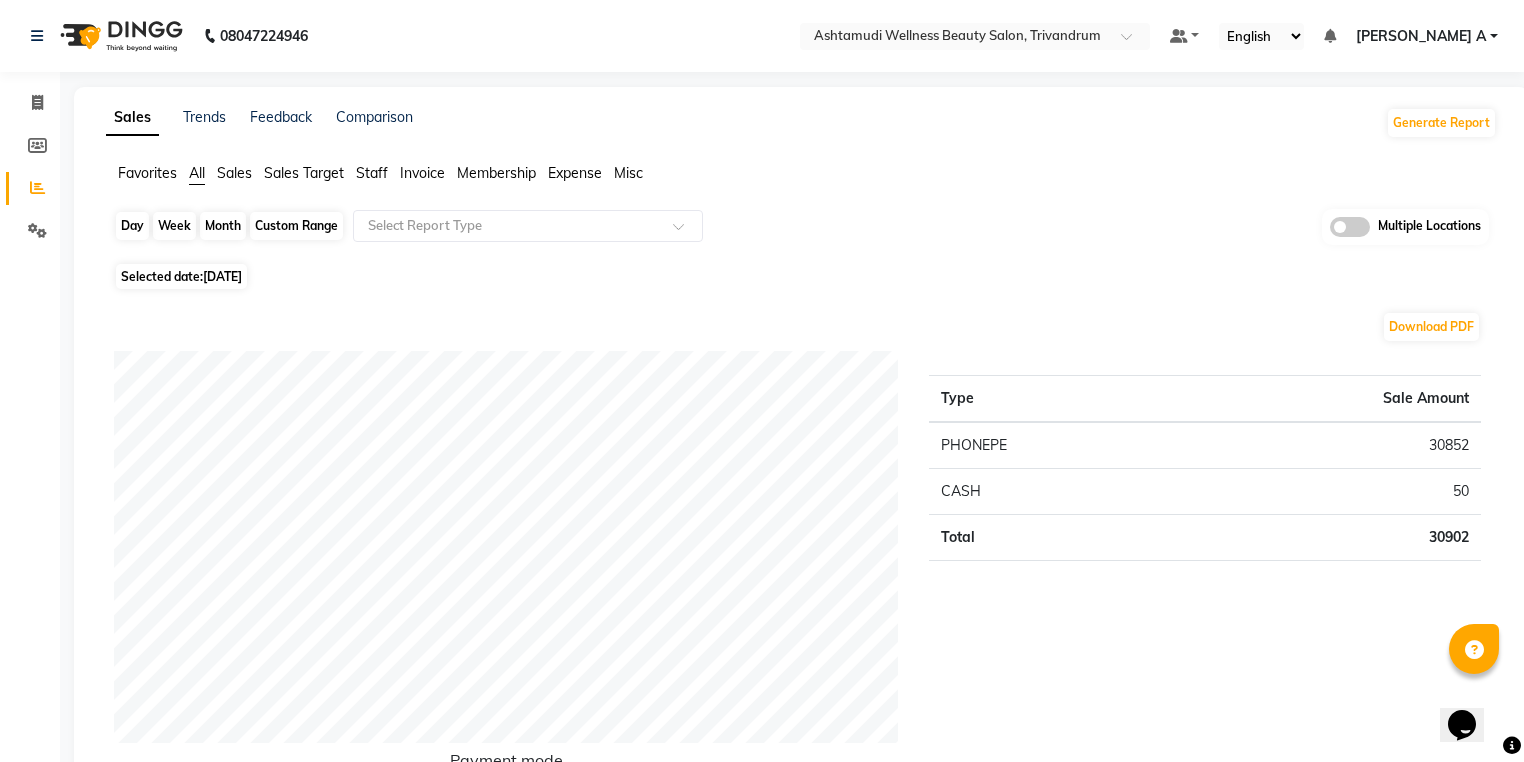 click on "Day" 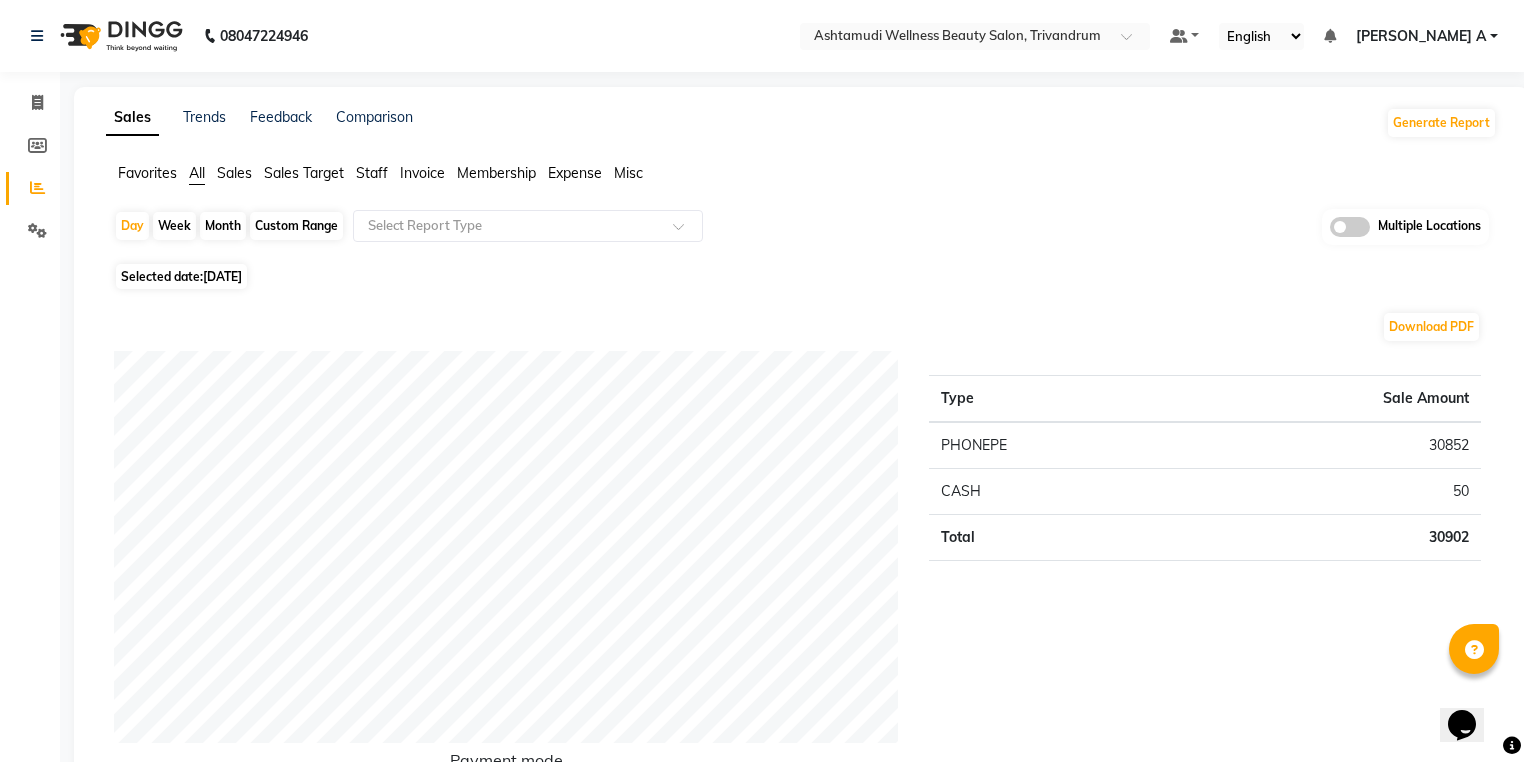 select on "7" 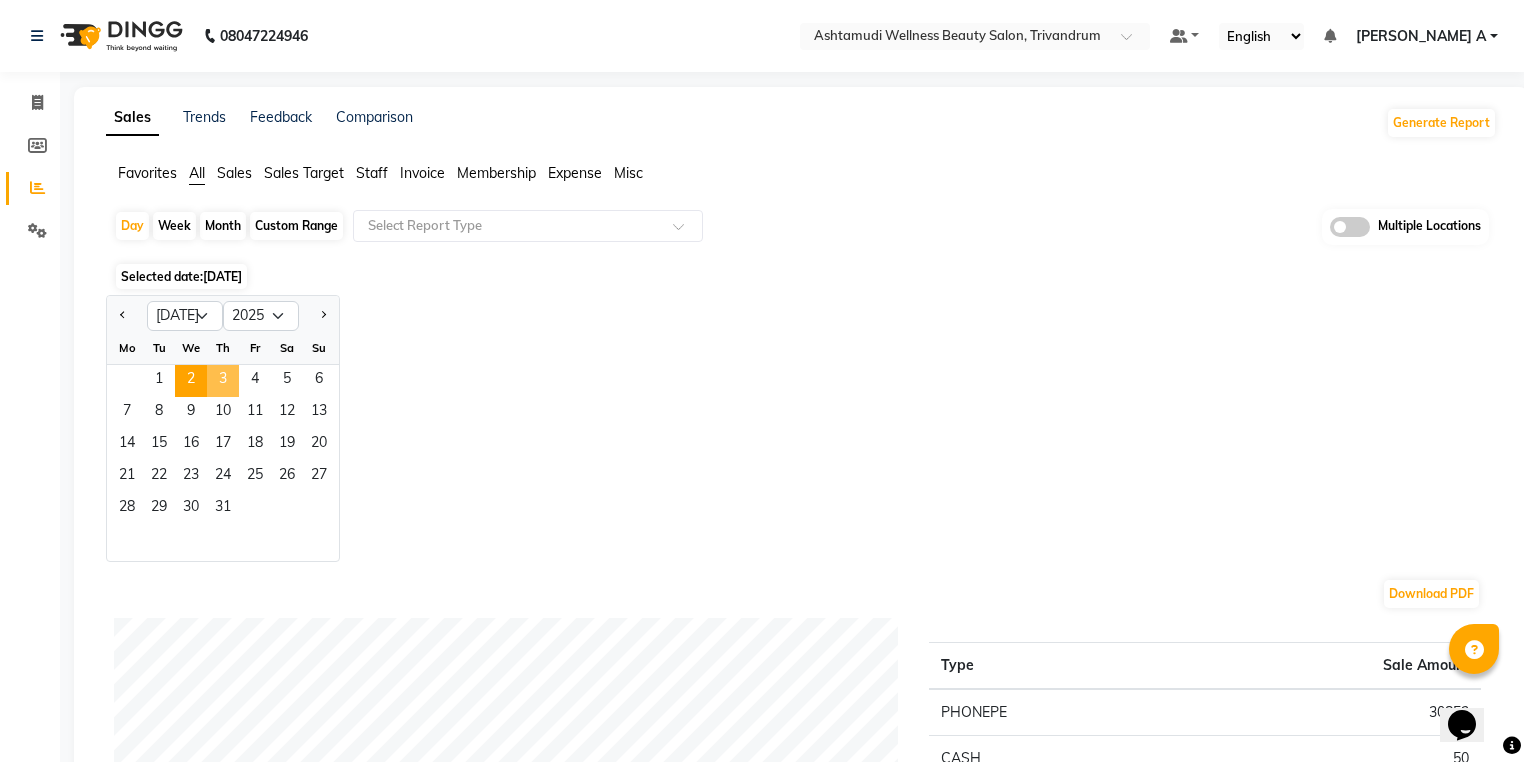 click on "3" 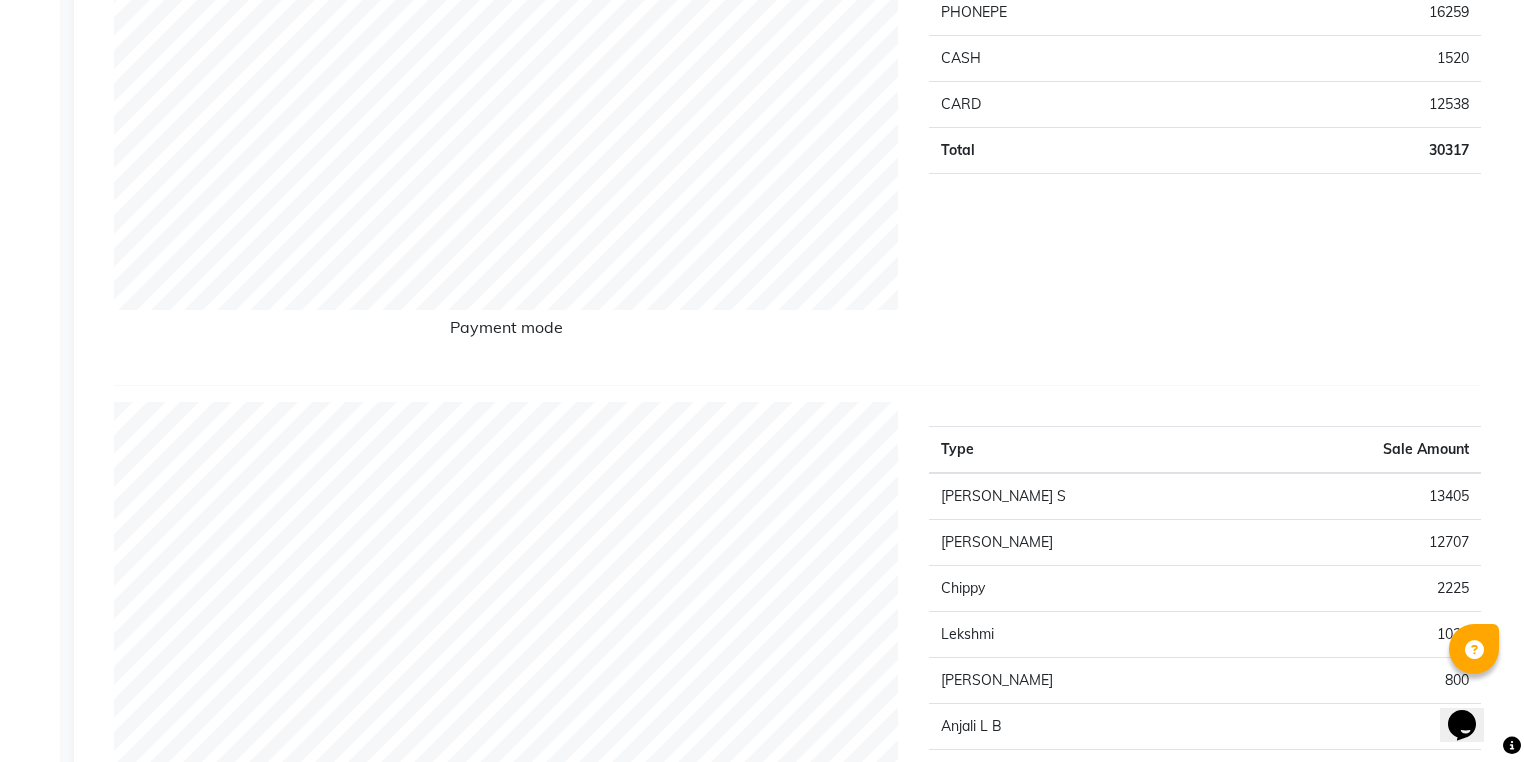 scroll, scrollTop: 0, scrollLeft: 0, axis: both 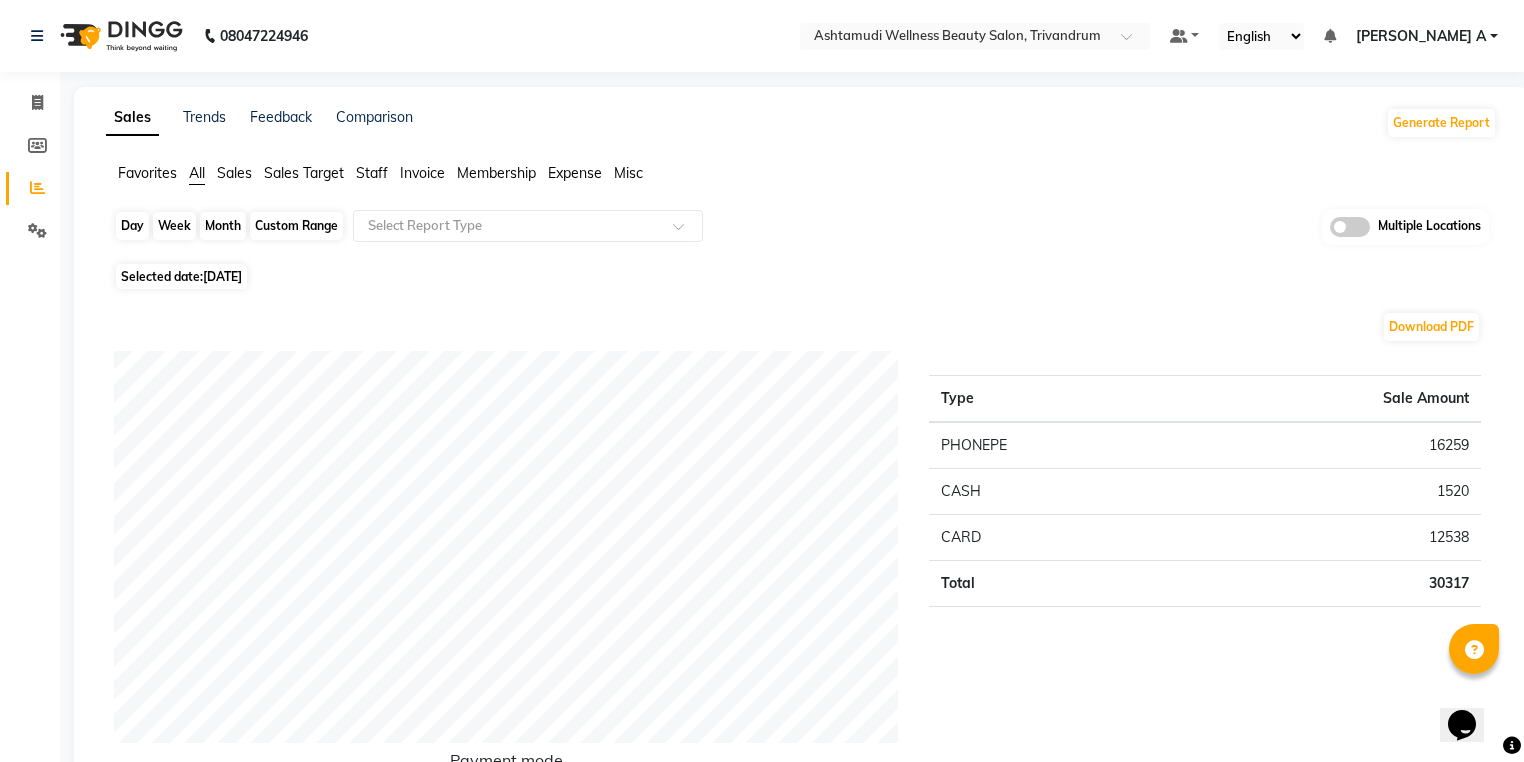 click on "Day" 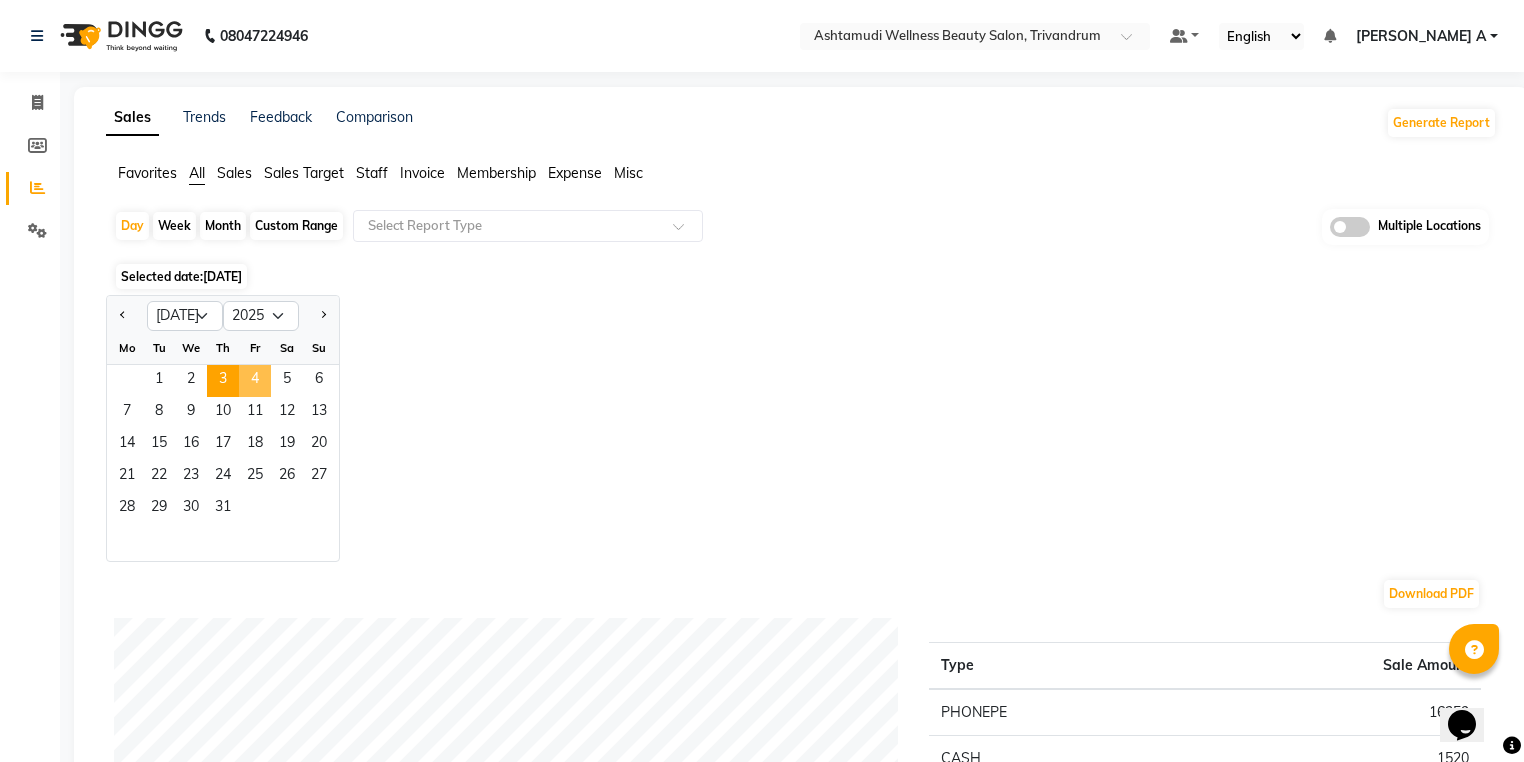 click on "4" 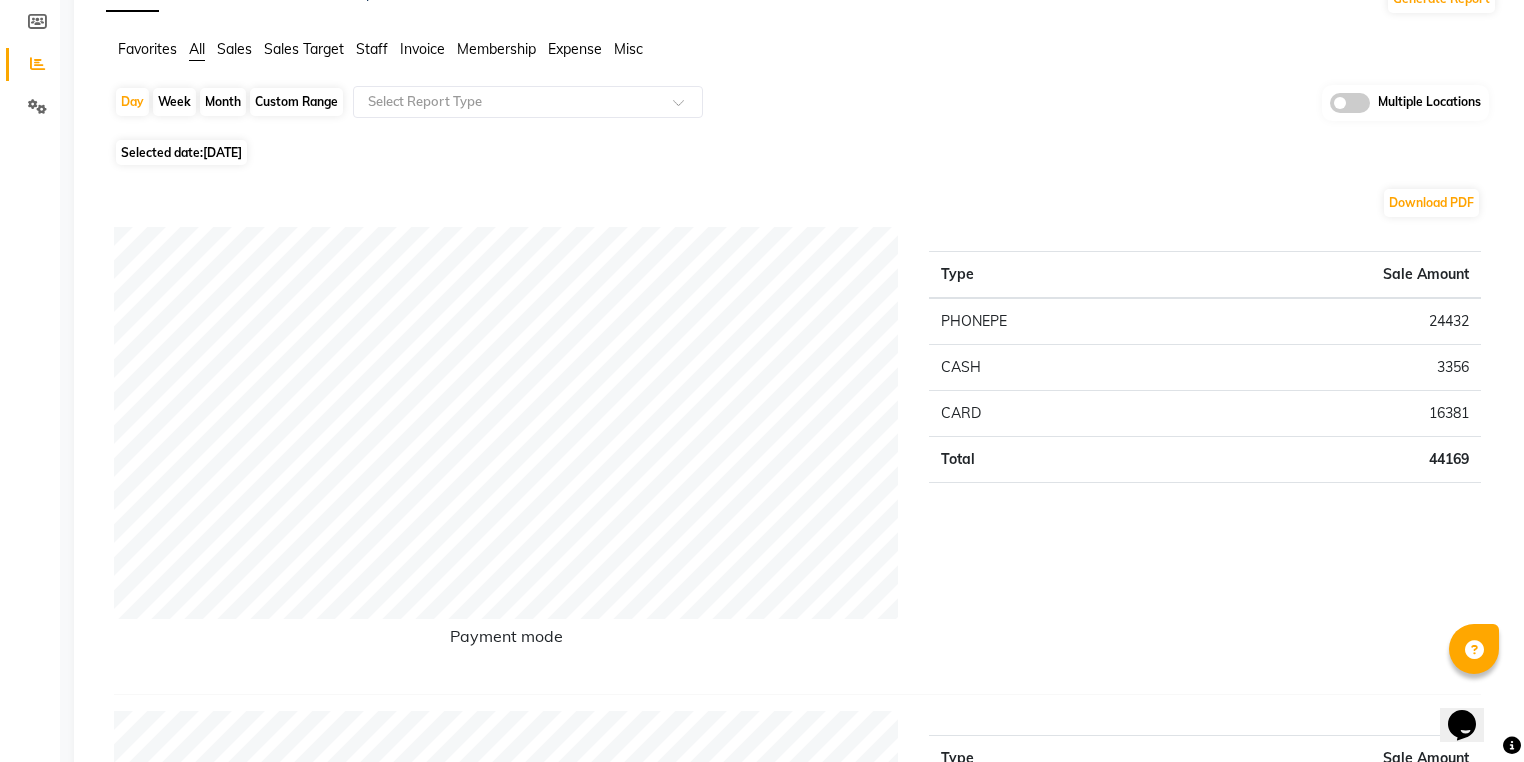 scroll, scrollTop: 0, scrollLeft: 0, axis: both 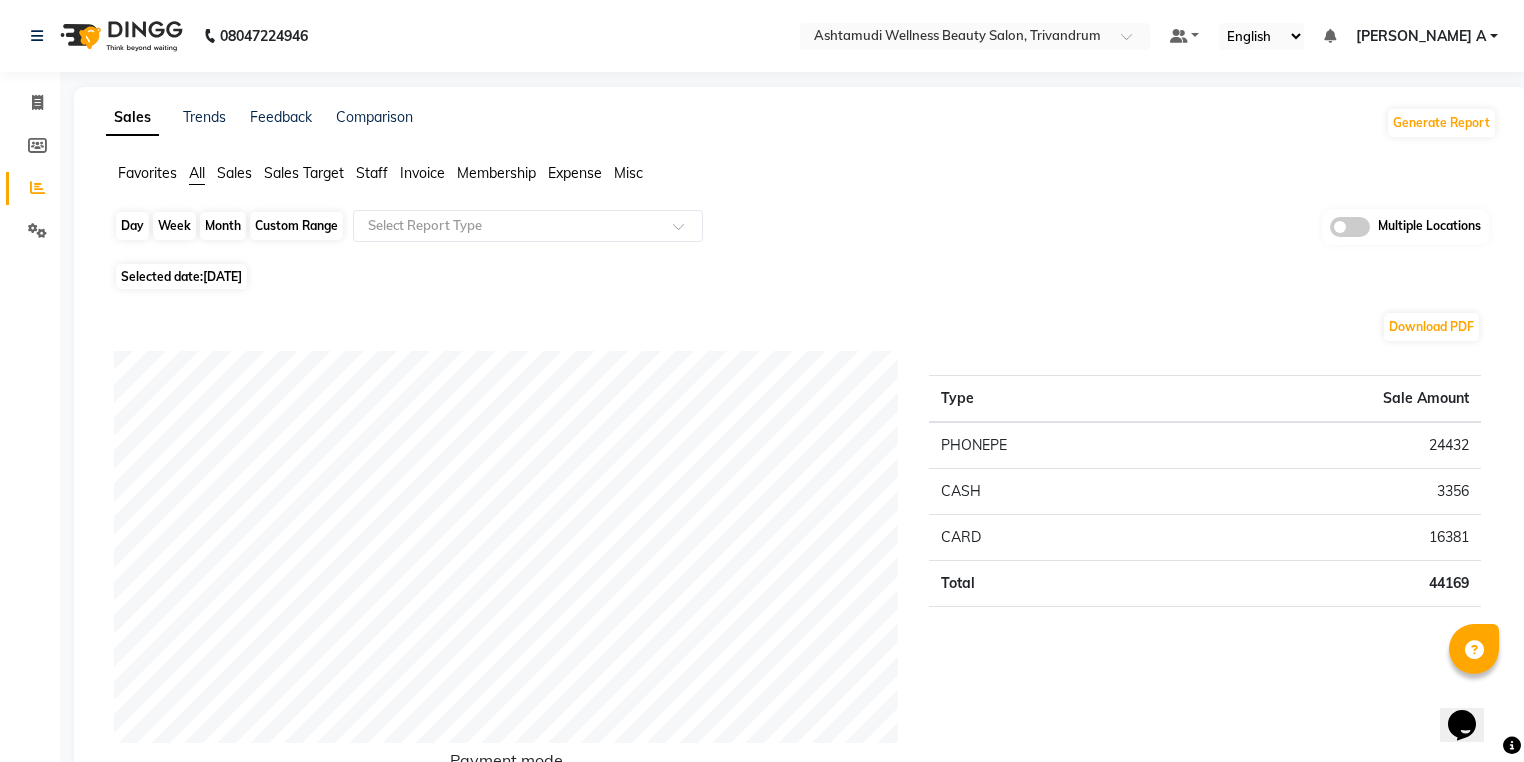 click on "Day" 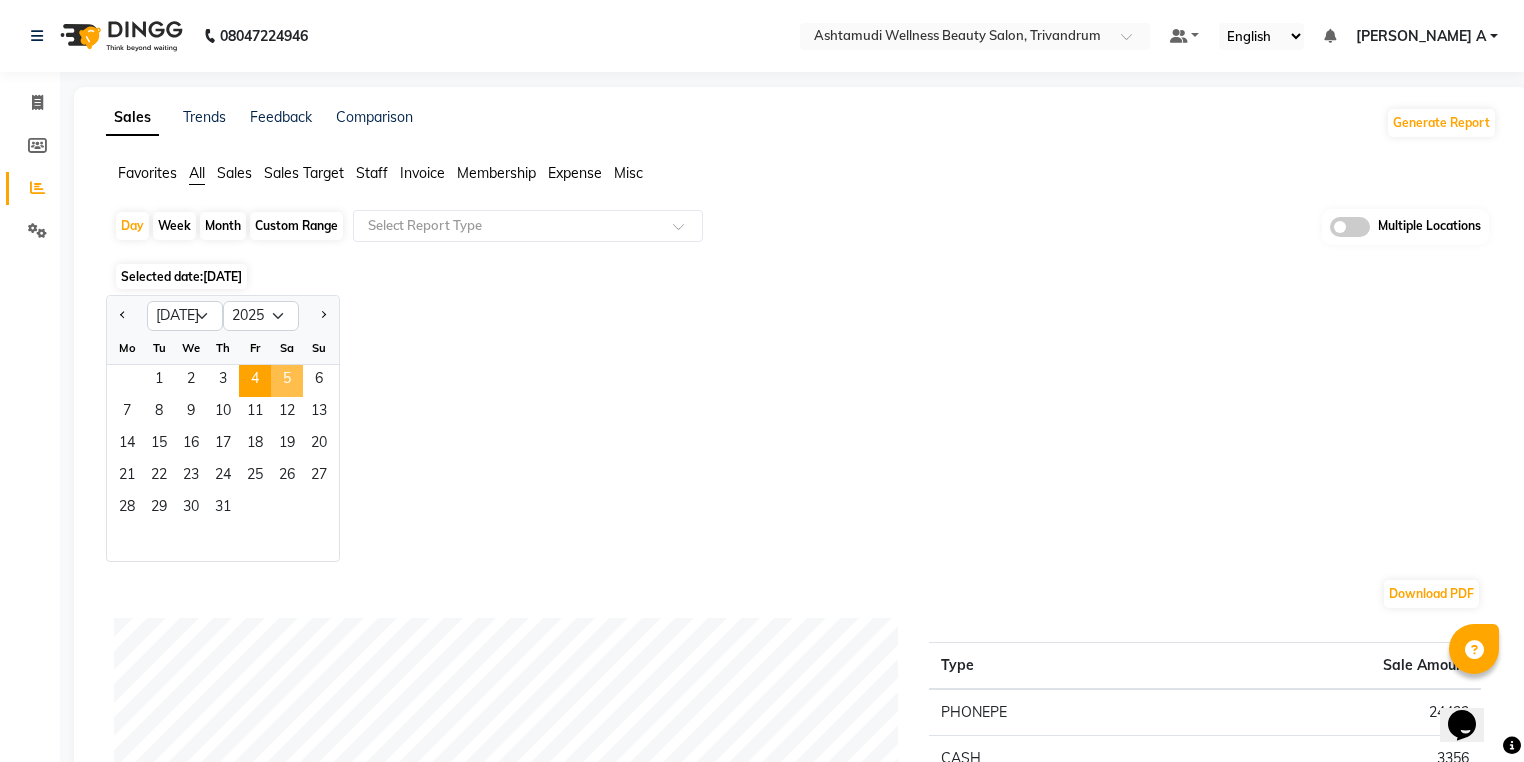 click on "5" 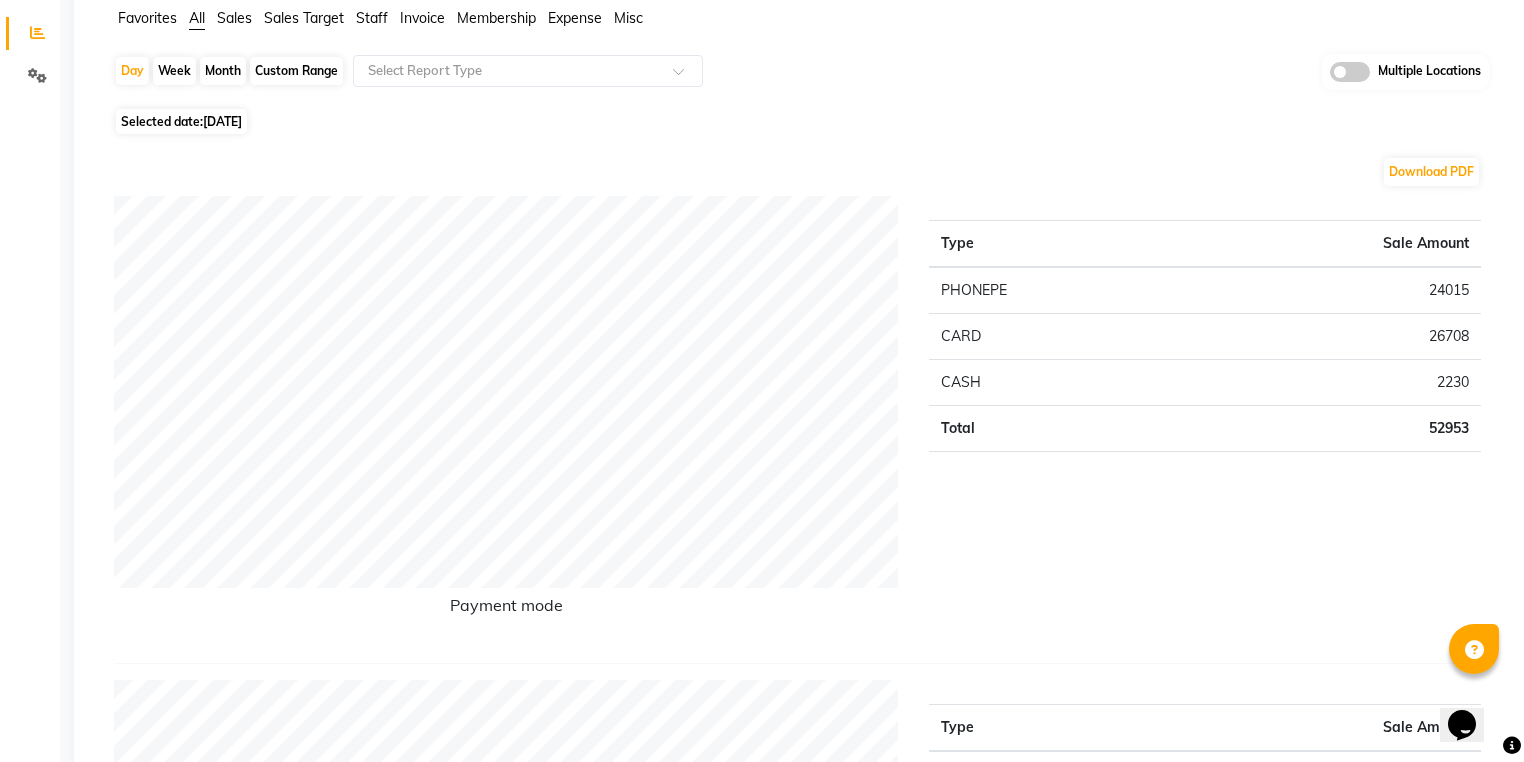 scroll, scrollTop: 0, scrollLeft: 0, axis: both 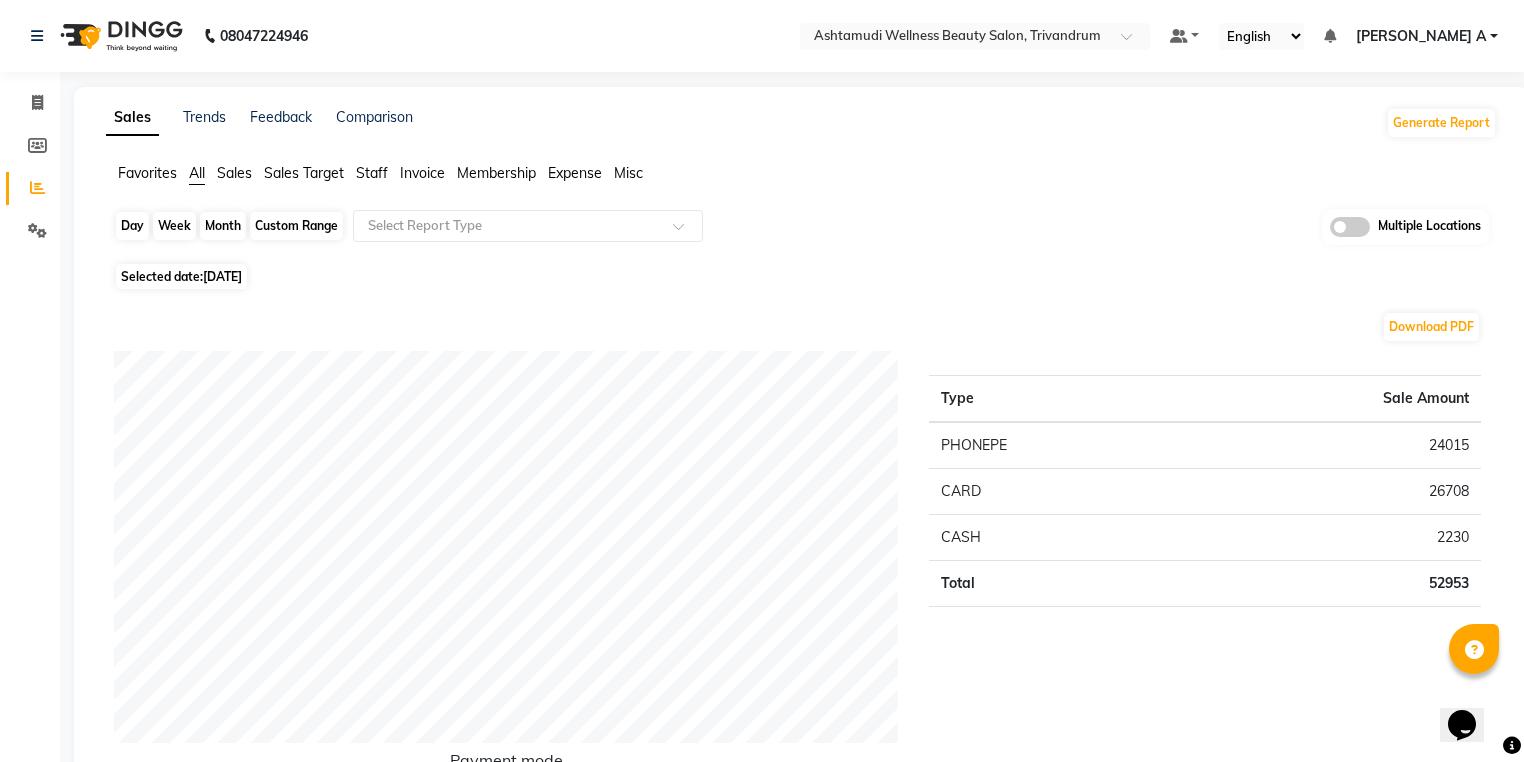 click on "Day" 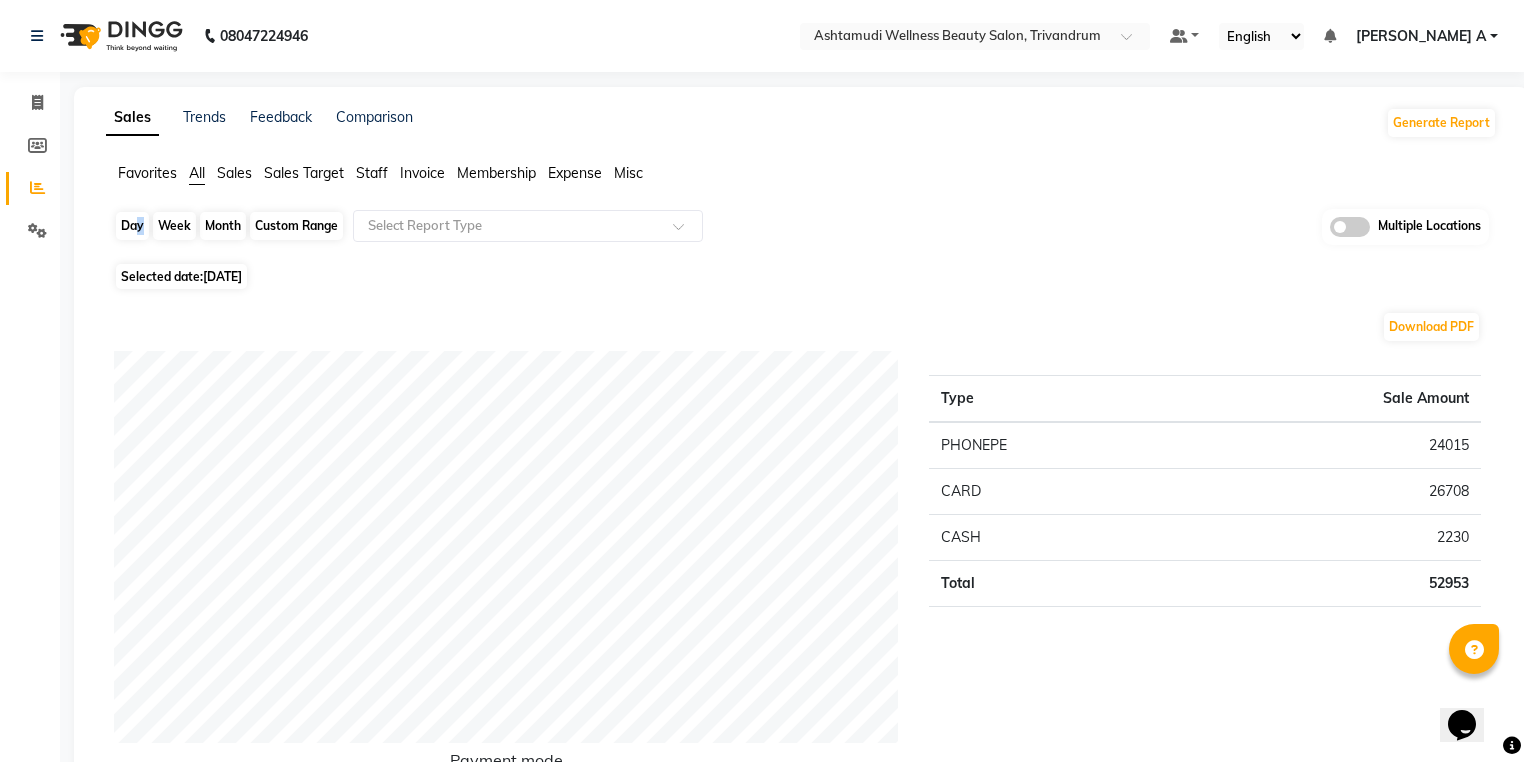 select on "7" 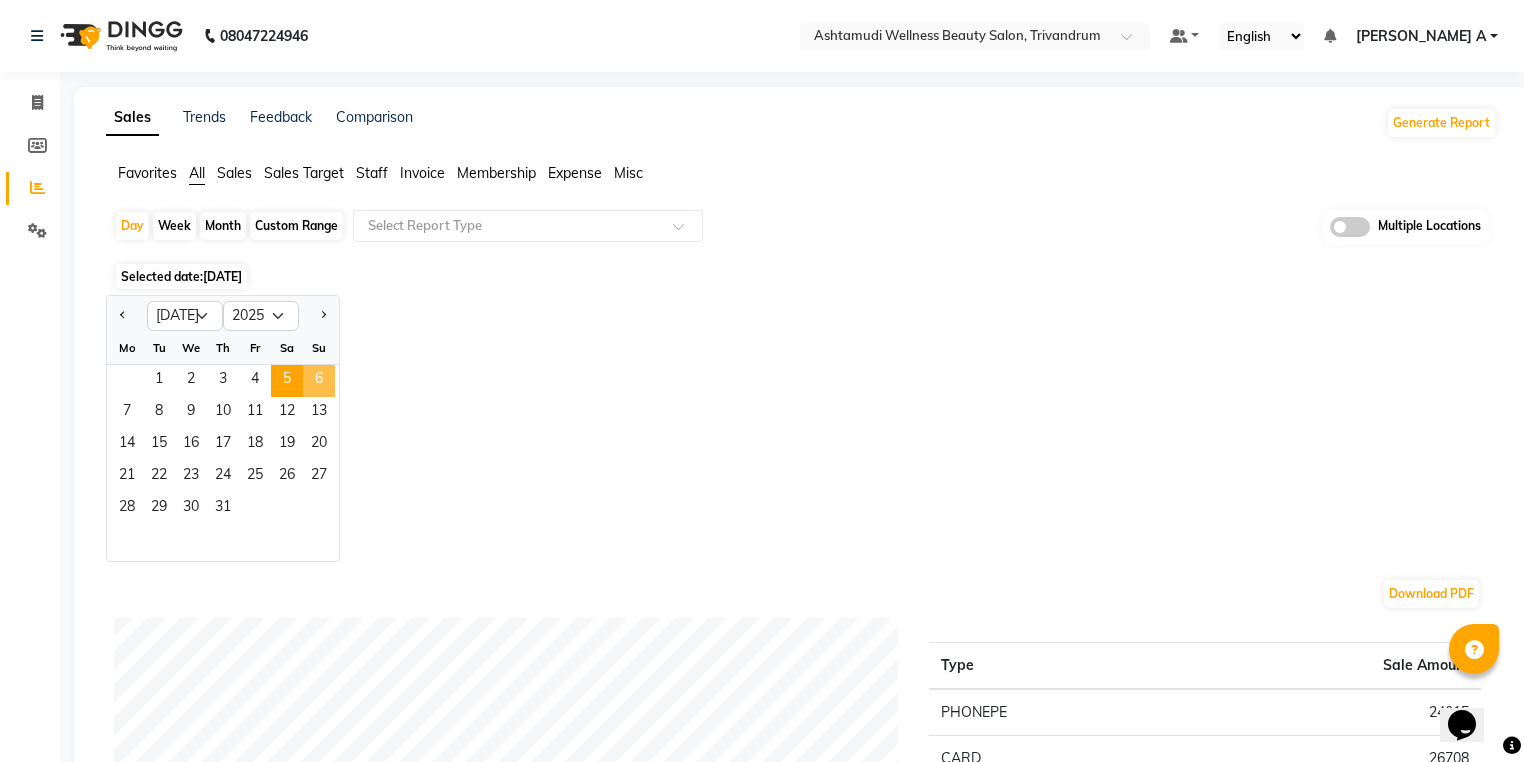 click on "6" 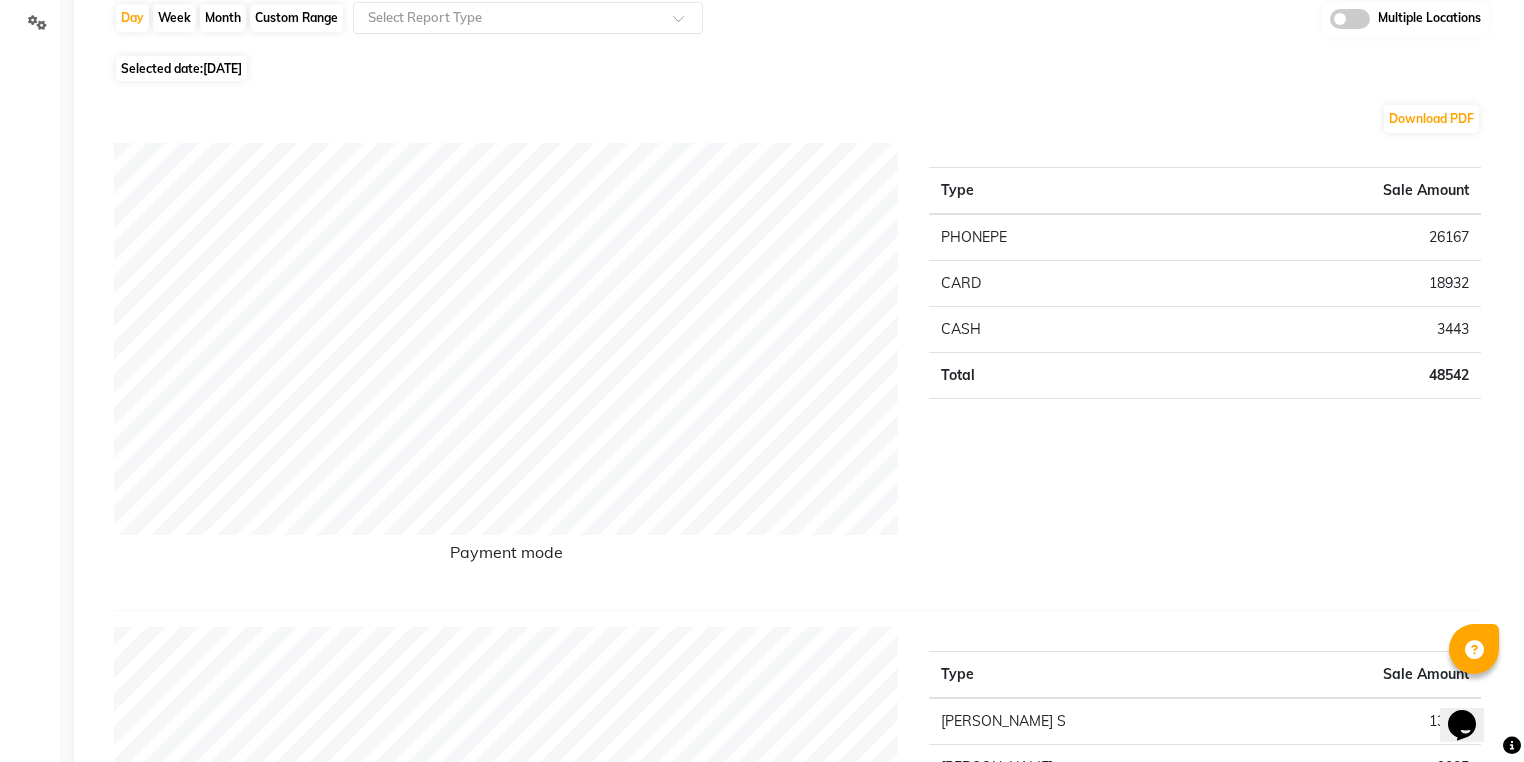 scroll, scrollTop: 0, scrollLeft: 0, axis: both 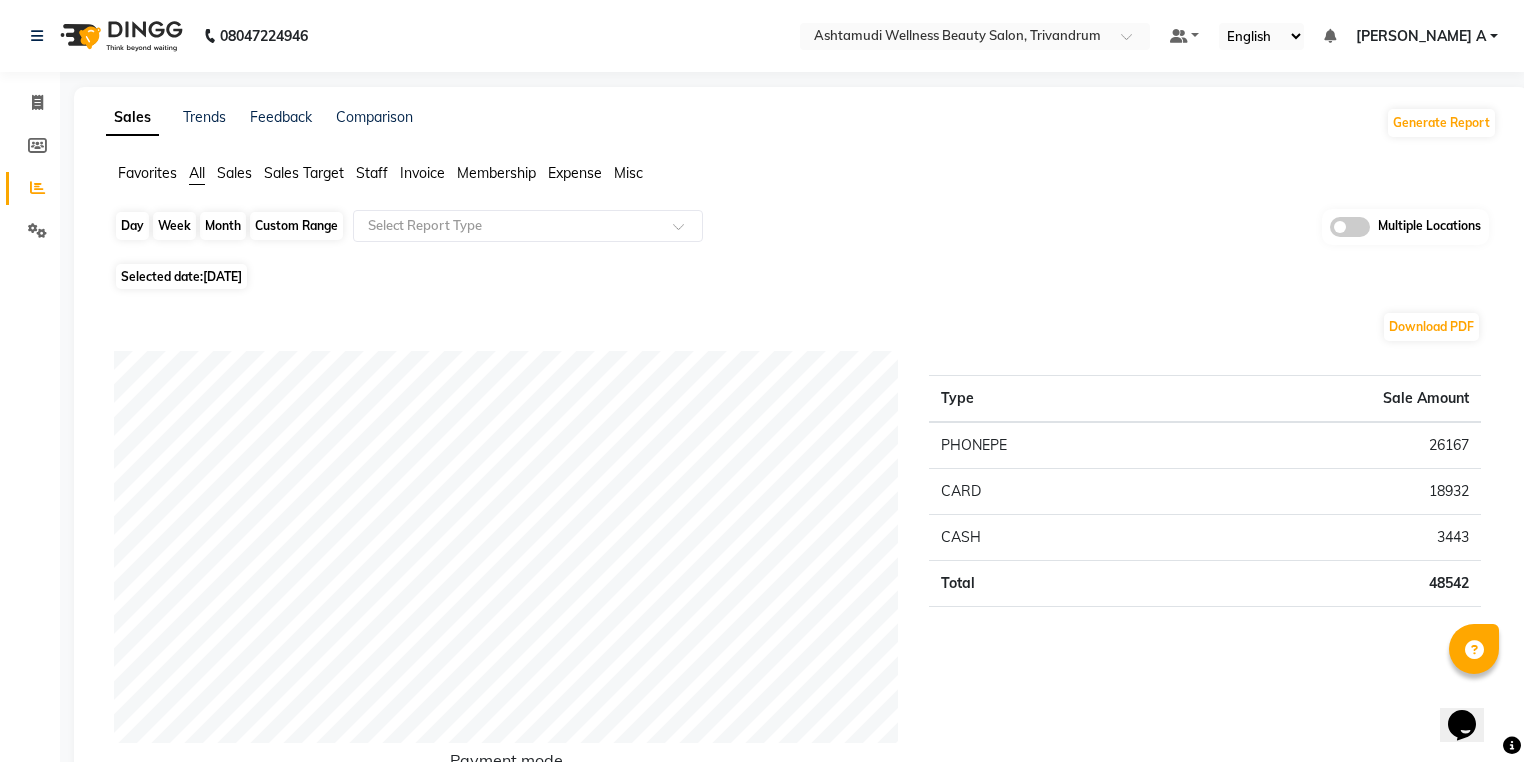 click on "Day" 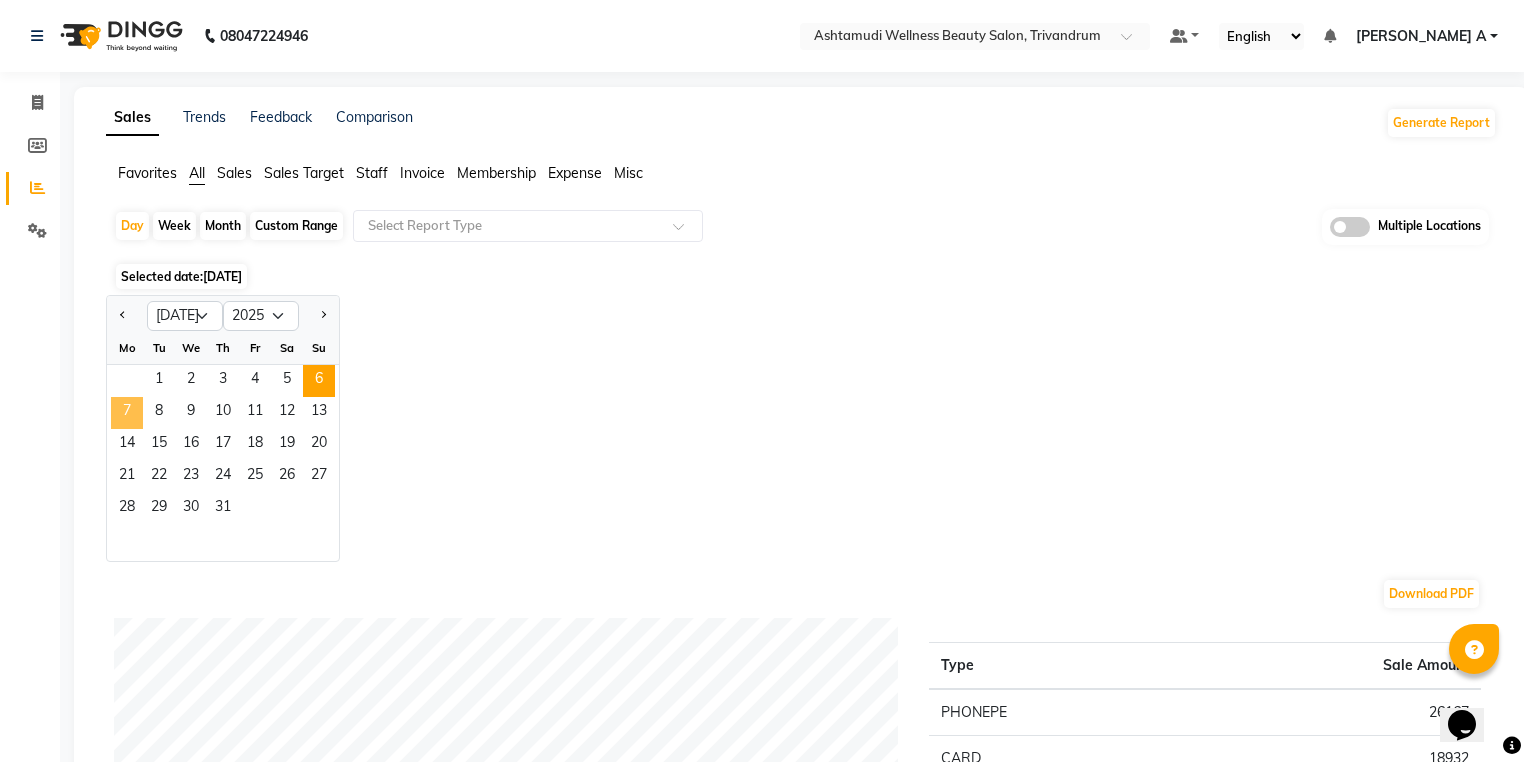 click on "7" 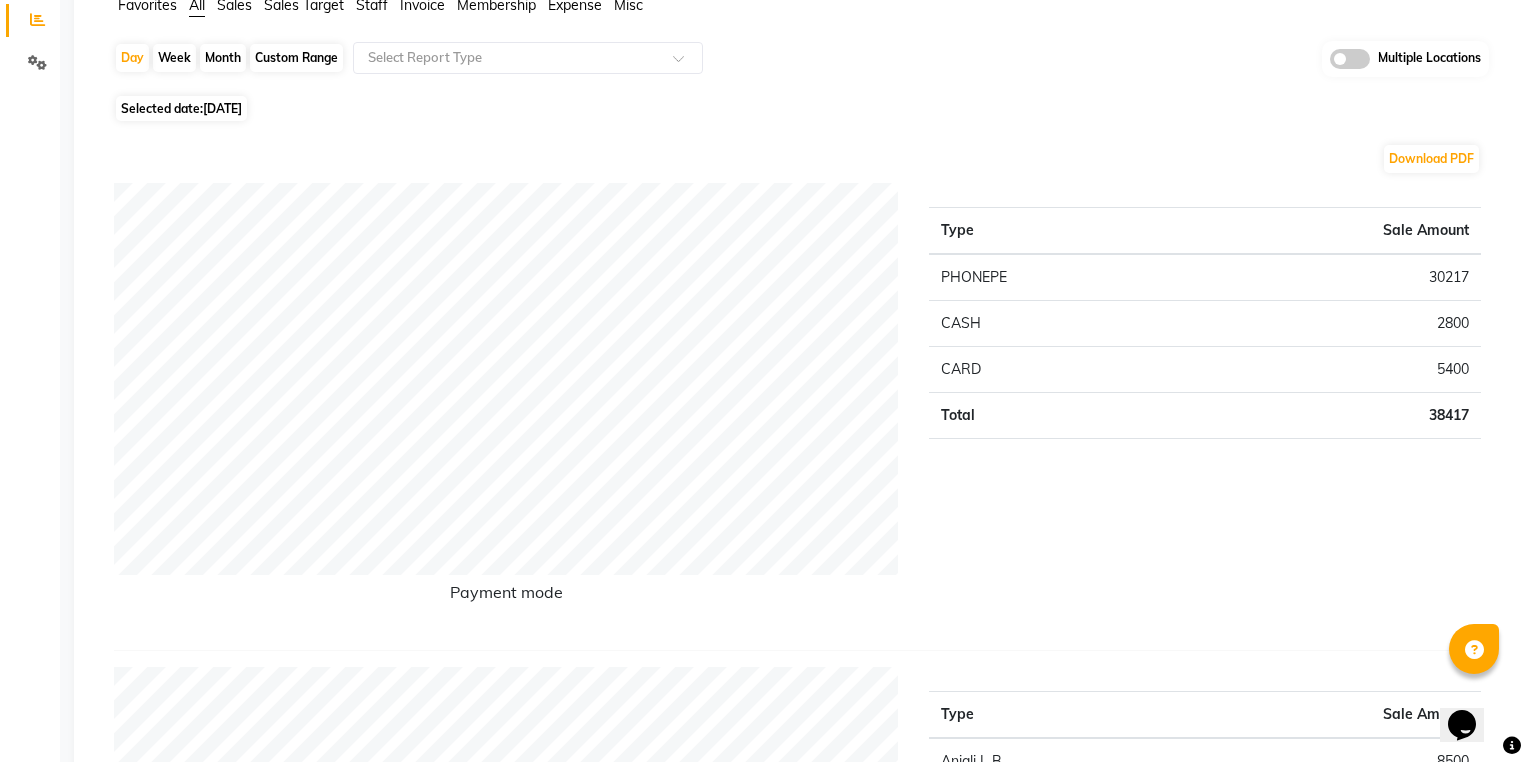 scroll, scrollTop: 0, scrollLeft: 0, axis: both 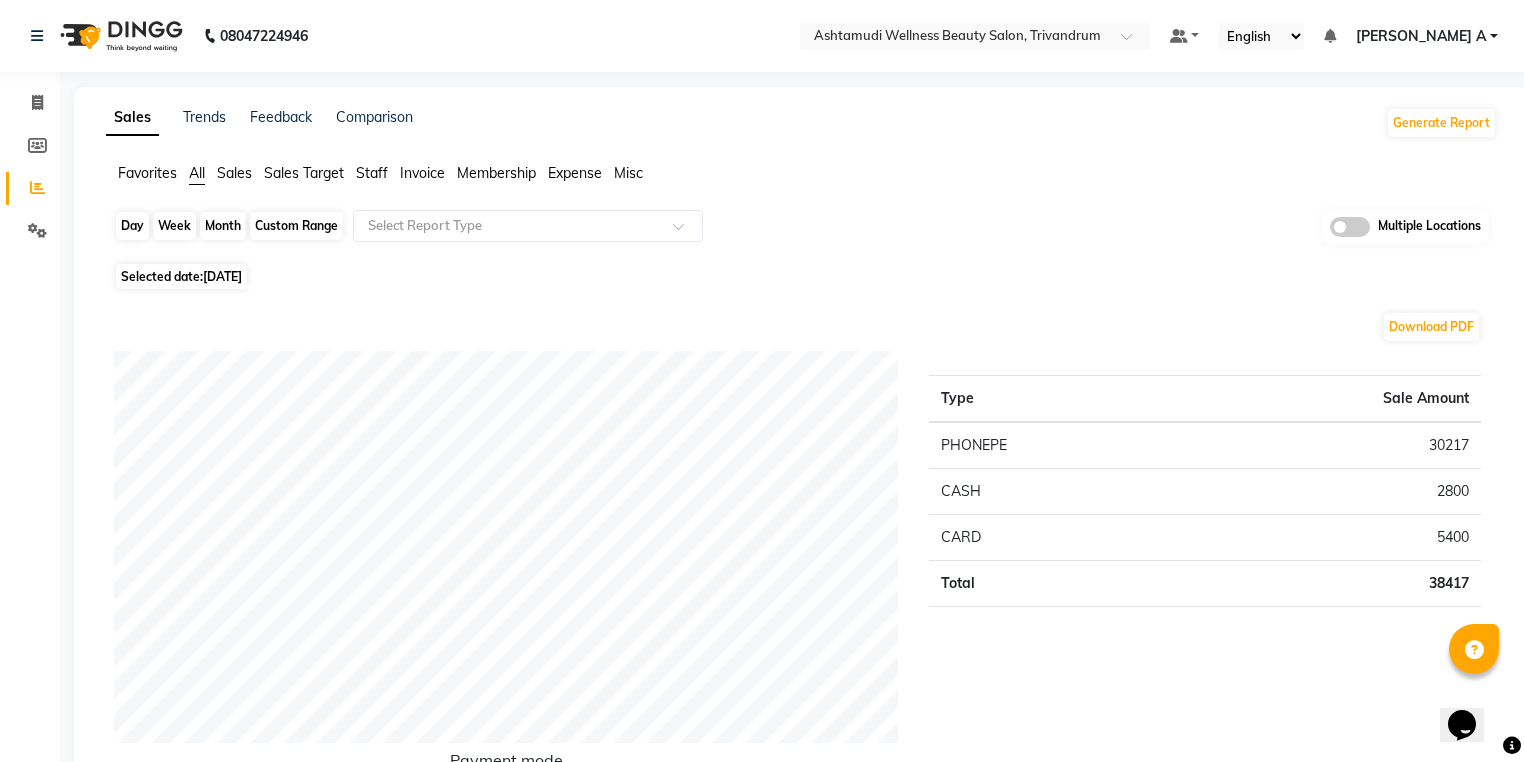 click on "Day" 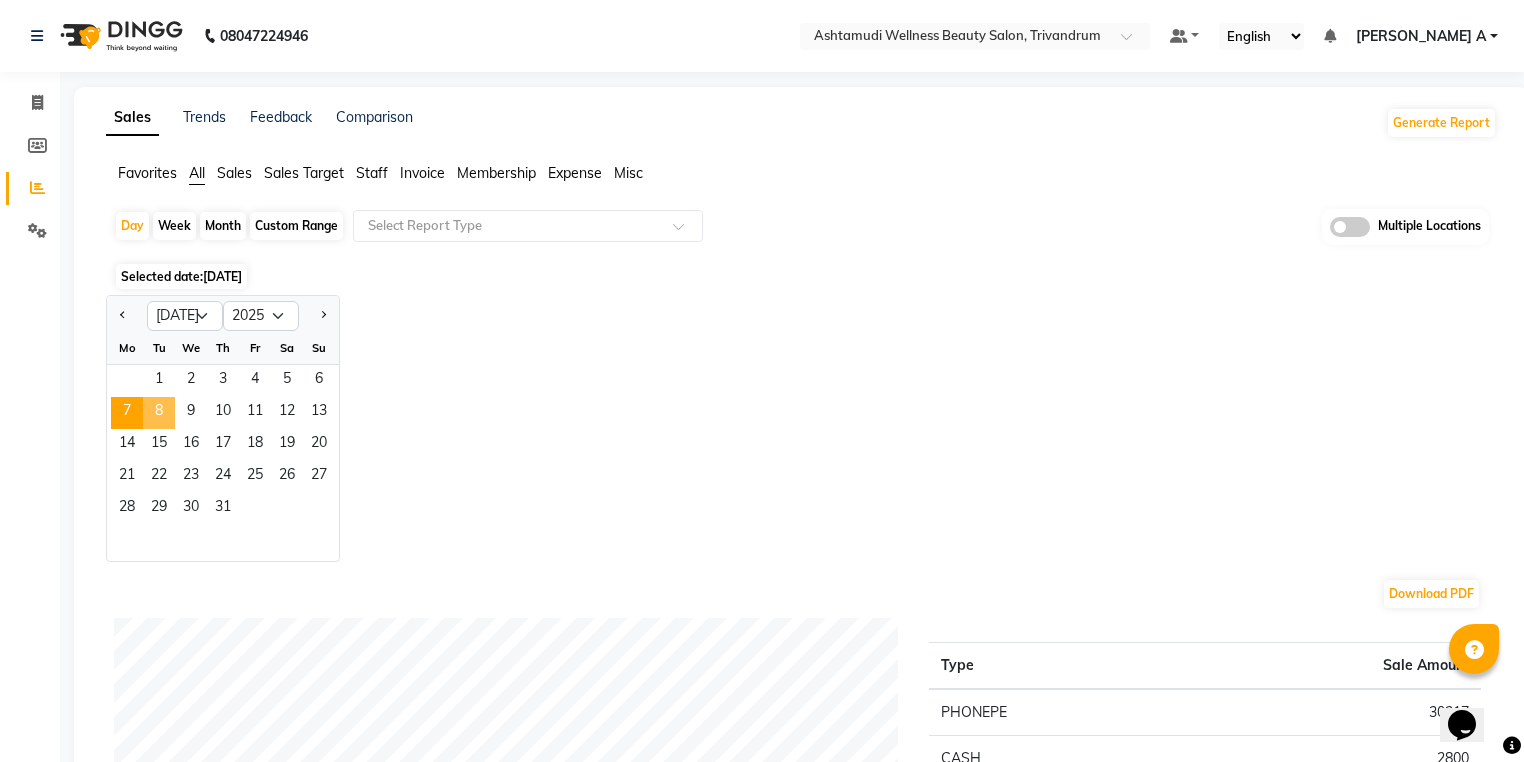 click on "8" 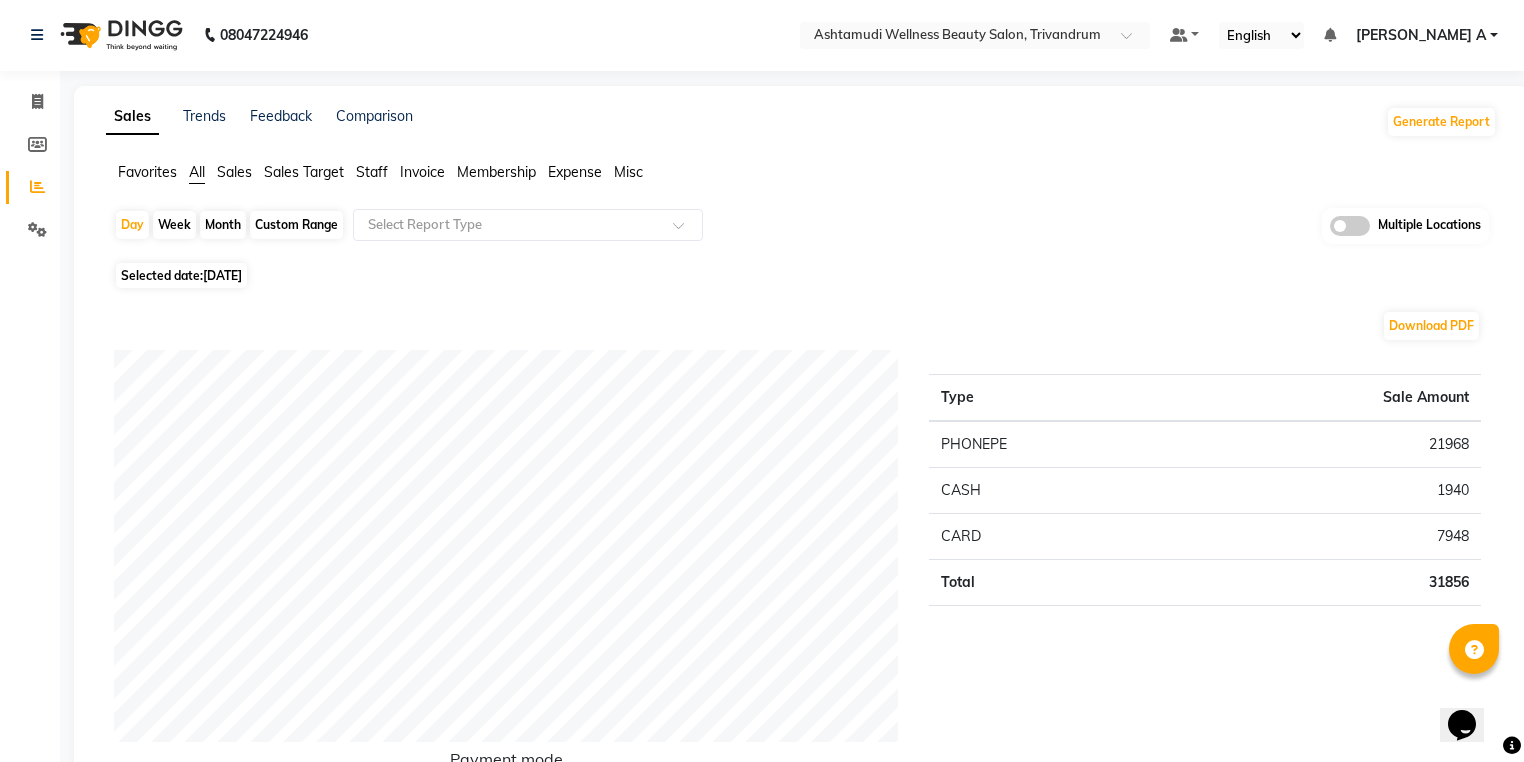 scroll, scrollTop: 0, scrollLeft: 0, axis: both 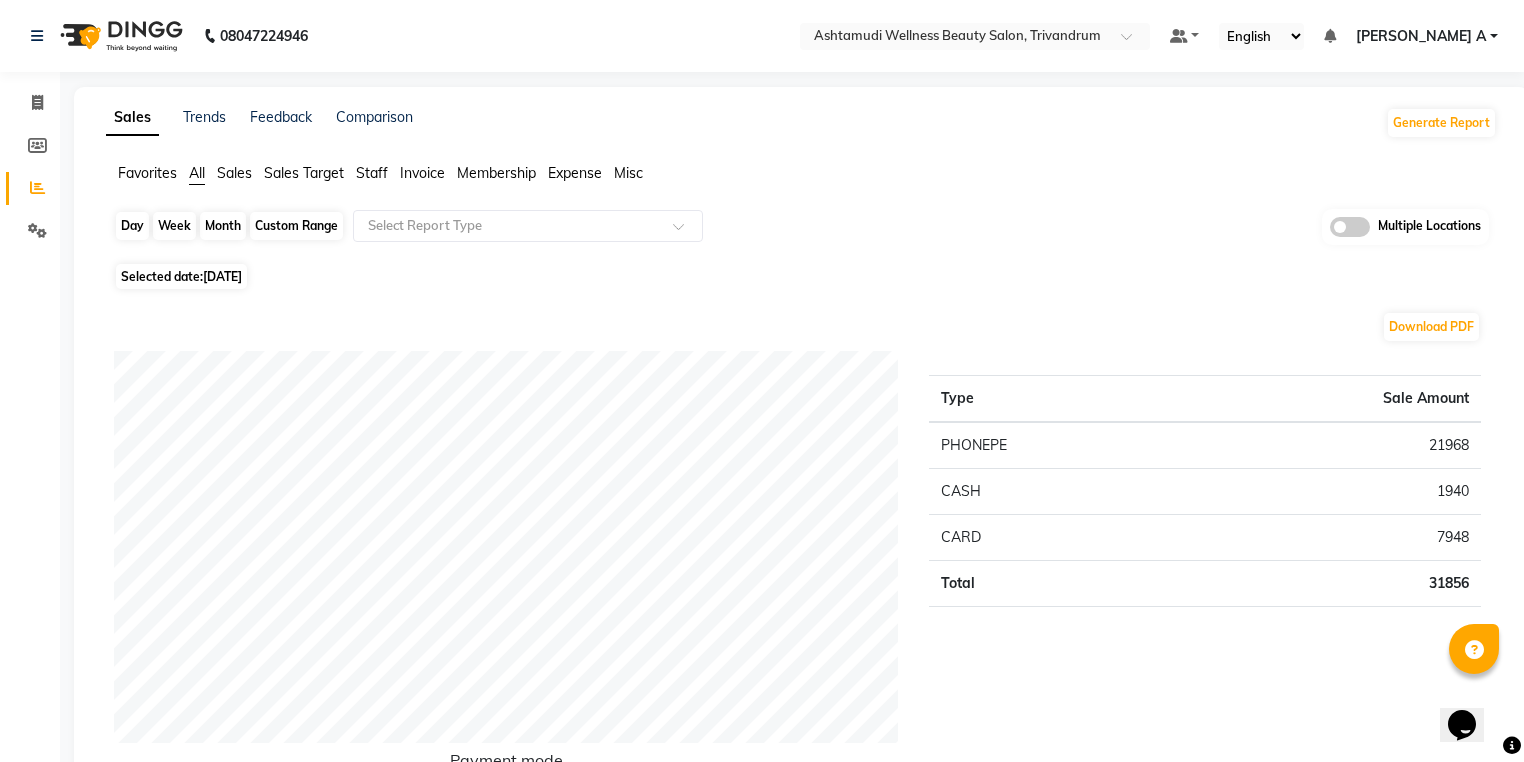 click on "Day" 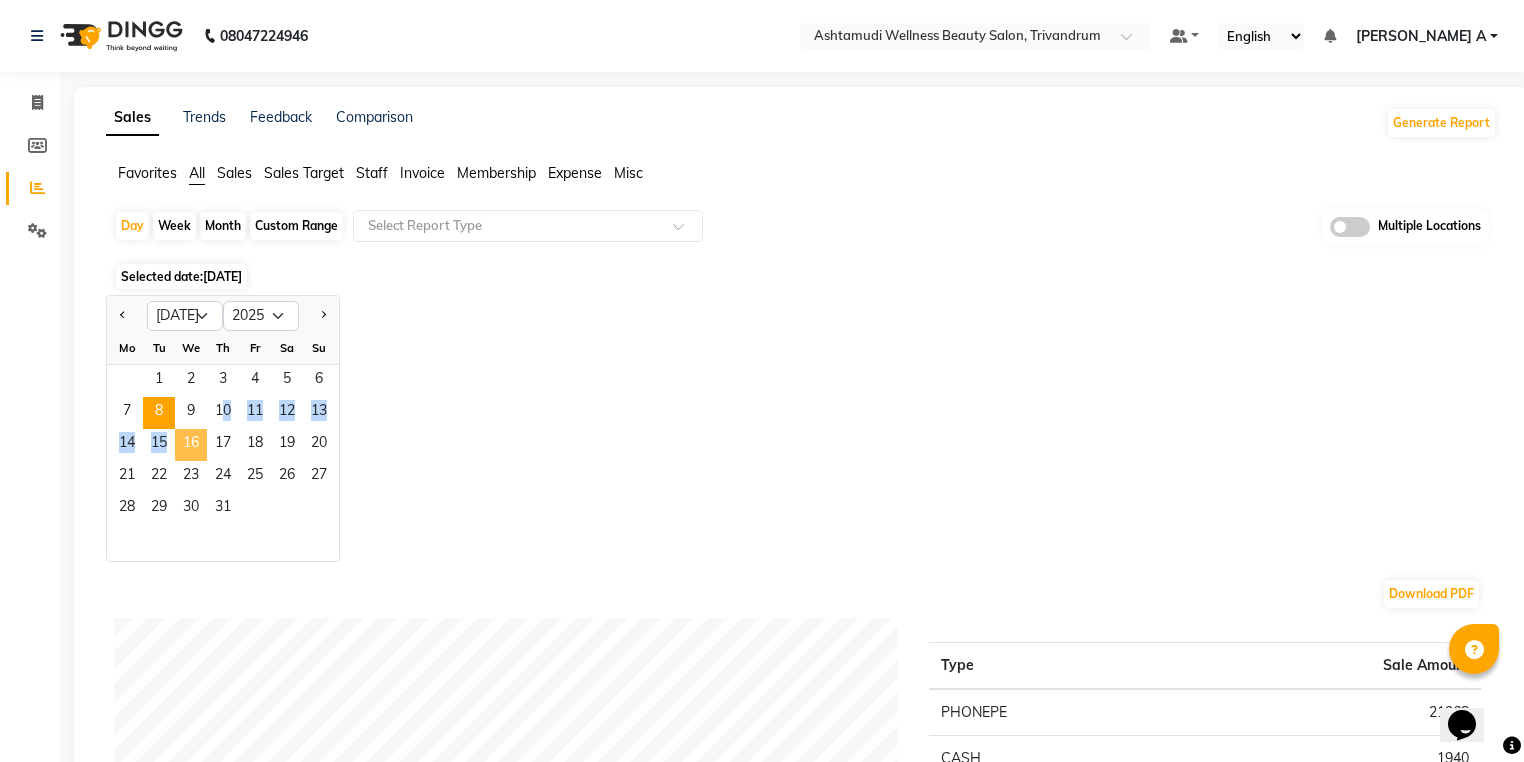 drag, startPoint x: 206, startPoint y: 410, endPoint x: 188, endPoint y: 427, distance: 24.758837 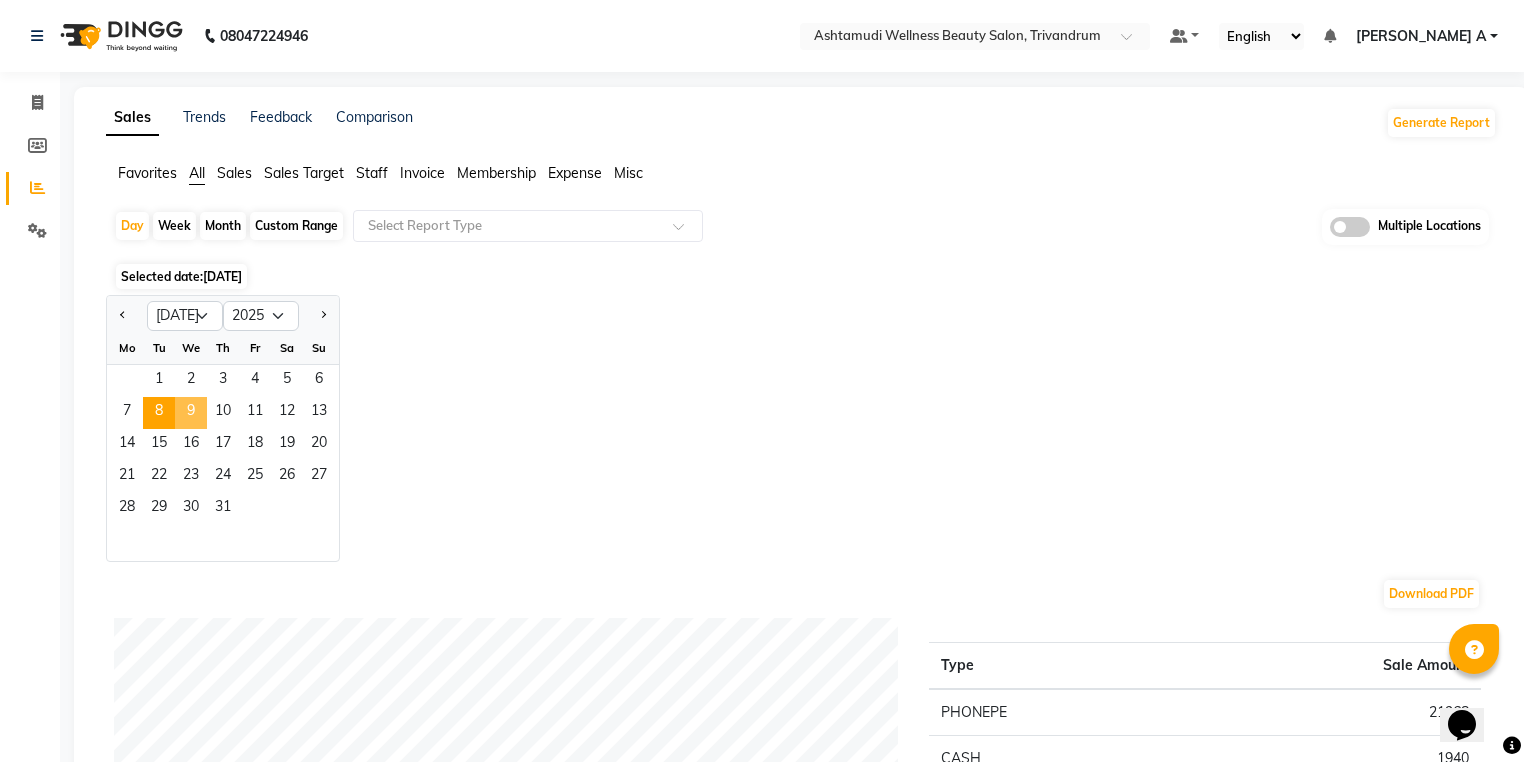 click on "9" 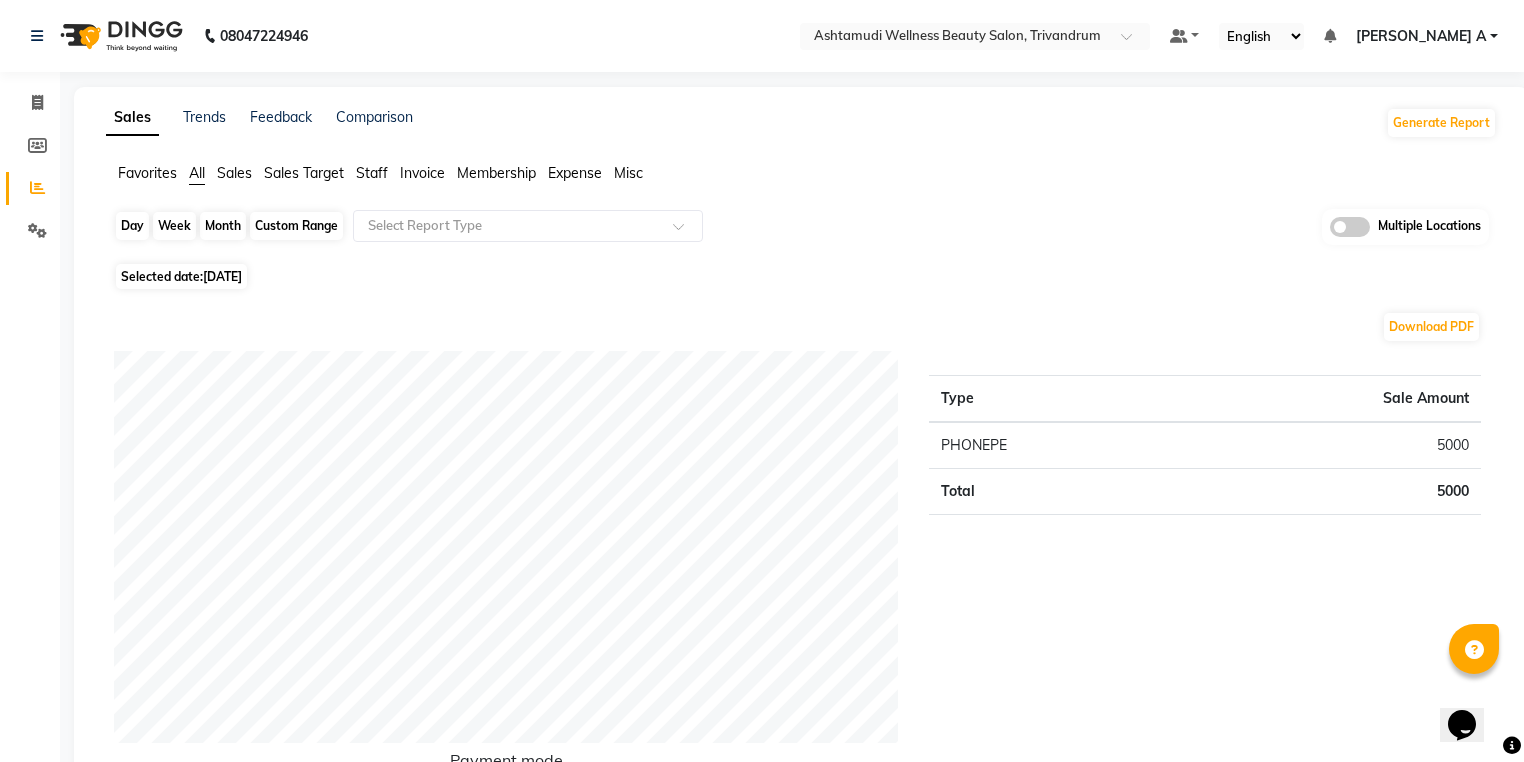 click on "Day" 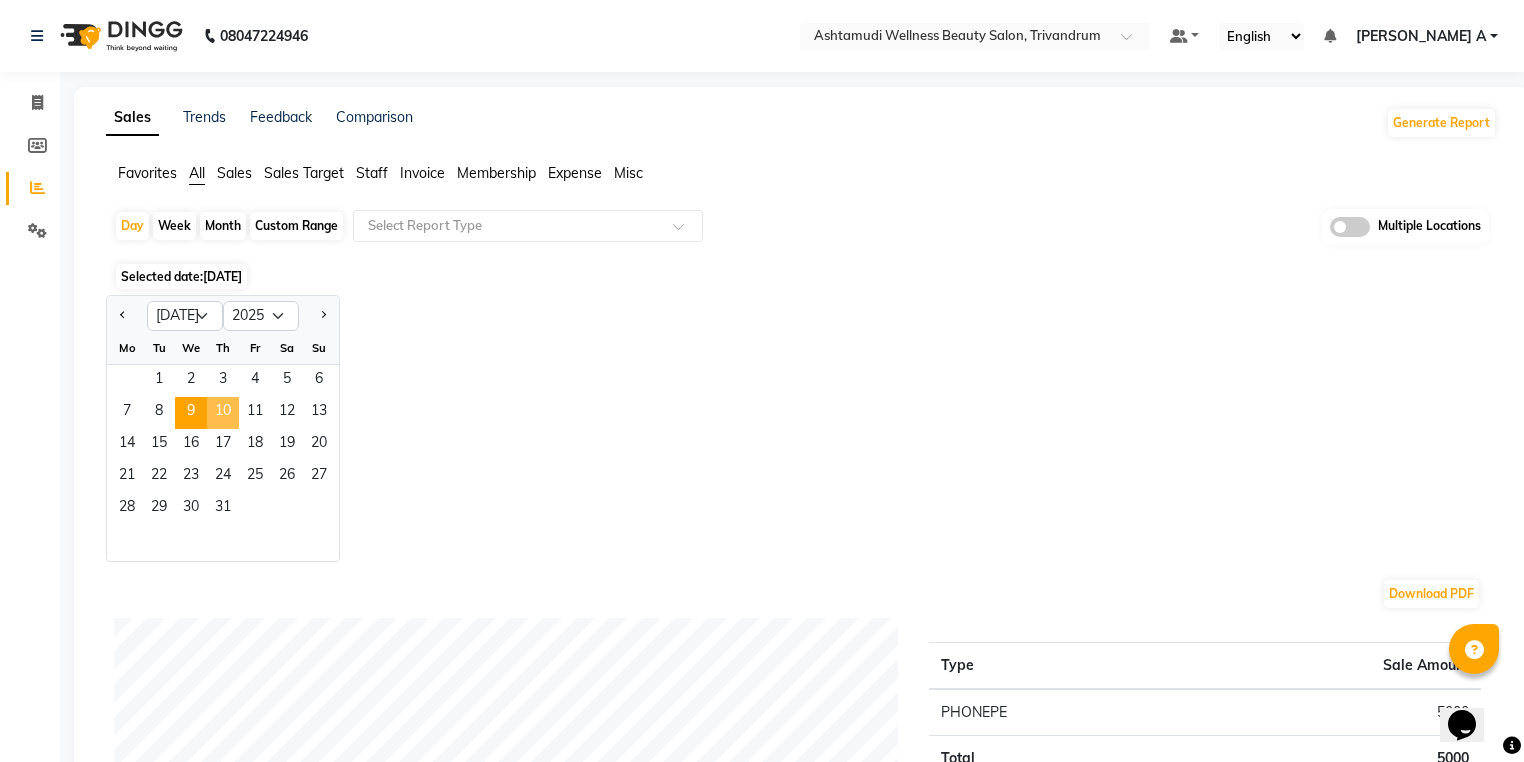 click on "10" 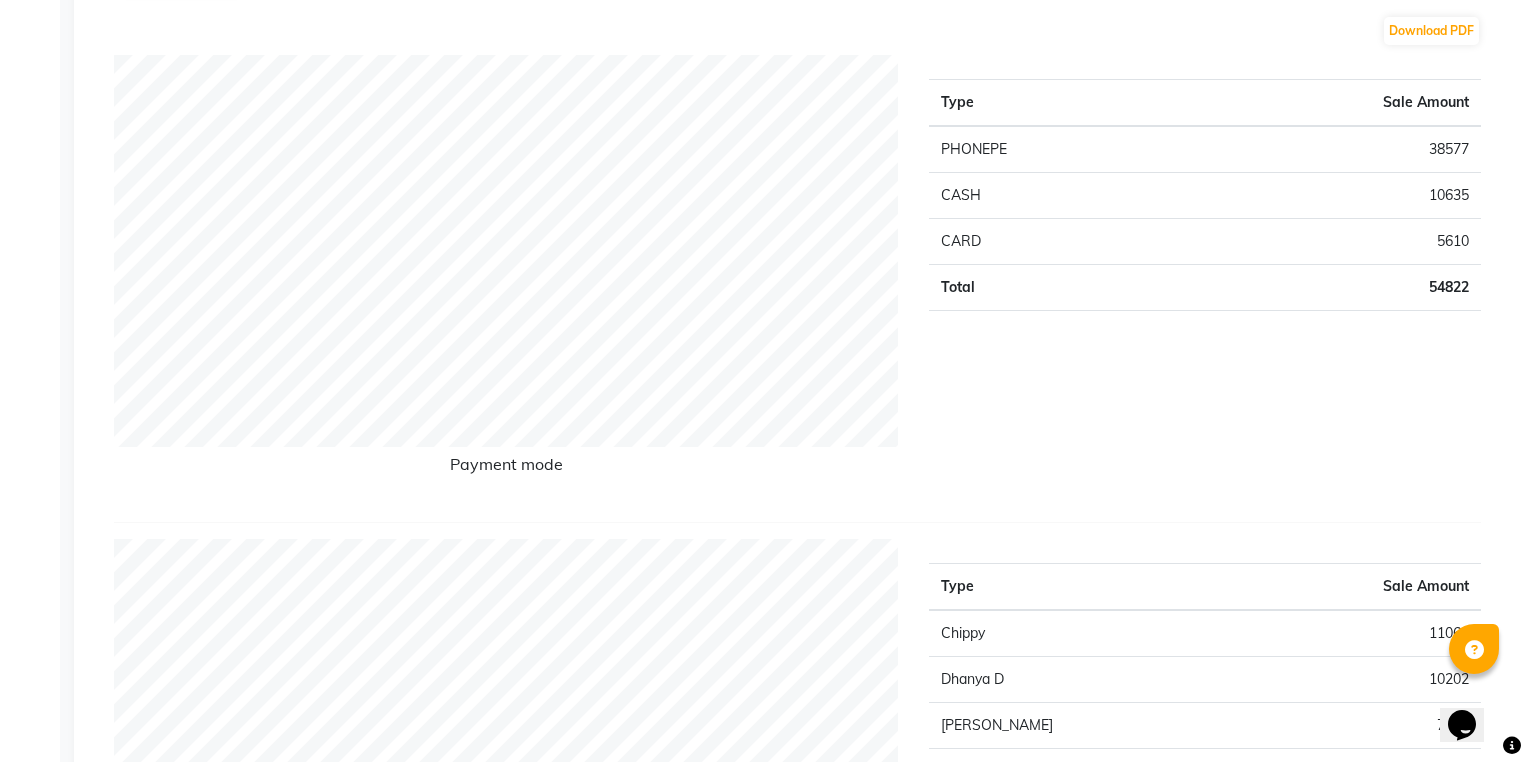 scroll, scrollTop: 0, scrollLeft: 0, axis: both 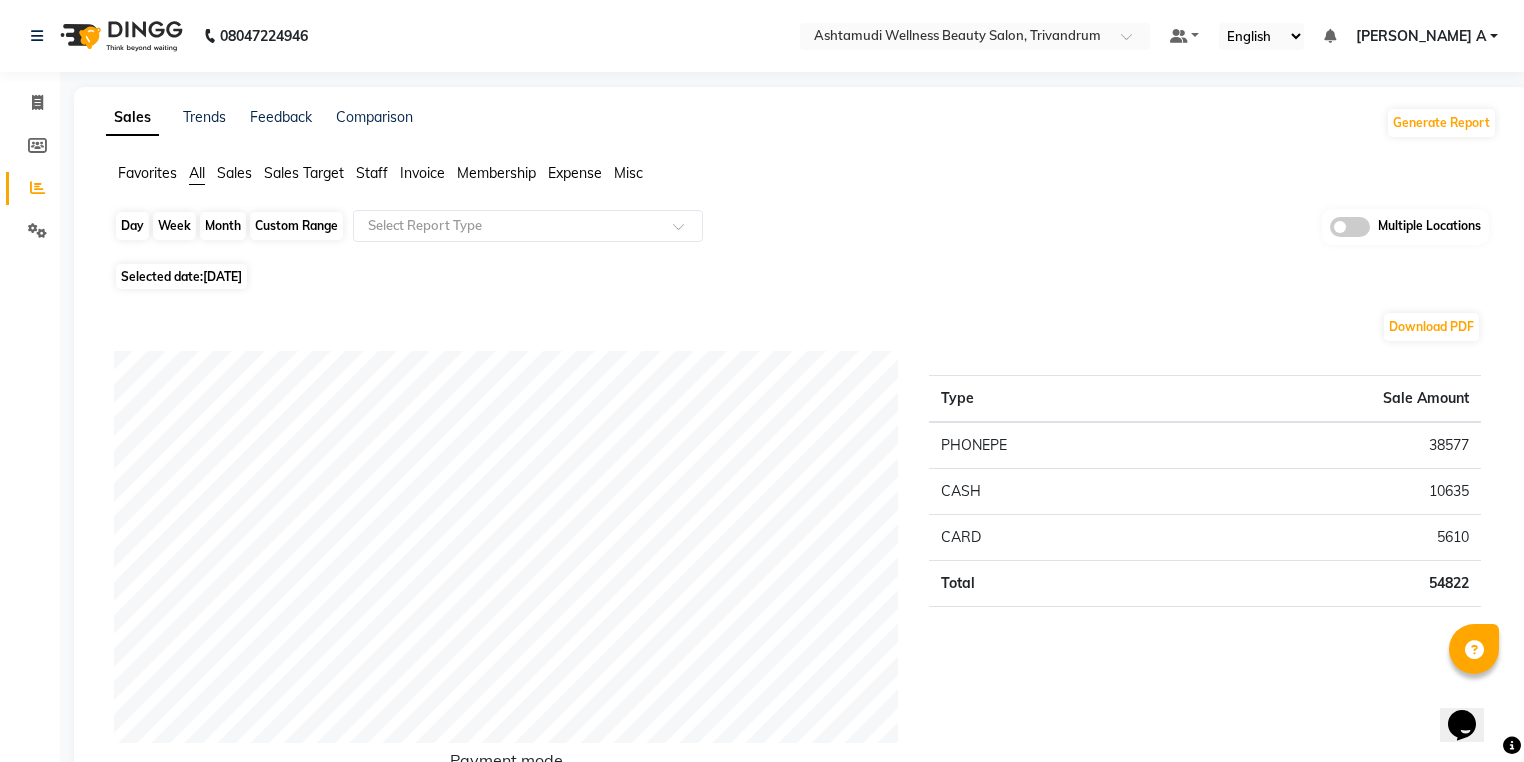 click on "Day" 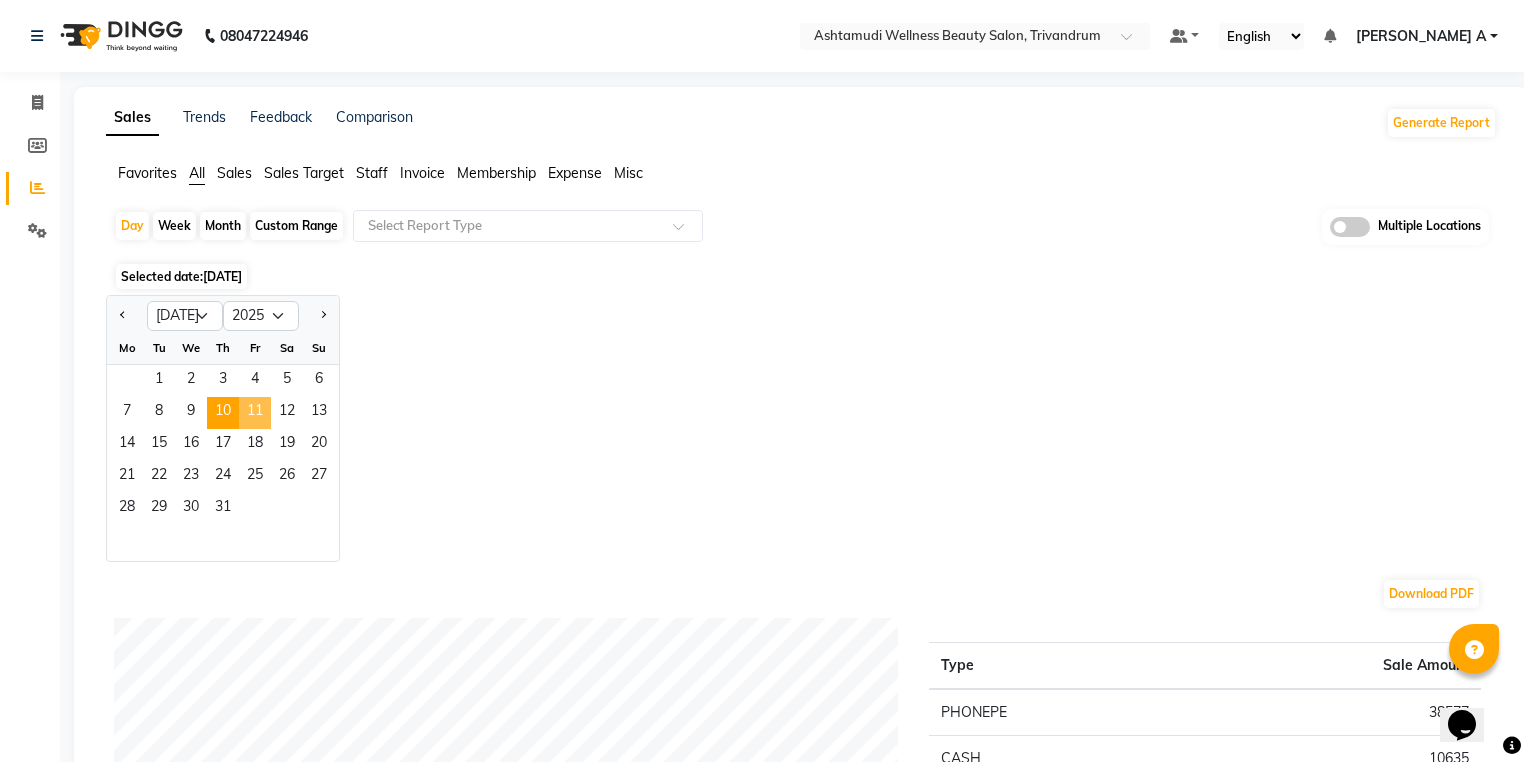 click on "11" 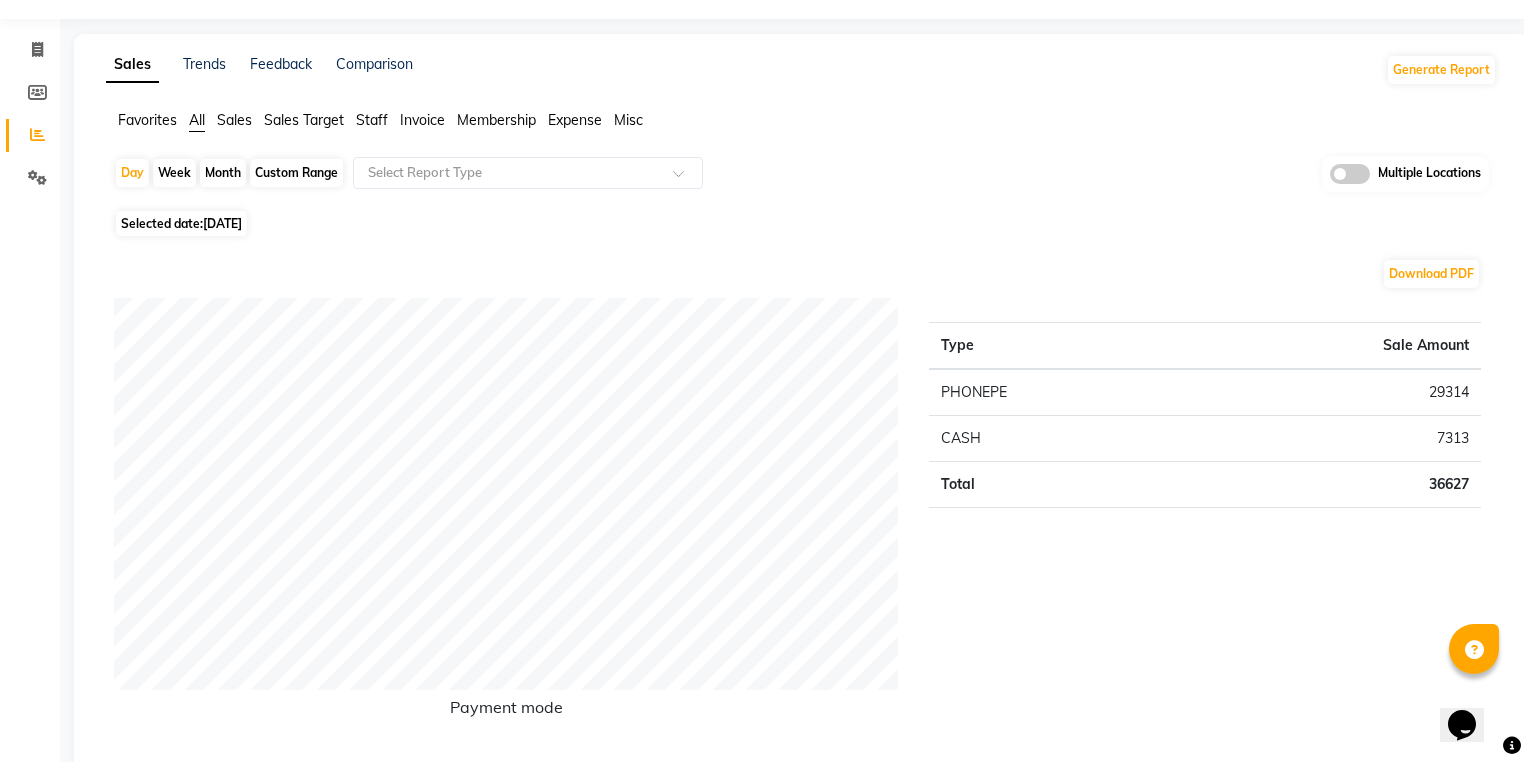 scroll, scrollTop: 0, scrollLeft: 0, axis: both 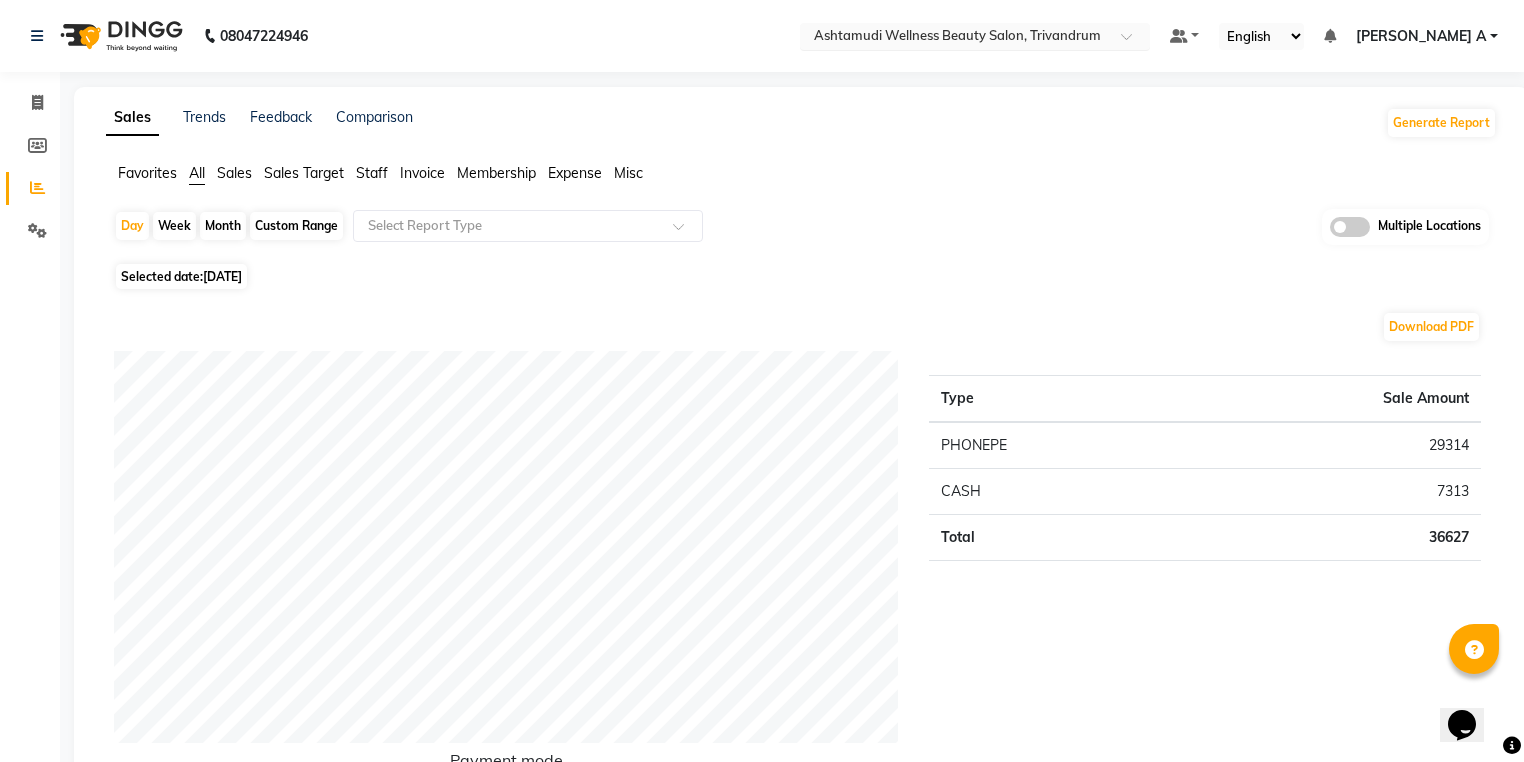 click at bounding box center [955, 38] 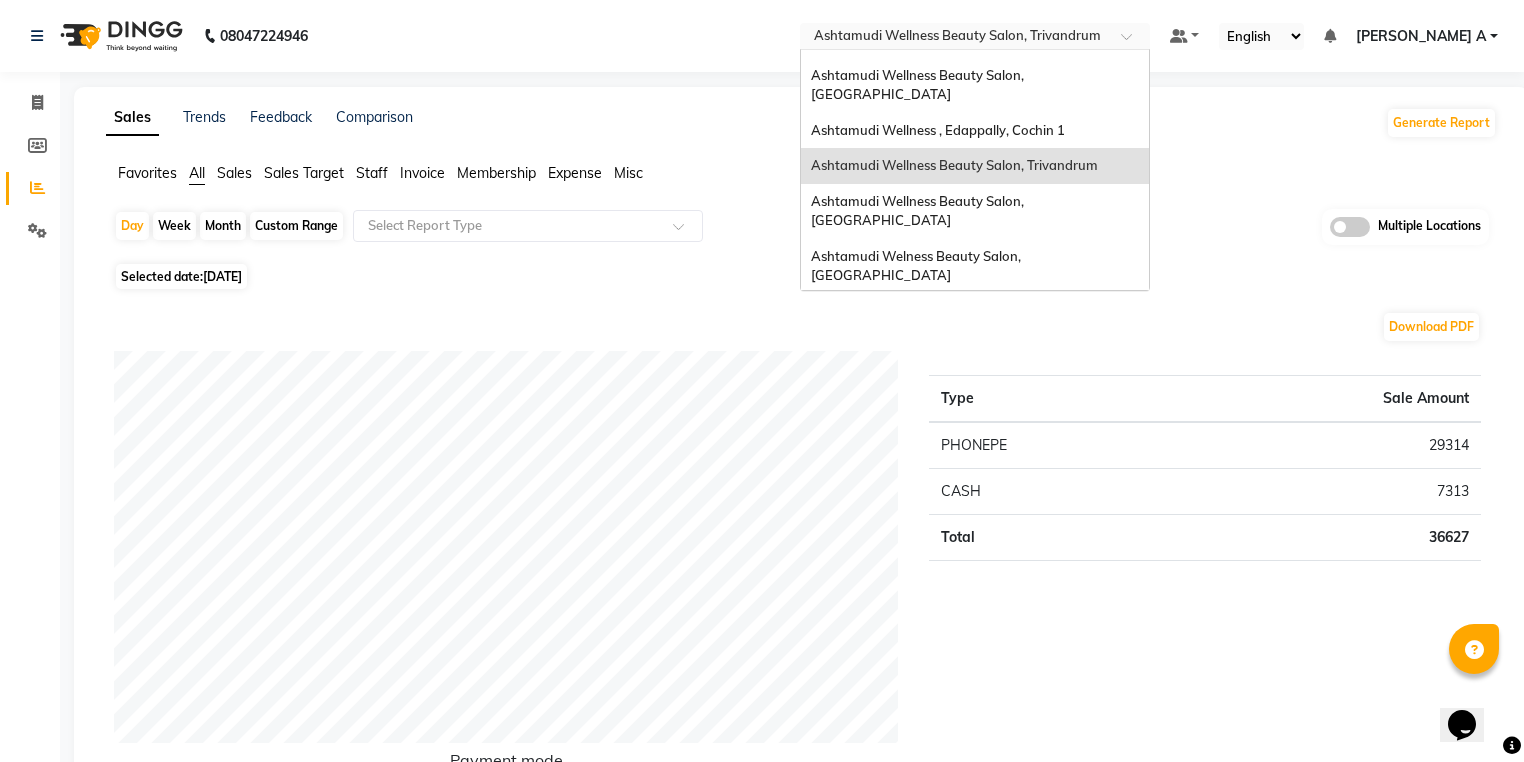 scroll, scrollTop: 312, scrollLeft: 0, axis: vertical 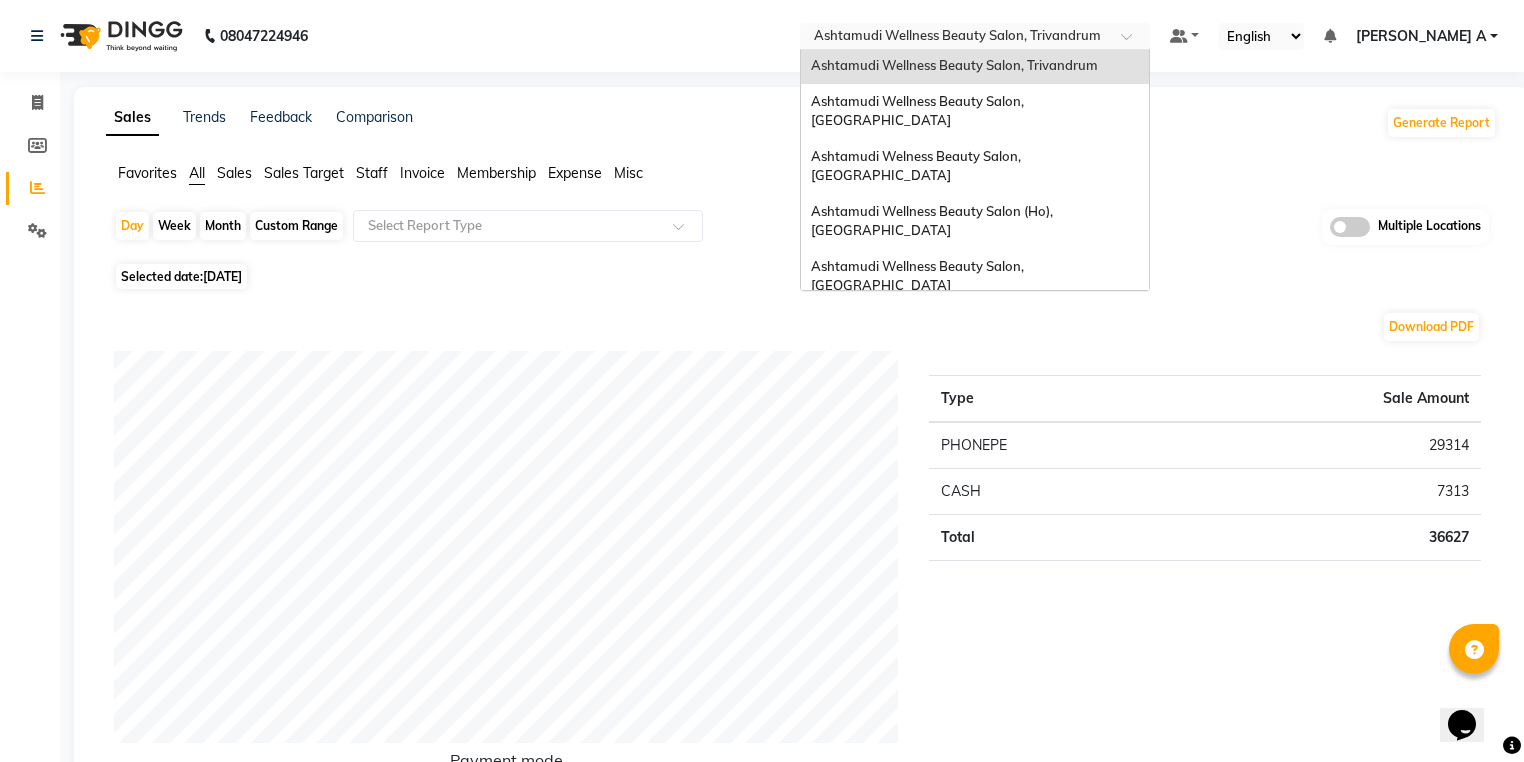 click on "Ashtamudi Unisex Salon, Dreams Mall, Dreams Mall Kottiyam" at bounding box center (969, 476) 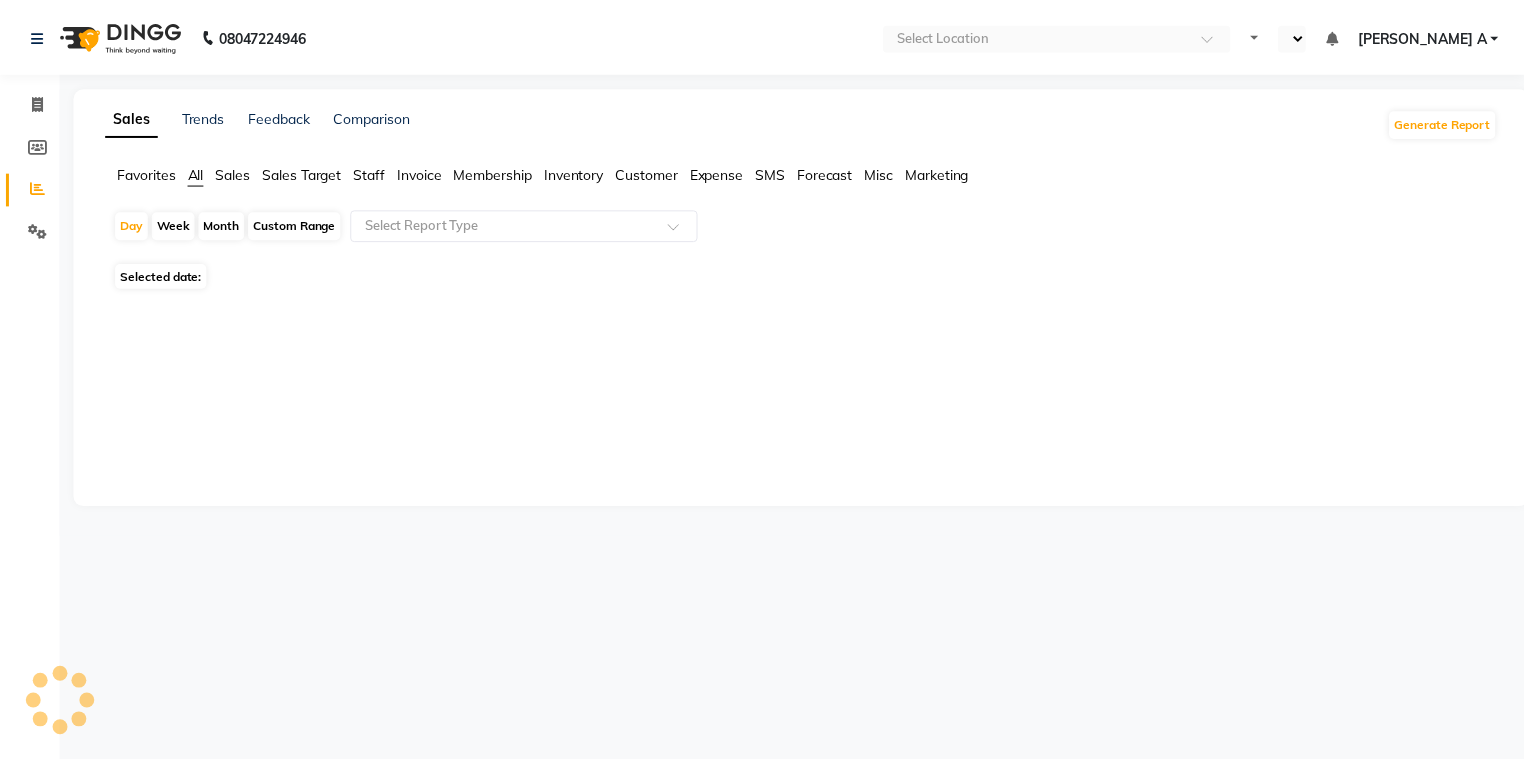 scroll, scrollTop: 0, scrollLeft: 0, axis: both 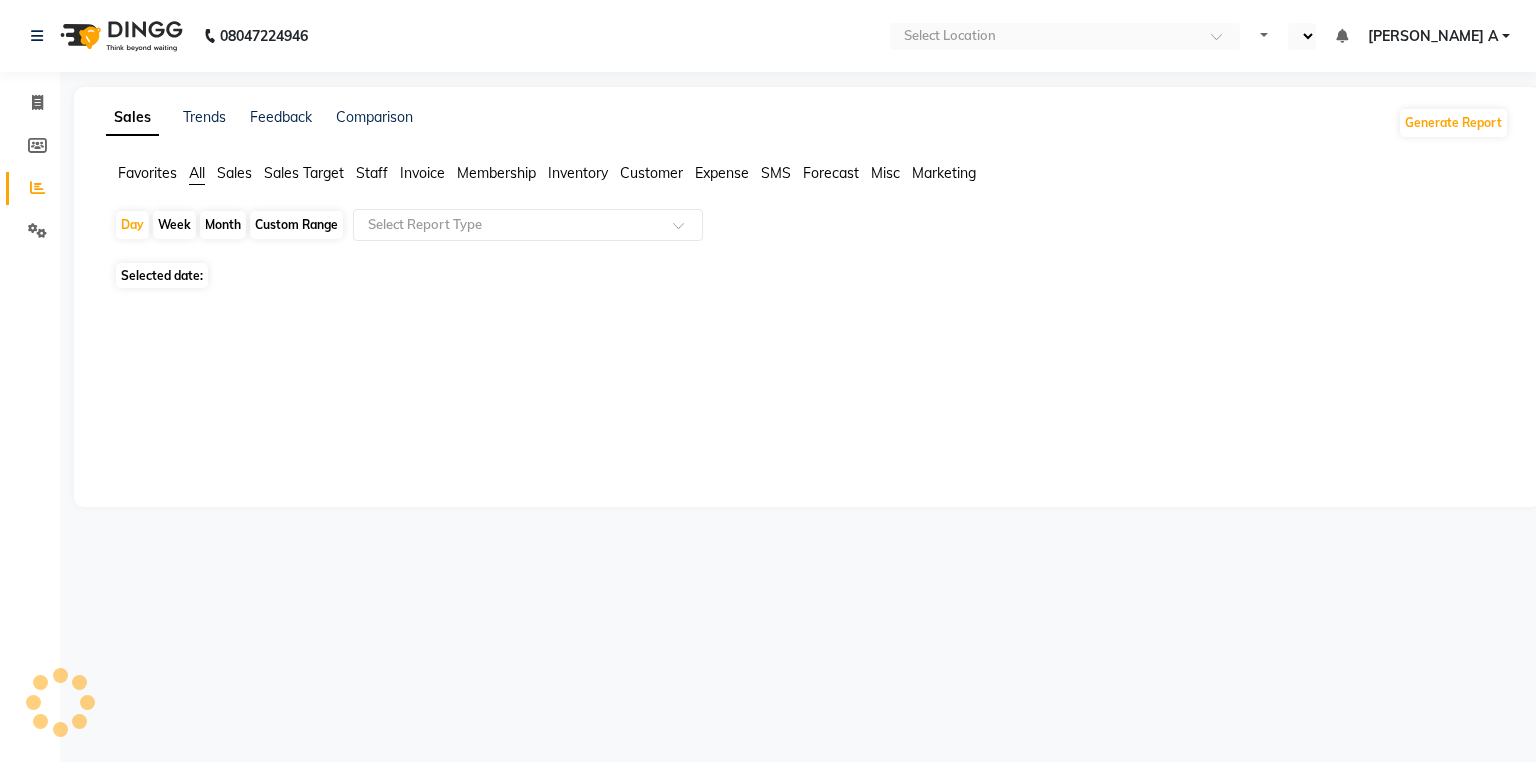 select on "en" 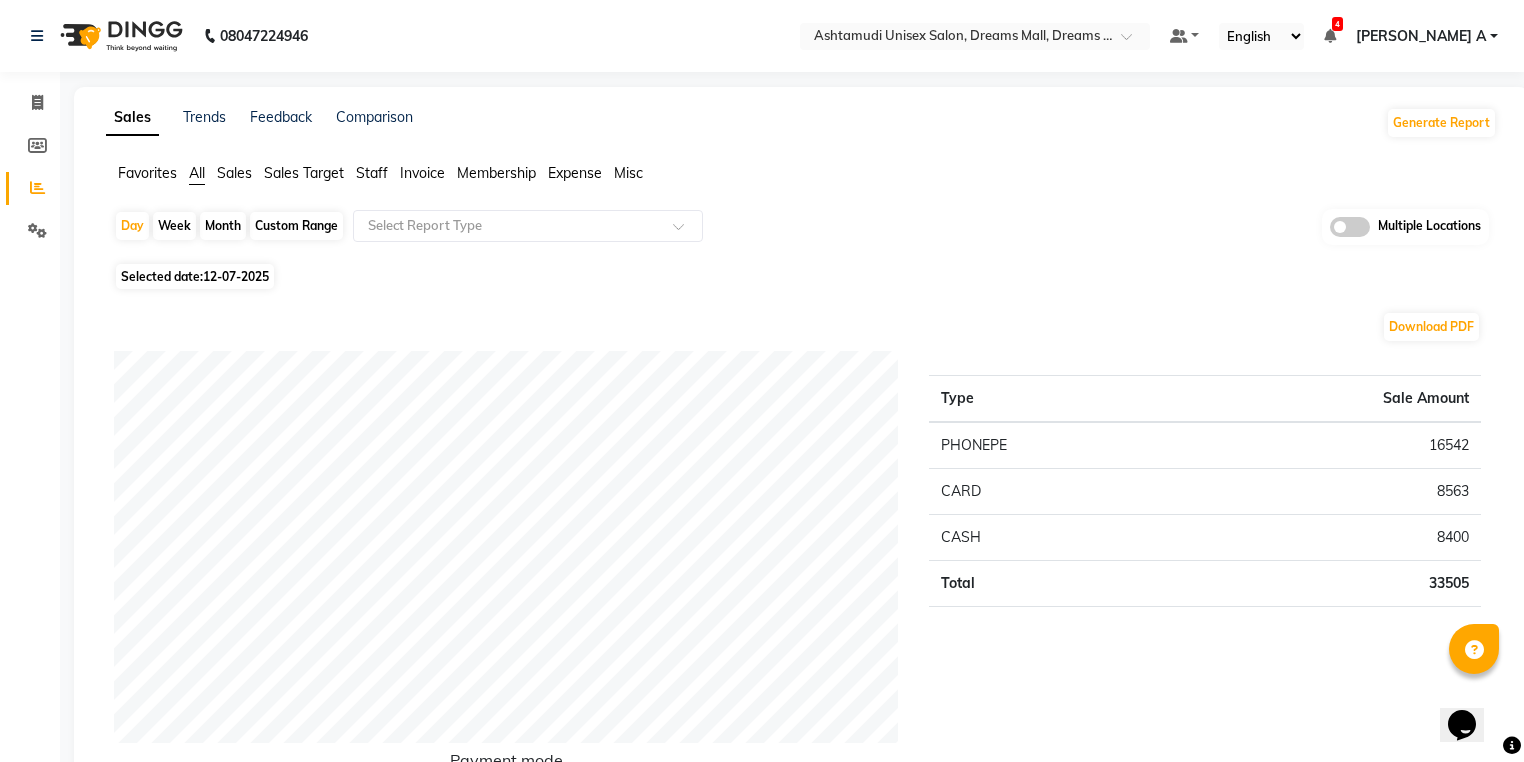 scroll, scrollTop: 0, scrollLeft: 0, axis: both 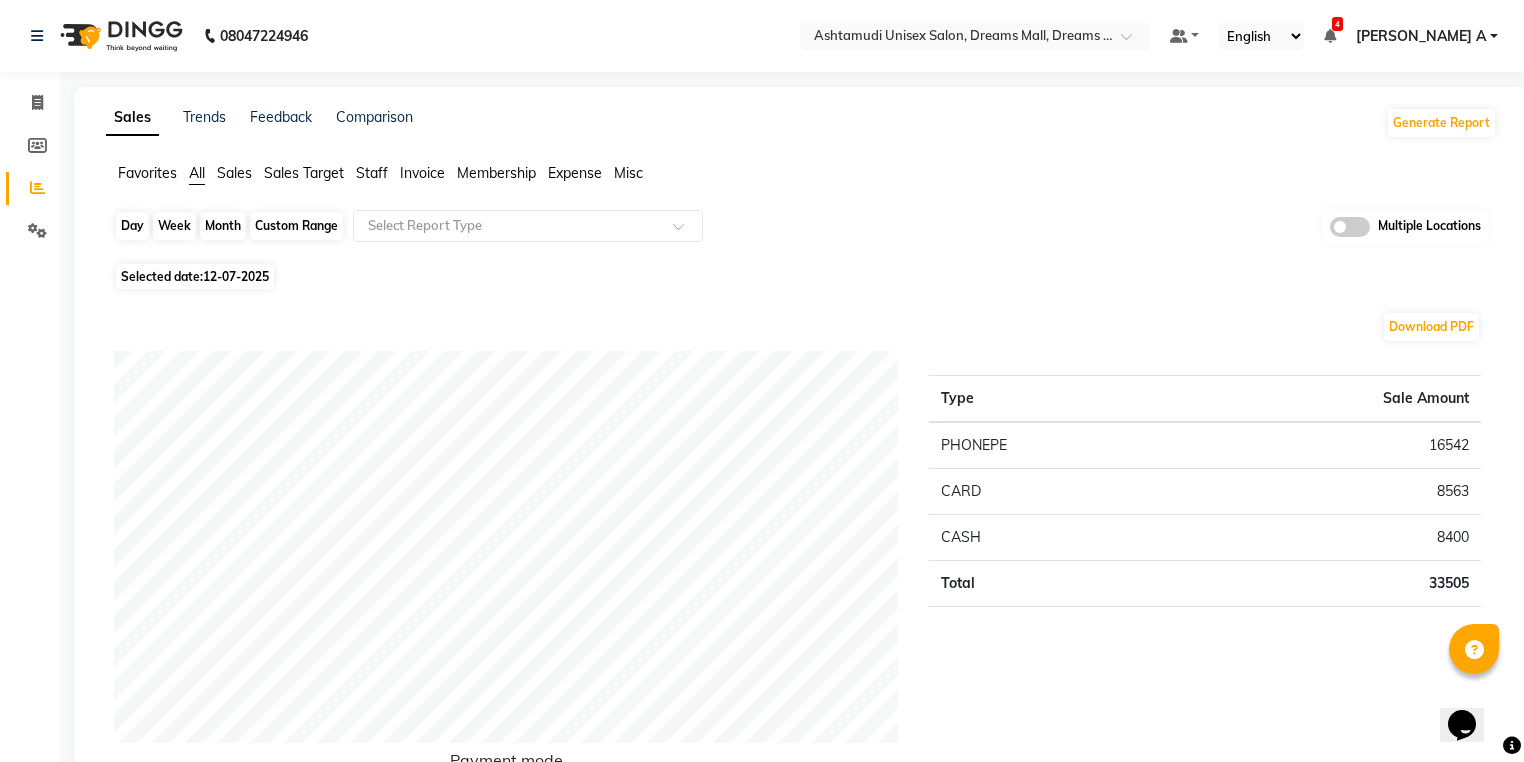 click on "Day" 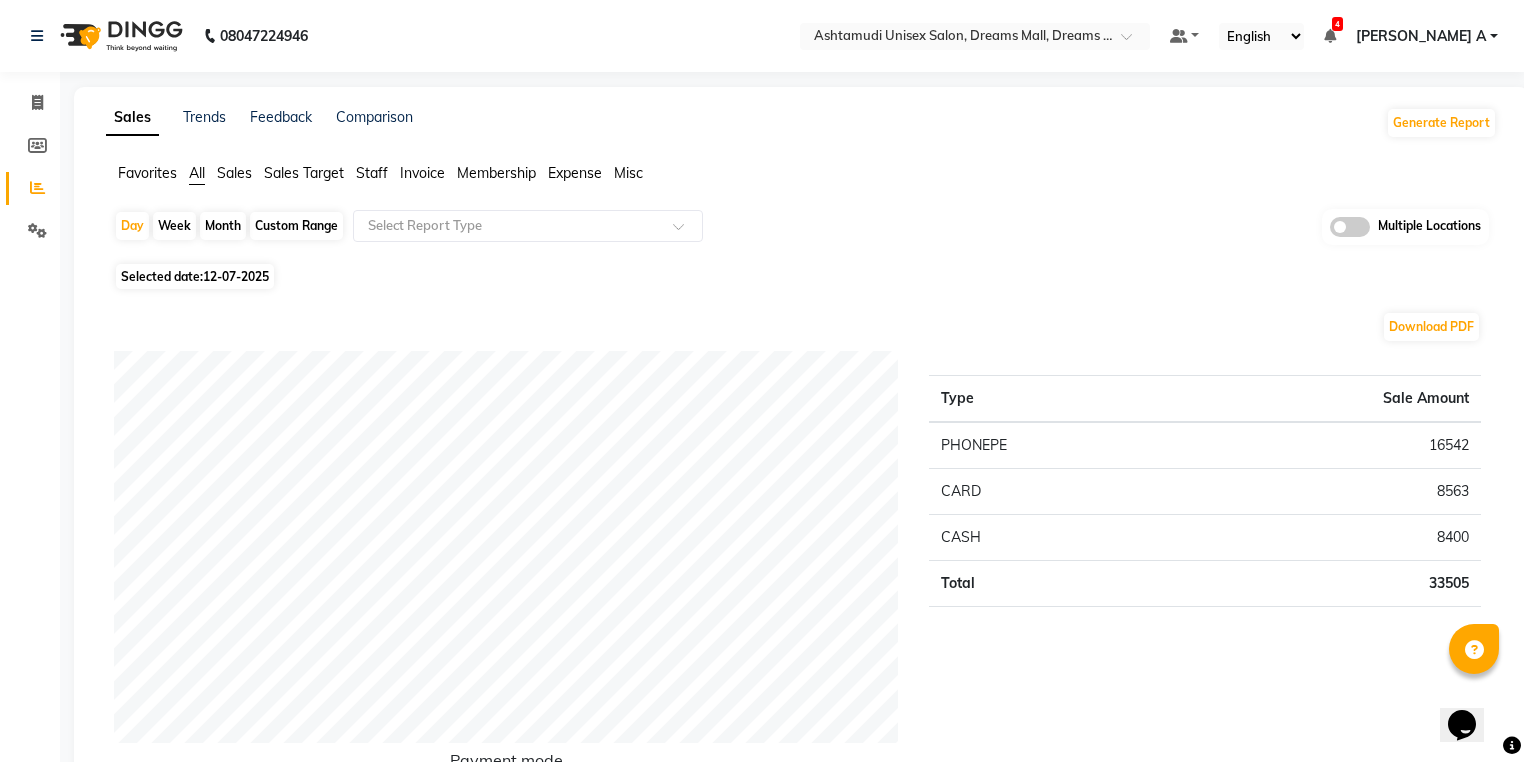 select on "7" 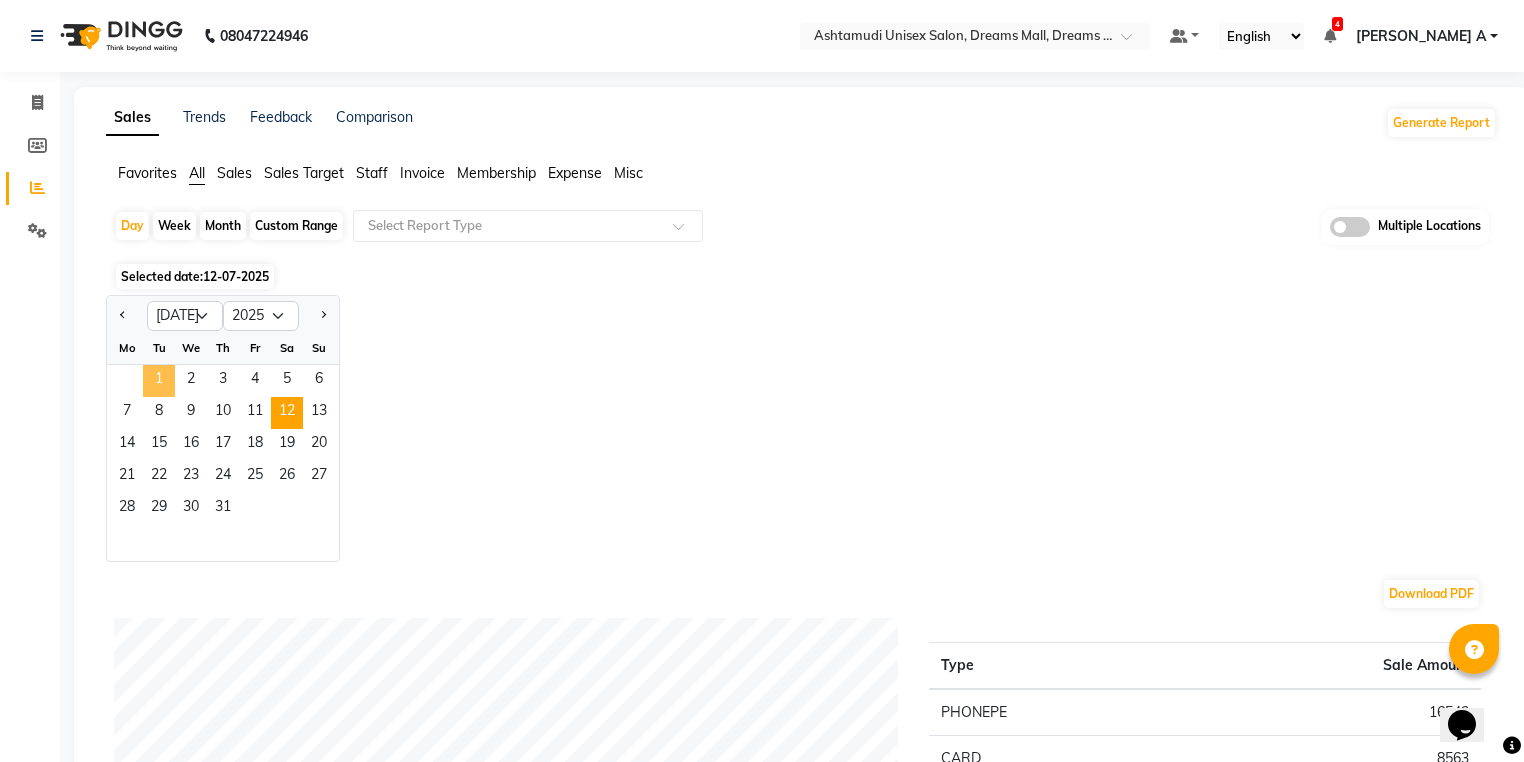 click on "1" 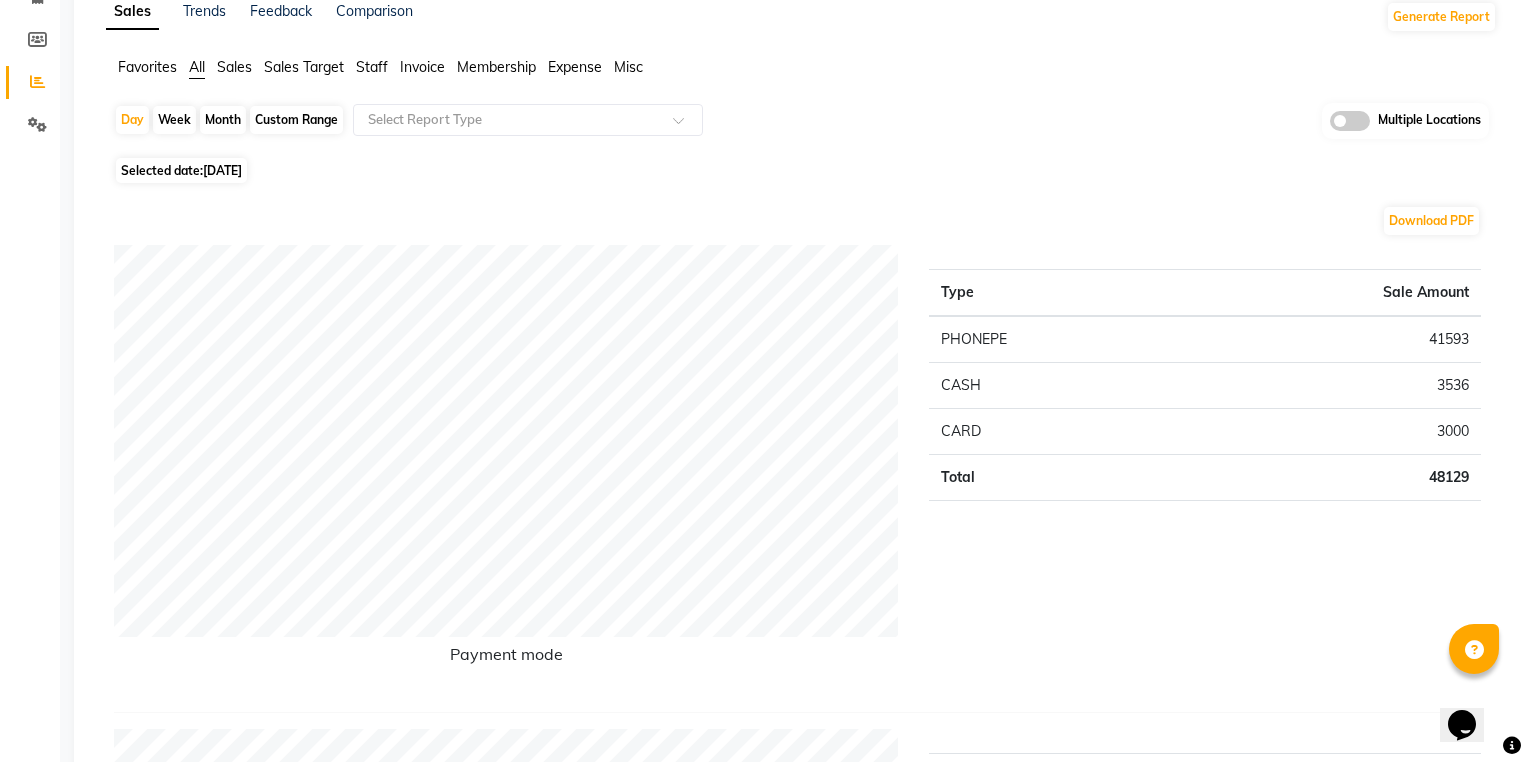 scroll, scrollTop: 0, scrollLeft: 0, axis: both 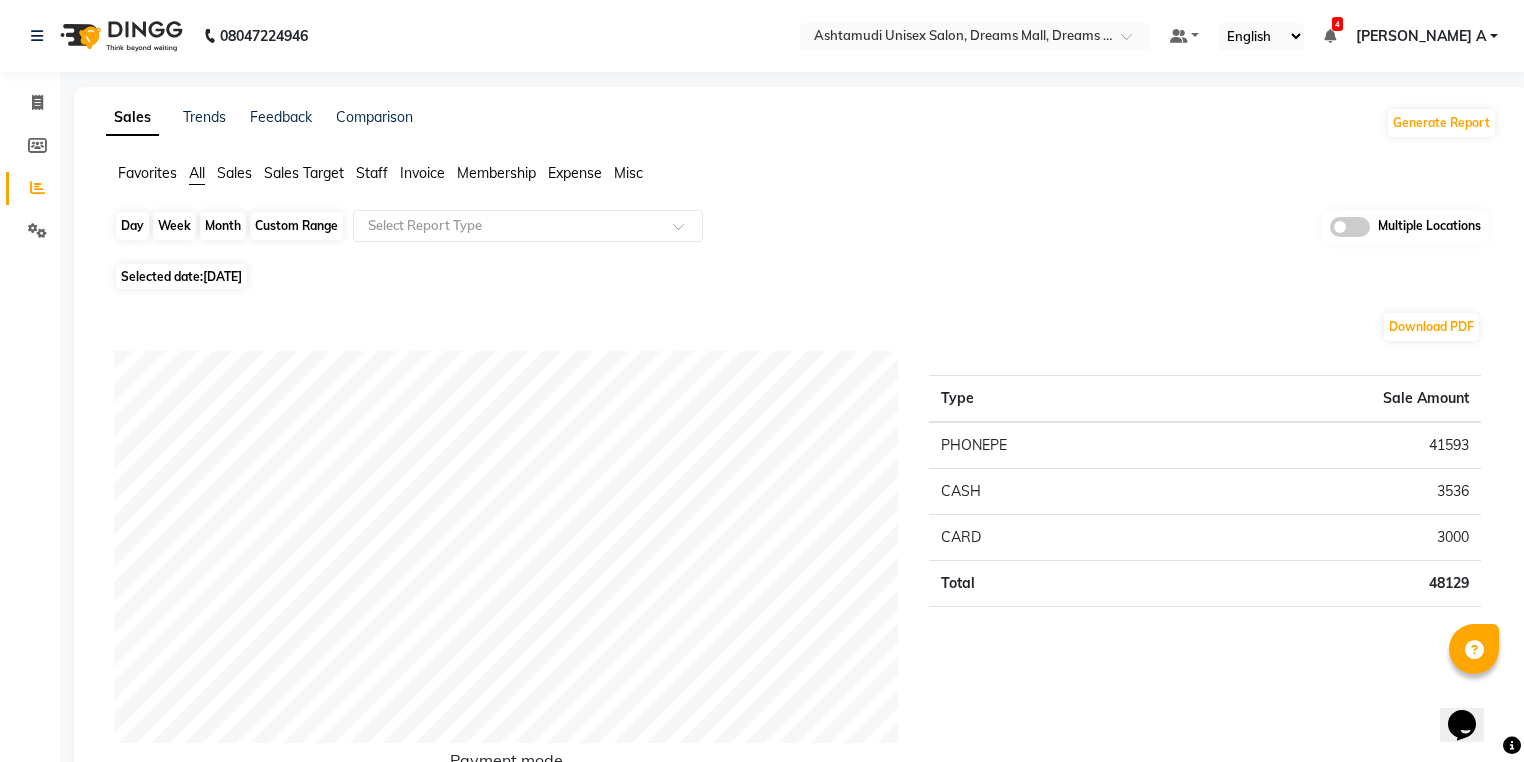 click on "Day" 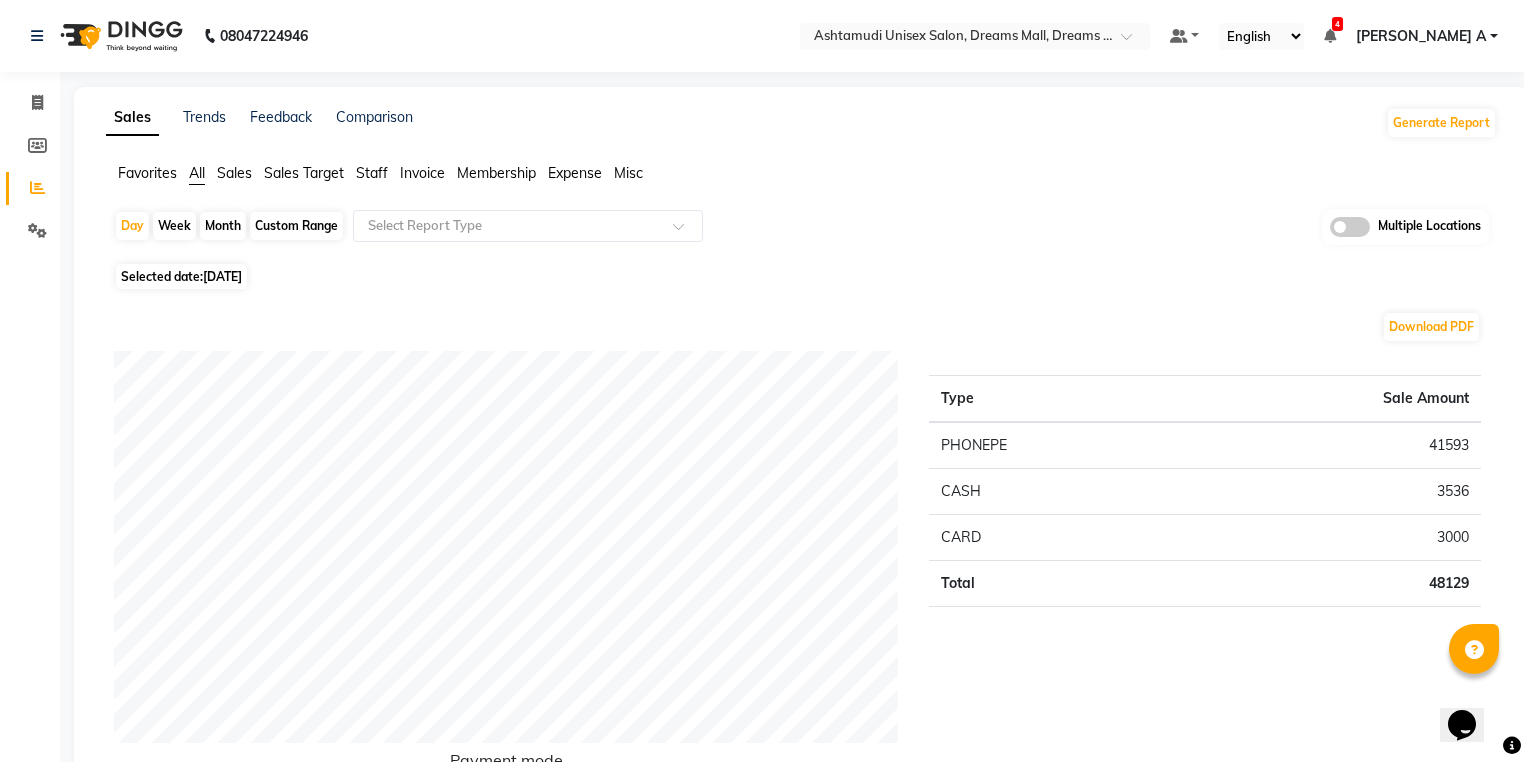 select on "7" 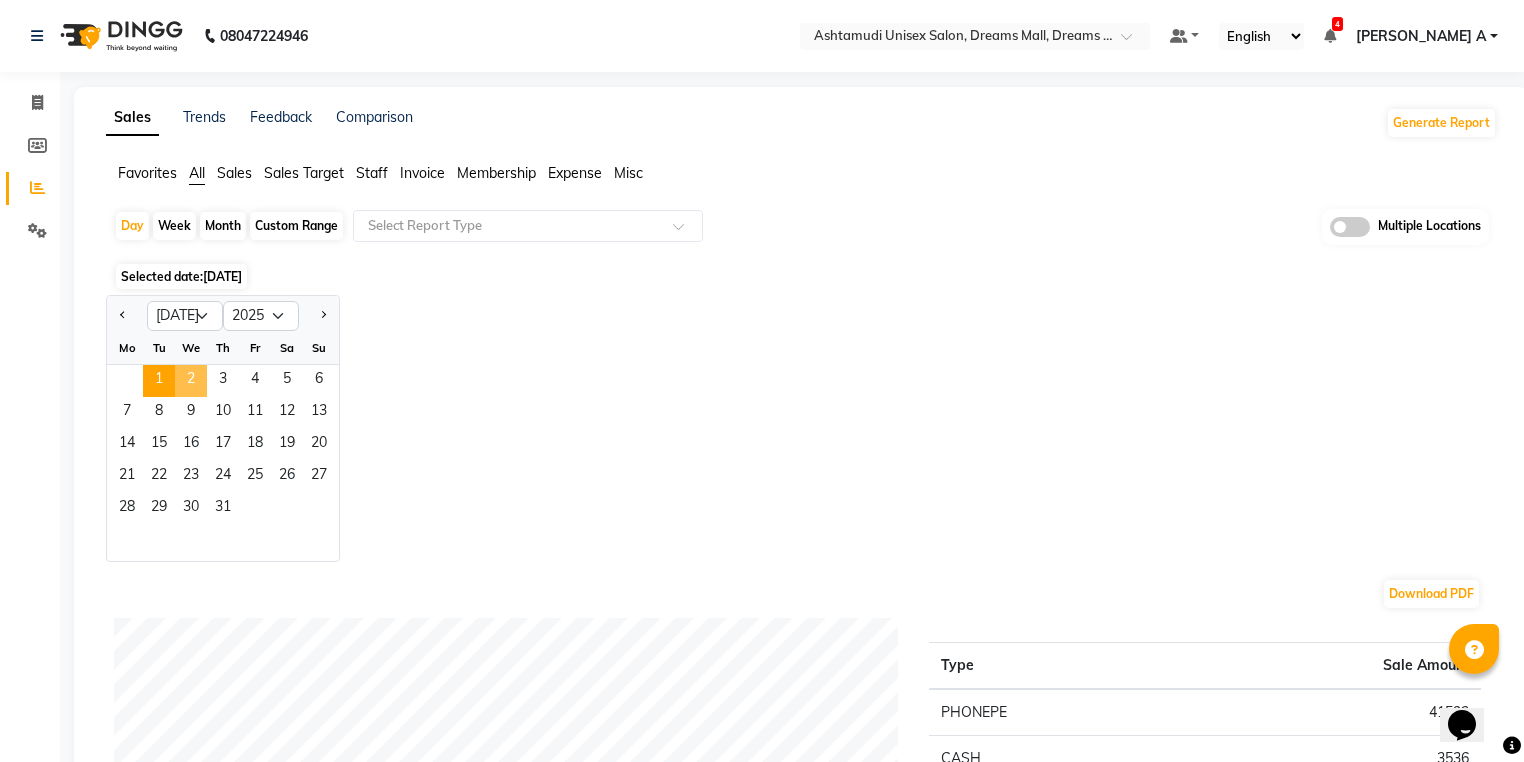 click on "2" 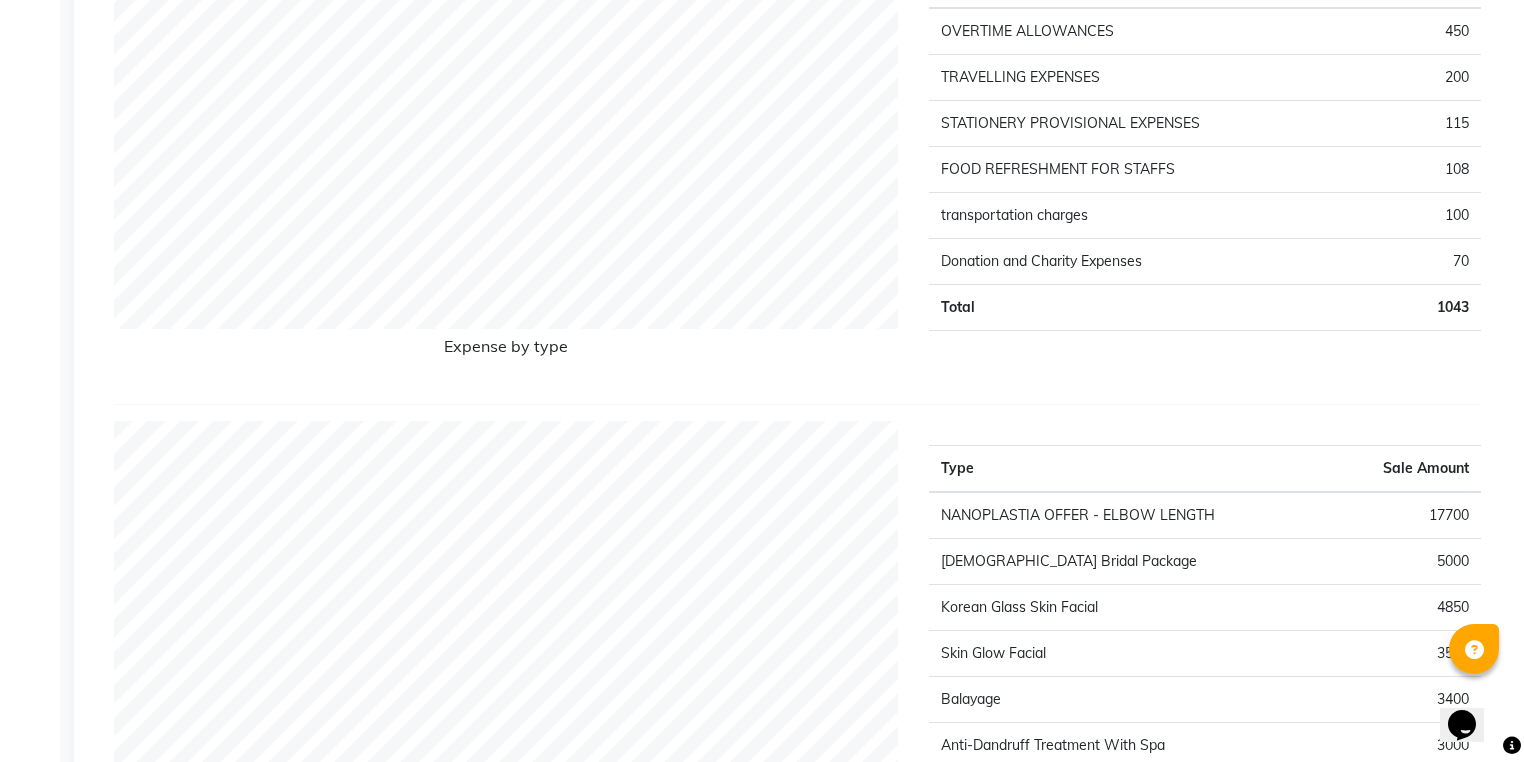 scroll, scrollTop: 2448, scrollLeft: 0, axis: vertical 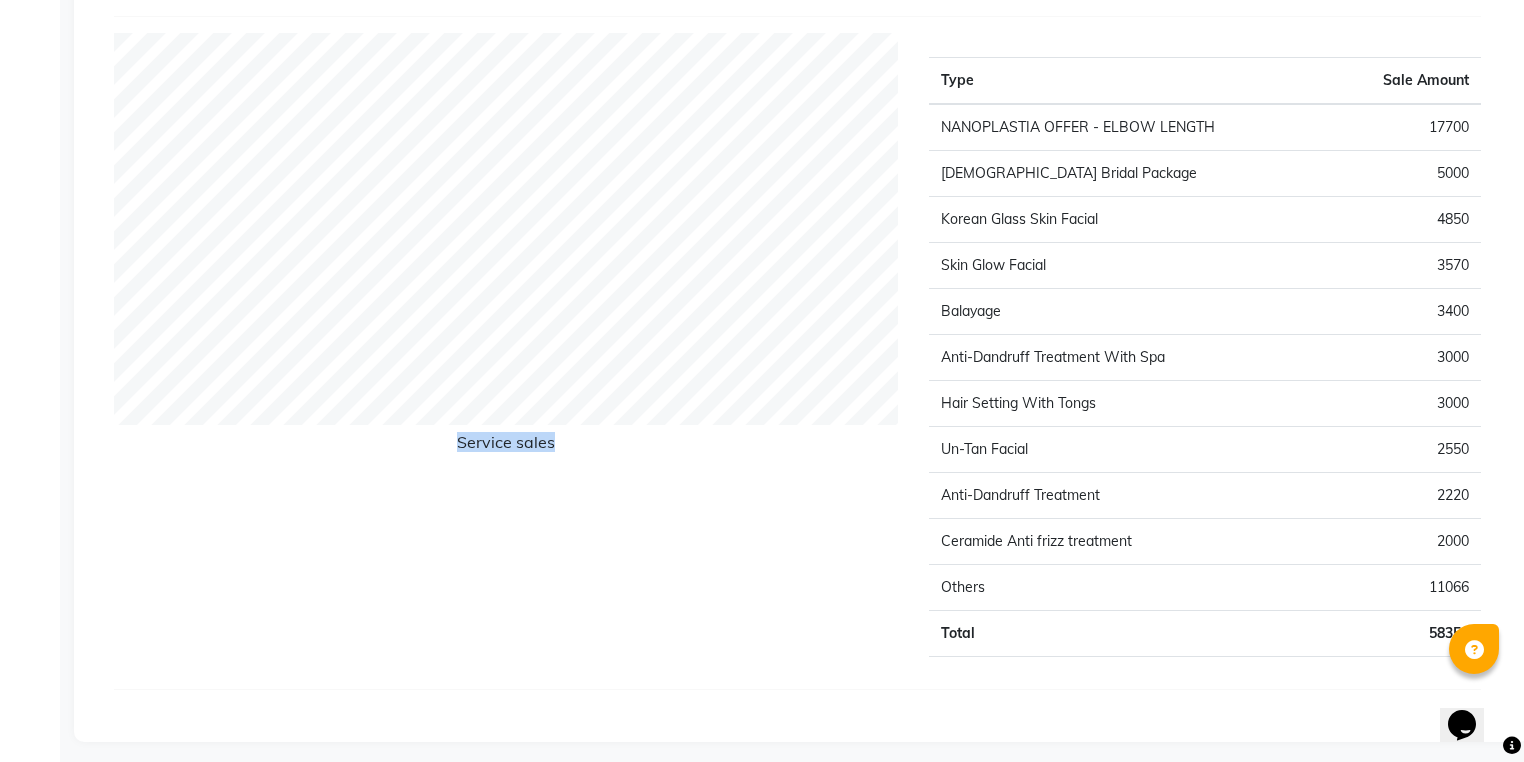 drag, startPoint x: 911, startPoint y: 372, endPoint x: 1507, endPoint y: 425, distance: 598.3519 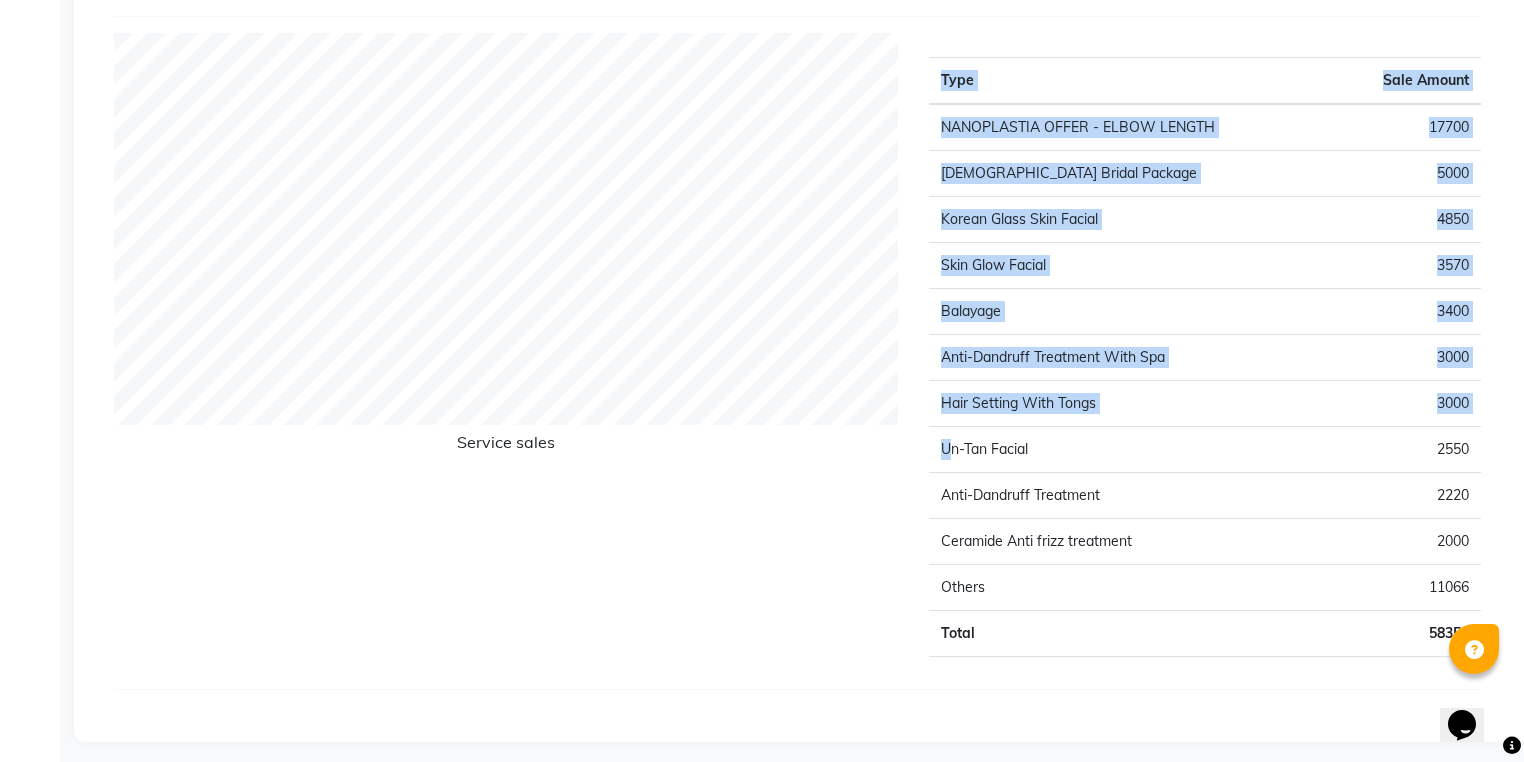 drag, startPoint x: 1483, startPoint y: 392, endPoint x: 1060, endPoint y: 431, distance: 424.79407 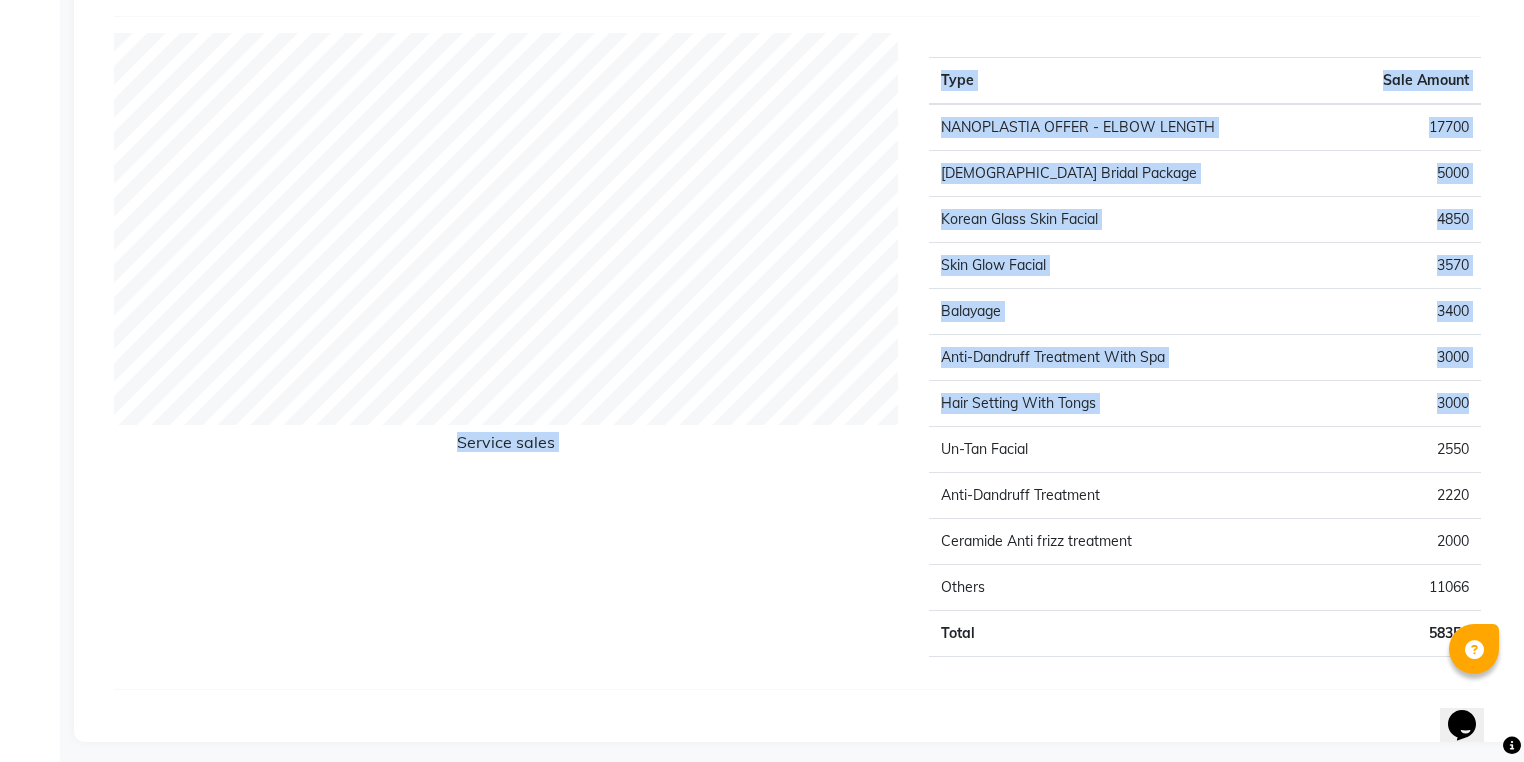 drag, startPoint x: 1479, startPoint y: 388, endPoint x: 911, endPoint y: 402, distance: 568.1725 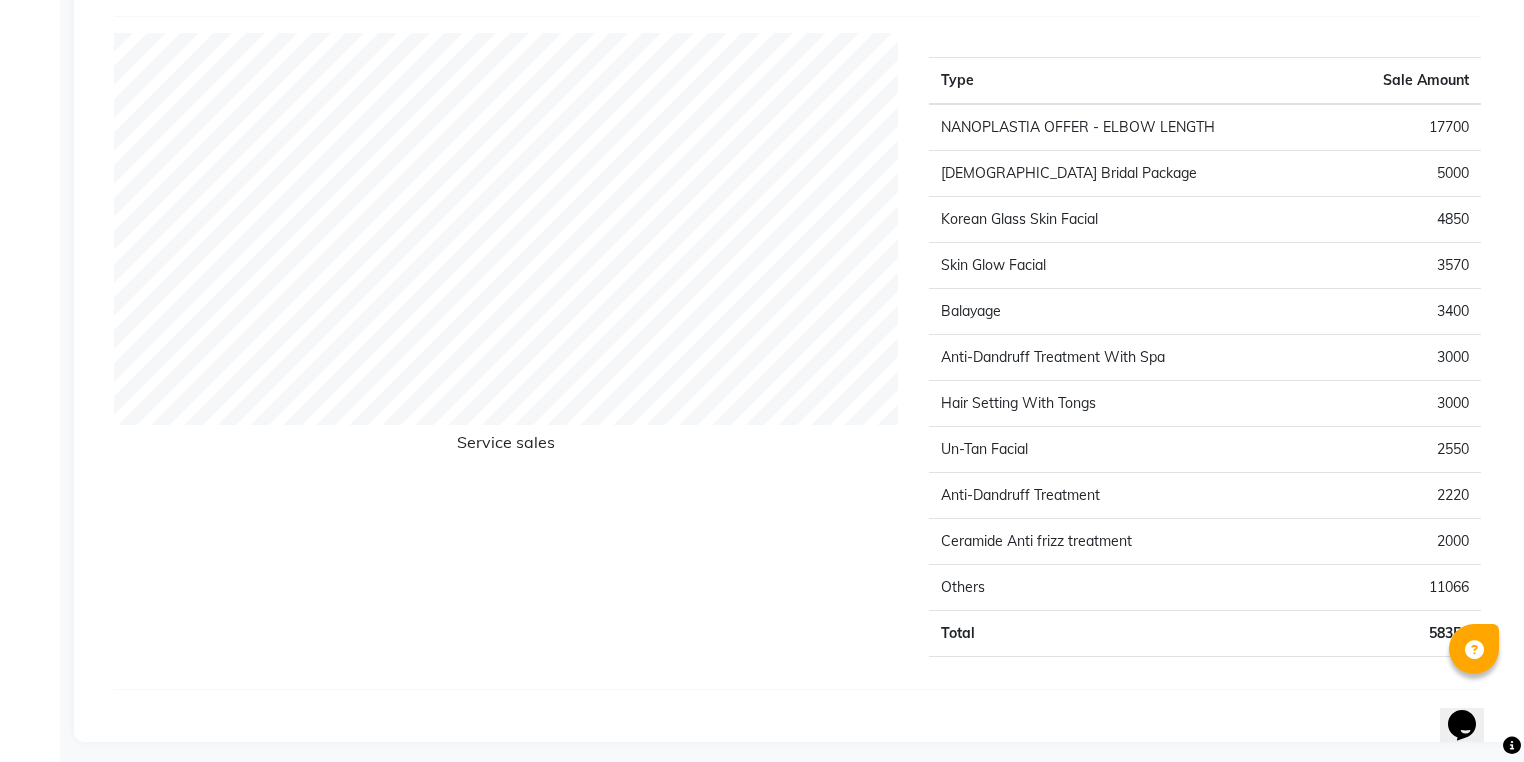 click on "Service sales" 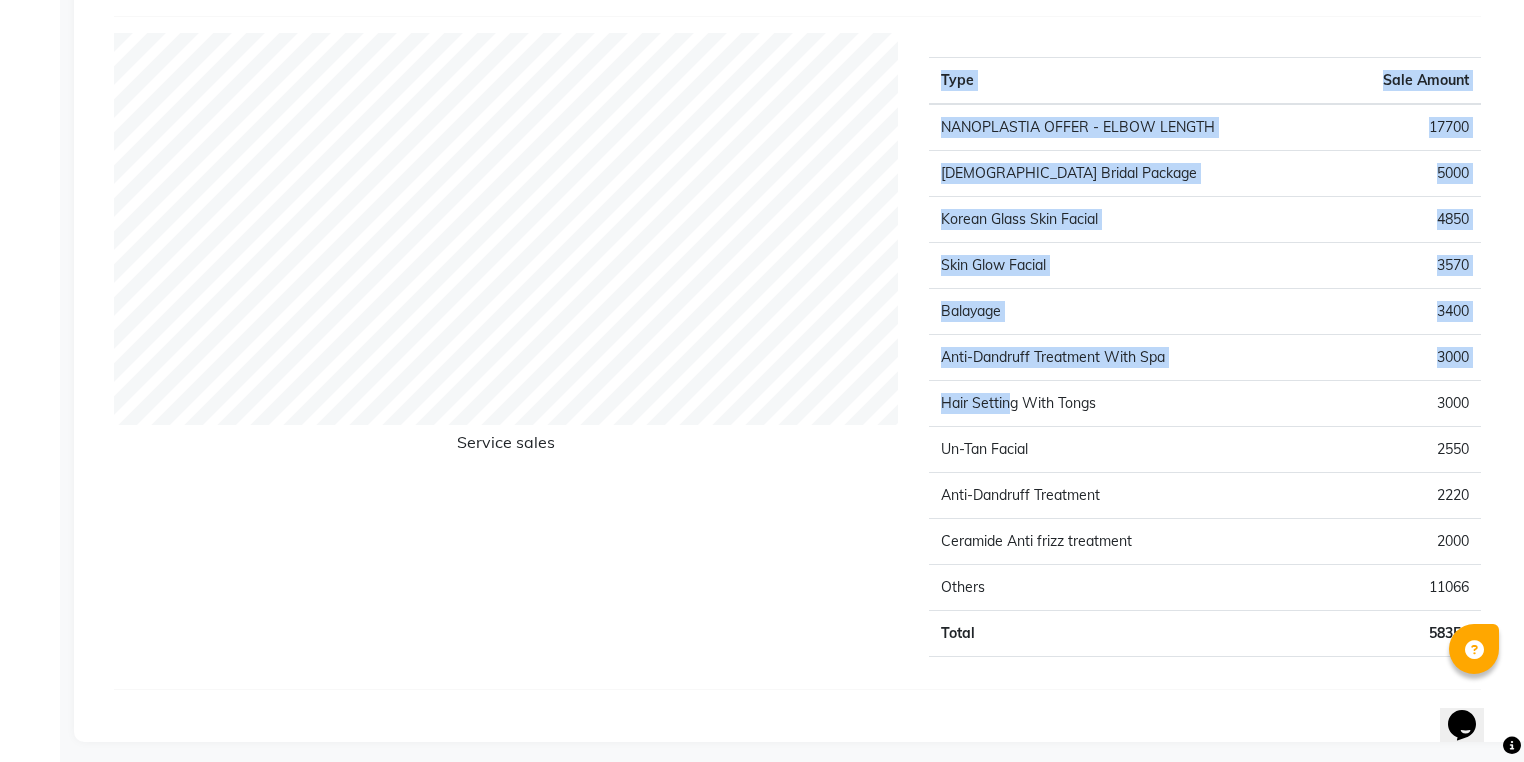 drag, startPoint x: 1482, startPoint y: 388, endPoint x: 1381, endPoint y: 408, distance: 102.96116 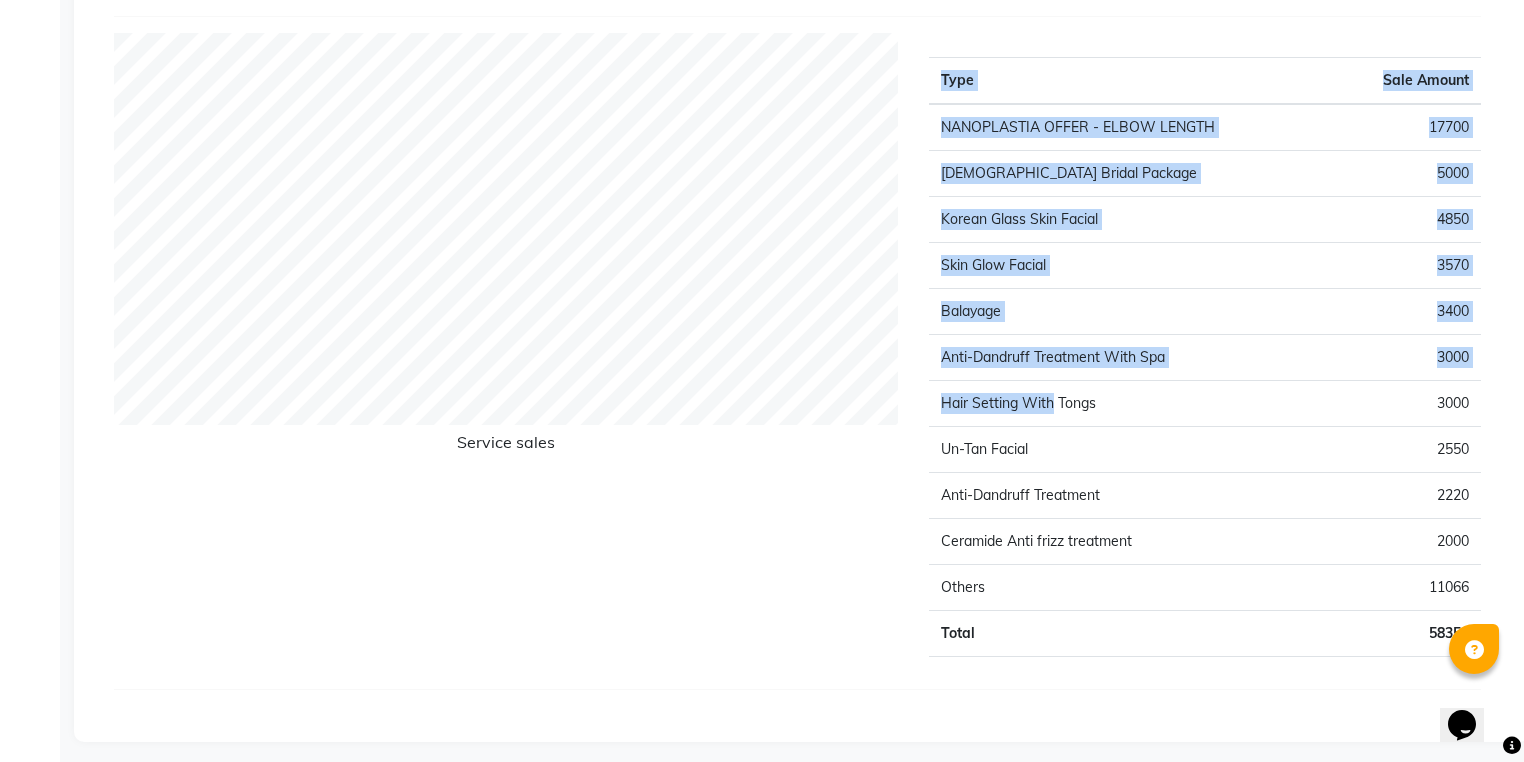 click on "3000" 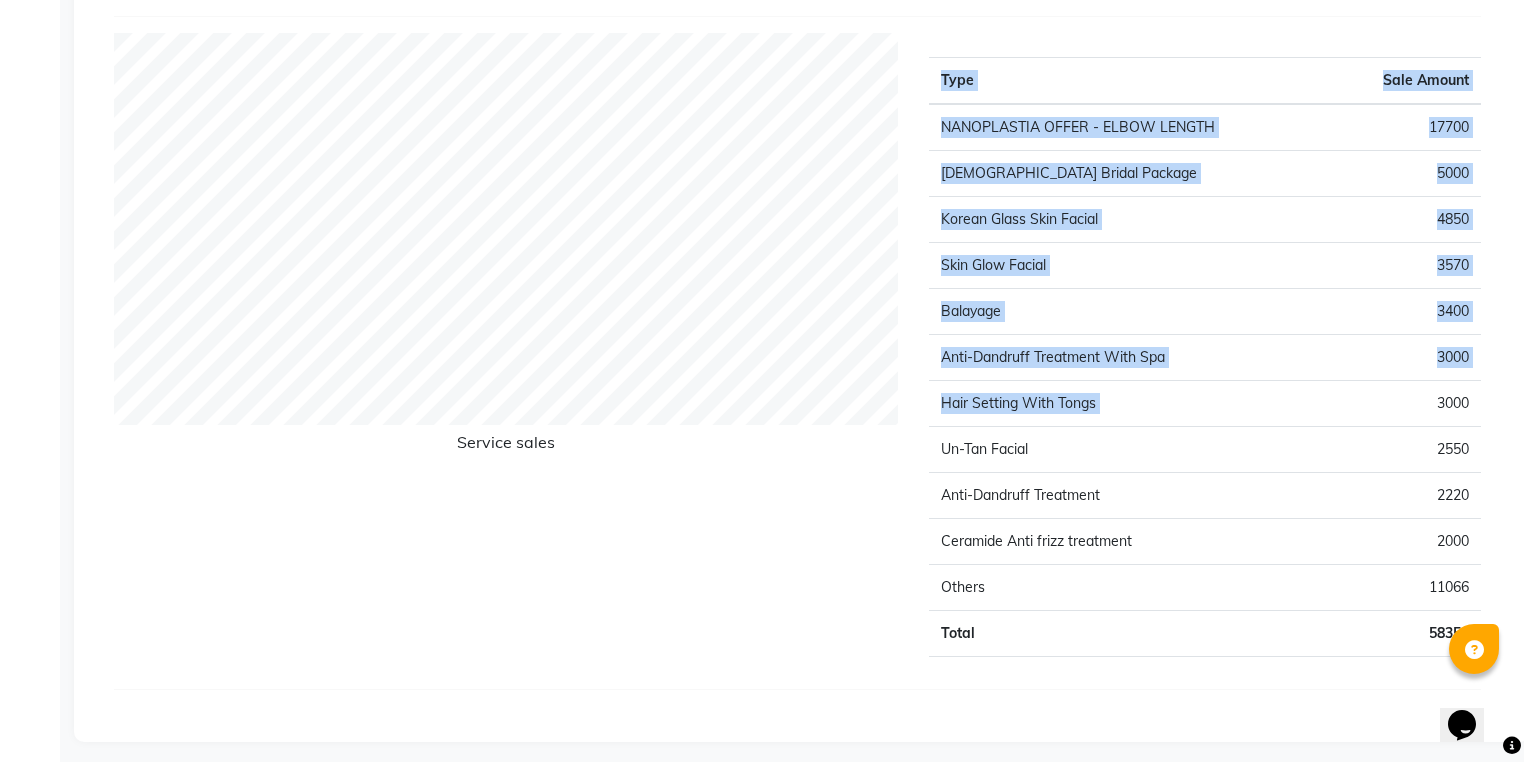 drag, startPoint x: 1484, startPoint y: 391, endPoint x: 1402, endPoint y: 392, distance: 82.006096 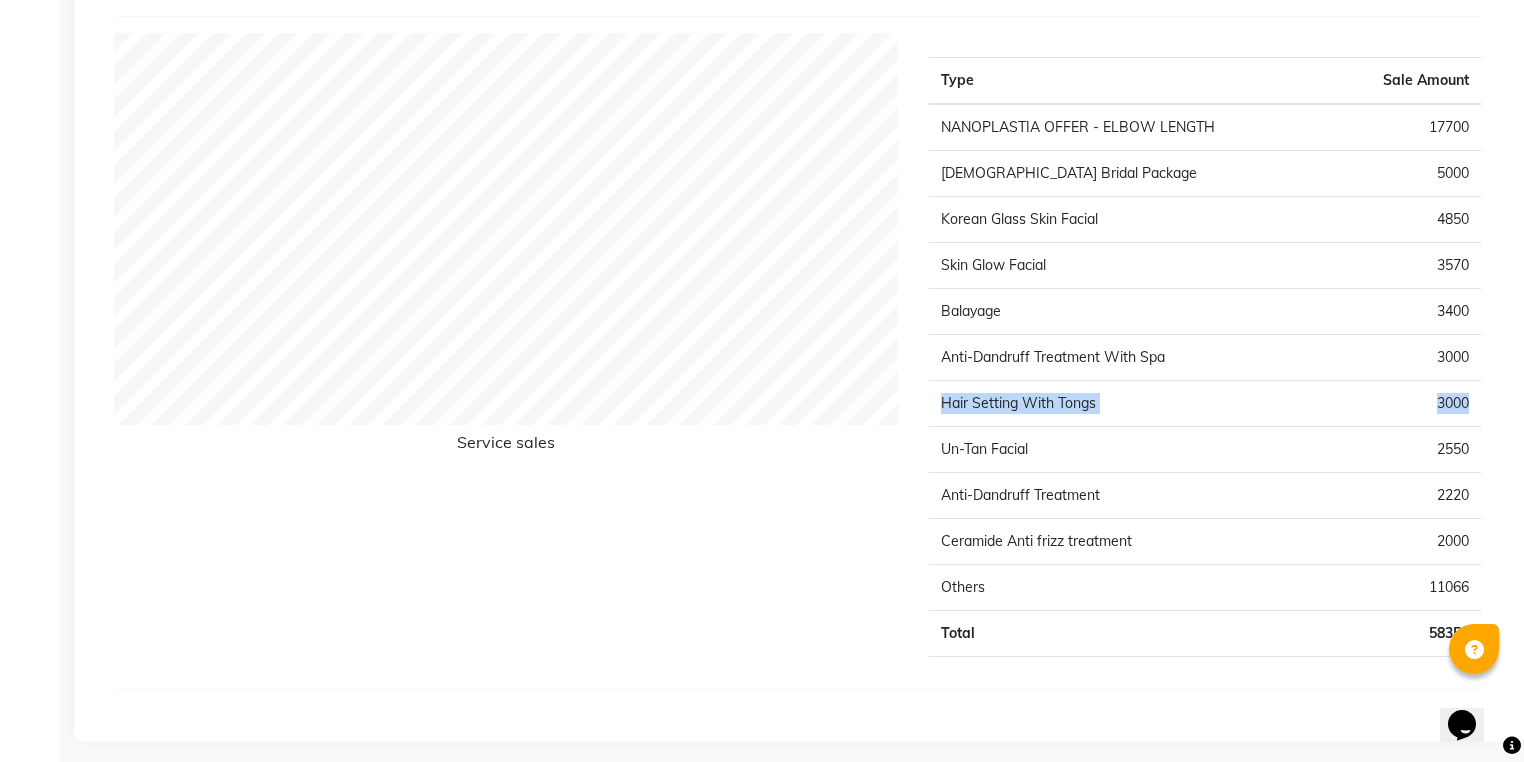 drag, startPoint x: 1468, startPoint y: 397, endPoint x: 943, endPoint y: 401, distance: 525.01526 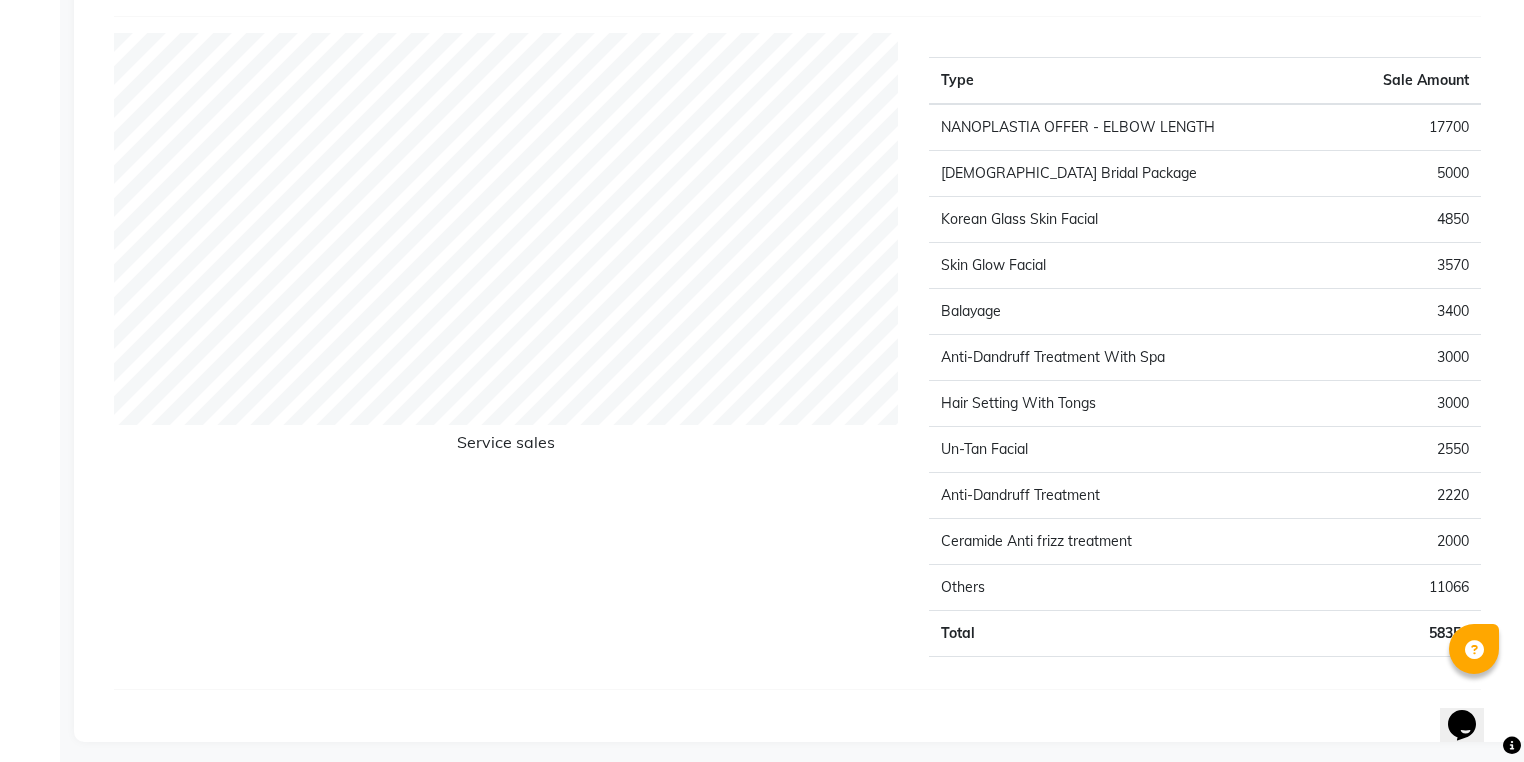 click on "Korean Glass Skin Facial" 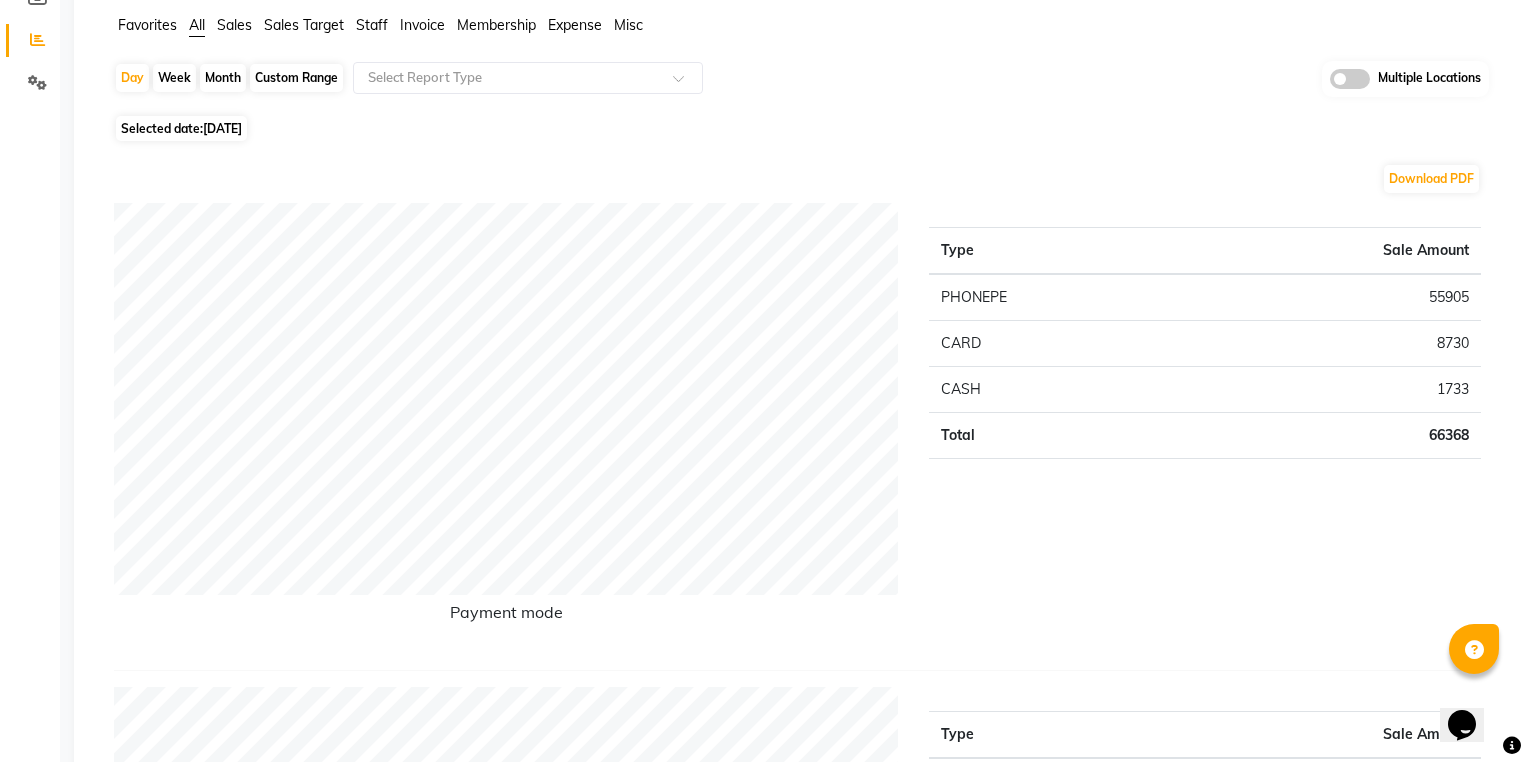 scroll, scrollTop: 0, scrollLeft: 0, axis: both 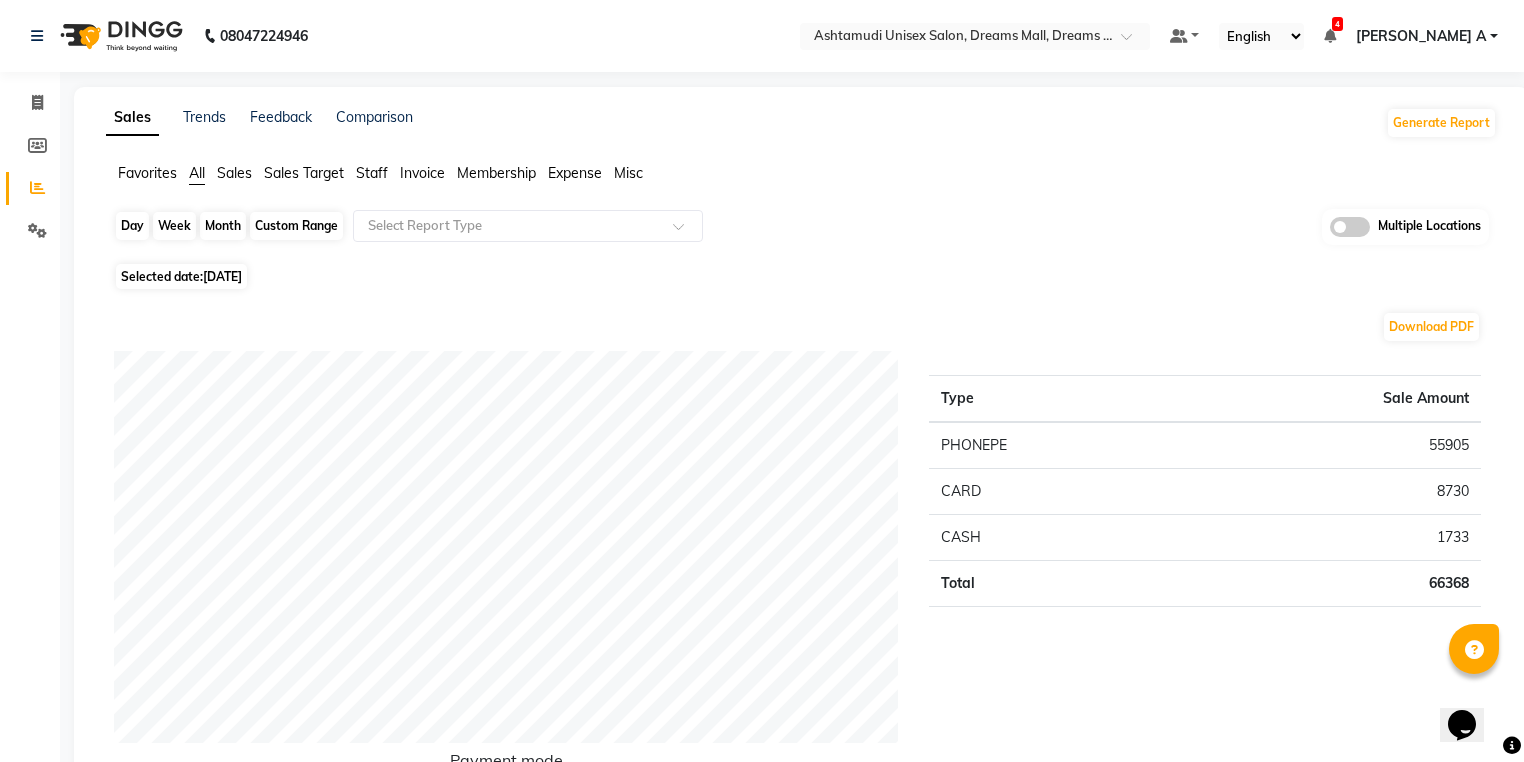 click on "Day" 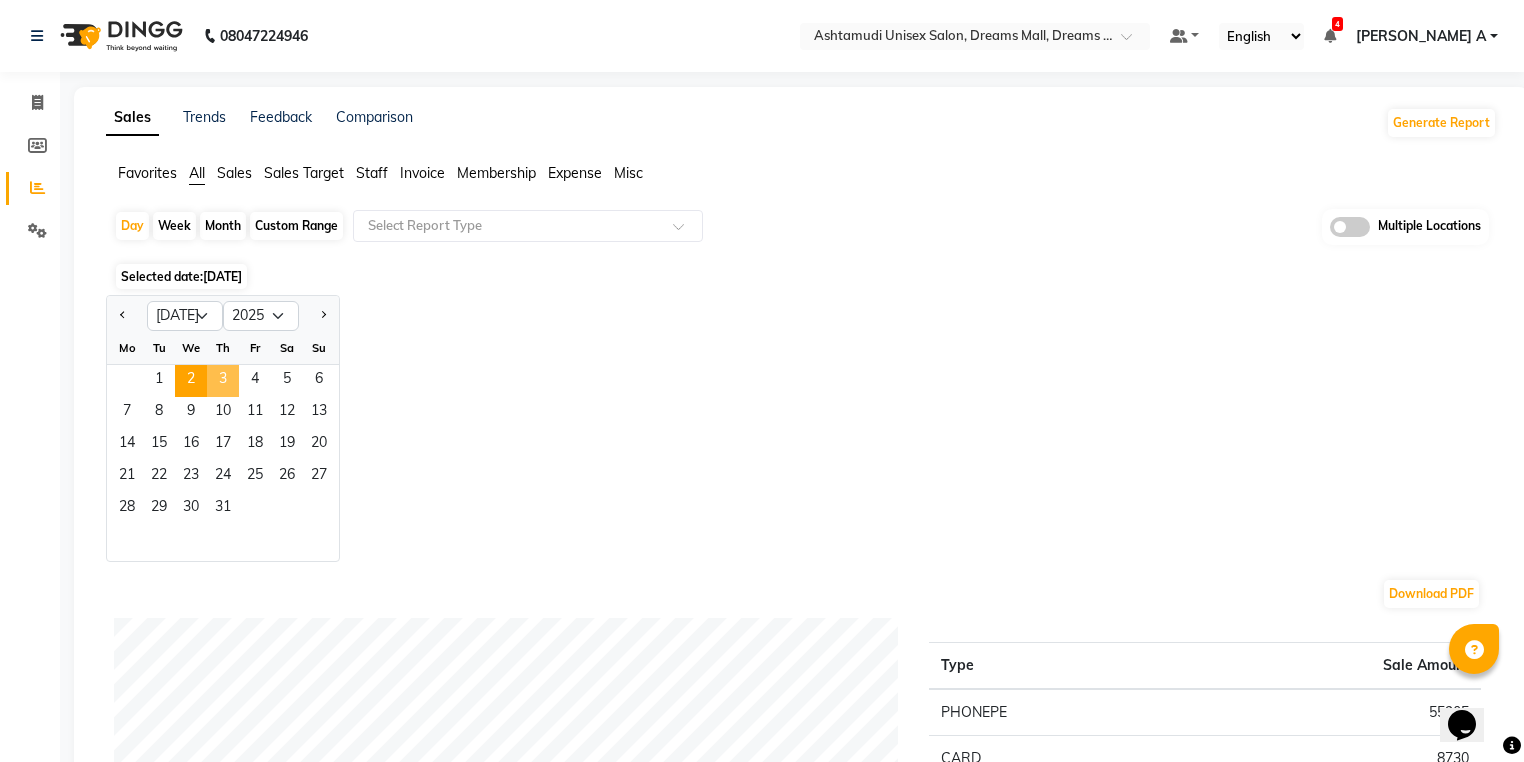 click on "3" 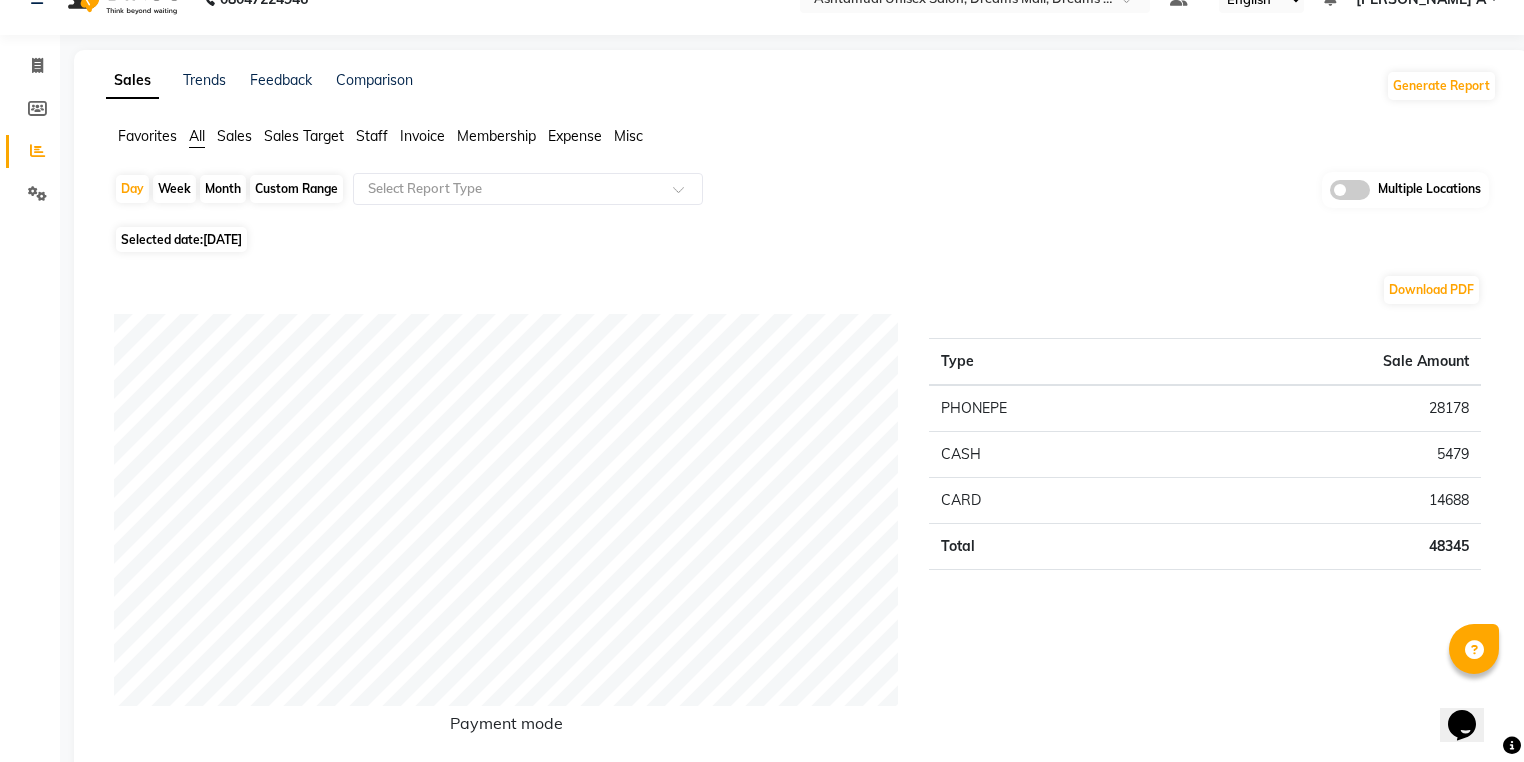 scroll, scrollTop: 0, scrollLeft: 0, axis: both 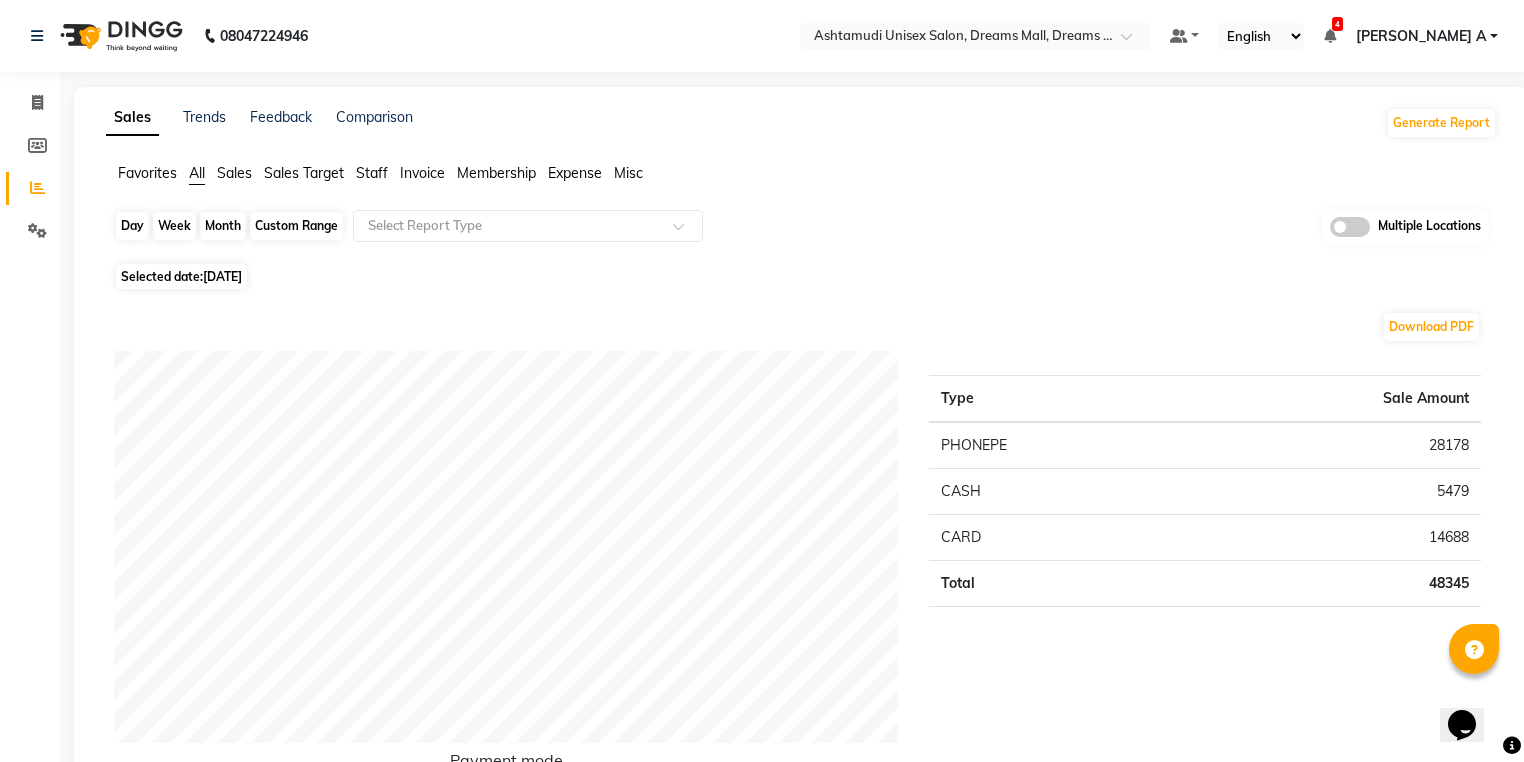 click on "Day" 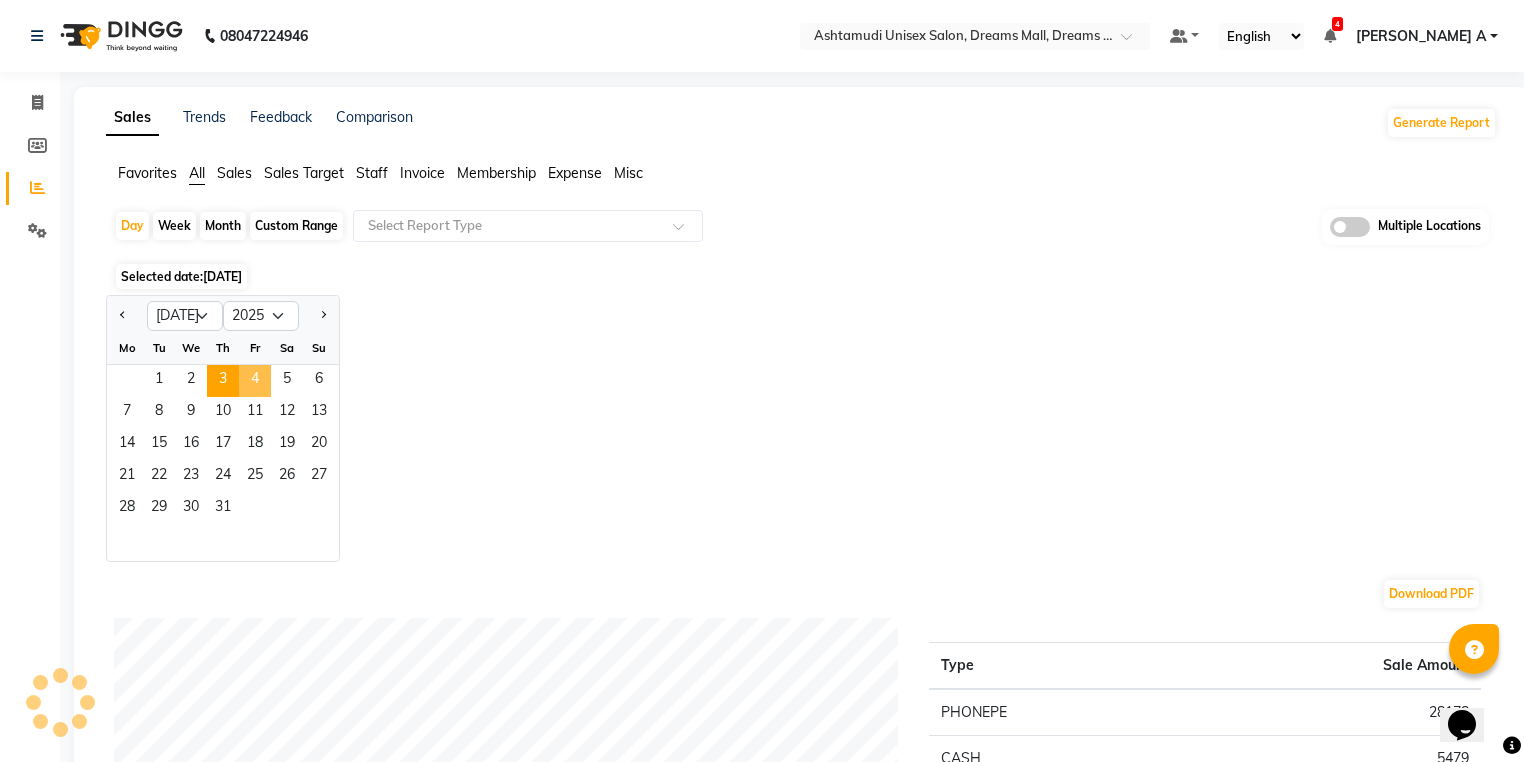click on "4" 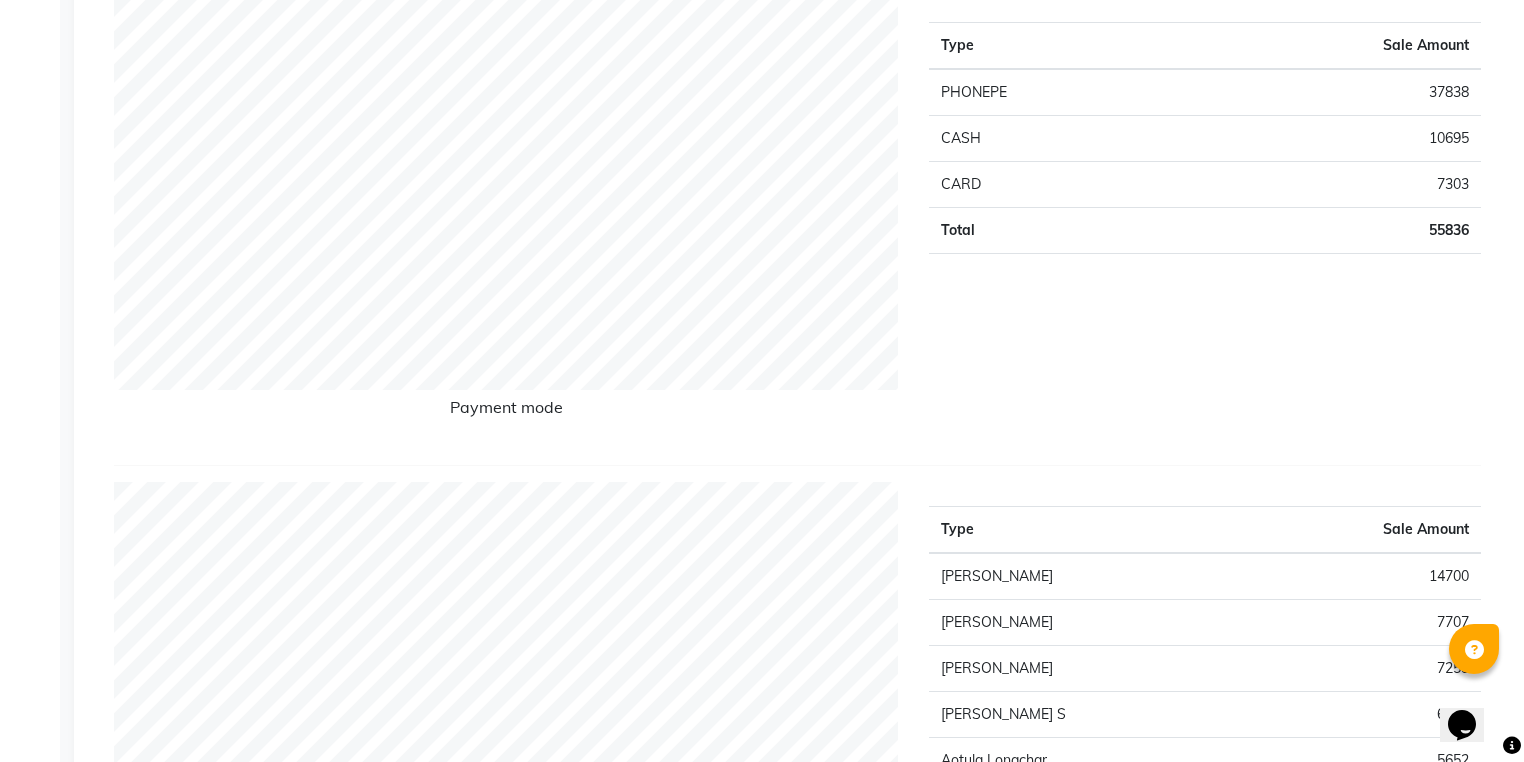 scroll, scrollTop: 59, scrollLeft: 0, axis: vertical 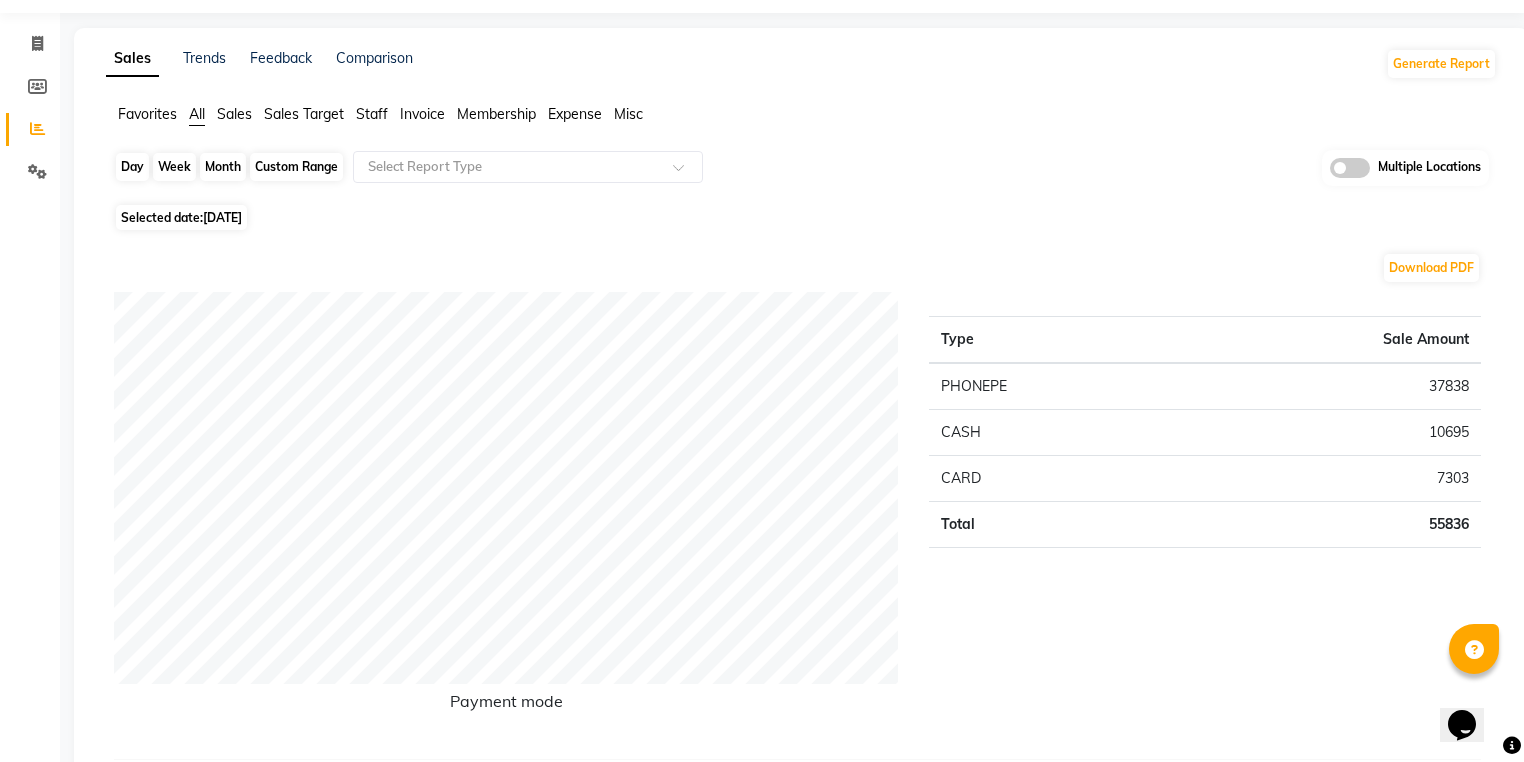 click on "Day" 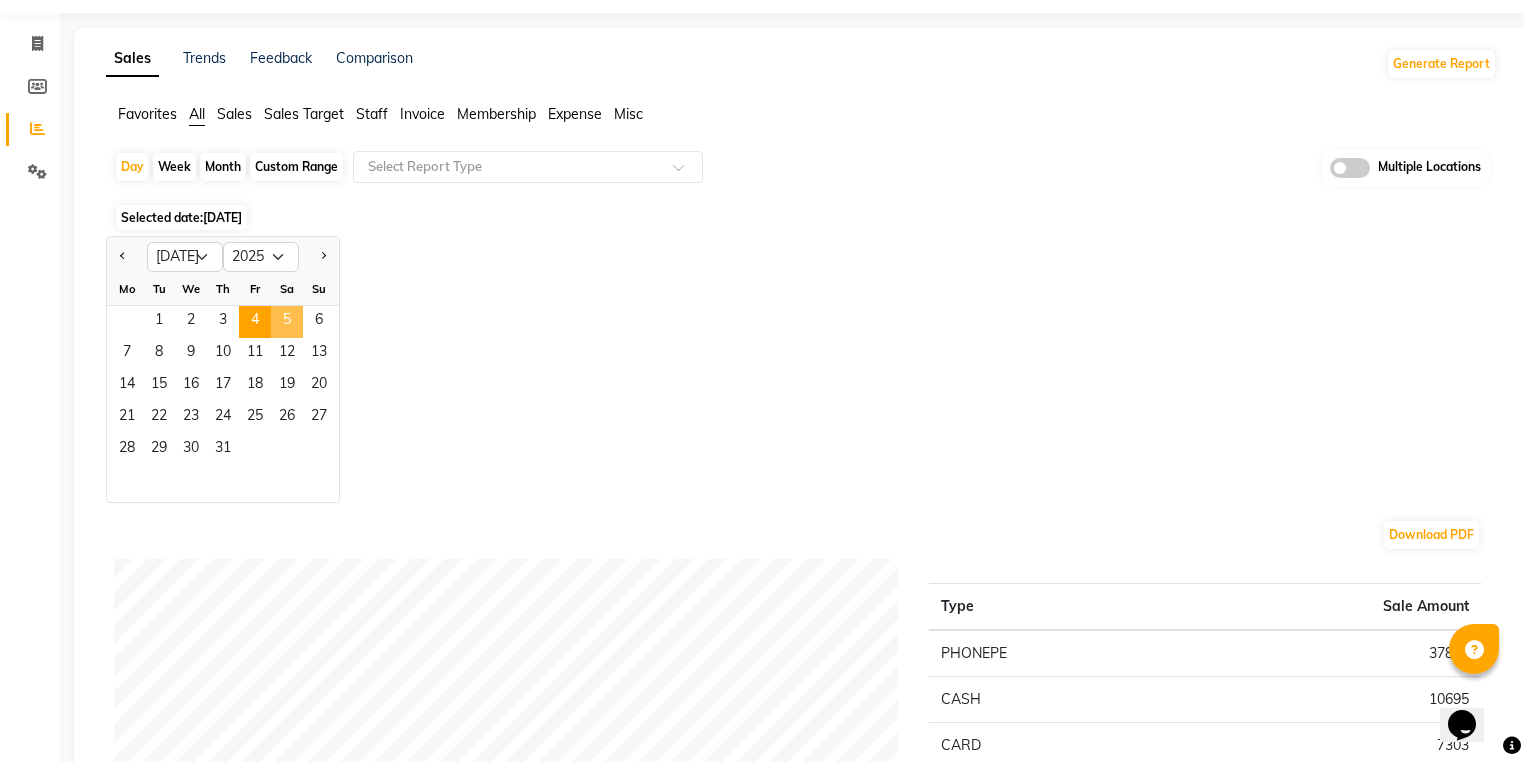 click on "5" 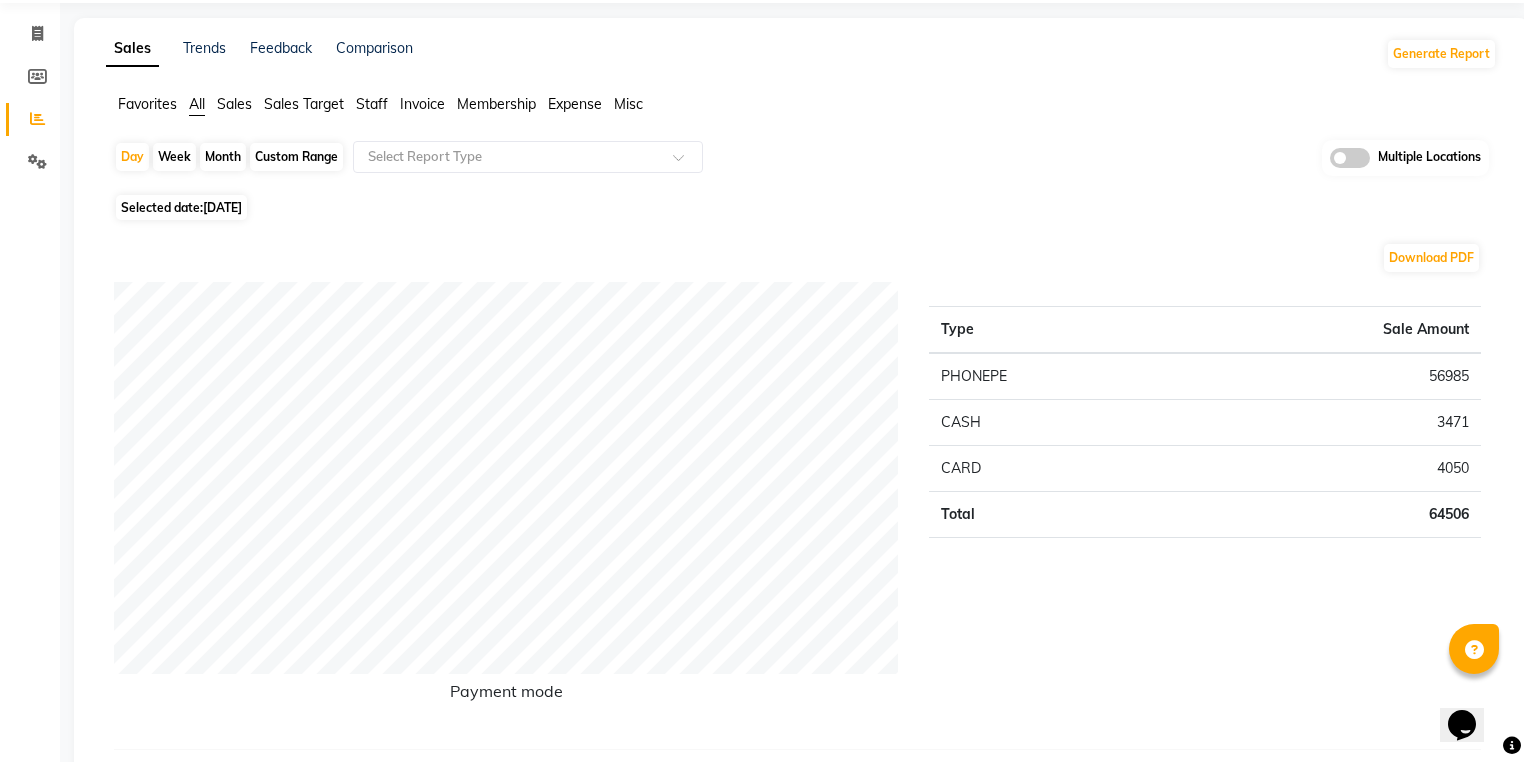 scroll, scrollTop: 0, scrollLeft: 0, axis: both 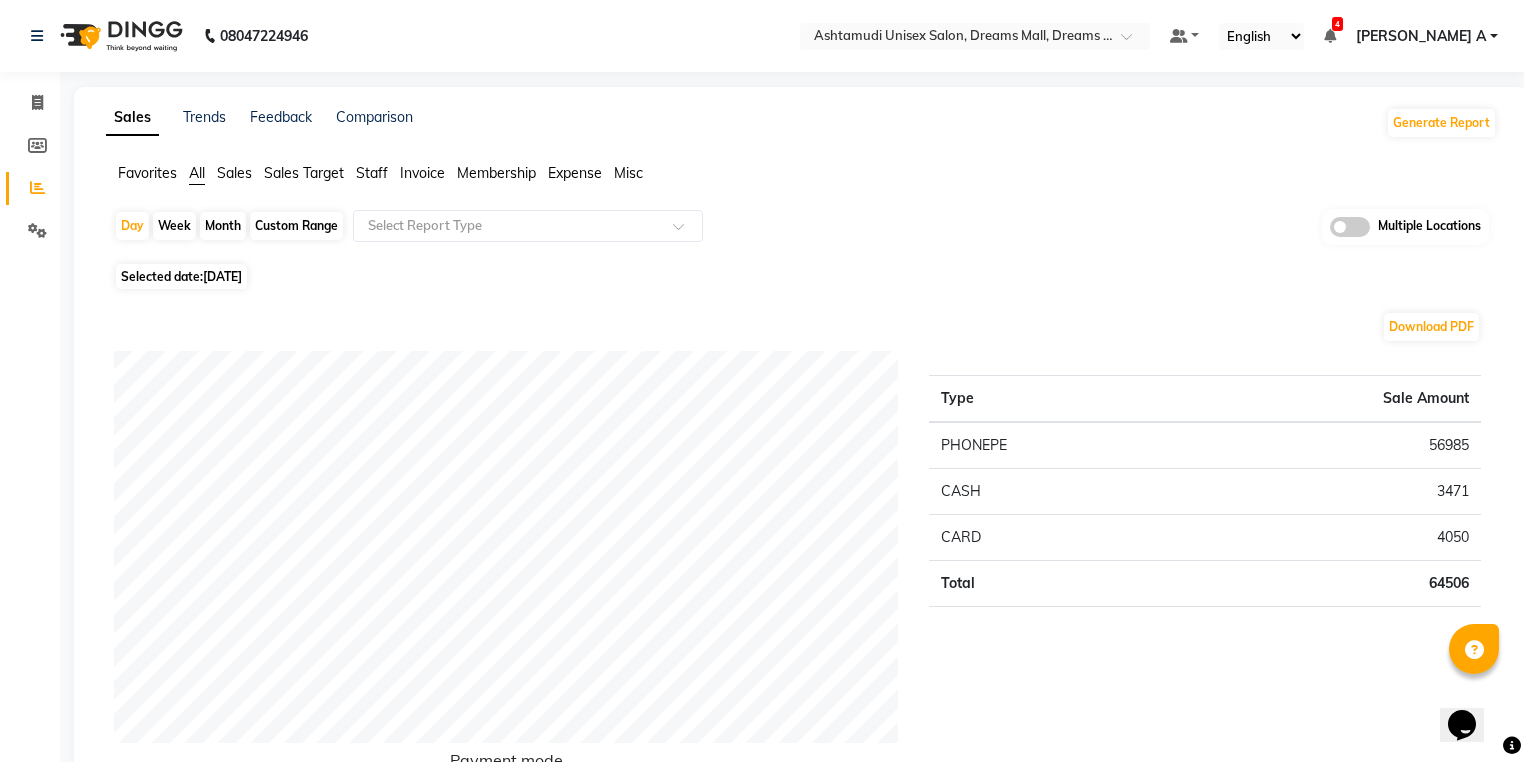 click on "Favorites All Sales Sales Target Staff Invoice Membership Expense Misc  Day   Week   Month   Custom Range  Select Report Type Multiple Locations Selected date:  05-07-2025  Download PDF Payment mode Type Sale Amount PHONEPE 56985 CASH 3471 CARD 4050 Total 64506 Staff summary Type Sale Amount Biki Sarki 18051 Anjana 9500 Mo Aazad 8680 Varsha S 4900 Aotula Longchar 4850 Phengam Wangsu 4307 Lekshmi 3550 Ujal Tamang 2362 Binu Sherpa 2325 Tara  2192 Others 3785 Total 64502 Sales summary Type Sale Amount Gift card 0 Packages 0 Tips 0 Prepaid 0 Vouchers 0 Services 57420 Products 5884 Memberships 1200 Fee 0 Total 64504 Expense by type Type Sale Amount GOKULAM CHITS 1400 STATIONERY PROVISIONAL EXPENSES 278 FOOD REFRESHMENT FOR STAFFS 108 TRAVELLING ALLOWNCES 100 ACCOMODATION EXPENSES 50 Donation and Charity Expenses 10 Total 1946 Service sales Type Sale Amount NANOPLASTIA OFFER - ELBOW LENGTH 17700 Anti-Dandruff Treatment 4560 Highlighting (Per Streaks) 3000 Un-Tan Facial  3000 Anti-Dandruff Treatment With Spa 2775" 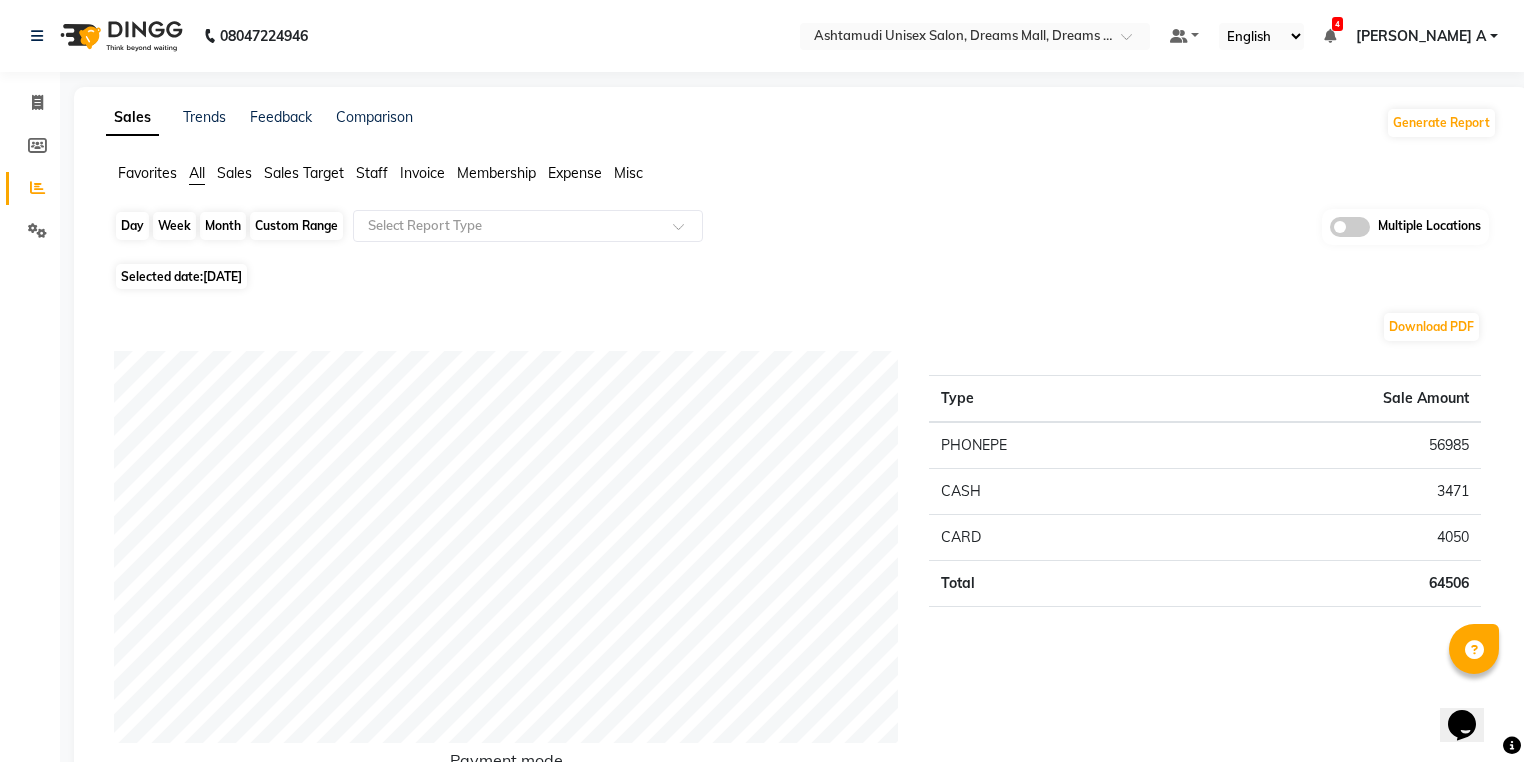 click on "Day" 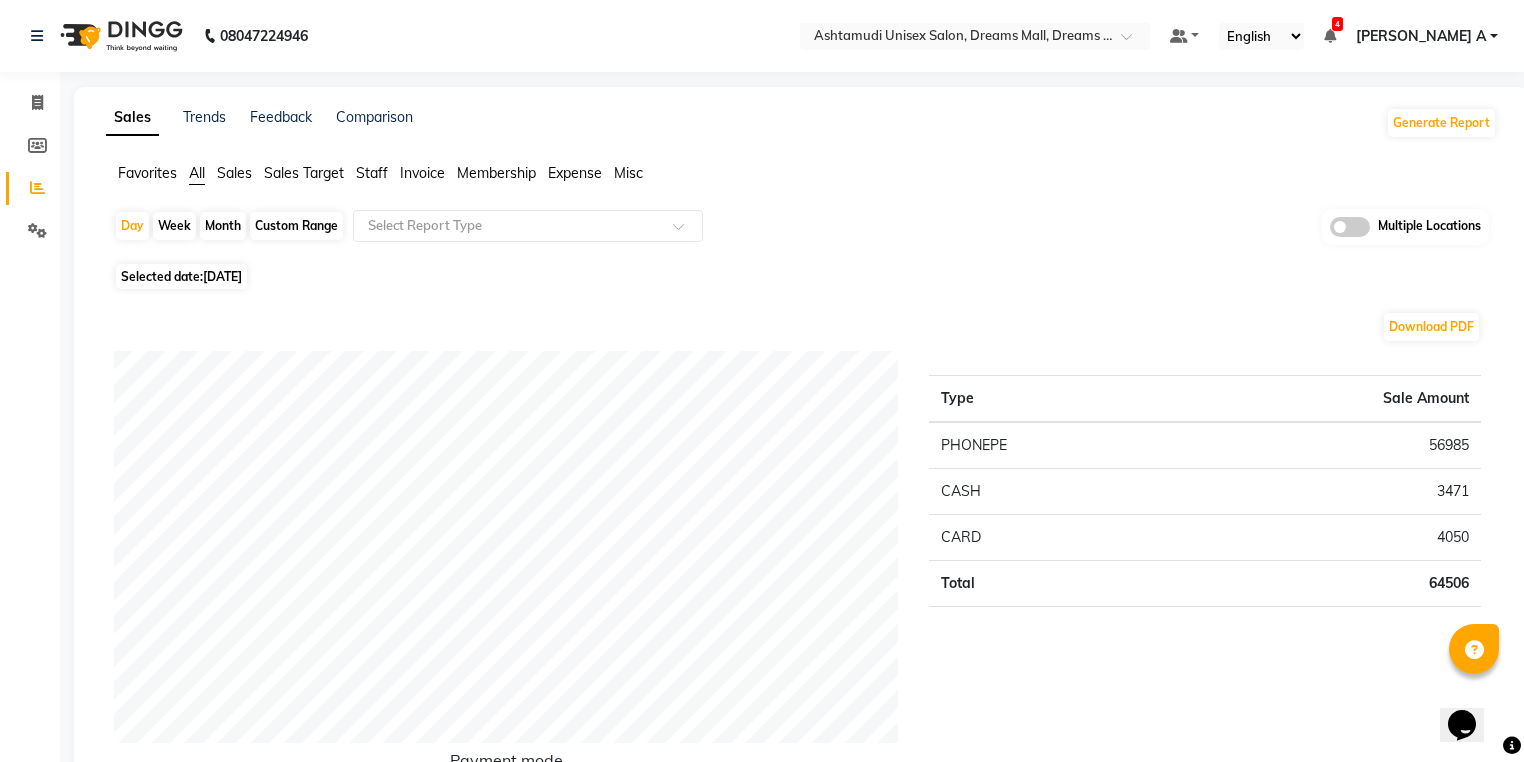 select on "7" 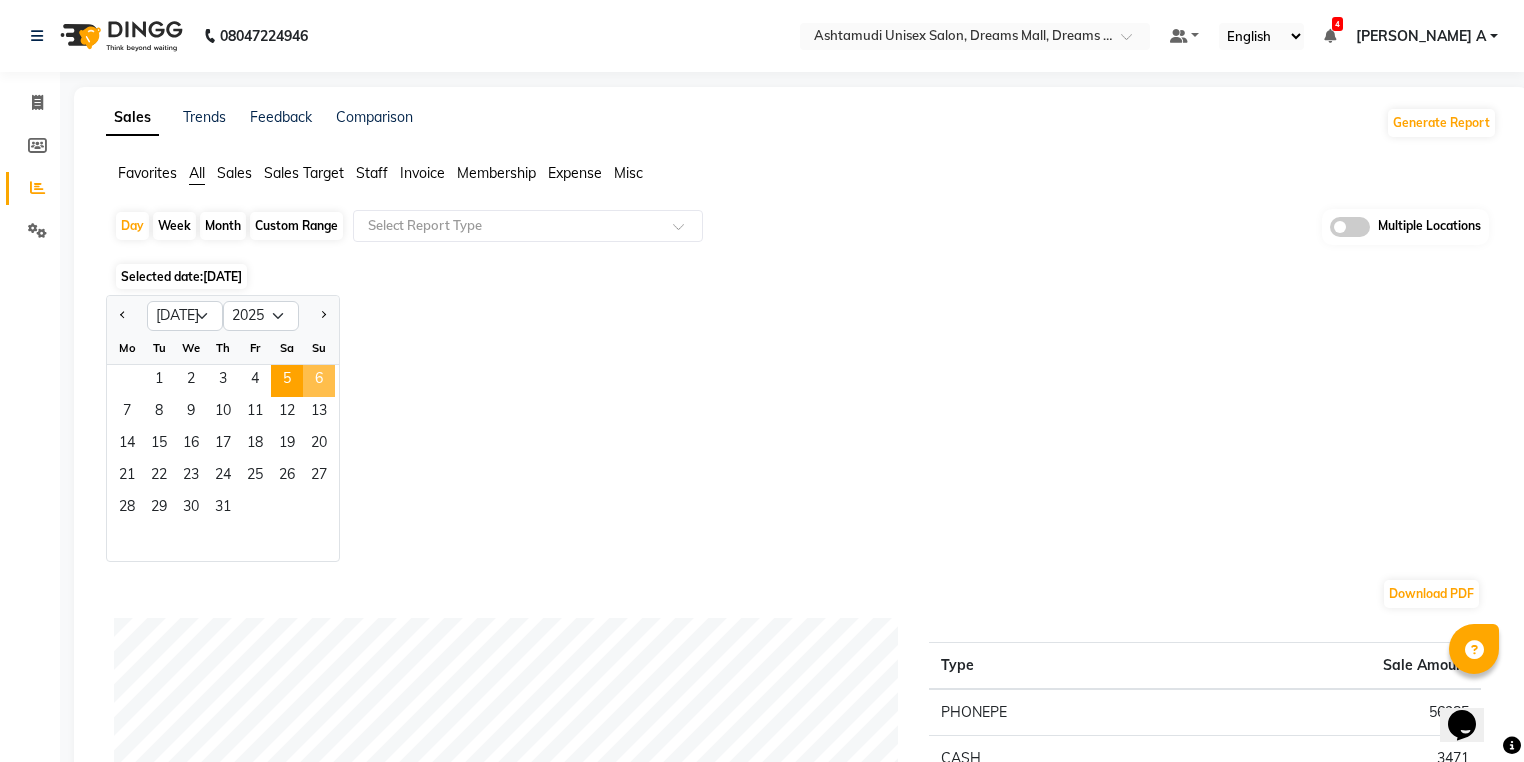 click on "6" 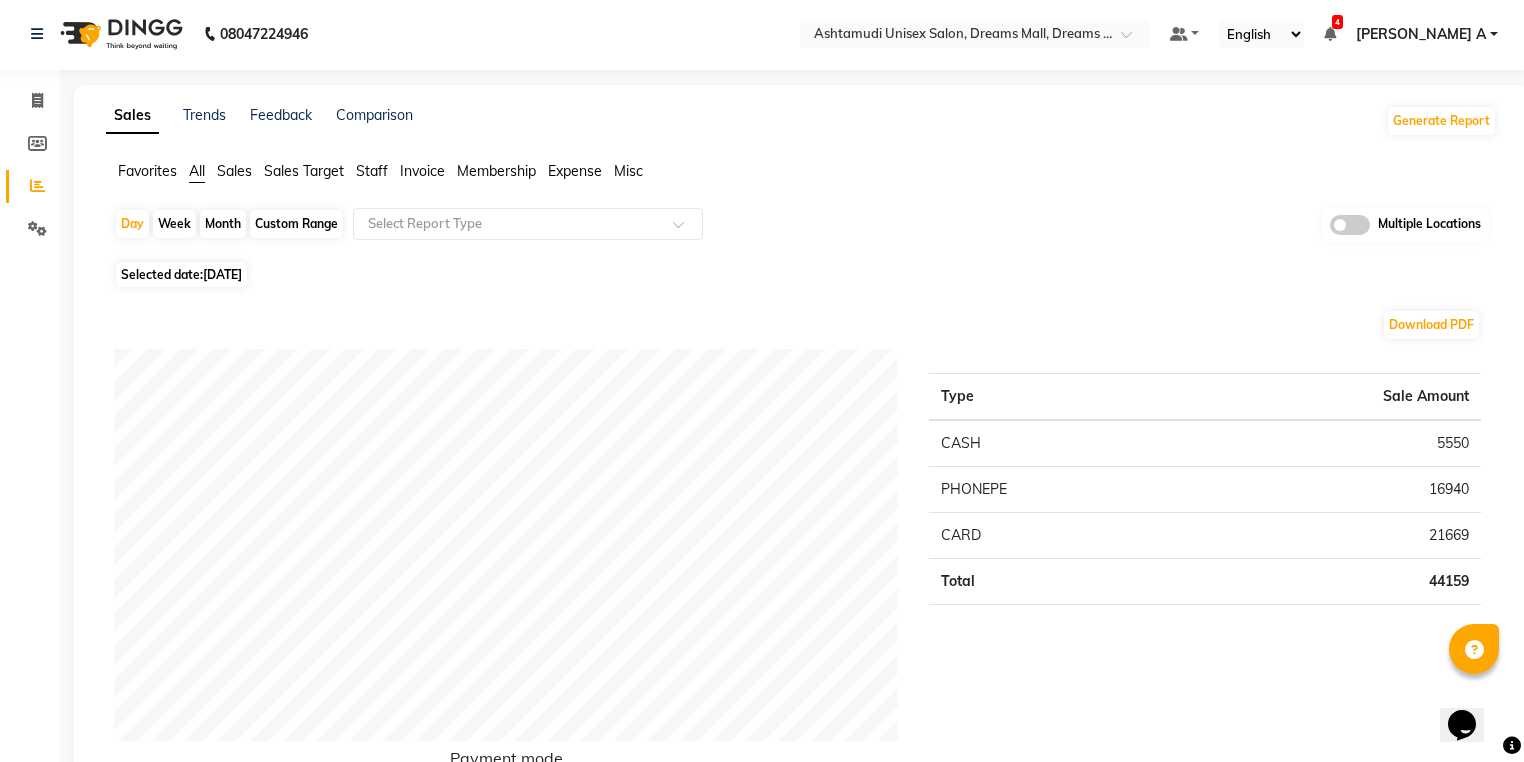 scroll, scrollTop: 0, scrollLeft: 0, axis: both 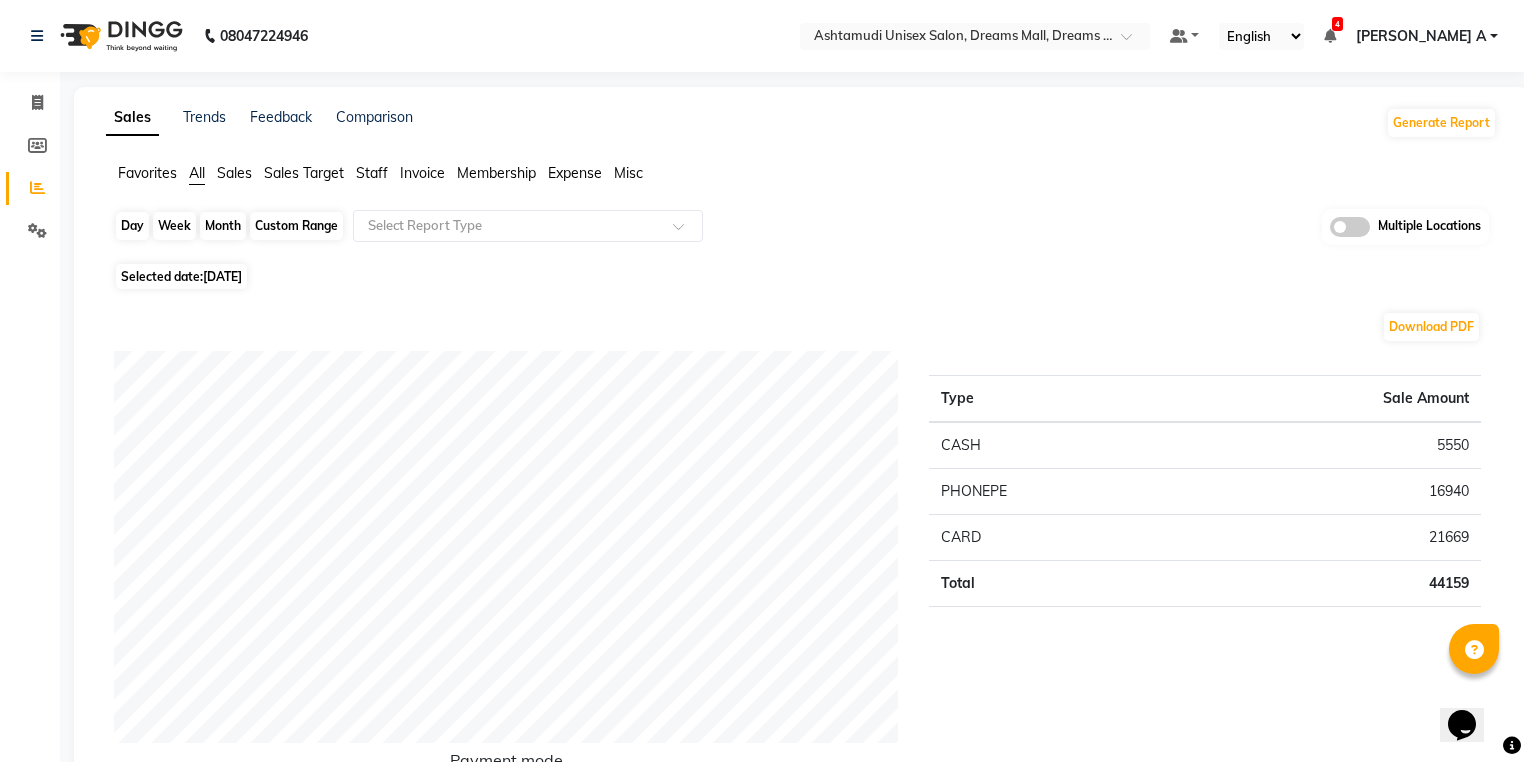 click on "Day" 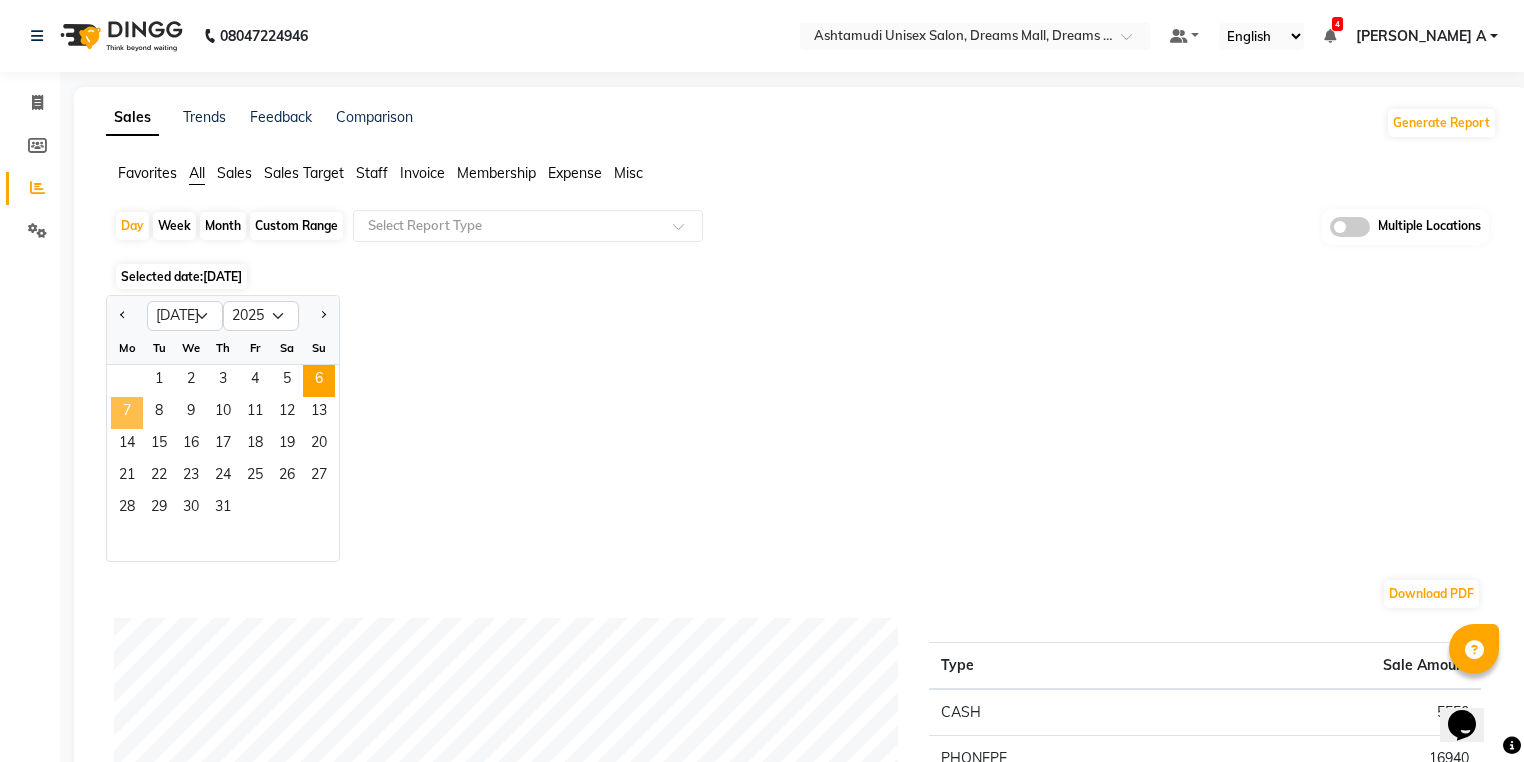 click on "7" 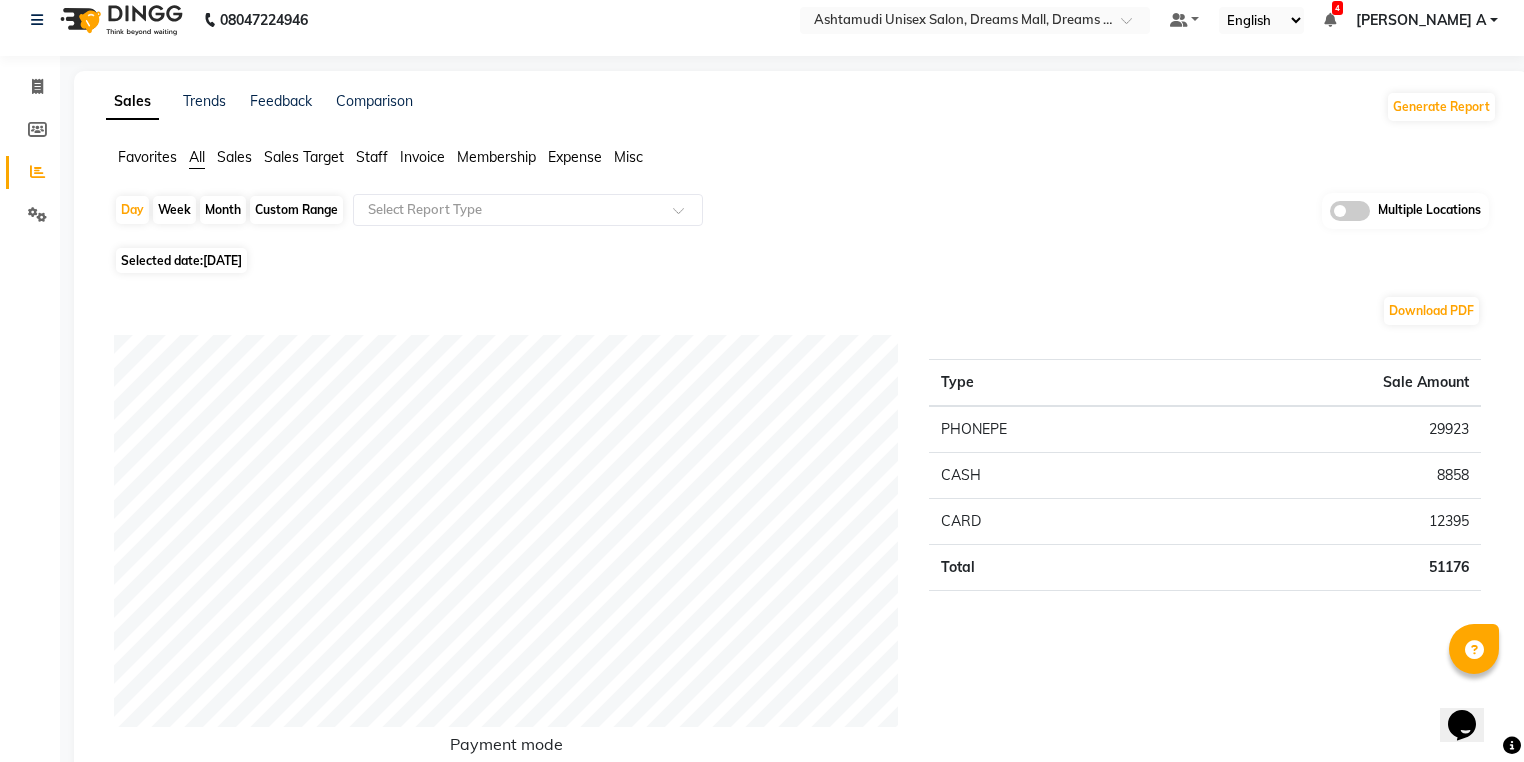 scroll, scrollTop: 0, scrollLeft: 0, axis: both 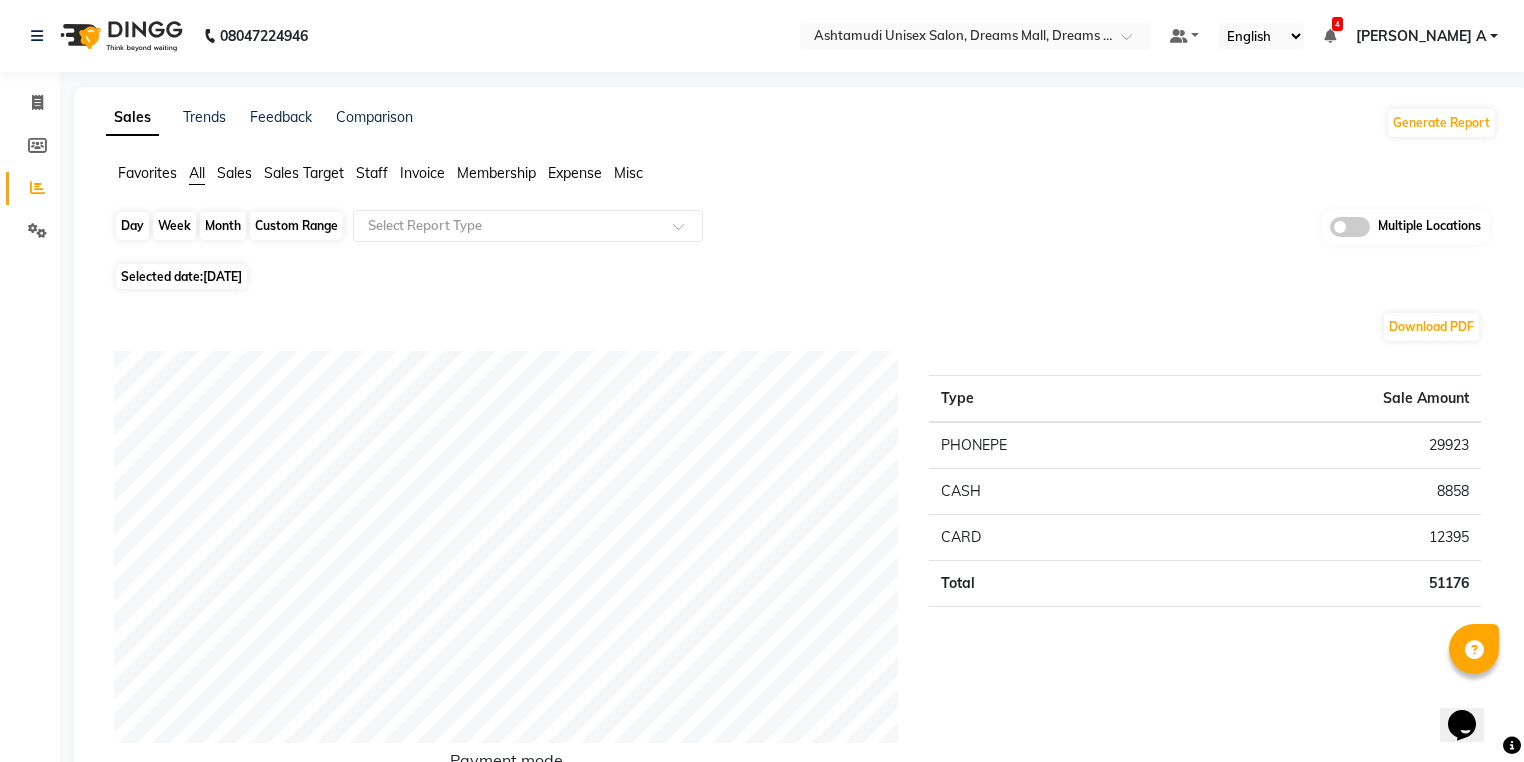 click on "Day" 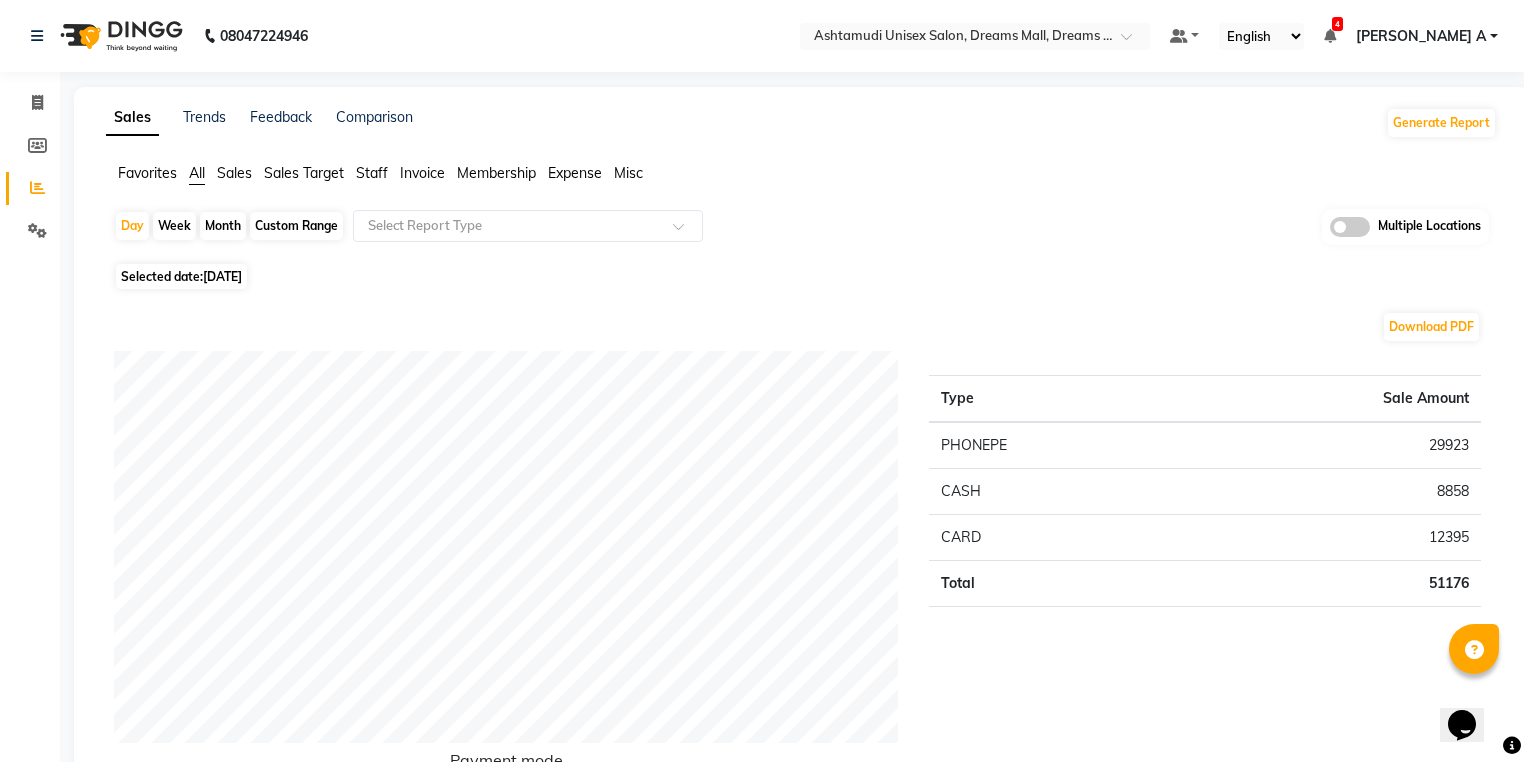 select on "7" 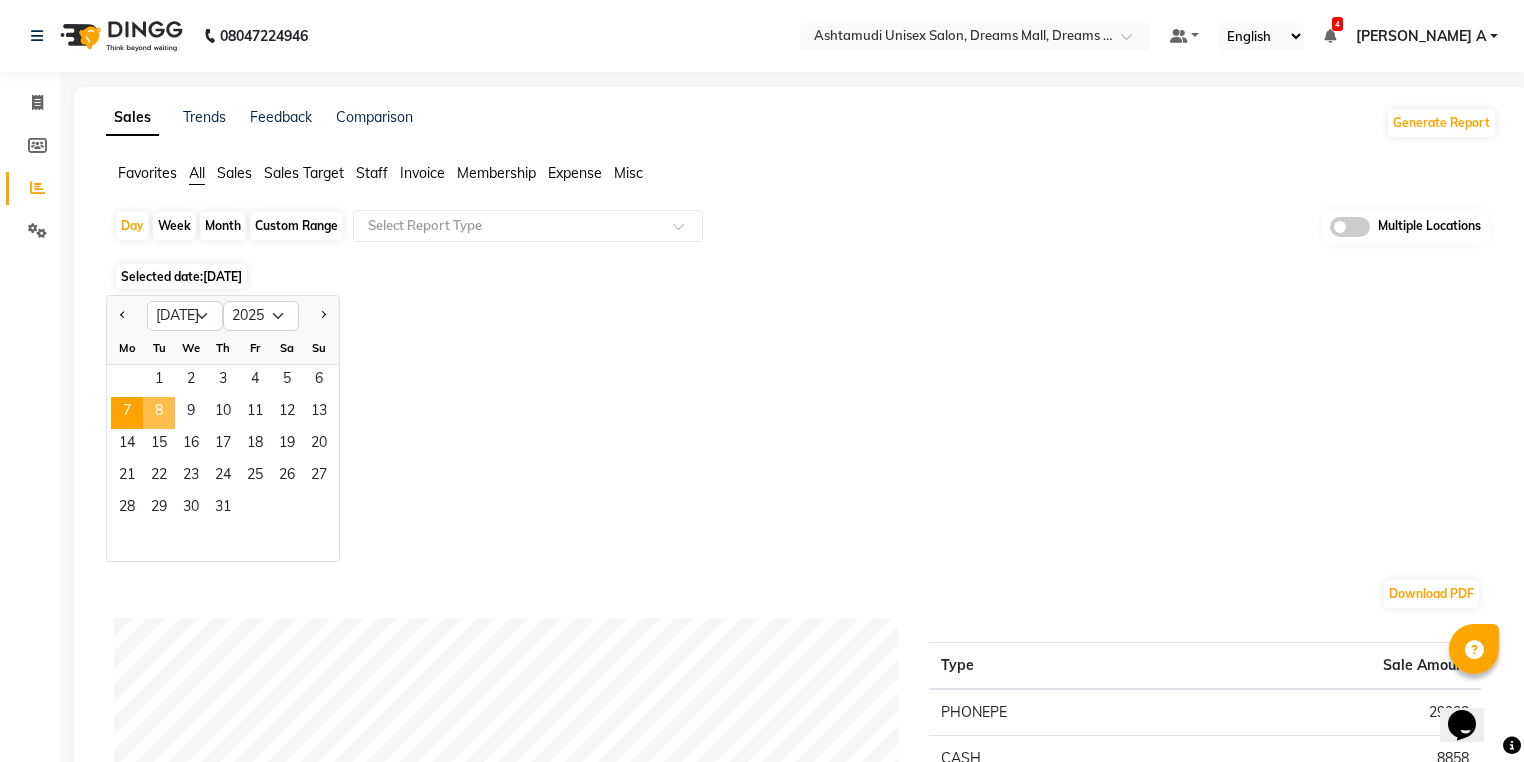click on "8" 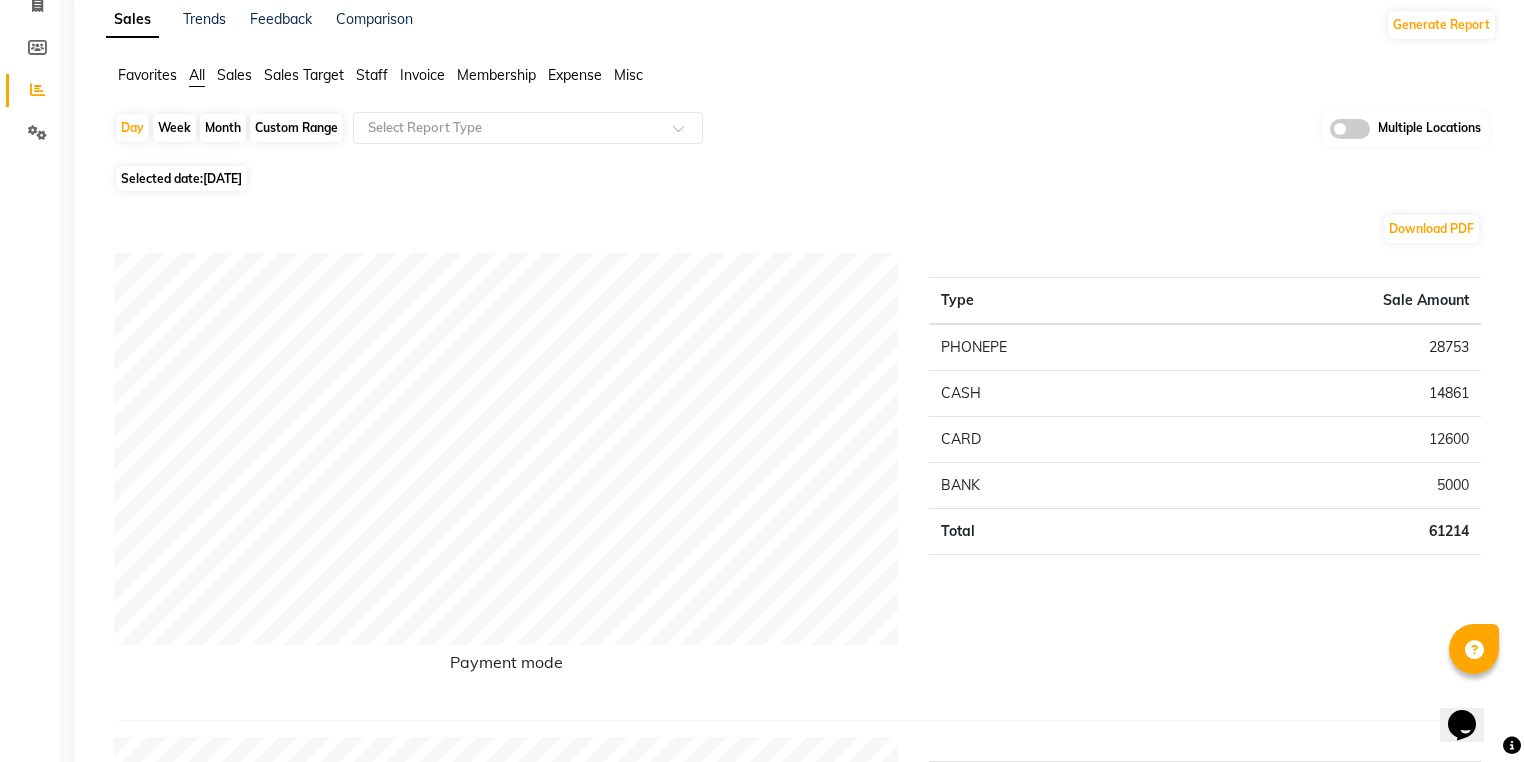 scroll, scrollTop: 0, scrollLeft: 0, axis: both 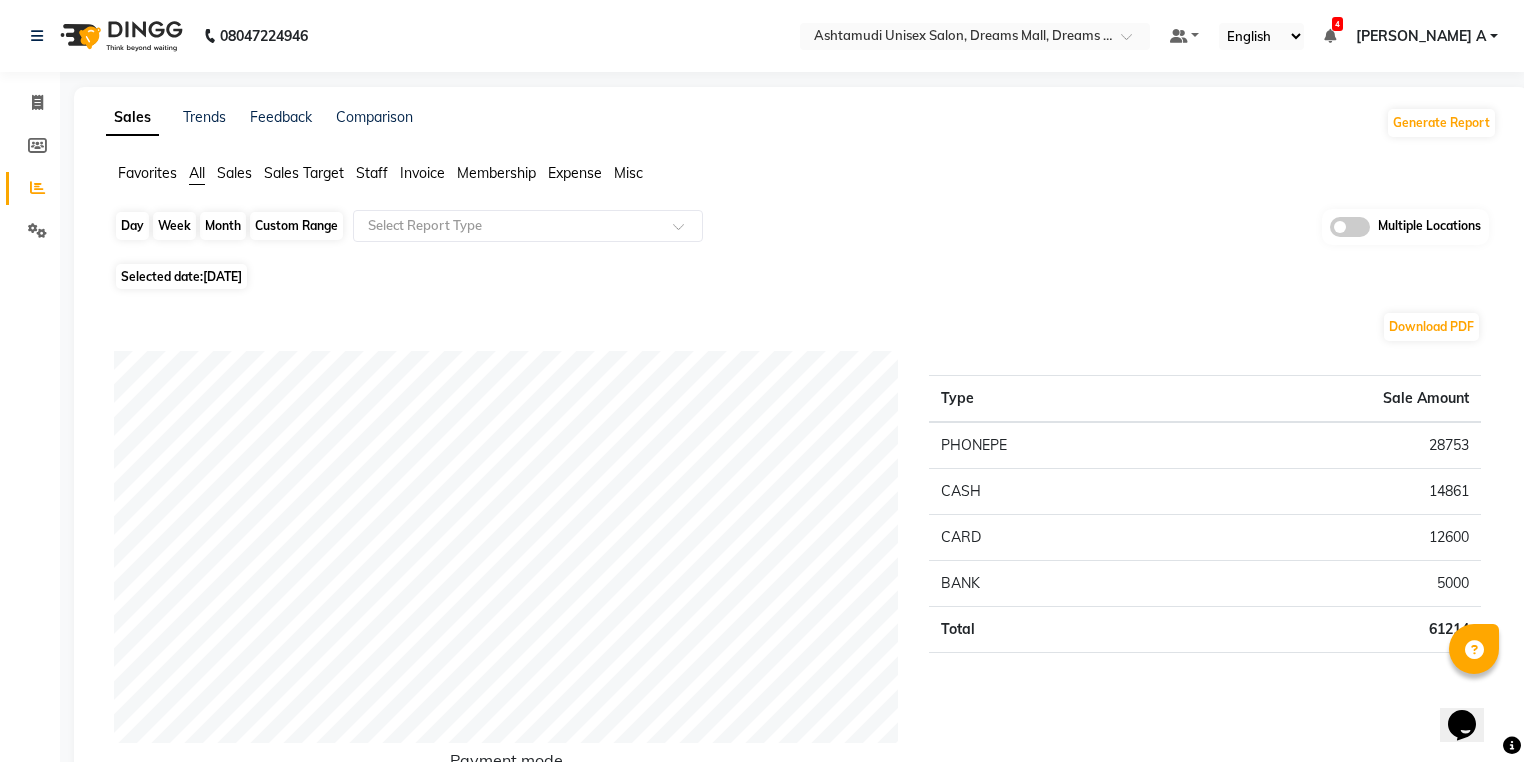 click on "Day" 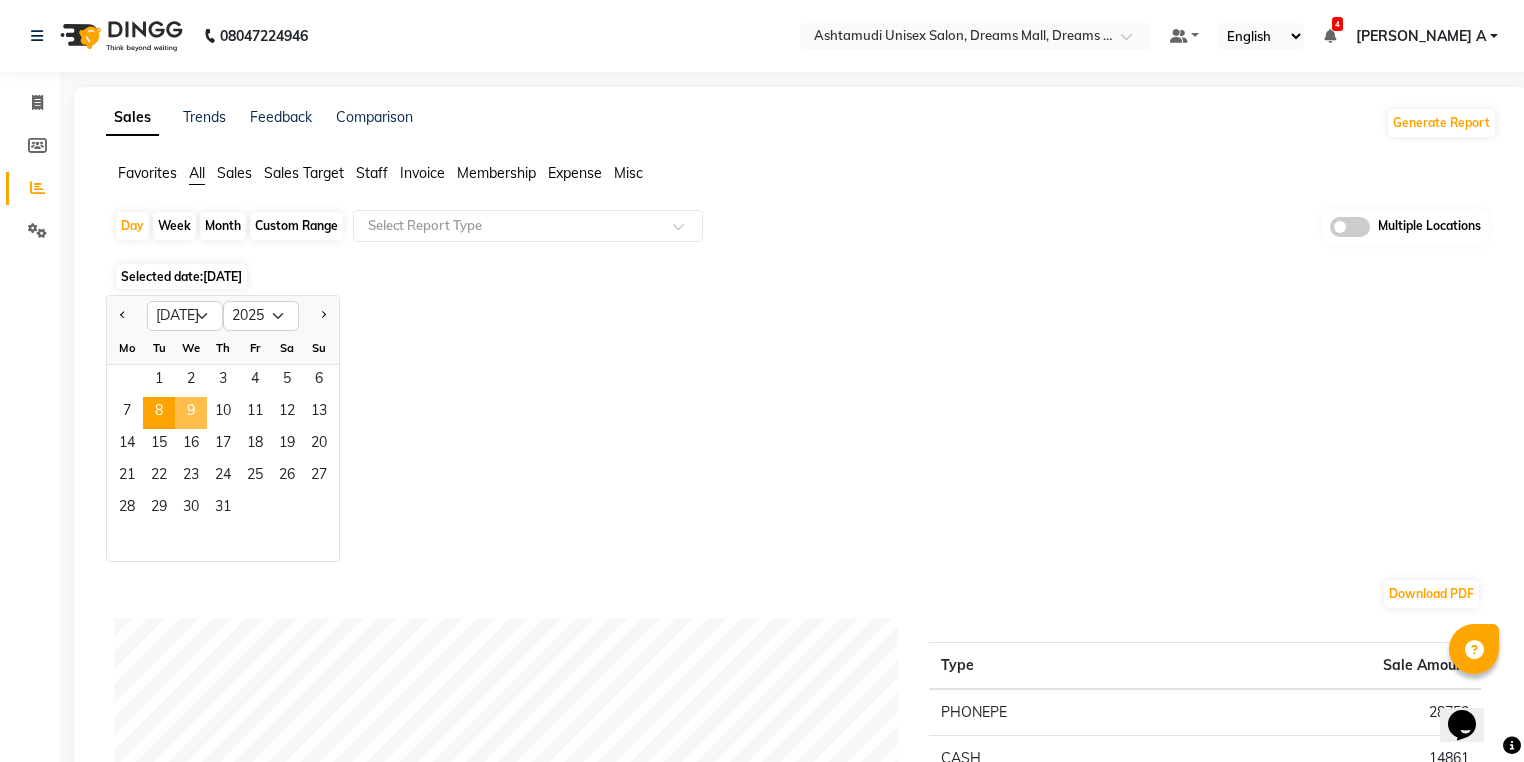 click on "9" 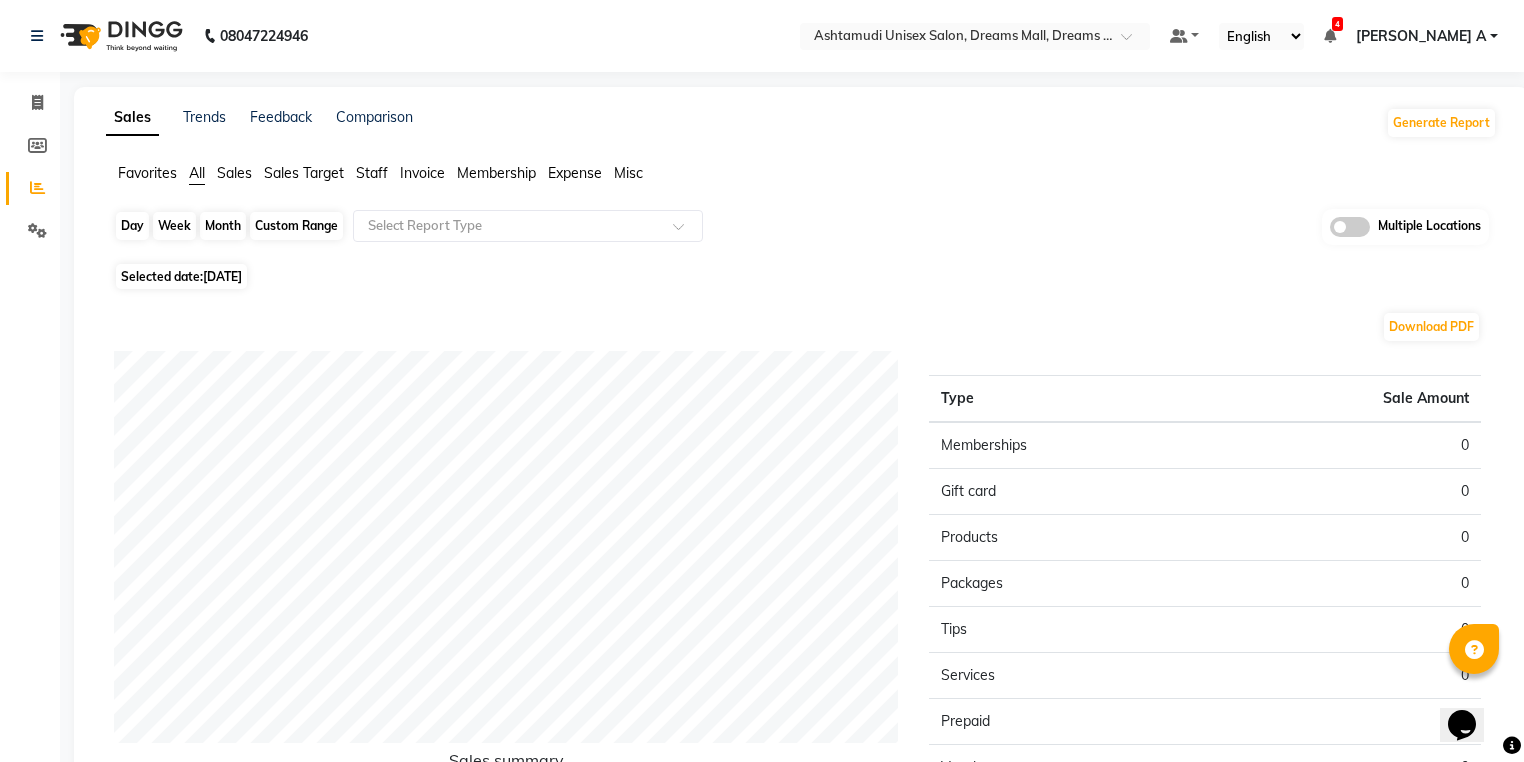 click on "Day" 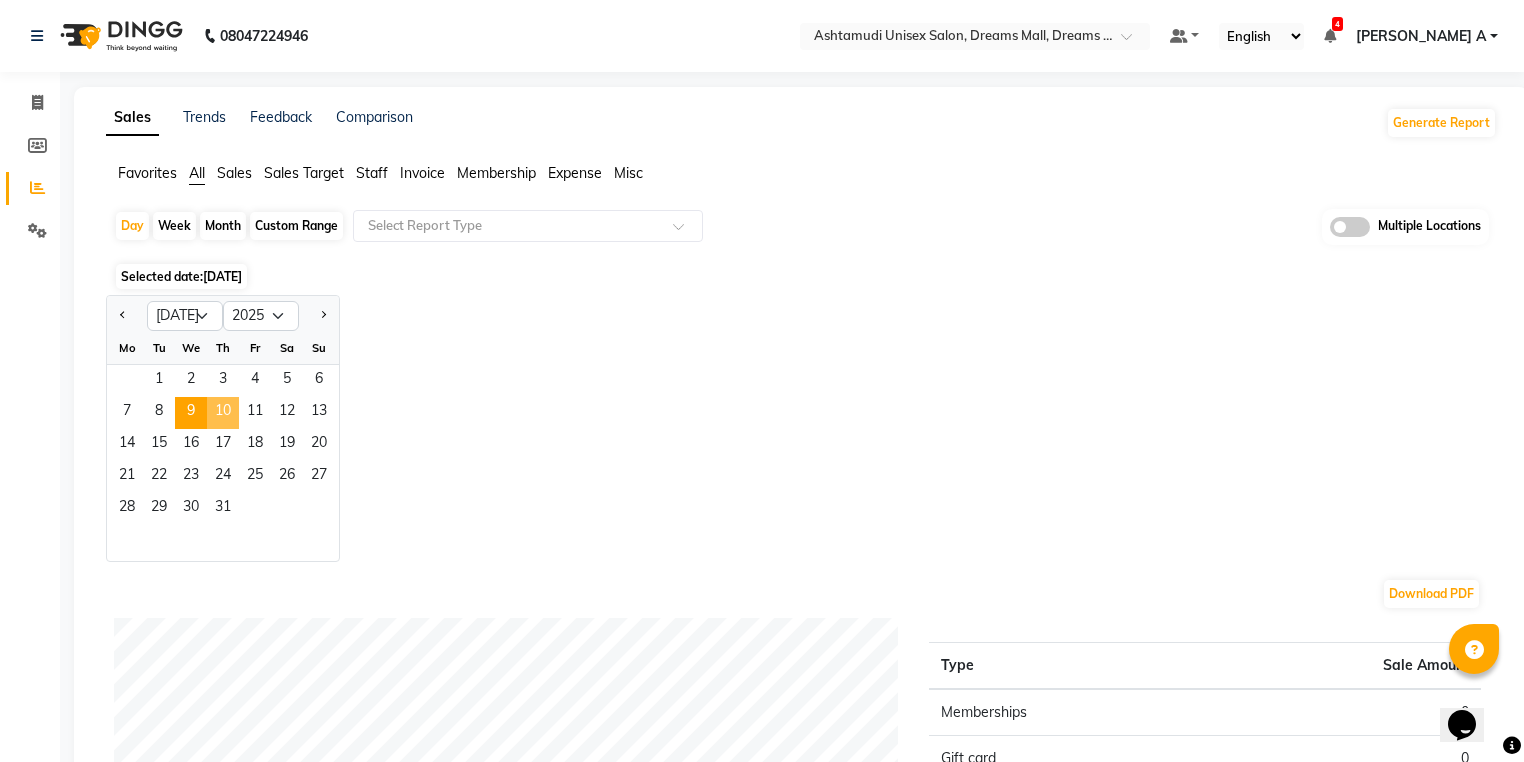 click on "10" 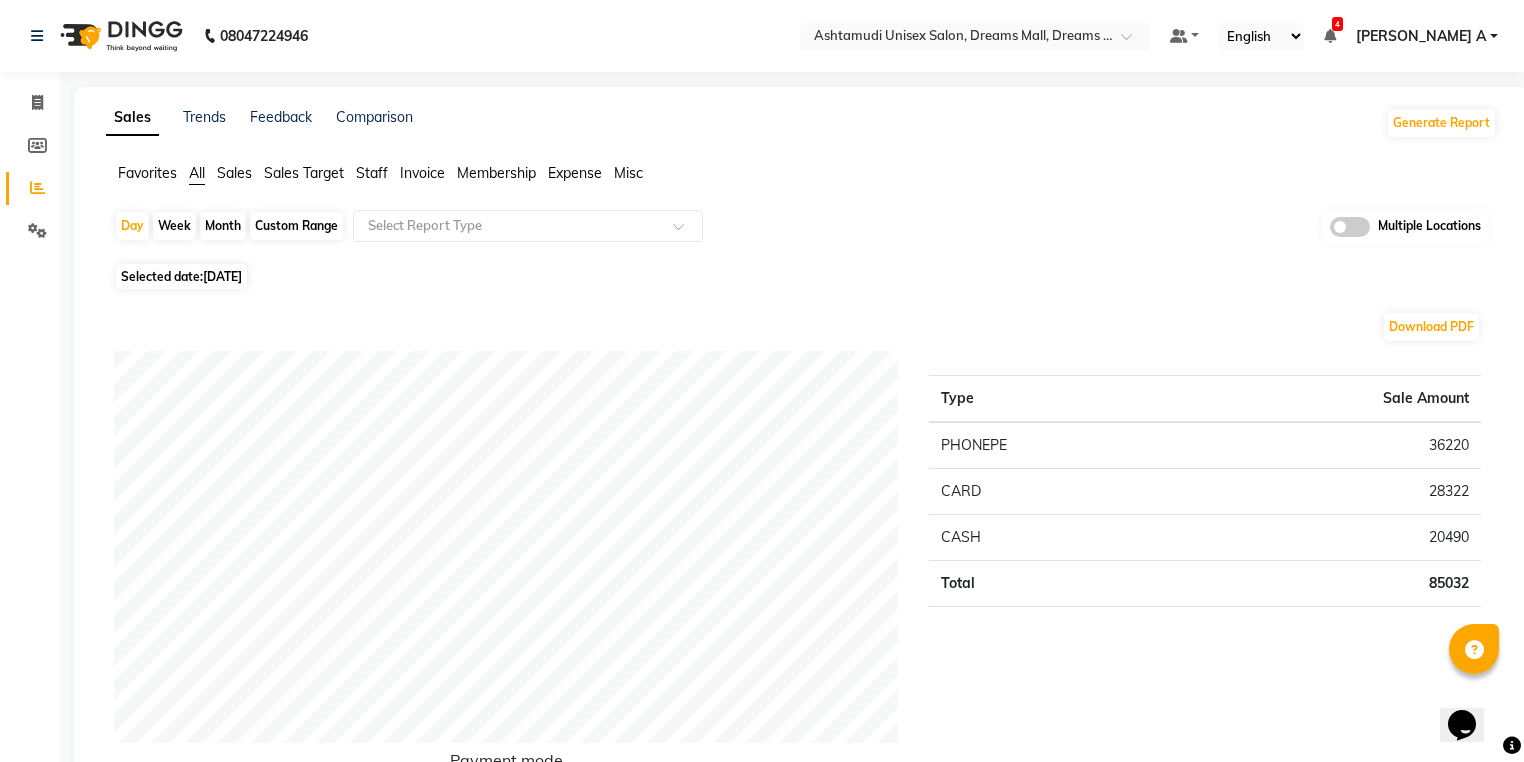 scroll, scrollTop: 0, scrollLeft: 0, axis: both 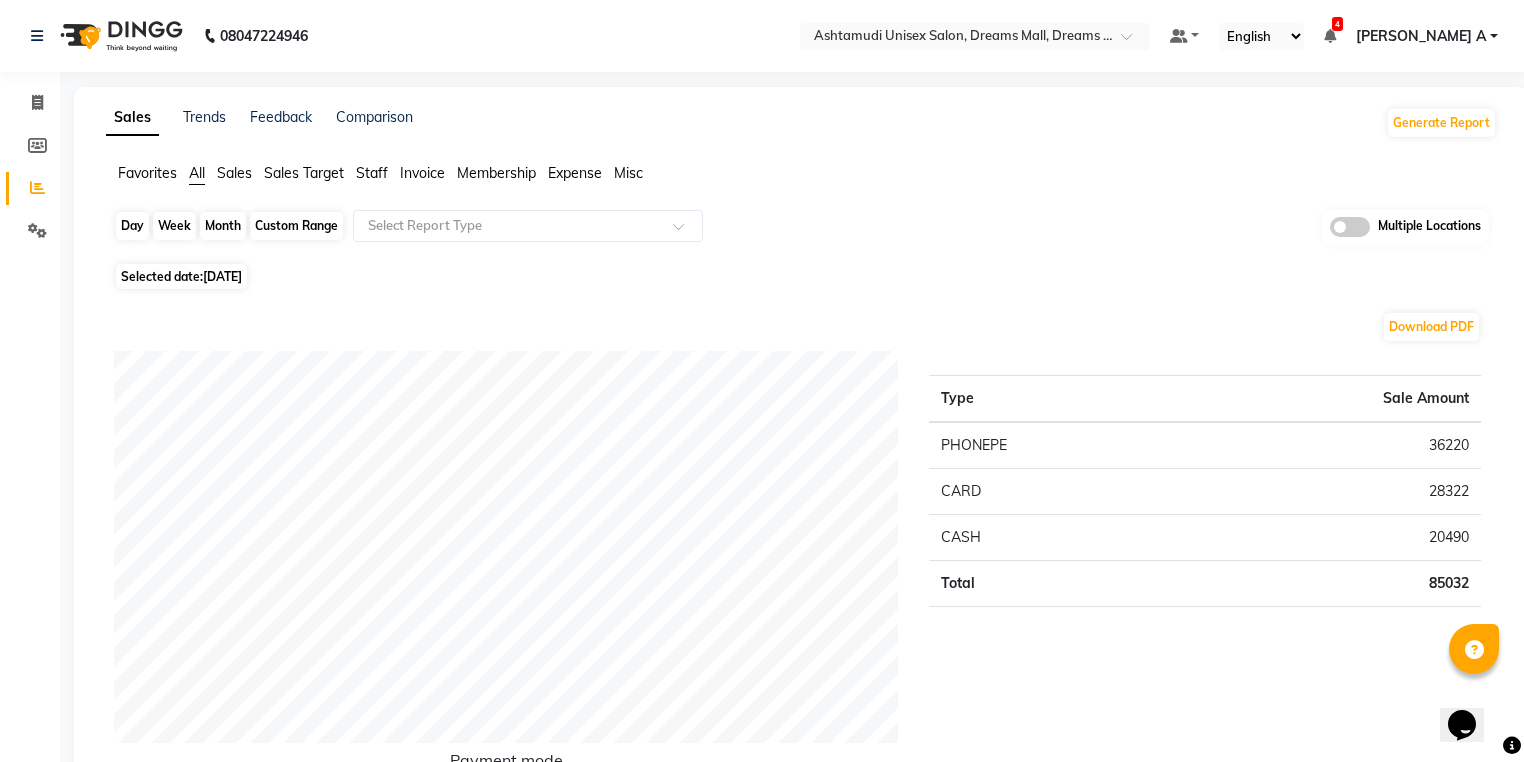 click on "Day" 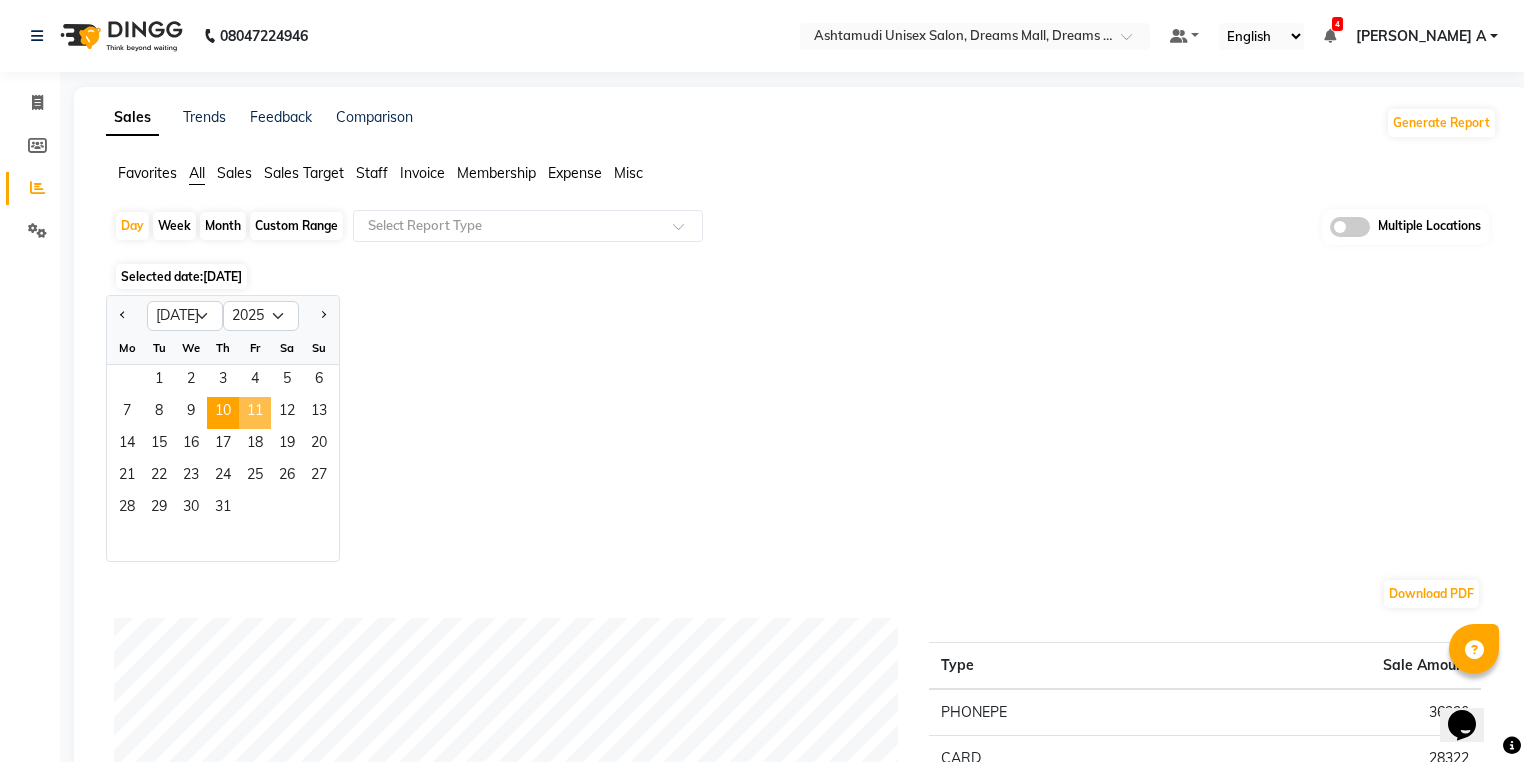 click on "11" 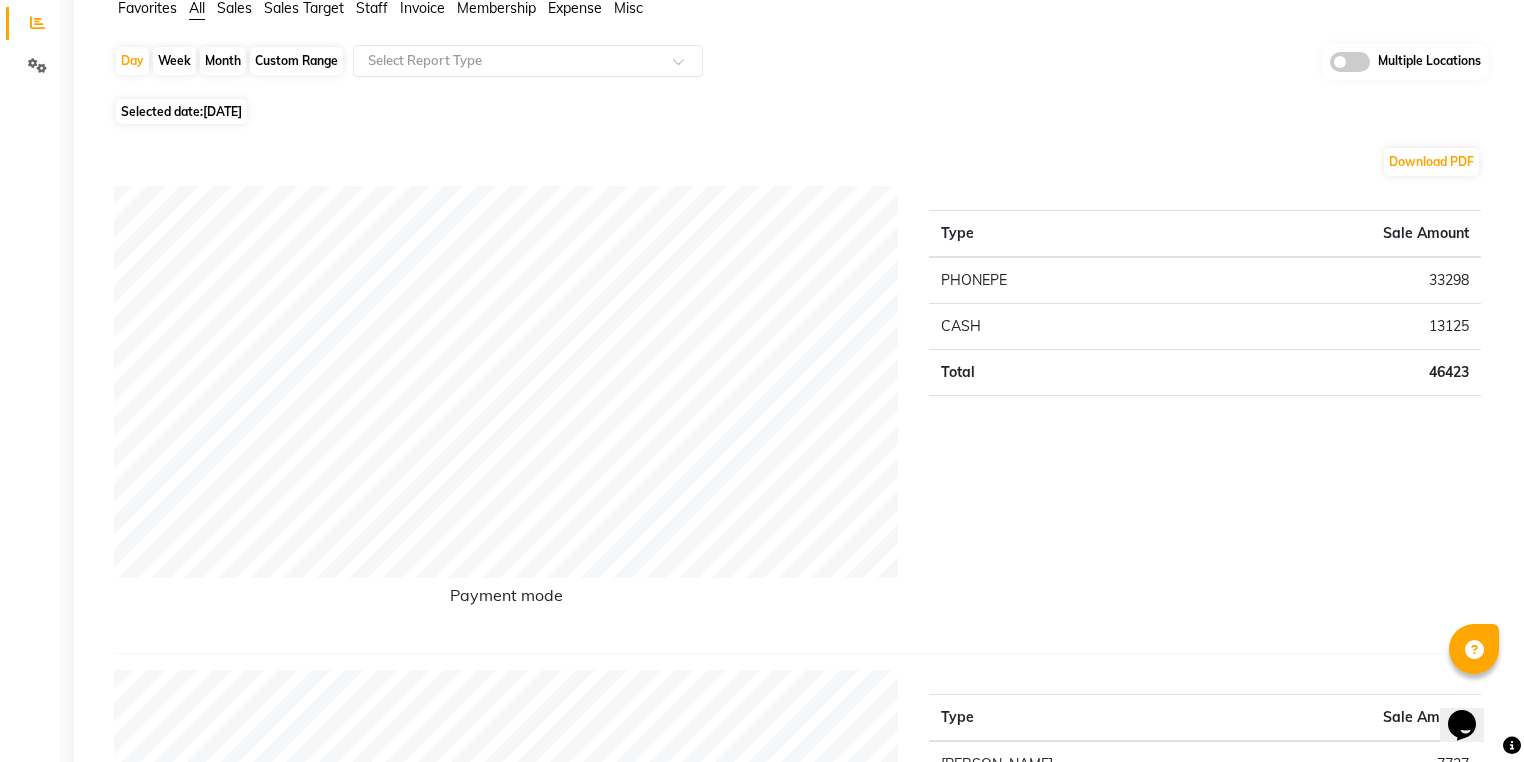scroll, scrollTop: 0, scrollLeft: 0, axis: both 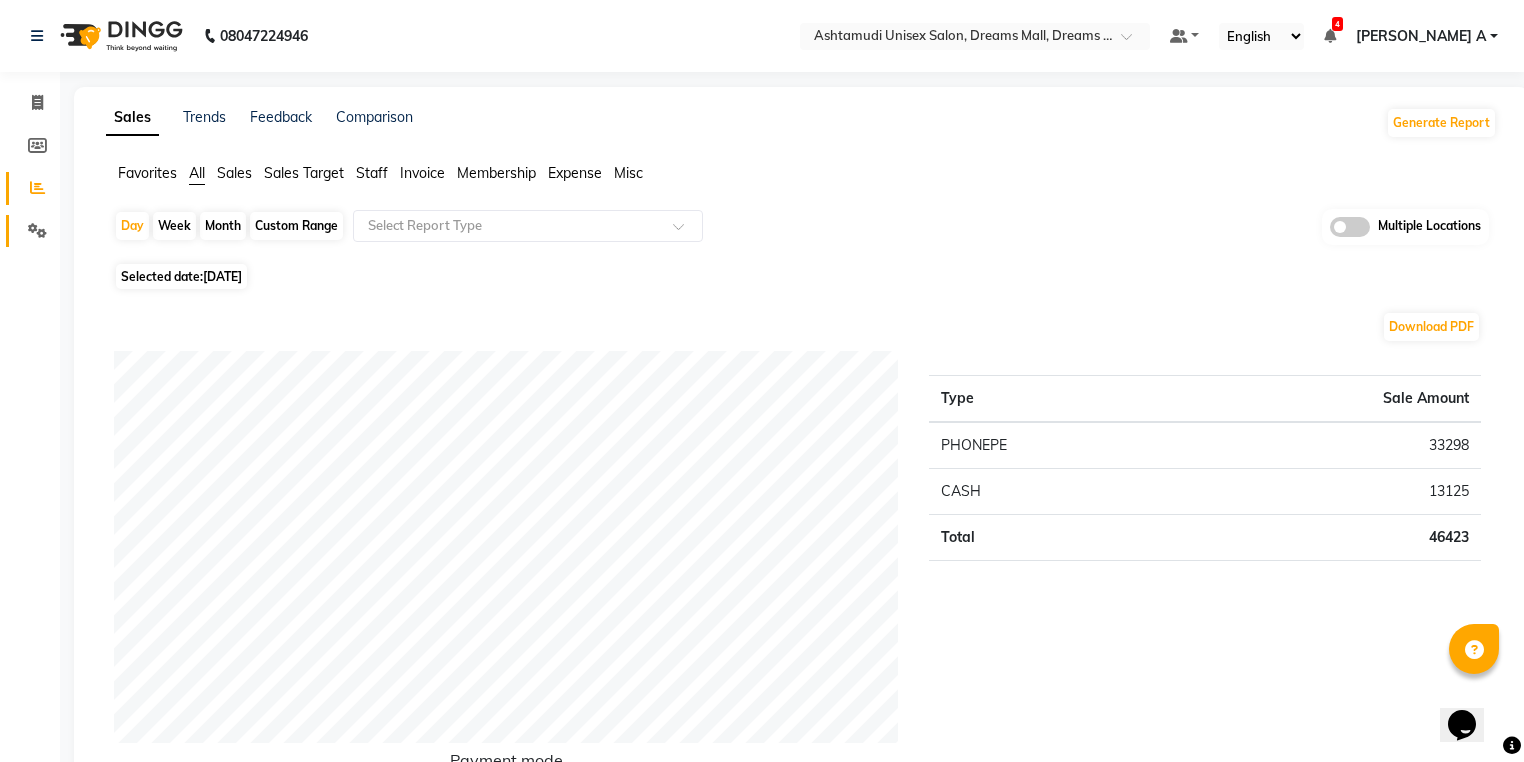 click 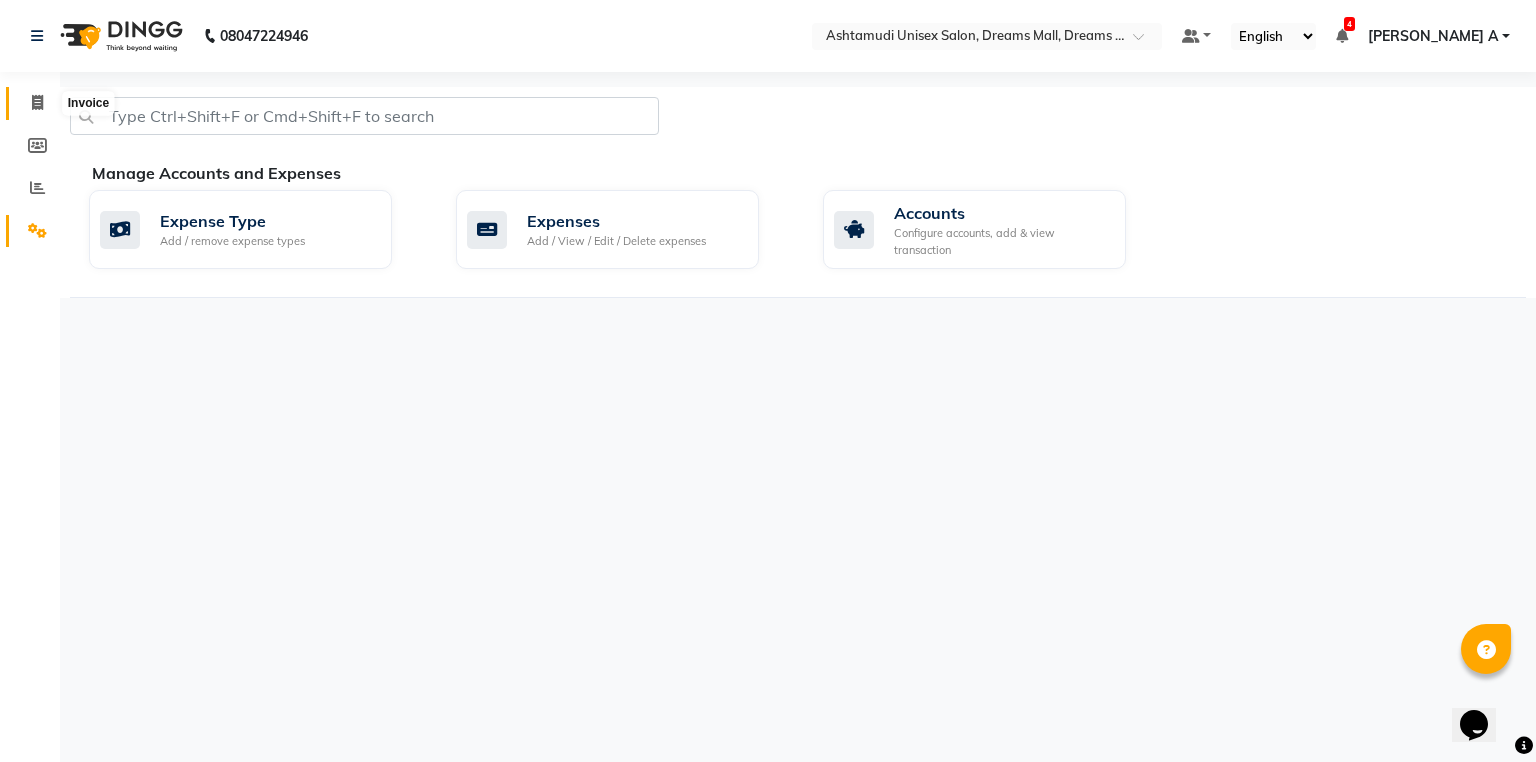 click 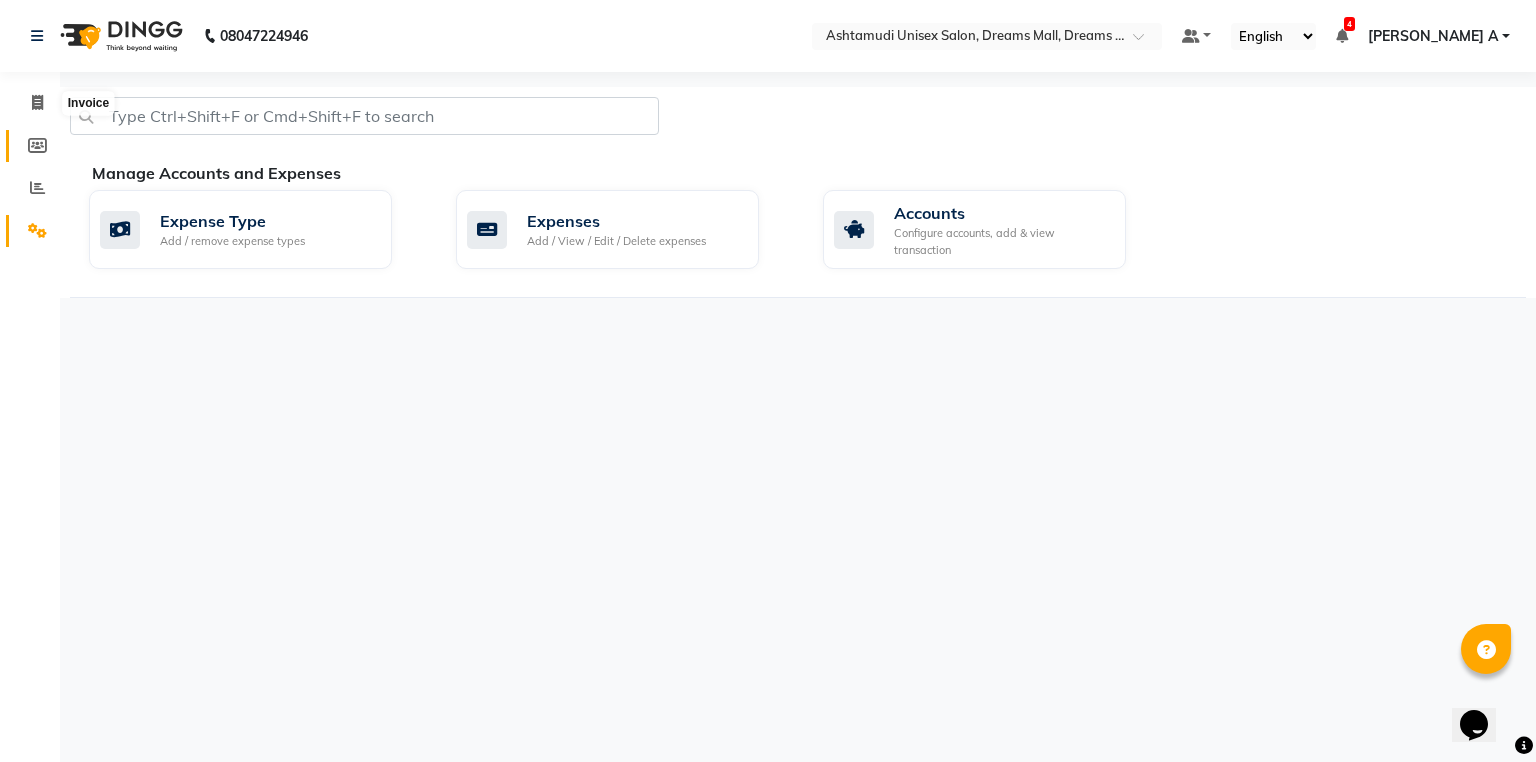 select on "service" 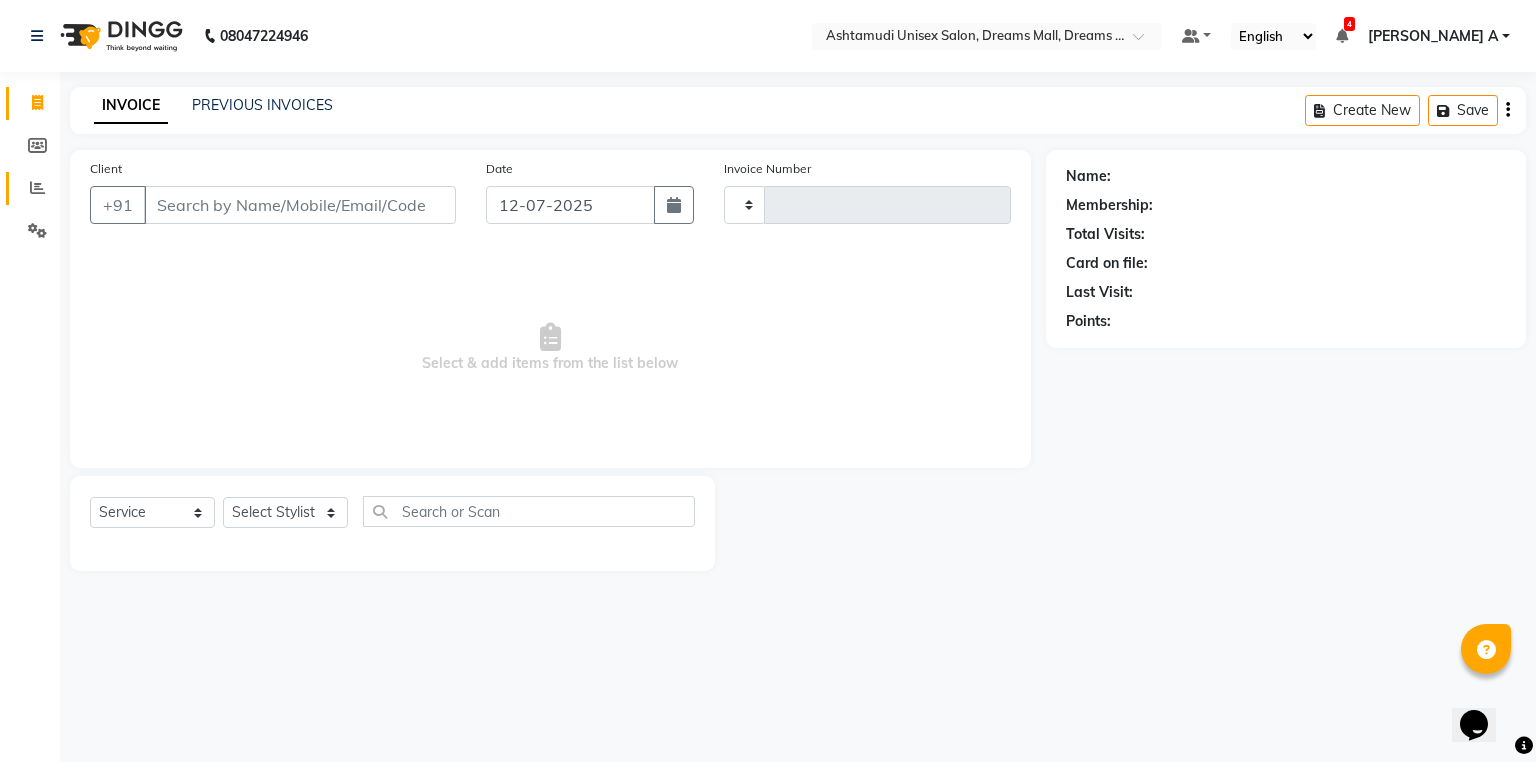 type on "2473" 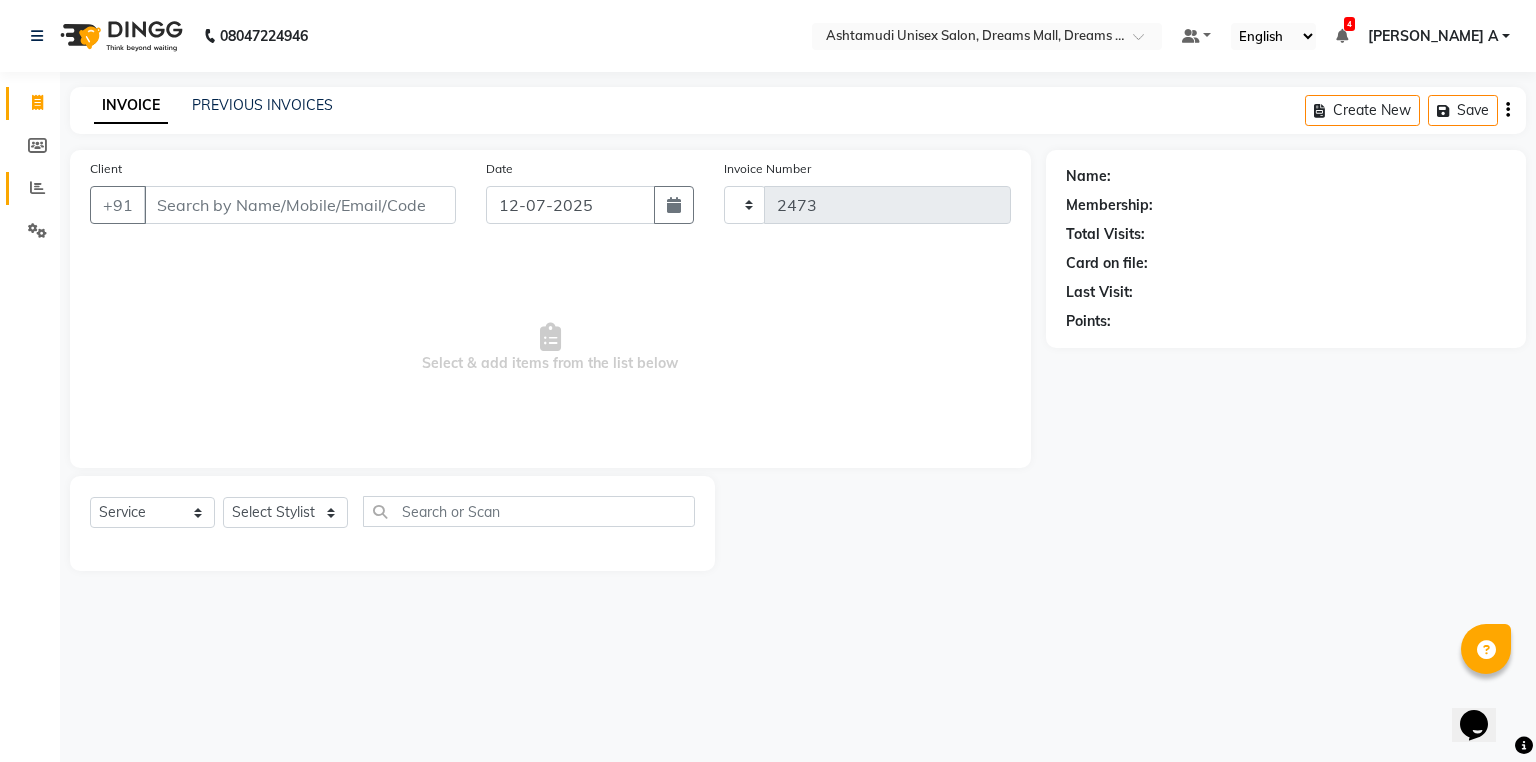 select on "7264" 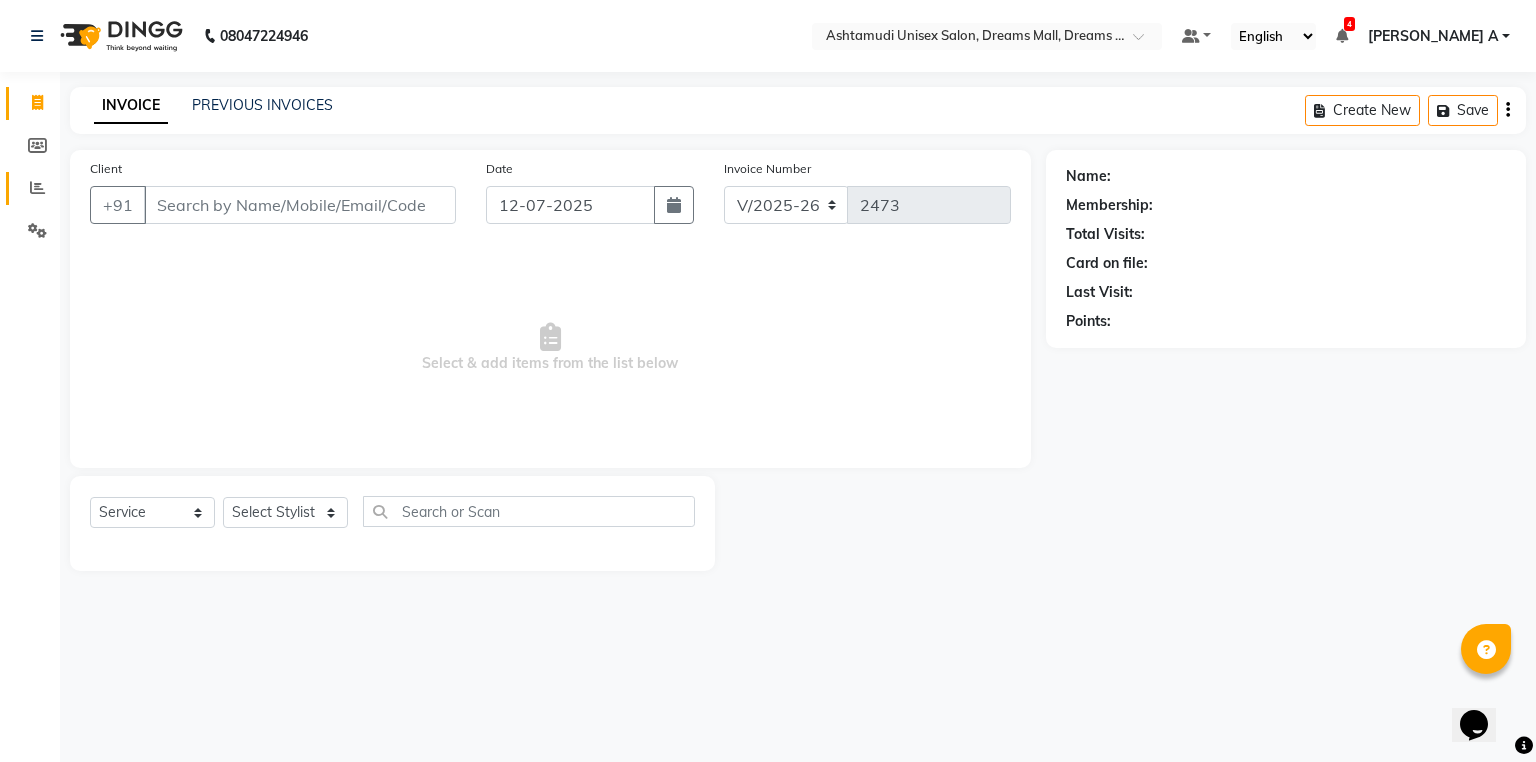 click on "Reports" 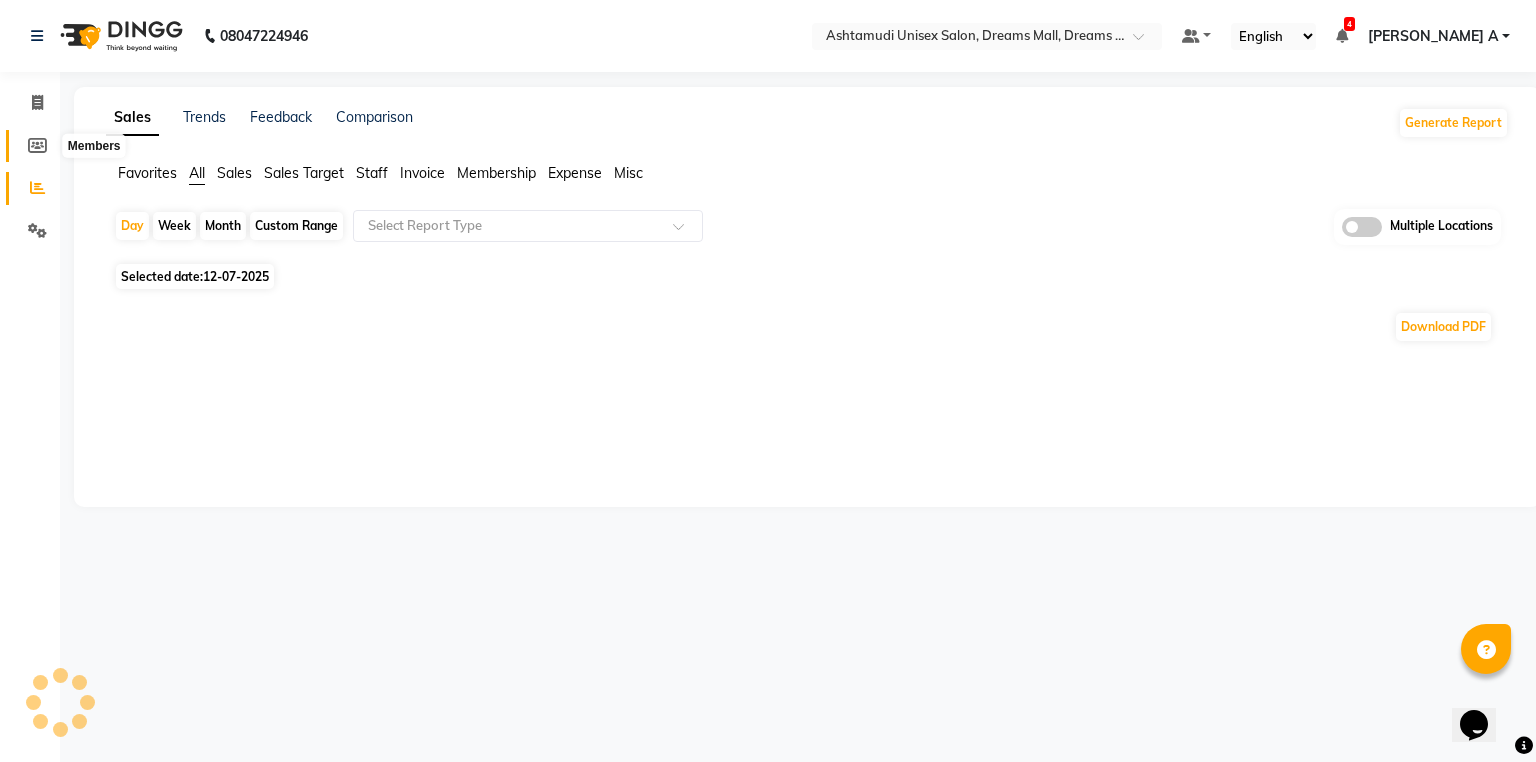 click 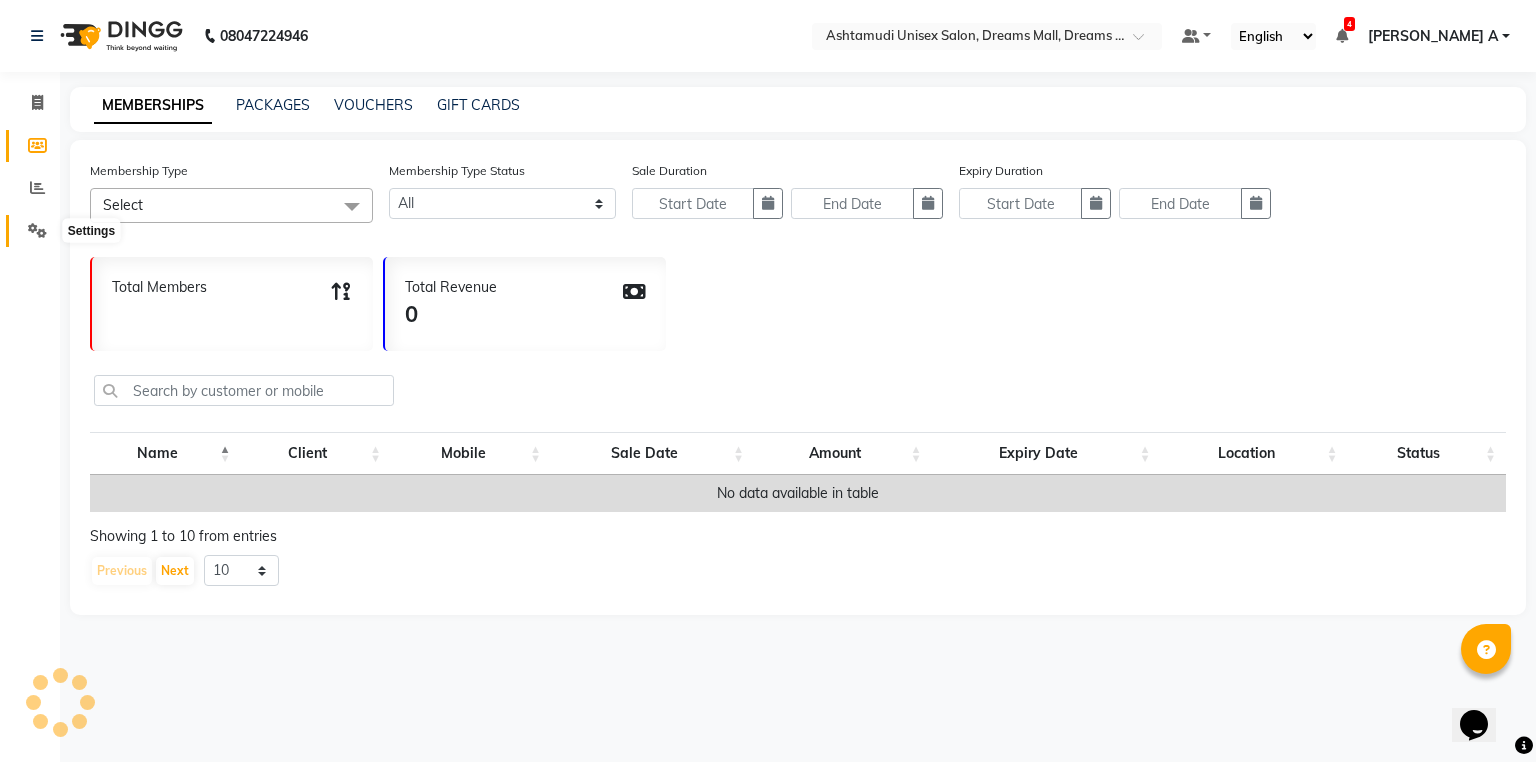 click 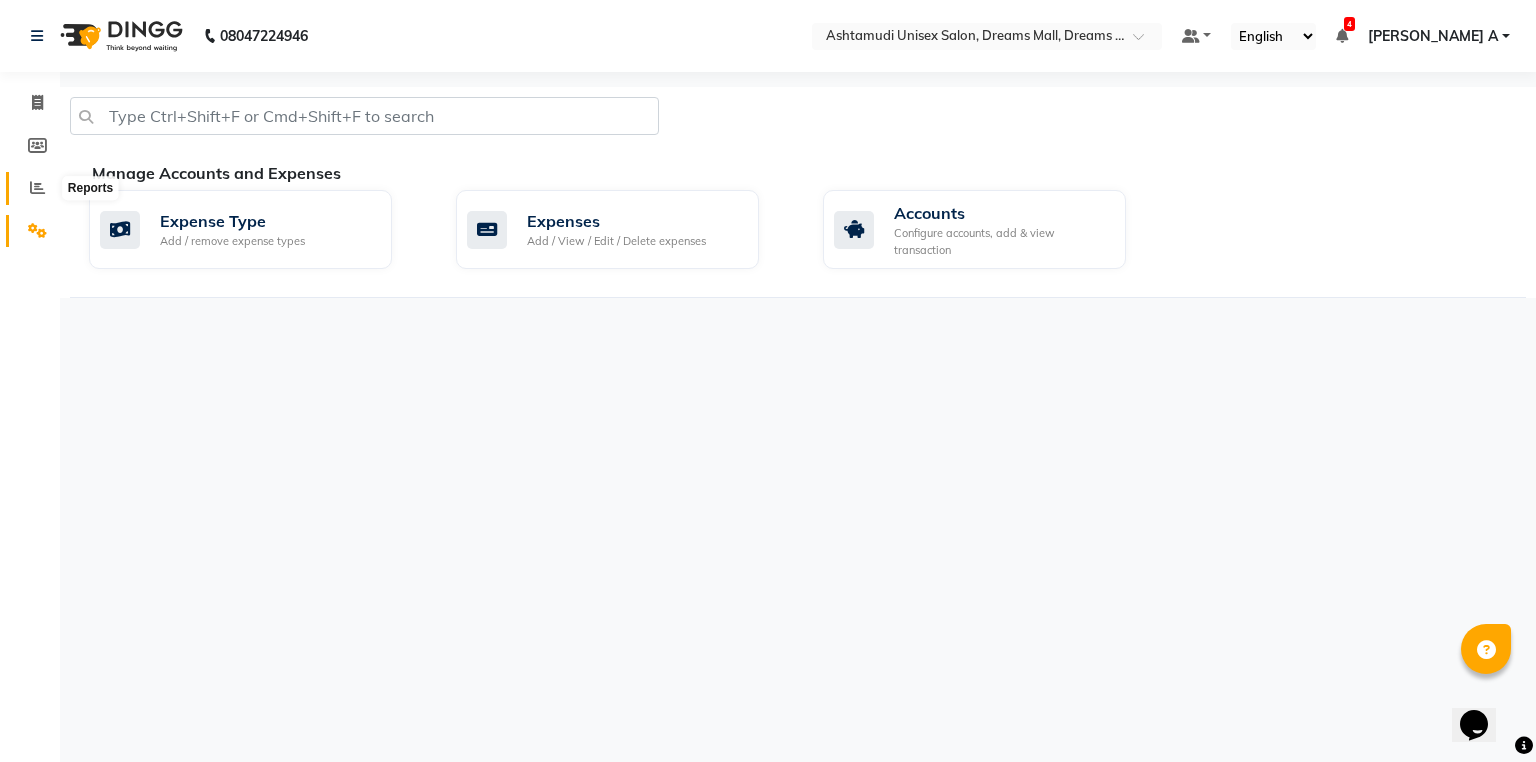 click 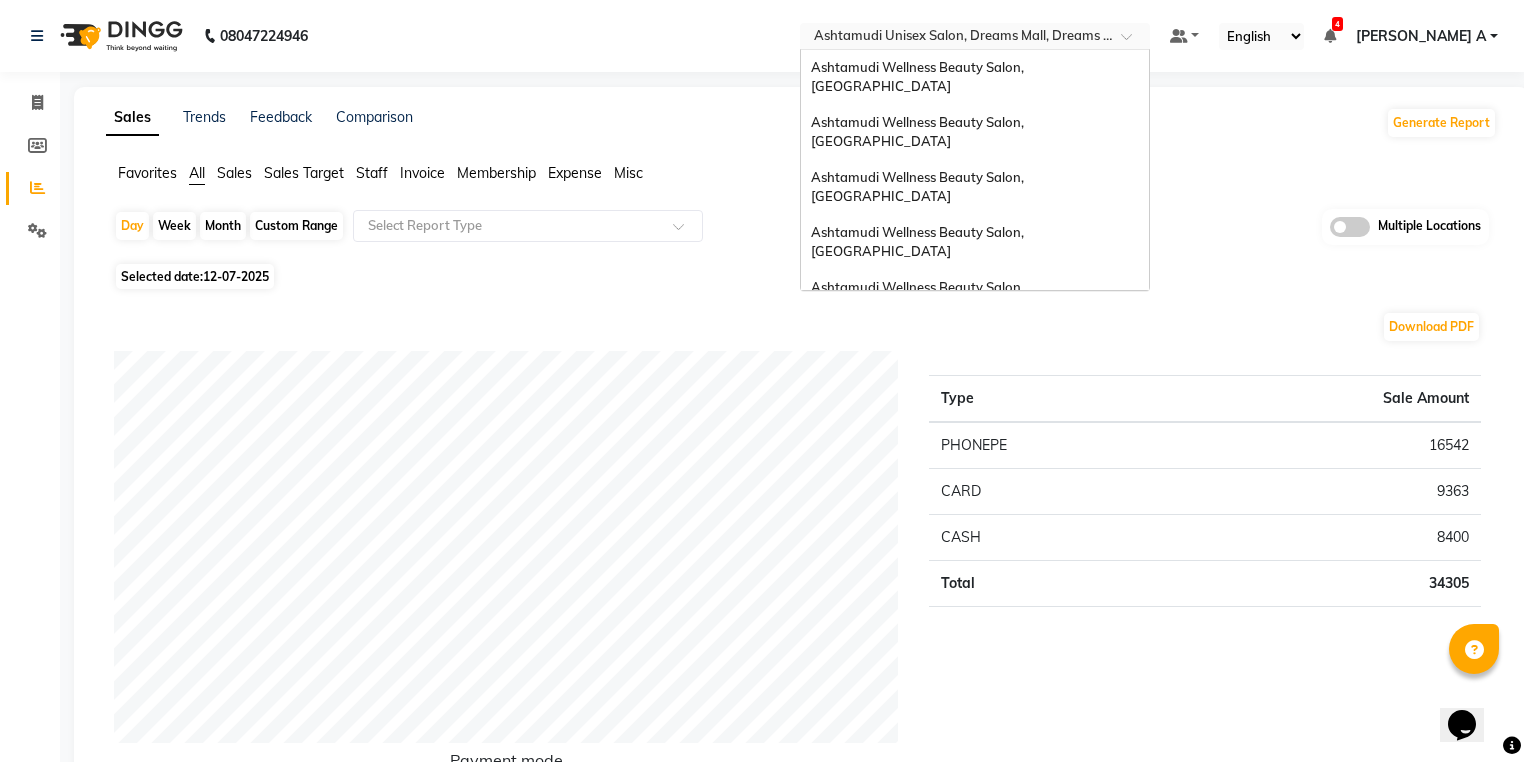 click at bounding box center [955, 38] 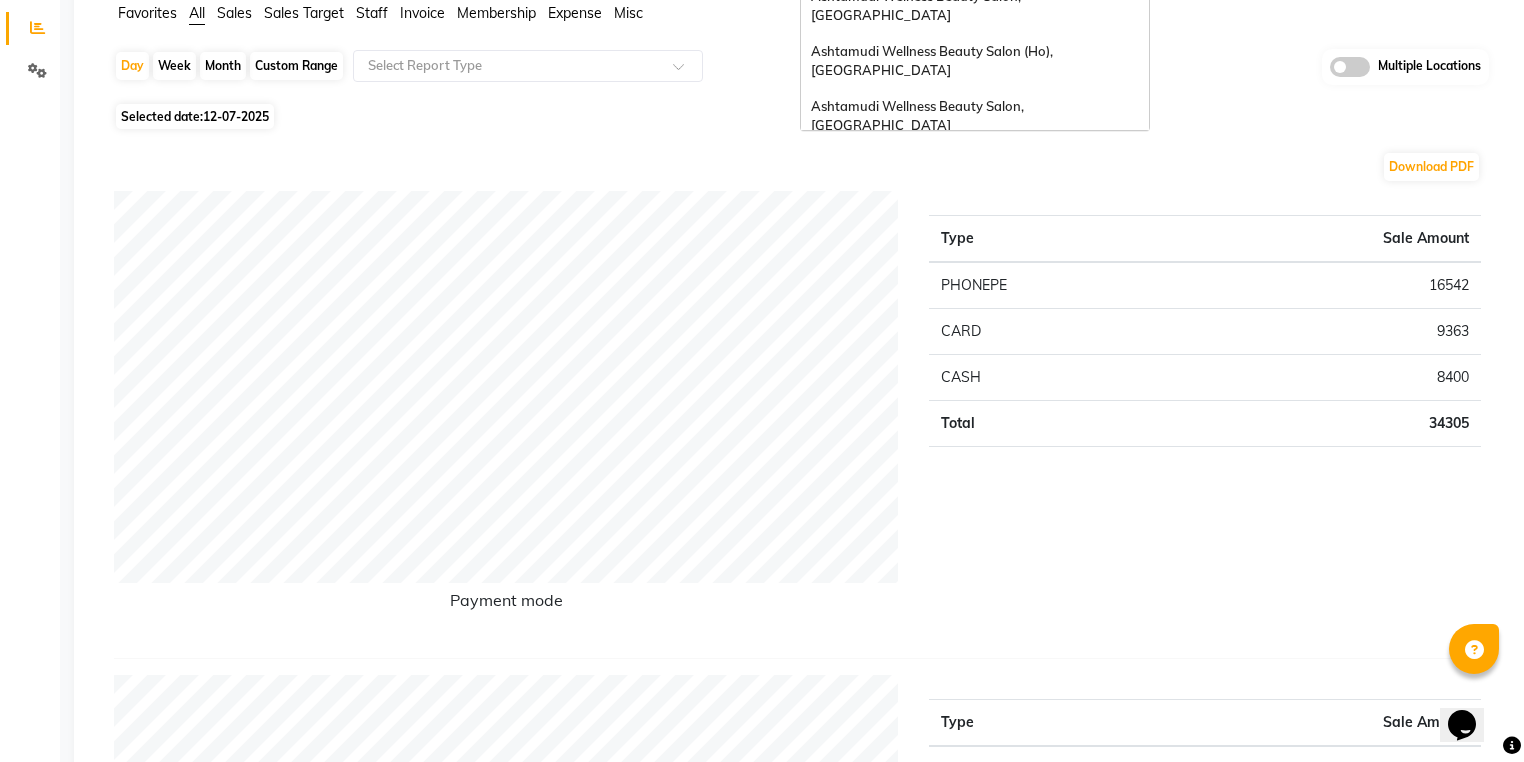 scroll, scrollTop: 0, scrollLeft: 0, axis: both 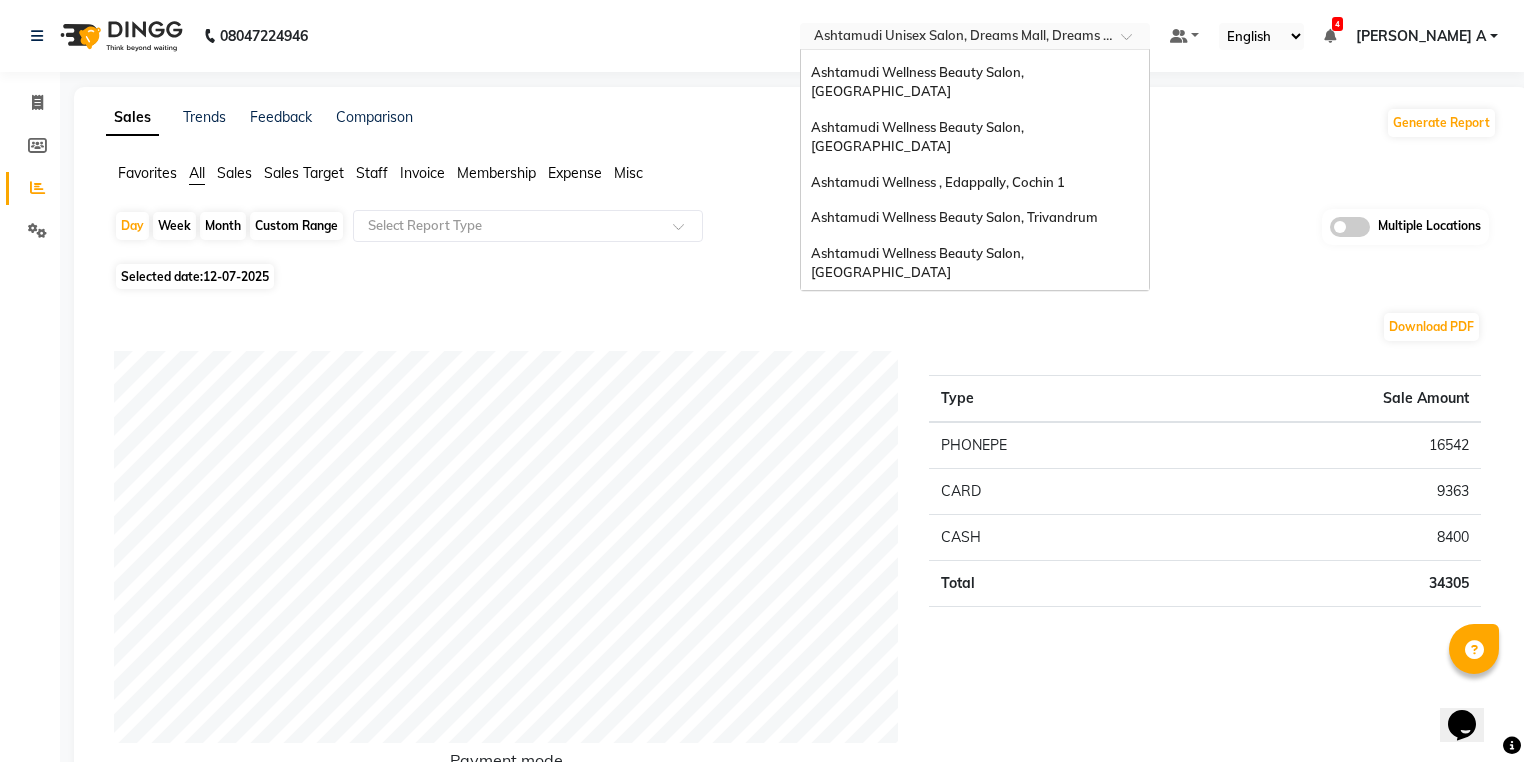 click on "Ashtamudi Welness Beauty Salon, [GEOGRAPHIC_DATA]" at bounding box center [917, 318] 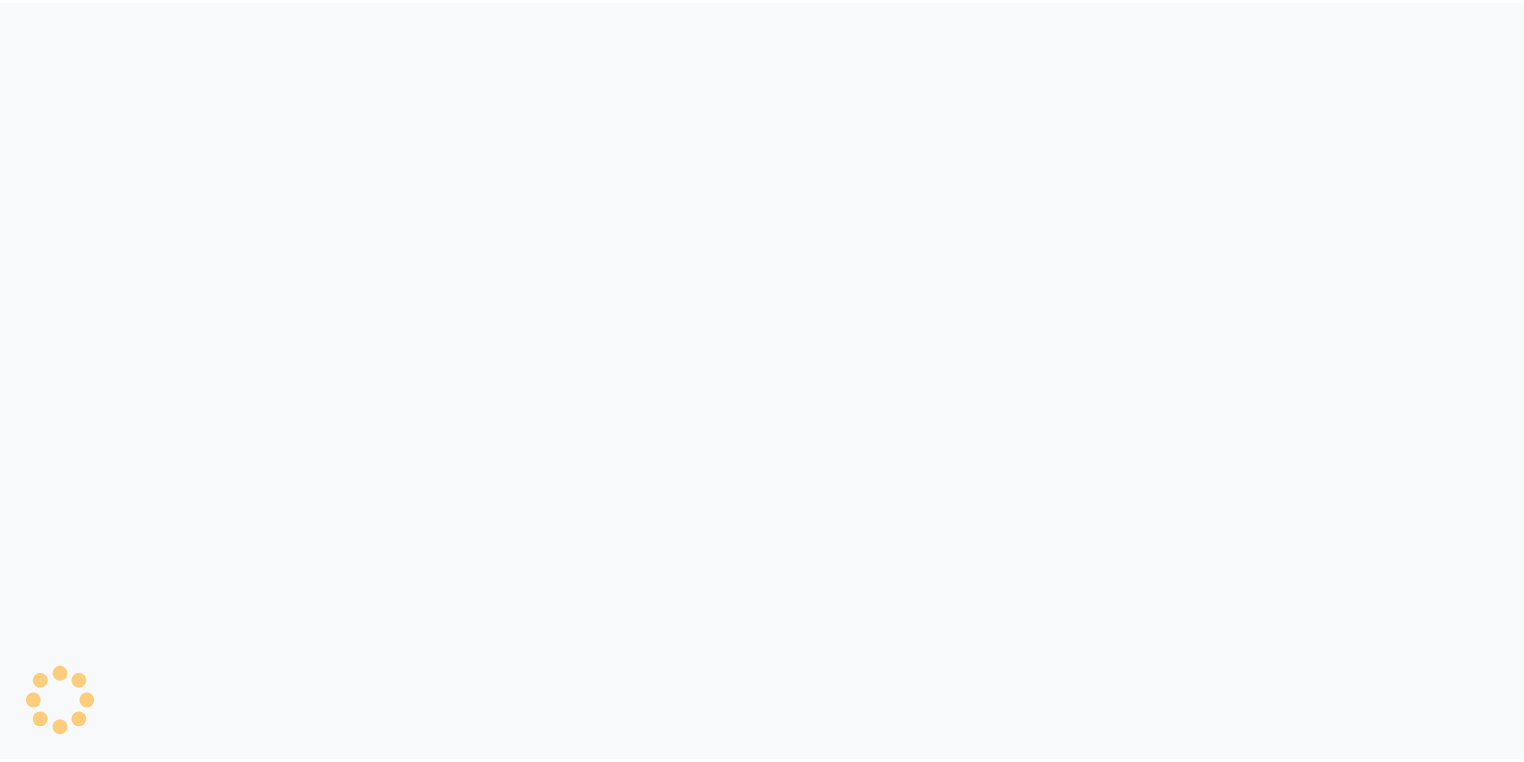 scroll, scrollTop: 0, scrollLeft: 0, axis: both 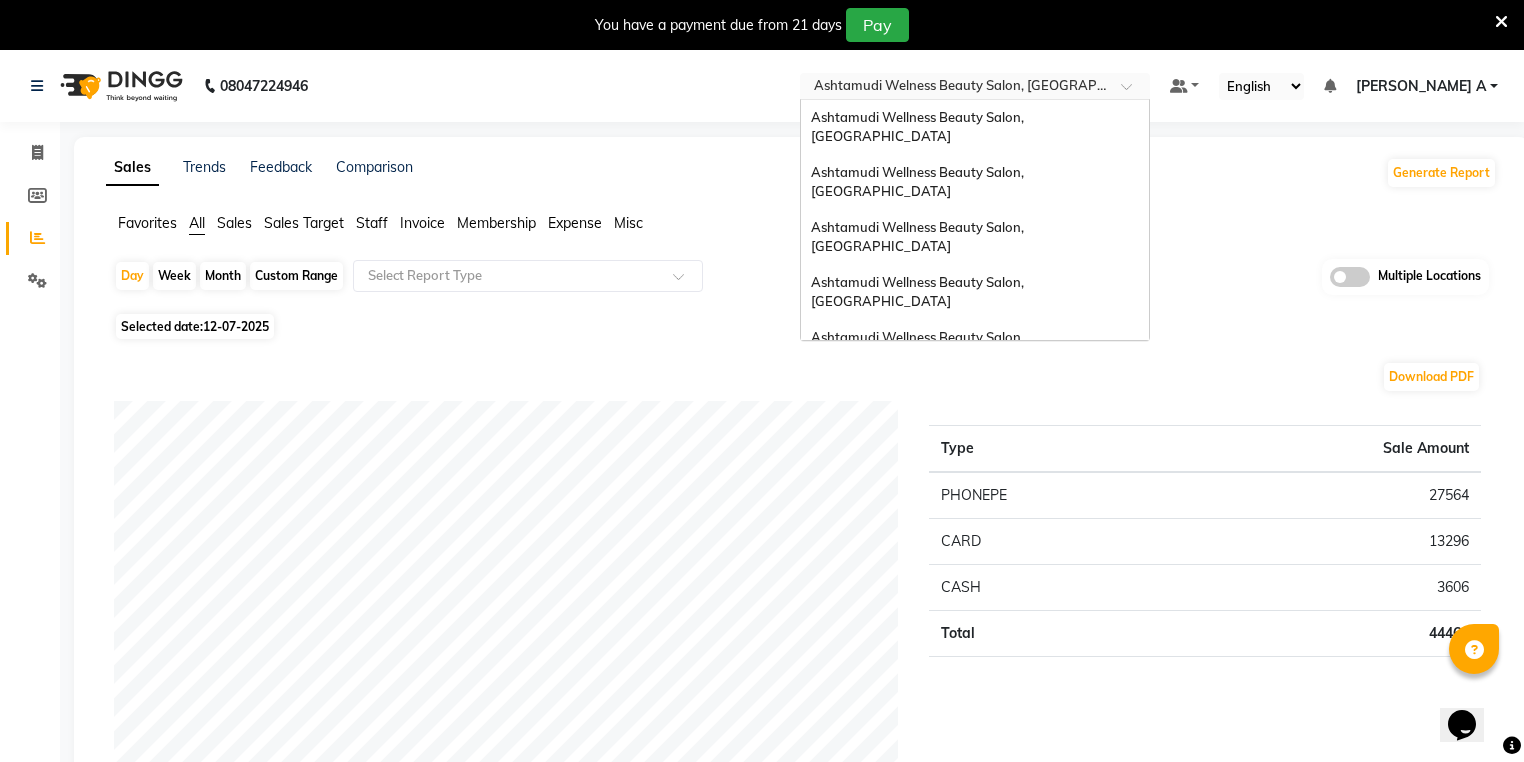 click at bounding box center (955, 88) 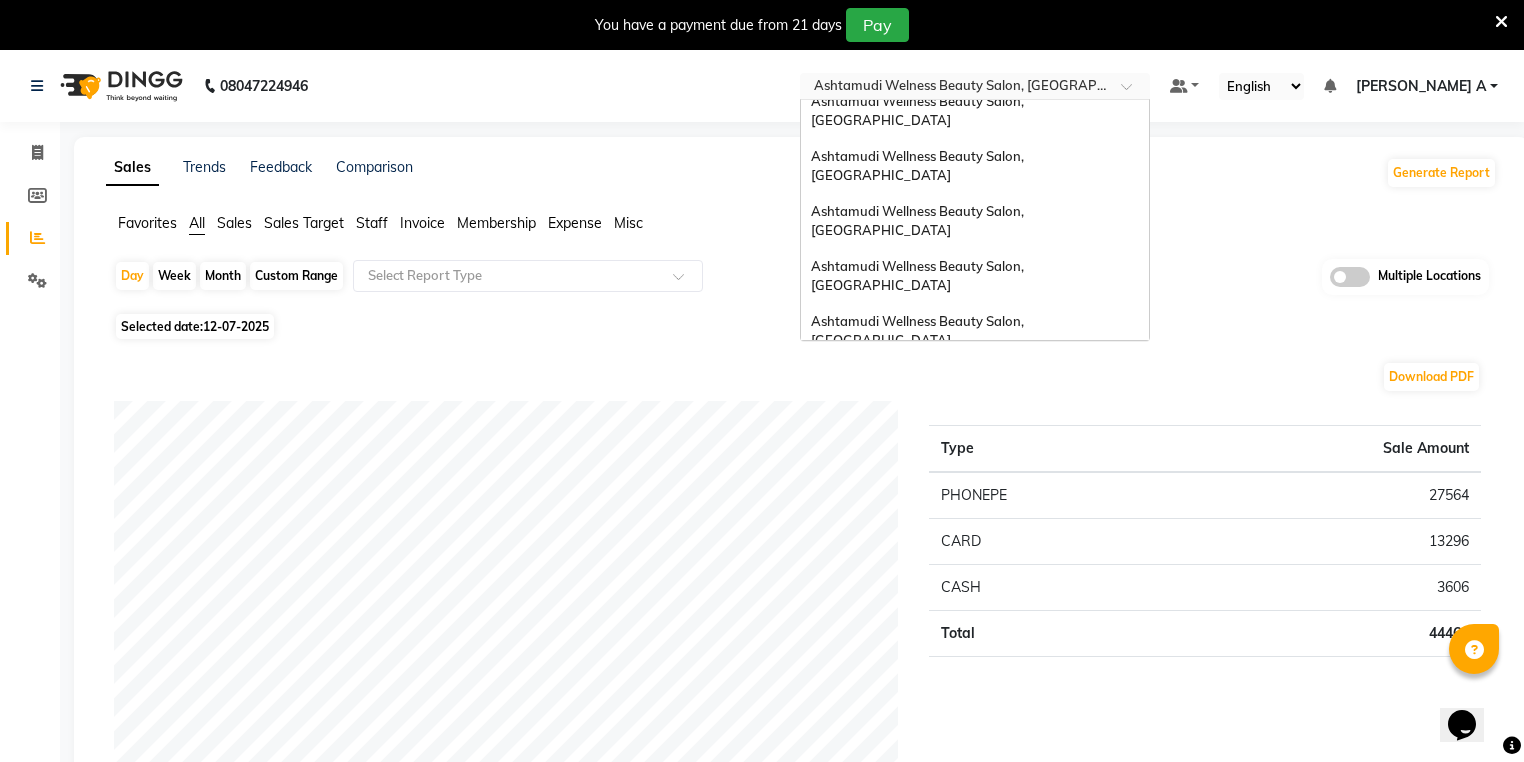scroll, scrollTop: 0, scrollLeft: 0, axis: both 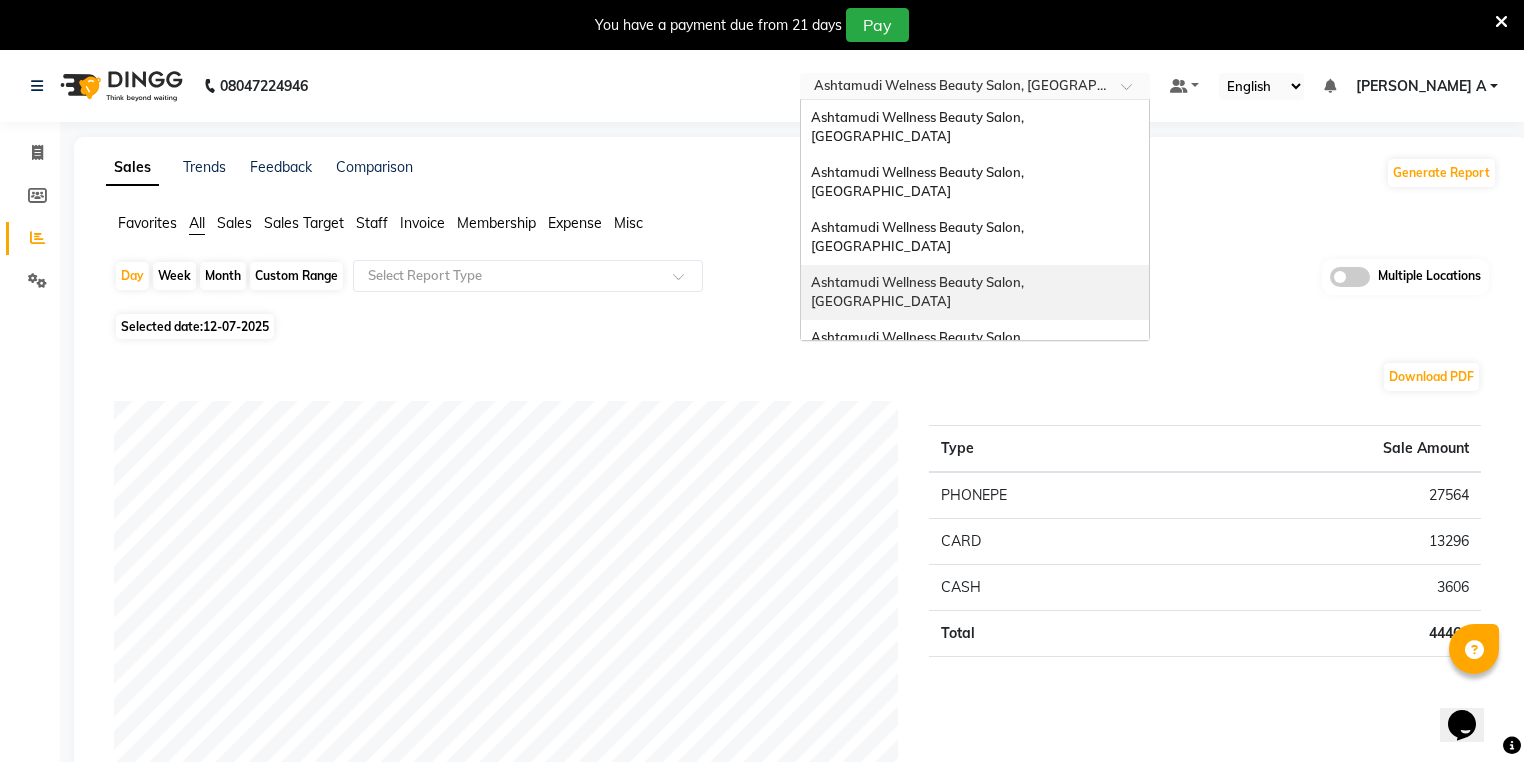 click on "Ashtamudi Wellness Beauty Salon, [GEOGRAPHIC_DATA]" at bounding box center [919, 292] 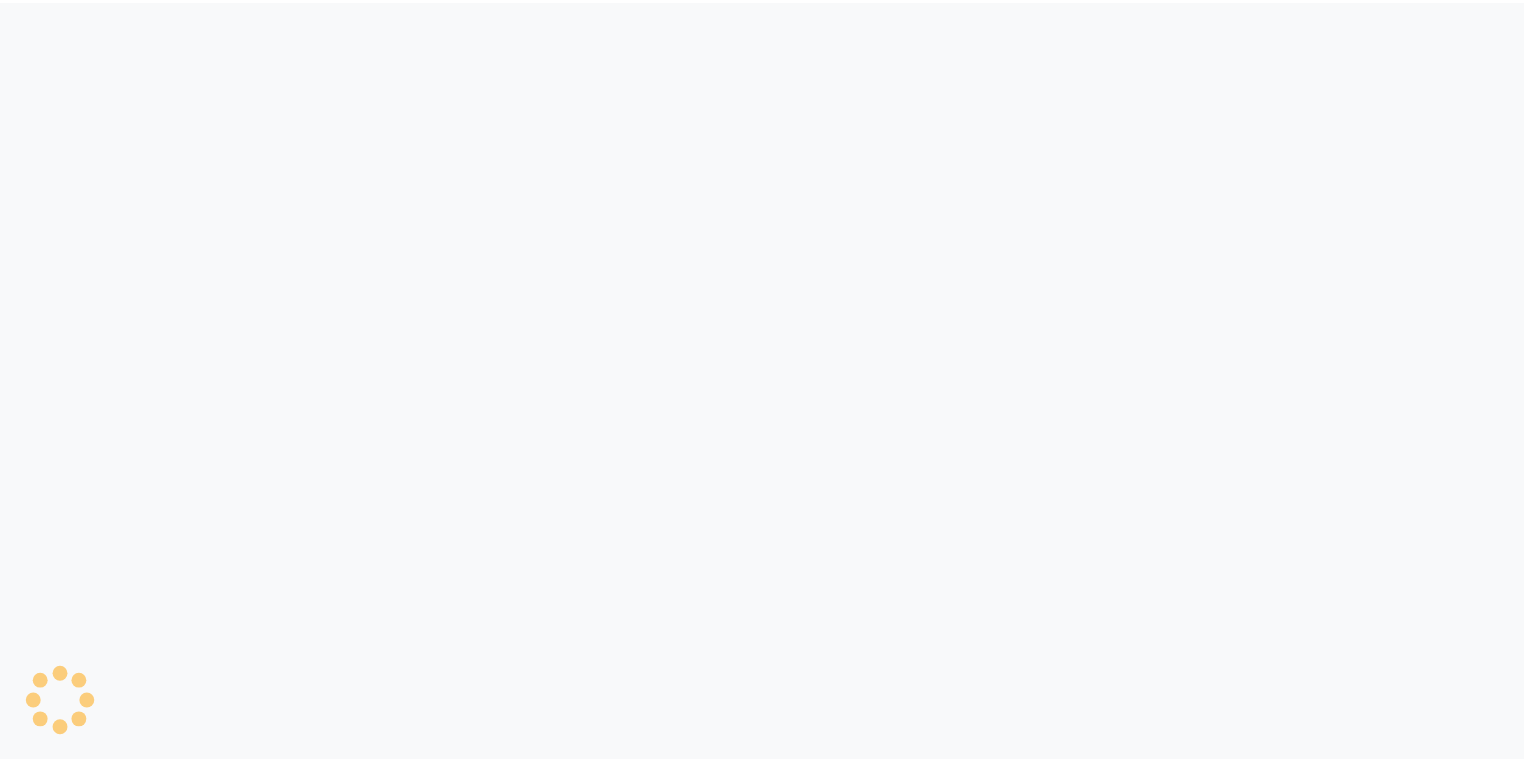 scroll, scrollTop: 0, scrollLeft: 0, axis: both 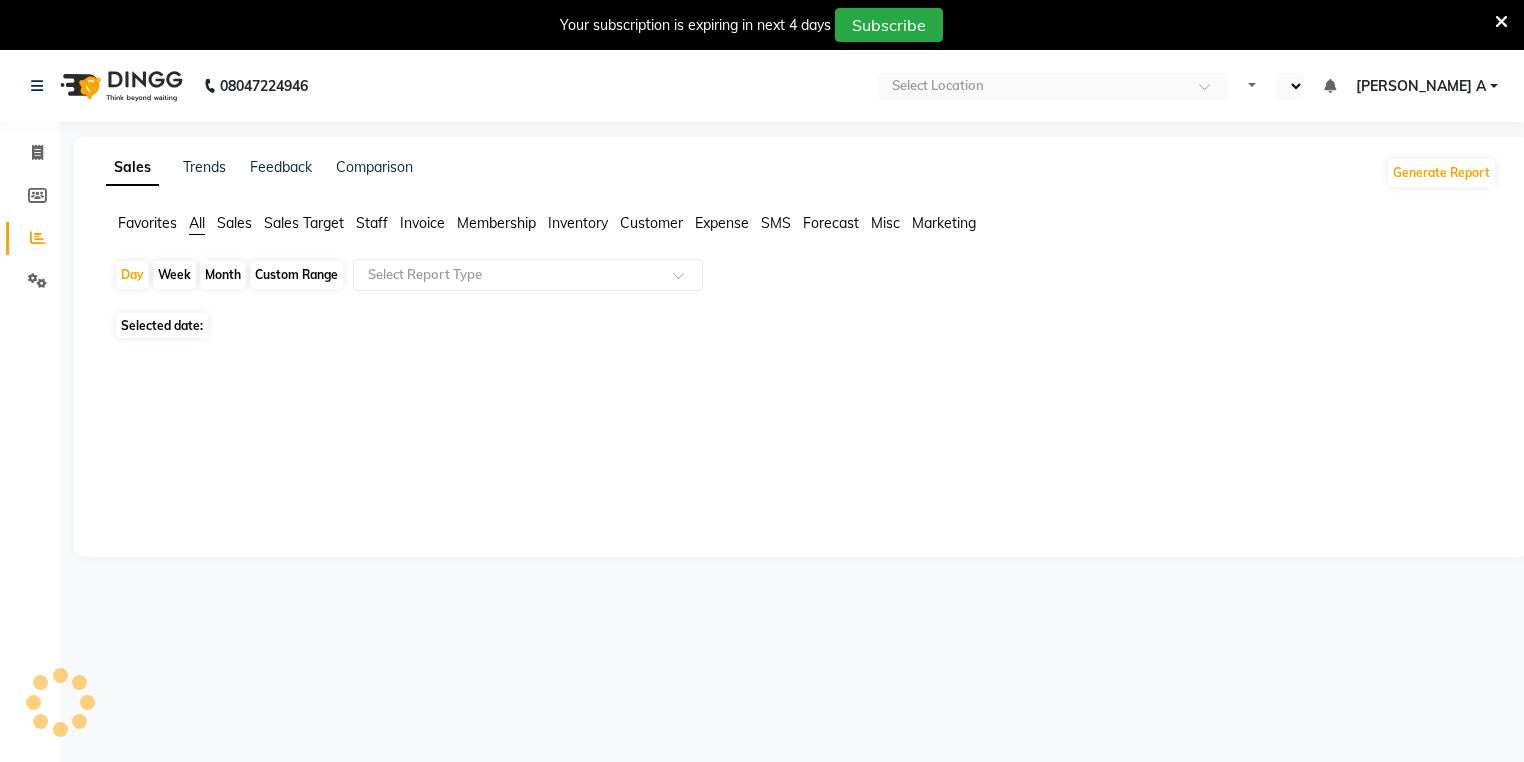 select on "en" 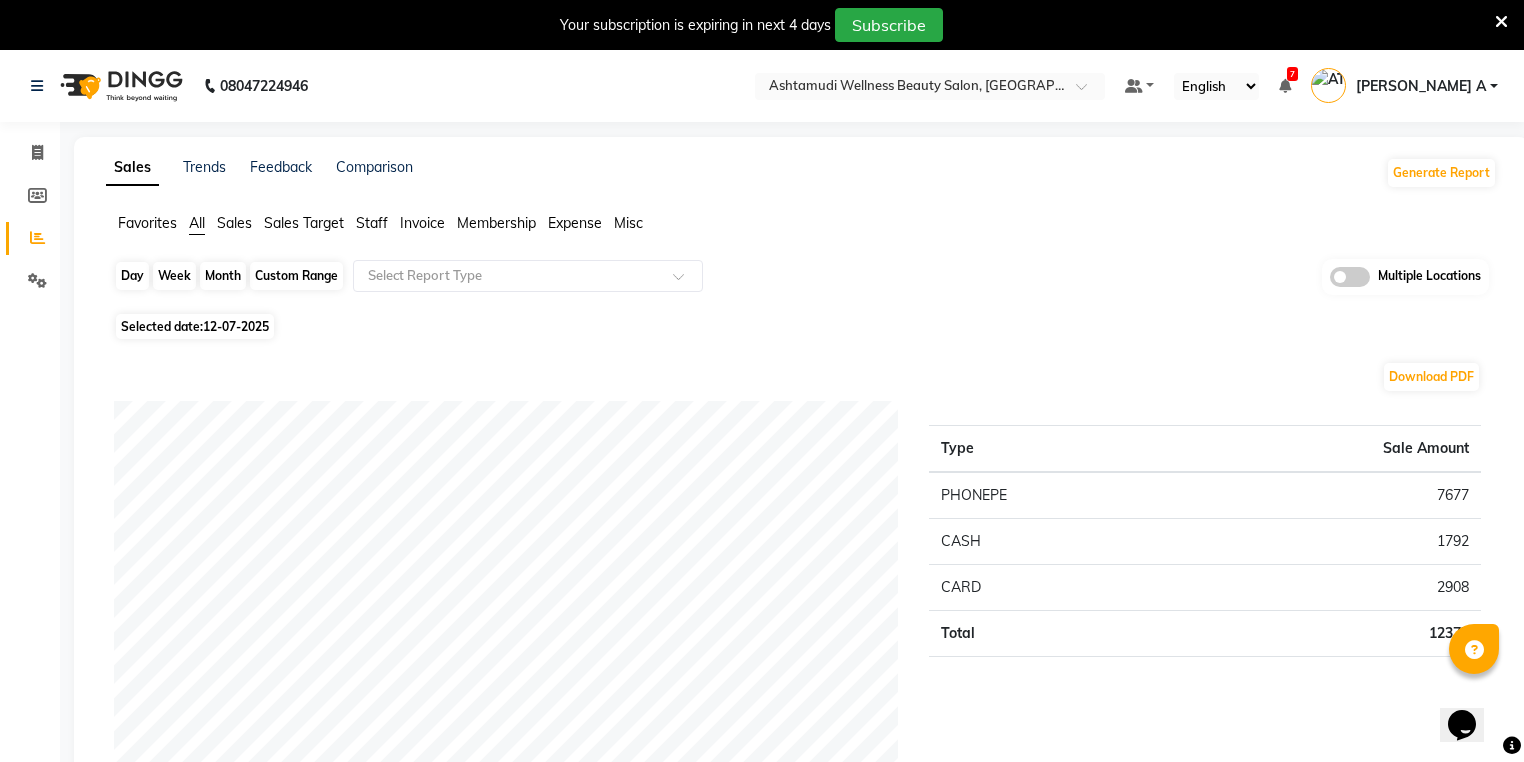 scroll, scrollTop: 0, scrollLeft: 0, axis: both 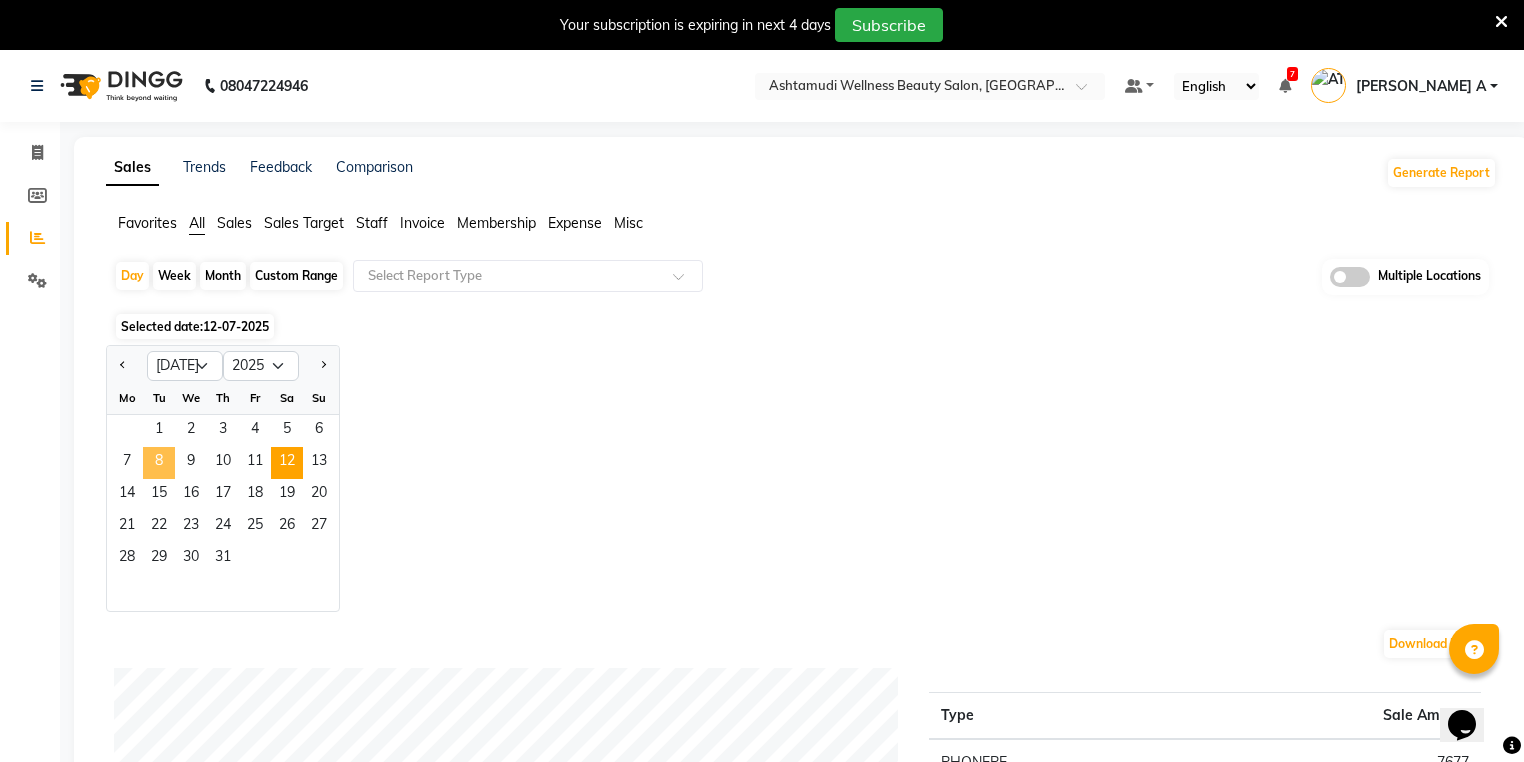 click on "8" 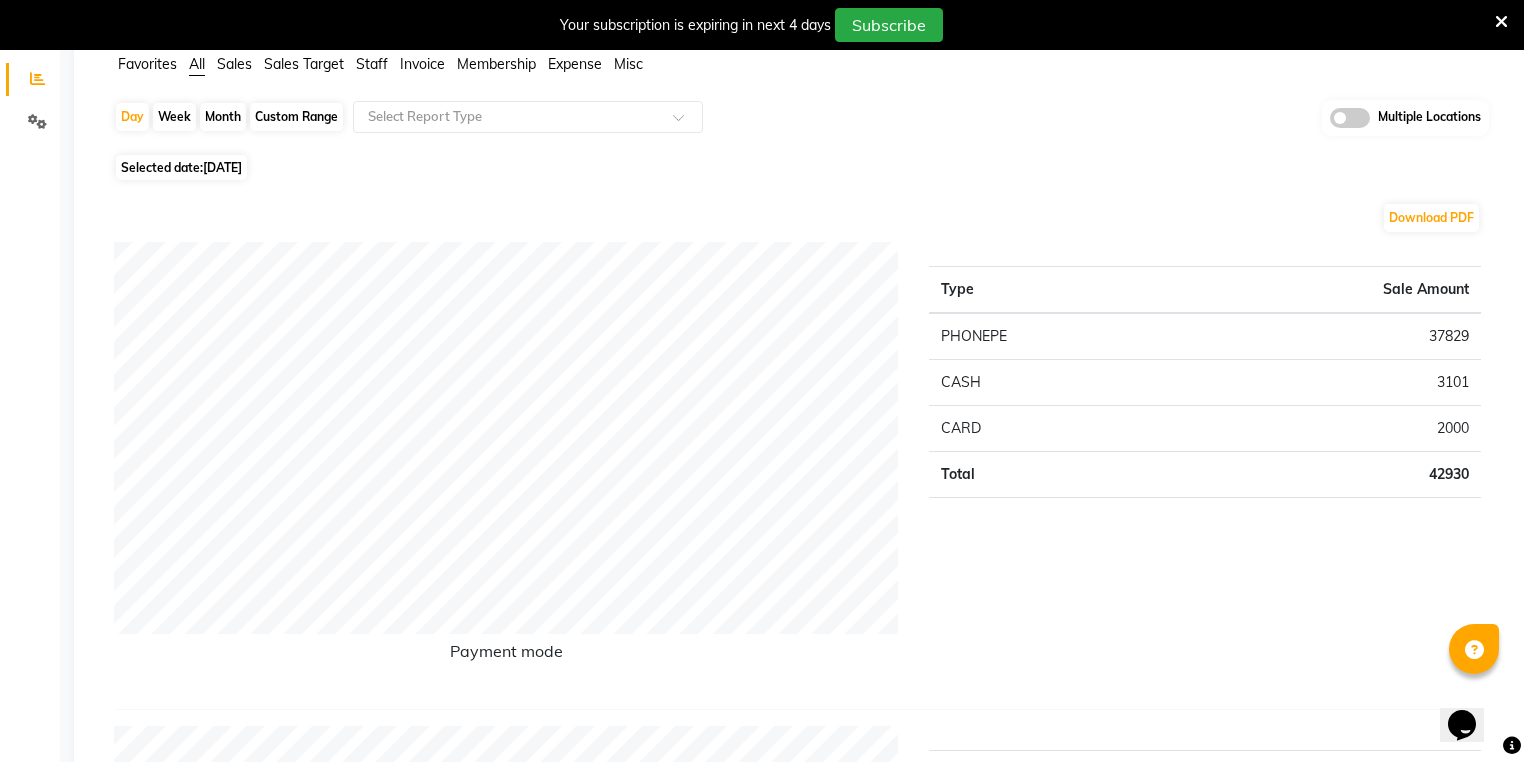 scroll, scrollTop: 160, scrollLeft: 0, axis: vertical 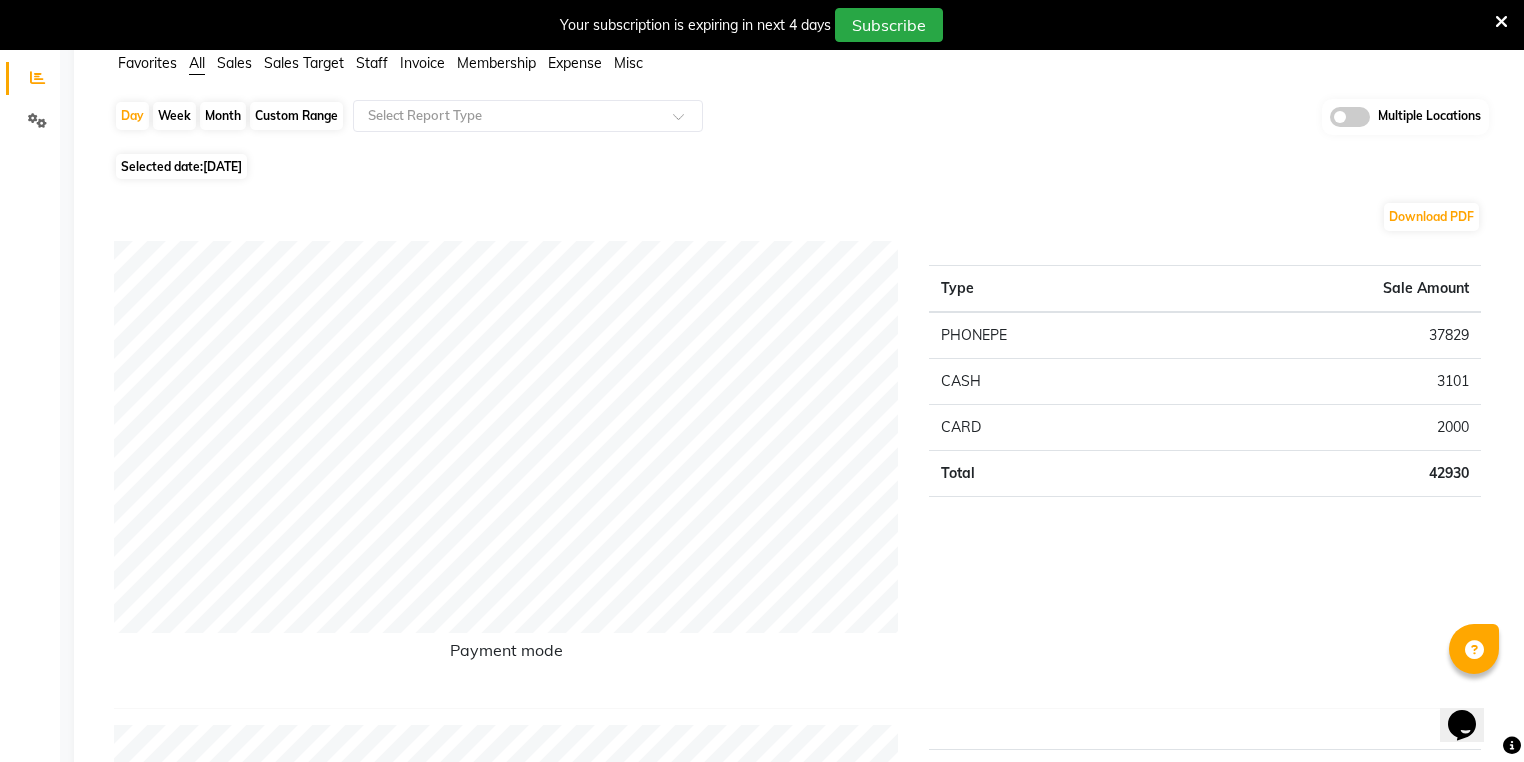 drag, startPoint x: 888, startPoint y: 204, endPoint x: 1121, endPoint y: 227, distance: 234.13245 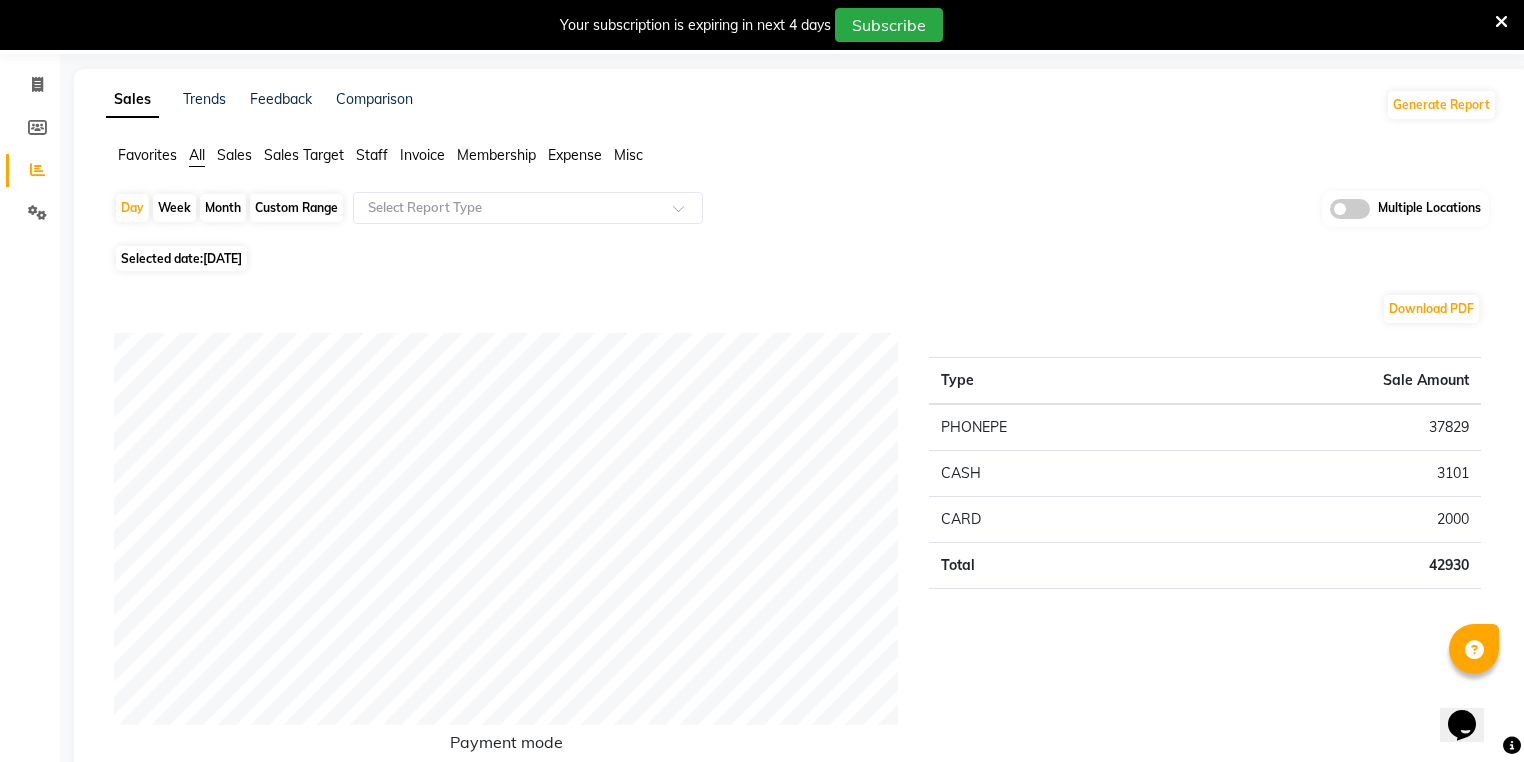 scroll, scrollTop: 0, scrollLeft: 0, axis: both 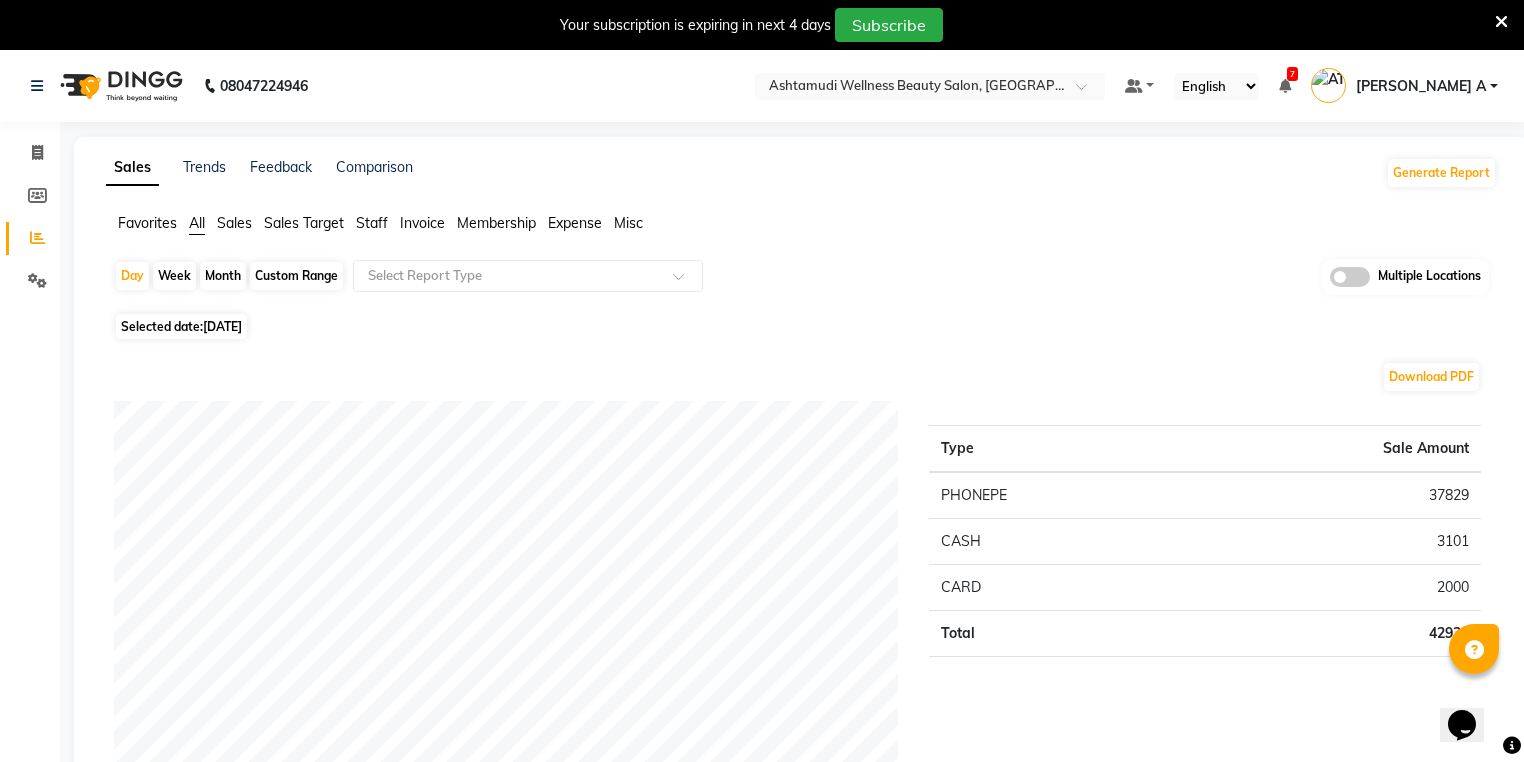 click at bounding box center [1501, 22] 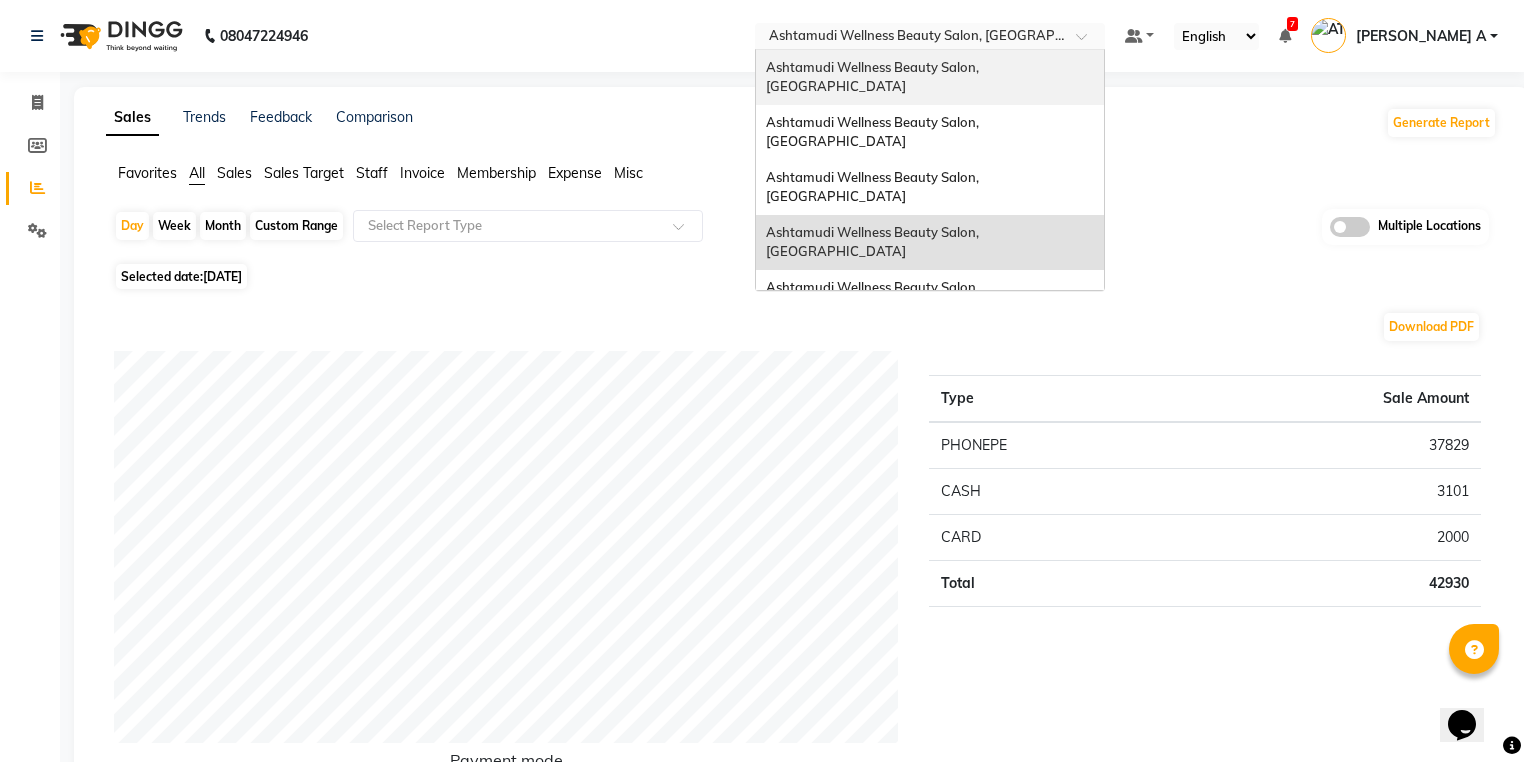 click on "Select Location × Ashtamudi Wellness Beauty Salon, Kottiyam Ashtamudi Wellness Beauty Salon, Kowdiar Ashtamudi Wellness Beauty Salon, Guruvayur Ashtamudi Wellness Beauty Salon, Kazakoottam Ashtamudi Wellness Beauty Salon, Kottiyam Ashtamudi Wellness Beauty Salon, Kottarakkara Ashtamudi Wellness , Edappally, Cochin 1 Ashtamudi Wellness Beauty Salon, Trivandrum Ashtamudi Wellness Beauty Salon, Thiruvalla Ashtamudi Welness Beauty Salon, Chinnakkada Ashtamudi Wellness Beauty Salon (Ho), Kottiyam Ashtamudi Wellness Beauty Salon, Cochin Ashtamudi Wellness Beauty Salon, Calicut Ashtamudi Beauty Lounge, Attingal Ashtamudi Wellness Beauty Salon, Alappuzha Ashtamudi Unisex Salon, Dreams Mall, Dreams Mall Kottiyam" at bounding box center [930, 36] 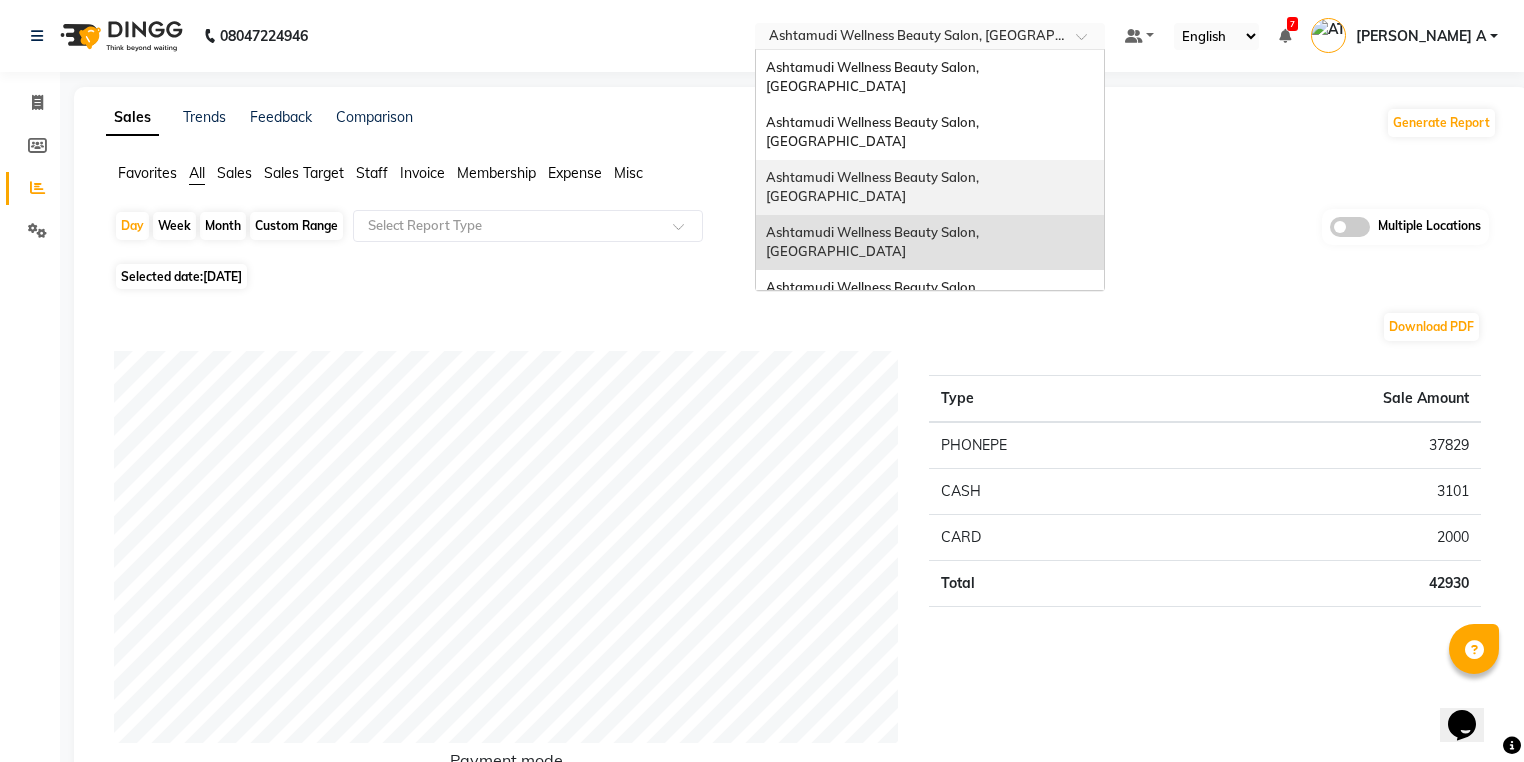 scroll, scrollTop: 240, scrollLeft: 0, axis: vertical 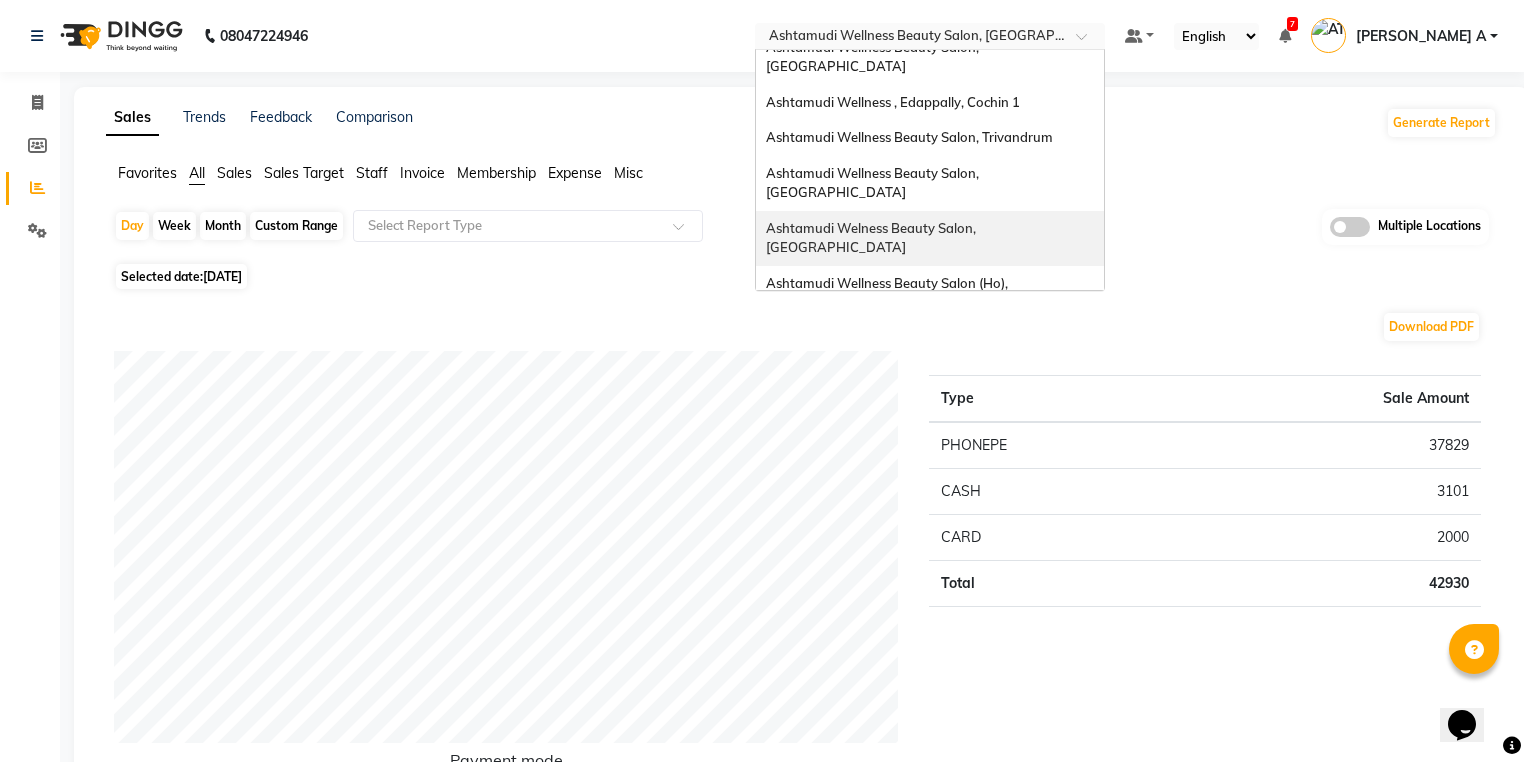 click on "Ashtamudi Welness Beauty Salon, [GEOGRAPHIC_DATA]" at bounding box center (872, 238) 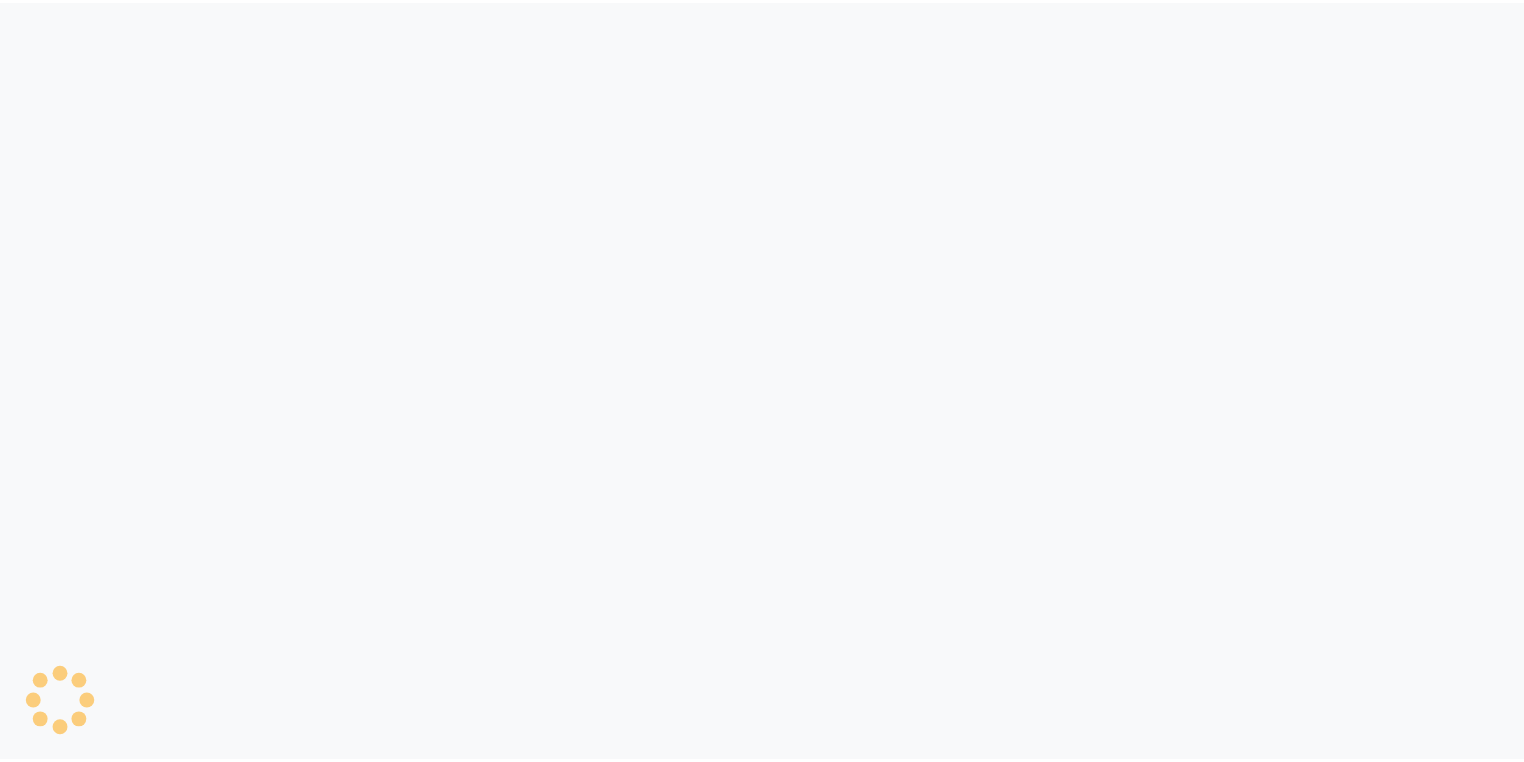 scroll, scrollTop: 0, scrollLeft: 0, axis: both 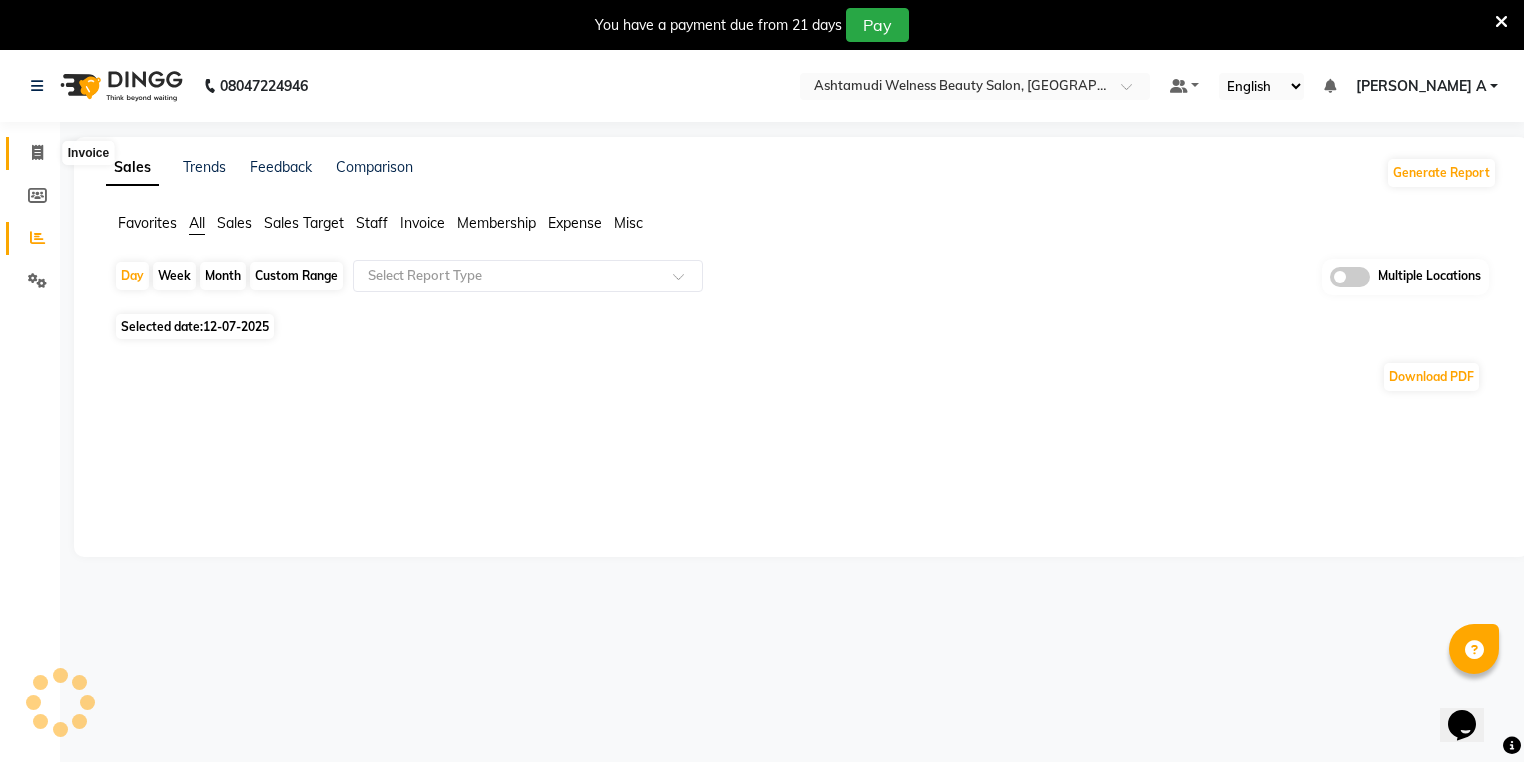 click 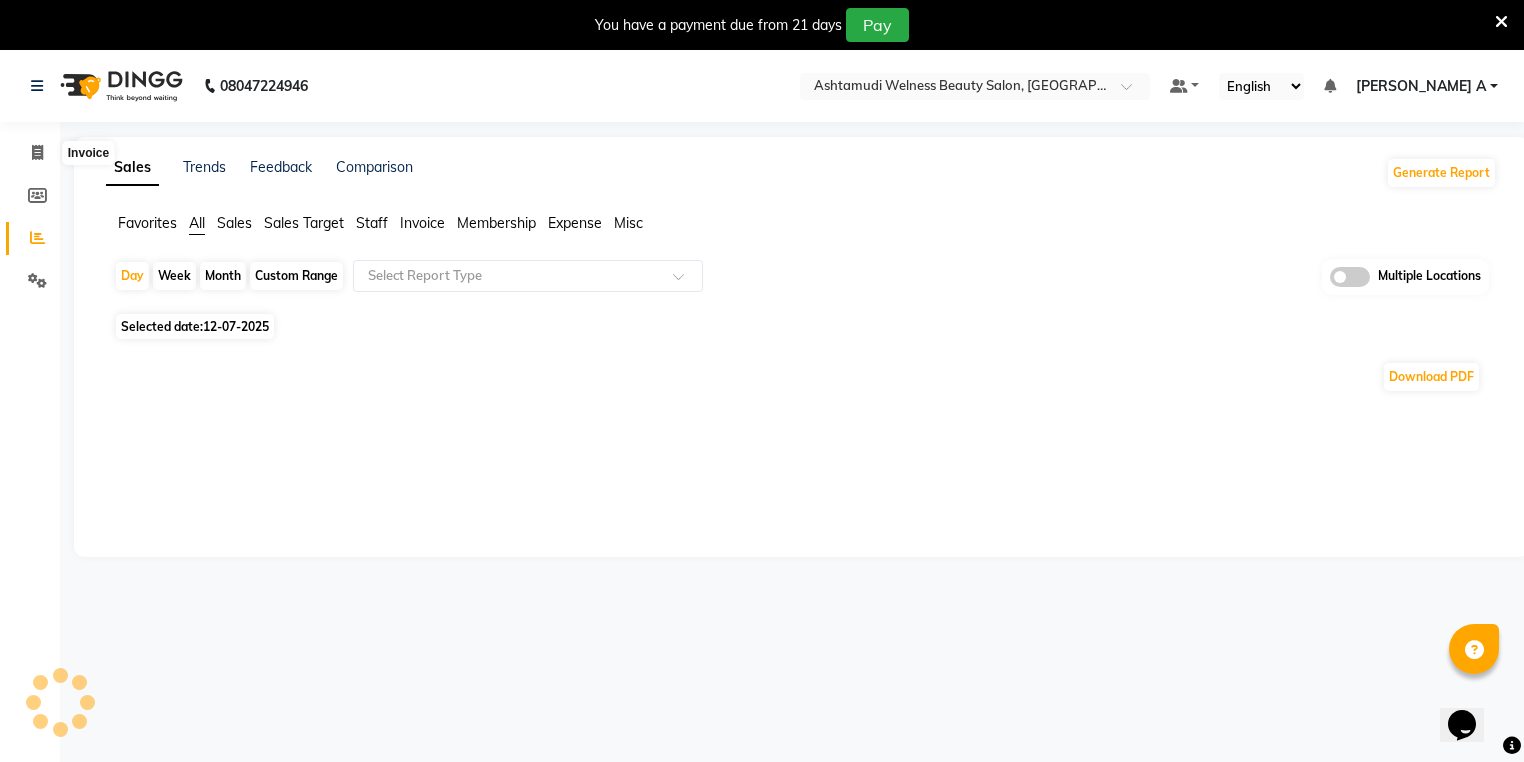 scroll, scrollTop: 0, scrollLeft: 0, axis: both 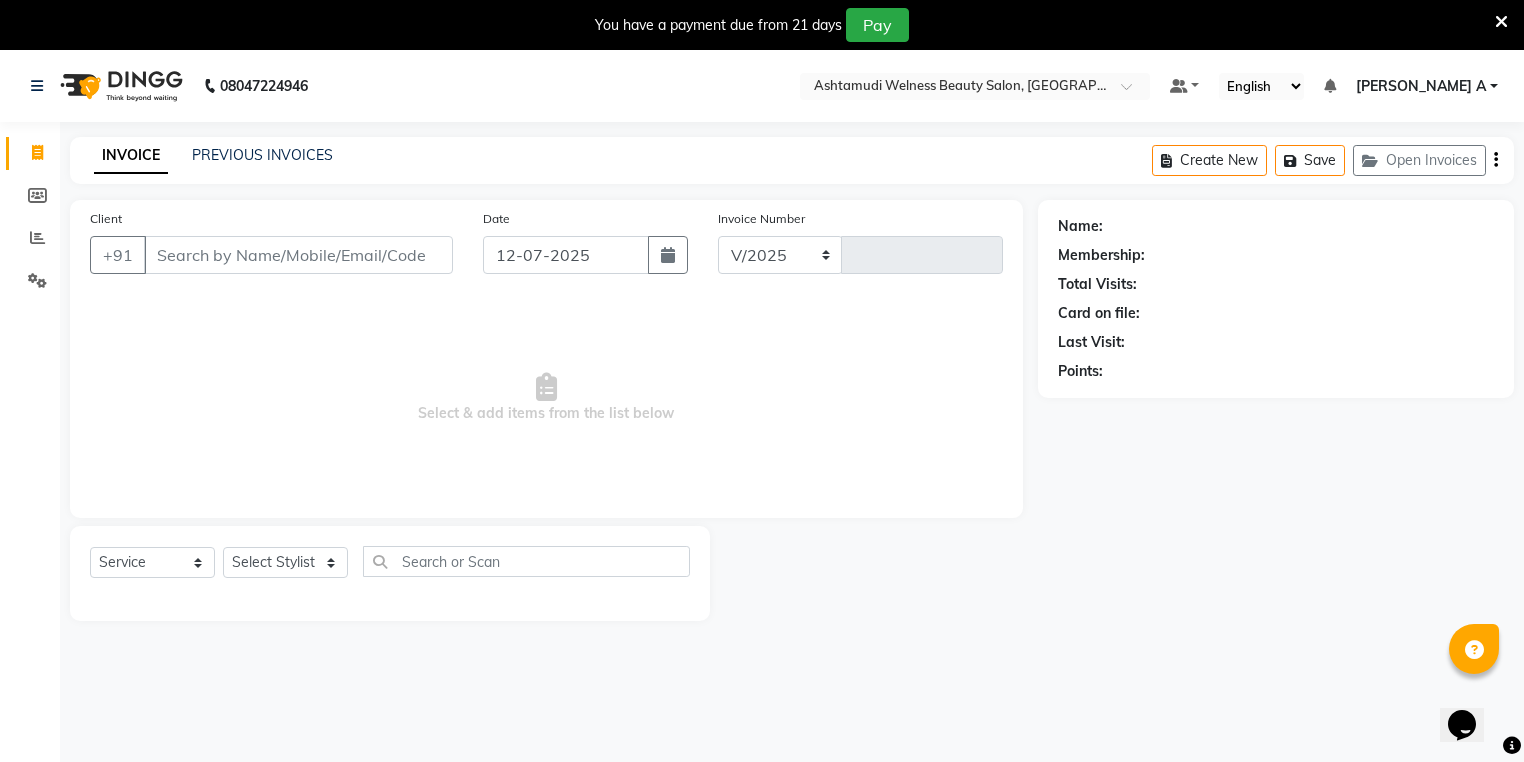 select on "4529" 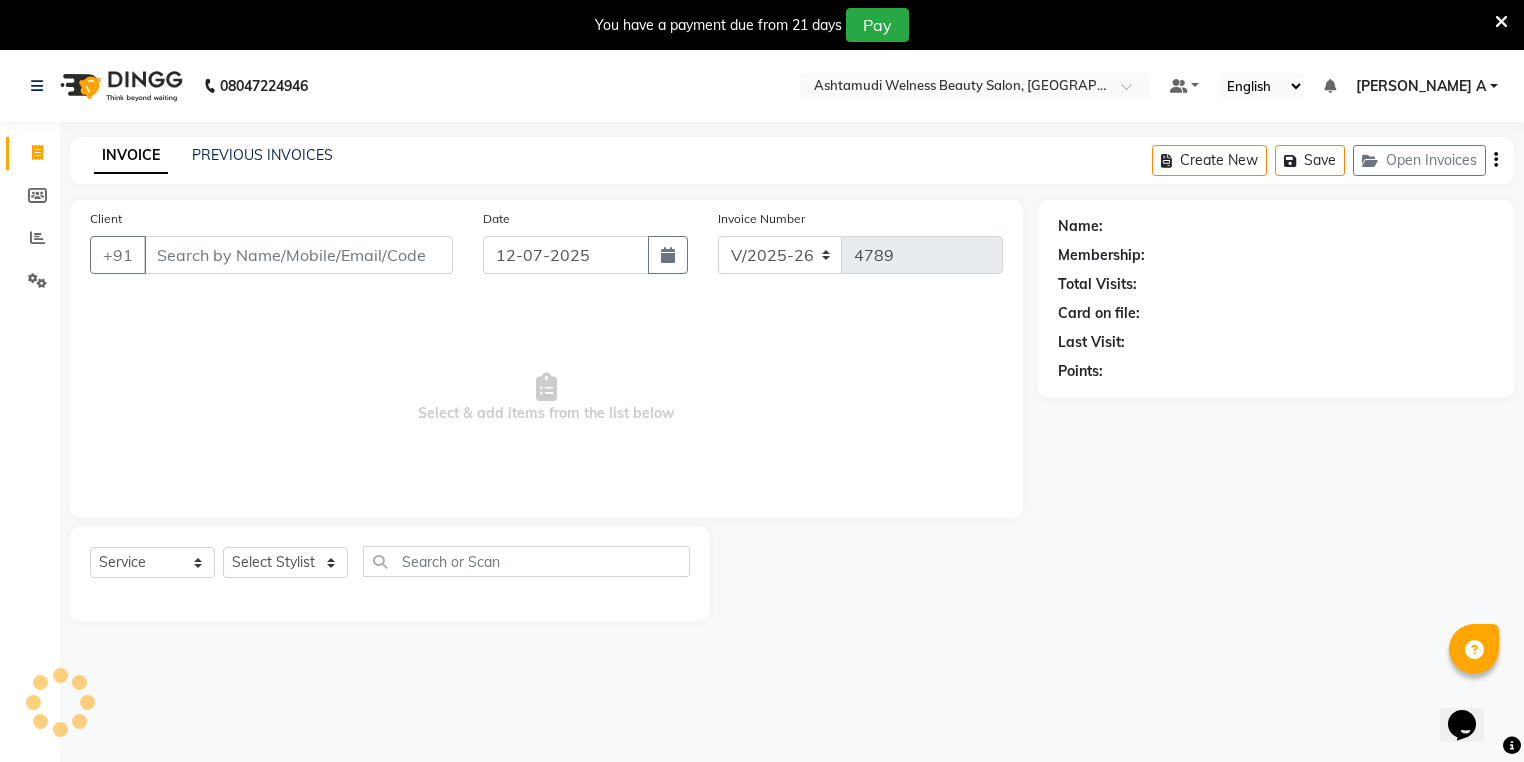 click on "You have a payment due from 21 days   Pay" at bounding box center (751, 25) 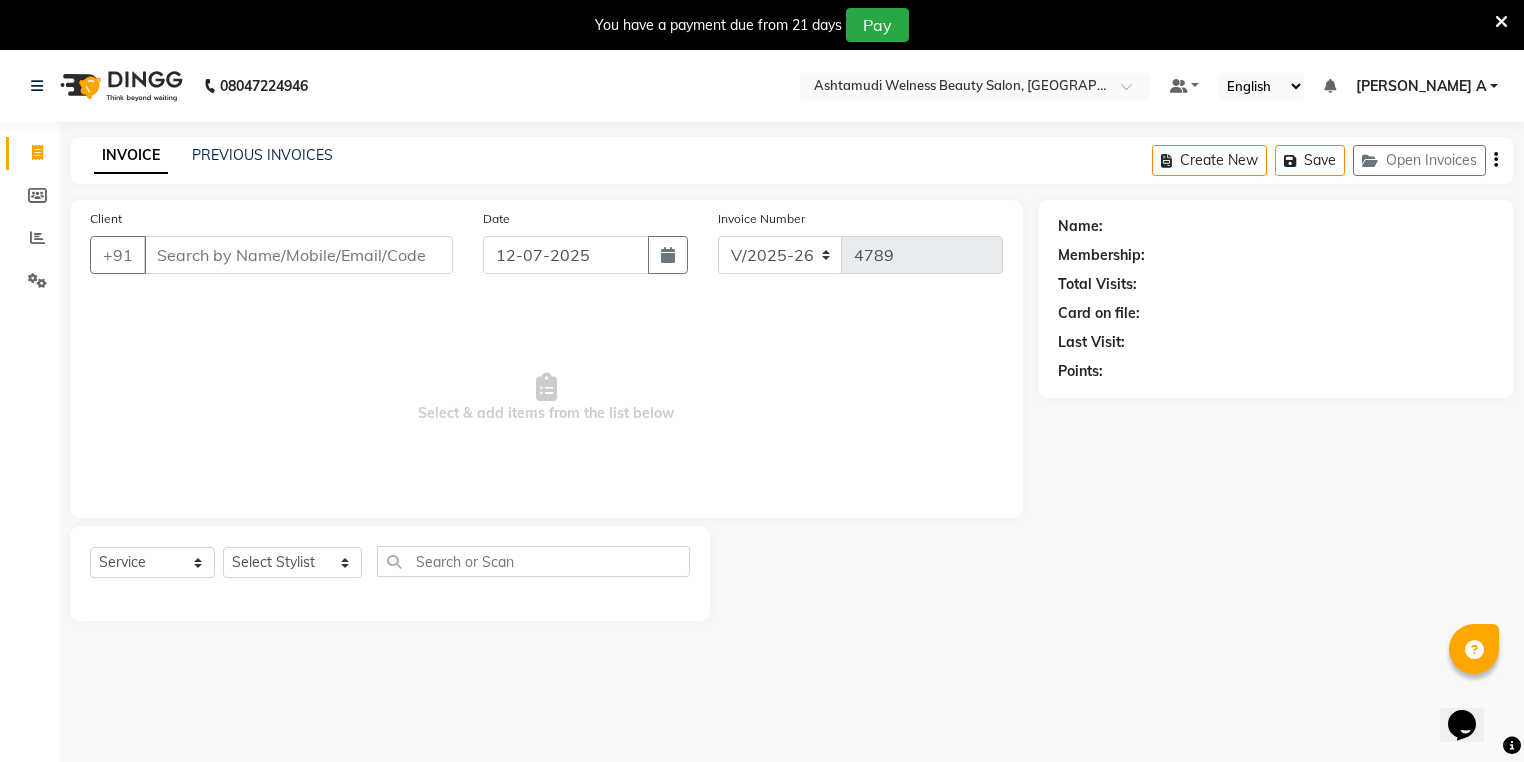 click at bounding box center [1501, 22] 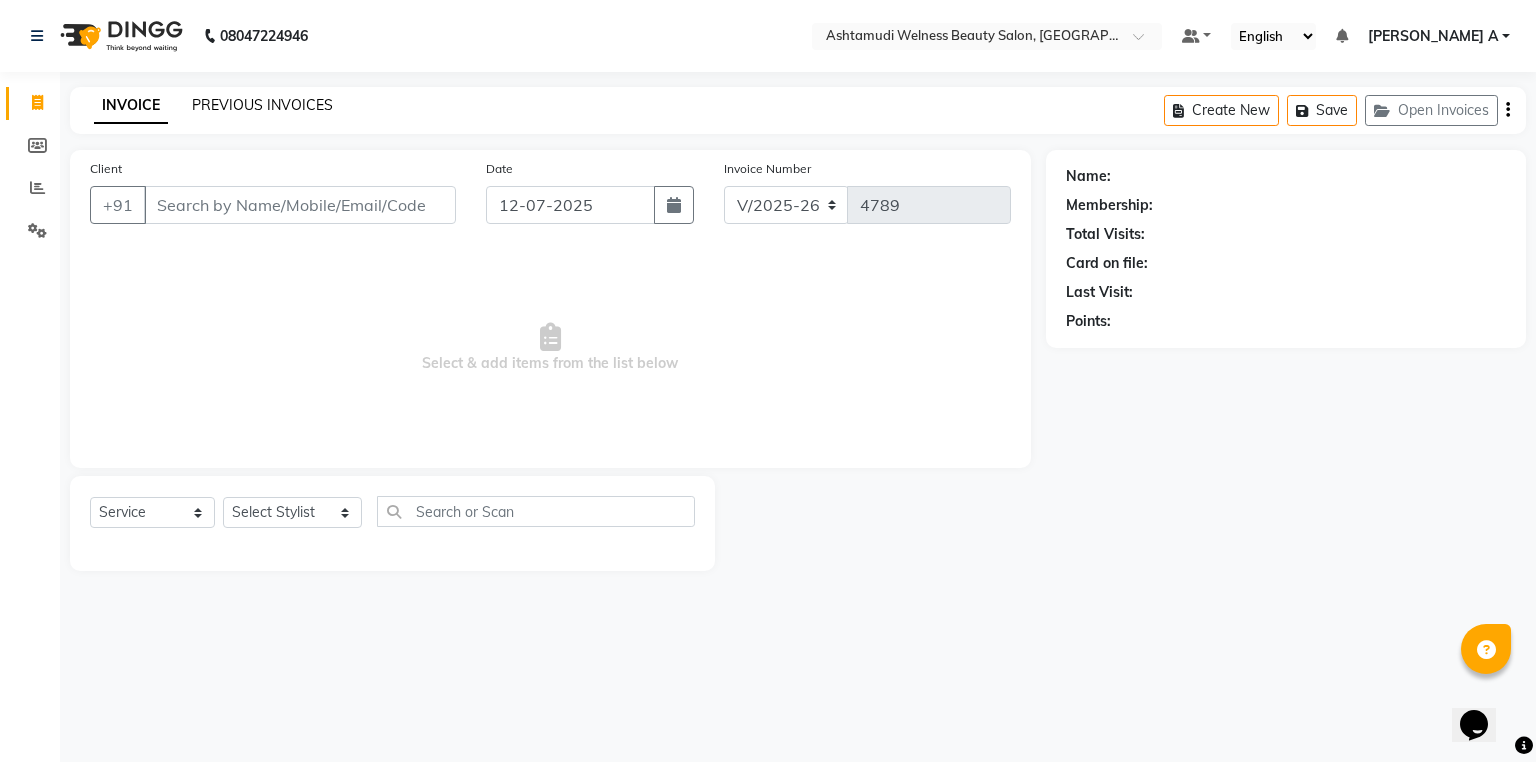 click on "PREVIOUS INVOICES" 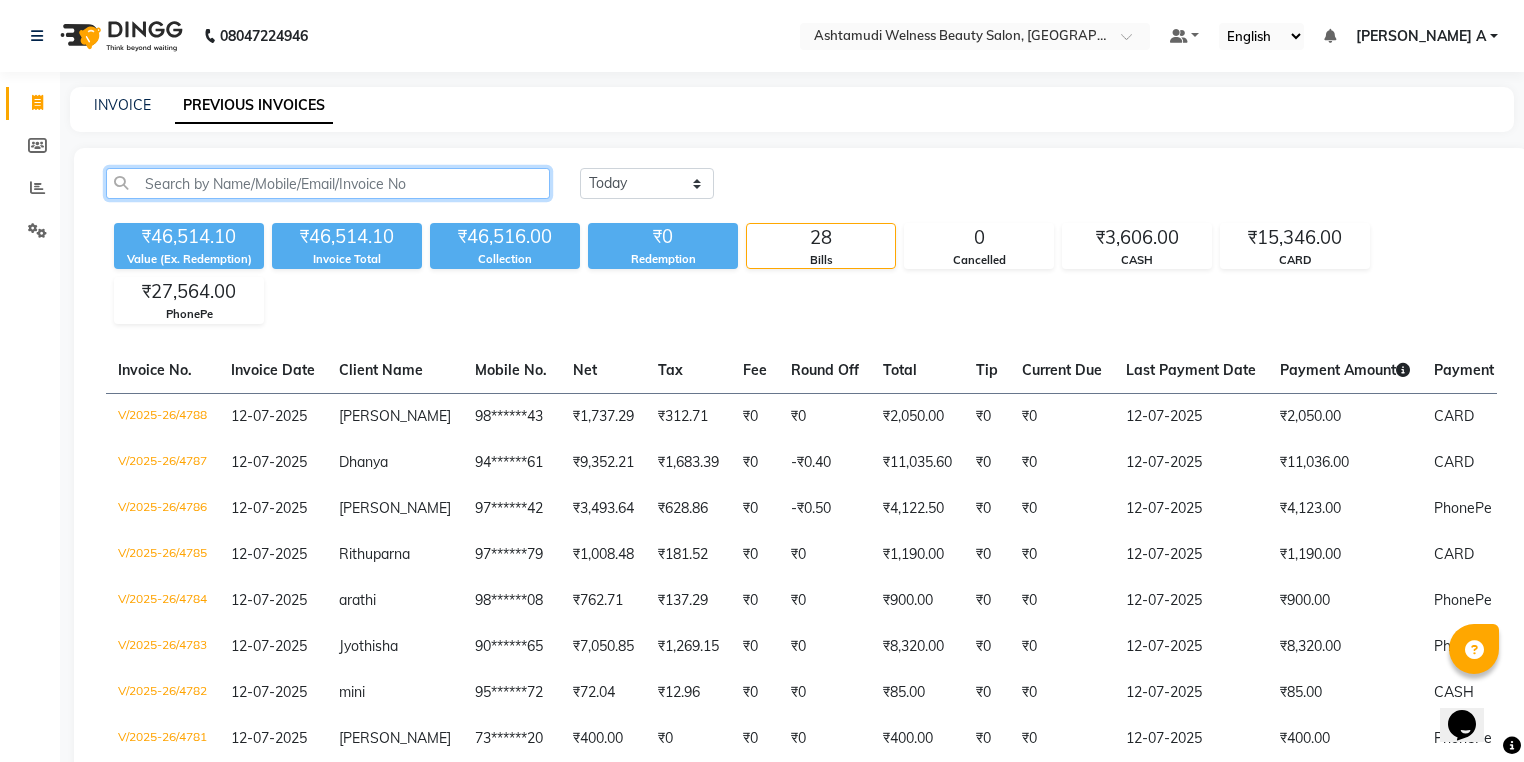 click 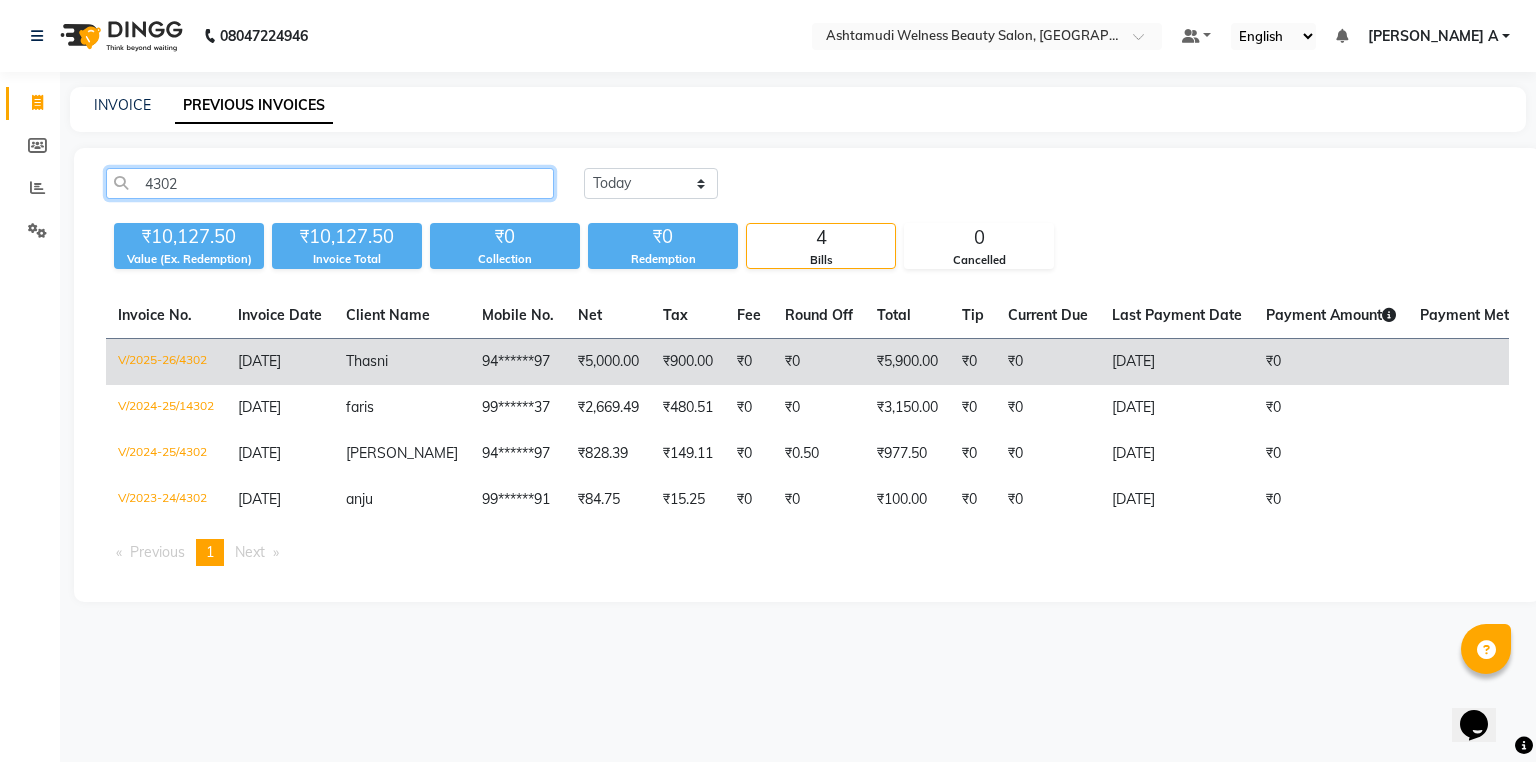 type on "4302" 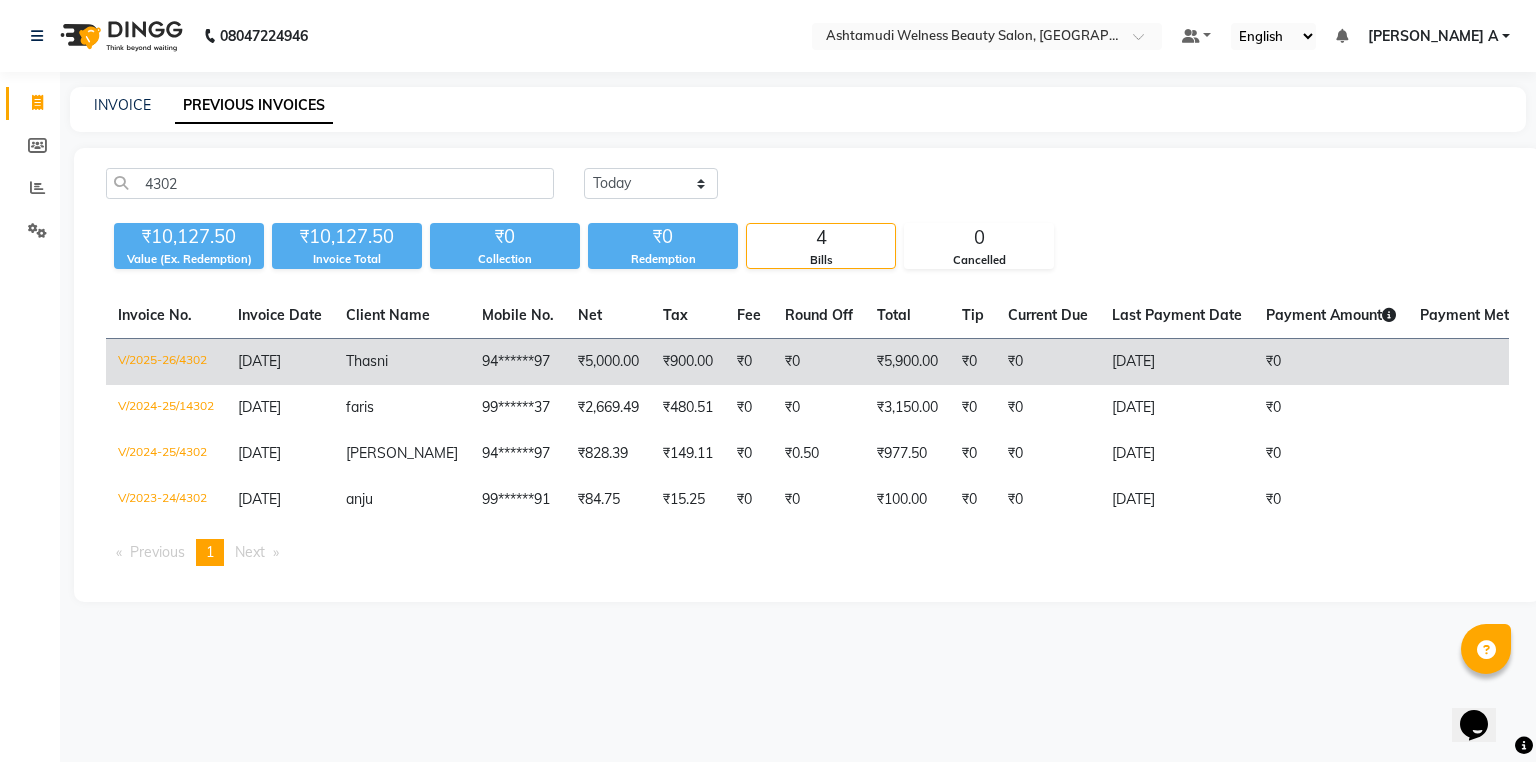 click on "[DATE]" 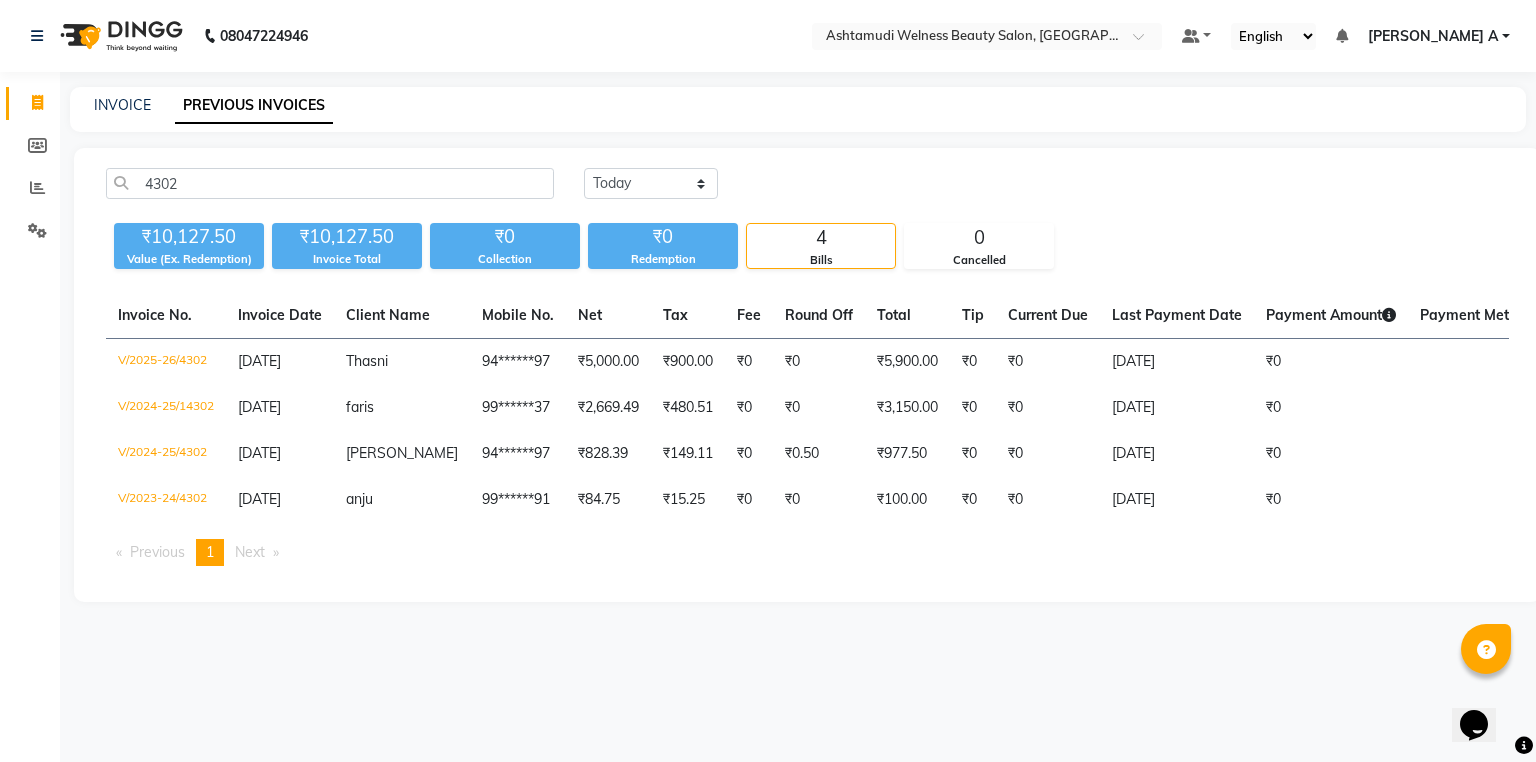 click on "Previous  page  1 / 1  You're on page  1  Next  page" at bounding box center (807, 552) 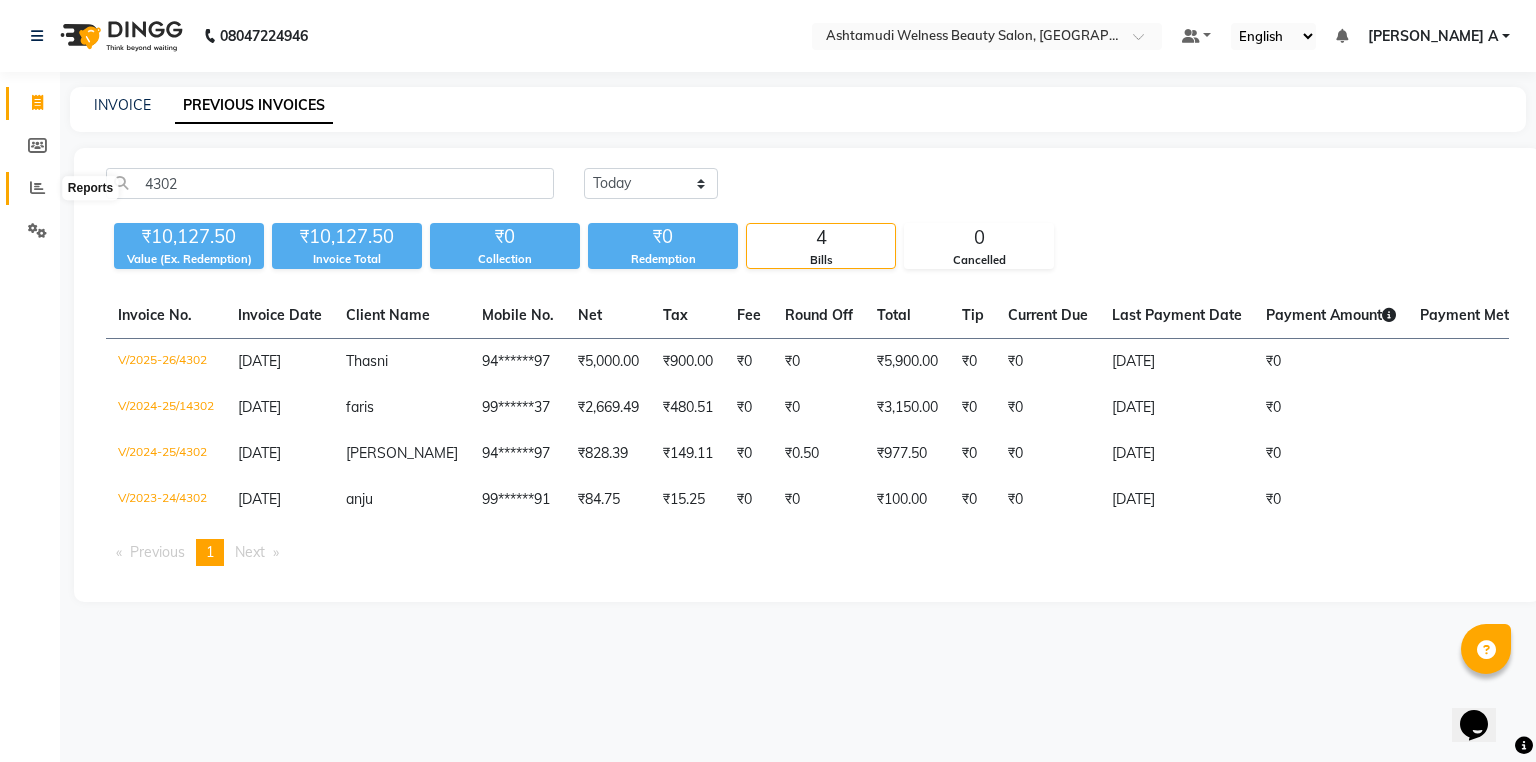 click 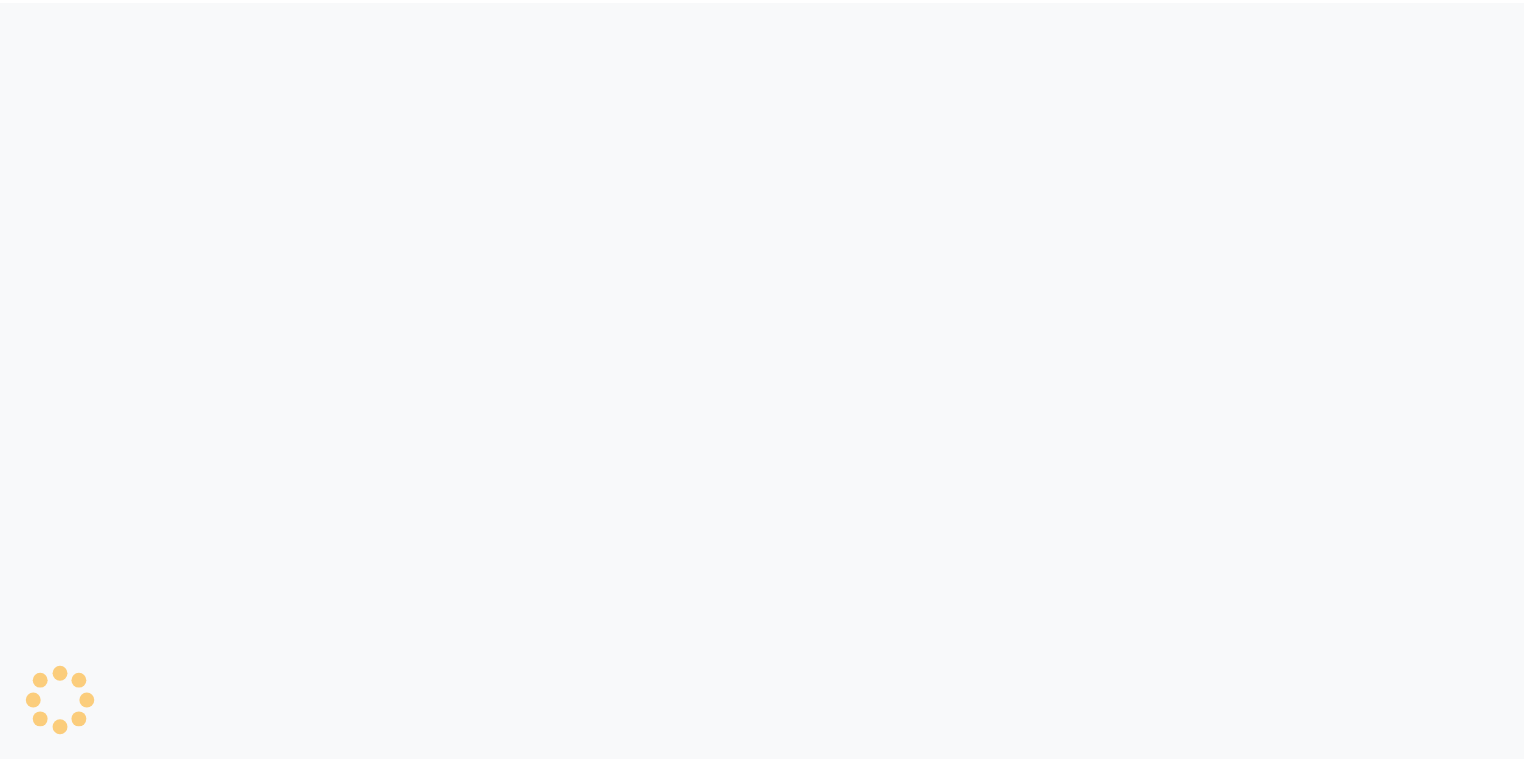 scroll, scrollTop: 0, scrollLeft: 0, axis: both 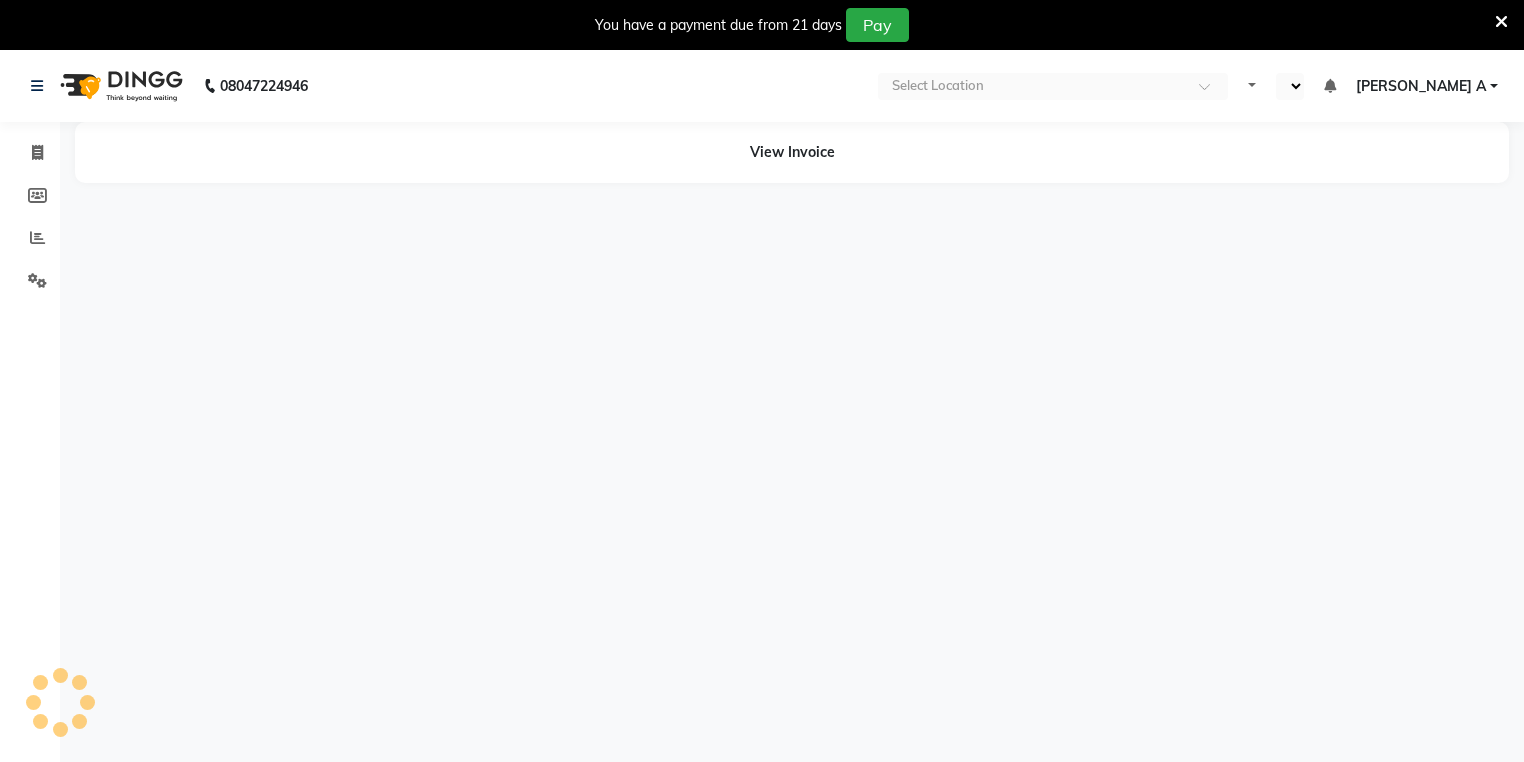 select on "en" 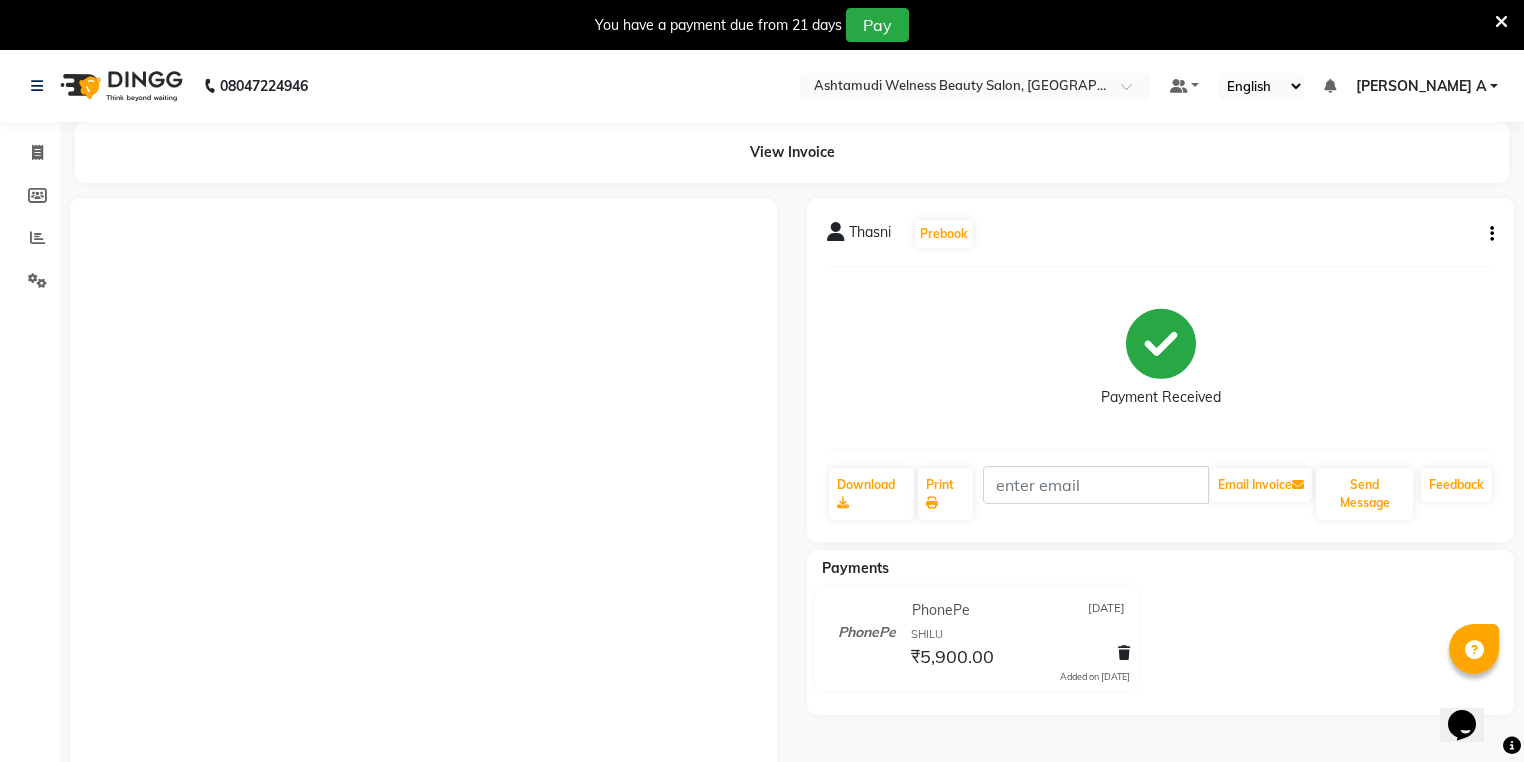 scroll, scrollTop: 0, scrollLeft: 0, axis: both 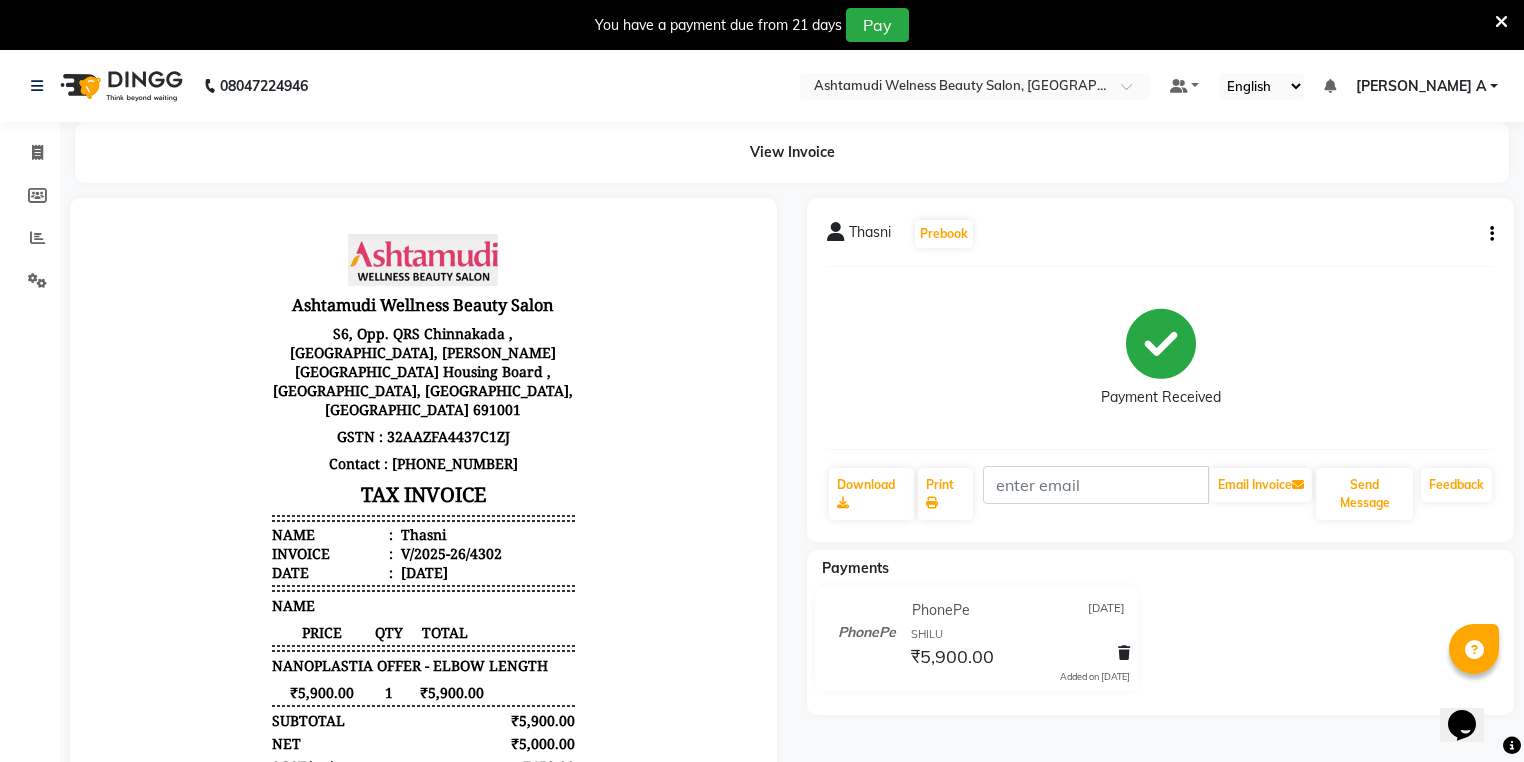 click 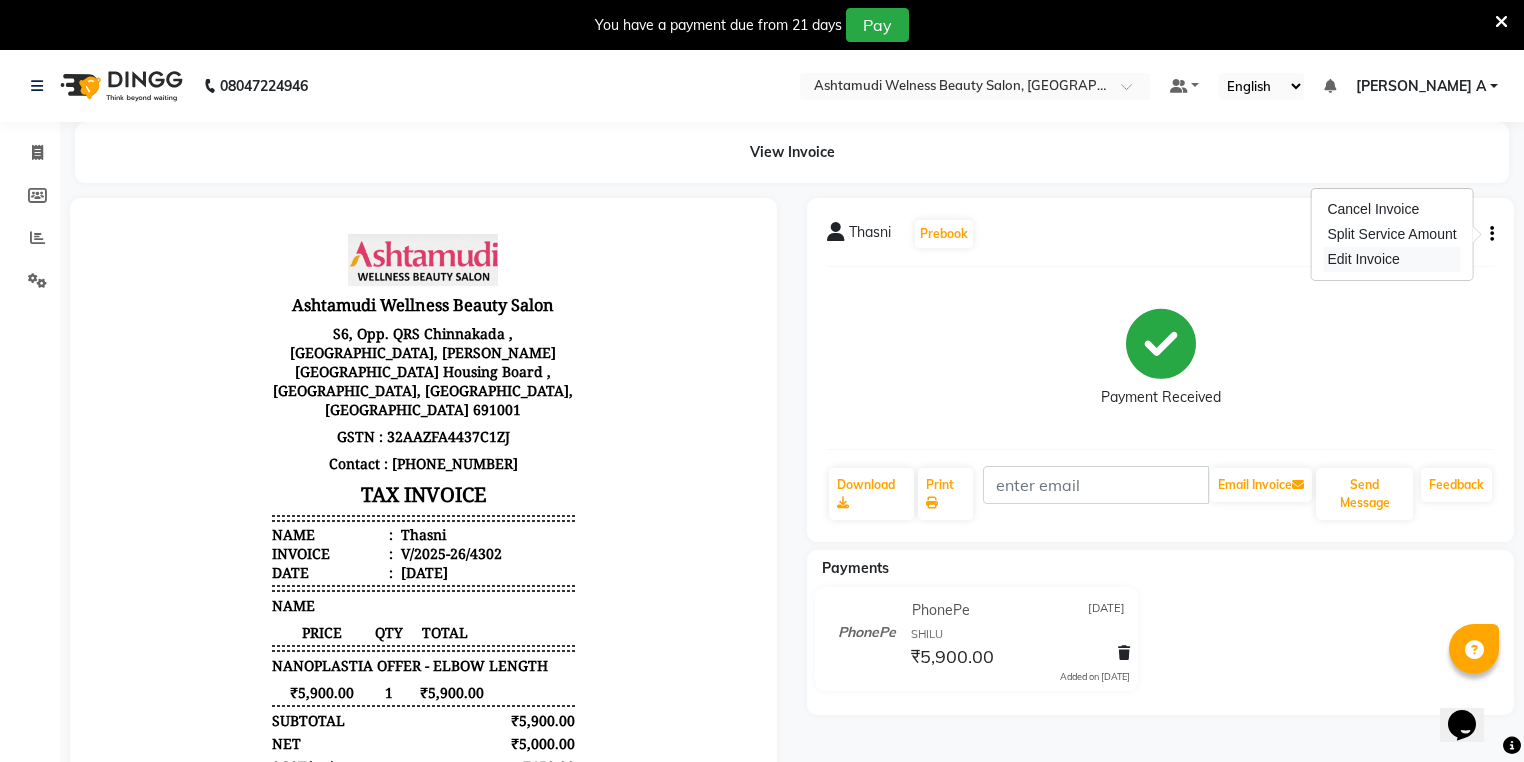 click on "Edit Invoice" at bounding box center [1391, 259] 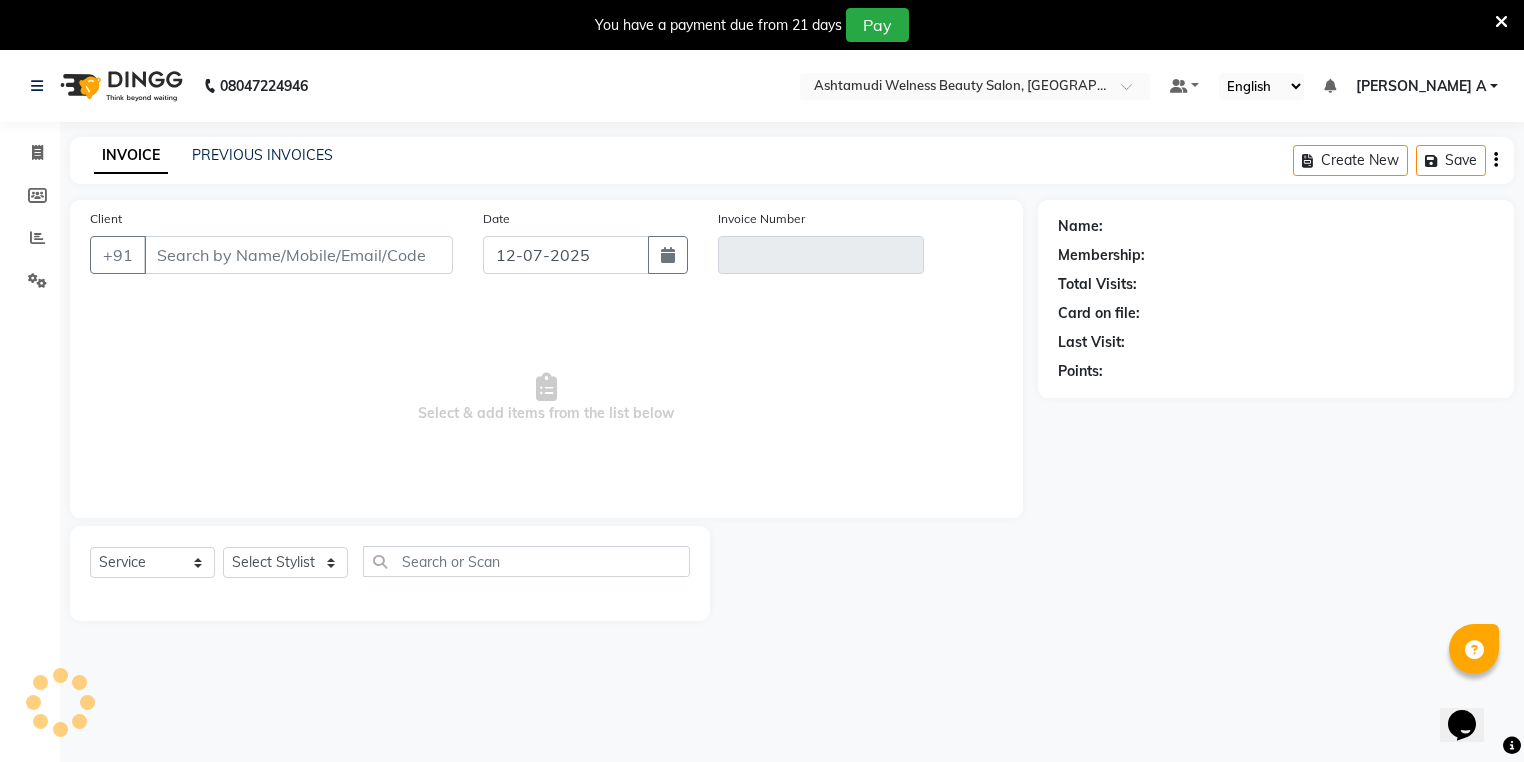 scroll, scrollTop: 50, scrollLeft: 0, axis: vertical 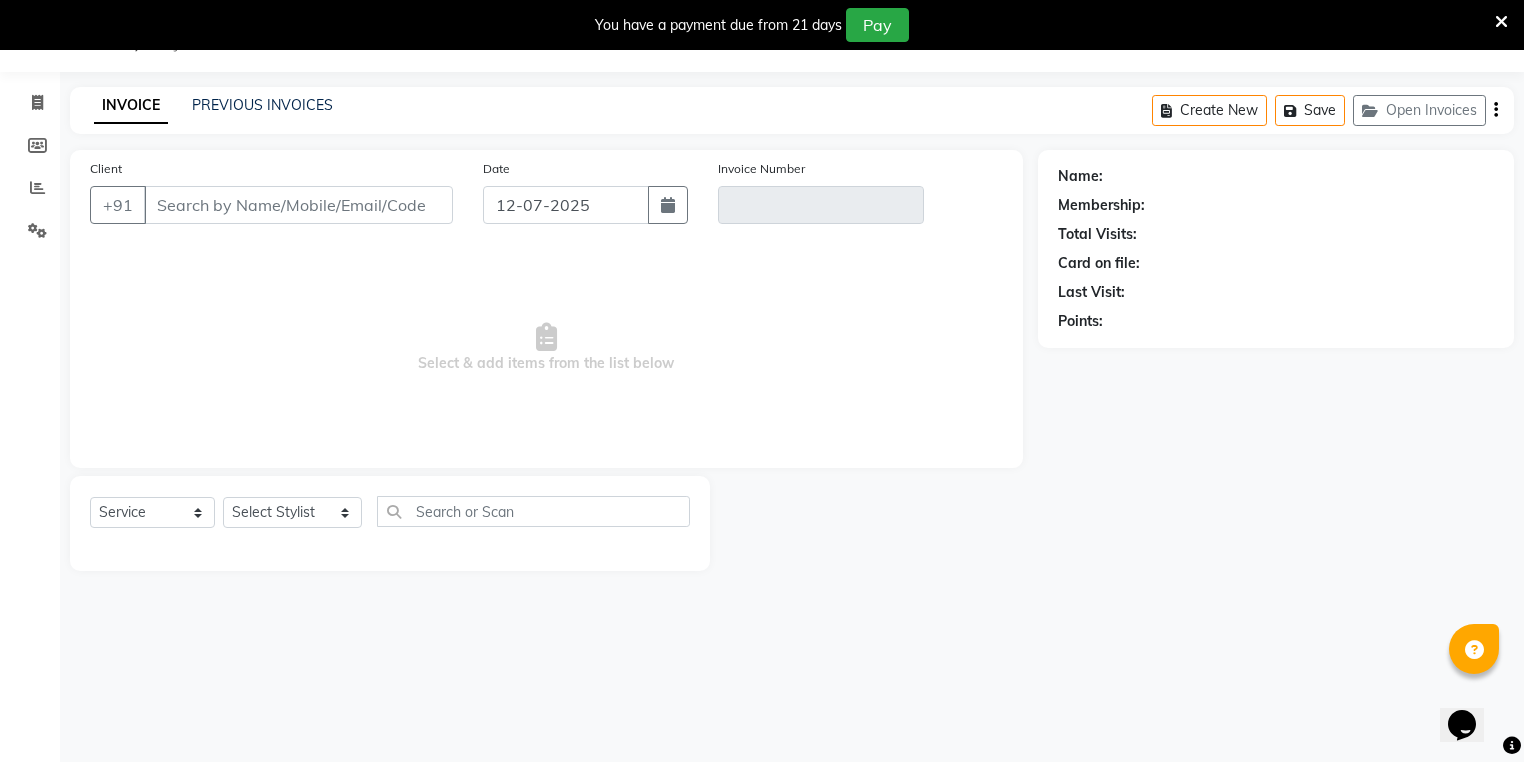 type on "94******97" 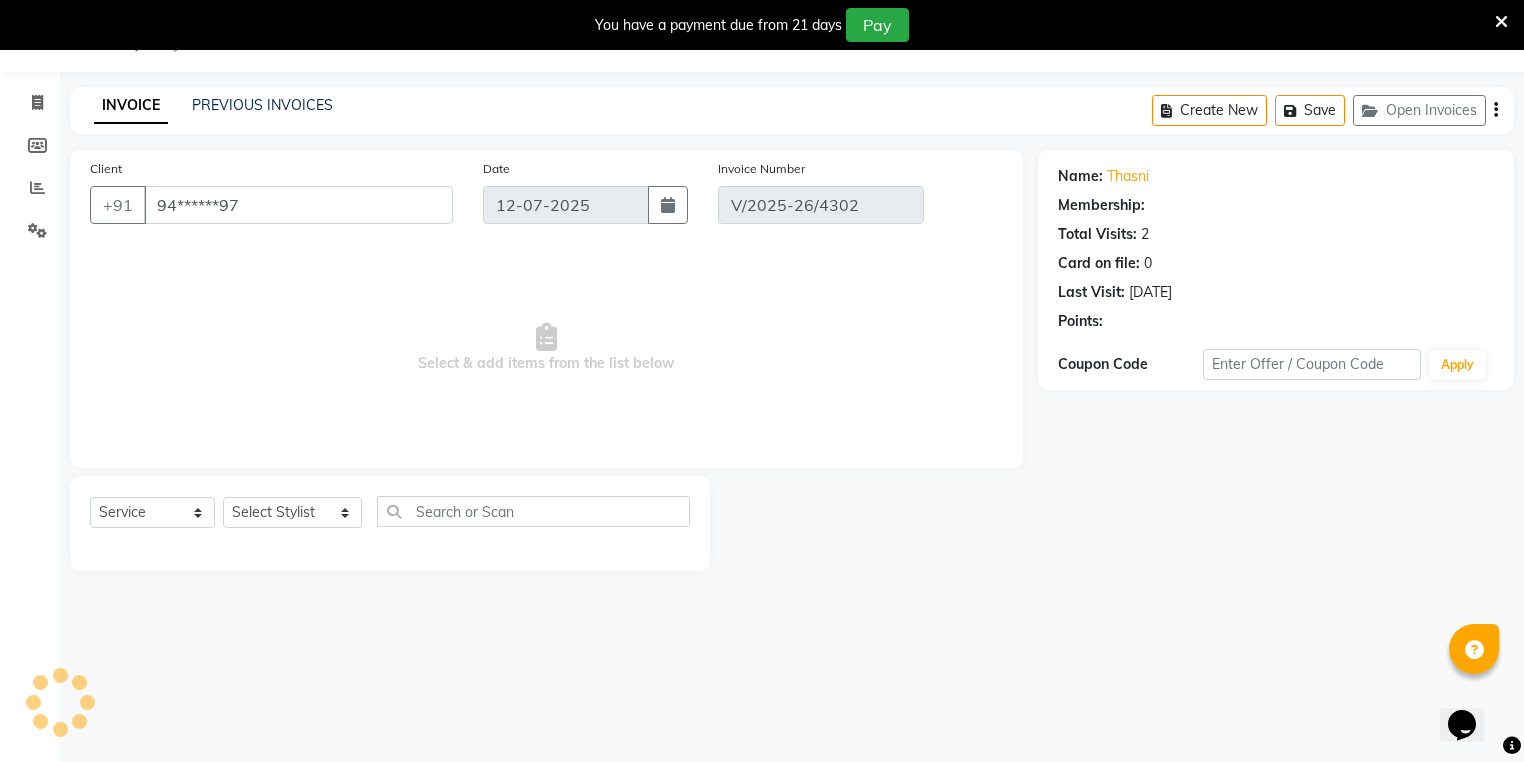 type on "[DATE]" 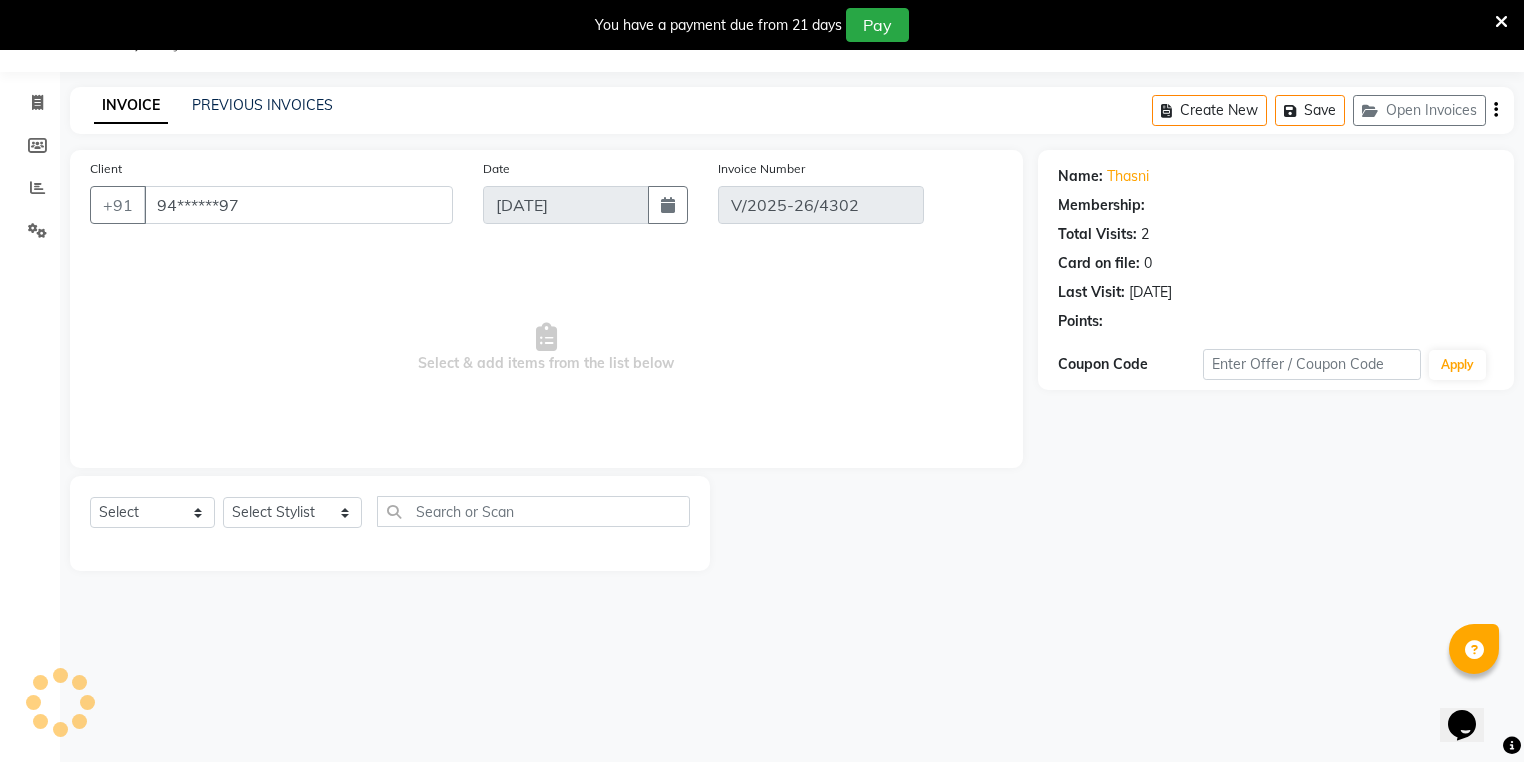 select on "1: Object" 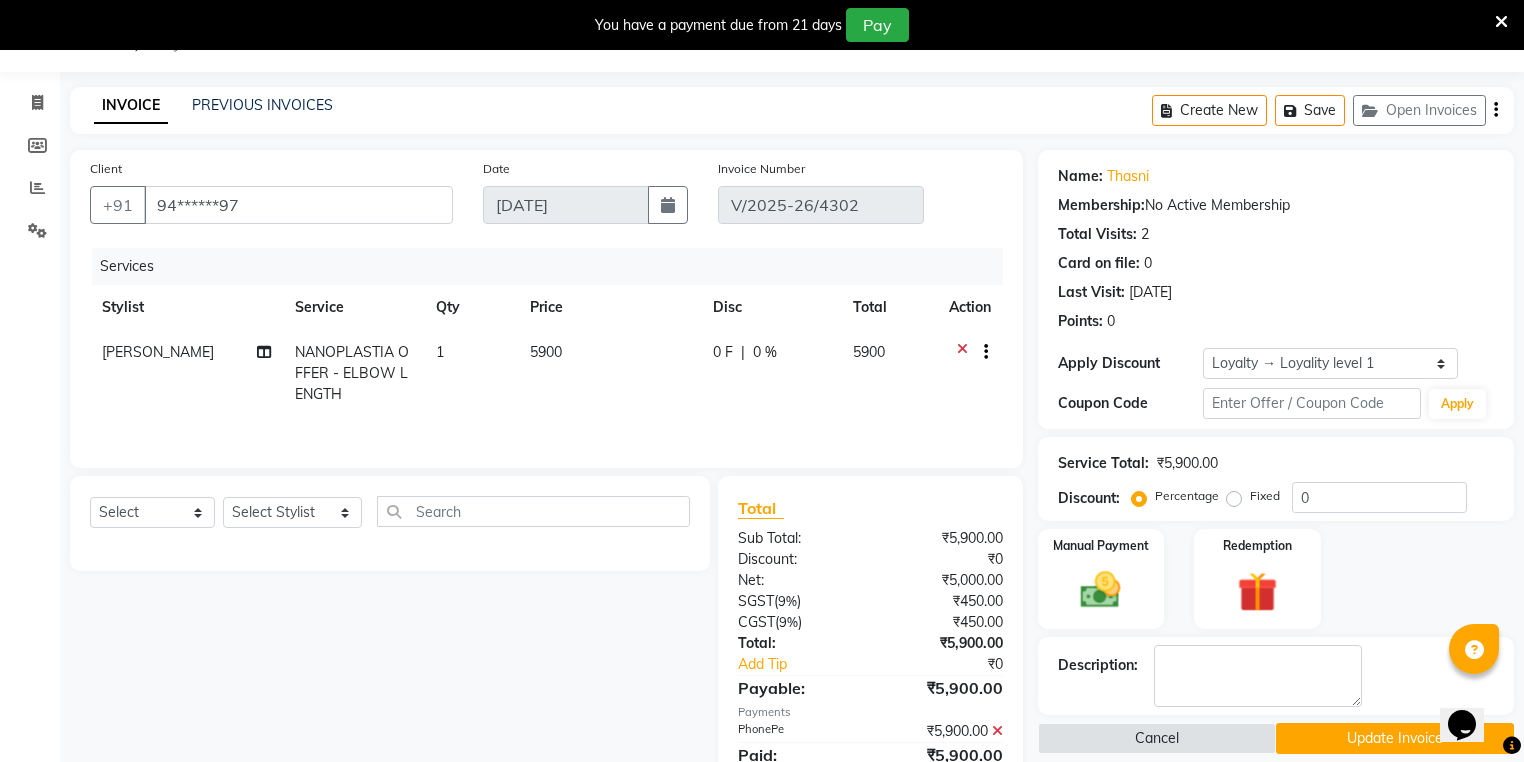 click on "[PERSON_NAME]" 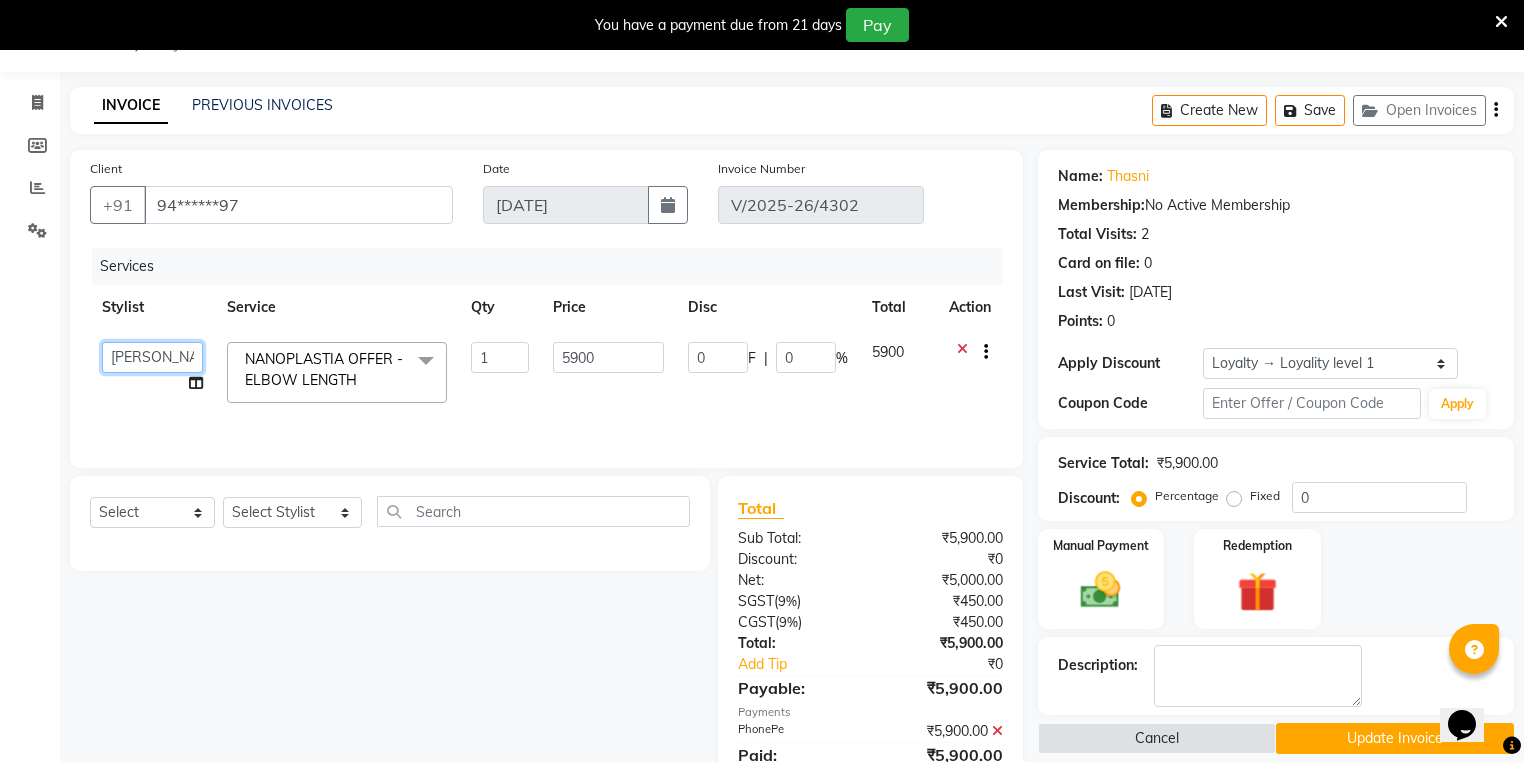click on "[PERSON_NAME]   Admin   [PERSON_NAME]    [PERSON_NAME]   [PERSON_NAME] [PERSON_NAME]  M [PERSON_NAME]    [PERSON_NAME]  P   [PERSON_NAME]   KOLLAM ASHTAMUDI   KOLLAM ASHTAMUDI NEW    [PERSON_NAME] [PERSON_NAME]   [PERSON_NAME]  [PERSON_NAME]   [PERSON_NAME]   [PERSON_NAME]   [PERSON_NAME] [PERSON_NAME] M   [PERSON_NAME]   SARIGA [PERSON_NAME]   [PERSON_NAME]   [PERSON_NAME]   SIBI   [PERSON_NAME]   [PERSON_NAME] S" 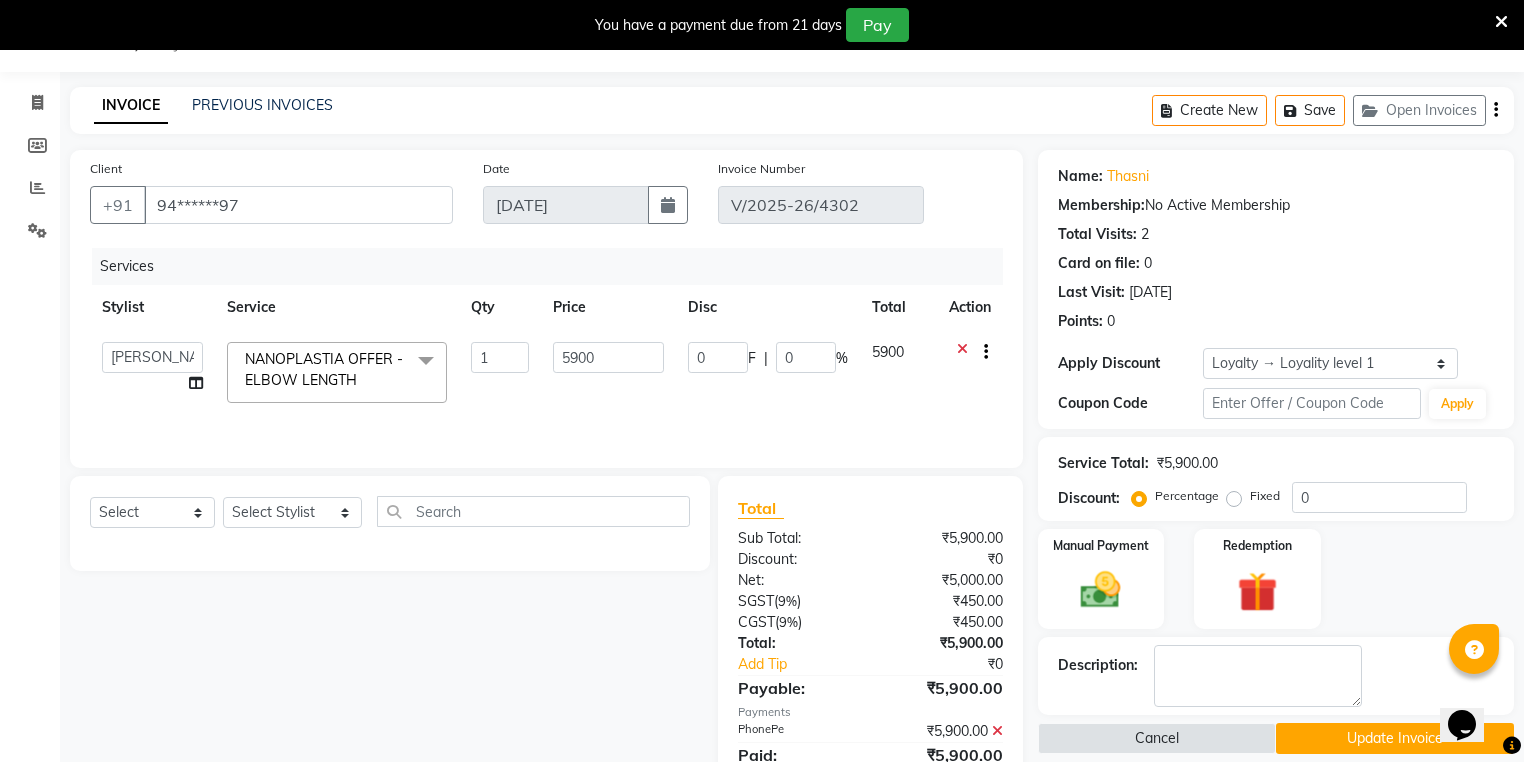 select on "25980" 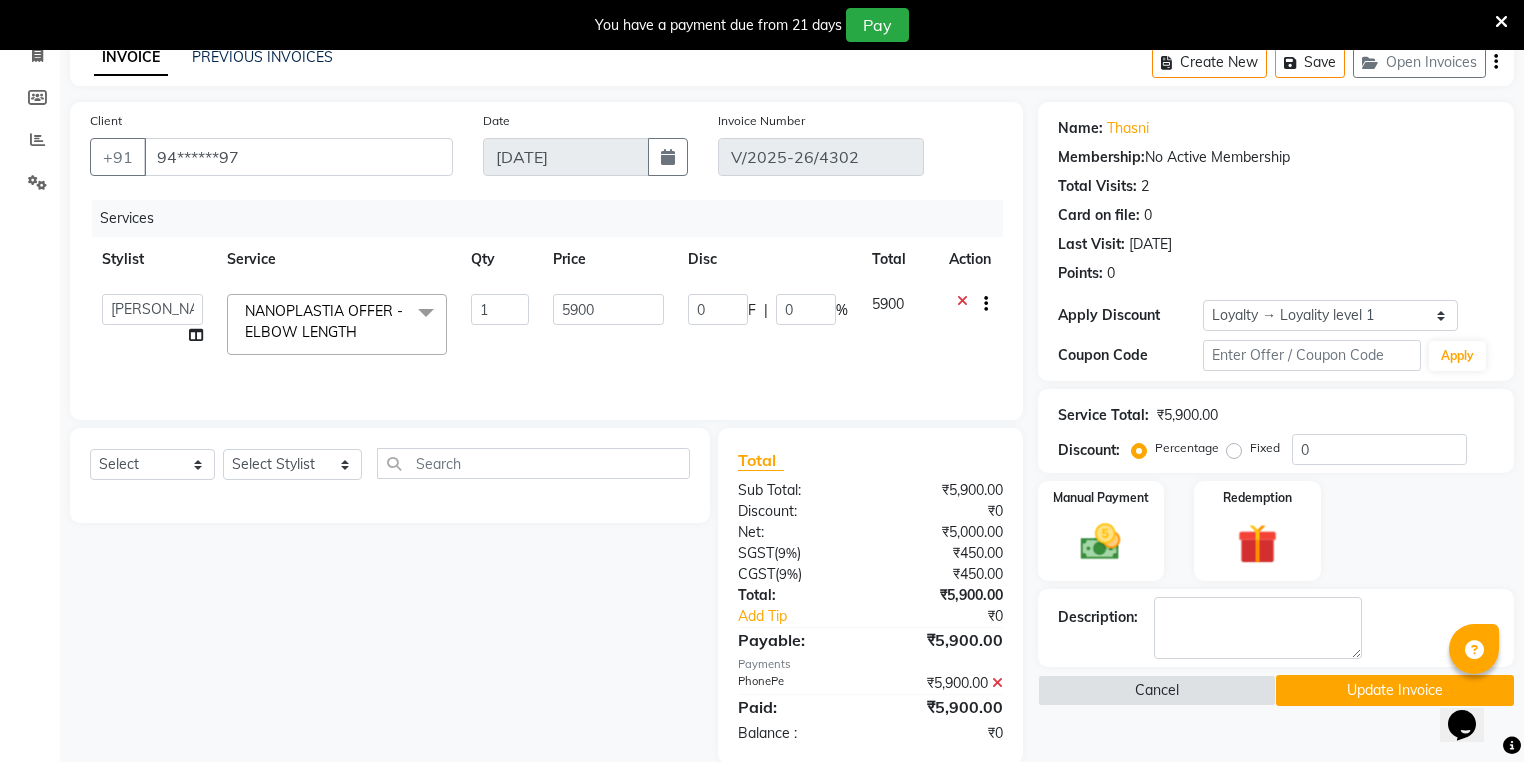 scroll, scrollTop: 130, scrollLeft: 0, axis: vertical 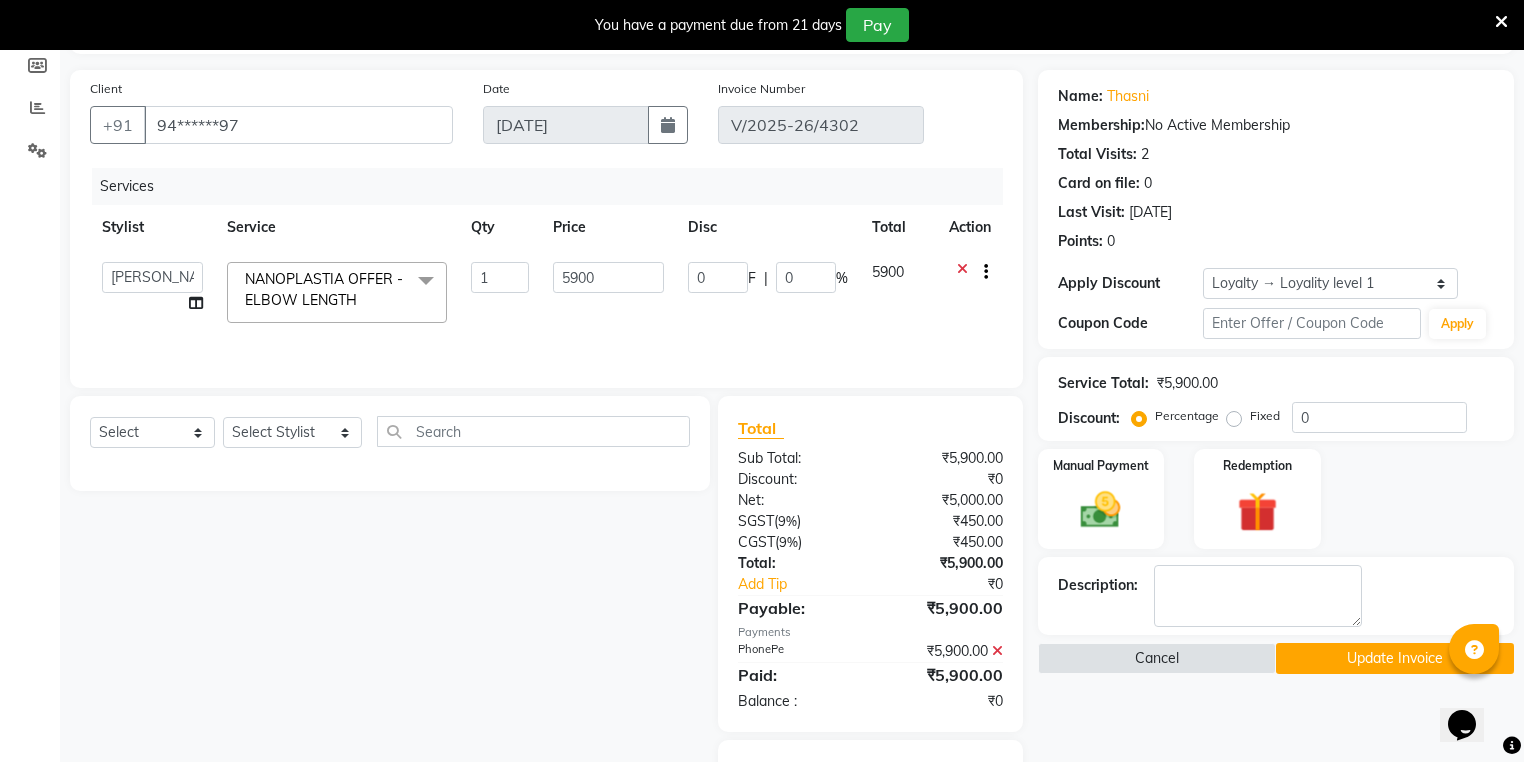 click on "Update Invoice" 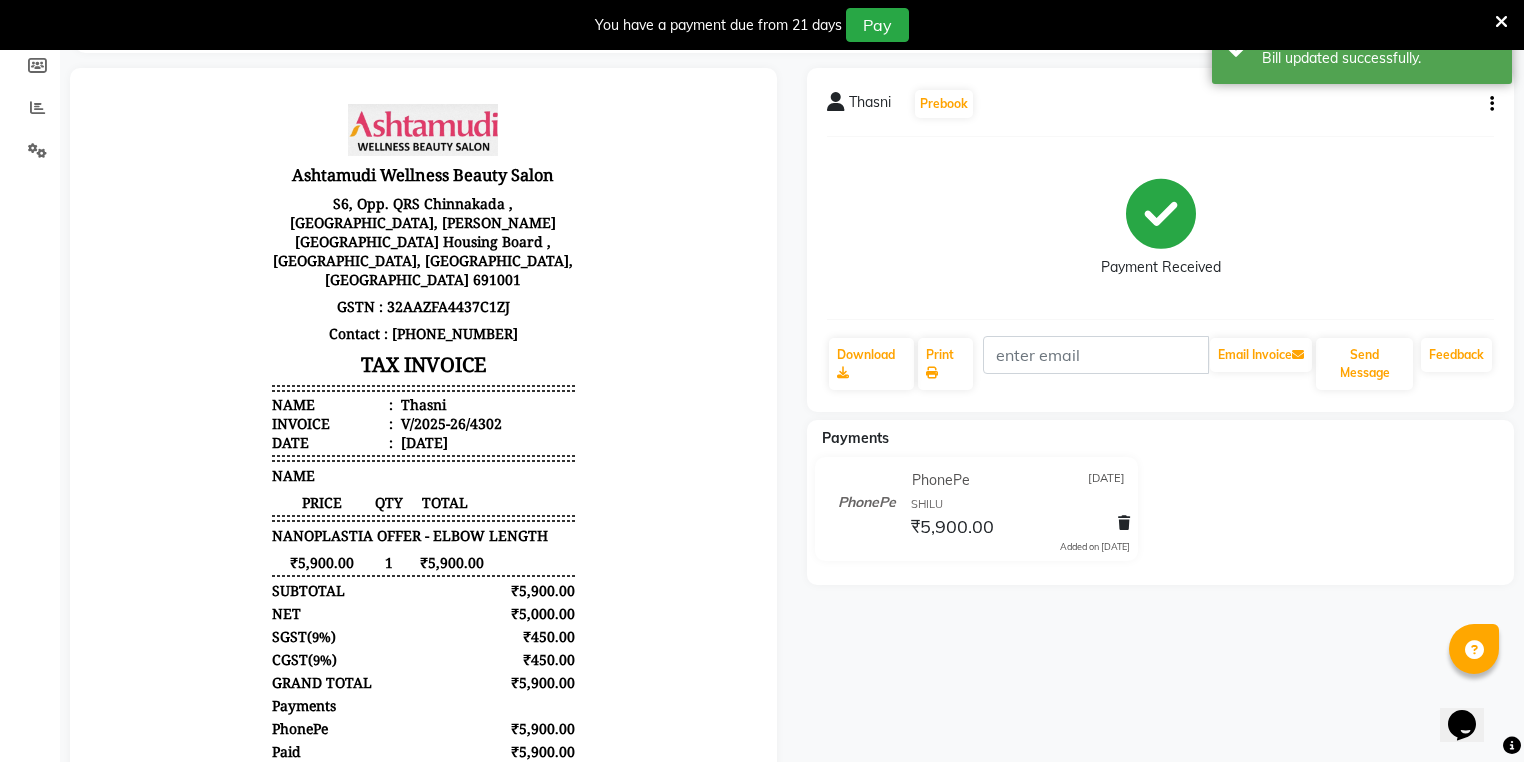scroll, scrollTop: 0, scrollLeft: 0, axis: both 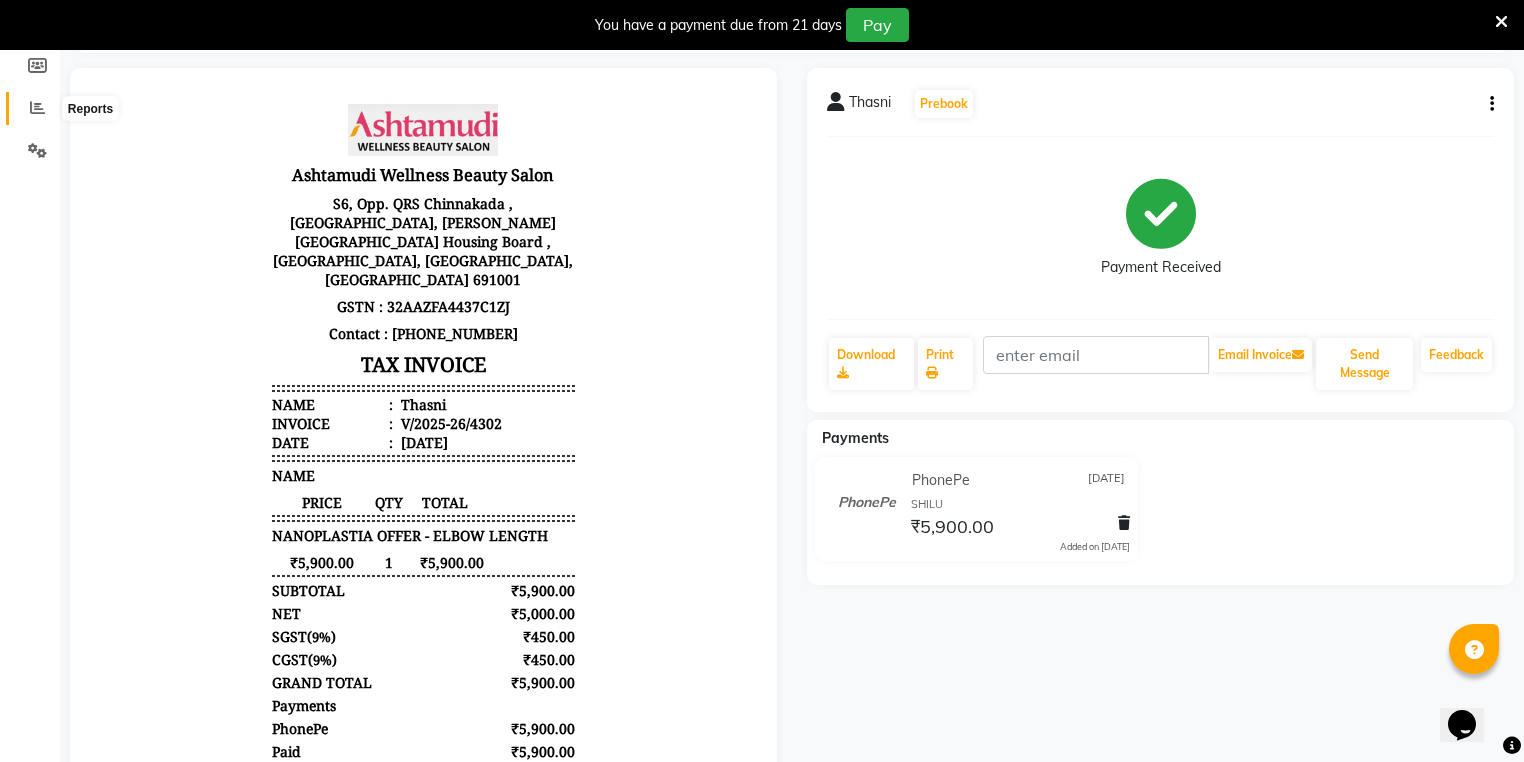 click 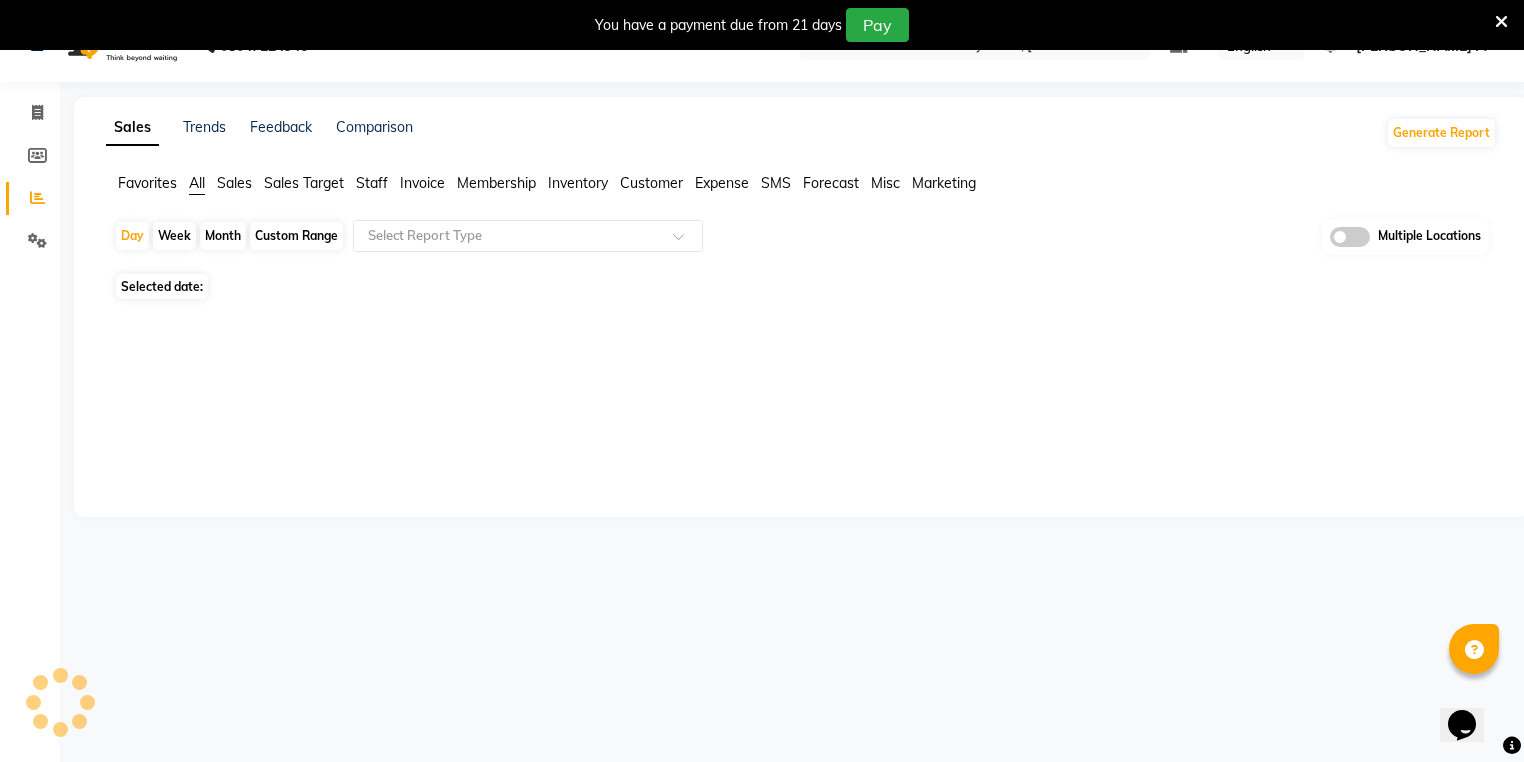 scroll, scrollTop: 0, scrollLeft: 0, axis: both 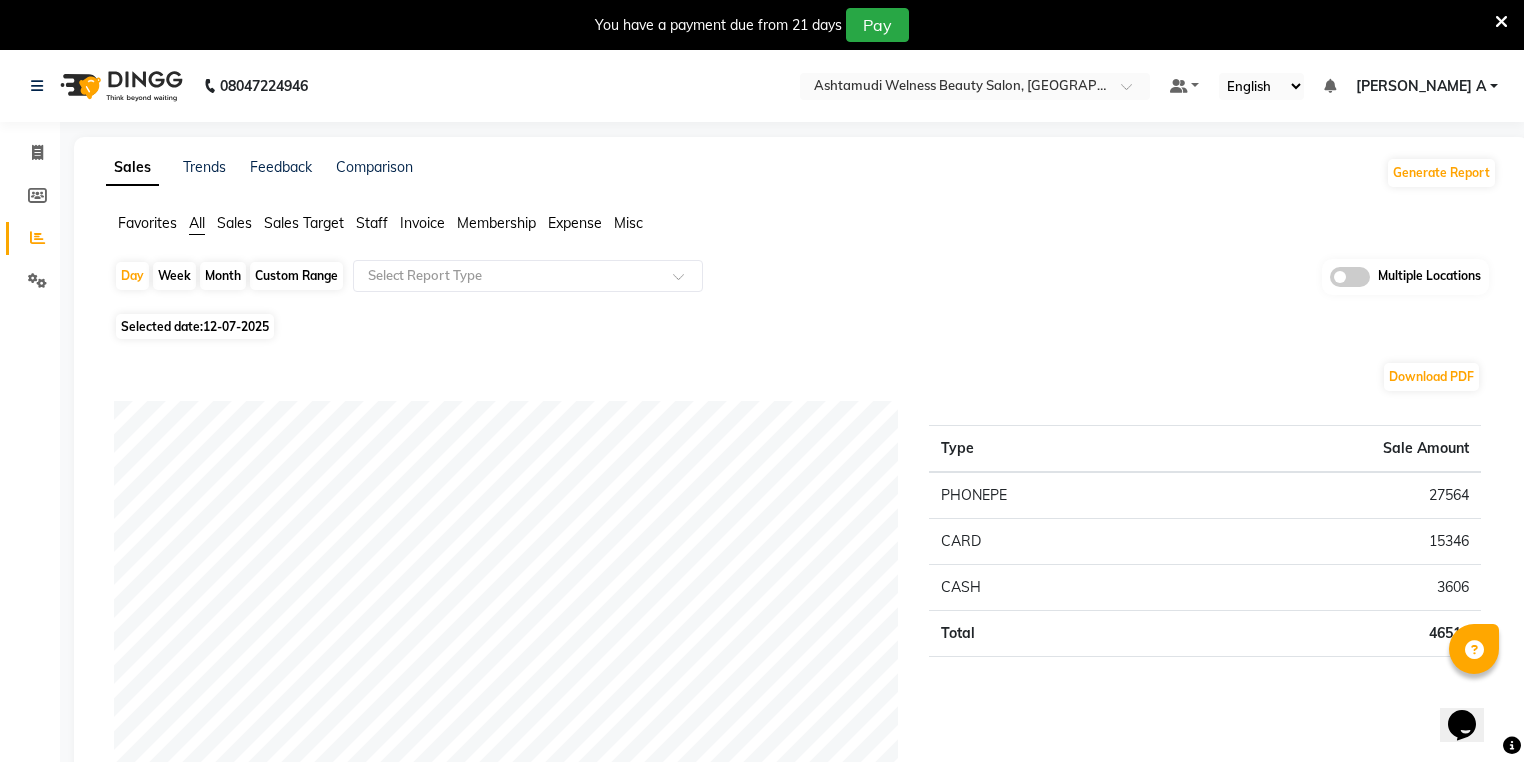 click at bounding box center [1501, 22] 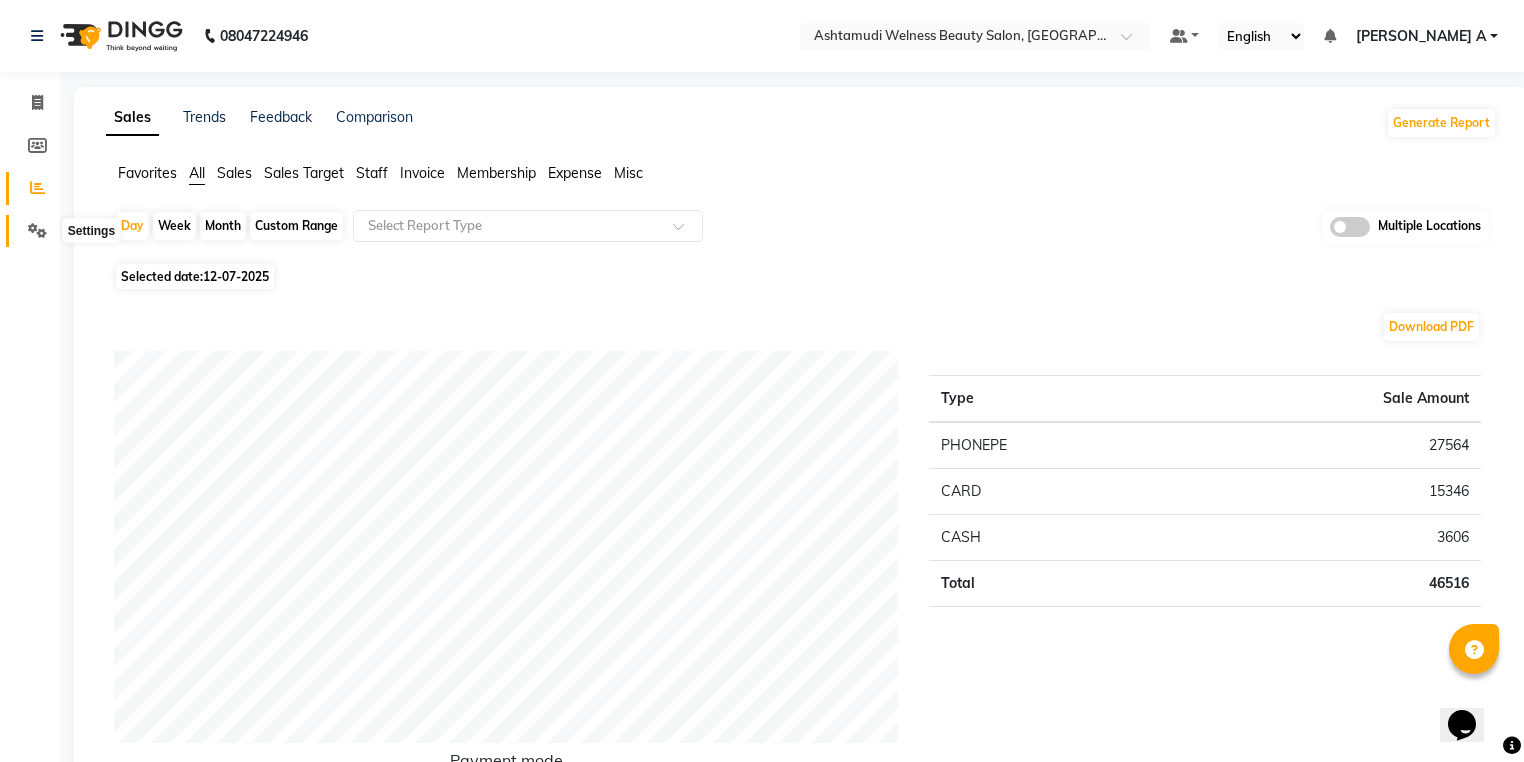 click 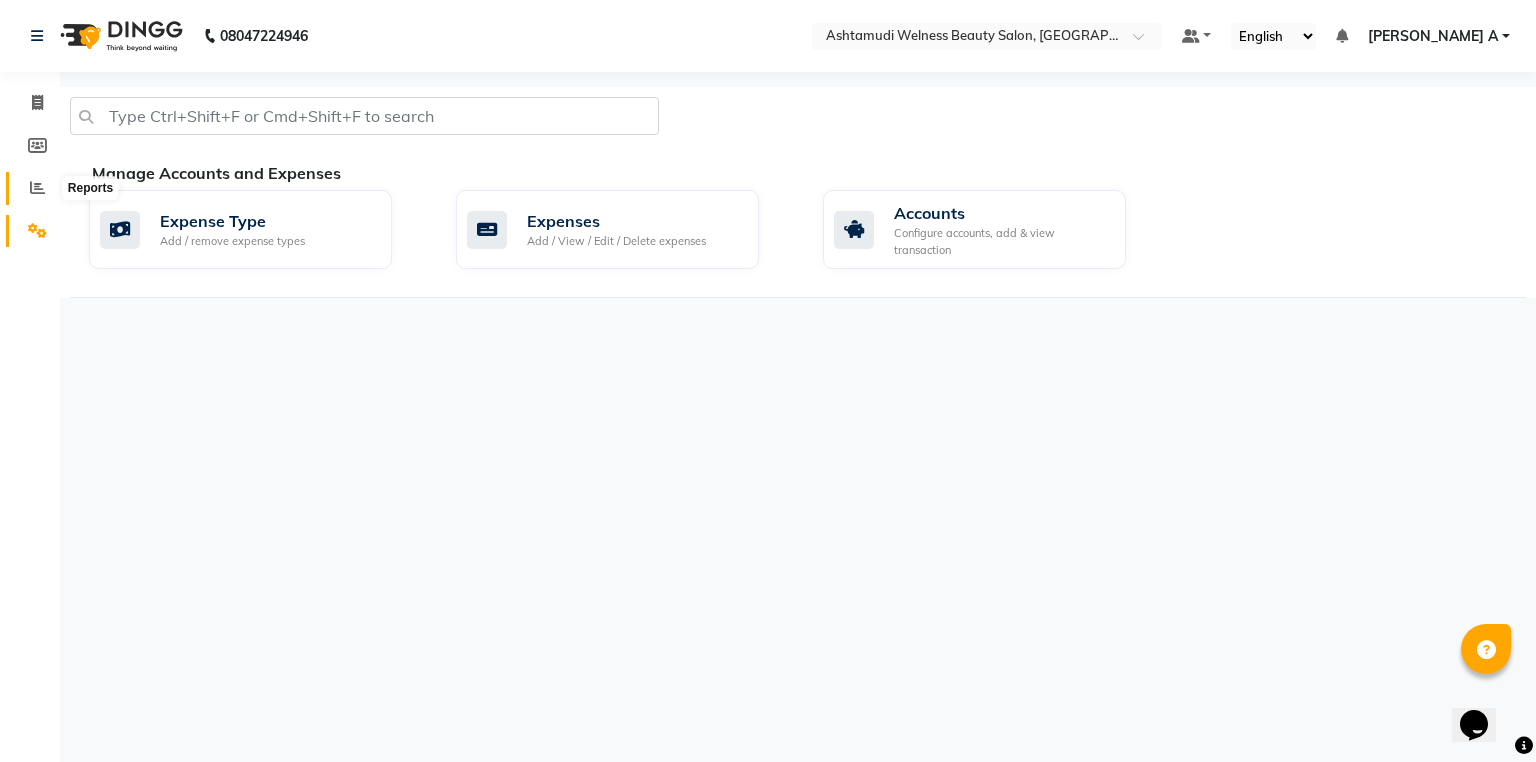 click 